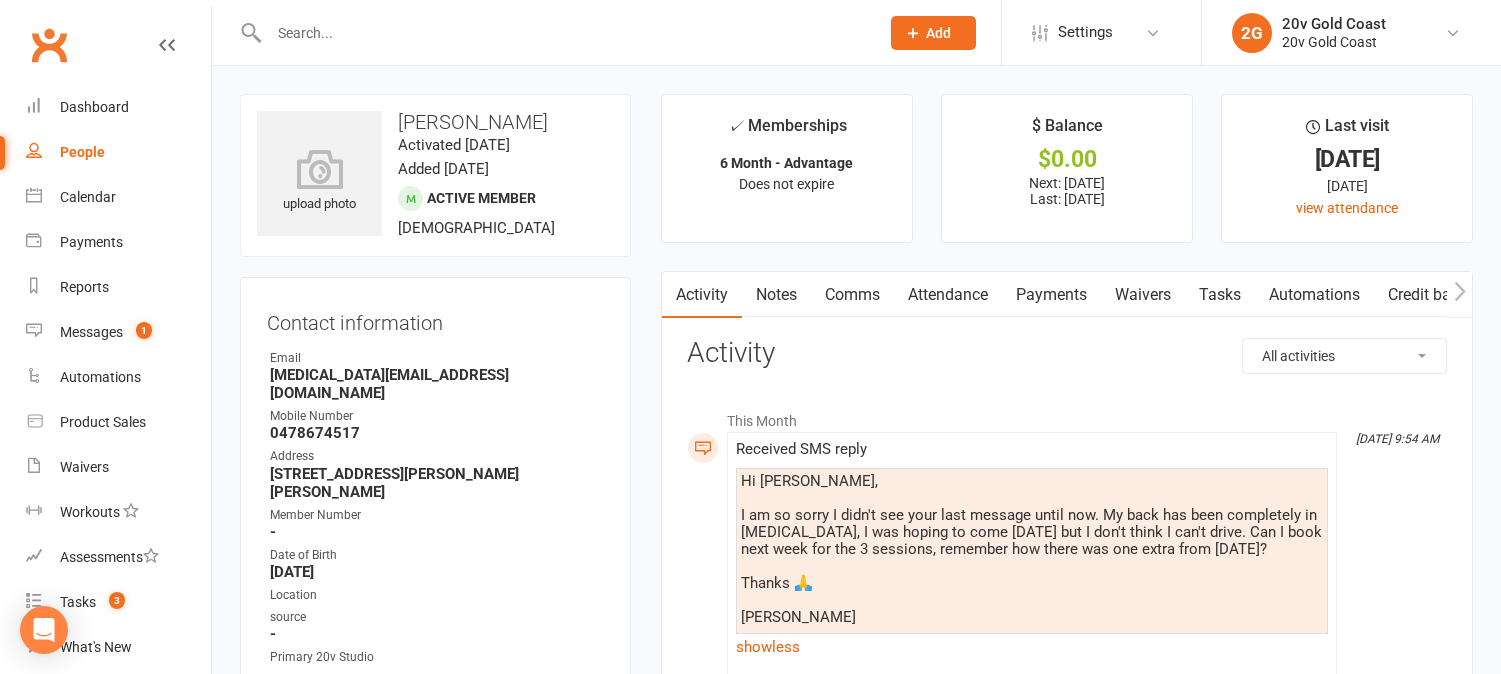 scroll, scrollTop: 111, scrollLeft: 0, axis: vertical 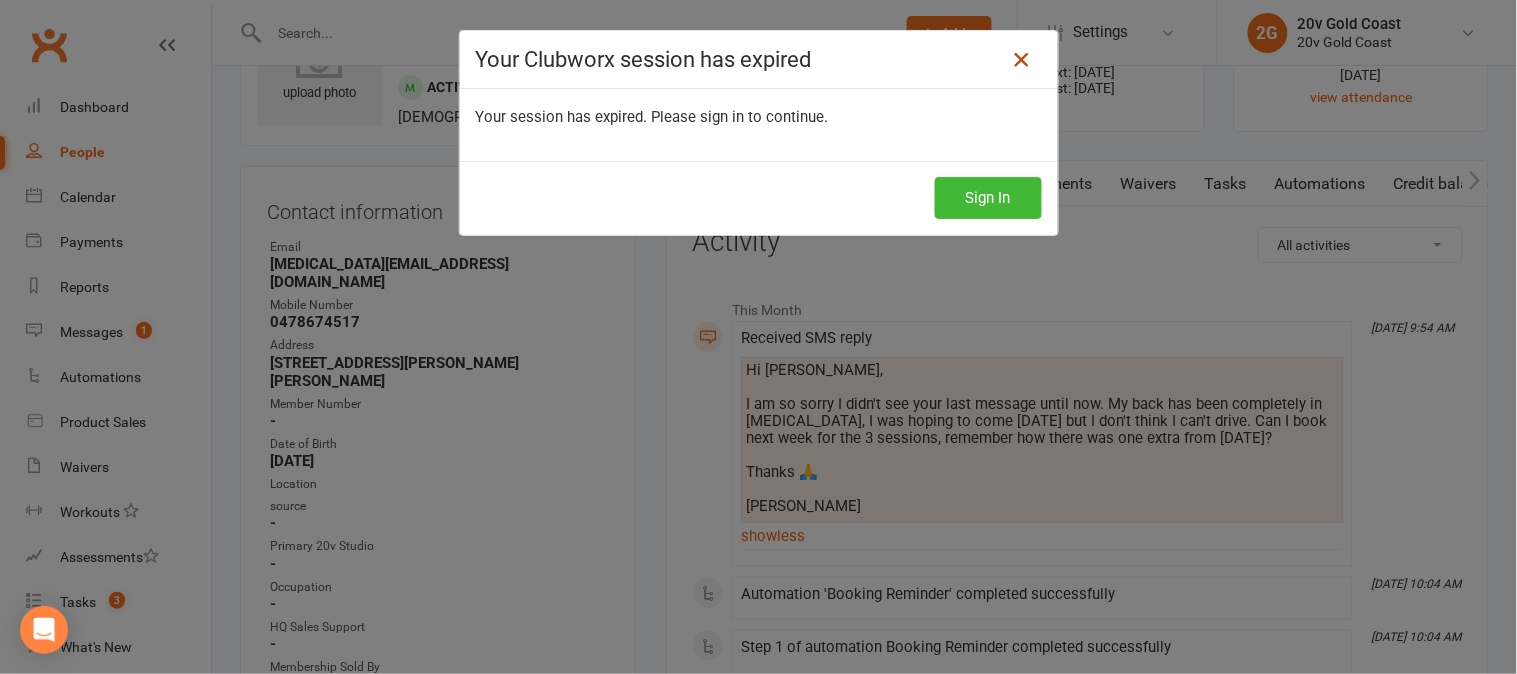 click at bounding box center (1022, 60) 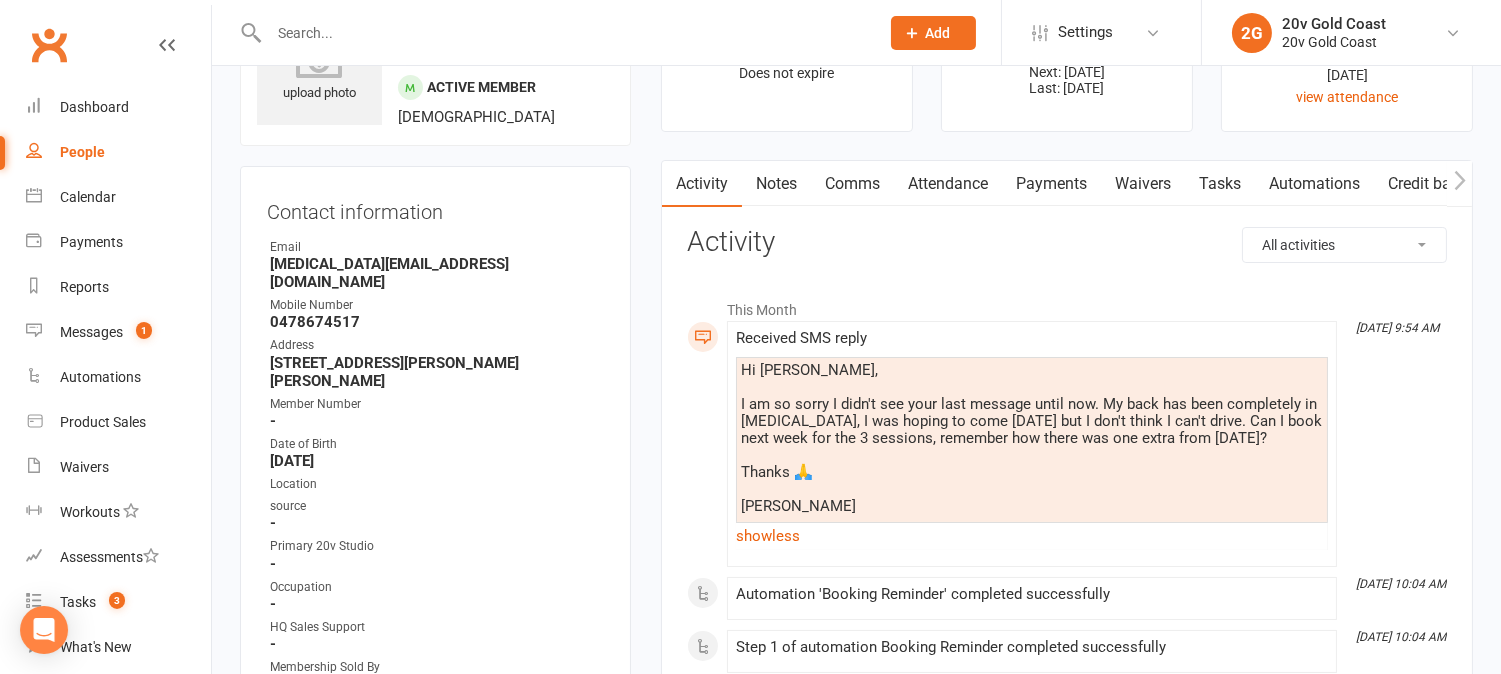 click on "Prospect
Member
Non-attending contact
Class / event
Appointment
Task
Membership plan
Bulk message
Add" 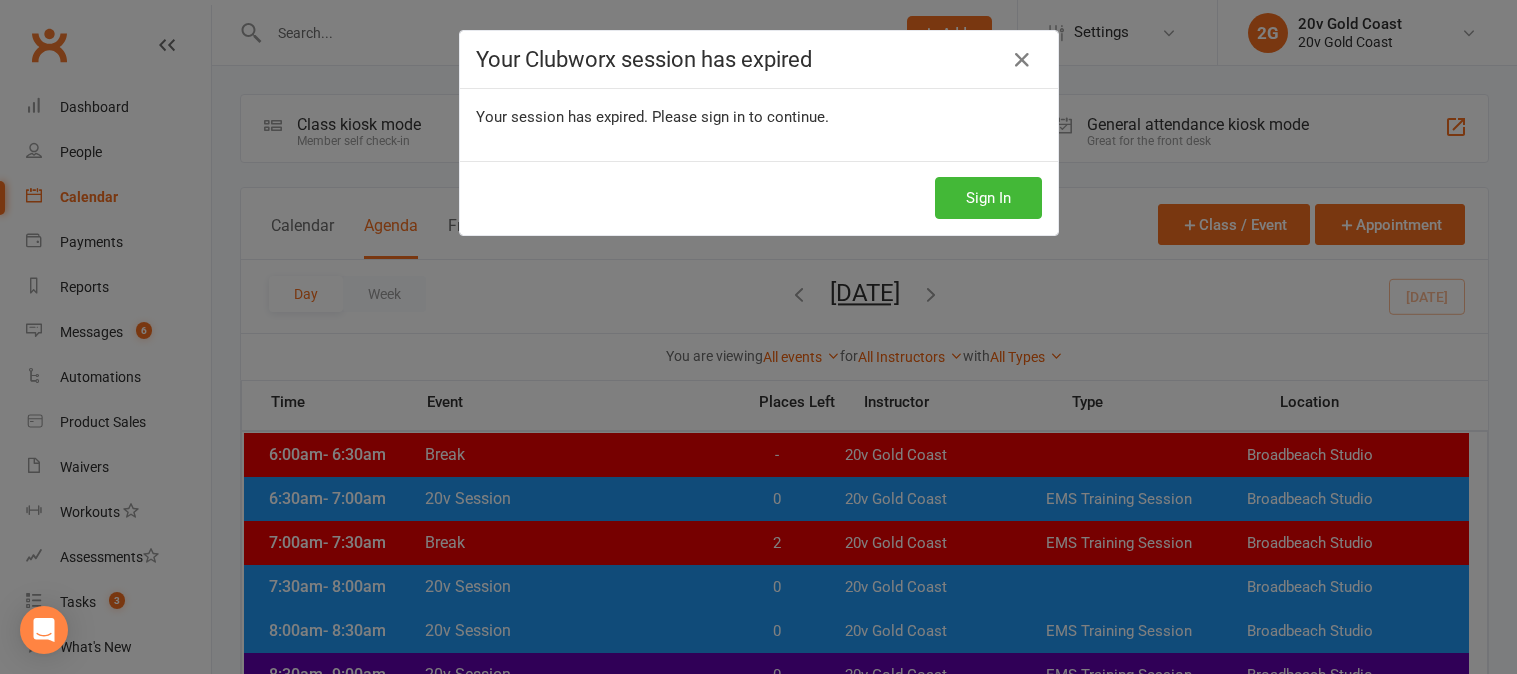 scroll, scrollTop: 0, scrollLeft: 0, axis: both 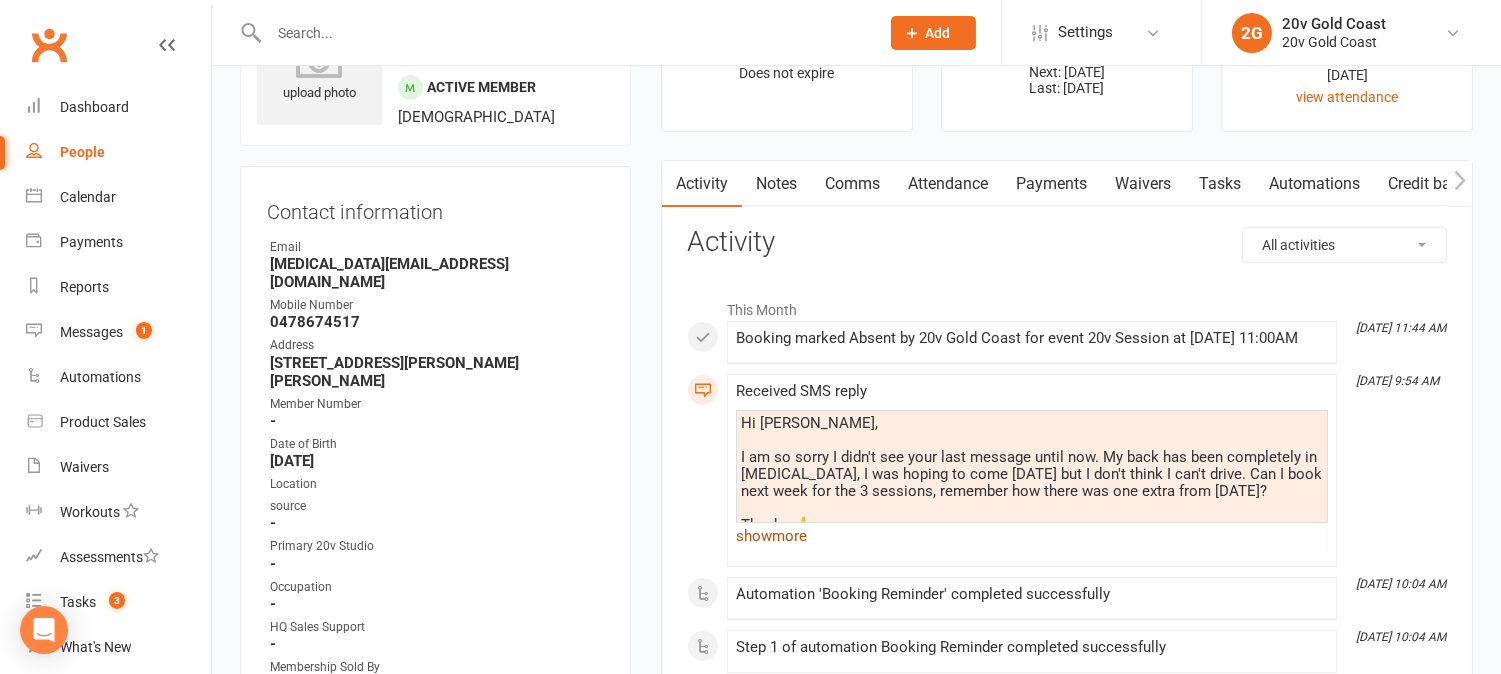 click on "show  more" at bounding box center [1032, 536] 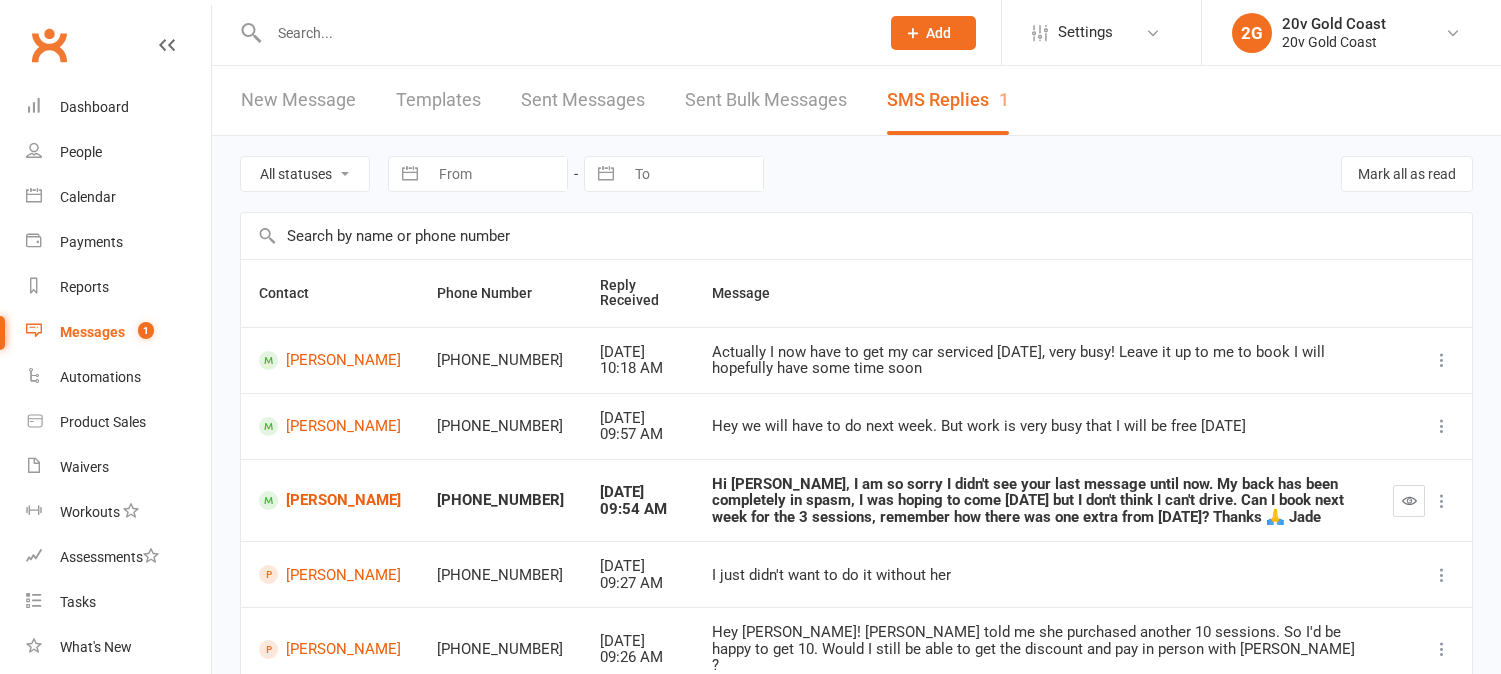 scroll, scrollTop: 111, scrollLeft: 0, axis: vertical 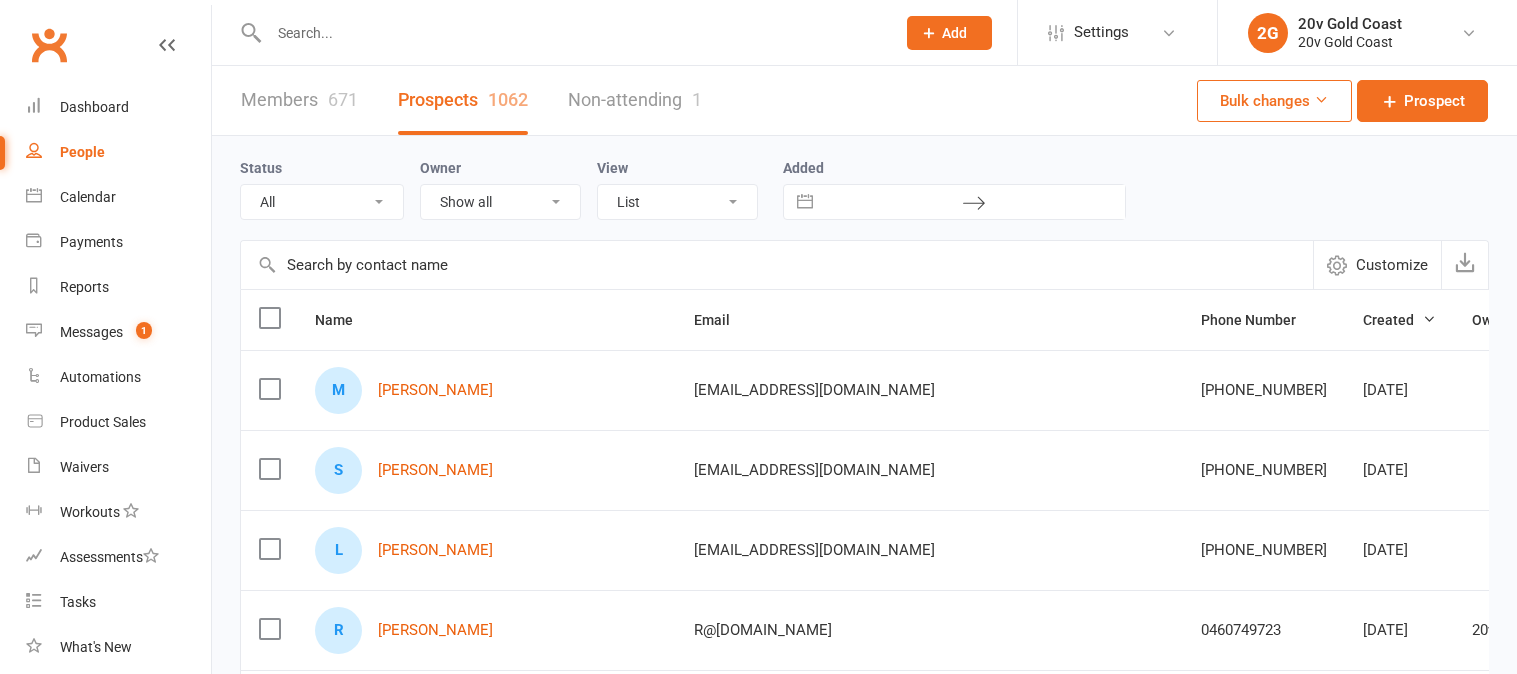 select on "100" 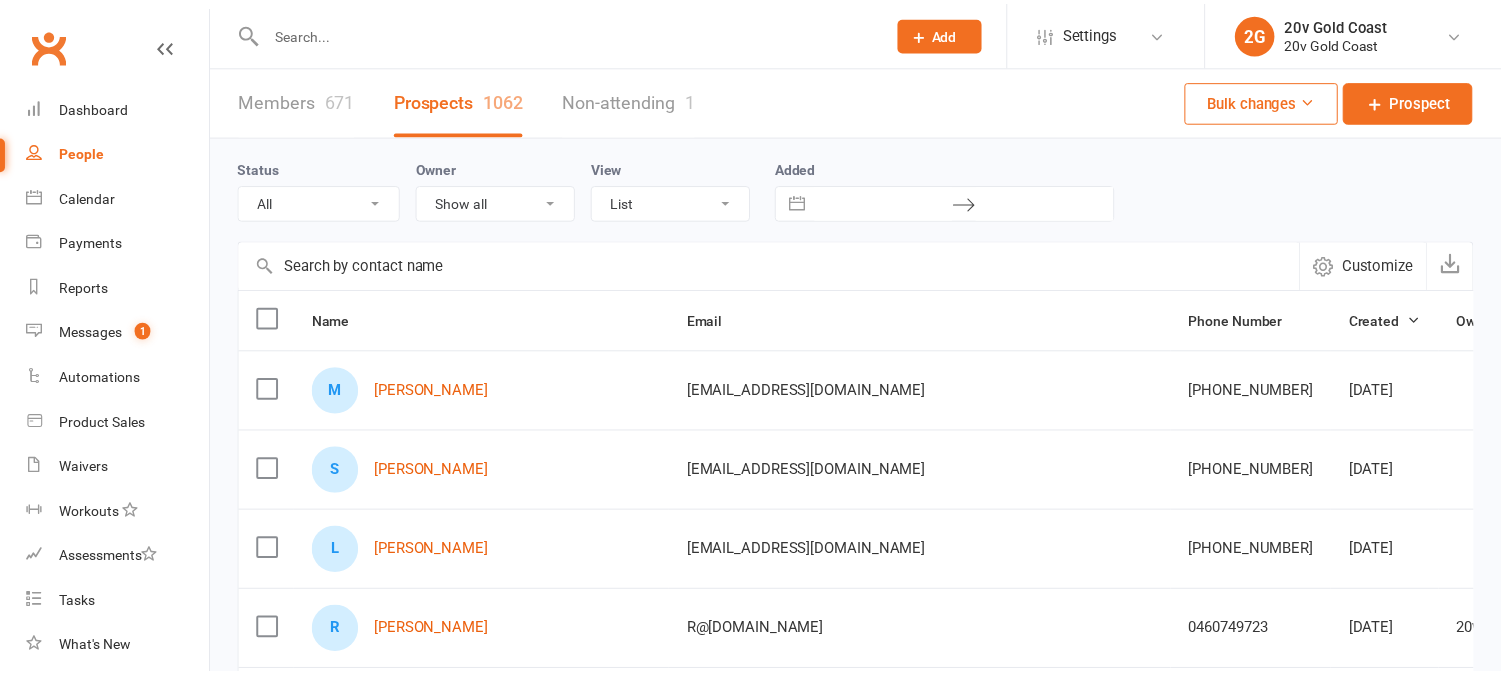 scroll, scrollTop: 0, scrollLeft: 0, axis: both 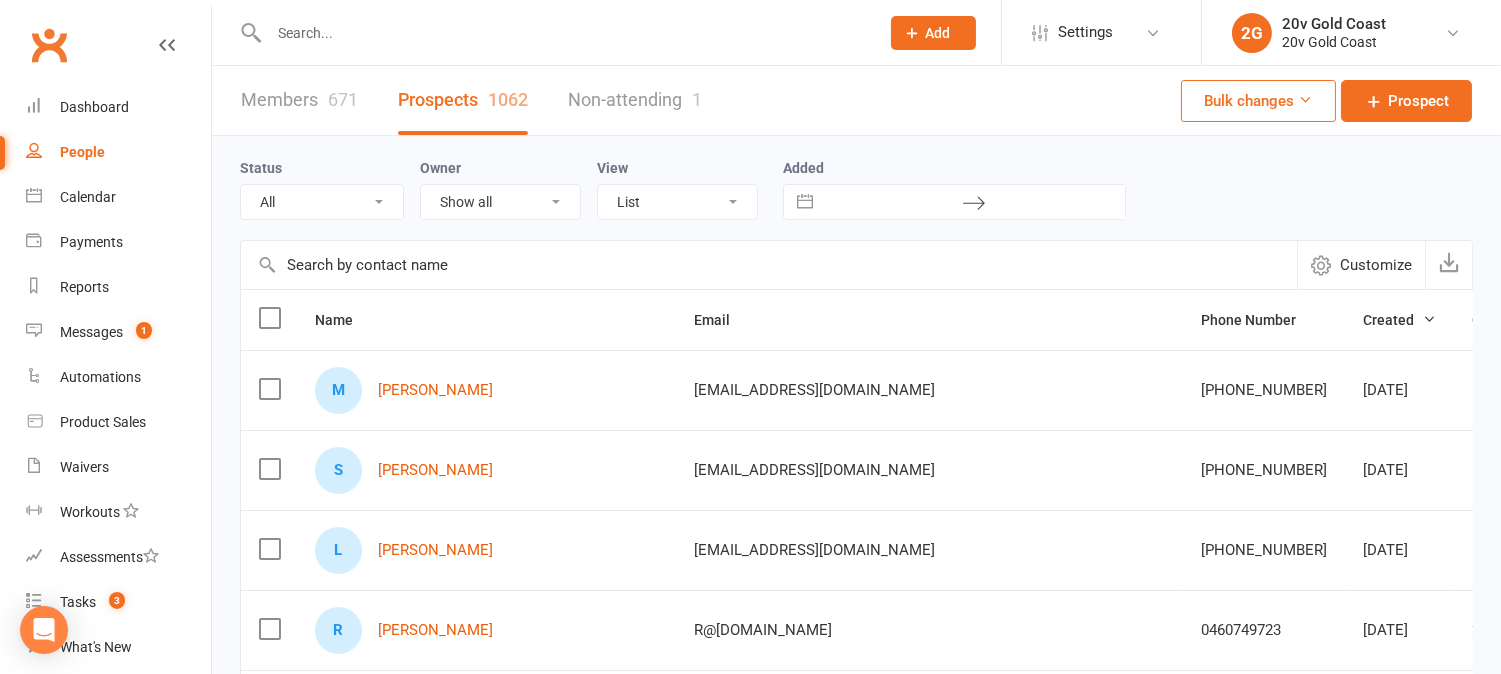 click on "All (No status set) (Invalid status) Parachute Referrals In Communication Call Later Task Comms 3 Jul 25 10 Jul 25 17Jul25" at bounding box center [322, 202] 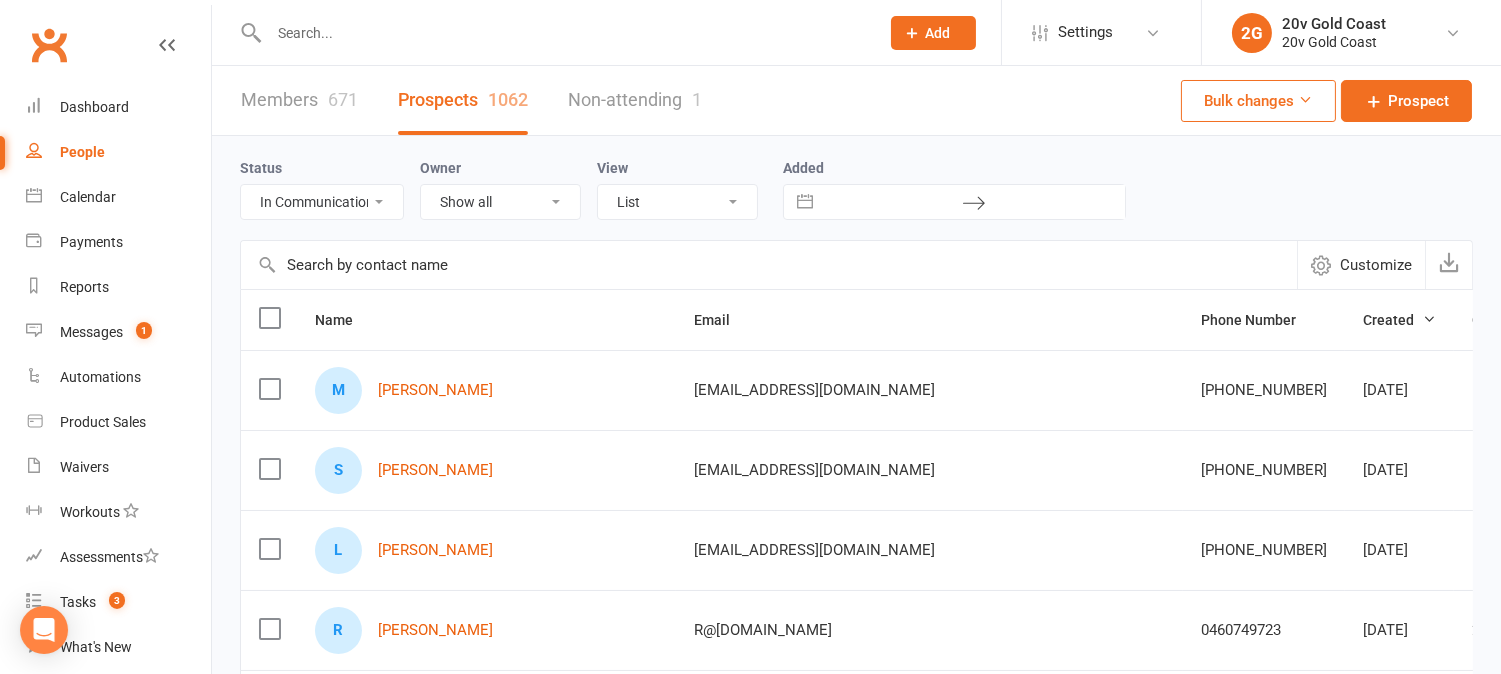 click on "All (No status set) (Invalid status) Parachute Referrals In Communication Call Later Task Comms 3 Jul 25 10 Jul 25 17Jul25" at bounding box center (322, 202) 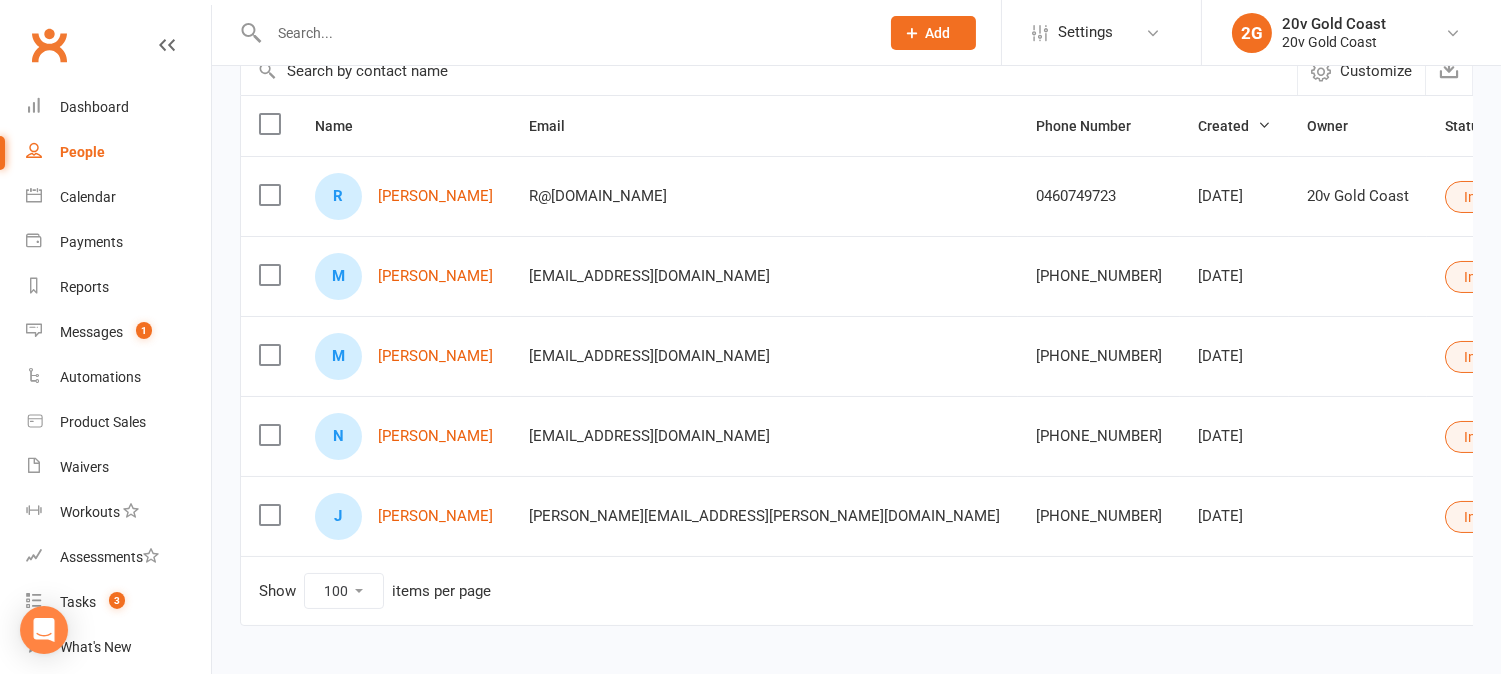 scroll, scrollTop: 143, scrollLeft: 0, axis: vertical 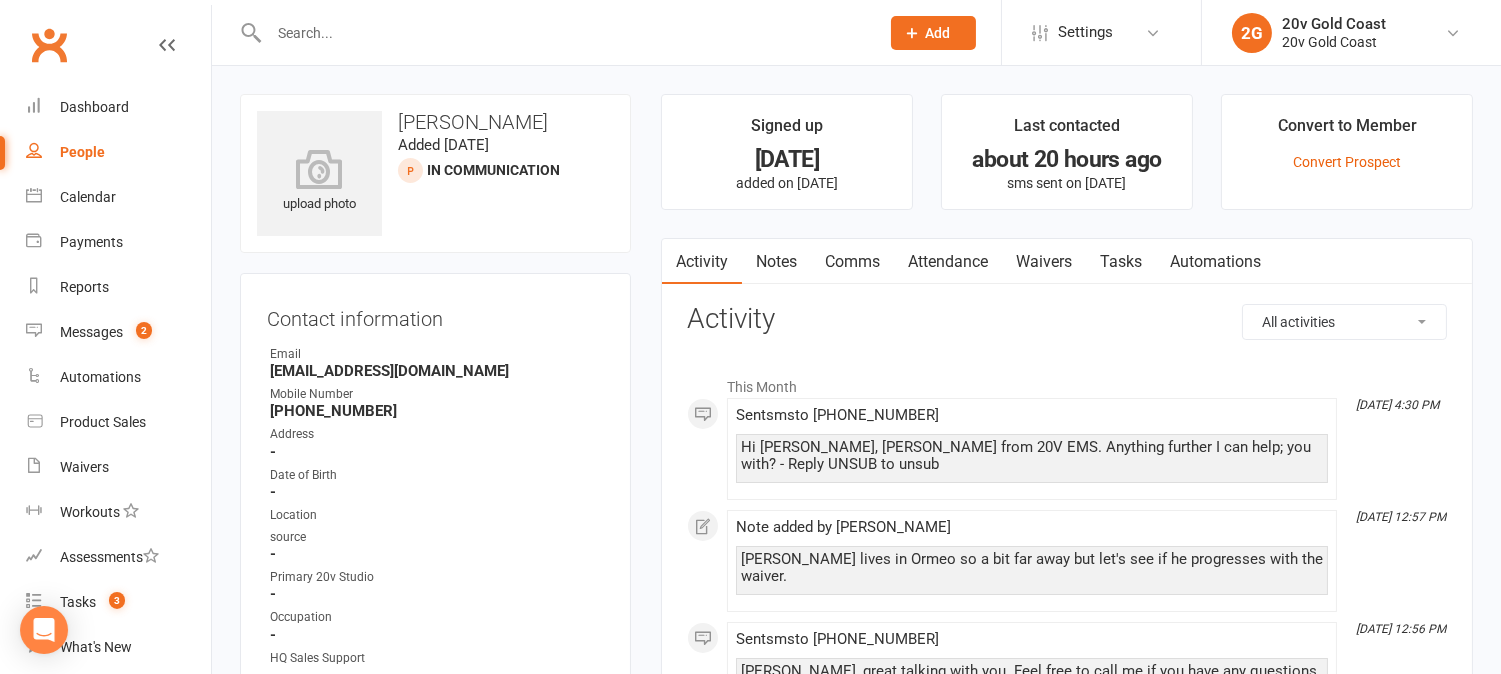 click on "Tasks" at bounding box center [1121, 262] 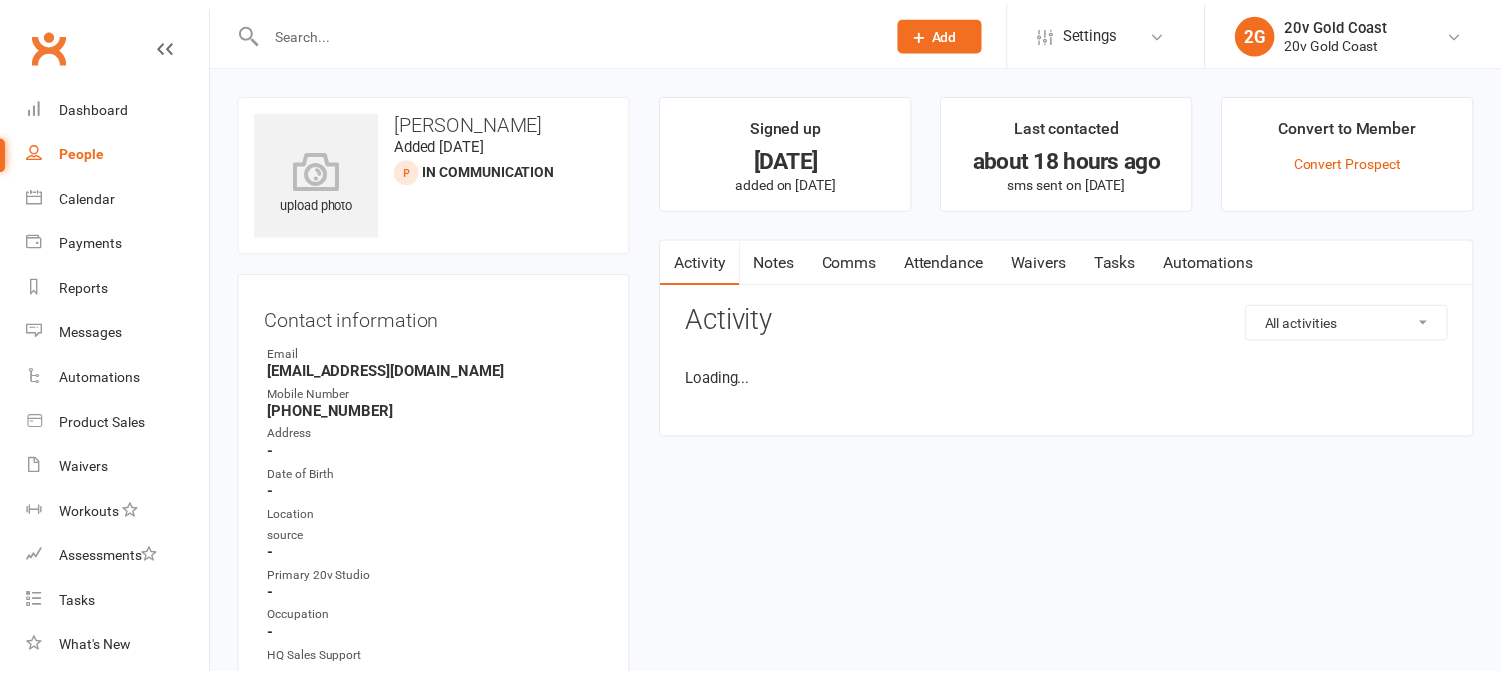 scroll, scrollTop: 0, scrollLeft: 0, axis: both 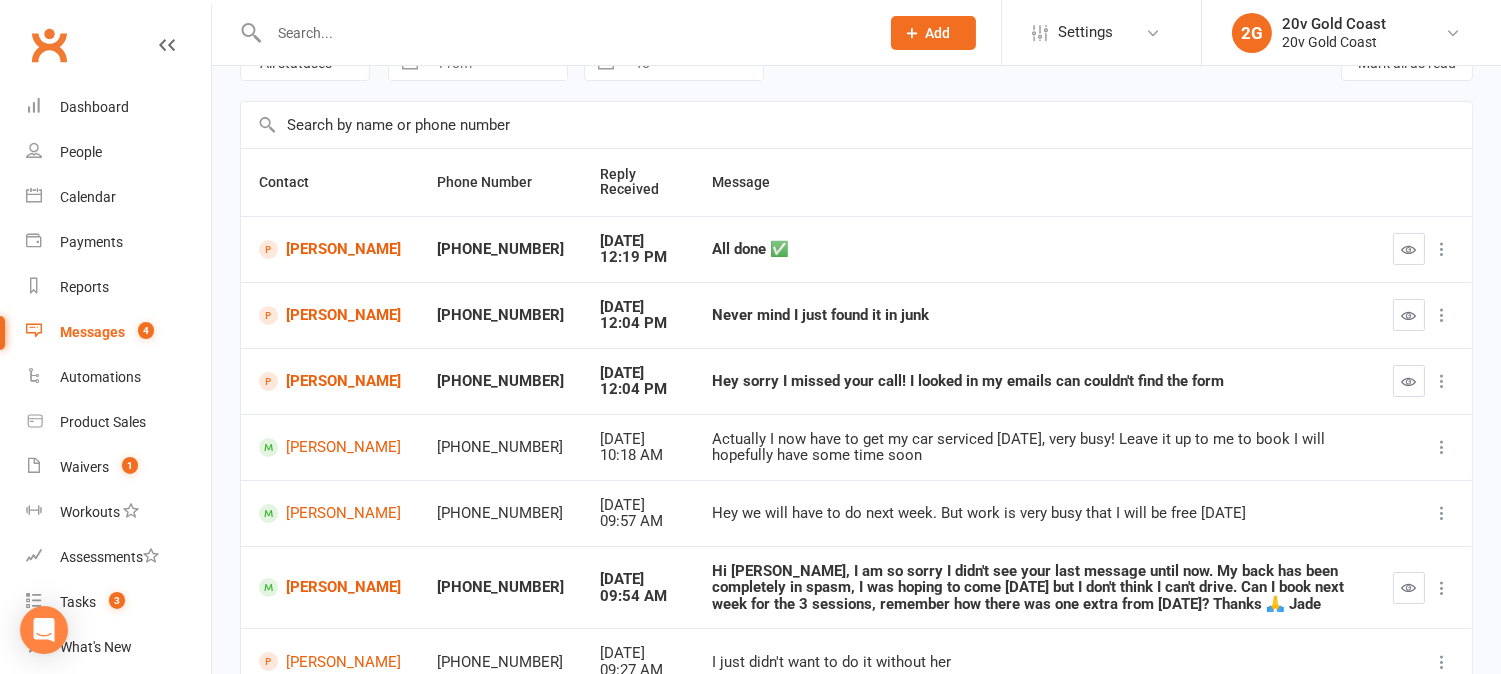 click at bounding box center [564, 33] 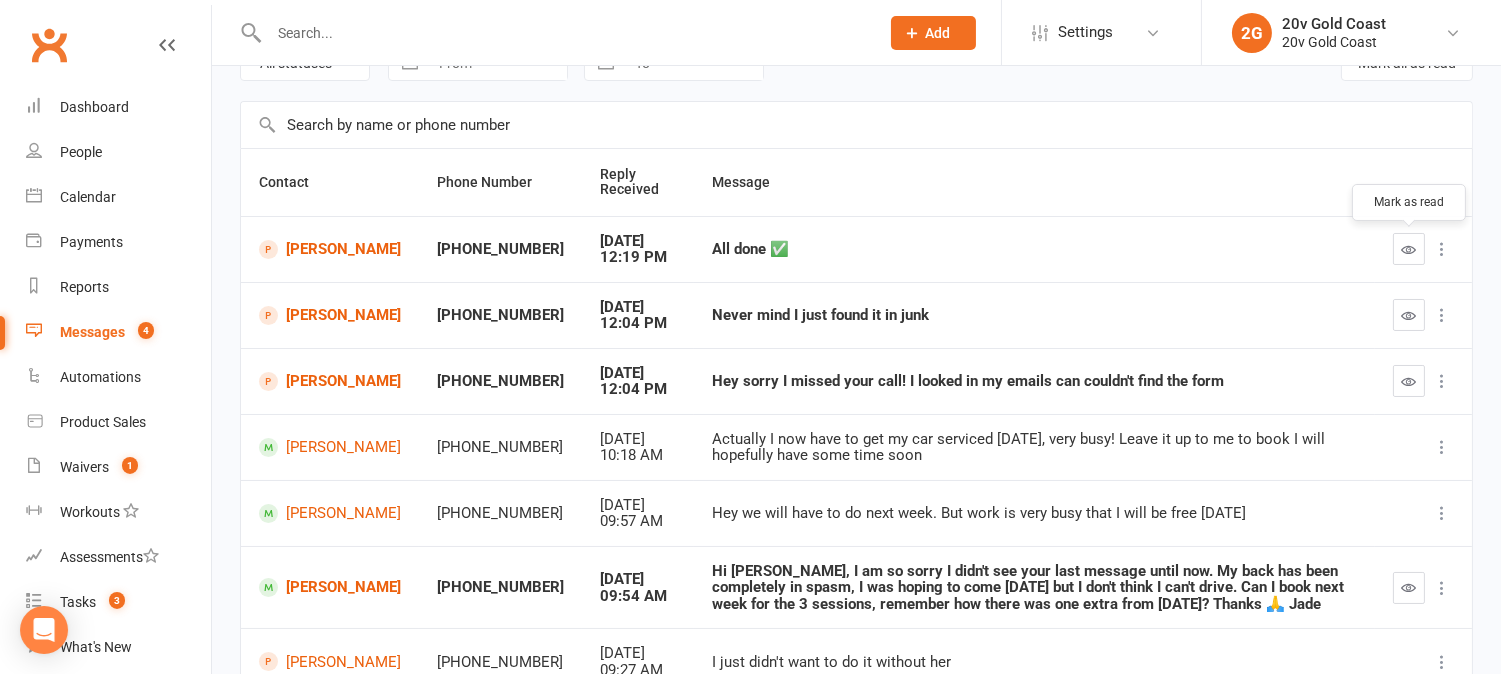 click at bounding box center (1409, 249) 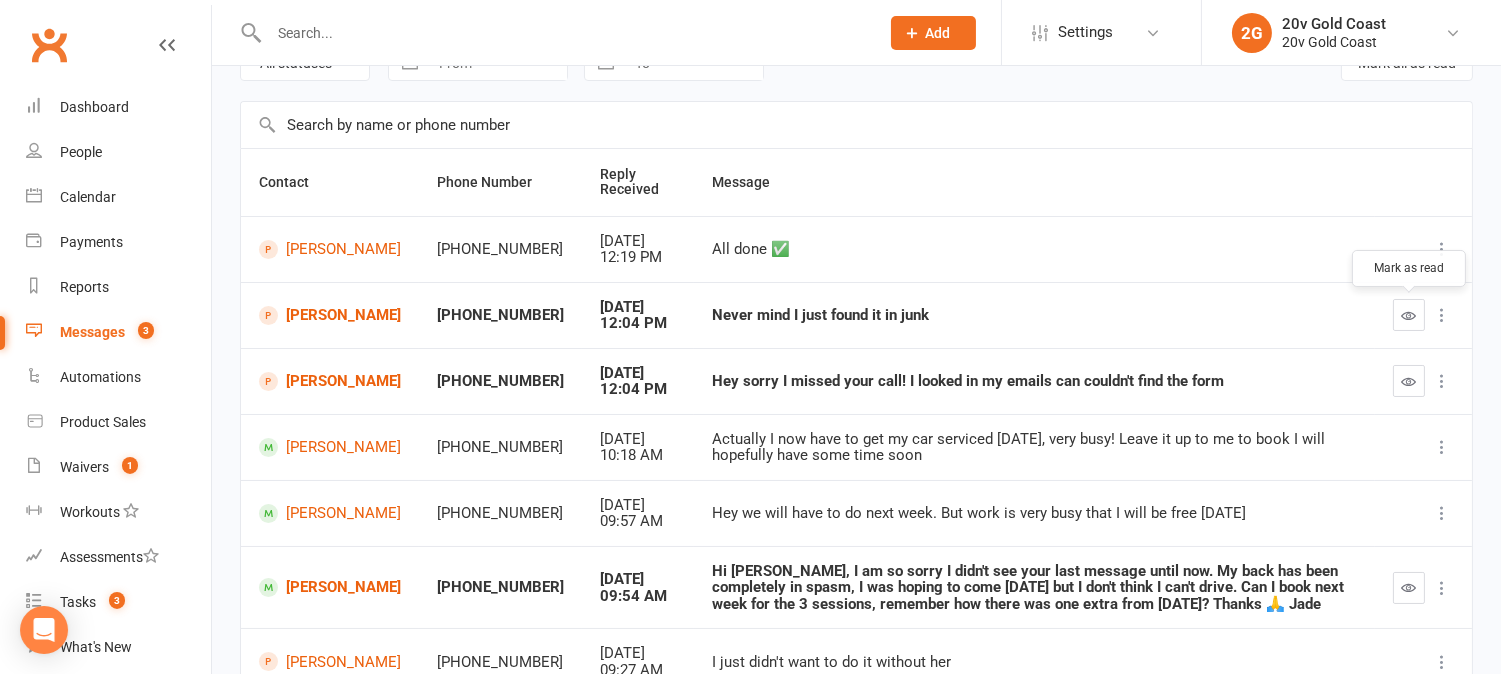 click at bounding box center (1409, 315) 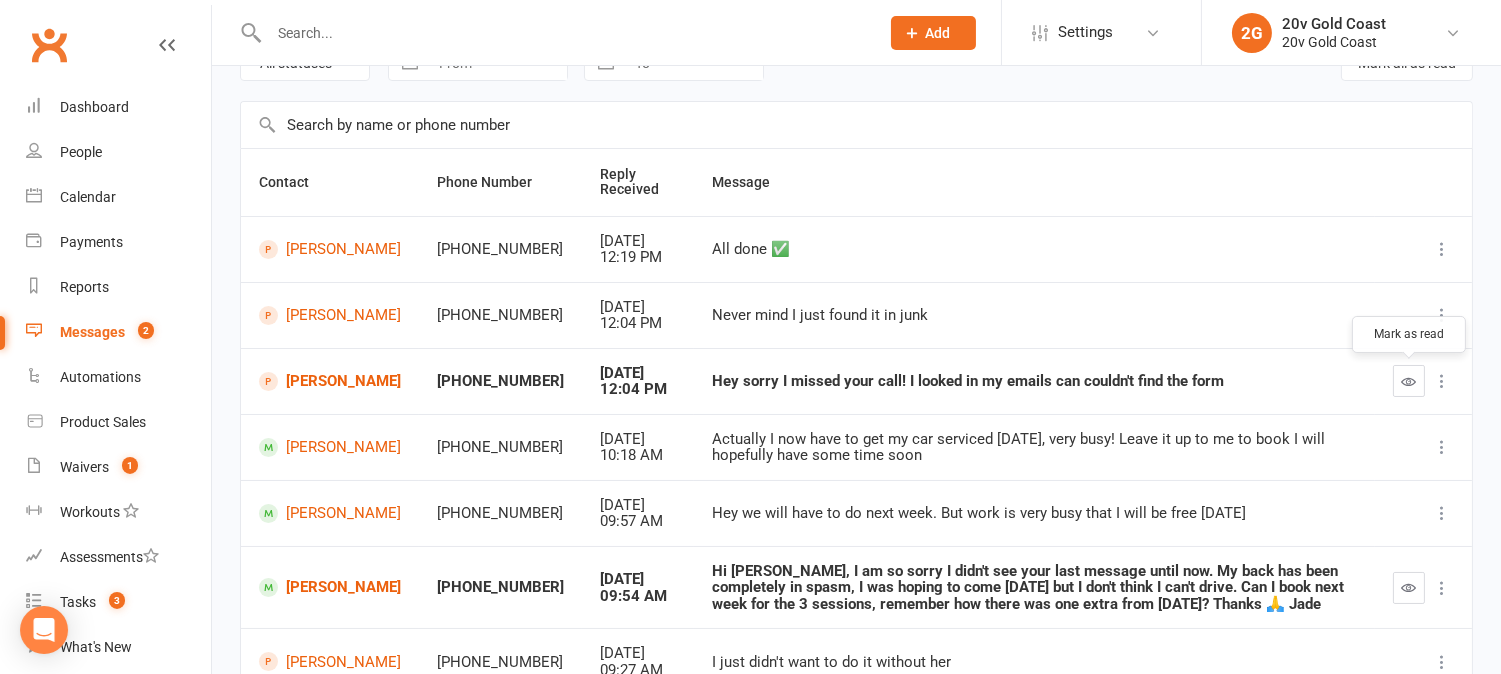 click at bounding box center (1409, 381) 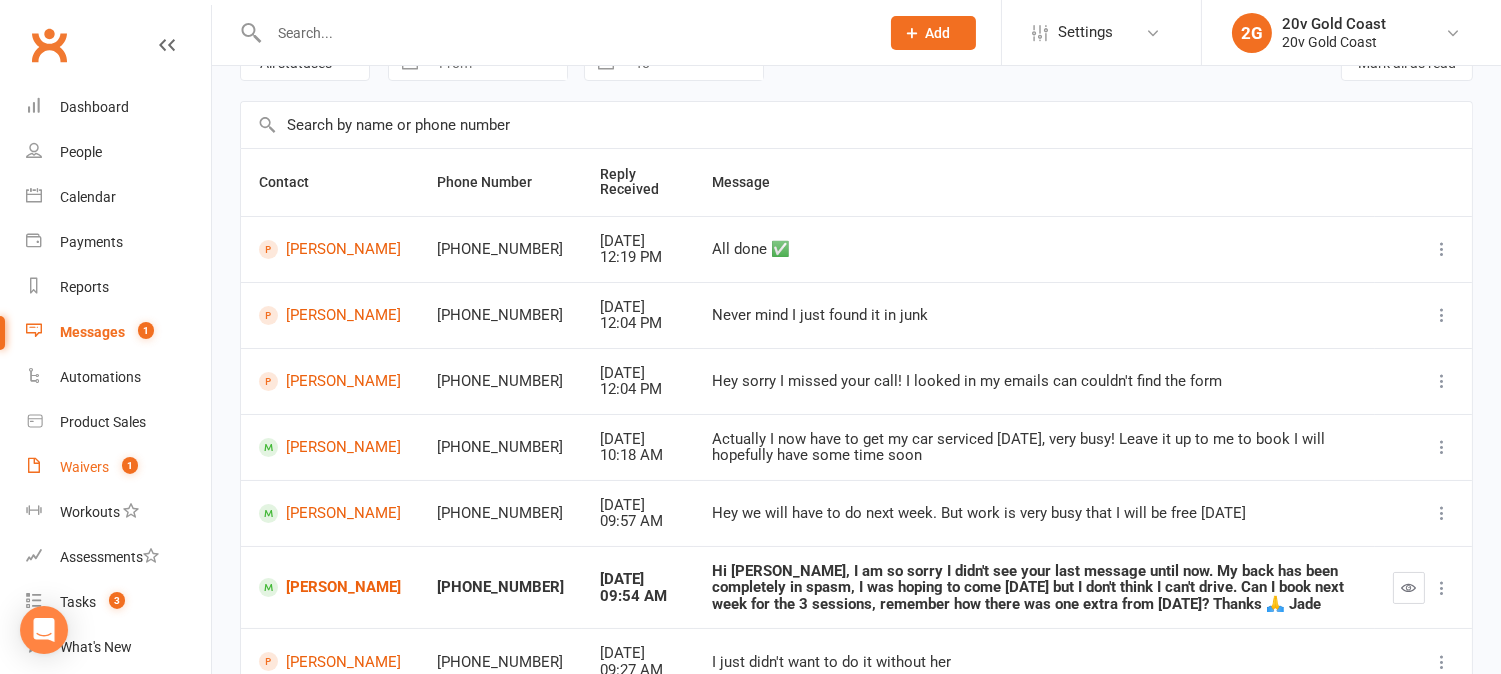 click on "Waivers   1" at bounding box center [118, 467] 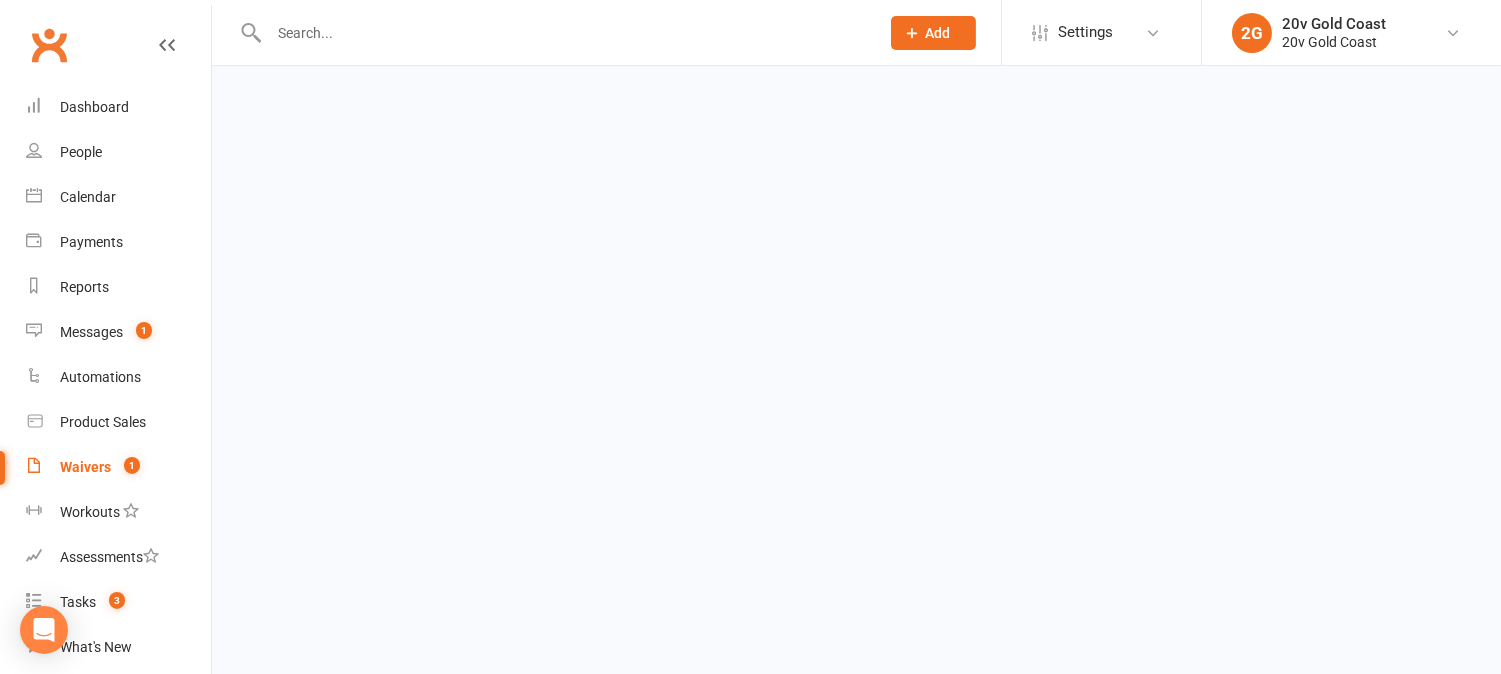 scroll, scrollTop: 0, scrollLeft: 0, axis: both 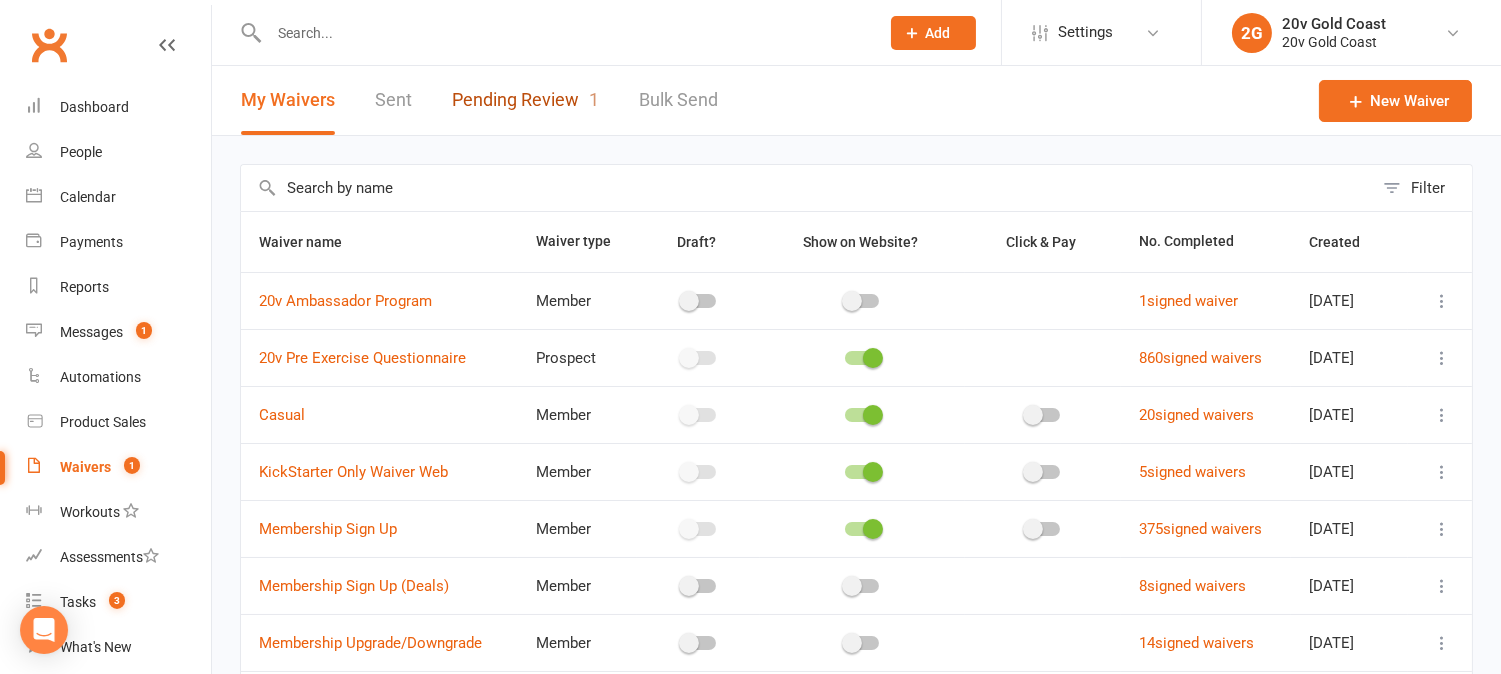 click on "Pending Review 1" at bounding box center [525, 100] 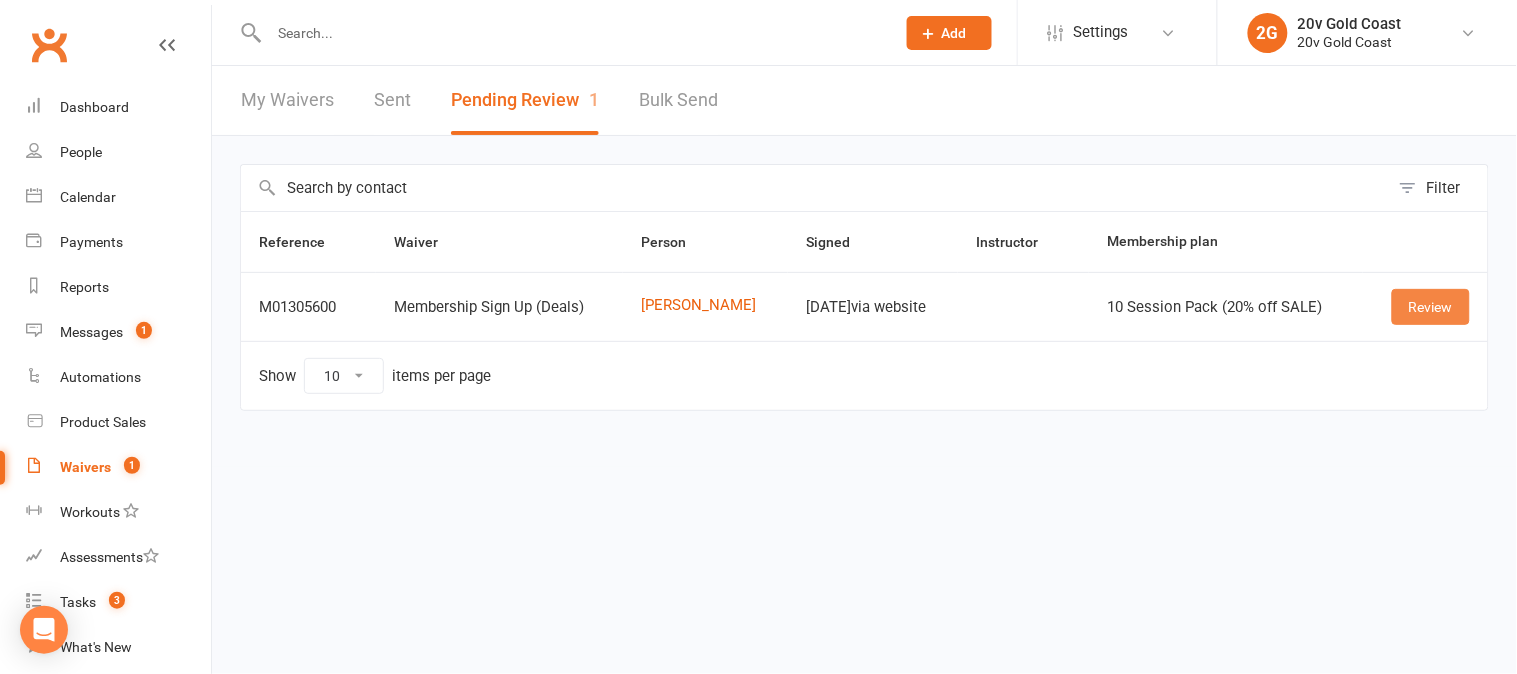 click on "Review" at bounding box center (1431, 307) 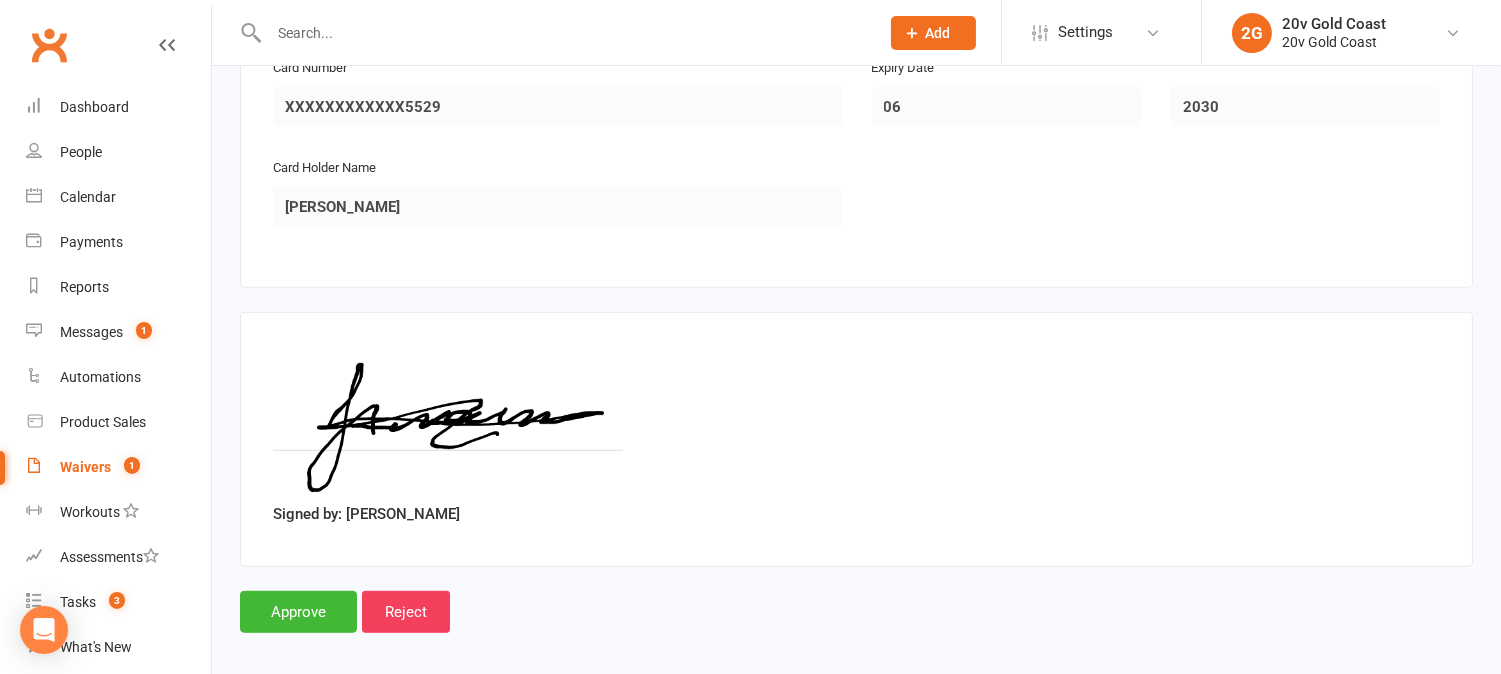 scroll, scrollTop: 2623, scrollLeft: 0, axis: vertical 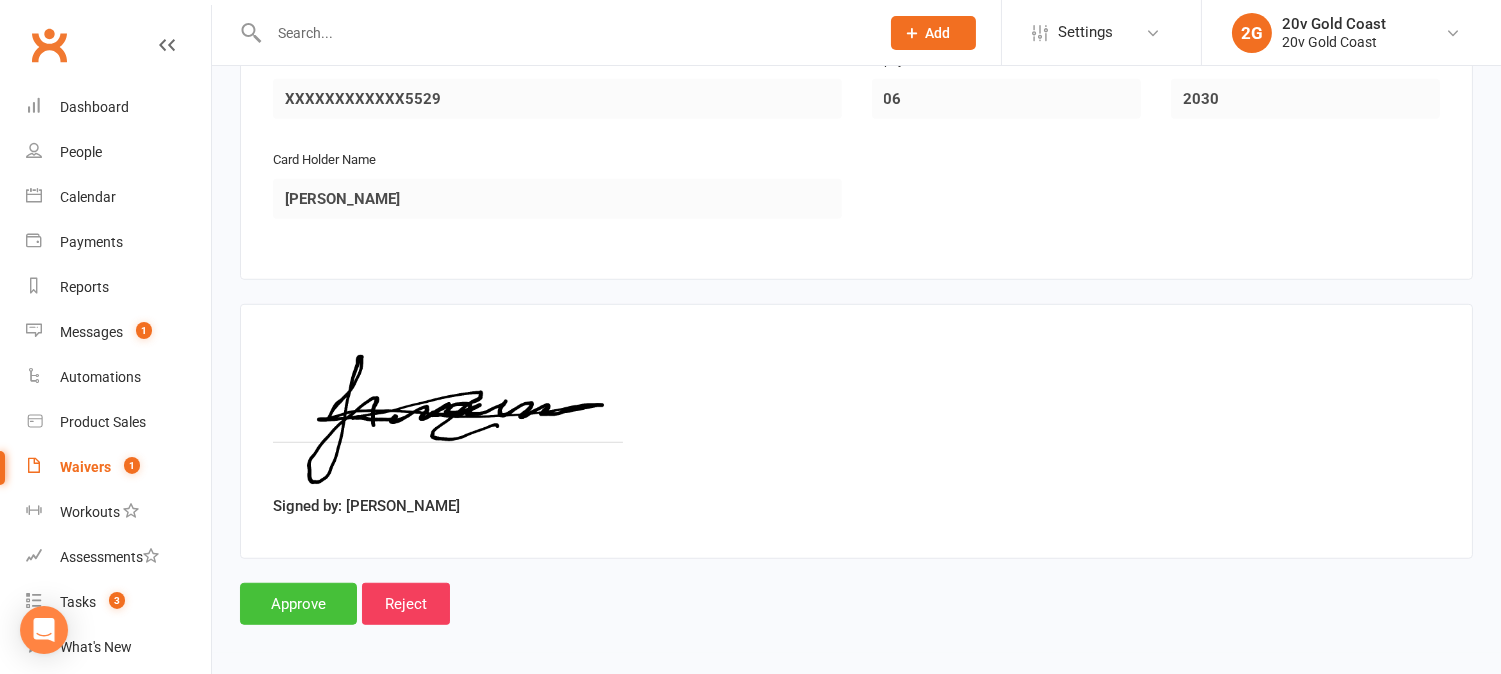 click on "Approve" at bounding box center [298, 604] 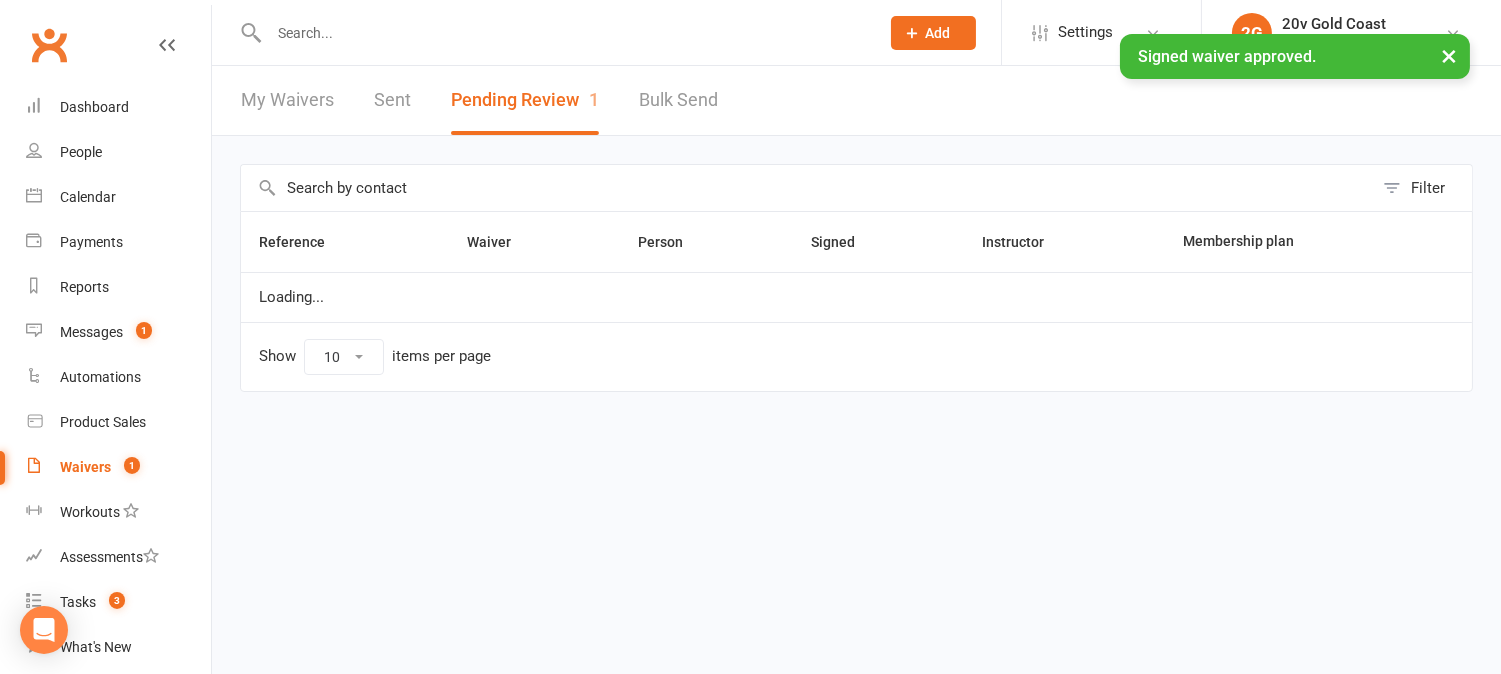 scroll, scrollTop: 0, scrollLeft: 0, axis: both 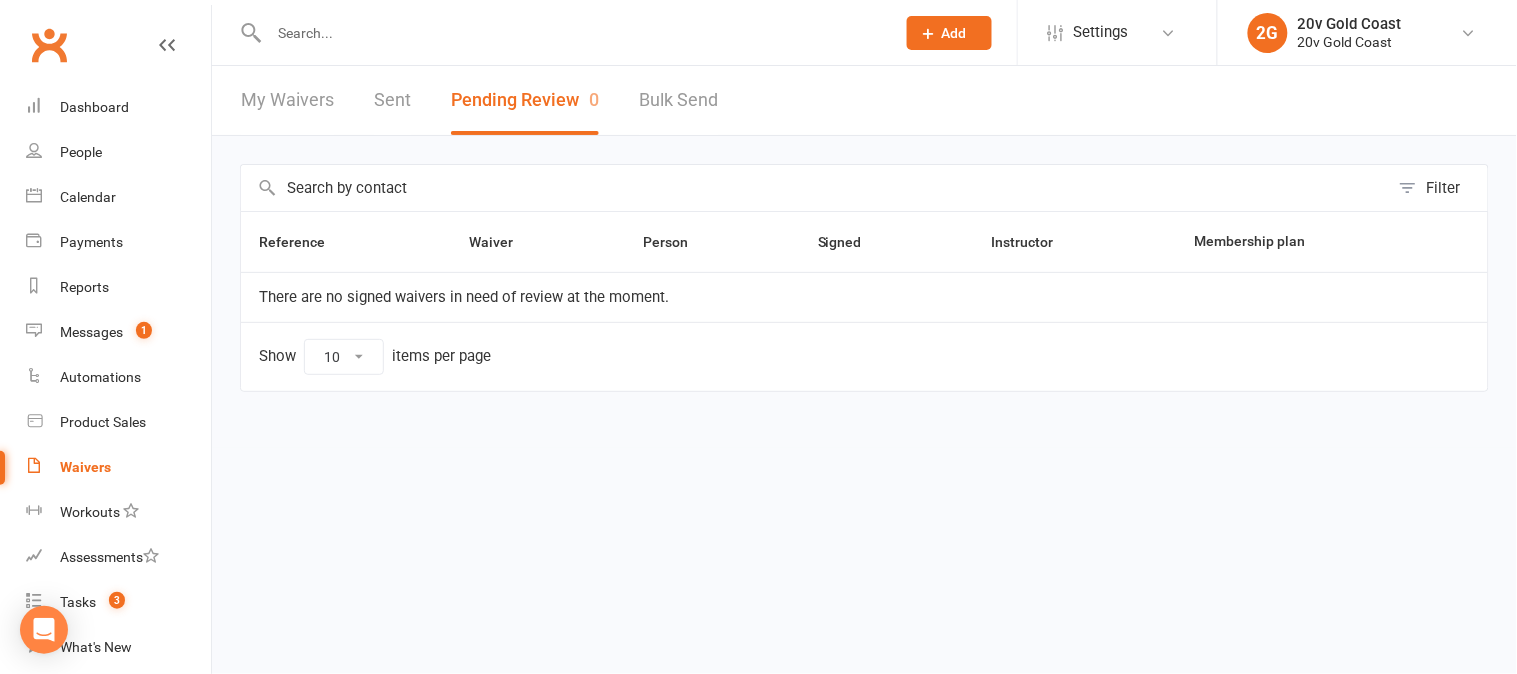 click at bounding box center (572, 33) 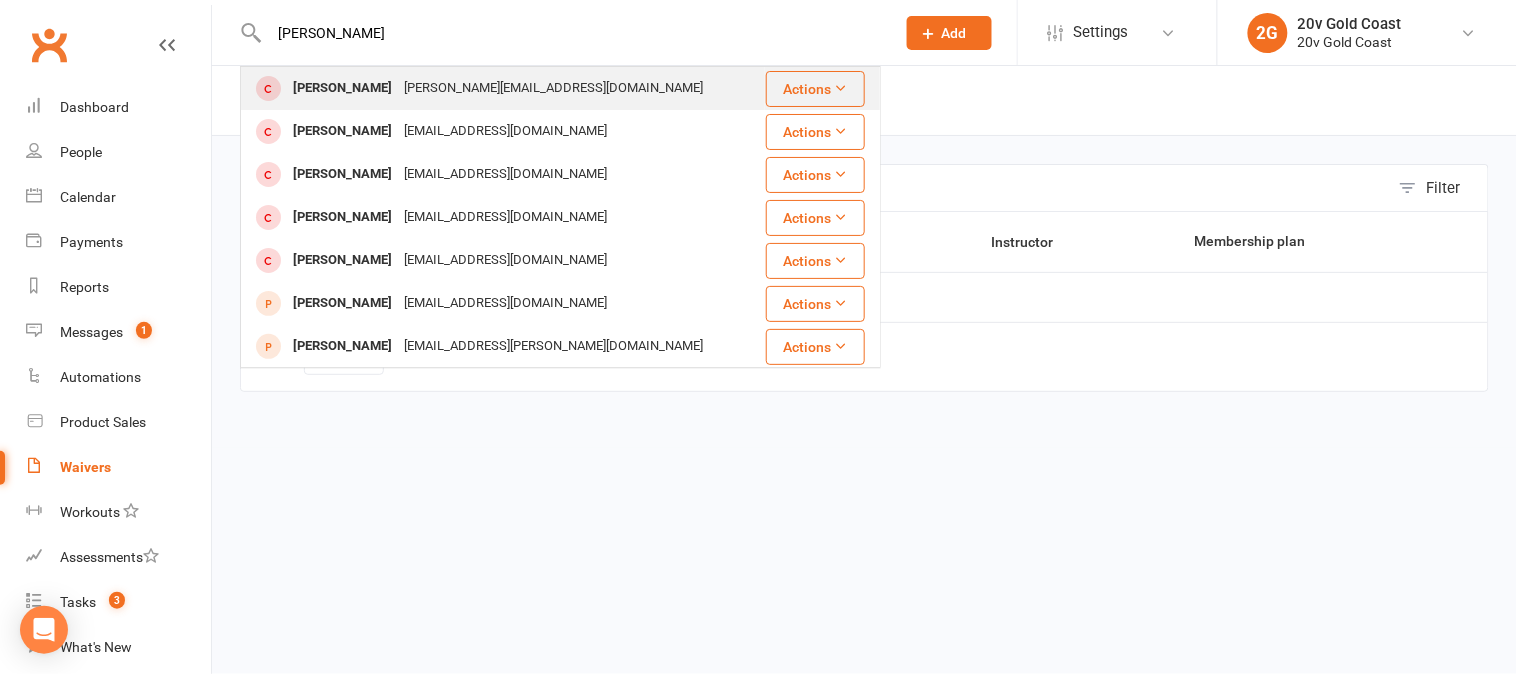 type on "felicity hol" 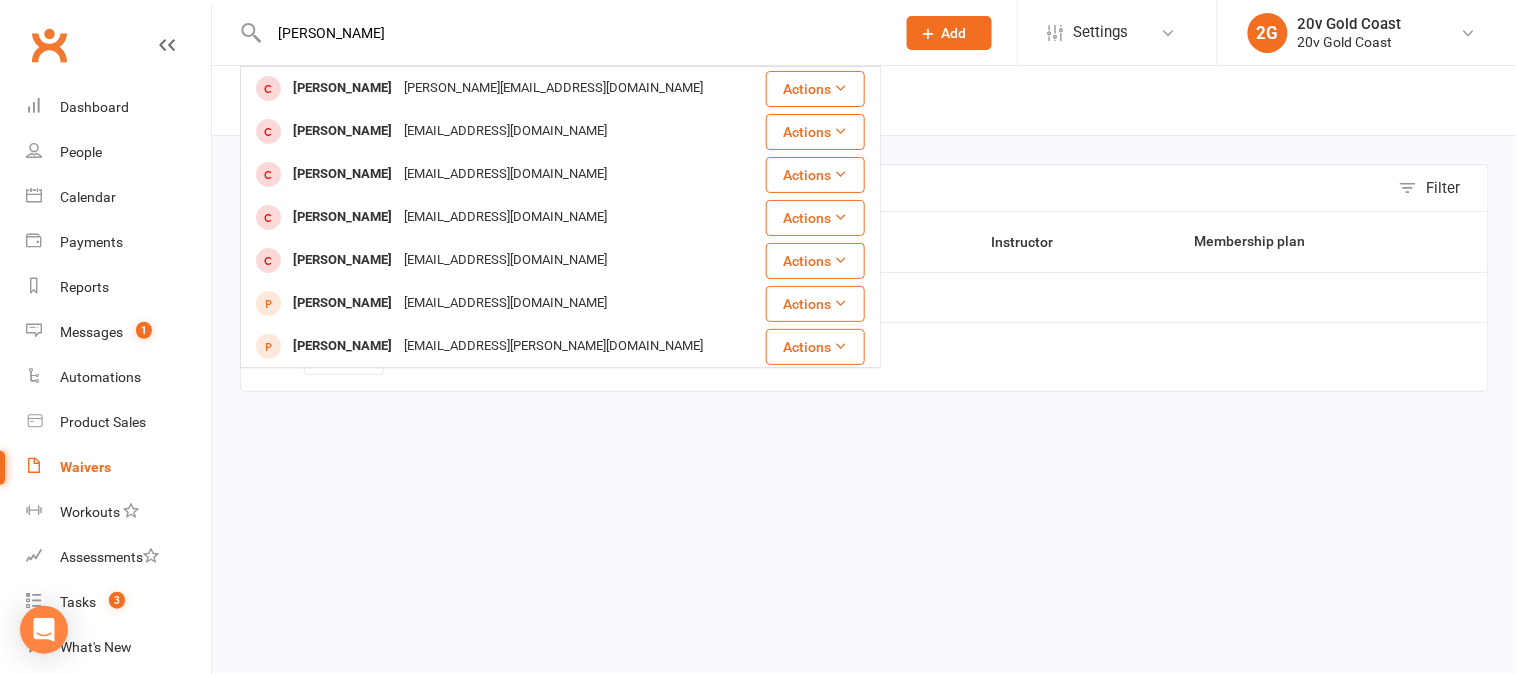 click on "Felicity Holz" at bounding box center [342, 88] 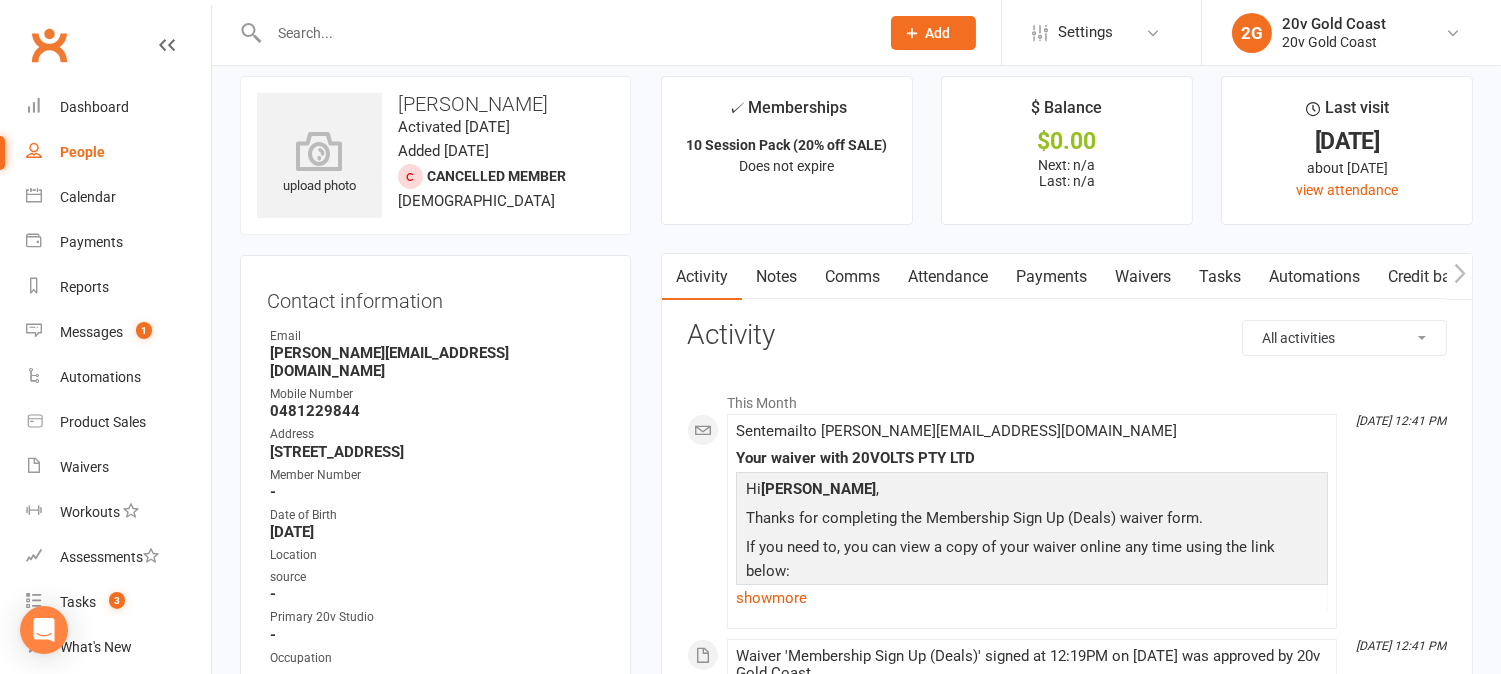 scroll, scrollTop: 0, scrollLeft: 0, axis: both 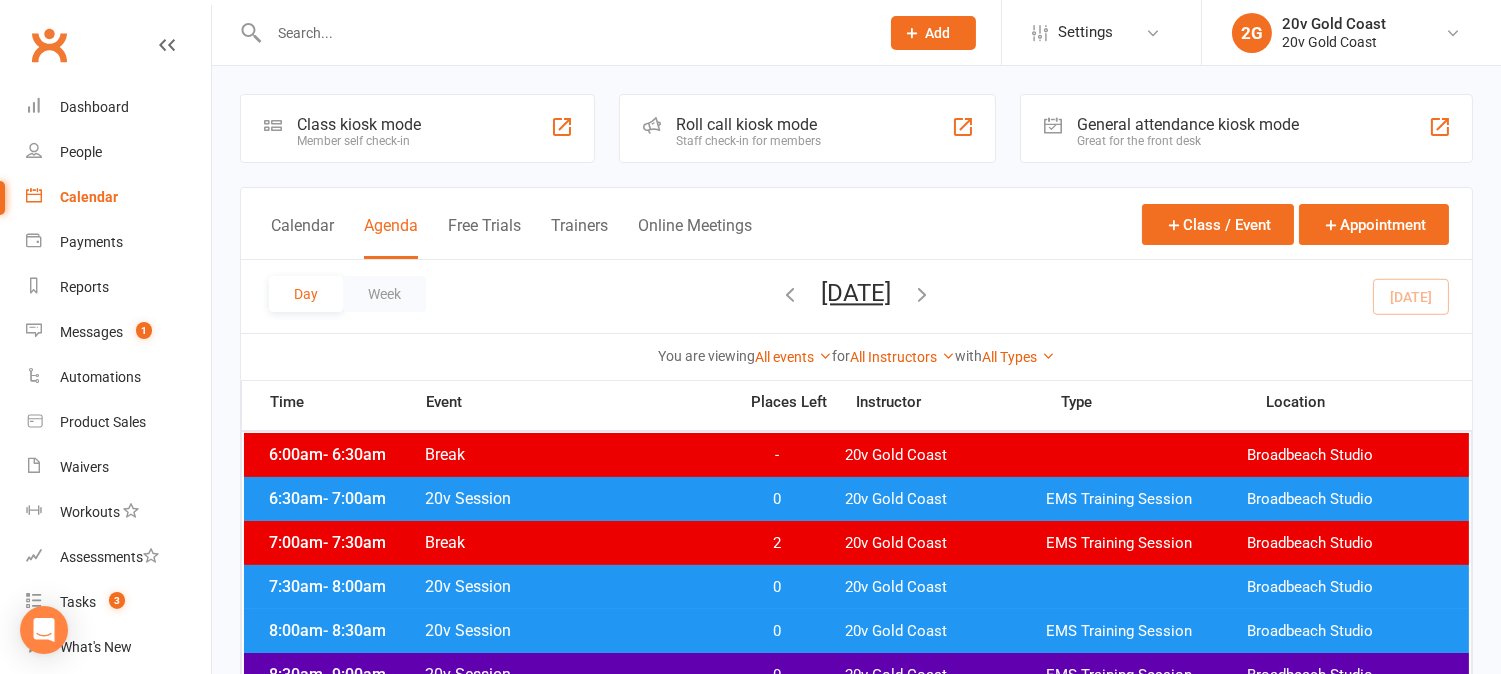 click on "[DATE]" at bounding box center [857, 293] 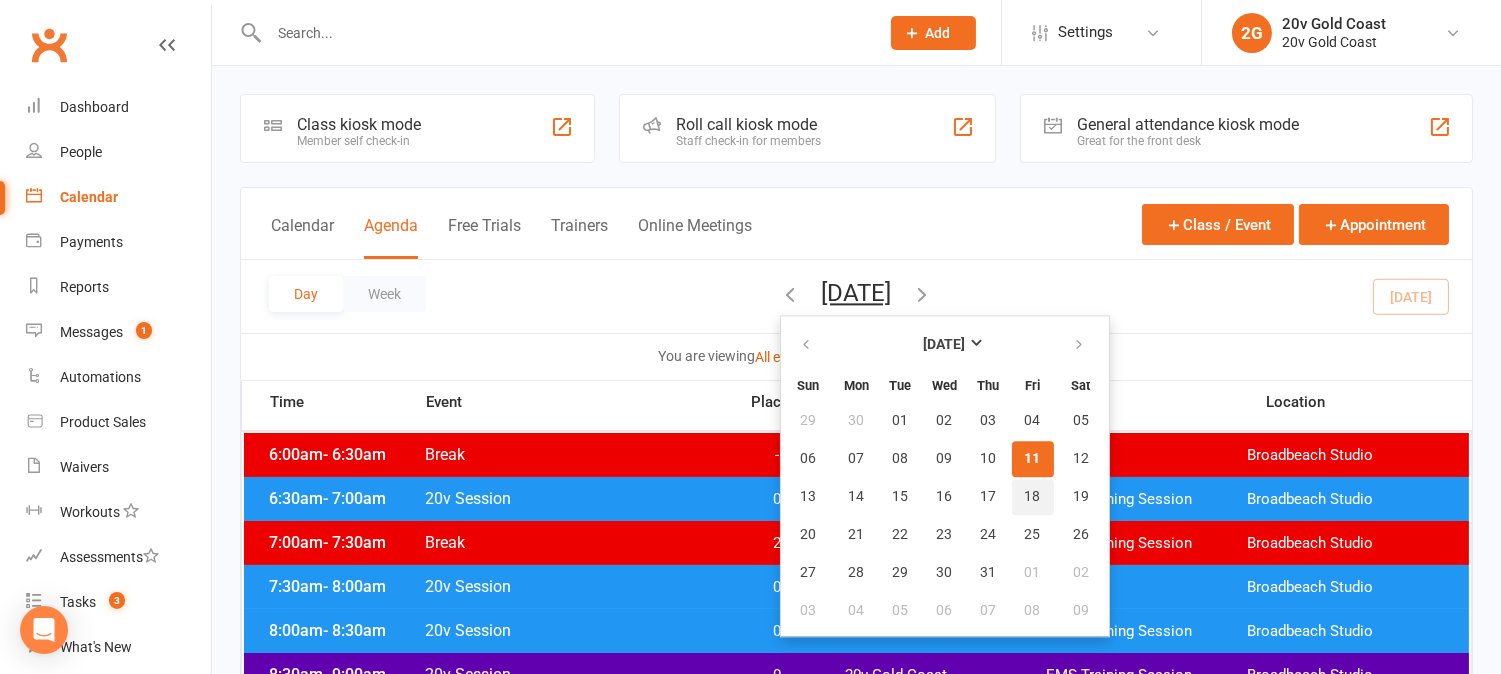 click on "18" at bounding box center (1033, 497) 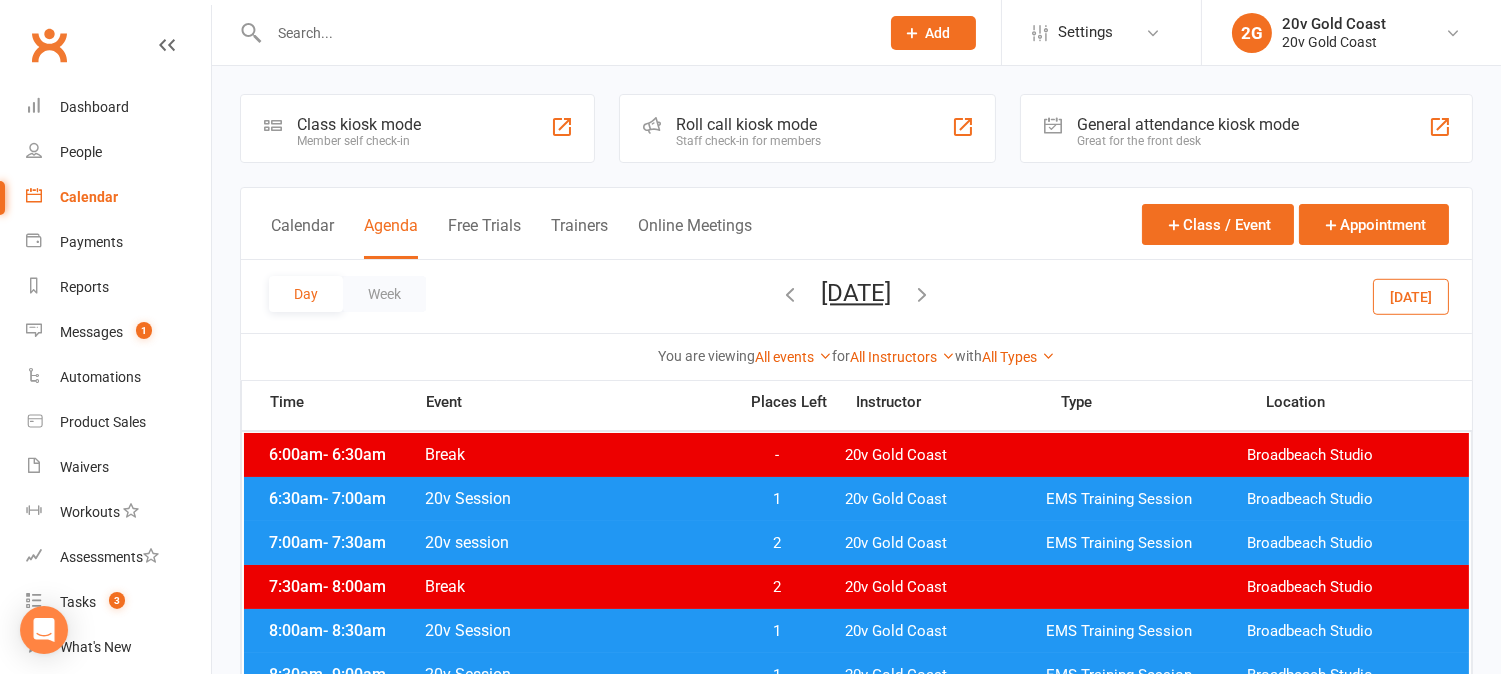 click on "1" at bounding box center (777, 499) 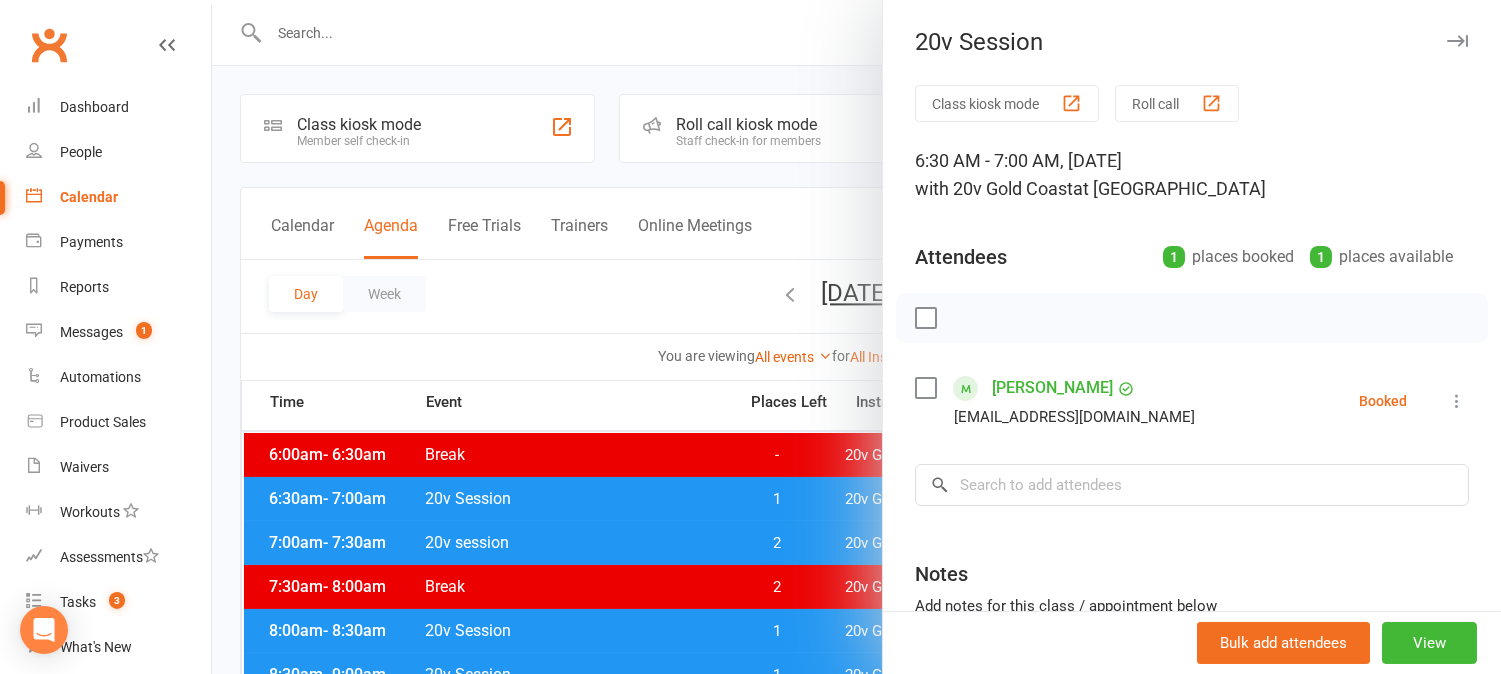 click at bounding box center [856, 337] 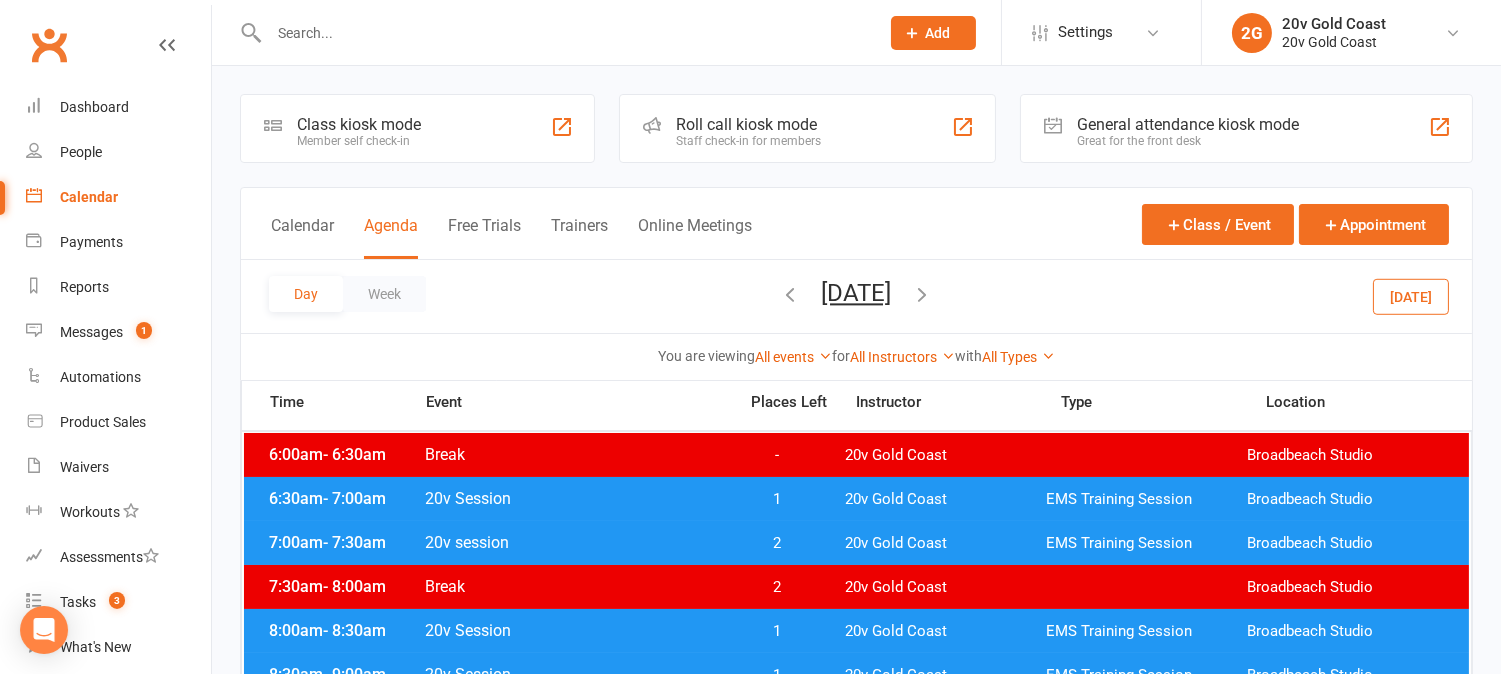 click on "Friday, Jul 18, 2025" at bounding box center [857, 293] 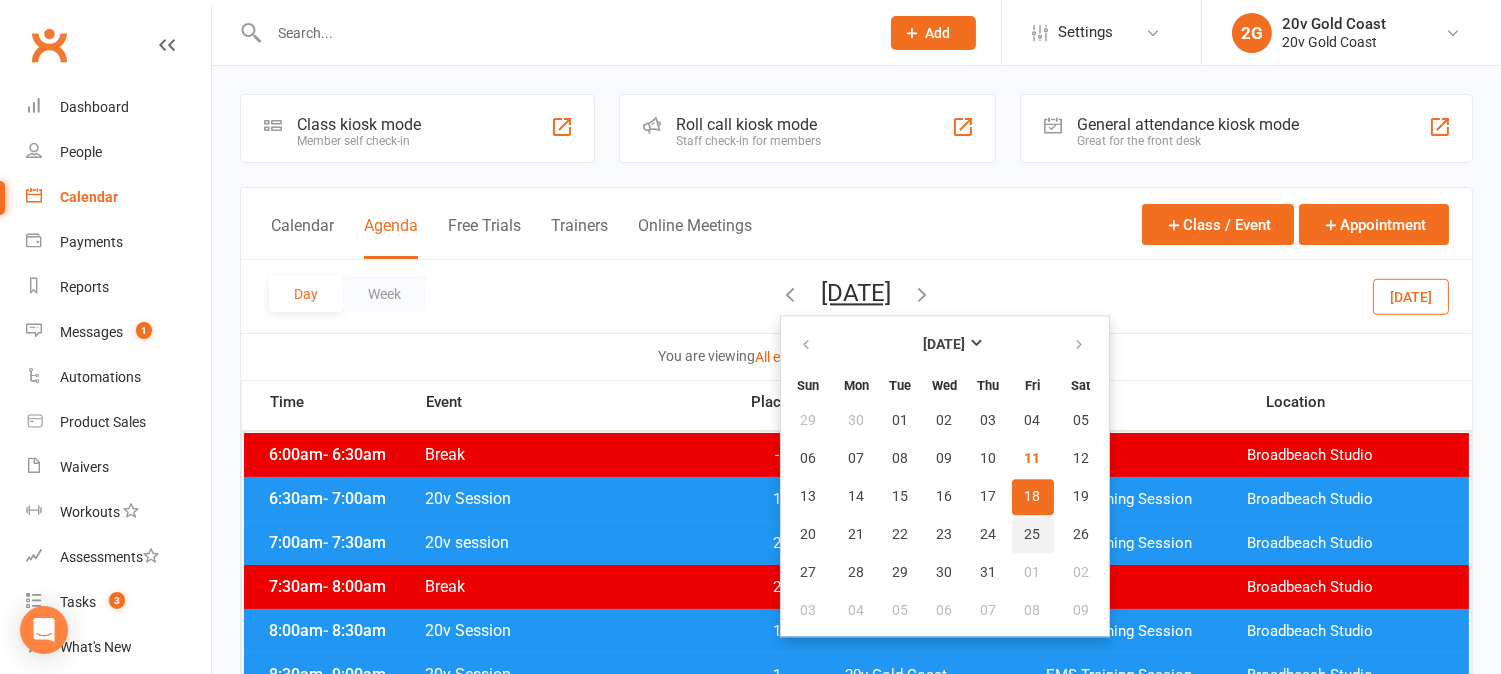 click on "25" at bounding box center [1033, 535] 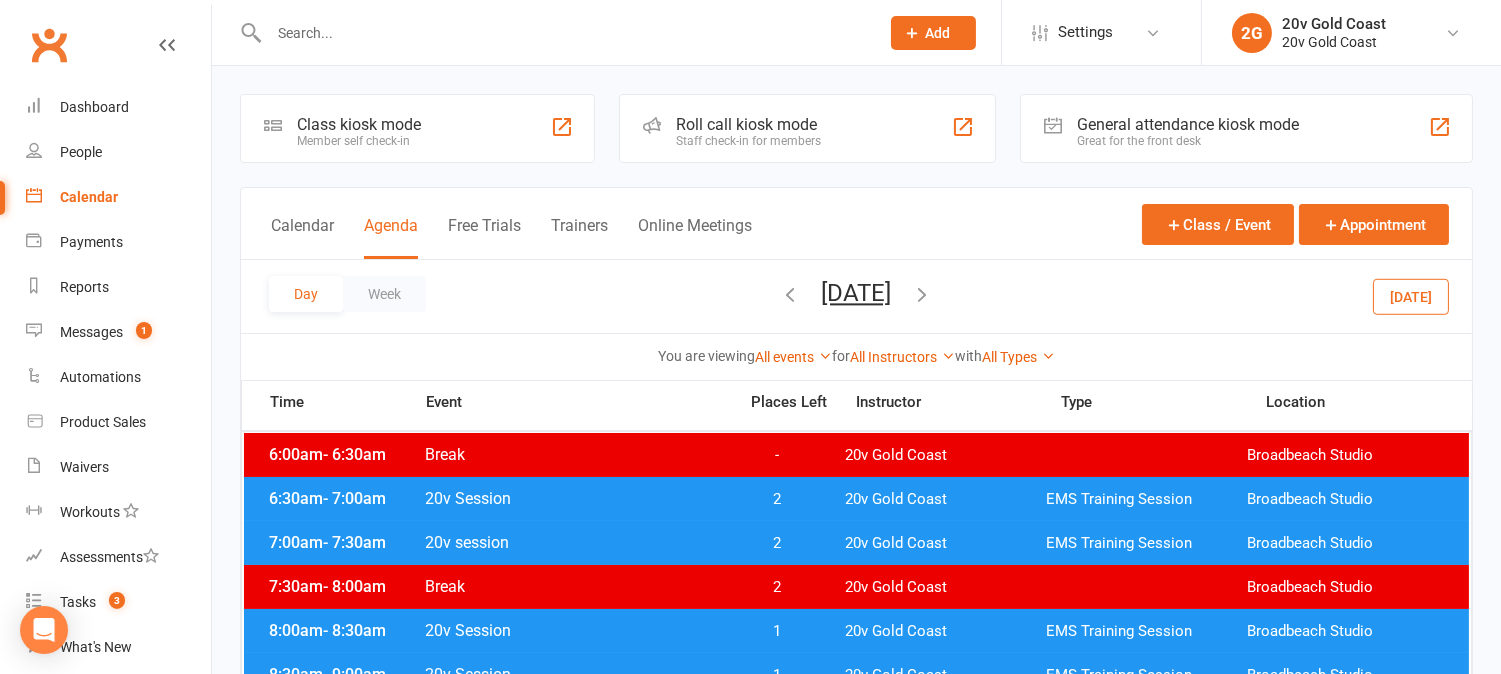 click on "Today" at bounding box center (1411, 296) 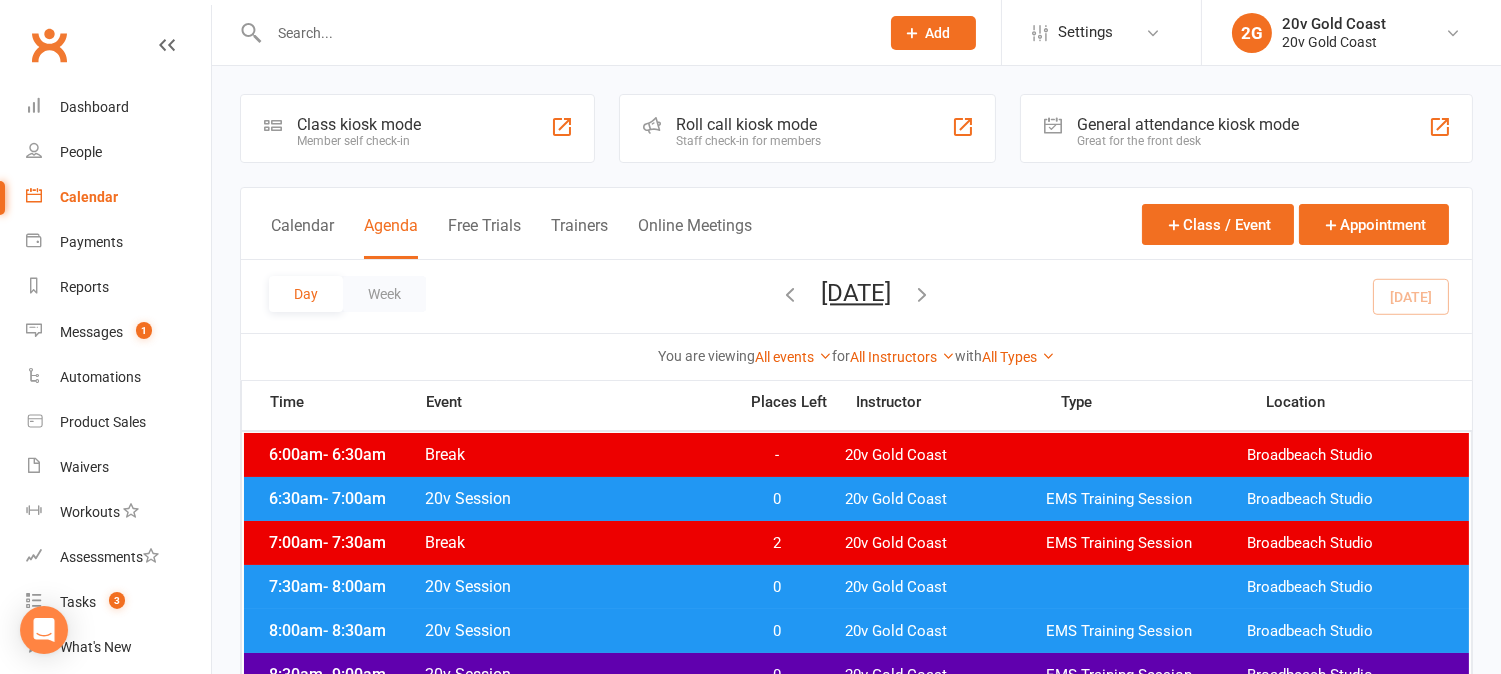 click on "Friday, Jul 11, 2025" at bounding box center [857, 293] 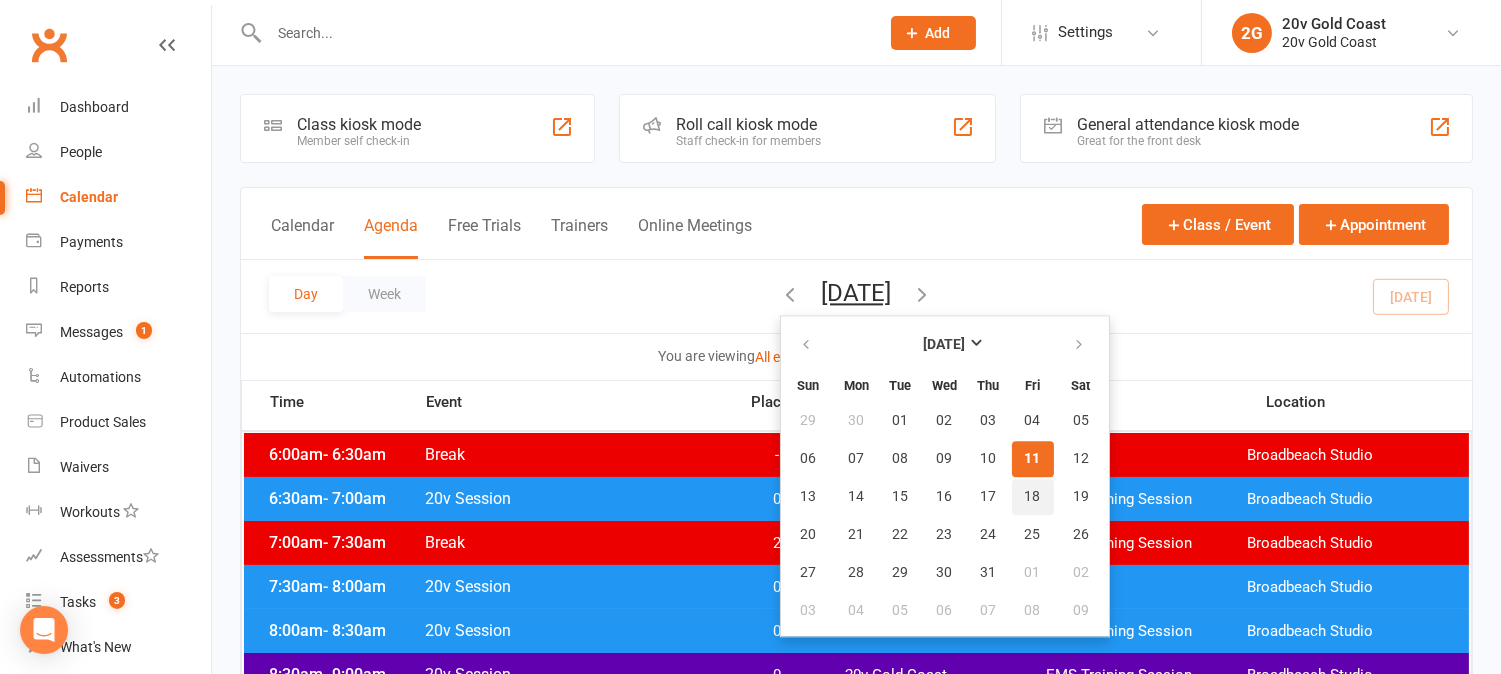 click on "18" at bounding box center (1033, 497) 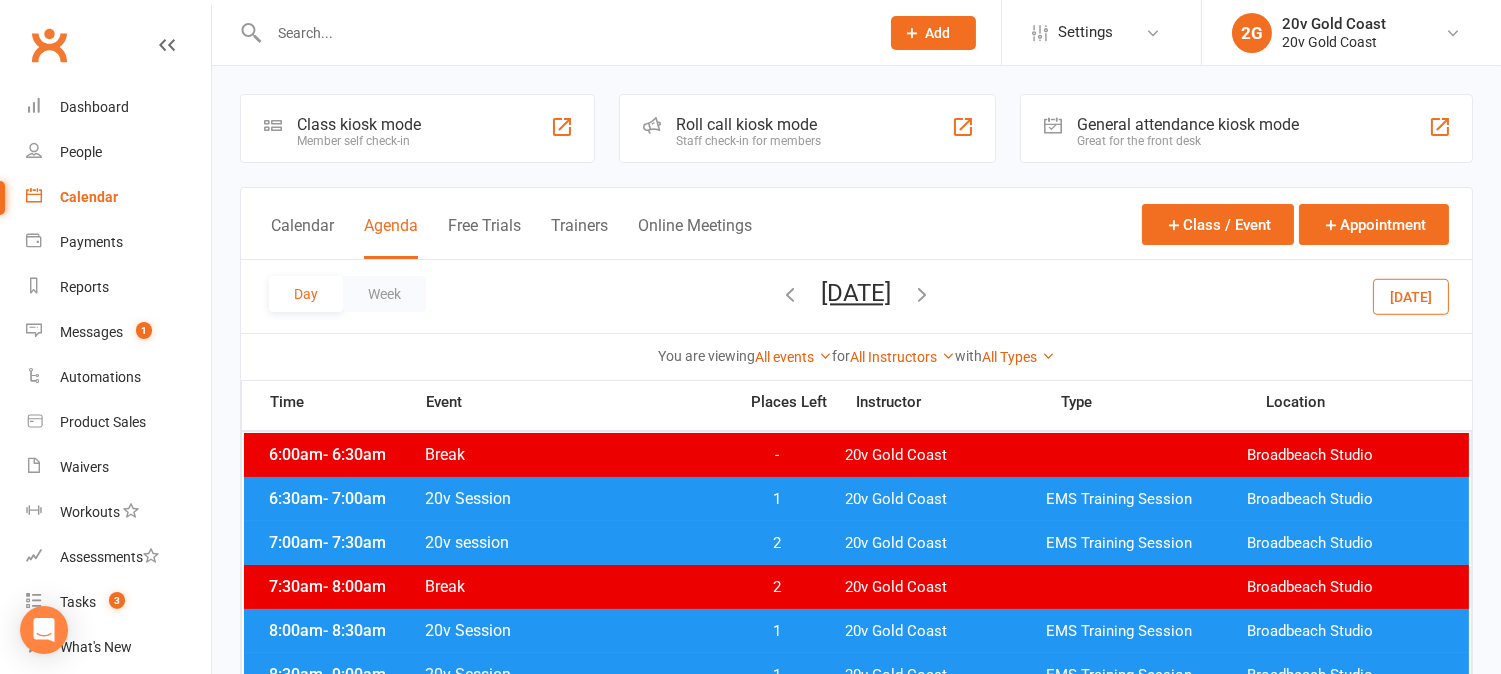 click on "1" at bounding box center [777, 499] 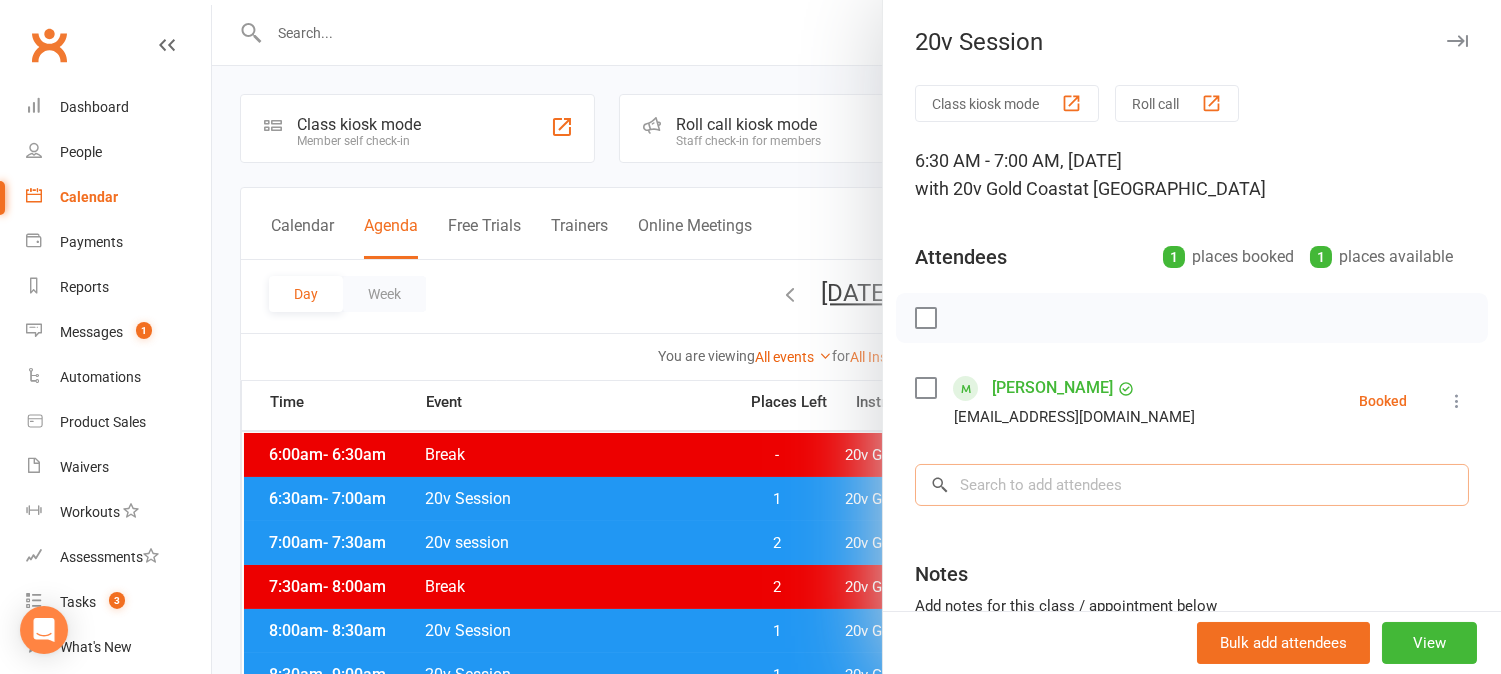 click at bounding box center [1192, 485] 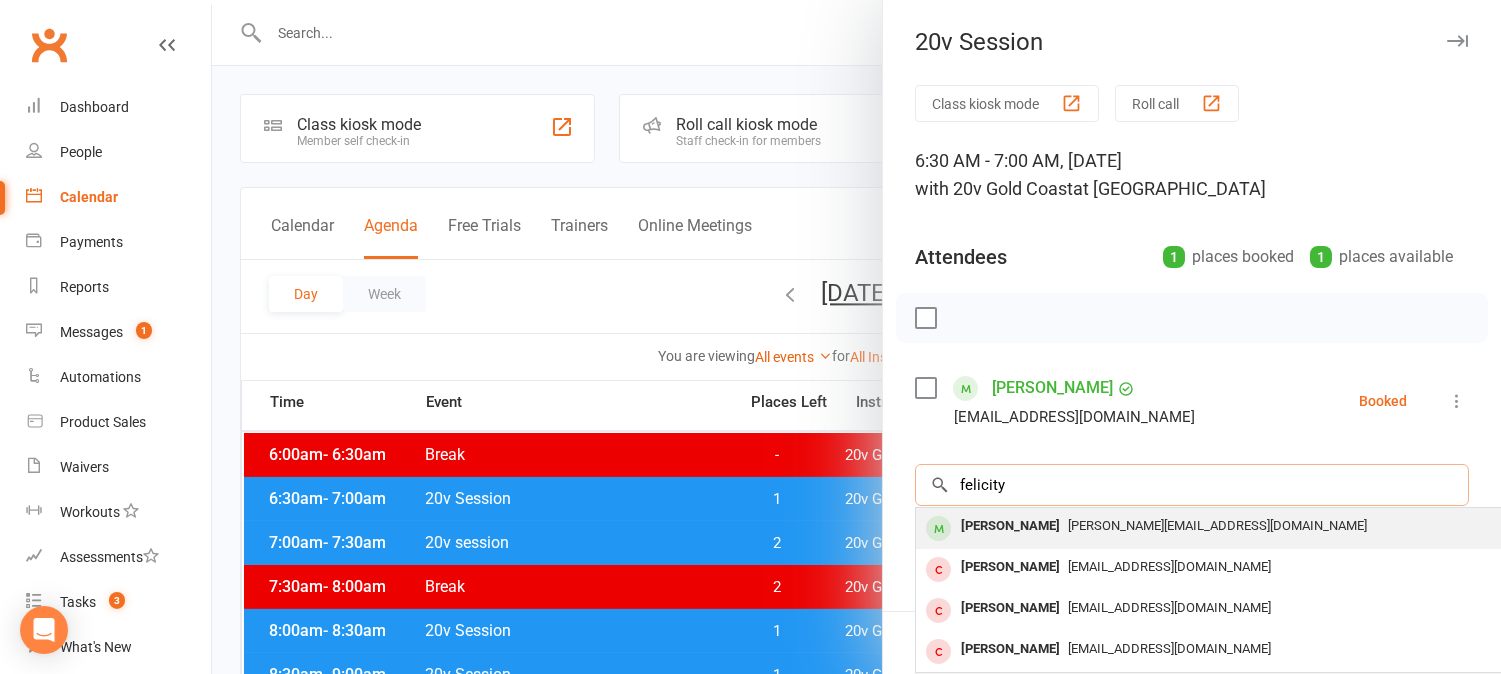 type on "felicity" 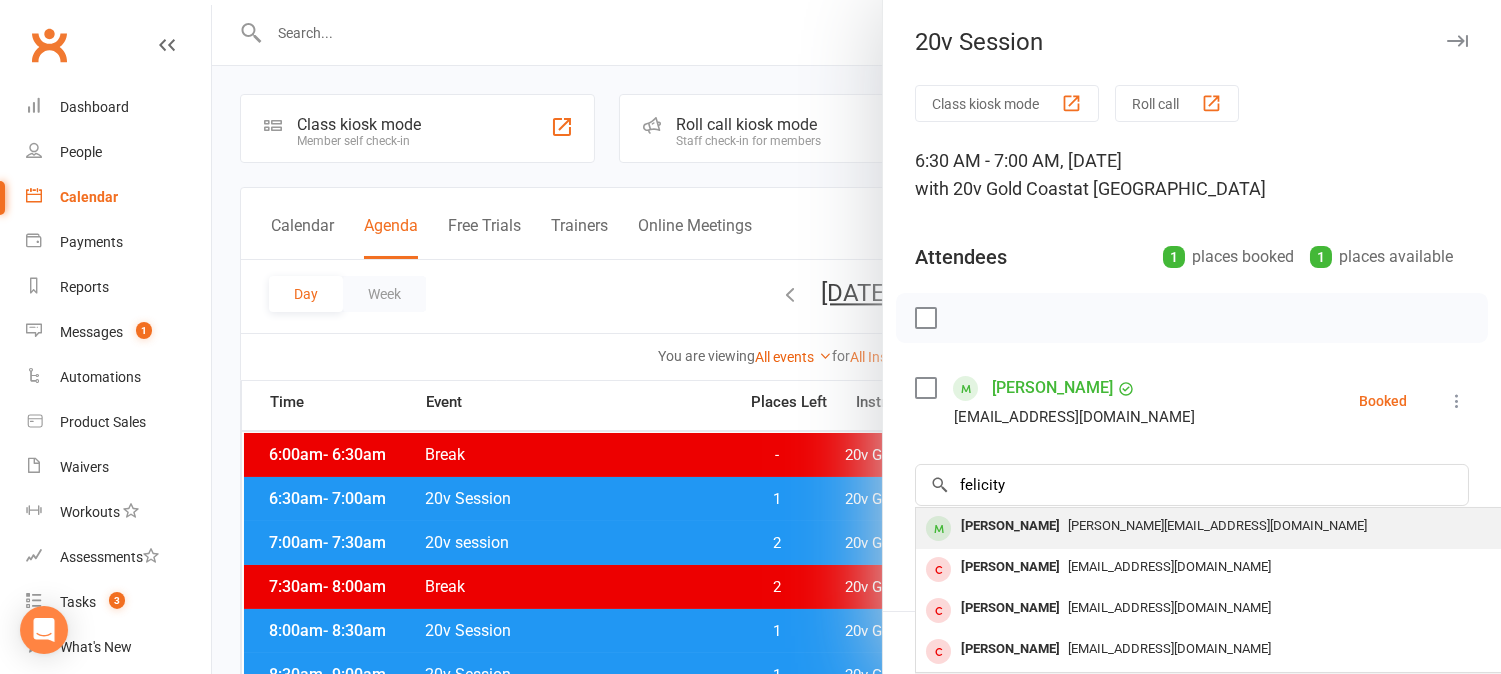 click on "Felicity.holz@hotmail.com" at bounding box center [1217, 525] 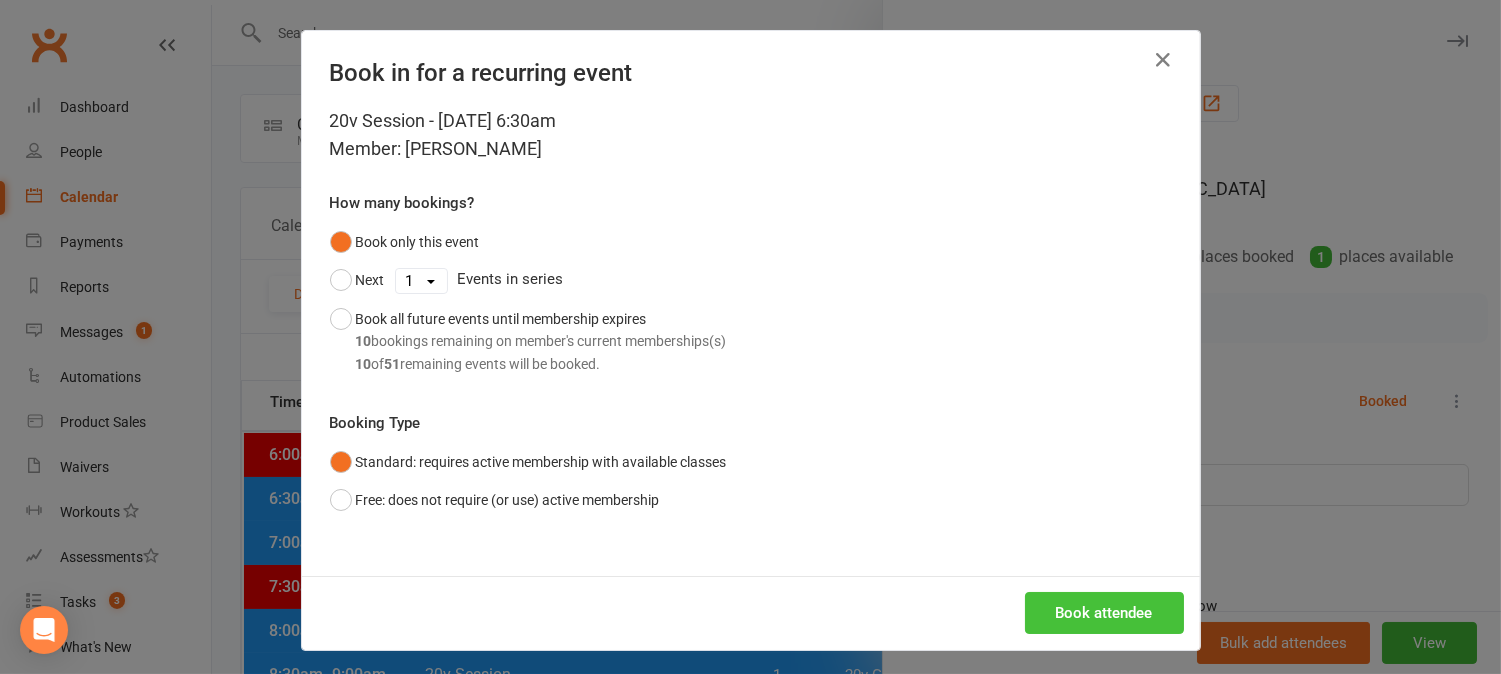 click on "Book attendee" at bounding box center (1104, 613) 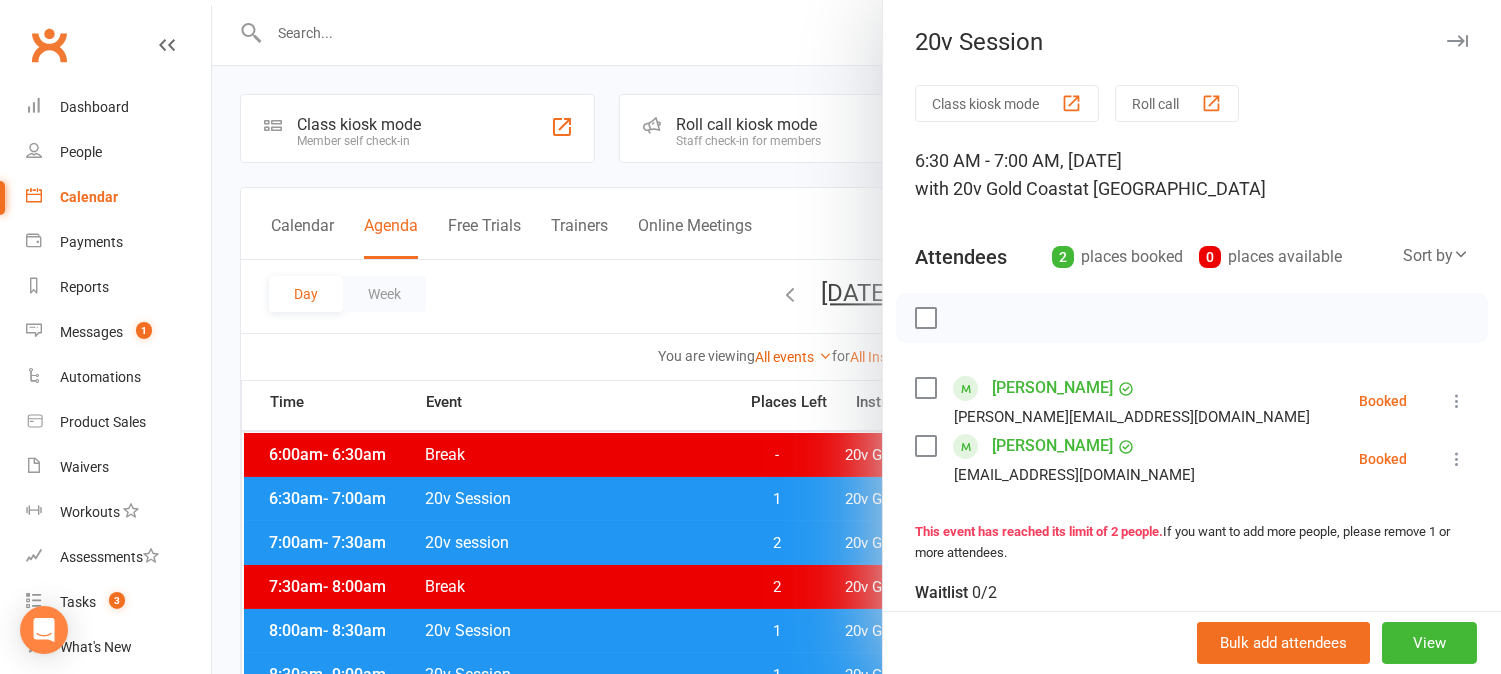 drag, startPoint x: 762, startPoint y: 448, endPoint x: 948, endPoint y: 388, distance: 195.43797 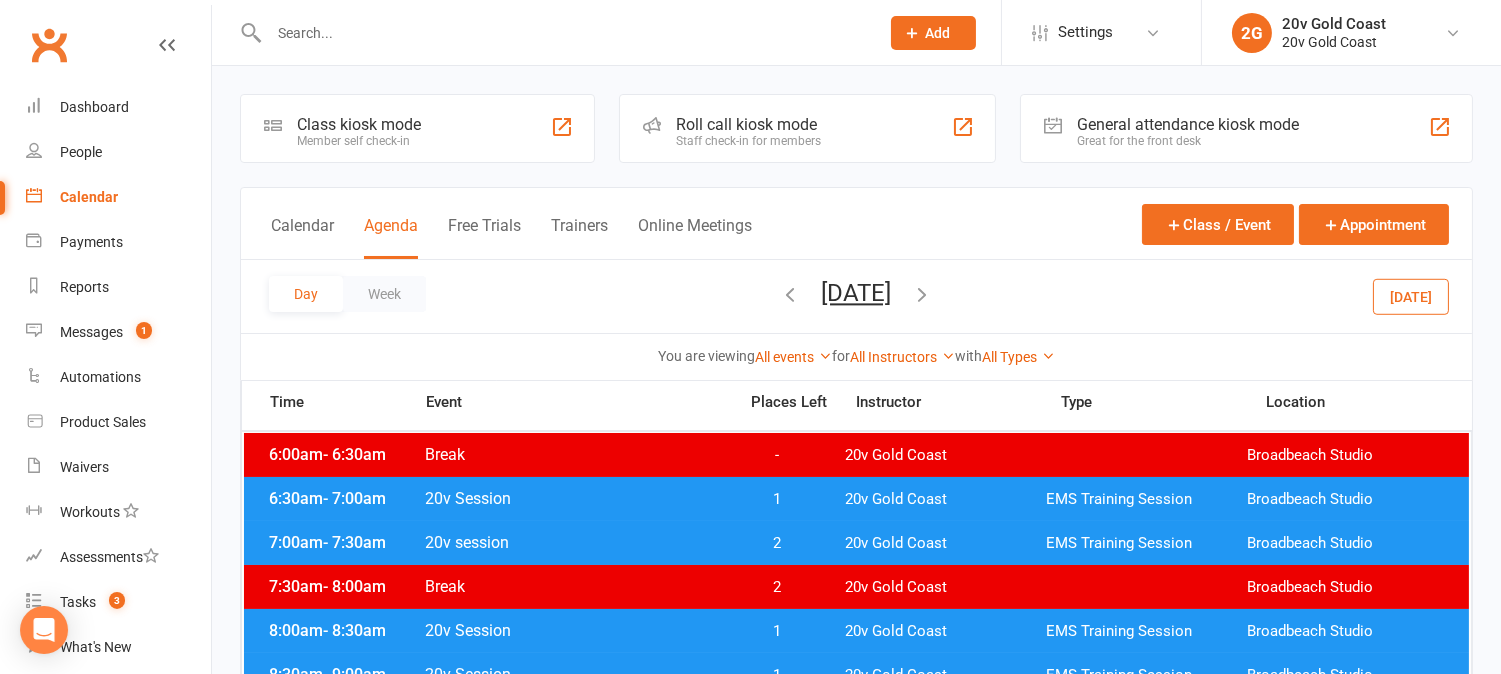 click on "Today" at bounding box center [1411, 296] 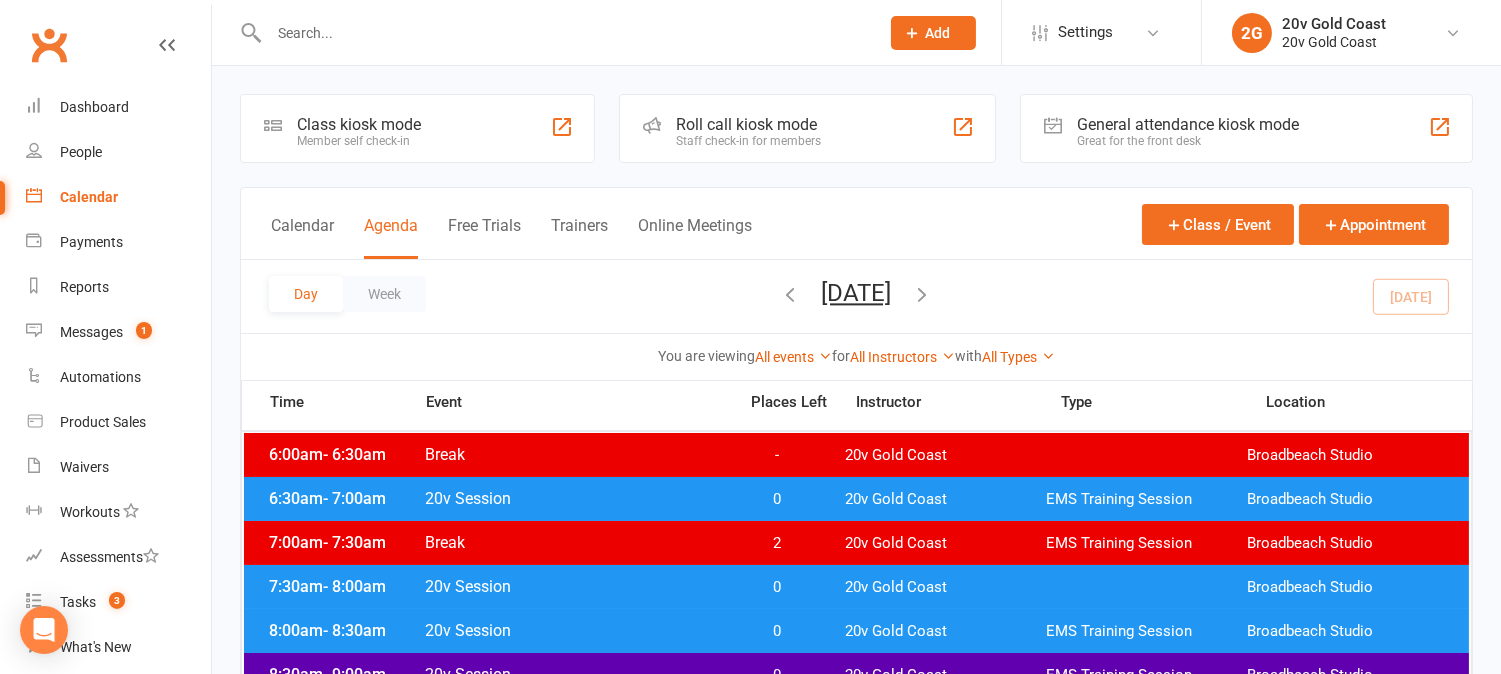click on "Friday, Jul 11, 2025" at bounding box center [857, 293] 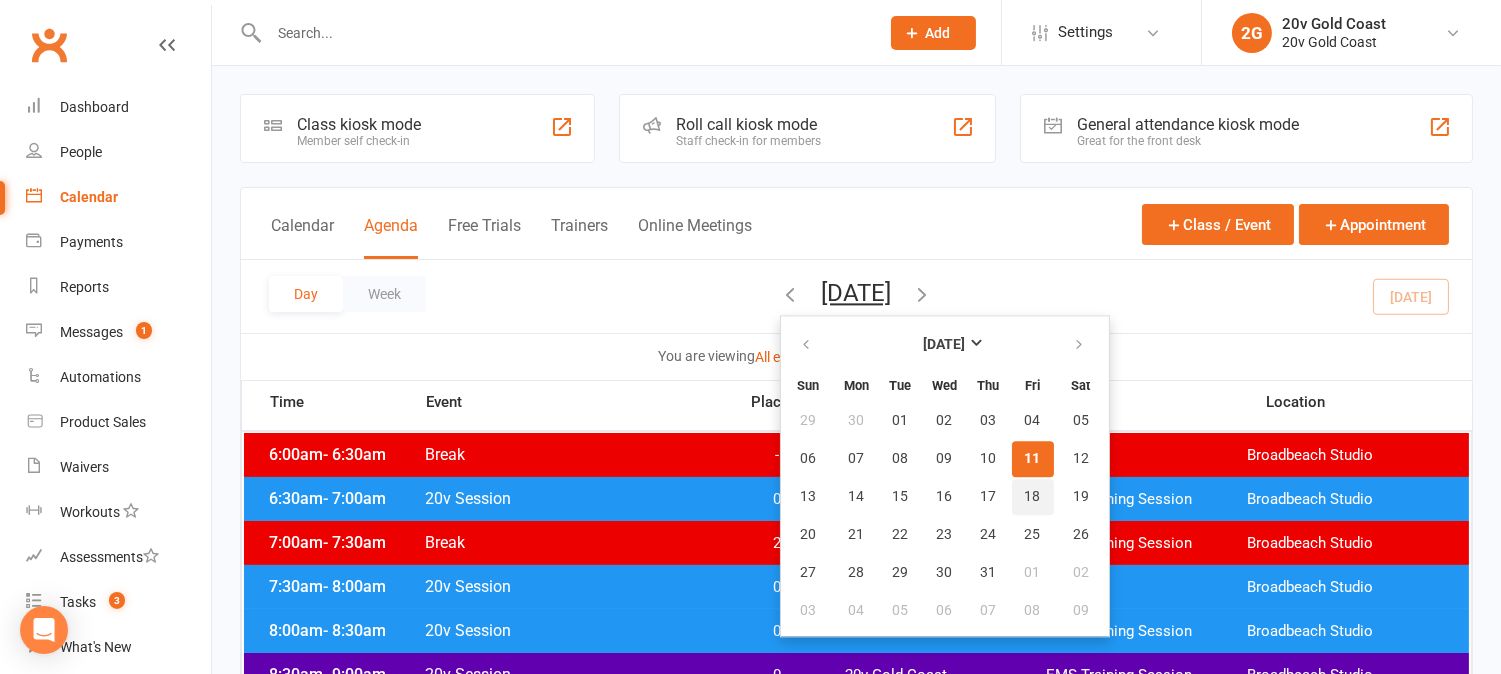 click on "18" at bounding box center (1033, 497) 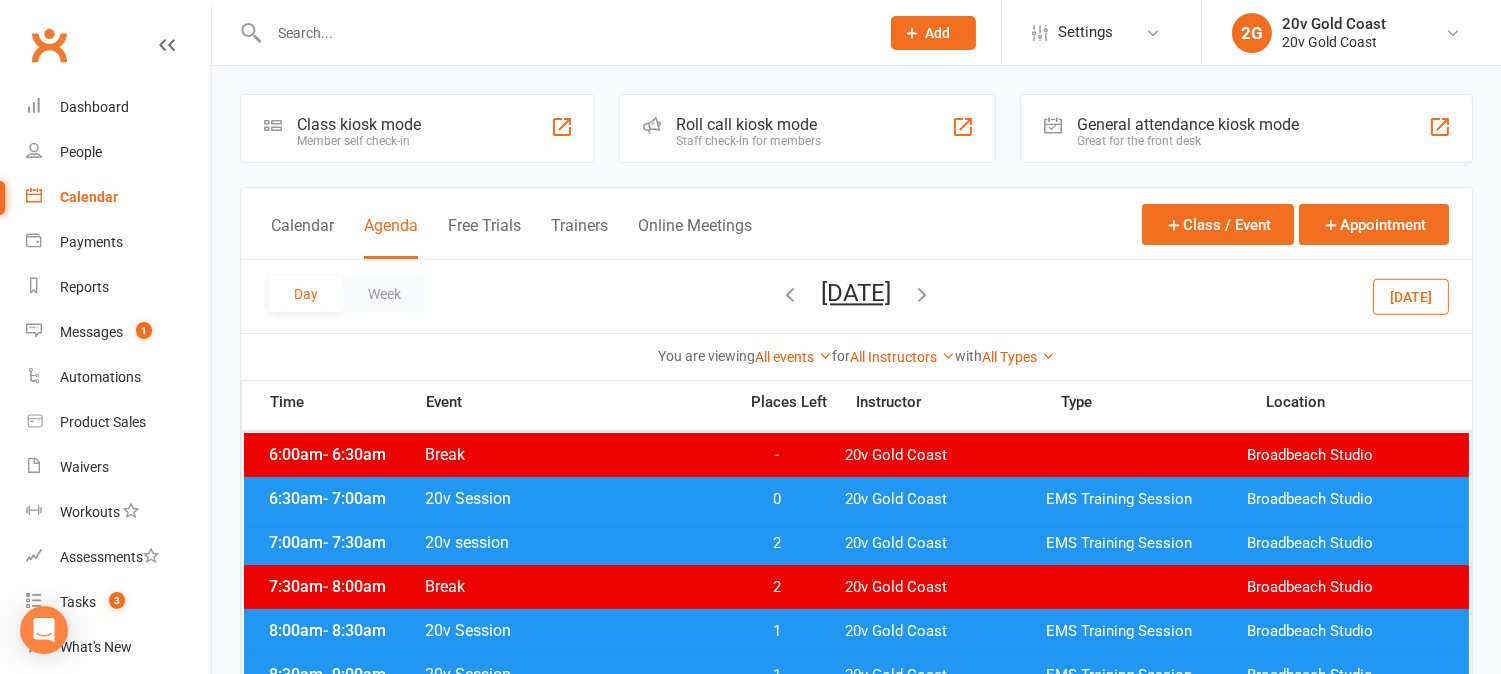 click on "0" at bounding box center (777, 499) 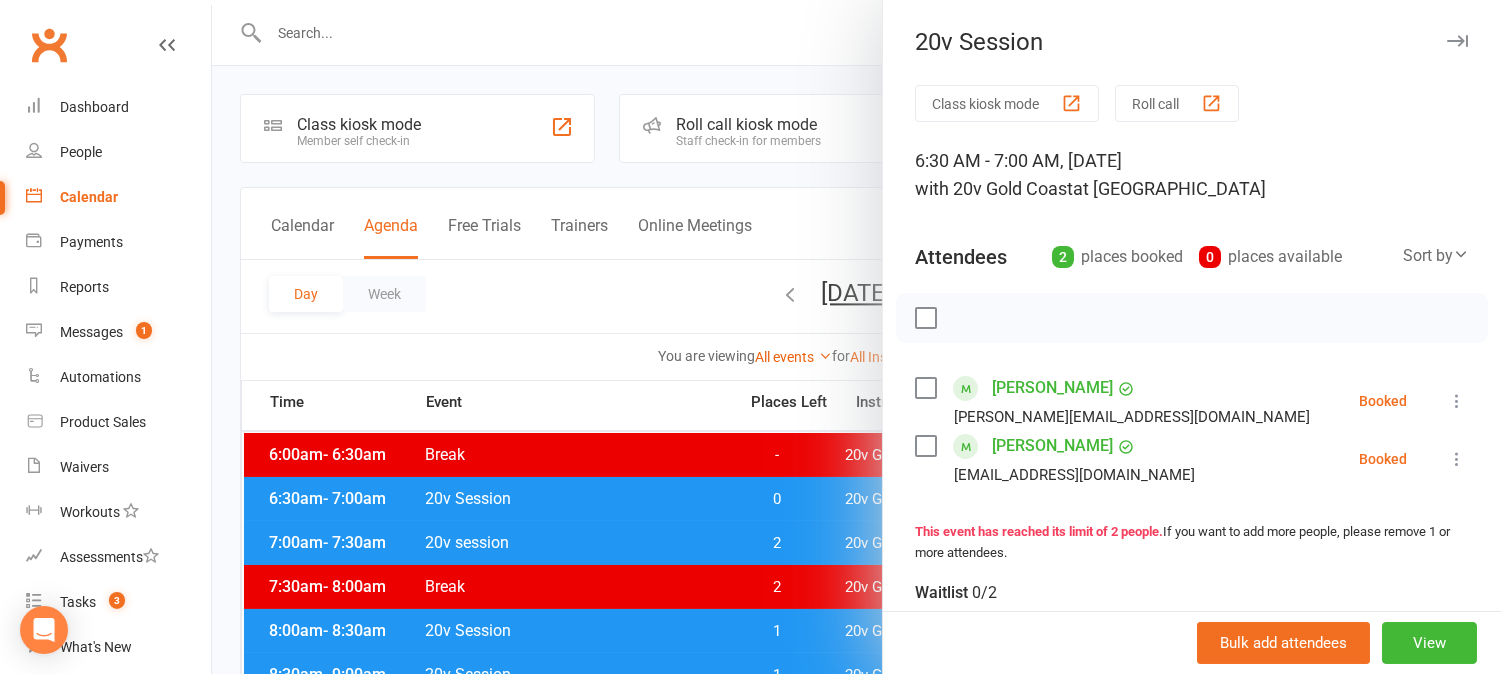 click at bounding box center [856, 337] 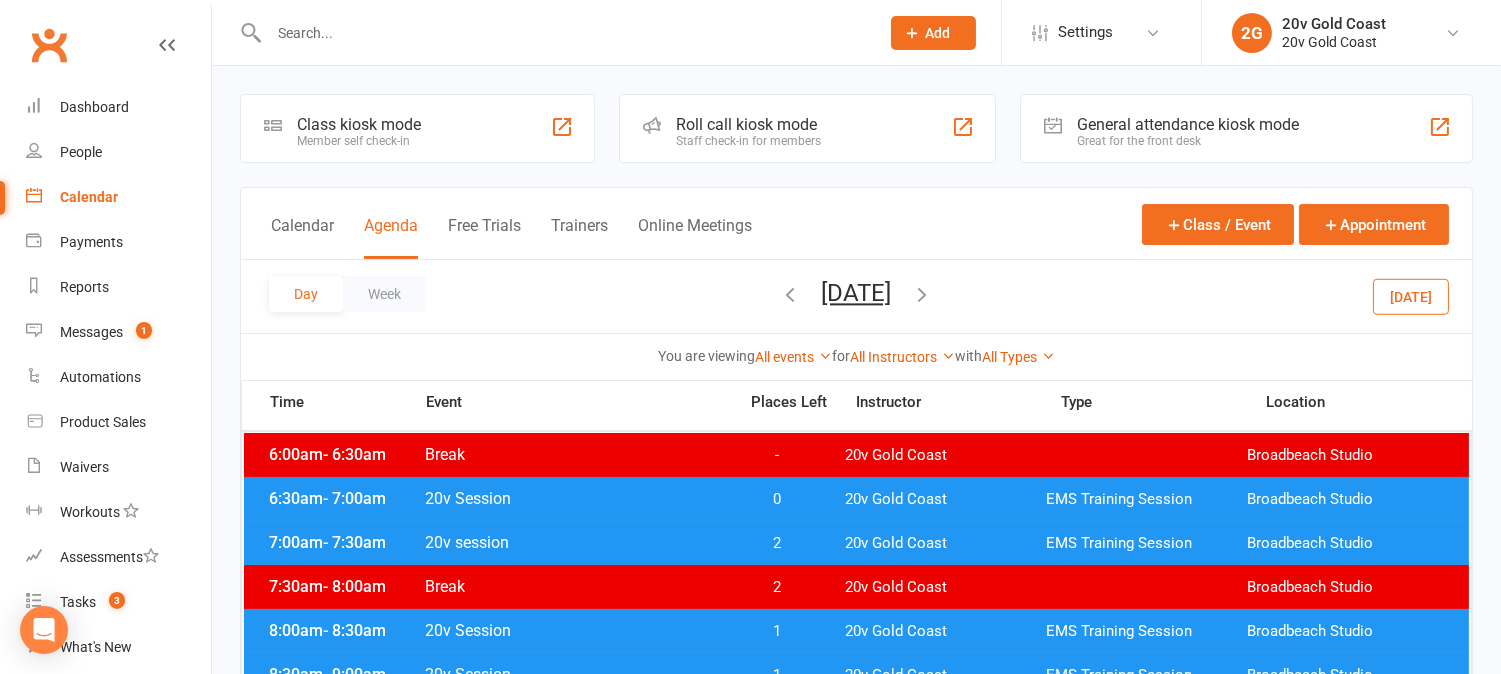 click on "7:30am  - 8:00am Break 2 20v Gold Coast Broadbeach Studio" at bounding box center [856, 587] 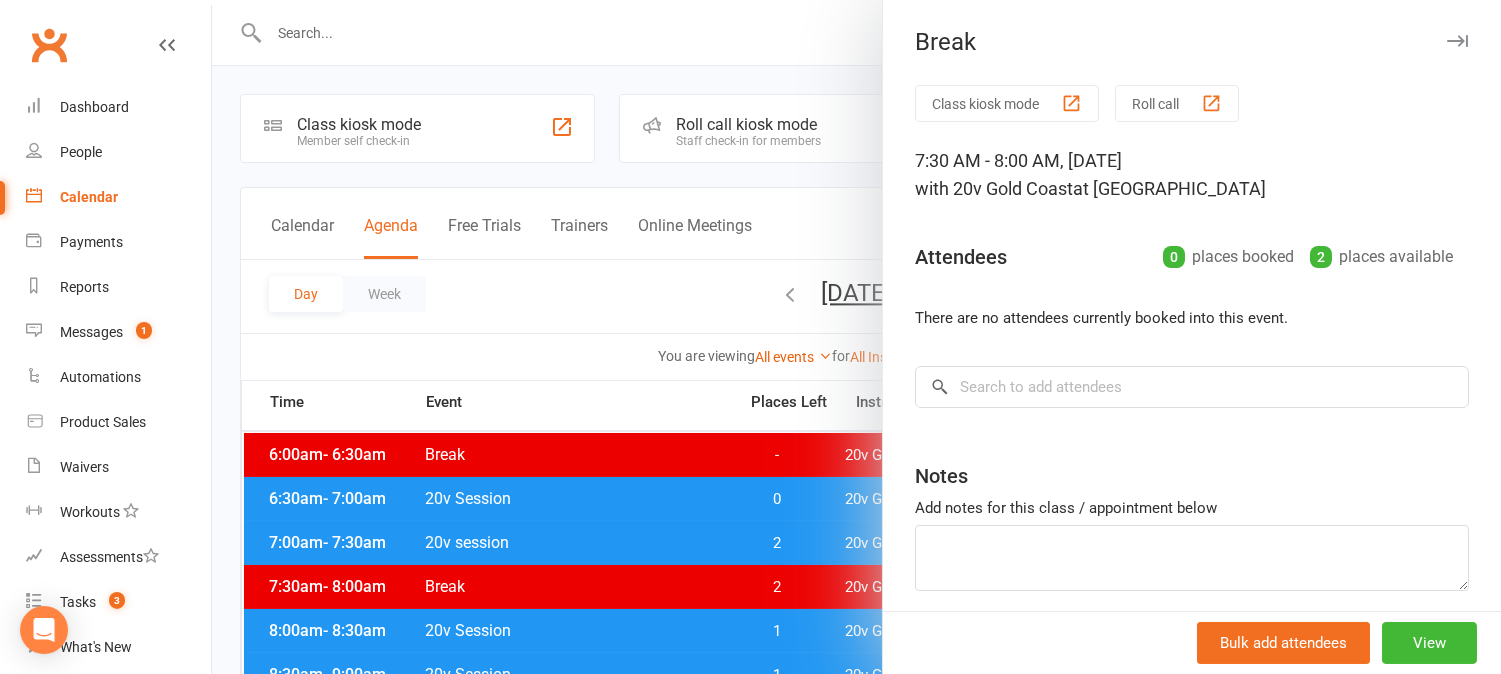click at bounding box center (856, 337) 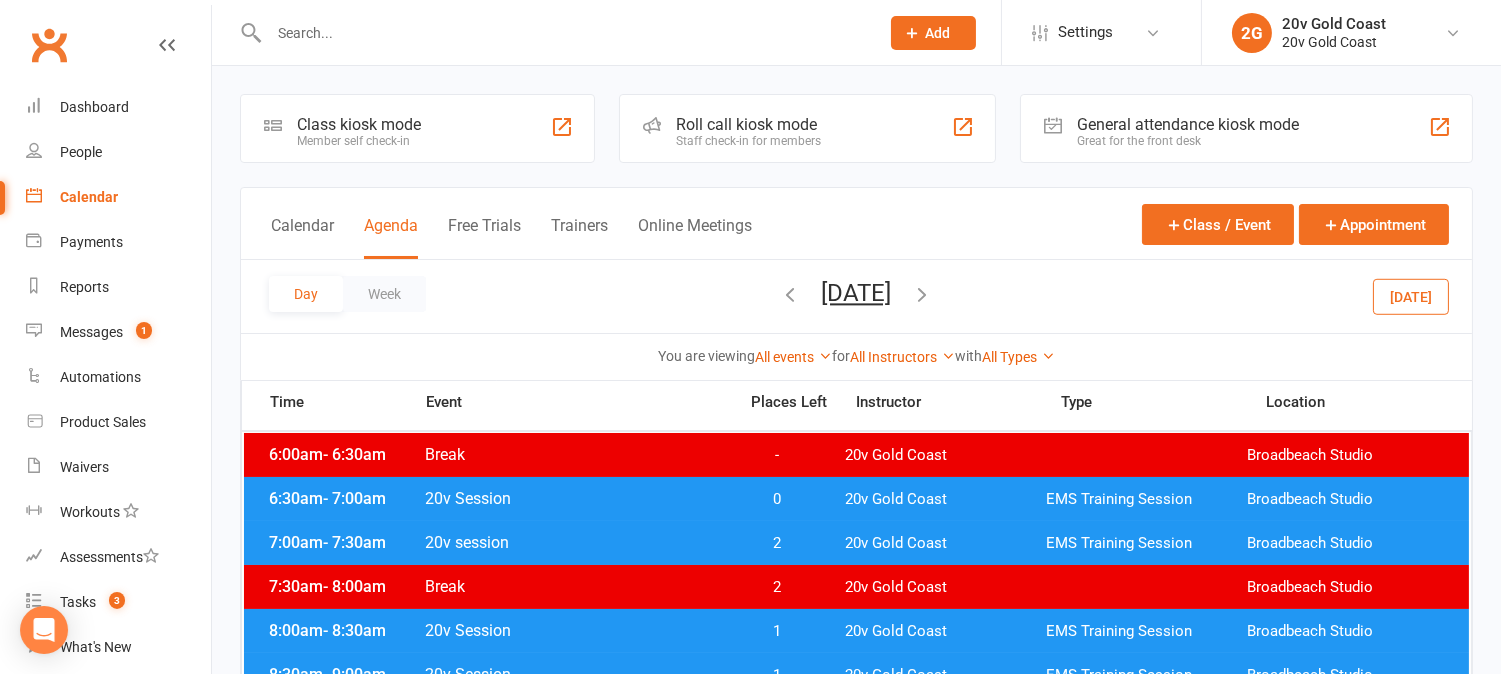 click on "0" at bounding box center [777, 499] 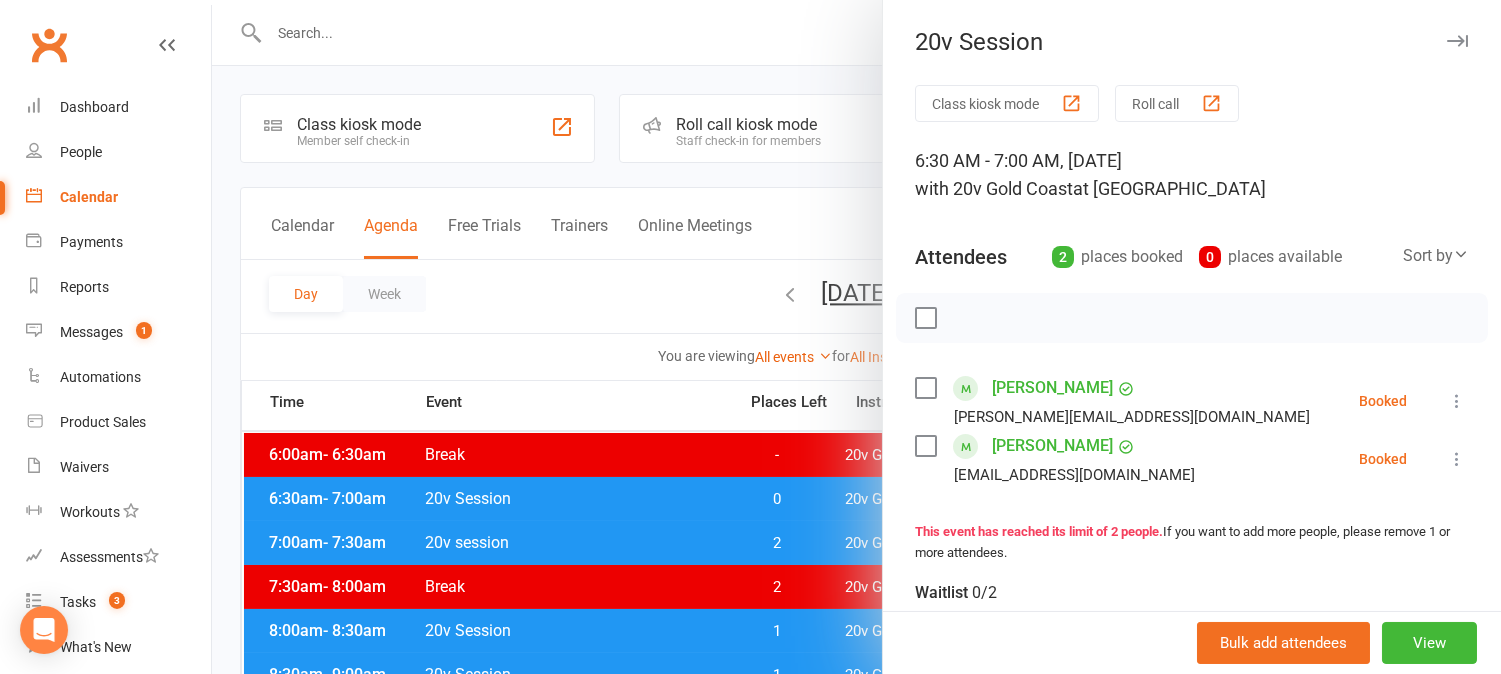 click at bounding box center (856, 337) 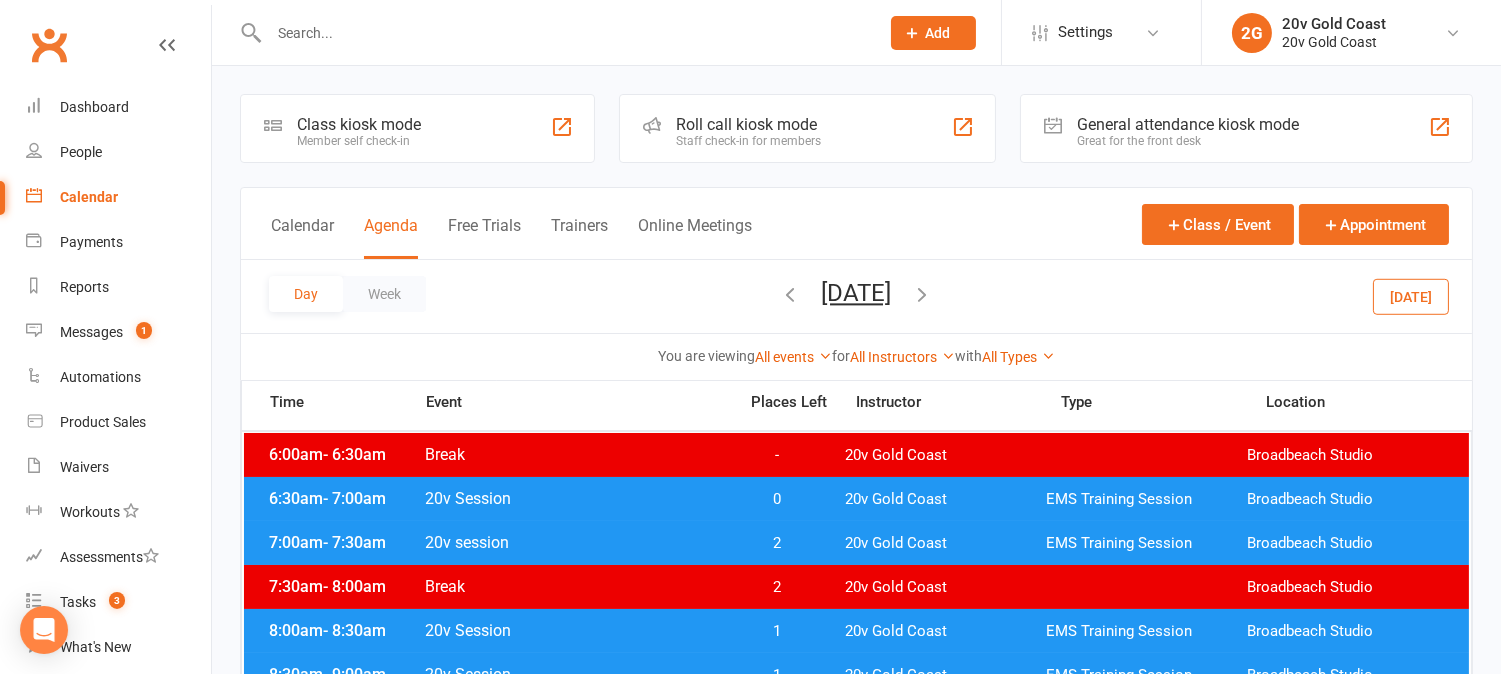 click at bounding box center [564, 33] 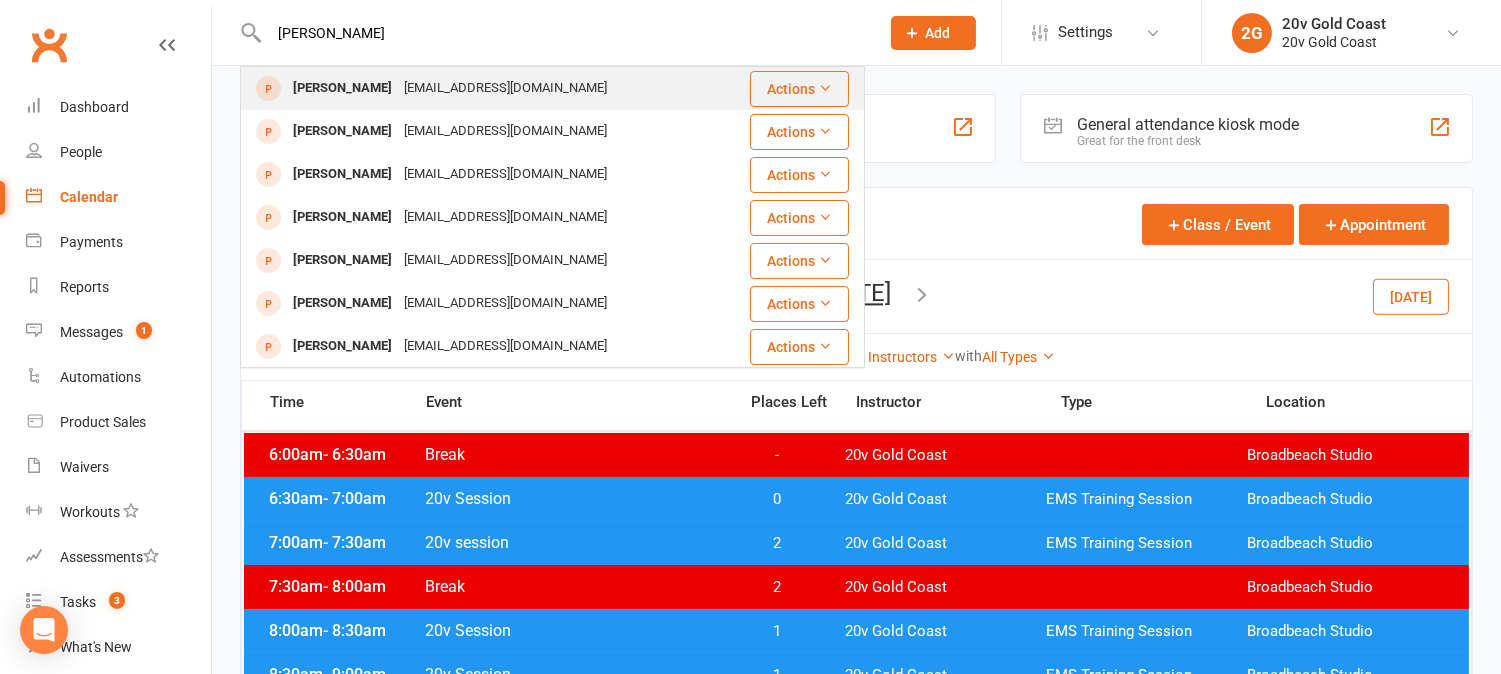 type on "gabriela" 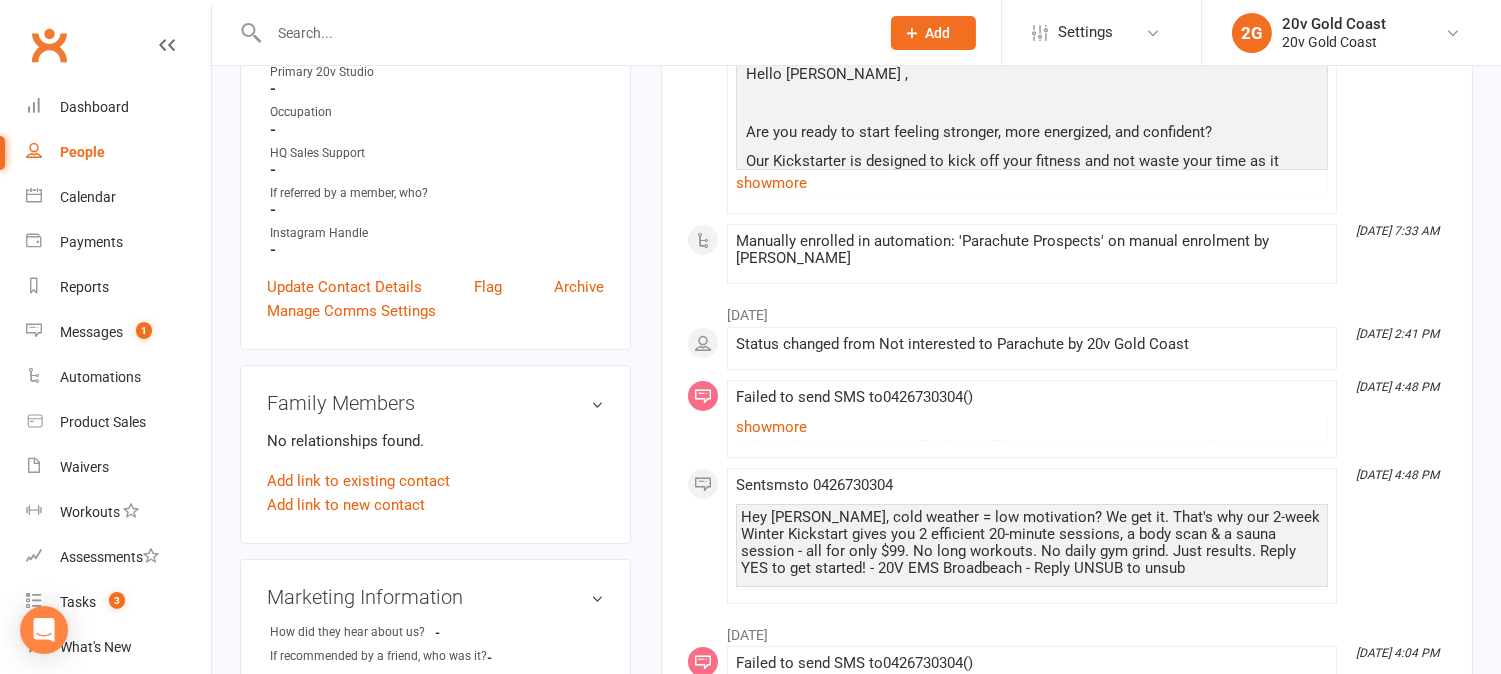scroll, scrollTop: 0, scrollLeft: 0, axis: both 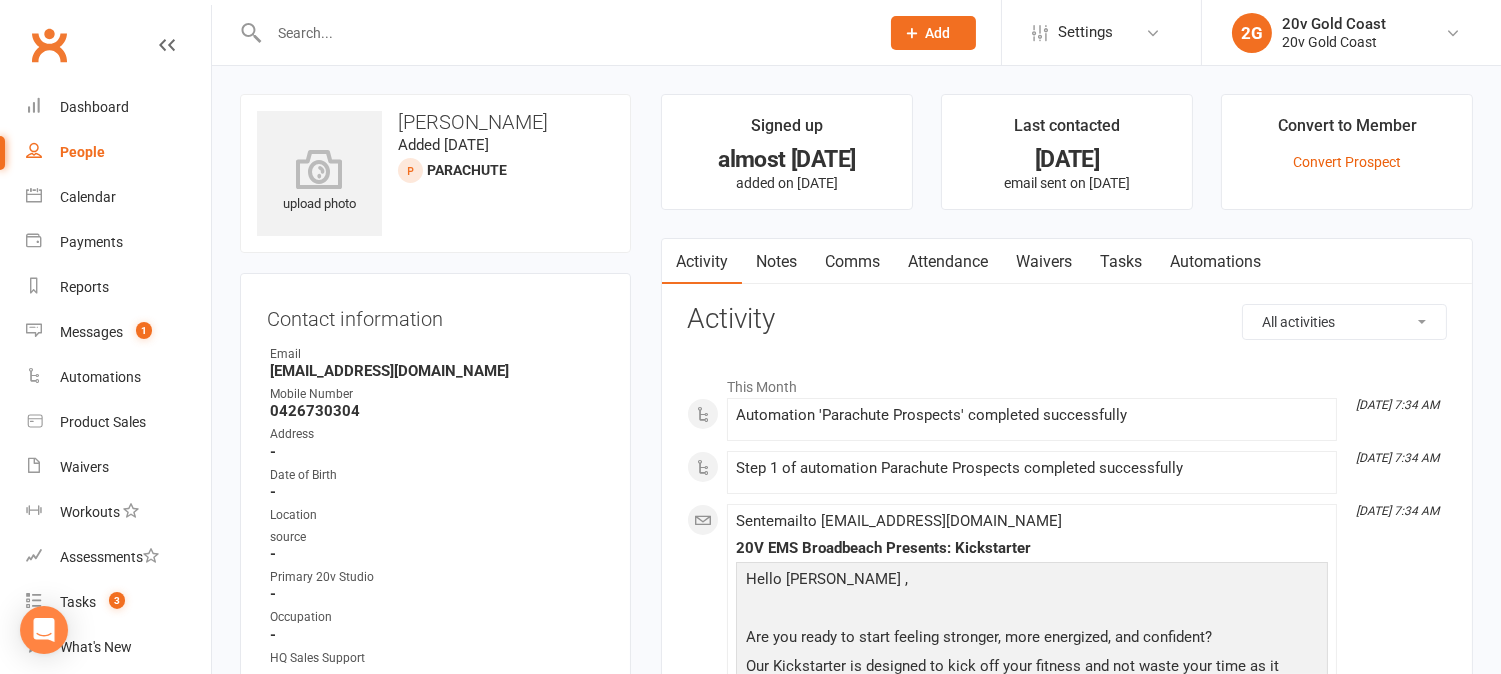 click at bounding box center (564, 33) 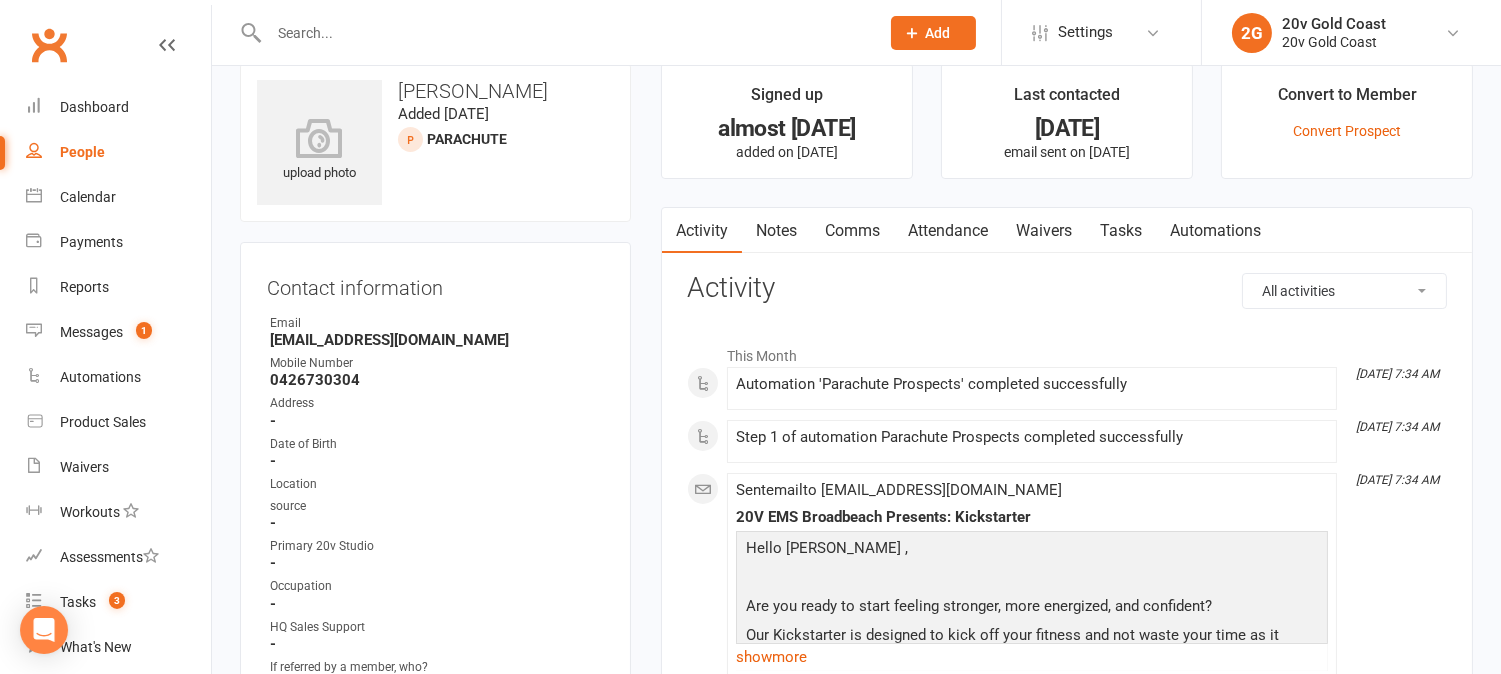 scroll, scrollTop: 0, scrollLeft: 0, axis: both 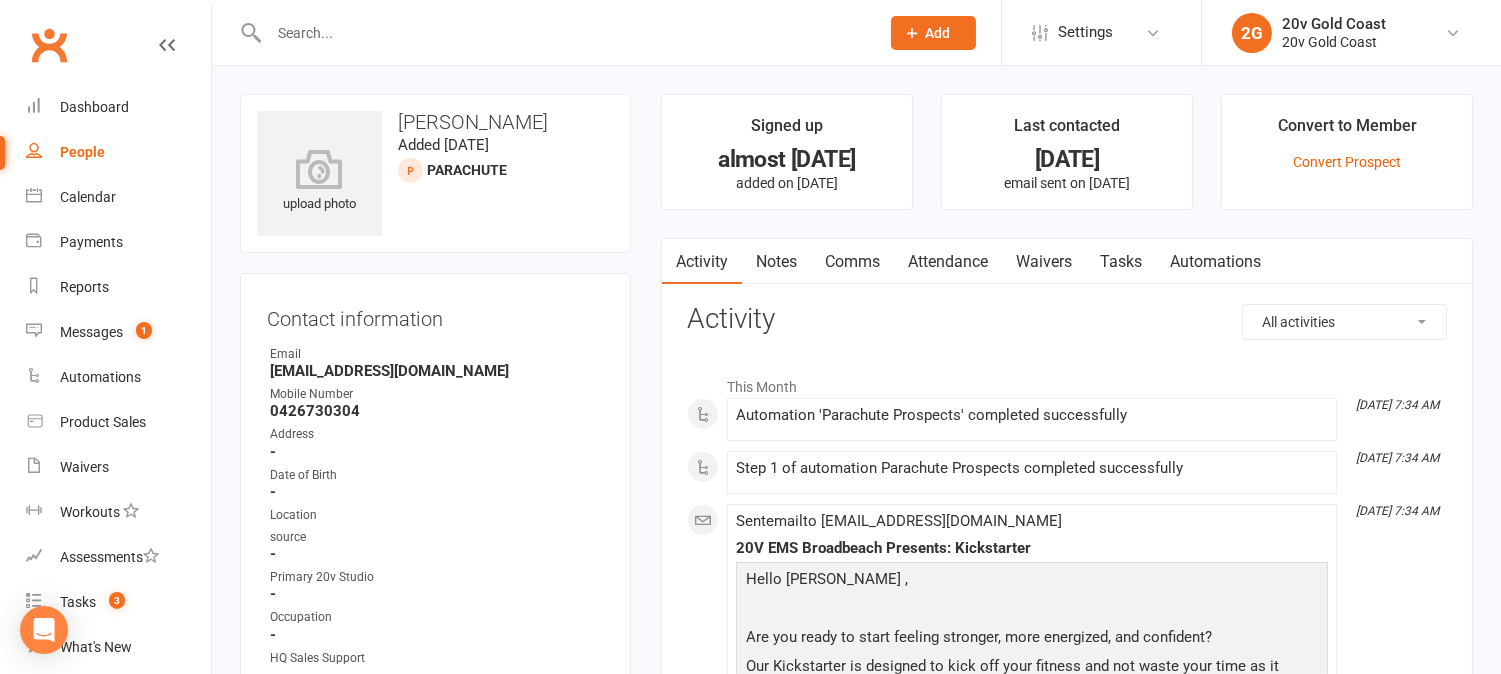 click at bounding box center [564, 33] 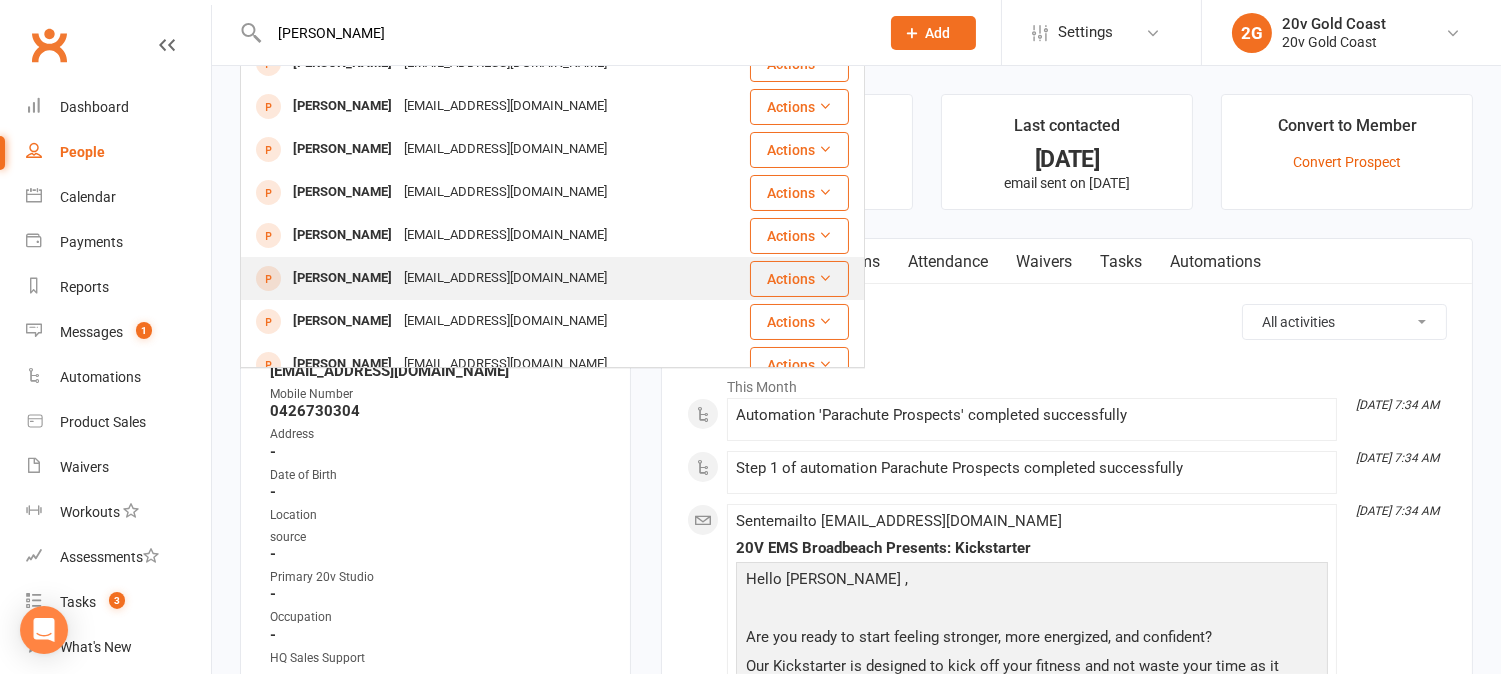 scroll, scrollTop: 0, scrollLeft: 0, axis: both 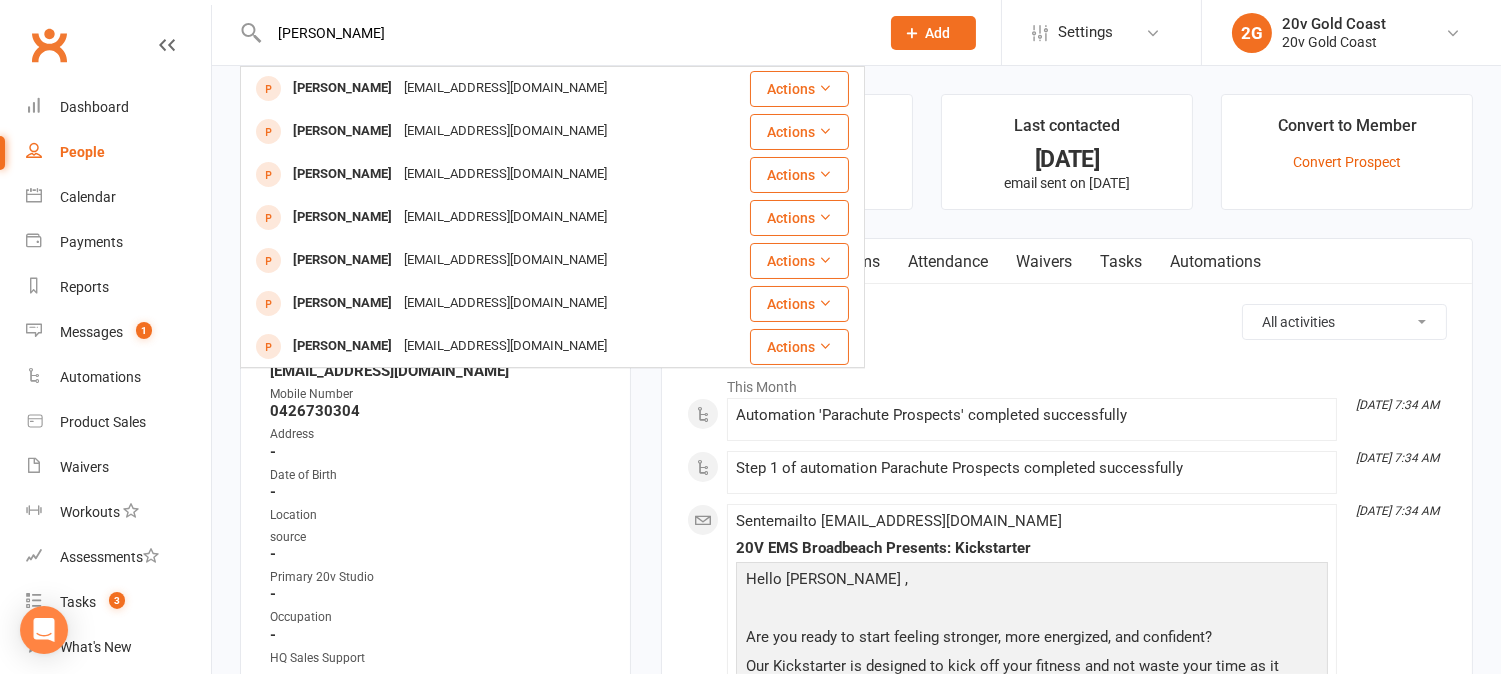 click on "gabriela" at bounding box center [564, 33] 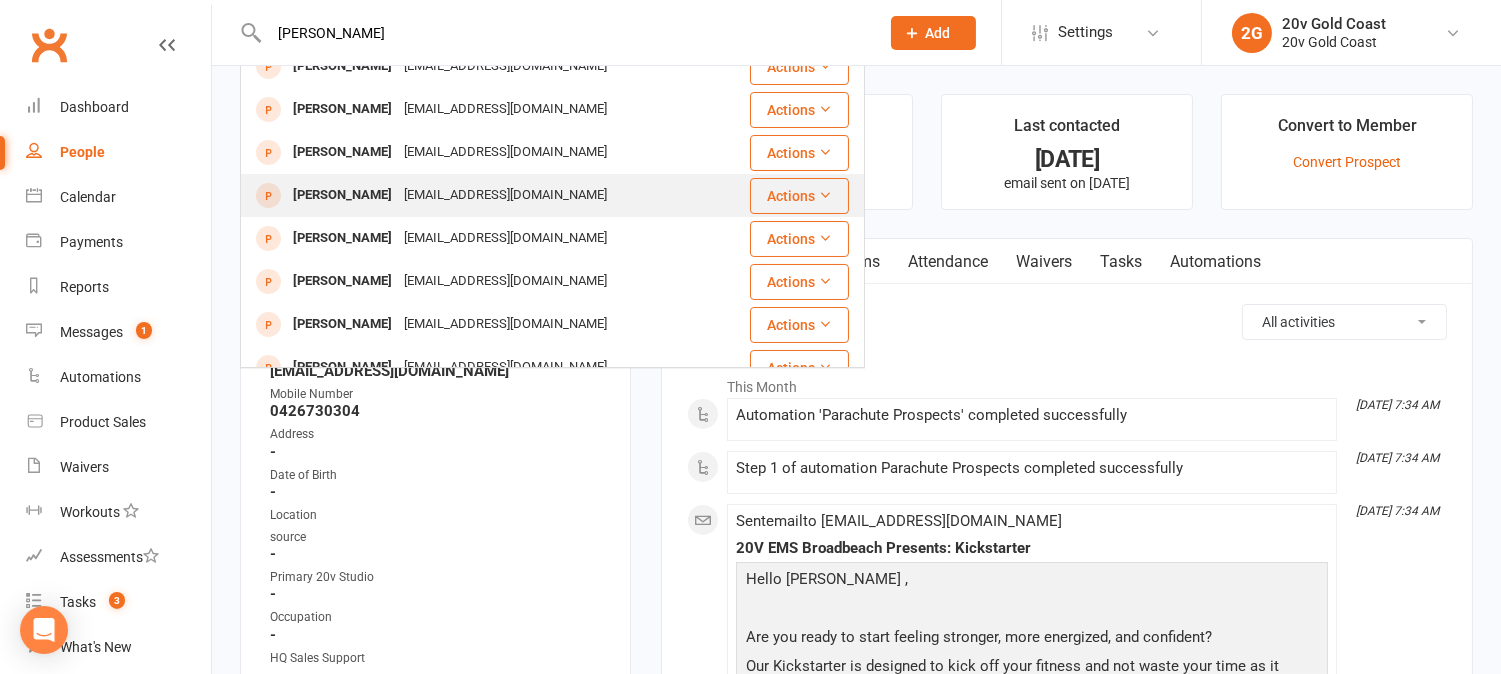 scroll, scrollTop: 0, scrollLeft: 0, axis: both 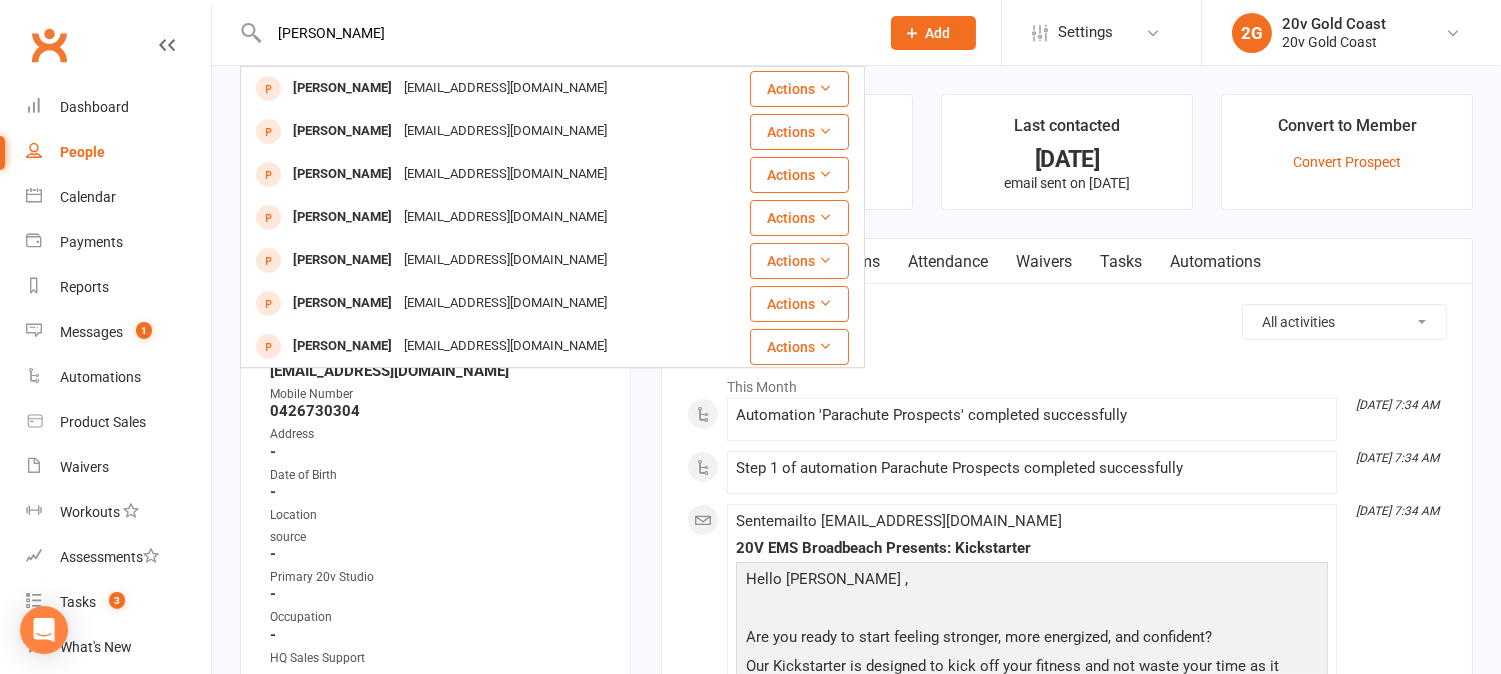 type on "gabriela" 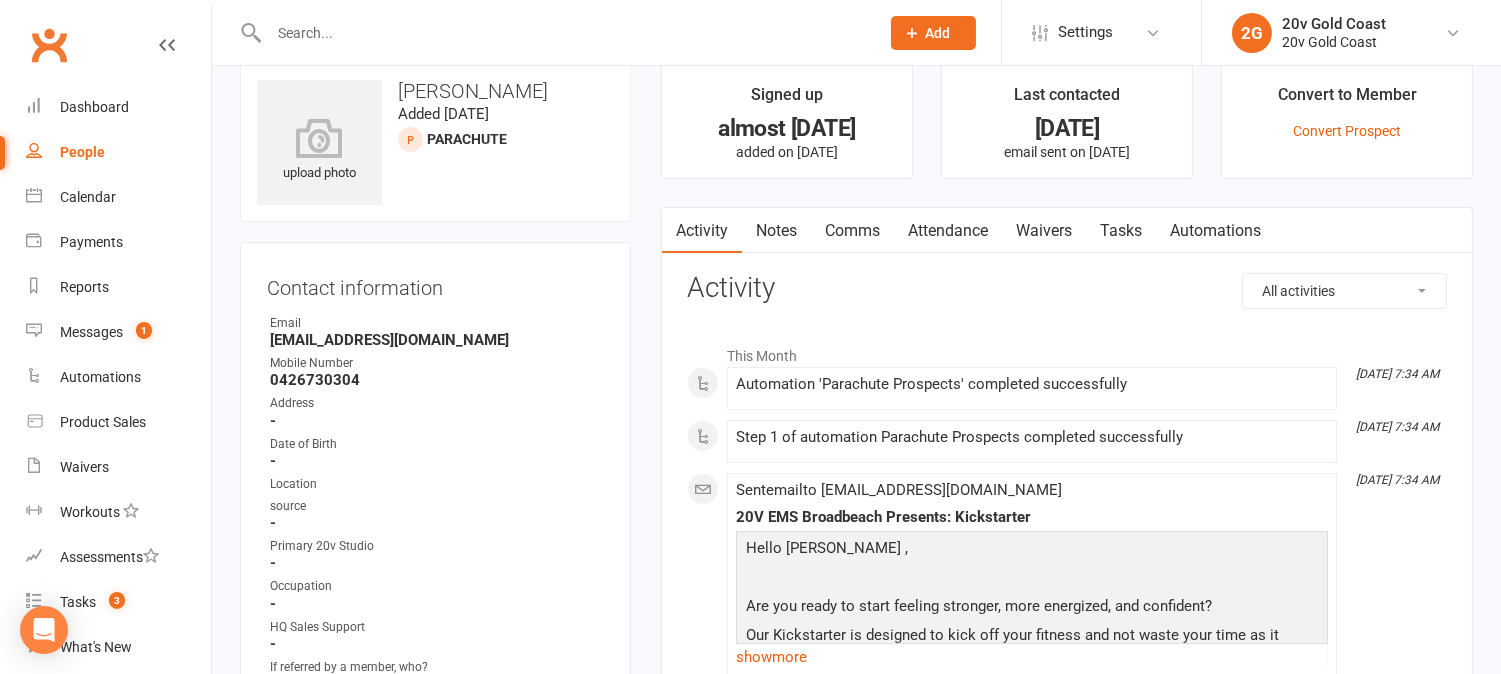 scroll, scrollTop: 0, scrollLeft: 0, axis: both 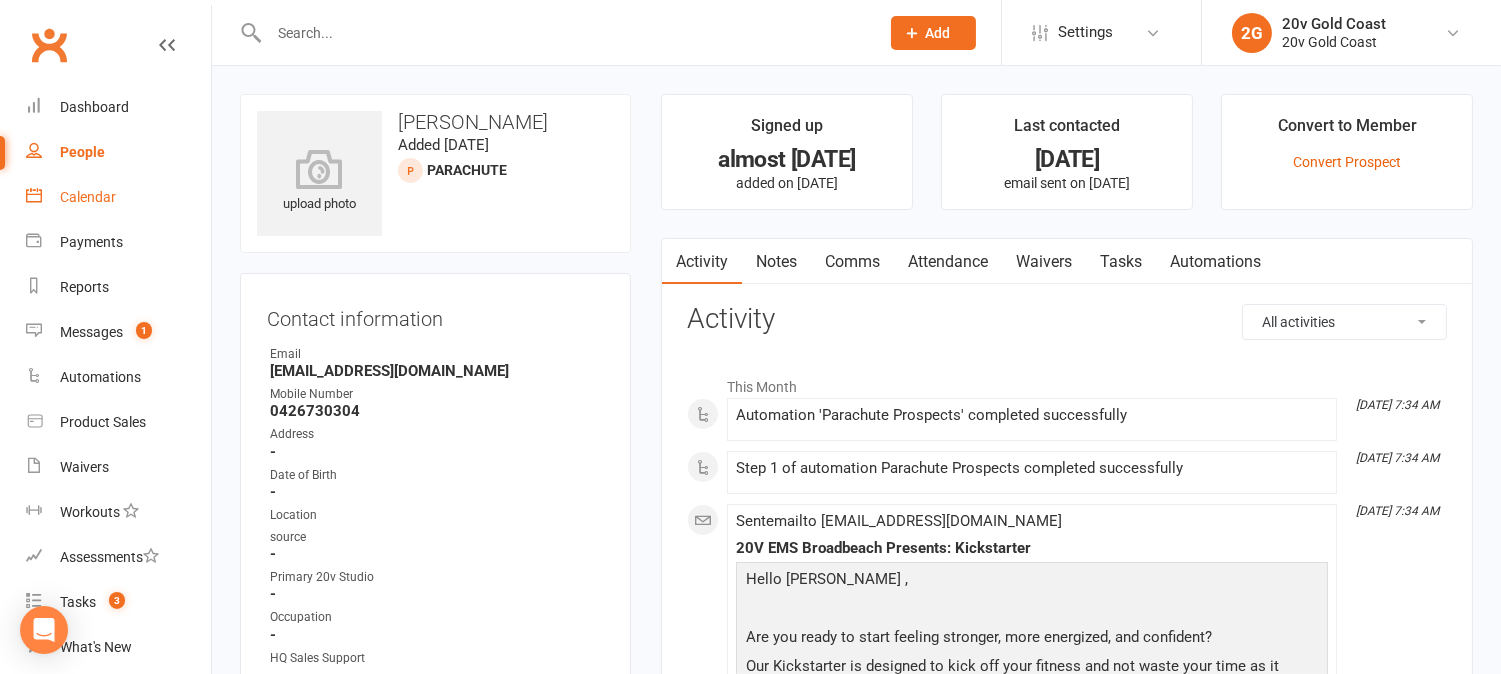 click on "Calendar" at bounding box center [88, 197] 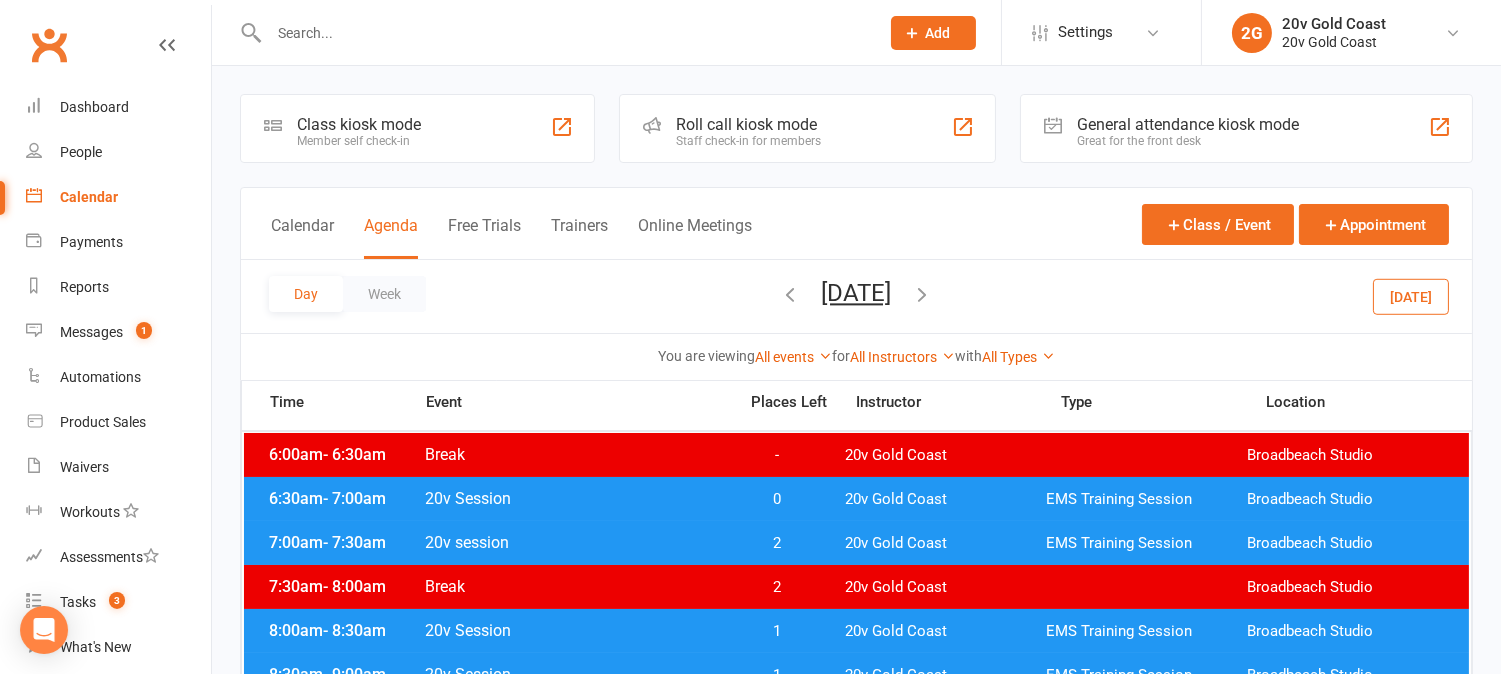 click on "Today" at bounding box center [1411, 296] 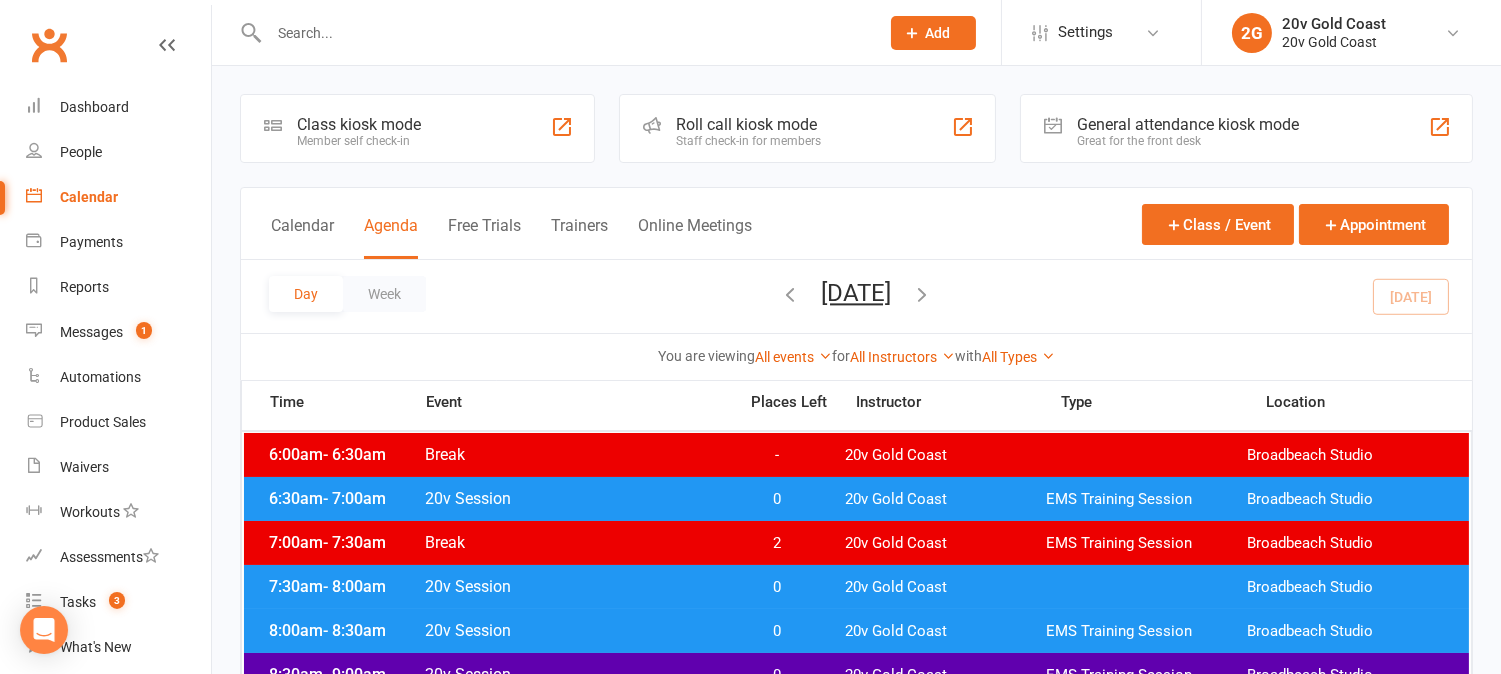 click at bounding box center (923, 294) 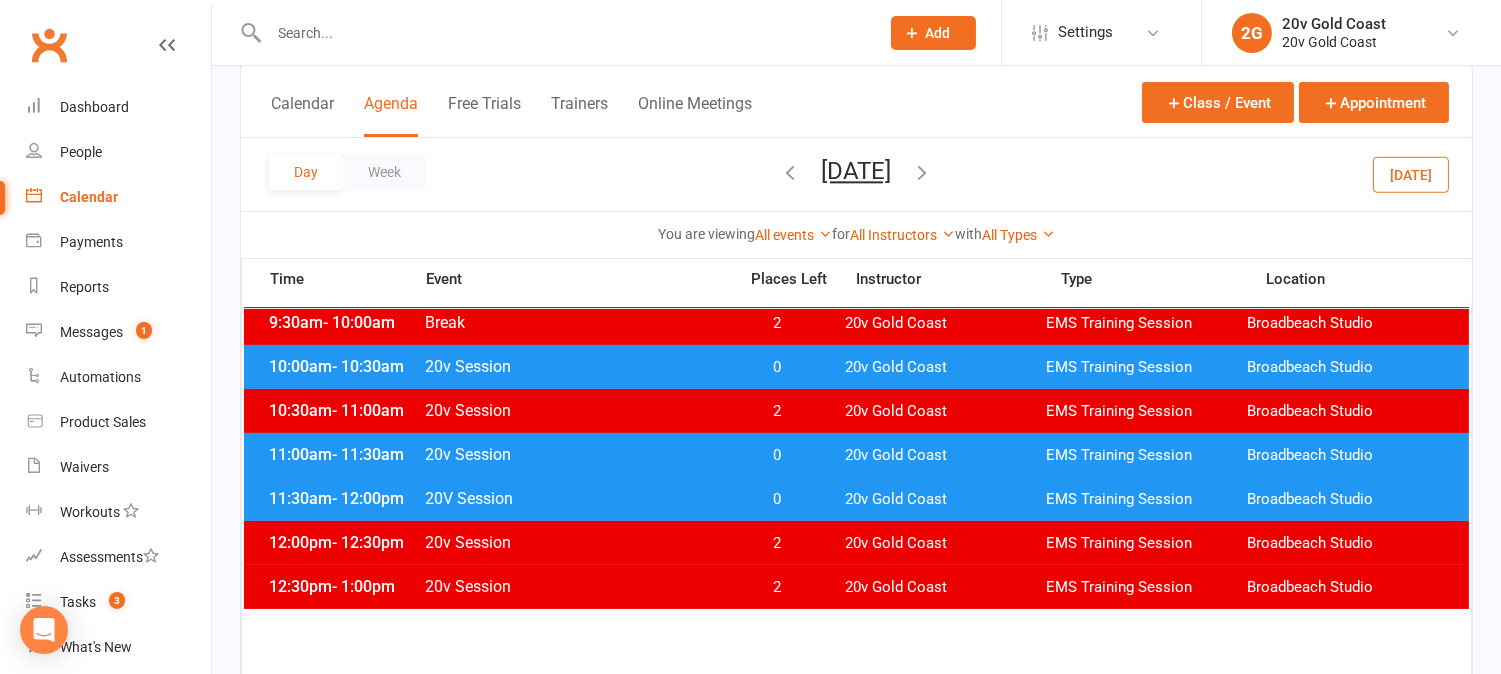 scroll, scrollTop: 444, scrollLeft: 0, axis: vertical 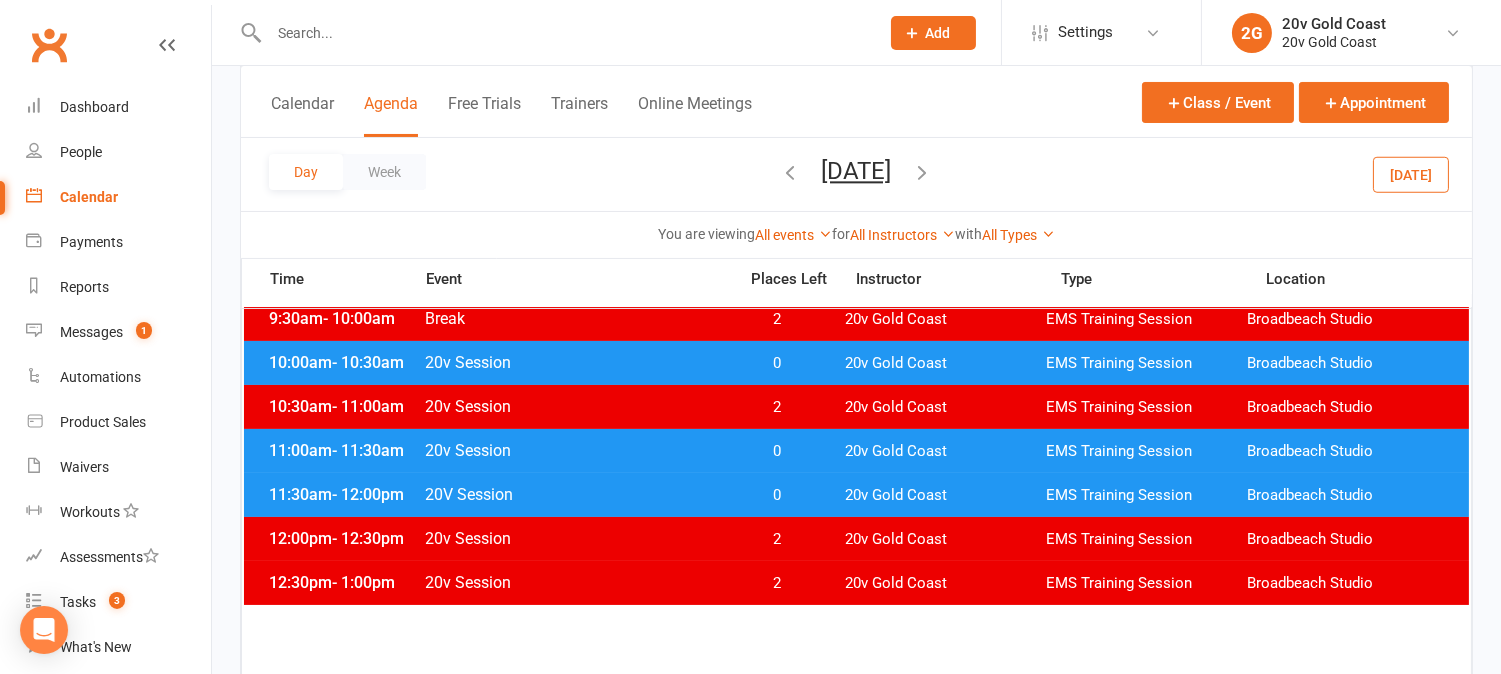 click on "0" at bounding box center [777, 495] 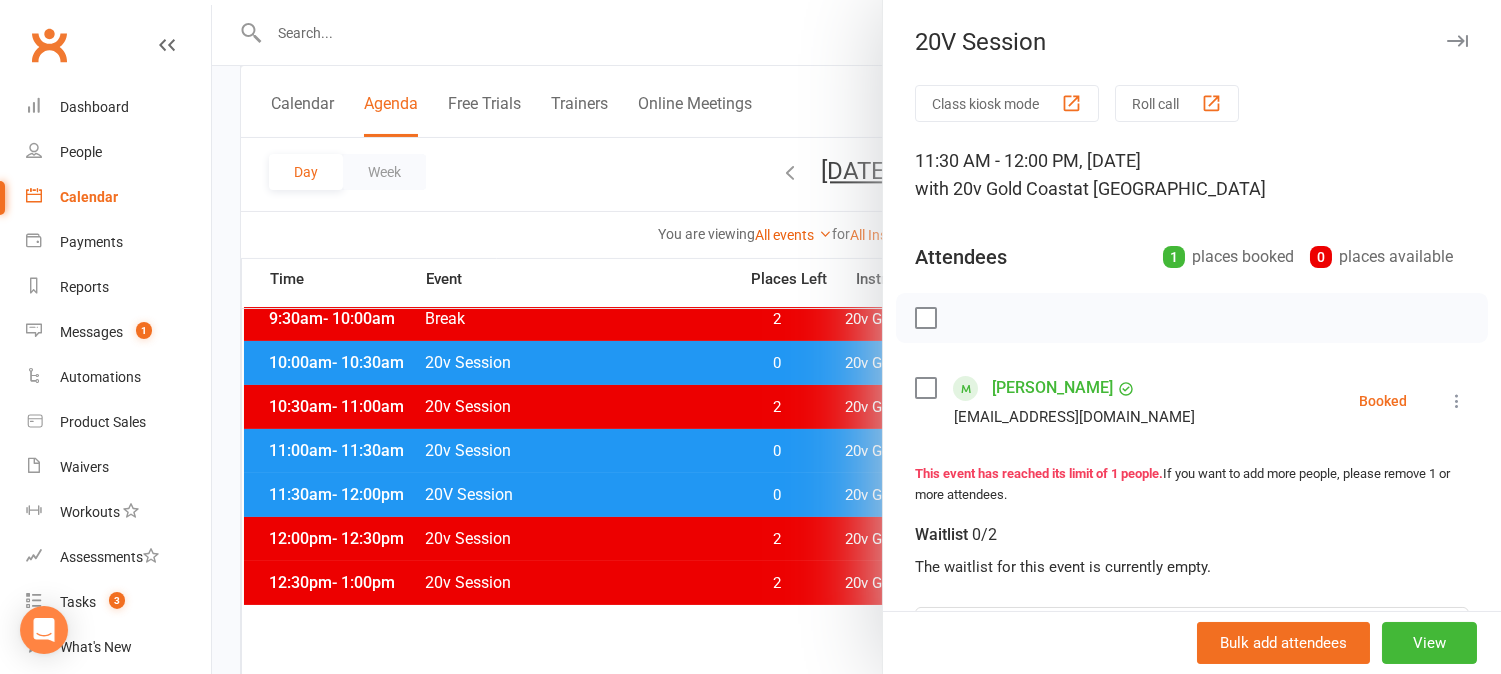 click at bounding box center (856, 337) 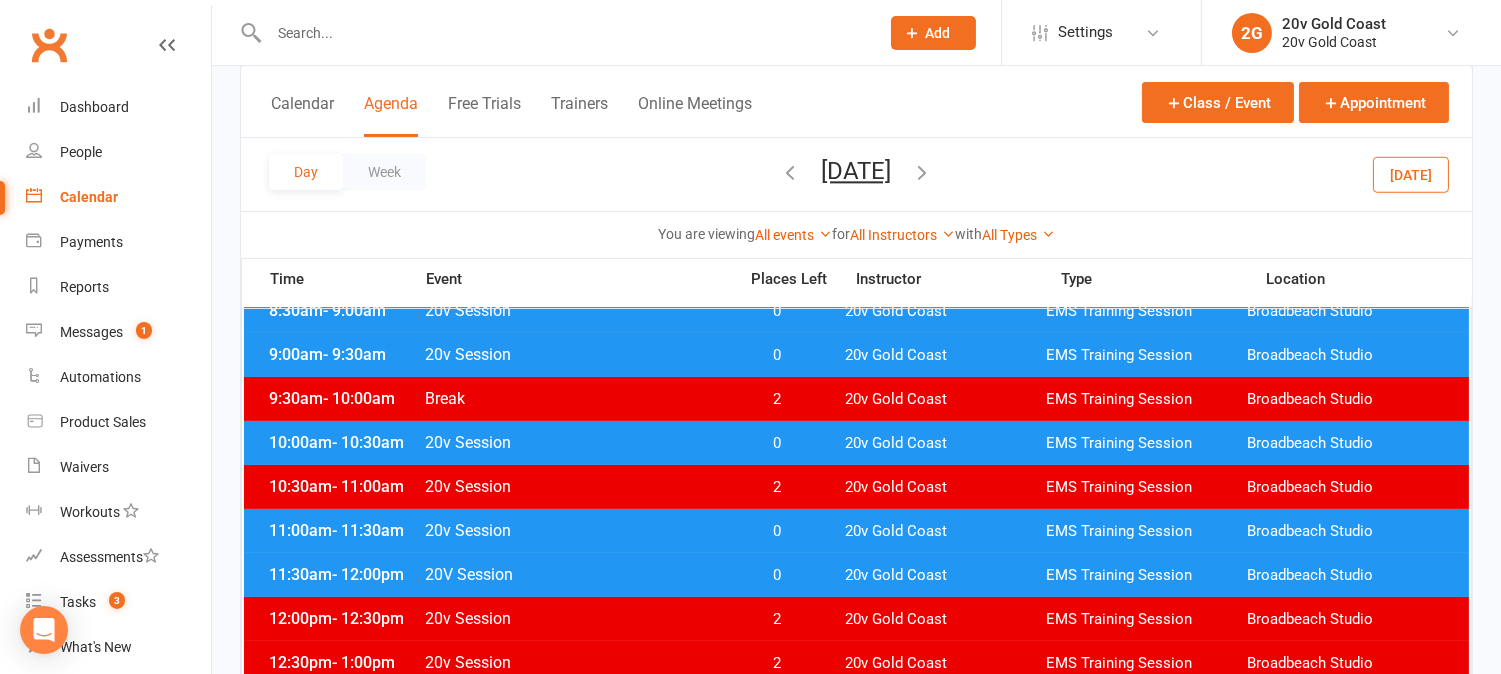 scroll, scrollTop: 333, scrollLeft: 0, axis: vertical 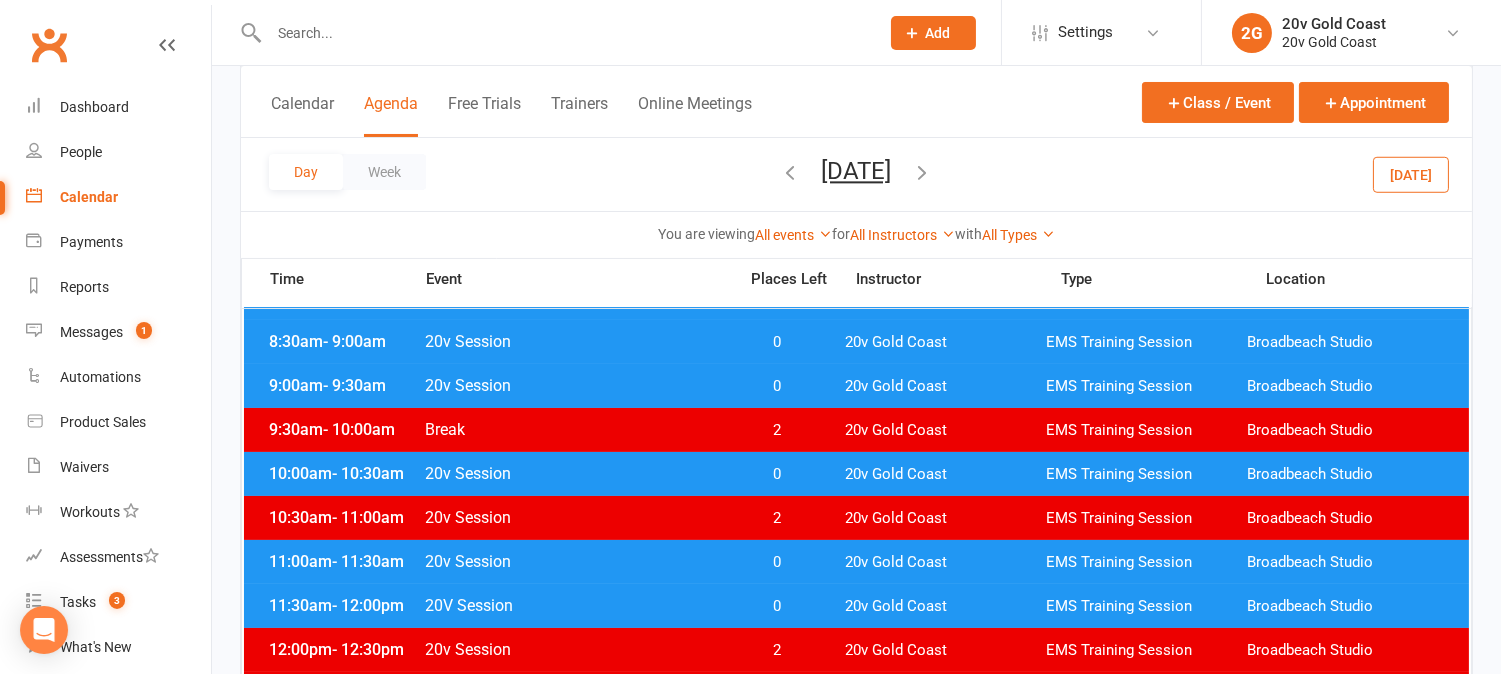 click on "0" at bounding box center (777, 474) 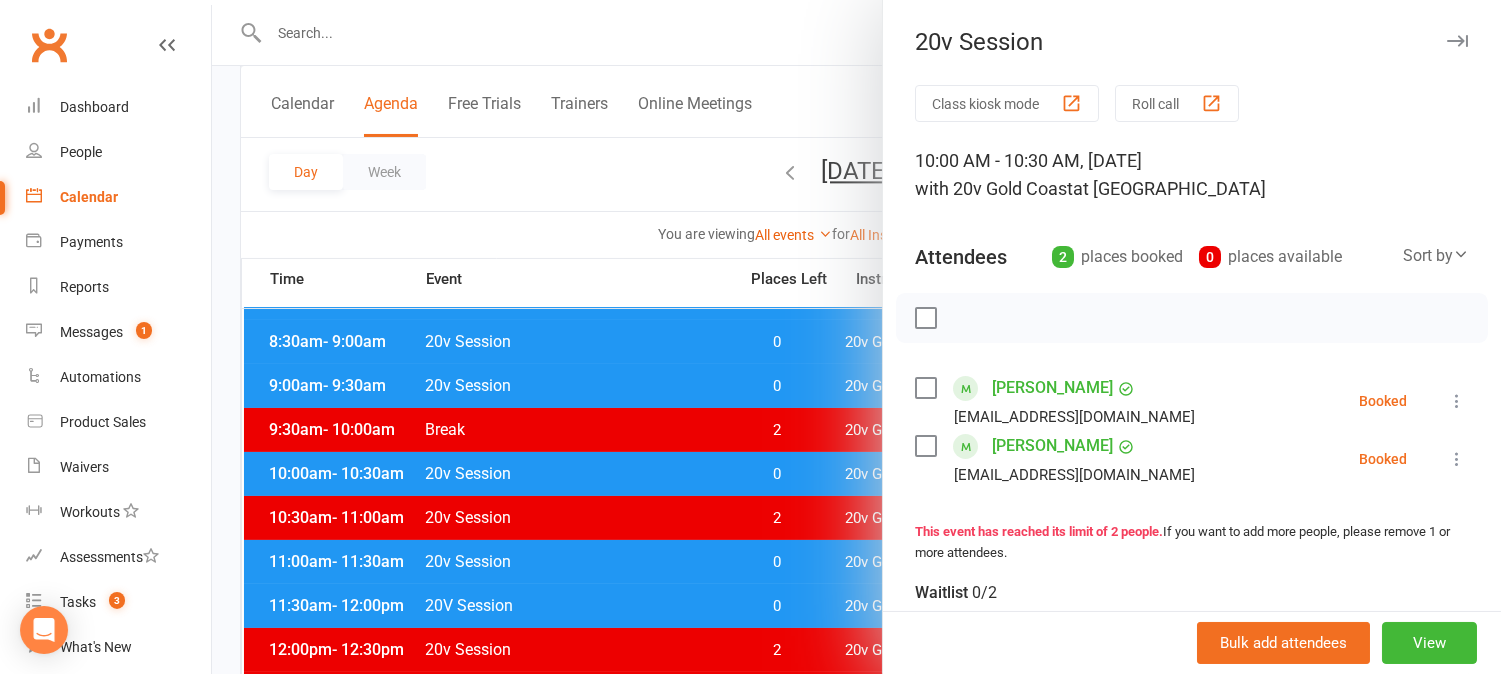 click at bounding box center [856, 337] 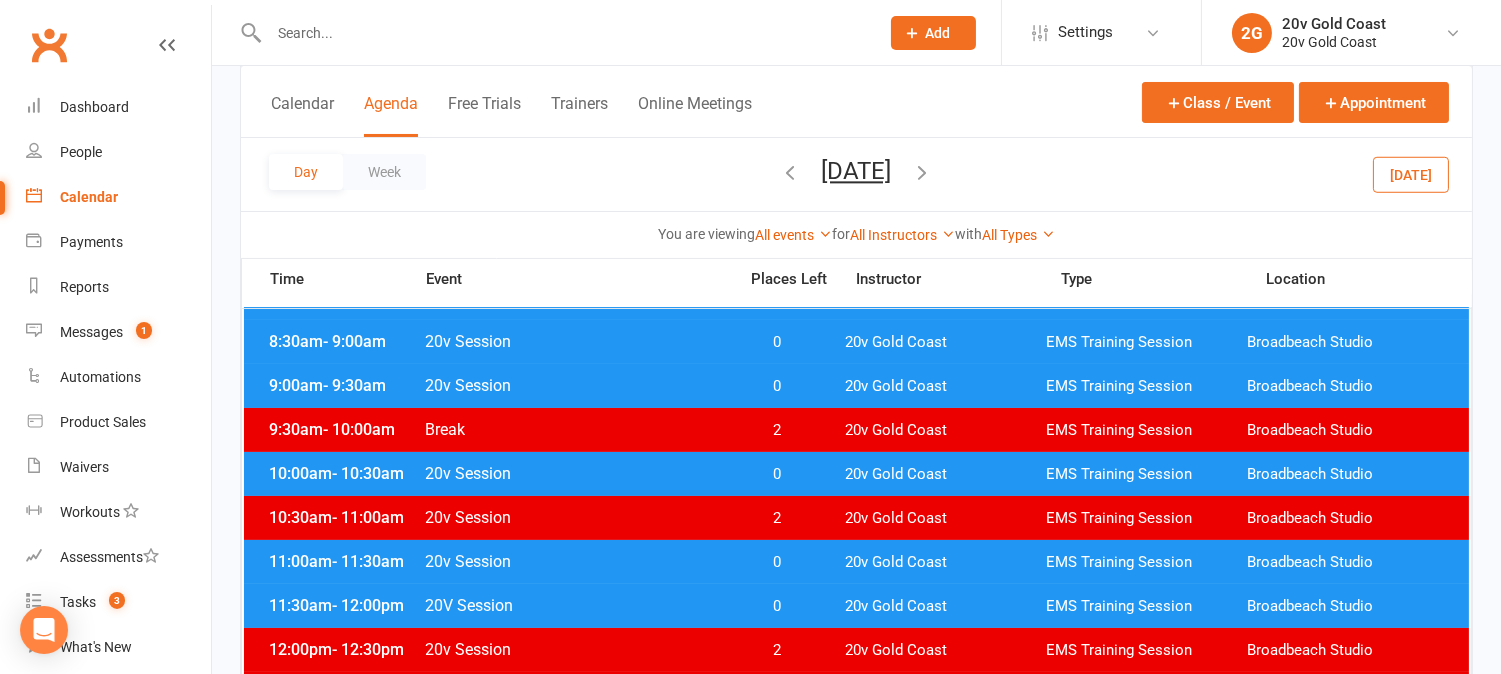 click on "11:00am  - 11:30am 20v Session 0 20v Gold Coast EMS Training Session Broadbeach Studio" at bounding box center [856, 562] 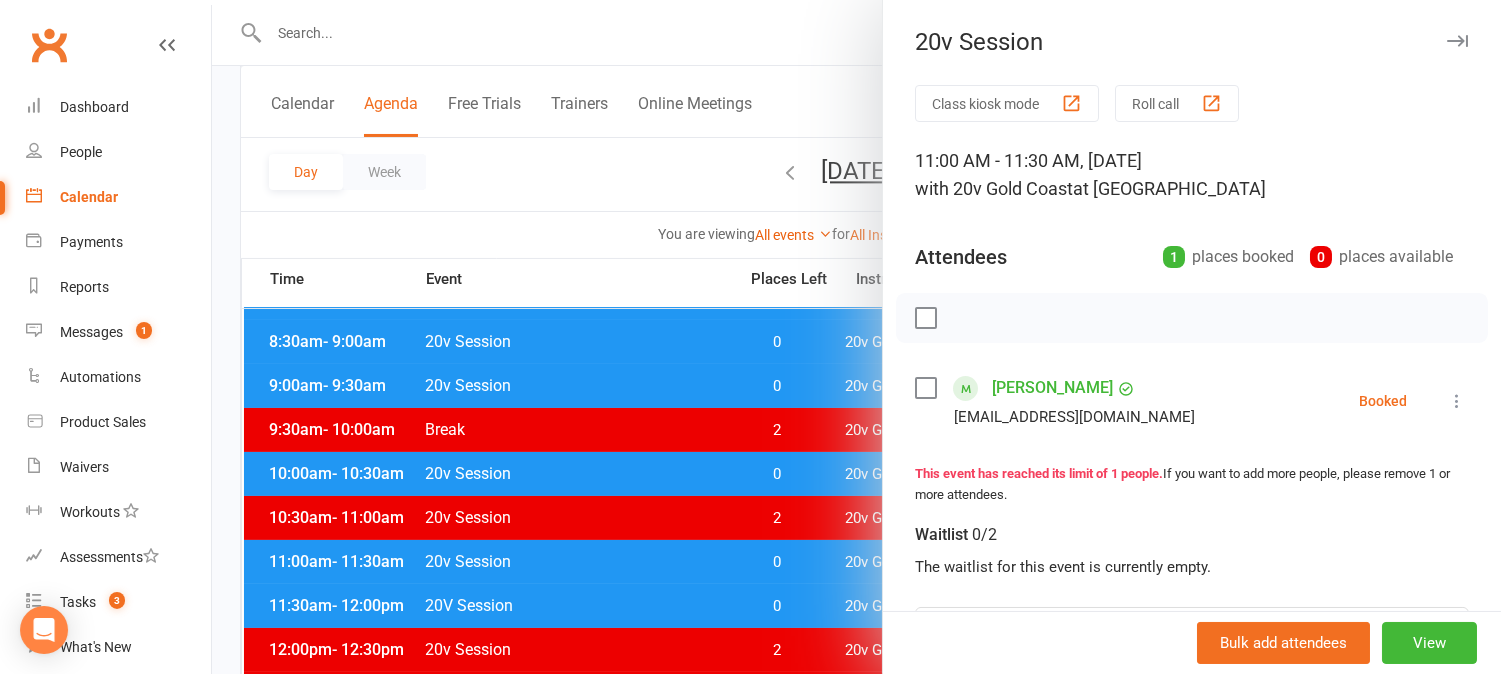 click at bounding box center (856, 337) 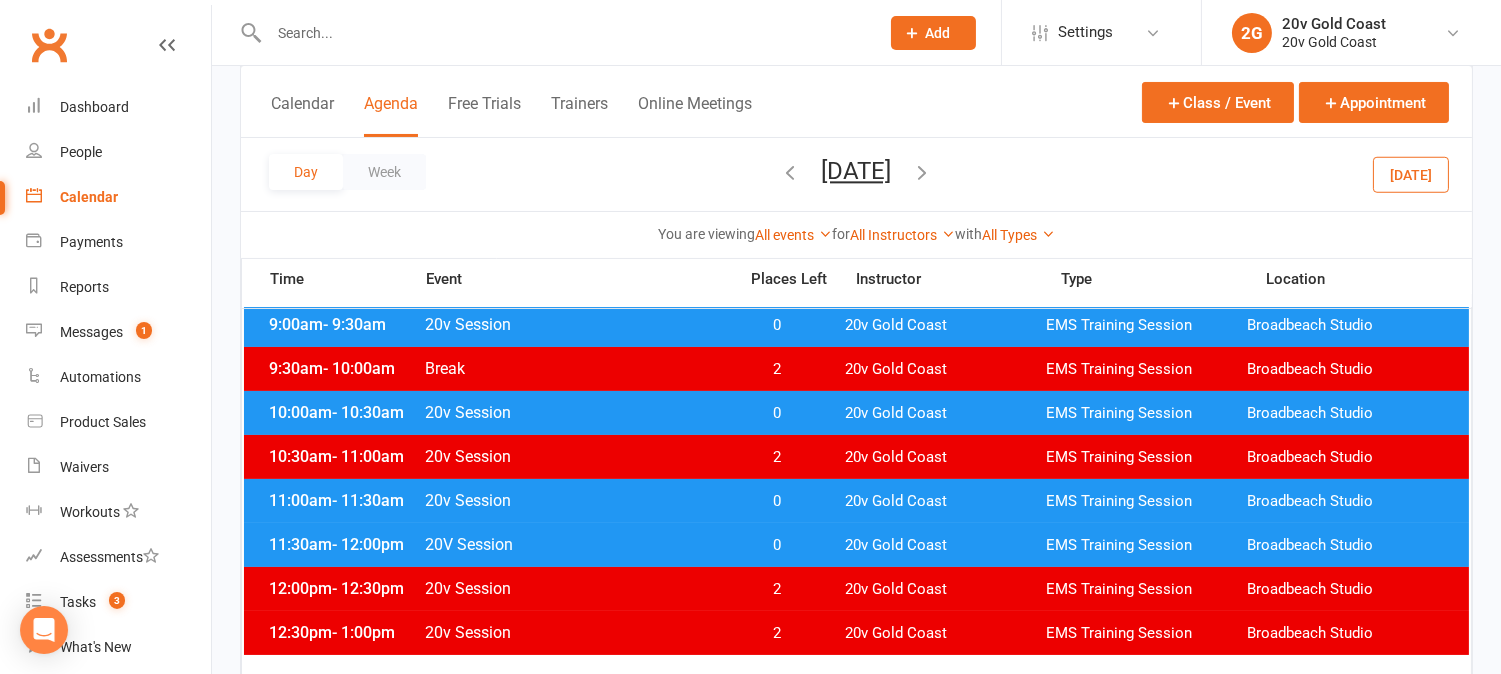 scroll, scrollTop: 444, scrollLeft: 0, axis: vertical 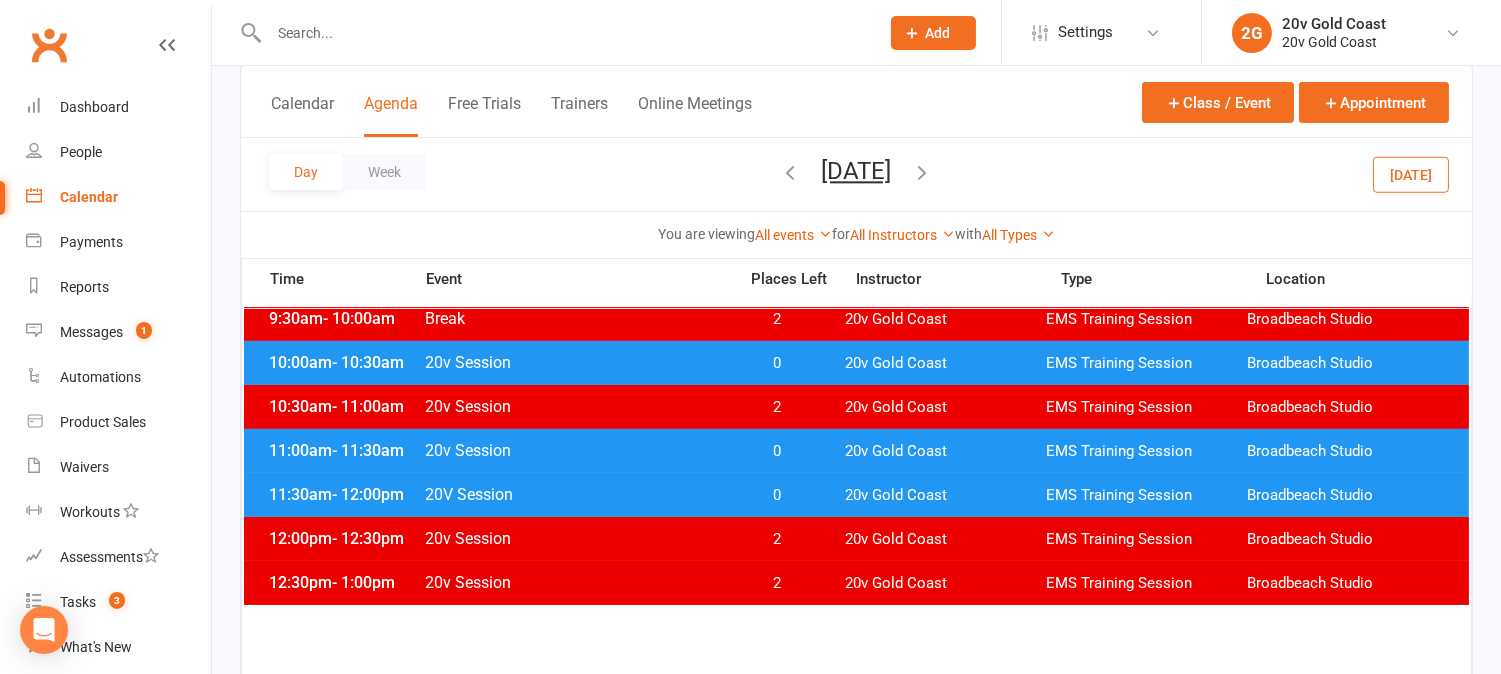 click on "0" at bounding box center [777, 495] 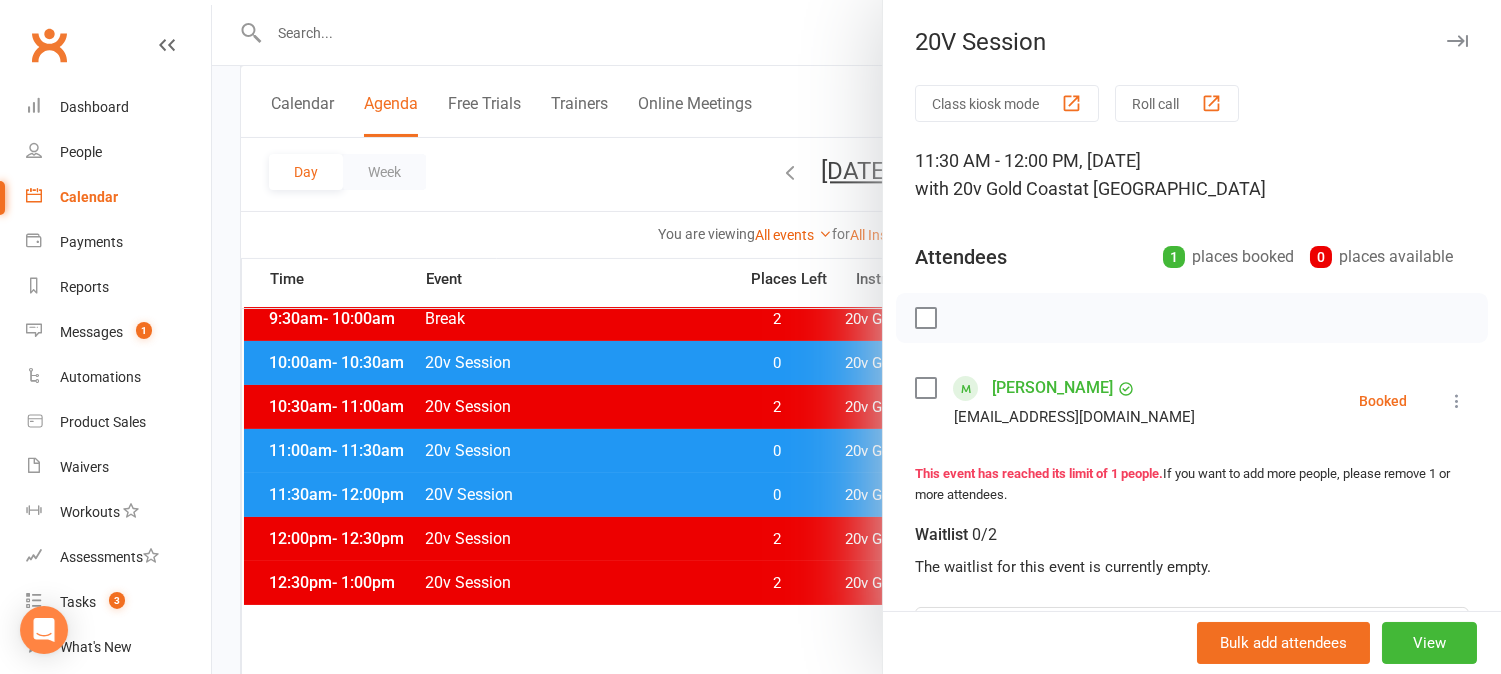 click at bounding box center [856, 337] 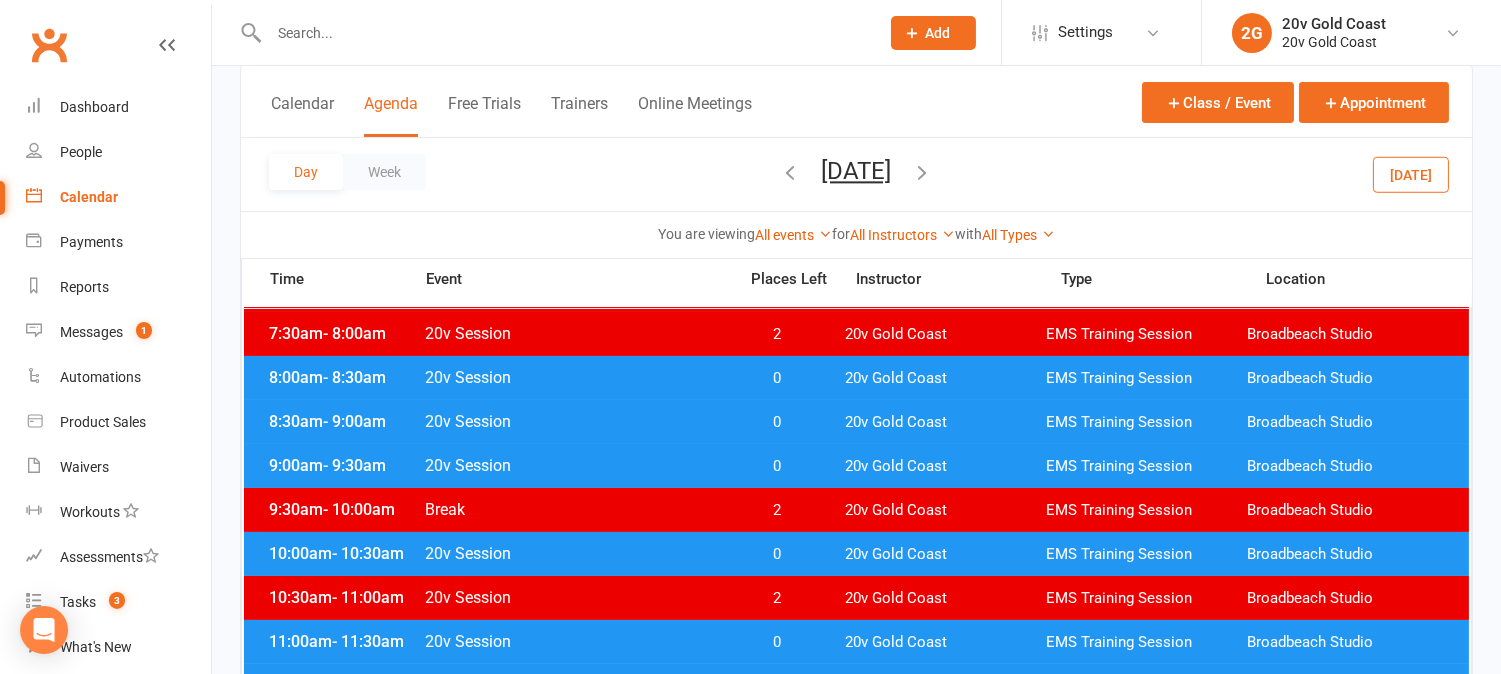 scroll, scrollTop: 222, scrollLeft: 0, axis: vertical 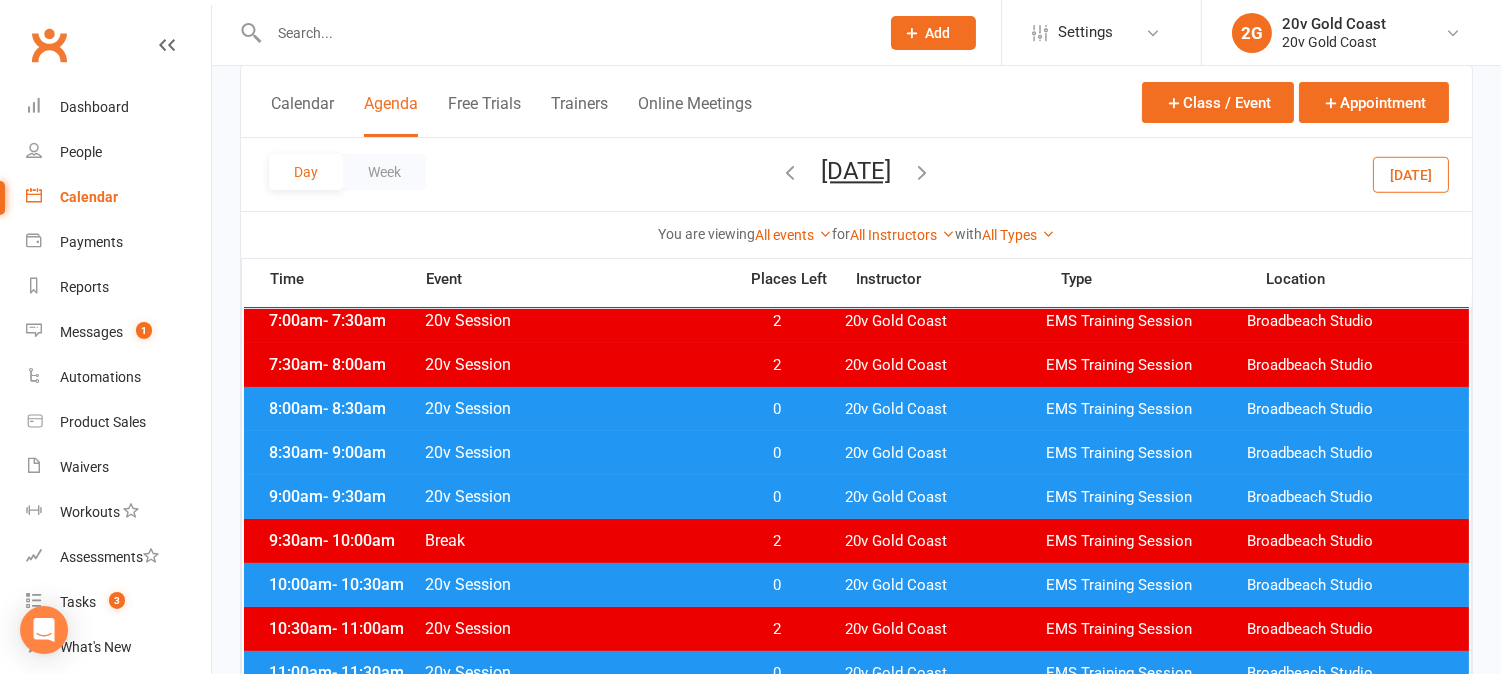 click on "0" at bounding box center [777, 497] 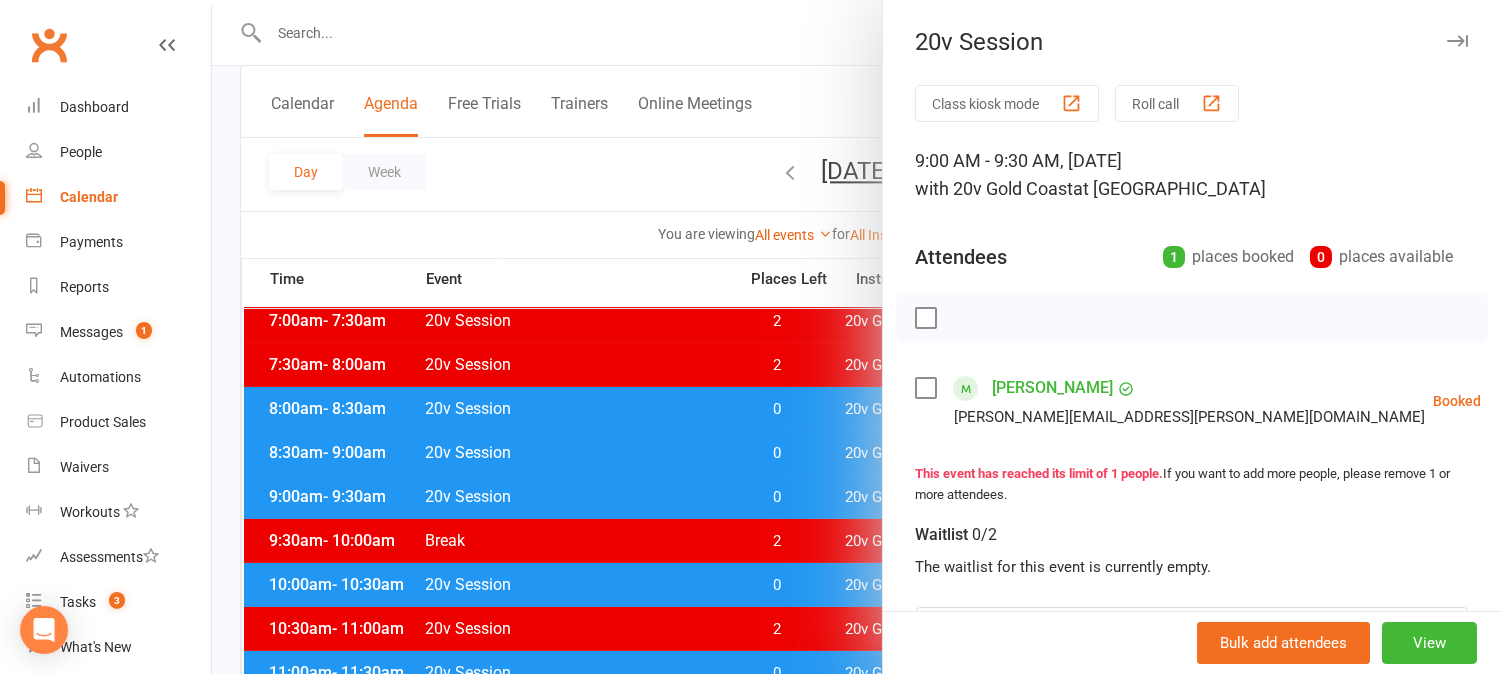 click at bounding box center [856, 337] 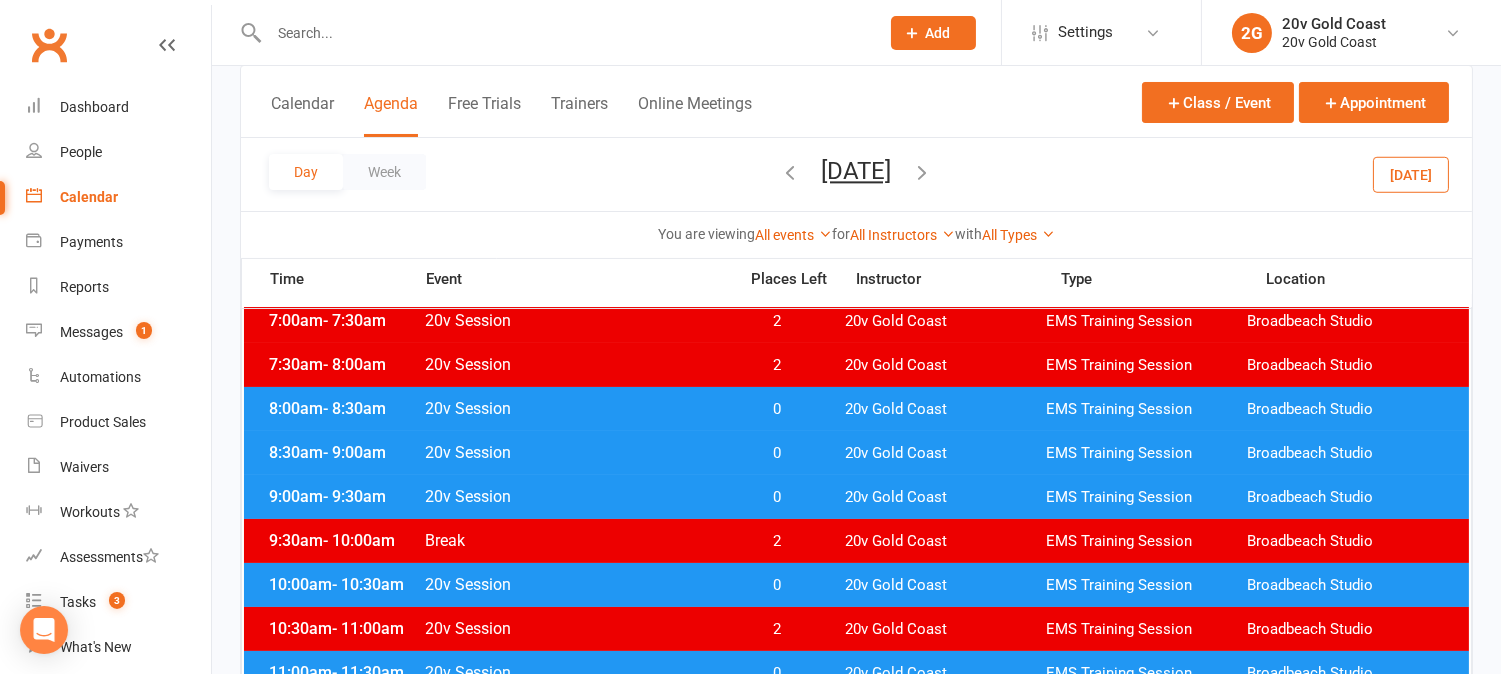 click on "0" at bounding box center (777, 453) 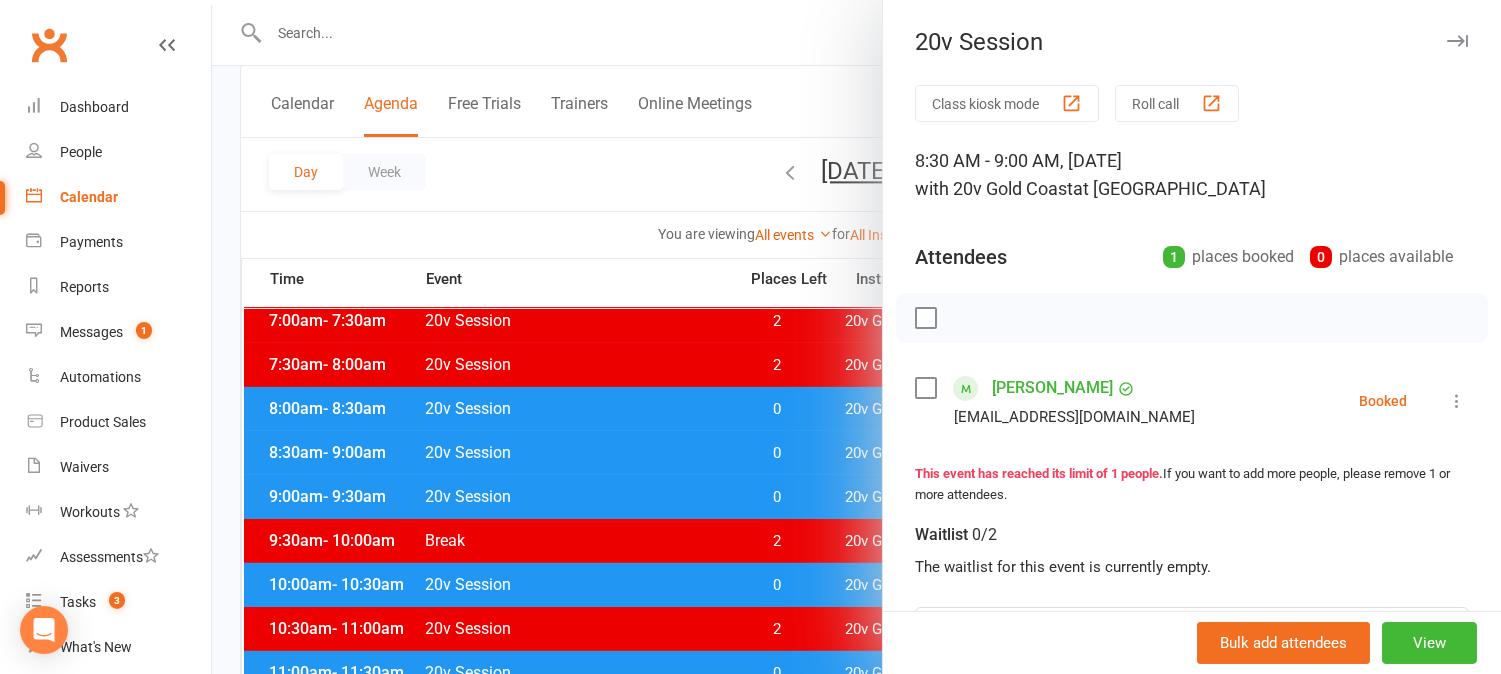 click at bounding box center (856, 337) 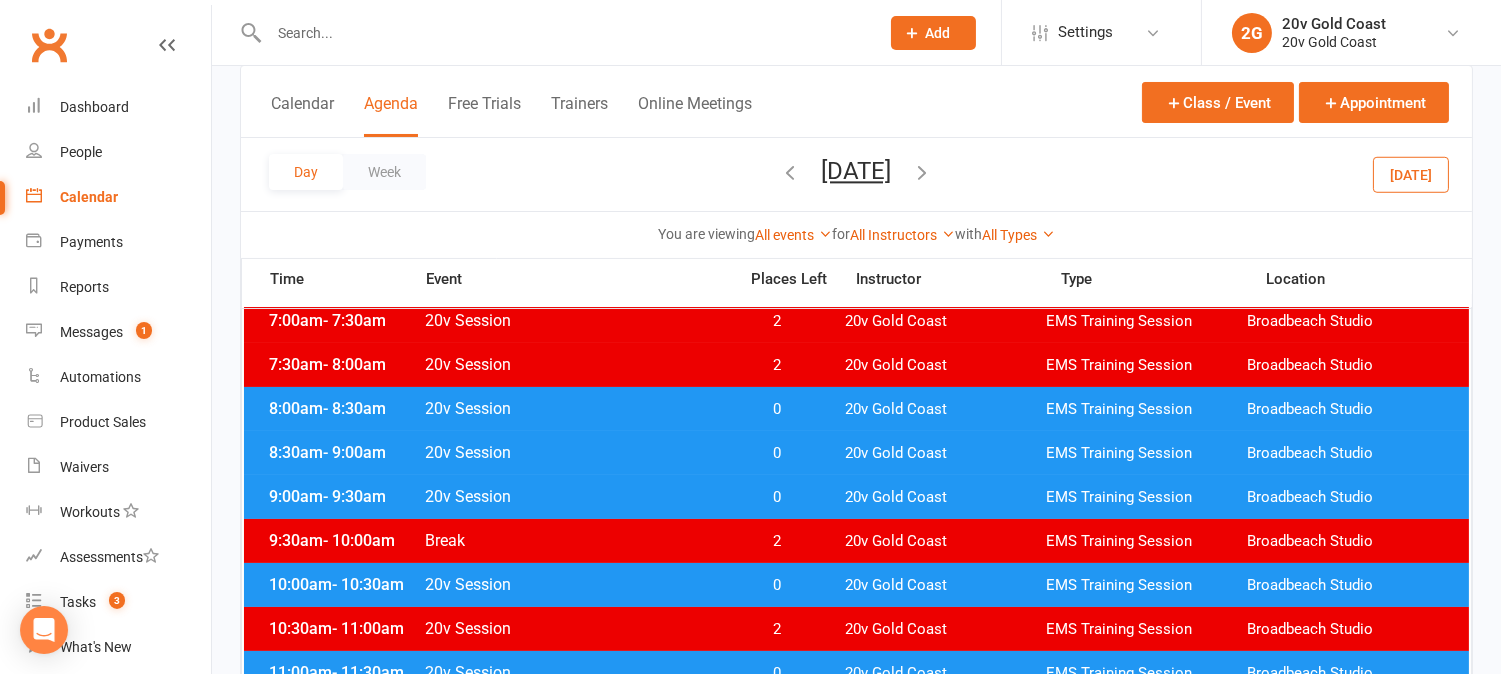 click on "0" at bounding box center (777, 409) 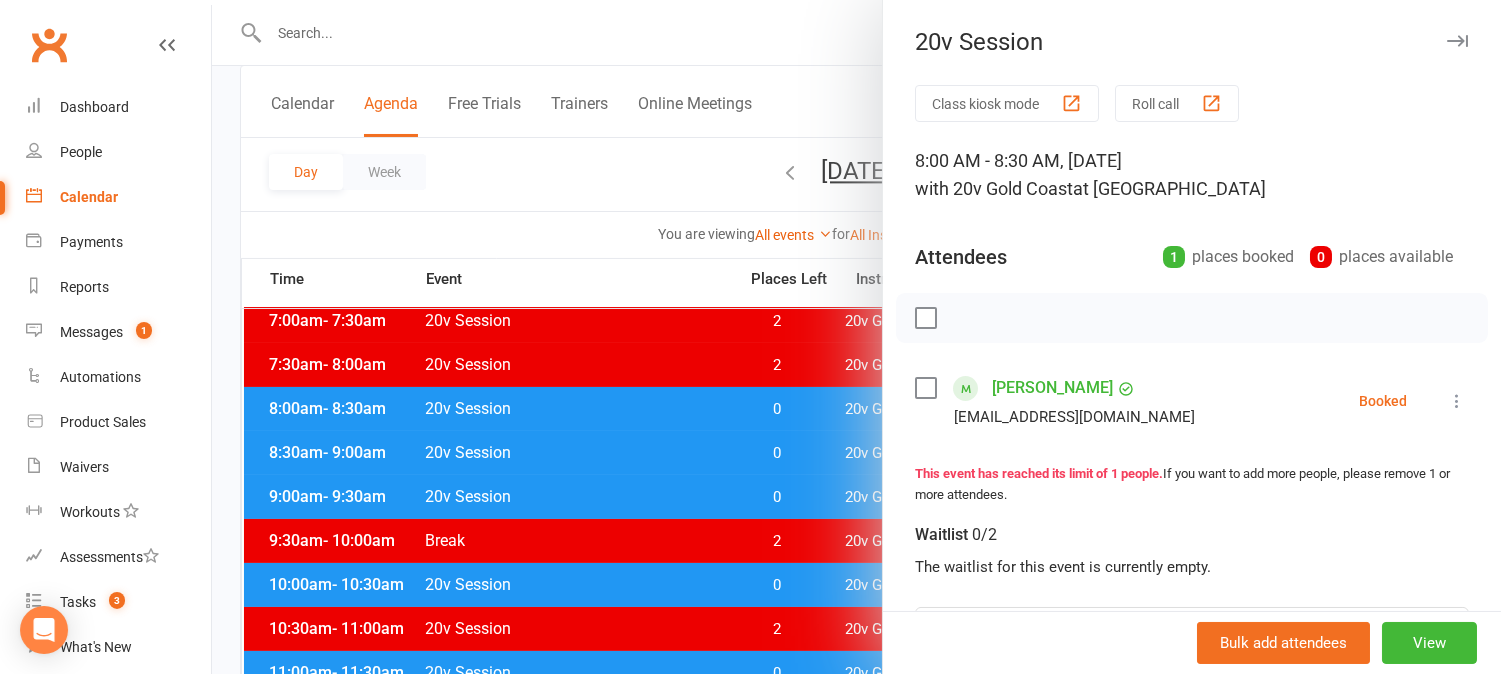 click at bounding box center (856, 337) 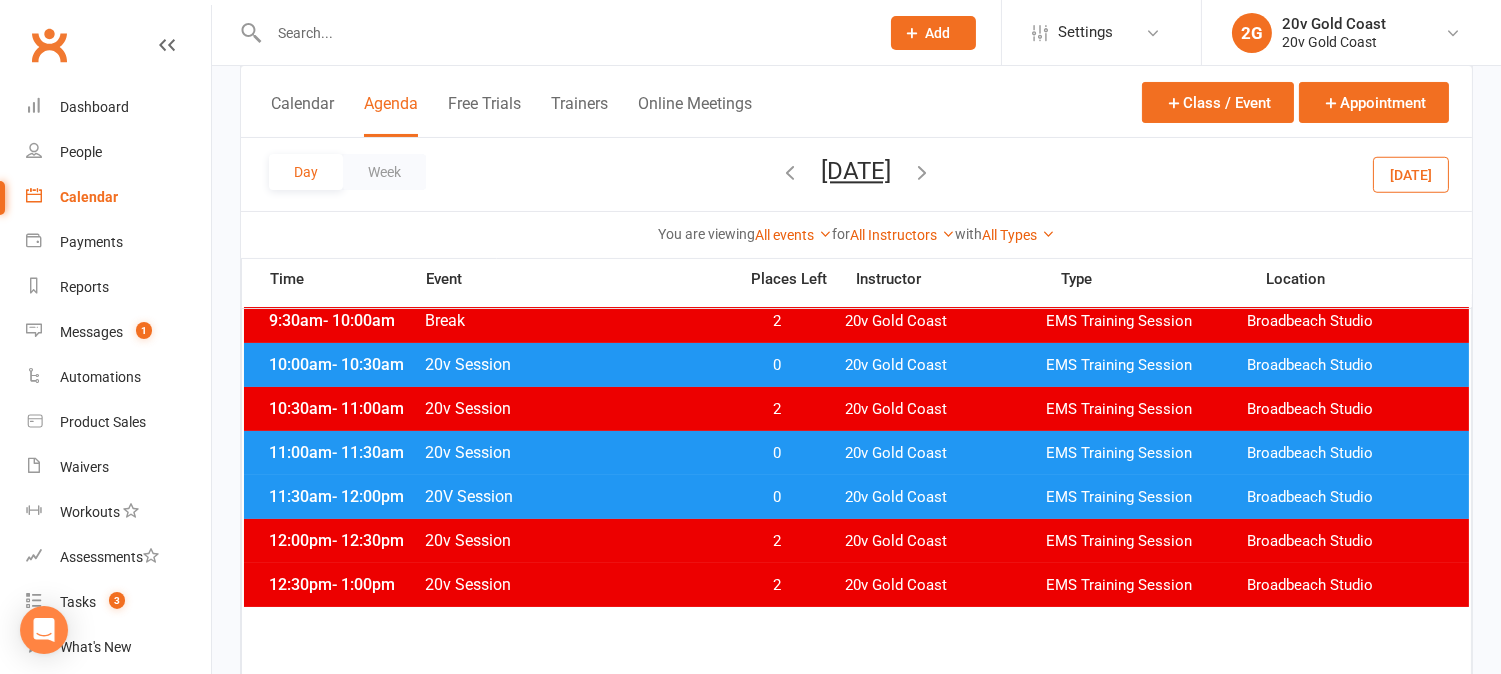 scroll, scrollTop: 444, scrollLeft: 0, axis: vertical 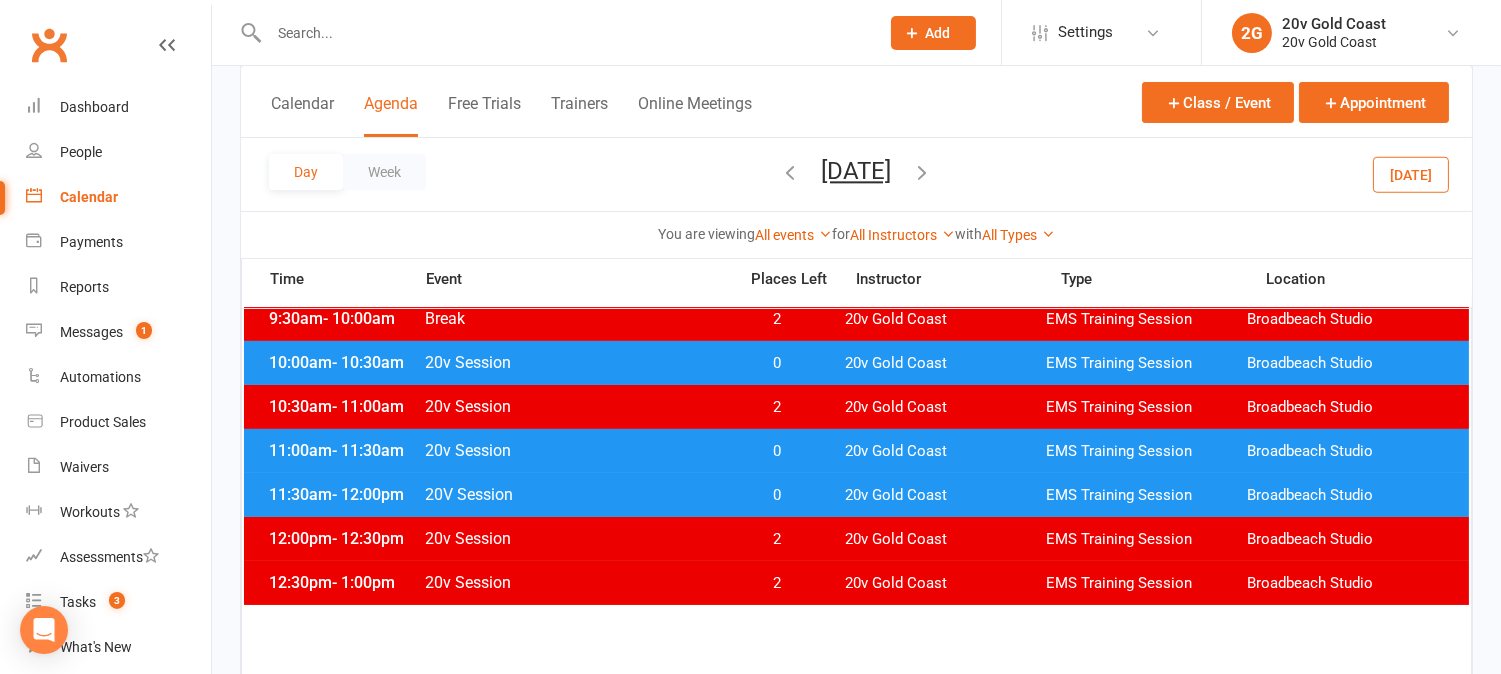 click on "0" at bounding box center [777, 363] 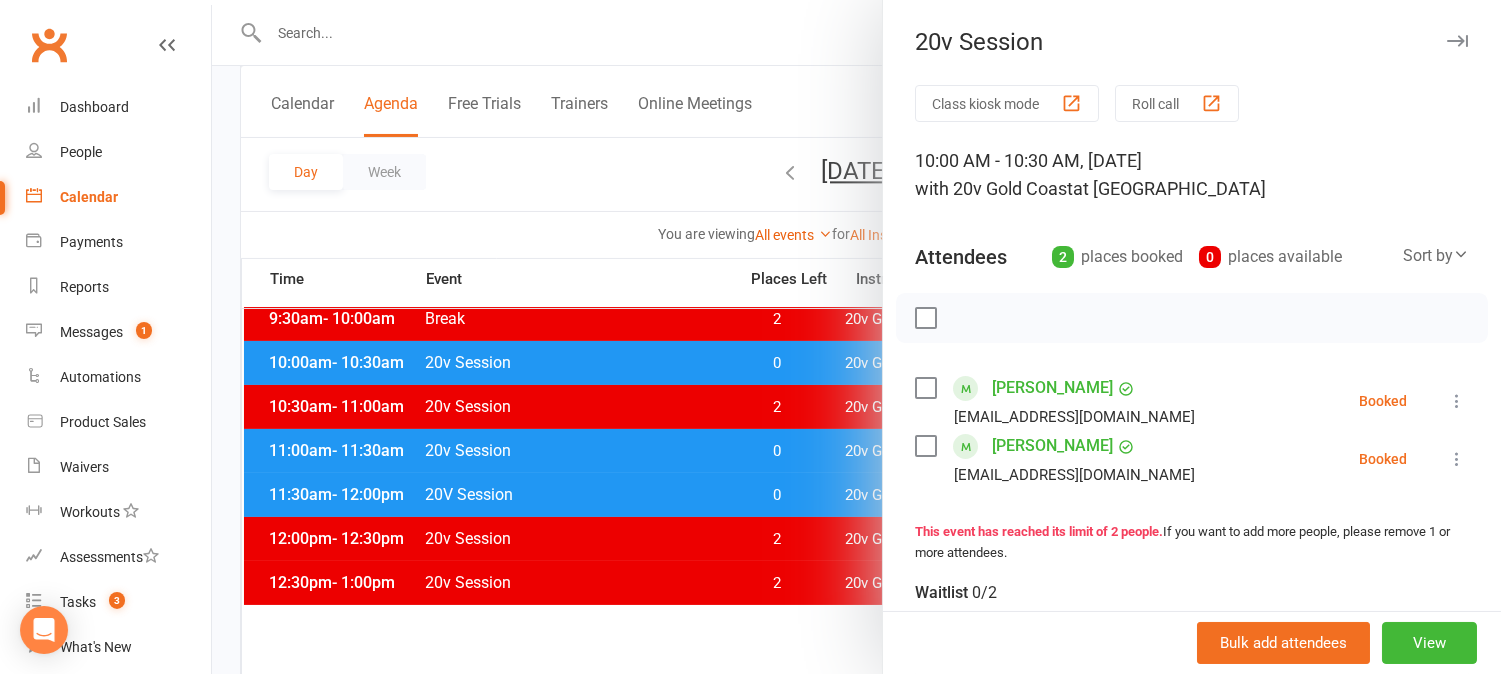 click at bounding box center [856, 337] 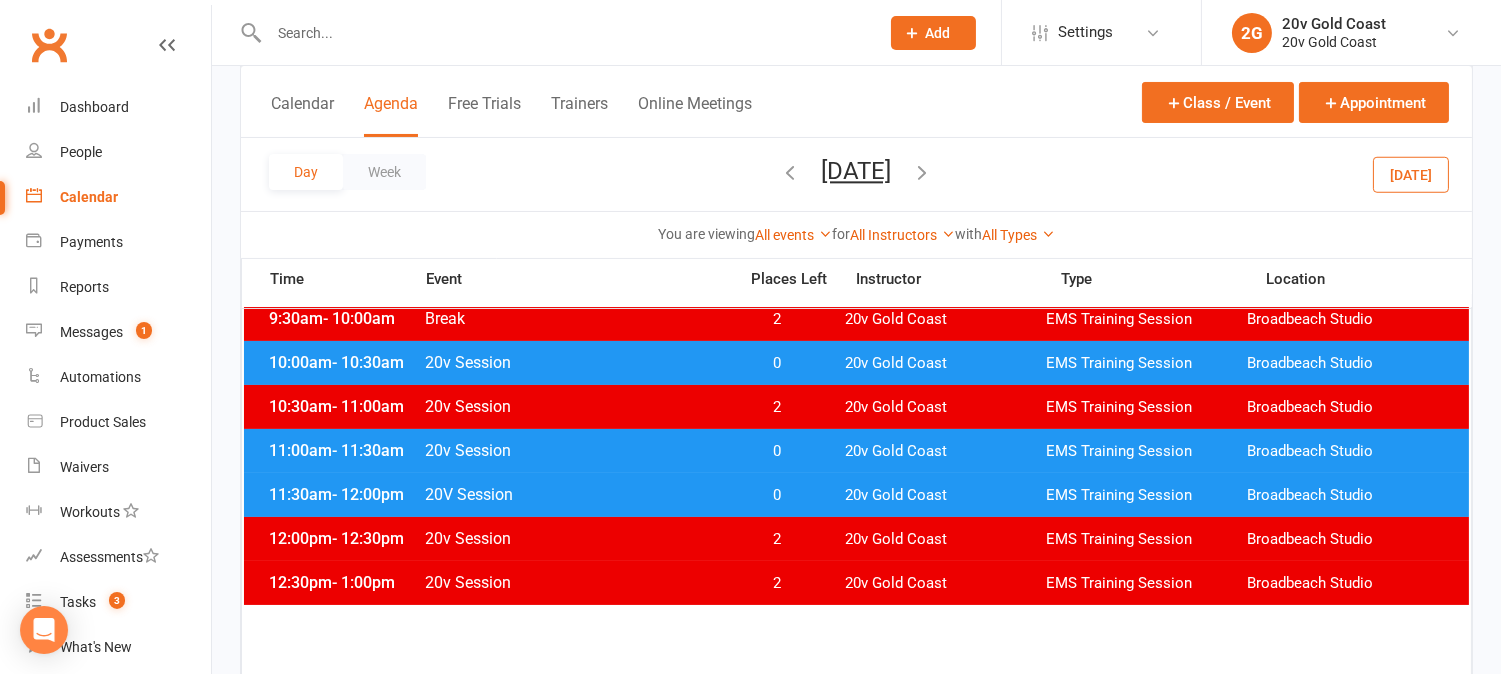 click on "0" at bounding box center [777, 495] 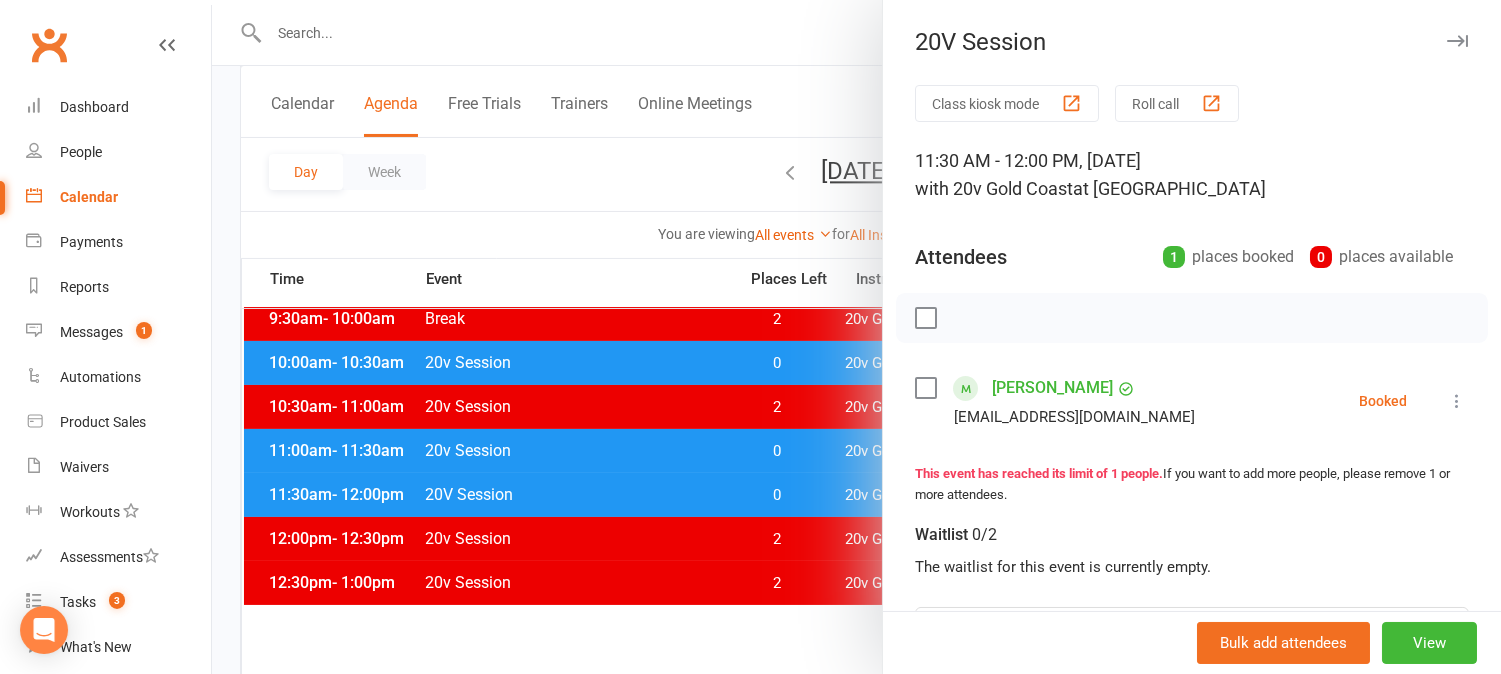 click at bounding box center (856, 337) 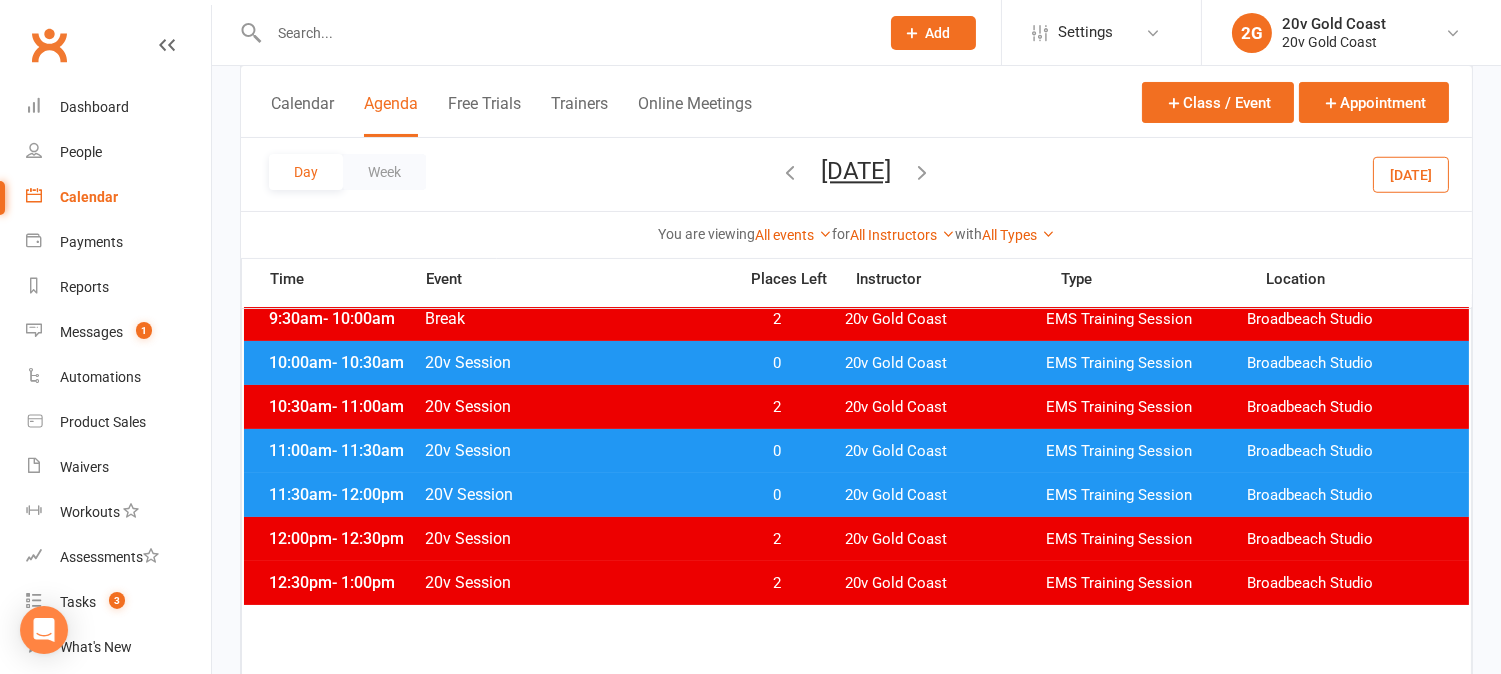 click on "0" at bounding box center (777, 451) 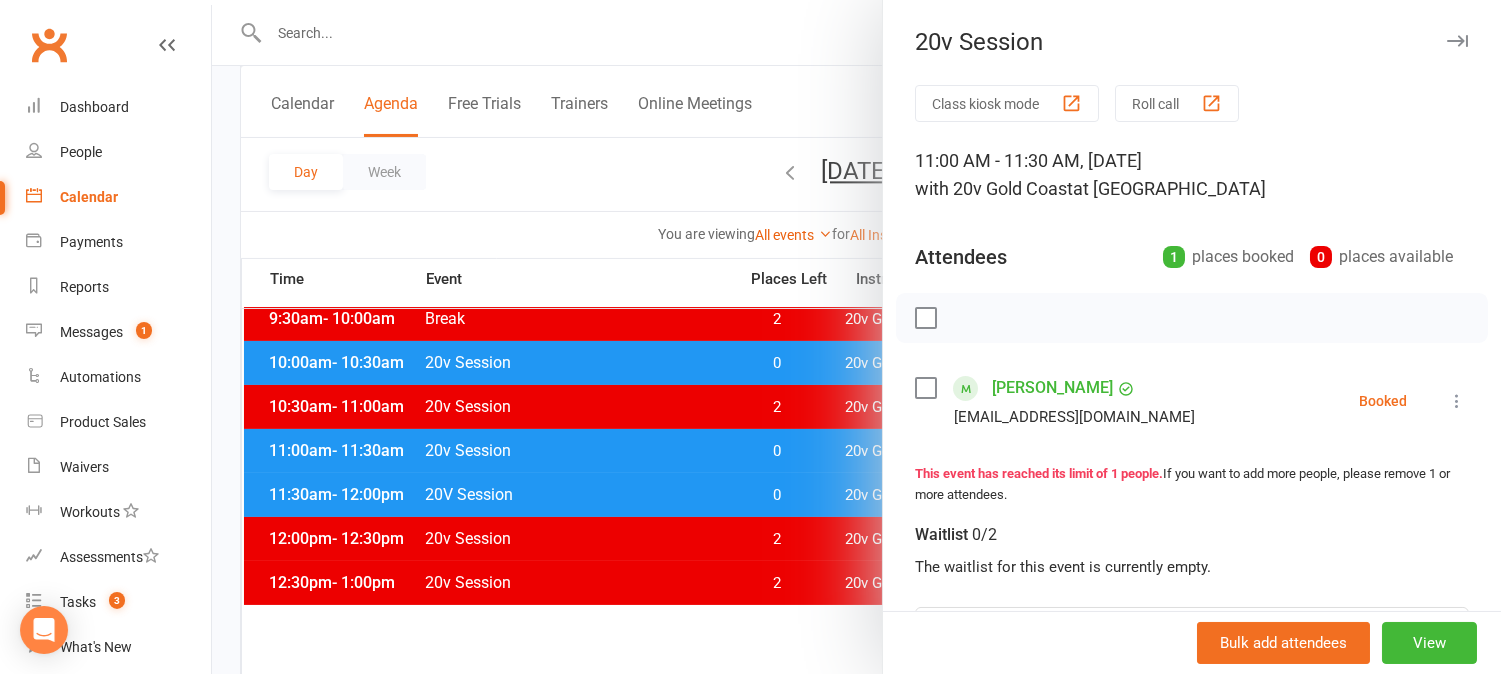 click at bounding box center (856, 337) 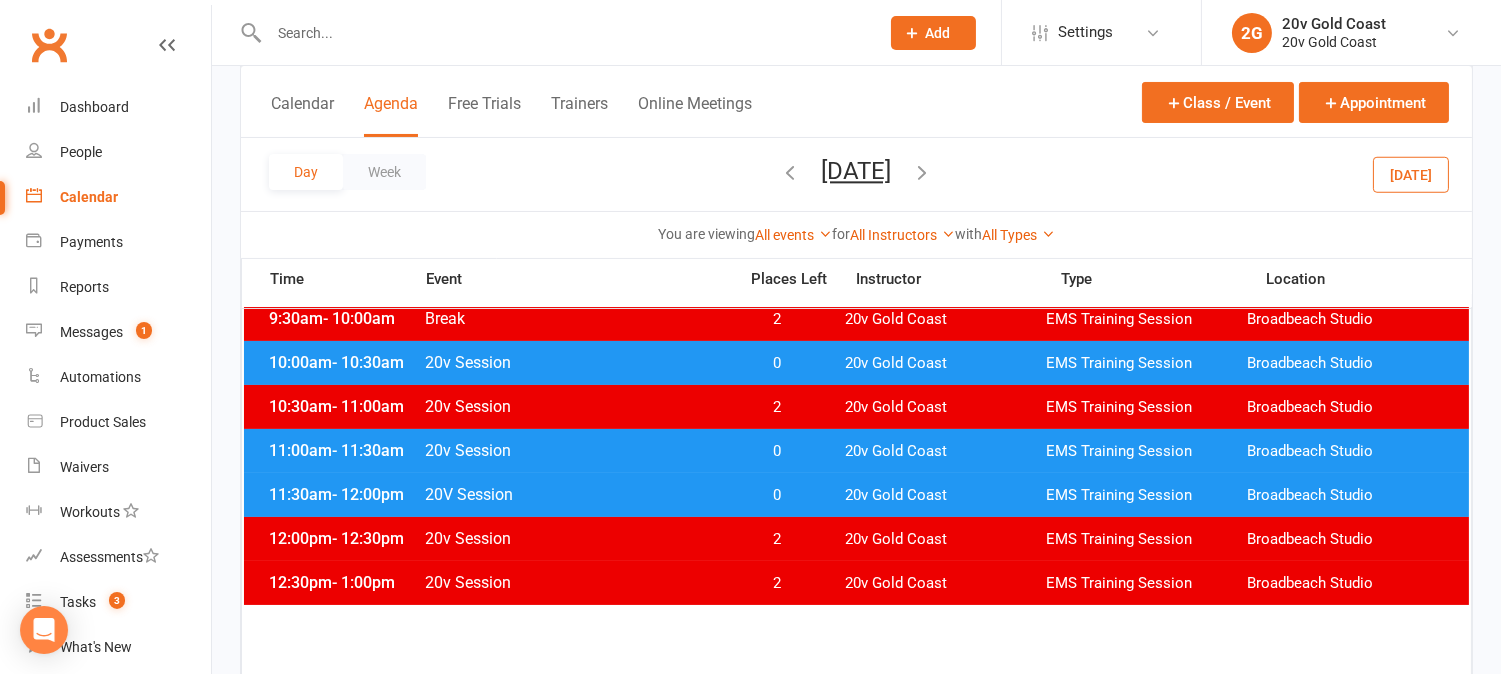 scroll, scrollTop: 333, scrollLeft: 0, axis: vertical 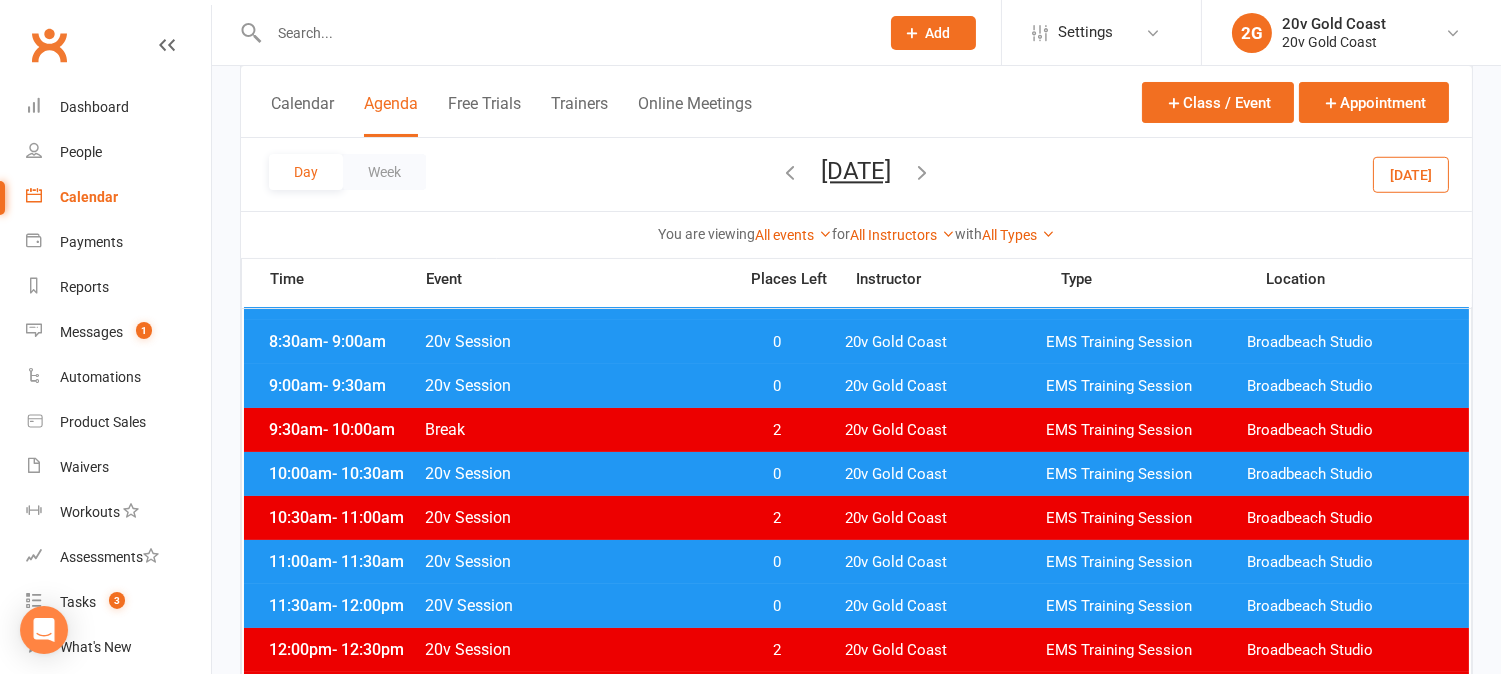 click on "0" at bounding box center (777, 562) 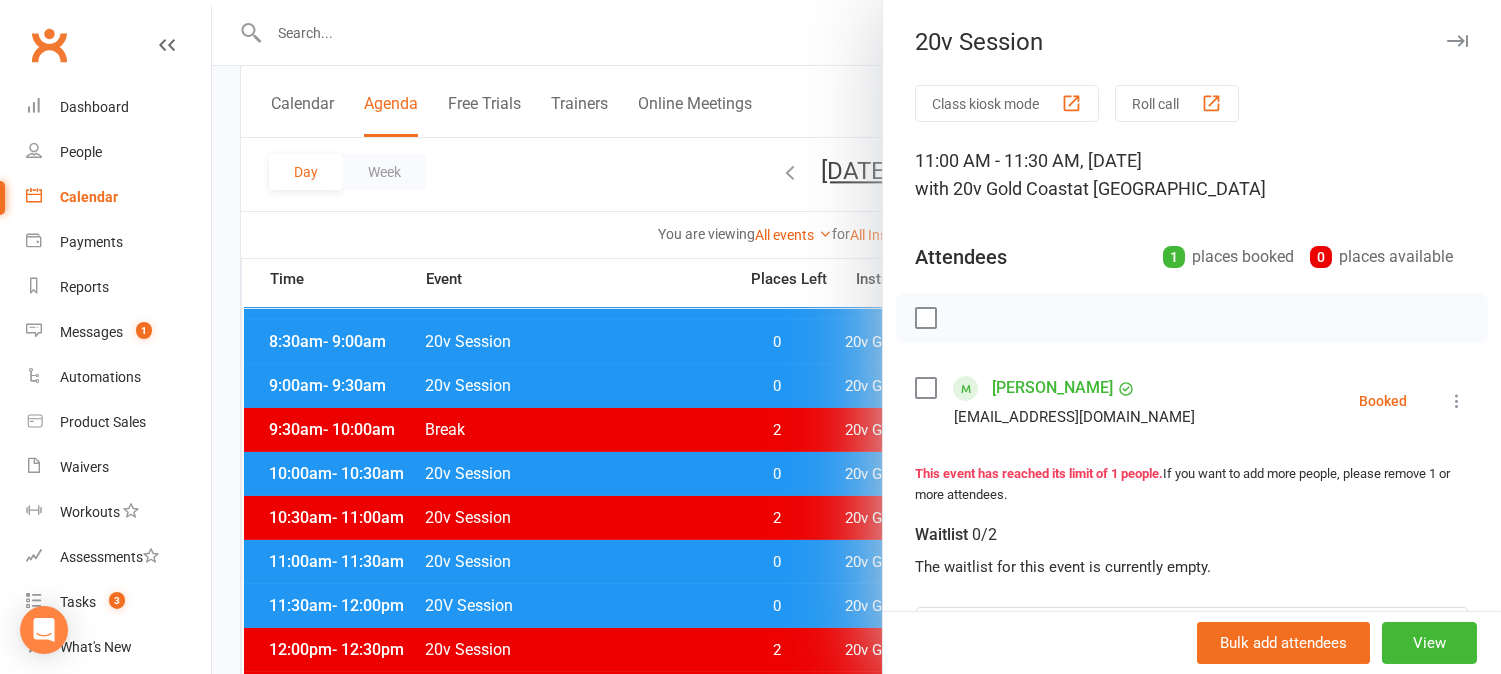click at bounding box center [856, 337] 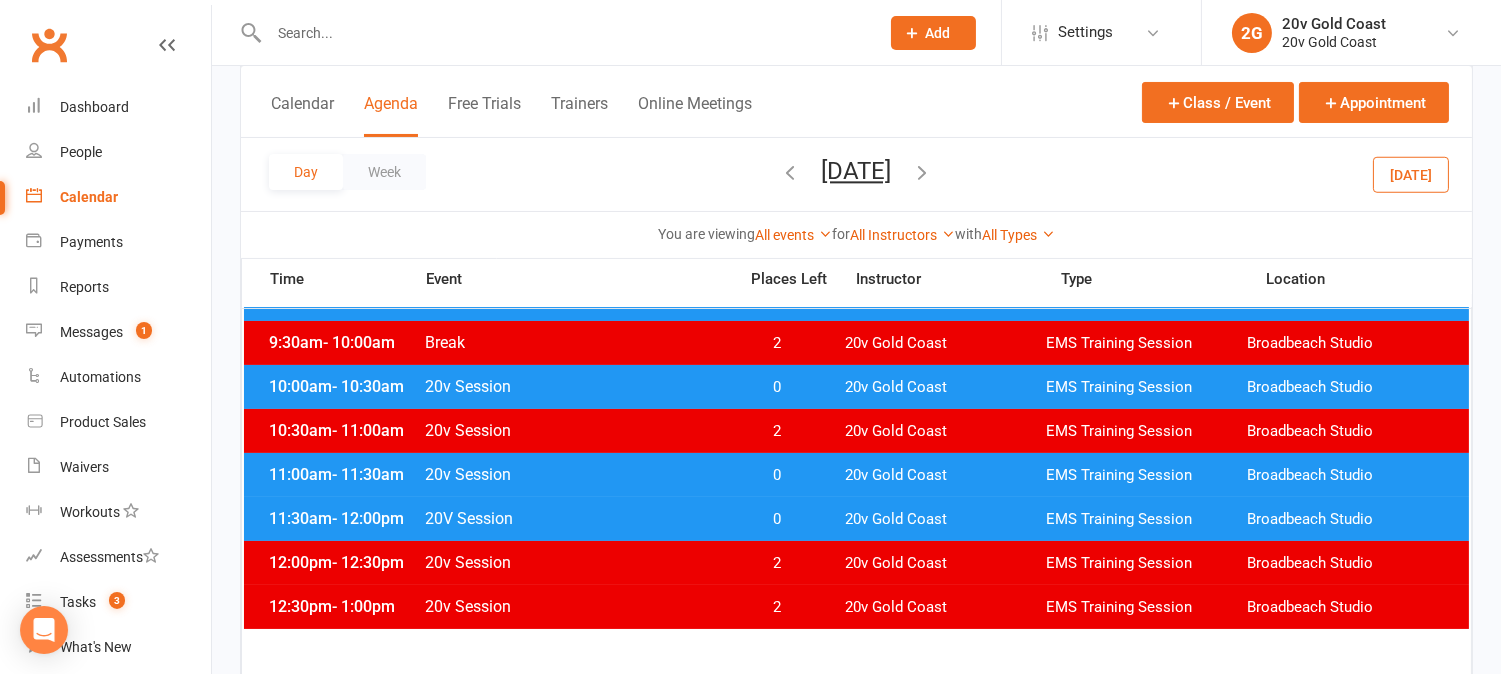 scroll, scrollTop: 444, scrollLeft: 0, axis: vertical 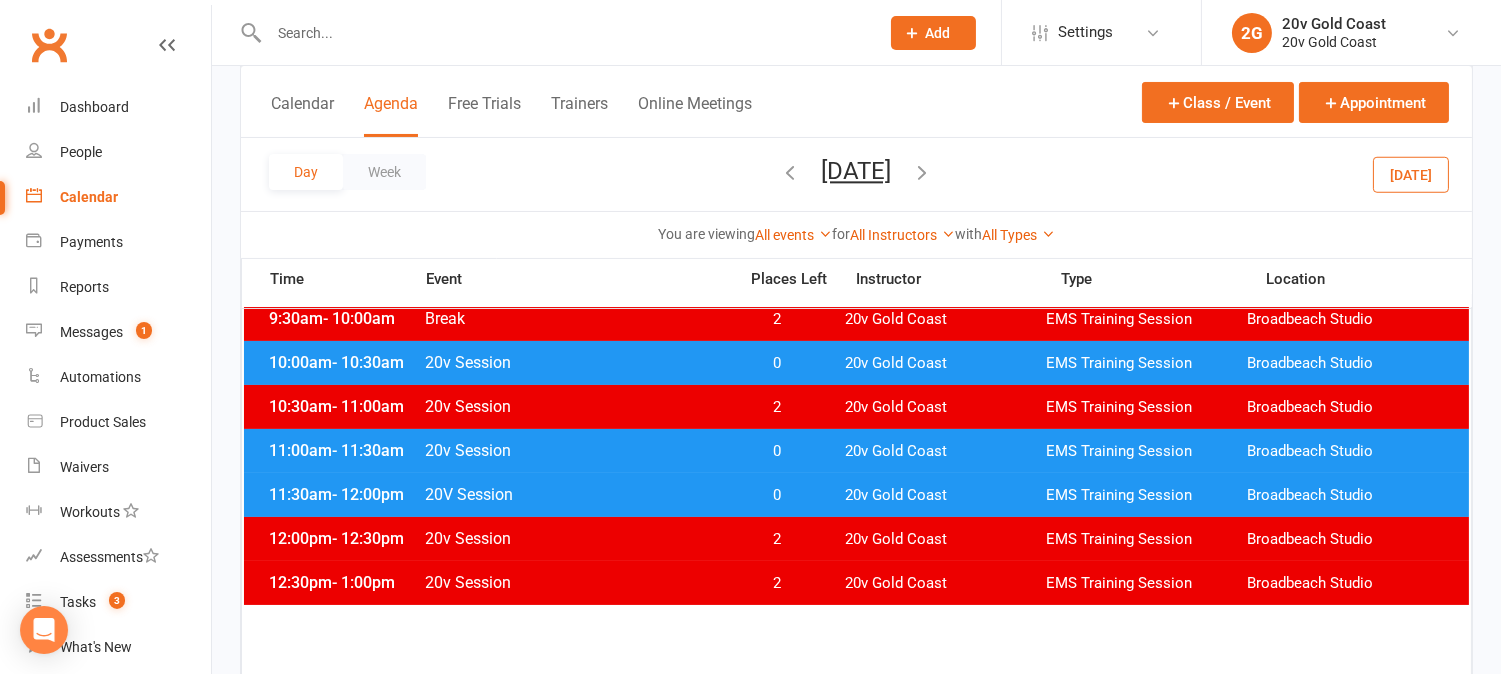 click on "0" at bounding box center (777, 451) 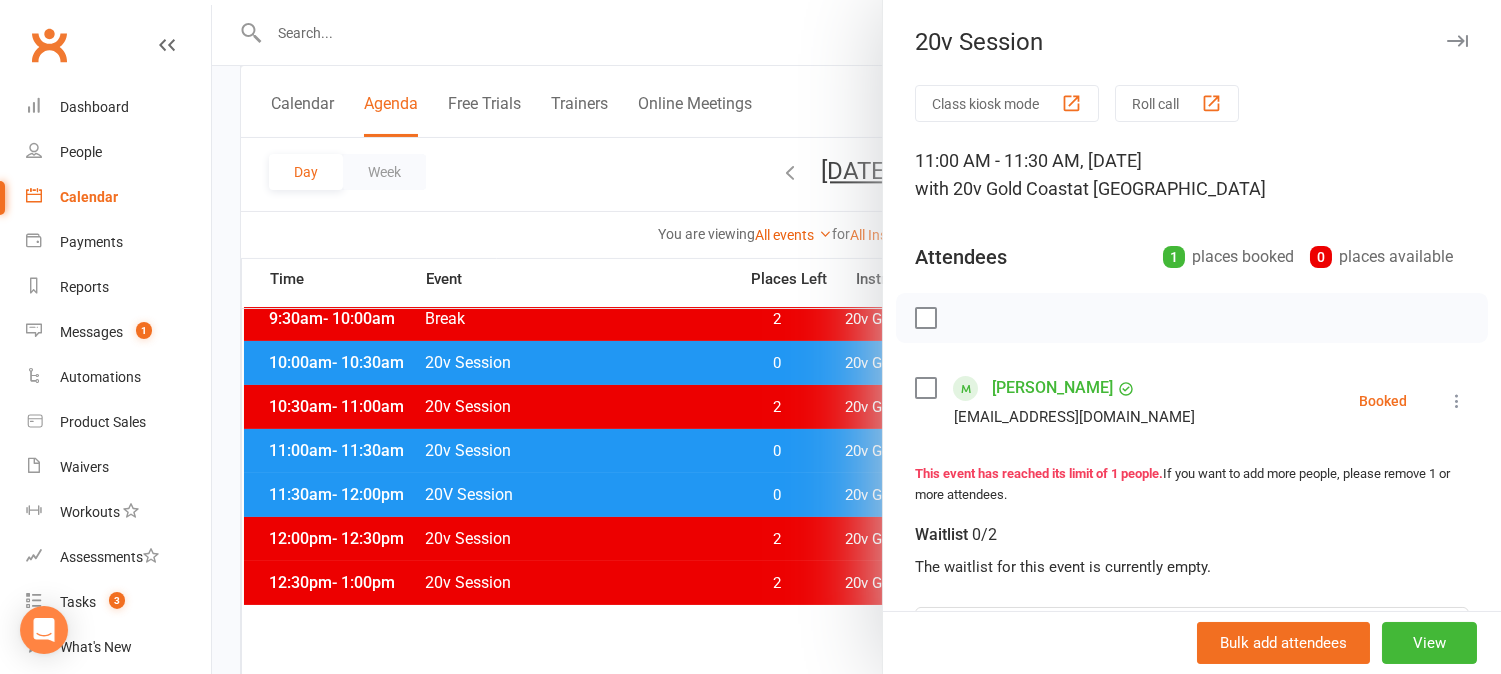 click at bounding box center [856, 337] 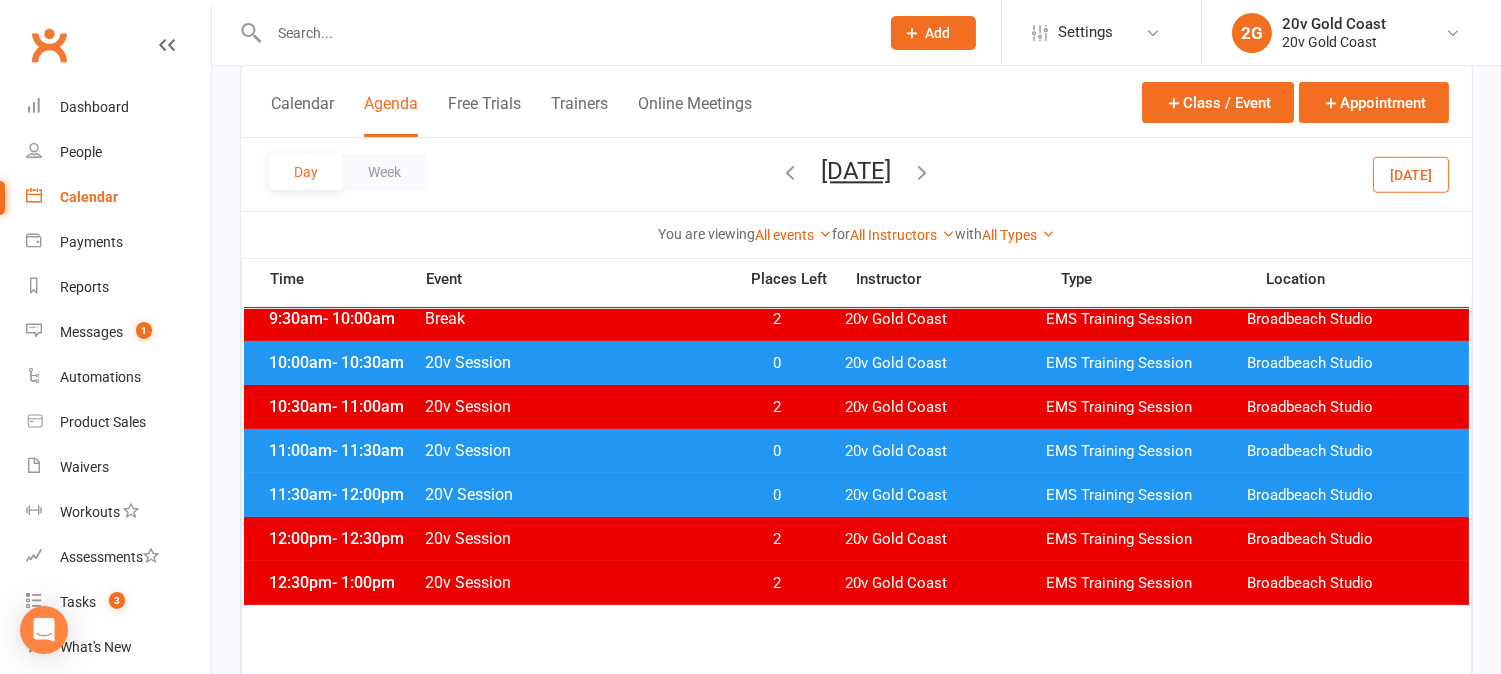 click on "0" at bounding box center (777, 495) 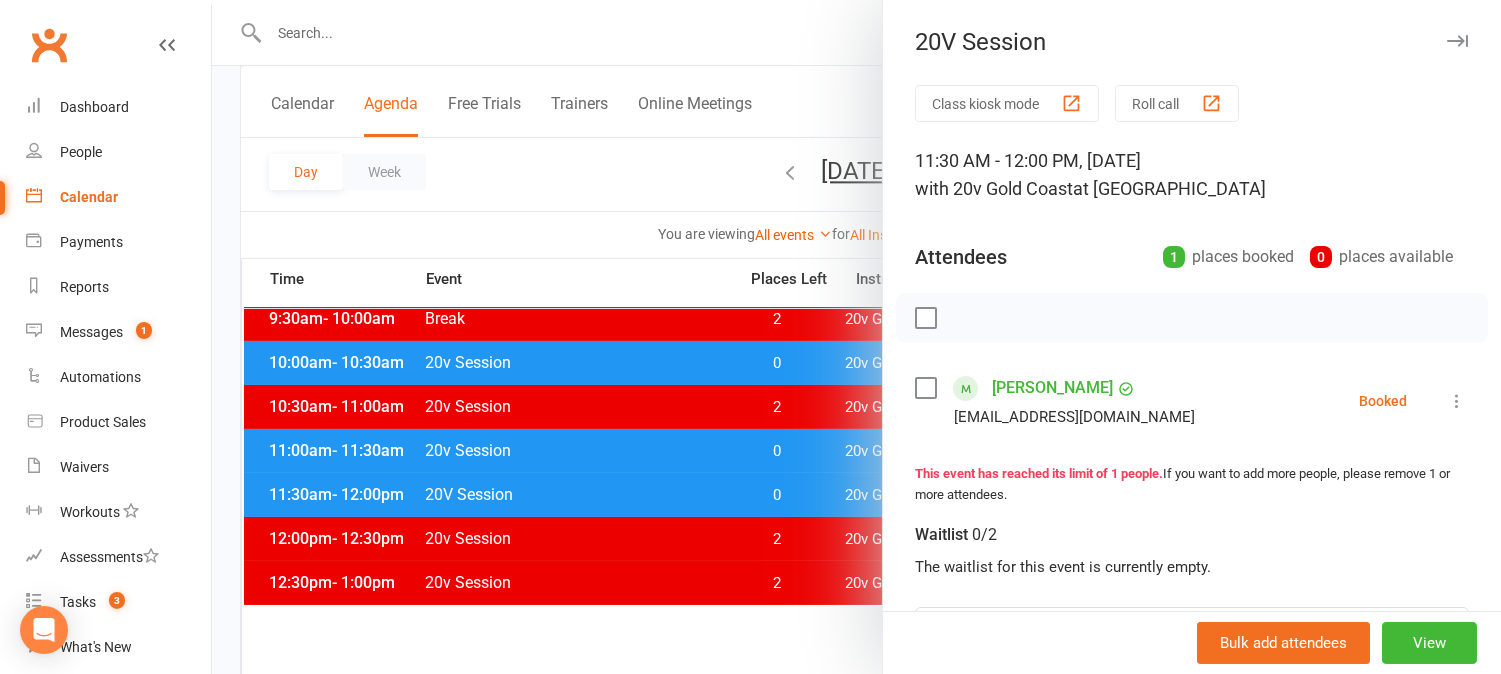 click at bounding box center (856, 337) 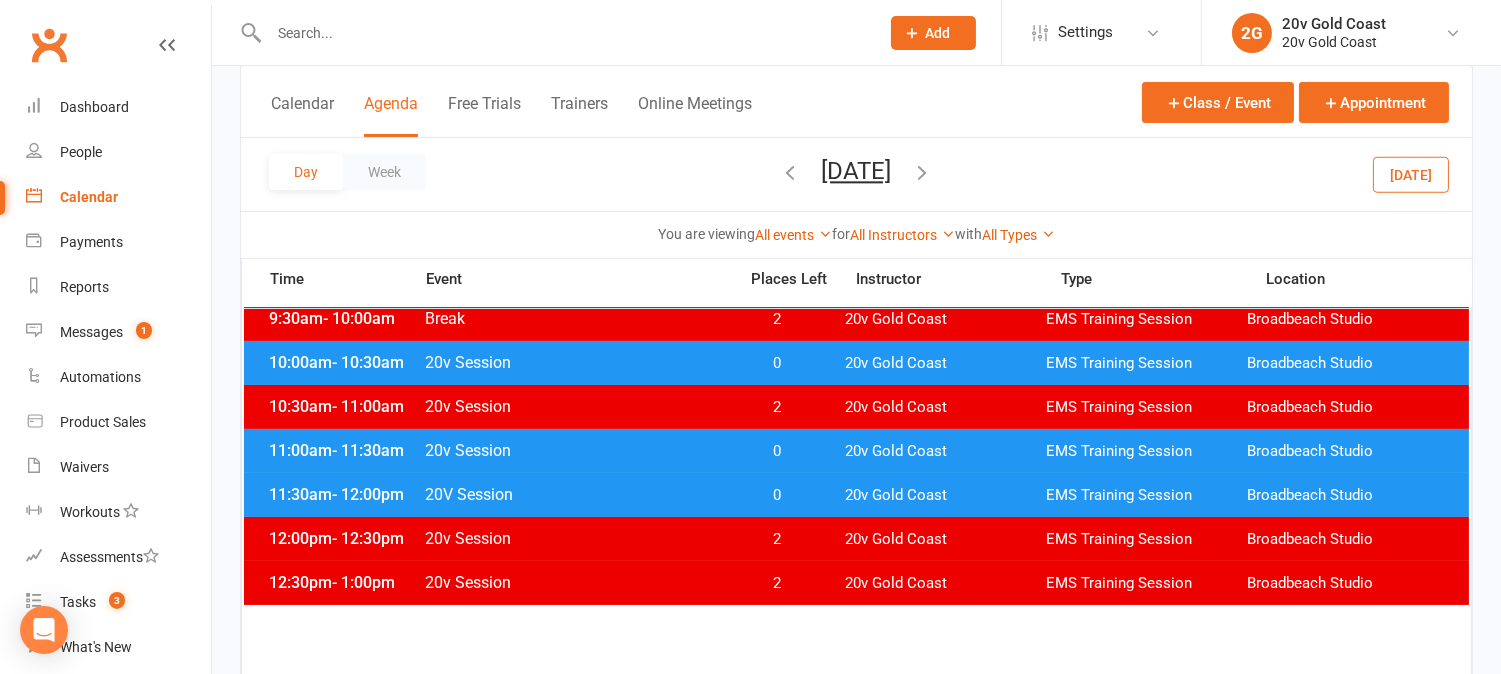 click on "0" at bounding box center [777, 451] 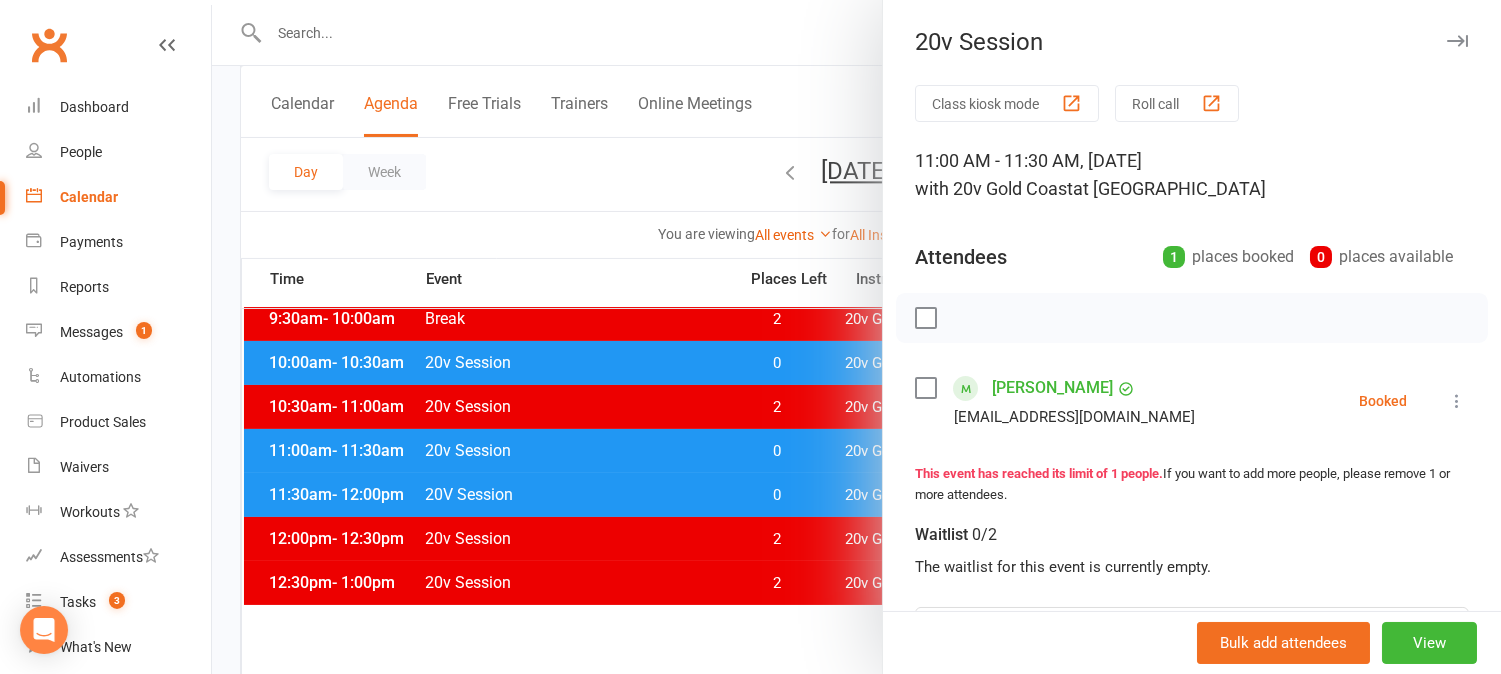 click at bounding box center [856, 337] 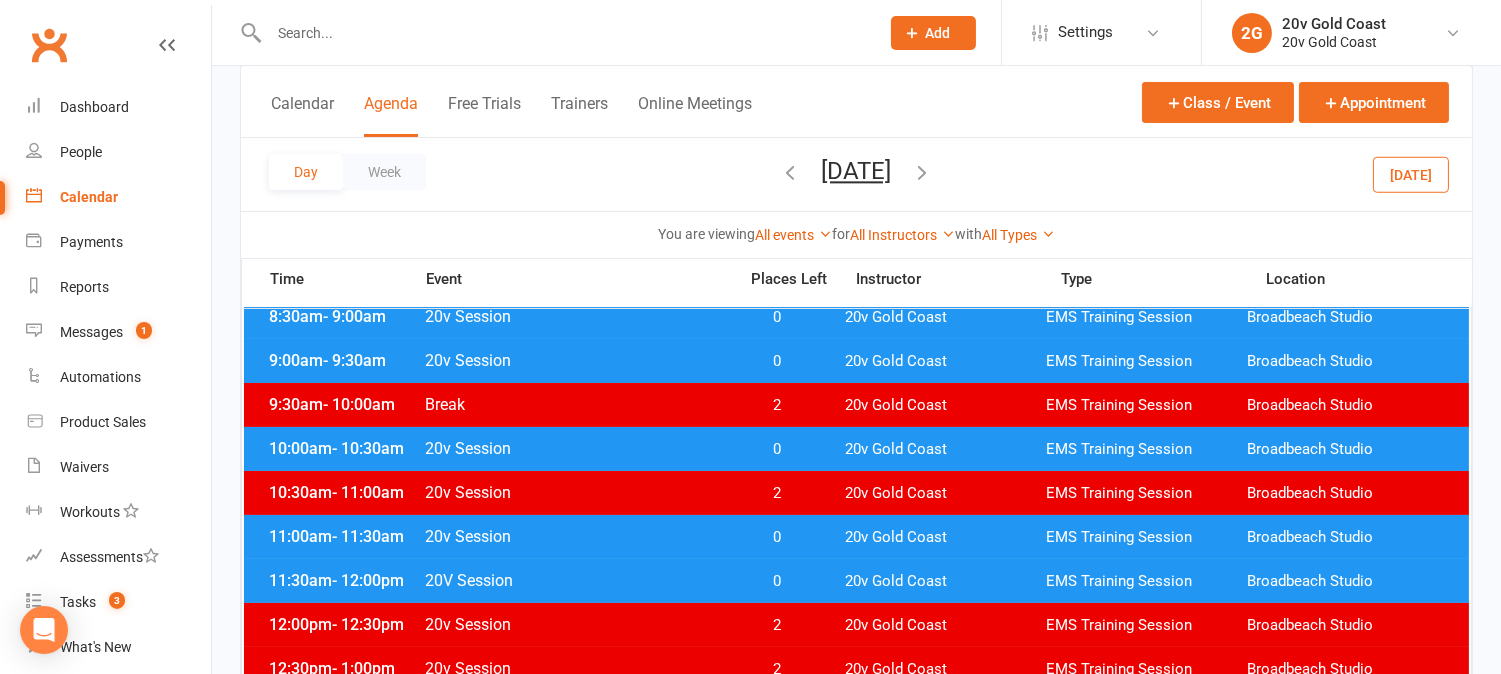 scroll, scrollTop: 333, scrollLeft: 0, axis: vertical 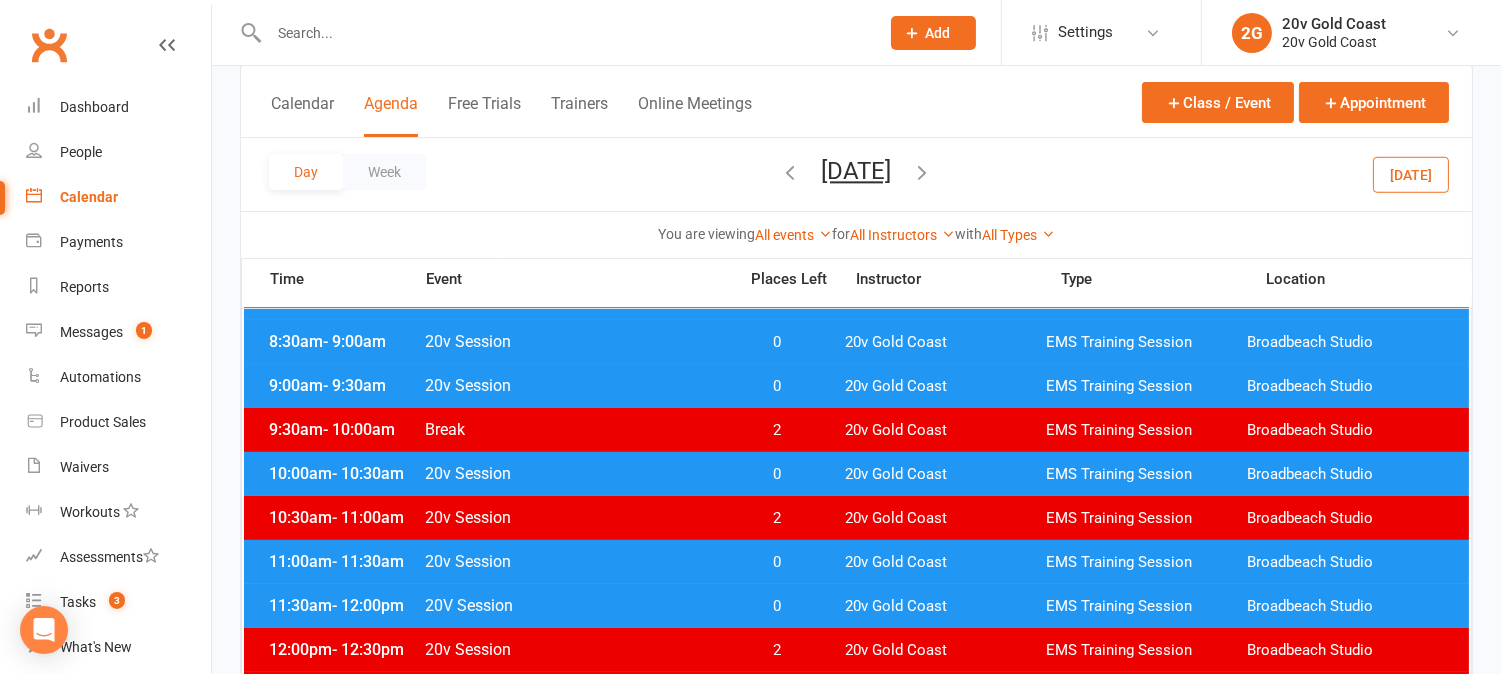 click on "0" at bounding box center [777, 474] 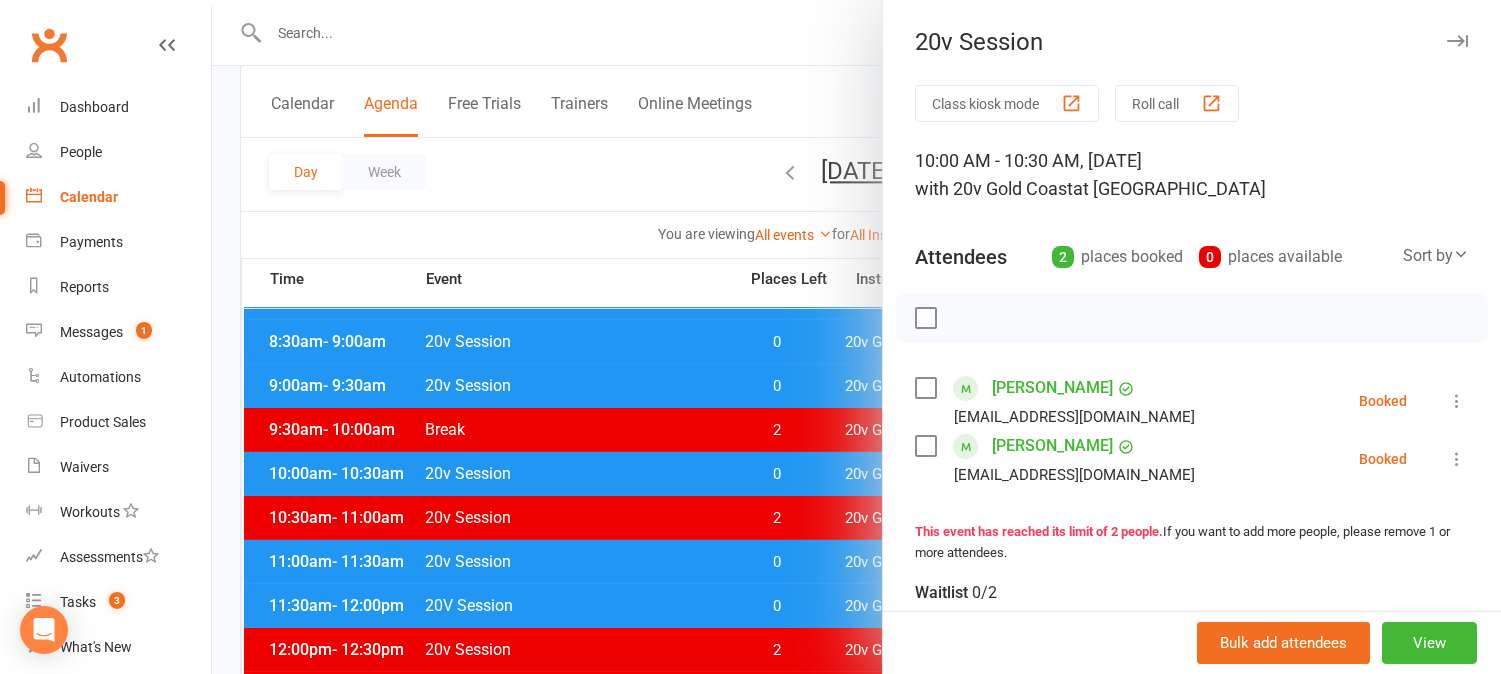click at bounding box center [856, 337] 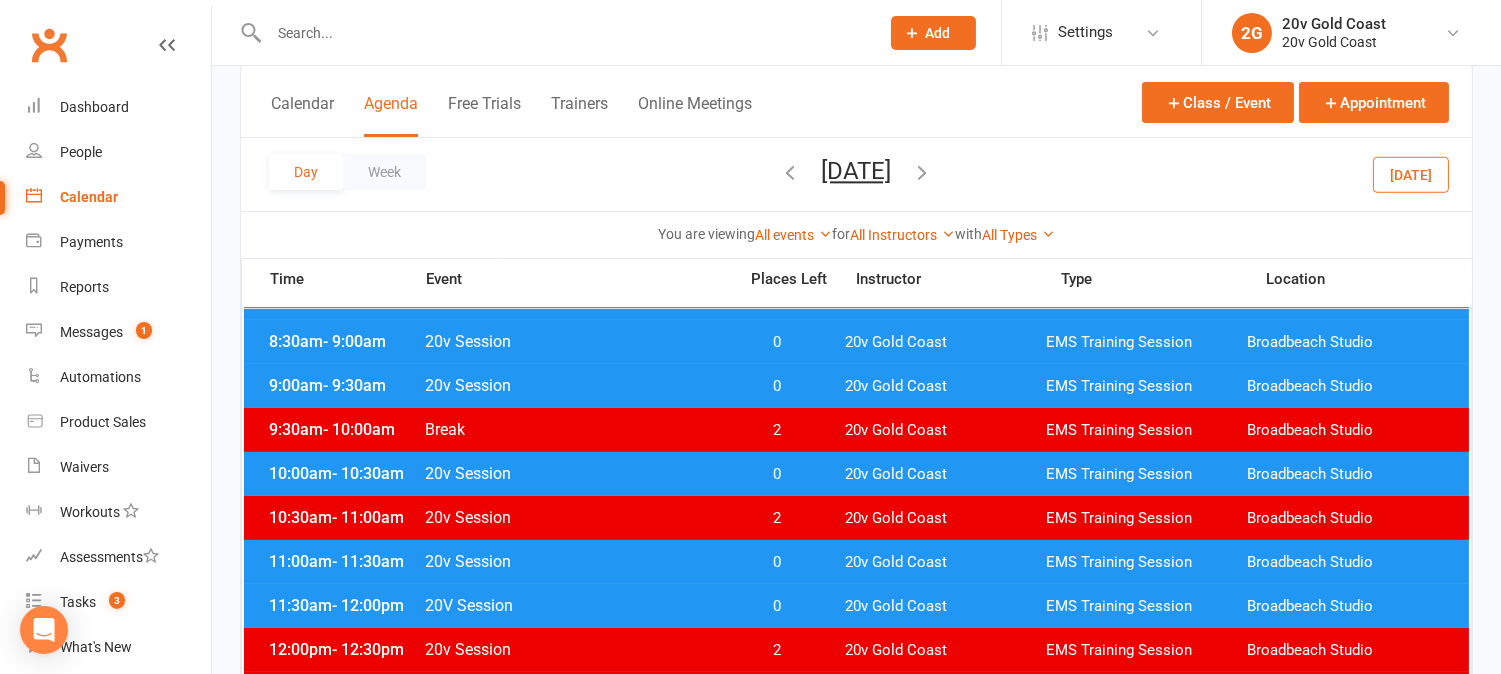 click on "0" at bounding box center [777, 386] 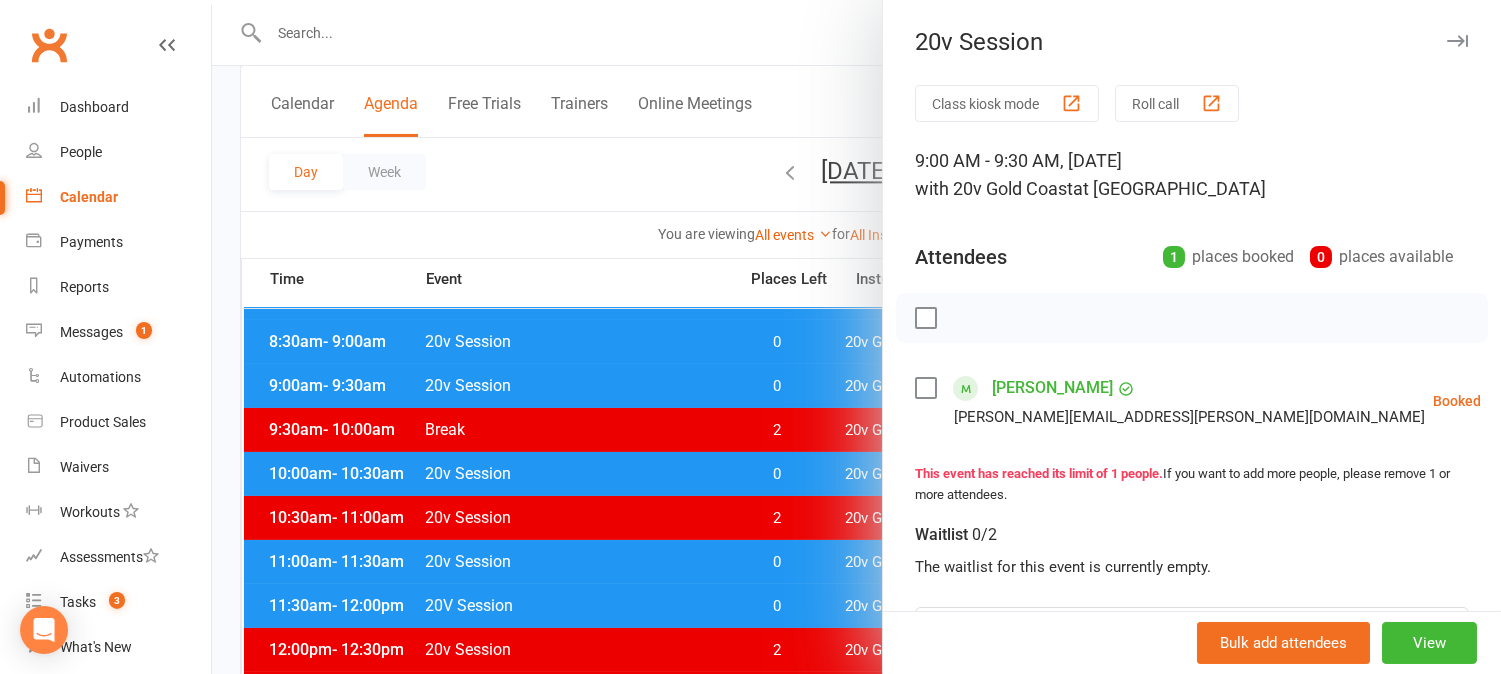 click at bounding box center [856, 337] 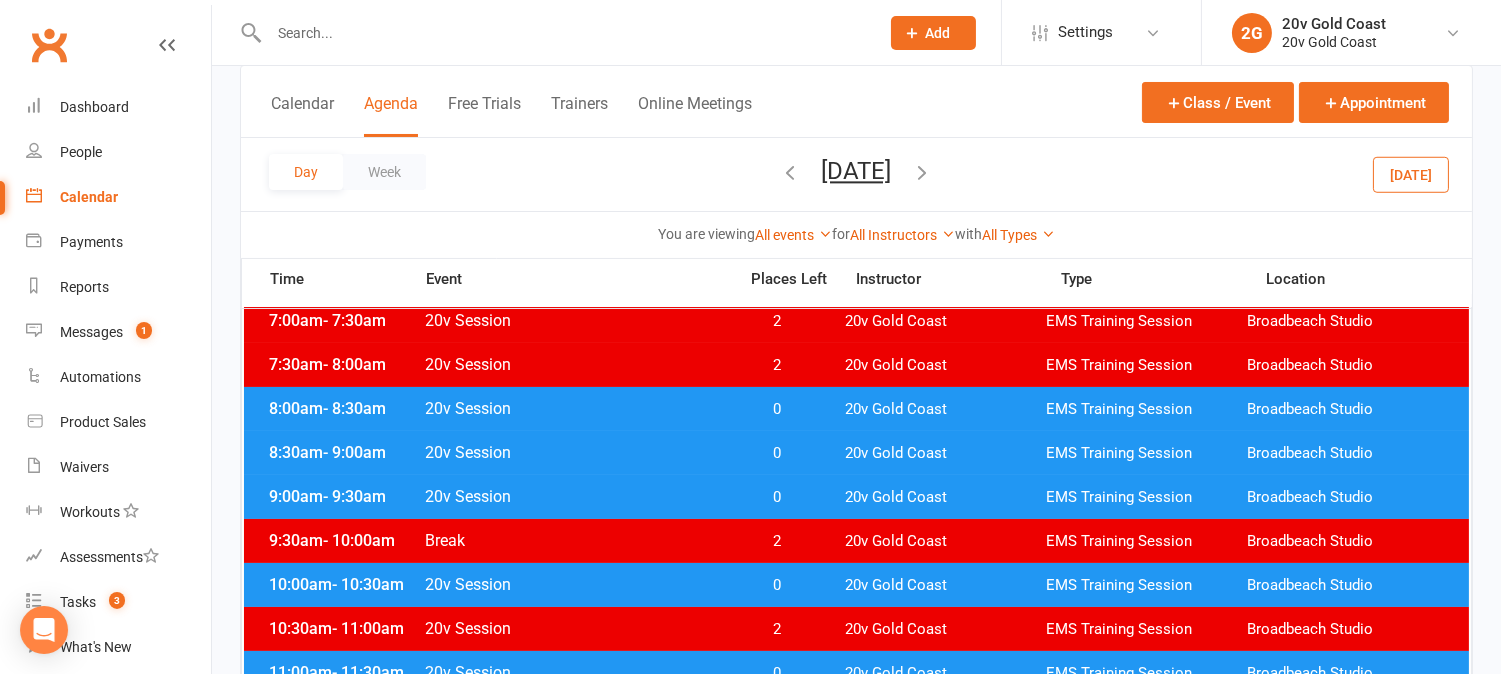 scroll, scrollTop: 333, scrollLeft: 0, axis: vertical 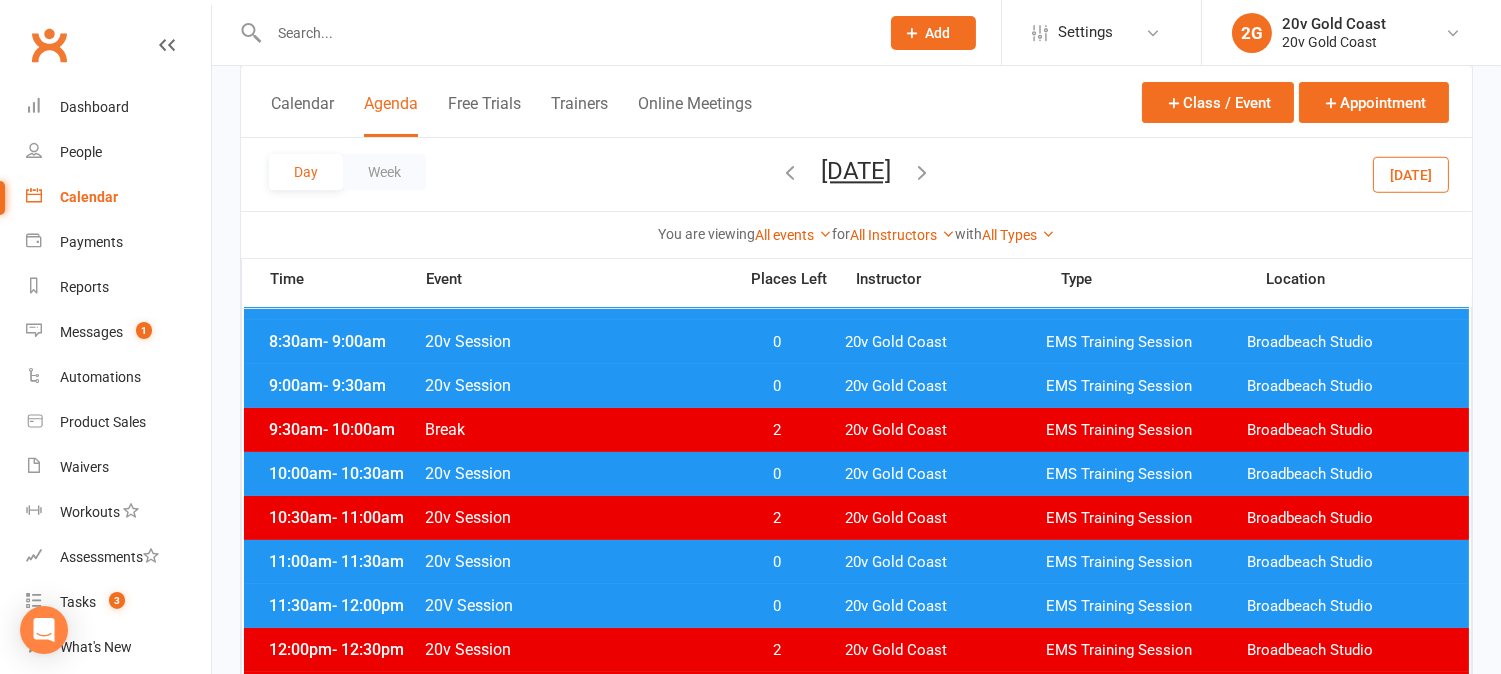 click on "0" at bounding box center (777, 562) 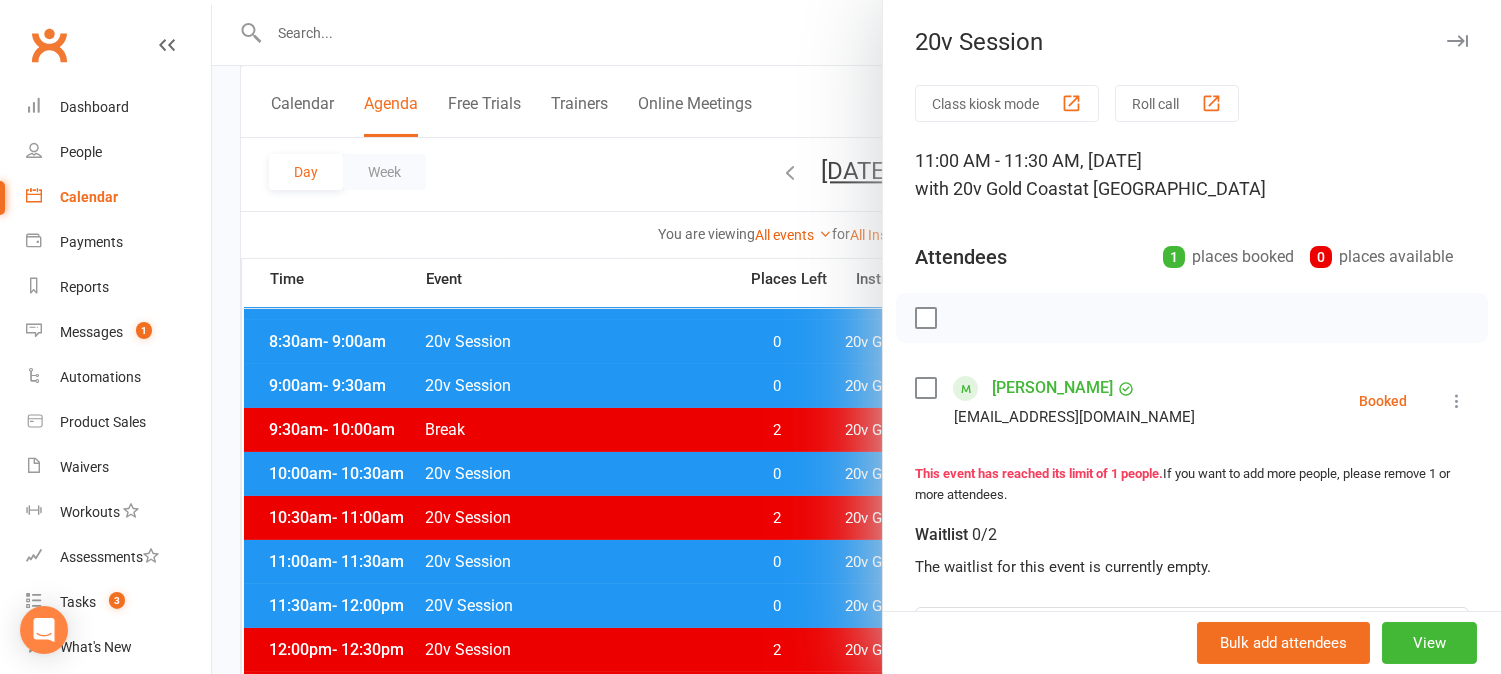 click at bounding box center (856, 337) 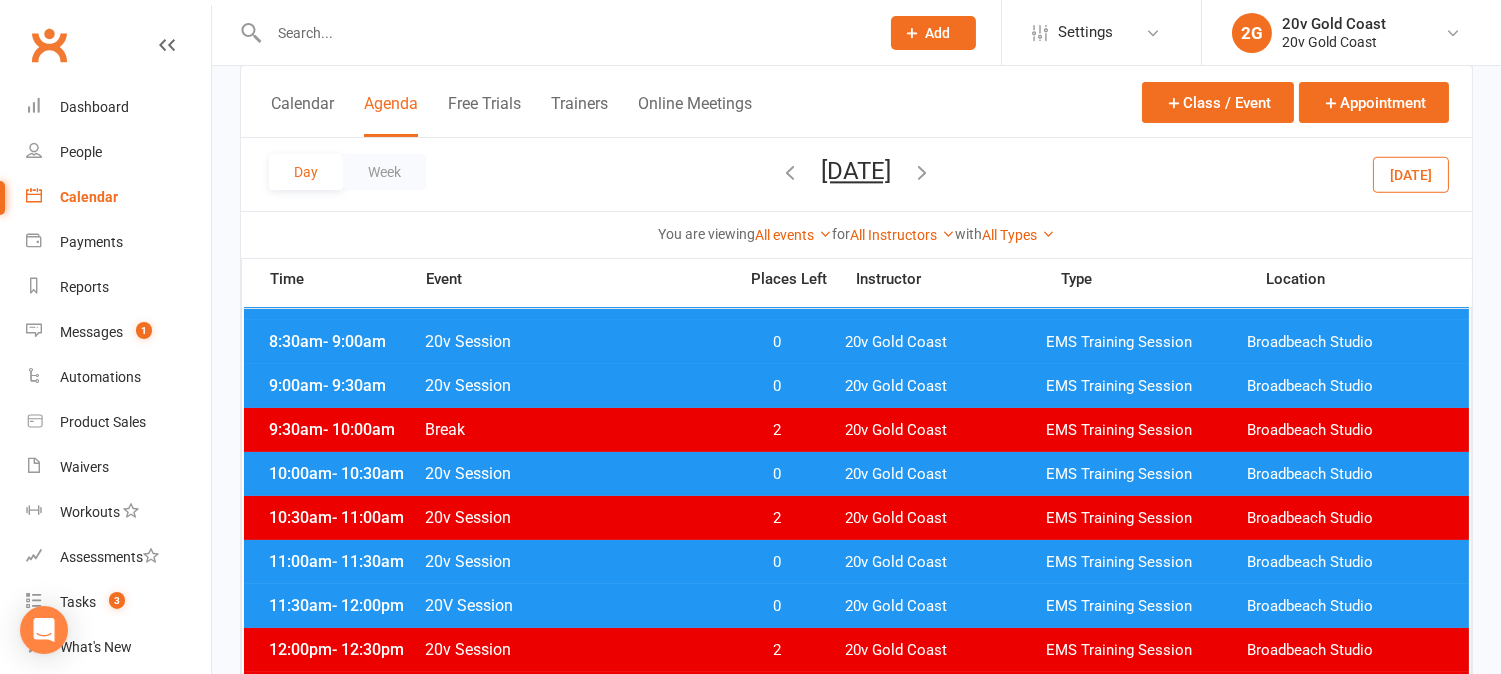 click on "0" at bounding box center (777, 606) 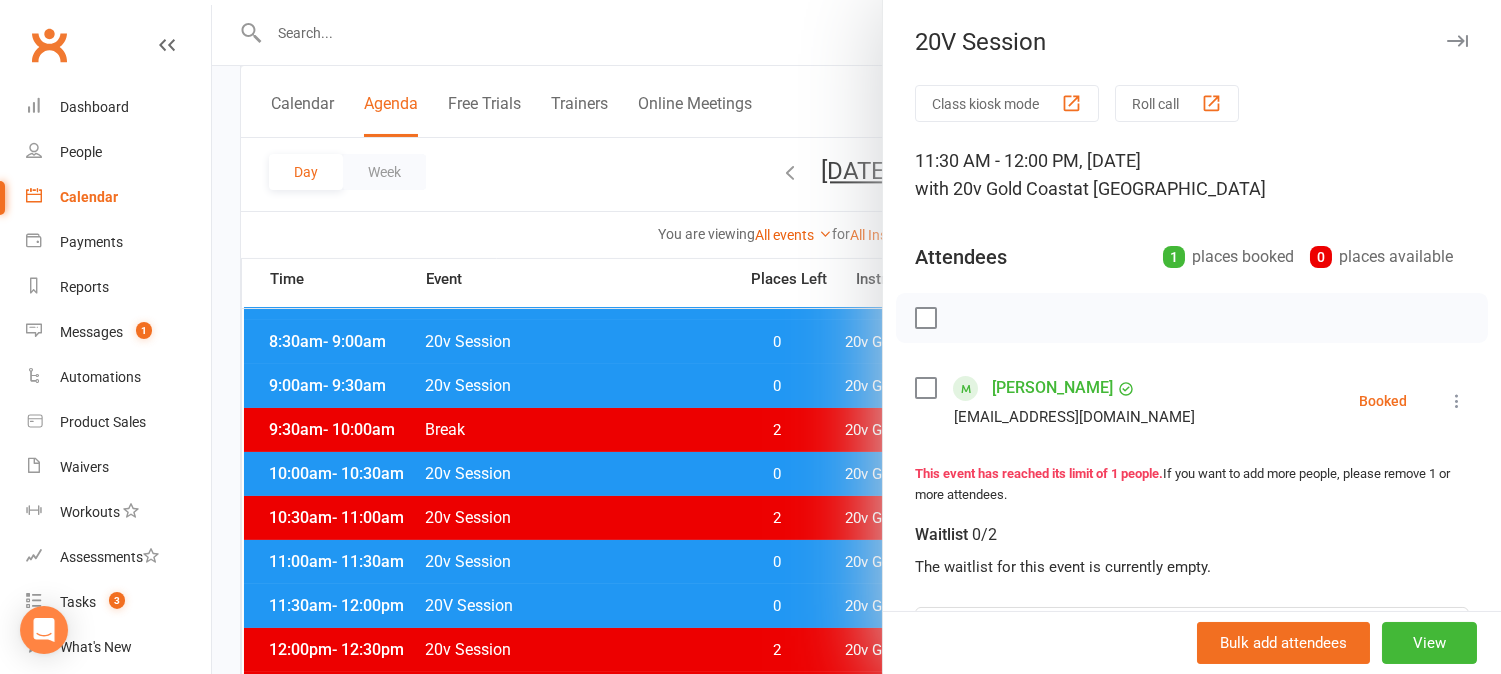 click at bounding box center (856, 337) 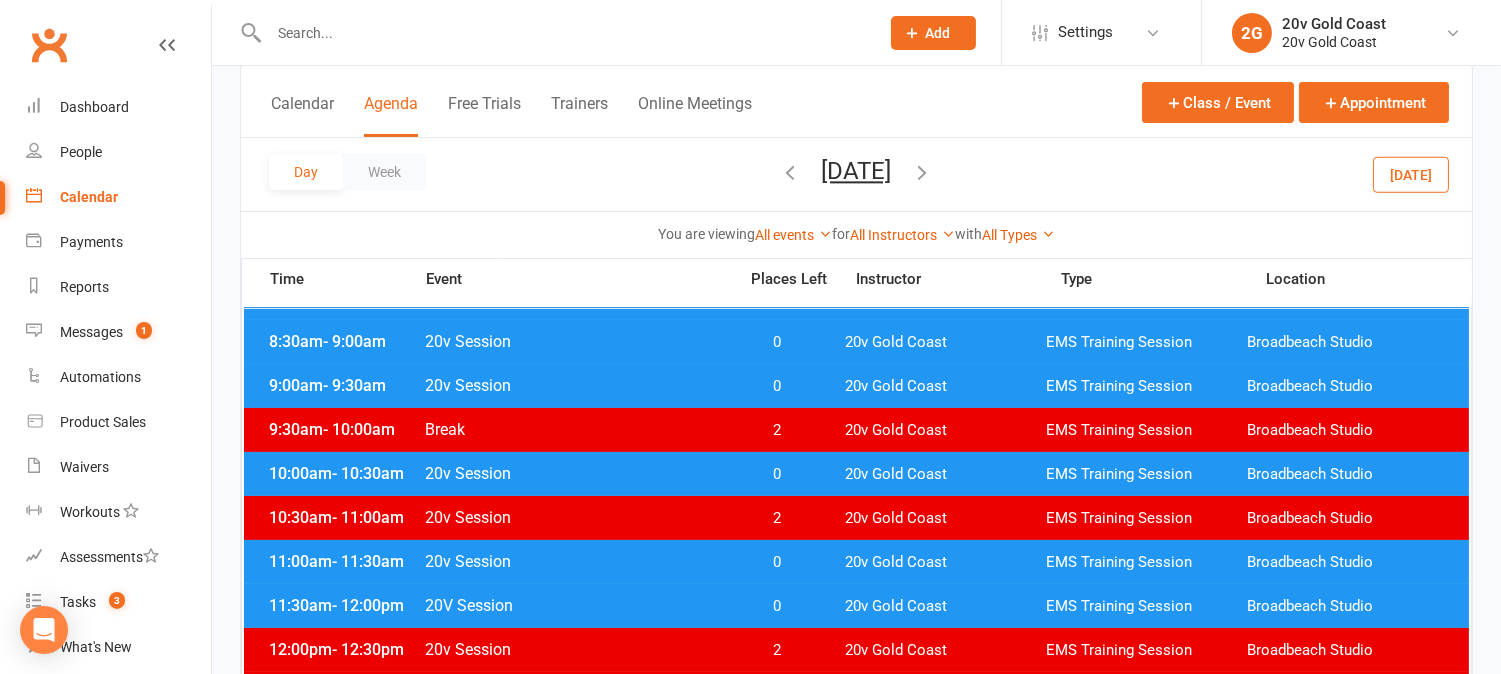 click on "0" at bounding box center [777, 562] 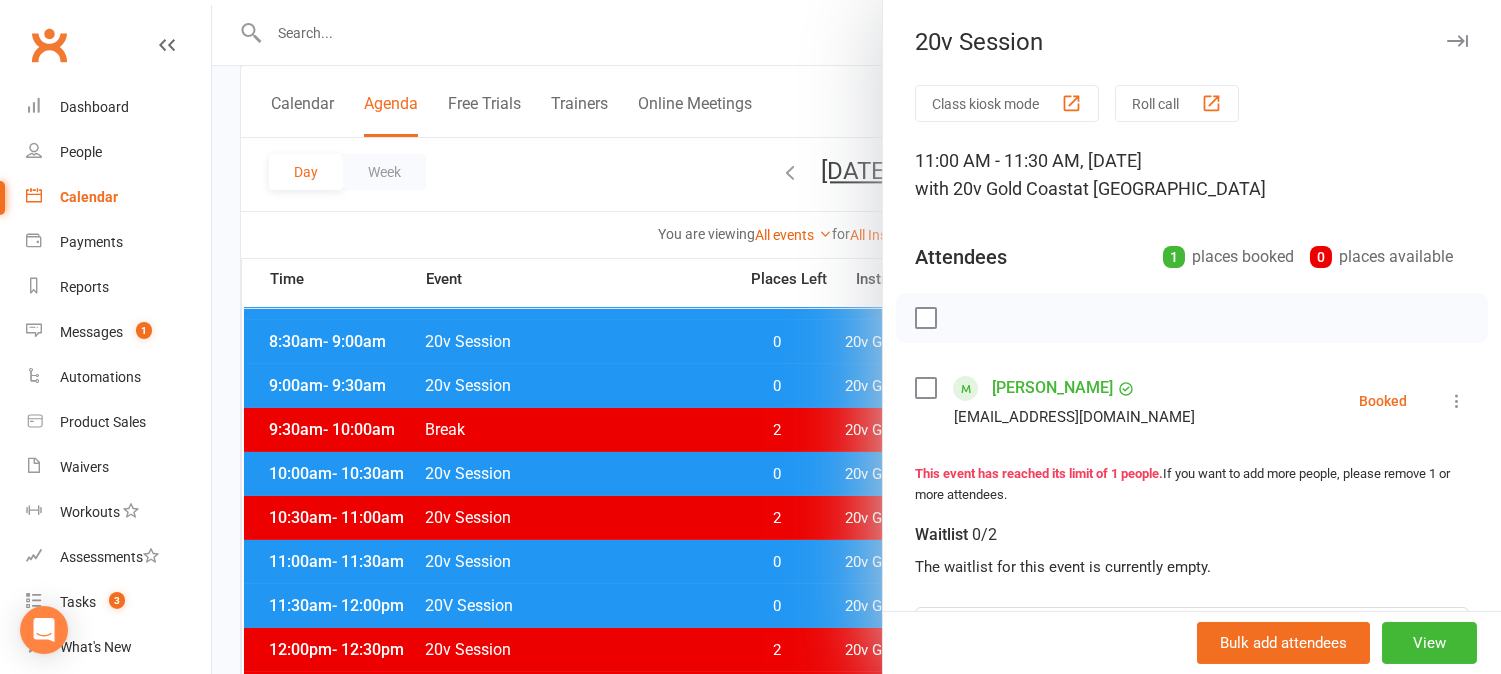 click at bounding box center (856, 337) 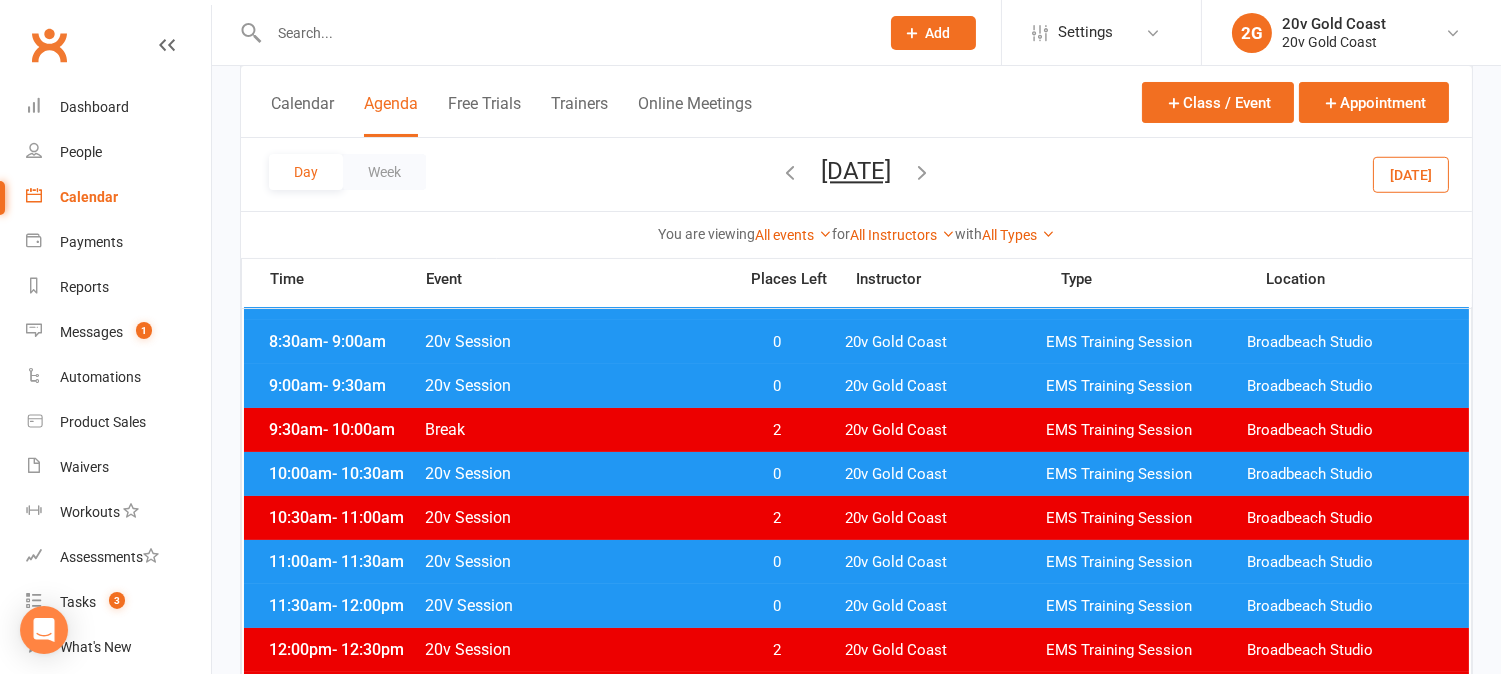 click on "0" at bounding box center (777, 606) 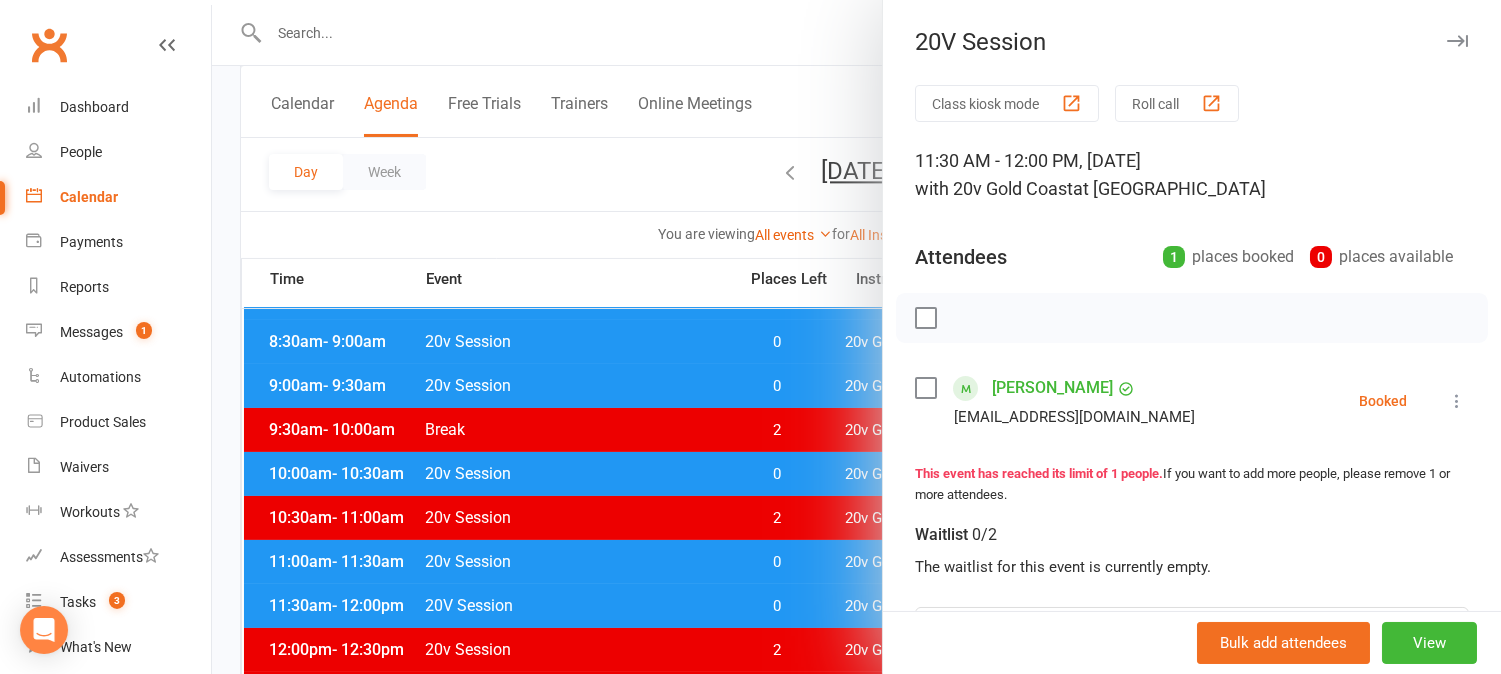 click at bounding box center [856, 337] 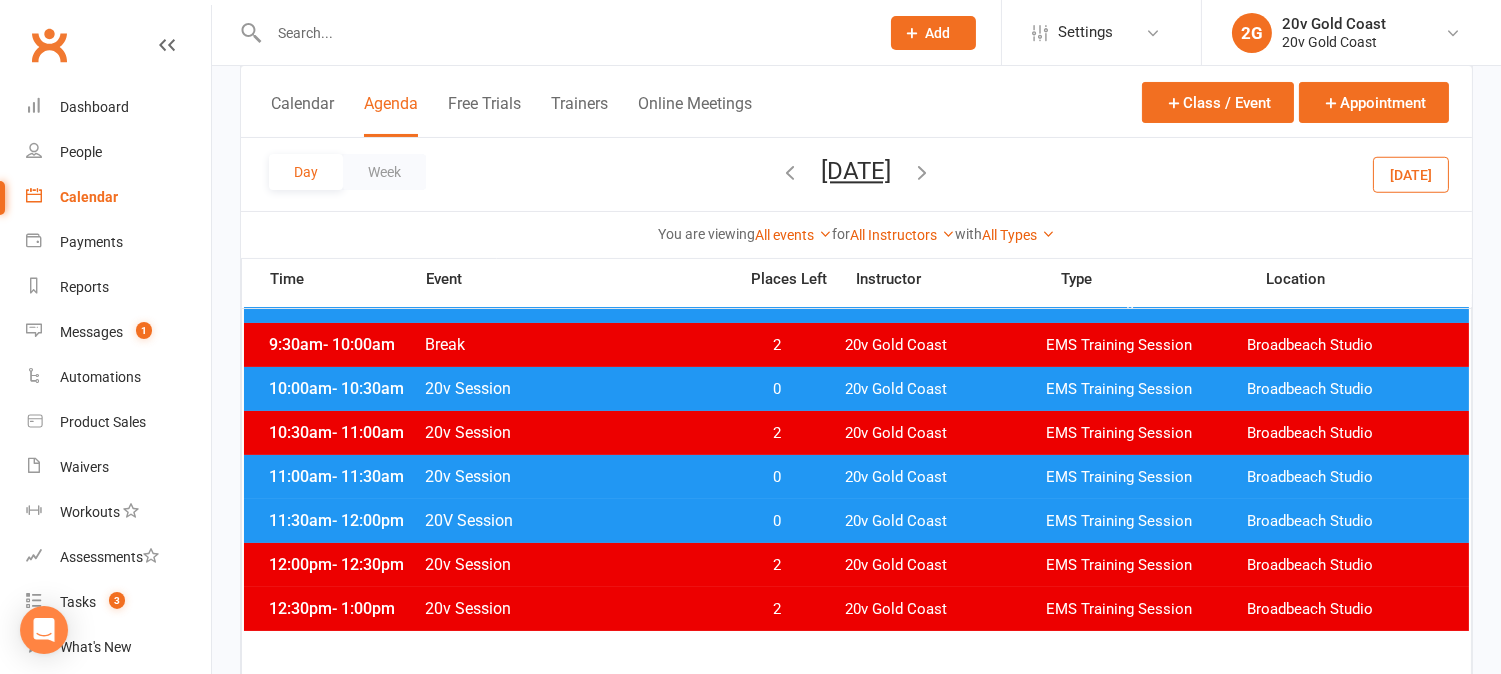scroll, scrollTop: 444, scrollLeft: 0, axis: vertical 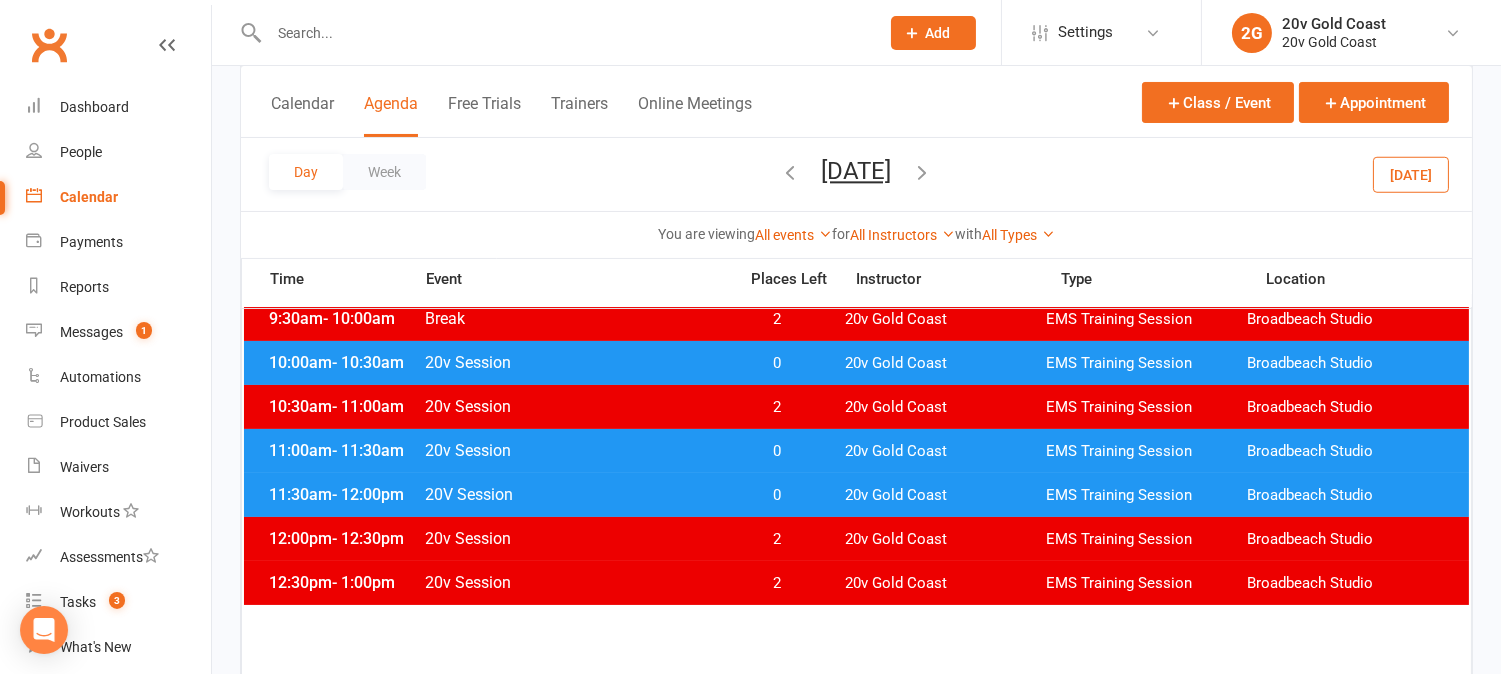 click on "0" at bounding box center [777, 495] 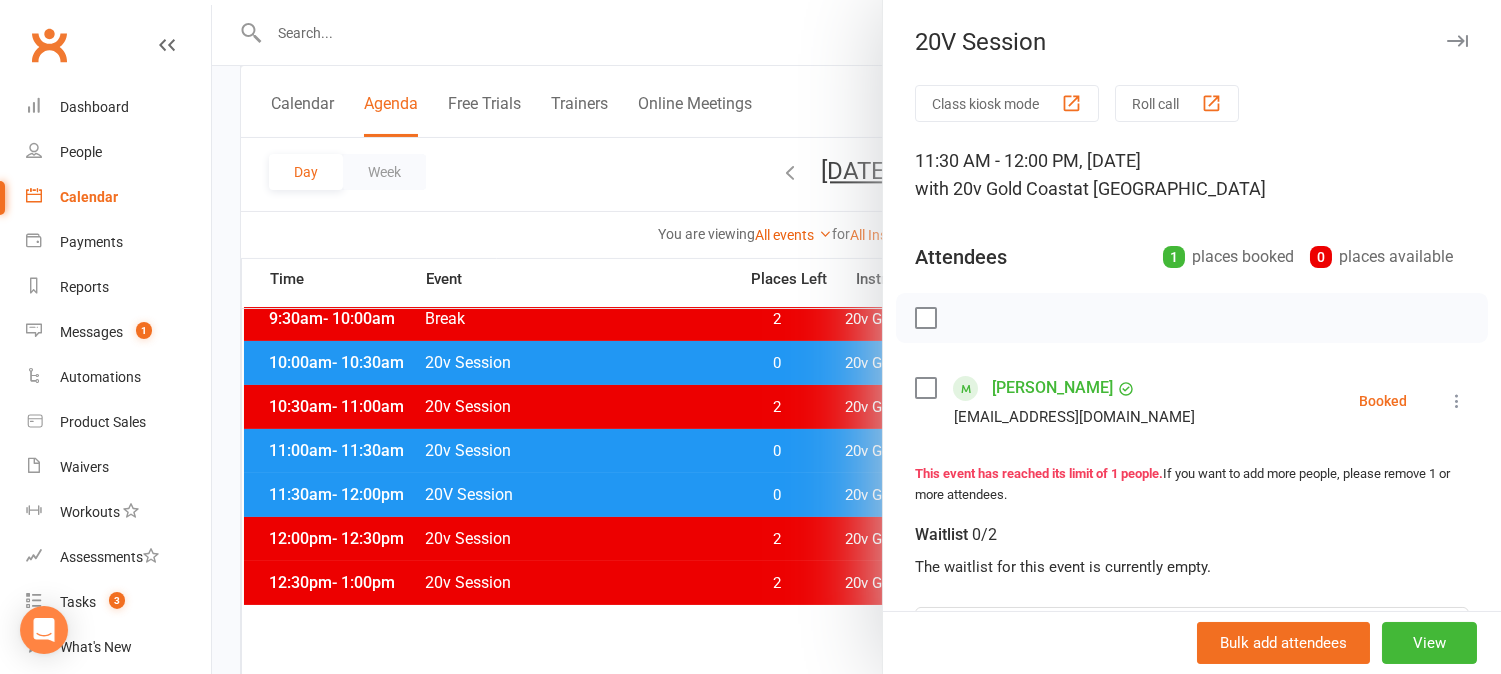 click at bounding box center (856, 337) 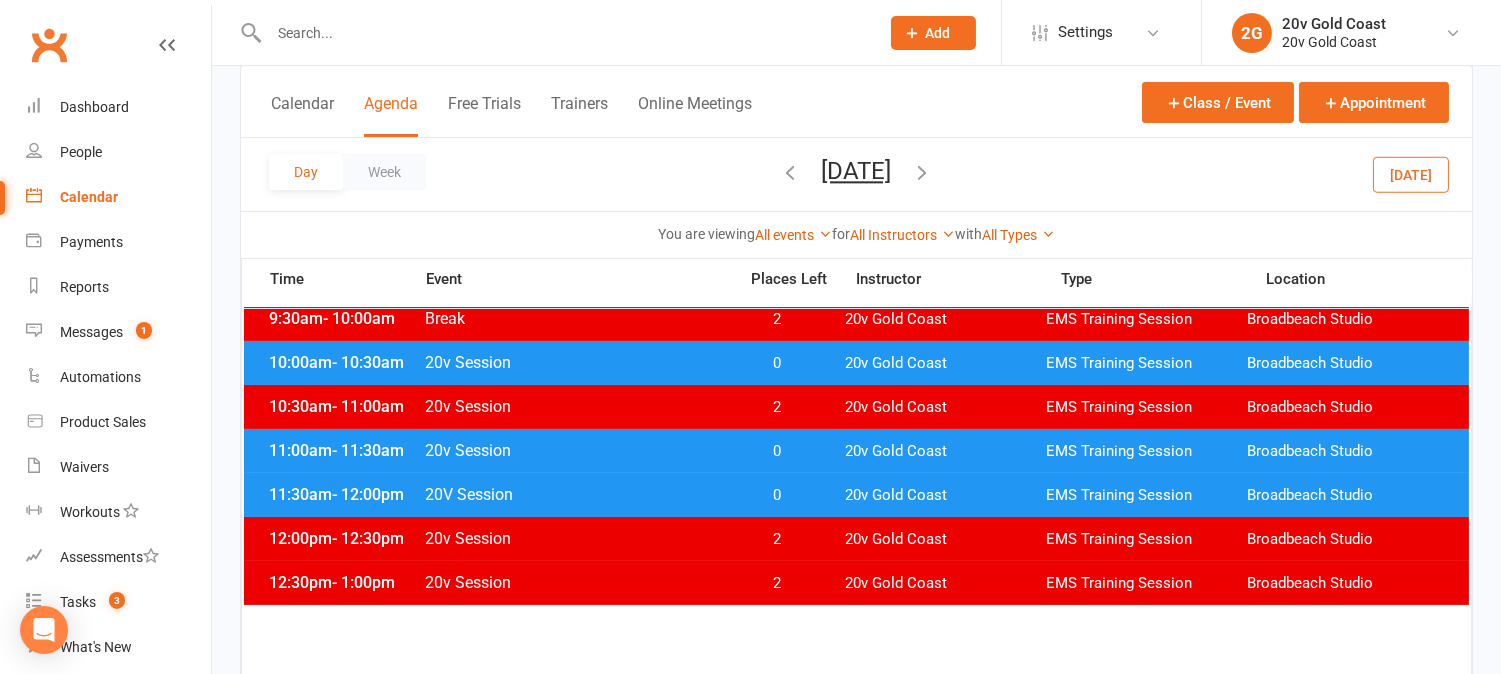 click on "0" at bounding box center (777, 495) 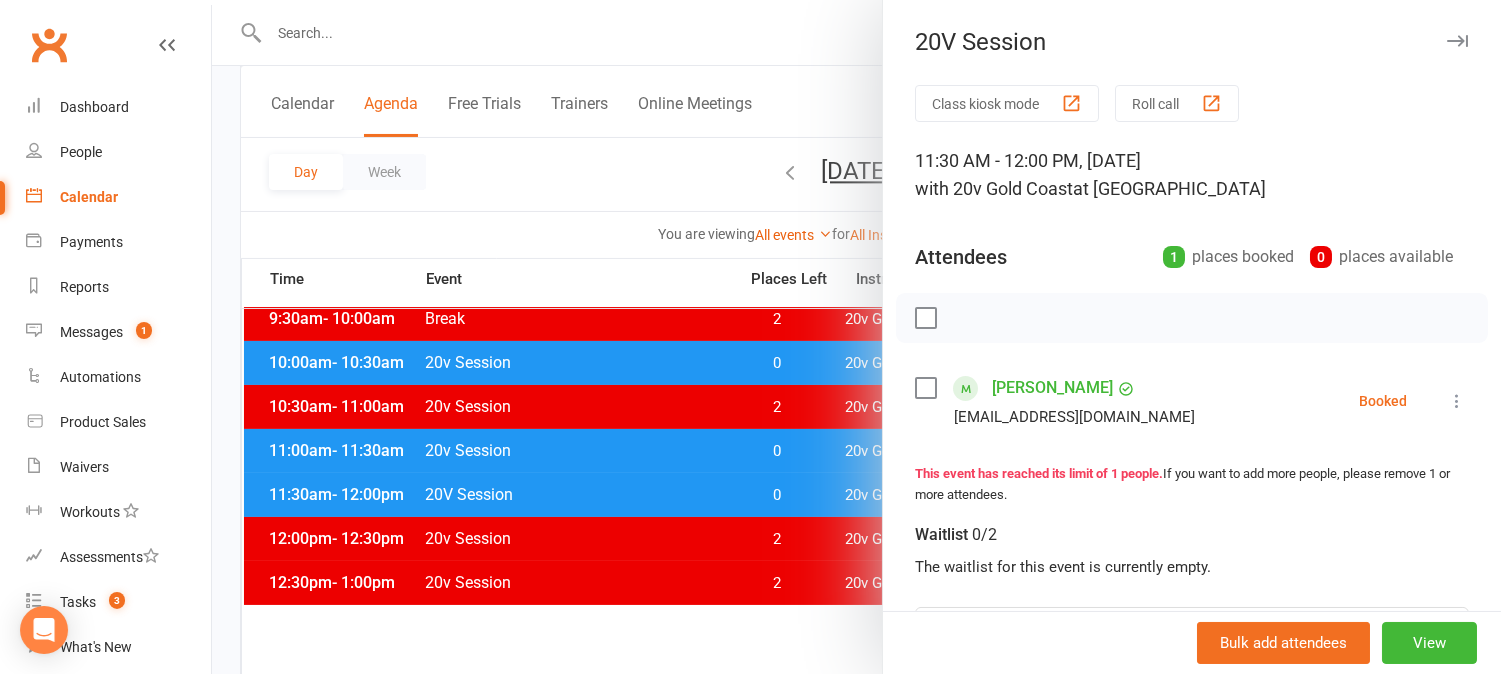 click at bounding box center (856, 337) 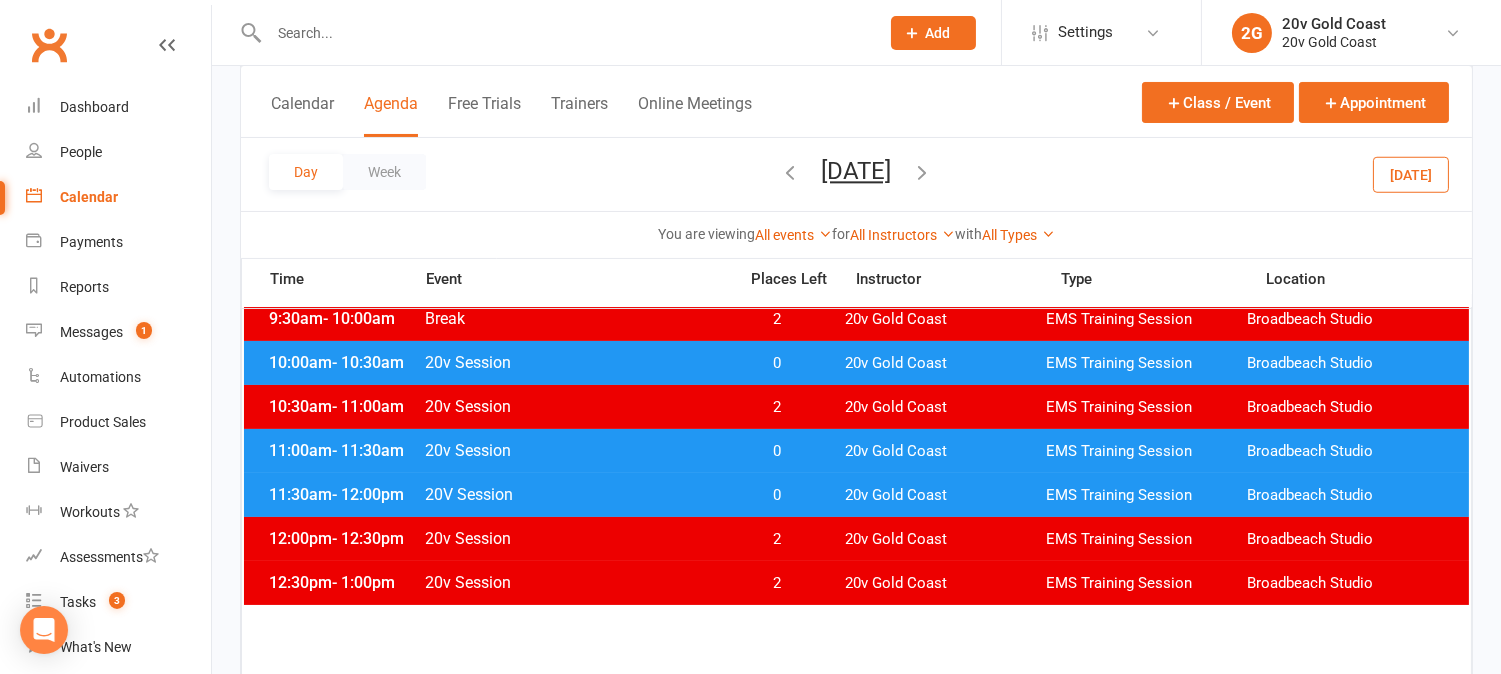 click on "0" at bounding box center [777, 451] 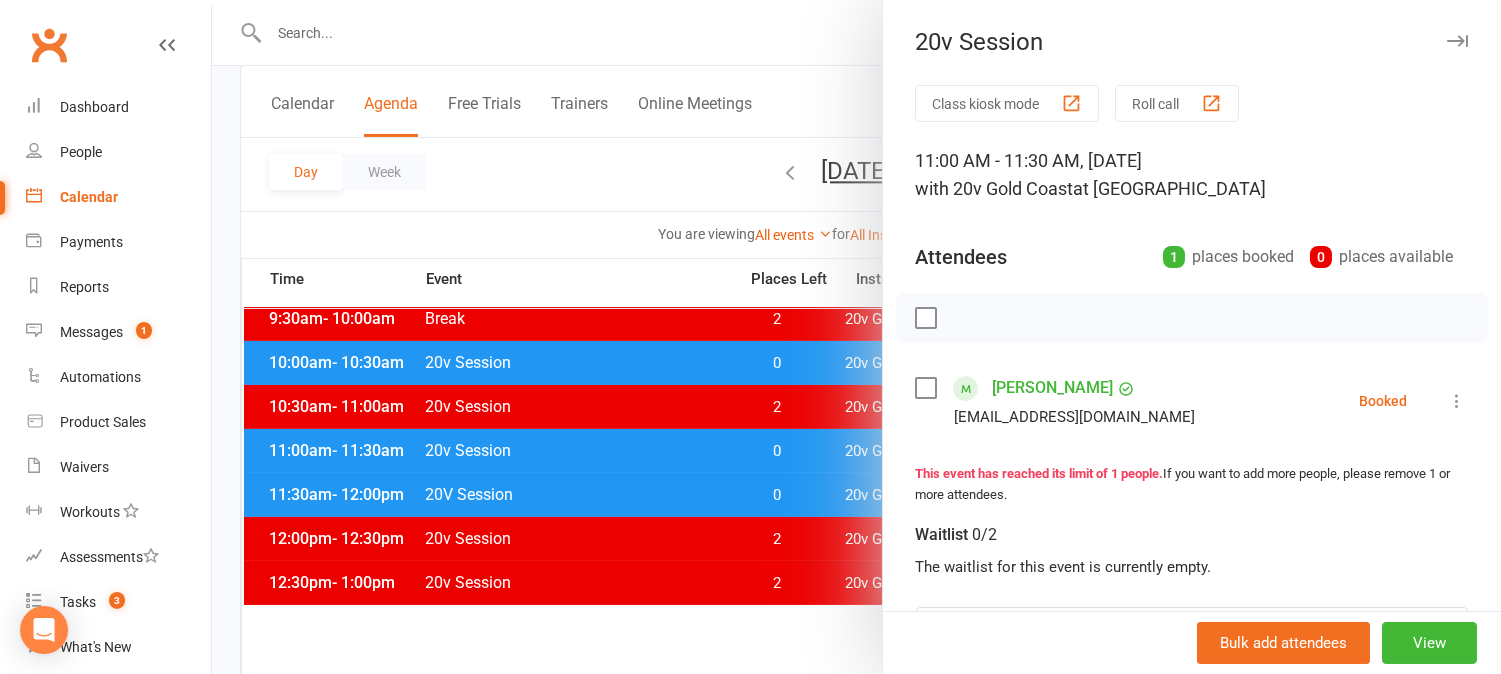 click at bounding box center (856, 337) 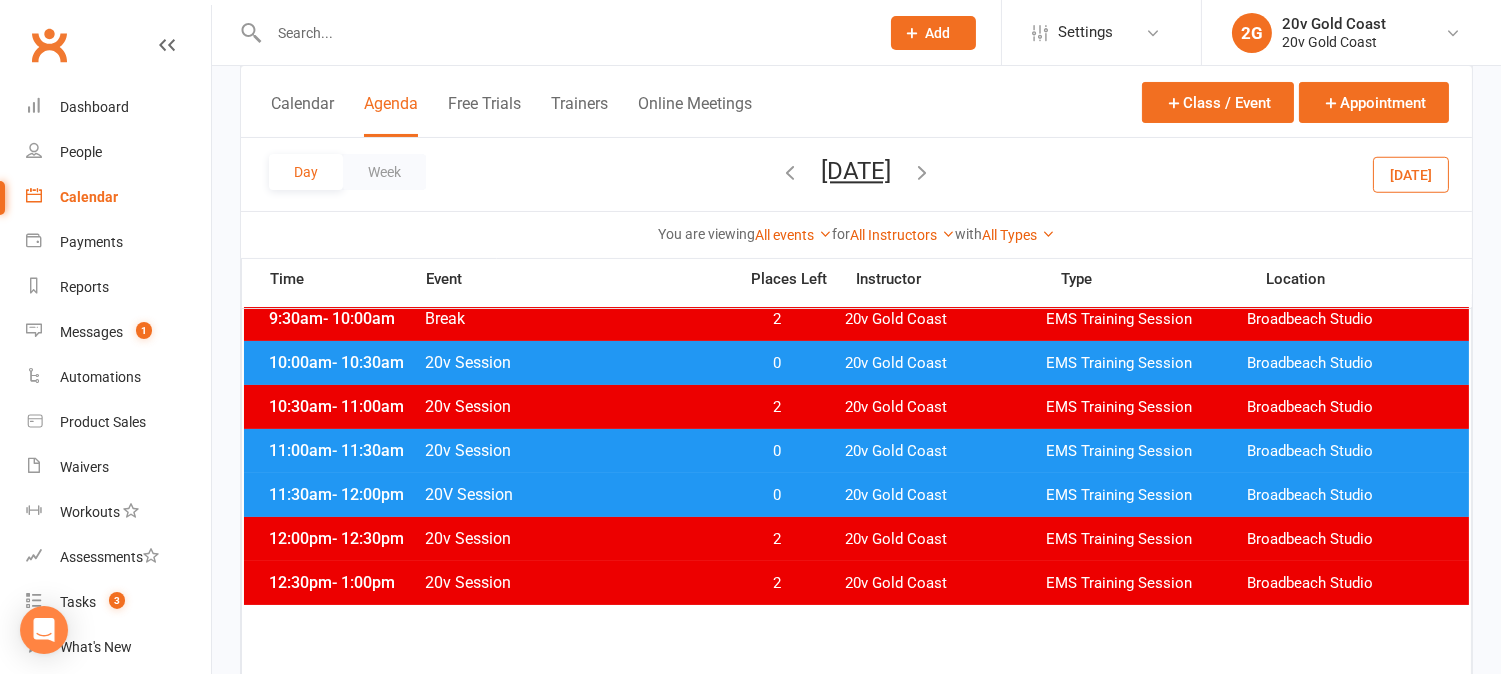 click on "0" at bounding box center [777, 451] 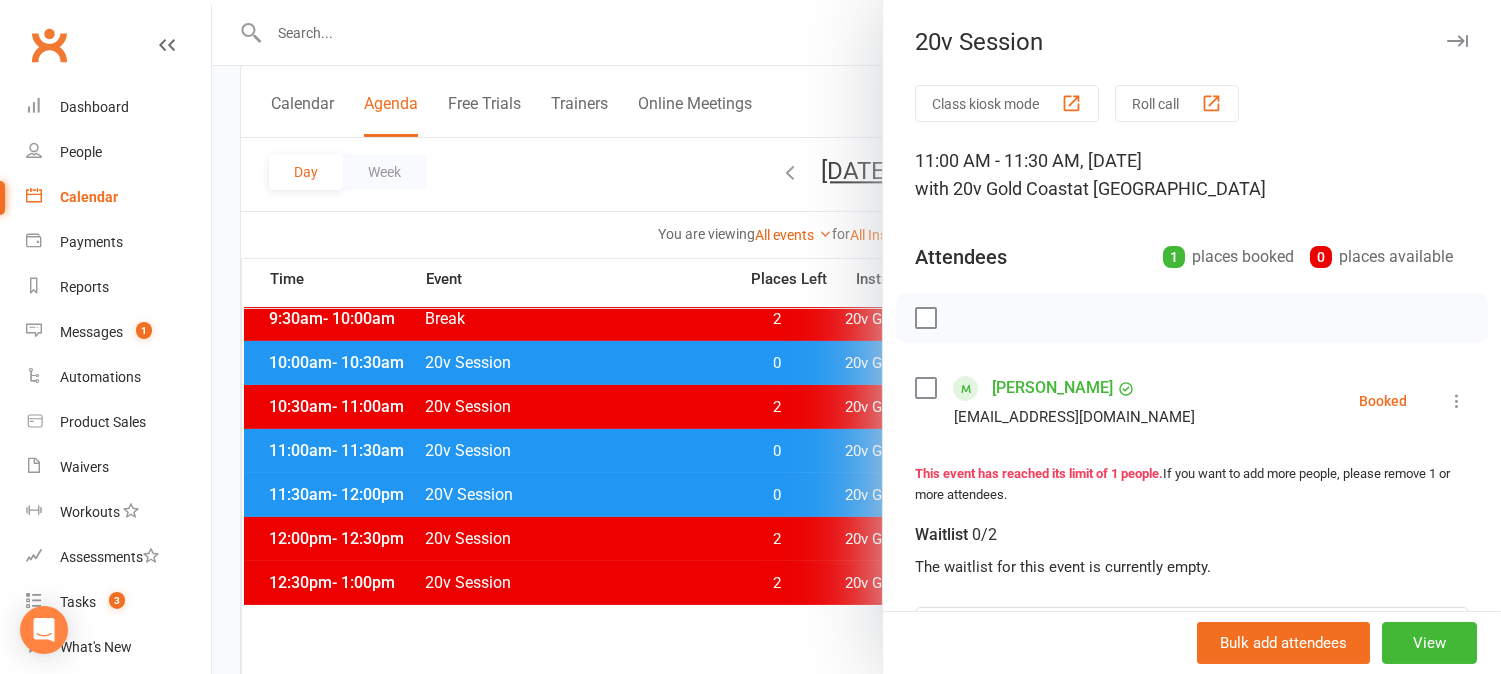 click at bounding box center [856, 337] 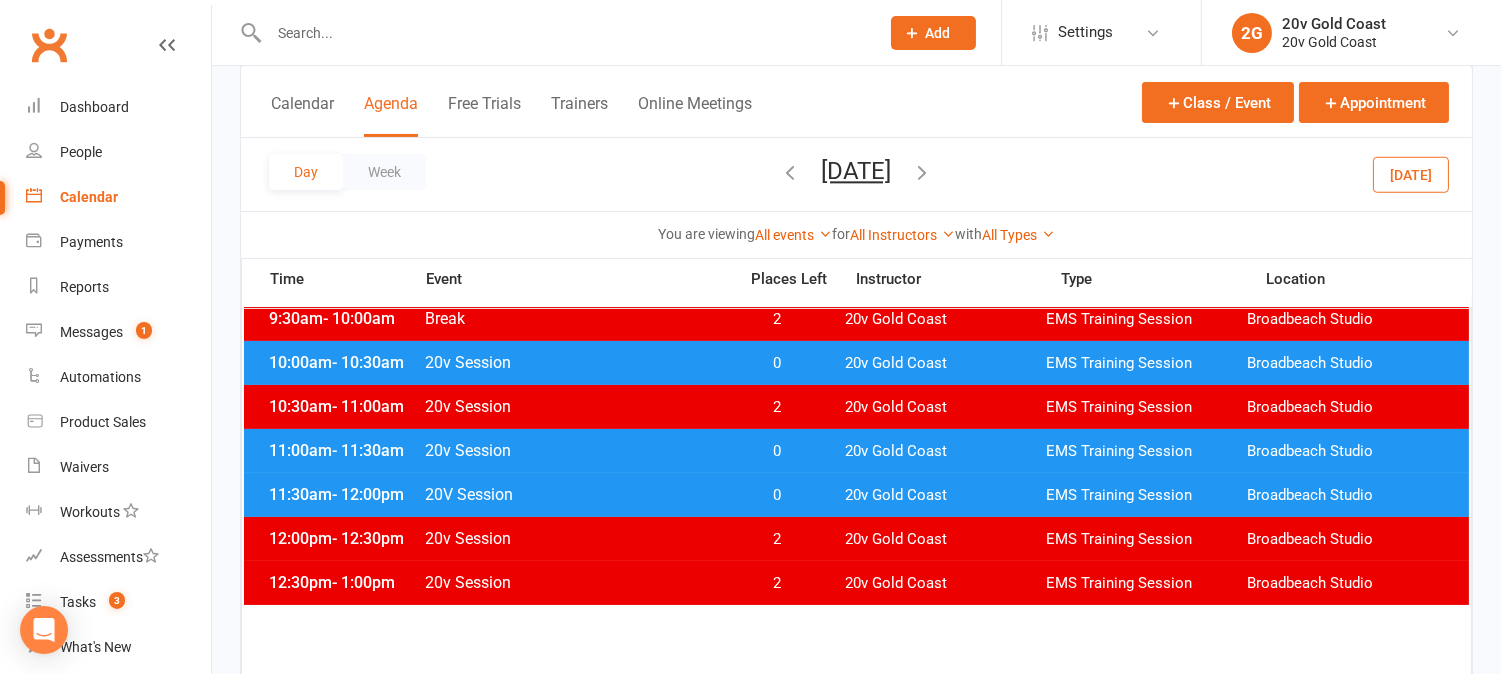 click on "0" at bounding box center (777, 495) 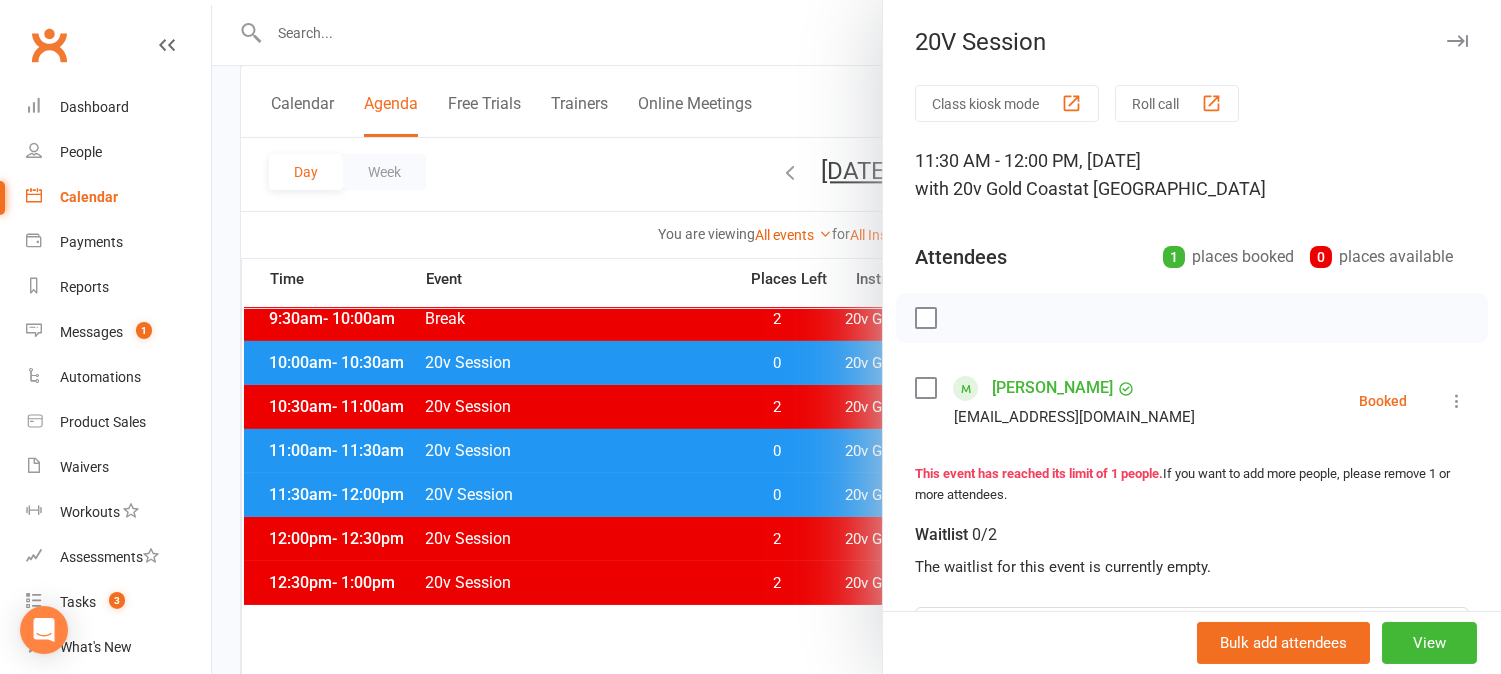 click at bounding box center (856, 337) 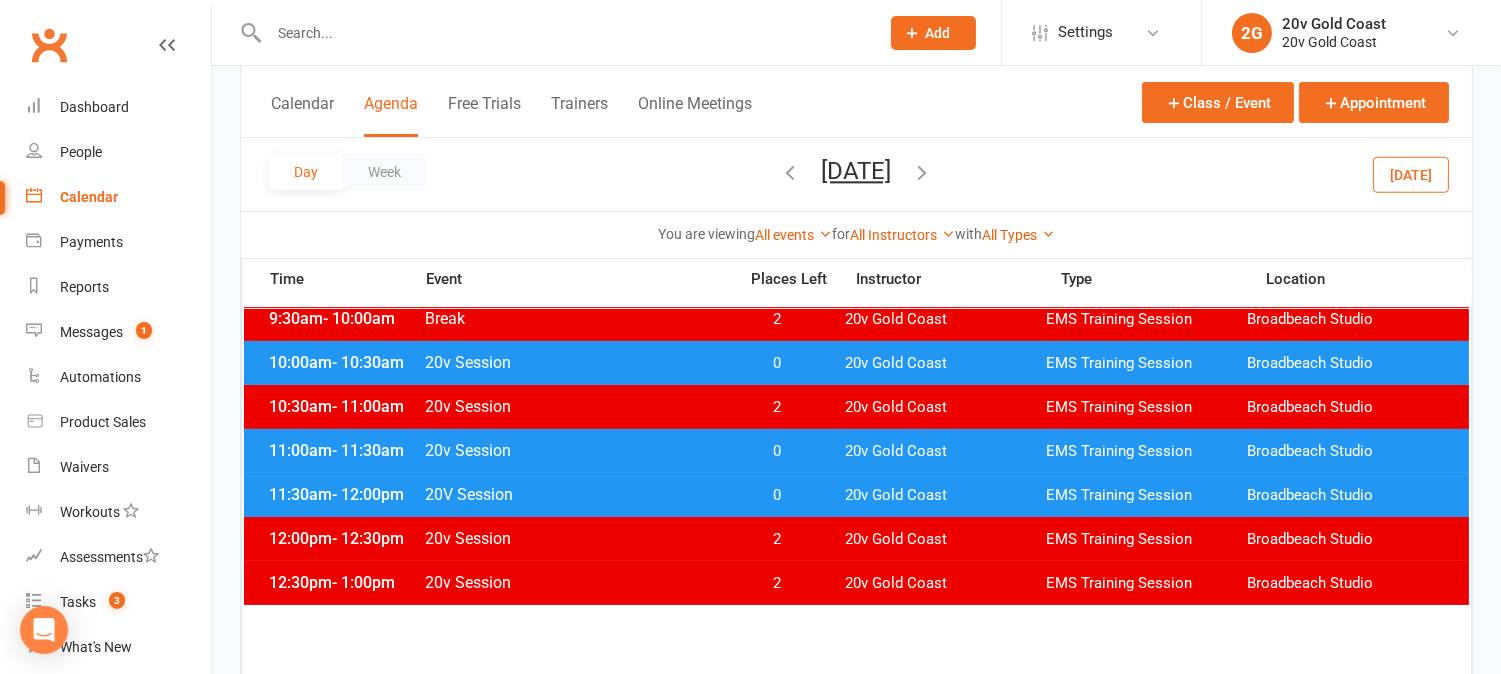 click on "0" at bounding box center [777, 495] 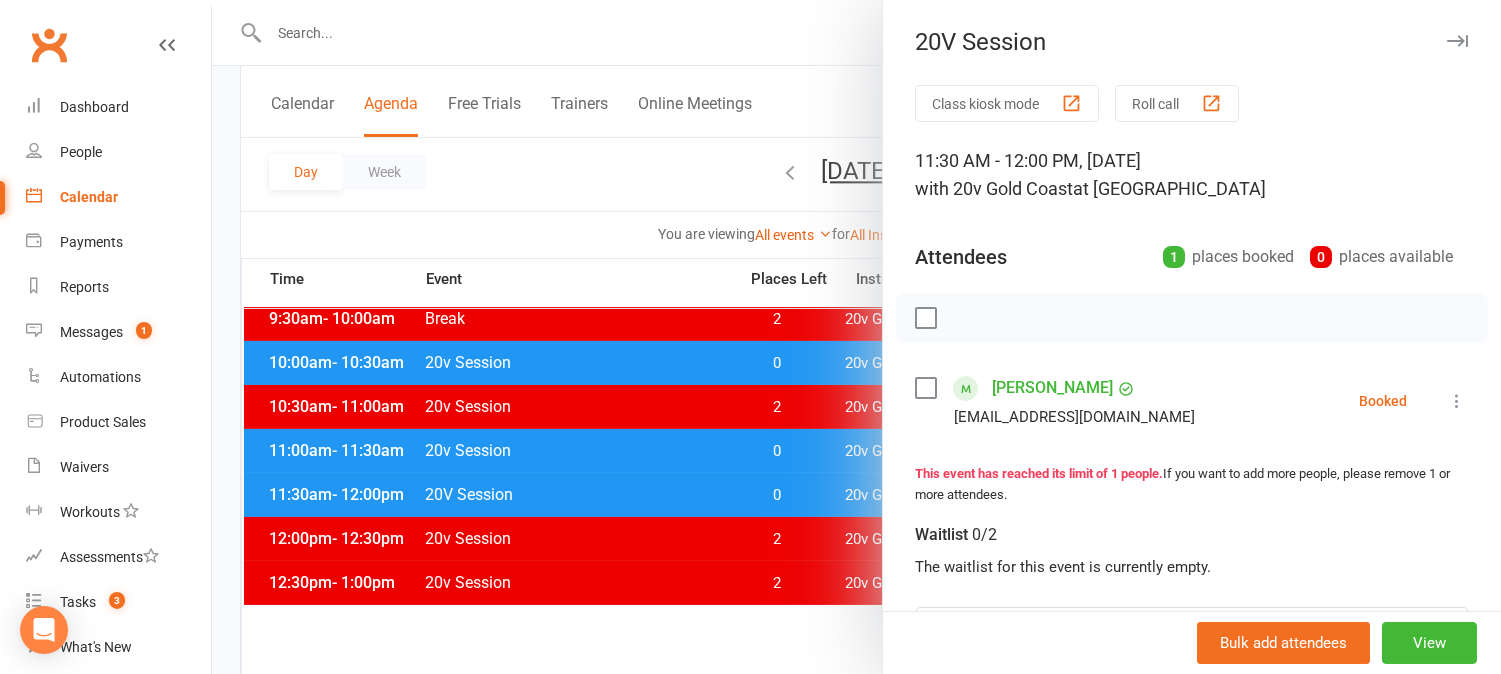 click at bounding box center [856, 337] 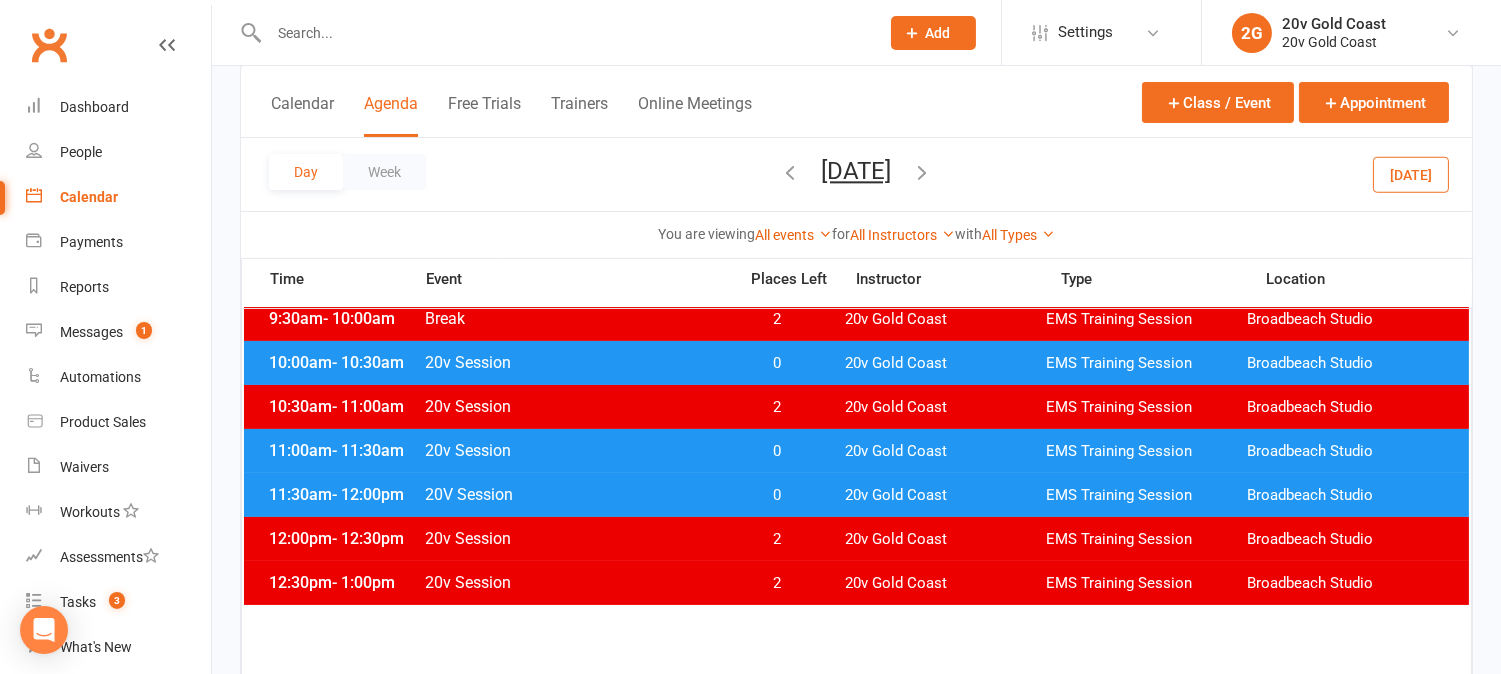 click on "0" at bounding box center (777, 451) 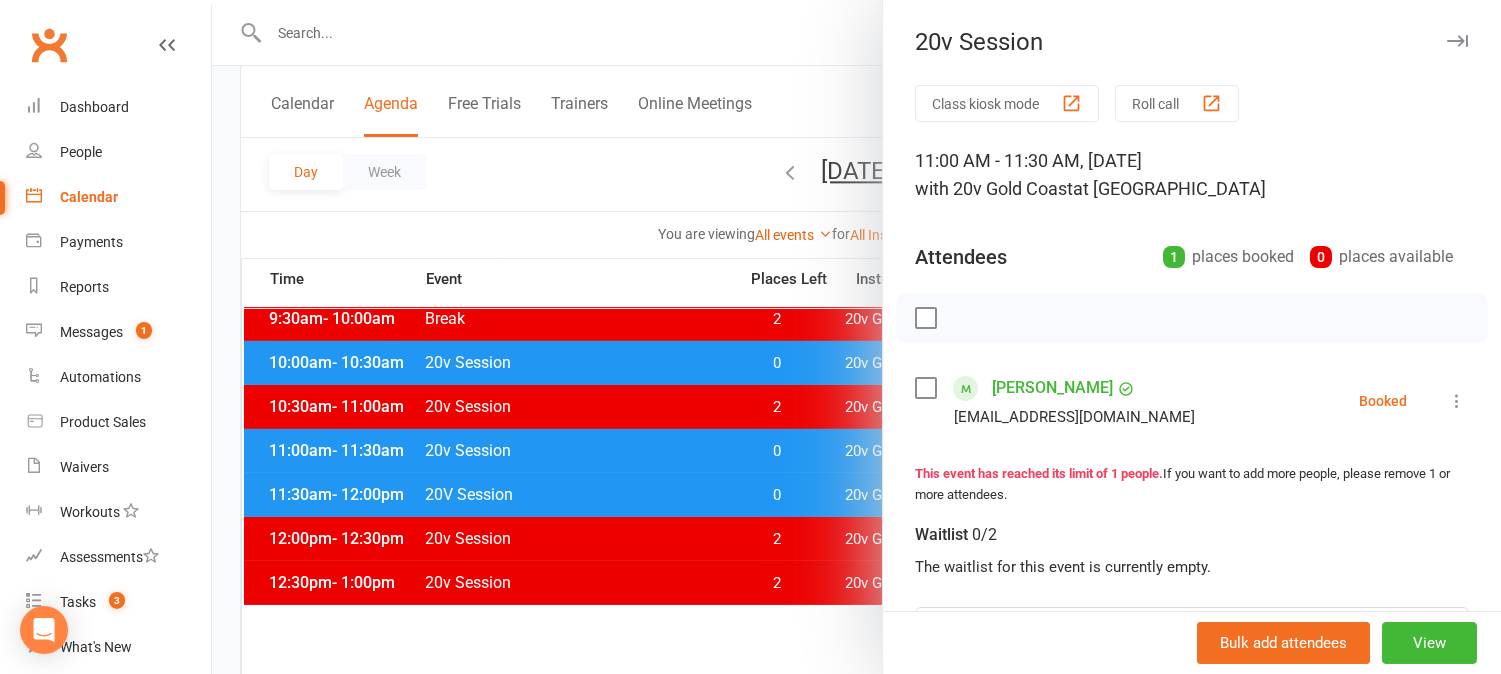 click at bounding box center [856, 337] 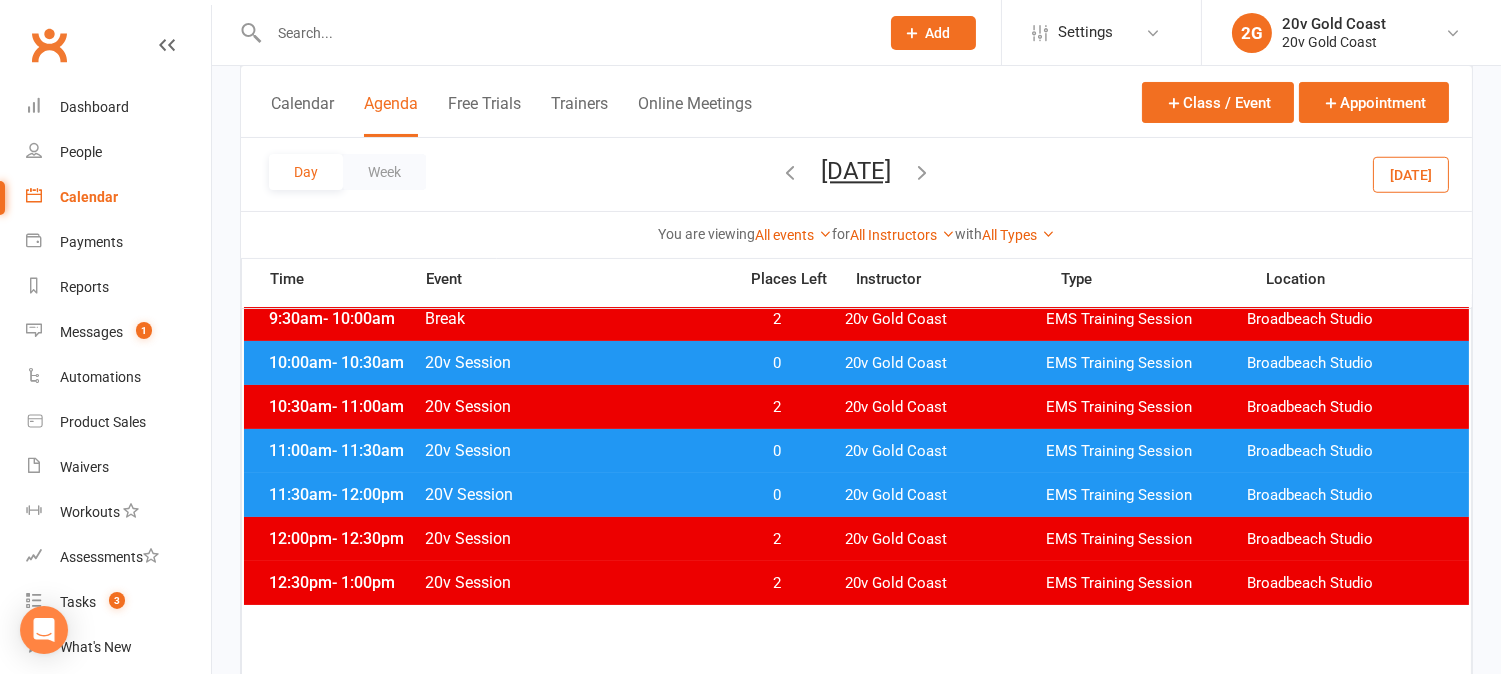 click on "Today" at bounding box center [1411, 174] 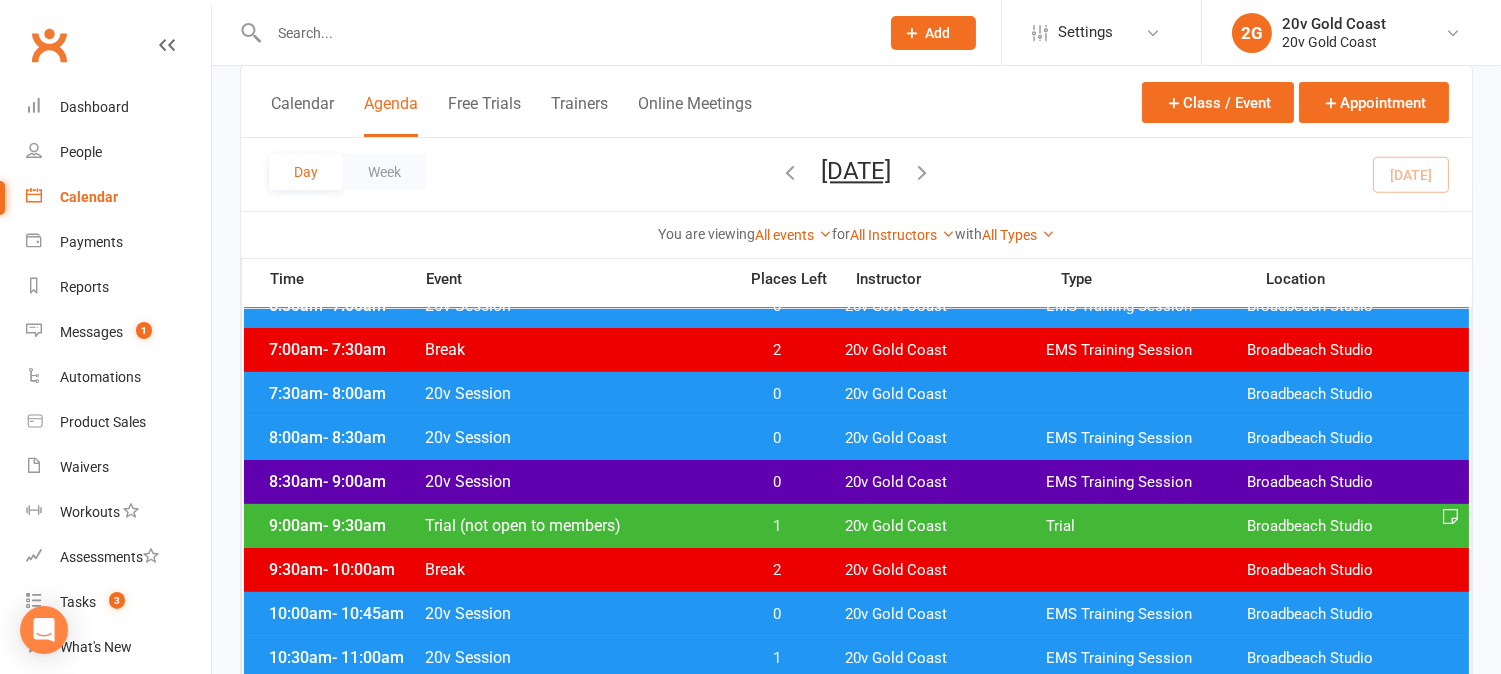scroll, scrollTop: 0, scrollLeft: 0, axis: both 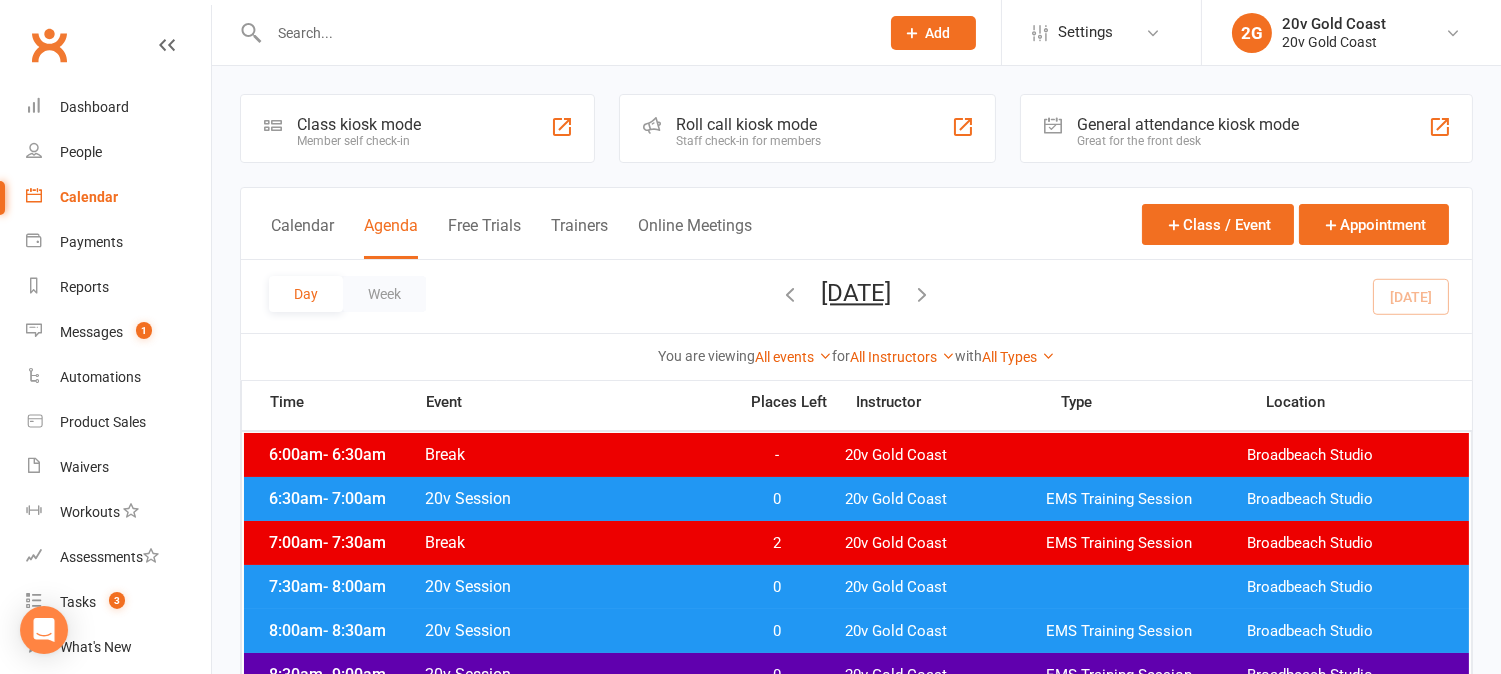 click on "0" at bounding box center [777, 499] 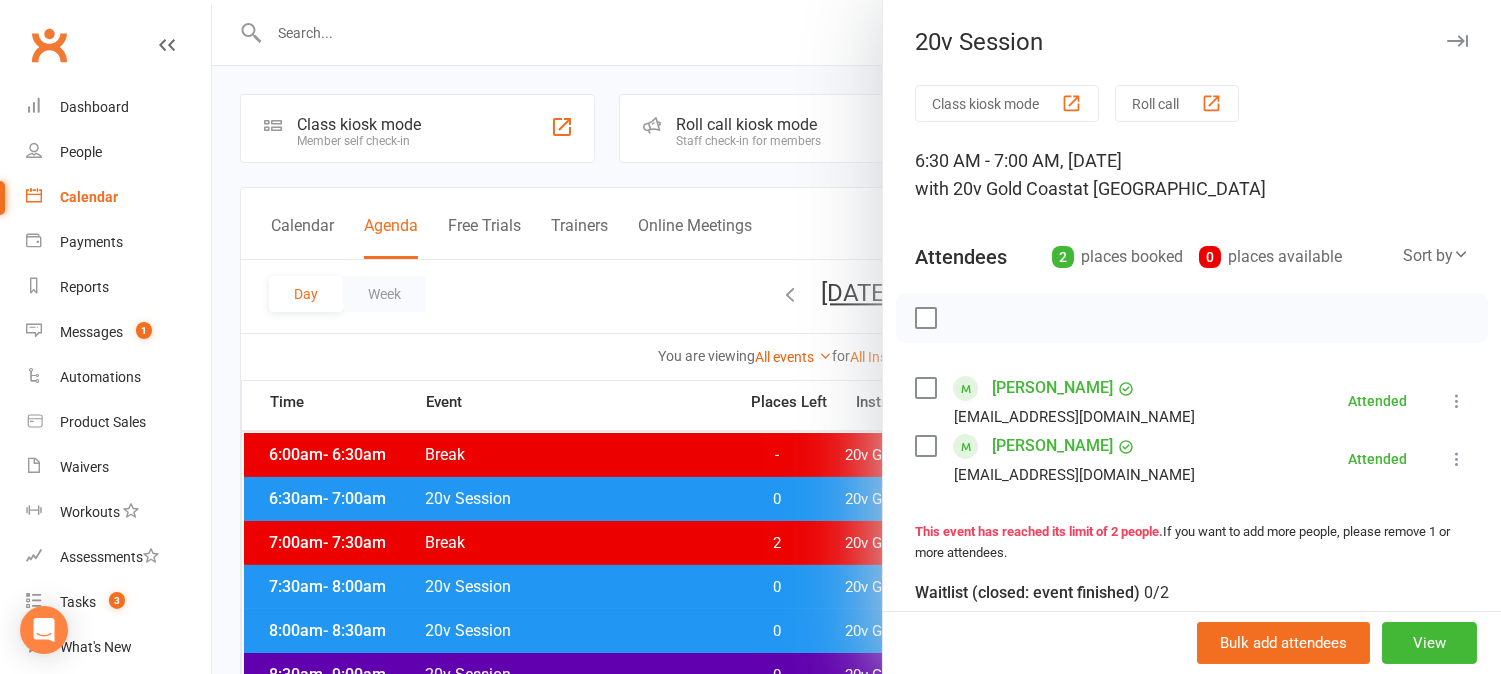click at bounding box center [856, 337] 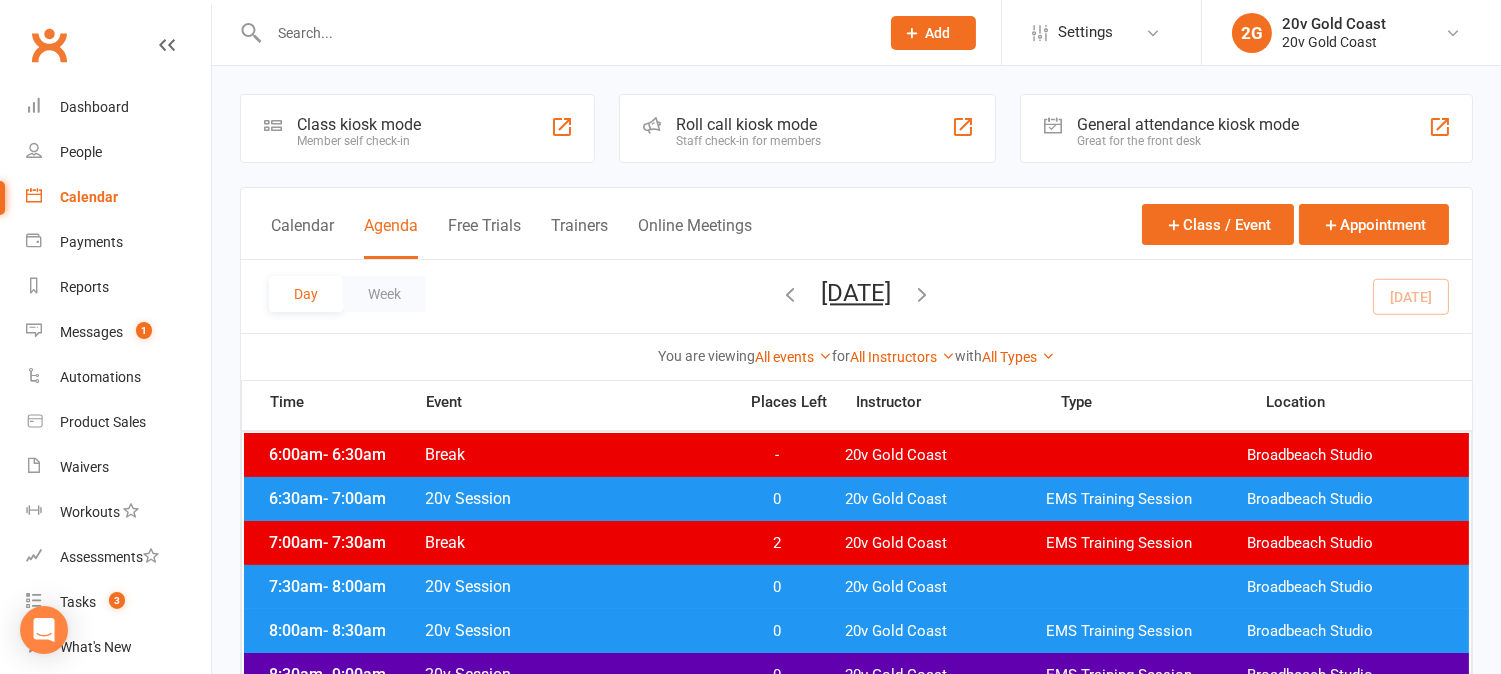 click on "0" at bounding box center [777, 587] 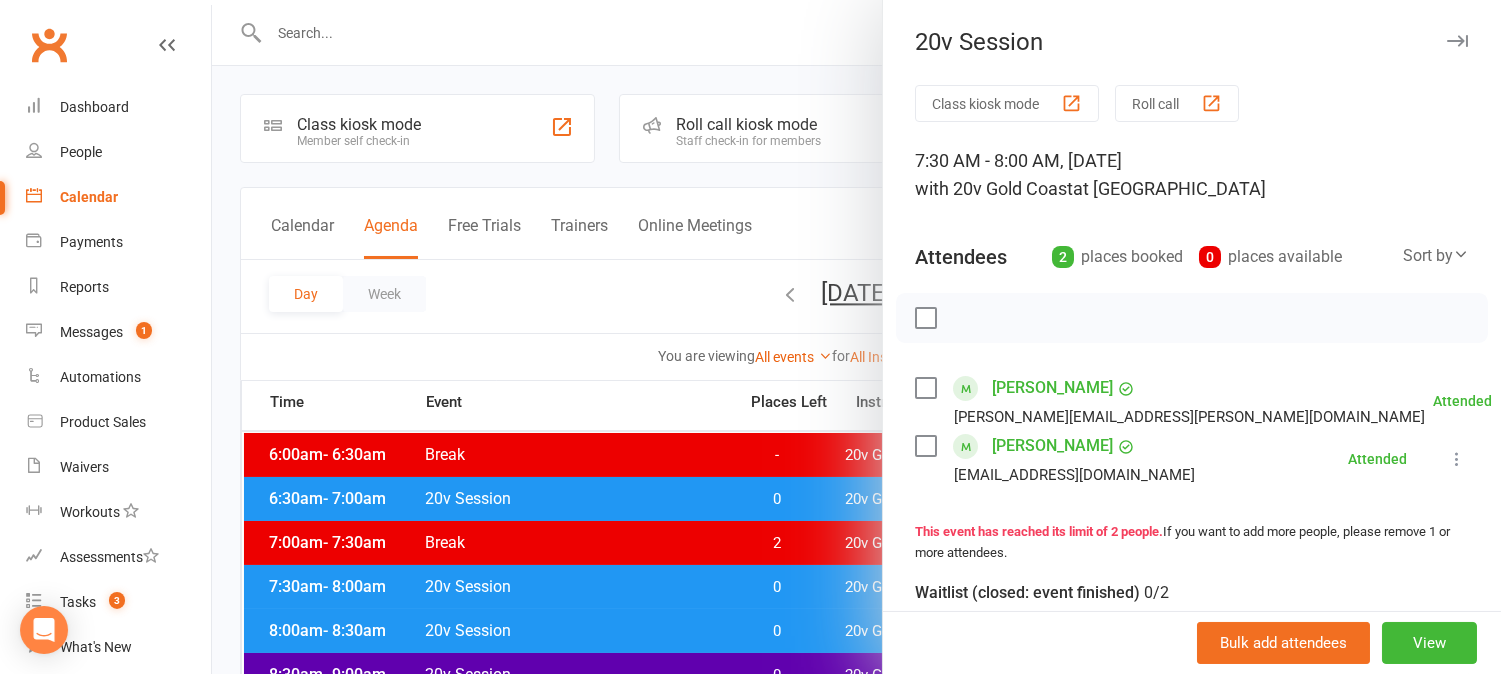 click at bounding box center (856, 337) 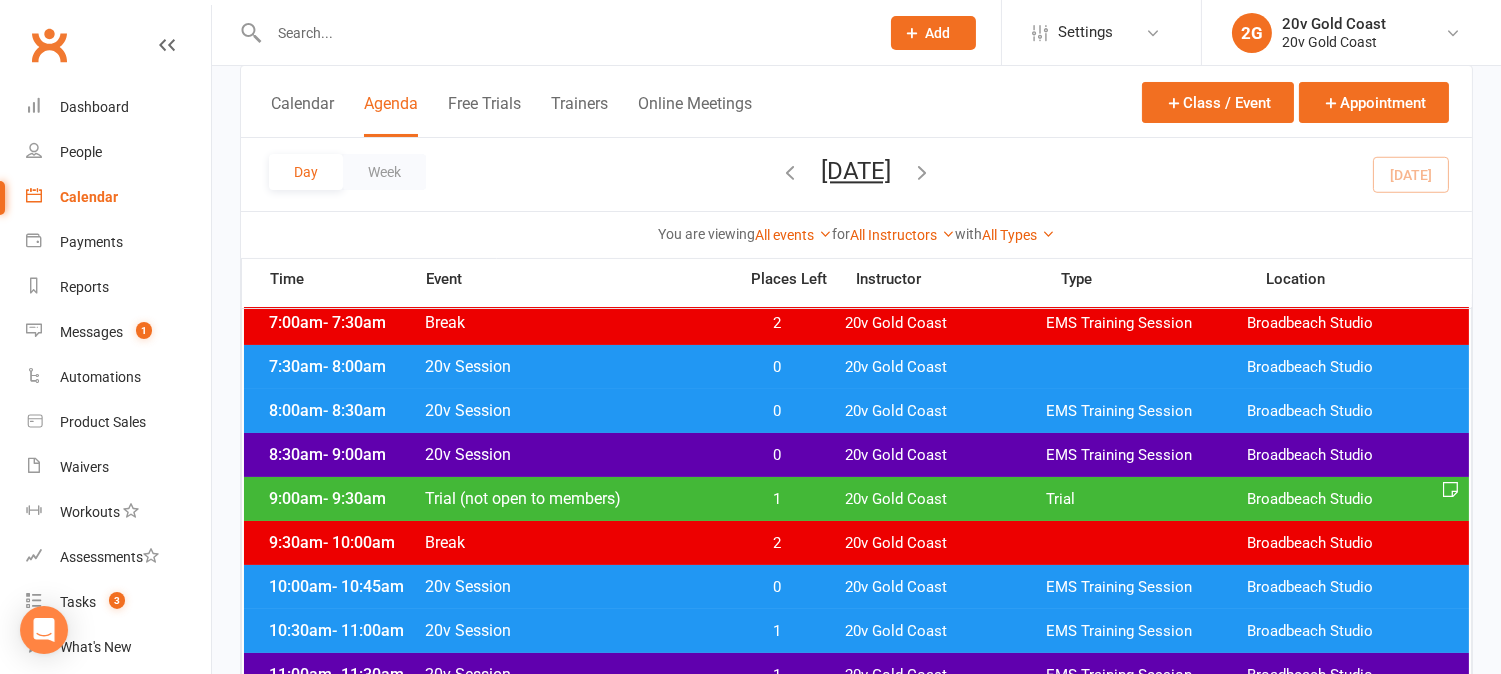 scroll, scrollTop: 222, scrollLeft: 0, axis: vertical 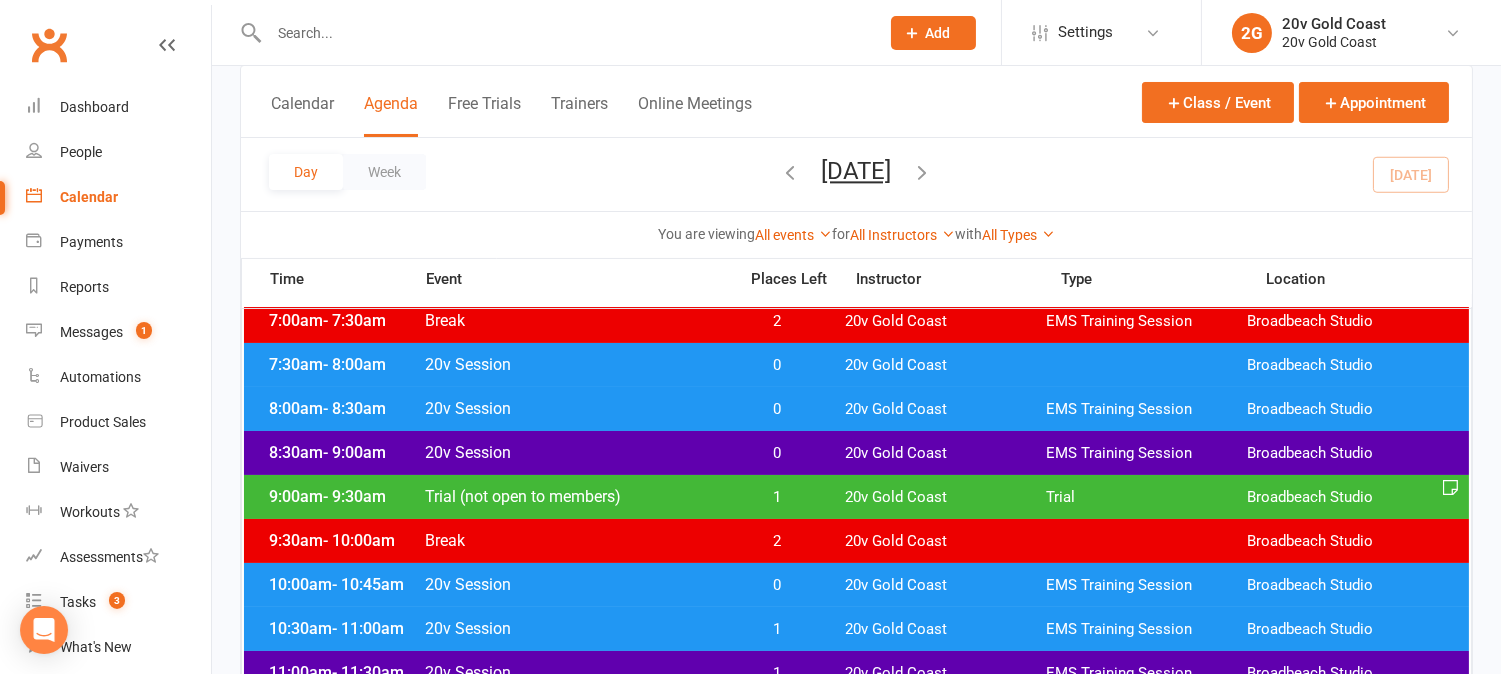 click on "0" at bounding box center [777, 409] 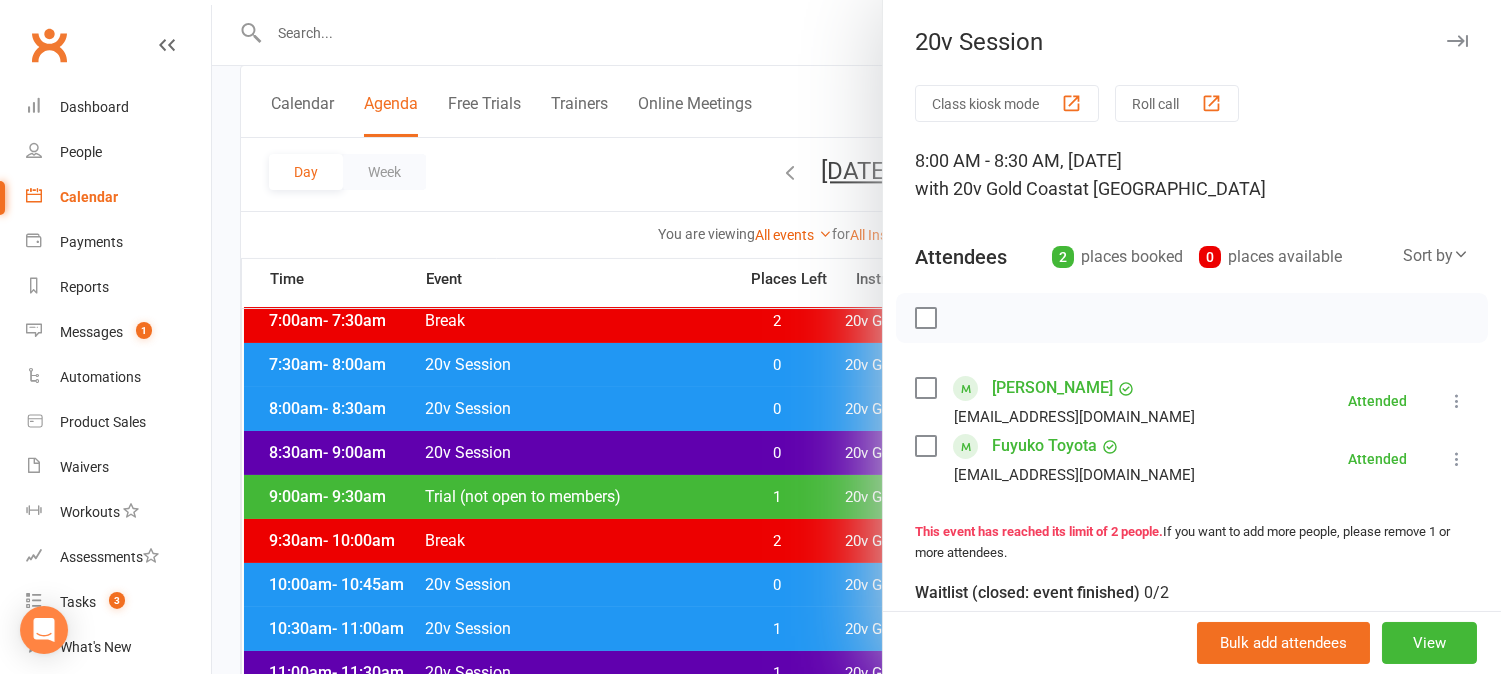 click at bounding box center (856, 337) 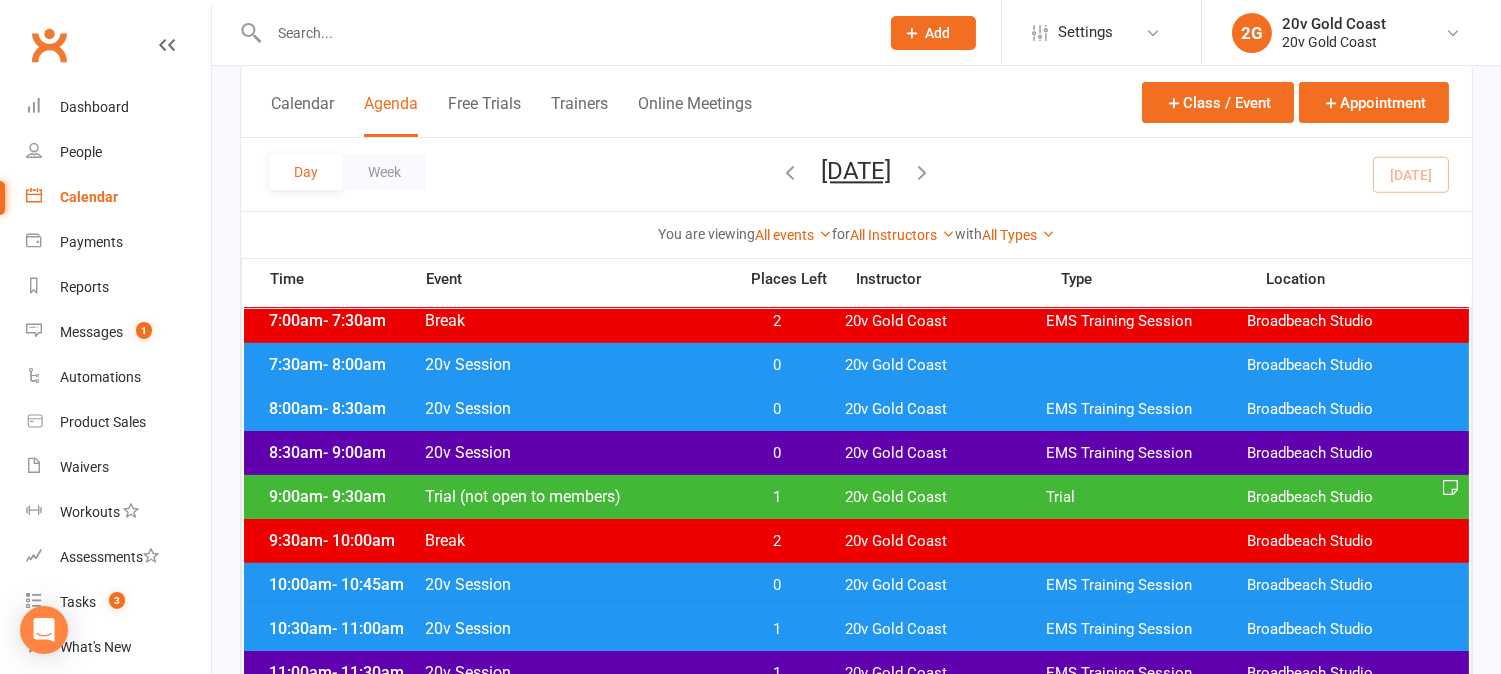 click on "0" at bounding box center [777, 453] 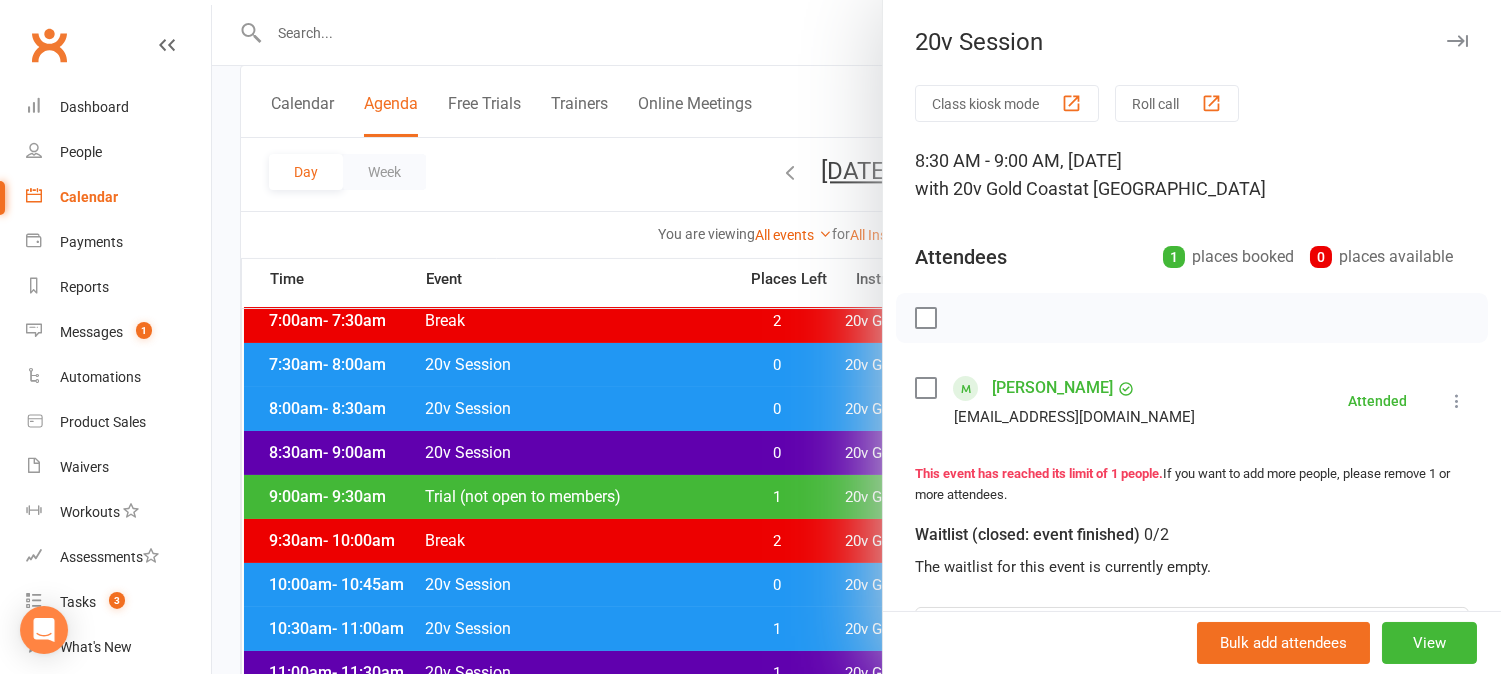 click at bounding box center [856, 337] 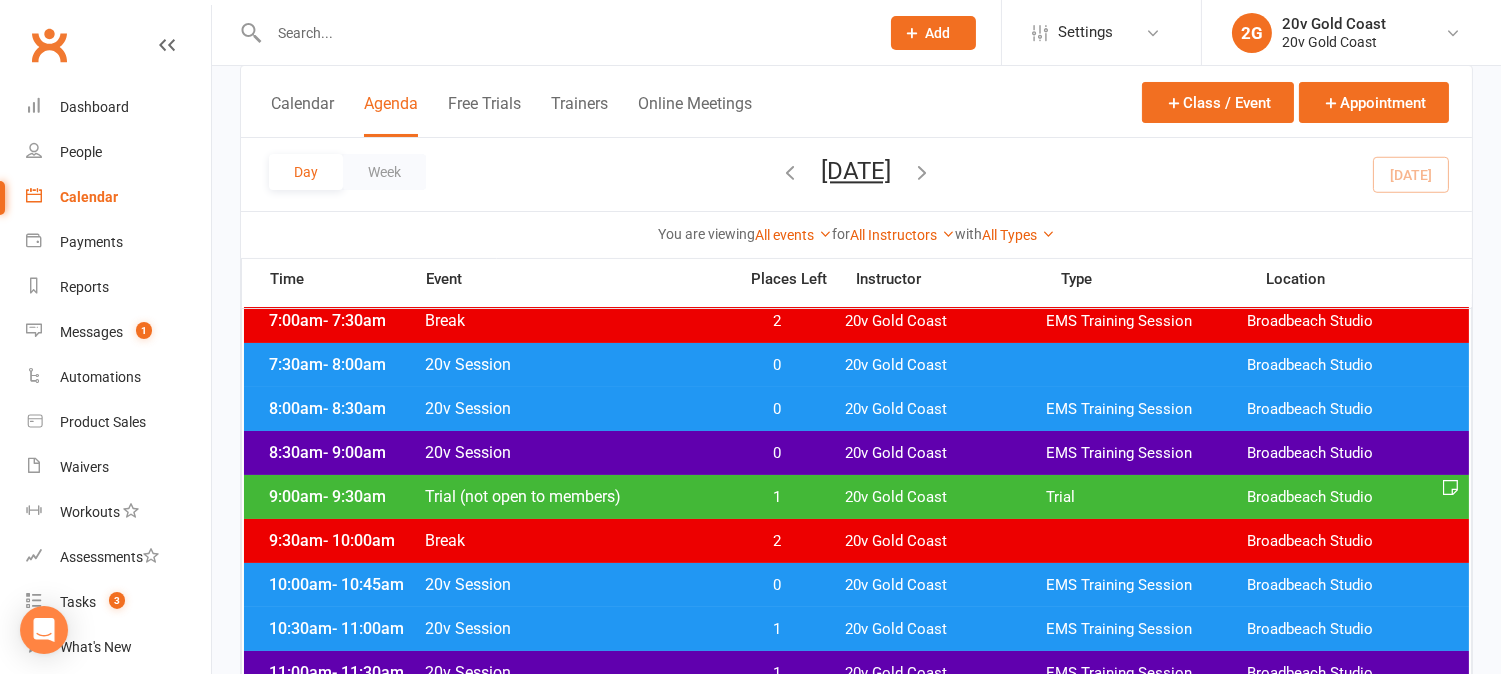 click on "1" at bounding box center [777, 497] 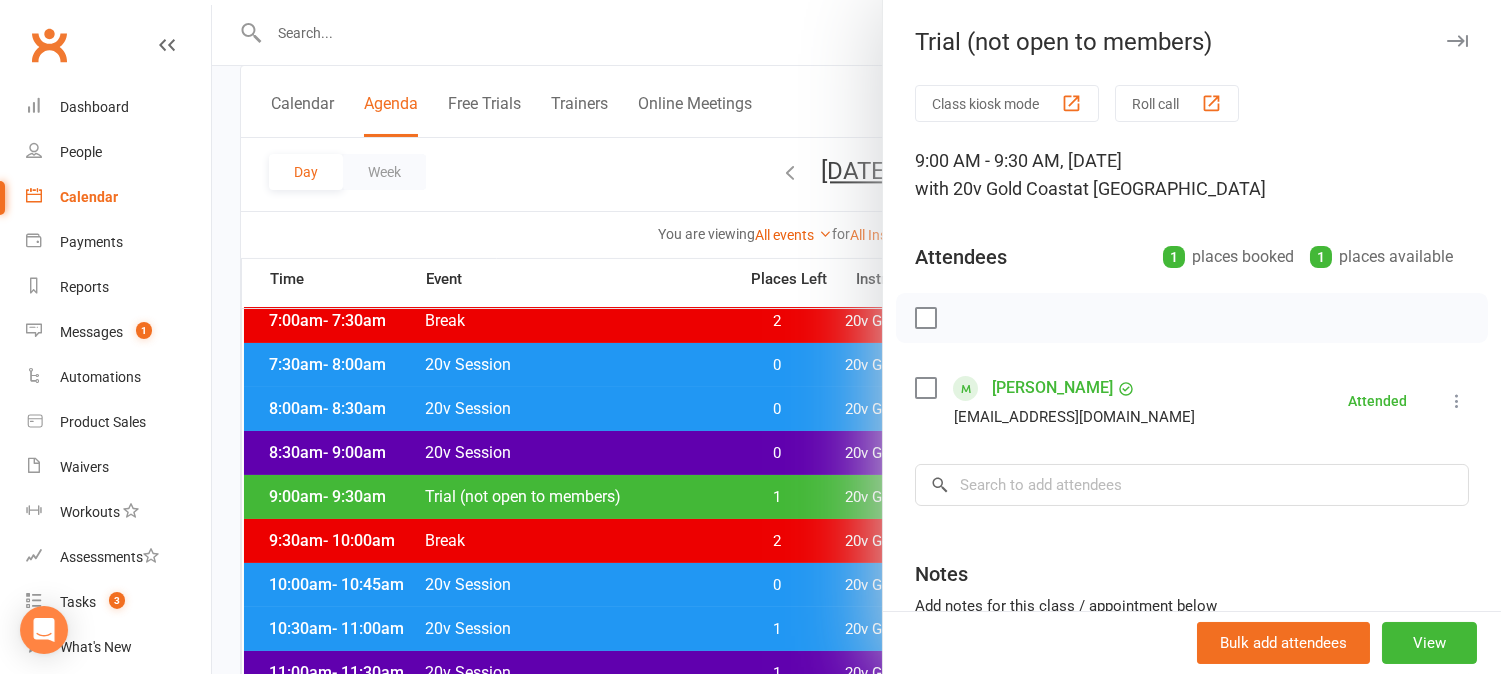 click at bounding box center (856, 337) 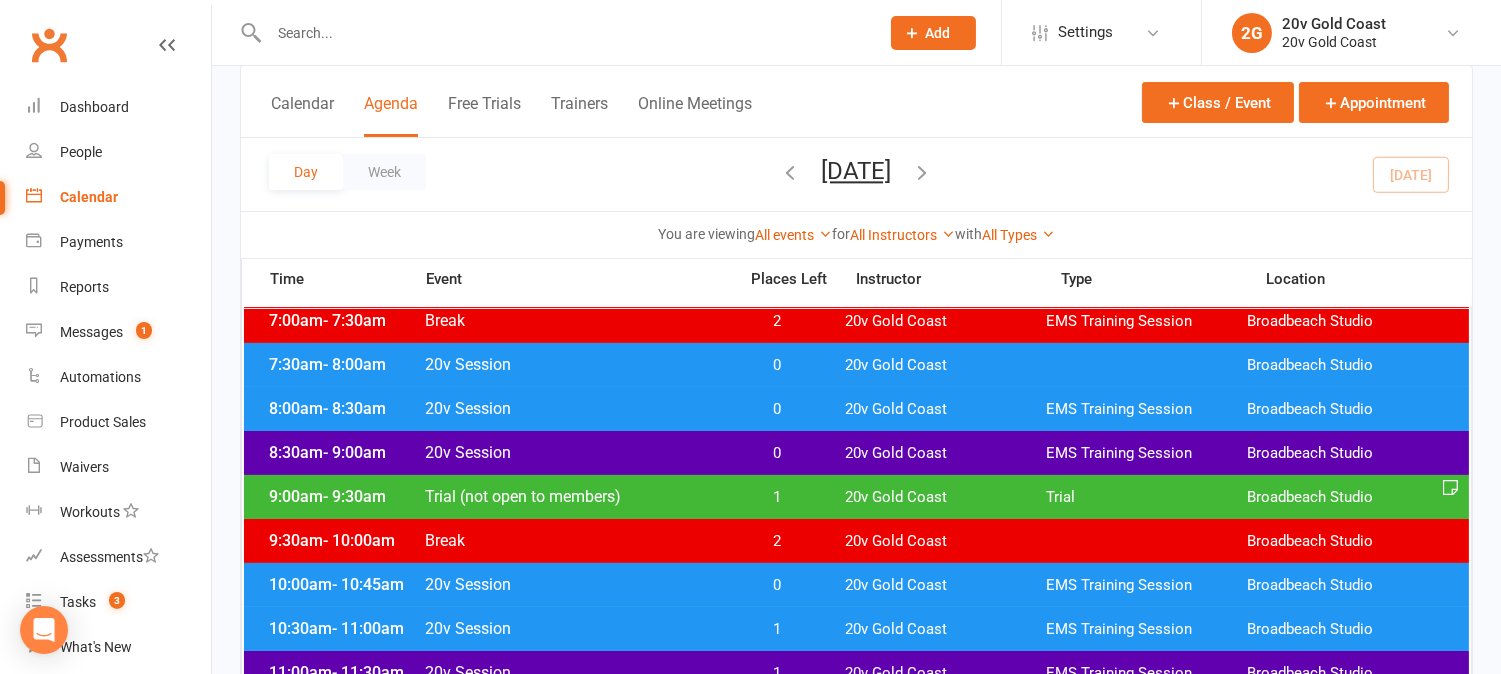 click on "1" at bounding box center (777, 497) 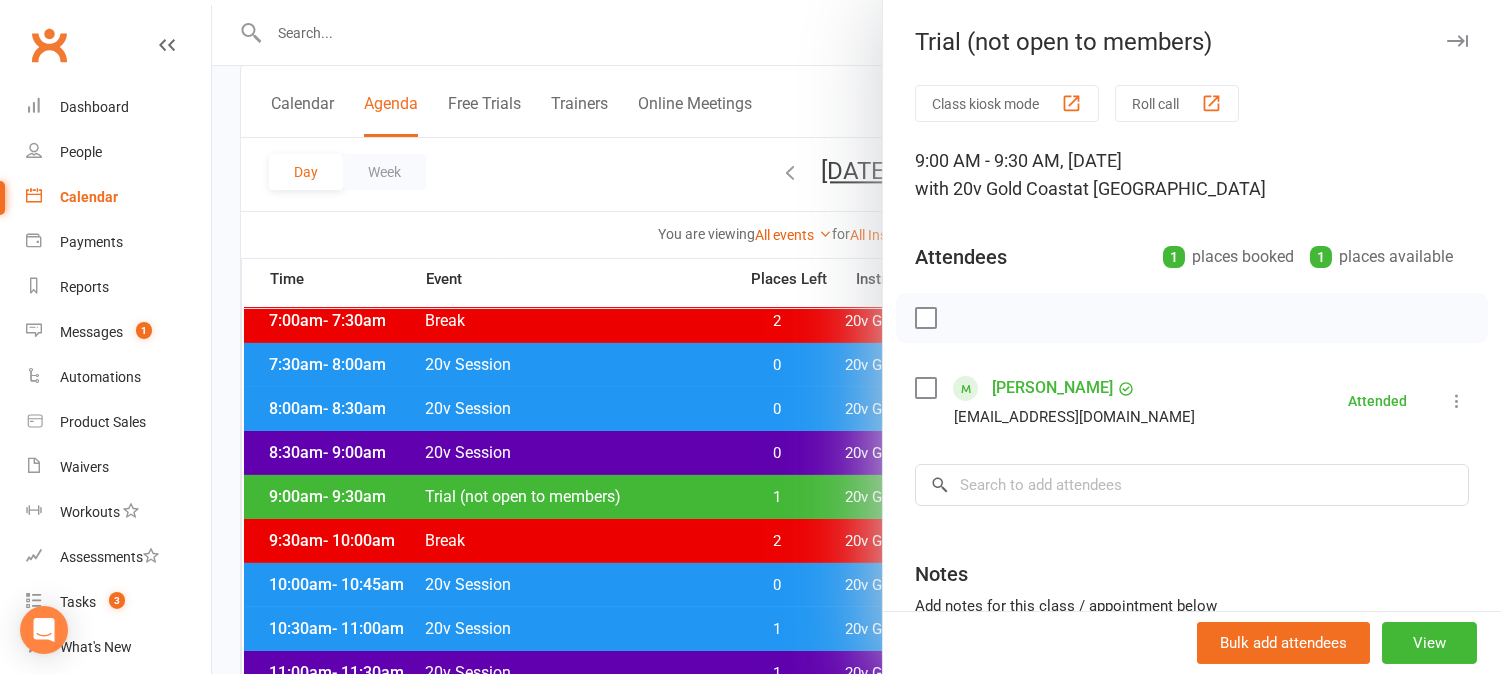 click at bounding box center (856, 337) 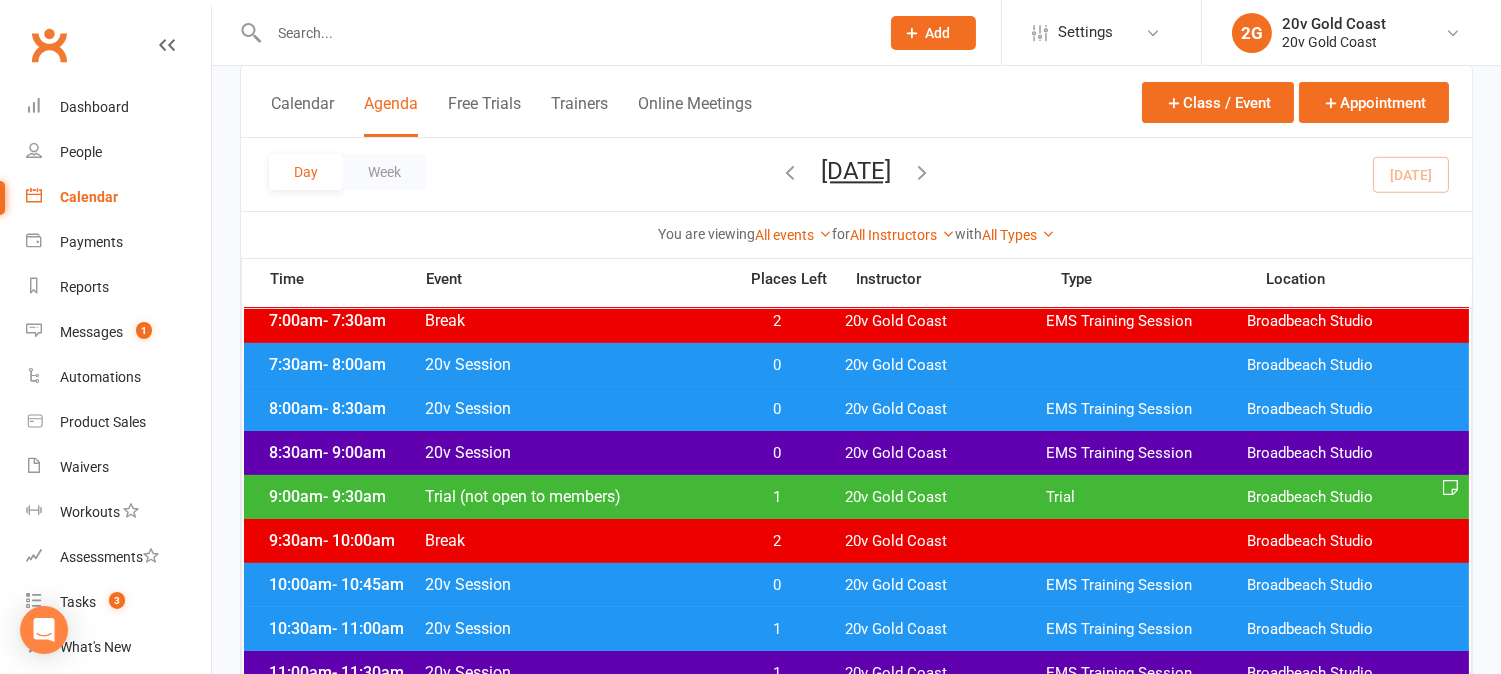 click on "9:00am  - 9:30am Trial (not open to members) 1 20v Gold Coast Trial Broadbeach Studio" at bounding box center (856, 497) 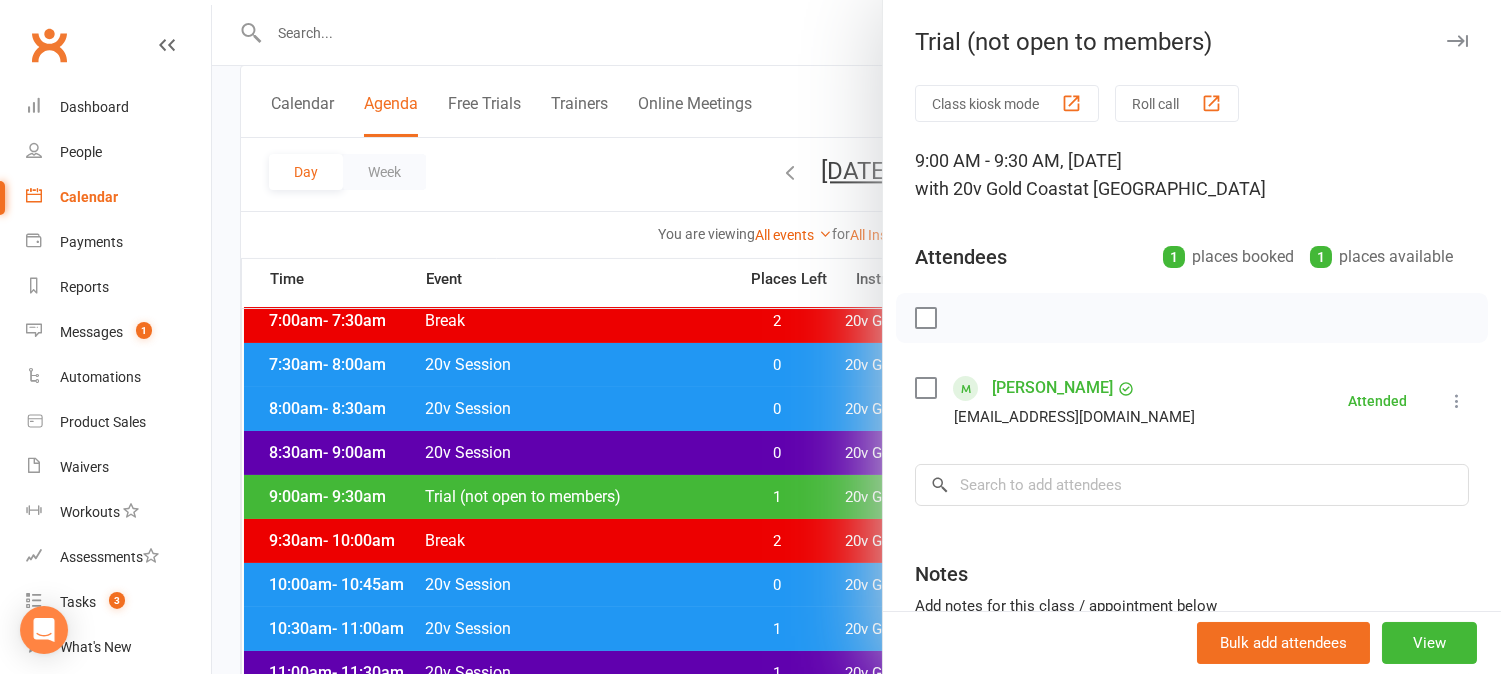 click at bounding box center [856, 337] 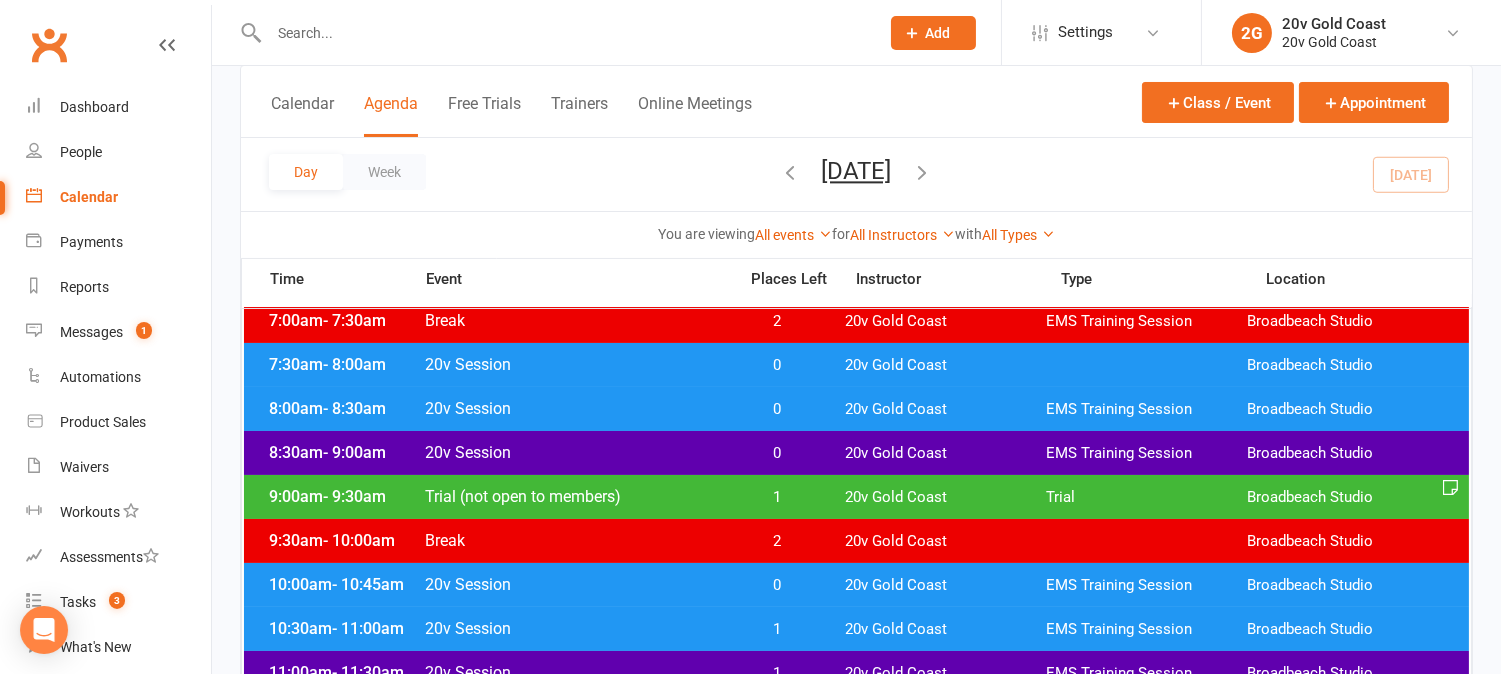 scroll, scrollTop: 333, scrollLeft: 0, axis: vertical 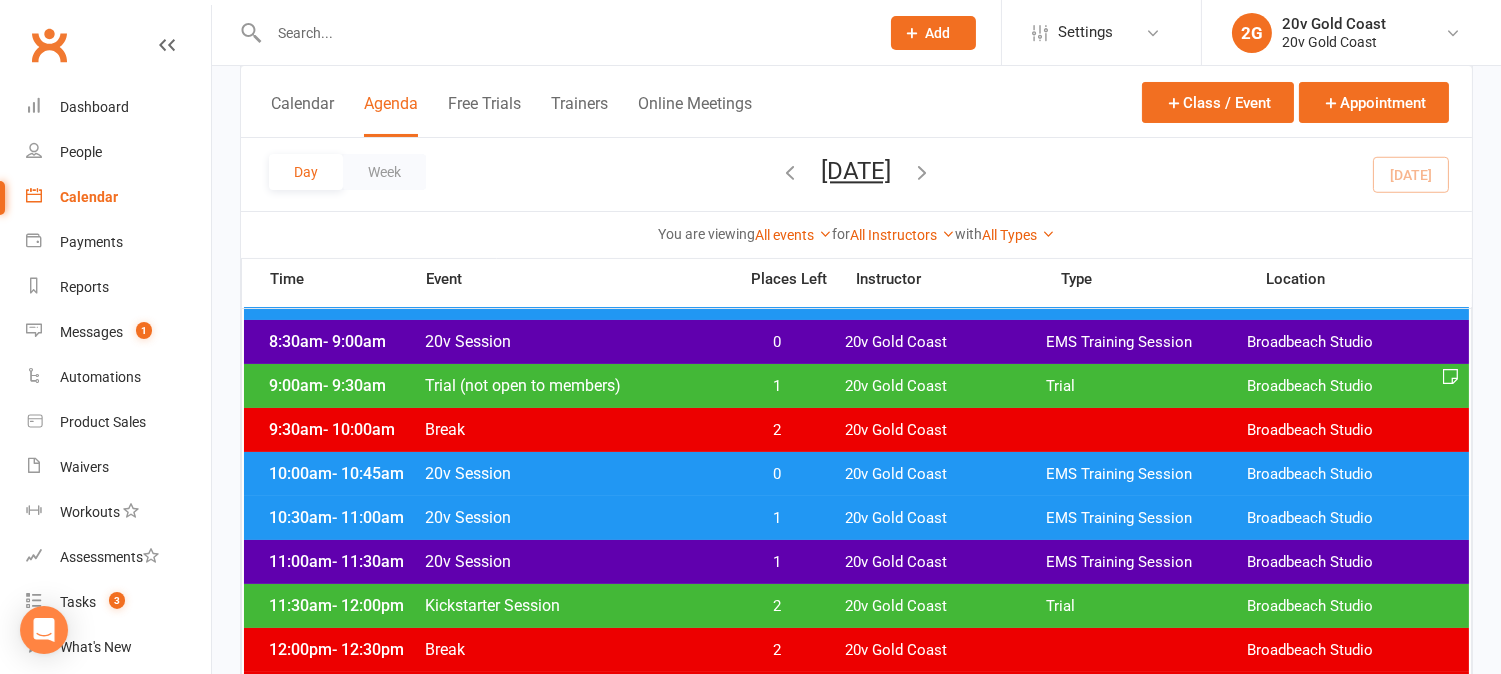 click on "10:00am  - 10:45am 20v Session 0 20v Gold Coast EMS Training Session Broadbeach Studio" at bounding box center [856, 474] 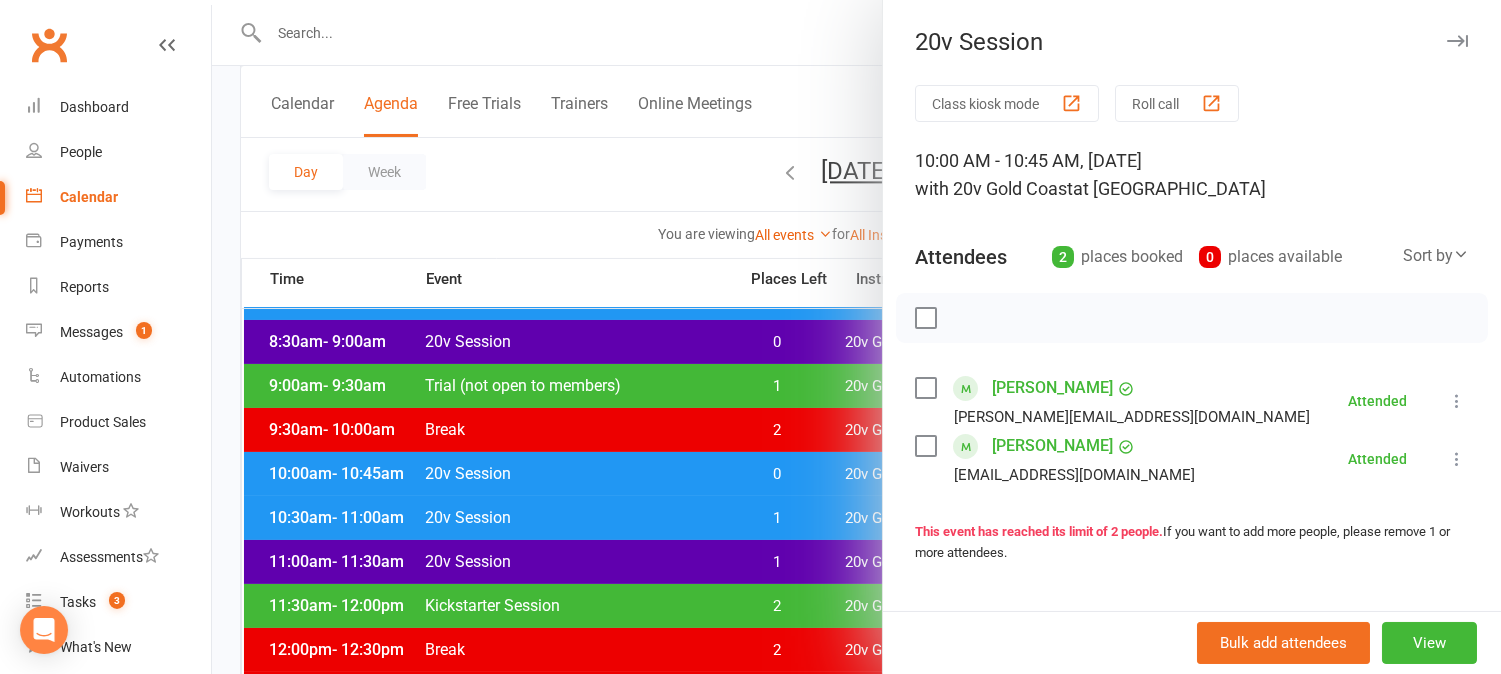 click at bounding box center [856, 337] 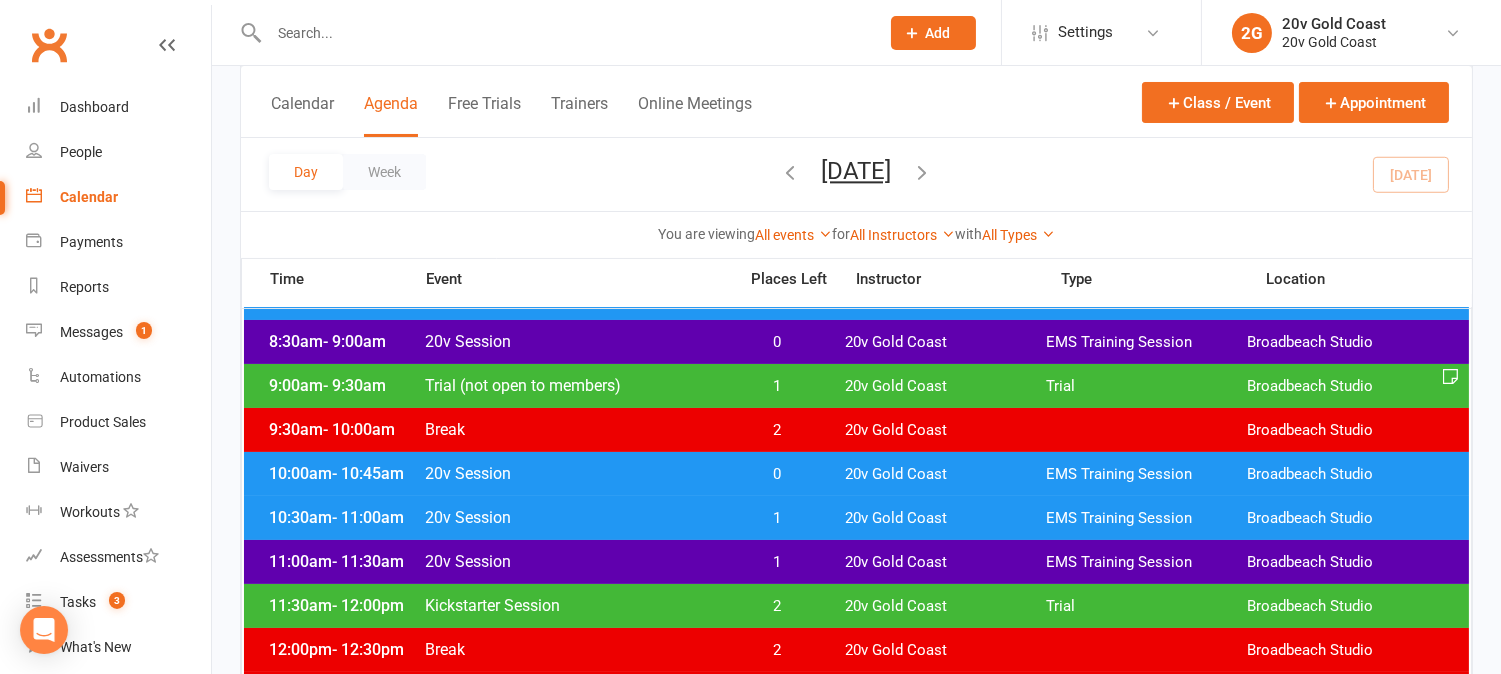 click on "1" at bounding box center (777, 518) 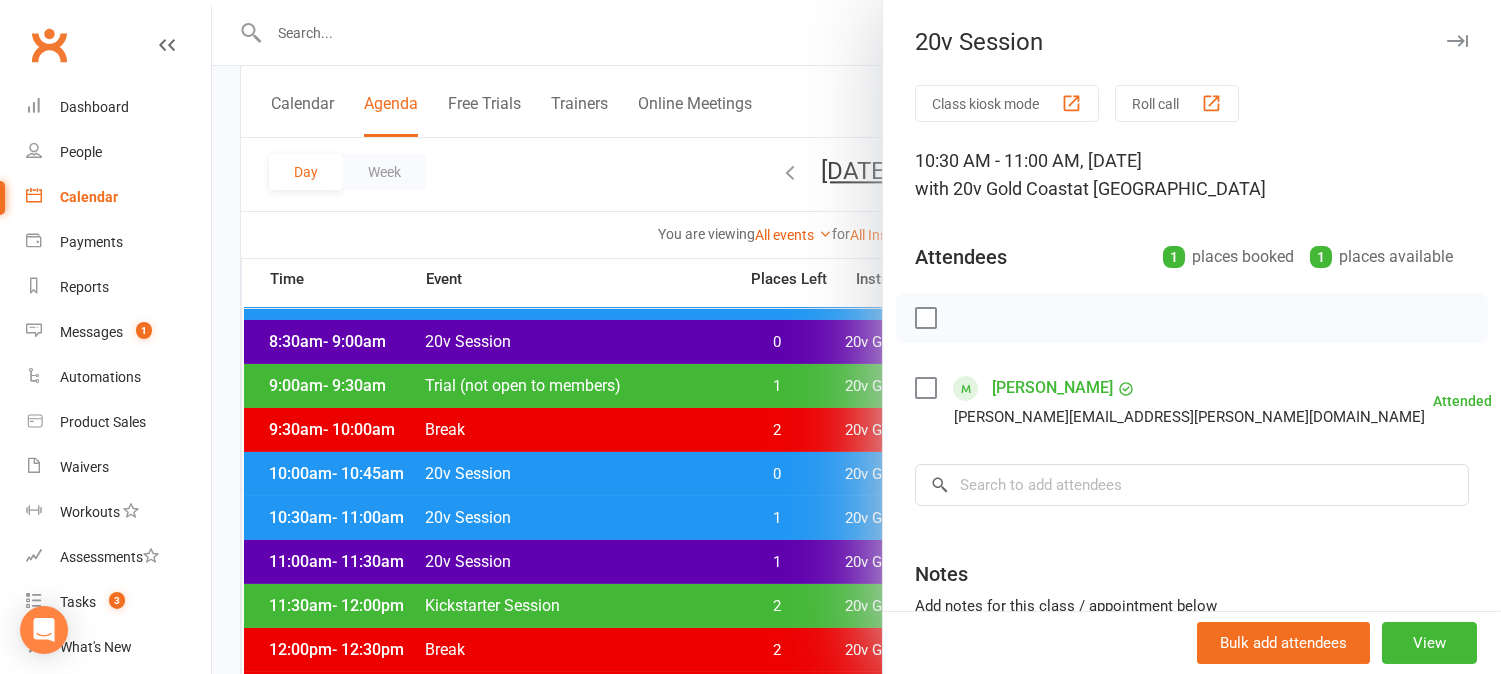 click at bounding box center [856, 337] 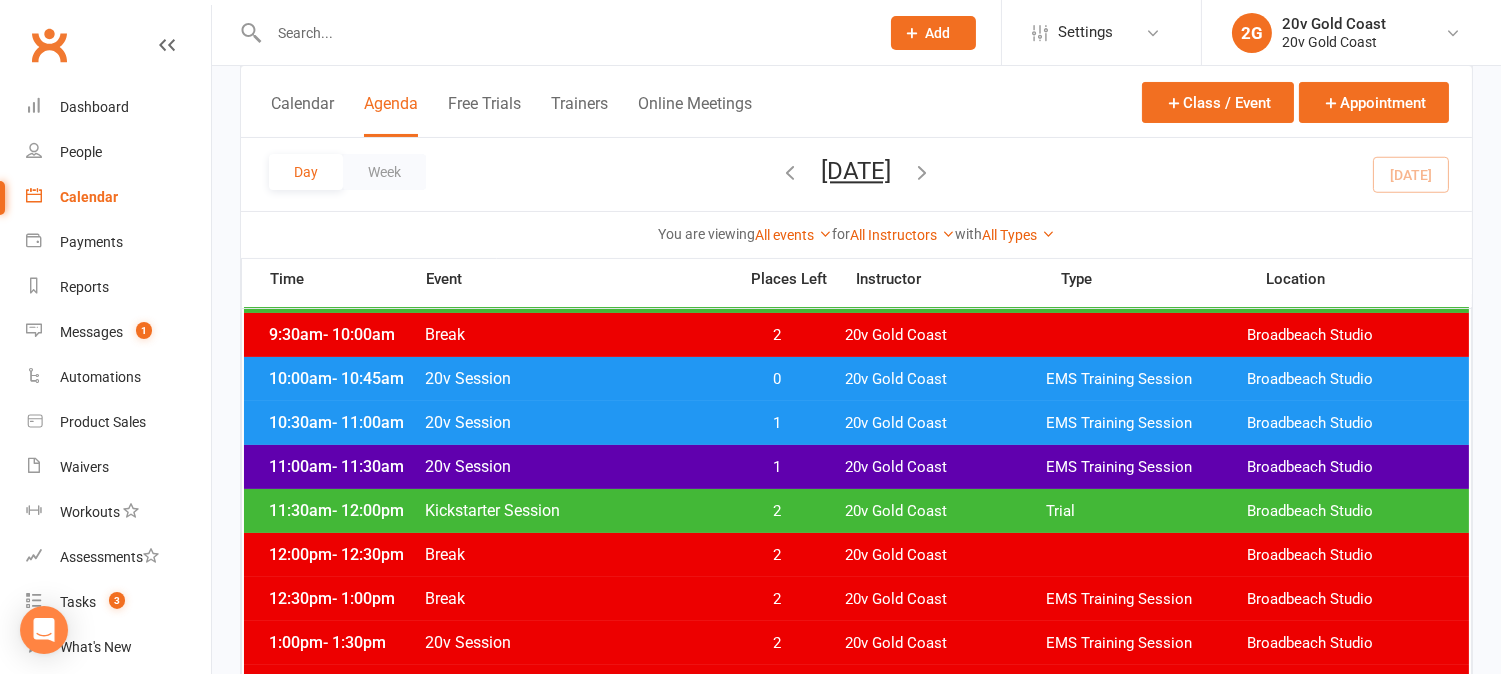 scroll, scrollTop: 444, scrollLeft: 0, axis: vertical 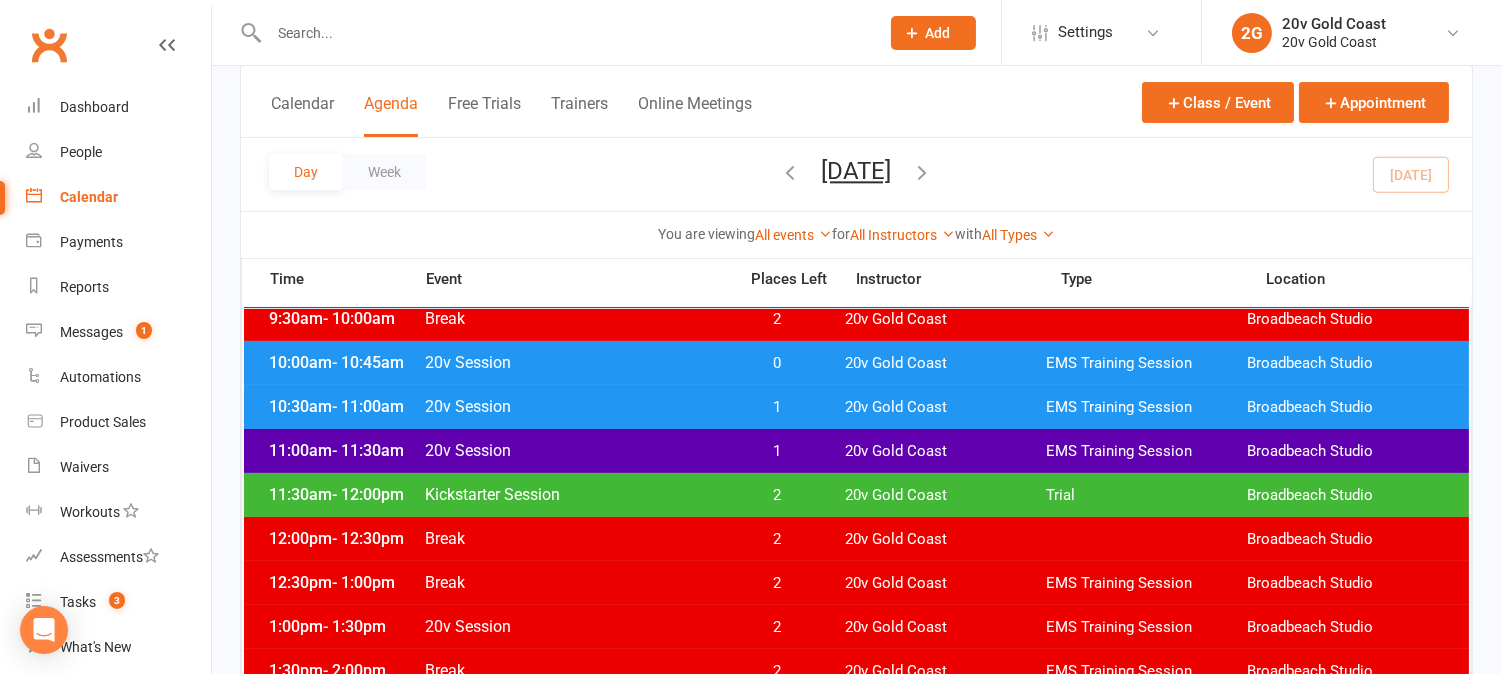 click on "1" at bounding box center (777, 451) 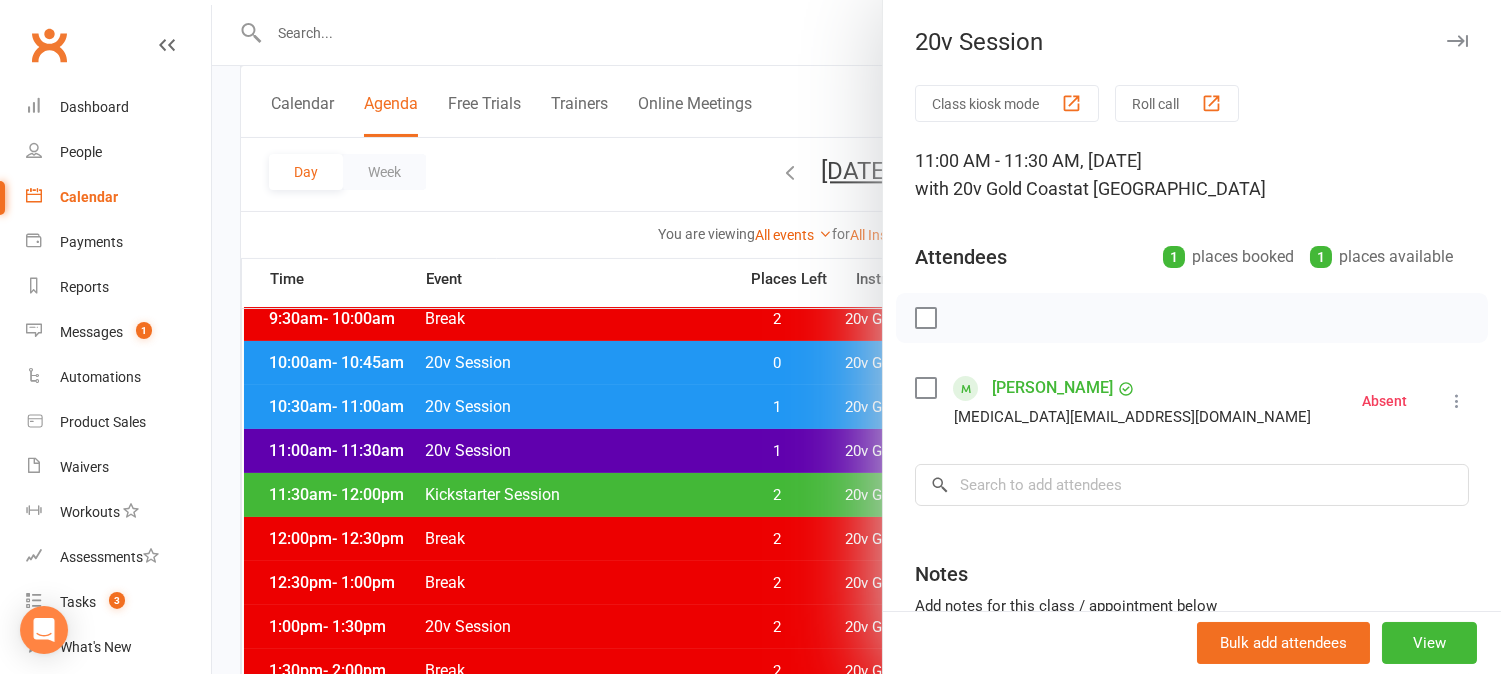 click at bounding box center (856, 337) 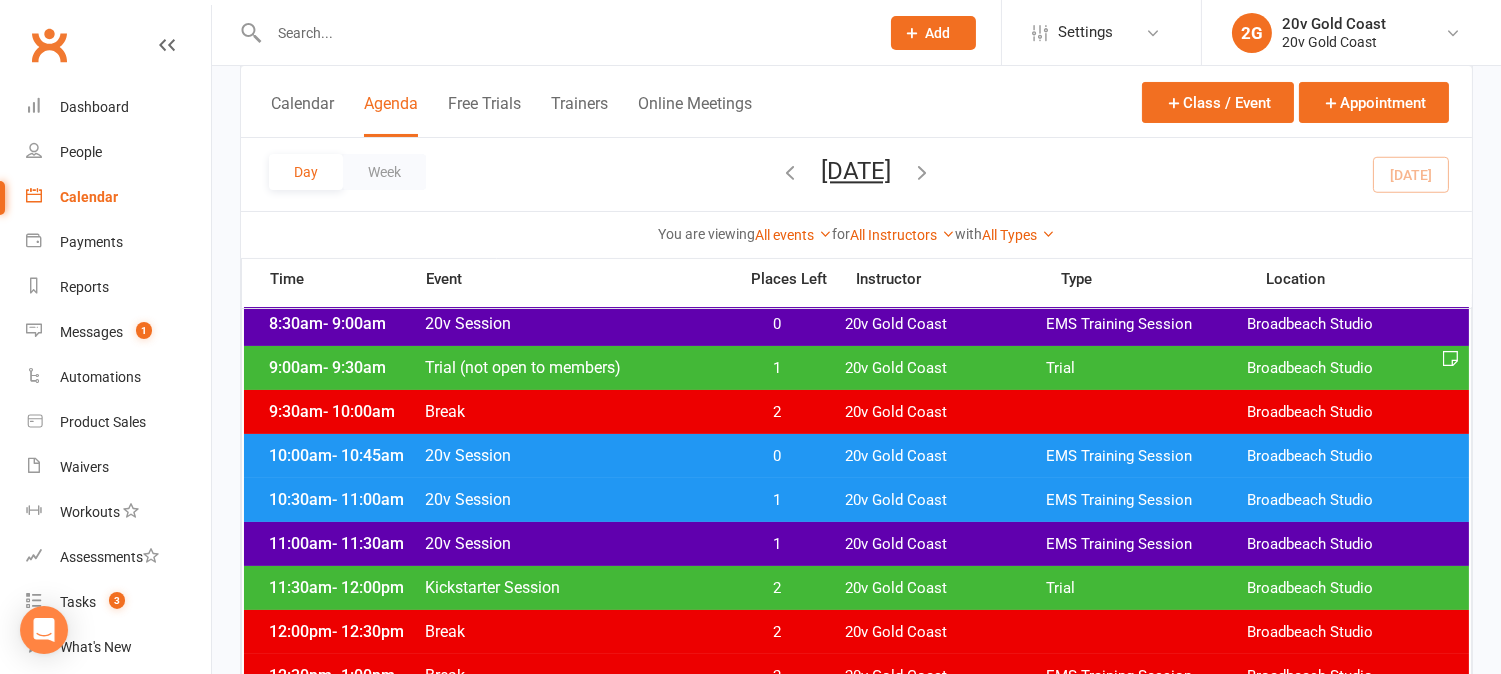 scroll, scrollTop: 333, scrollLeft: 0, axis: vertical 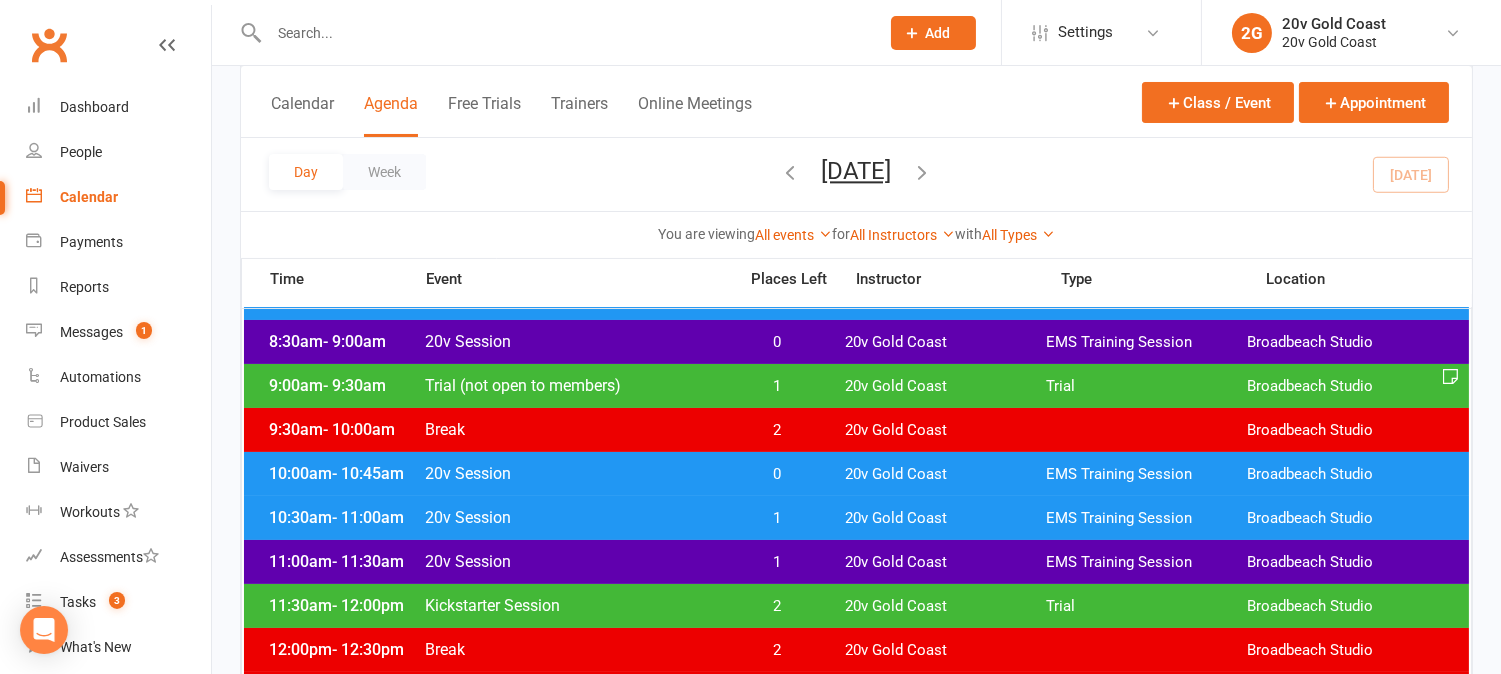 click at bounding box center [923, 172] 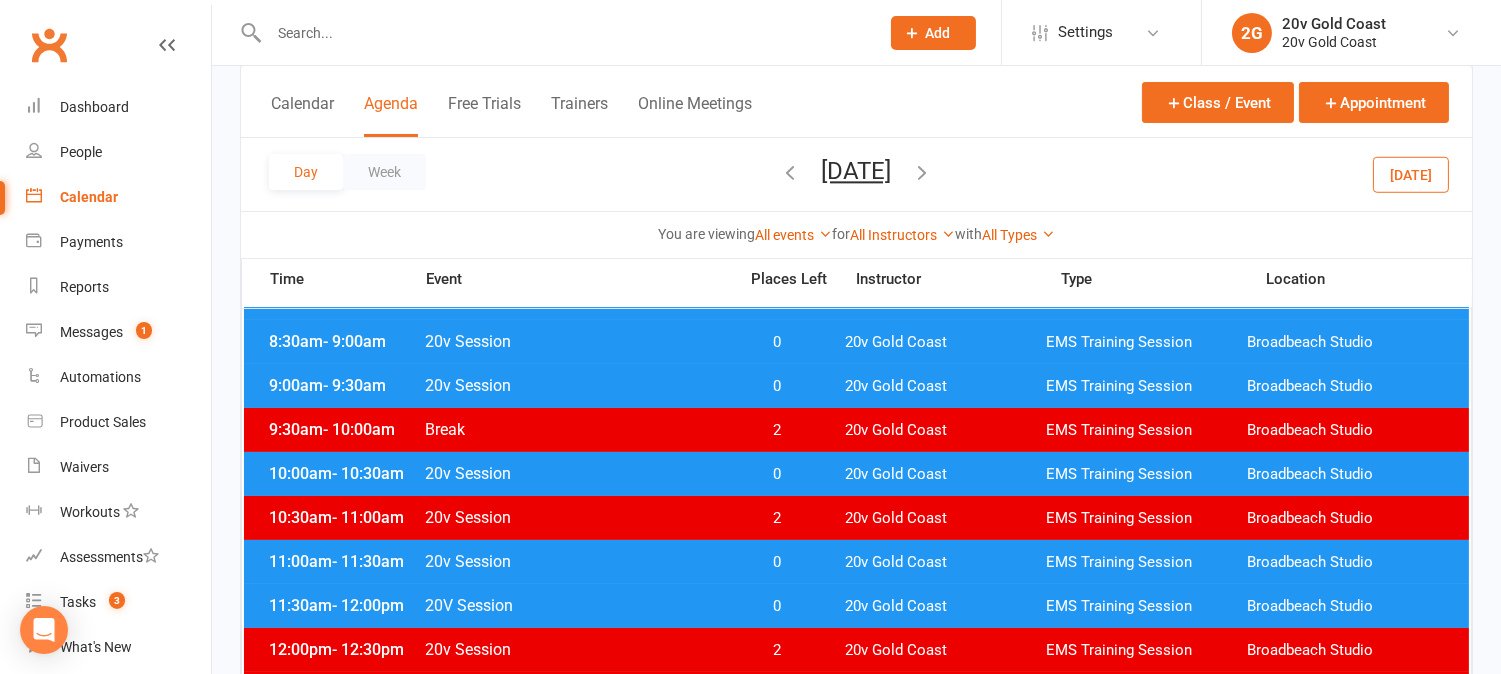 drag, startPoint x: 1407, startPoint y: 181, endPoint x: 1281, endPoint y: 202, distance: 127.738014 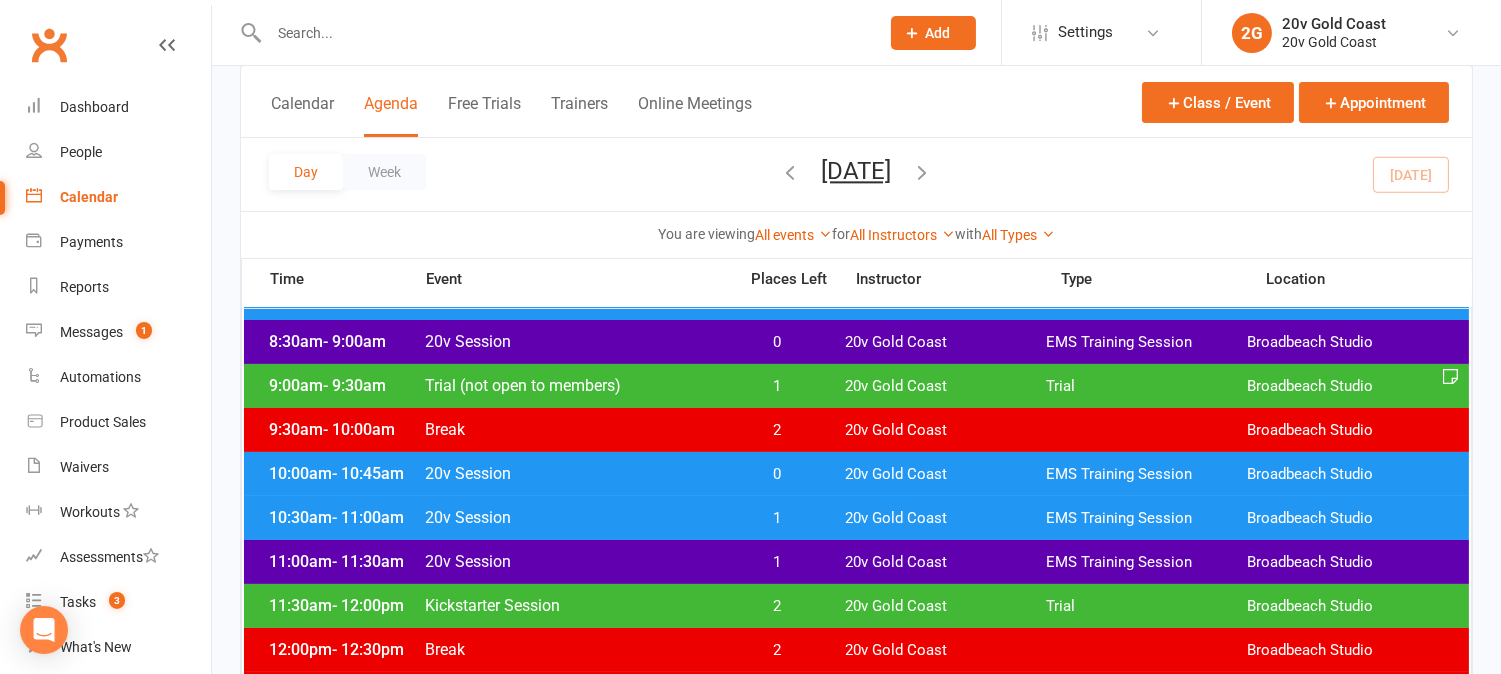 click at bounding box center [923, 172] 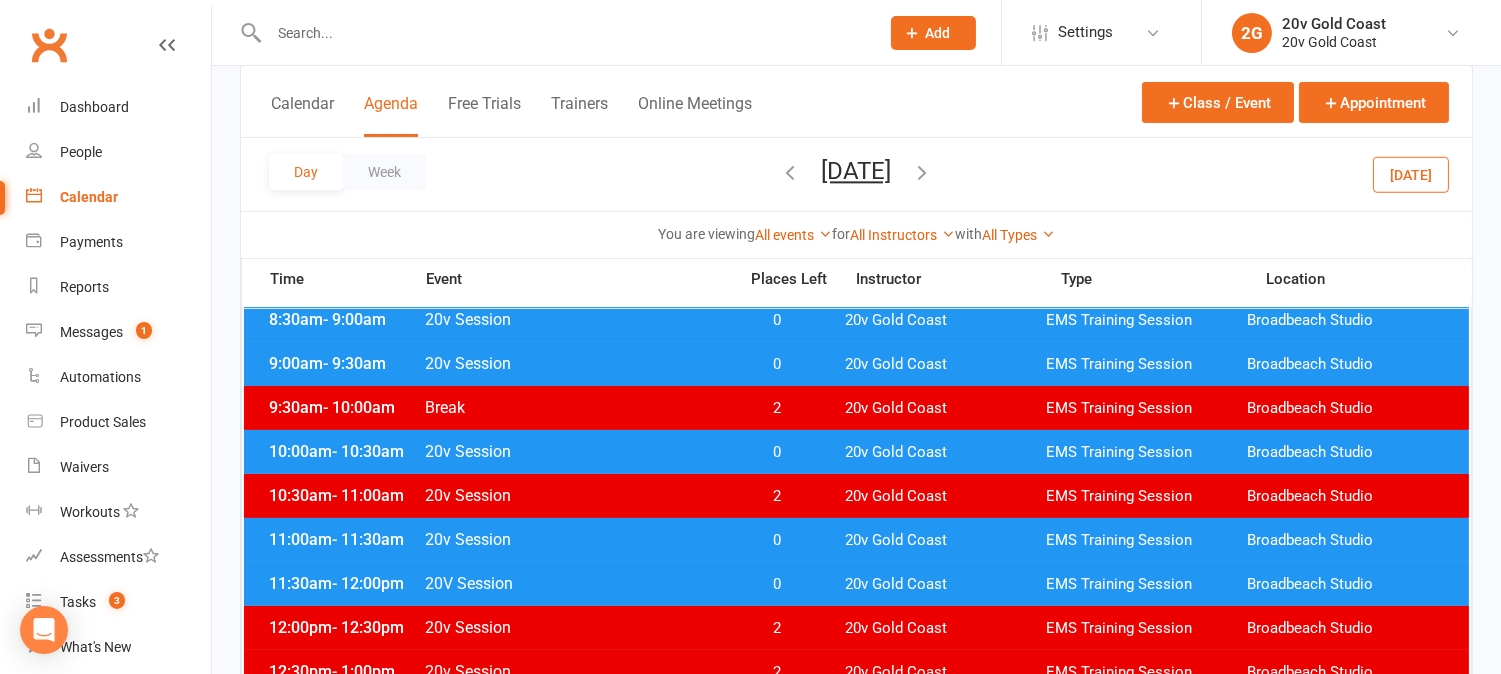 scroll, scrollTop: 333, scrollLeft: 0, axis: vertical 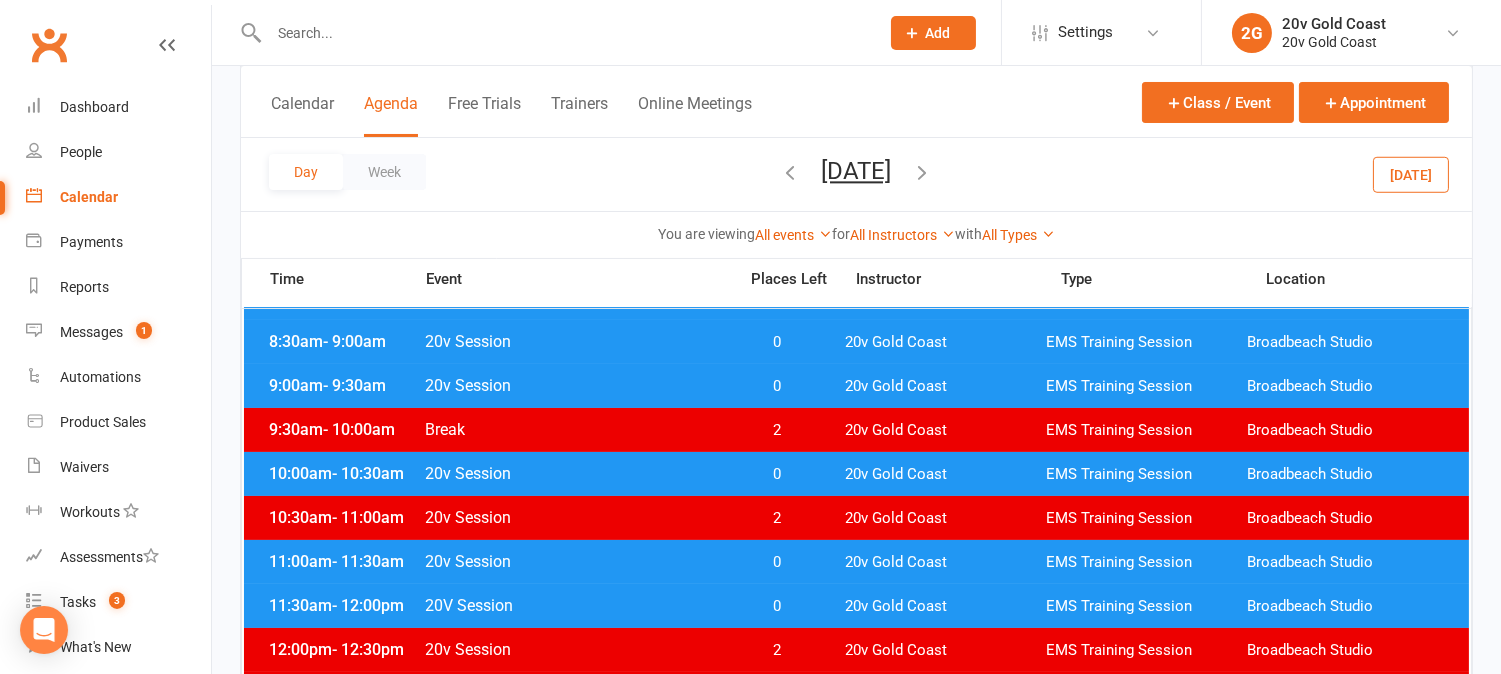 click on "0" at bounding box center (777, 606) 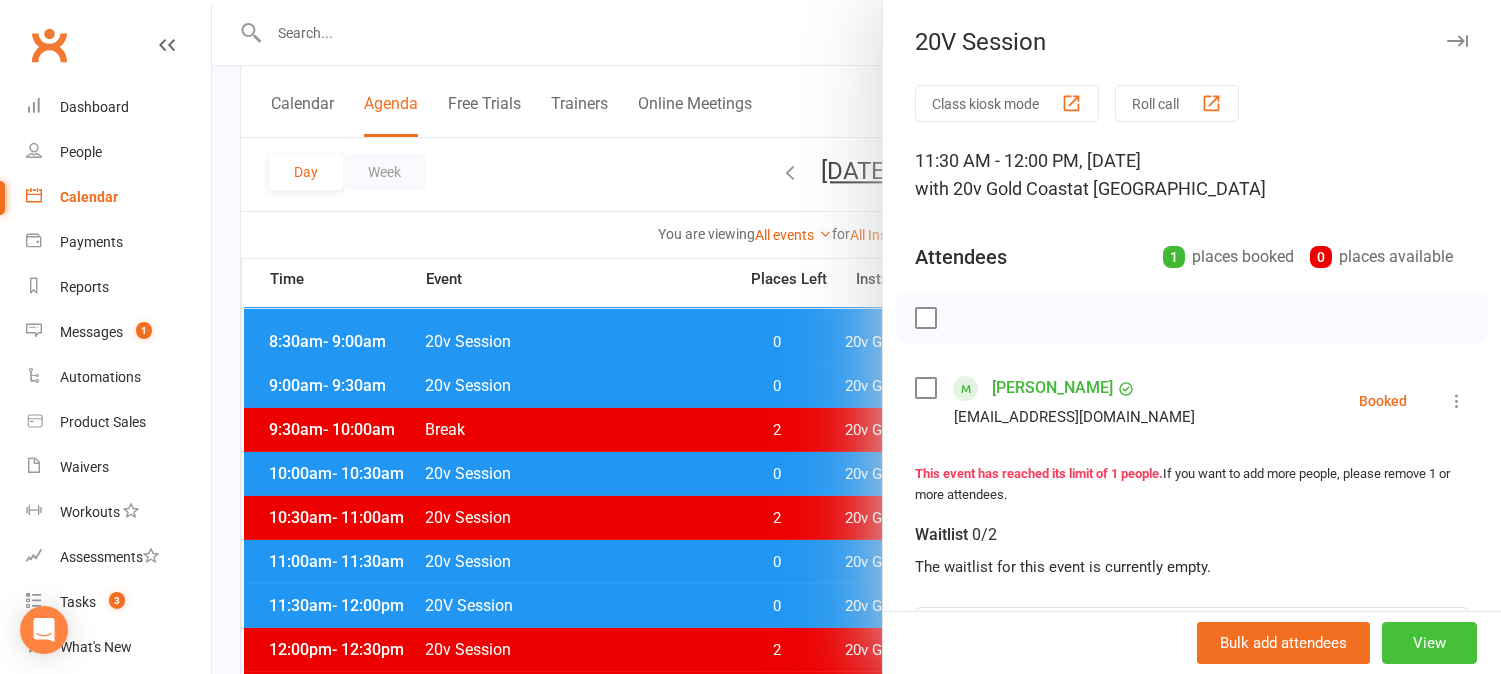 click on "View" at bounding box center (1429, 643) 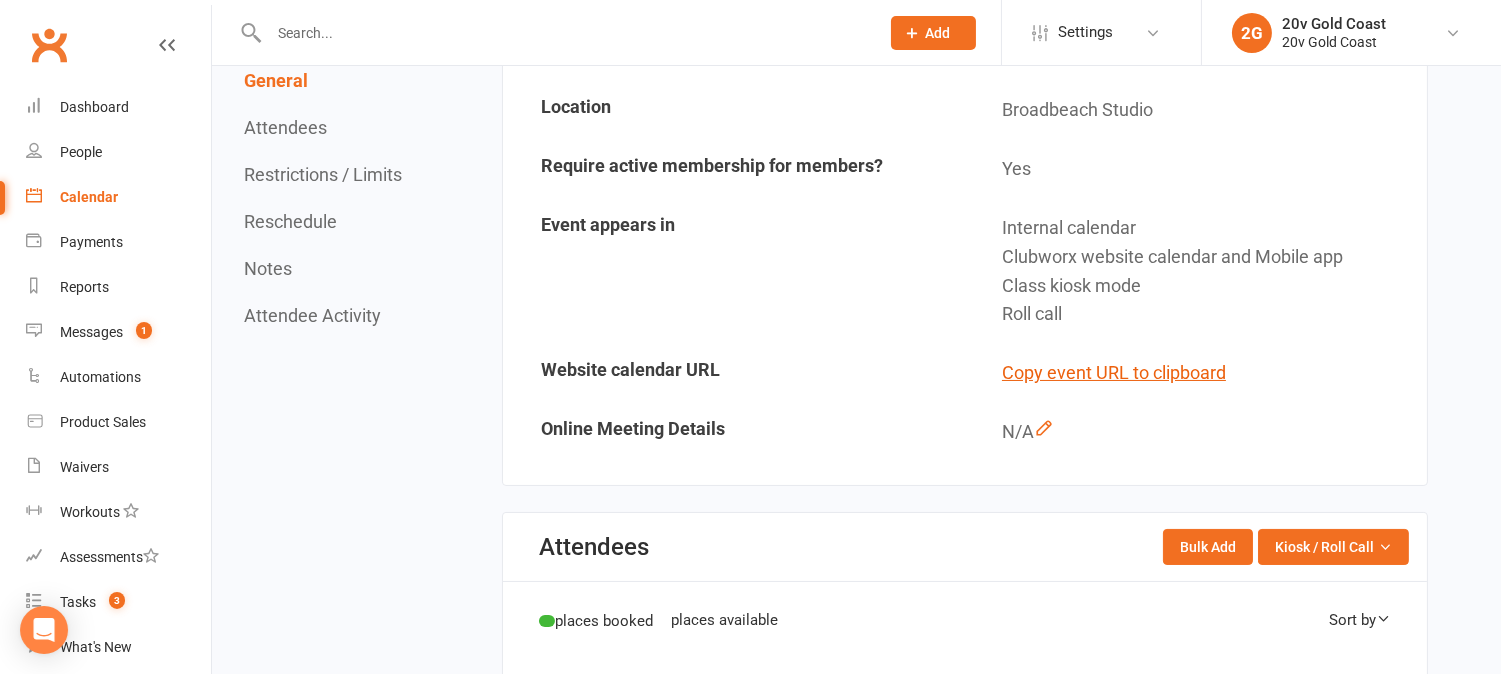 scroll, scrollTop: 0, scrollLeft: 0, axis: both 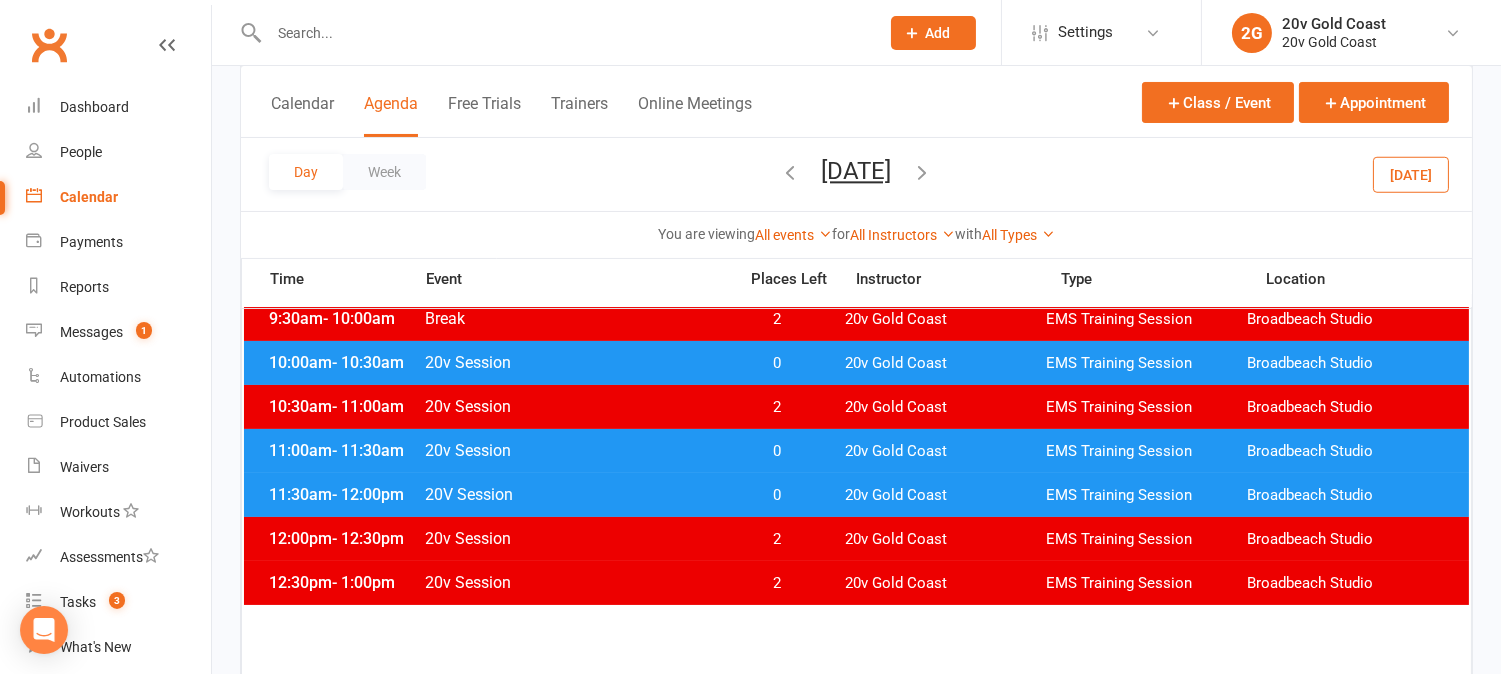 click on "11:30am  - 12:00pm 20V Session 0 20v Gold Coast EMS Training Session Broadbeach Studio" at bounding box center [856, 495] 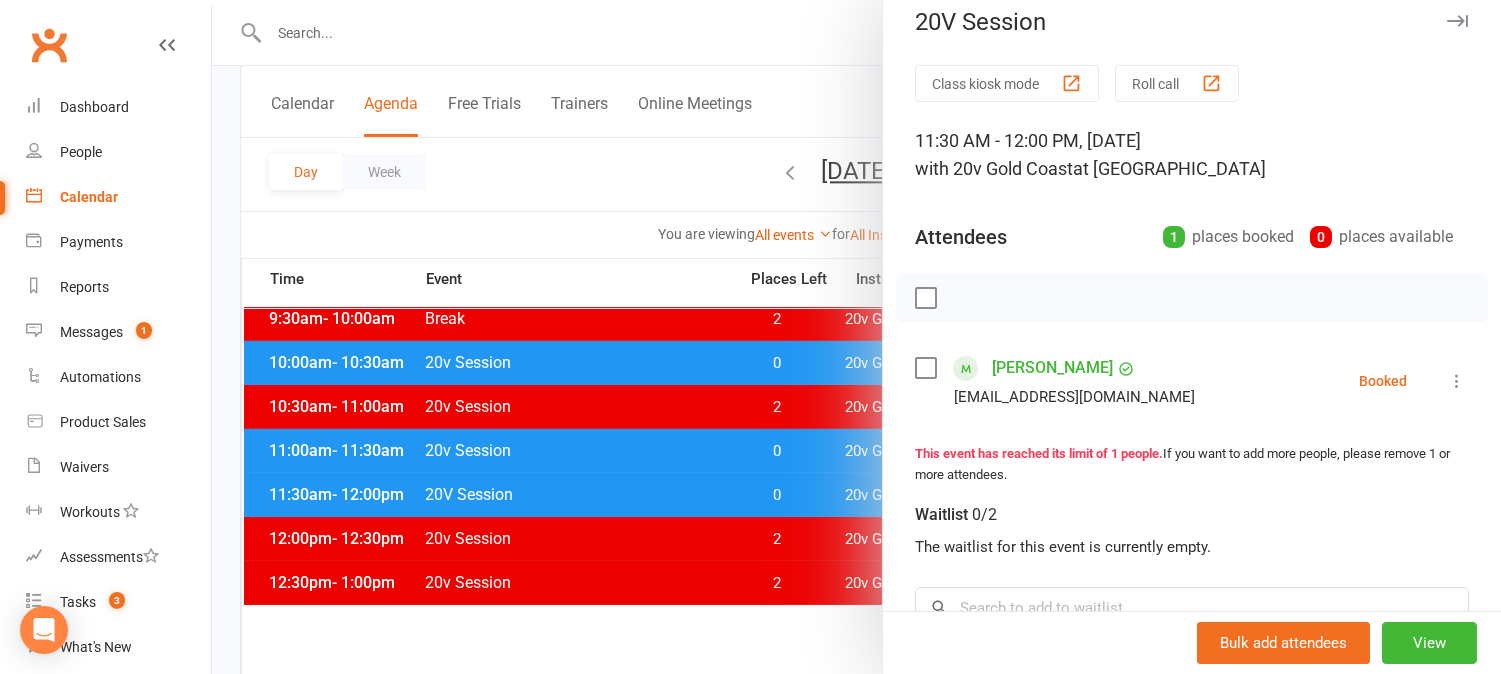 scroll, scrollTop: 0, scrollLeft: 0, axis: both 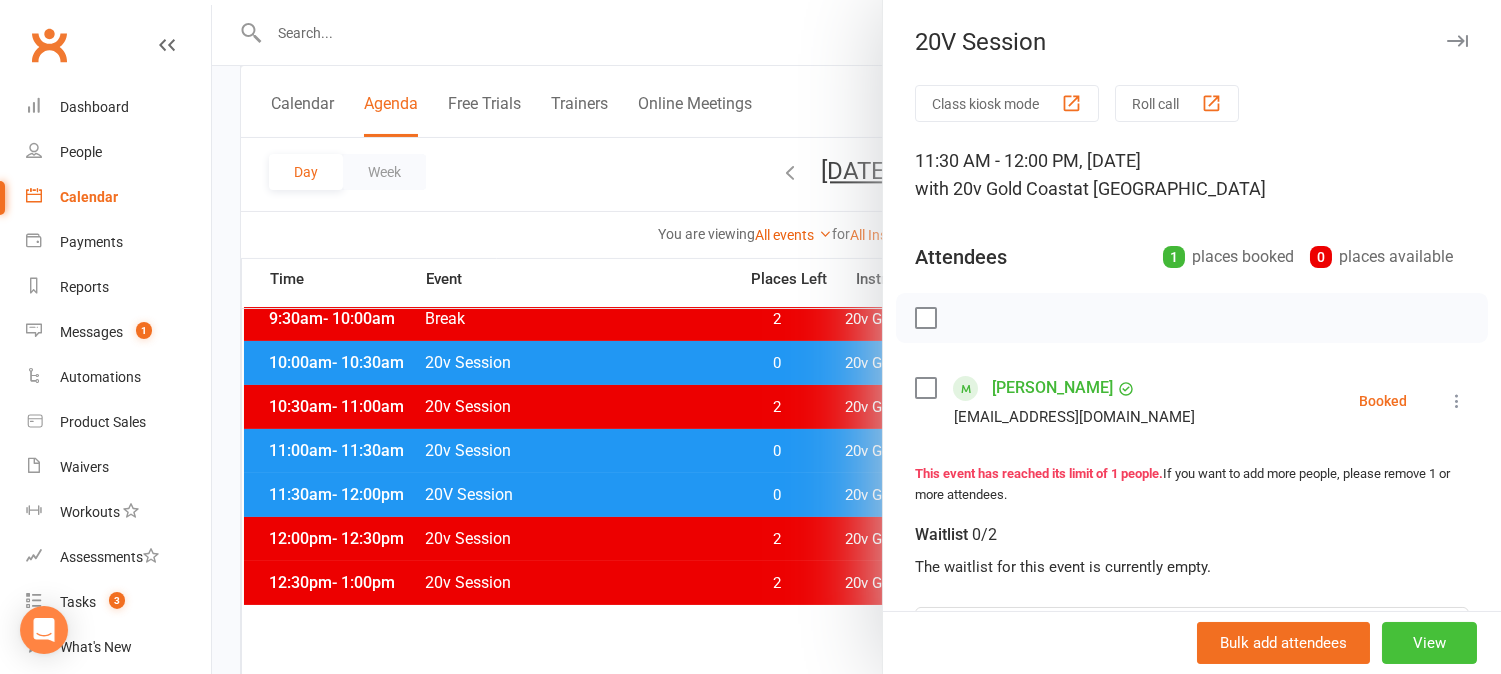 click on "View" at bounding box center [1429, 643] 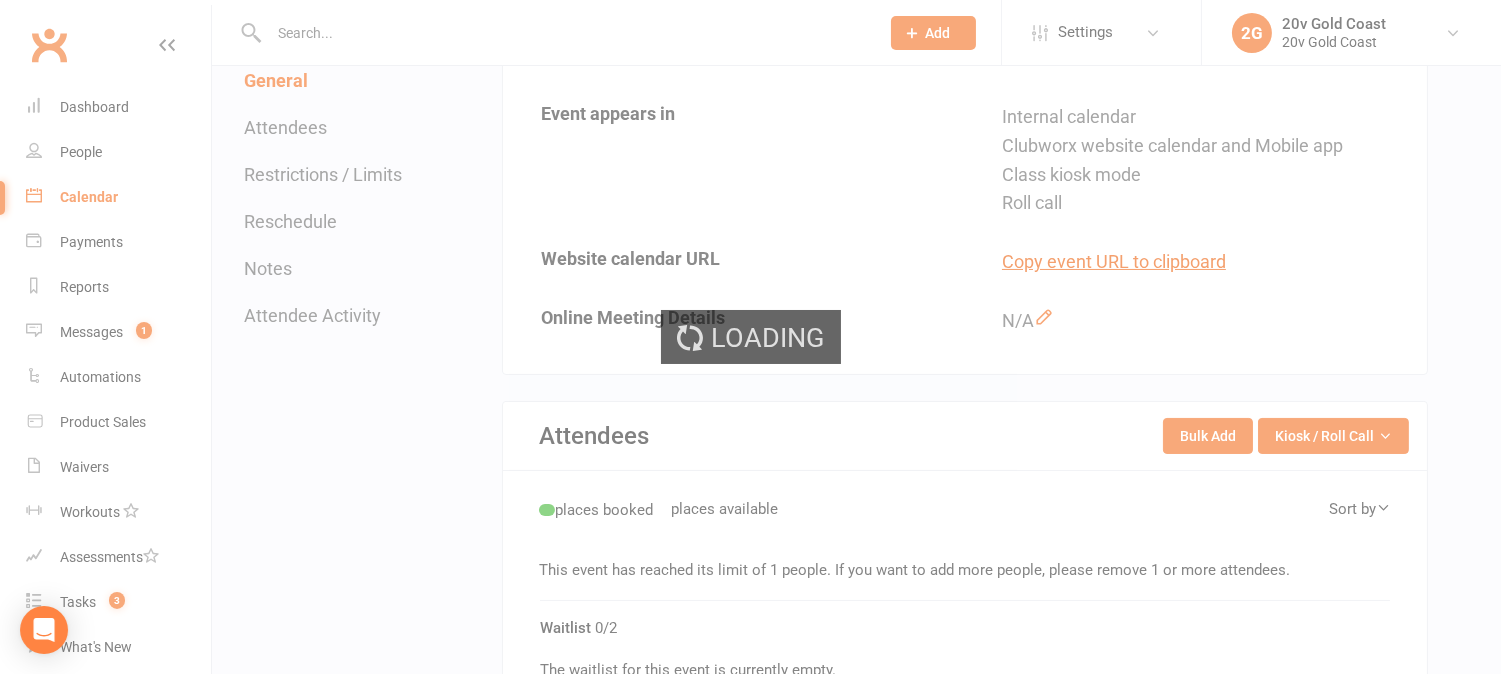 scroll, scrollTop: 0, scrollLeft: 0, axis: both 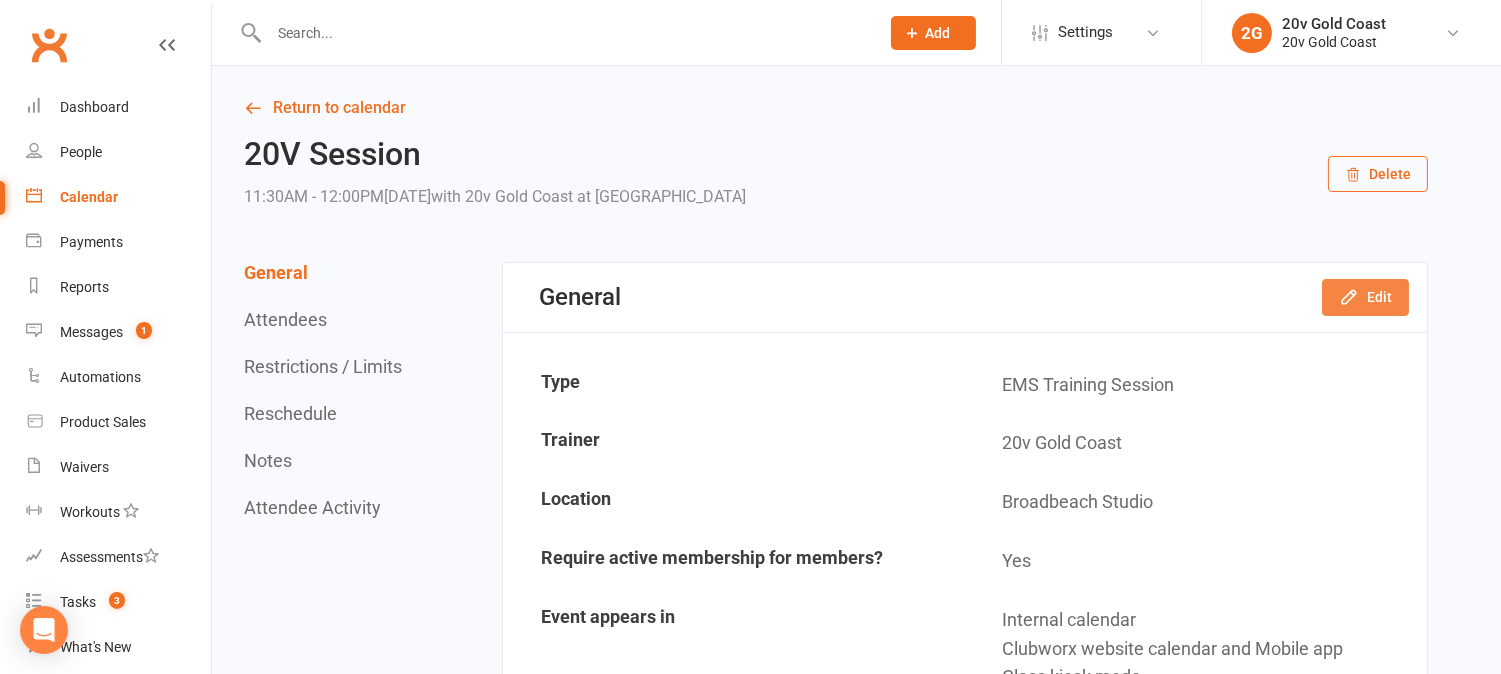 click on "Edit" at bounding box center (1365, 297) 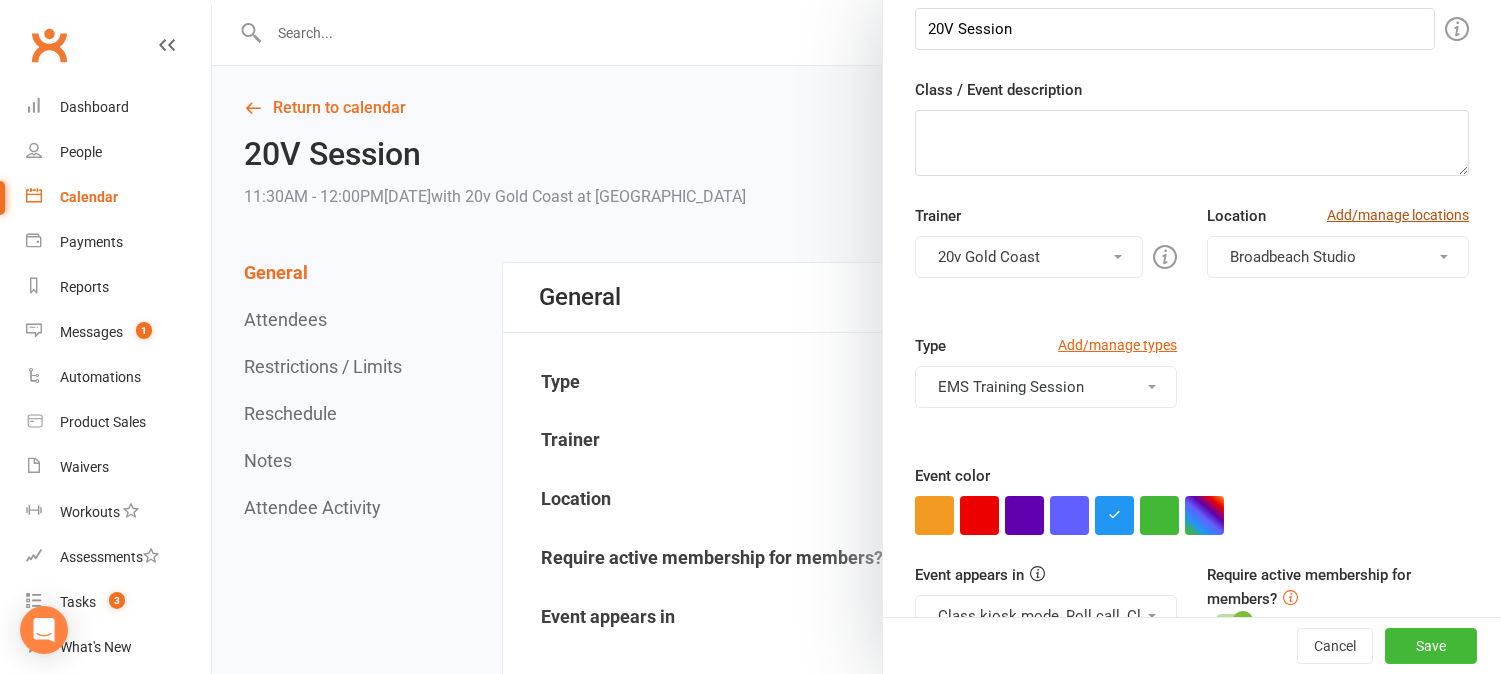 scroll, scrollTop: 282, scrollLeft: 0, axis: vertical 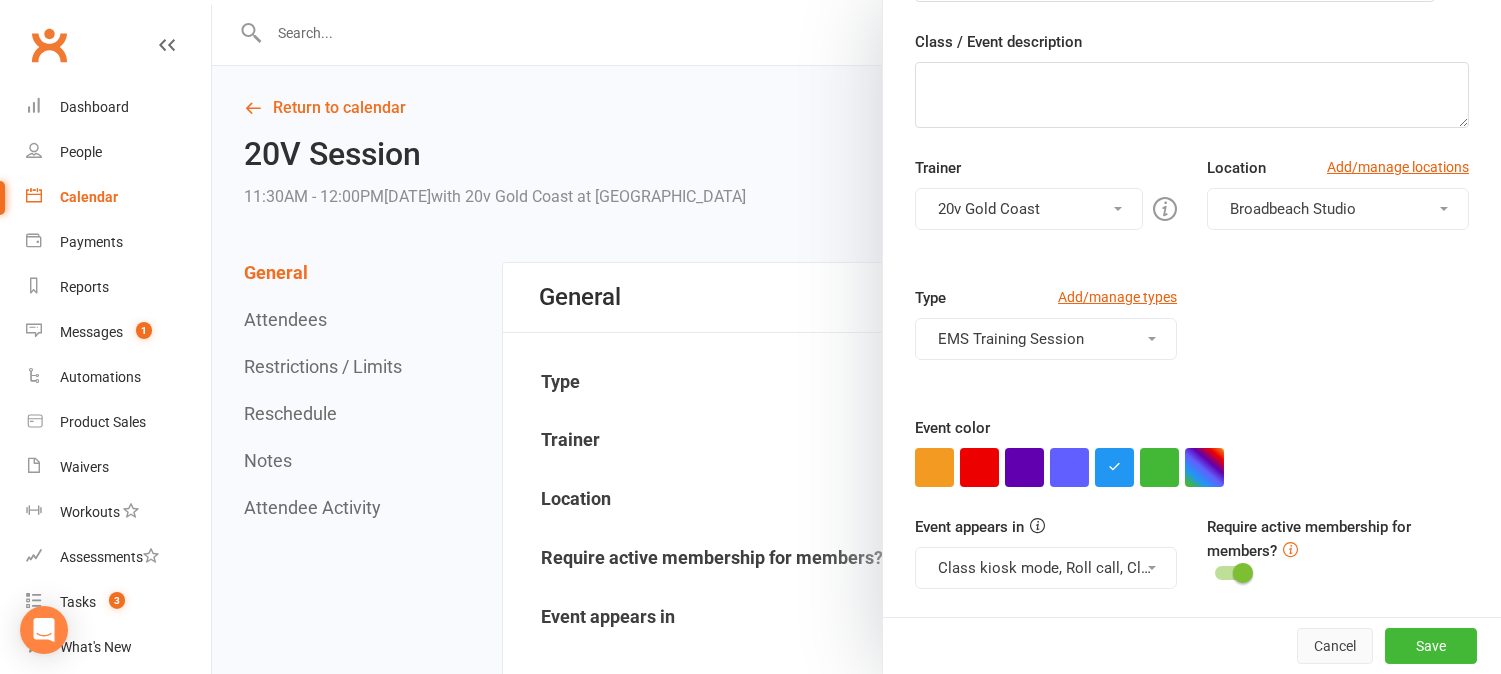 click on "Cancel" at bounding box center (1335, 646) 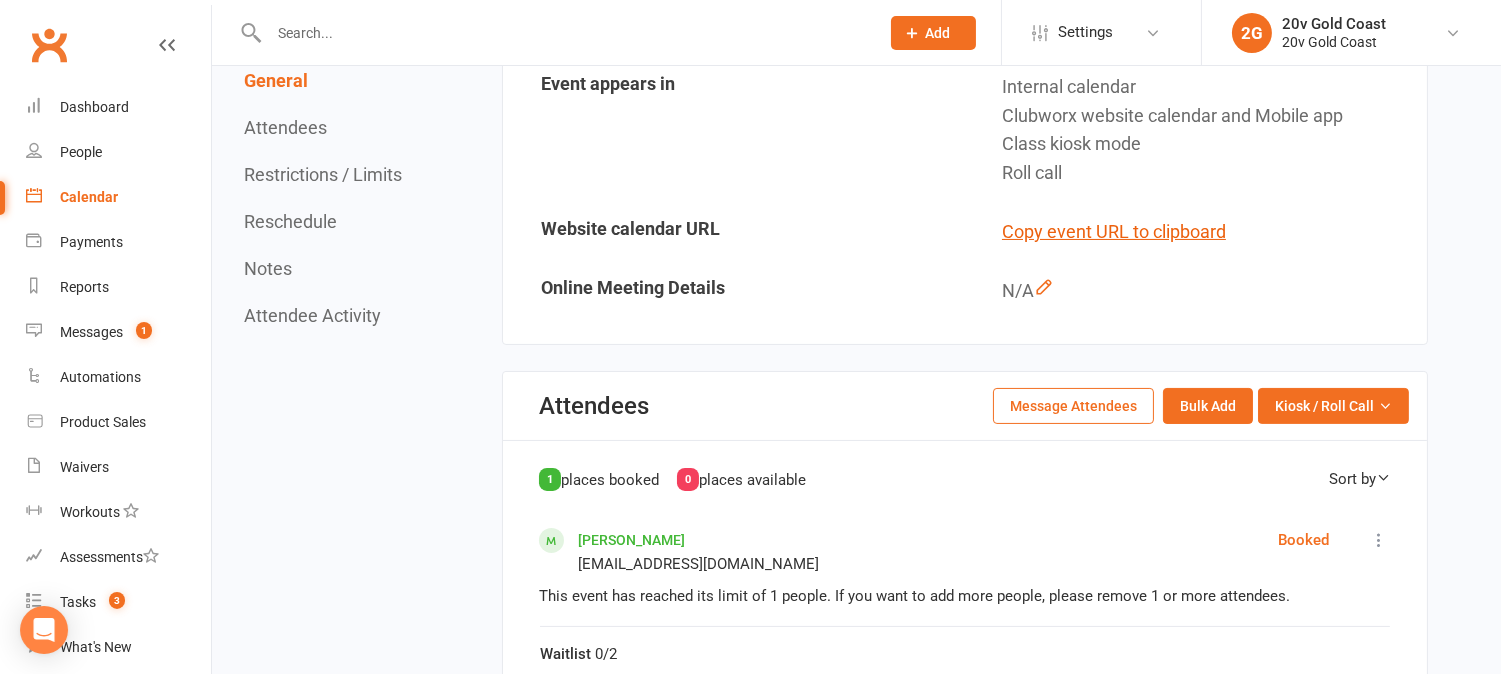 scroll, scrollTop: 1000, scrollLeft: 0, axis: vertical 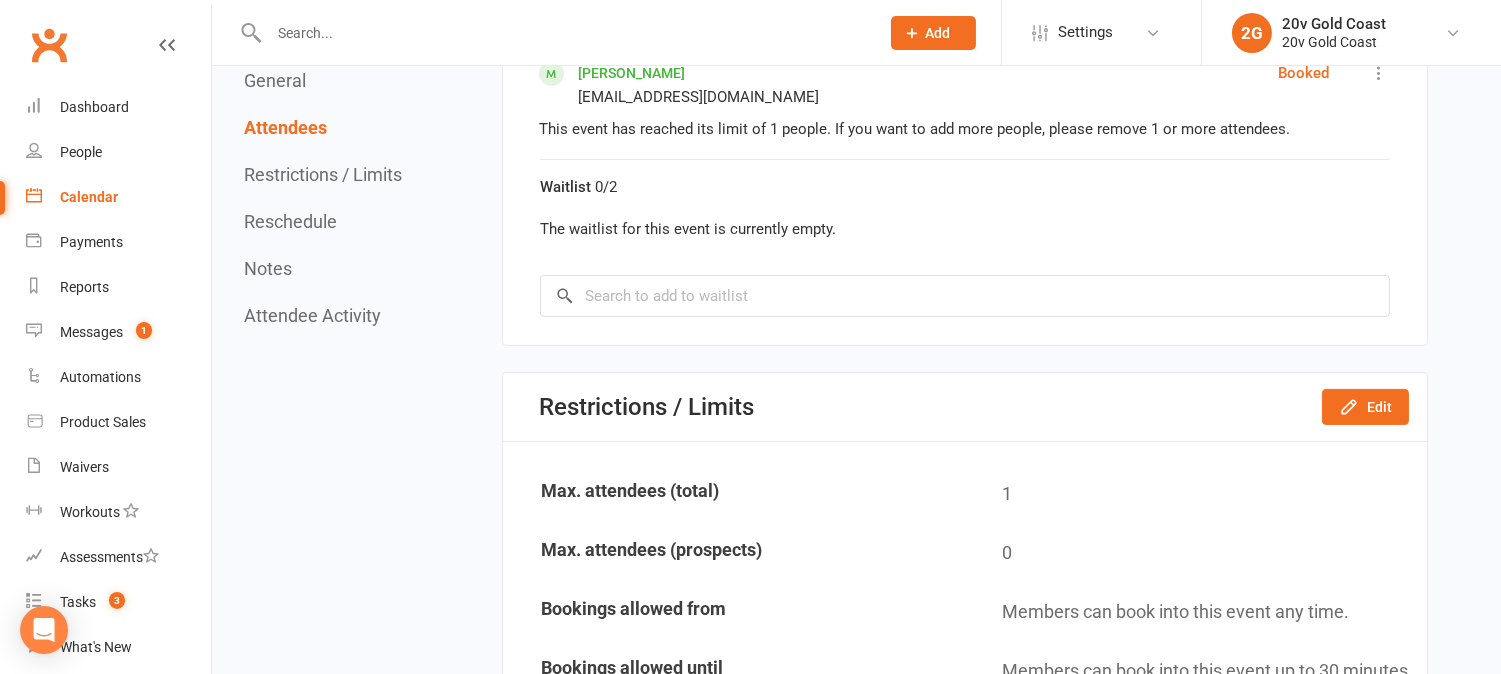 click on "Restrictions / Limits Edit" 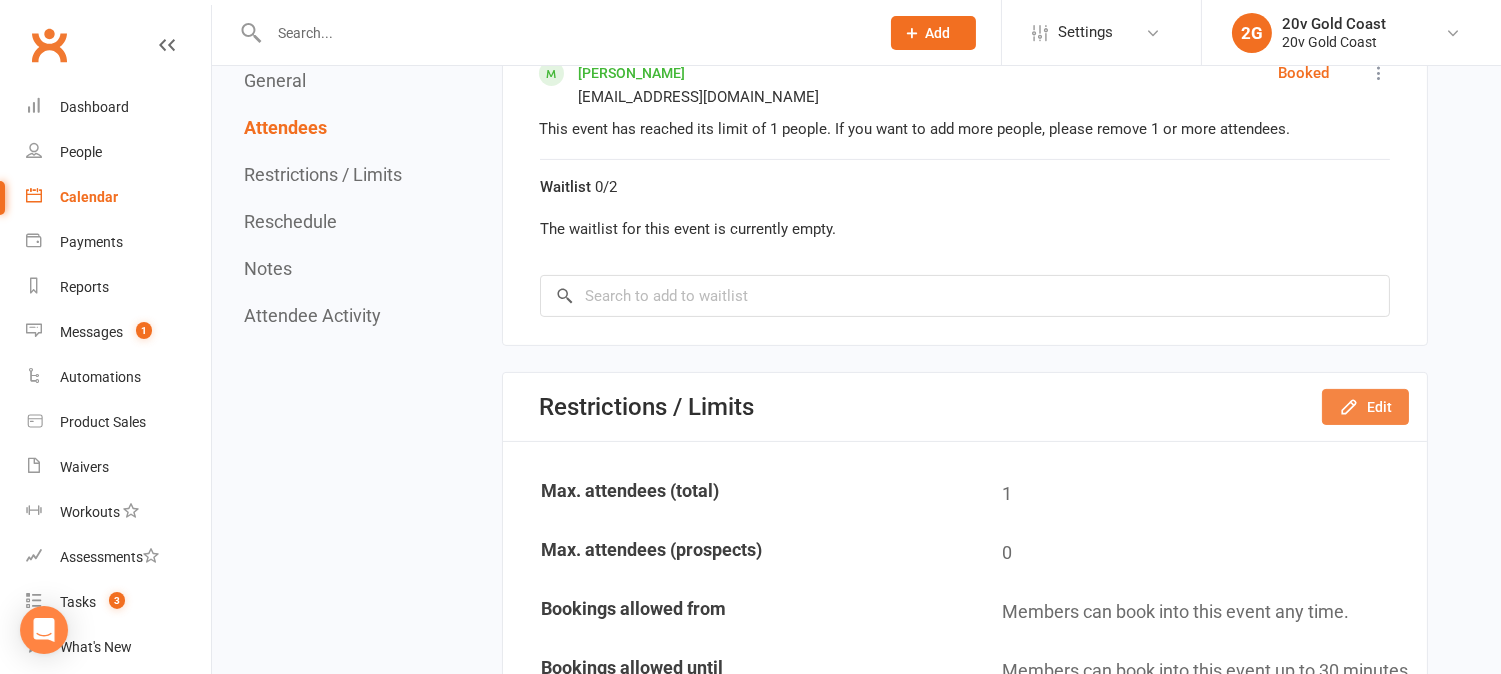 click on "Edit" 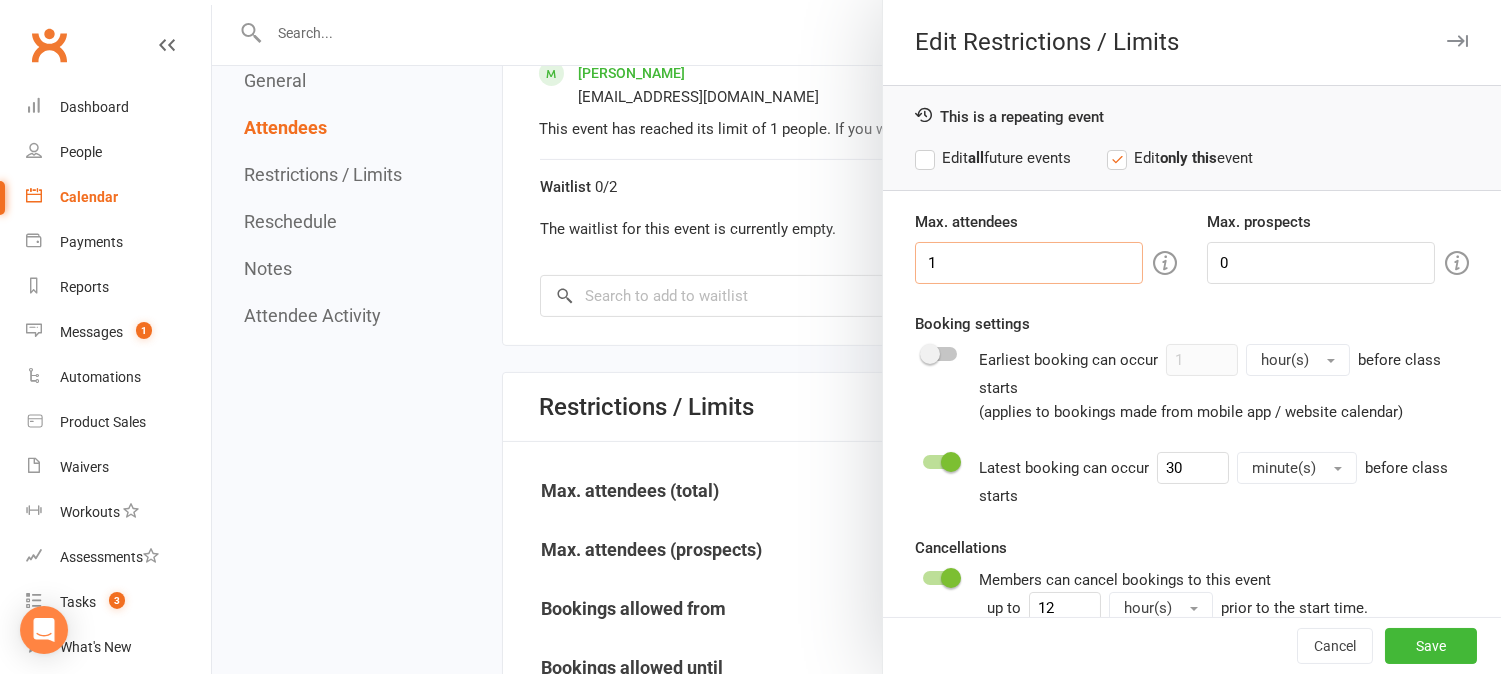 click on "1" at bounding box center (1029, 263) 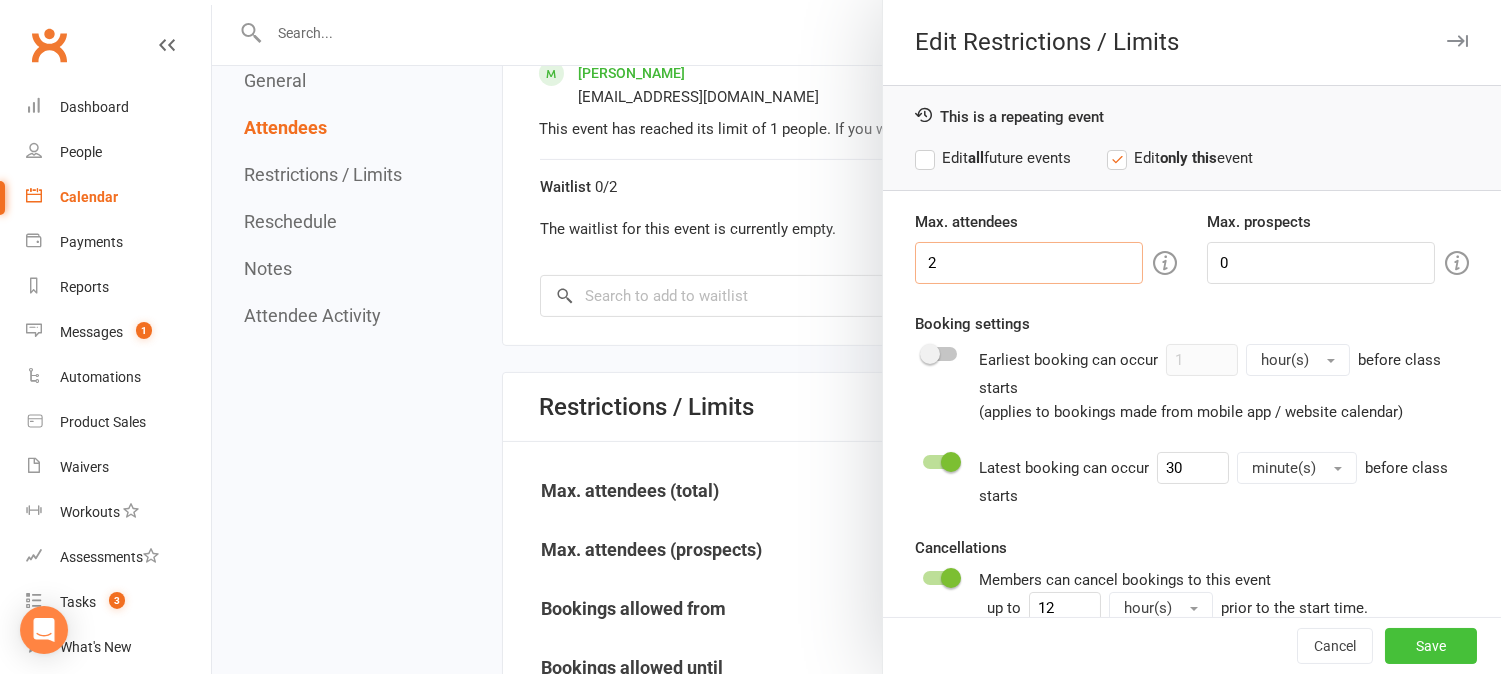 type on "2" 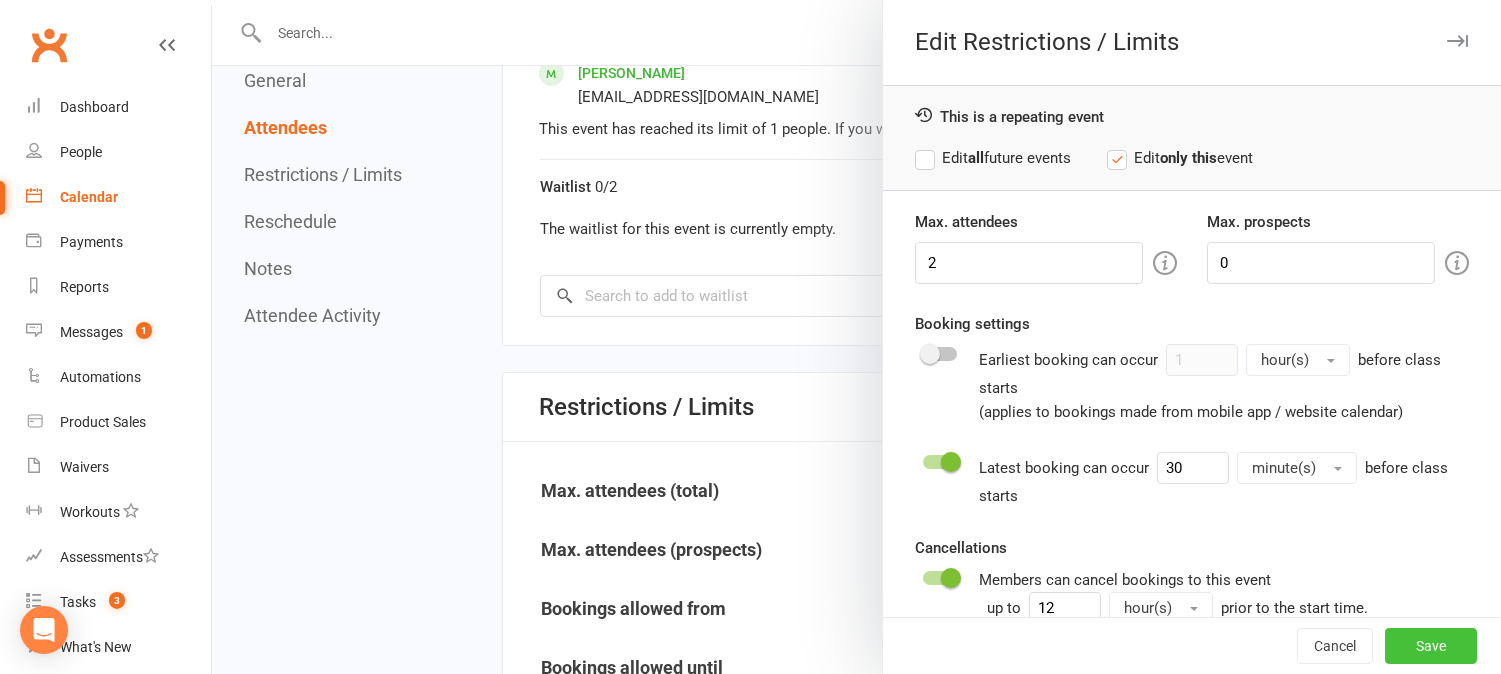 click on "Save" at bounding box center (1431, 646) 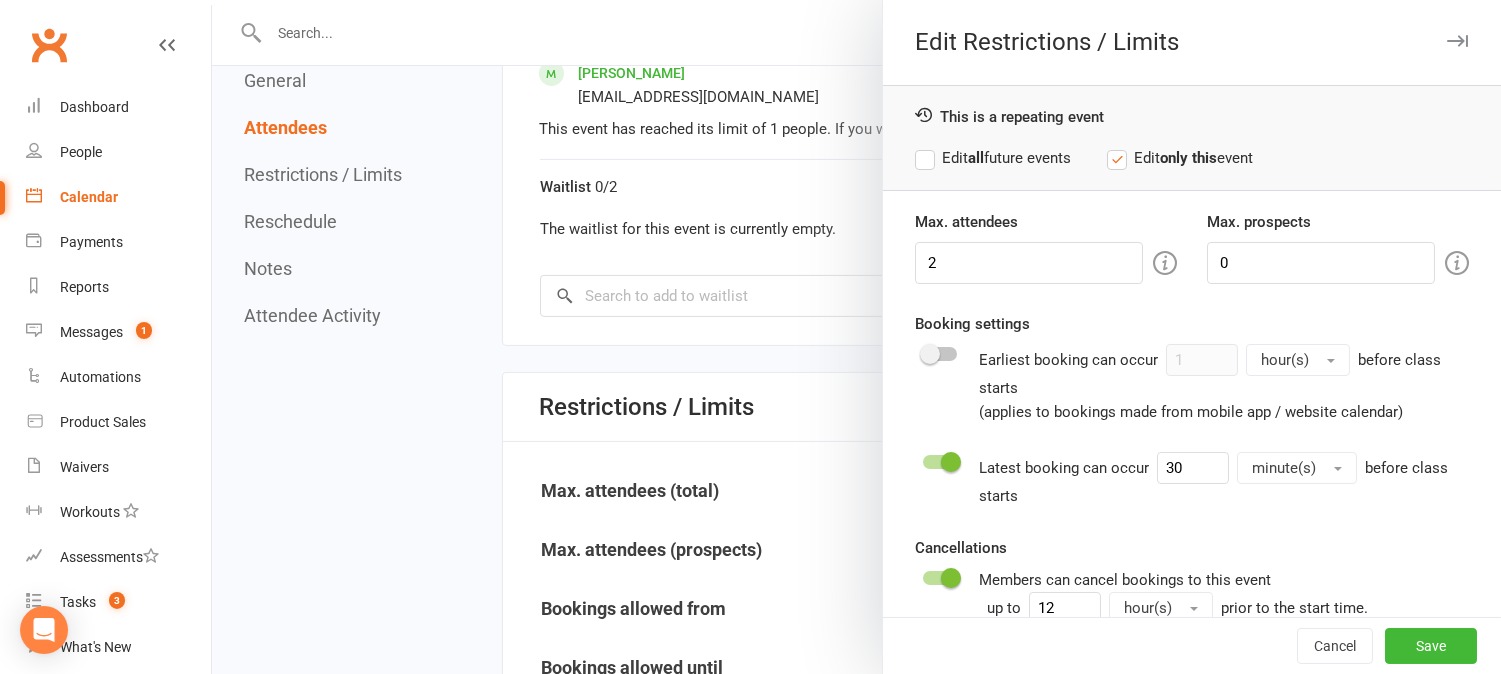 type 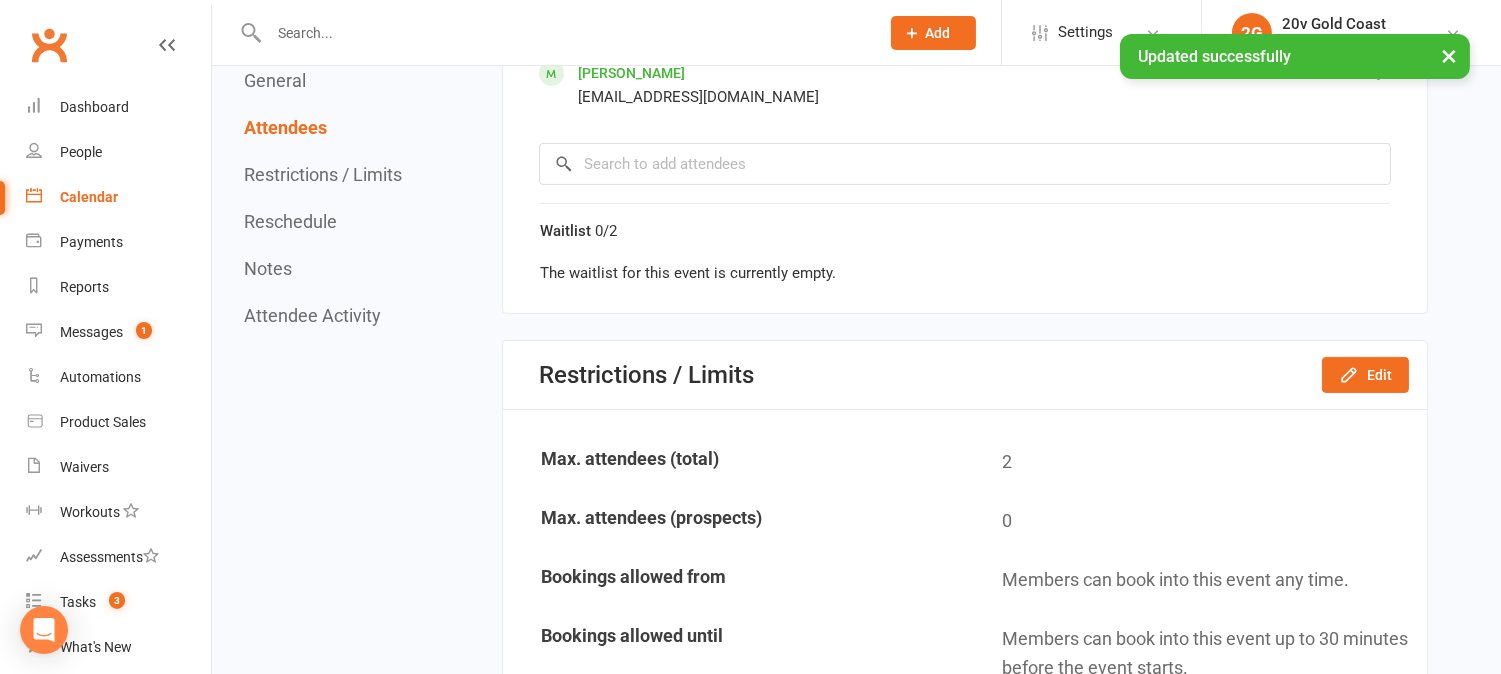 click on "Calendar" at bounding box center [89, 197] 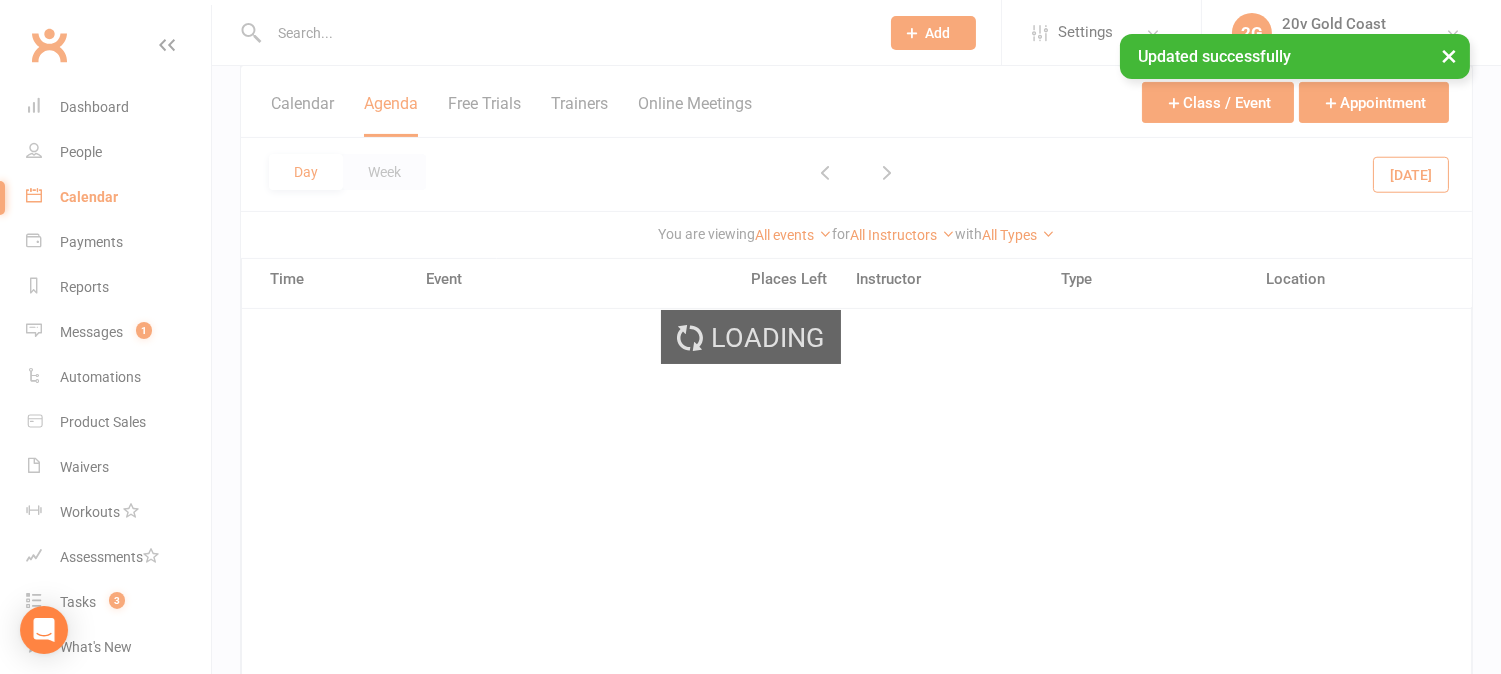 scroll, scrollTop: 0, scrollLeft: 0, axis: both 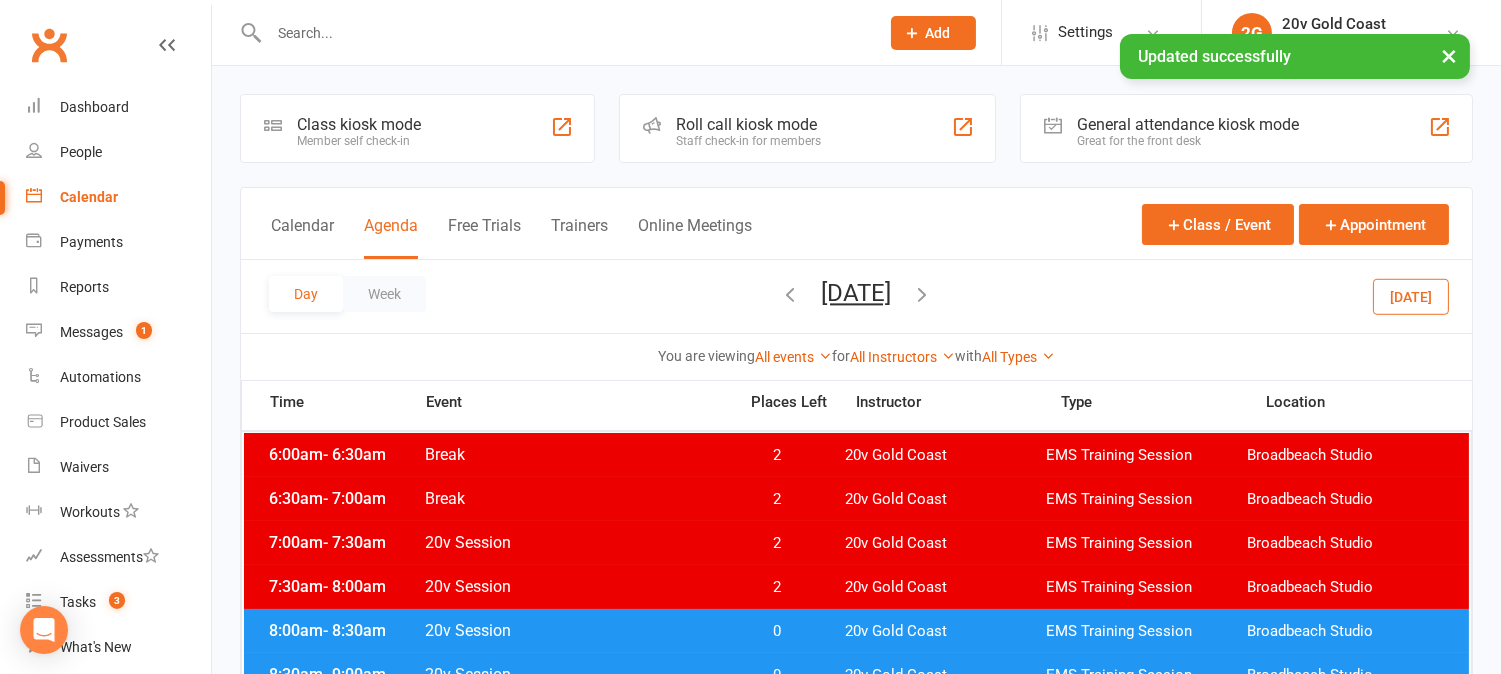click on "0" at bounding box center [777, 631] 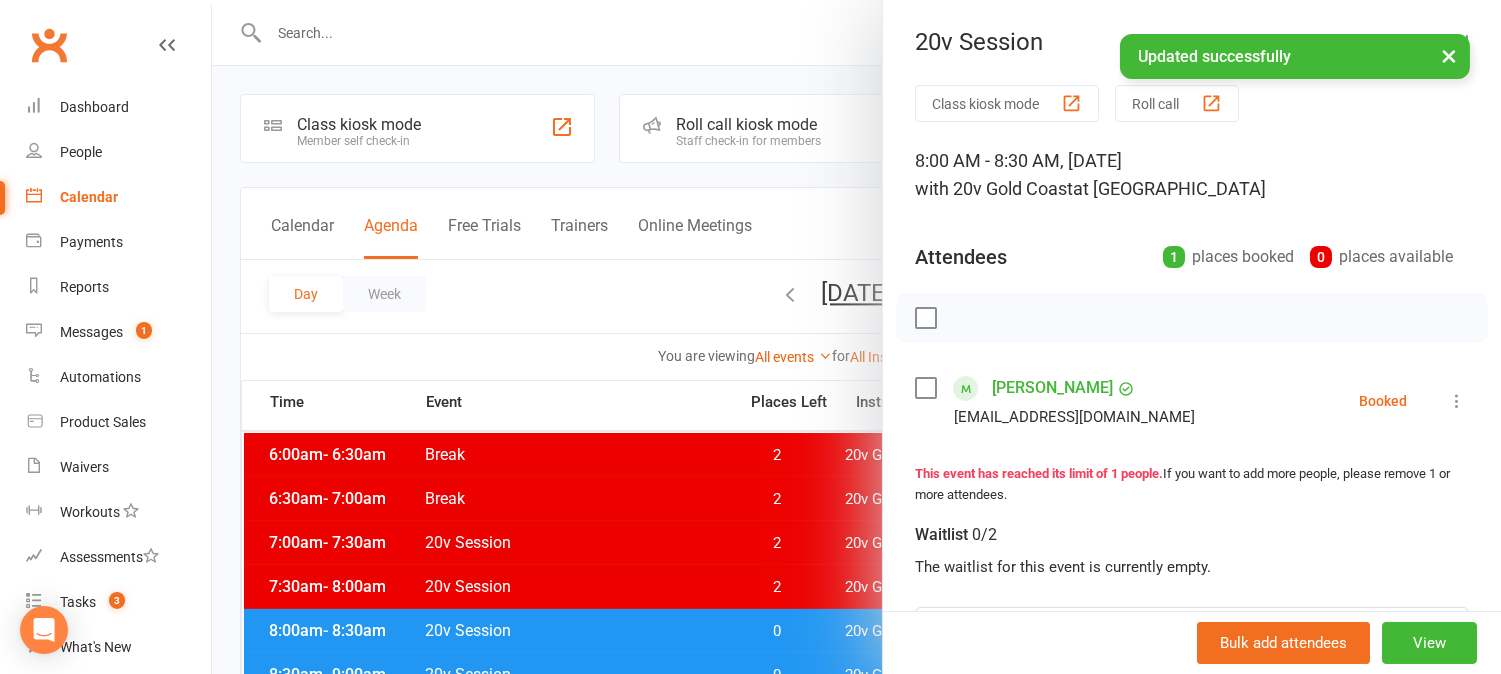 click at bounding box center [1457, 401] 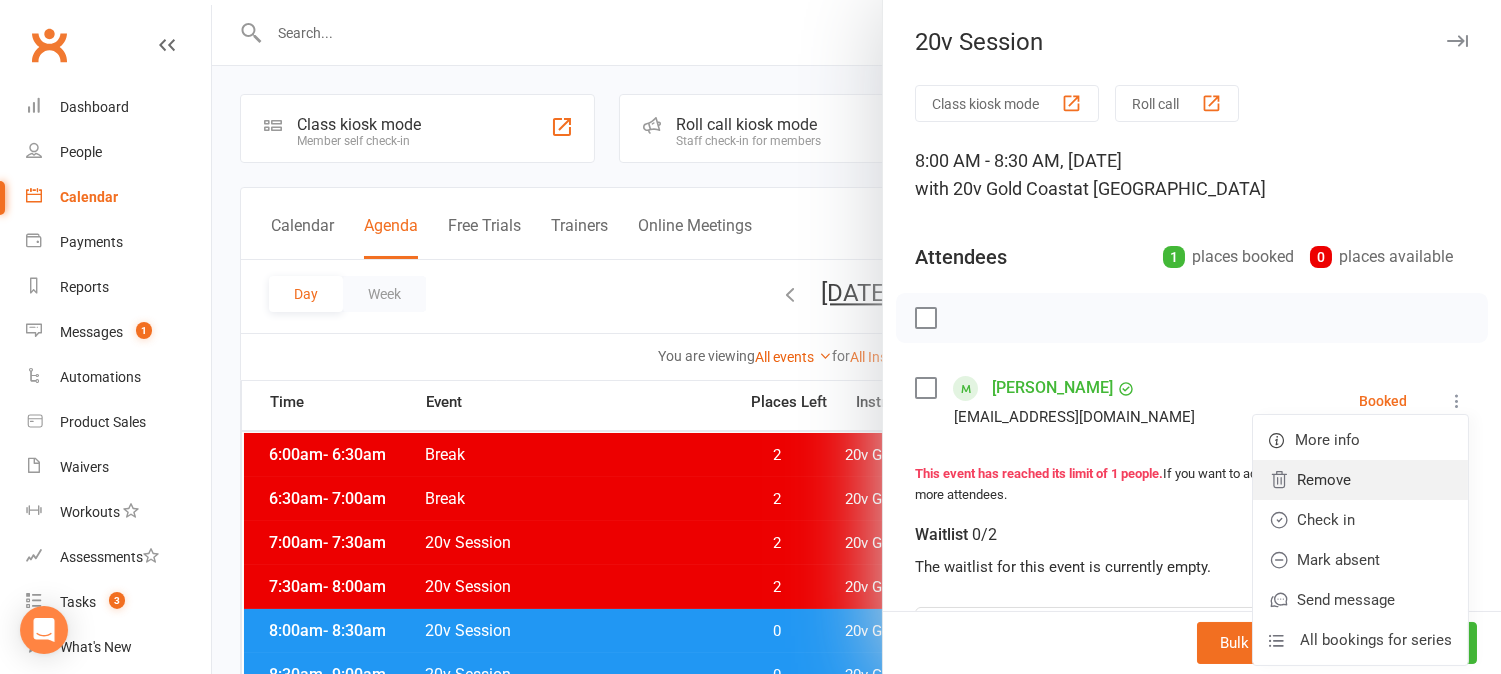 click on "Remove" at bounding box center (1360, 480) 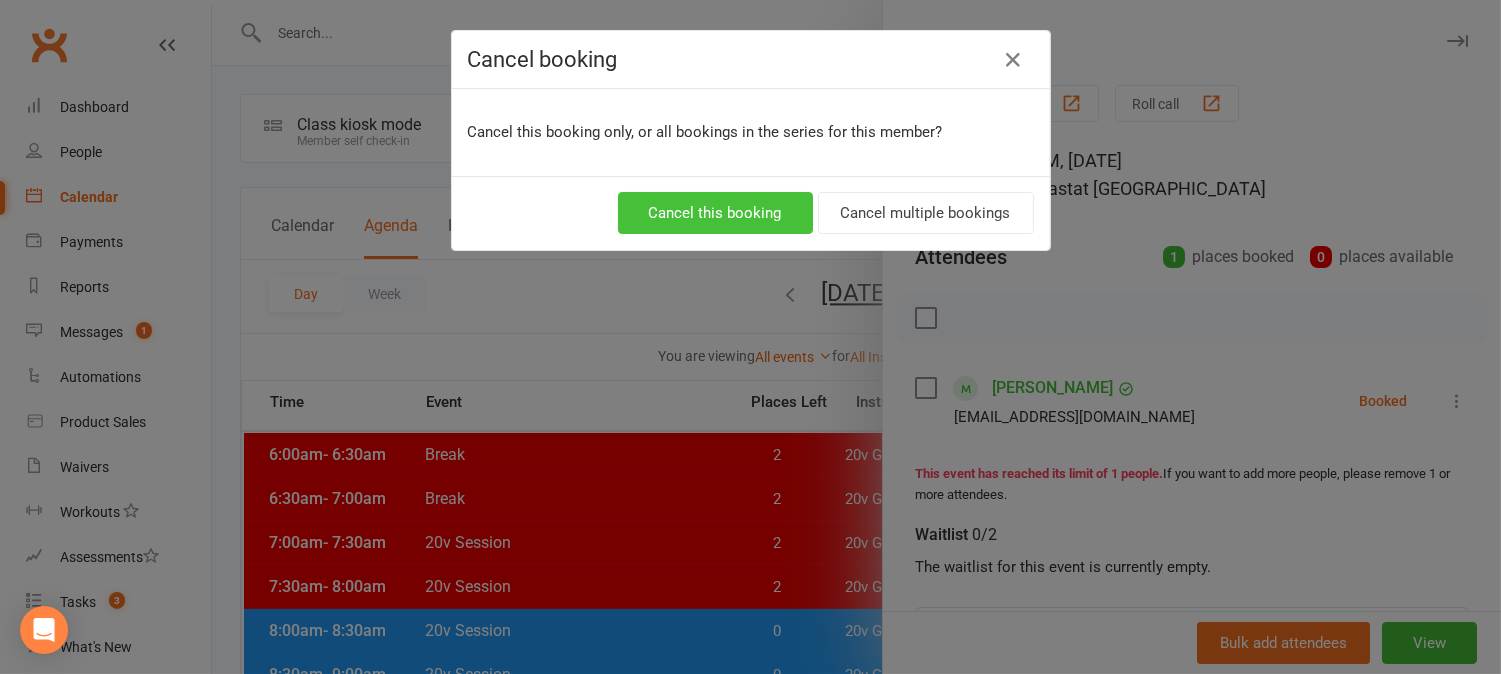 click on "Cancel this booking" at bounding box center (715, 213) 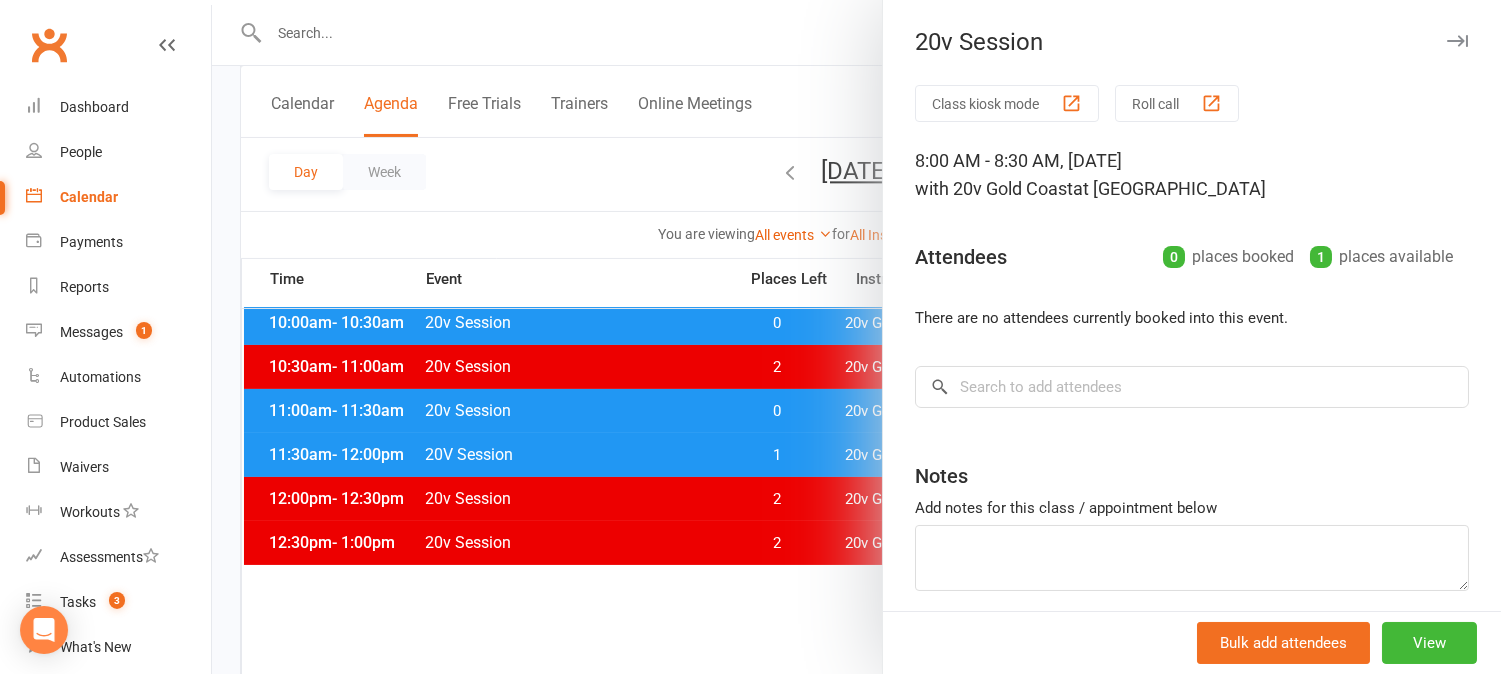 scroll, scrollTop: 555, scrollLeft: 0, axis: vertical 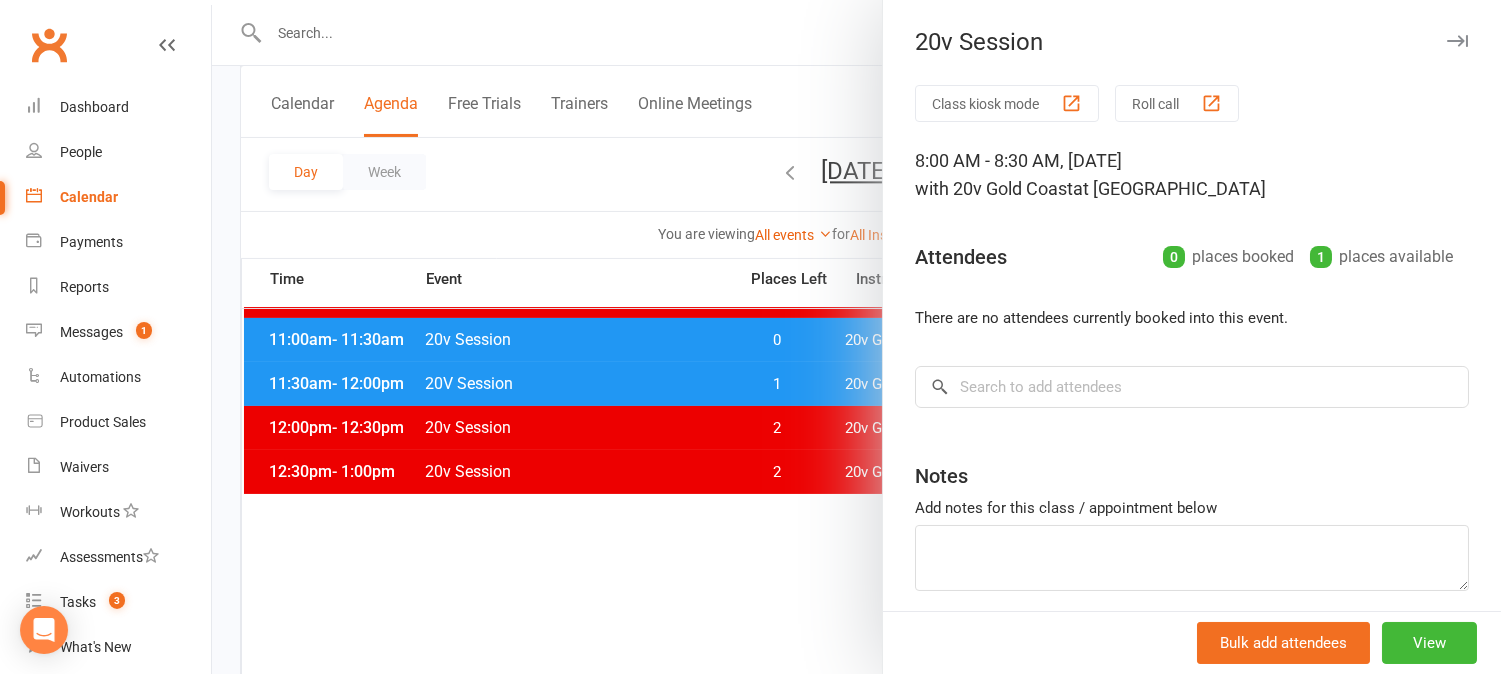 click at bounding box center (856, 337) 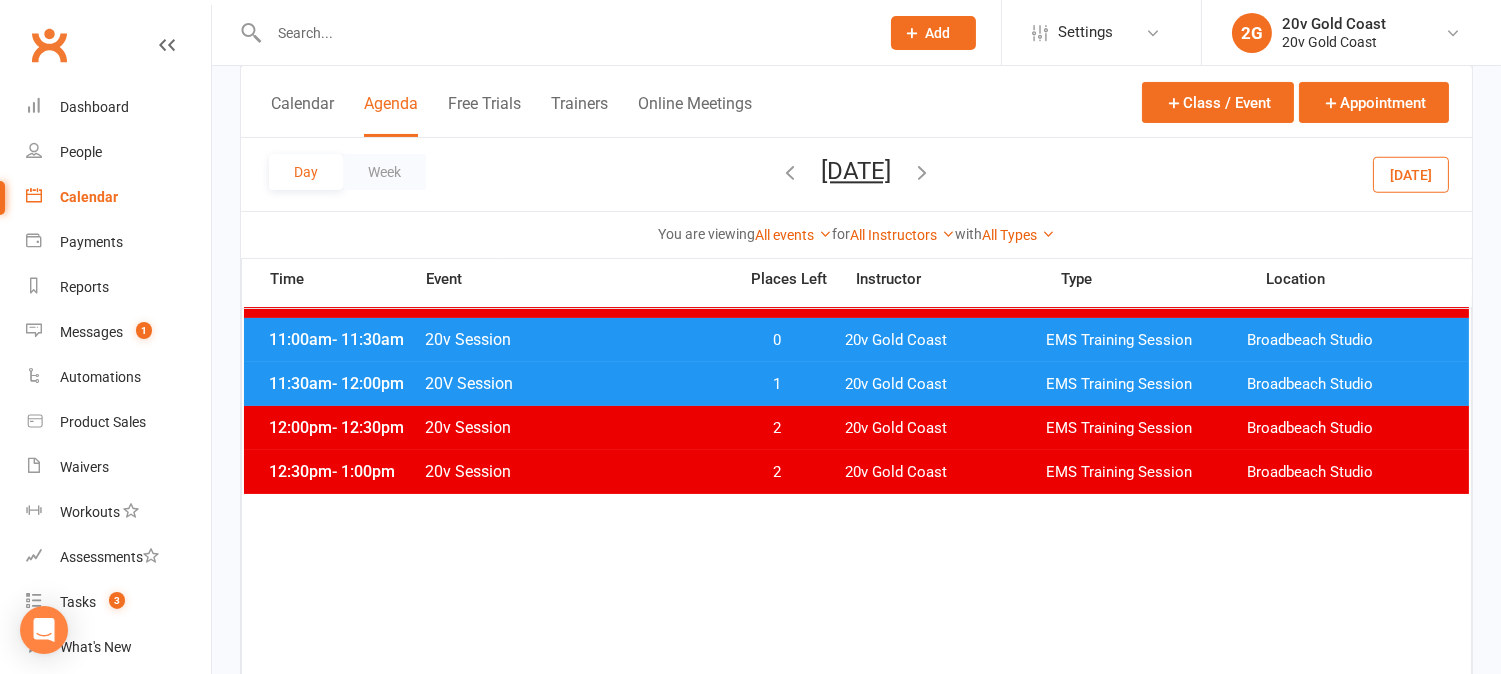 click on "1" at bounding box center (777, 384) 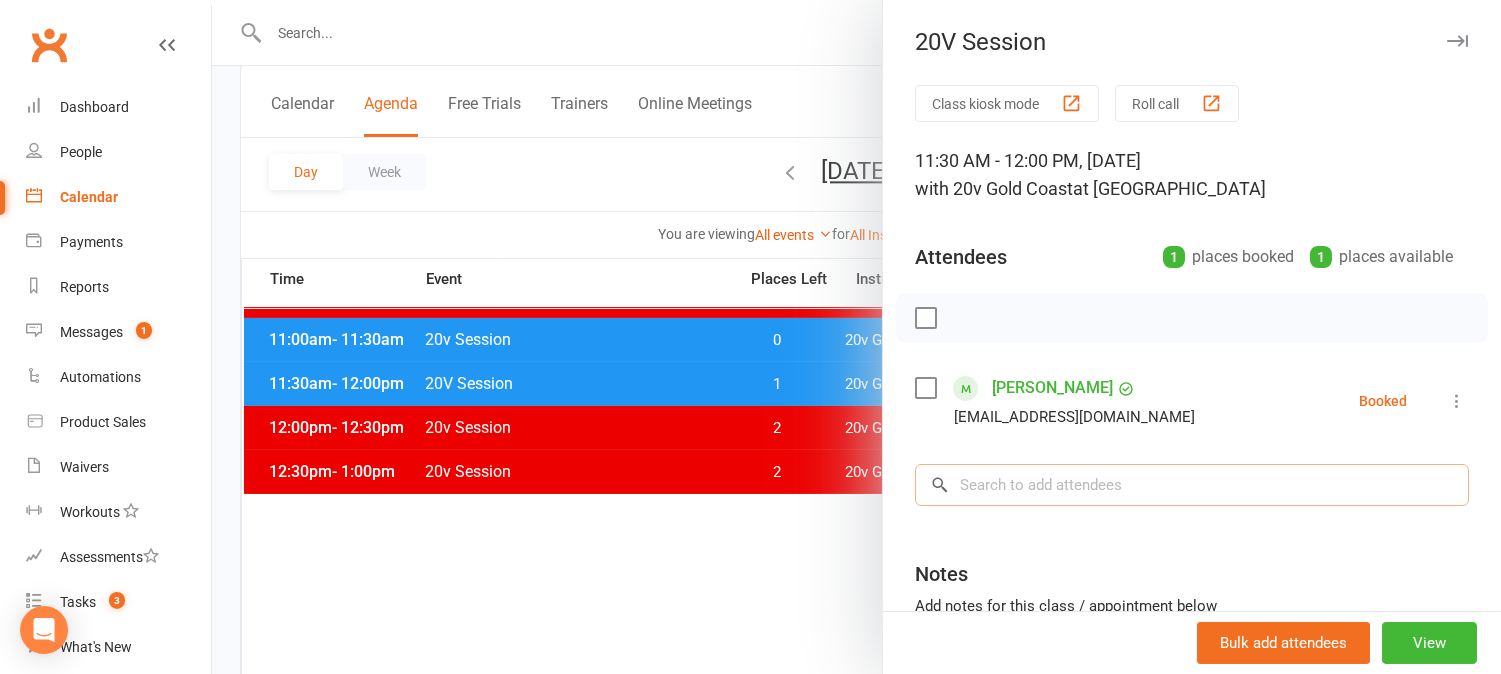 drag, startPoint x: 1120, startPoint y: 470, endPoint x: 1123, endPoint y: 480, distance: 10.440307 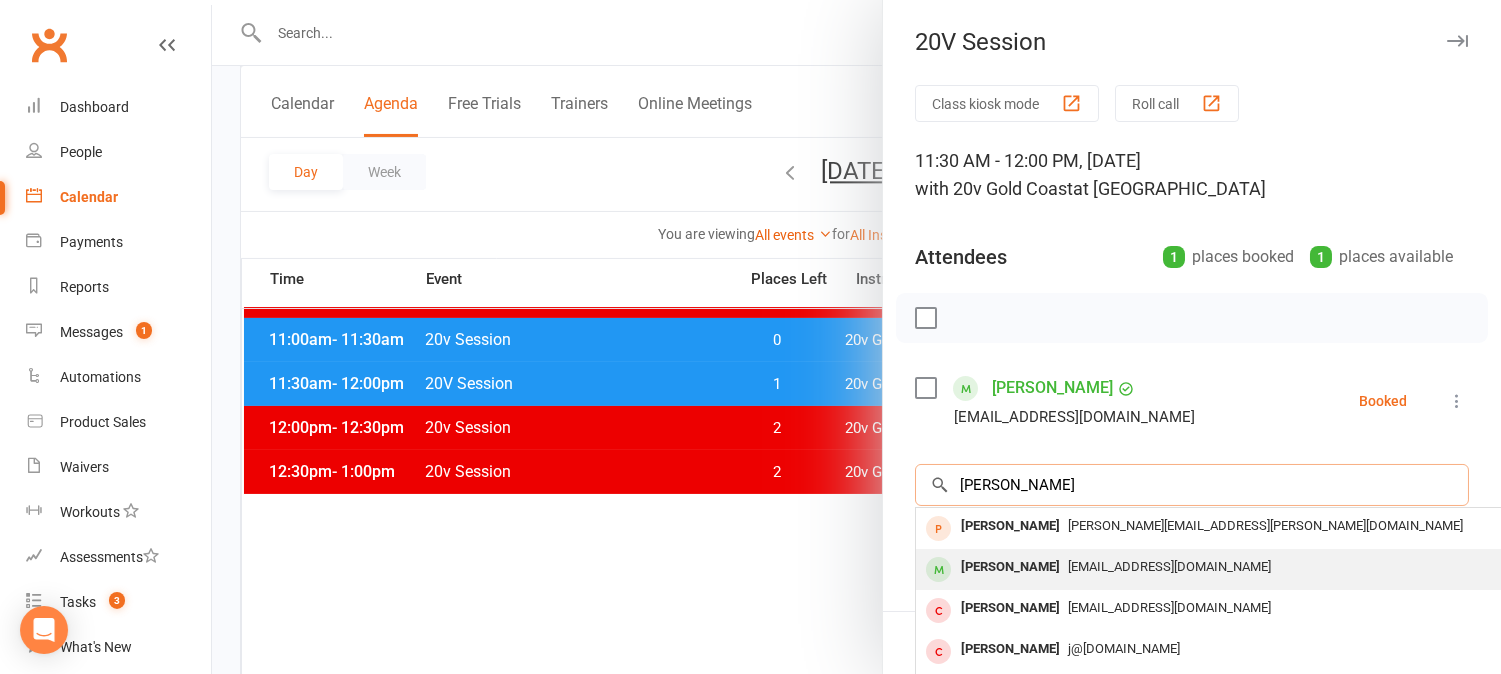 type on "jon niel" 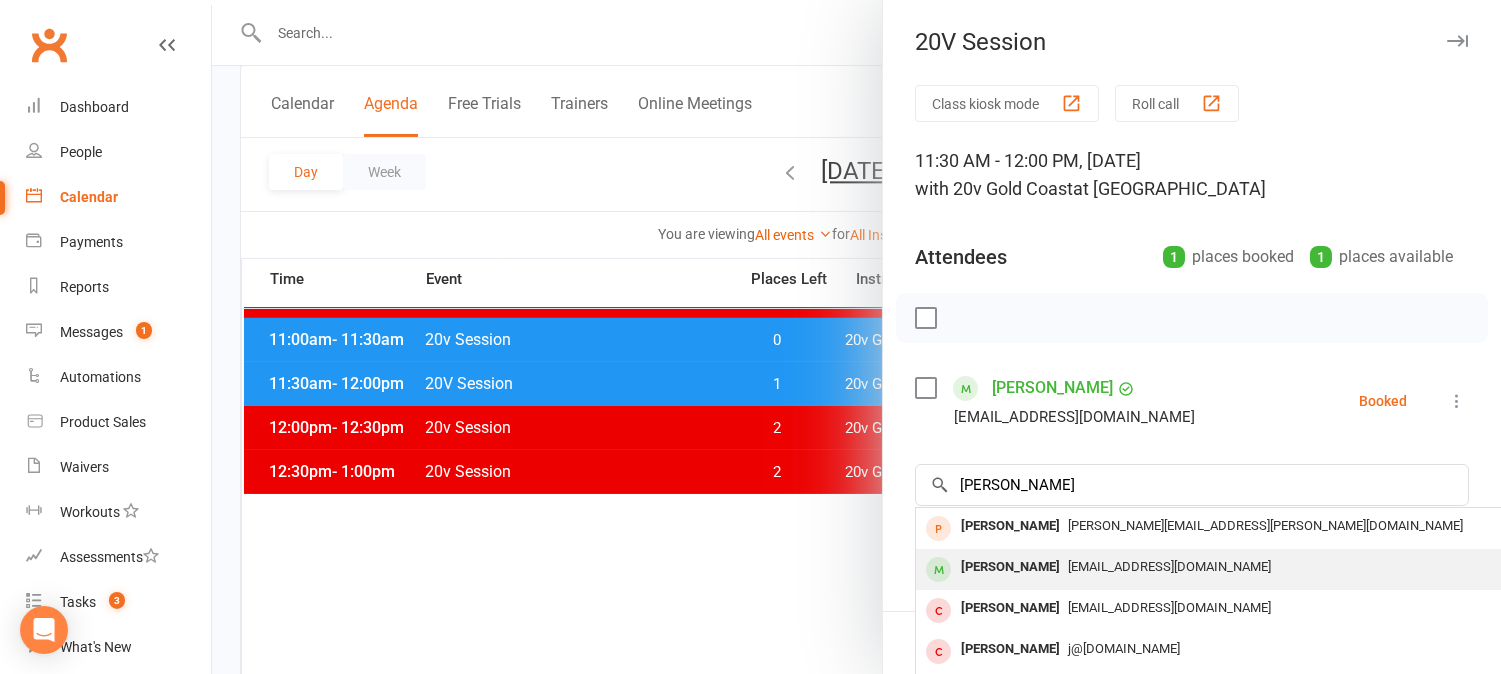 click on "[PERSON_NAME]" at bounding box center [1010, 567] 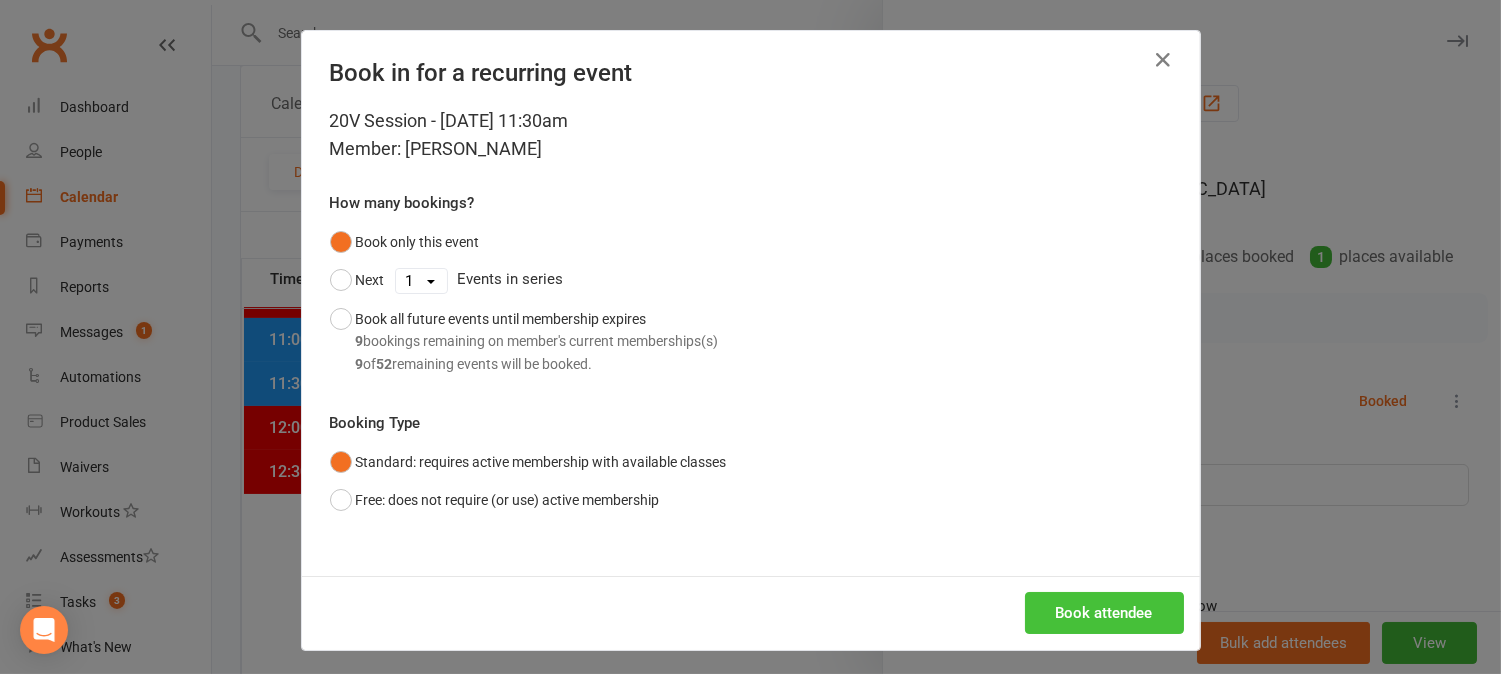 click on "Book attendee" at bounding box center [1104, 613] 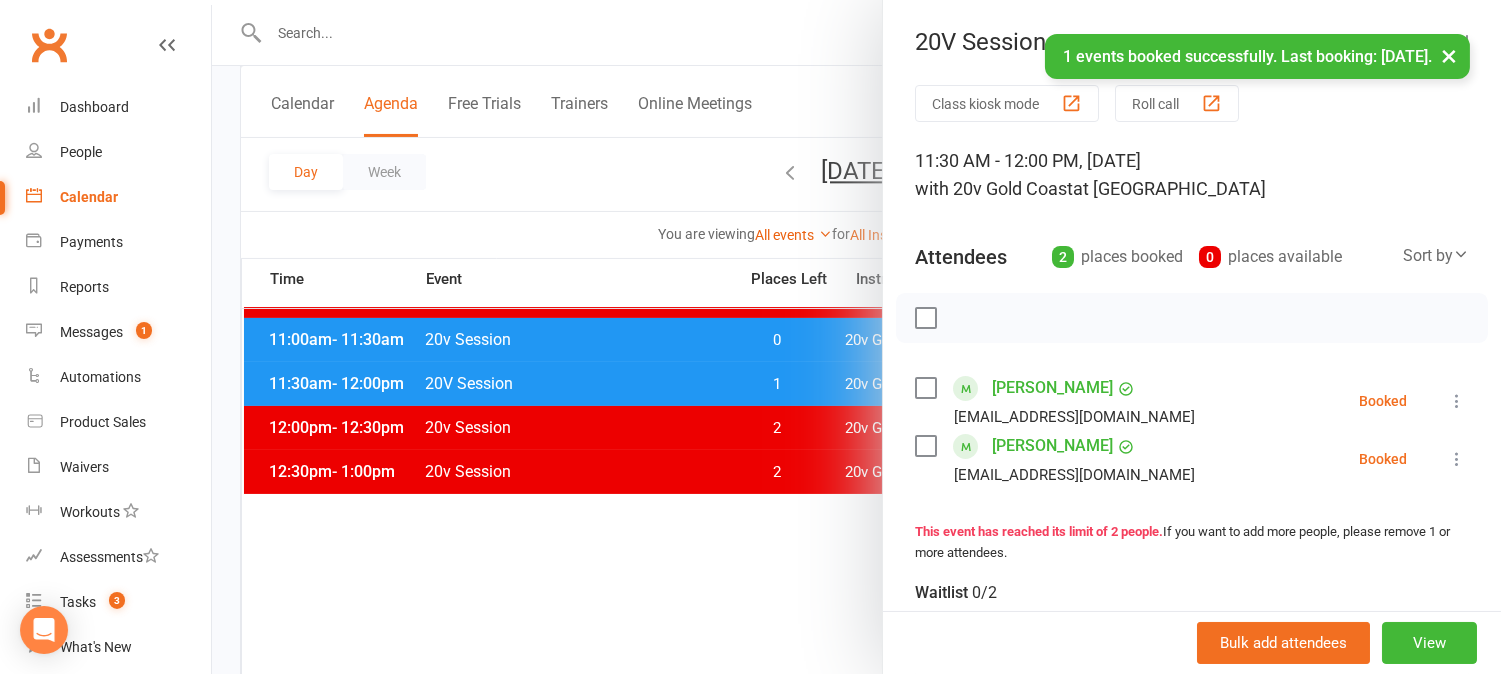 click at bounding box center [856, 337] 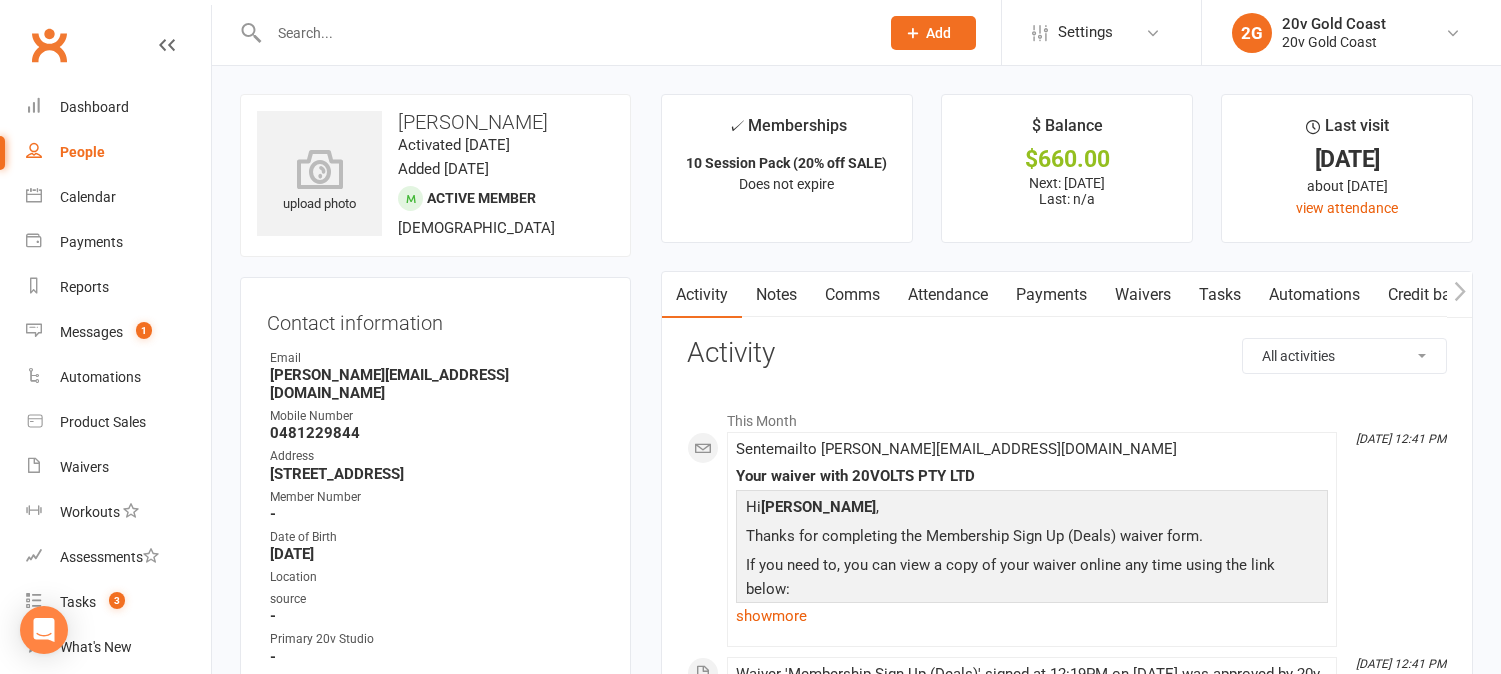 scroll, scrollTop: 0, scrollLeft: 0, axis: both 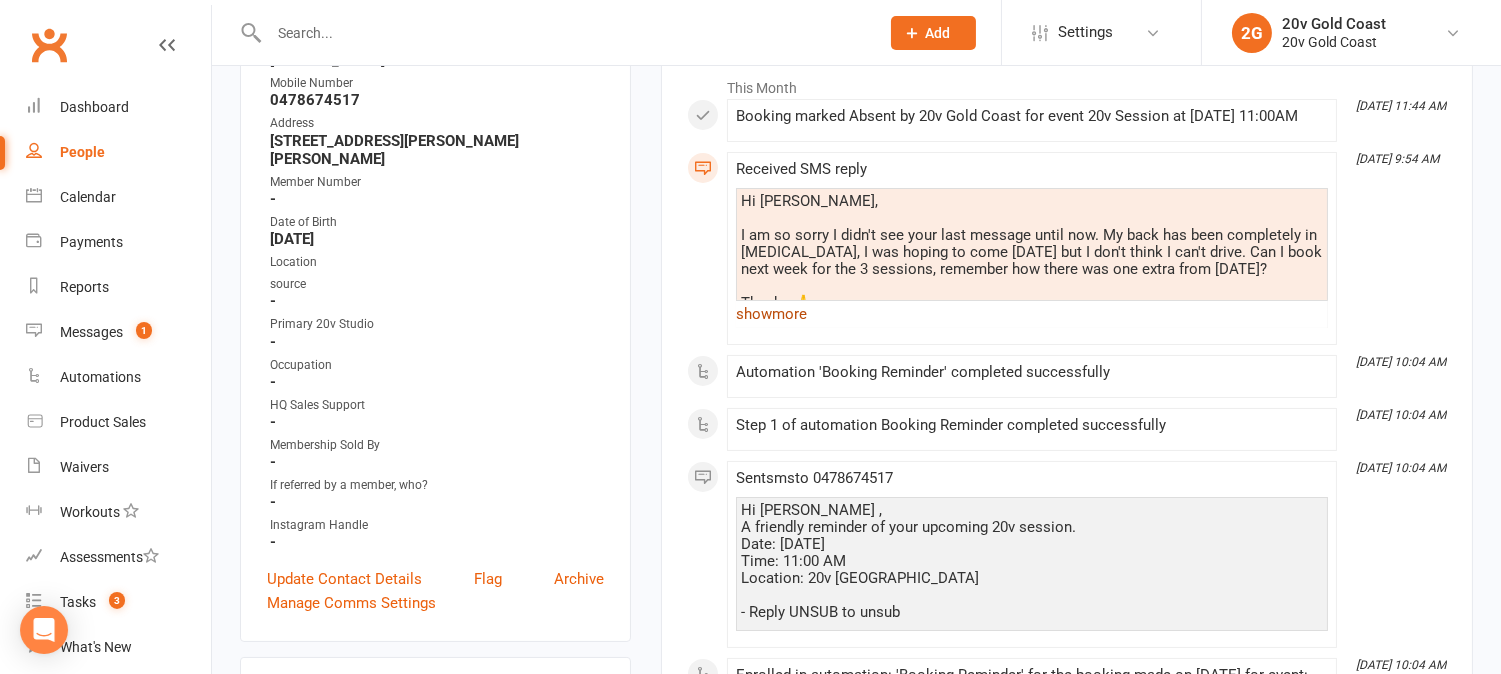 click on "show  more" at bounding box center [1032, 314] 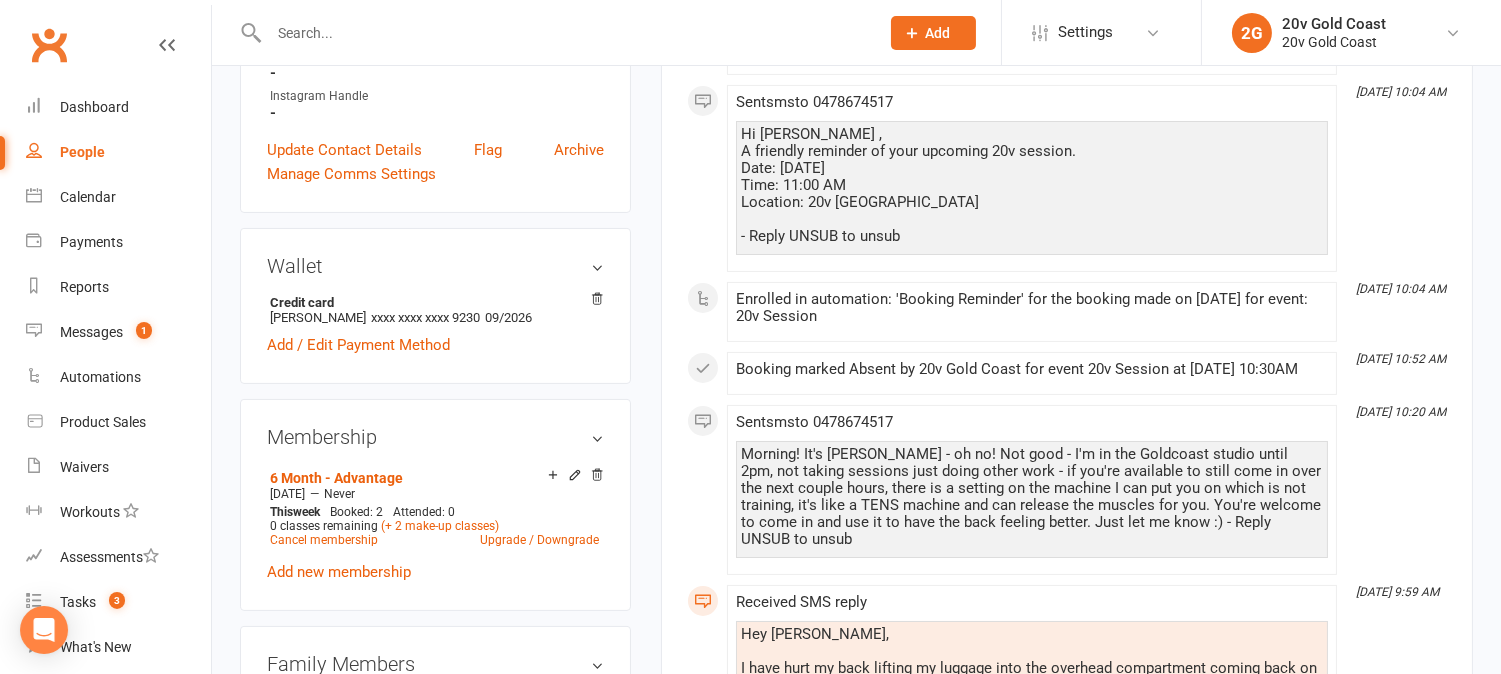 scroll, scrollTop: 777, scrollLeft: 0, axis: vertical 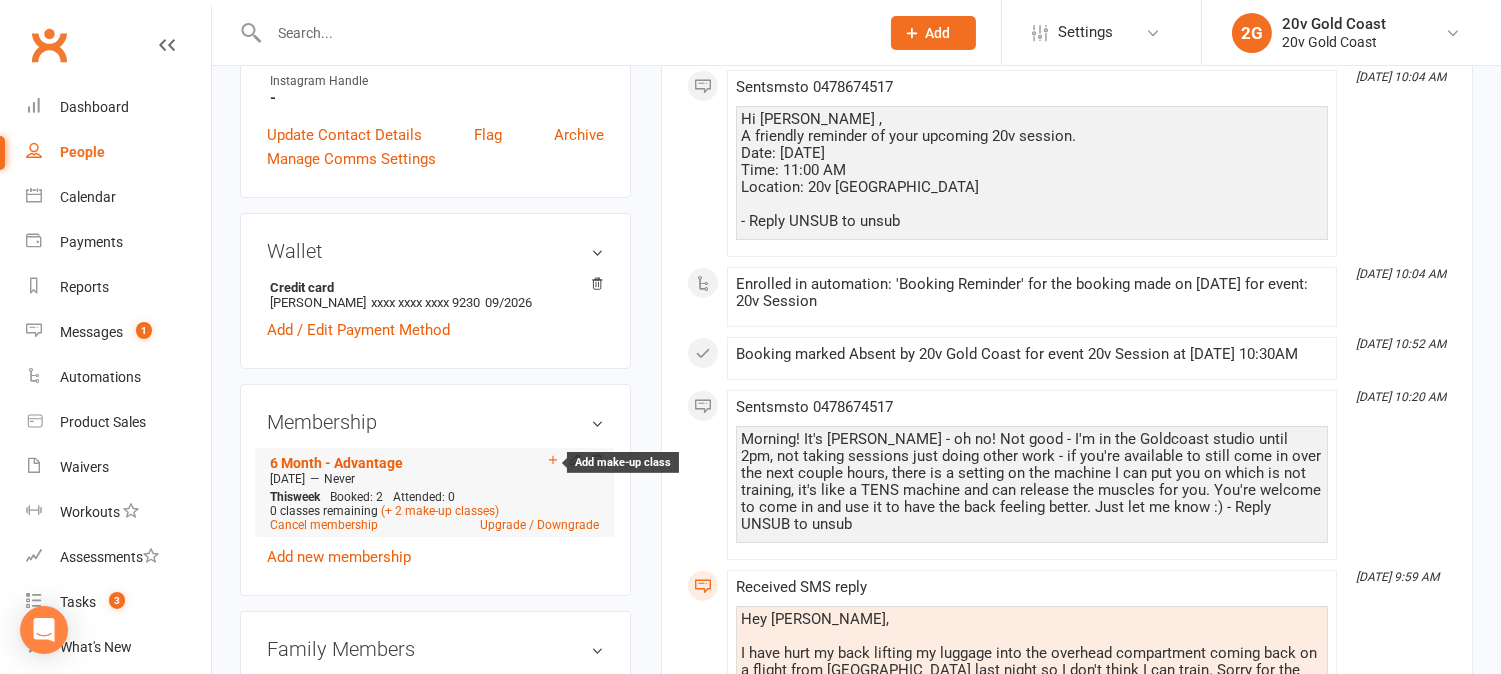 click 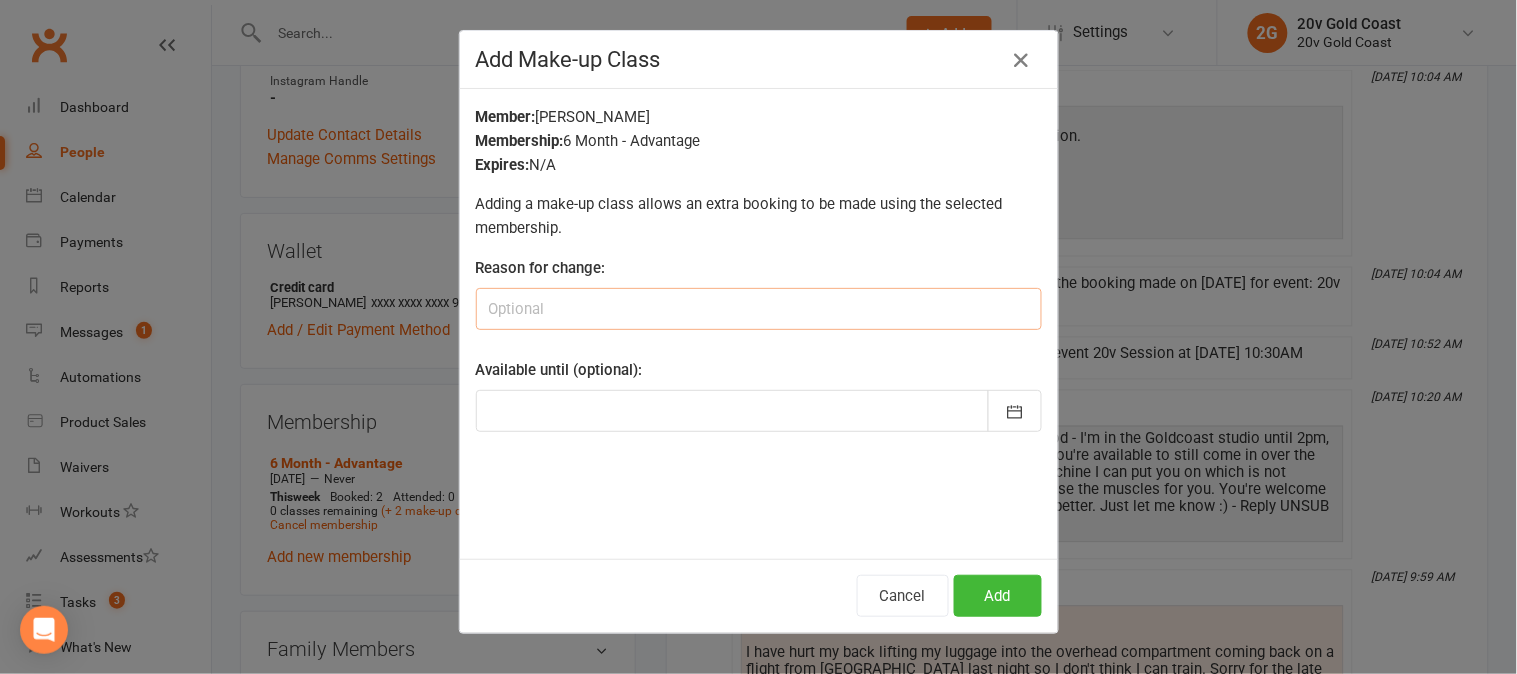 click at bounding box center (759, 309) 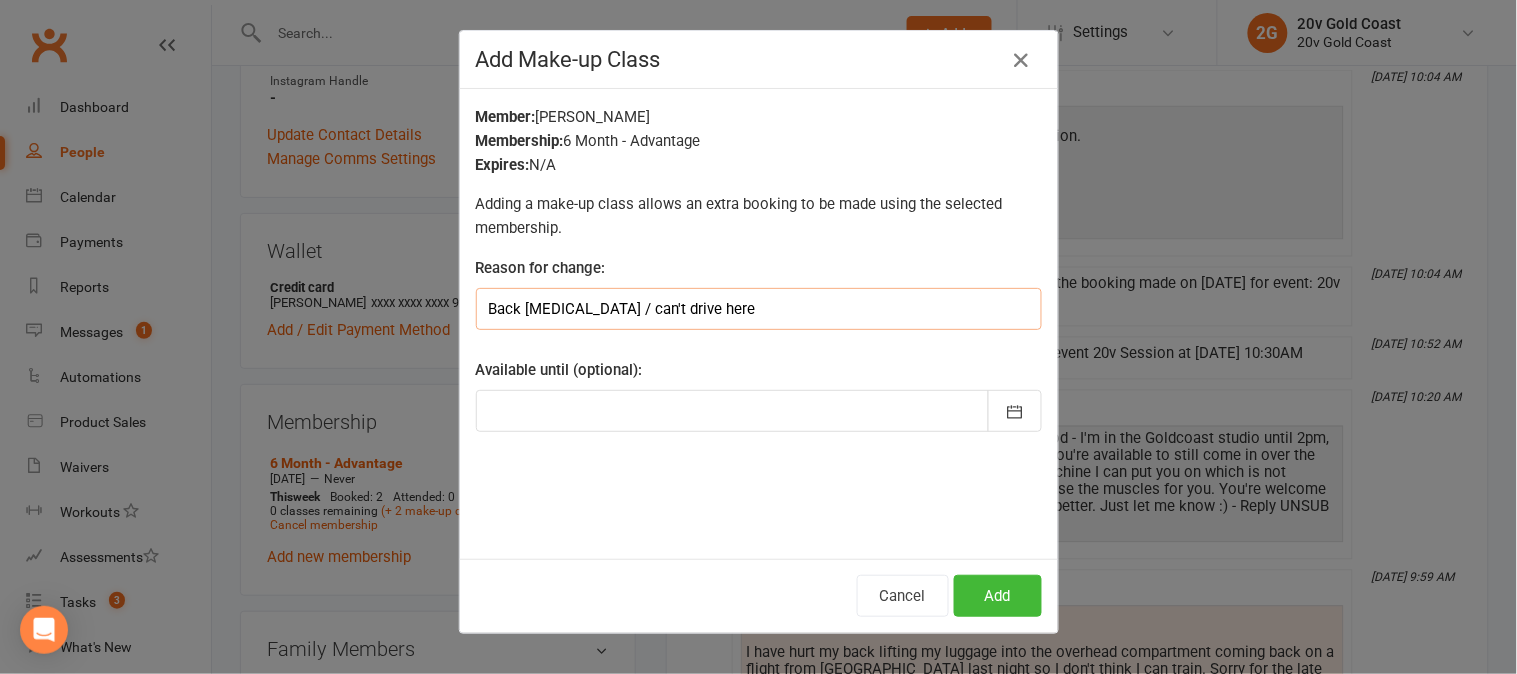 type on "Back [MEDICAL_DATA] / can't drive here" 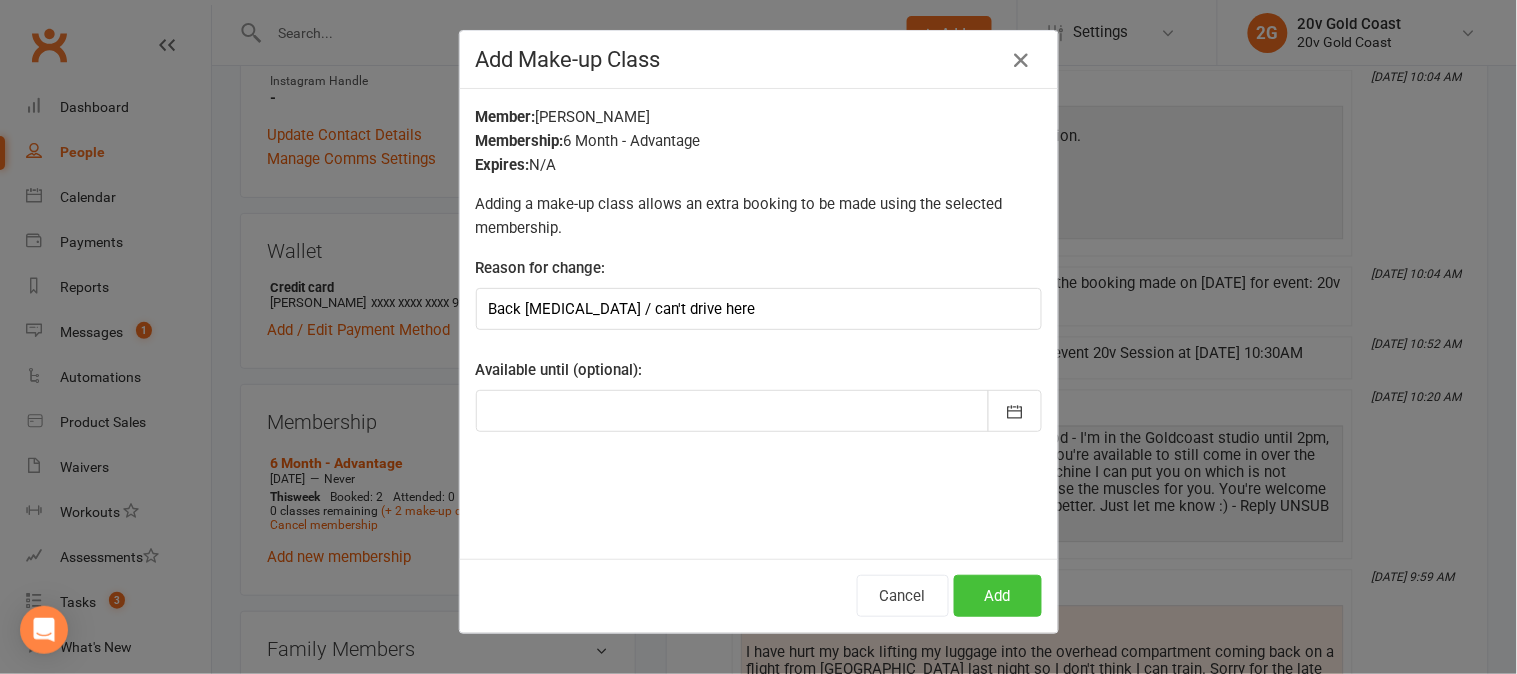 click on "Add" at bounding box center (998, 596) 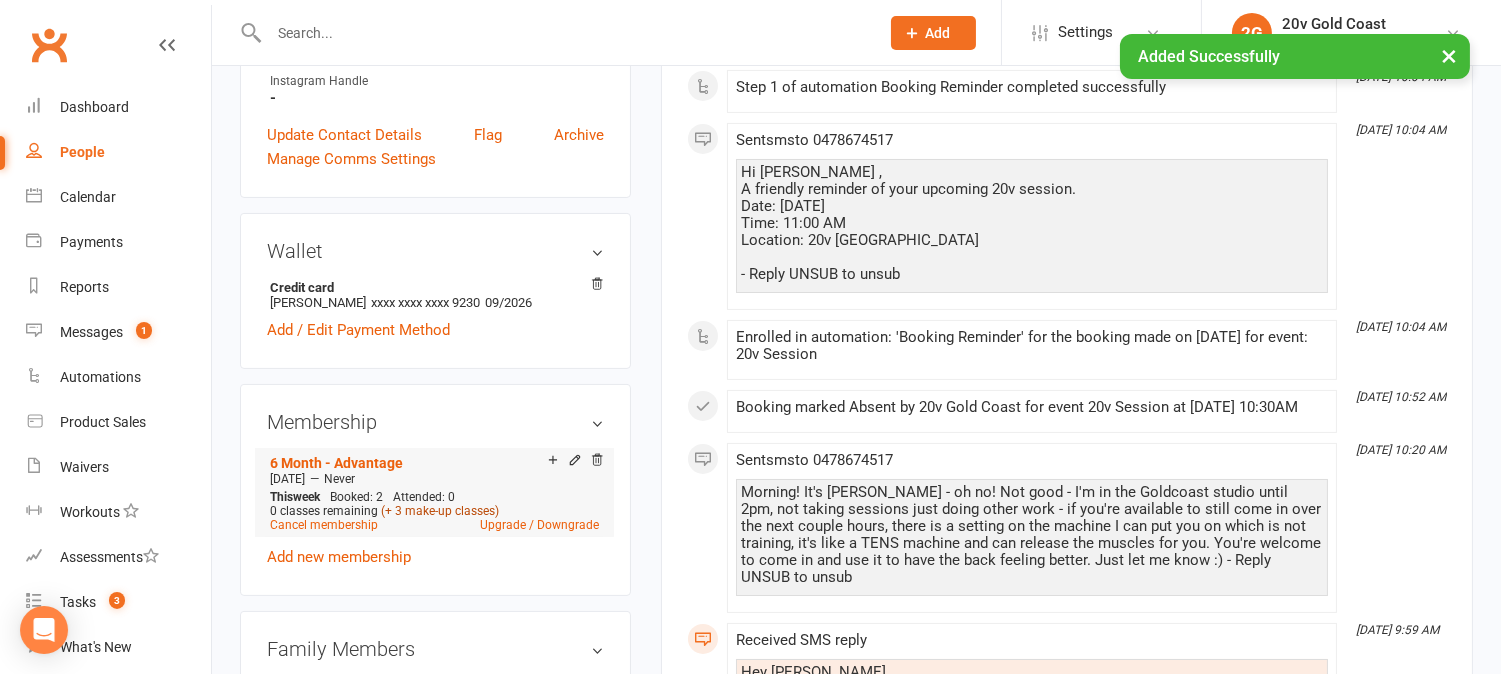 click on "(+ 3 make-up classes)" at bounding box center (440, 511) 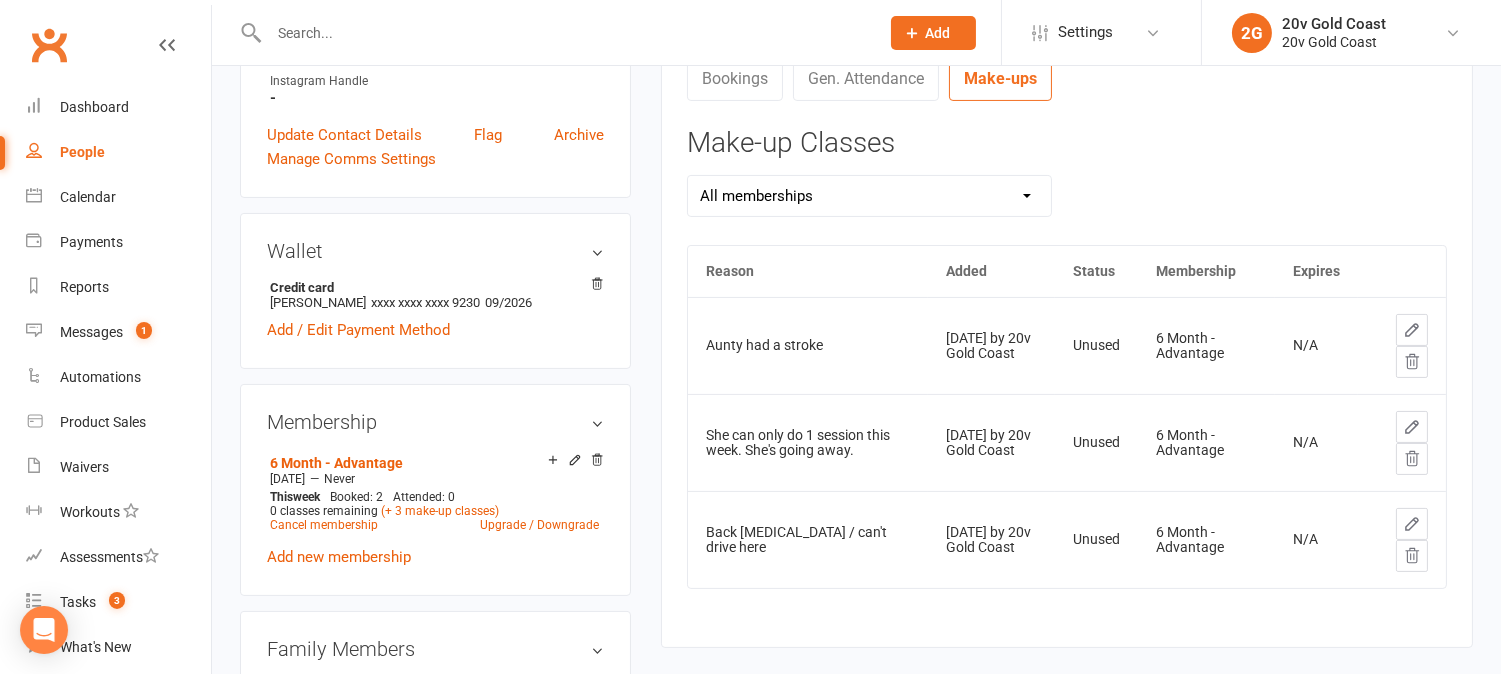 click on "Membership      6 Month - Advantage Apr 30 2025 — Never This  week Booked: 2 Attended: 0 0 classes remaining    (+ 3 make-up classes) Cancel membership Upgrade / Downgrade Add new membership" at bounding box center (435, 489) 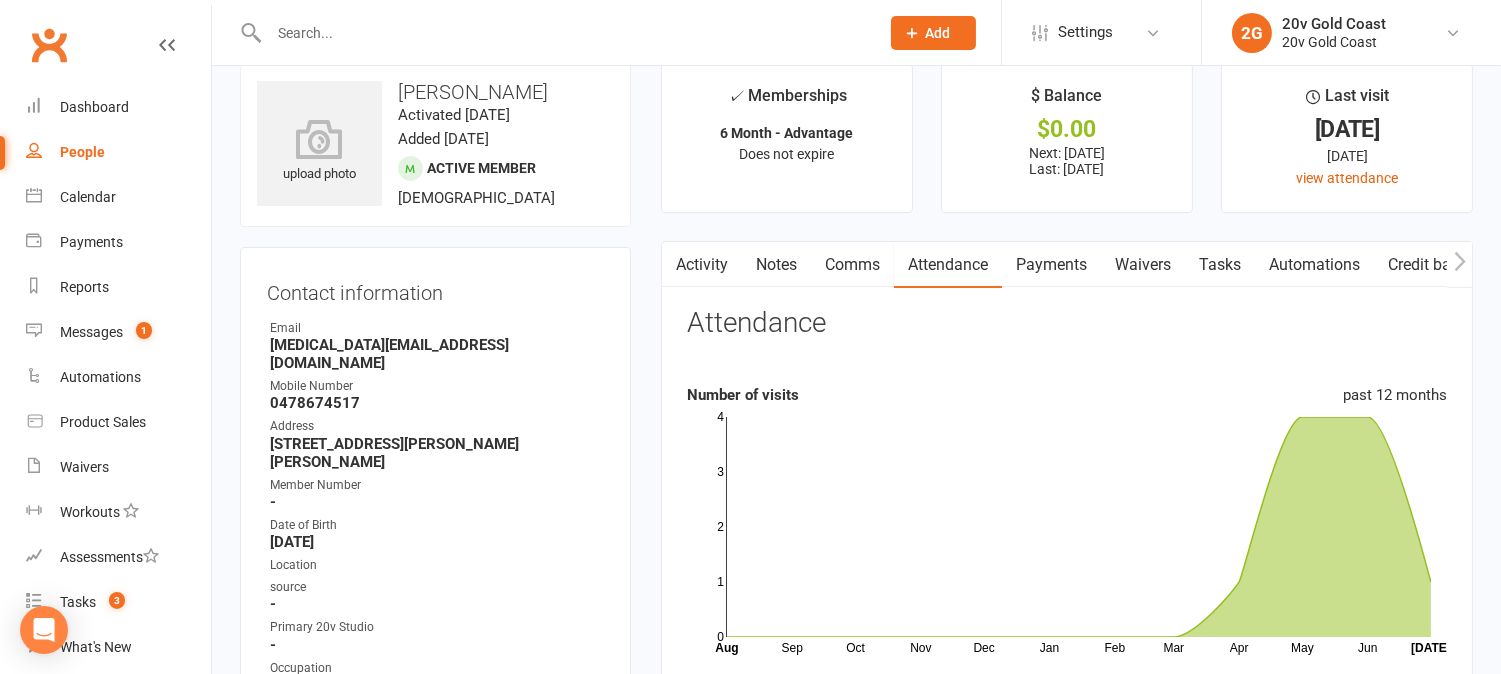 scroll, scrollTop: 0, scrollLeft: 0, axis: both 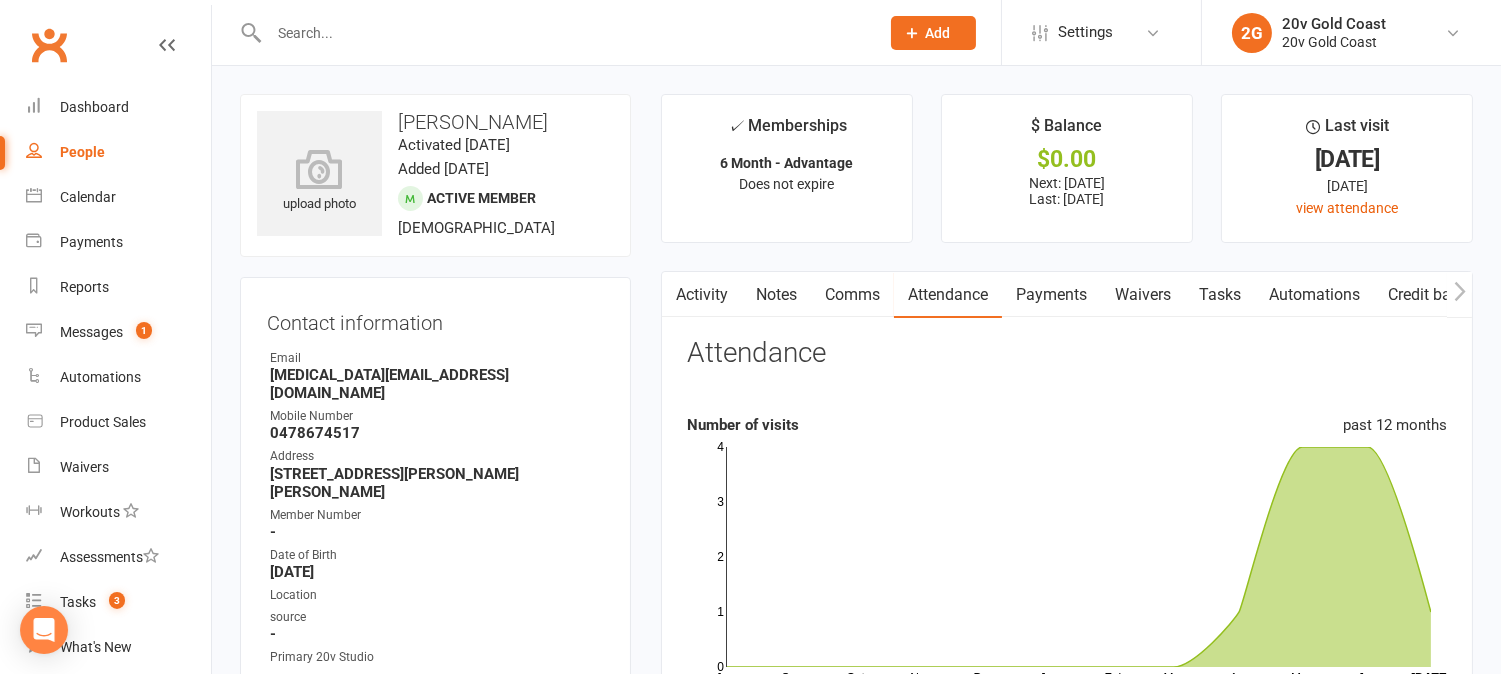 click on "Activity" at bounding box center [702, 295] 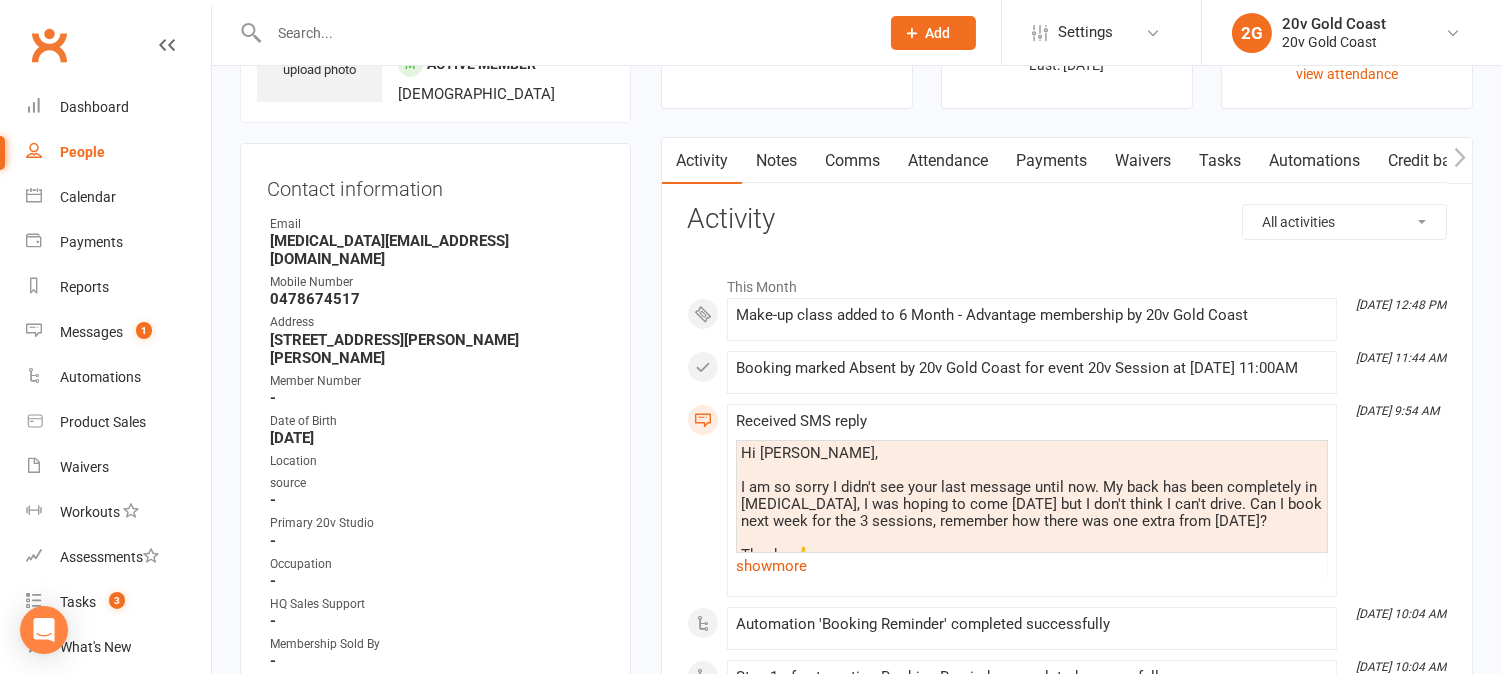 scroll, scrollTop: 222, scrollLeft: 0, axis: vertical 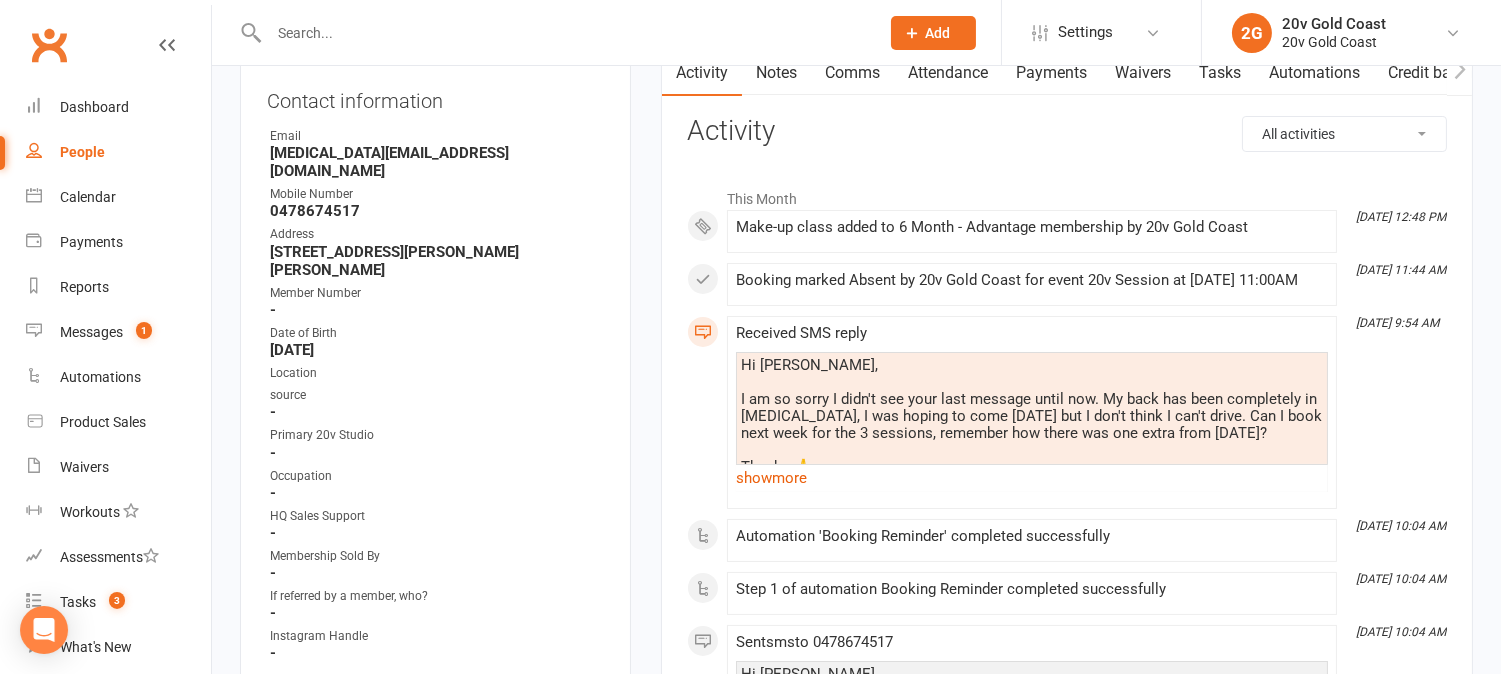 click on "Attendance" at bounding box center (948, 73) 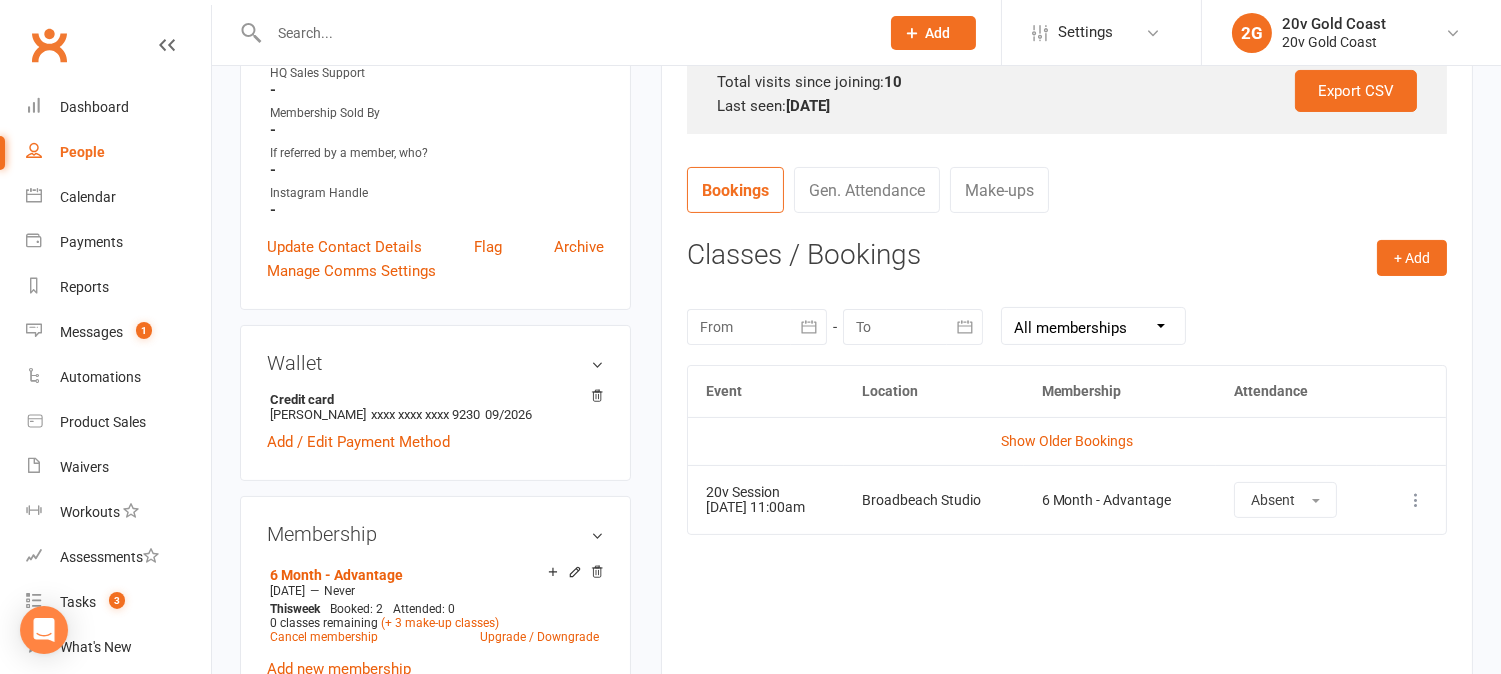 scroll, scrollTop: 777, scrollLeft: 0, axis: vertical 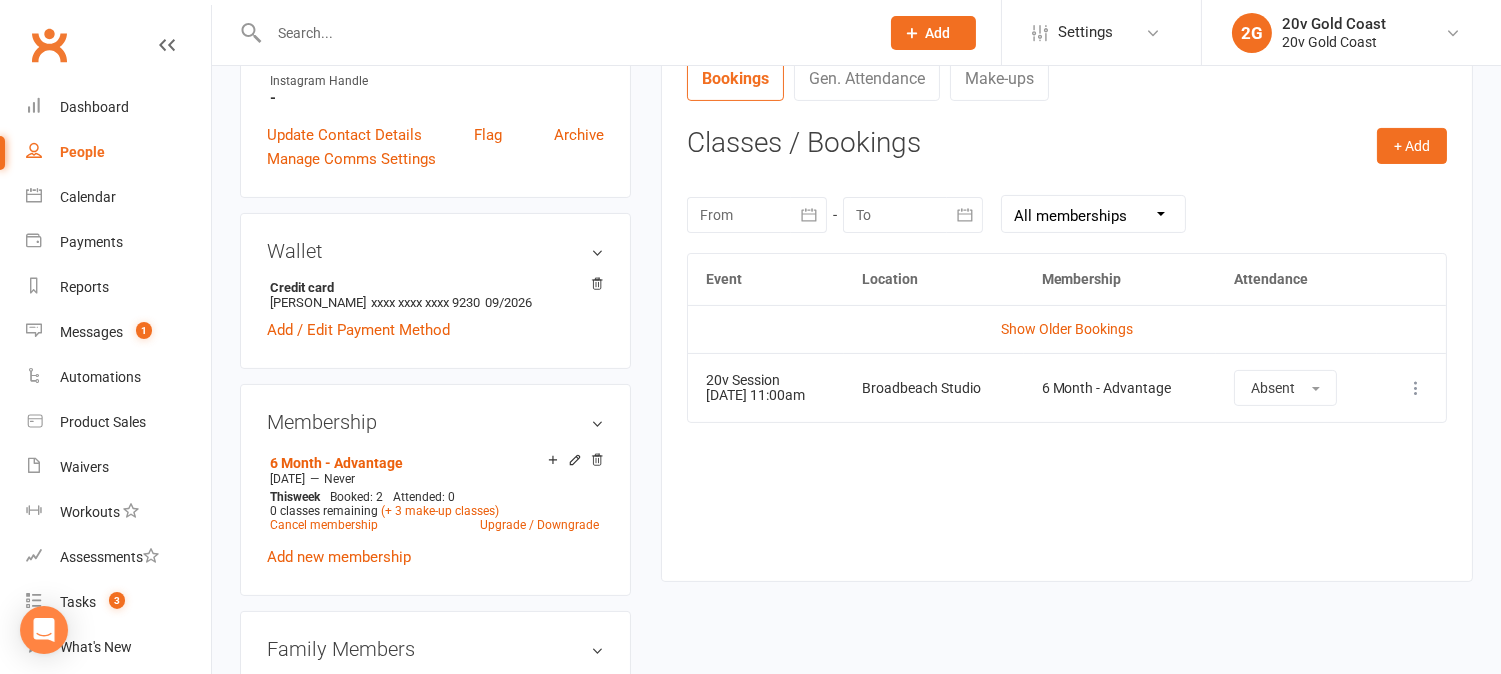 click at bounding box center [757, 215] 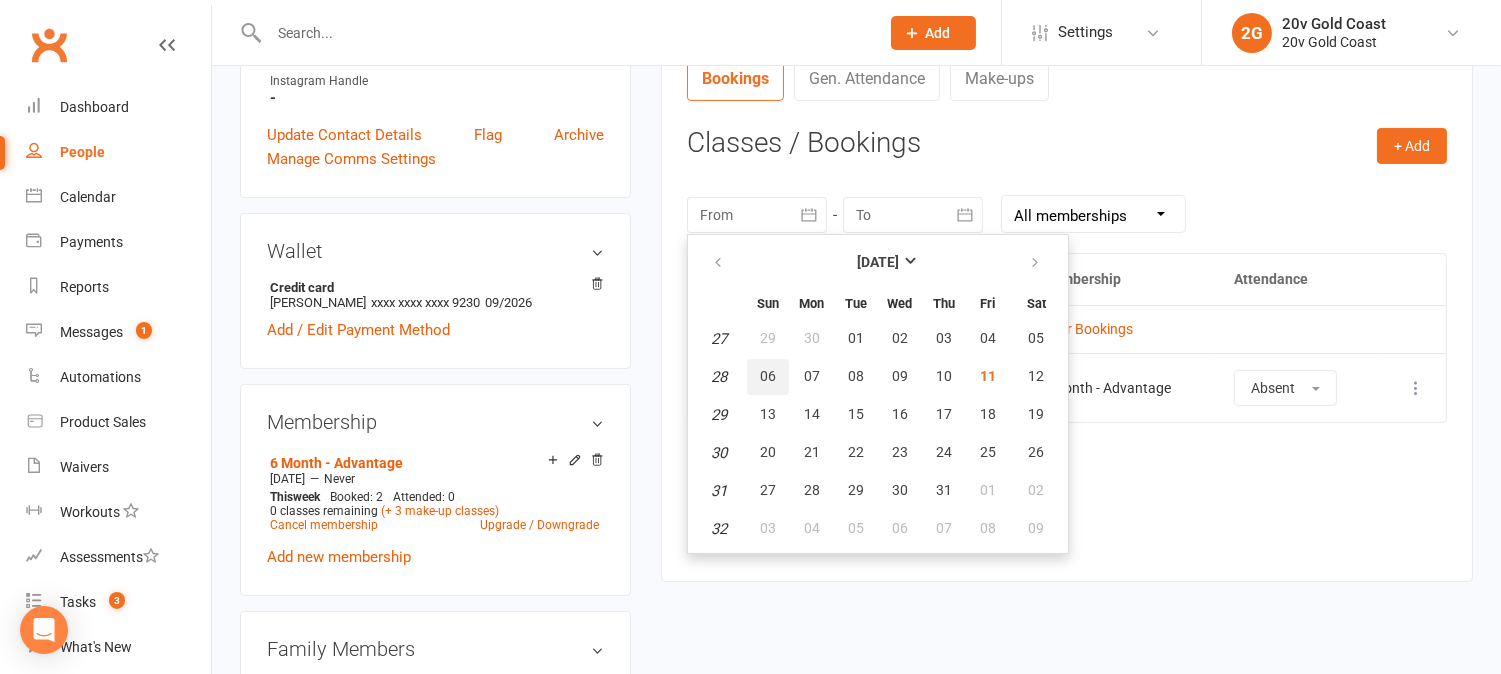 click on "06" at bounding box center [768, 376] 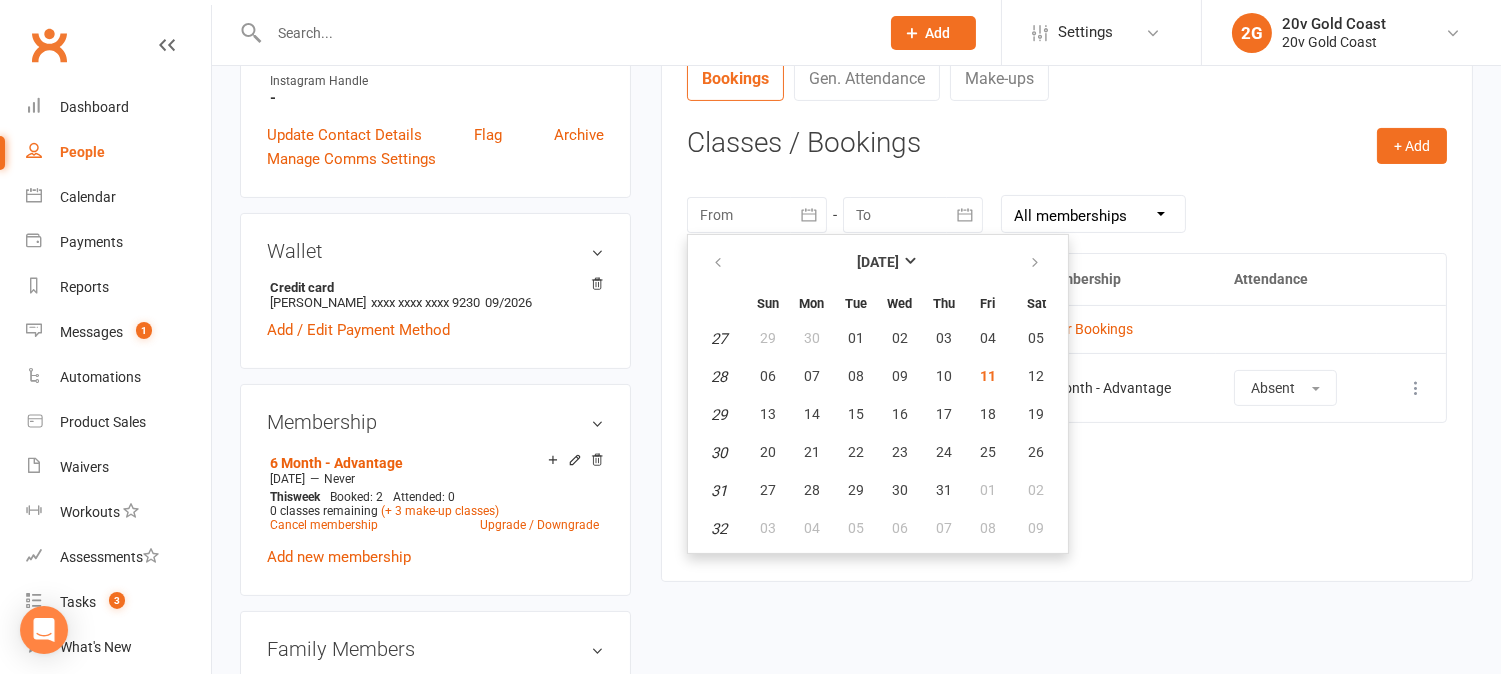 type on "06 Jul 2025" 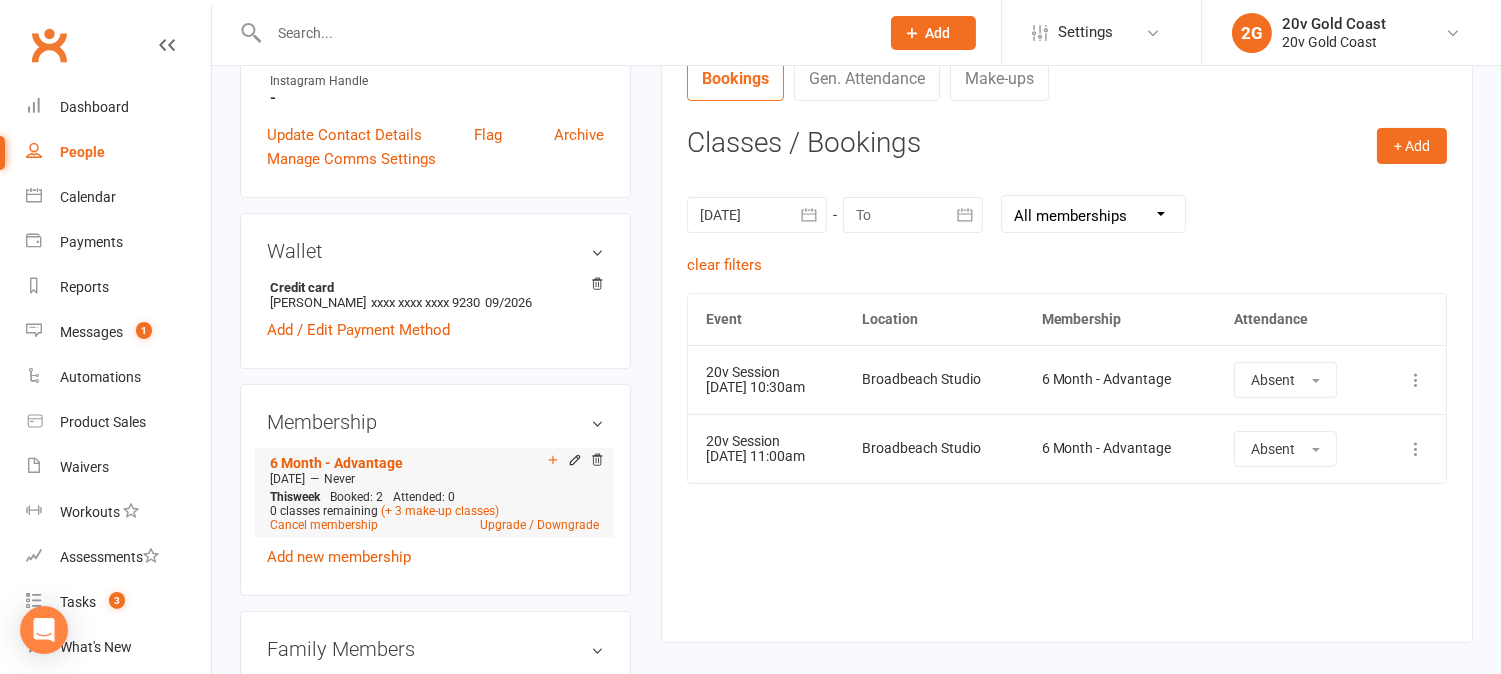 click 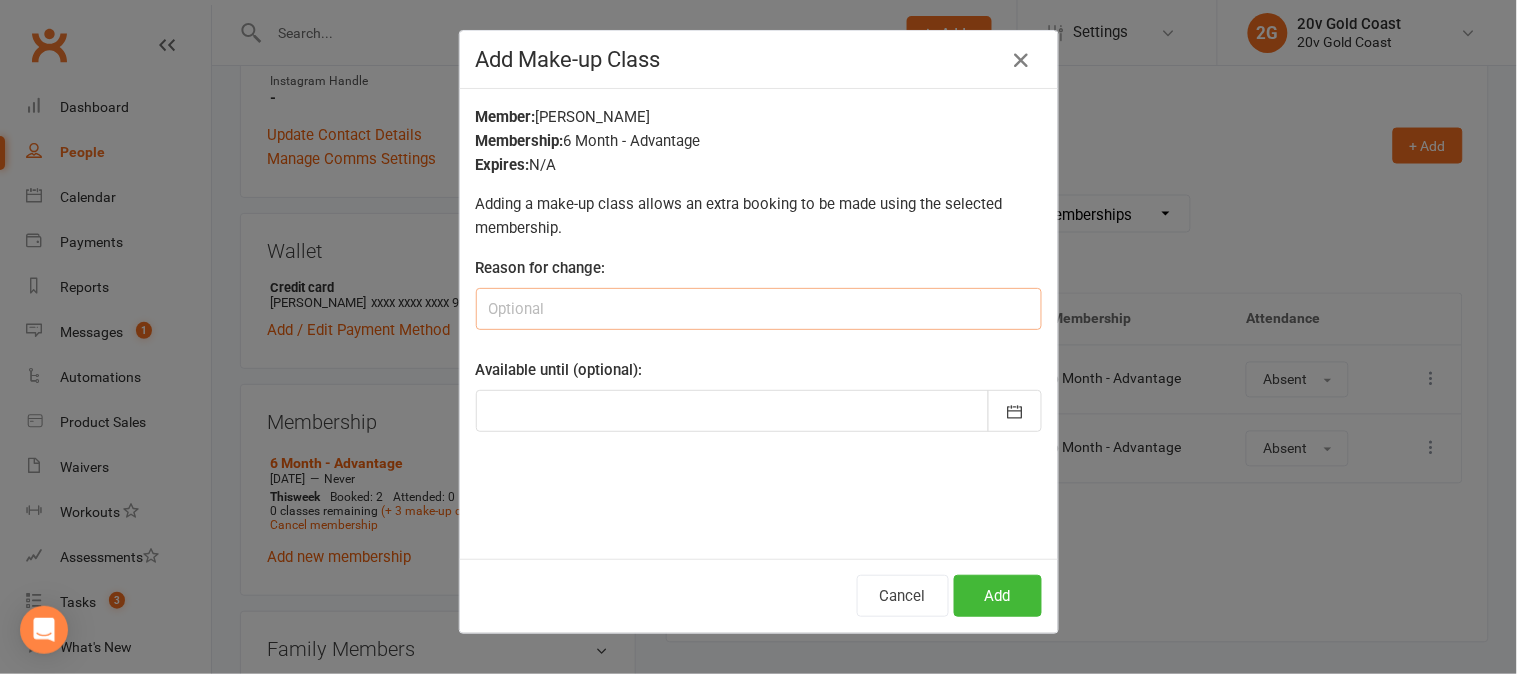 click at bounding box center (759, 309) 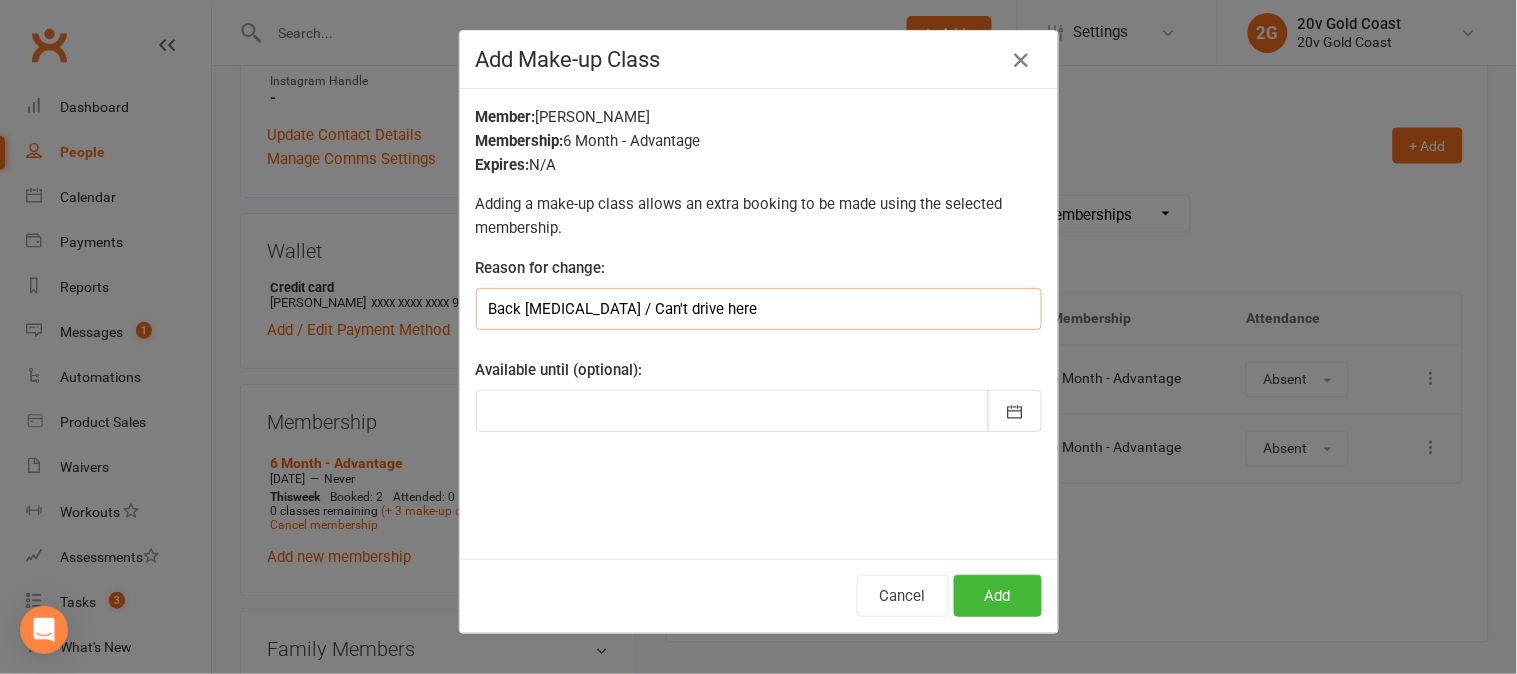 drag, startPoint x: 563, startPoint y: 310, endPoint x: 472, endPoint y: 307, distance: 91.04944 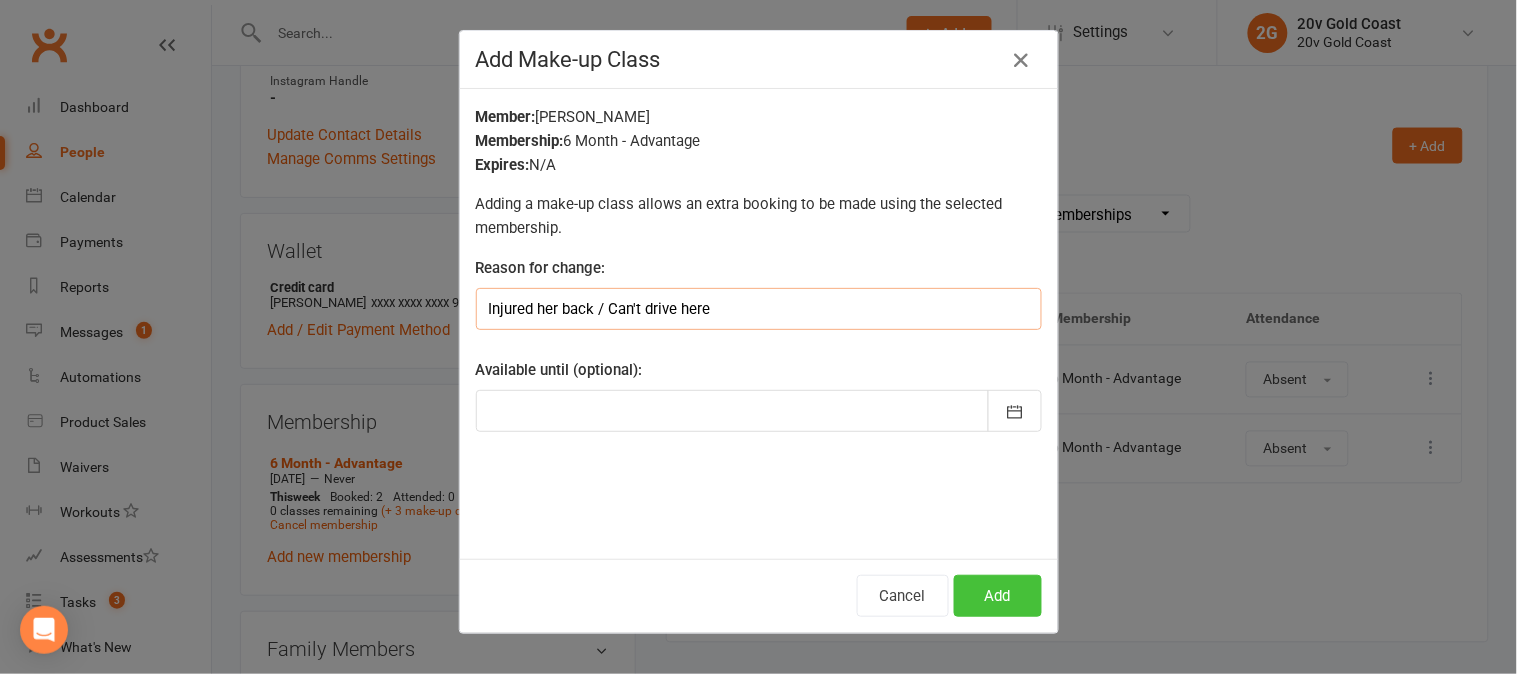 type on "Injured her back / Can't drive here" 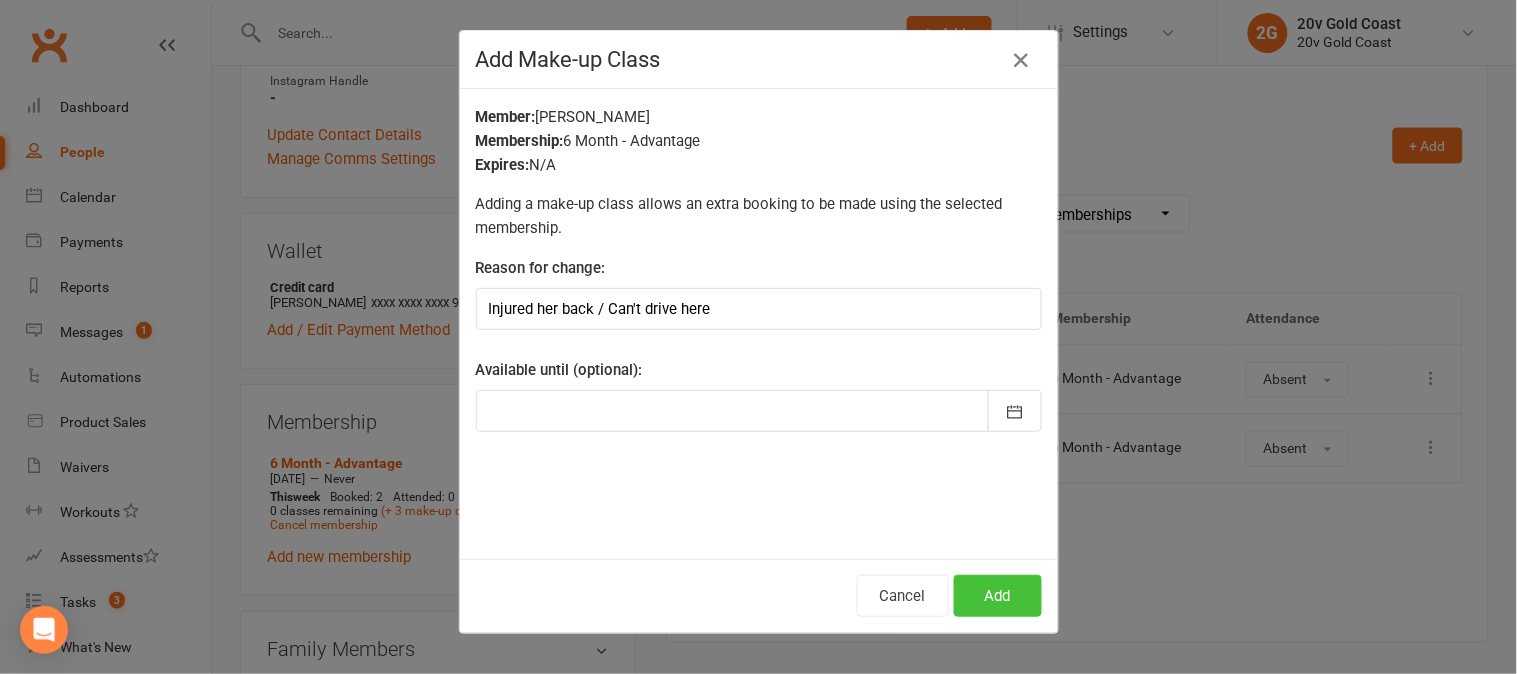 click on "Add" at bounding box center (998, 596) 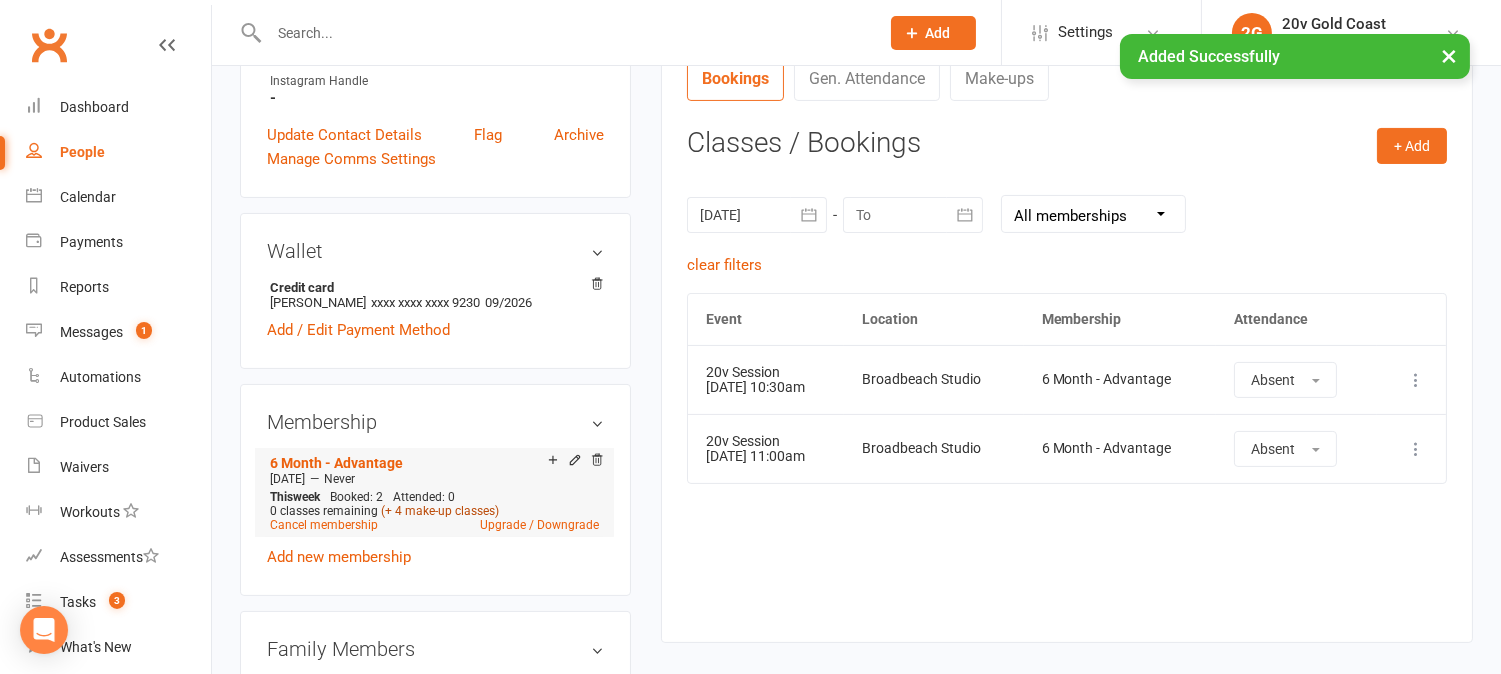 click on "(+ 4 make-up classes)" at bounding box center [440, 511] 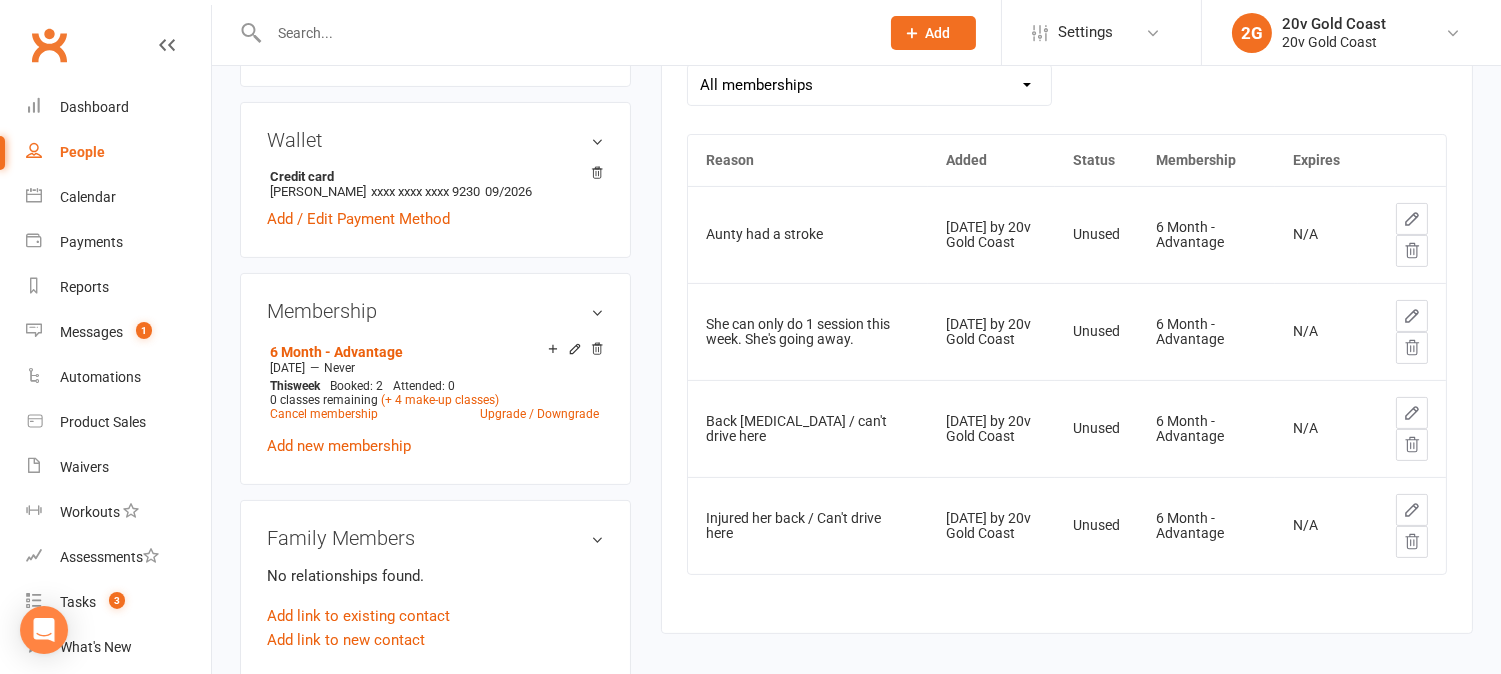 scroll, scrollTop: 0, scrollLeft: 0, axis: both 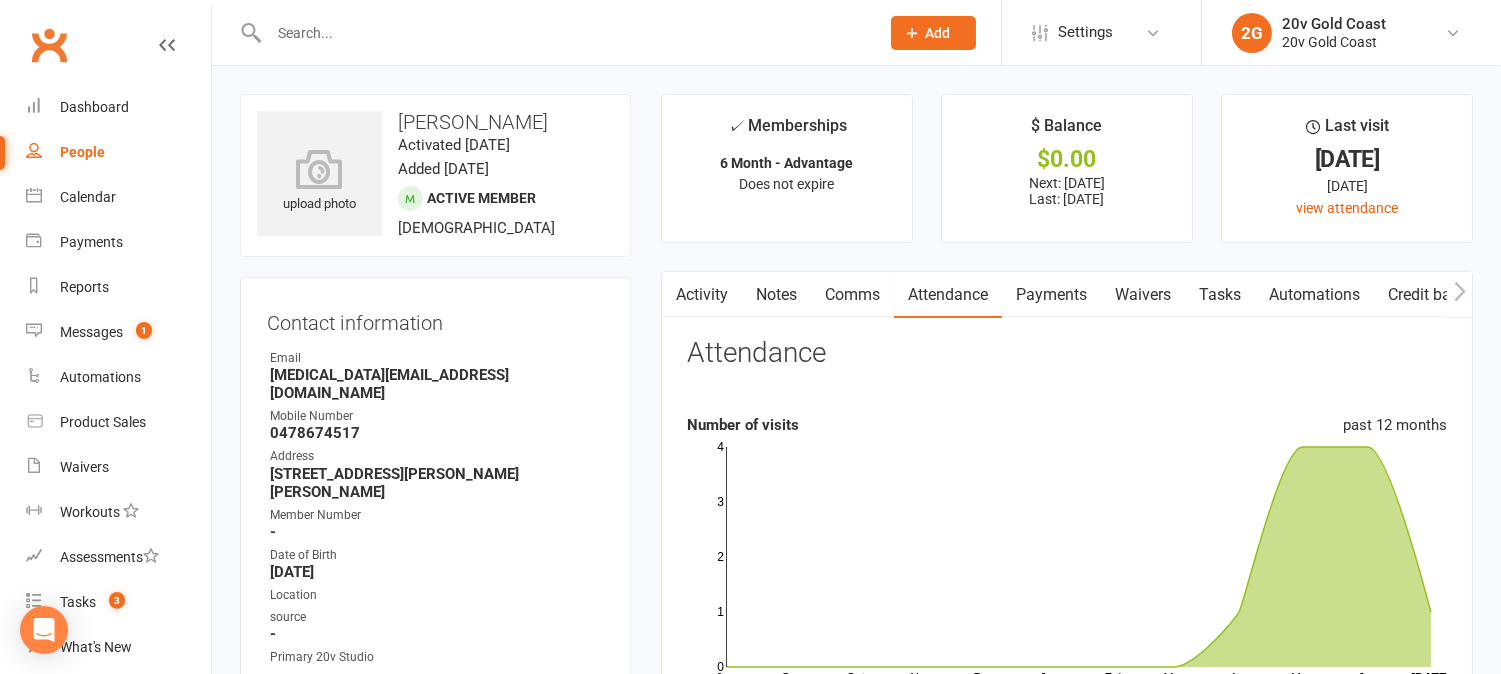 click on "Activity" at bounding box center (702, 295) 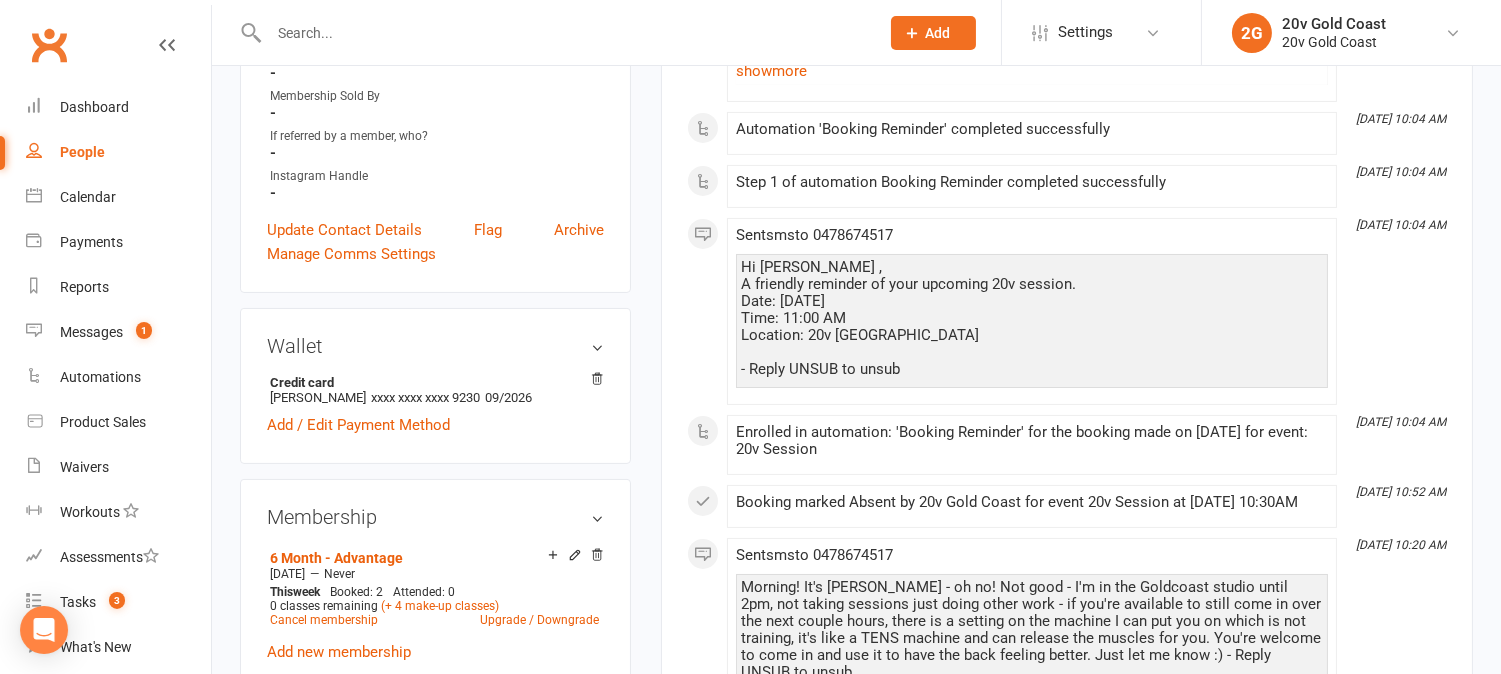 scroll, scrollTop: 777, scrollLeft: 0, axis: vertical 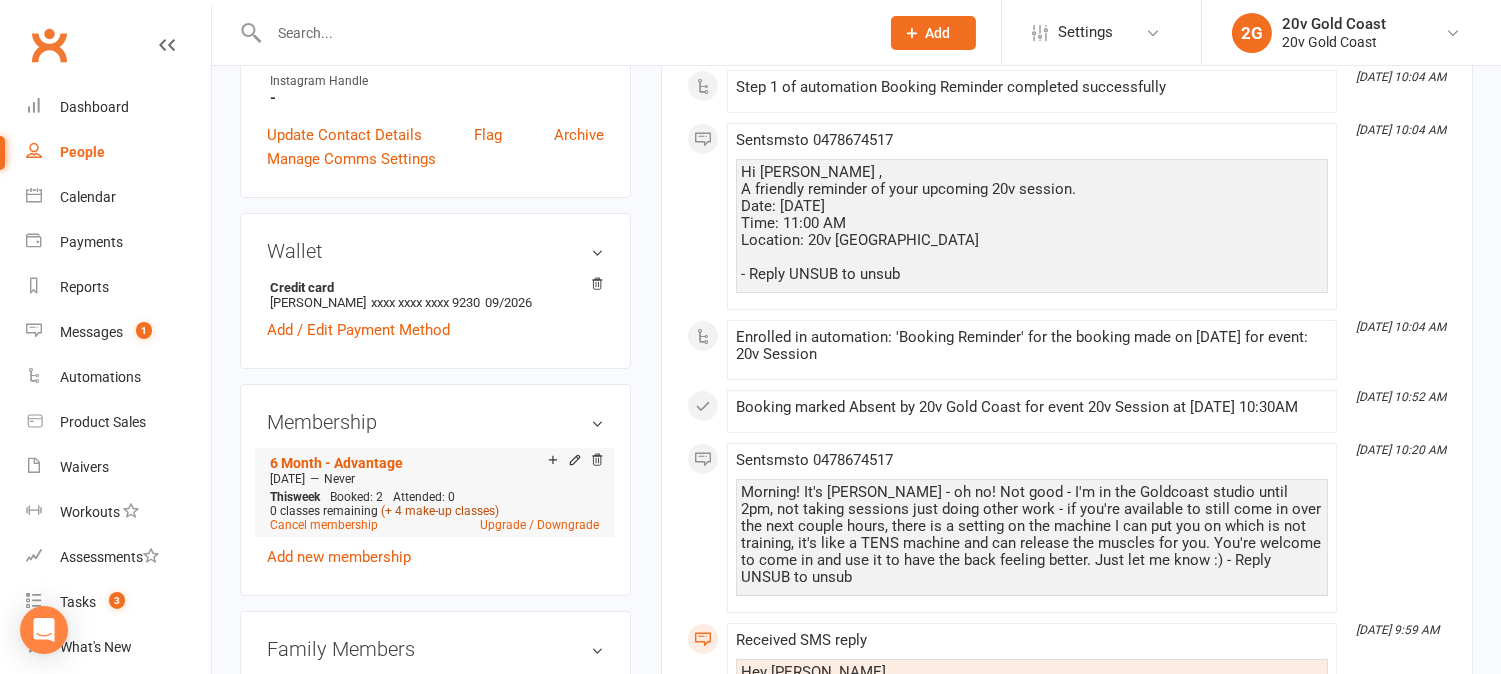 click on "(+ 4 make-up classes)" at bounding box center [440, 511] 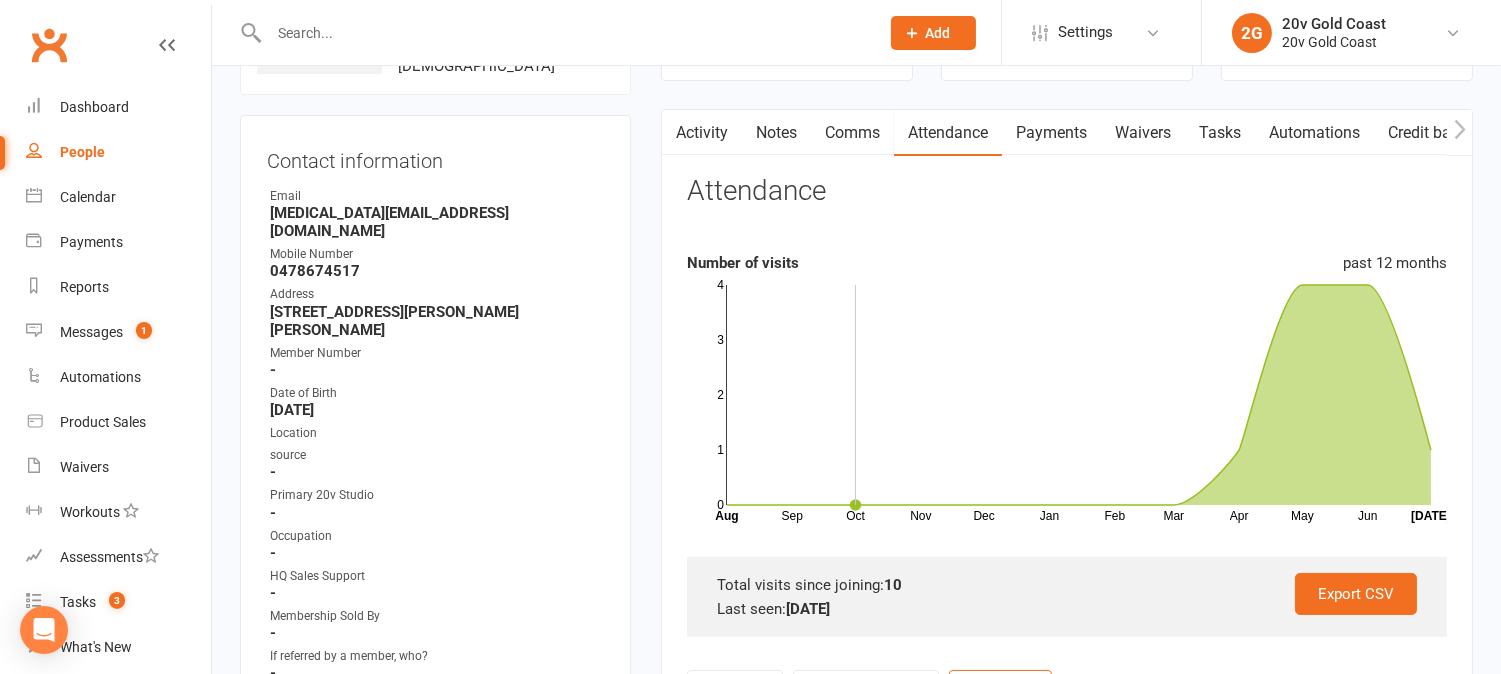 scroll, scrollTop: 0, scrollLeft: 0, axis: both 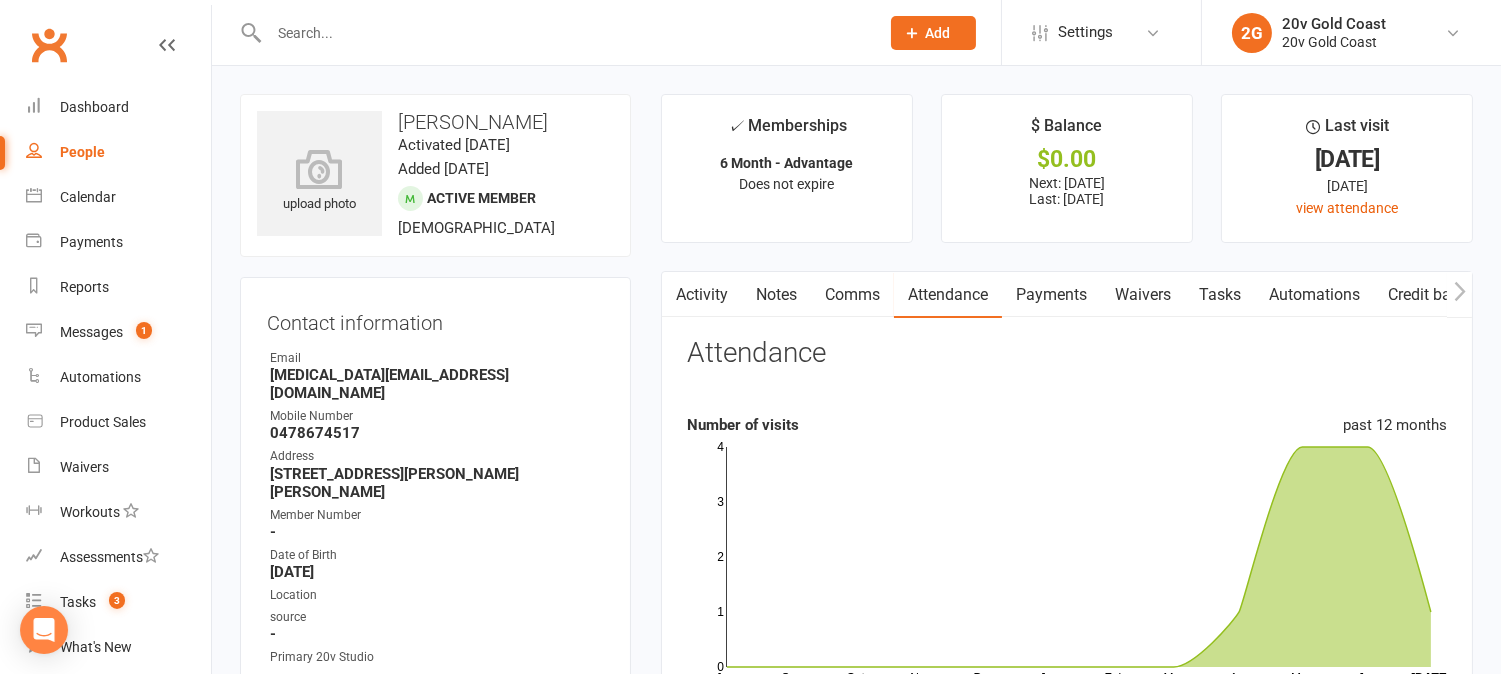 click on "Activity" at bounding box center (702, 295) 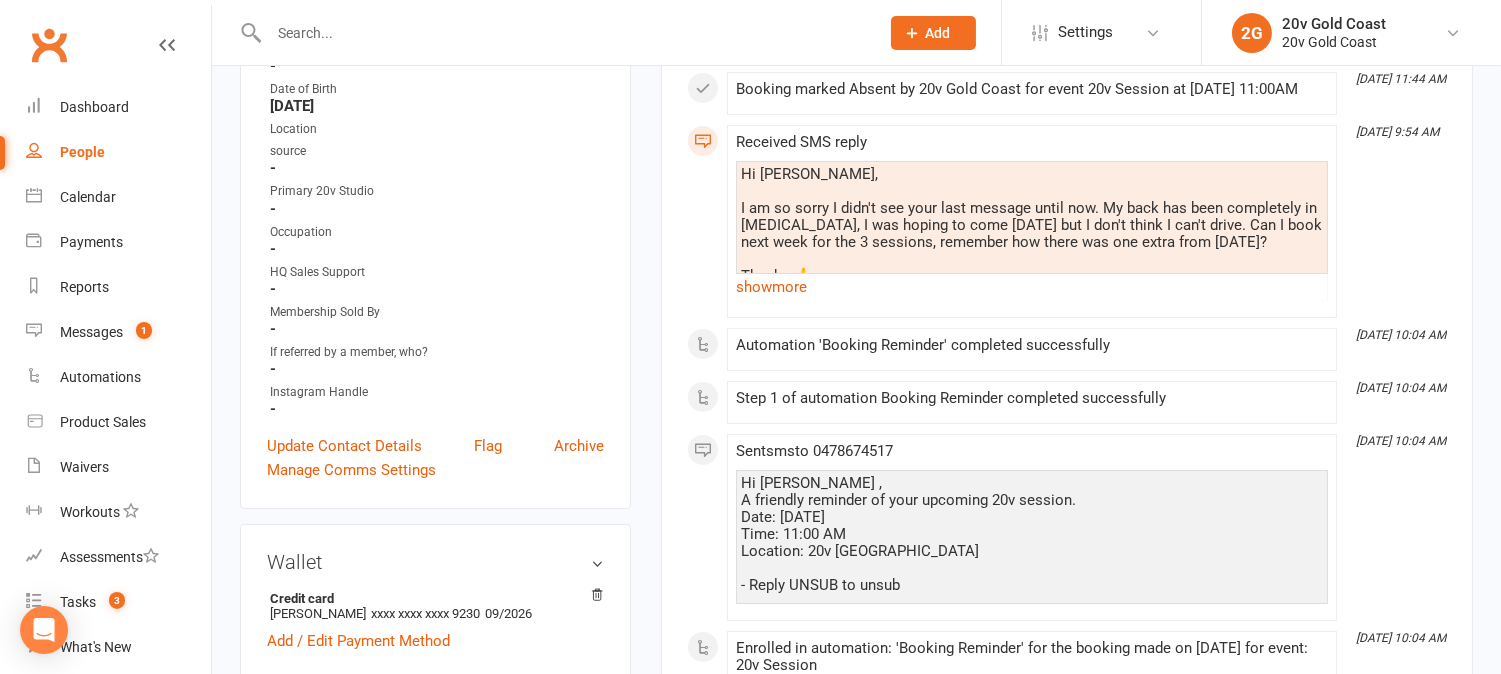 scroll, scrollTop: 0, scrollLeft: 0, axis: both 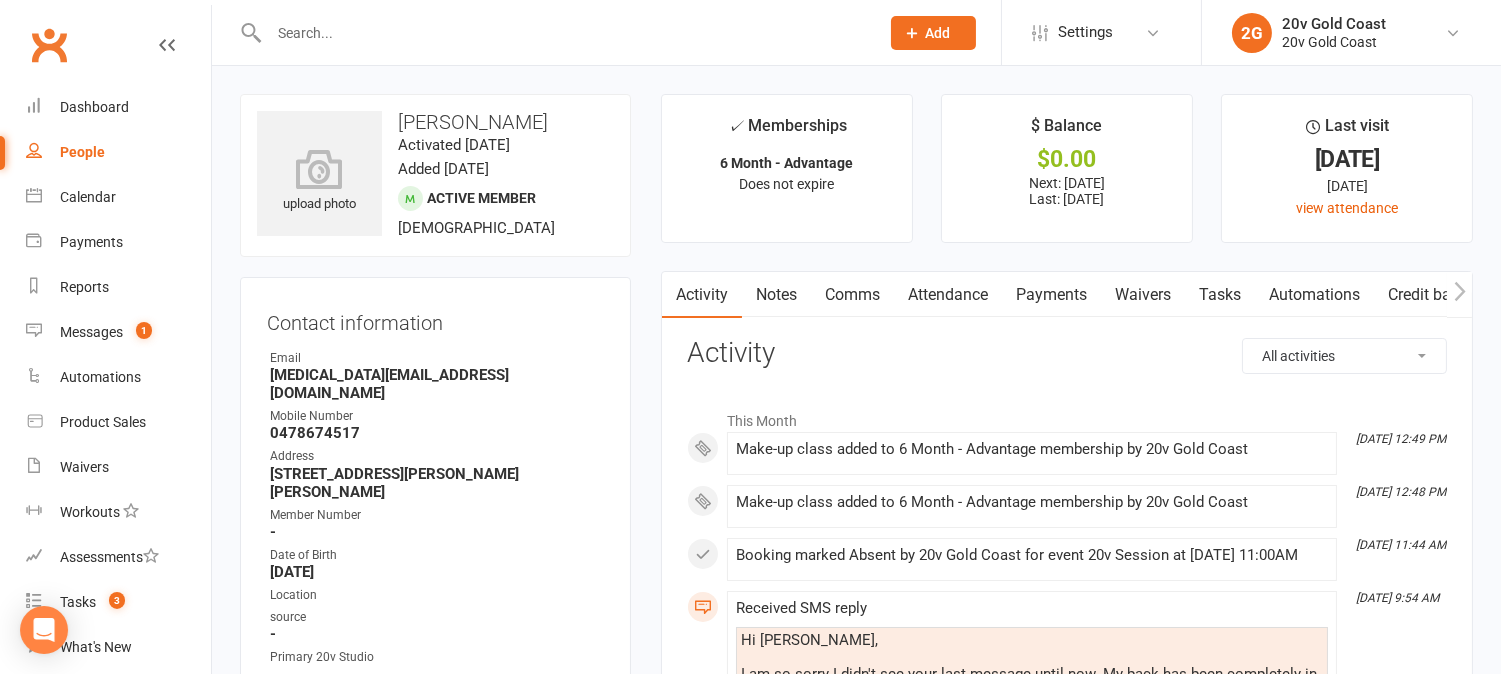 click on "Attendance" at bounding box center [948, 295] 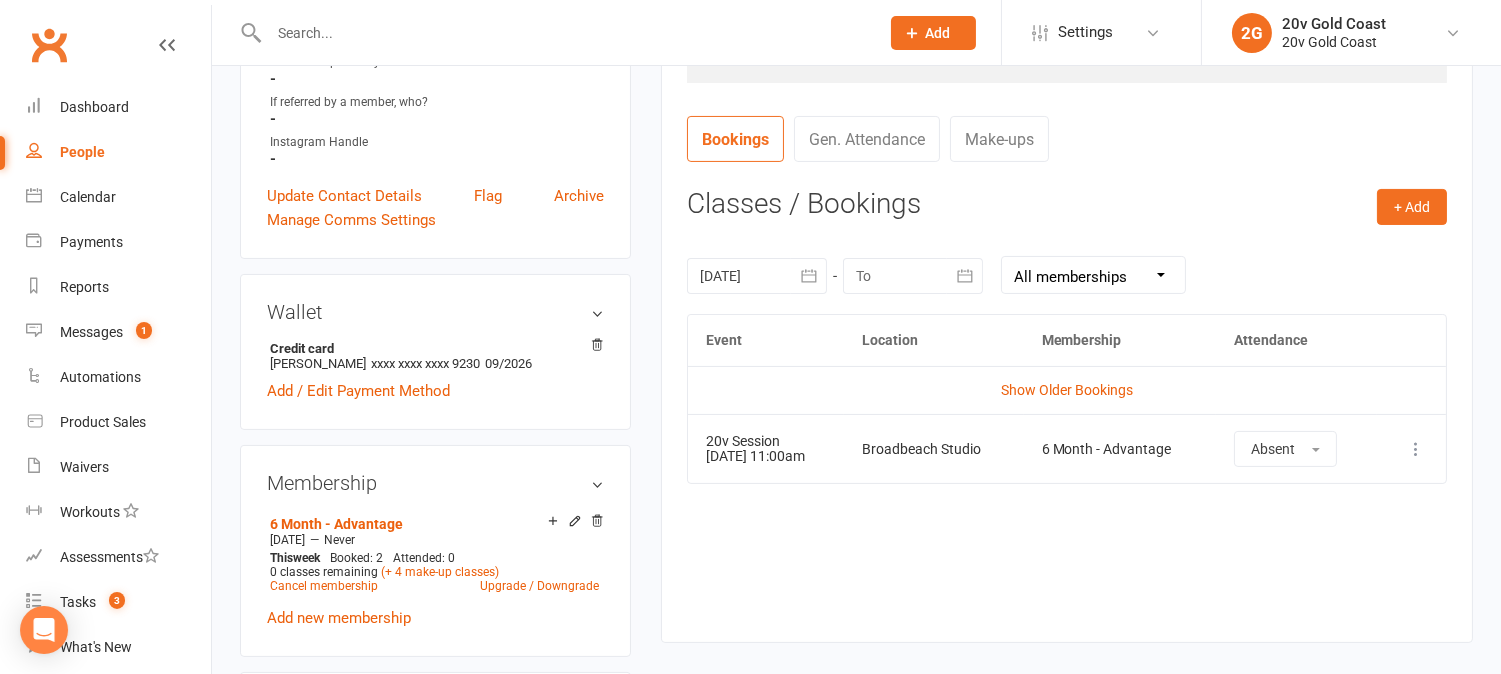 scroll, scrollTop: 1000, scrollLeft: 0, axis: vertical 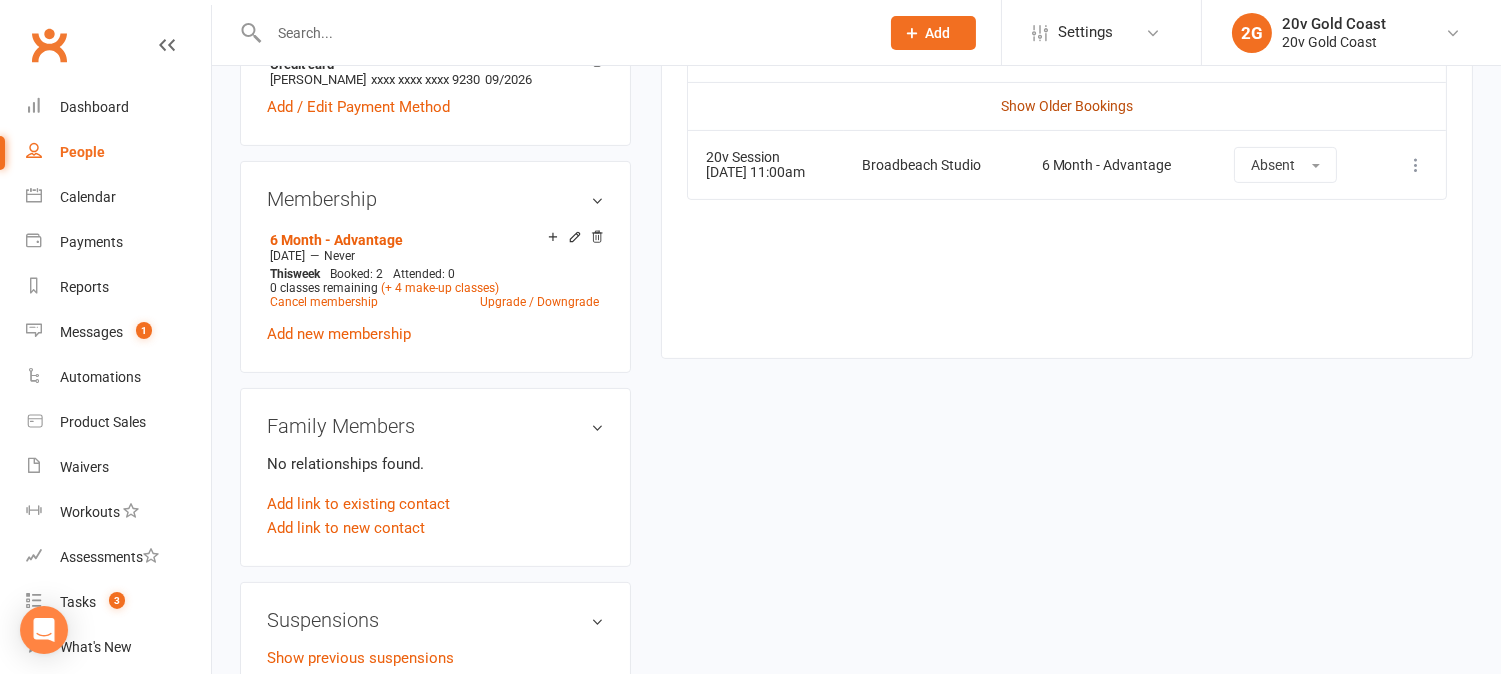 click on "Show Older Bookings" at bounding box center (1067, 106) 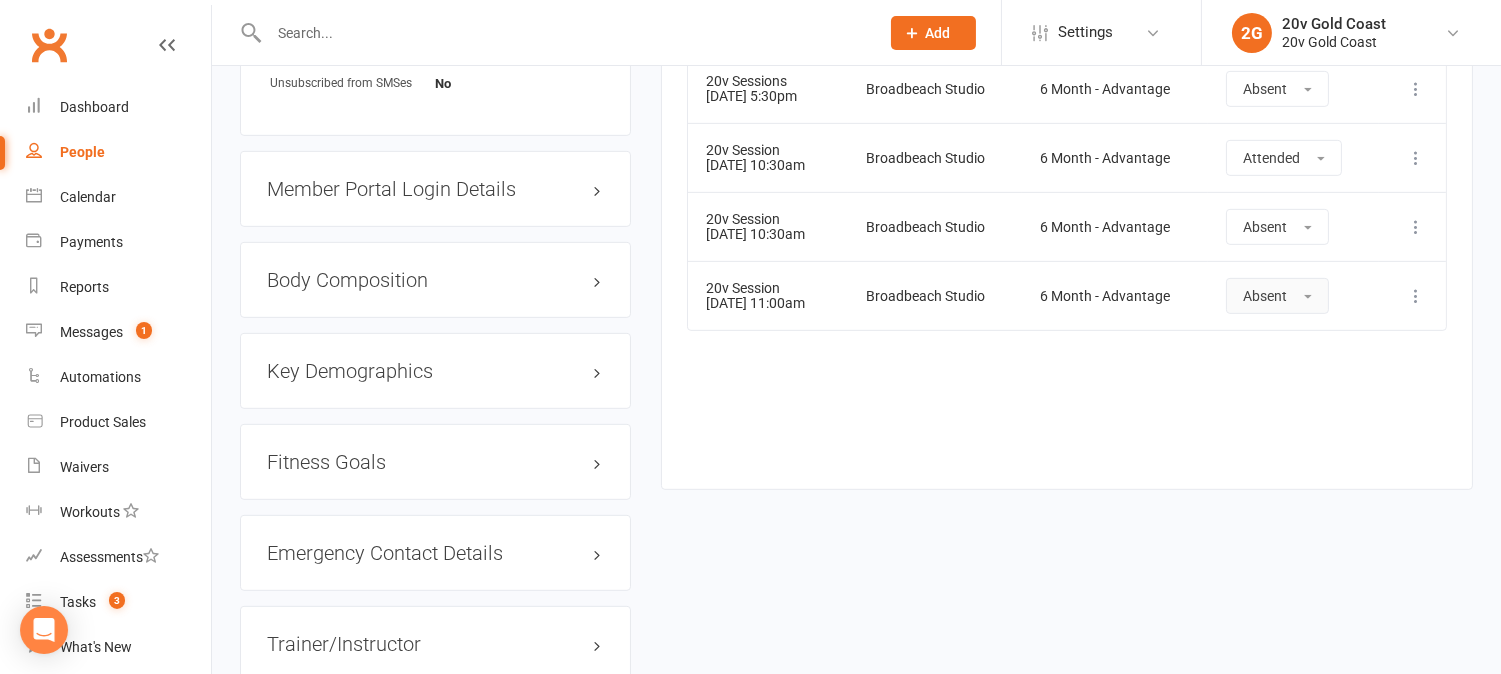 scroll, scrollTop: 1555, scrollLeft: 0, axis: vertical 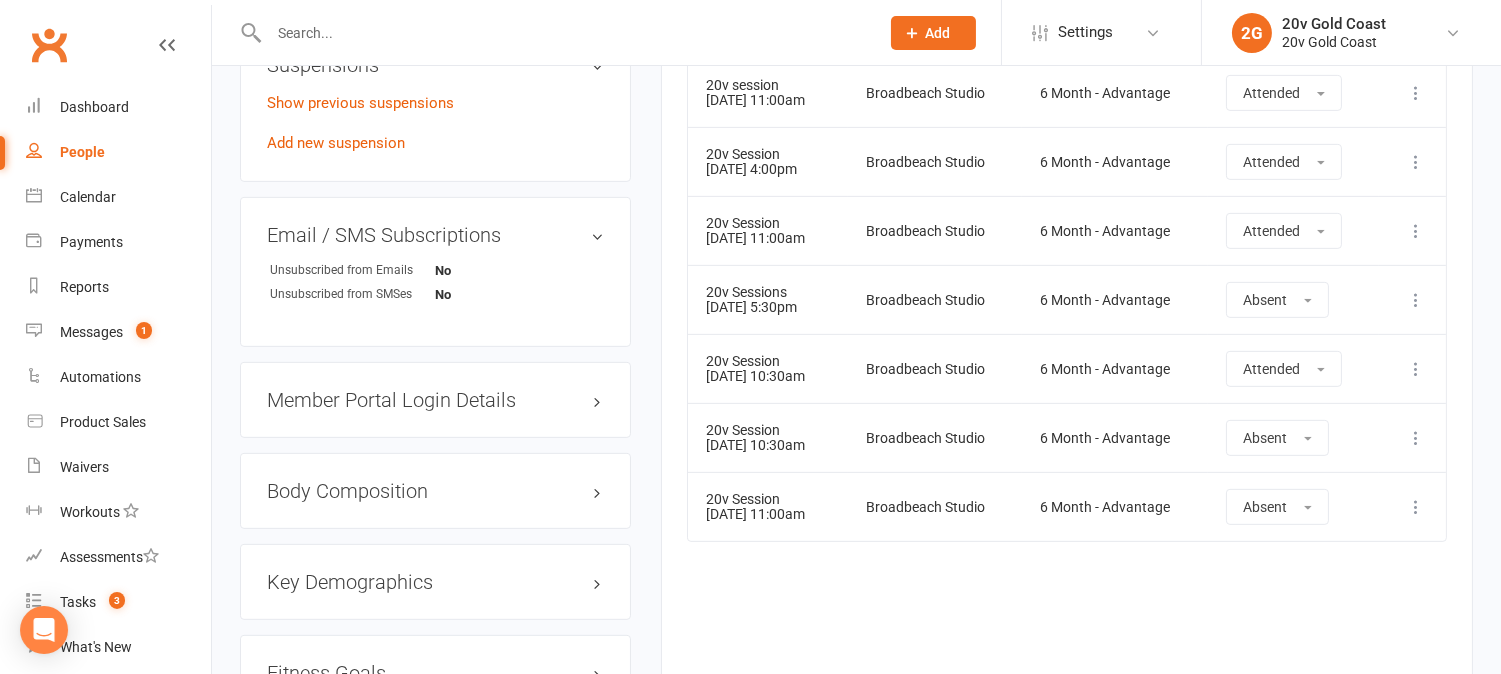 drag, startPoint x: 705, startPoint y: 445, endPoint x: 844, endPoint y: 452, distance: 139.17615 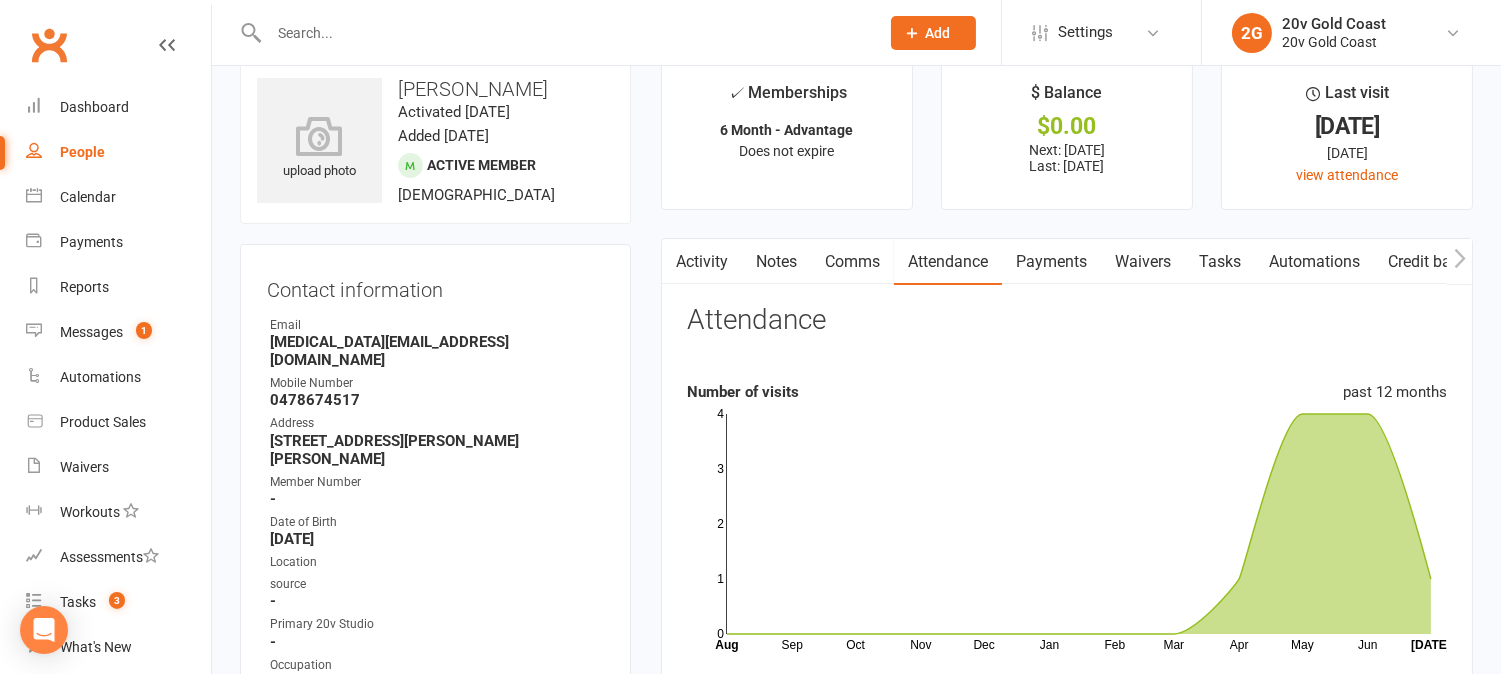 scroll, scrollTop: 0, scrollLeft: 0, axis: both 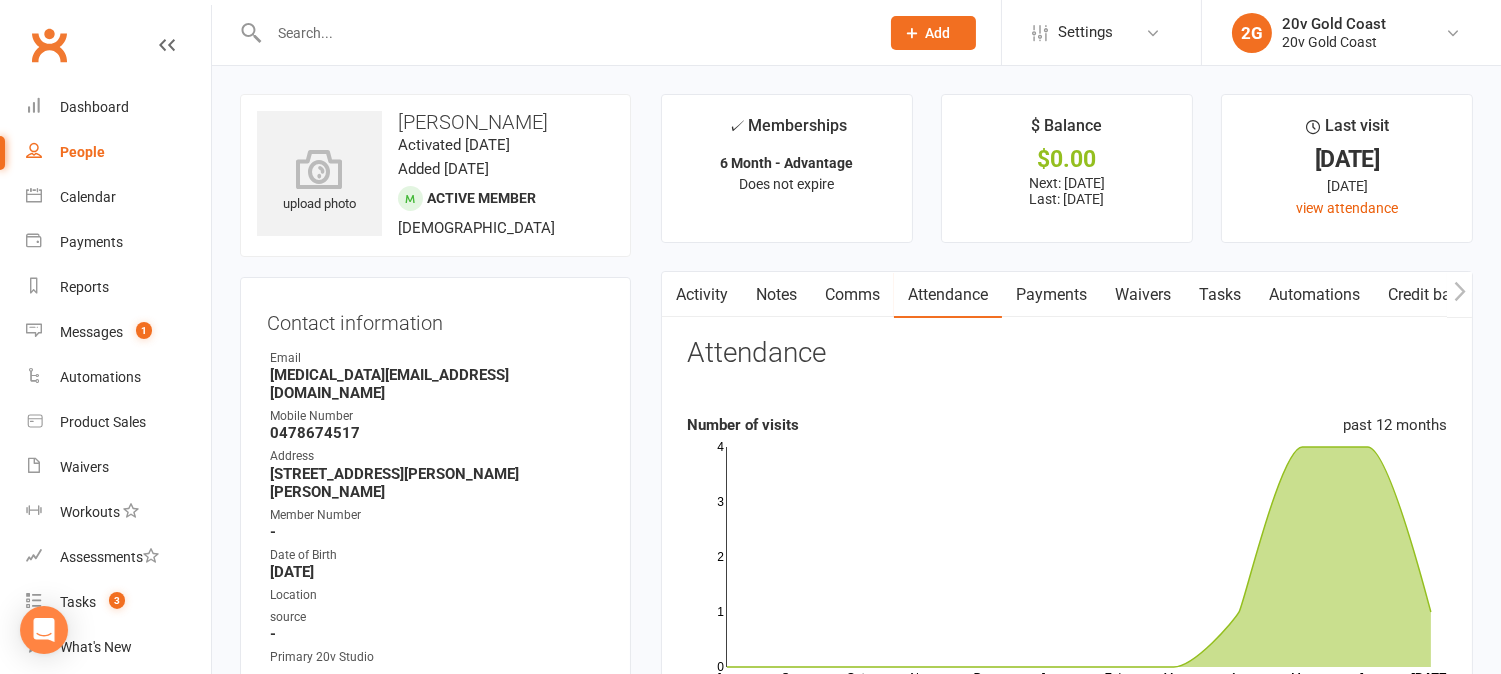 click on "Activity" at bounding box center [702, 295] 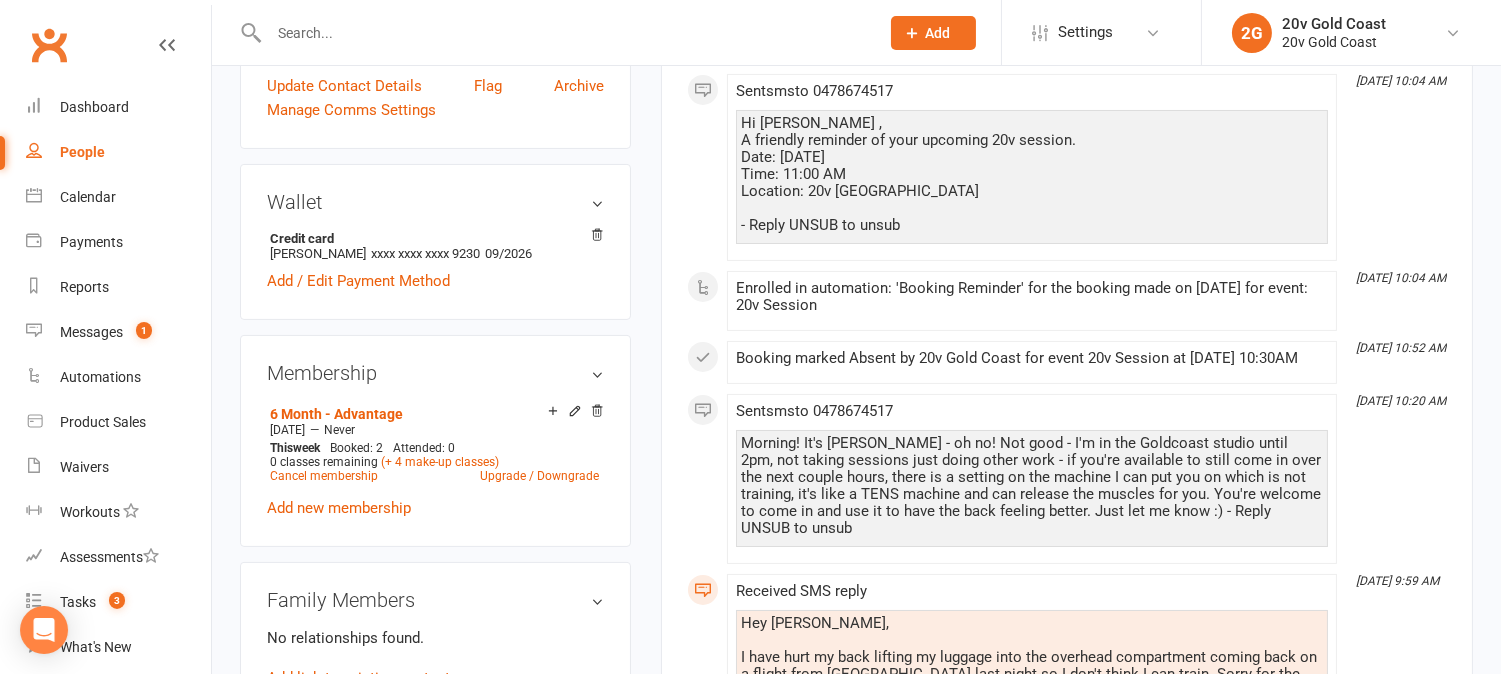 scroll, scrollTop: 777, scrollLeft: 0, axis: vertical 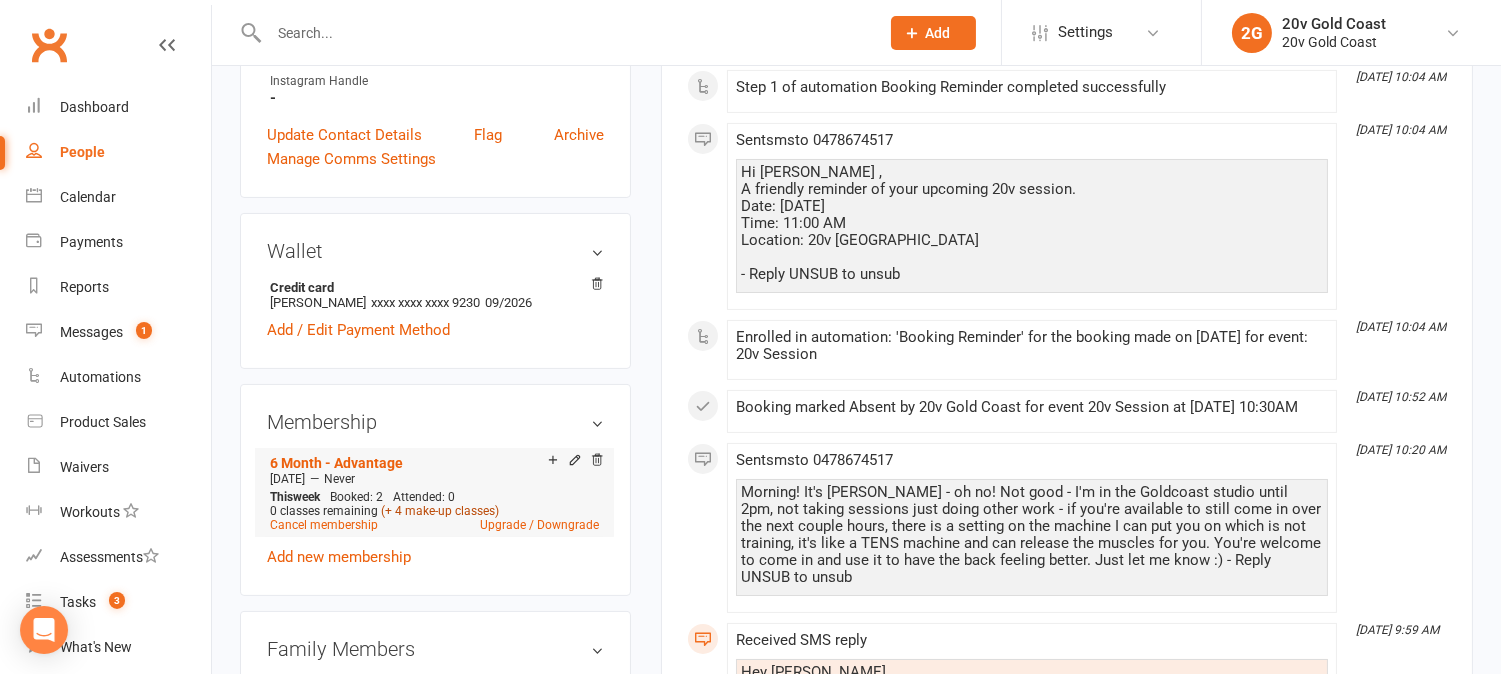 click on "(+ 4 make-up classes)" at bounding box center [440, 511] 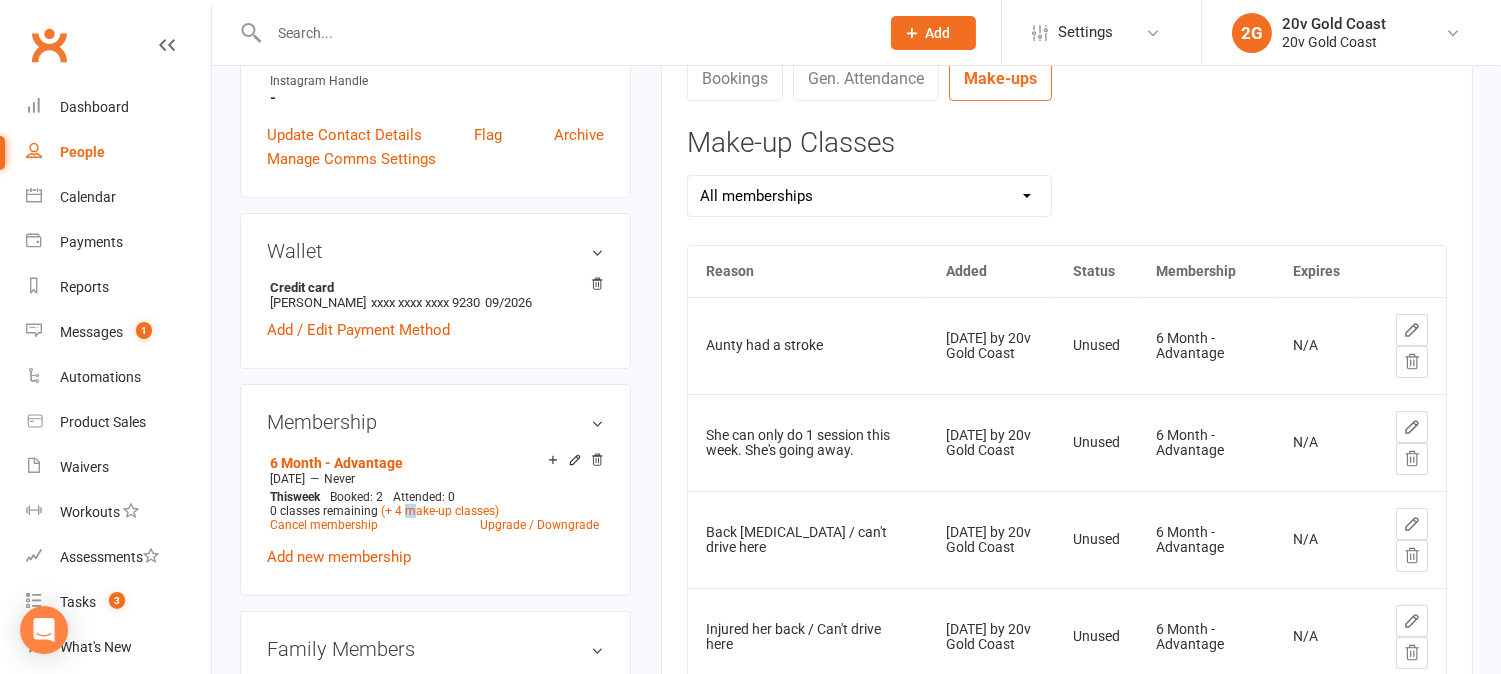scroll, scrollTop: 1000, scrollLeft: 0, axis: vertical 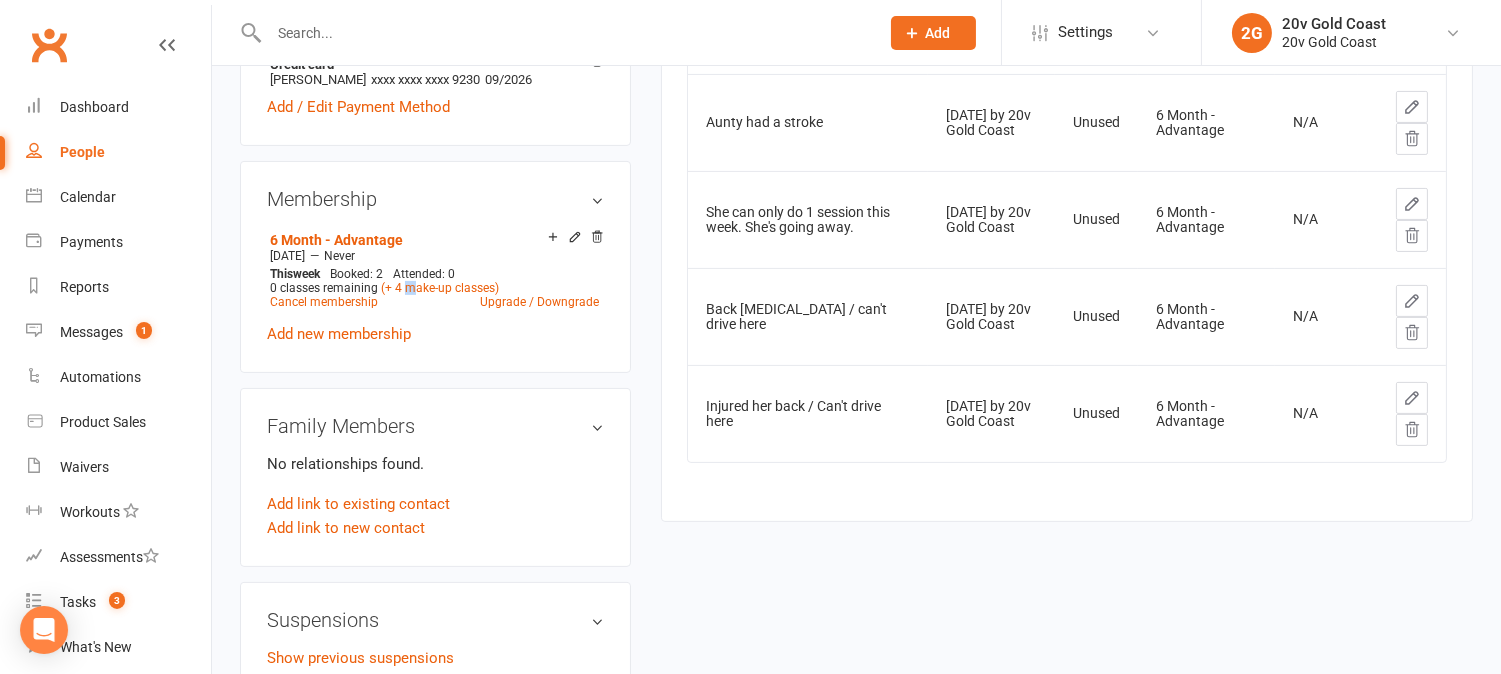 drag, startPoint x: 1425, startPoint y: 434, endPoint x: 852, endPoint y: 68, distance: 679.91547 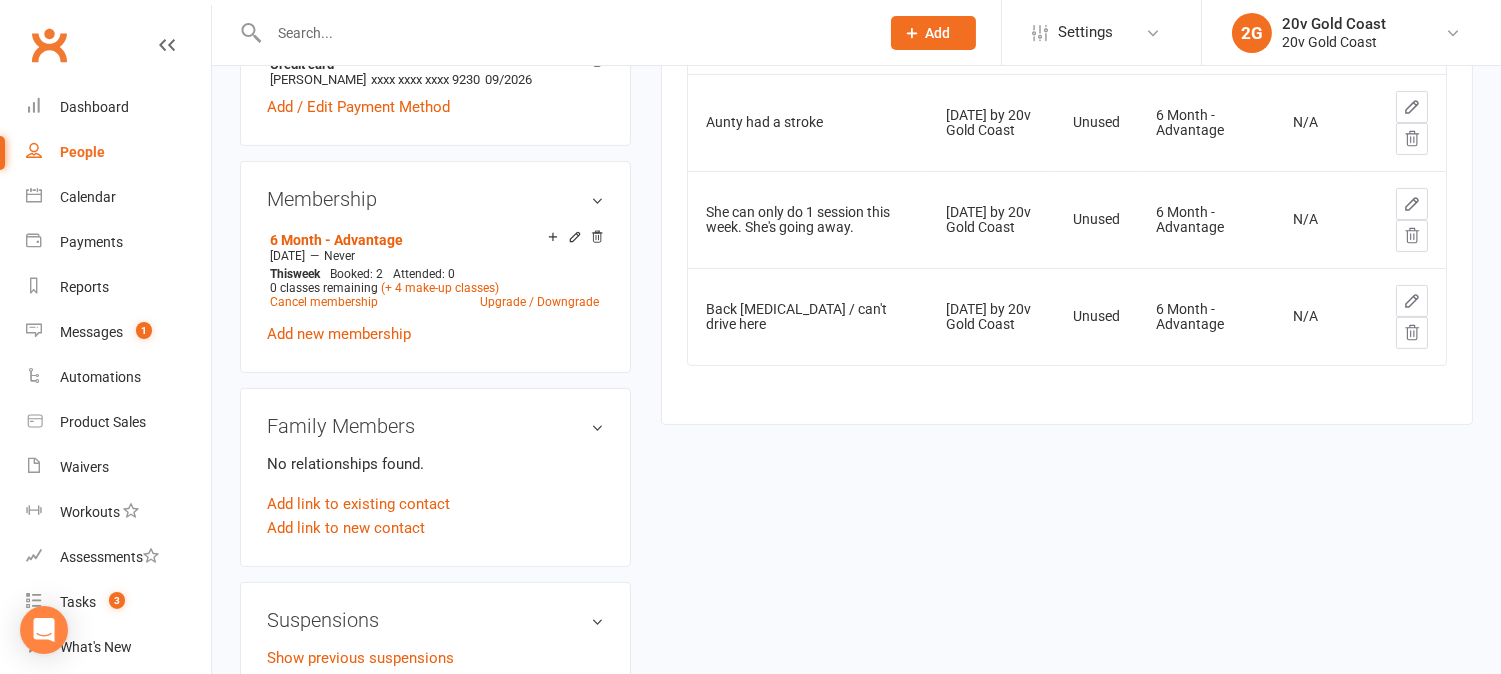 click on "upload photo Jade Allen Activated 30 April, 2025 Added 26 April, 2025   Active member 44 years old  Contact information Owner   Email  latisse.injectables@gmail.com
Mobile Number  0478674517
Address  123 mattocks road Burleigh waters QLD 4220
Member Number  -
Date of Birth  January 19, 1981
Location
source  -
Primary 20v Studio  -
Occupation  -
HQ Sales Support  -
Membership Sold By  -
If referred by a member, who?  -
Instagram Handle  -
Update Contact Details Flag Archive Manage Comms Settings
Wallet Credit card J S Allen  xxxx xxxx xxxx 9230  09/2026
Add / Edit Payment Method
Membership      6 Month - Advantage Apr 30 2025 — Never This  week Booked: 2 Attended: 0 0 classes remaining    (+ 4 make-up classes) Cancel membership Upgrade / Downgrade Add new membership
Family Members  No relationships found. Add link to existing contact  Add link to new contact
Suspensions  Show previous suspensions Add new suspension
Email / SMS Subscriptions  edit No
No
edit edit" at bounding box center [435, 348] 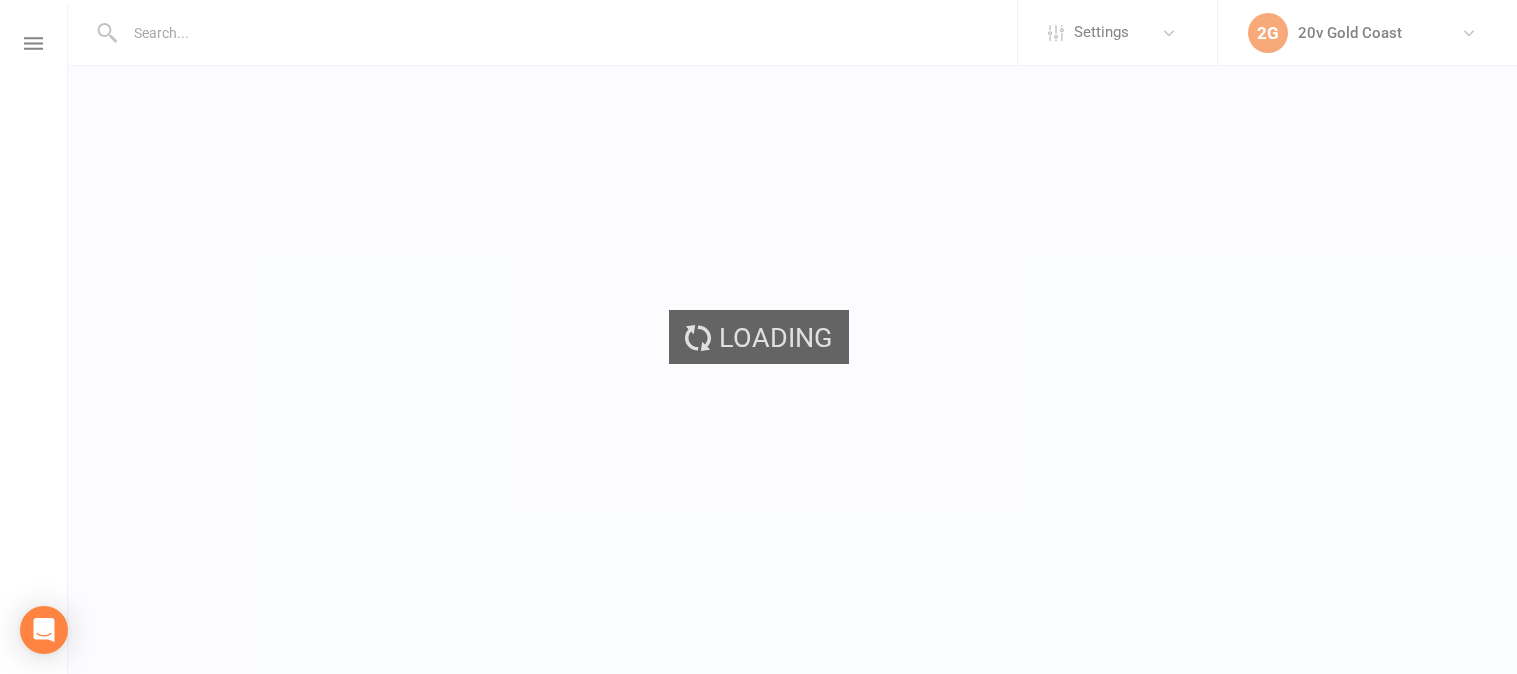 scroll, scrollTop: 0, scrollLeft: 0, axis: both 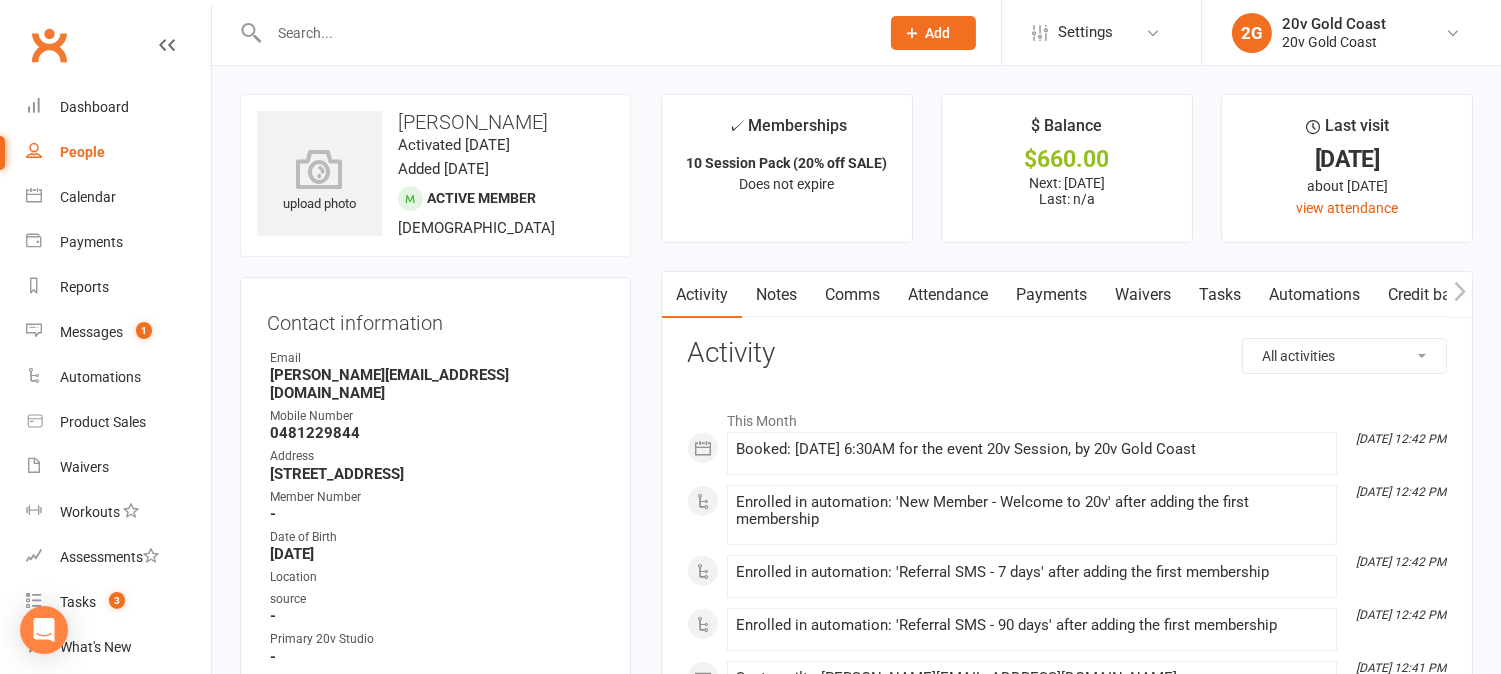 click on "Attendance" at bounding box center (948, 295) 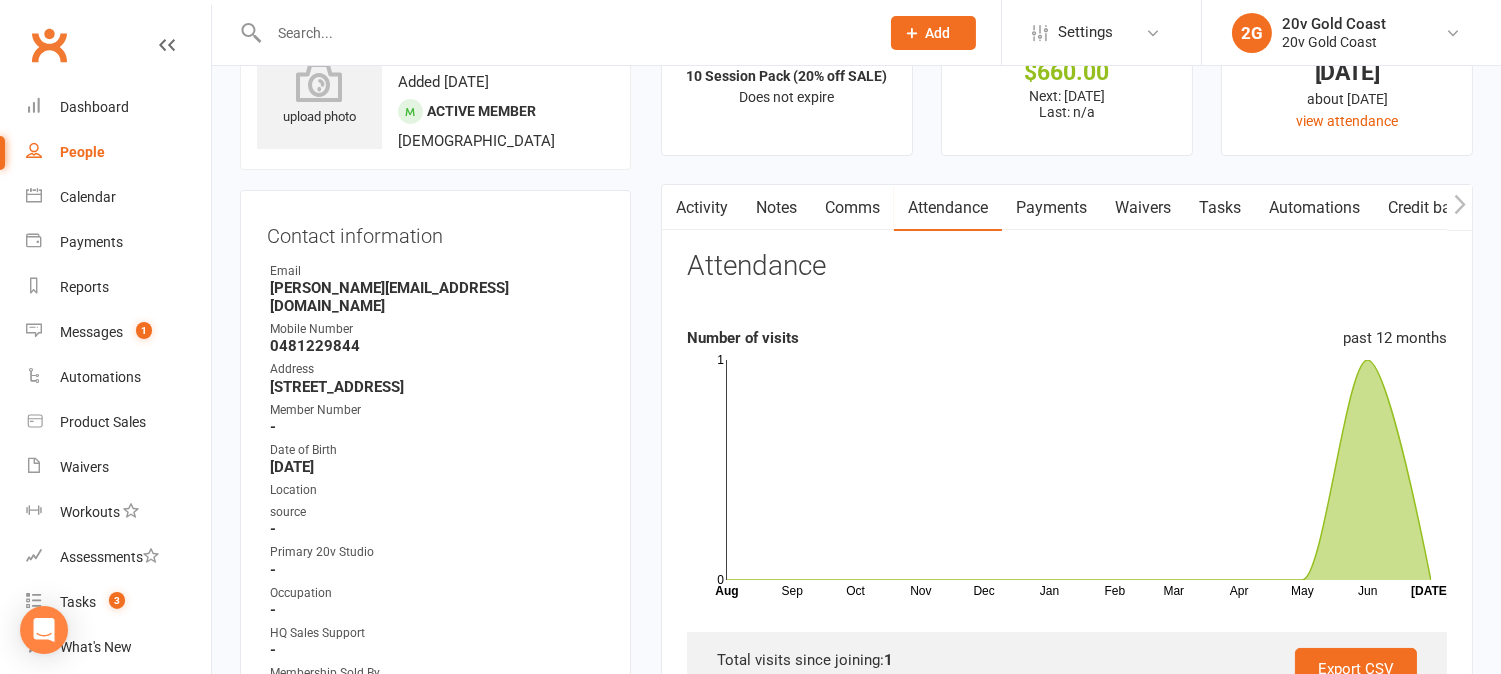 scroll, scrollTop: 0, scrollLeft: 0, axis: both 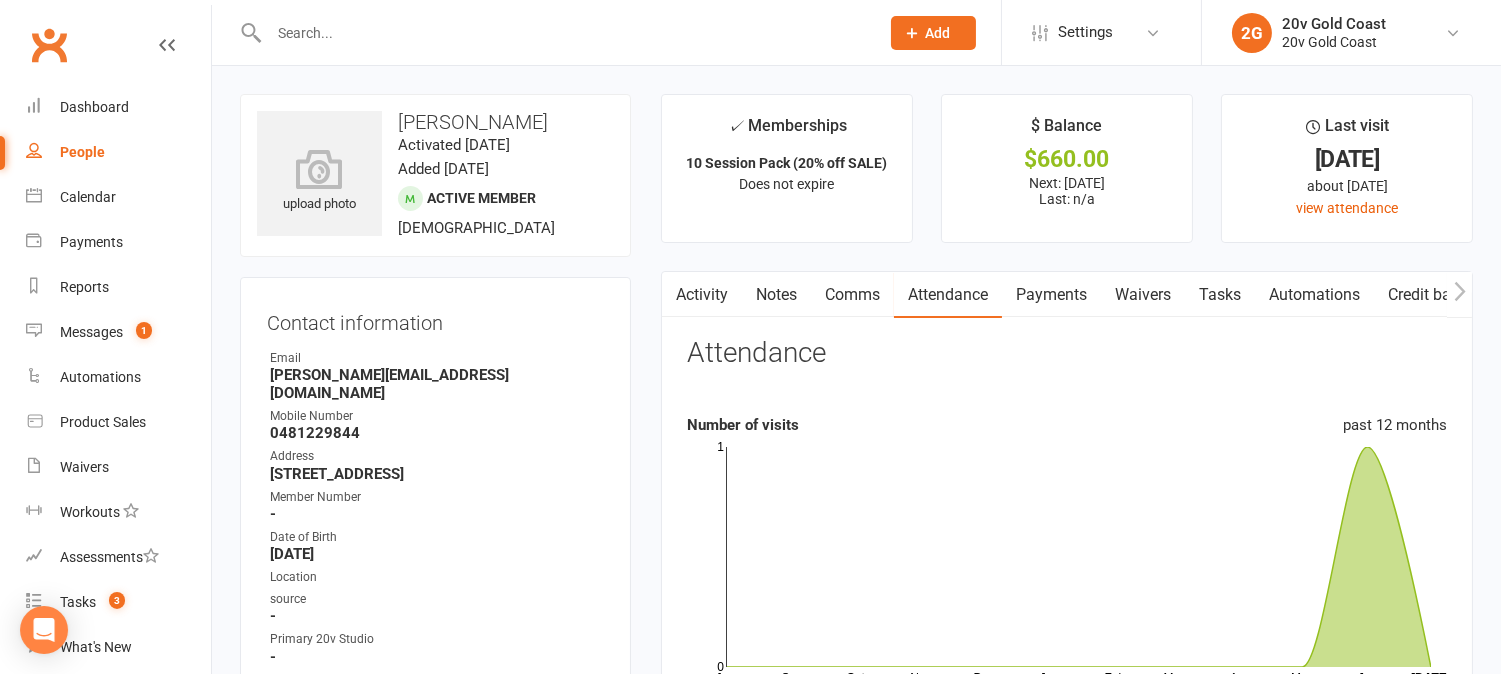 click on "Comms" at bounding box center (852, 295) 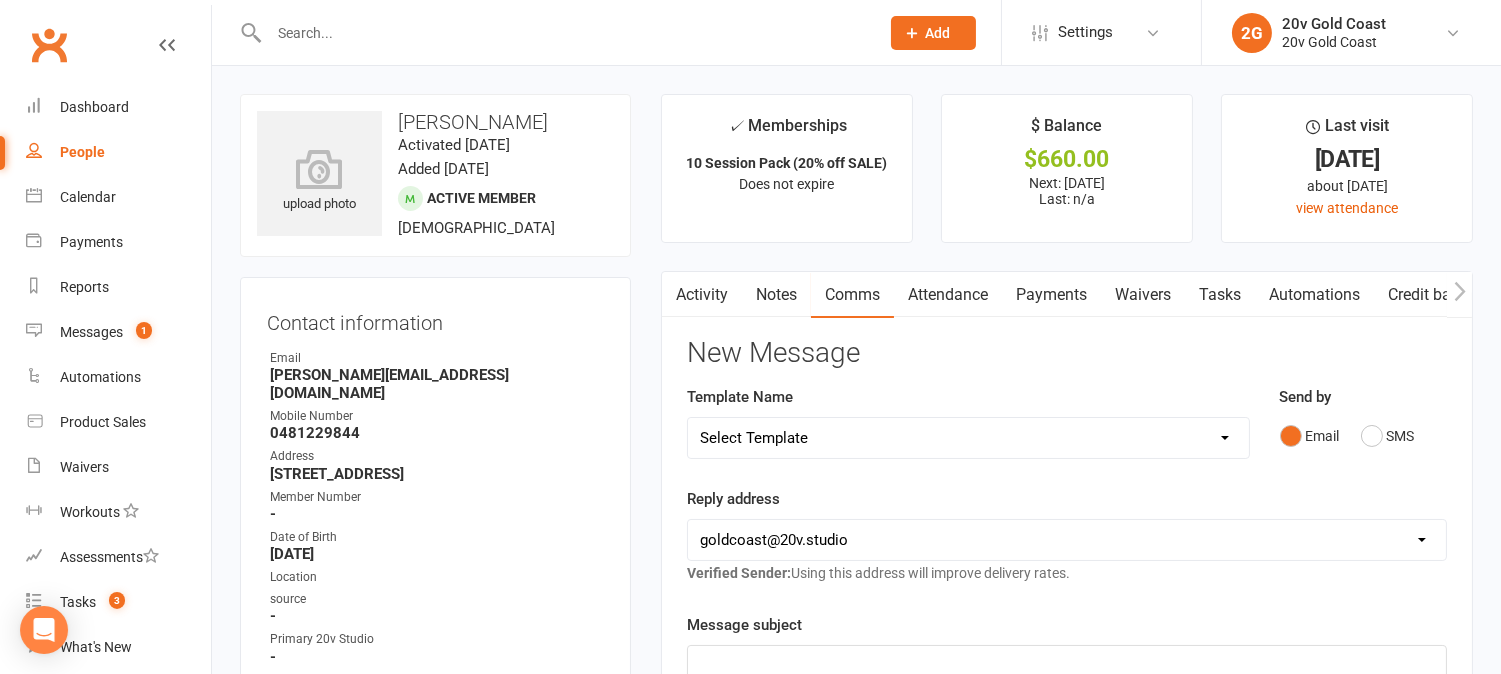 click on "Activity" at bounding box center (702, 295) 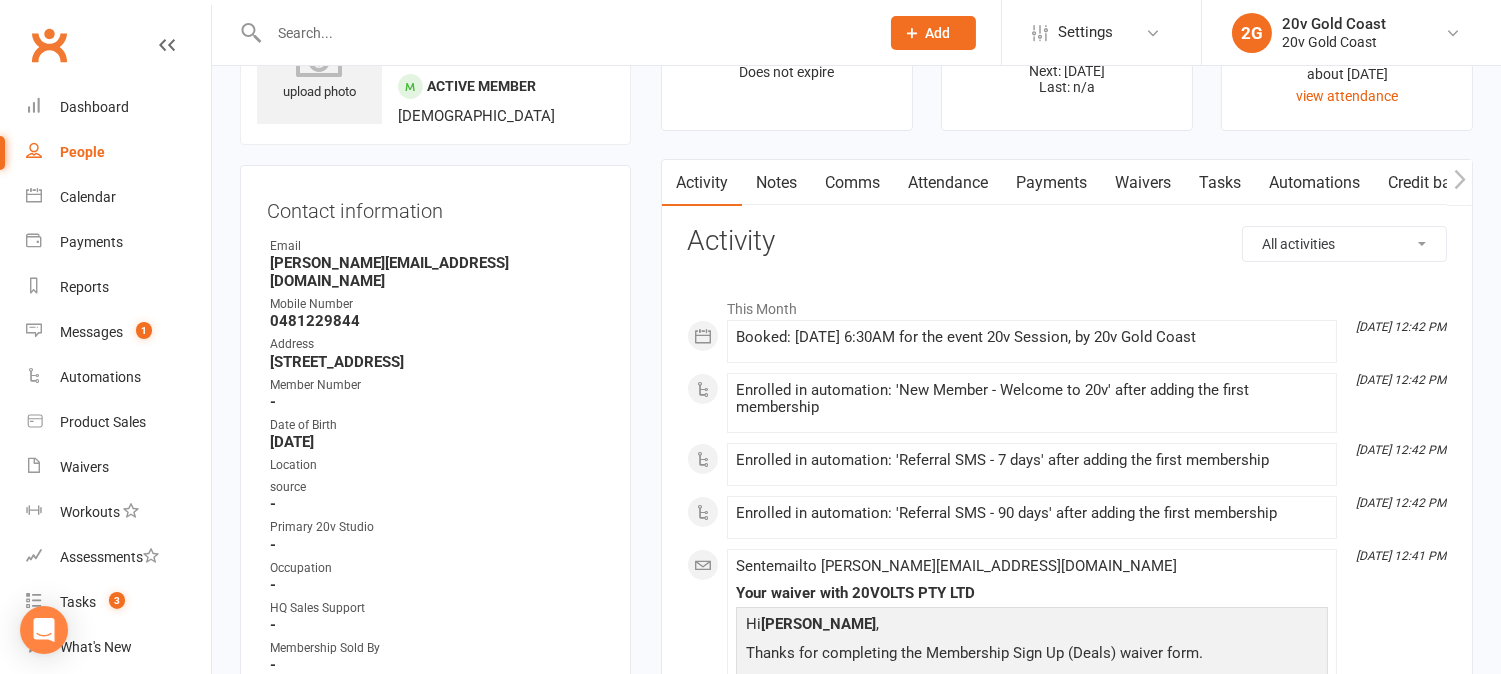 scroll, scrollTop: 0, scrollLeft: 0, axis: both 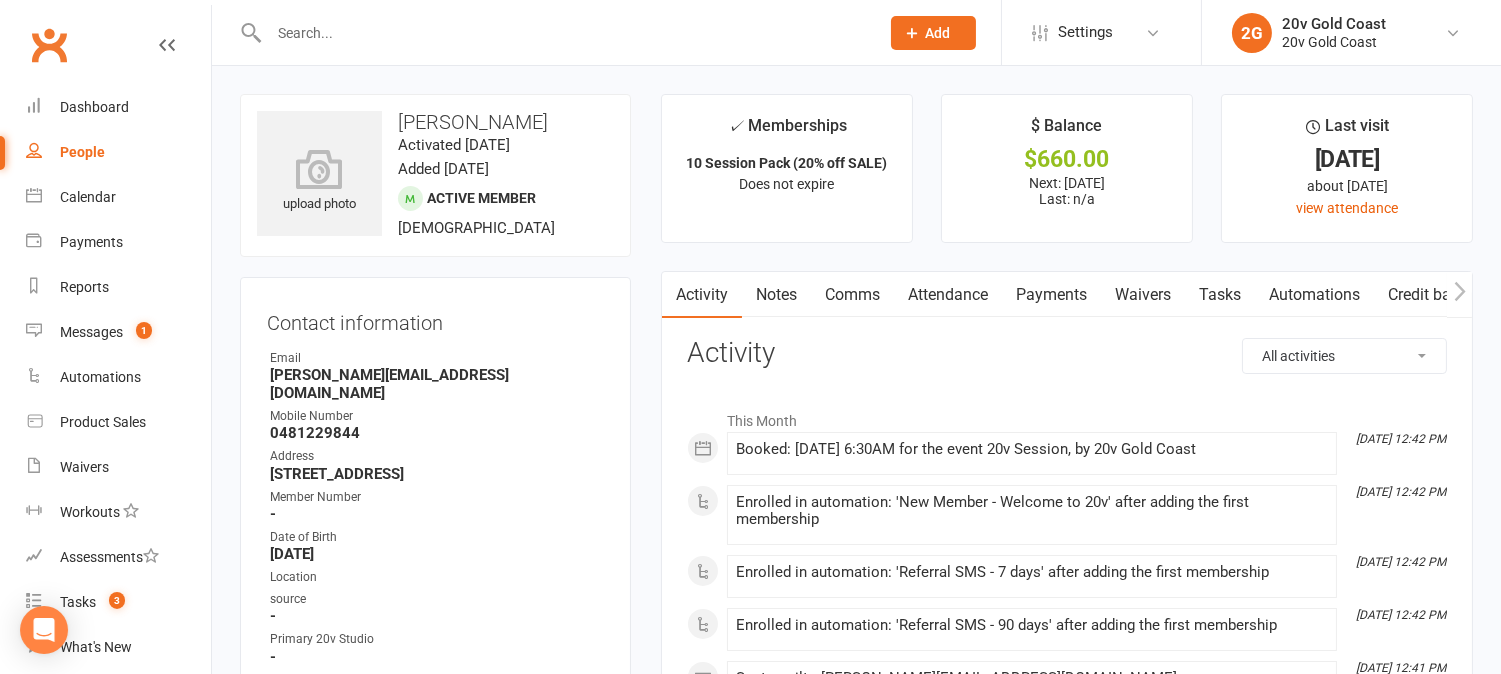 click on "Comms" at bounding box center (852, 295) 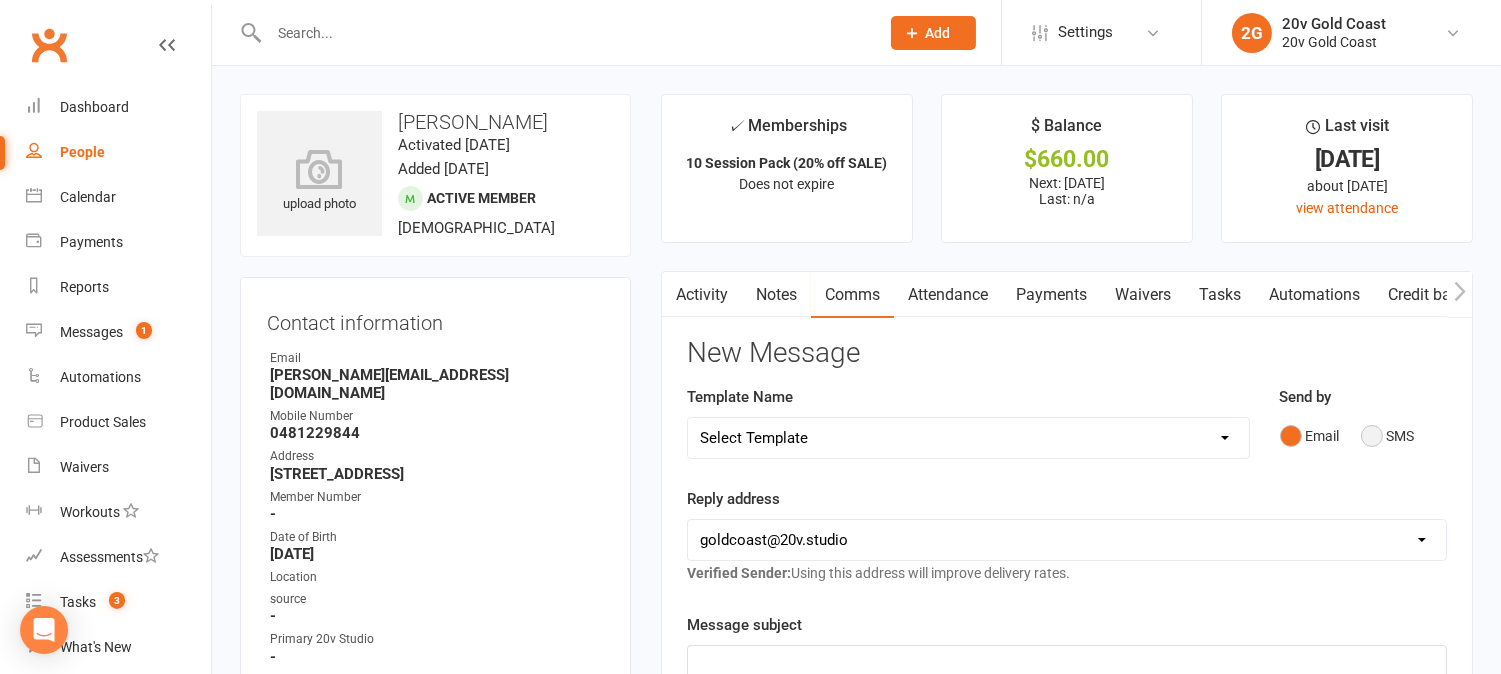 click on "SMS" at bounding box center [1388, 436] 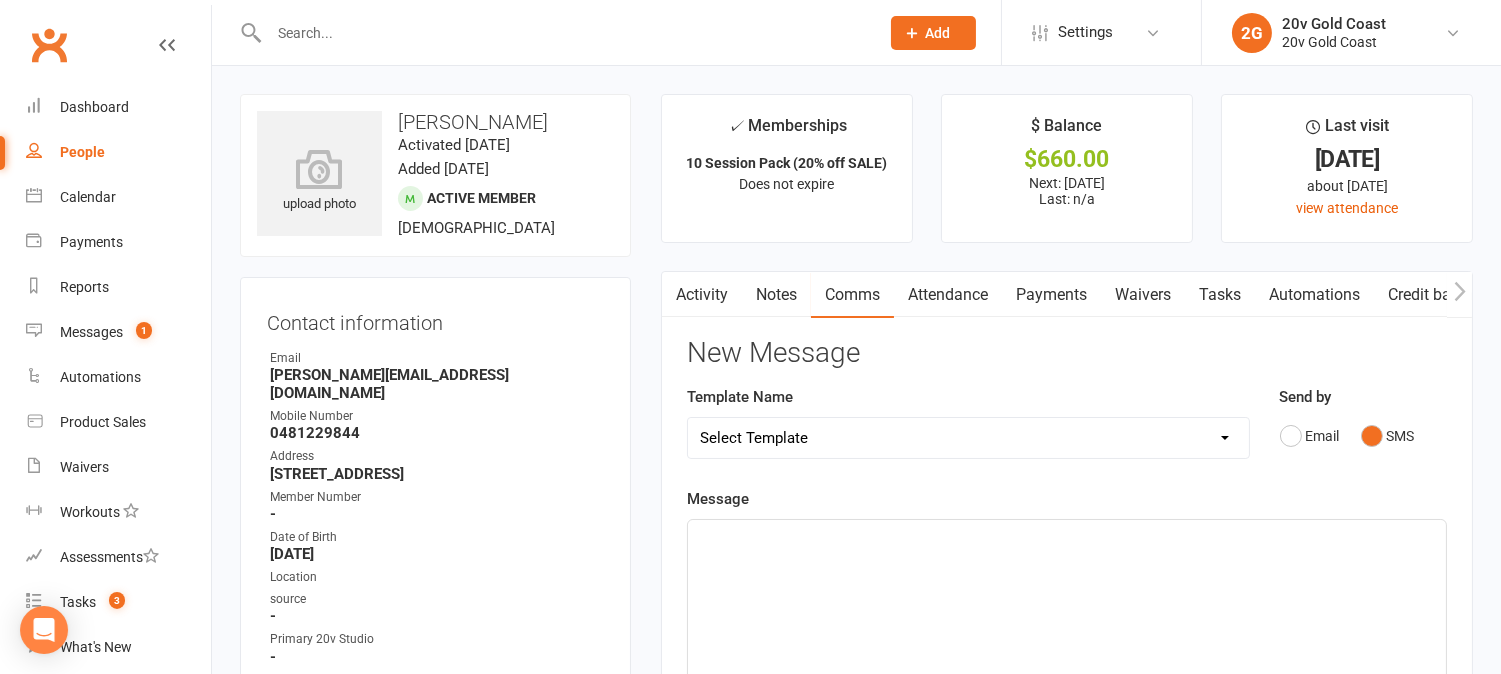 click on "﻿" 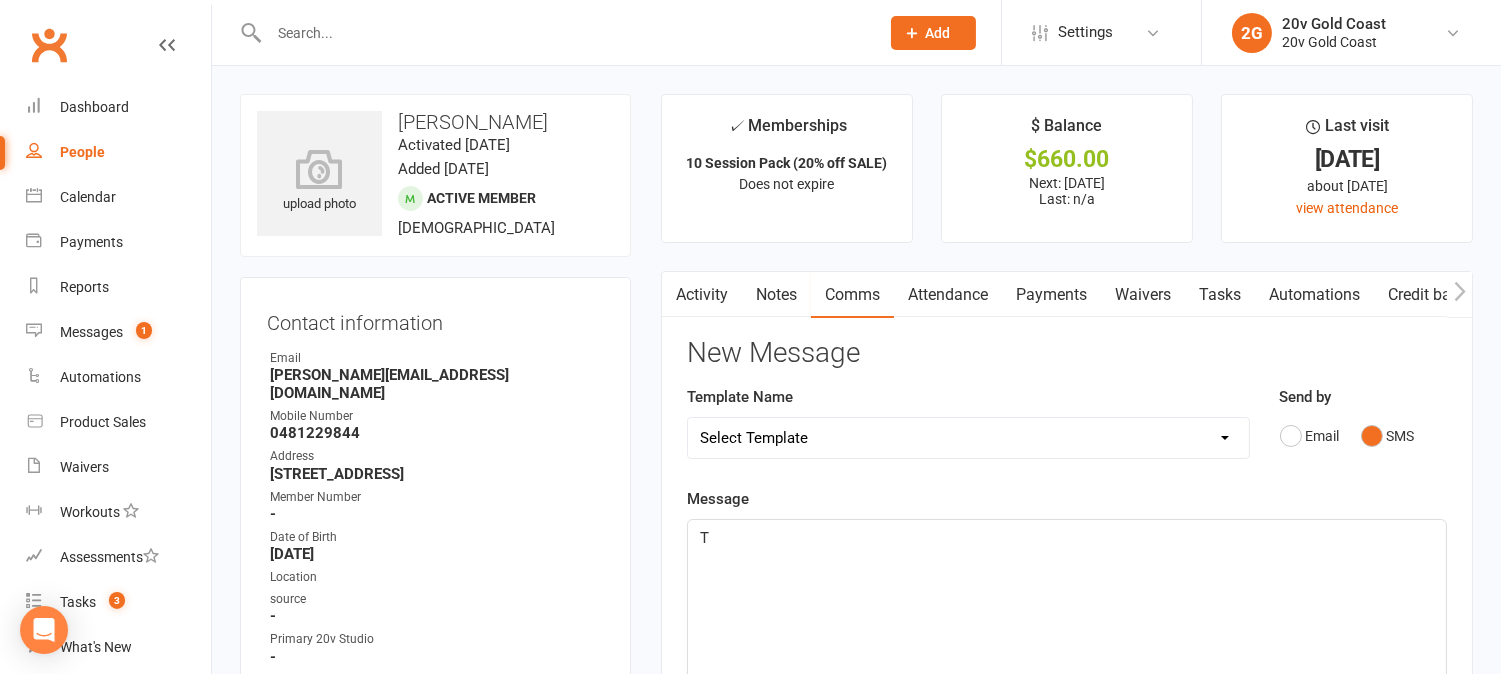 type 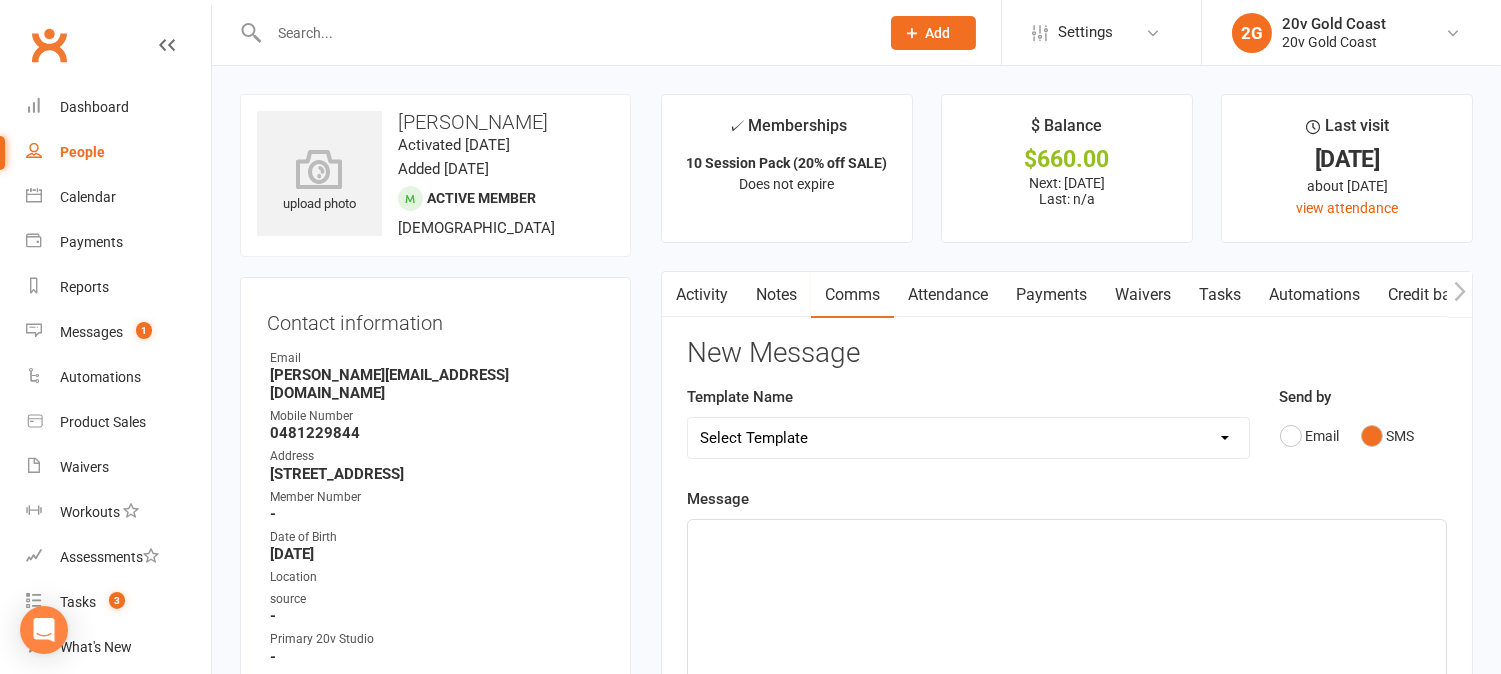click on "Activity" at bounding box center (702, 295) 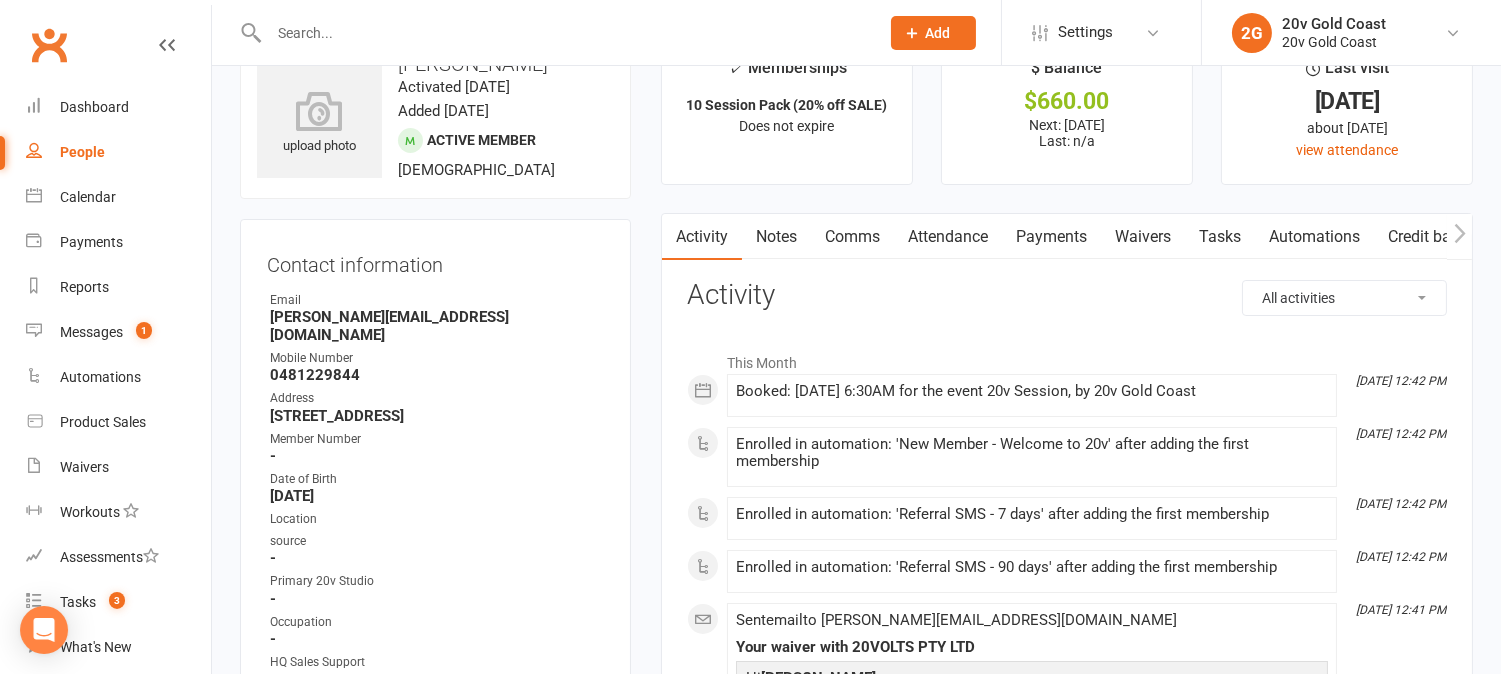 scroll, scrollTop: 0, scrollLeft: 0, axis: both 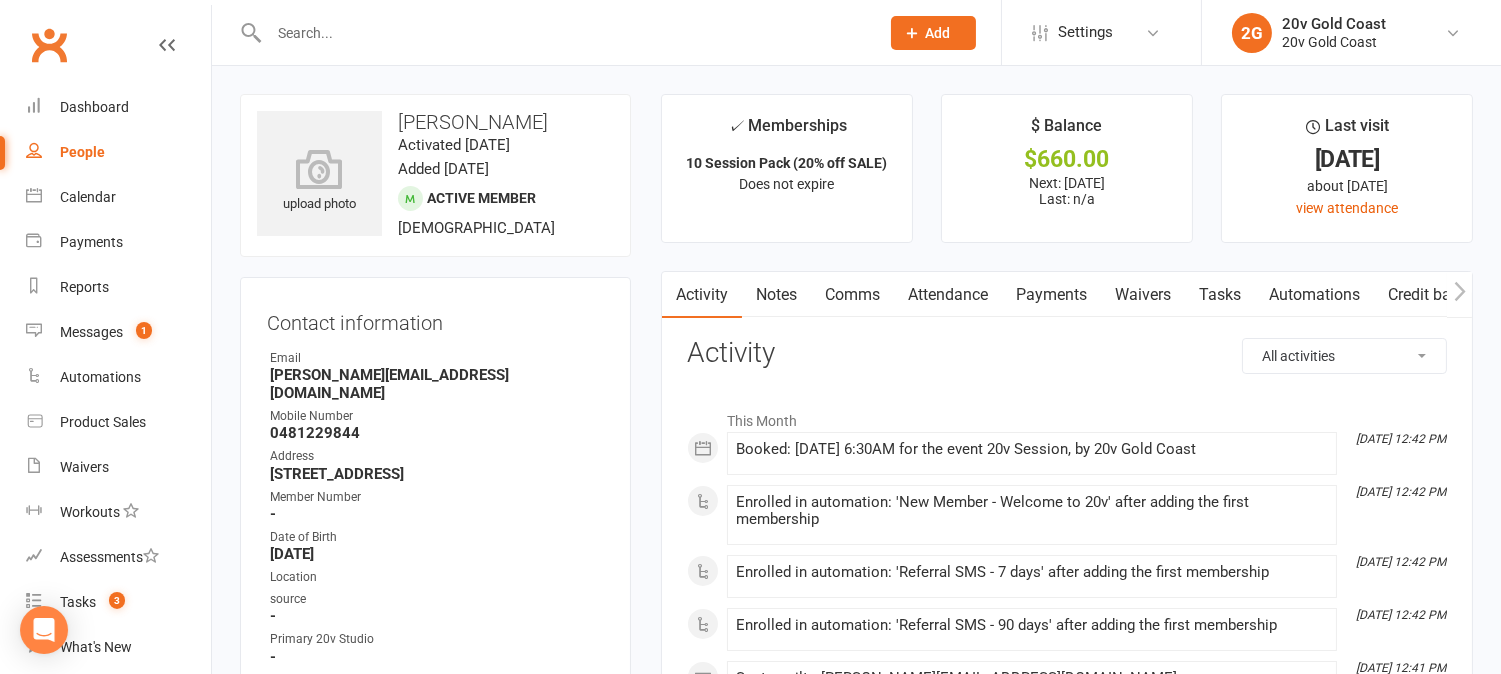 click on "Comms" at bounding box center (852, 295) 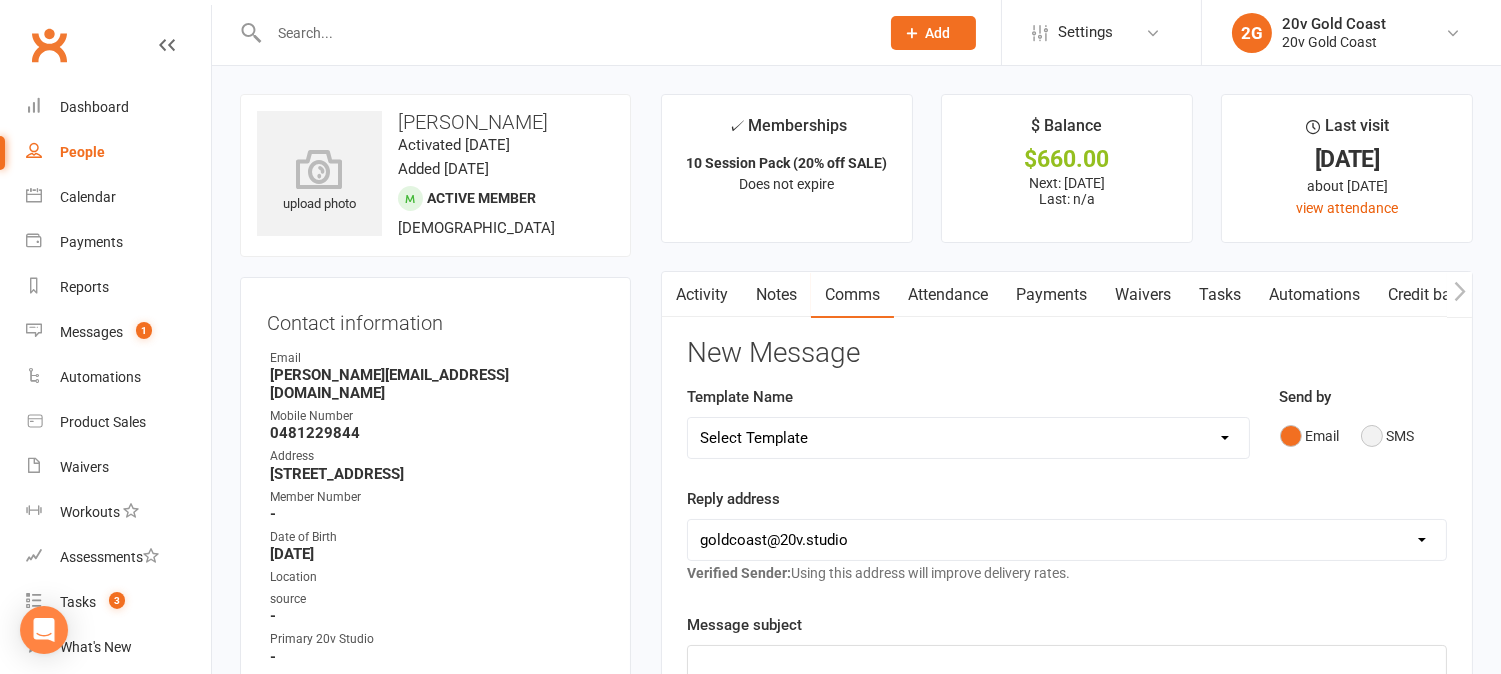 drag, startPoint x: 1382, startPoint y: 437, endPoint x: 1384, endPoint y: 508, distance: 71.02816 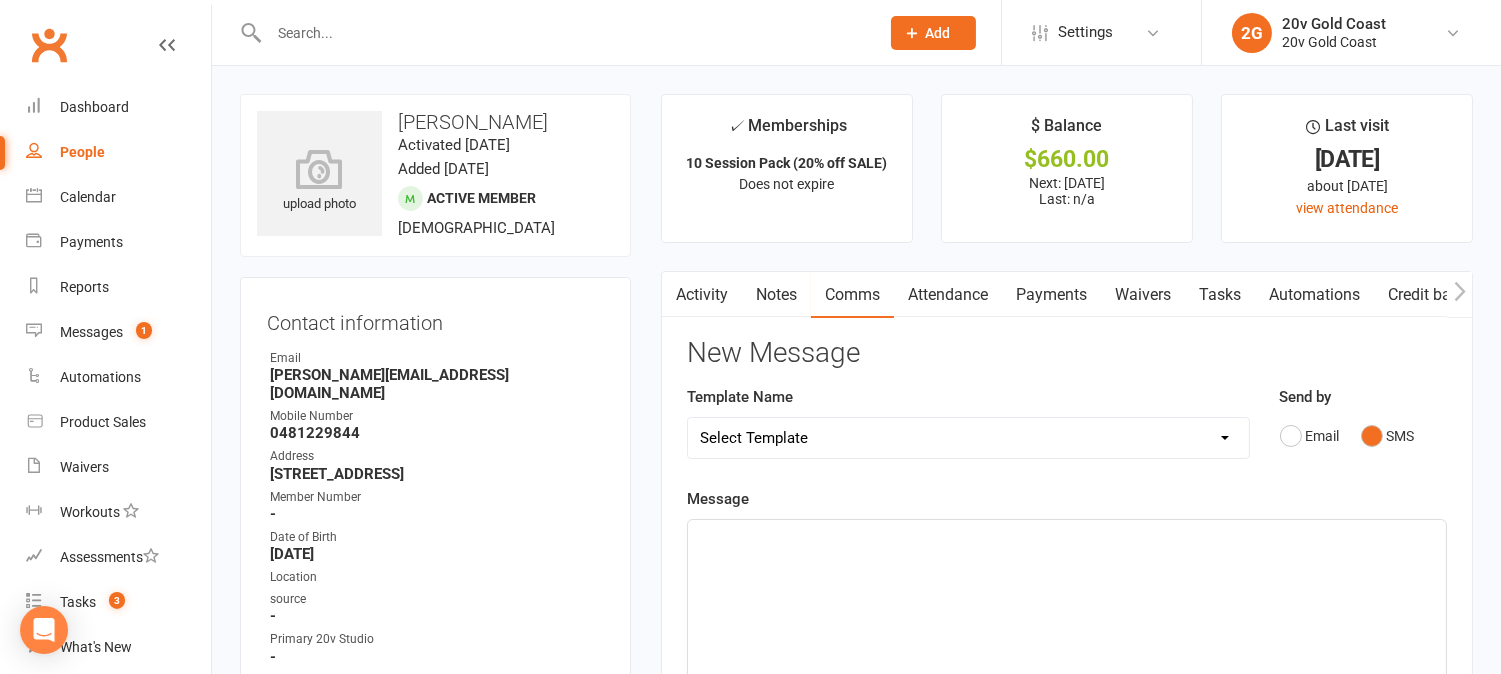 click on "﻿" 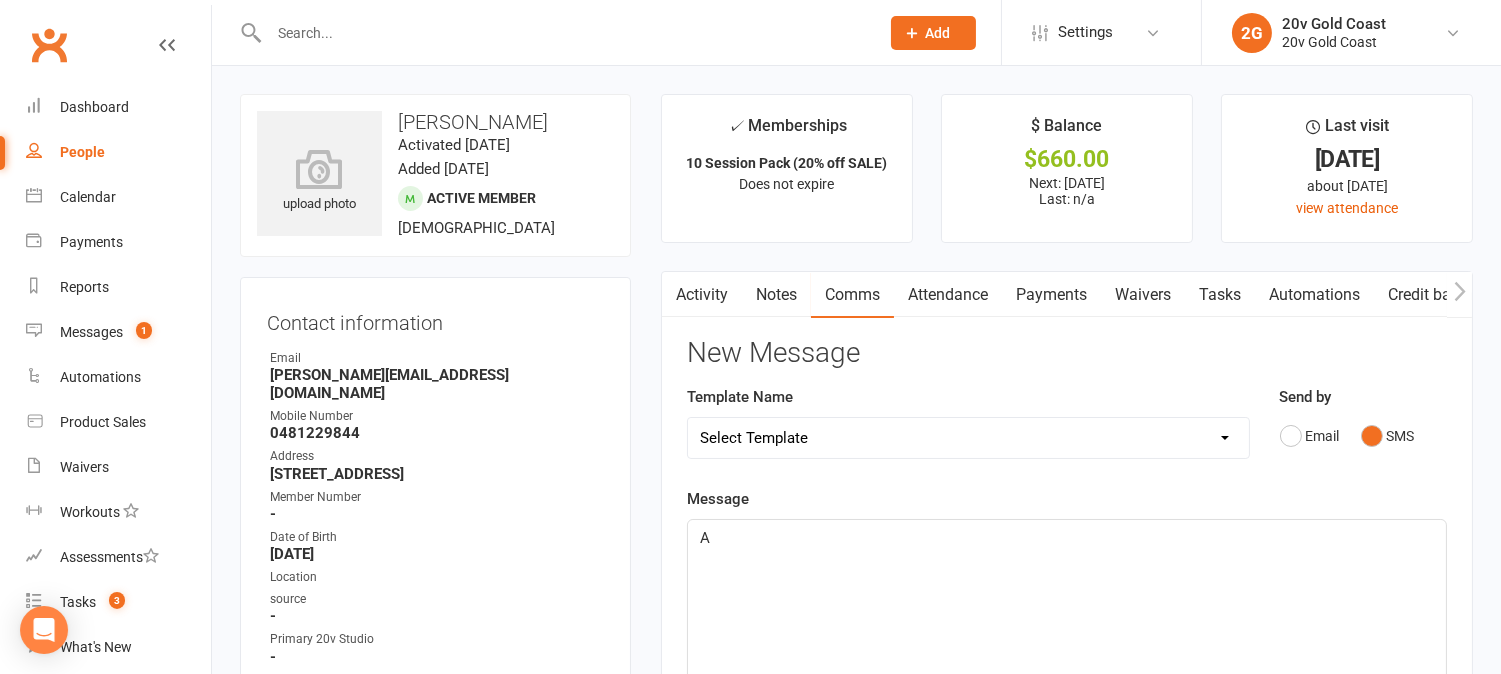 type 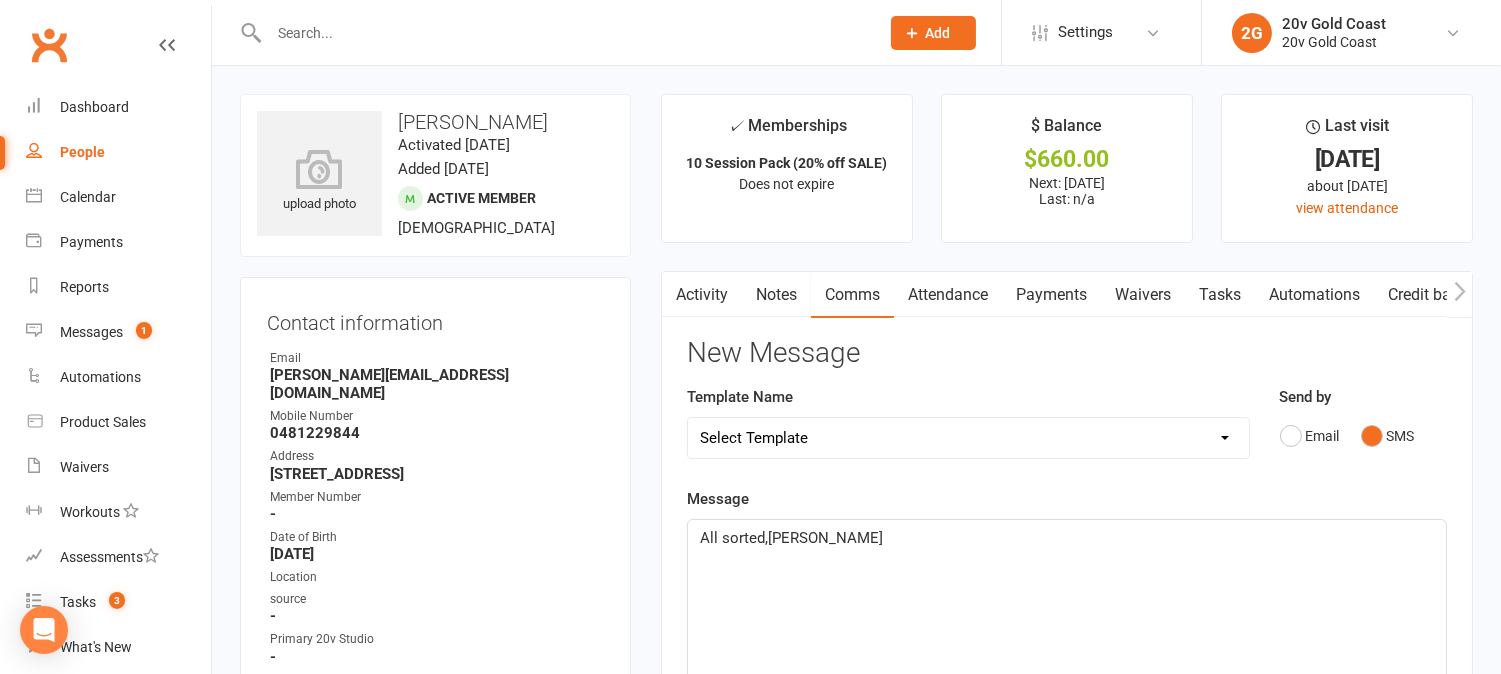 click on "All sorted,Felicity" 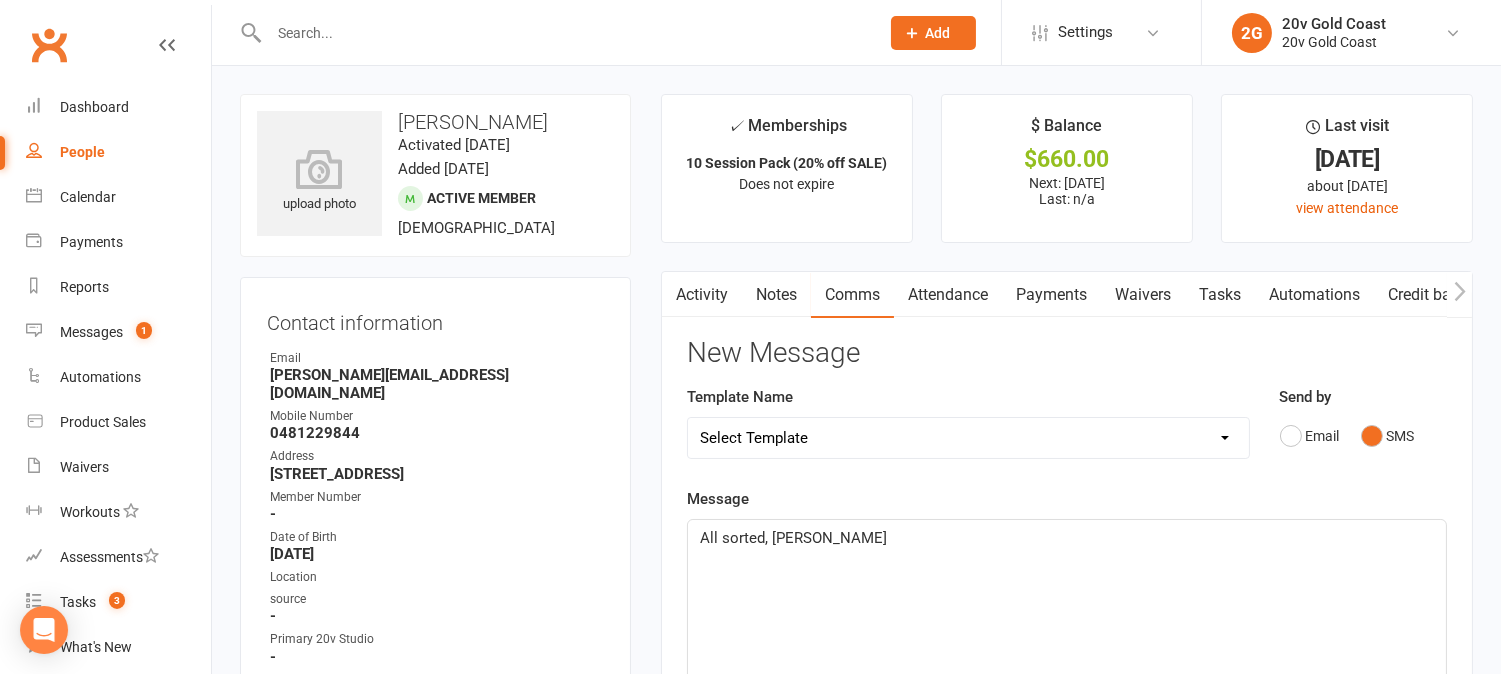 click on "All sorted, Felicity" 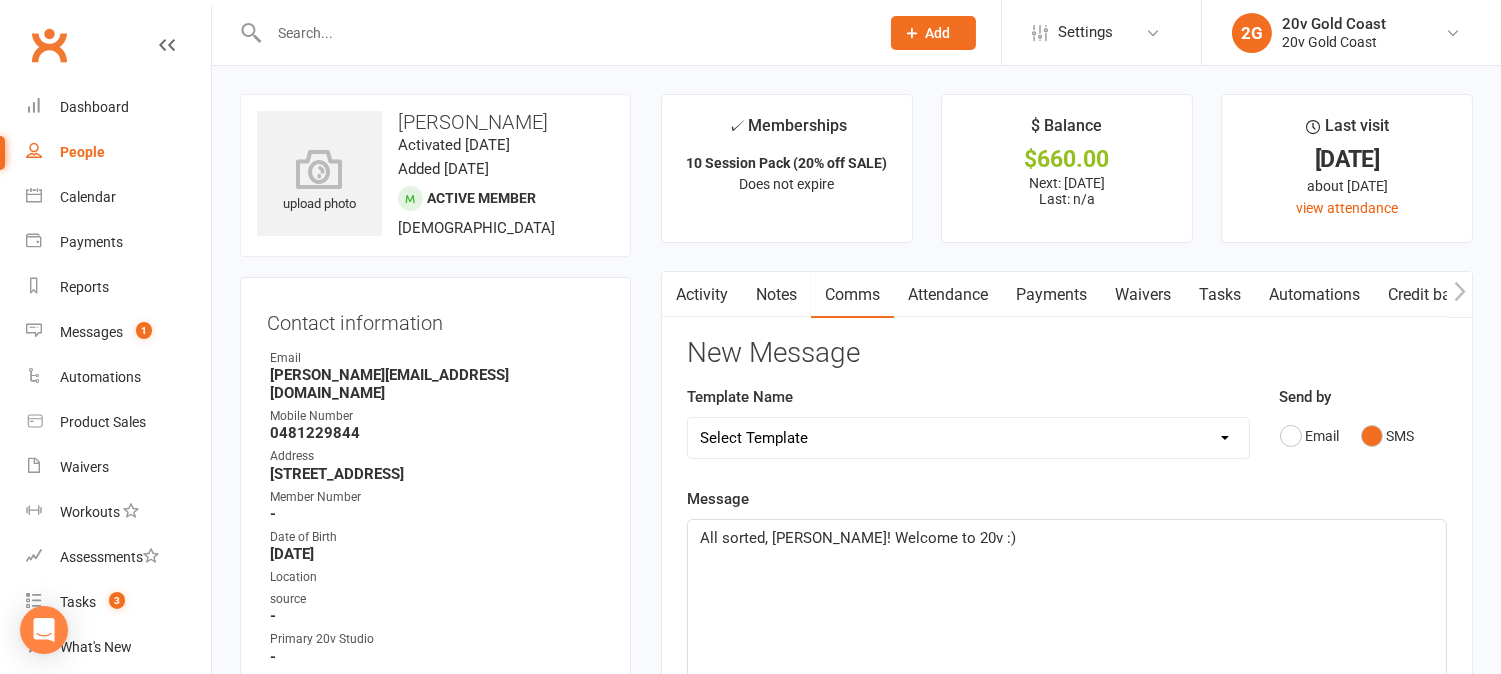 click on "All sorted, Felicity! Welcome to 20v :)" 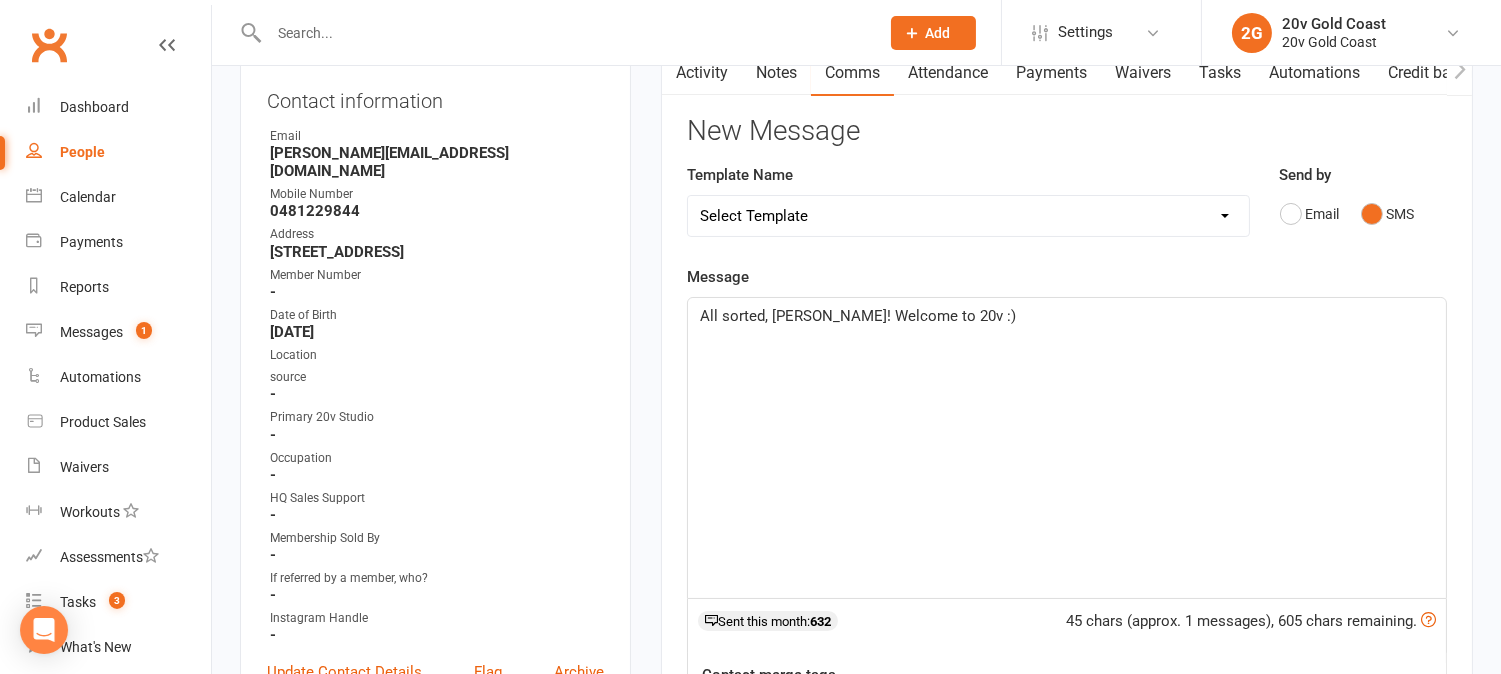 scroll, scrollTop: 111, scrollLeft: 0, axis: vertical 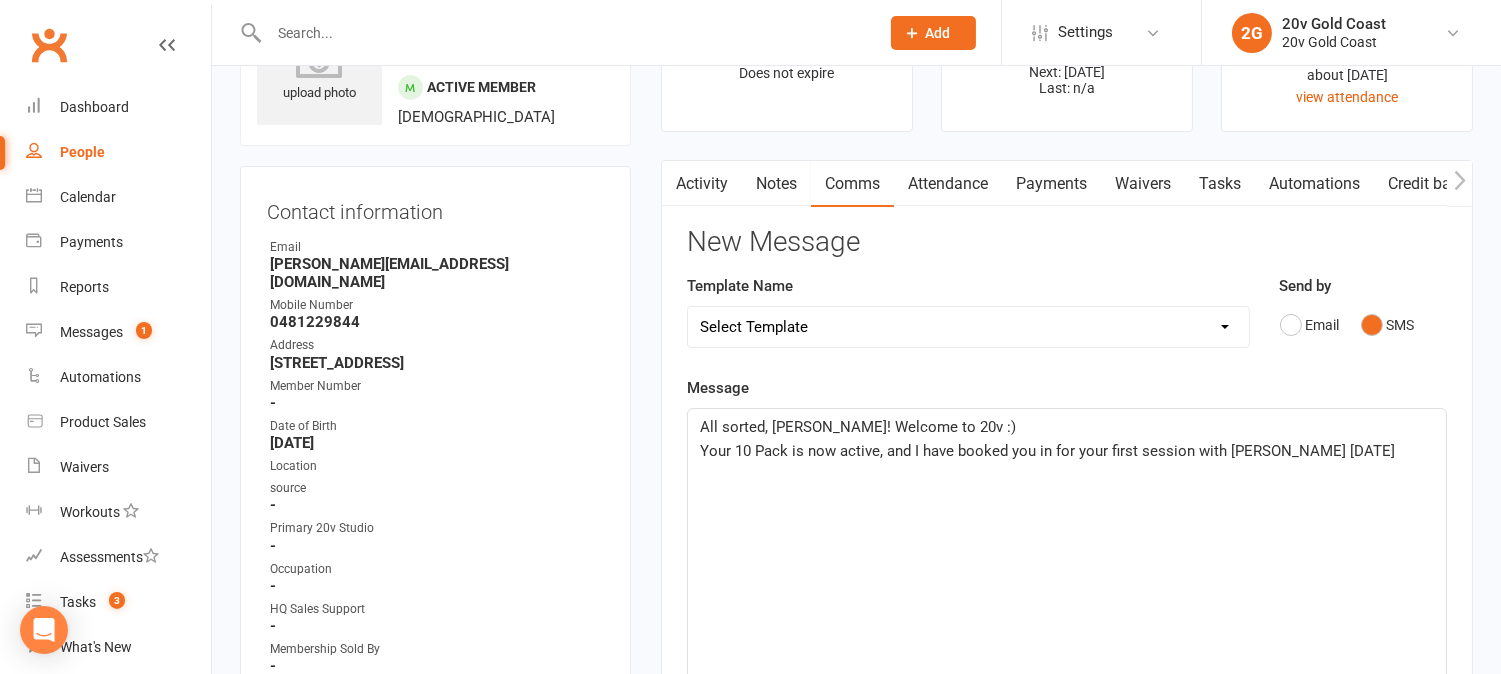 click on "Your 10 Pack is now active, and I have booked you in for your first session with Kim next Friday" 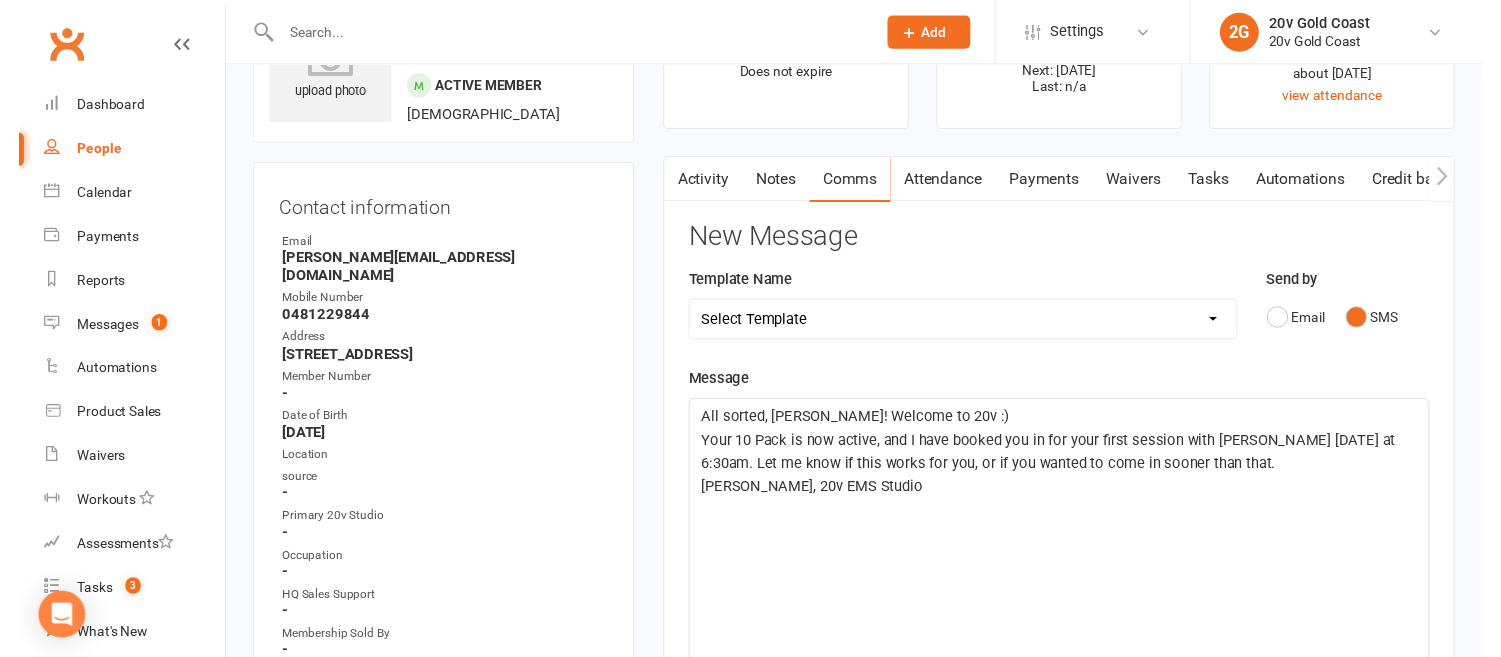 scroll, scrollTop: 1000, scrollLeft: 0, axis: vertical 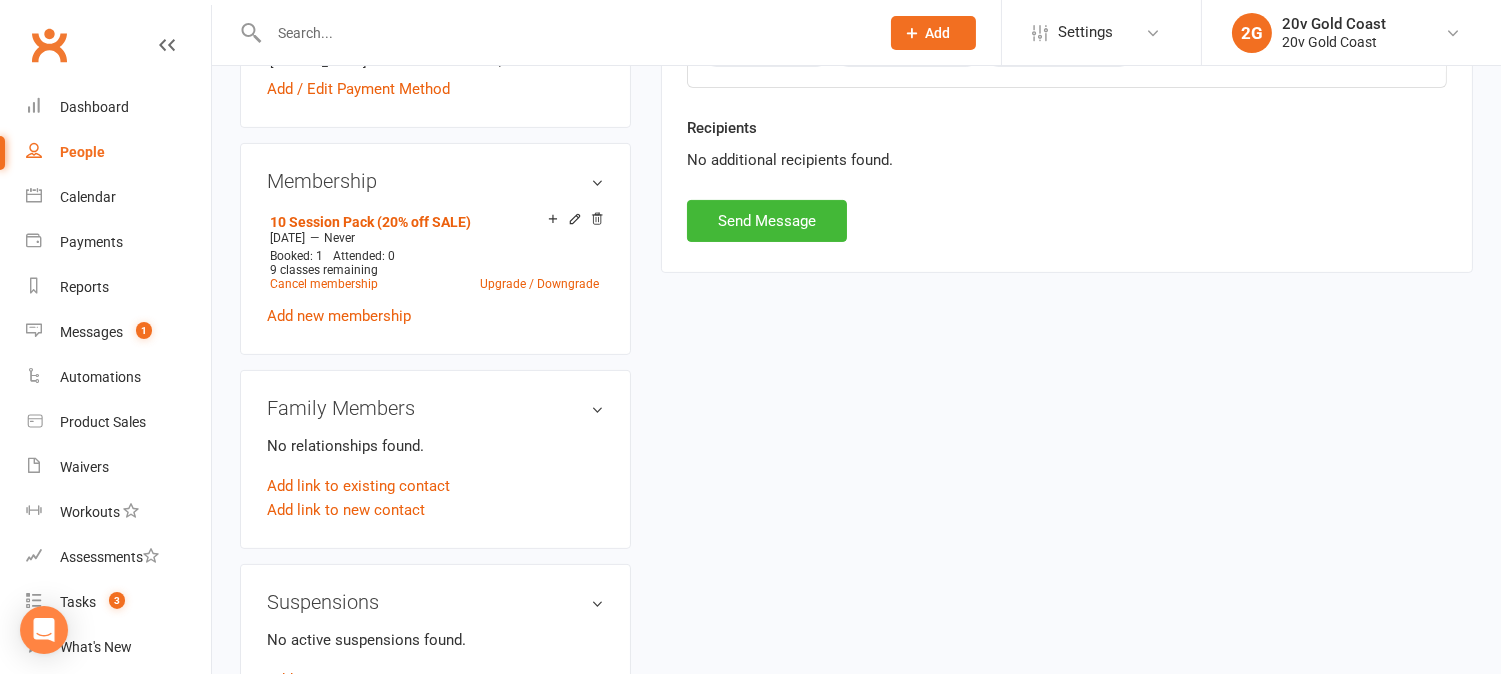click on "Recipients No additional recipients found." at bounding box center [1067, 158] 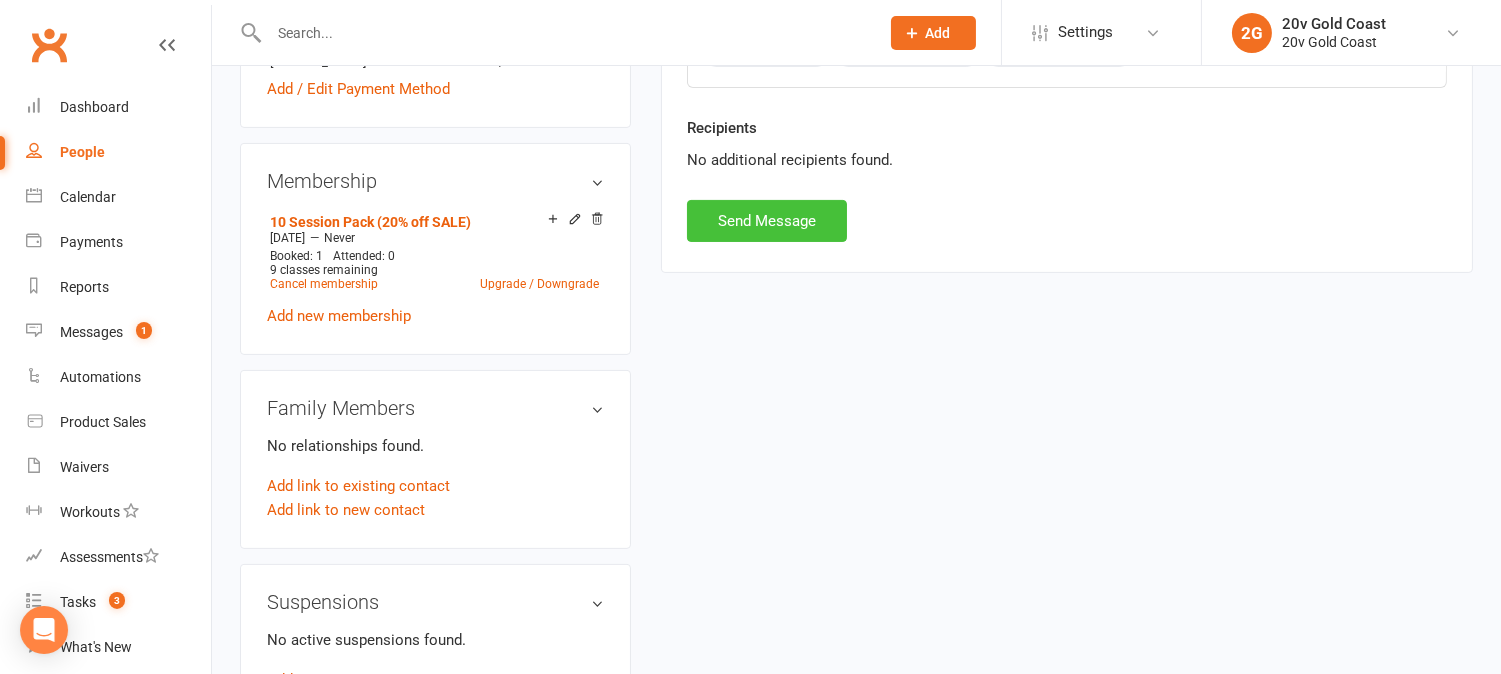 click on "Send Message" at bounding box center (767, 221) 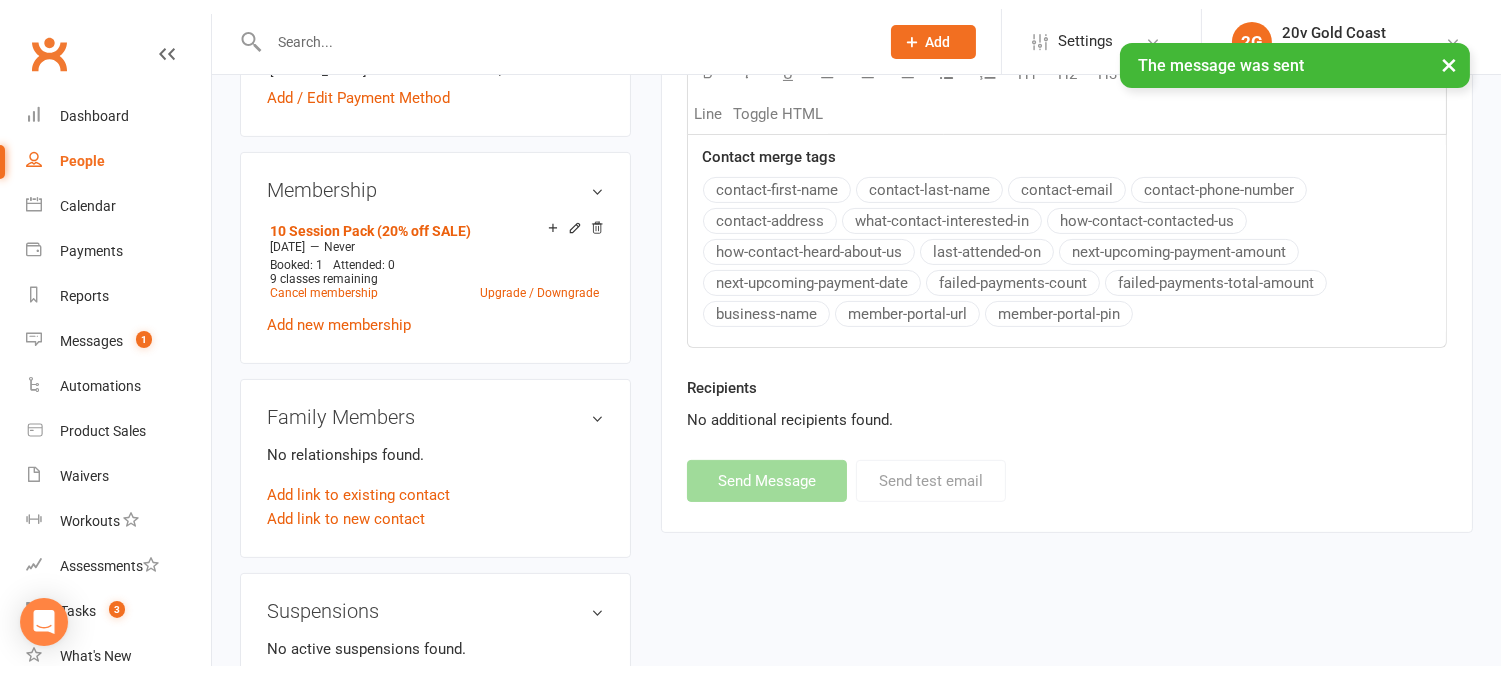 scroll, scrollTop: 111, scrollLeft: 0, axis: vertical 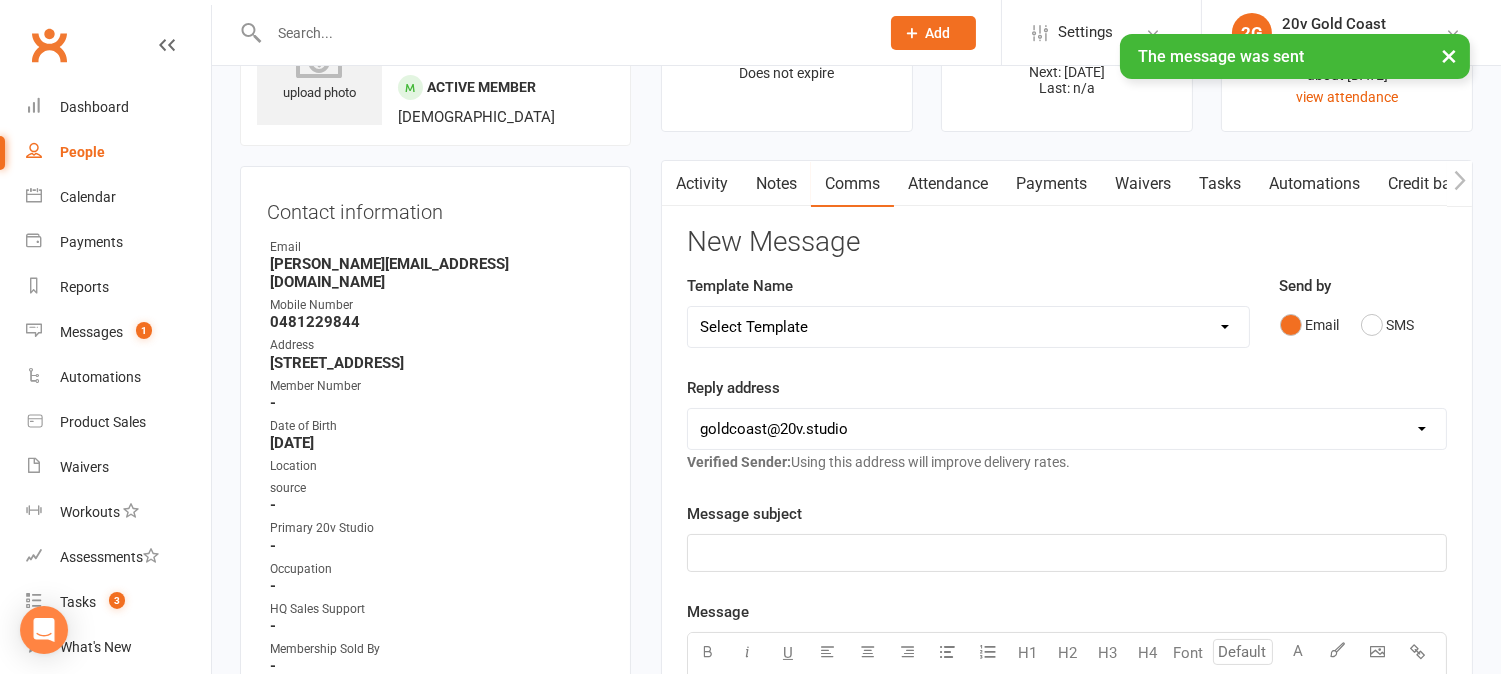 click on "Activity" at bounding box center (702, 184) 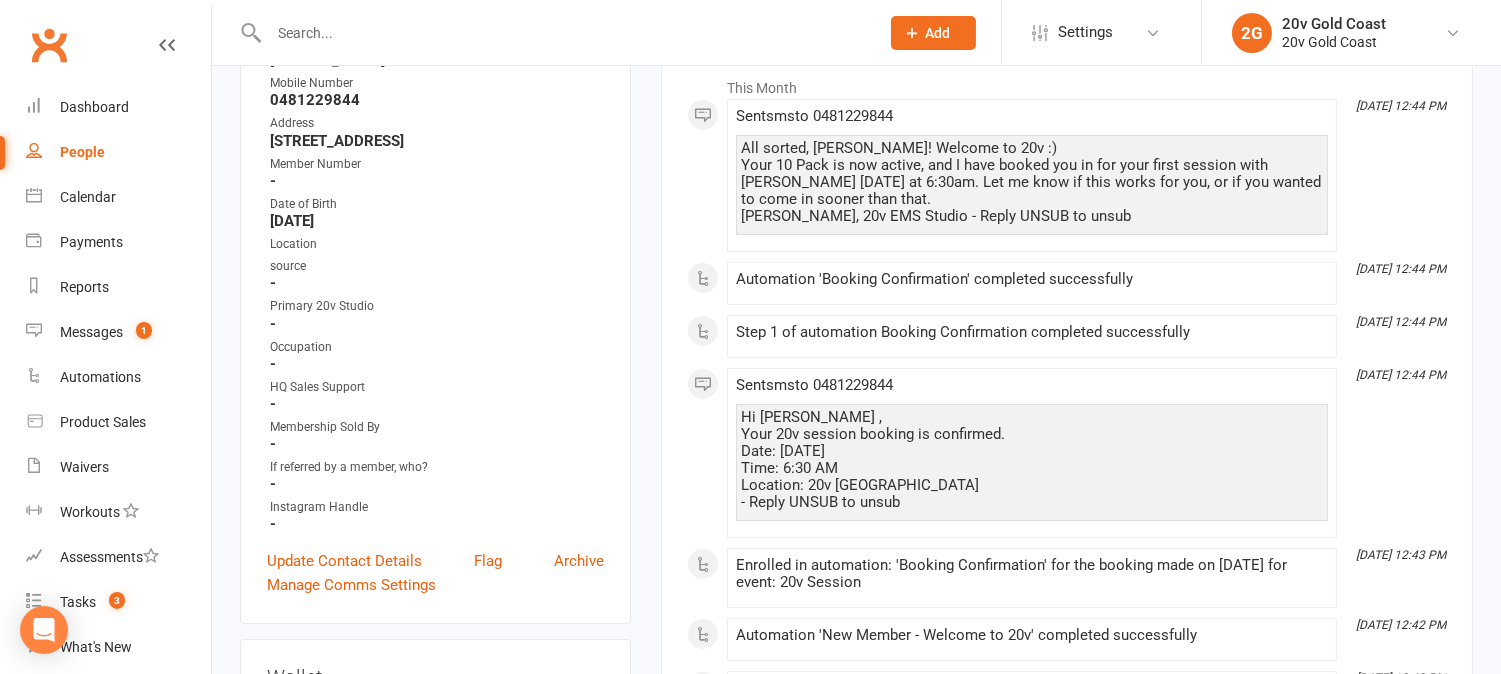 scroll, scrollTop: 111, scrollLeft: 0, axis: vertical 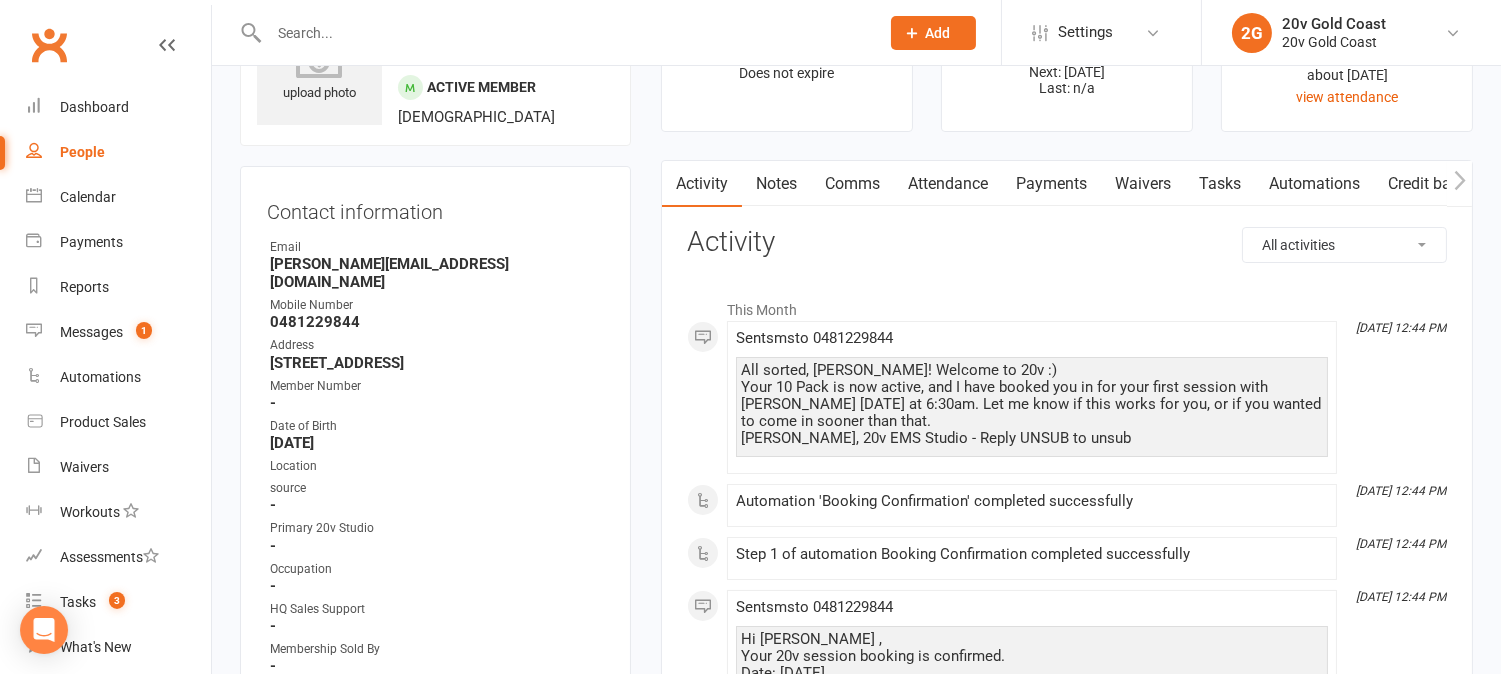 click on "Payments" at bounding box center [1051, 184] 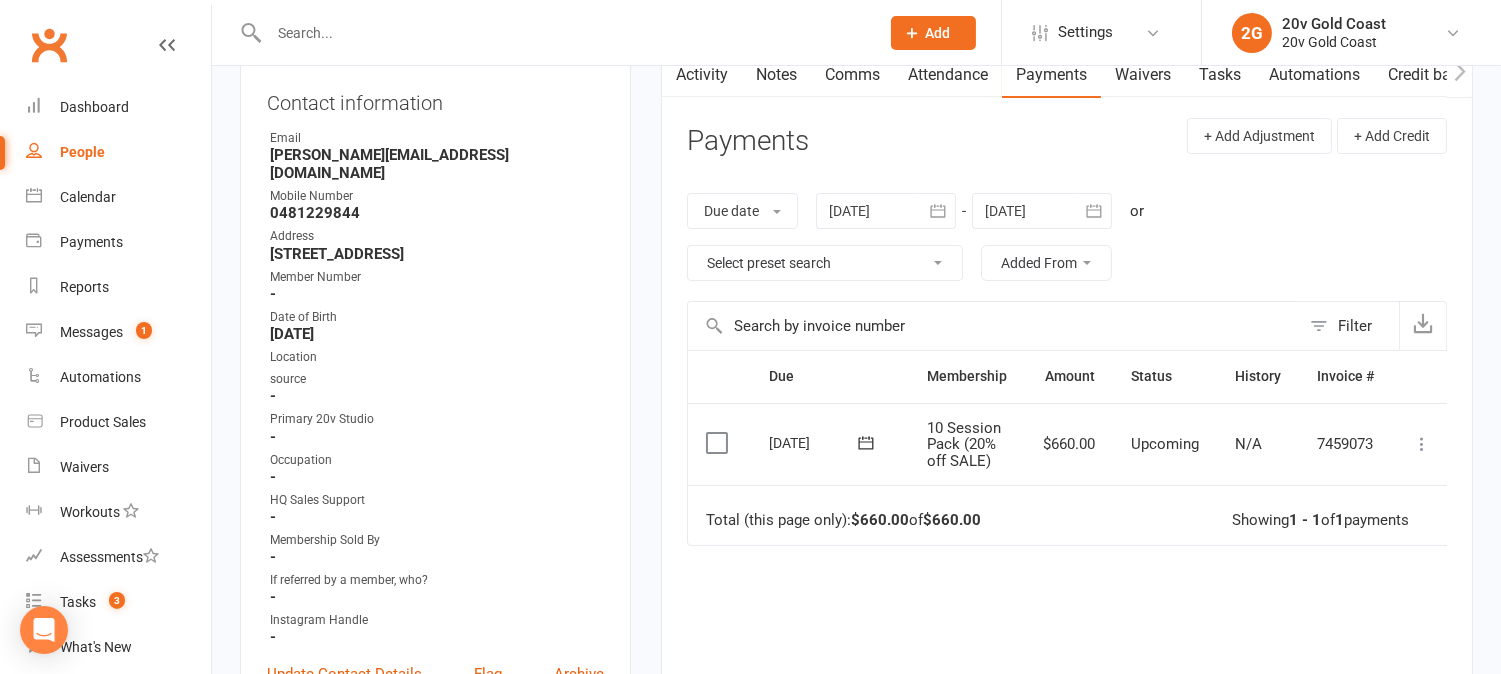 scroll, scrollTop: 111, scrollLeft: 0, axis: vertical 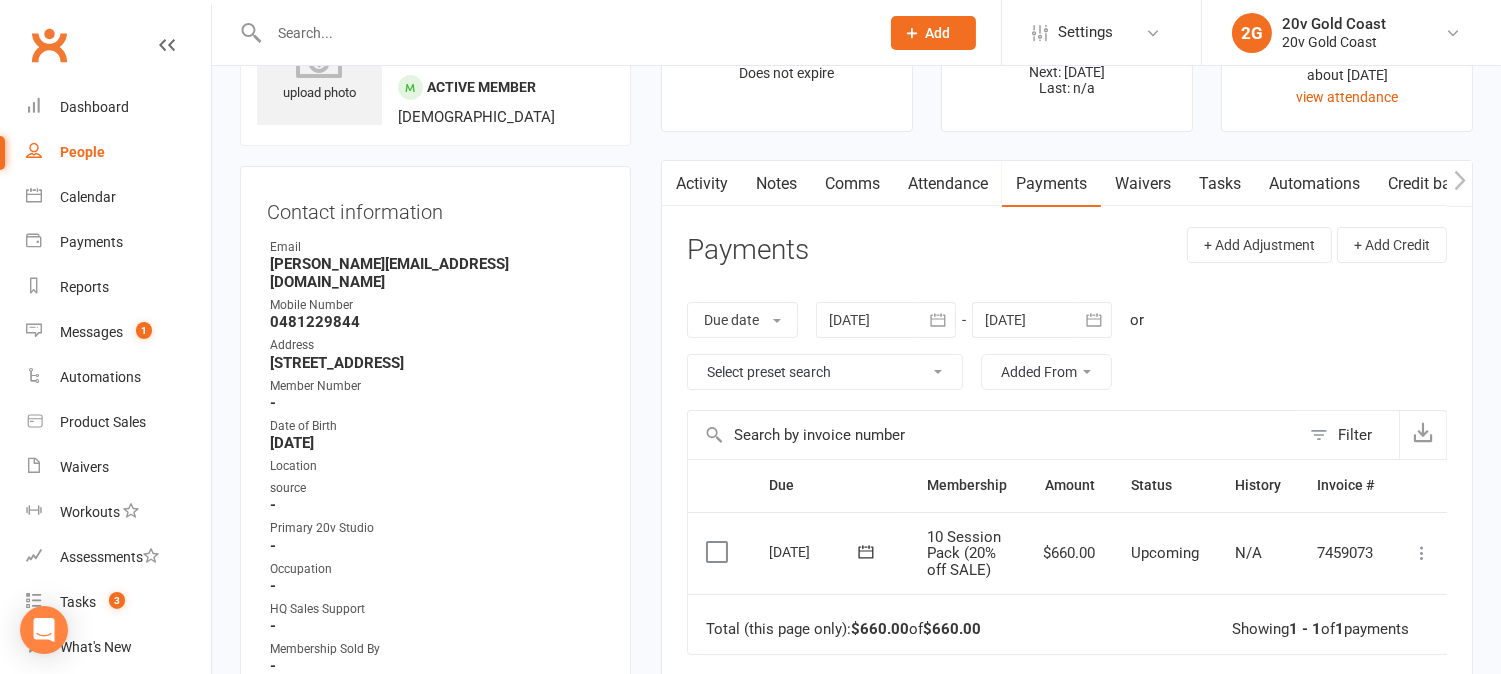 click on "Activity" at bounding box center (702, 184) 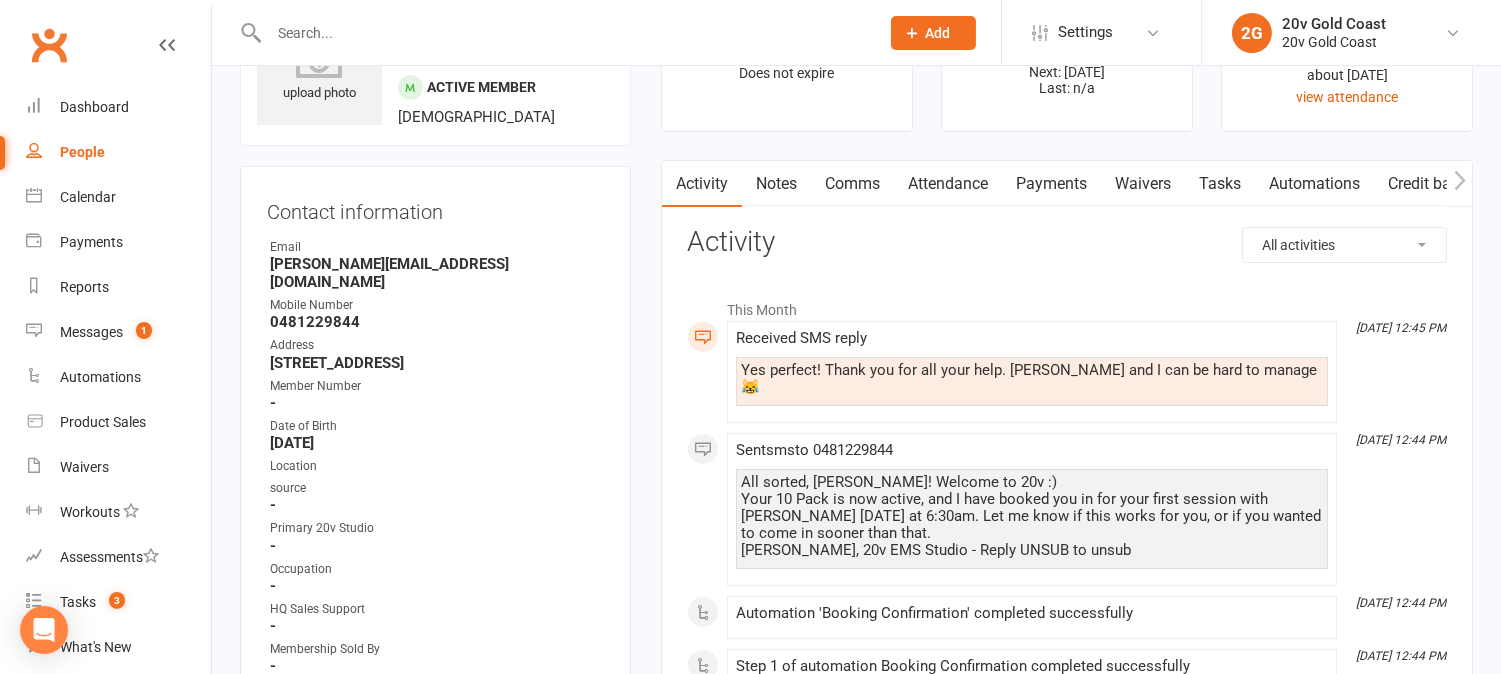 click on "Comms" at bounding box center (852, 184) 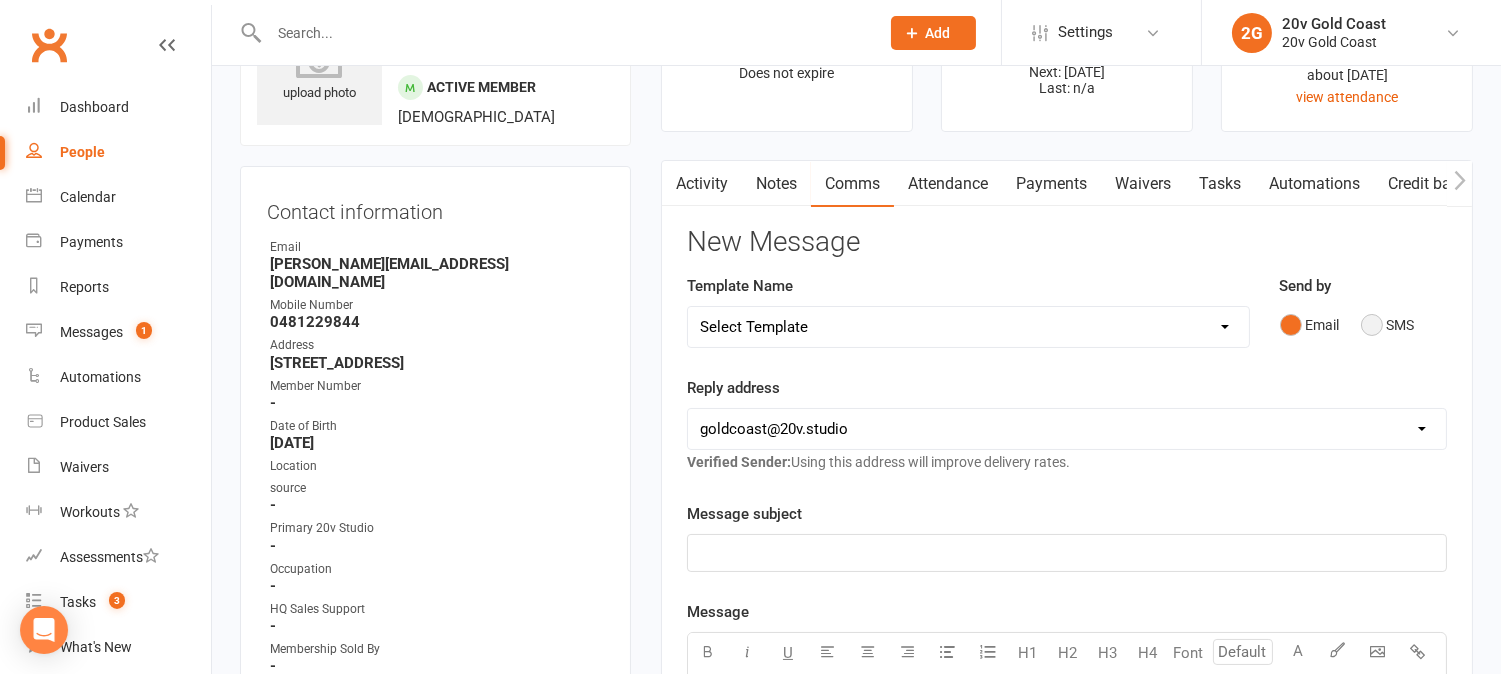 click on "SMS" at bounding box center (1388, 325) 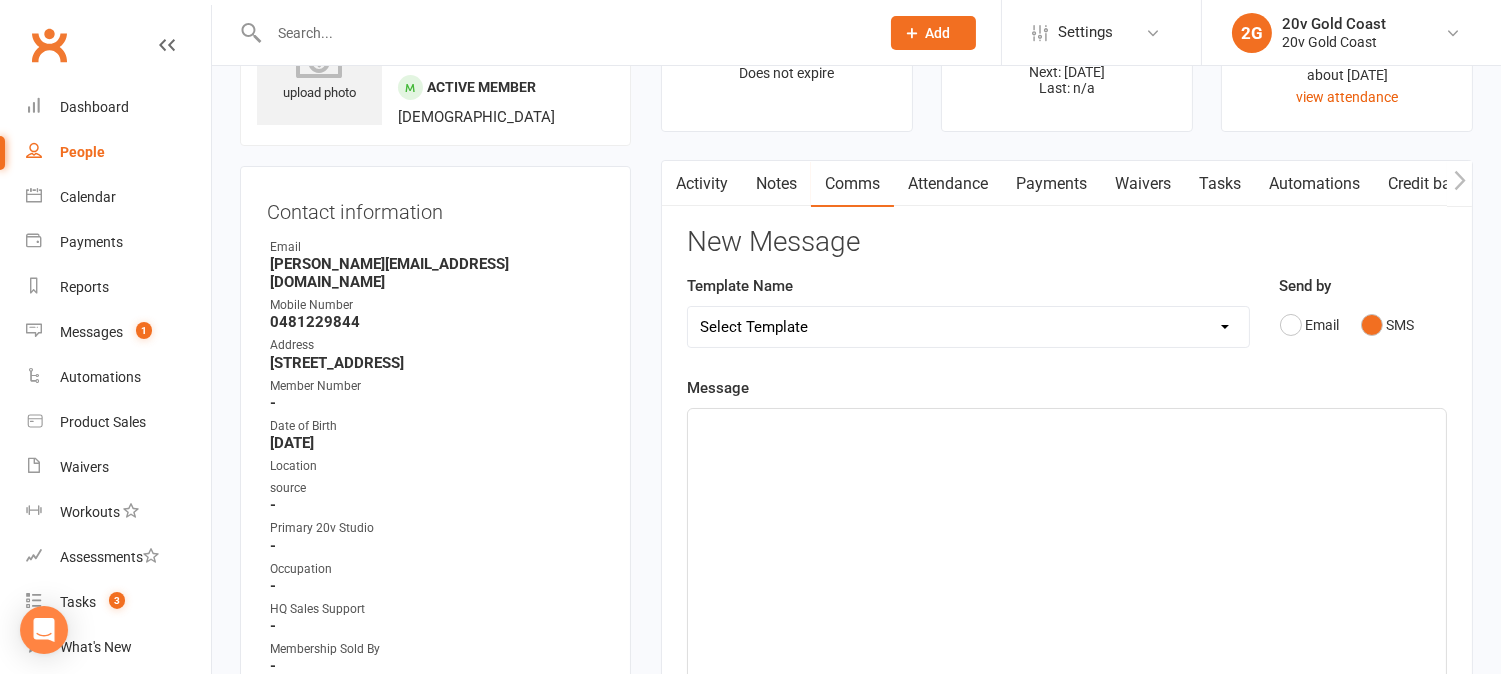 click on "﻿" 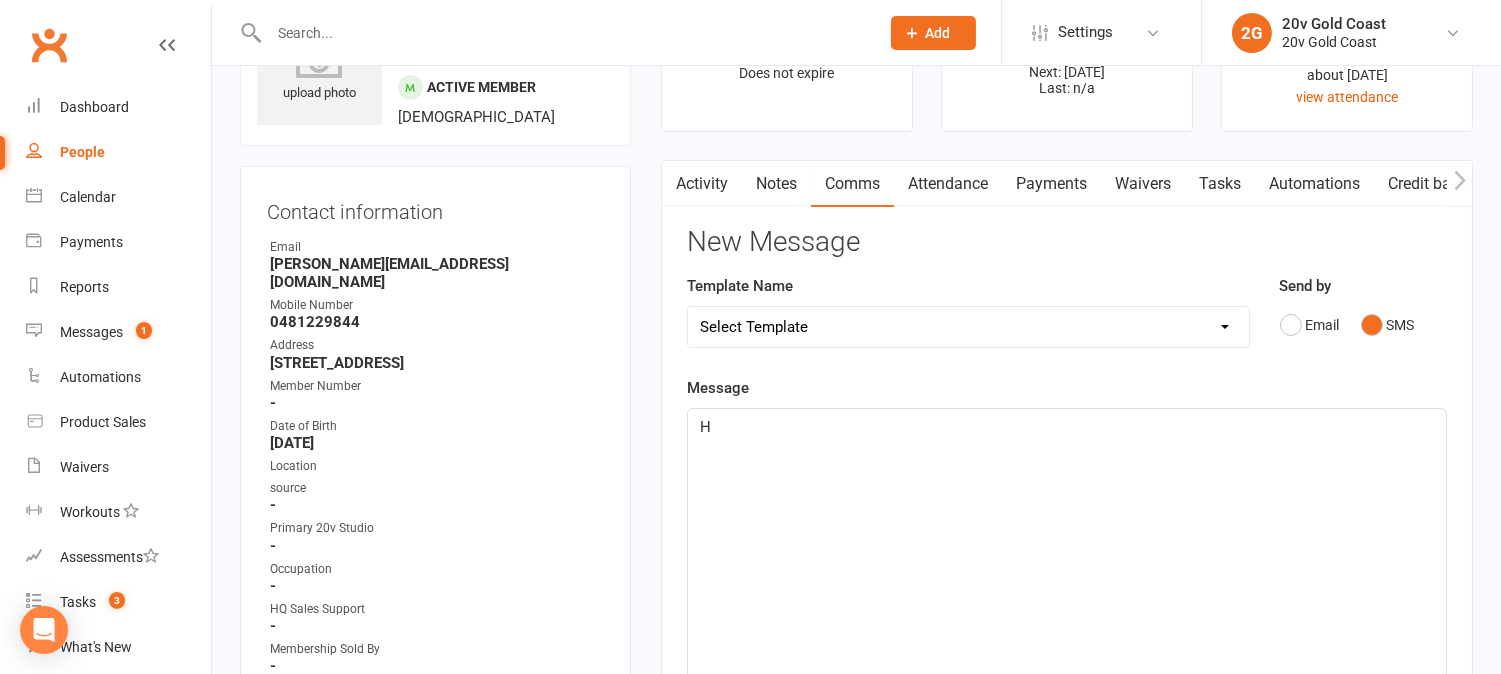 type 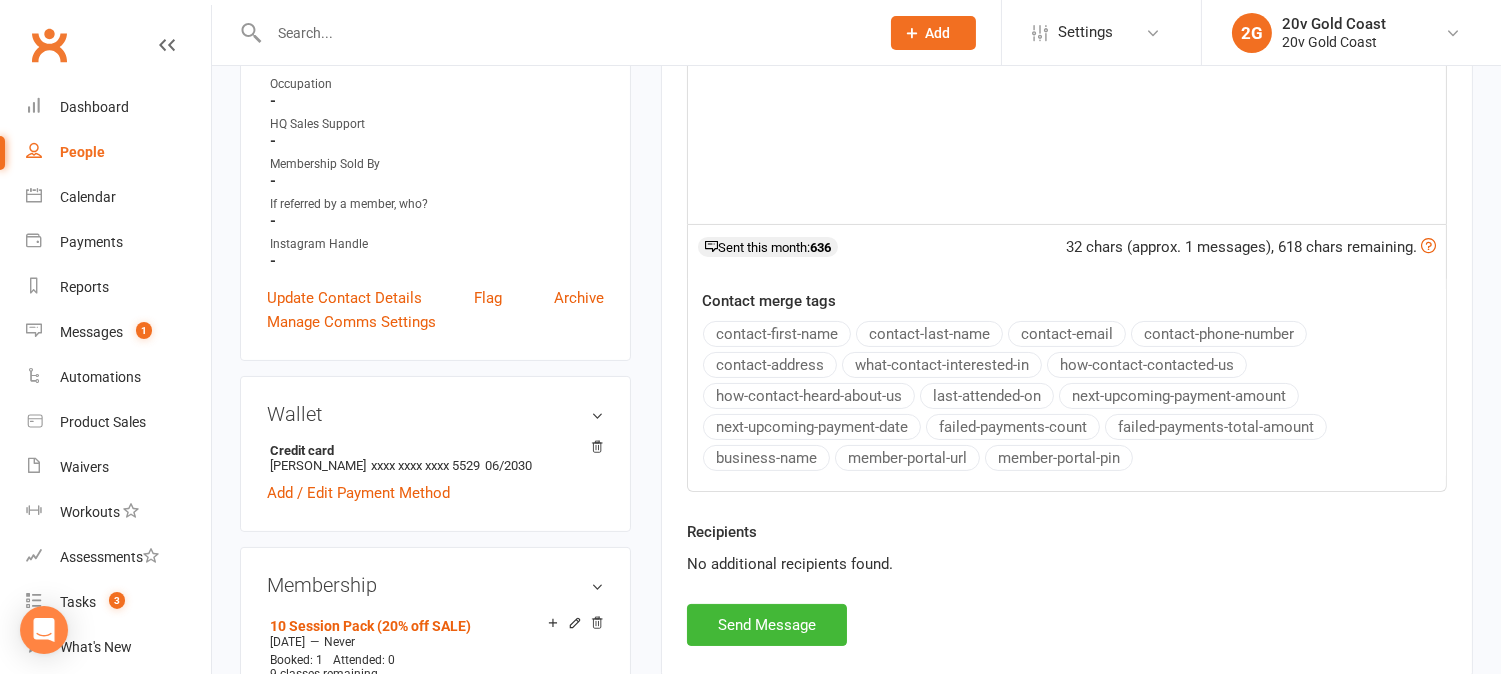 scroll, scrollTop: 666, scrollLeft: 0, axis: vertical 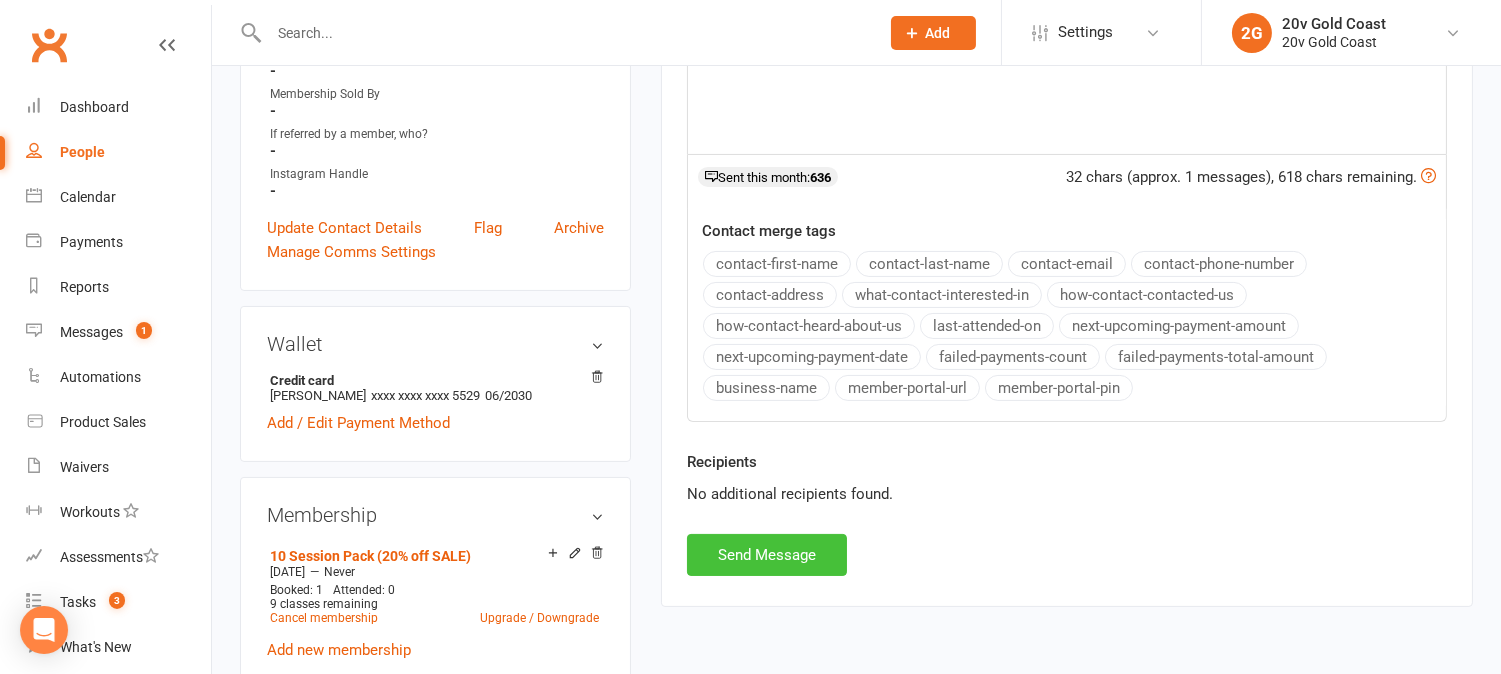 click on "Activity Notes Comms Attendance Payments Waivers Tasks Automations Credit balance
Payments + Add Adjustment + Add Credit Due date  Due date Date paid Date failed Date settled 10 Jun 2025
June 2025
Sun Mon Tue Wed Thu Fri Sat
23
01
02
03
04
05
06
07
24
08
09
10
11
12
13
14
25
15
16
17
18
19
20
21
26
22
23
24
25
26
27
28
27" at bounding box center (1067, 105) 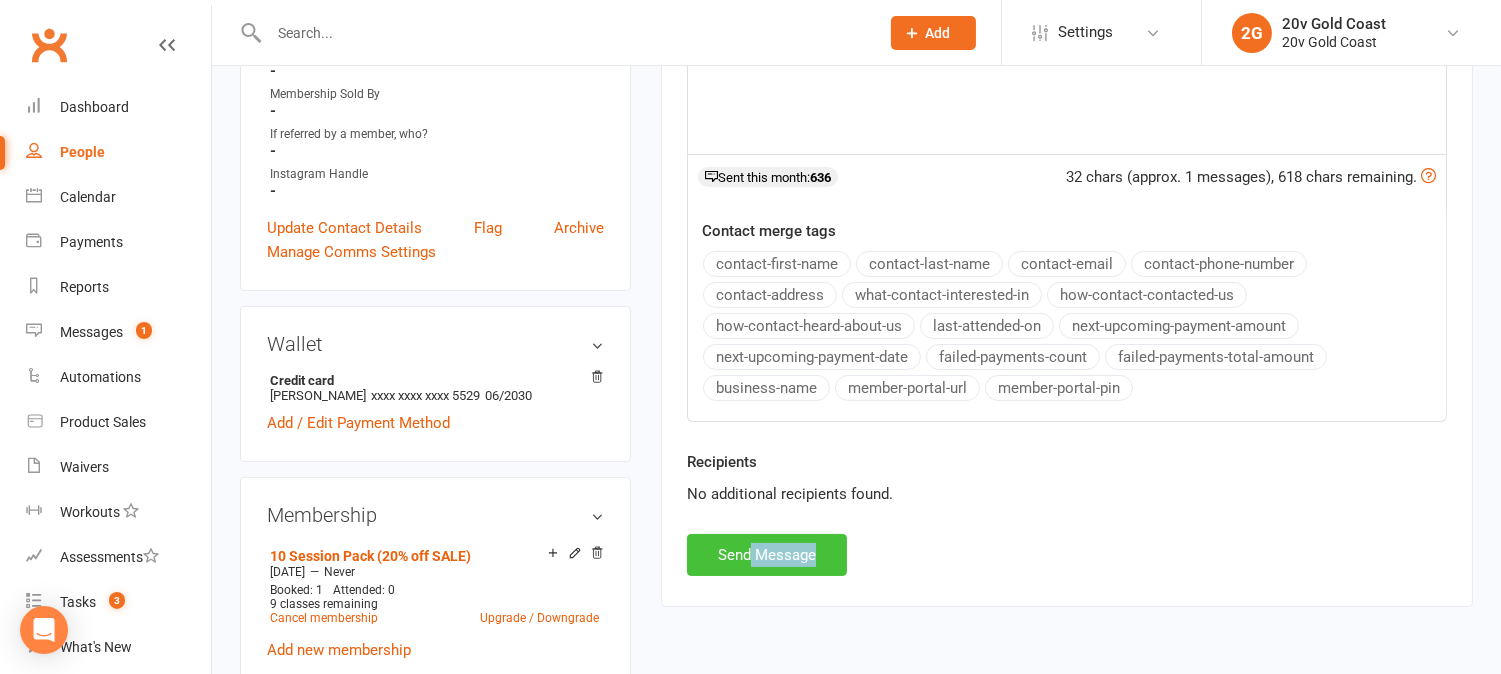 click on "Send Message" at bounding box center [767, 555] 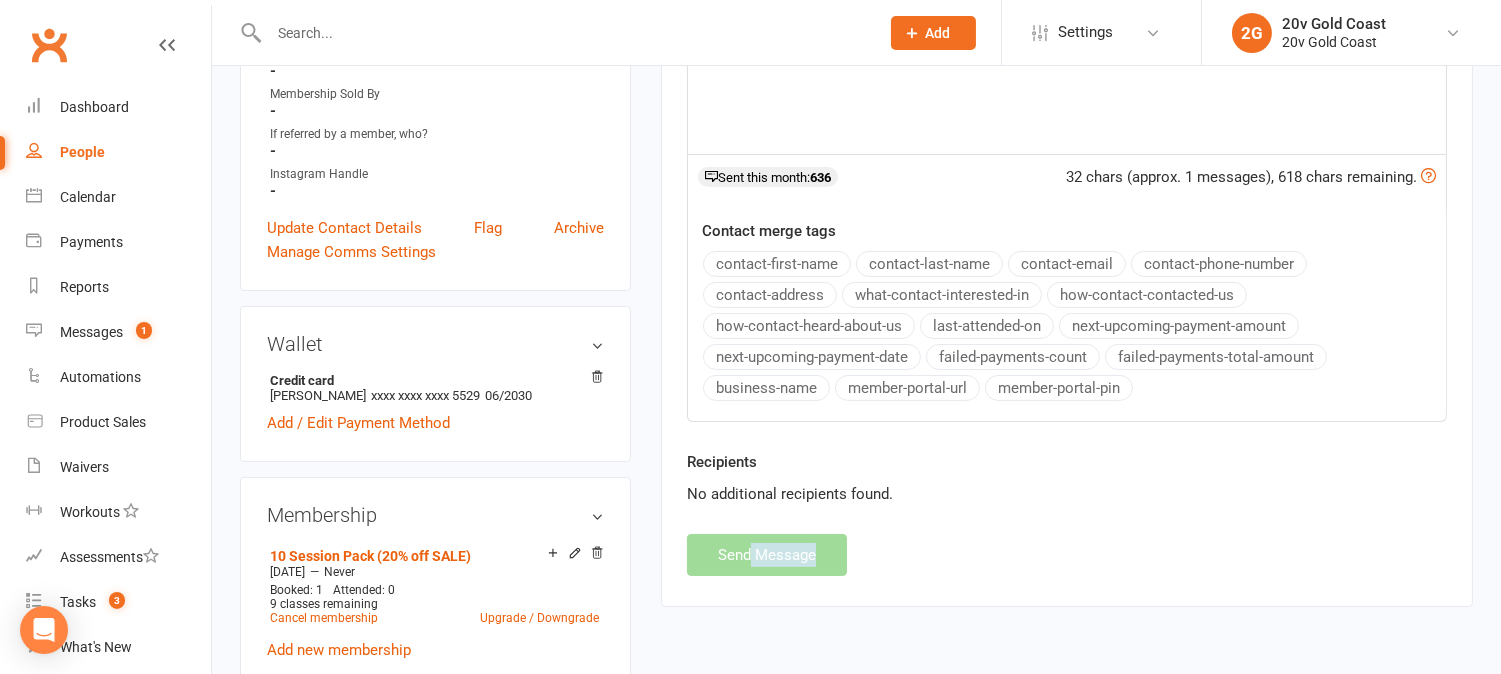scroll, scrollTop: 0, scrollLeft: 0, axis: both 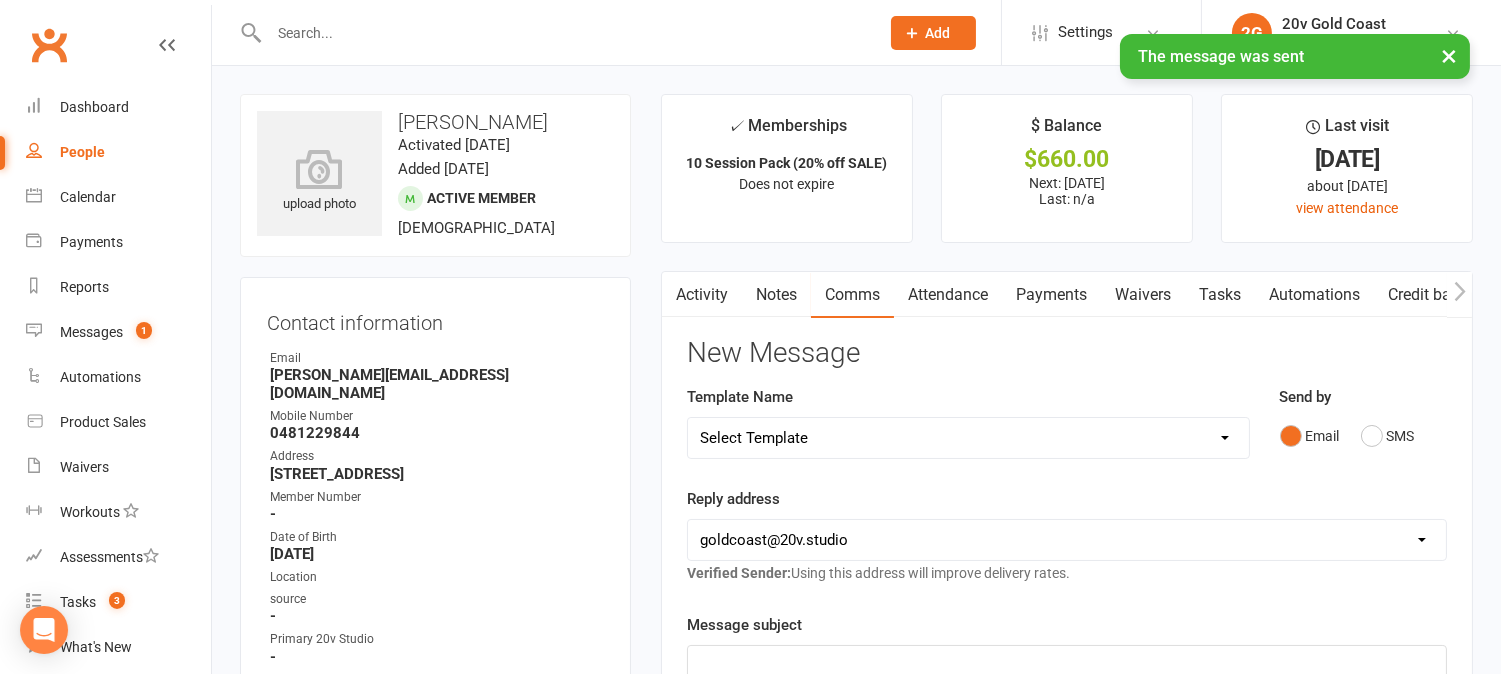 click on "Activity" at bounding box center (702, 295) 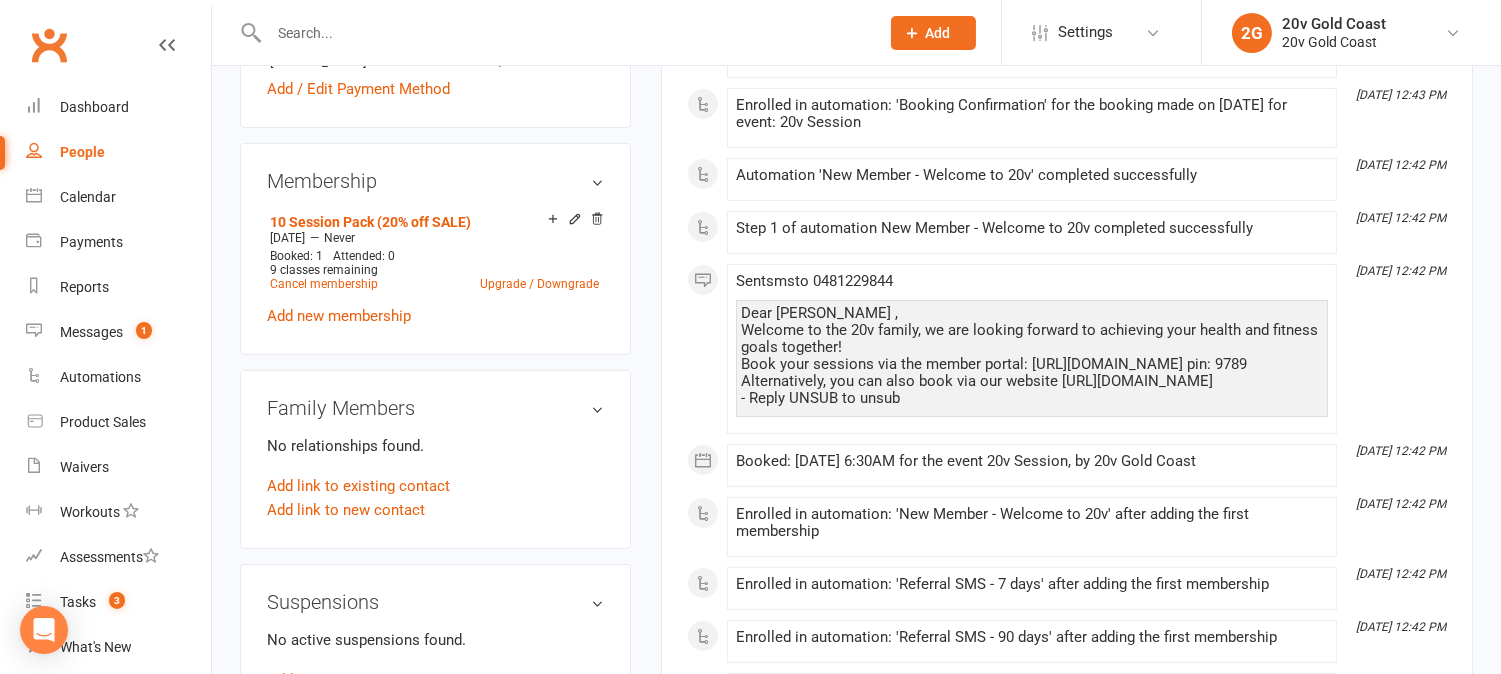 scroll, scrollTop: 0, scrollLeft: 0, axis: both 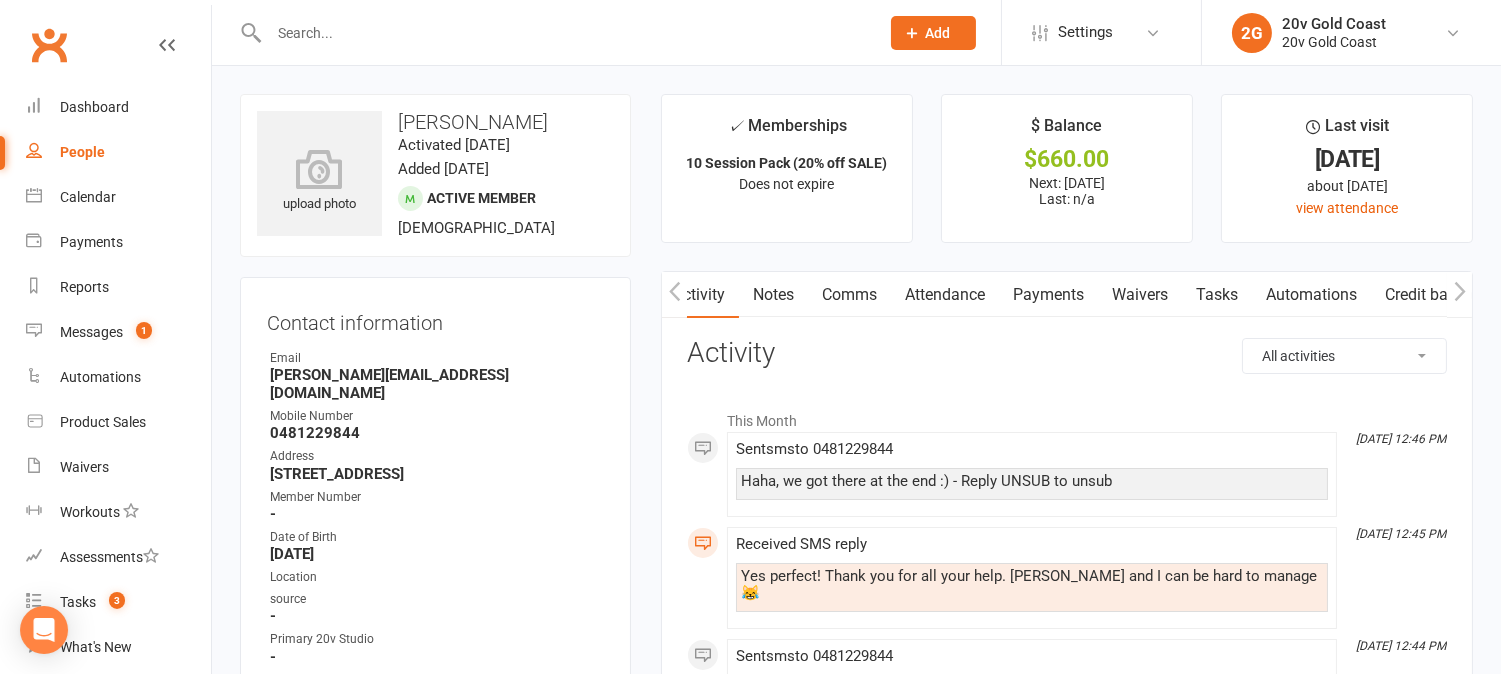 click on "Payments" at bounding box center (1048, 295) 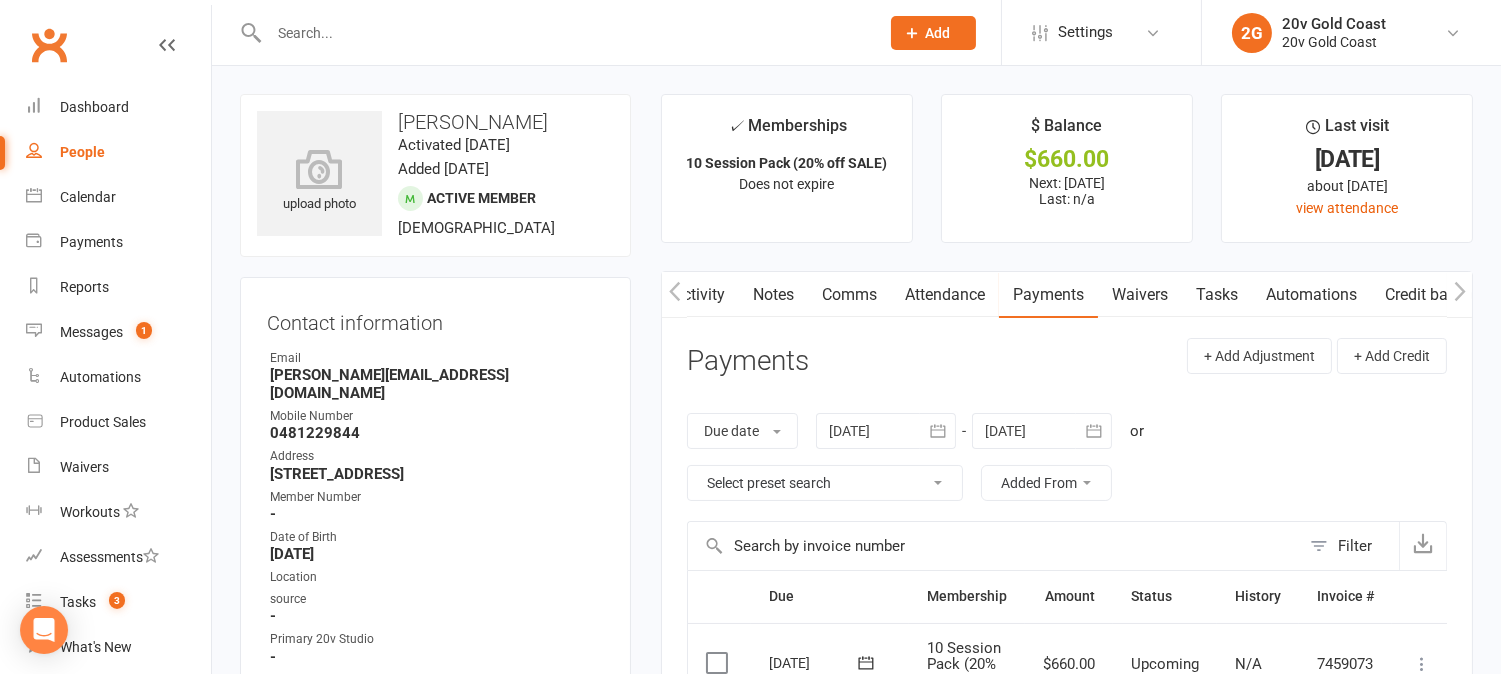 scroll, scrollTop: 0, scrollLeft: 6, axis: horizontal 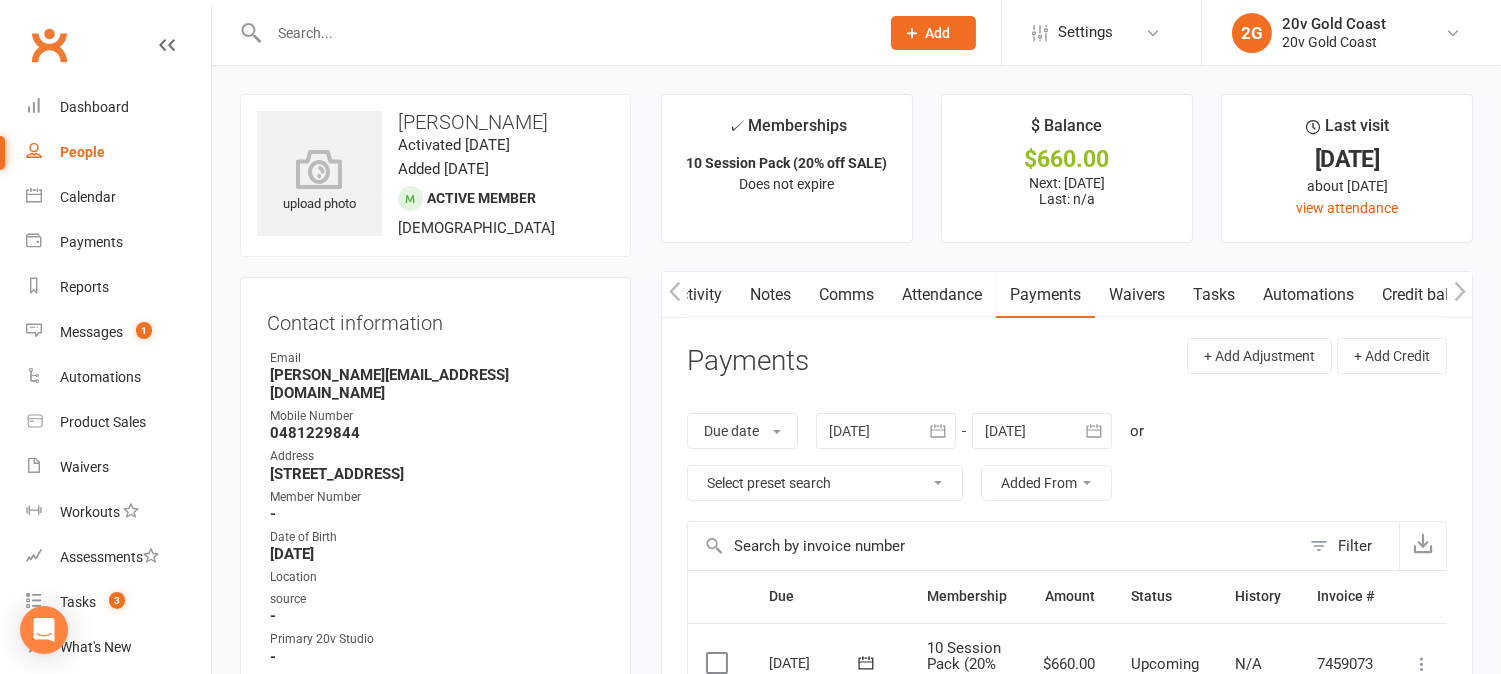 click on "Attendance" at bounding box center [942, 295] 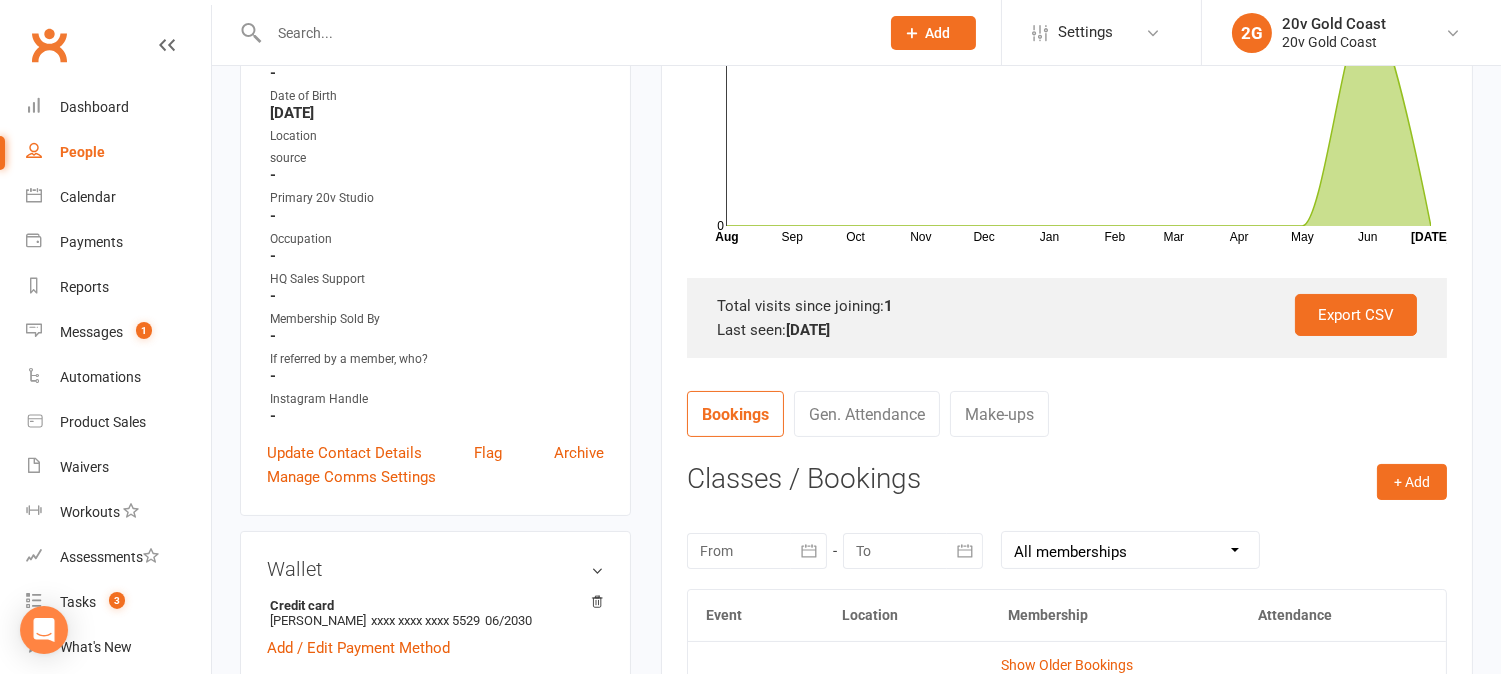 scroll, scrollTop: 666, scrollLeft: 0, axis: vertical 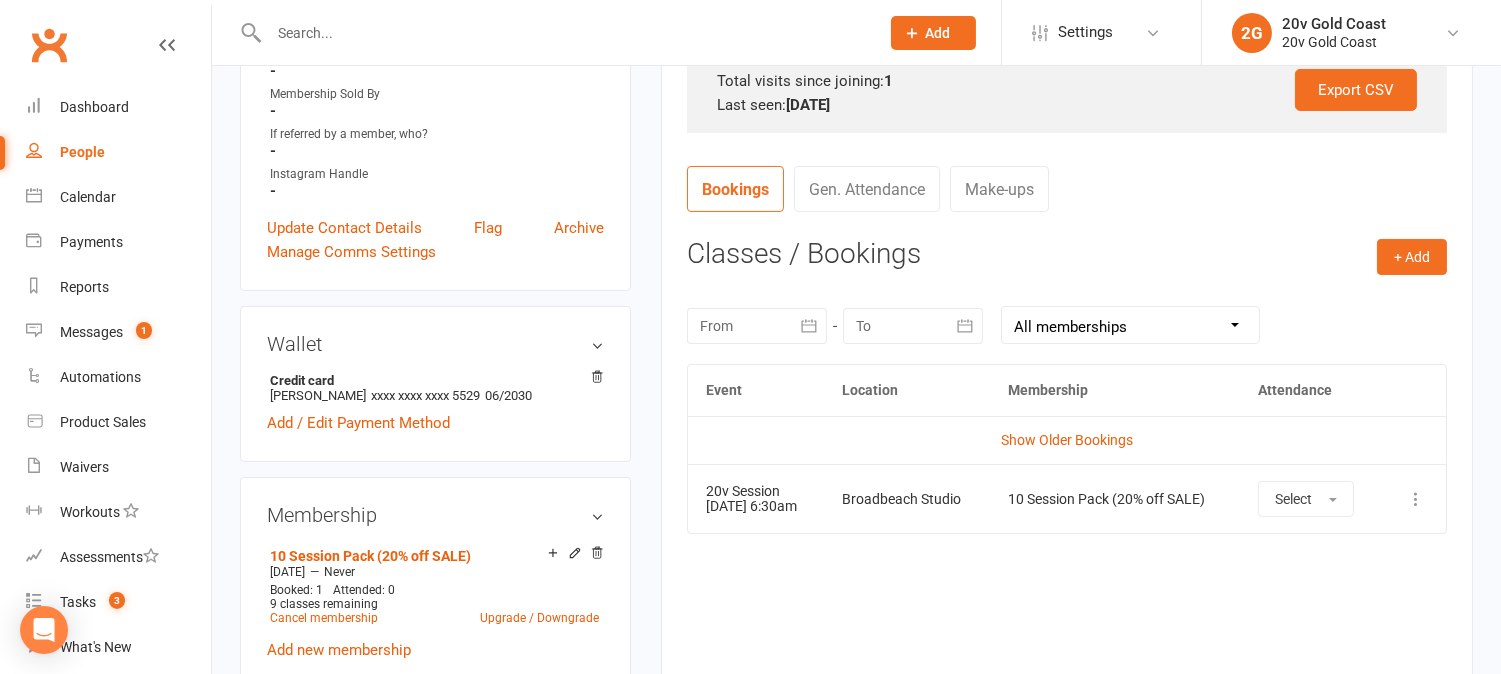 click on "Event Location Membership Attendance Show Older Bookings 20v Session 18 Jul 2025 6:30am Broadbeach Studio 10 Session Pack (20% off SALE)
Select
More info View event Remove booking" at bounding box center (1067, 513) 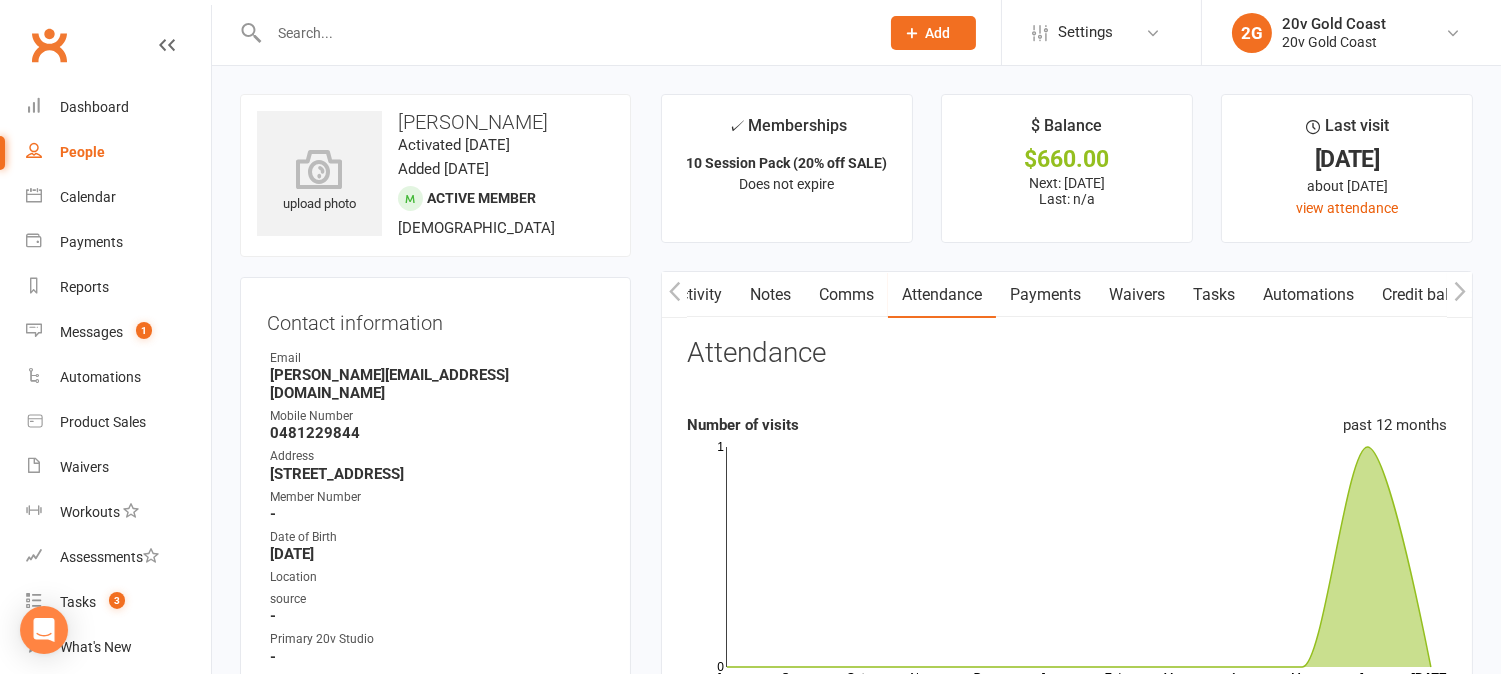click on "Activity" at bounding box center [696, 295] 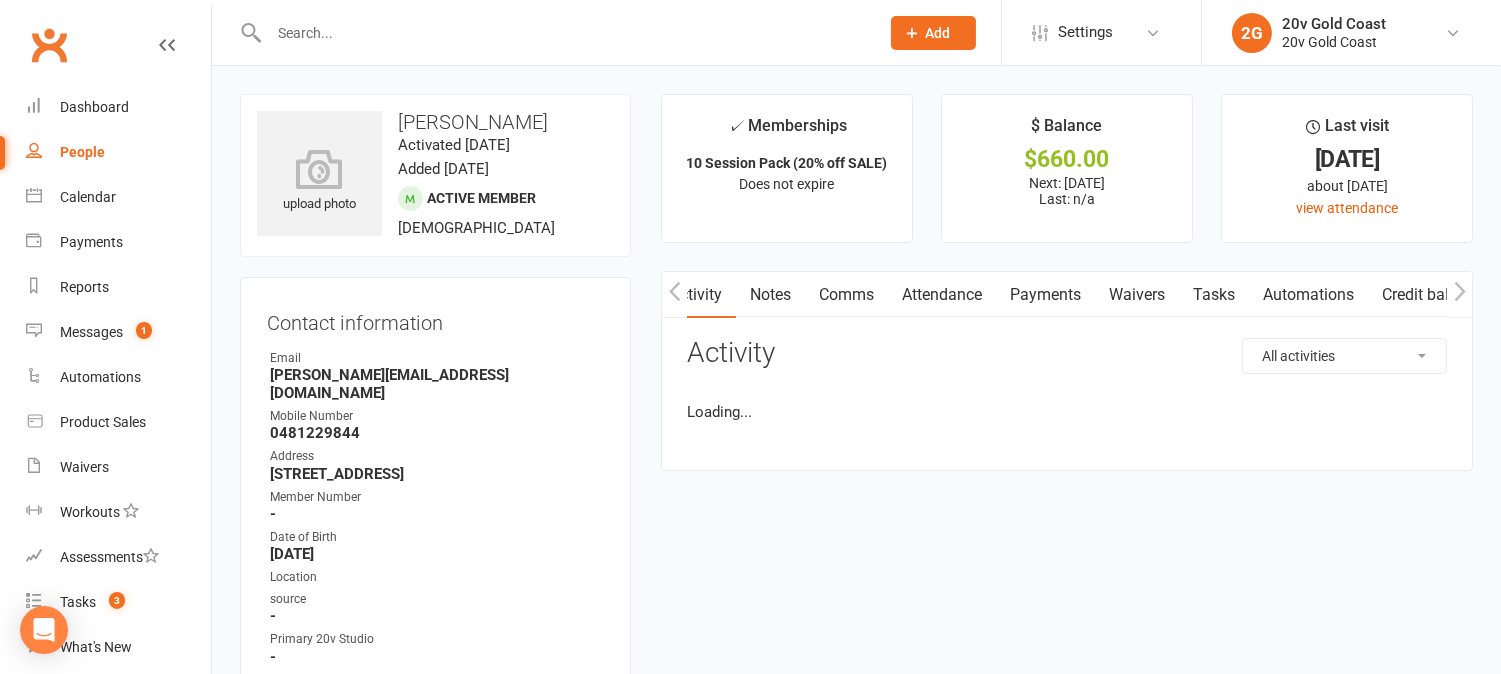 scroll, scrollTop: 0, scrollLeft: 8, axis: horizontal 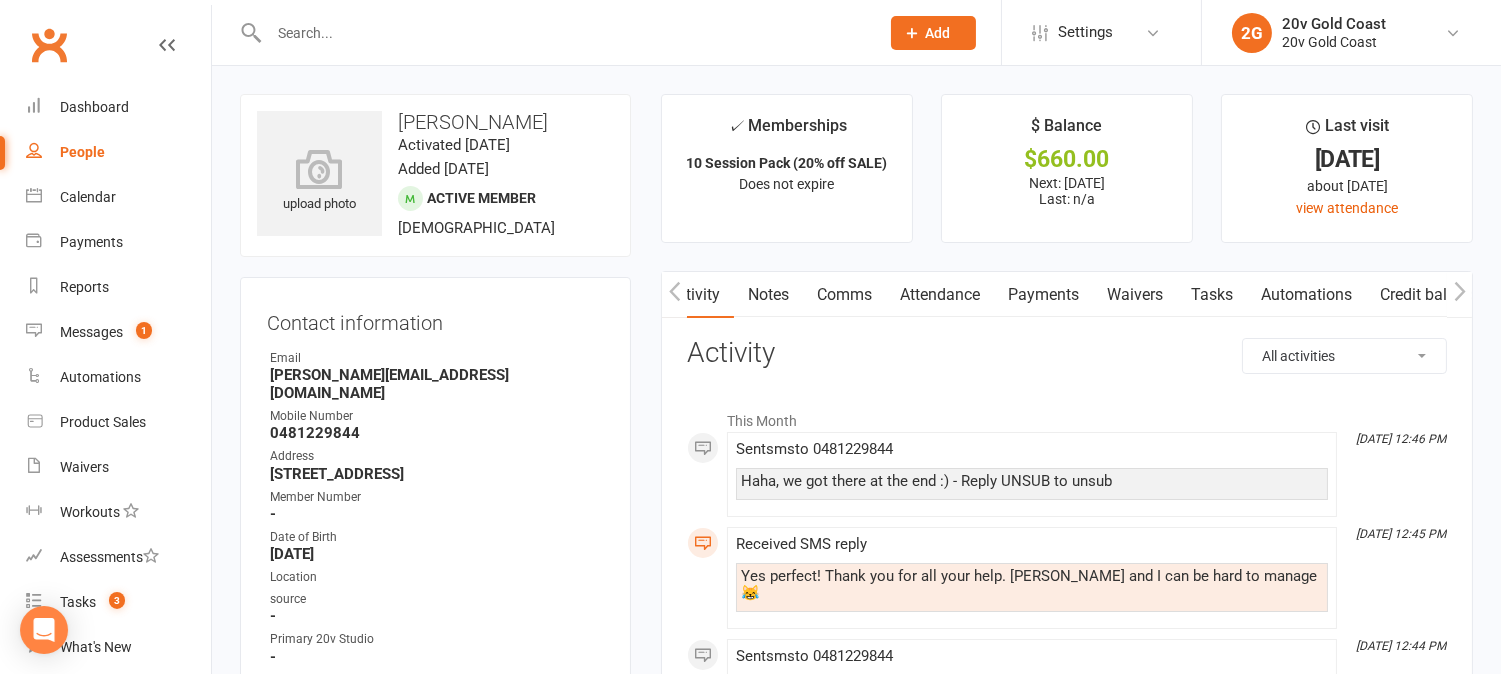 click on "Tasks" at bounding box center [1212, 295] 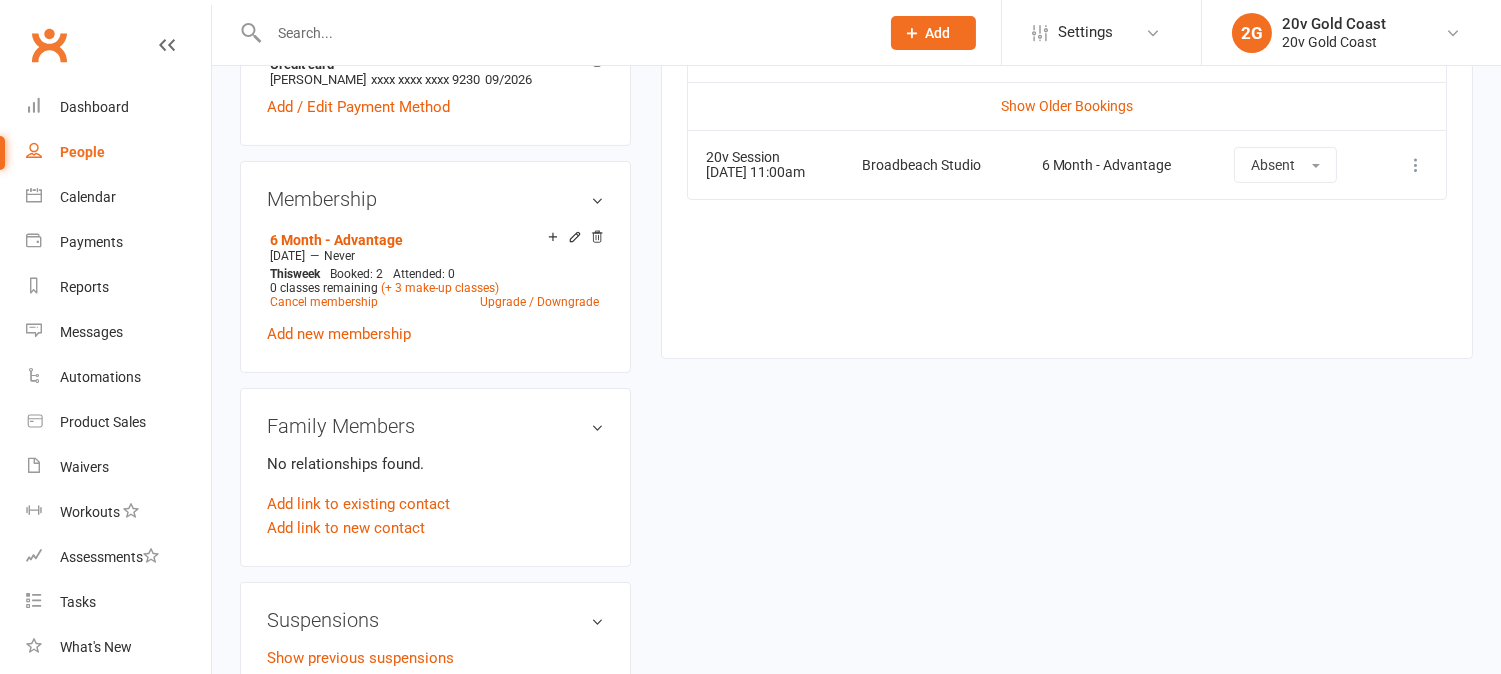 scroll, scrollTop: 1000, scrollLeft: 0, axis: vertical 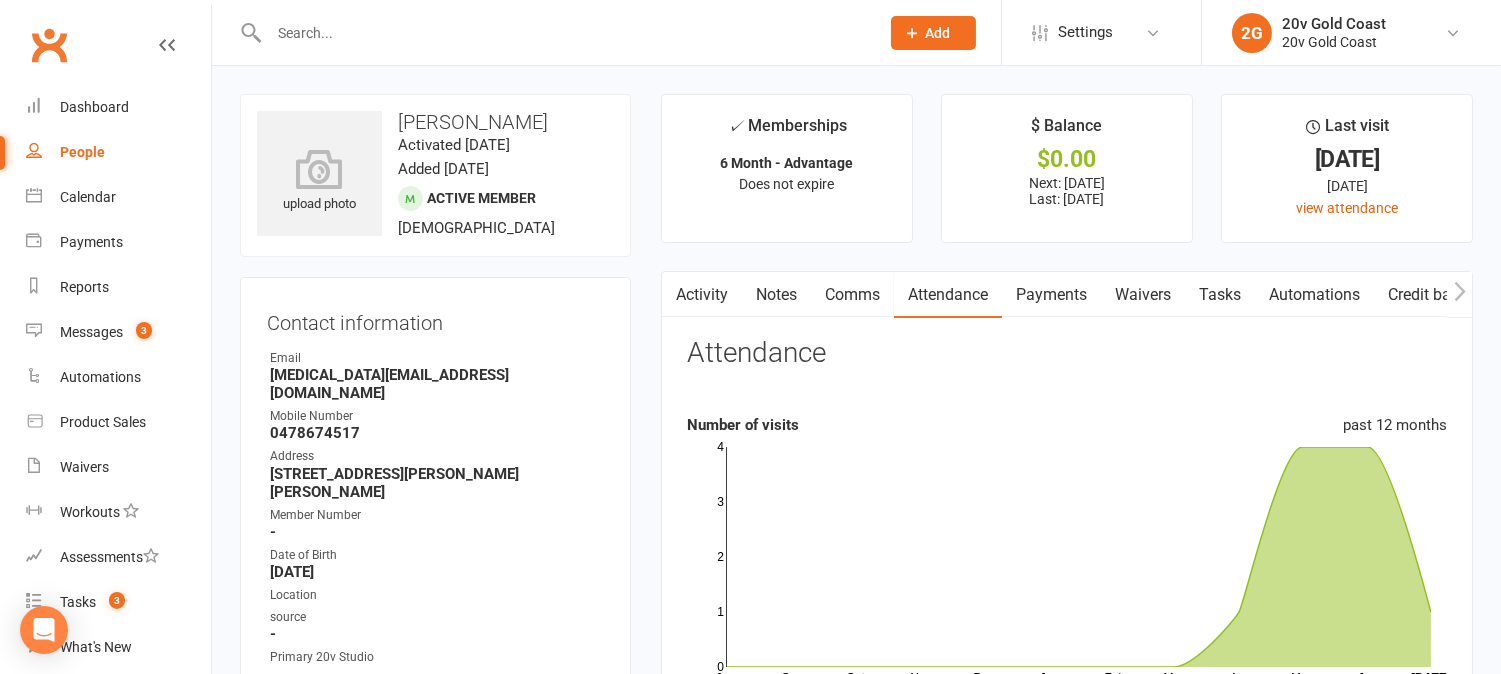 click on "Activity" at bounding box center [702, 295] 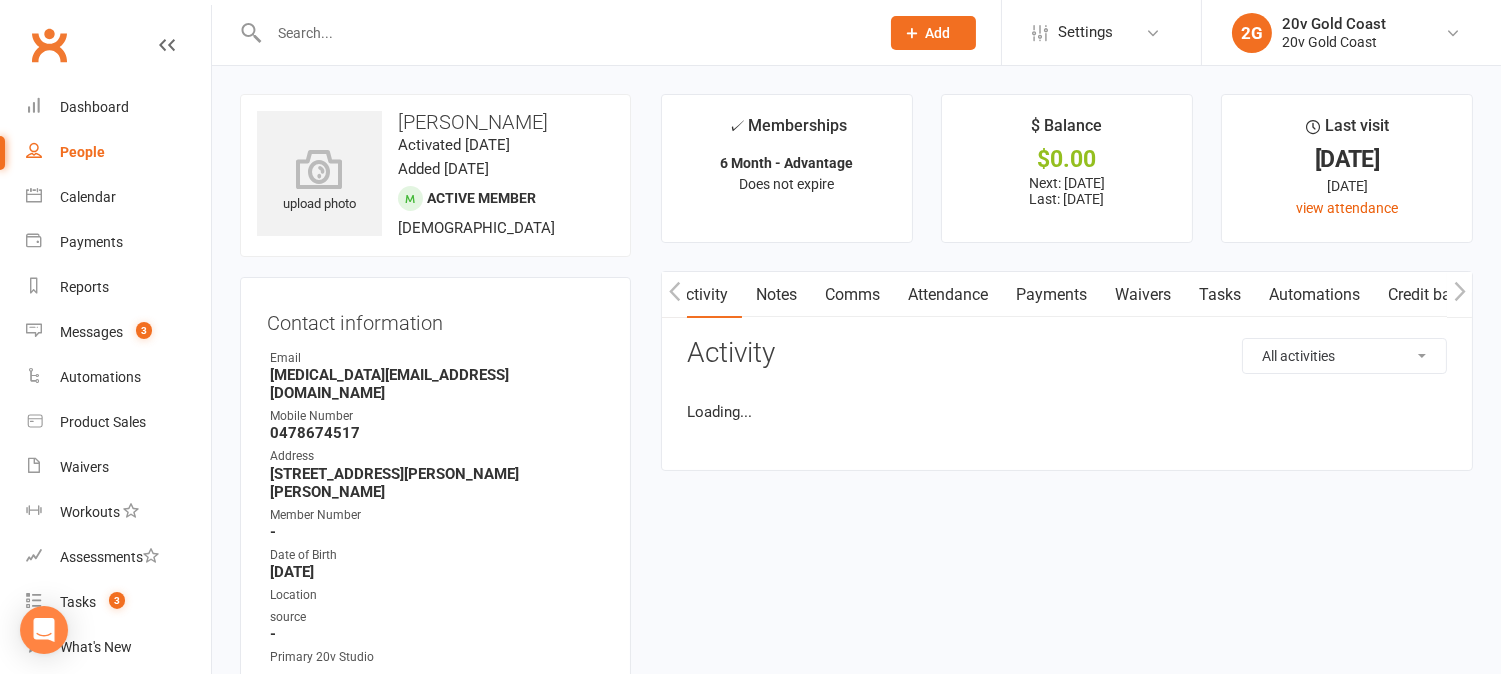 scroll, scrollTop: 0, scrollLeft: 3, axis: horizontal 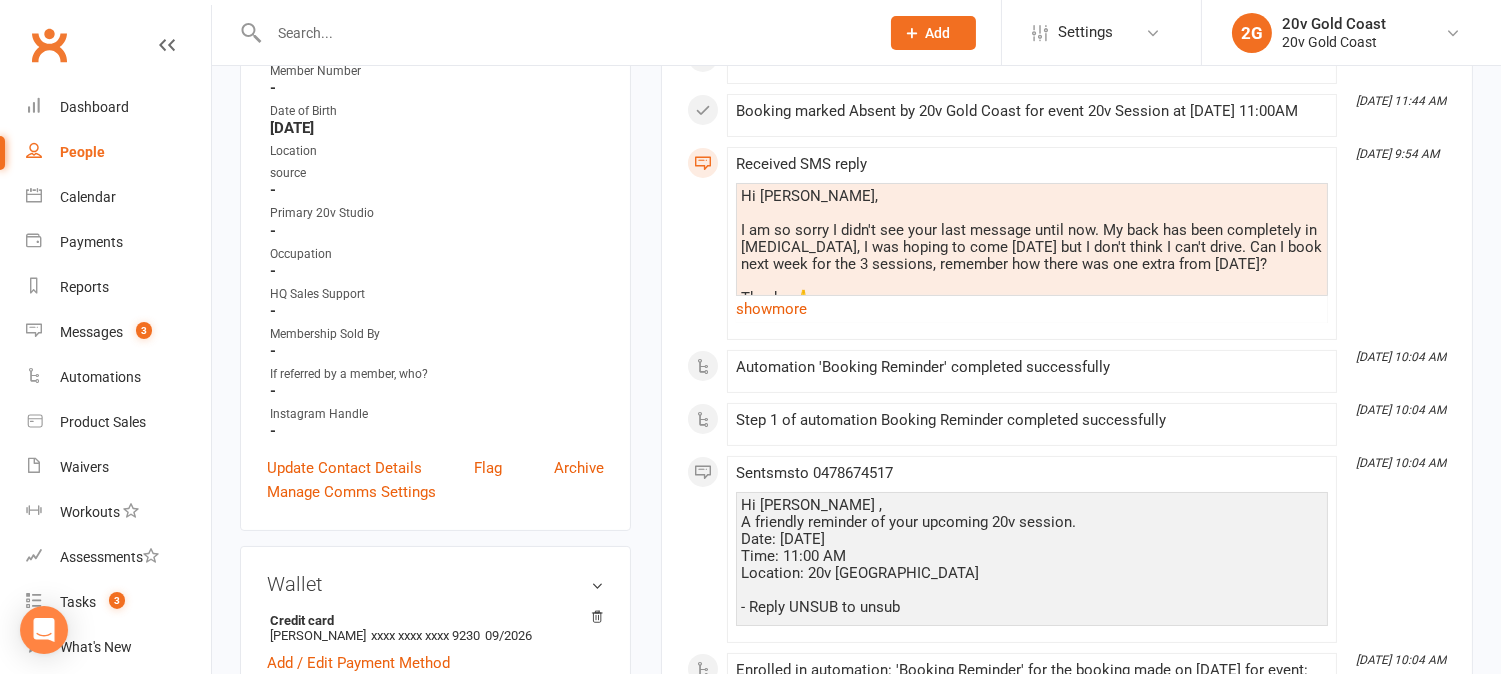 click on "show  more" at bounding box center [1032, 309] 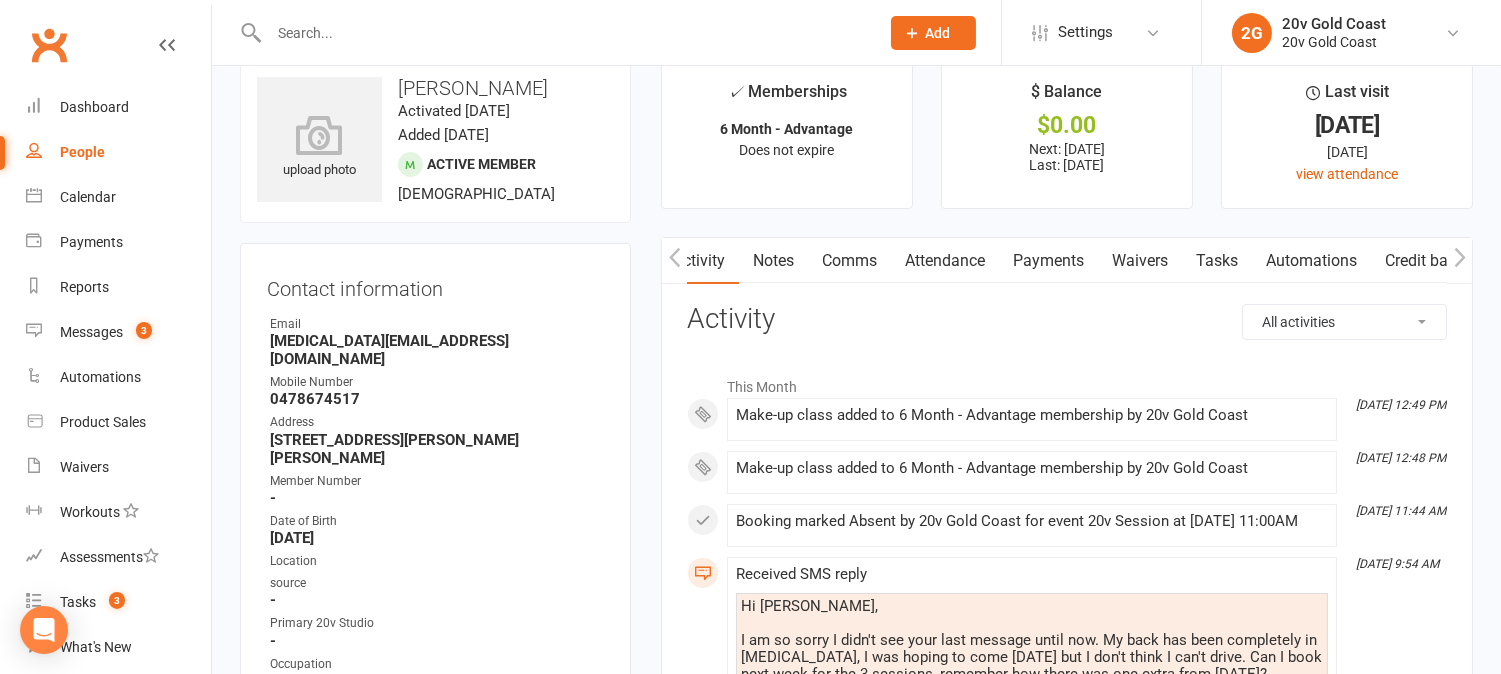 scroll, scrollTop: 0, scrollLeft: 0, axis: both 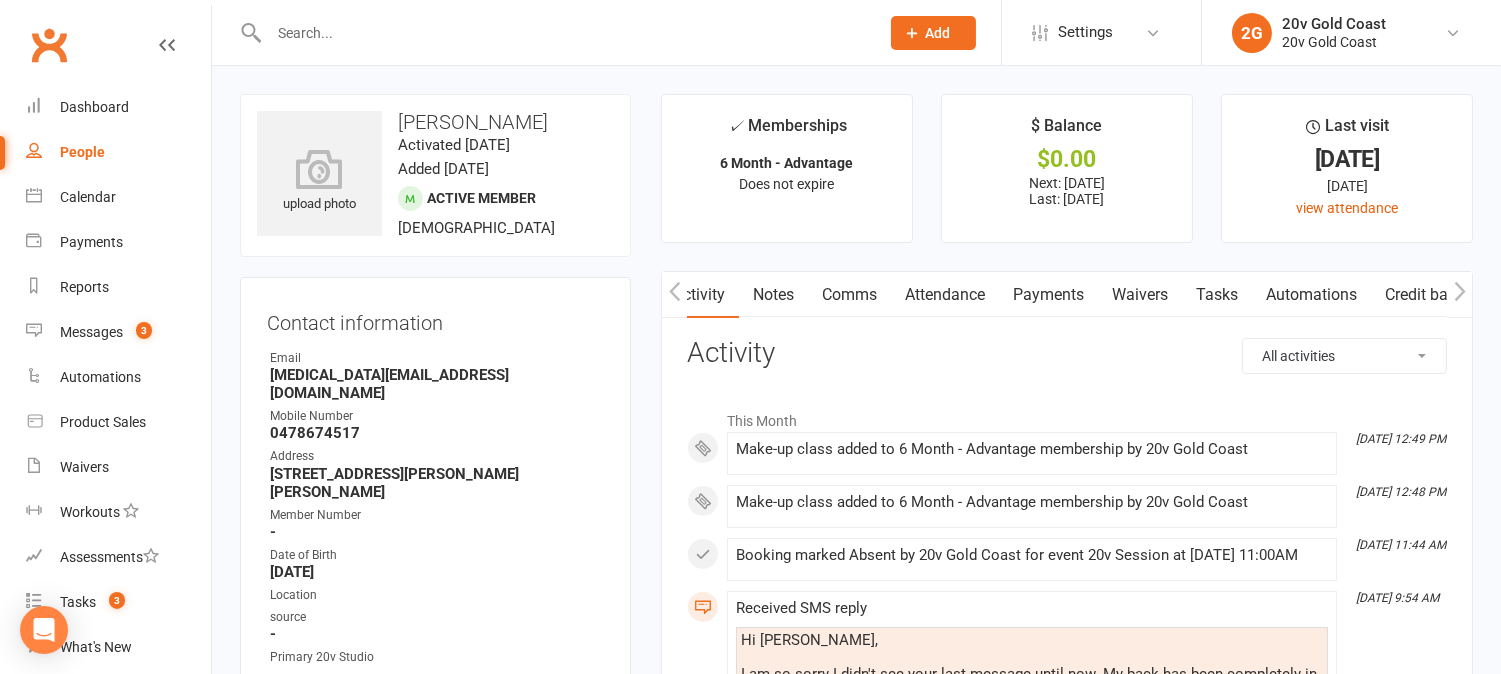 click on "Comms" at bounding box center (849, 295) 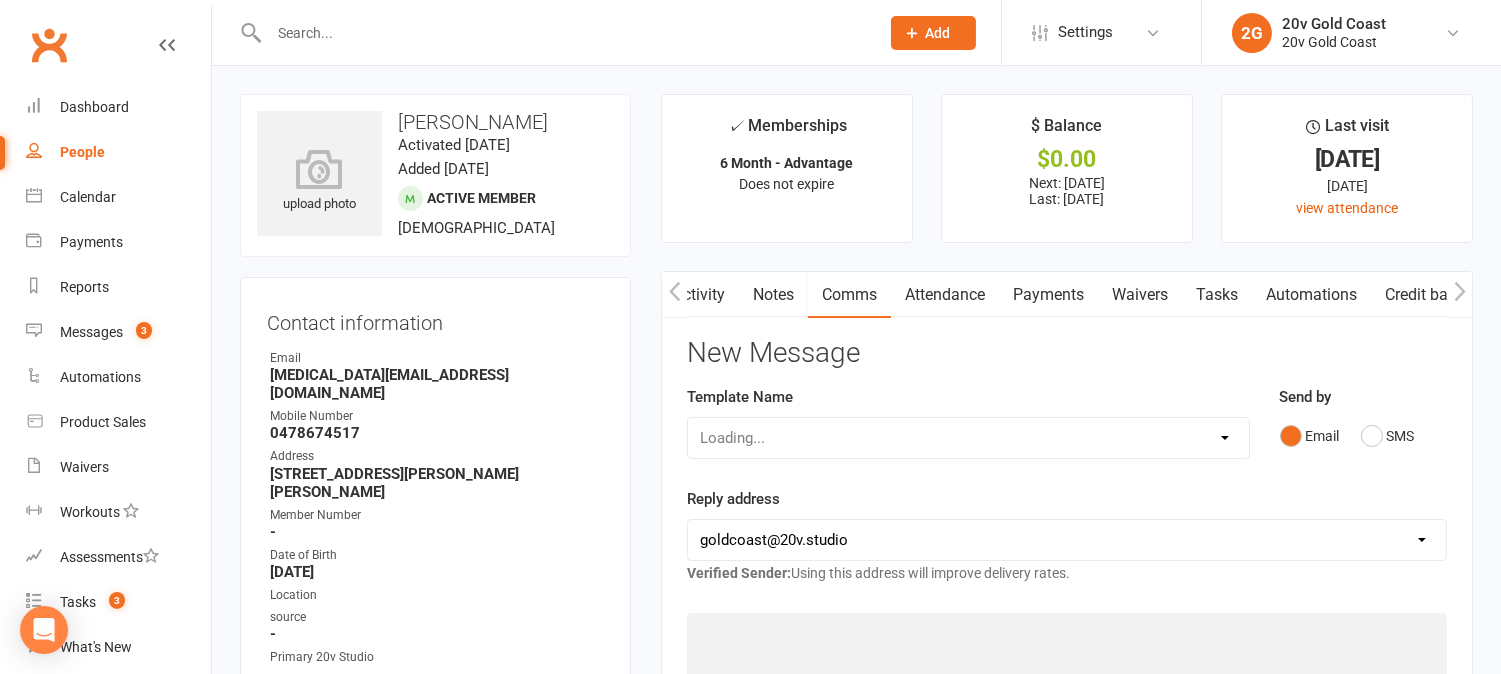 scroll, scrollTop: 0, scrollLeft: 6, axis: horizontal 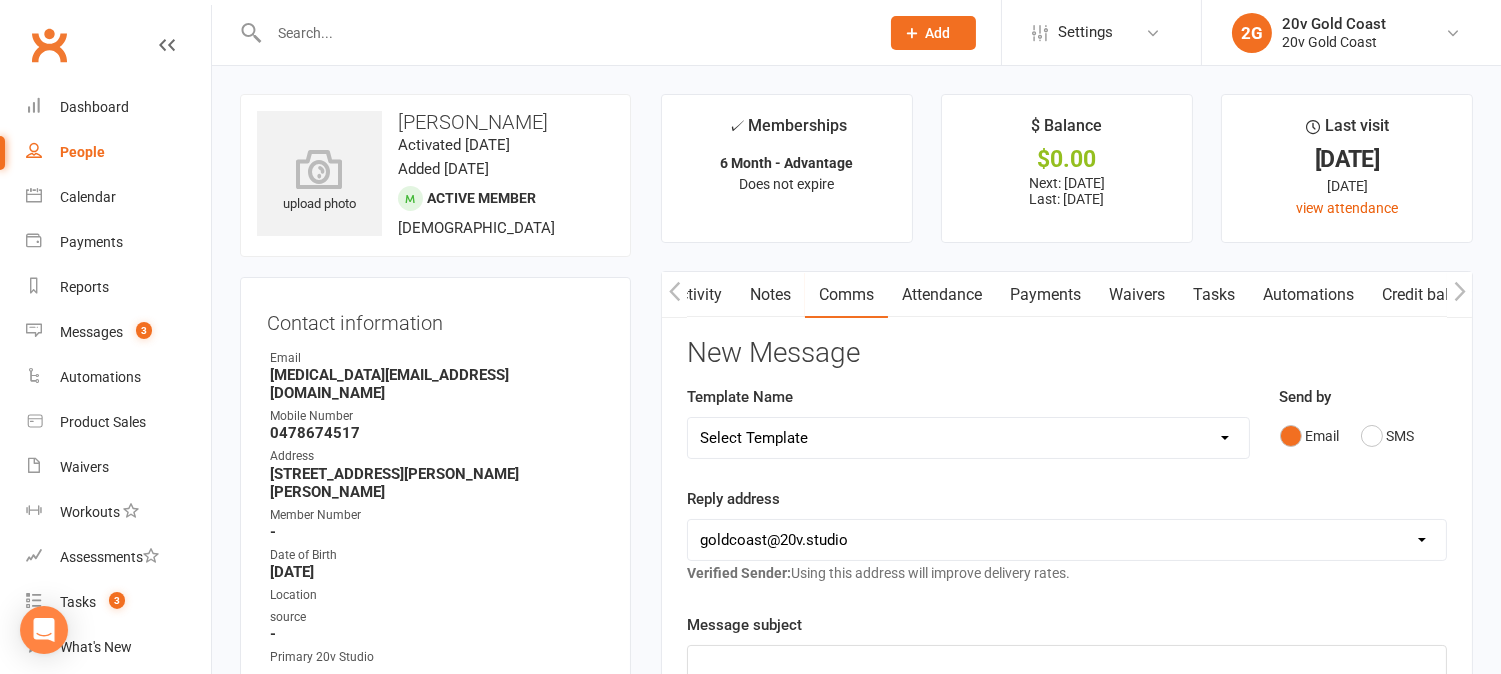 click on "Template Name" at bounding box center [740, 397] 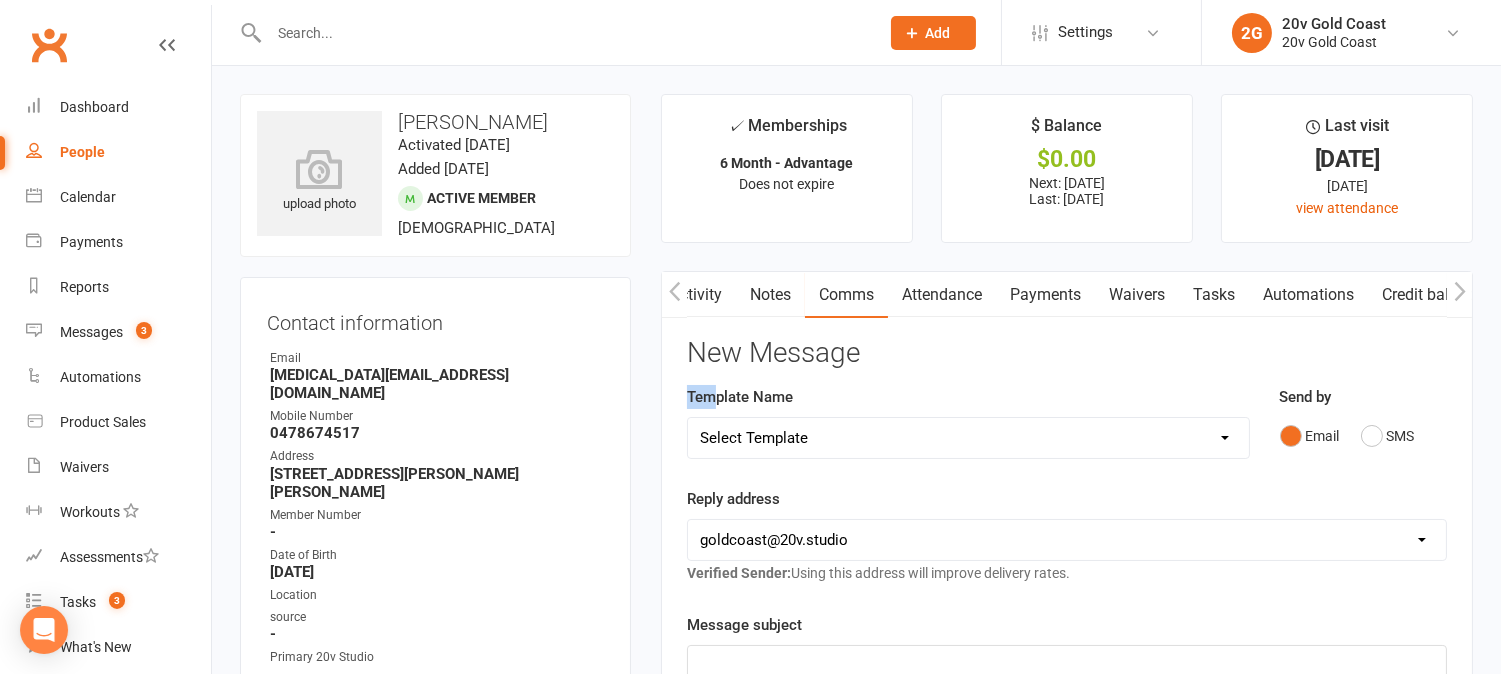 drag, startPoint x: 688, startPoint y: 397, endPoint x: 732, endPoint y: 391, distance: 44.407207 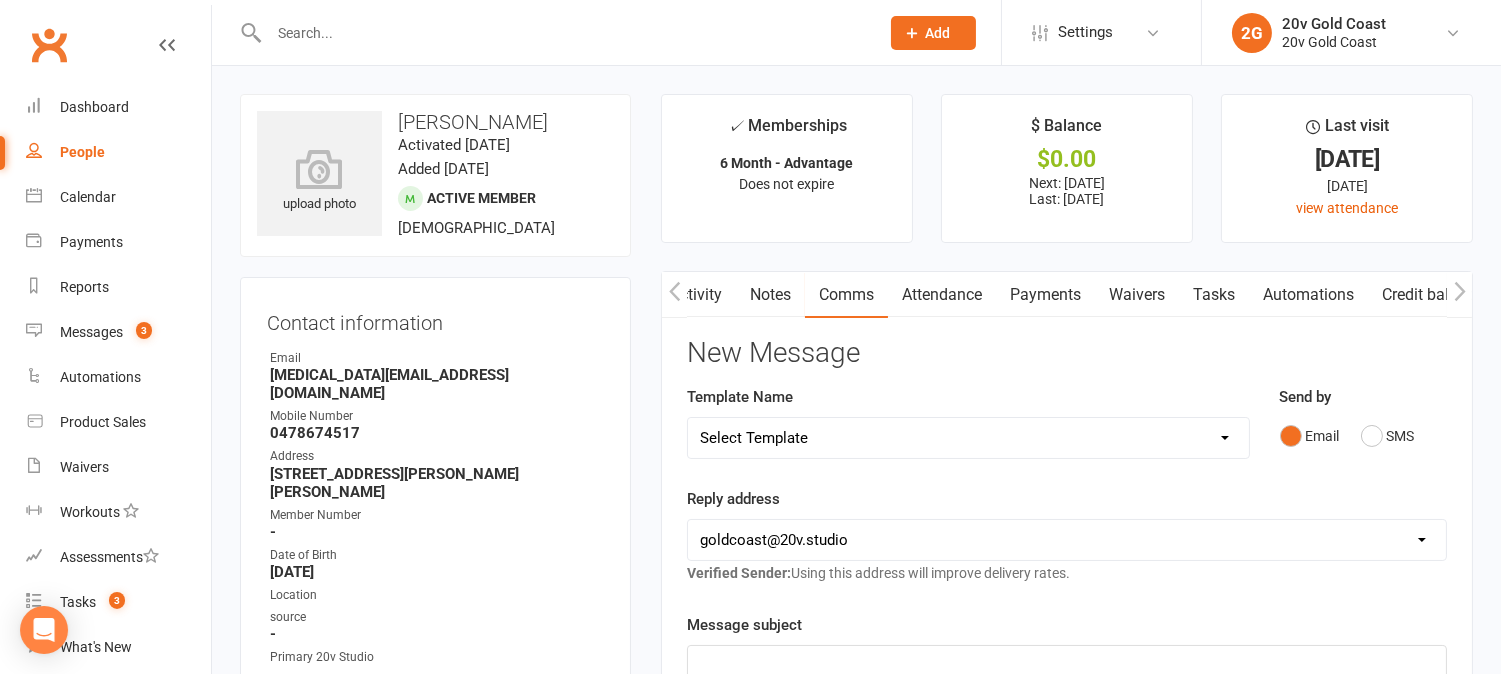 click on "Template Name" at bounding box center [740, 397] 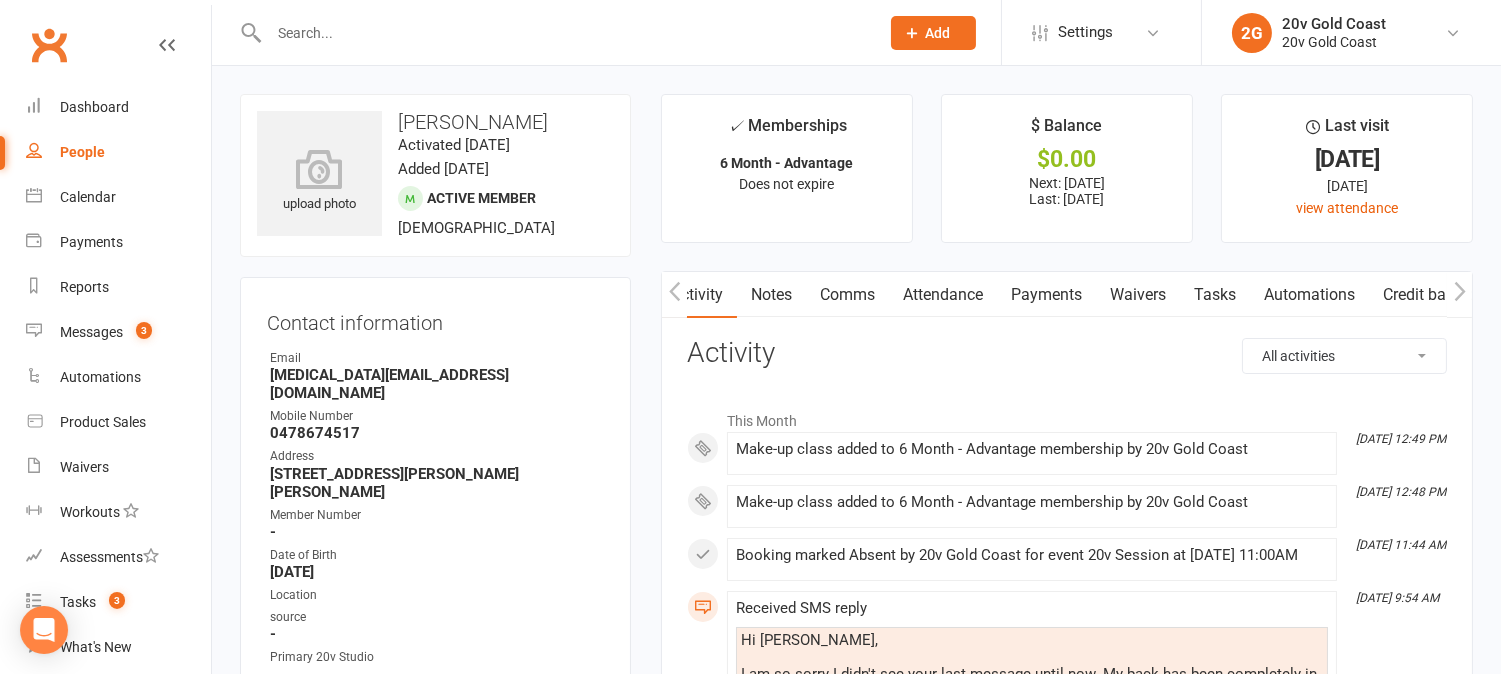 scroll, scrollTop: 333, scrollLeft: 0, axis: vertical 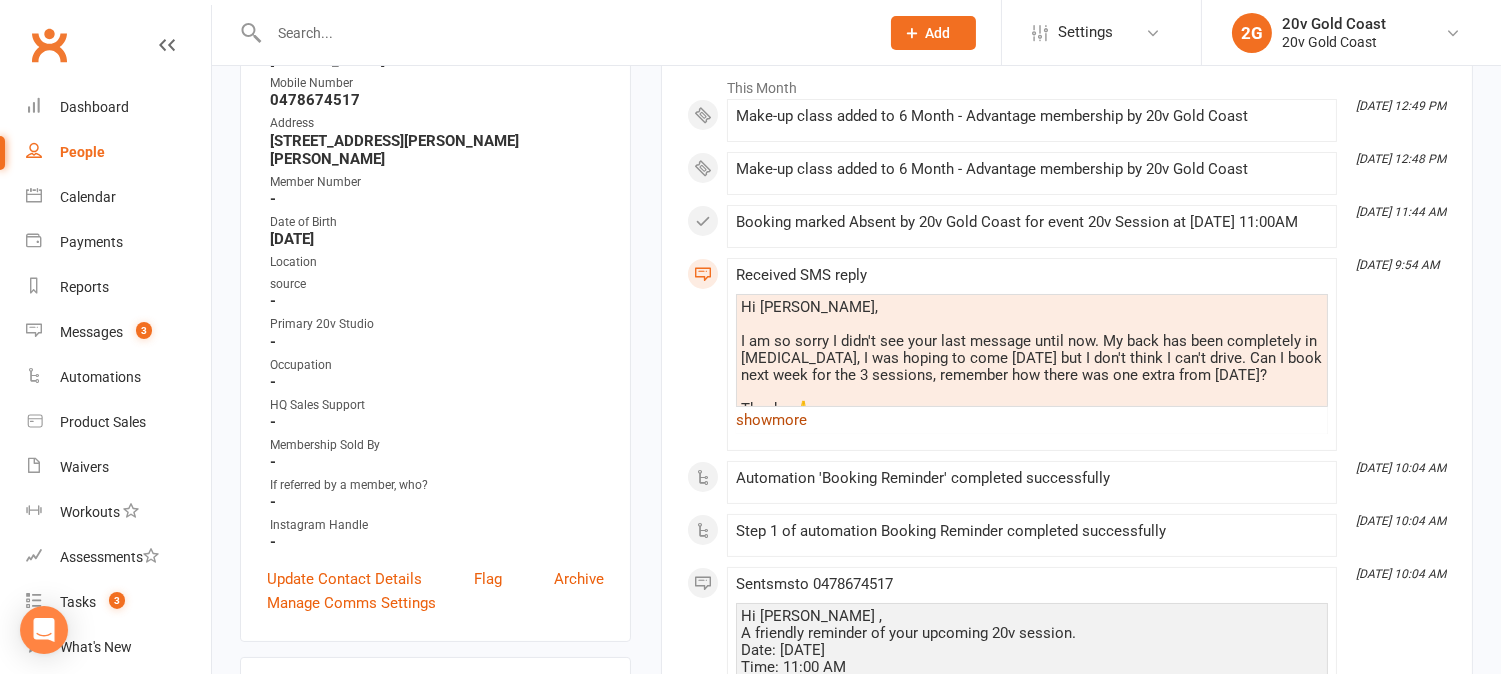 click on "show  more" at bounding box center (1032, 420) 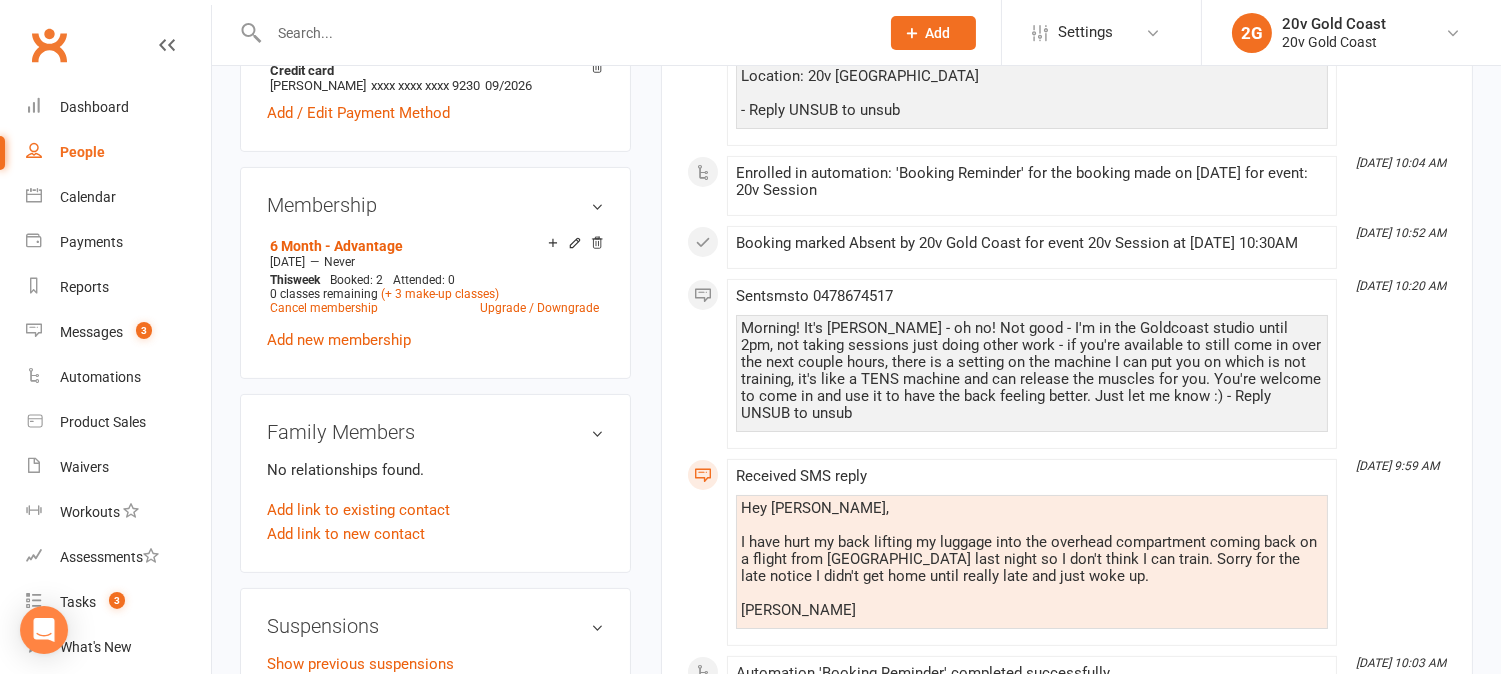 scroll, scrollTop: 1000, scrollLeft: 0, axis: vertical 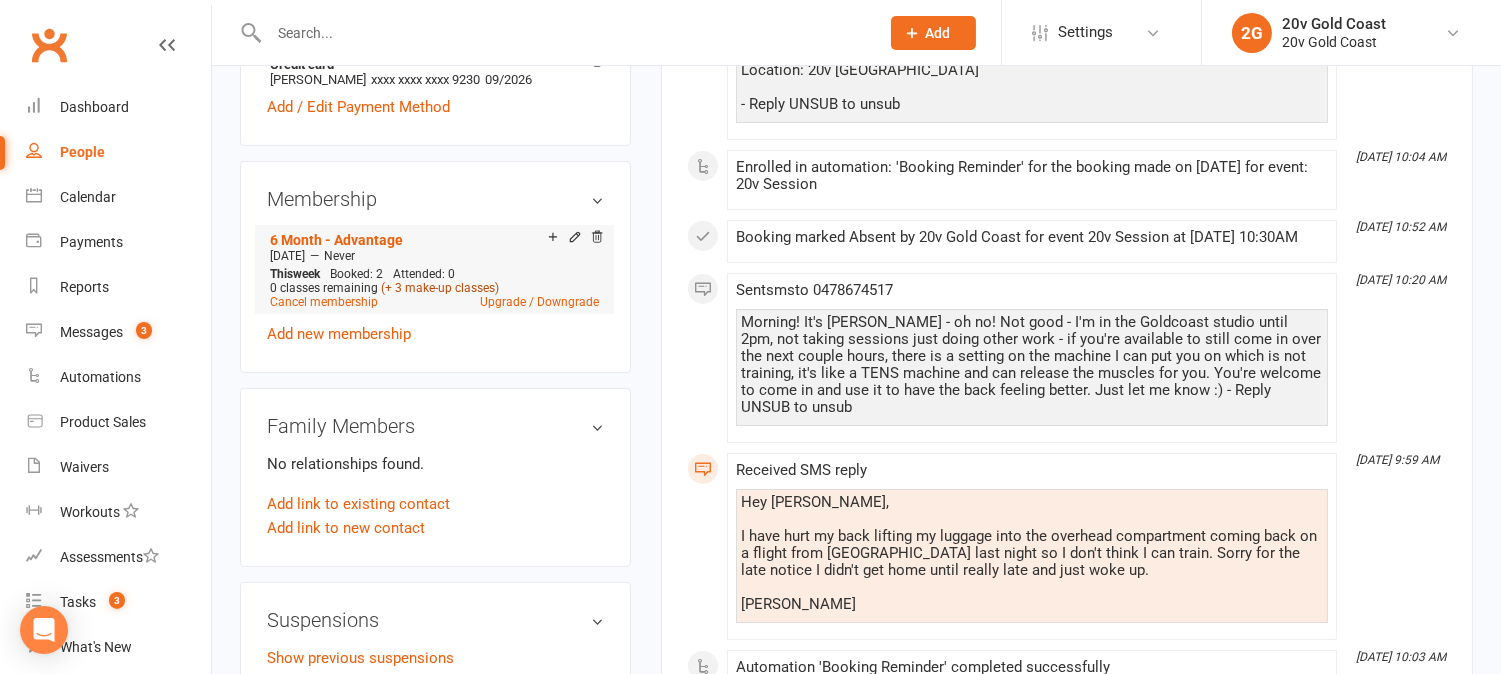 click on "(+ 3 make-up classes)" at bounding box center (440, 288) 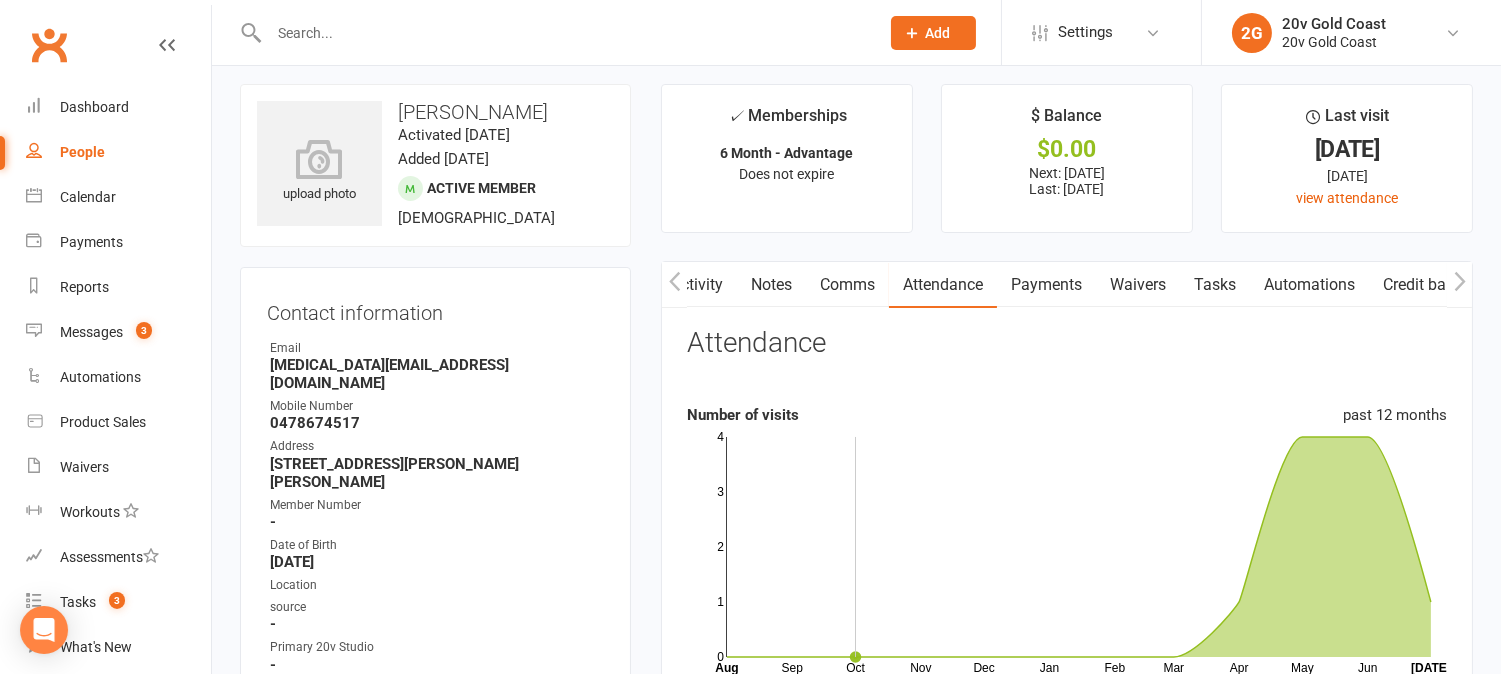 scroll, scrollTop: 0, scrollLeft: 0, axis: both 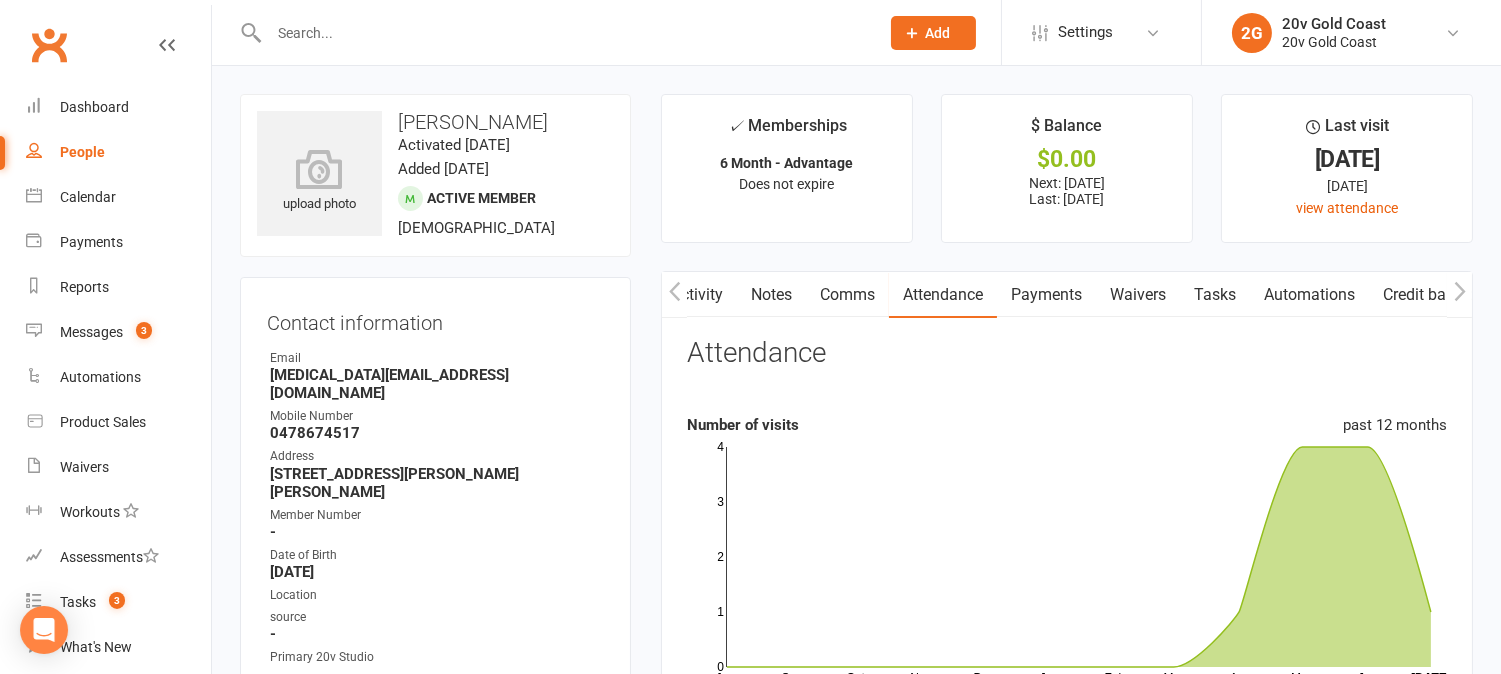 click on "Comms" at bounding box center (847, 295) 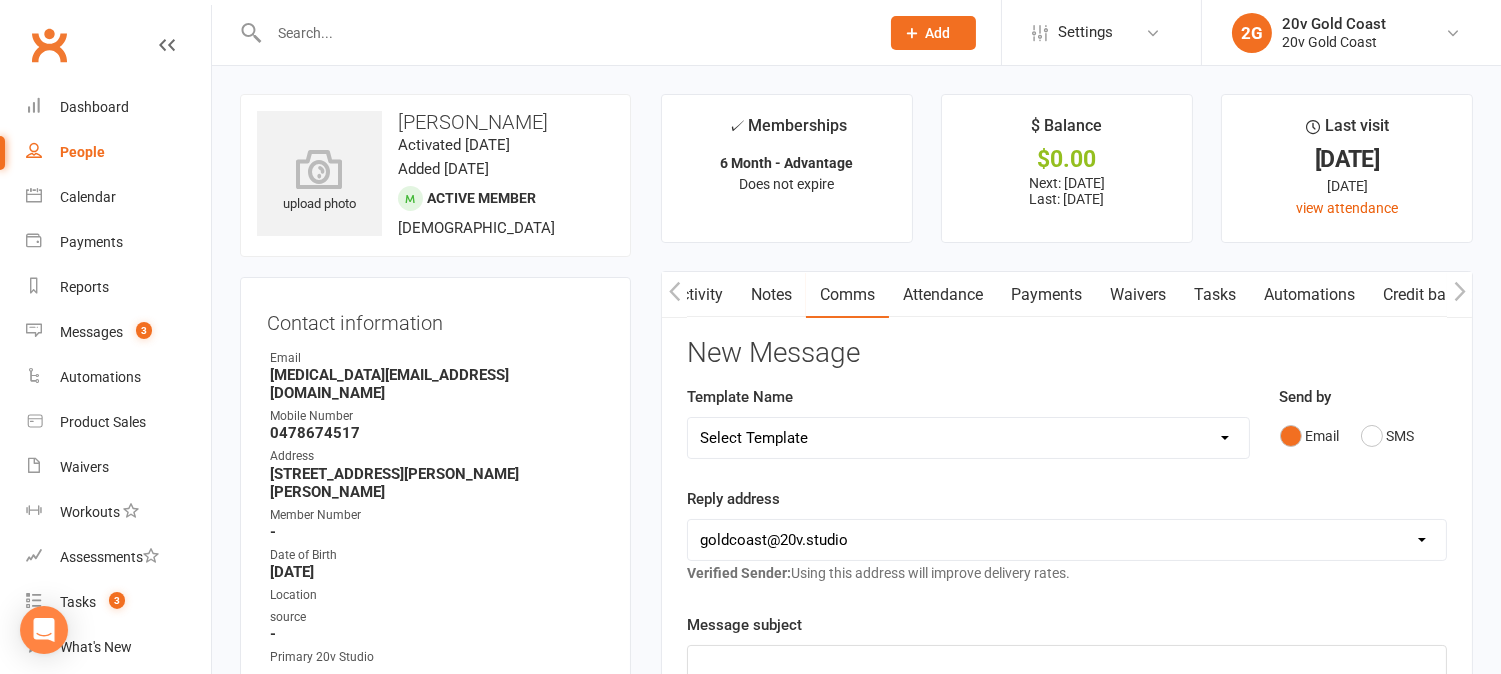 click on "Attendance" at bounding box center [943, 295] 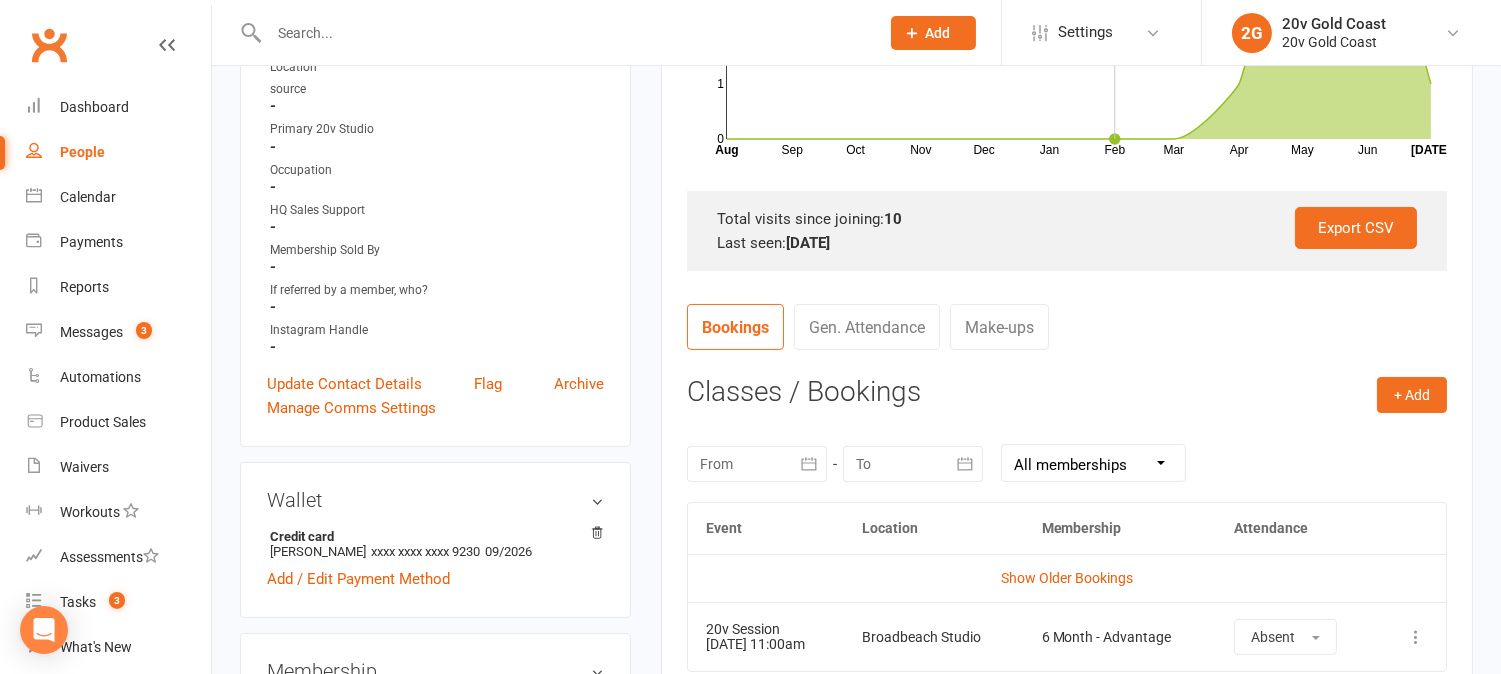 scroll, scrollTop: 666, scrollLeft: 0, axis: vertical 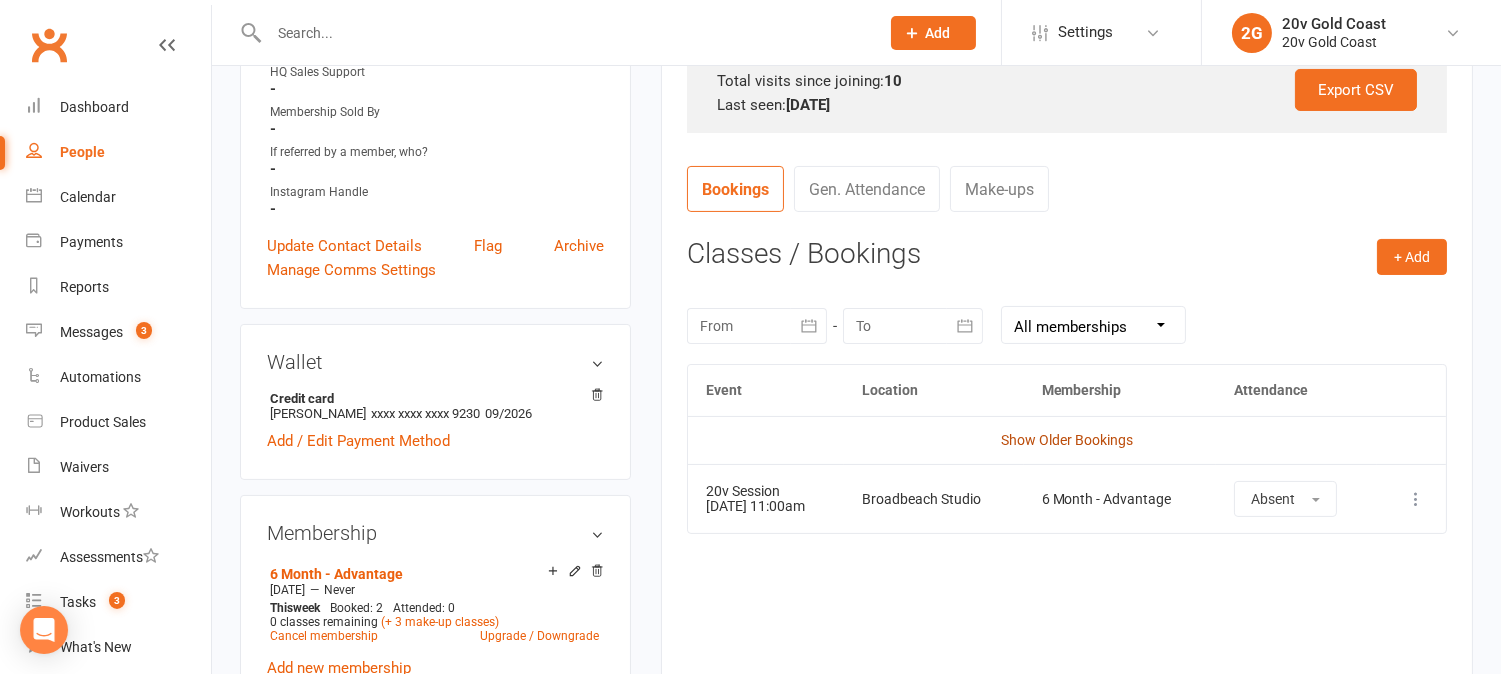 click on "Show Older Bookings" at bounding box center [1067, 440] 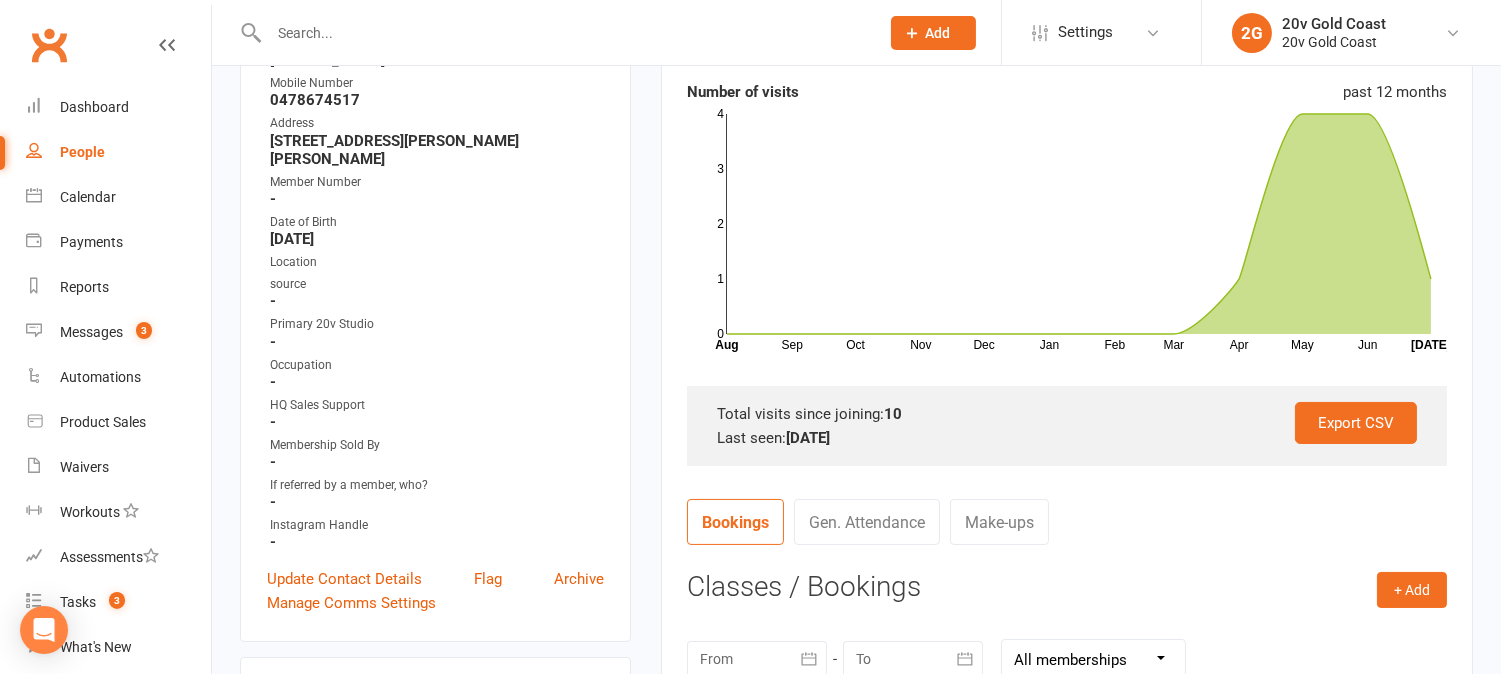 scroll, scrollTop: 0, scrollLeft: 0, axis: both 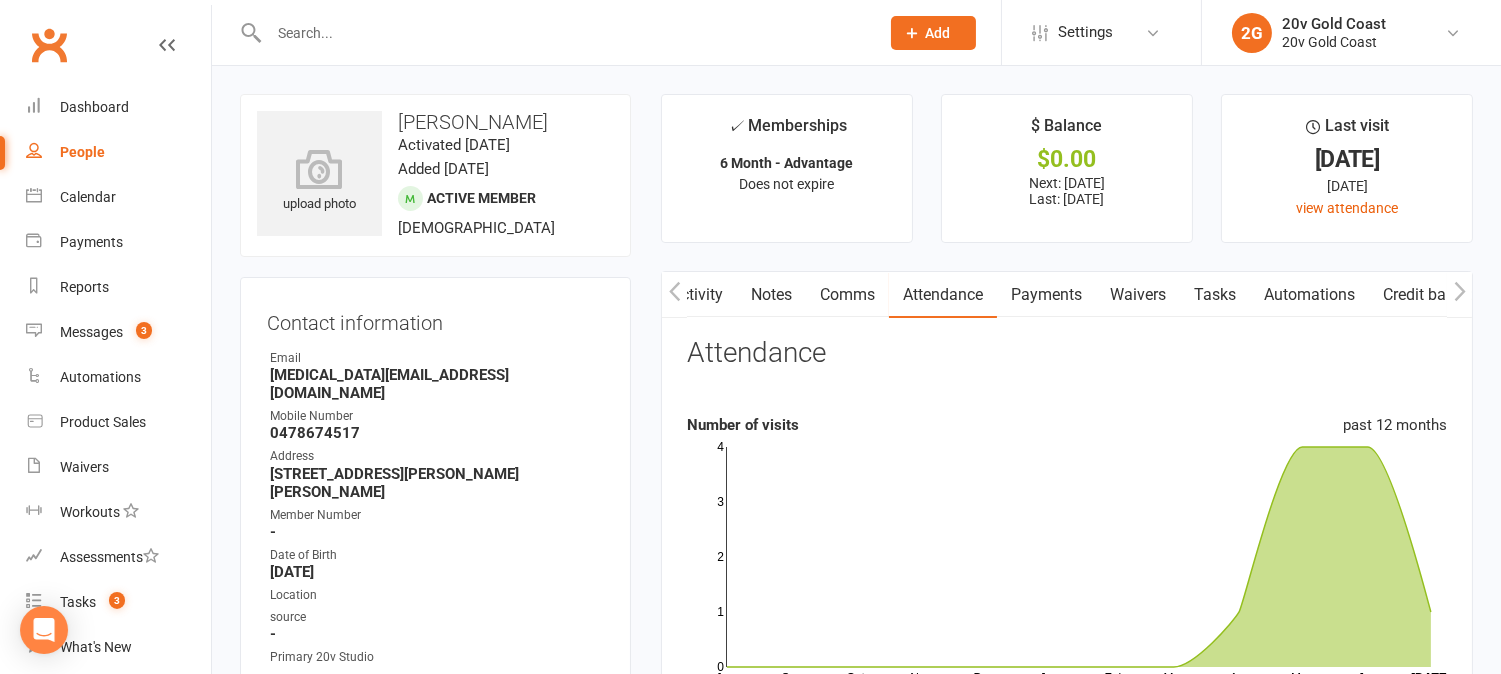 click on "Activity" at bounding box center (697, 295) 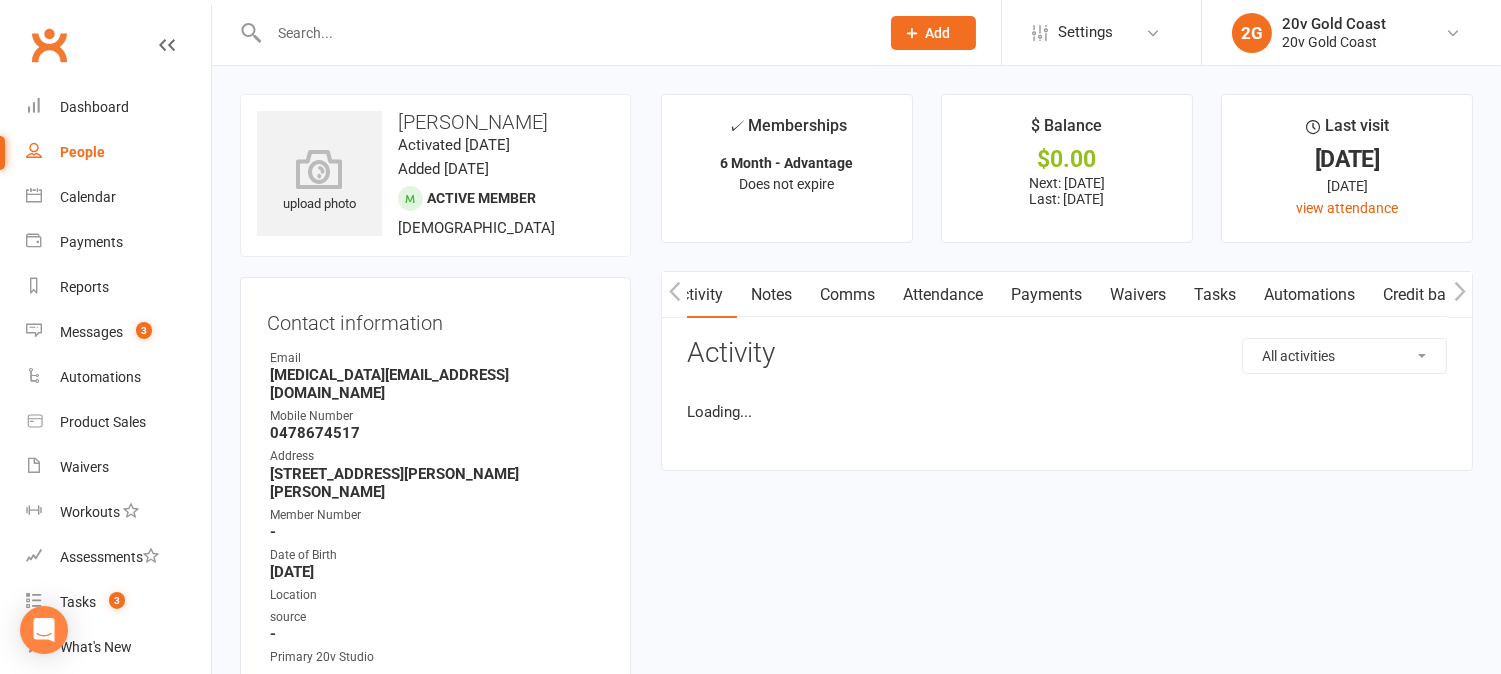 scroll, scrollTop: 0, scrollLeft: 6, axis: horizontal 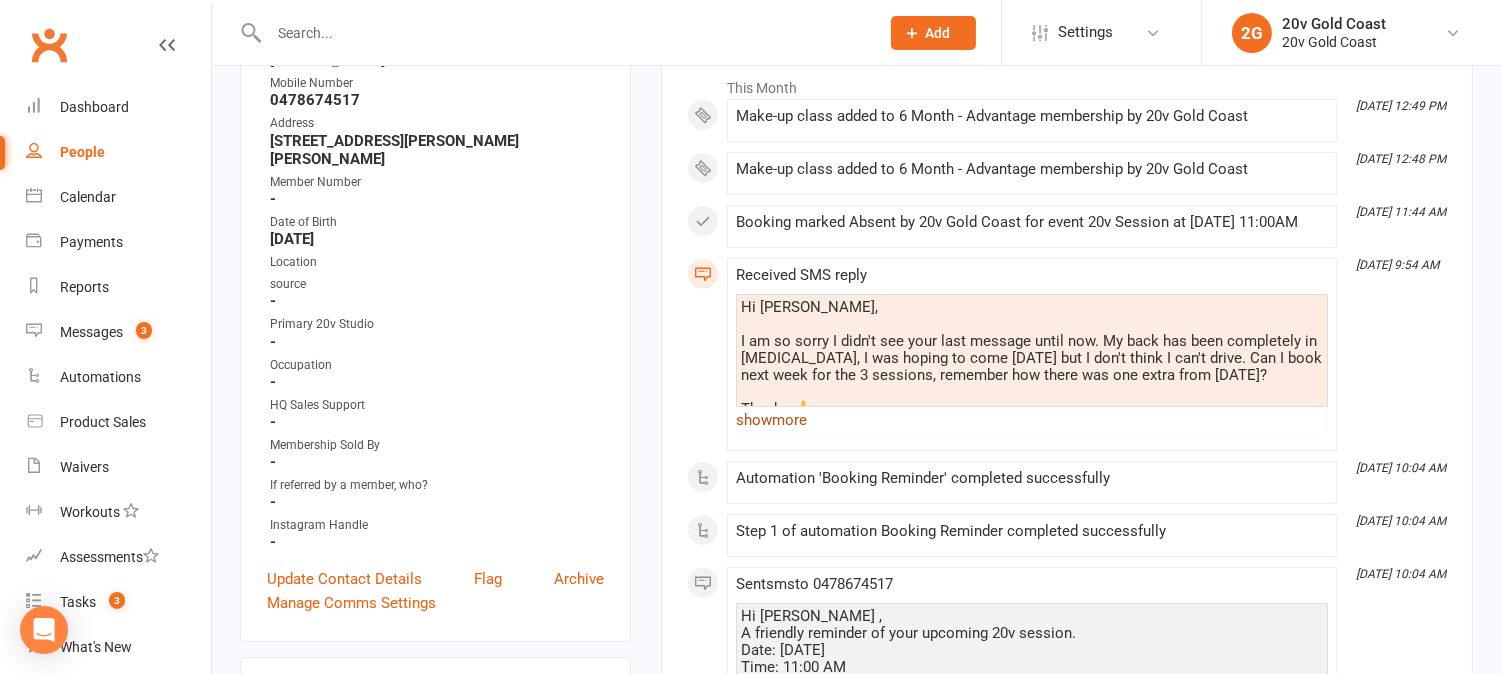 click on "show  more" at bounding box center (1032, 420) 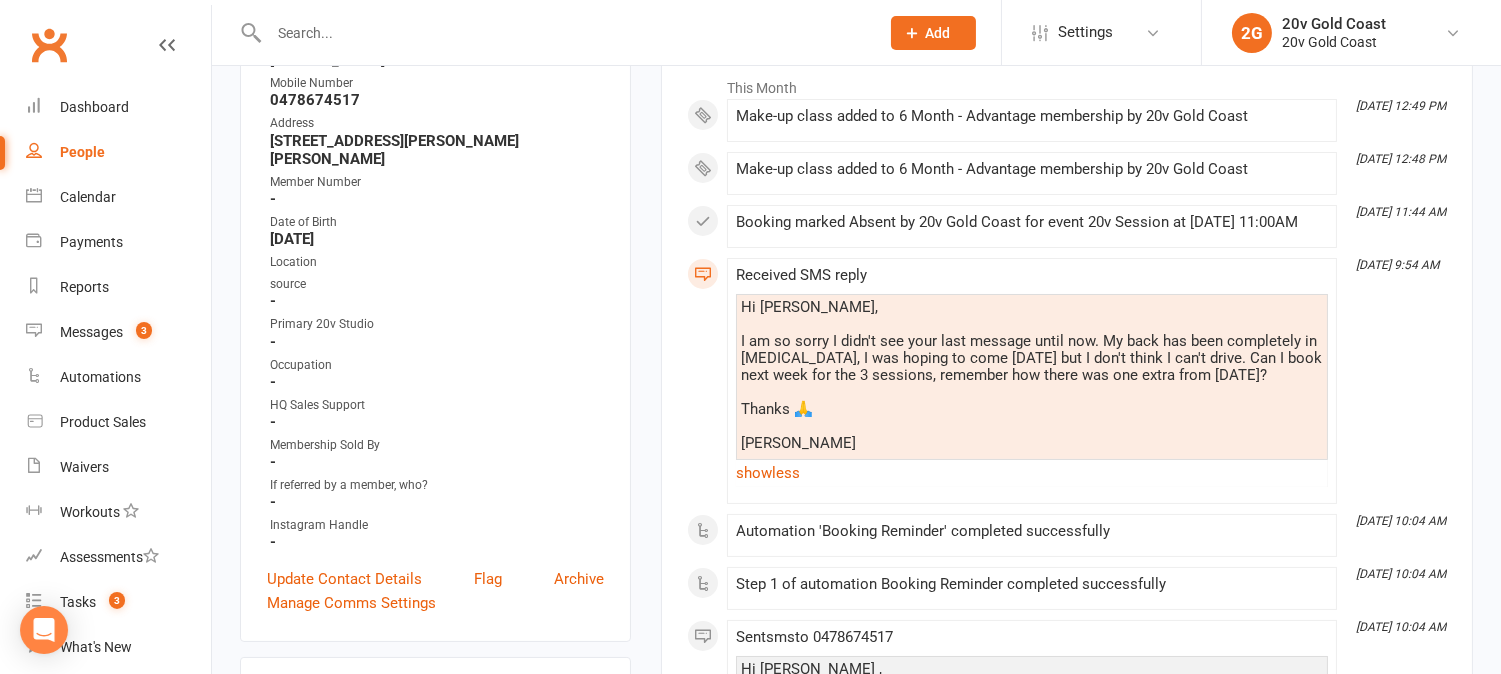 scroll, scrollTop: 0, scrollLeft: 0, axis: both 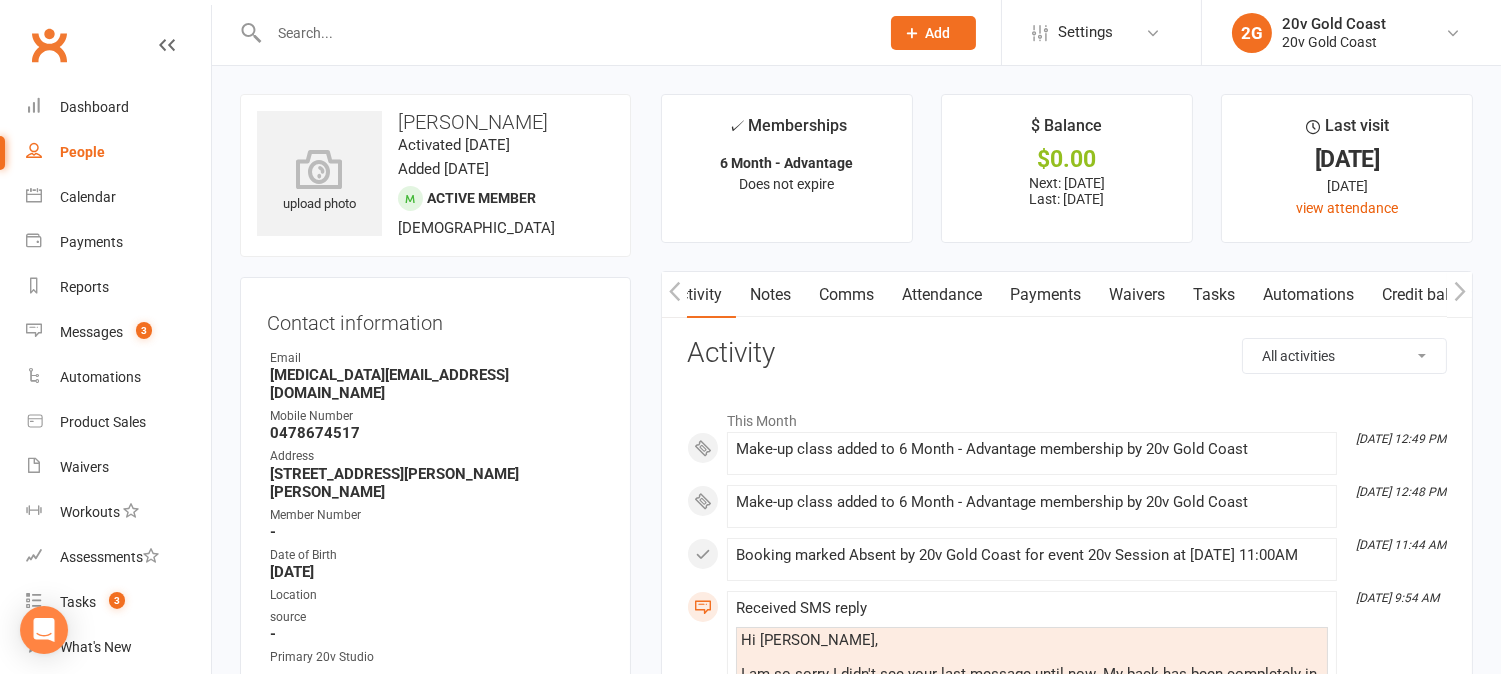 click on "Comms" at bounding box center (846, 295) 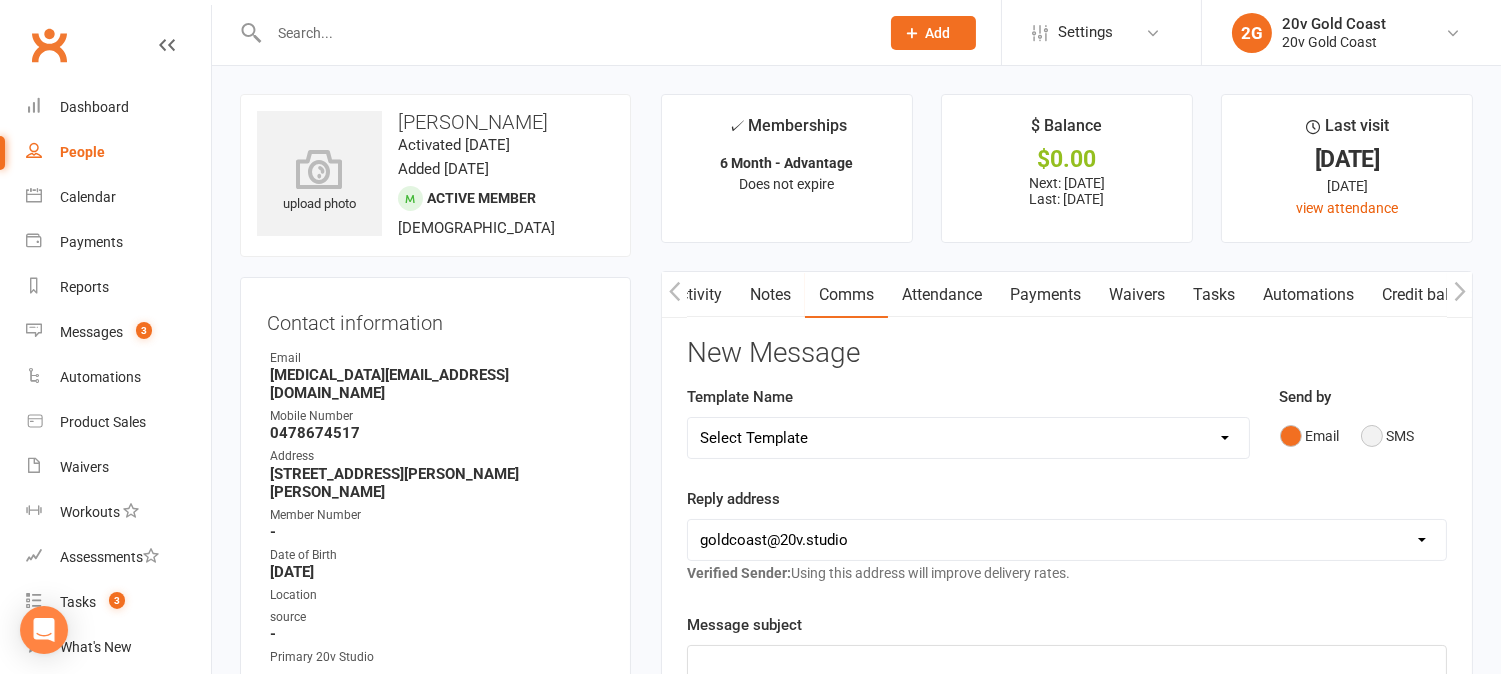 click on "SMS" at bounding box center [1388, 436] 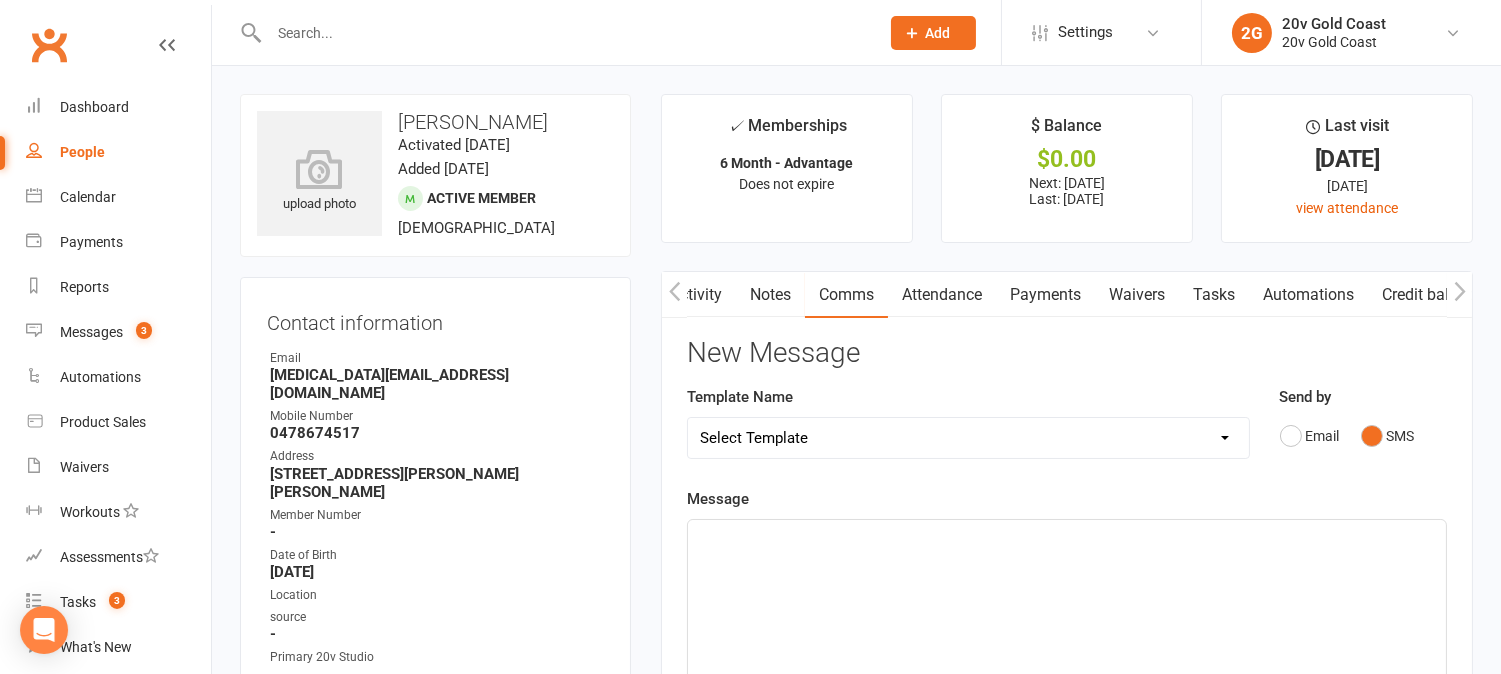 click on "﻿" 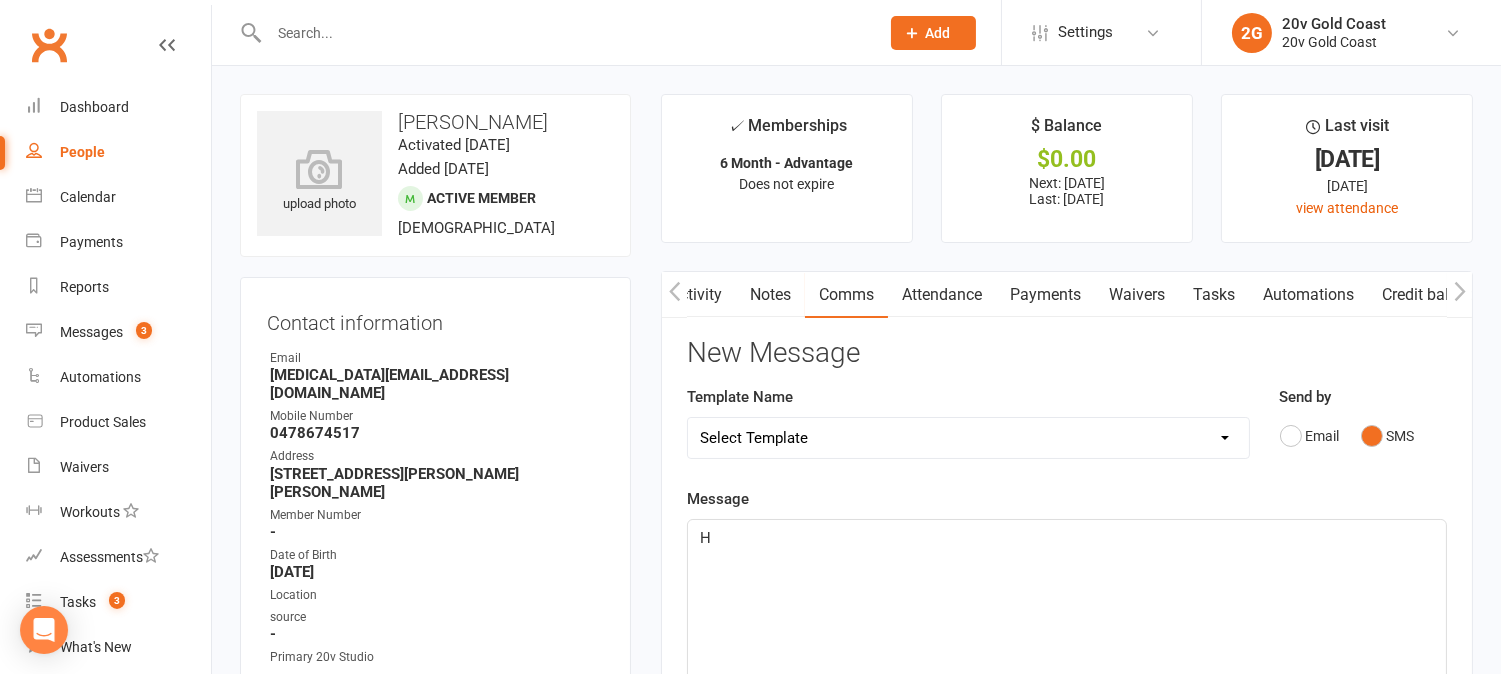 type 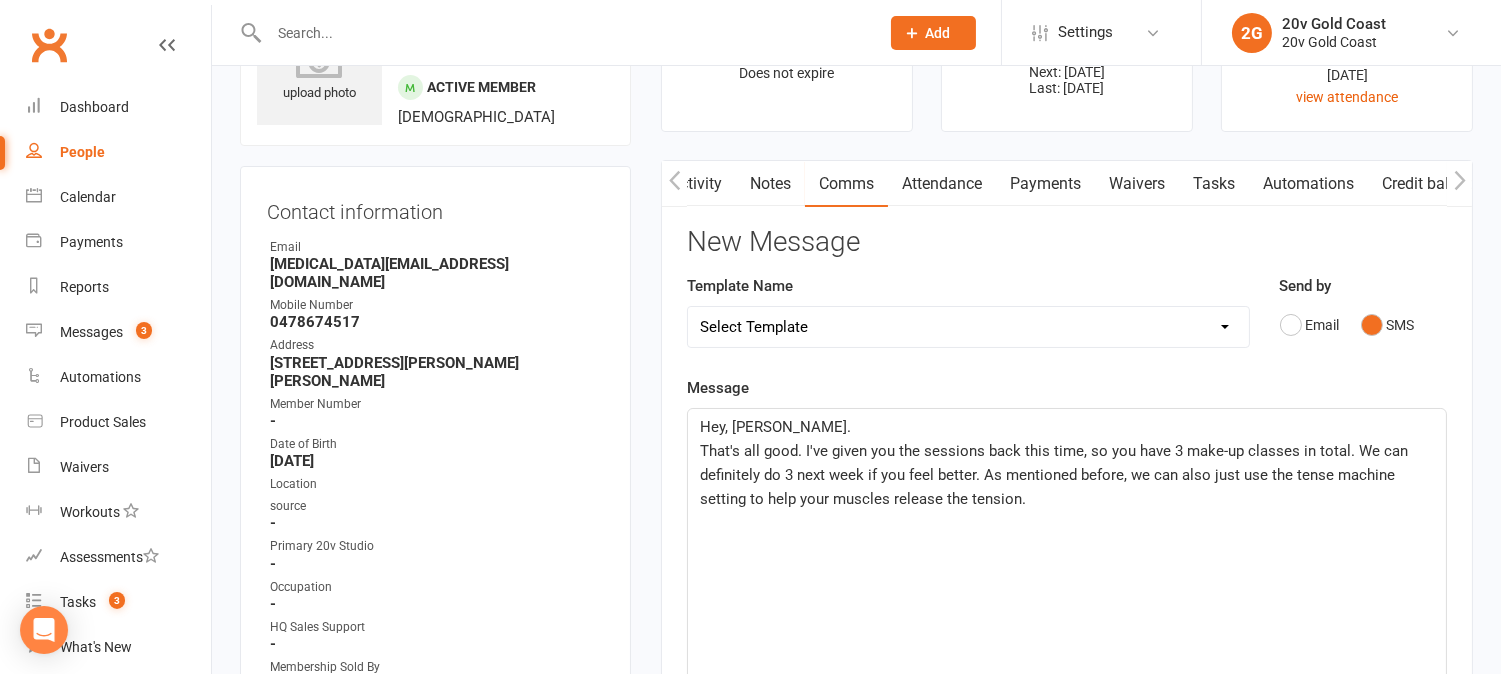 scroll, scrollTop: 222, scrollLeft: 0, axis: vertical 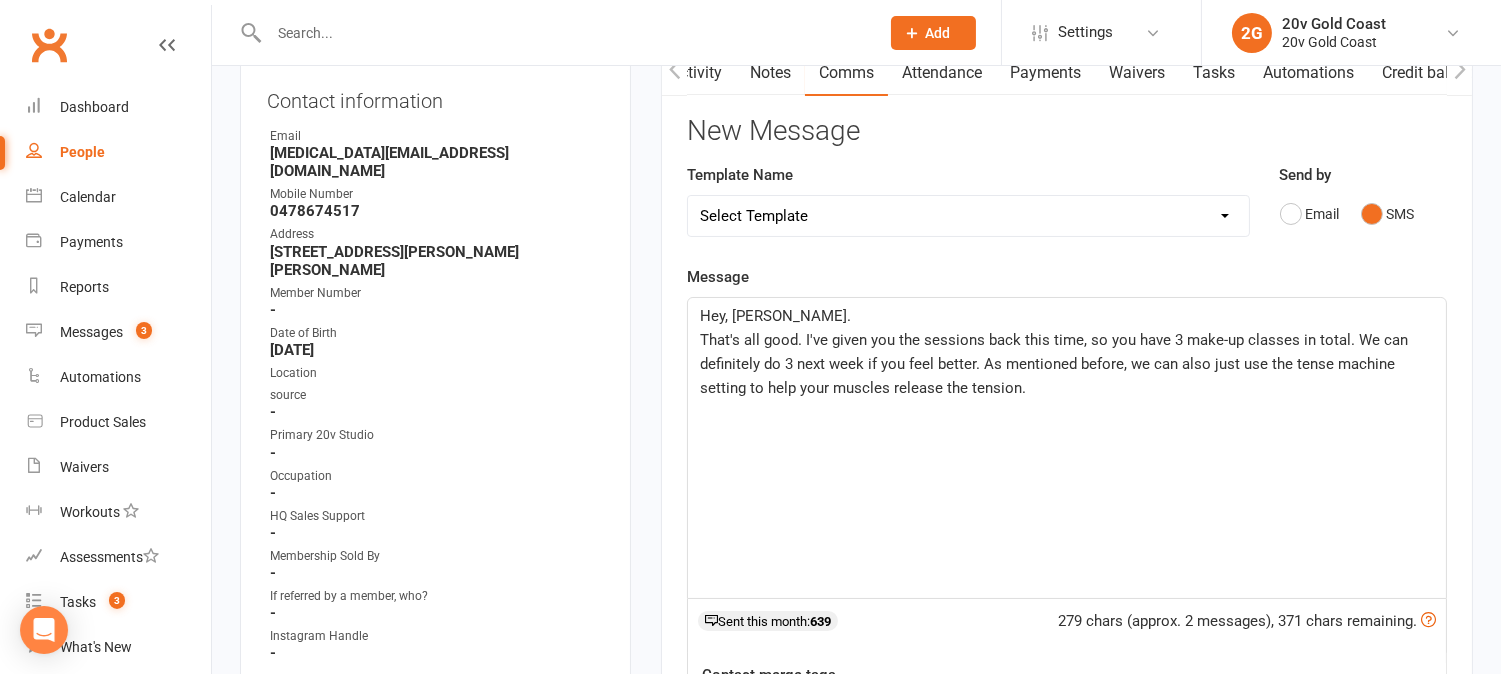 drag, startPoint x: 877, startPoint y: 366, endPoint x: 901, endPoint y: 392, distance: 35.383614 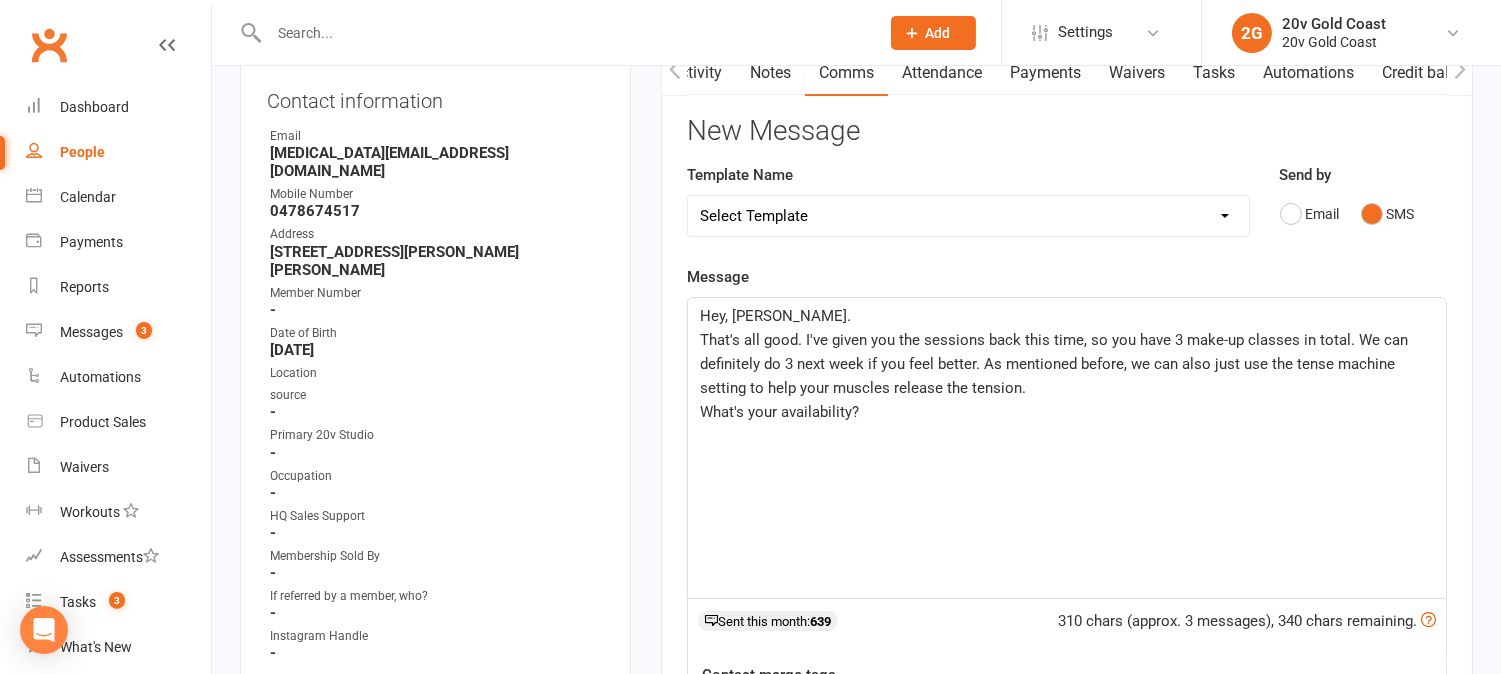 click on "Hey, [PERSON_NAME]. That's all good. I've given you the sessions back this time, so you have 3 make-up classes in total. We can definitely do 3 next week if you feel better. As mentioned before, we can also just use the tense machine setting to help your muscles release the tension.  What's your availability?" 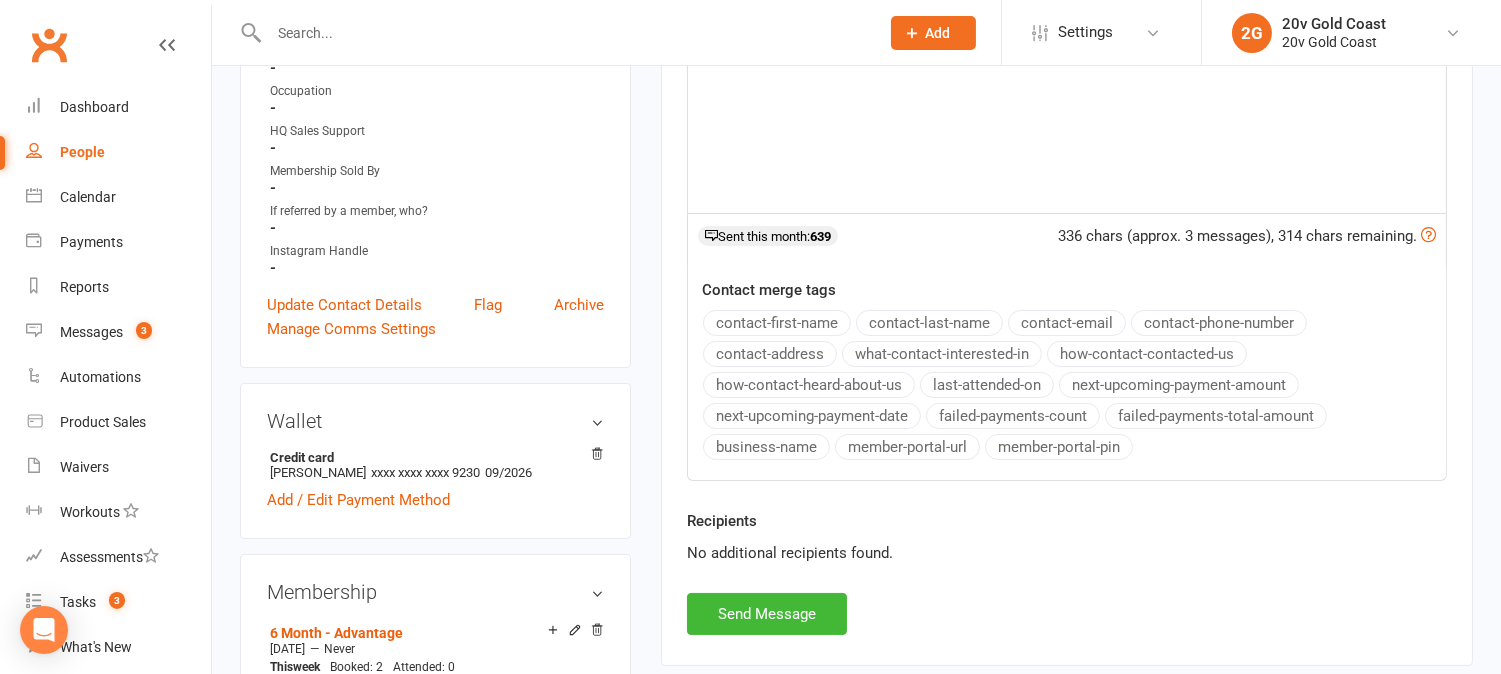 scroll, scrollTop: 666, scrollLeft: 0, axis: vertical 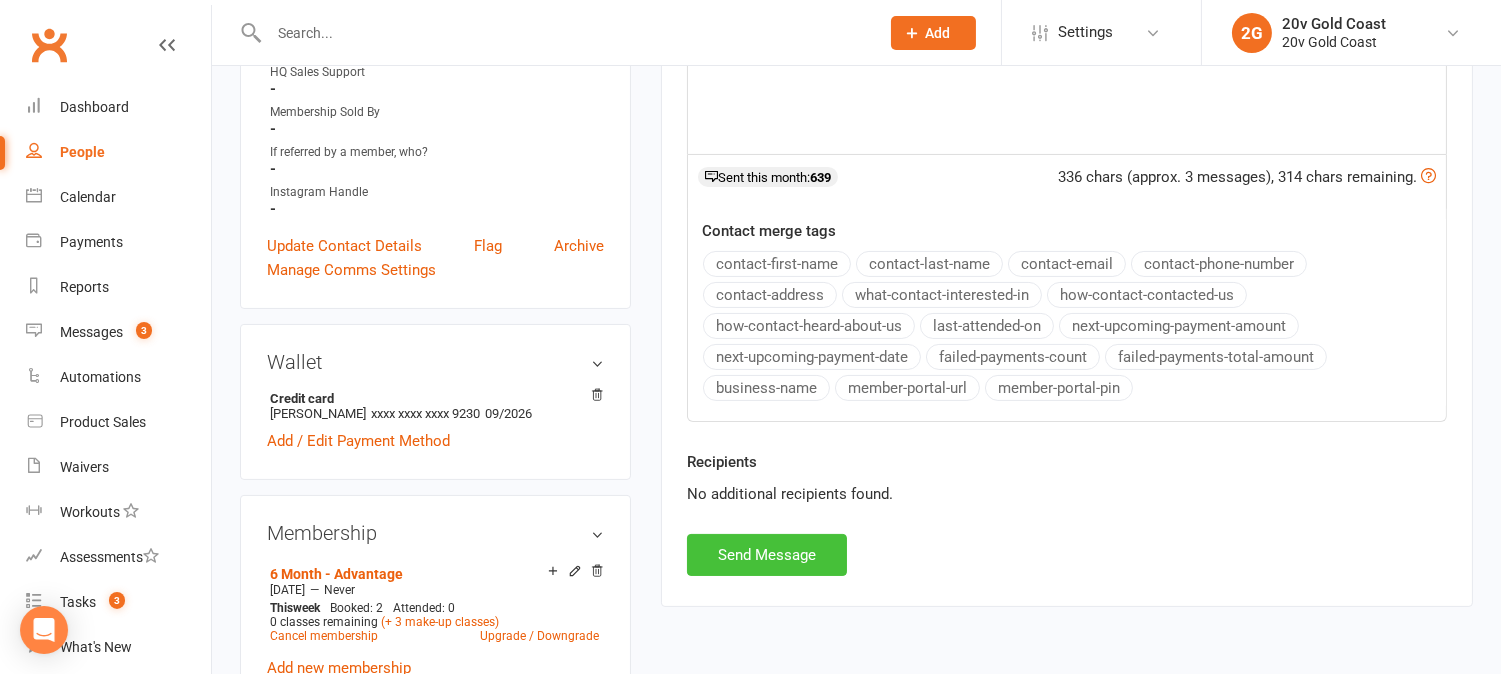 click on "Send Message" at bounding box center (767, 555) 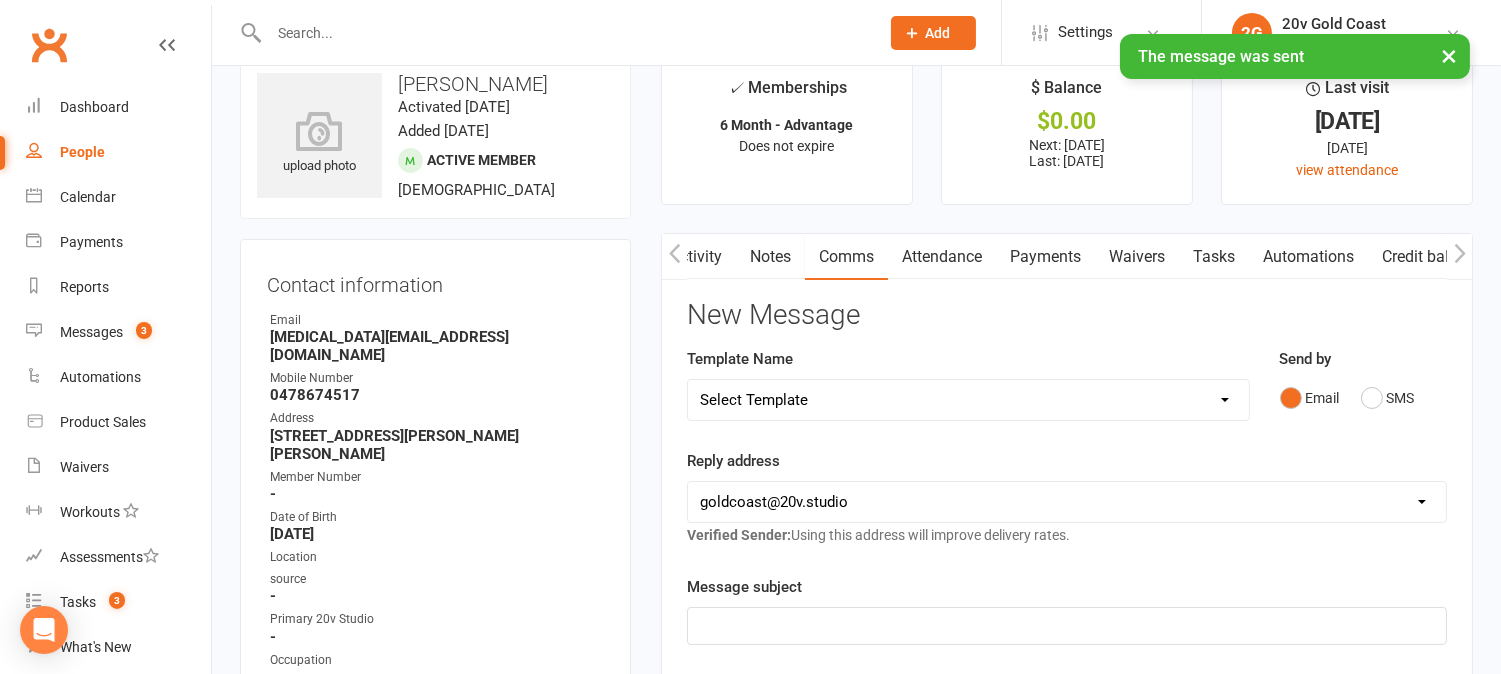 scroll, scrollTop: 0, scrollLeft: 0, axis: both 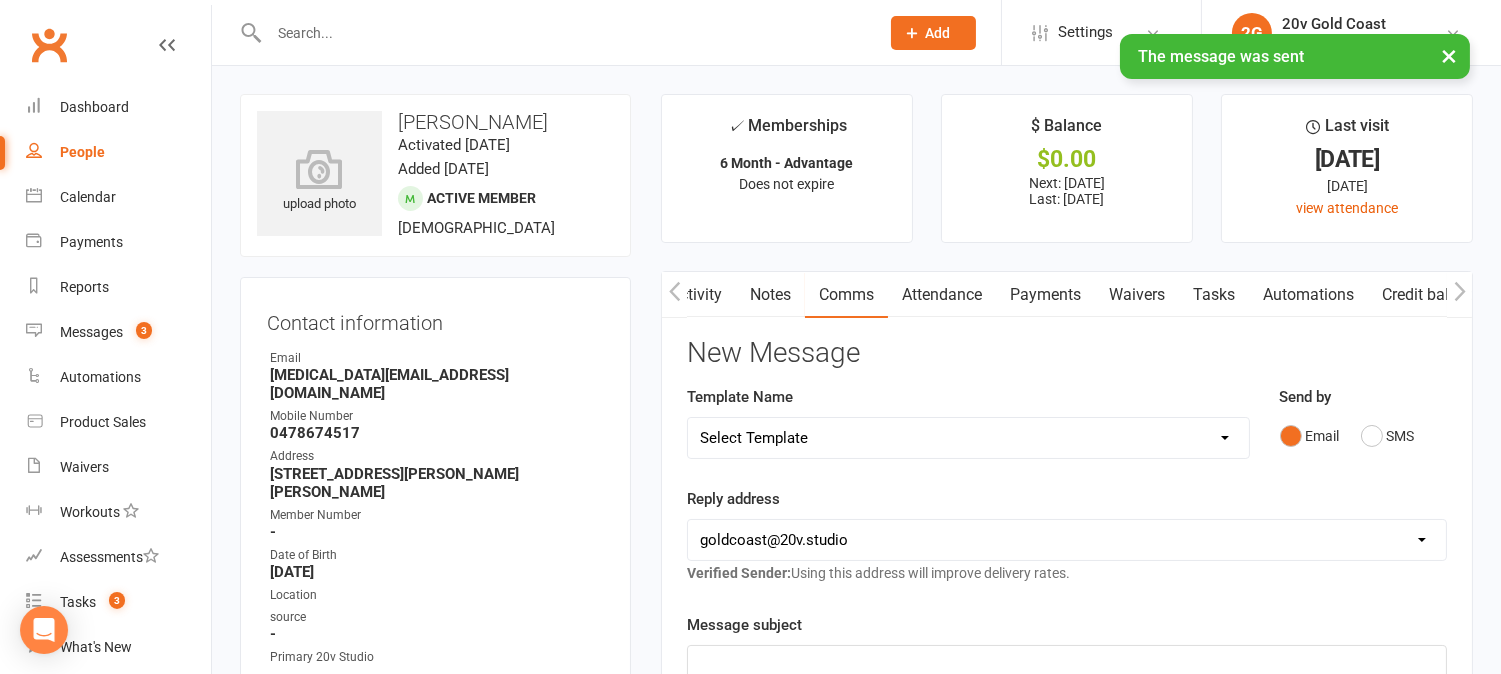 click on "Activity" at bounding box center [696, 295] 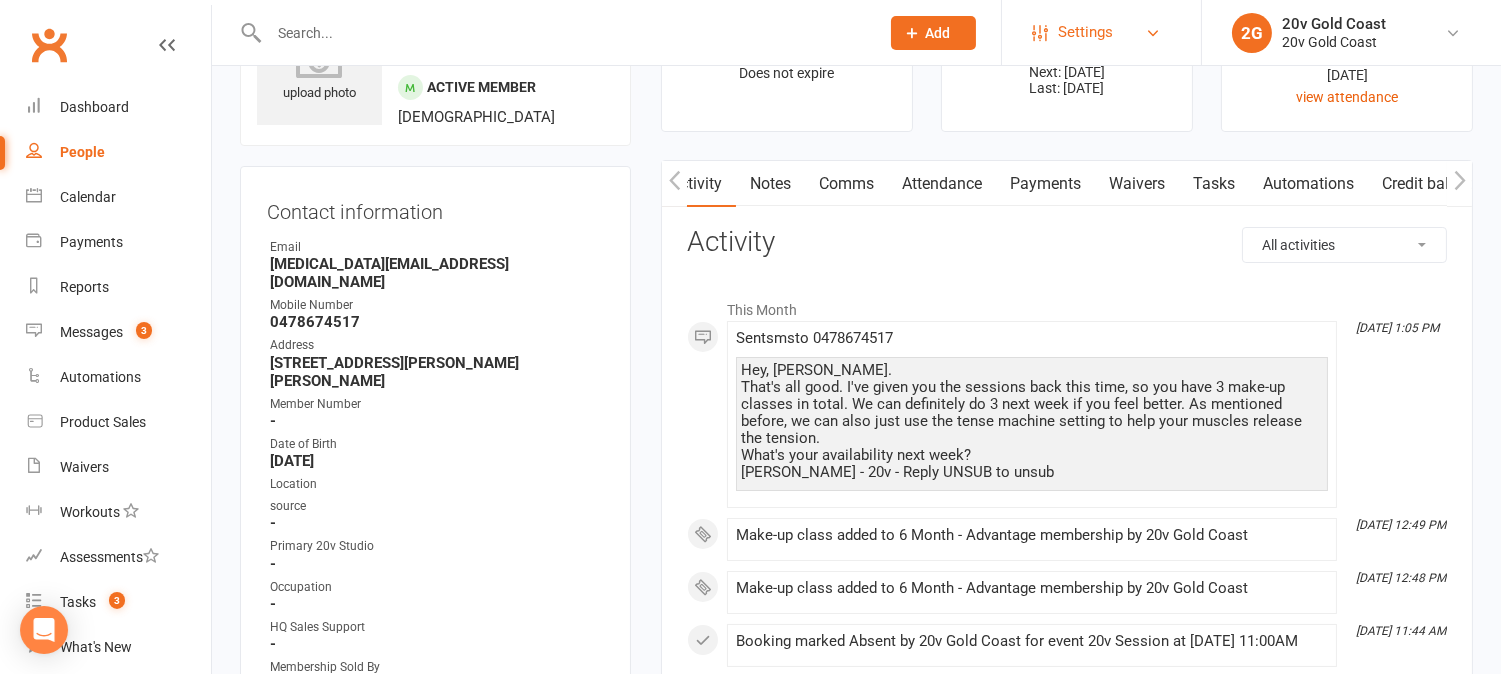 scroll, scrollTop: 0, scrollLeft: 0, axis: both 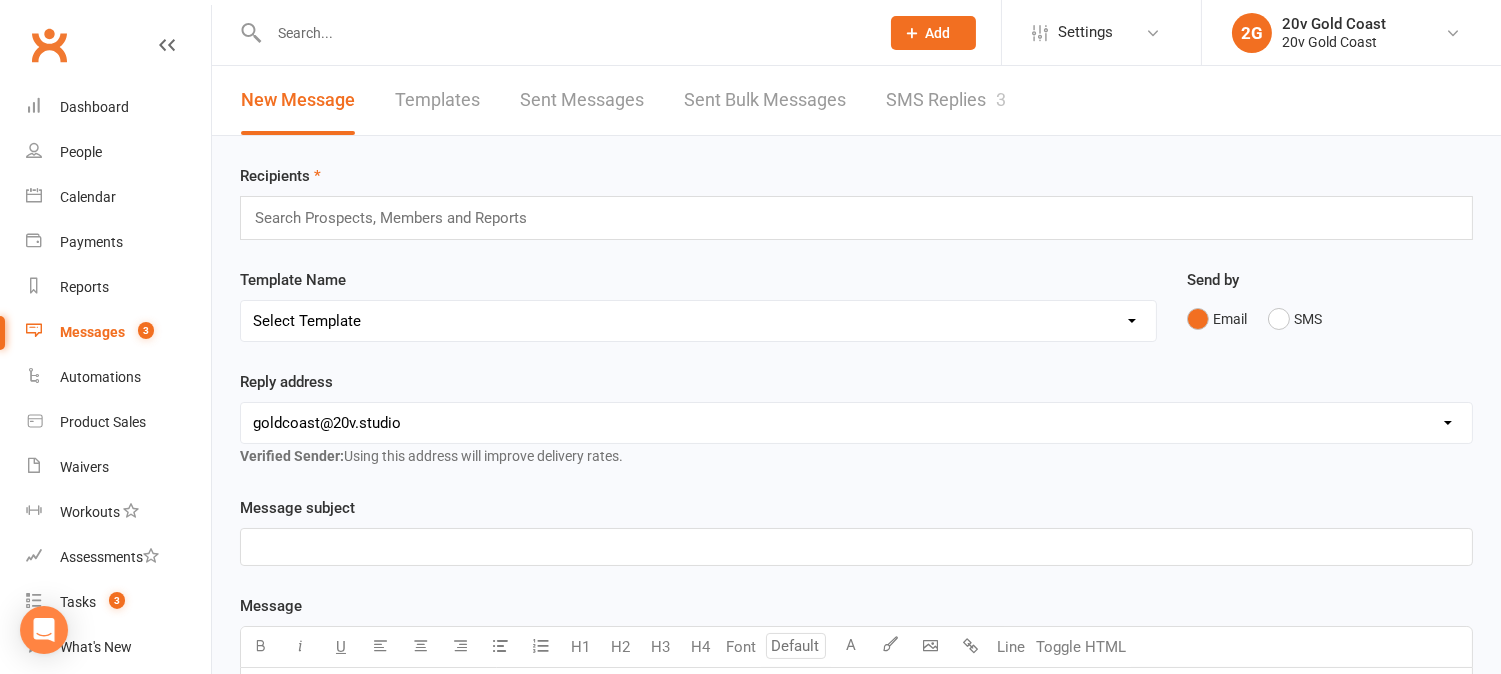 click on "SMS Replies  3" at bounding box center (946, 100) 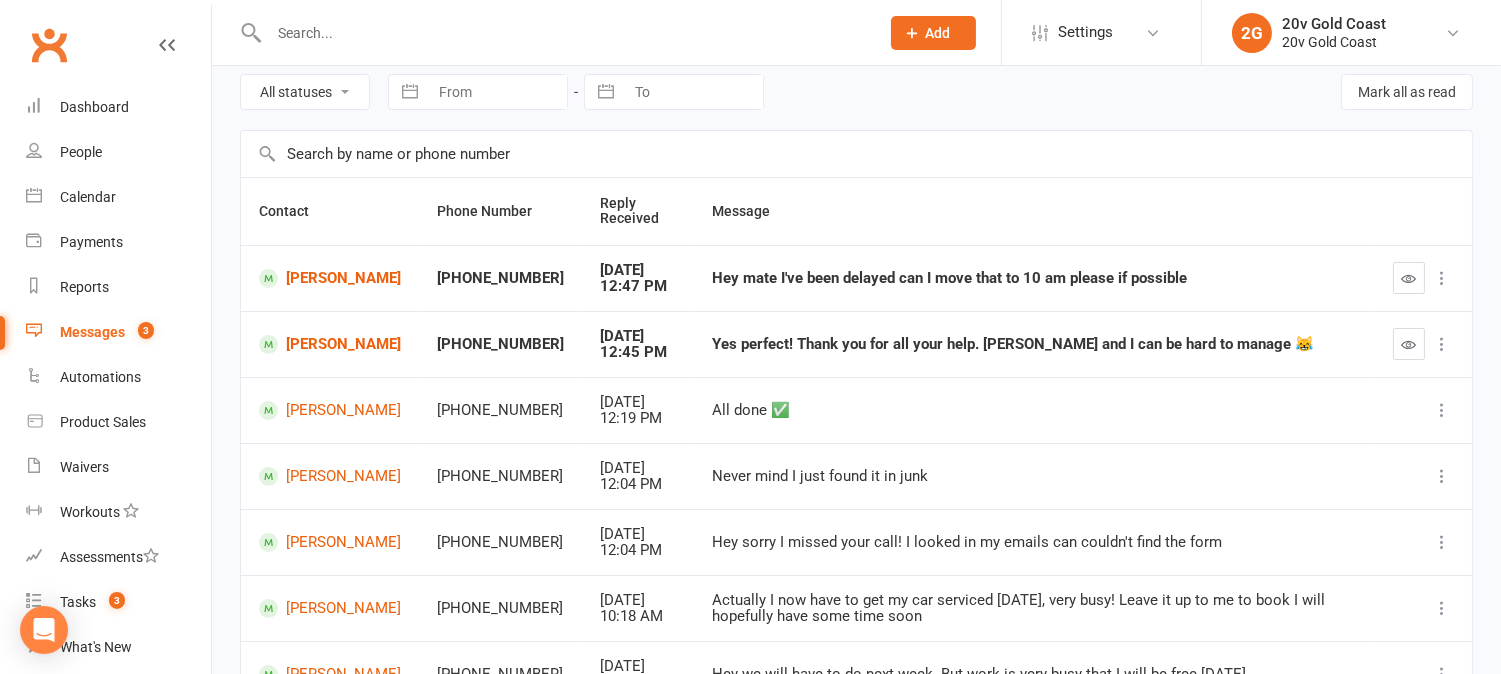 scroll, scrollTop: 111, scrollLeft: 0, axis: vertical 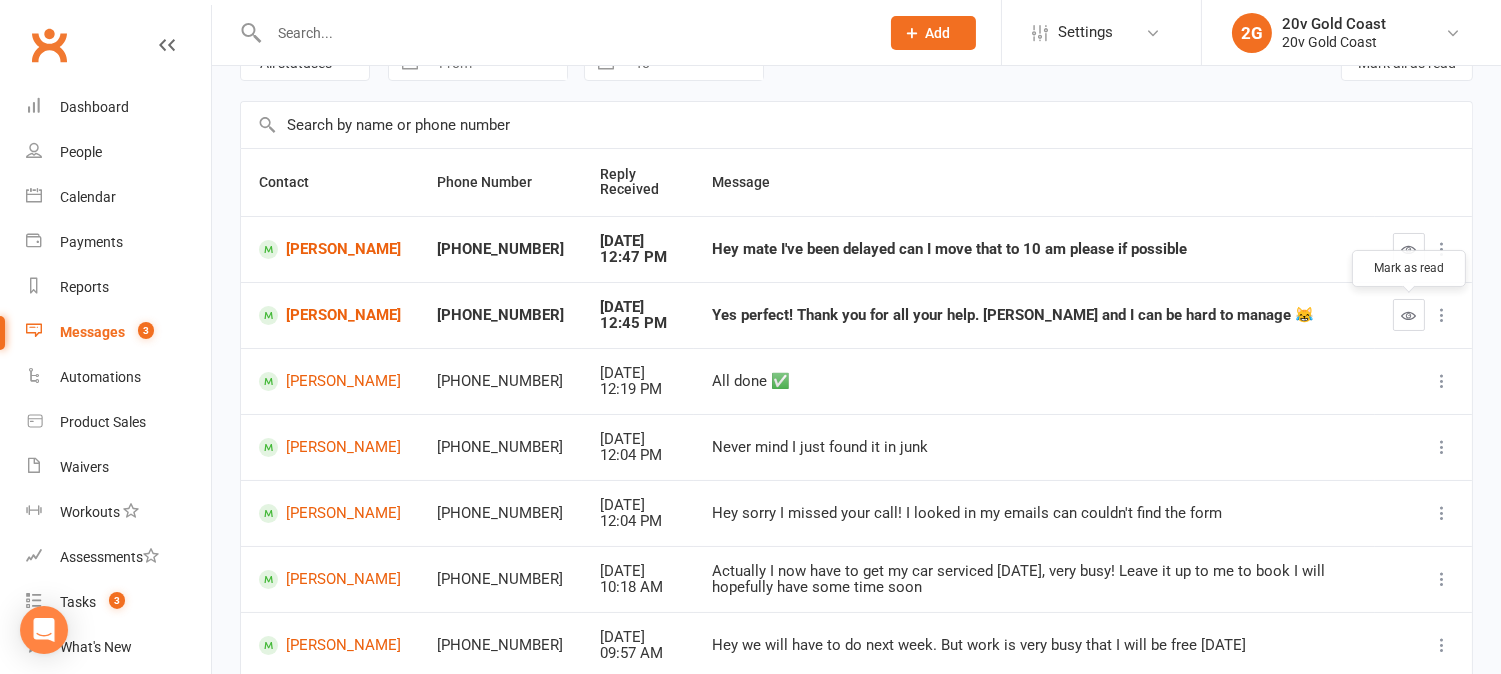 click at bounding box center [1409, 315] 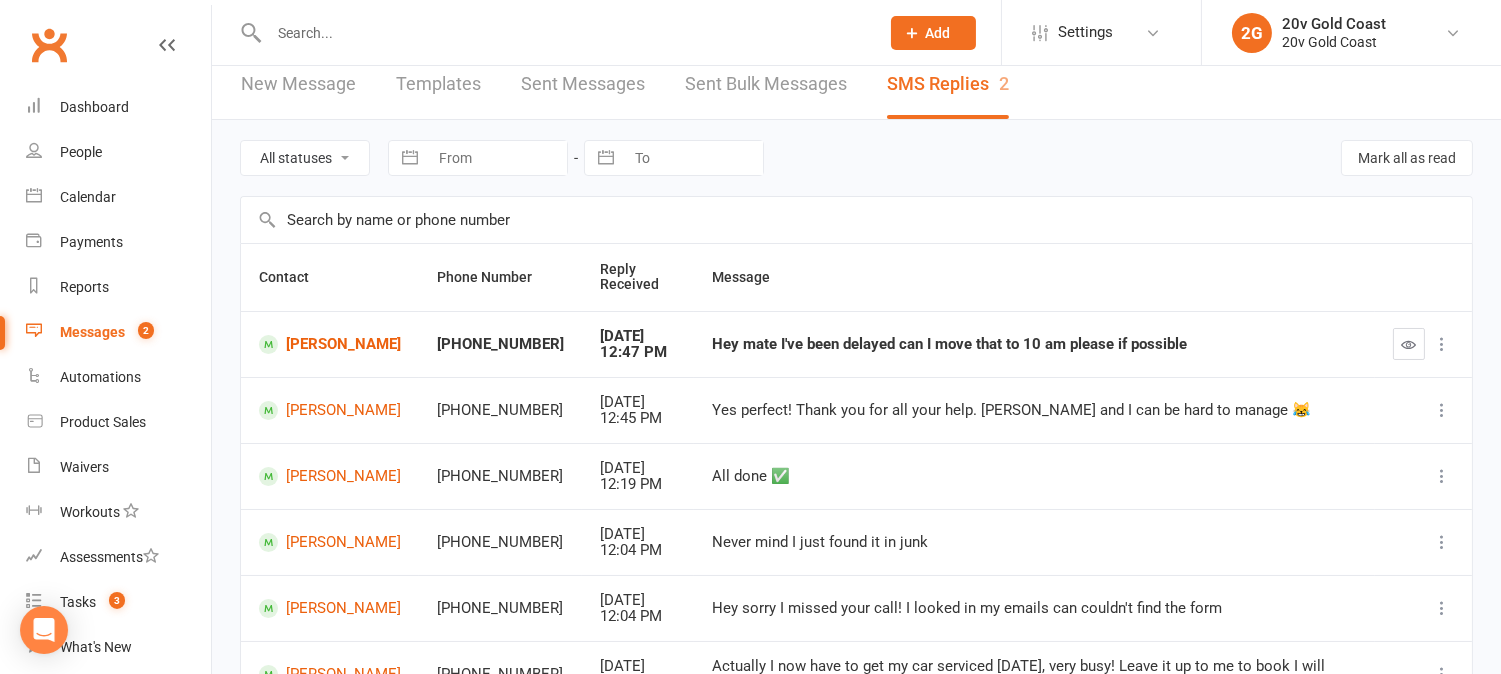 scroll, scrollTop: 0, scrollLeft: 0, axis: both 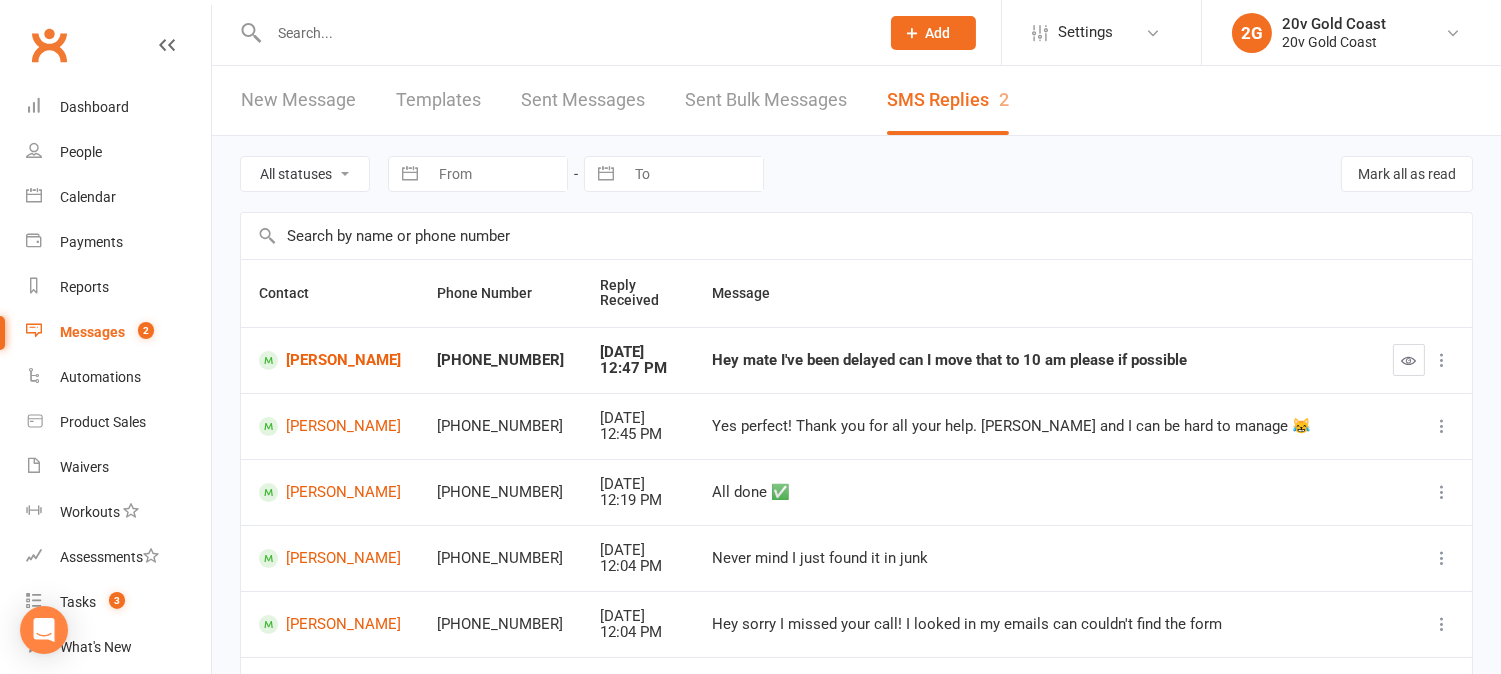 click on "Sent Bulk Messages" at bounding box center [766, 100] 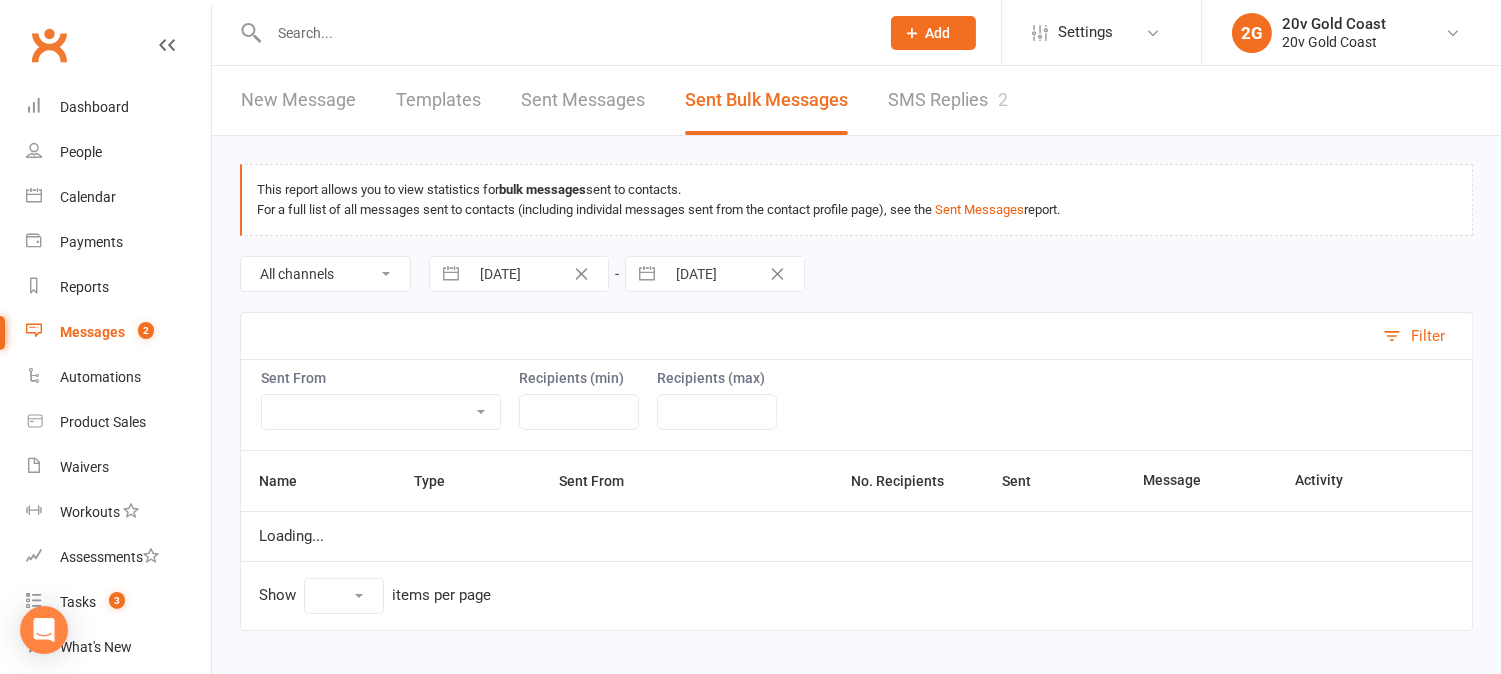 select on "10" 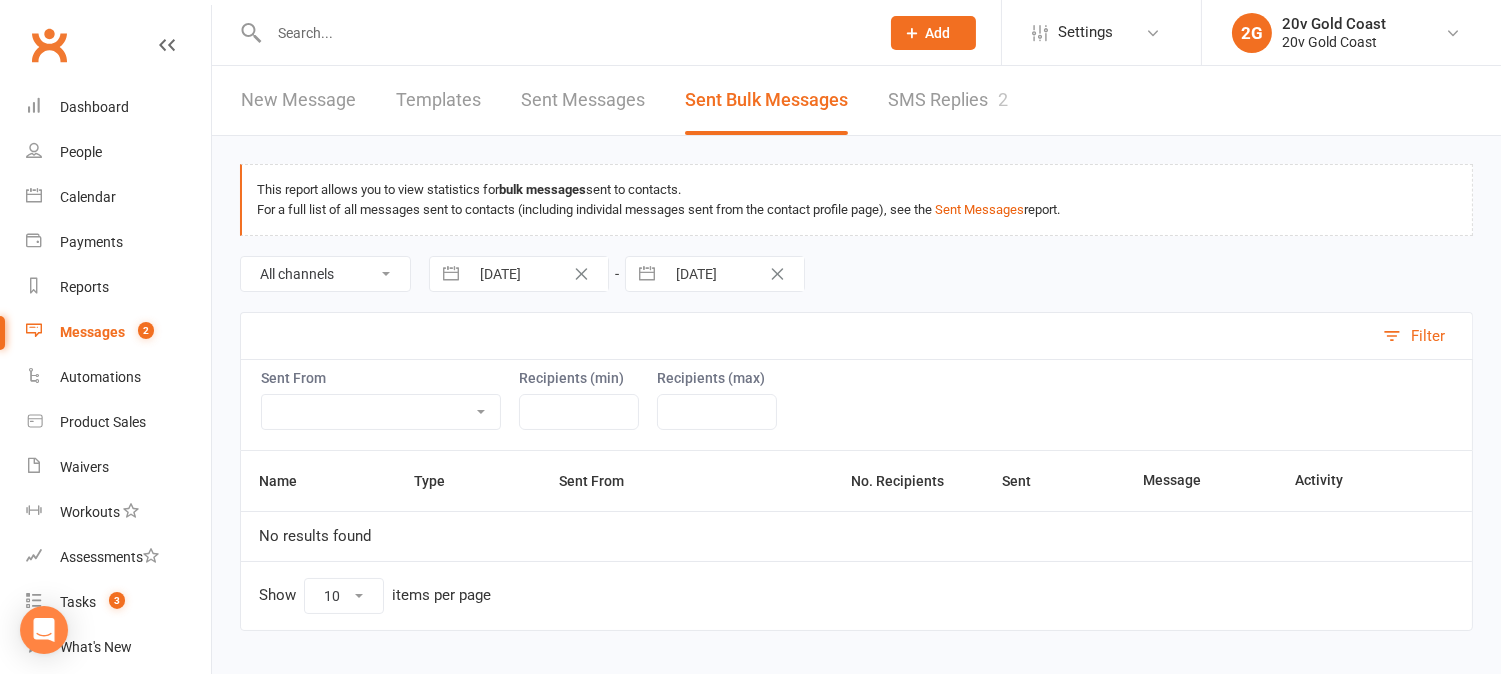 click on "Sent Messages" at bounding box center [583, 100] 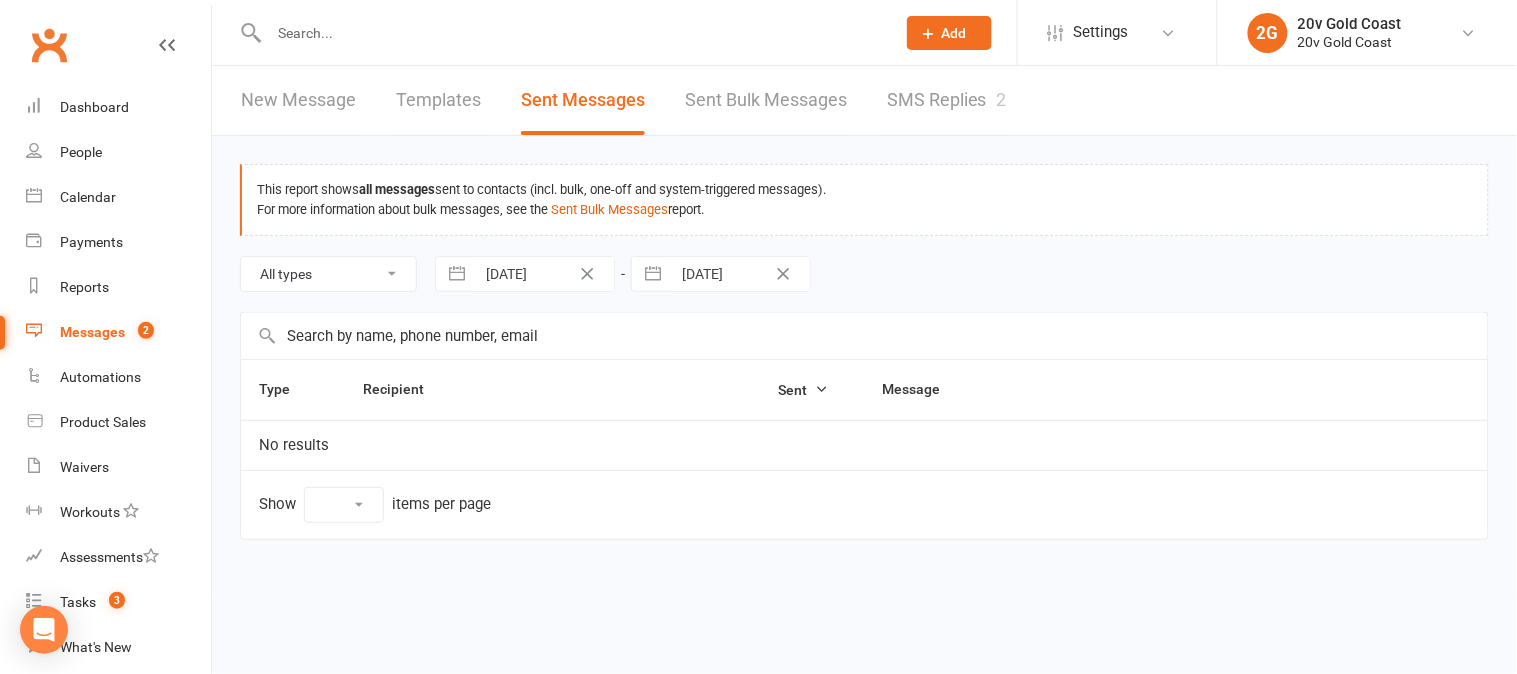 select on "10" 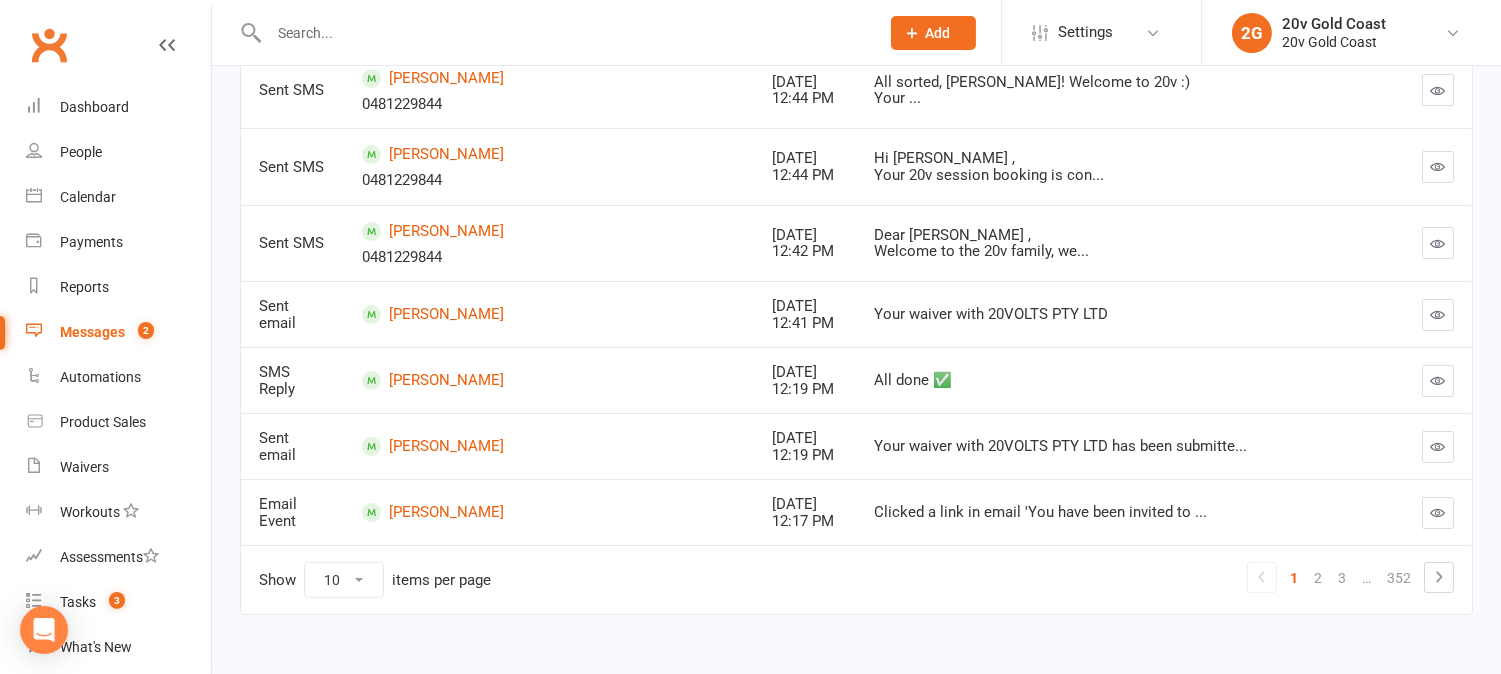 scroll, scrollTop: 604, scrollLeft: 0, axis: vertical 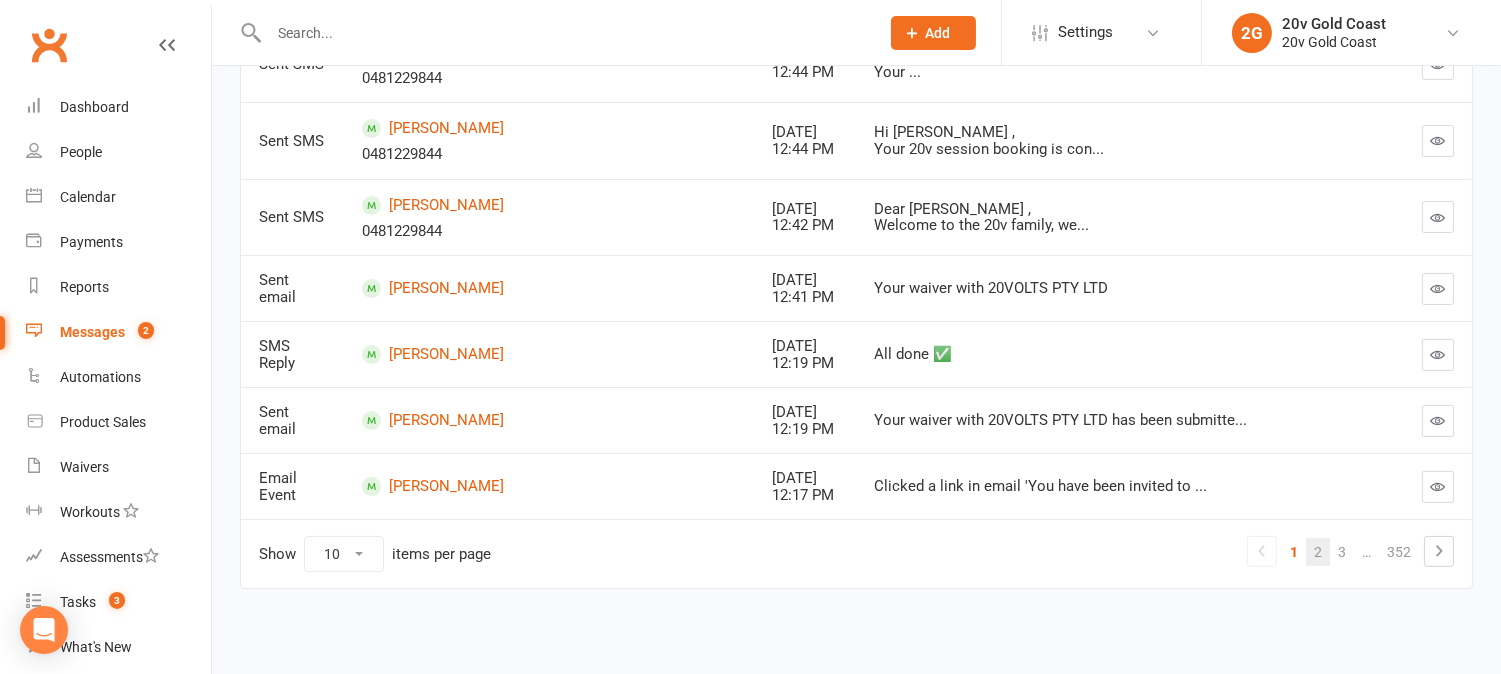 click on "2" at bounding box center (1318, 552) 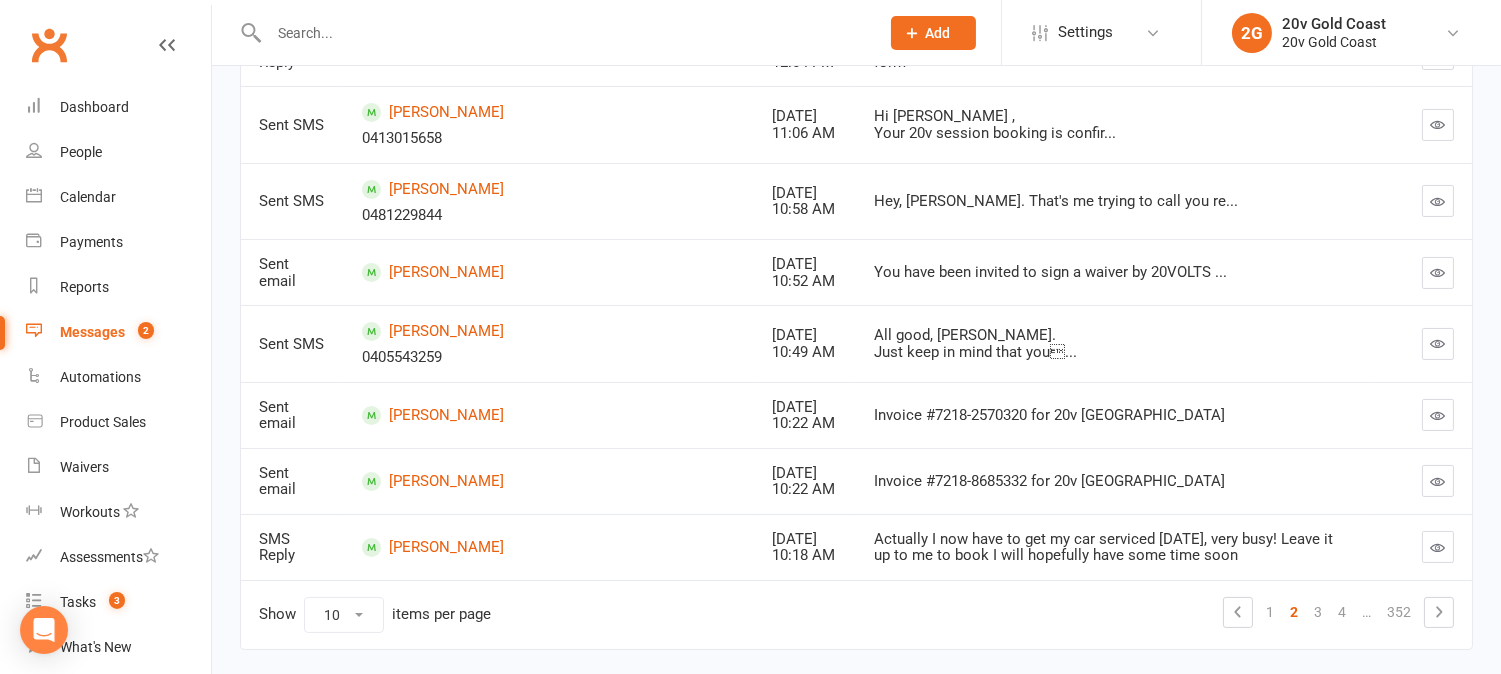 scroll, scrollTop: 593, scrollLeft: 0, axis: vertical 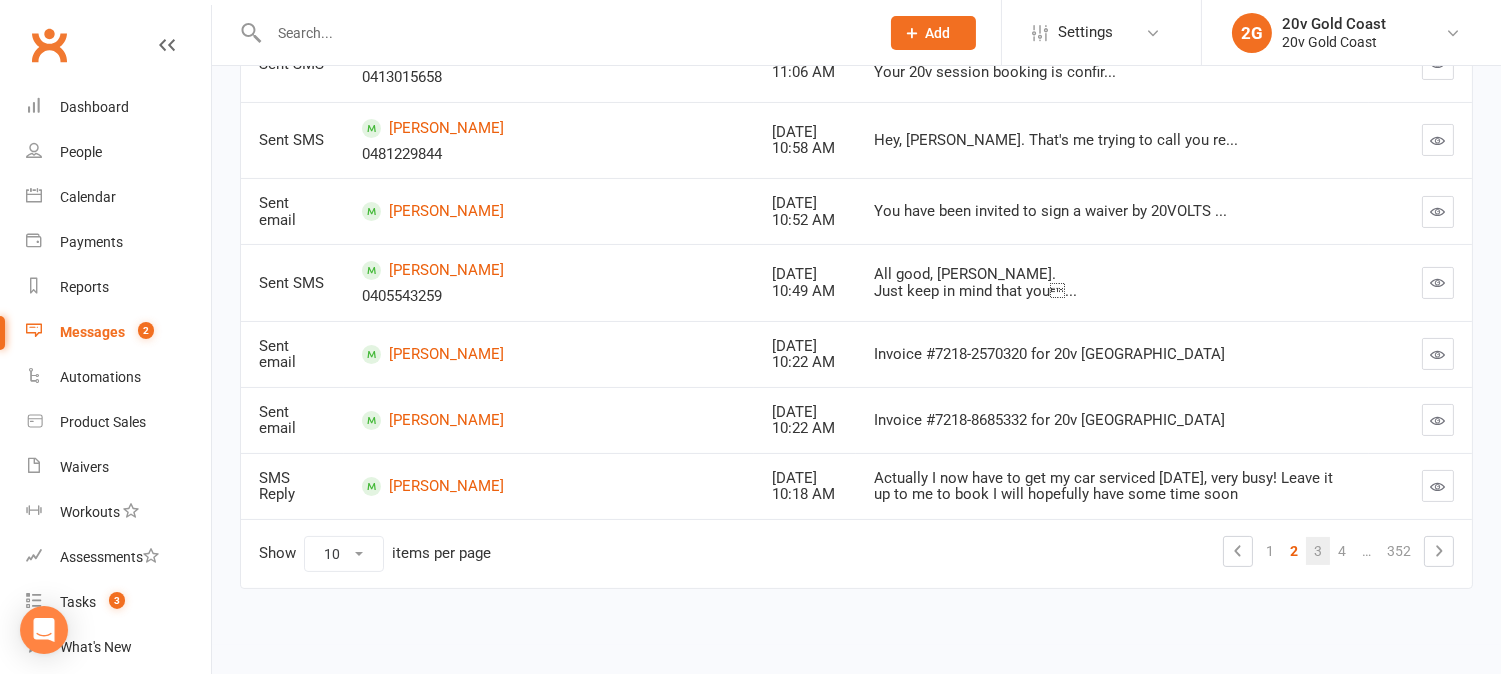 click on "3" at bounding box center [1318, 551] 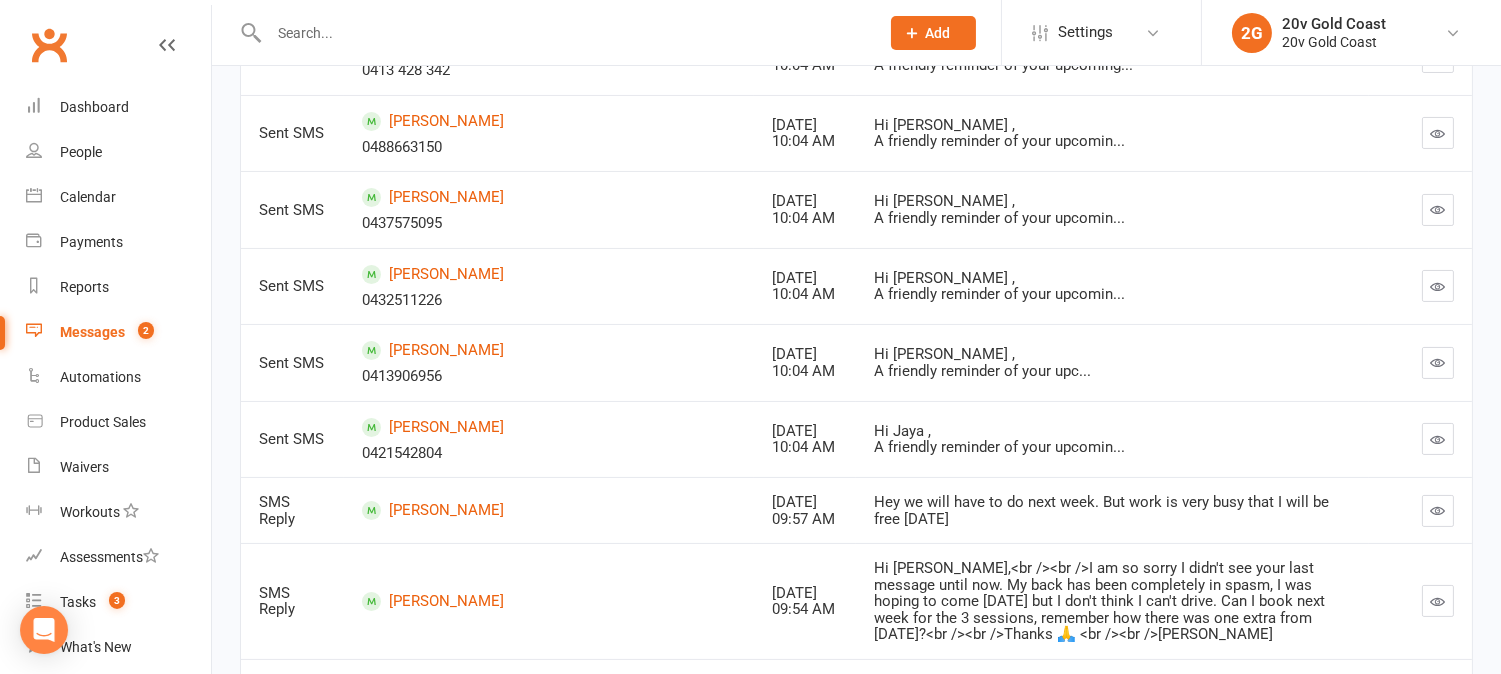 scroll, scrollTop: 695, scrollLeft: 0, axis: vertical 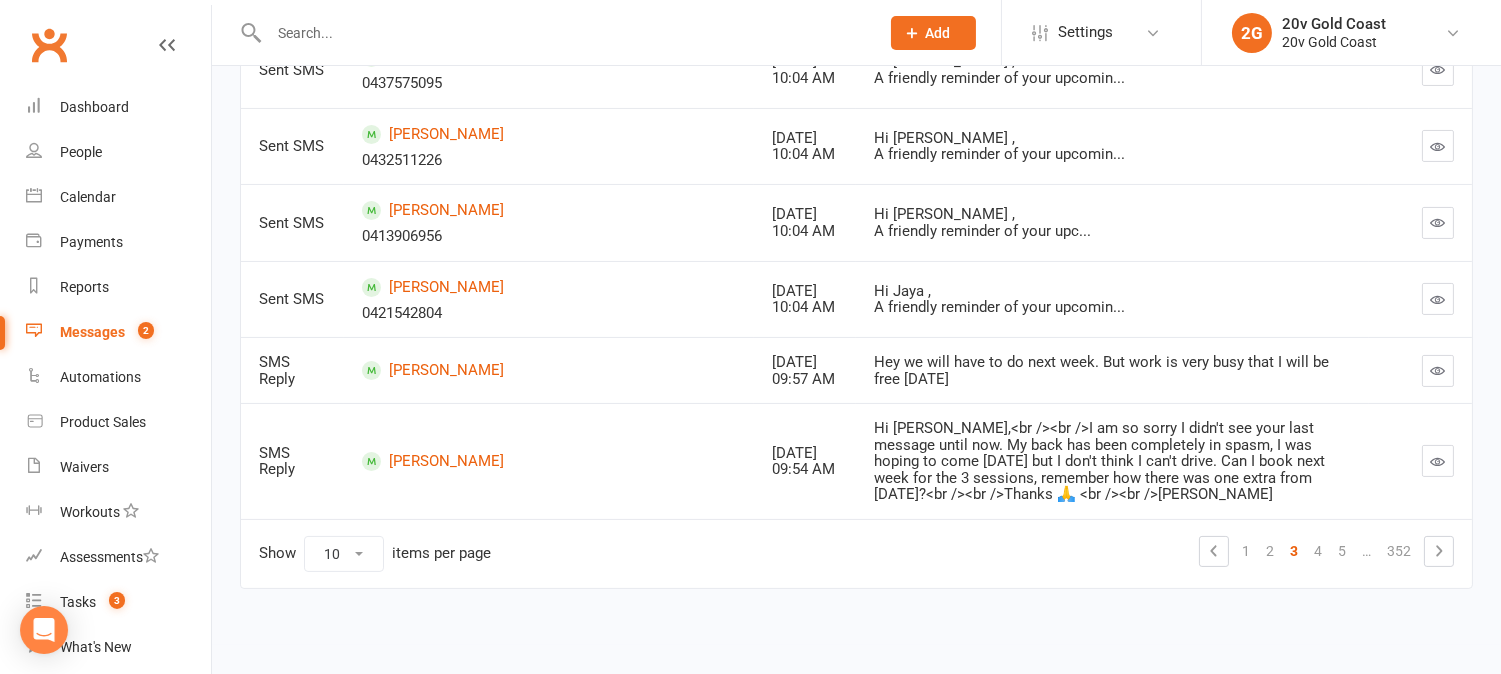drag, startPoint x: 1318, startPoint y: 554, endPoint x: 1314, endPoint y: 543, distance: 11.7046995 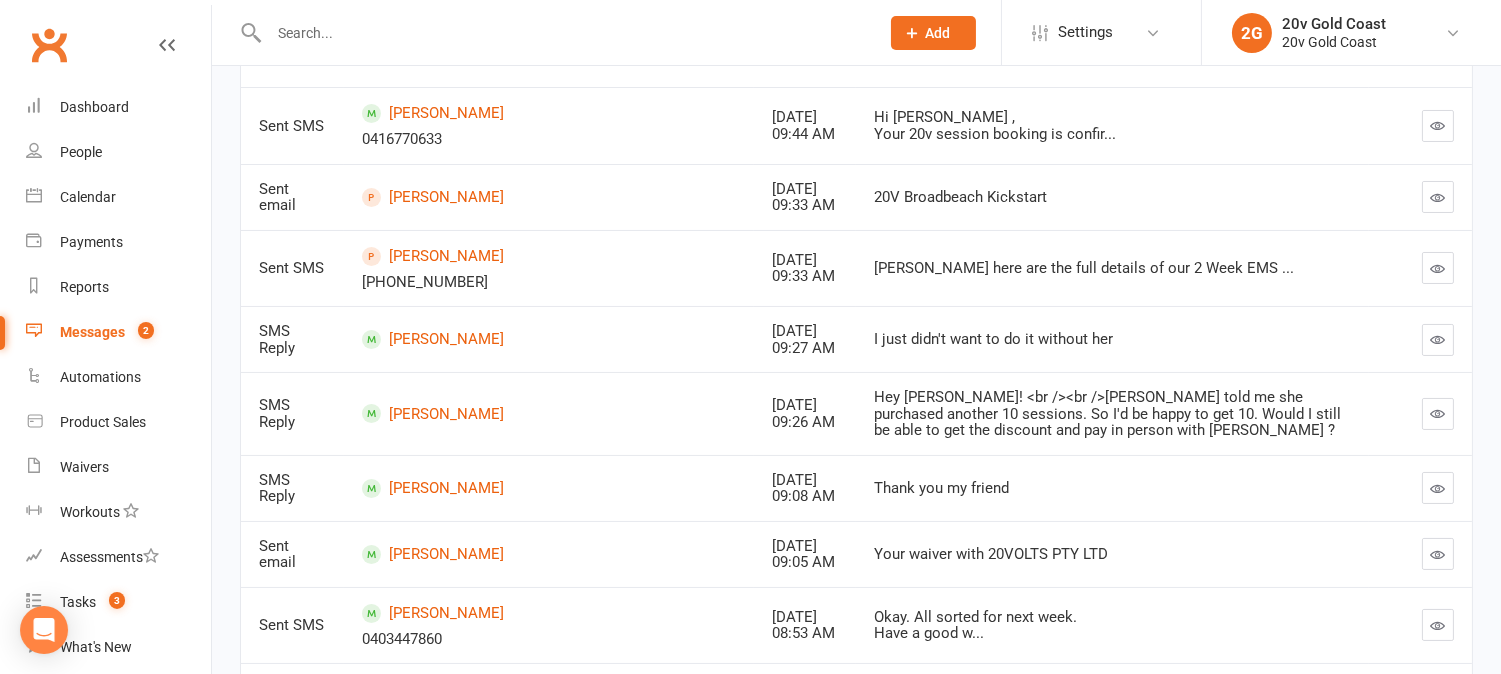 scroll, scrollTop: 555, scrollLeft: 0, axis: vertical 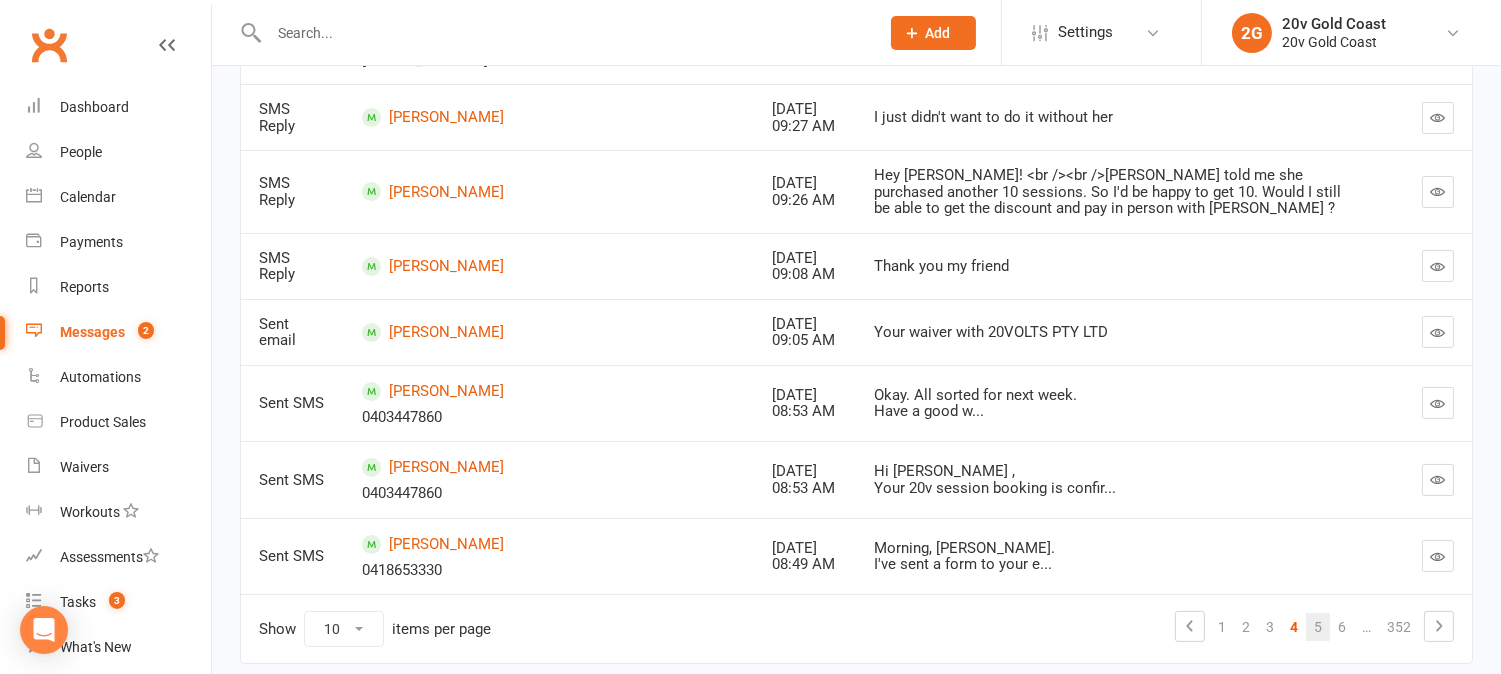 click on "5" at bounding box center (1318, 627) 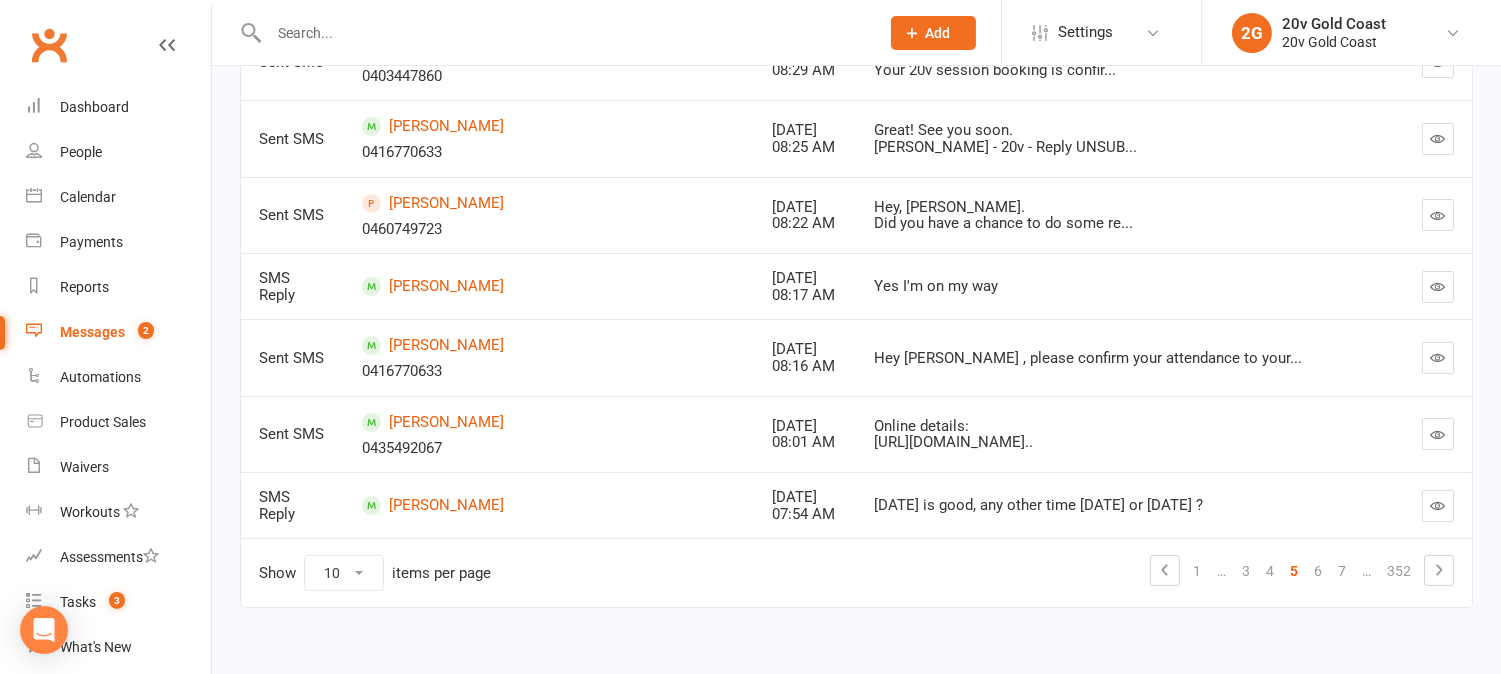 scroll, scrollTop: 625, scrollLeft: 0, axis: vertical 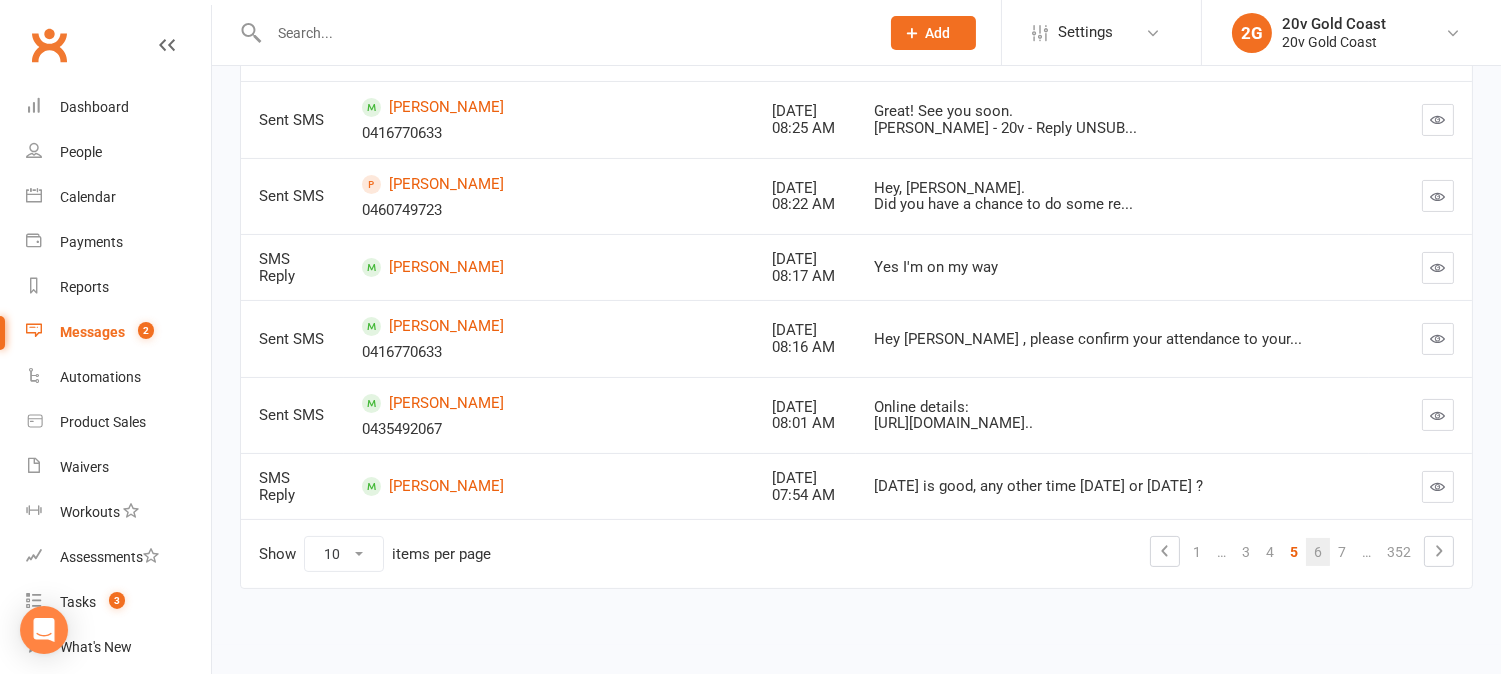 click on "6" at bounding box center (1318, 552) 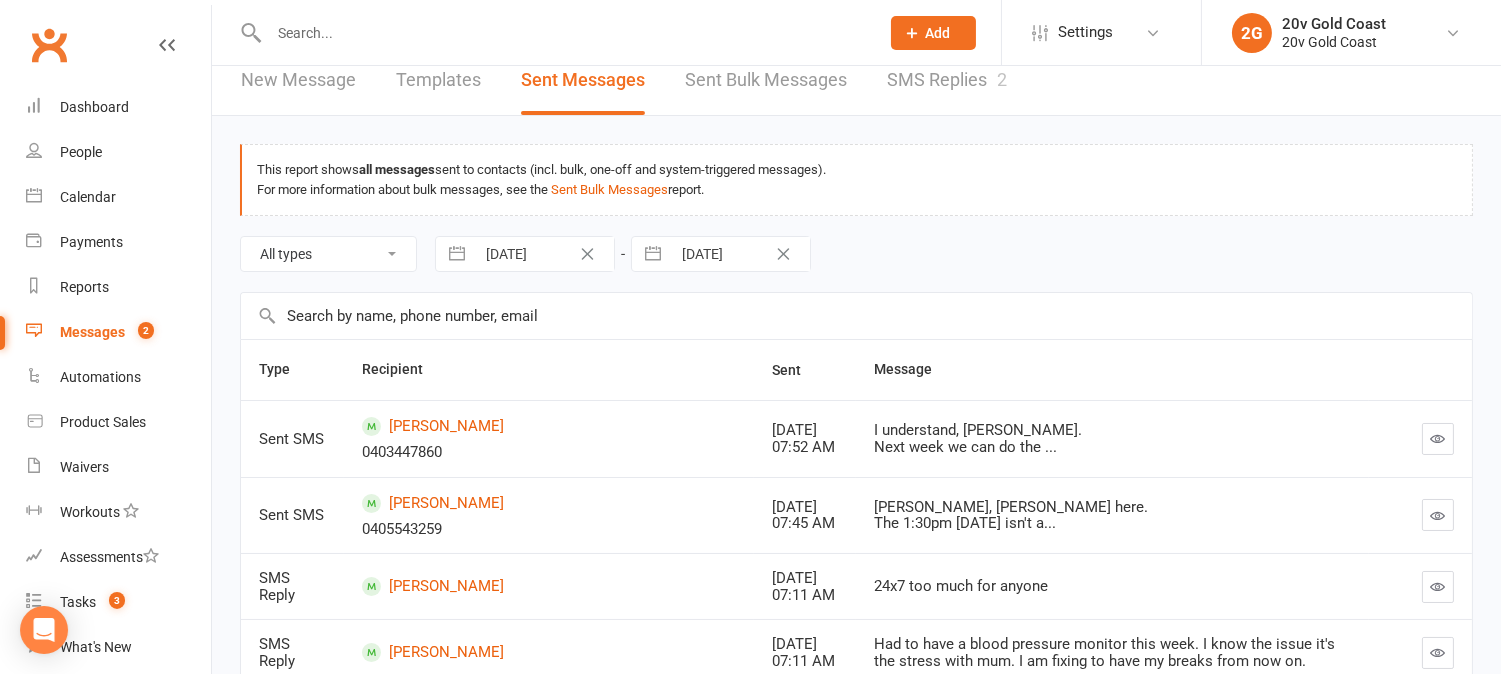 scroll, scrollTop: 0, scrollLeft: 0, axis: both 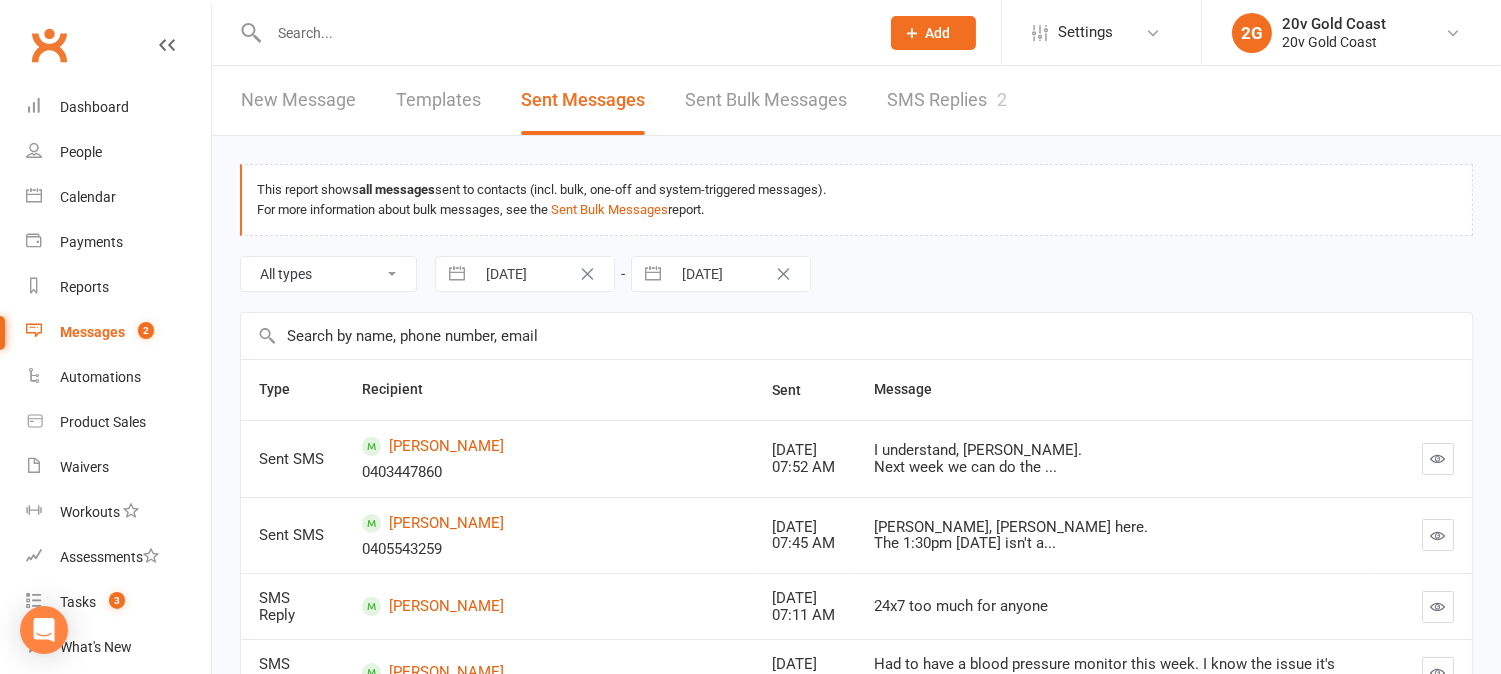 click at bounding box center [552, 32] 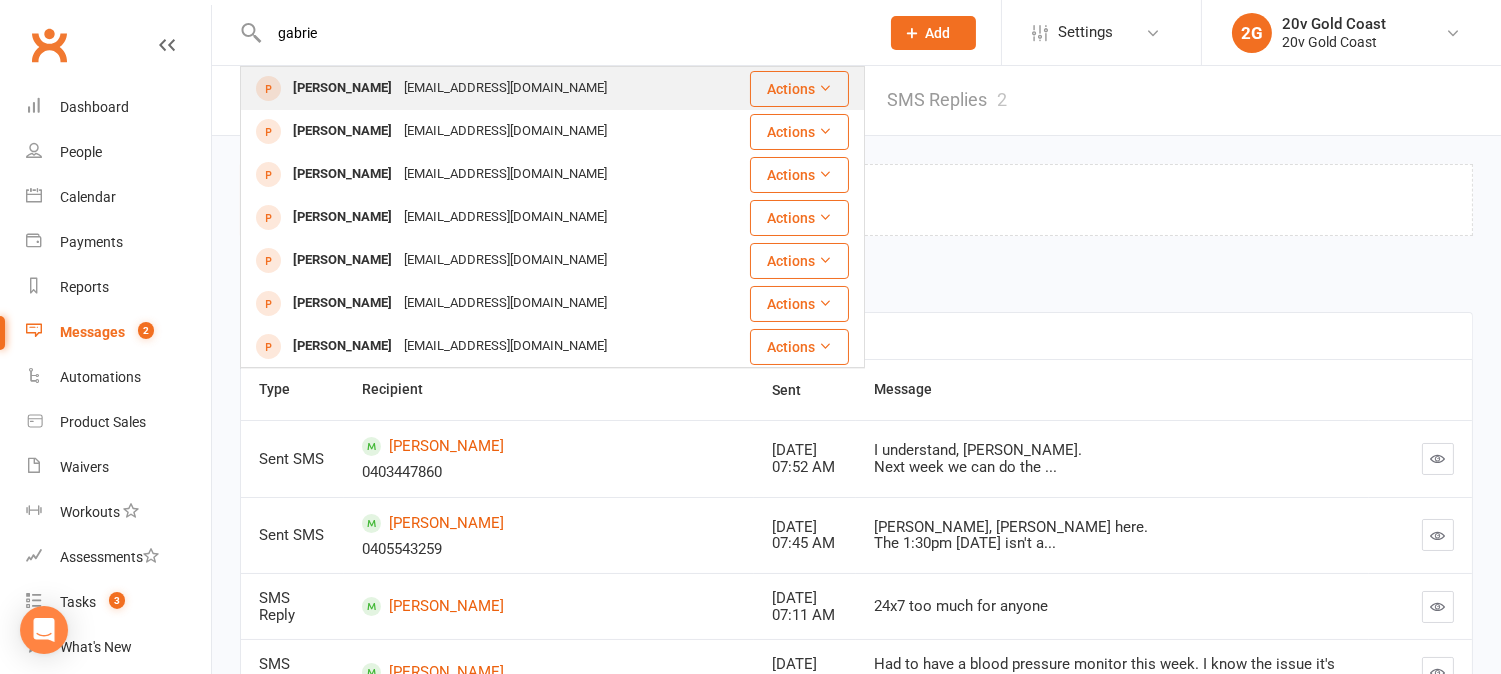 type on "gabrie" 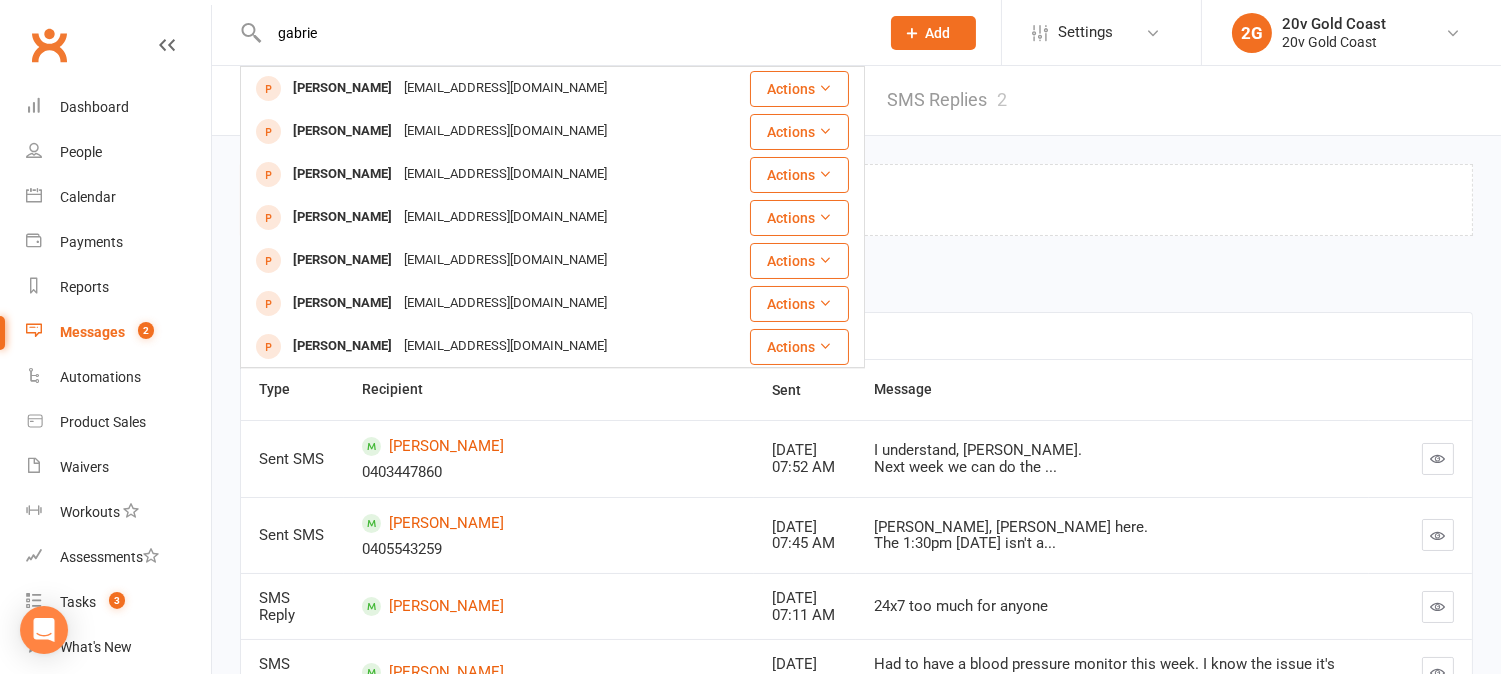 type 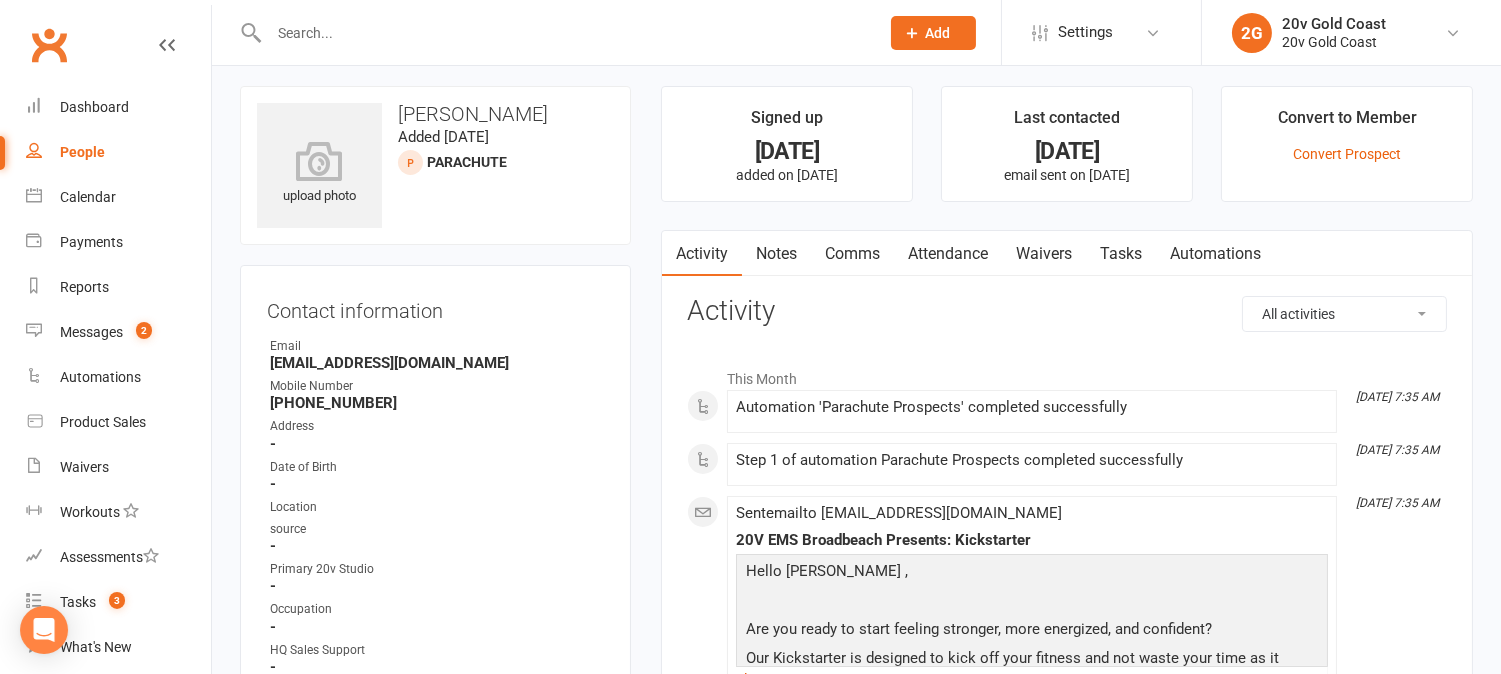 scroll, scrollTop: 0, scrollLeft: 0, axis: both 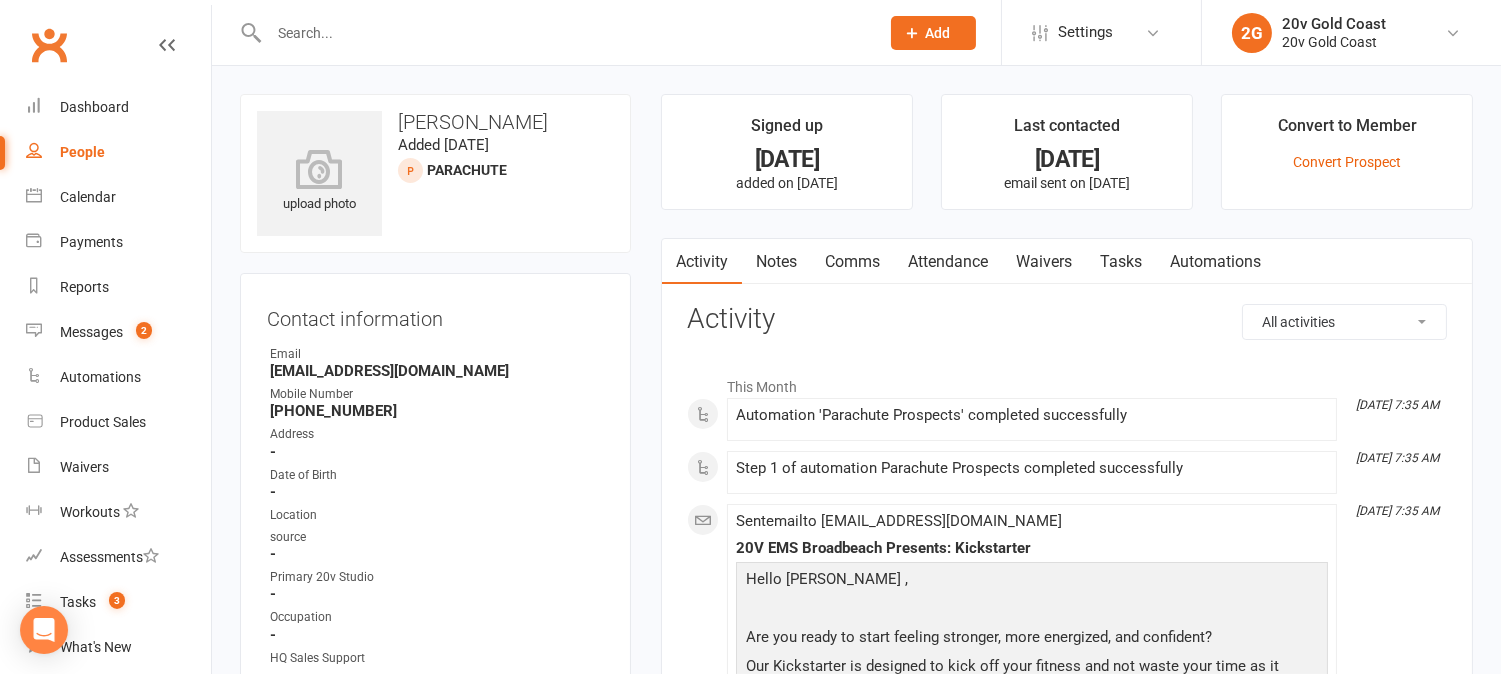 click on "Tasks" at bounding box center [1121, 262] 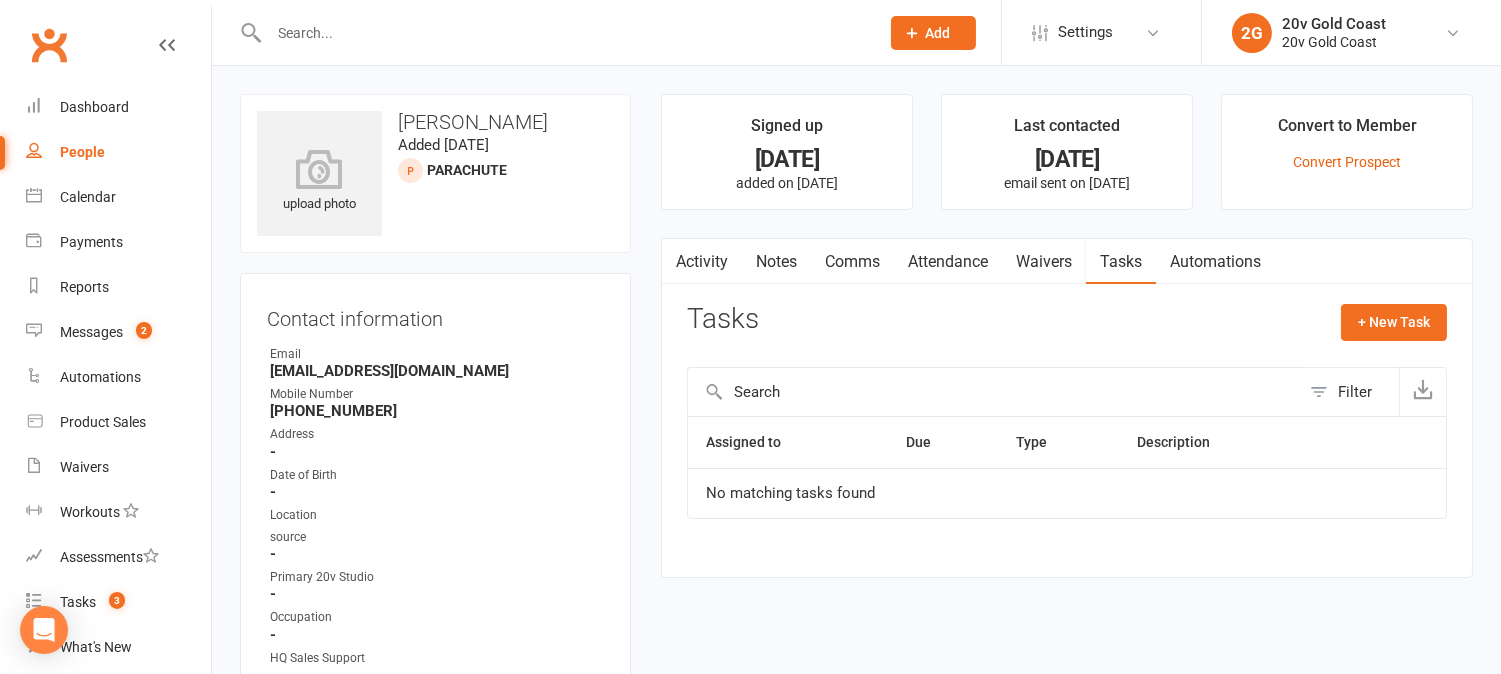 click on "Activity" at bounding box center [702, 262] 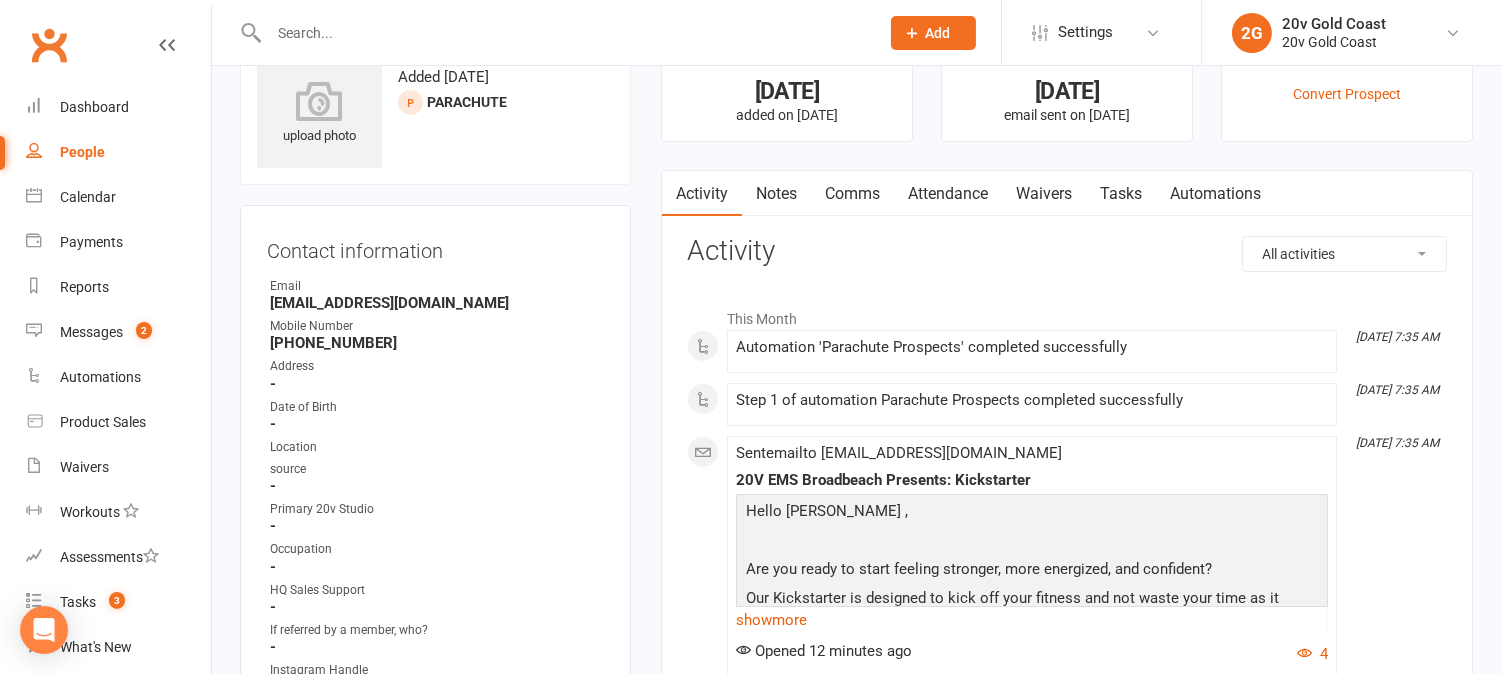 scroll, scrollTop: 0, scrollLeft: 0, axis: both 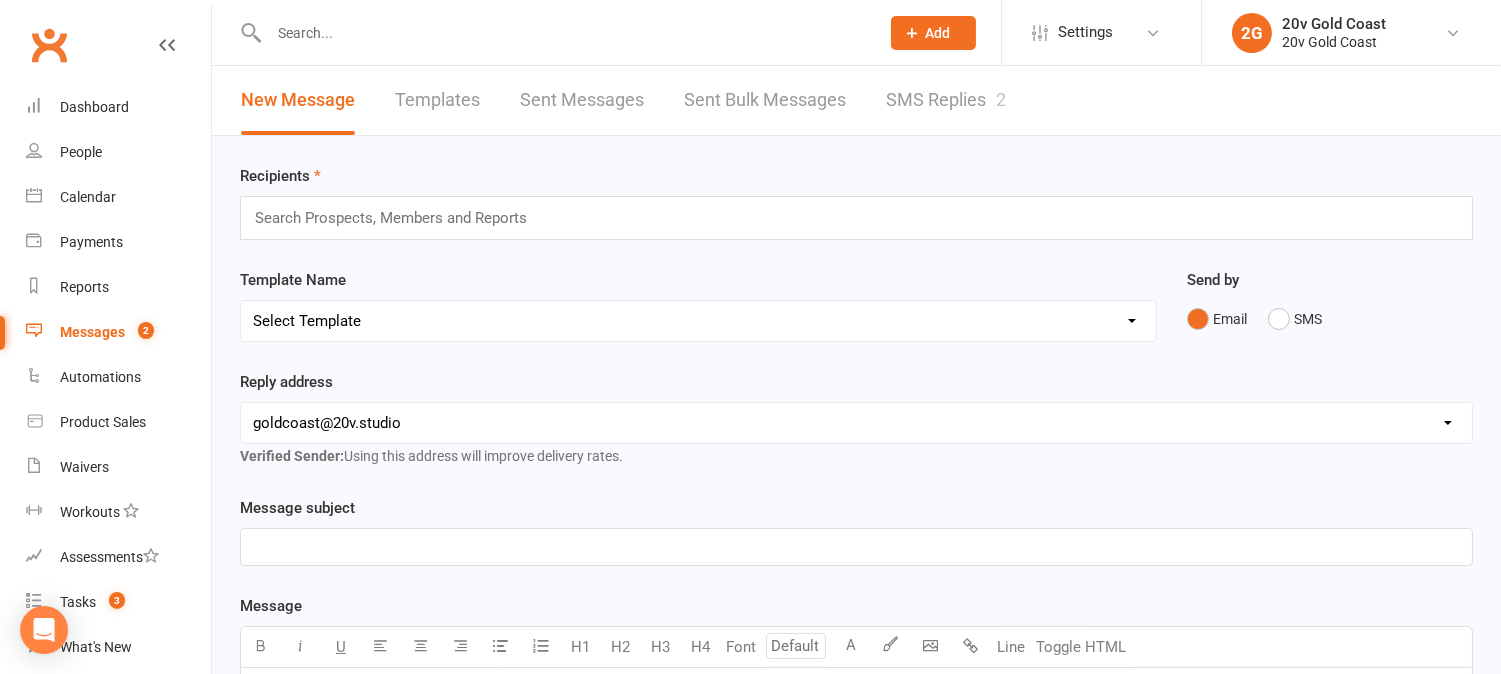 click on "SMS Replies  2" at bounding box center (946, 100) 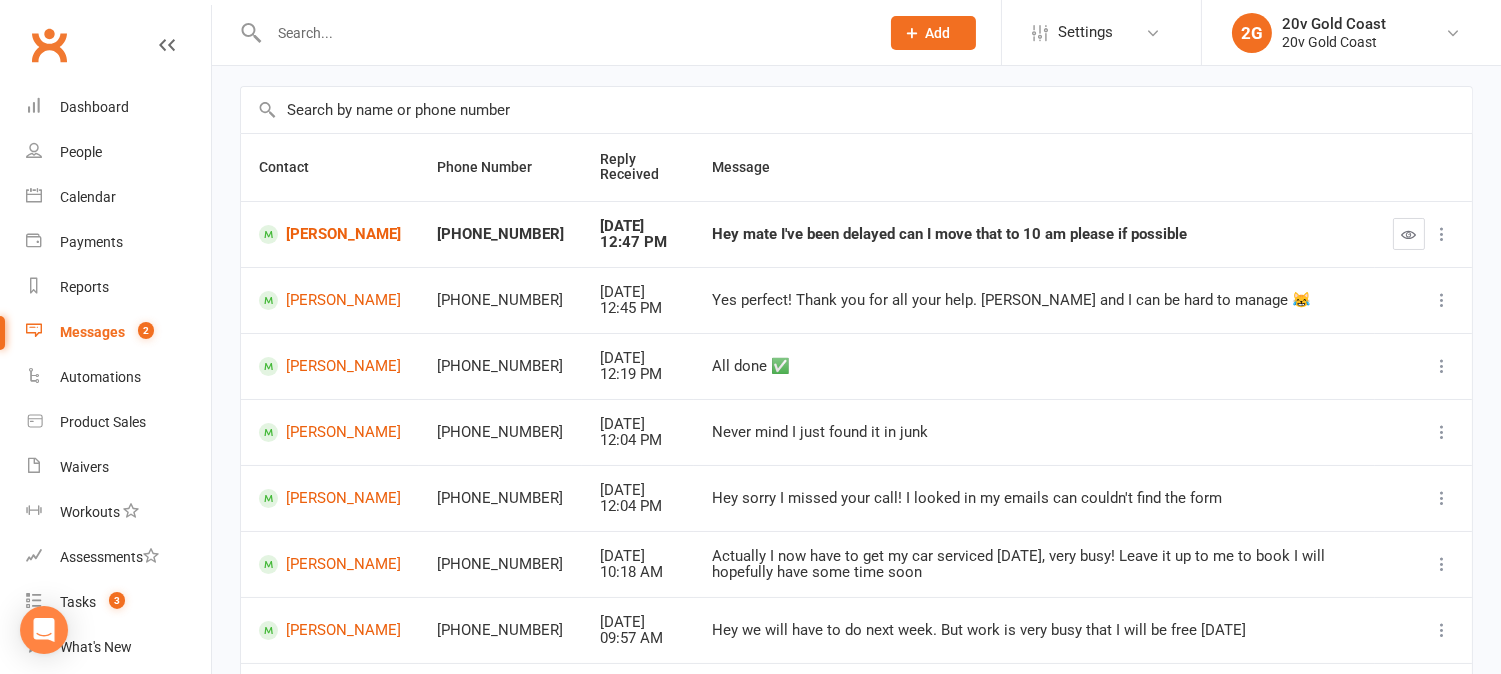 scroll, scrollTop: 222, scrollLeft: 0, axis: vertical 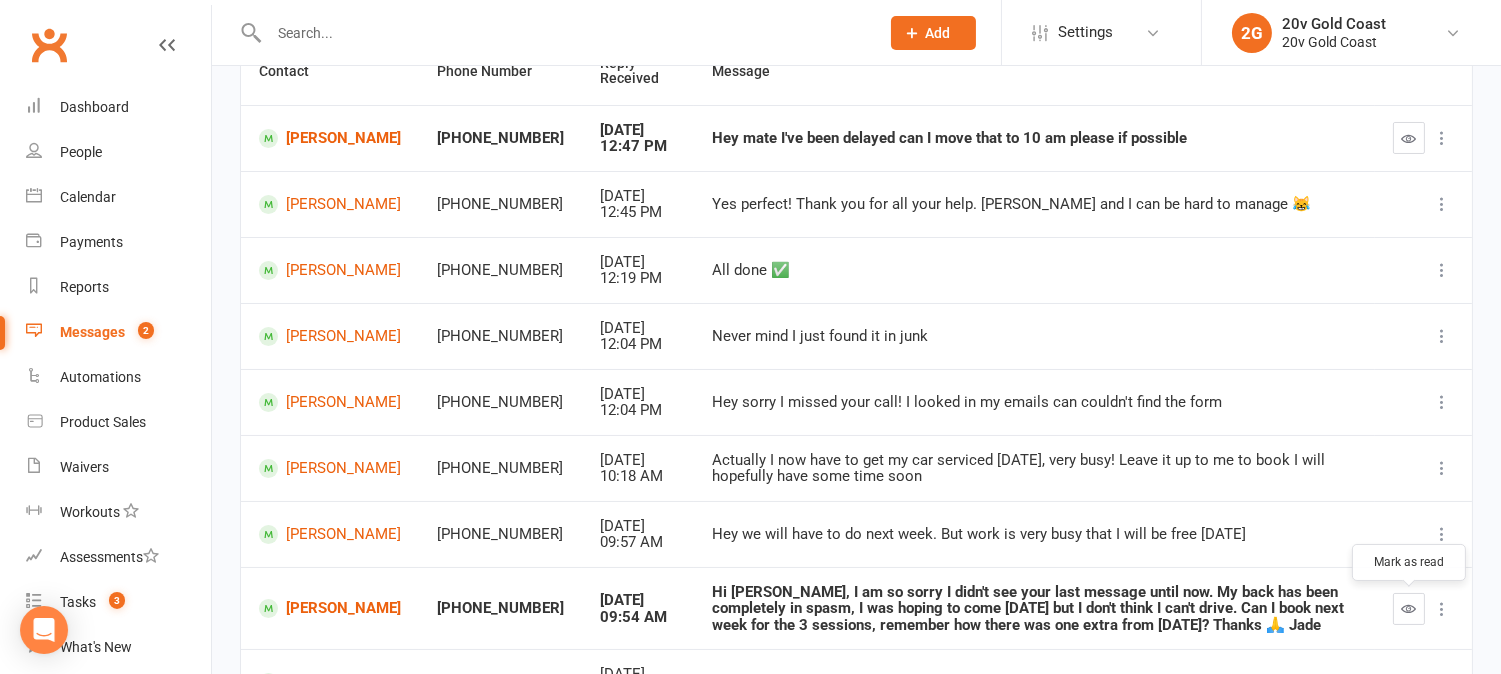 drag, startPoint x: 1415, startPoint y: 617, endPoint x: 845, endPoint y: 86, distance: 779.0128 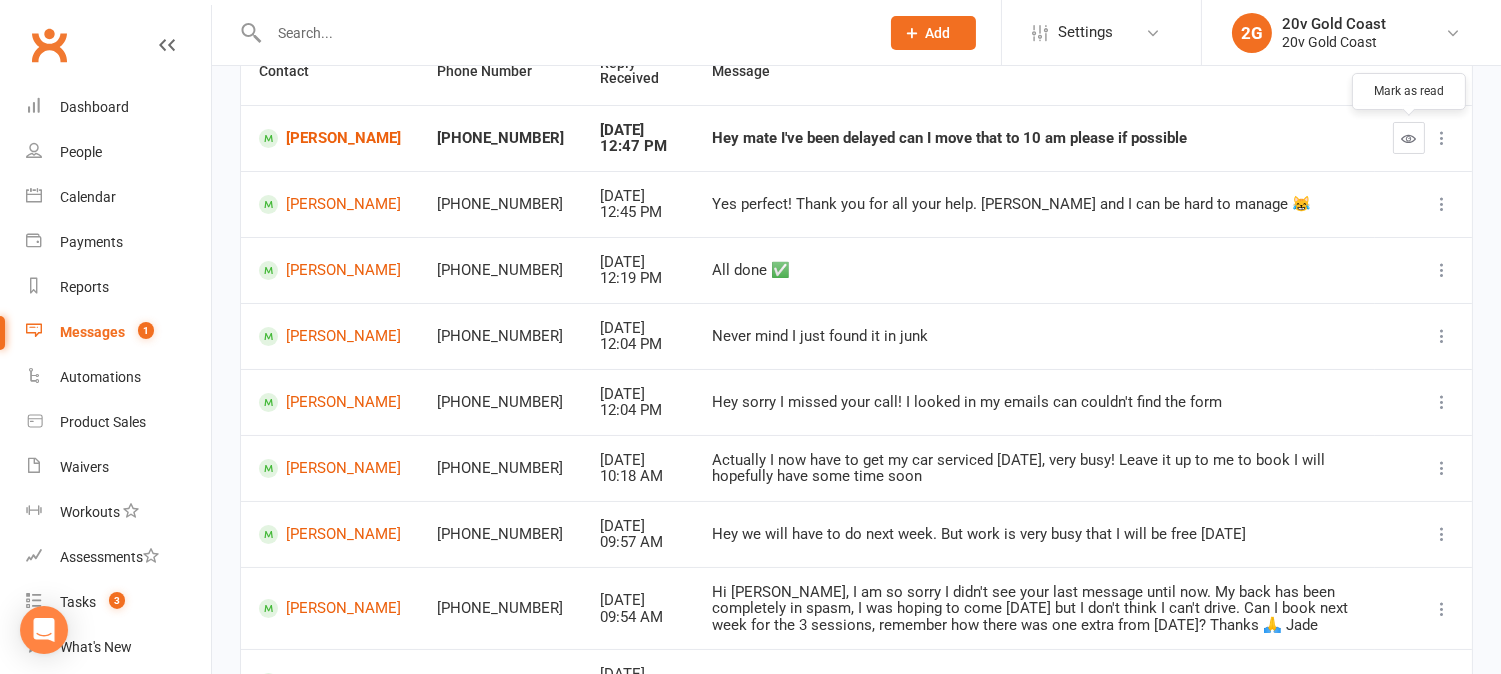 drag, startPoint x: 1403, startPoint y: 142, endPoint x: 871, endPoint y: 75, distance: 536.2024 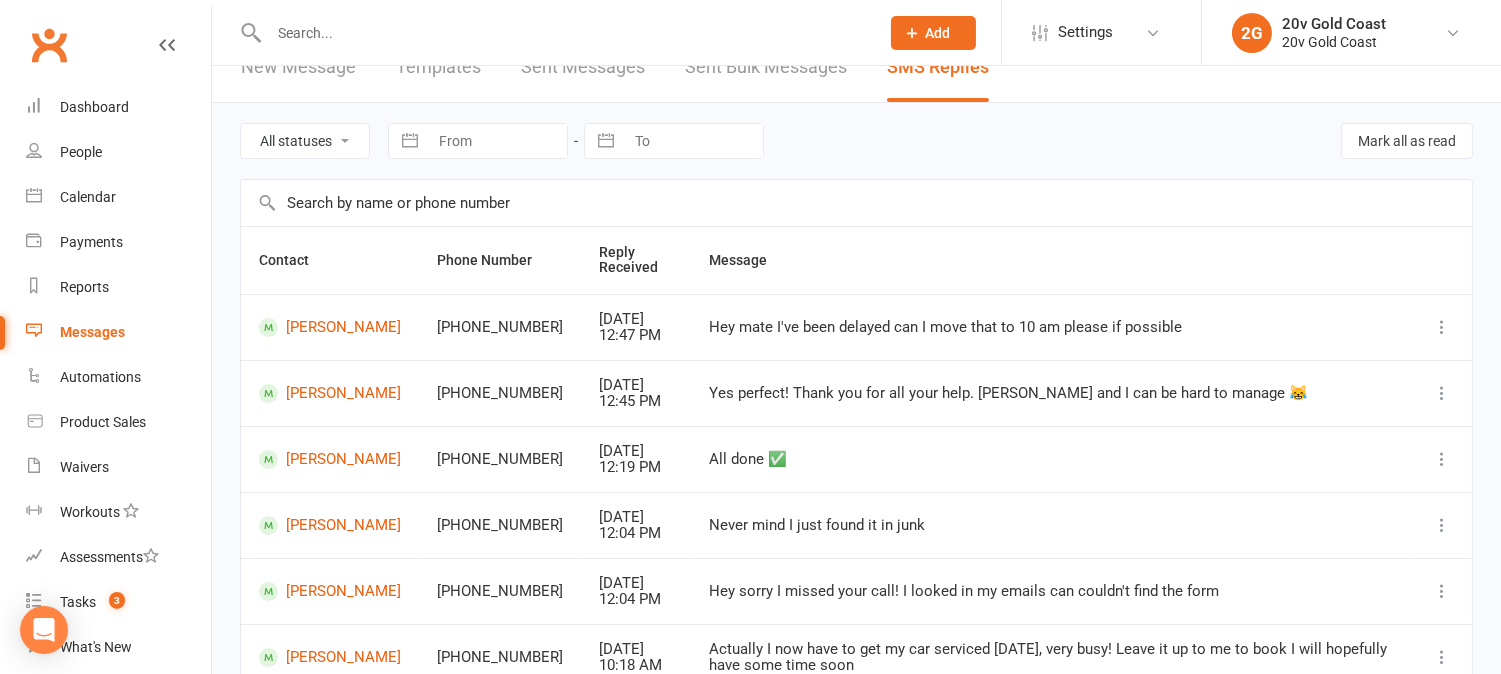 scroll, scrollTop: 0, scrollLeft: 0, axis: both 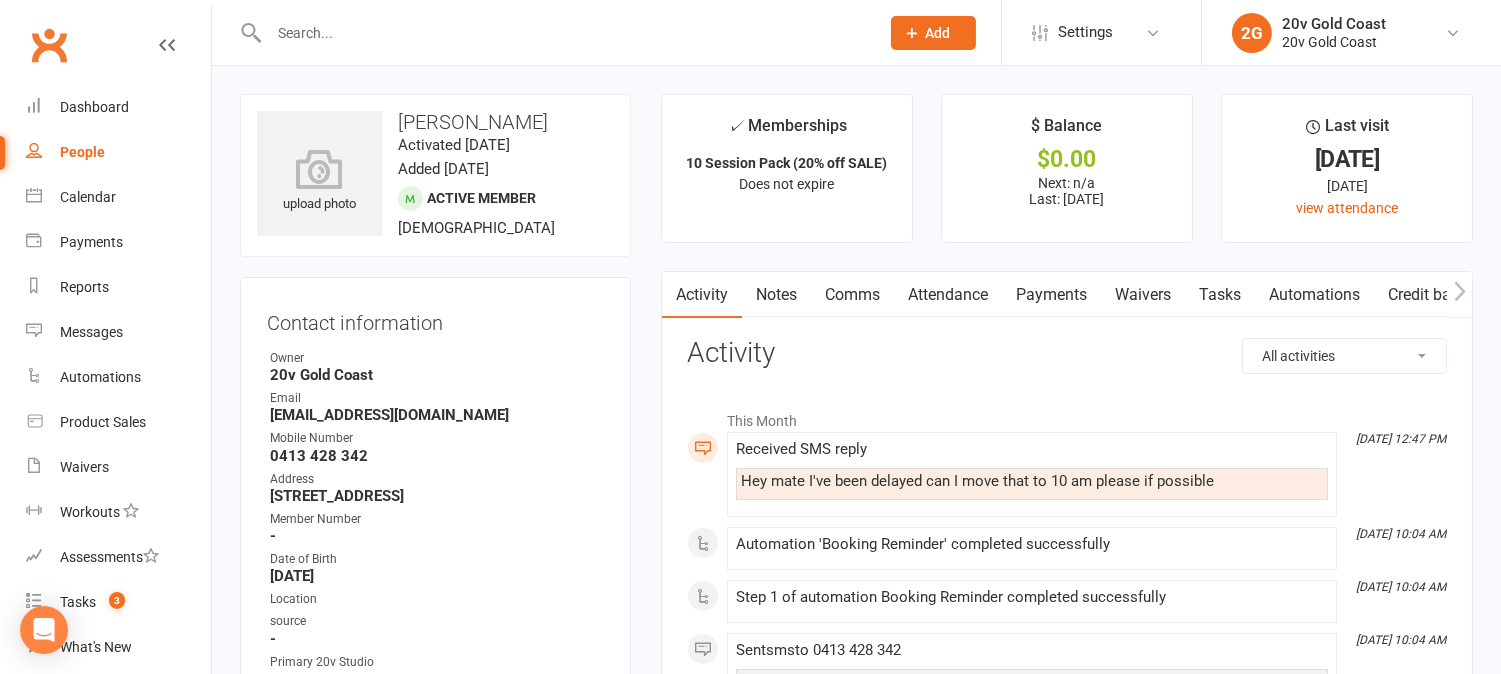 click on "Comms" at bounding box center [852, 295] 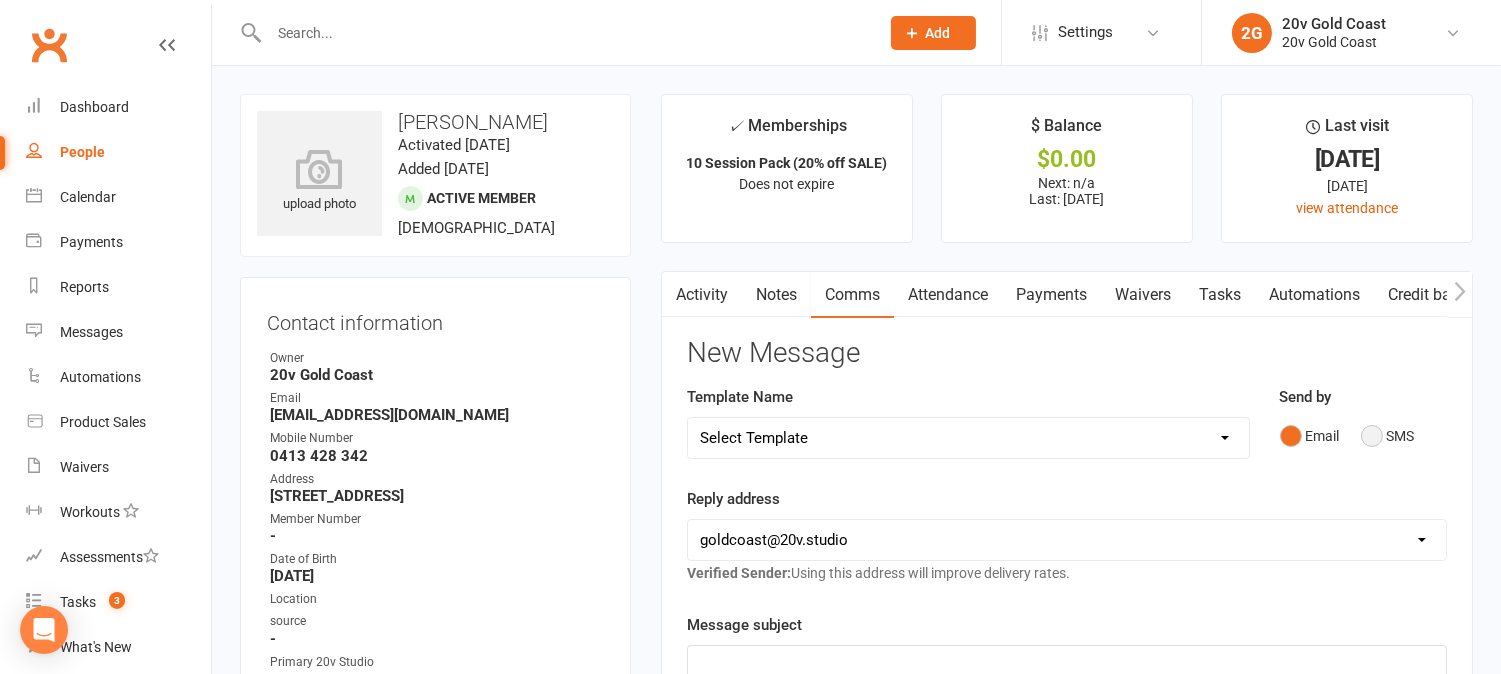 click on "SMS" at bounding box center [1388, 436] 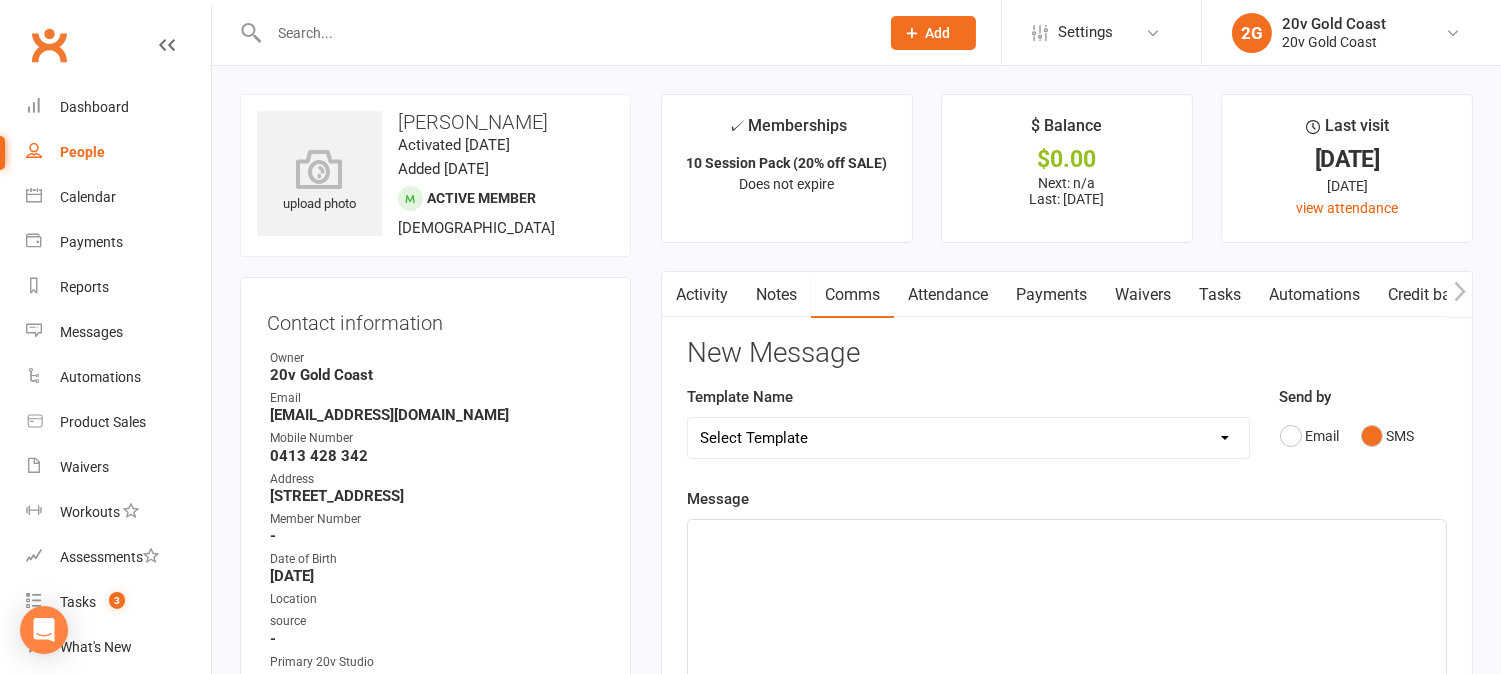 click on "﻿" 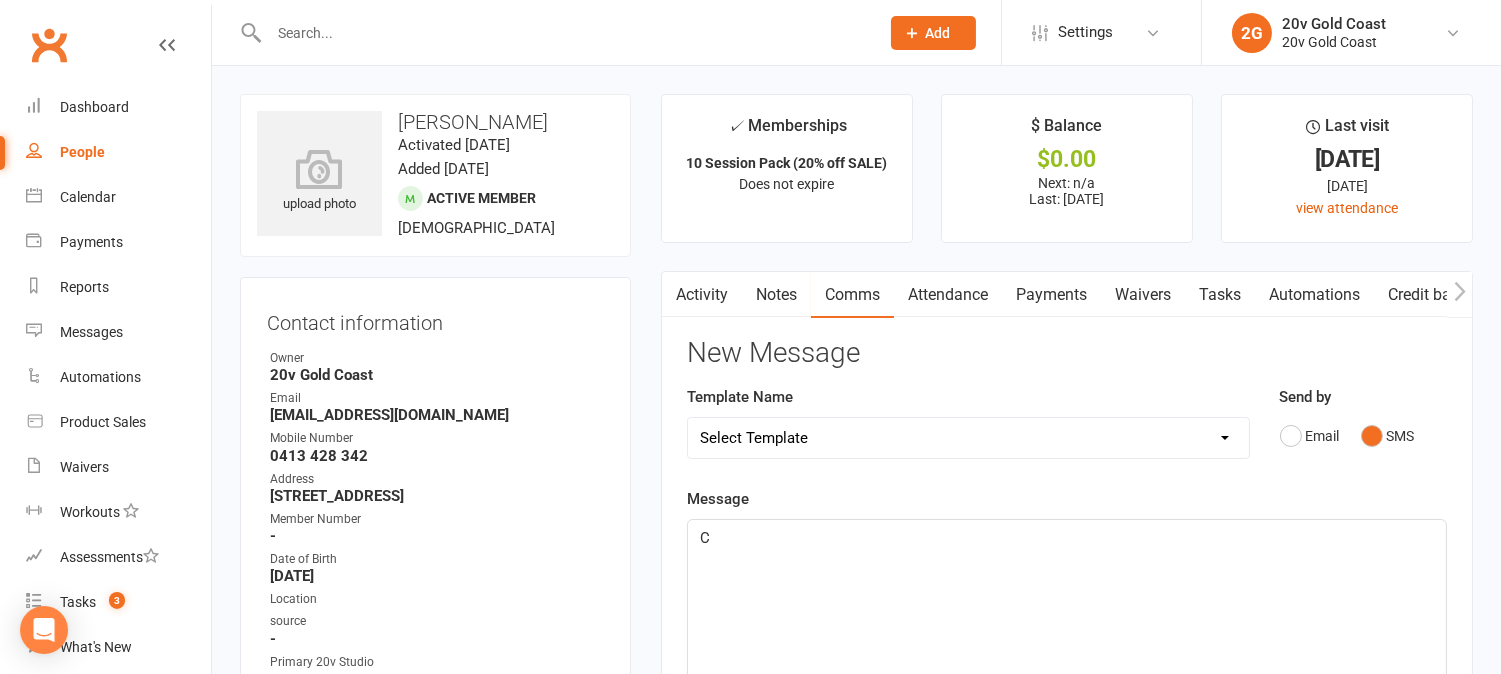 type 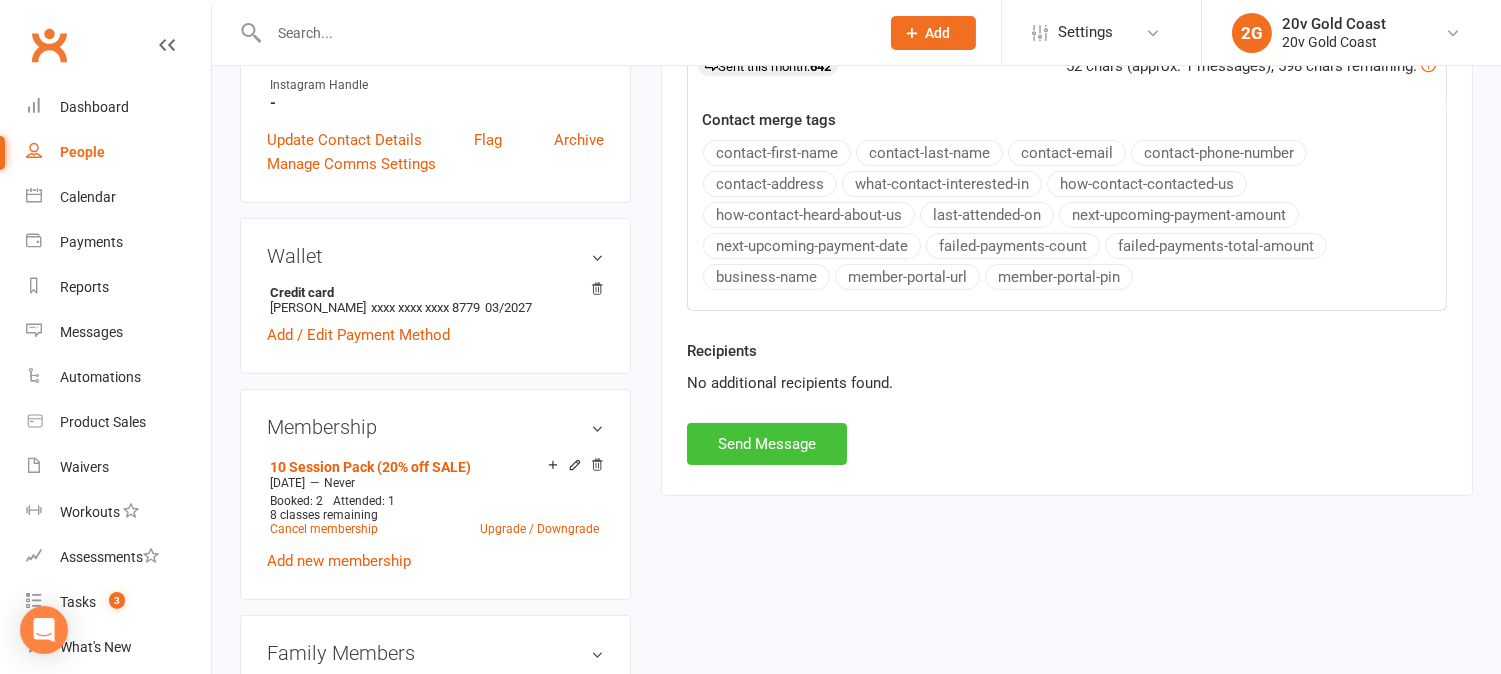 click on "Send Message" at bounding box center (767, 444) 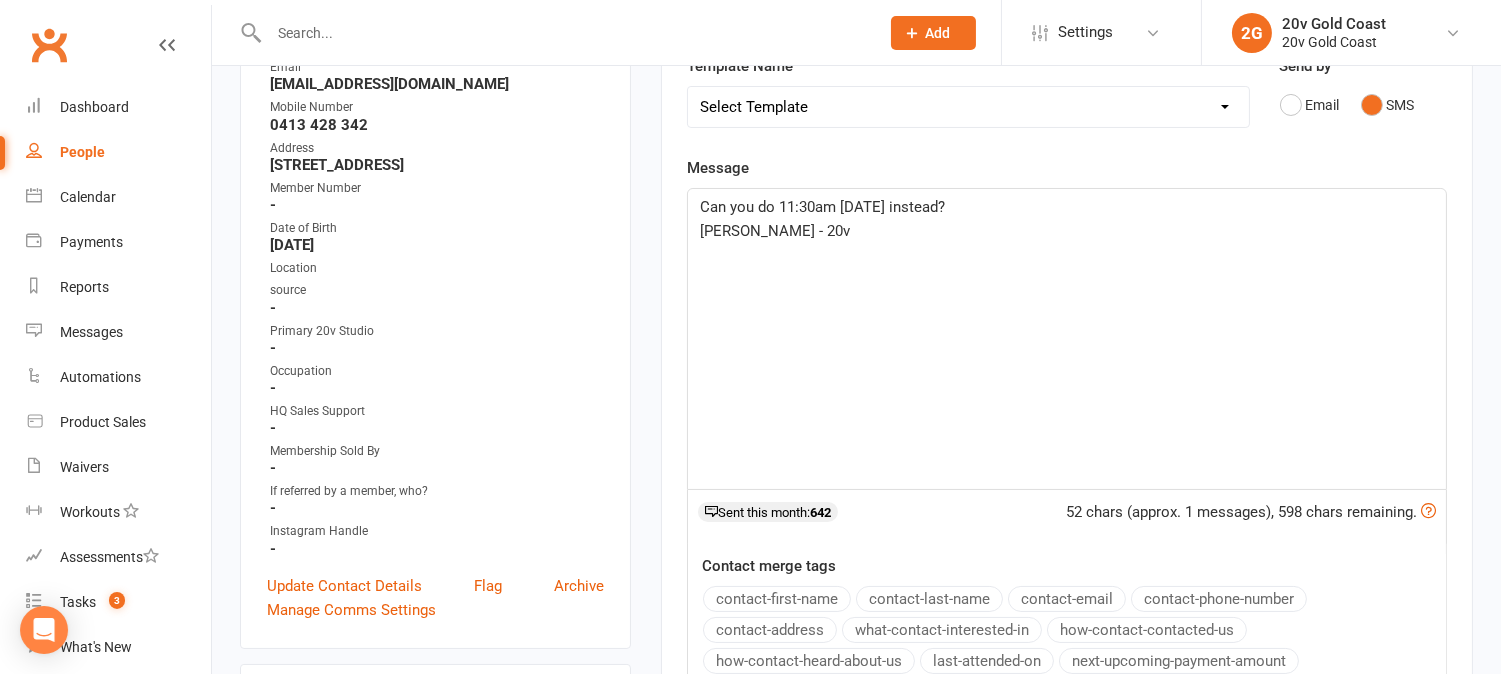 scroll, scrollTop: 0, scrollLeft: 0, axis: both 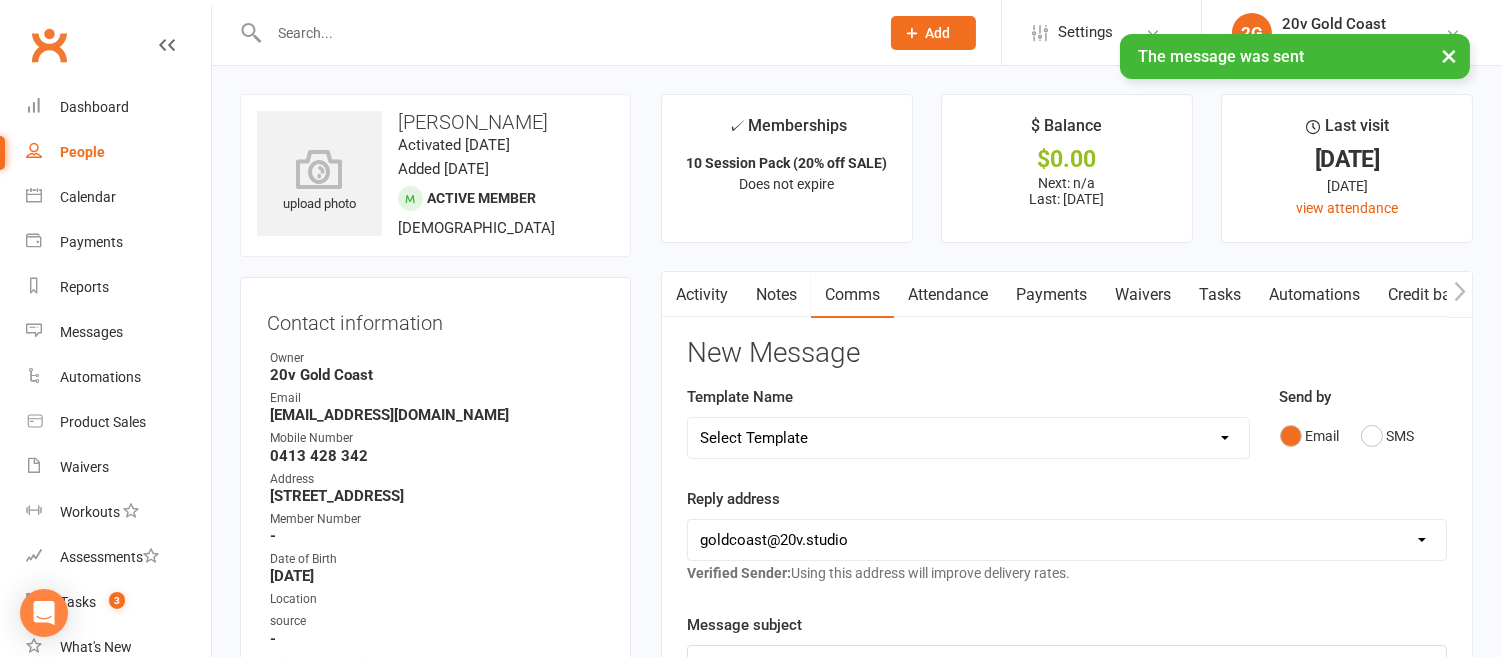 click at bounding box center [674, 294] 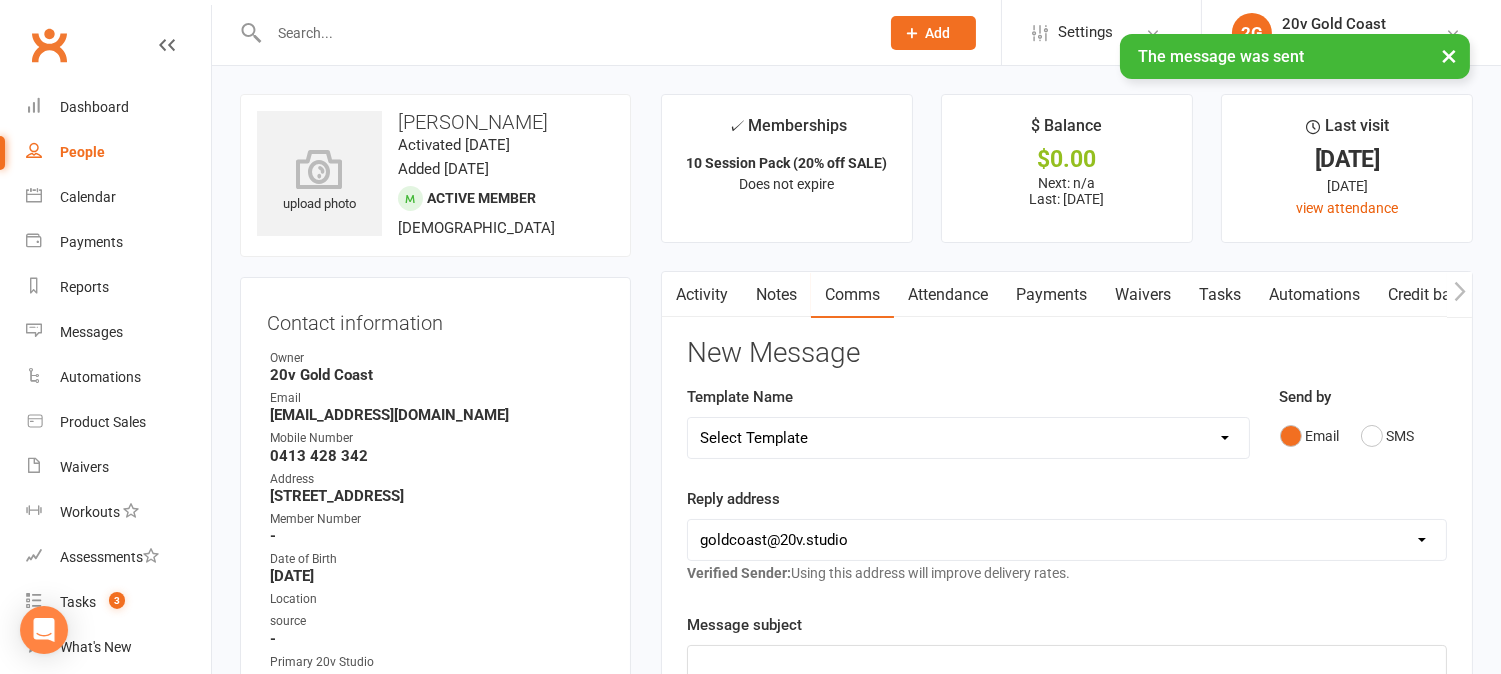click on "Activity" at bounding box center [702, 295] 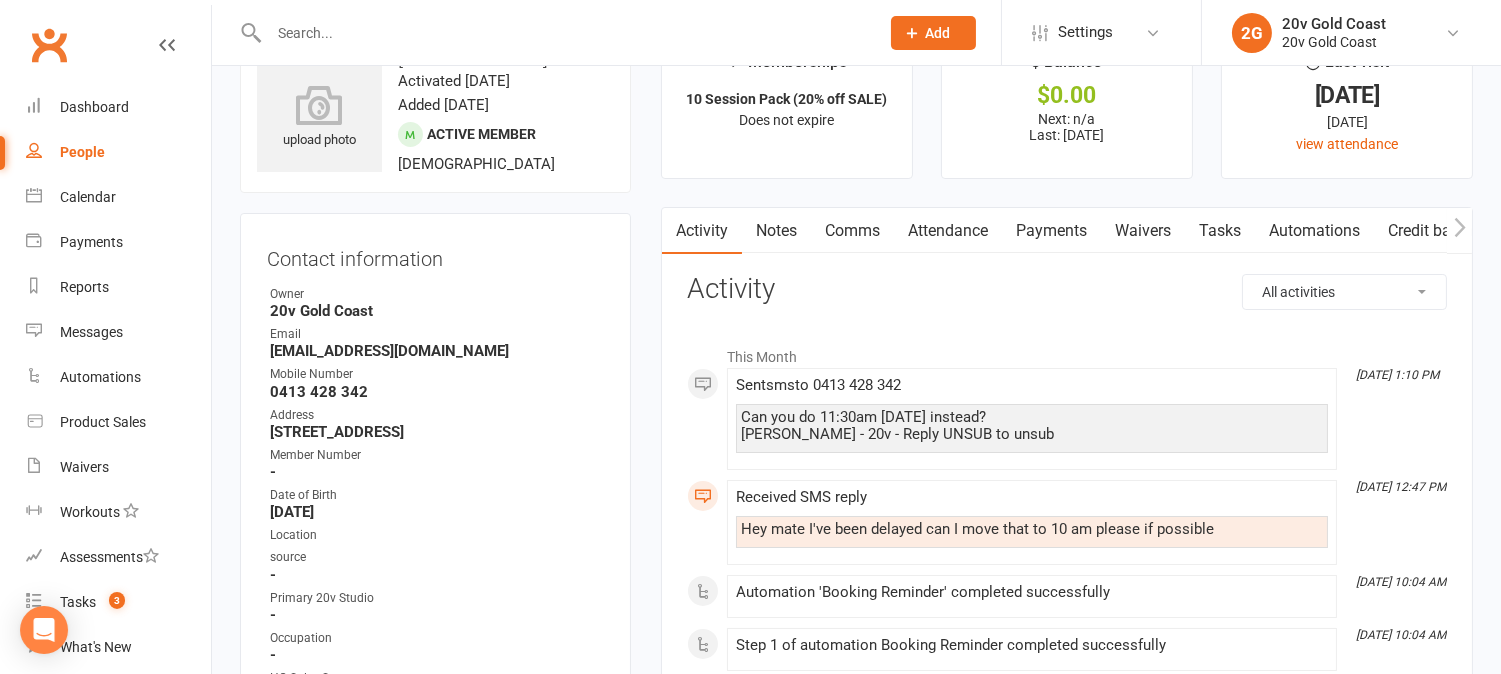 scroll, scrollTop: 0, scrollLeft: 0, axis: both 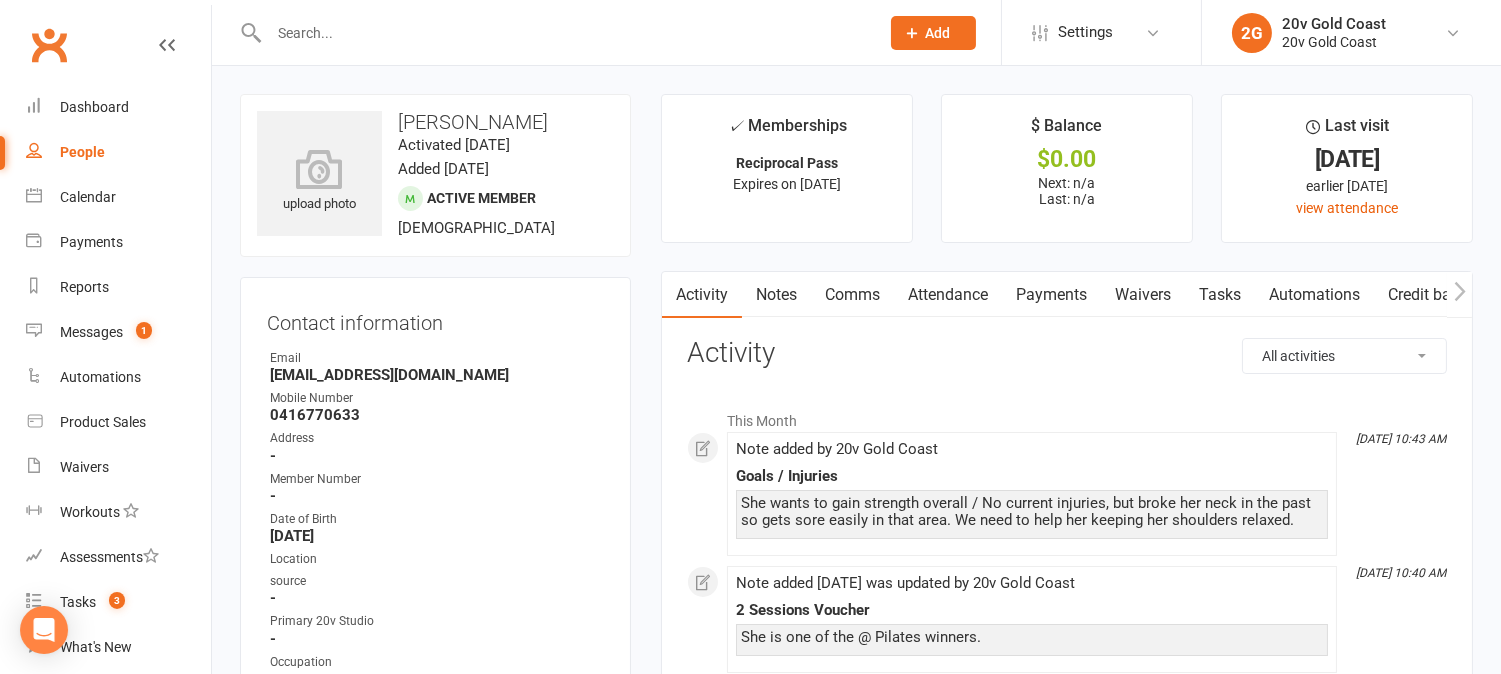 click on "Notes" at bounding box center (776, 295) 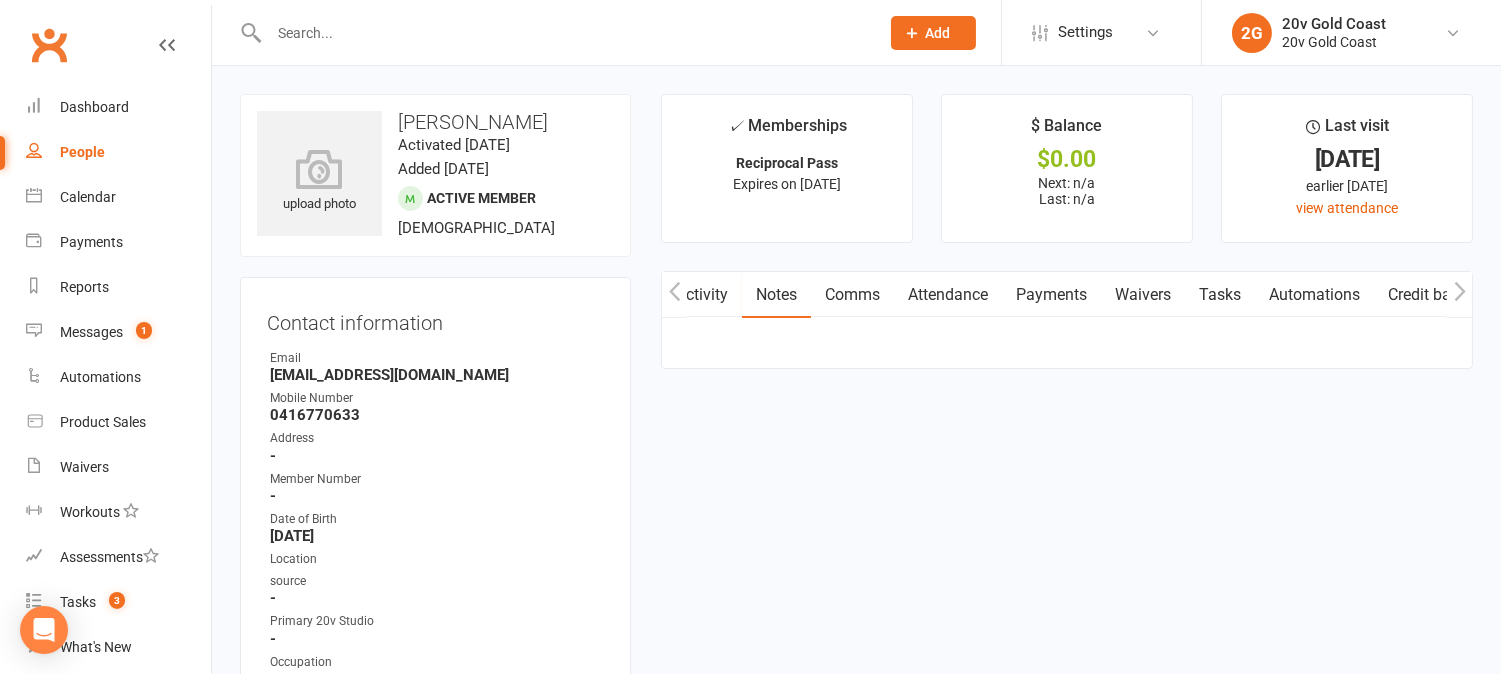 scroll, scrollTop: 0, scrollLeft: 1, axis: horizontal 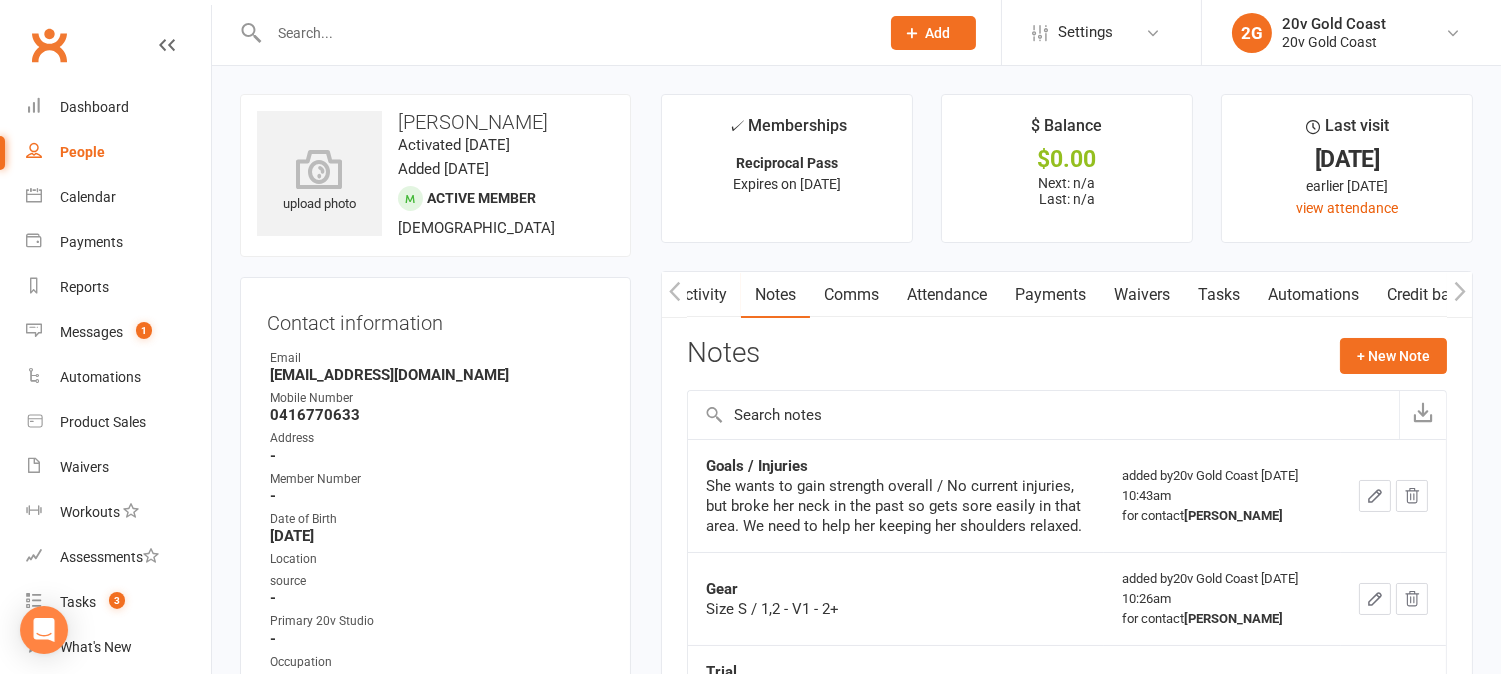 click on "Activity" at bounding box center (701, 295) 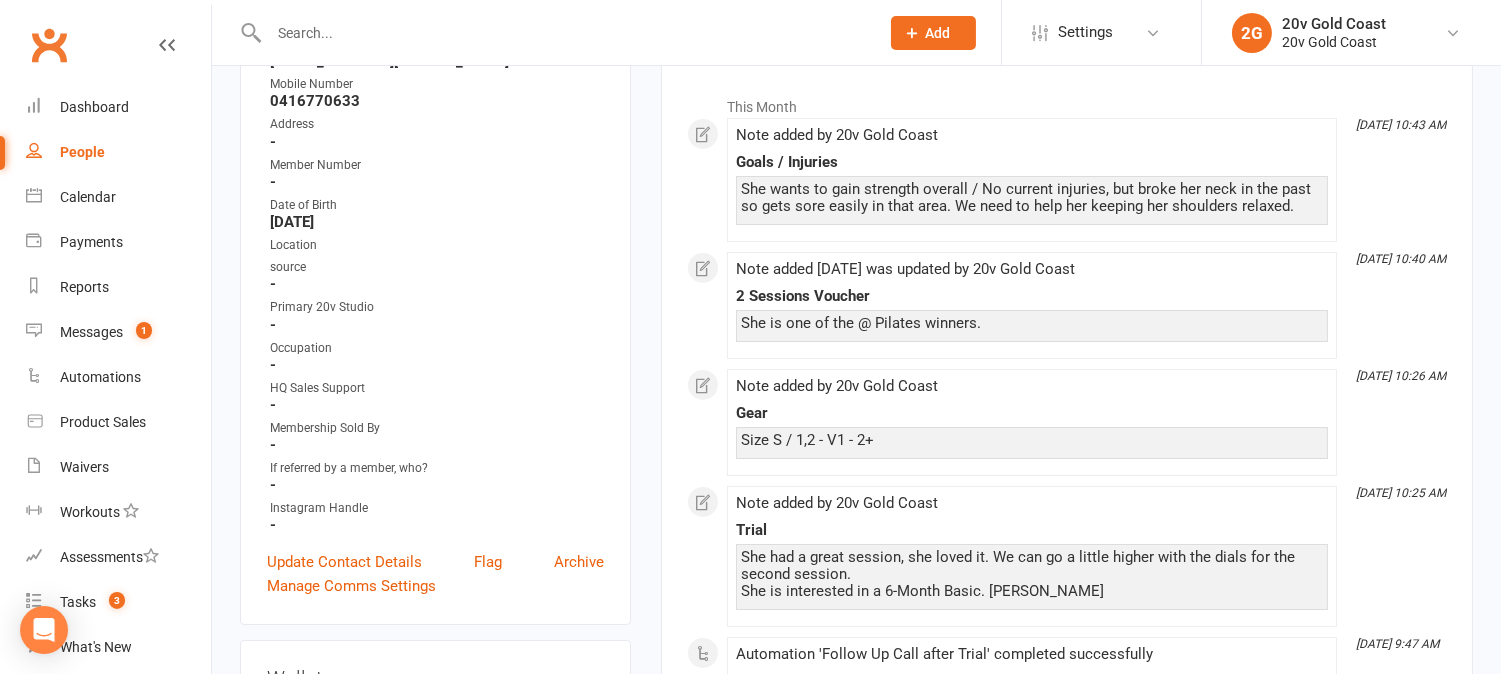 scroll, scrollTop: 0, scrollLeft: 0, axis: both 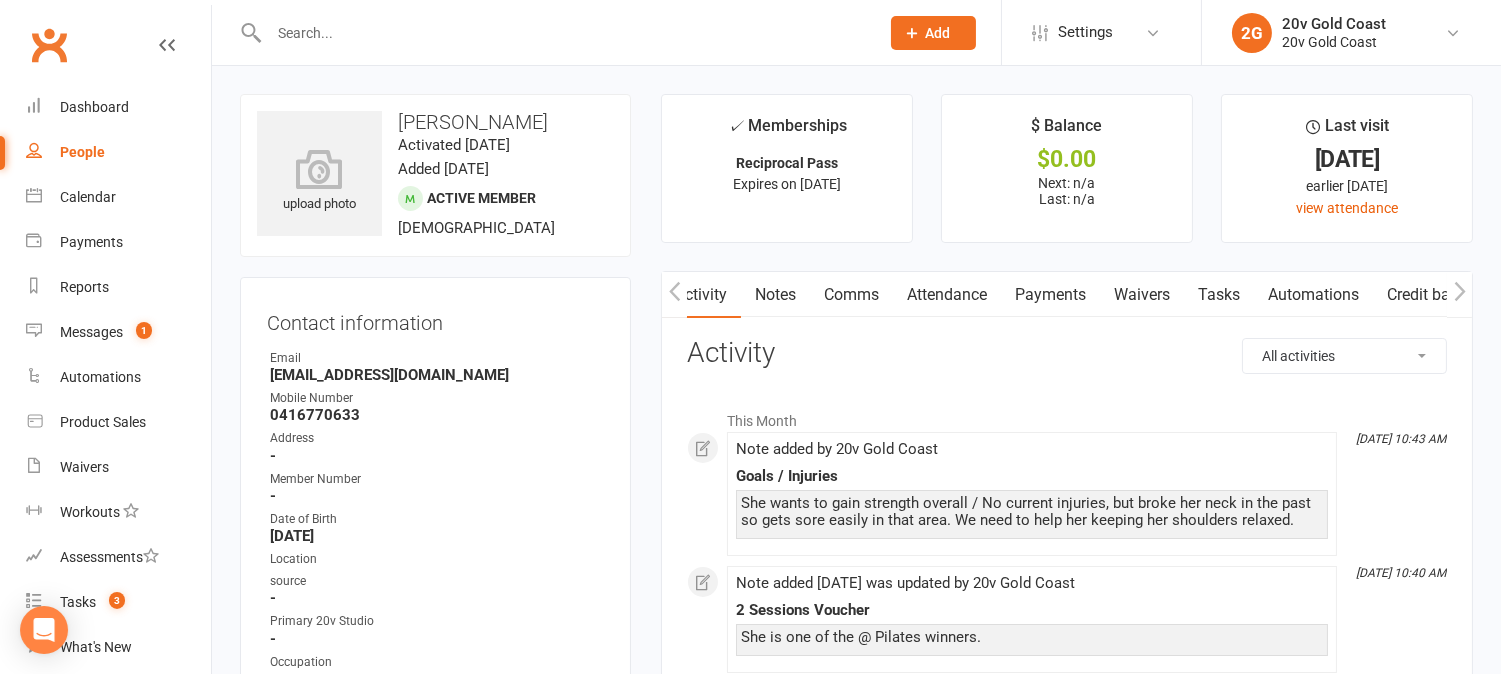 click on "Attendance" at bounding box center [947, 295] 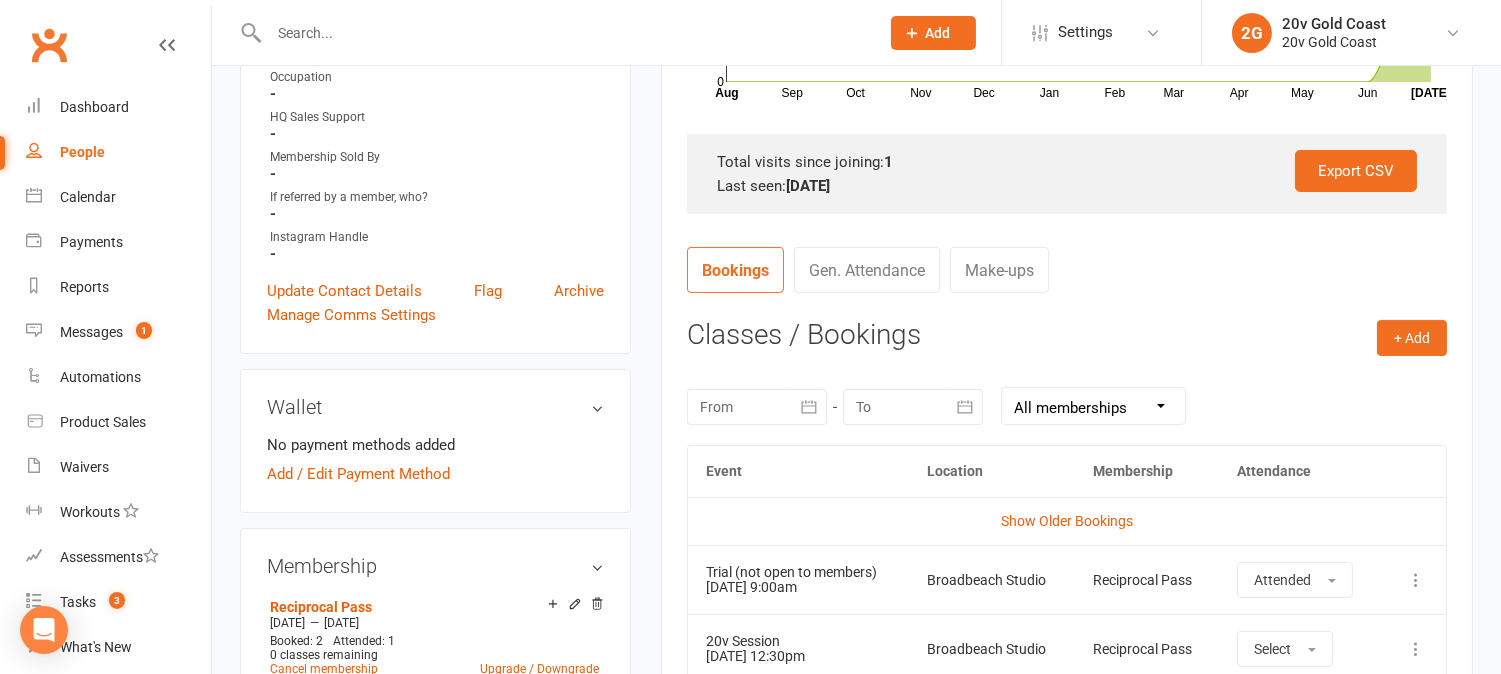 scroll, scrollTop: 555, scrollLeft: 0, axis: vertical 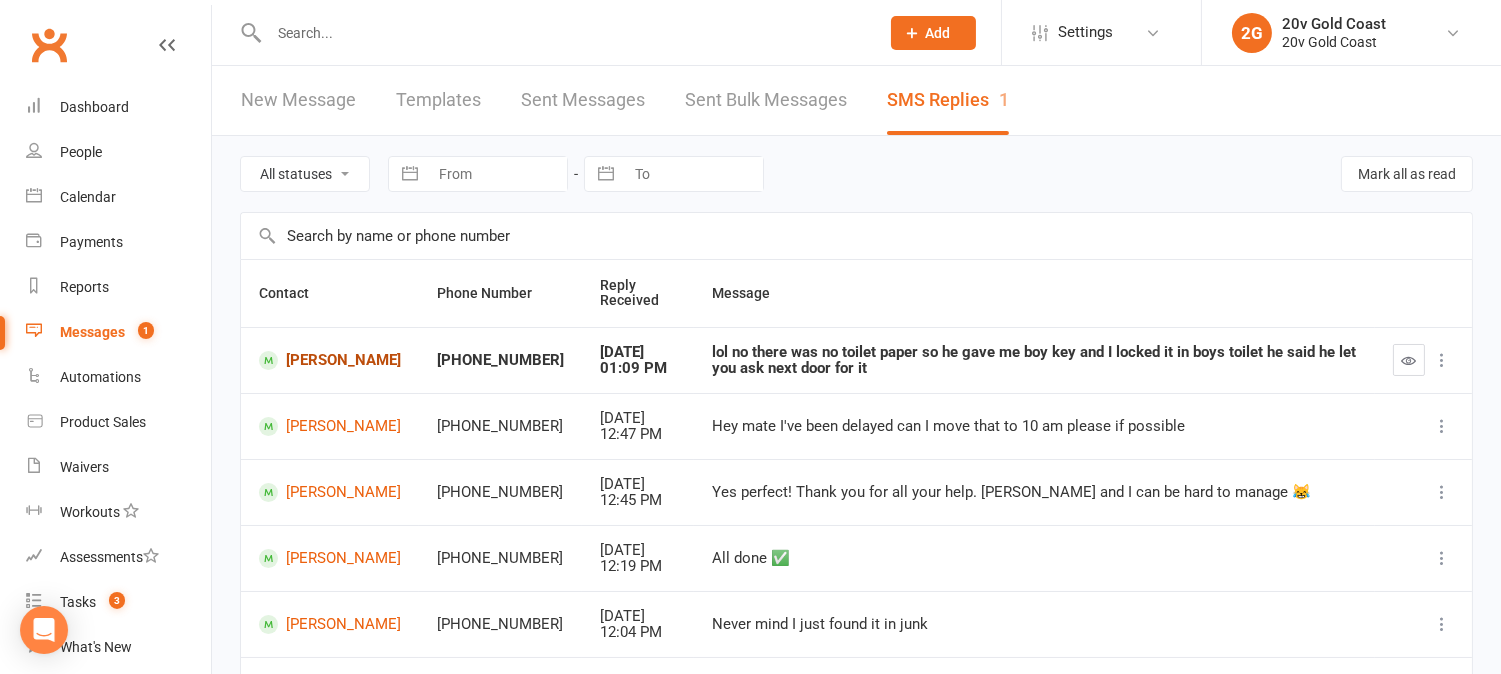 drag, startPoint x: 305, startPoint y: 374, endPoint x: 352, endPoint y: 362, distance: 48.507732 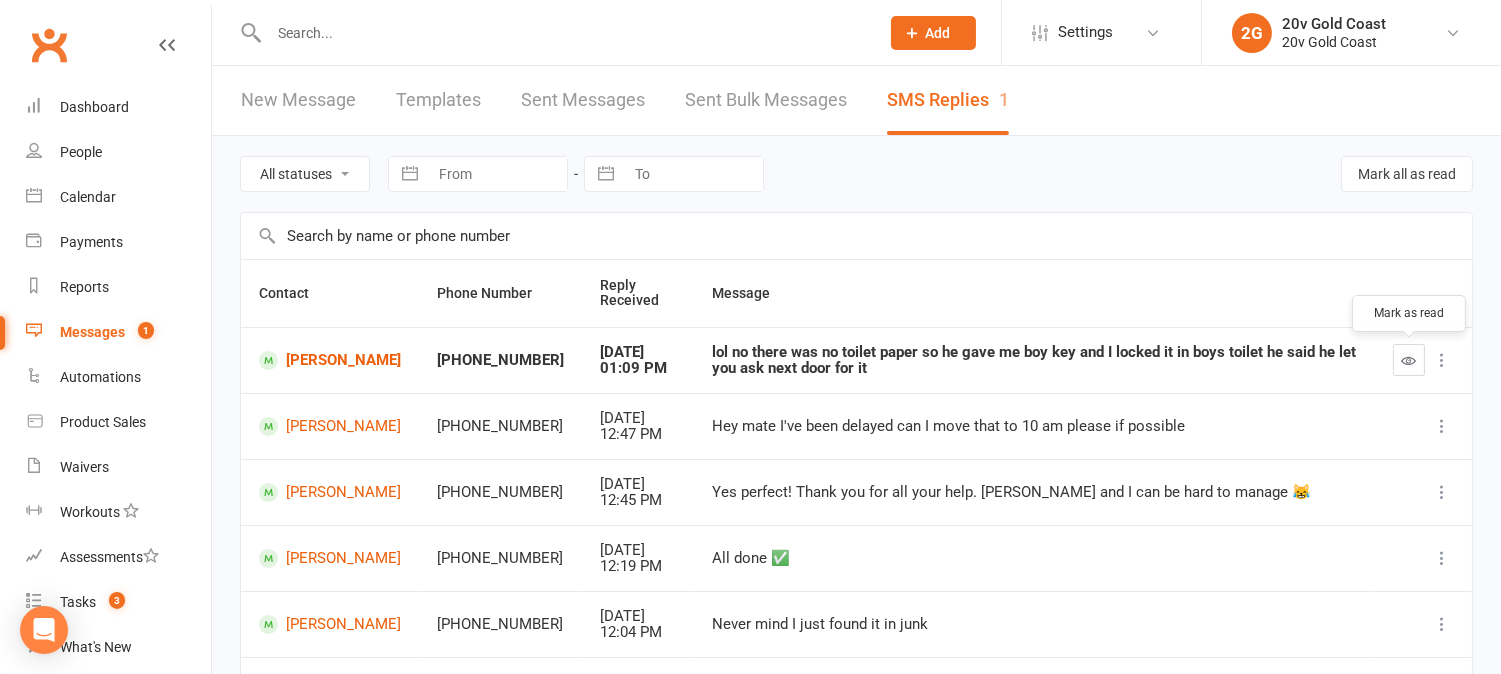 drag, startPoint x: 1411, startPoint y: 368, endPoint x: 872, endPoint y: 88, distance: 607.3887 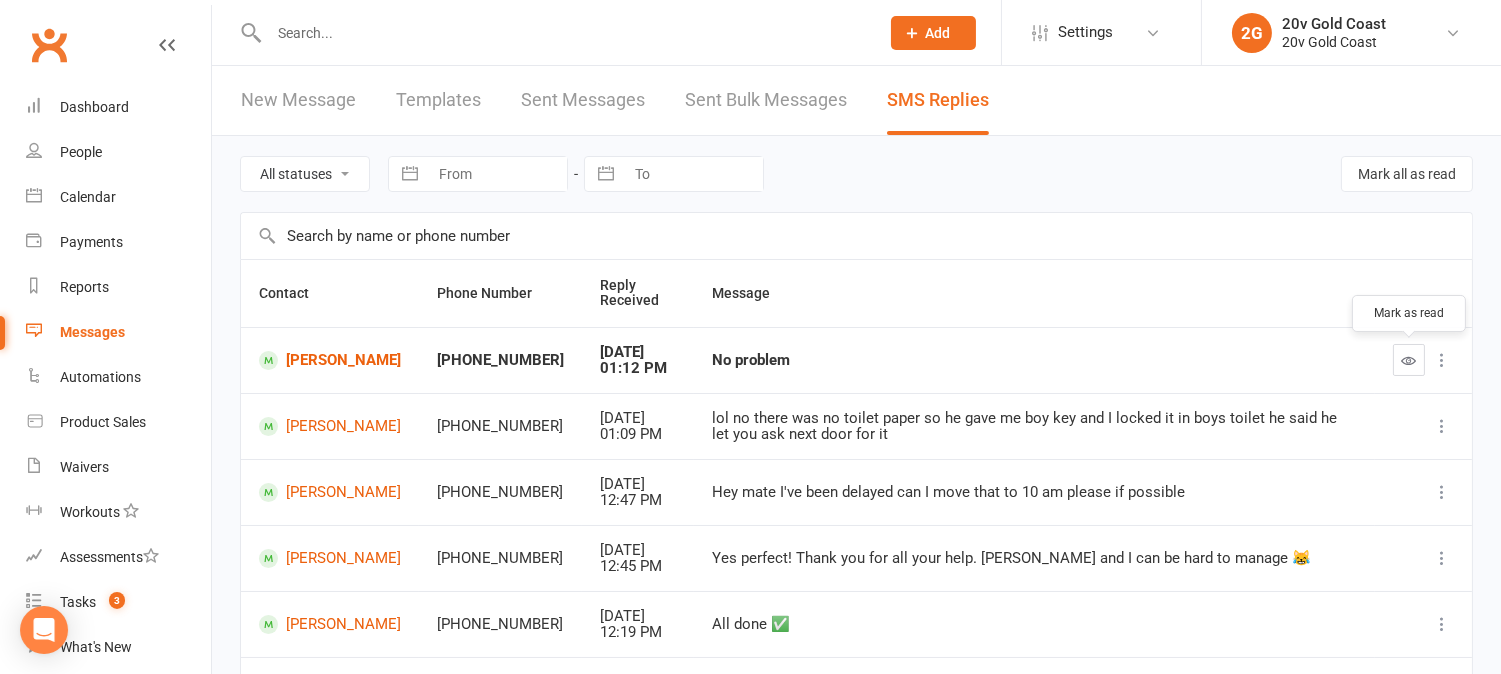 drag, startPoint x: 1404, startPoint y: 362, endPoint x: 880, endPoint y: 67, distance: 601.3327 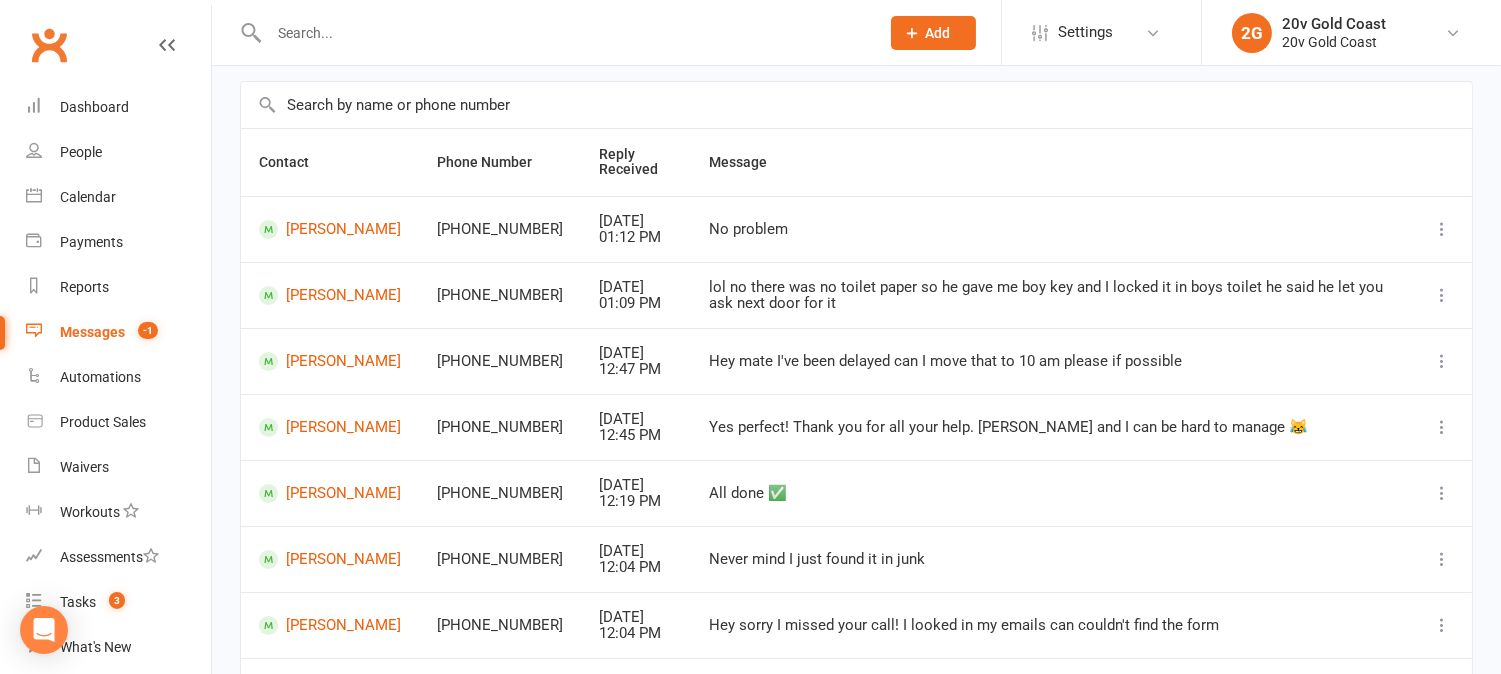 scroll, scrollTop: 0, scrollLeft: 0, axis: both 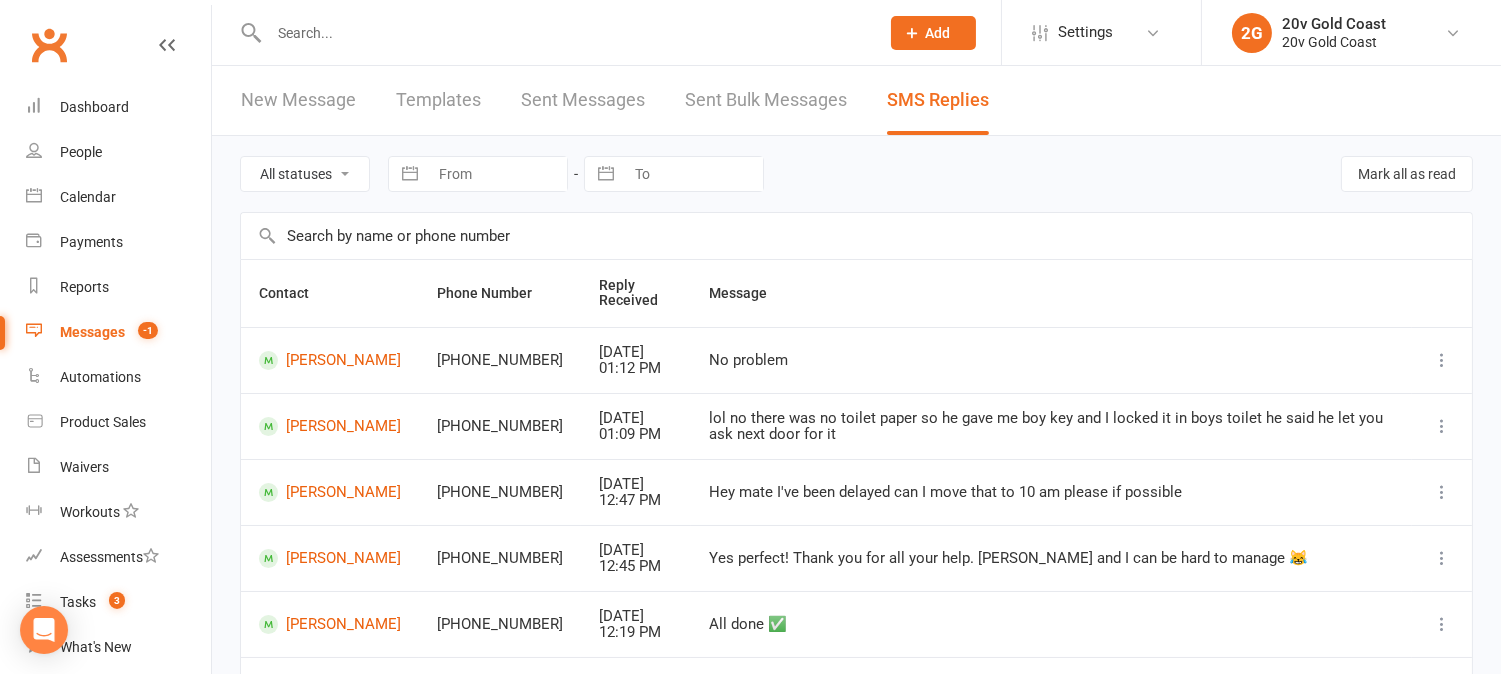 click at bounding box center [564, 33] 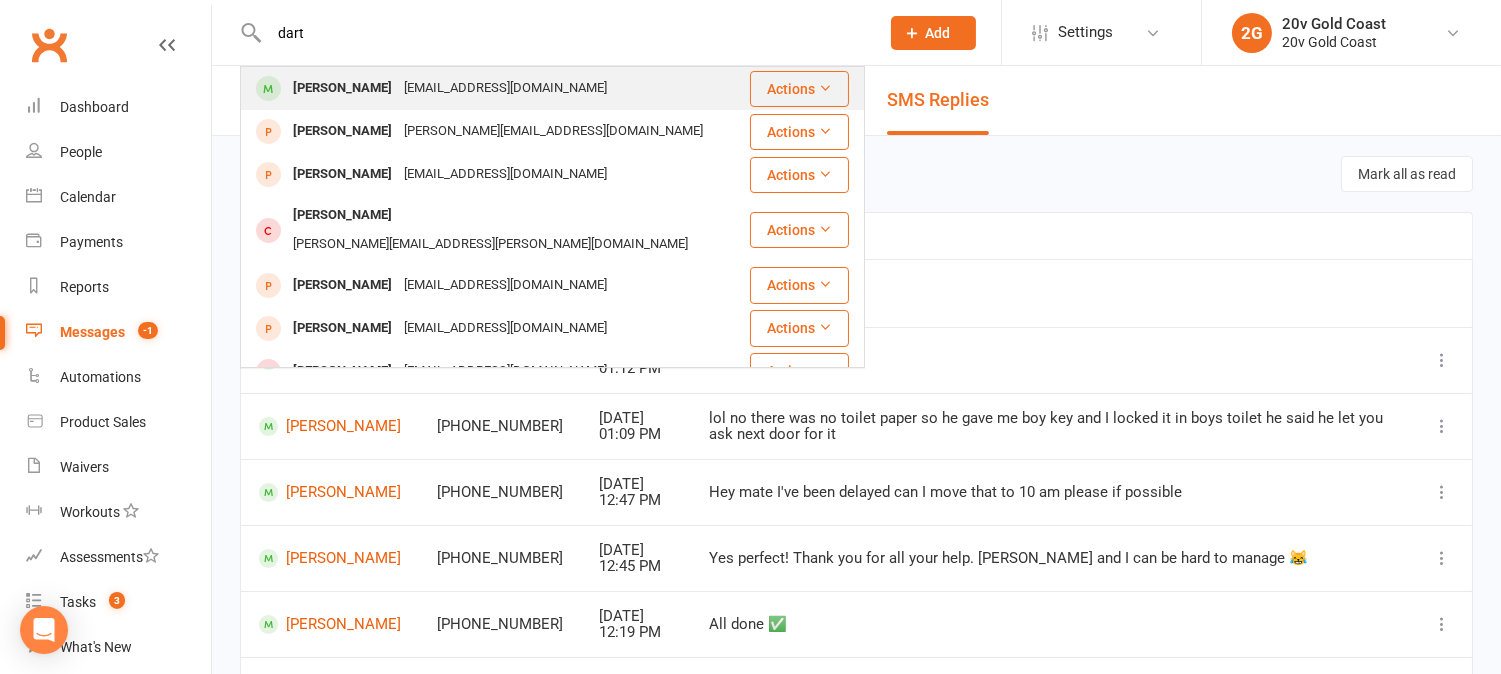 type on "dart" 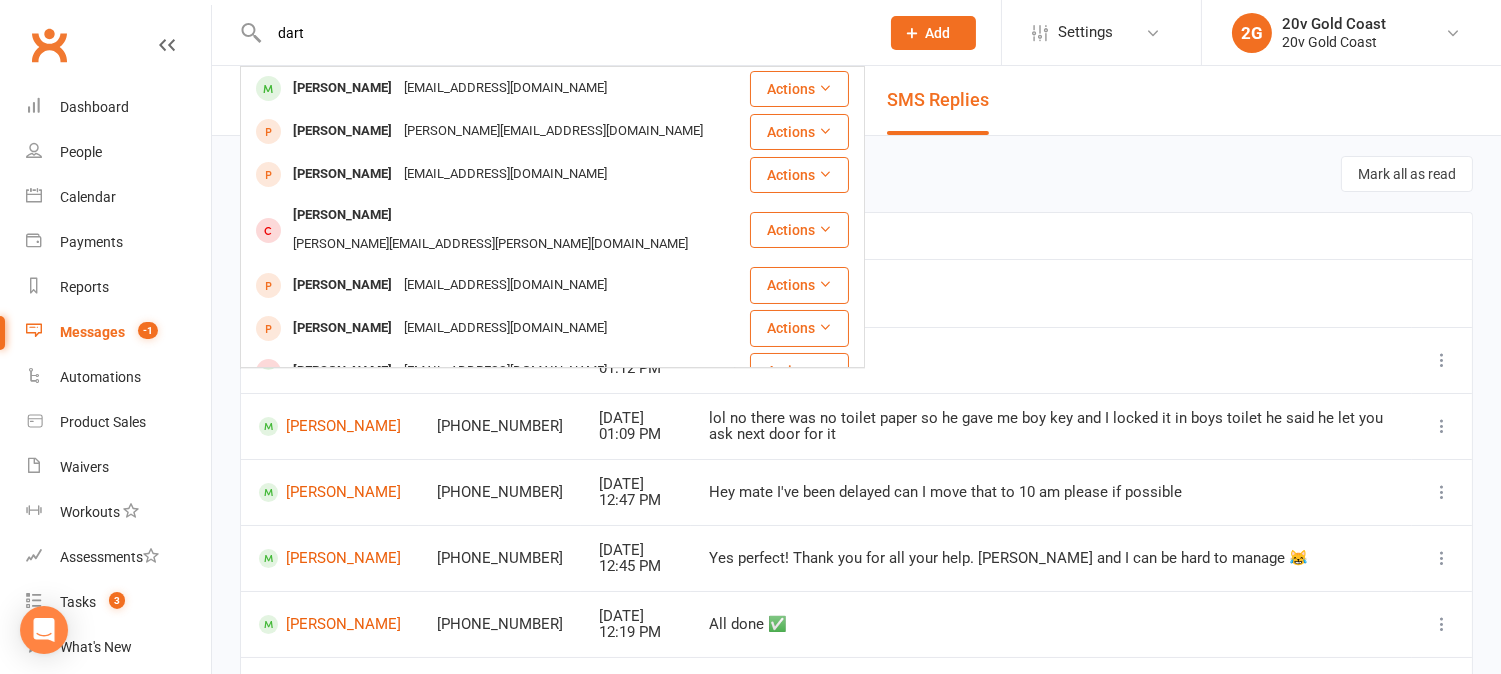 type 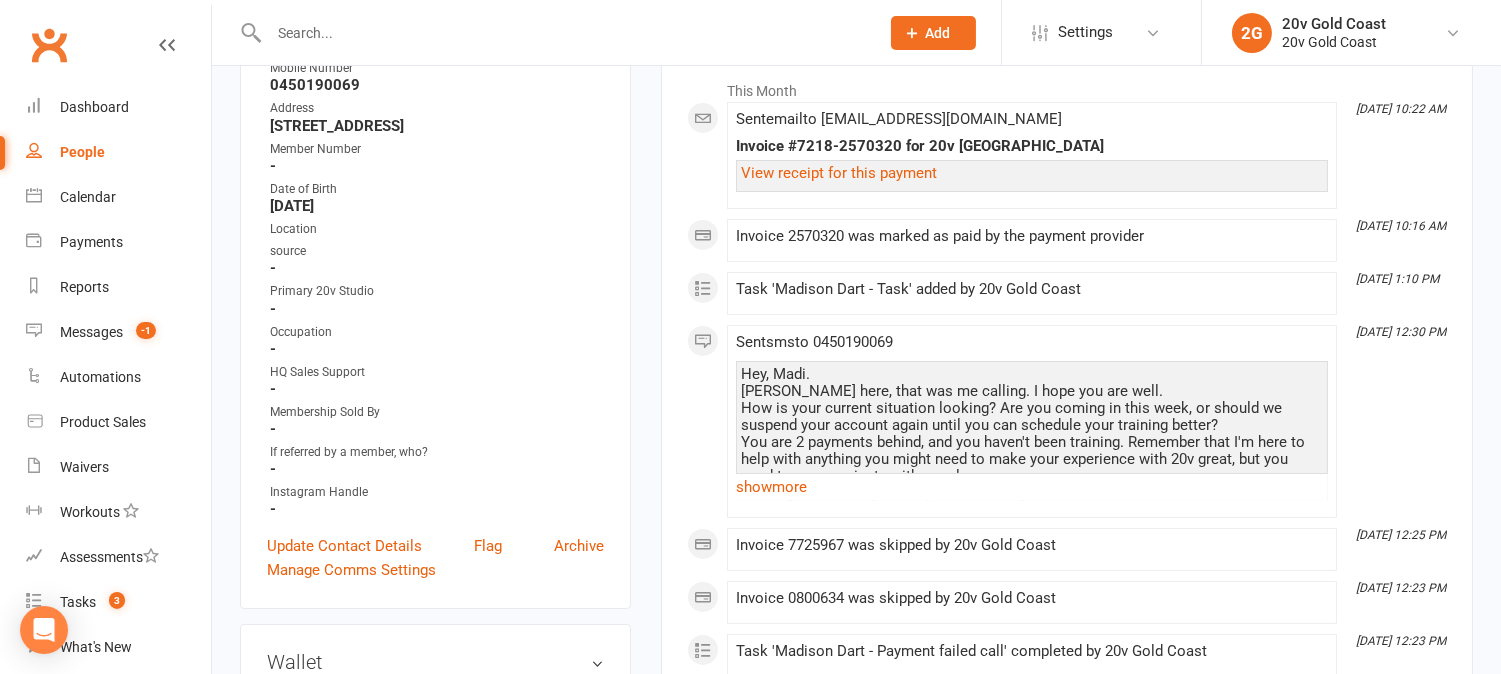 scroll, scrollTop: 333, scrollLeft: 0, axis: vertical 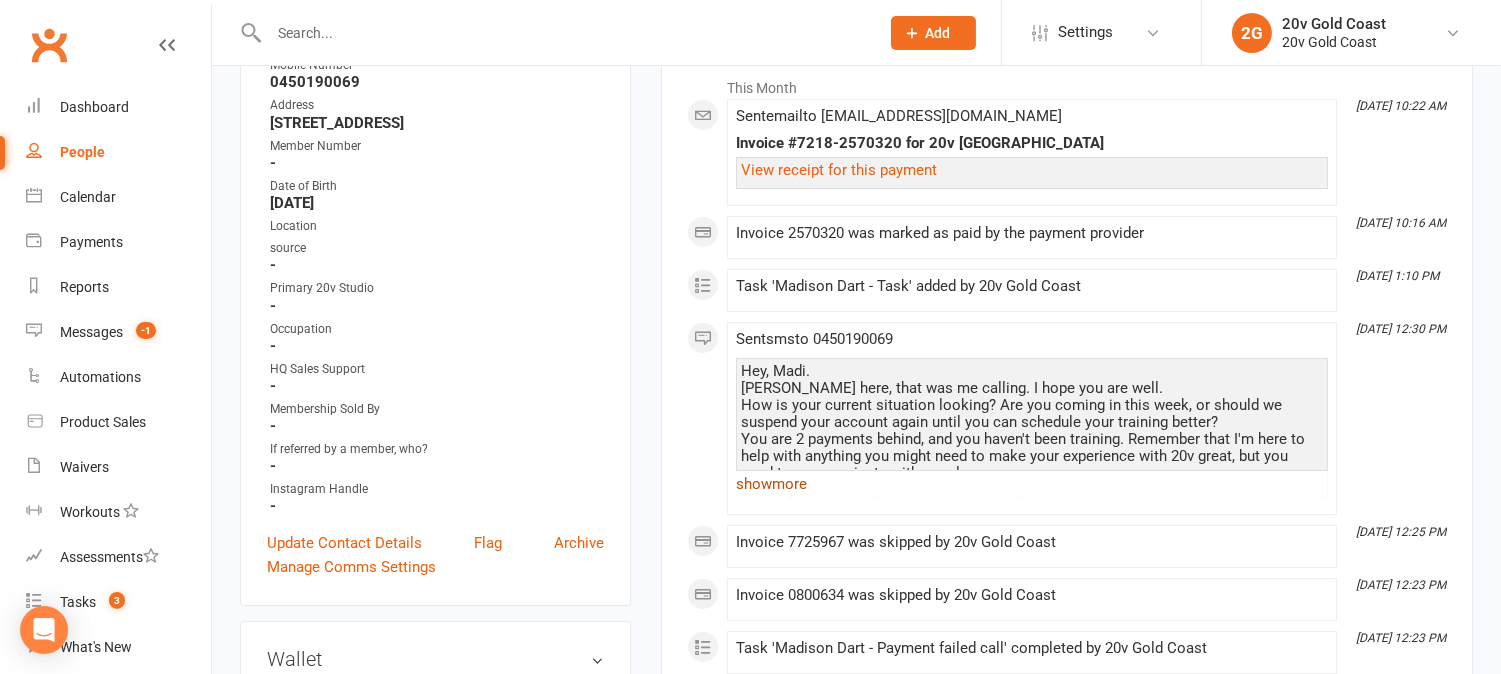 click on "show  more" at bounding box center (1032, 484) 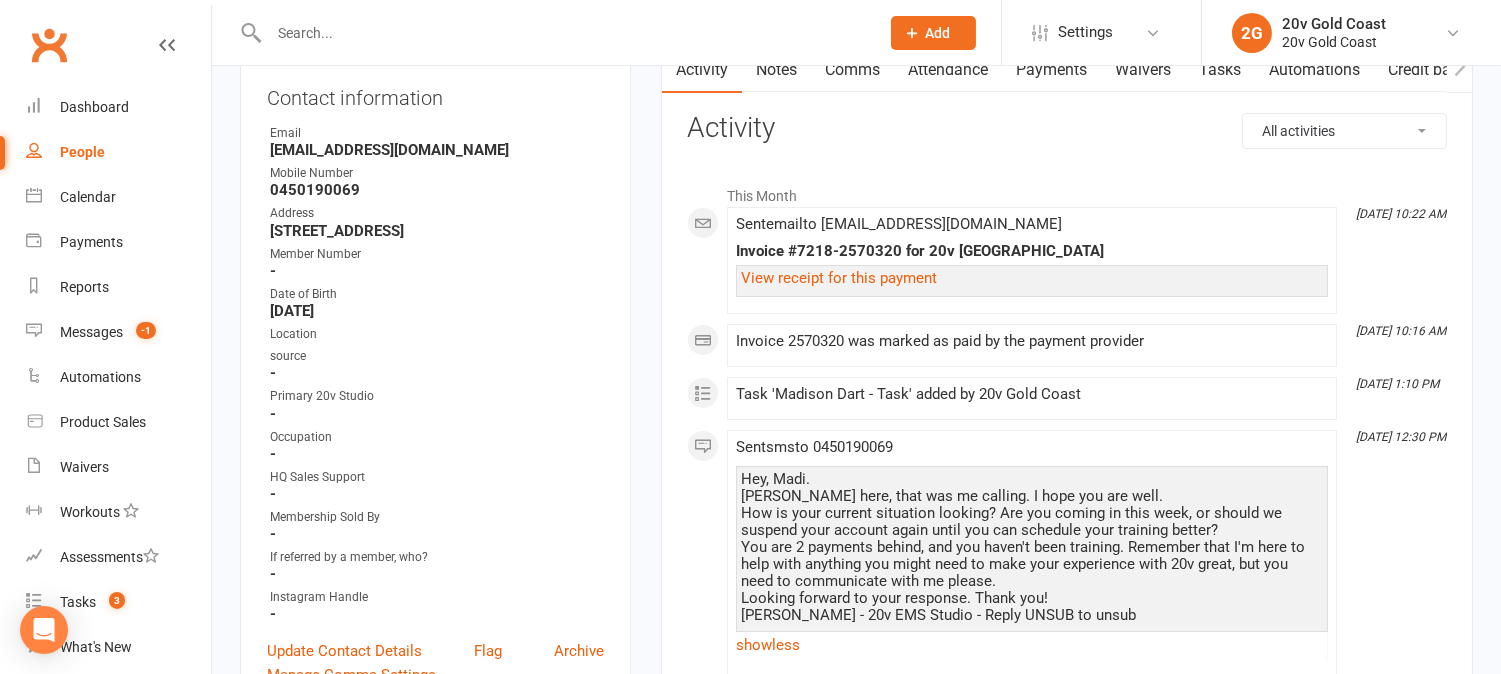 scroll, scrollTop: 0, scrollLeft: 0, axis: both 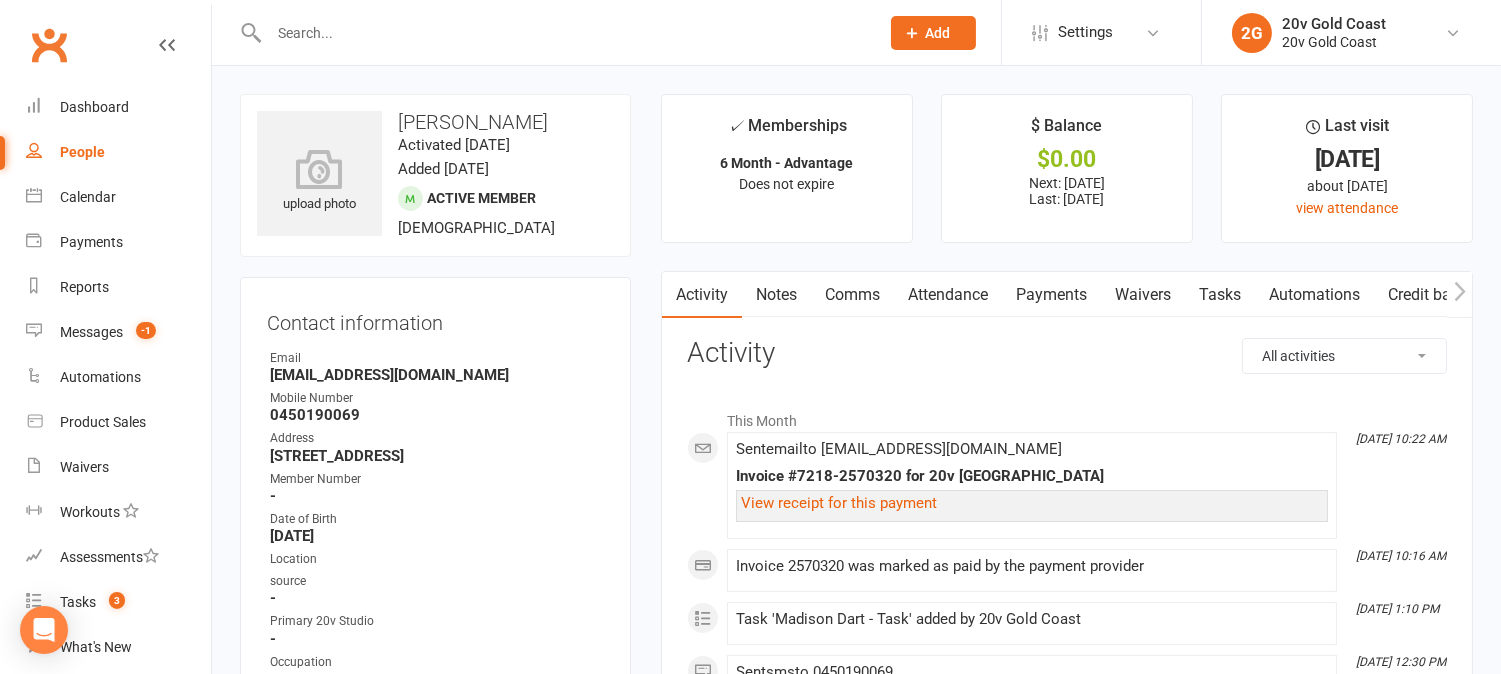 click on "Payments" at bounding box center [1051, 295] 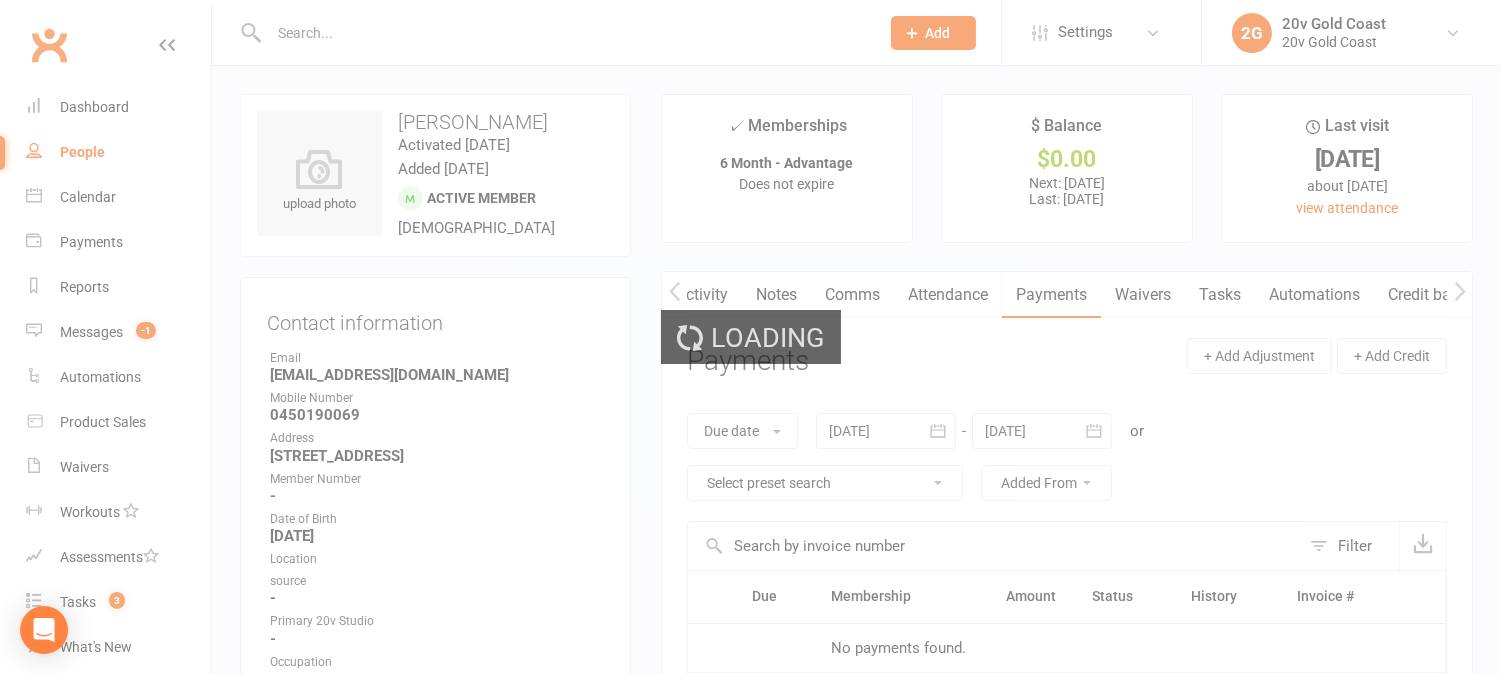 scroll, scrollTop: 0, scrollLeft: 1, axis: horizontal 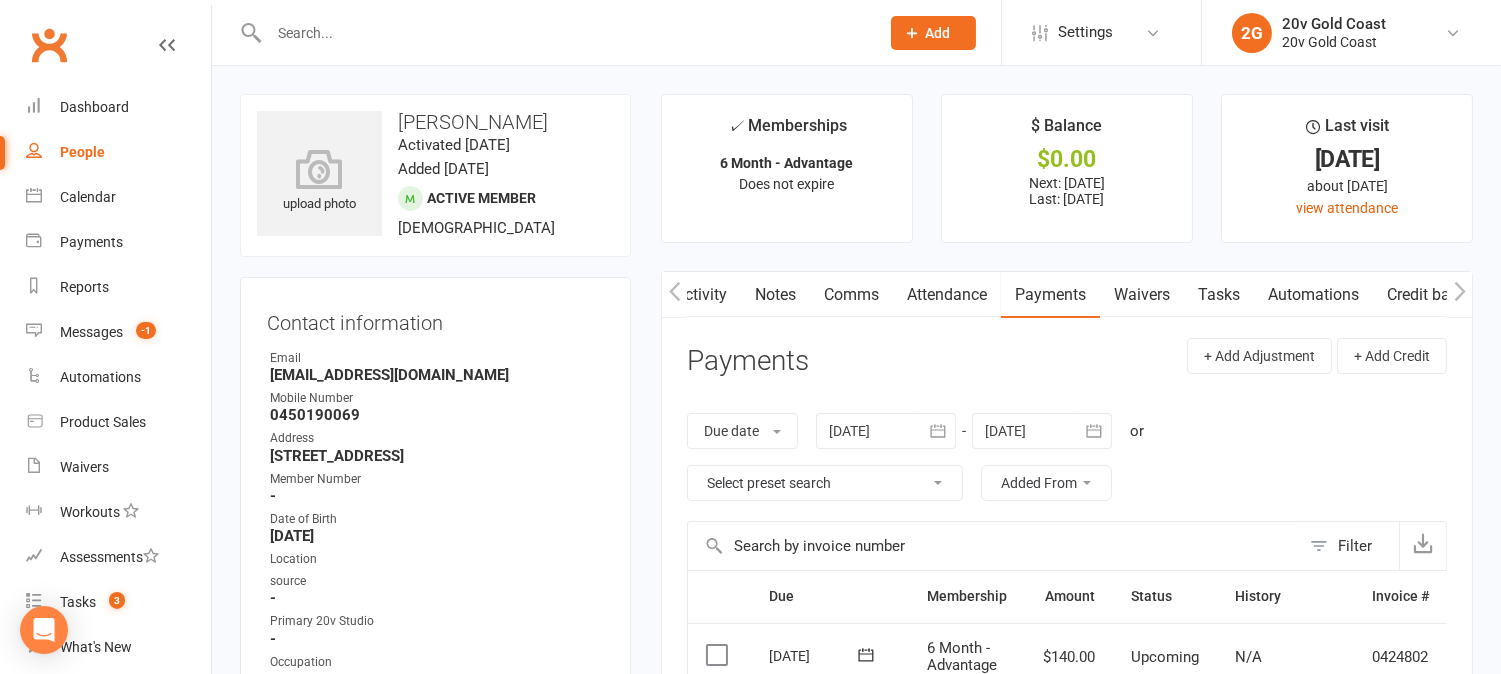 click on "Activity" at bounding box center (701, 295) 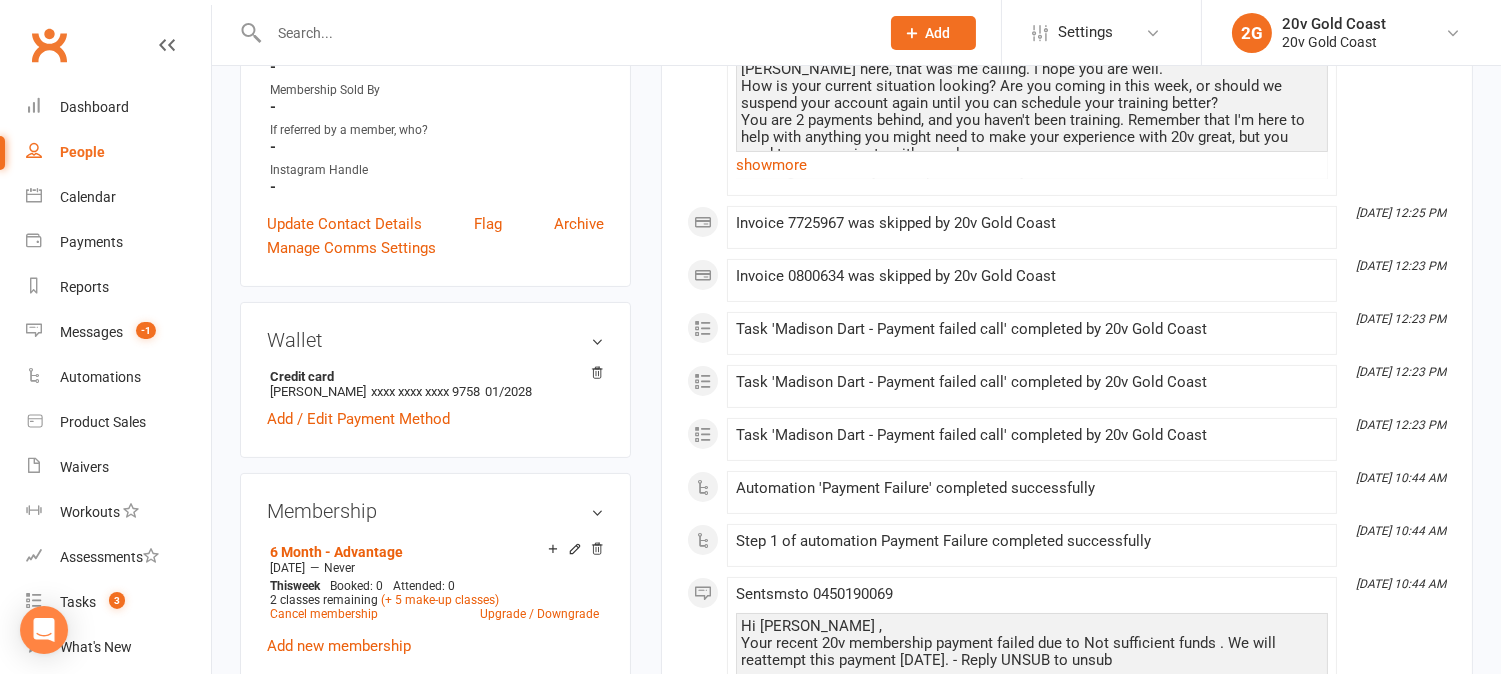 scroll, scrollTop: 0, scrollLeft: 0, axis: both 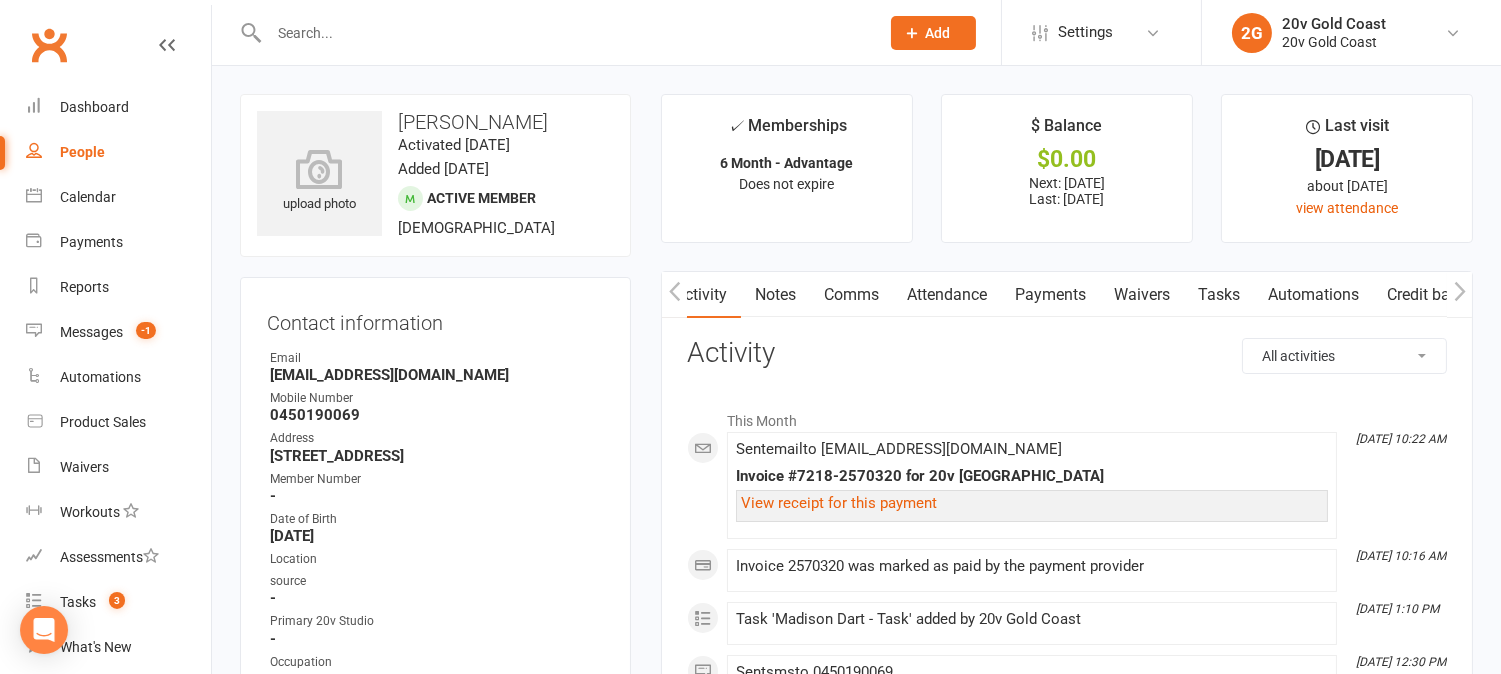 click on "Payments" at bounding box center (1050, 295) 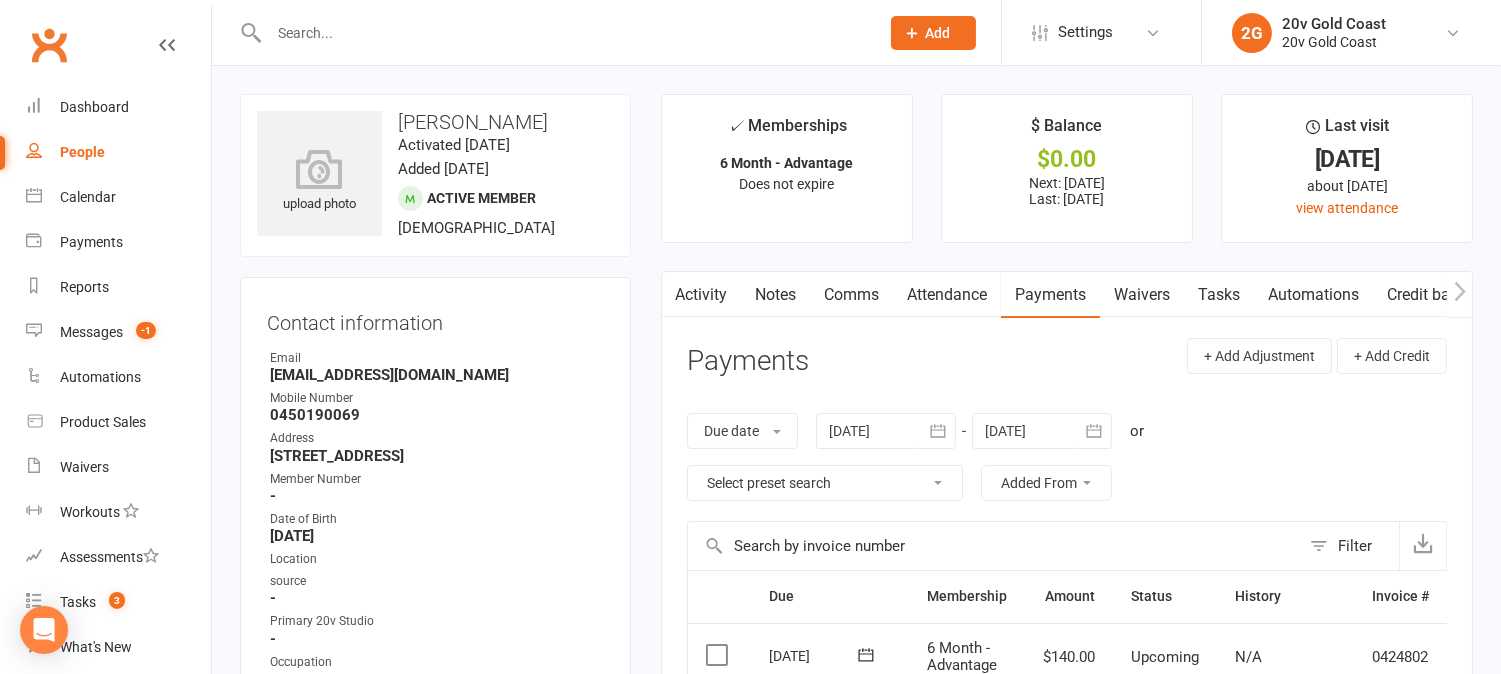 scroll, scrollTop: 0, scrollLeft: 0, axis: both 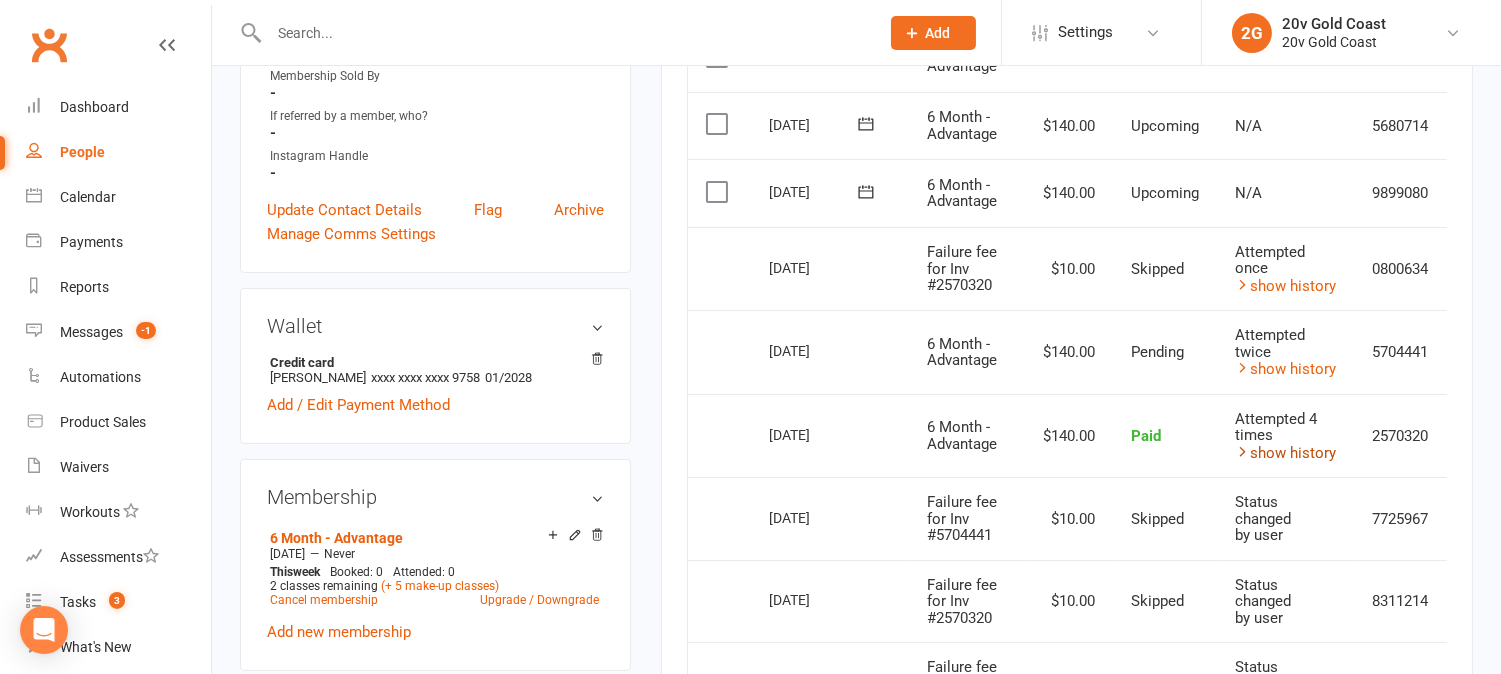 click on "show history" at bounding box center (1285, 453) 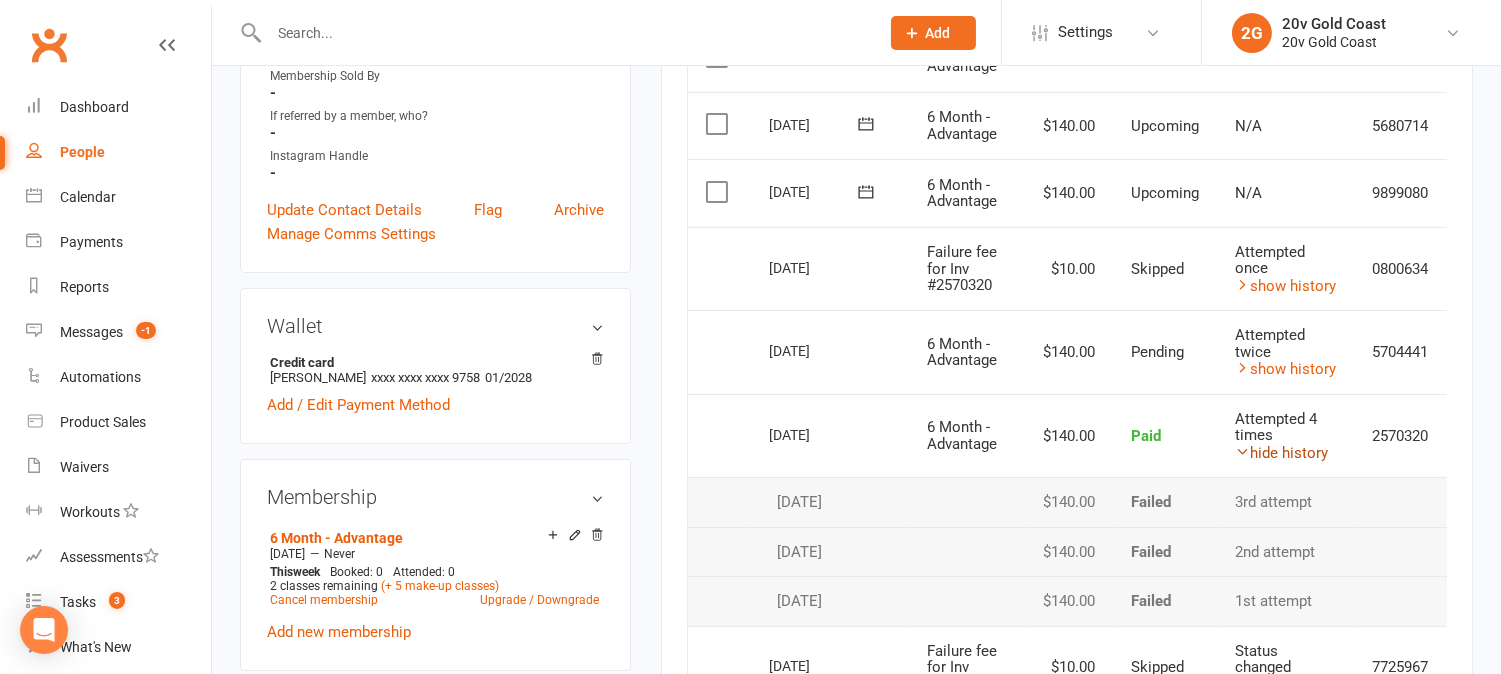 click on "hide history" at bounding box center [1281, 453] 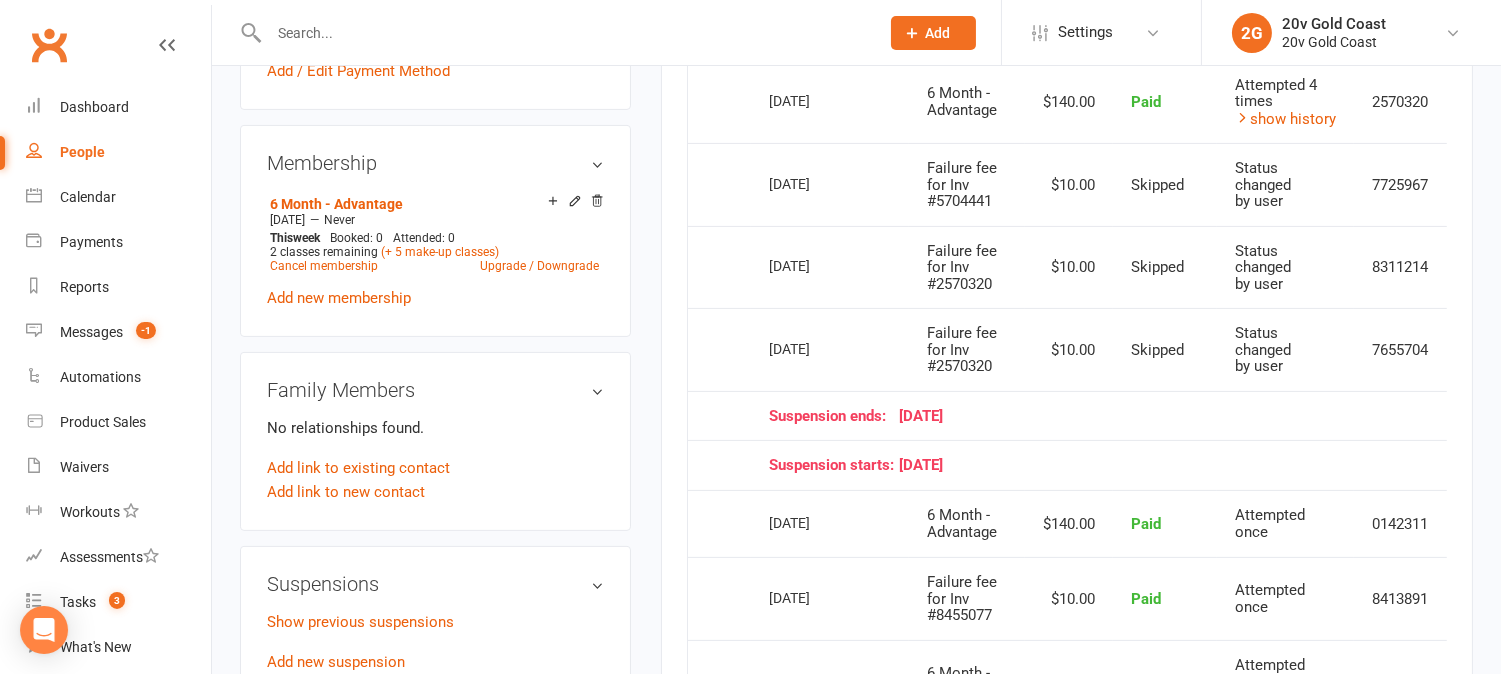 scroll, scrollTop: 888, scrollLeft: 0, axis: vertical 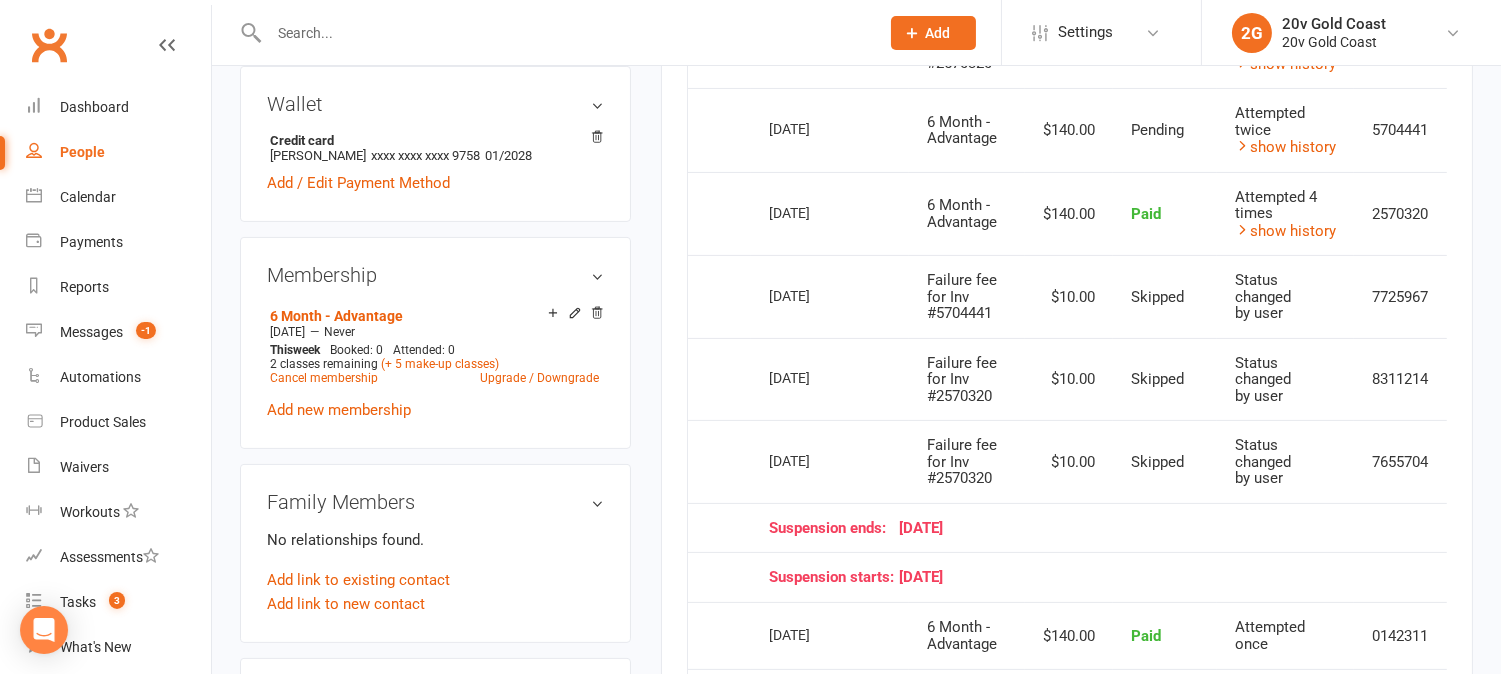 click on "Attempted 4 times" at bounding box center (1285, 205) 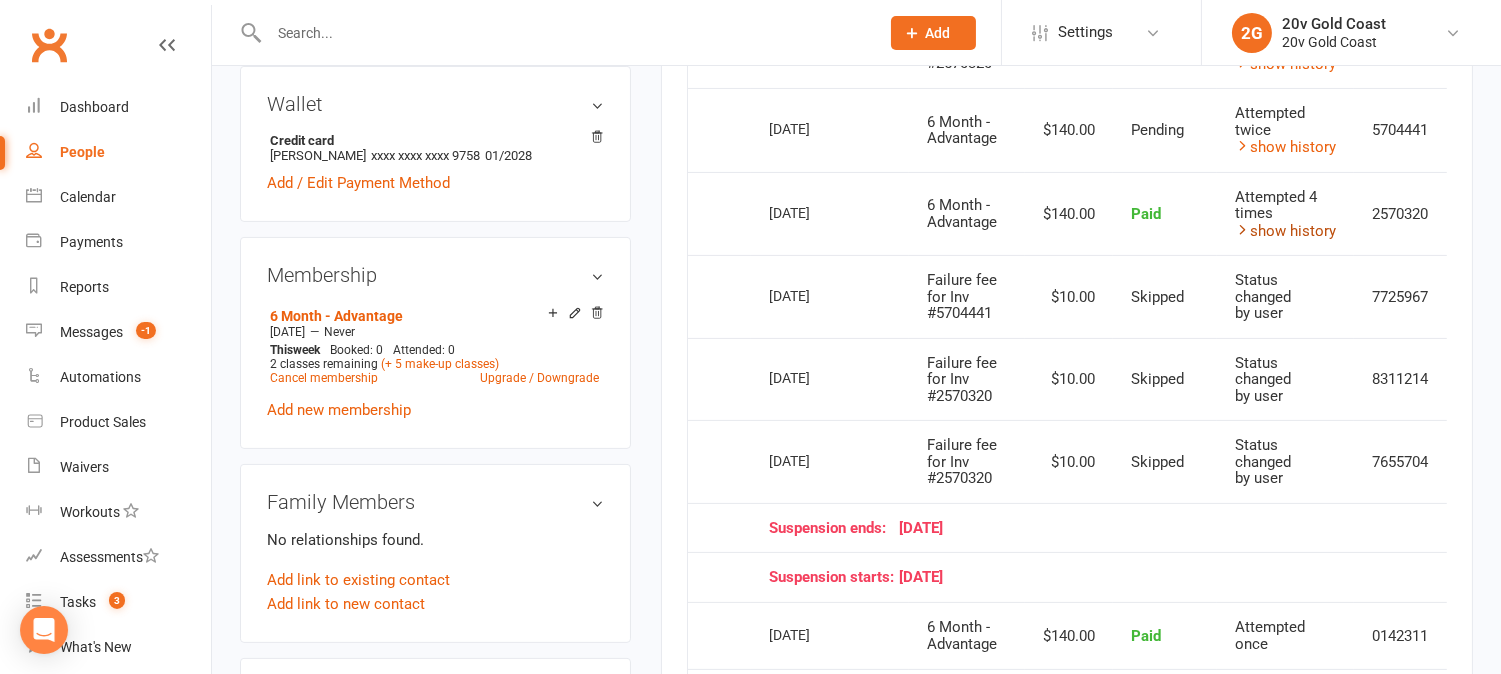 click on "show history" at bounding box center (1285, 231) 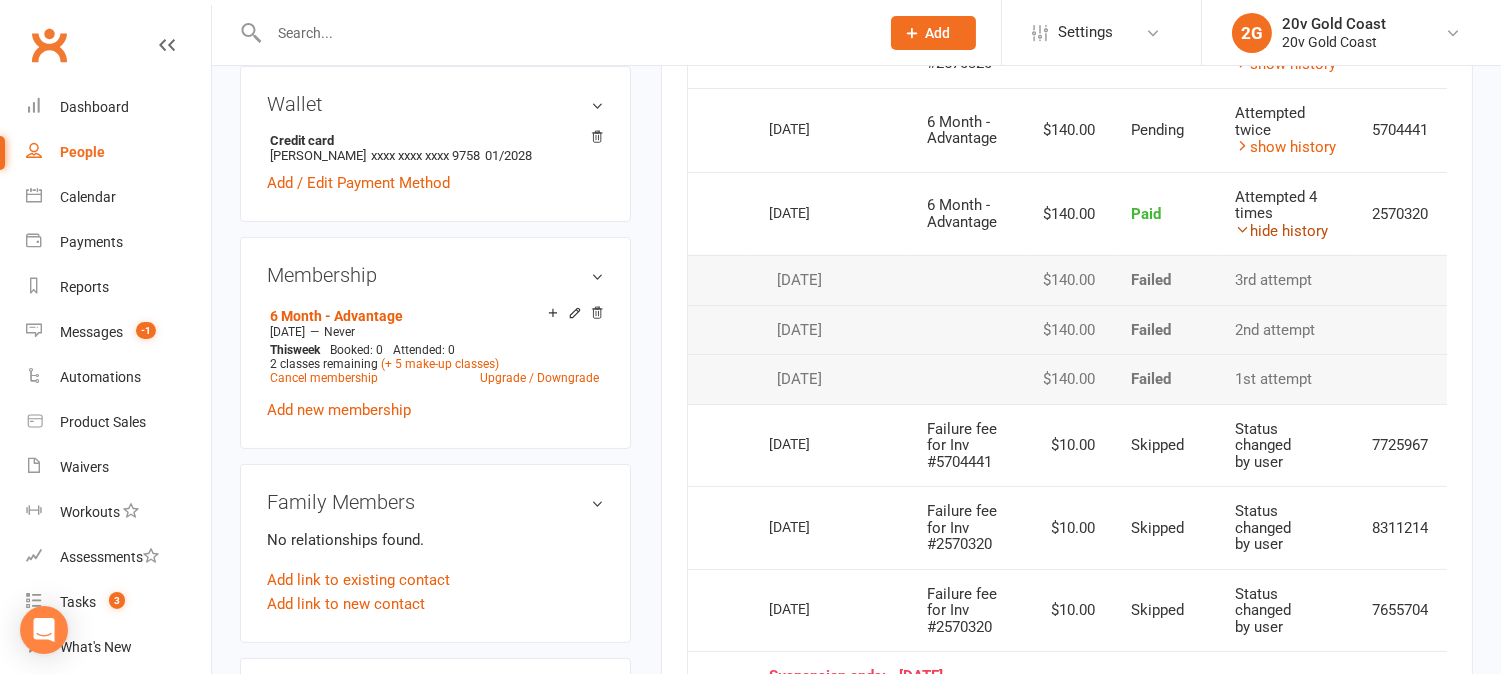 click on "hide history" at bounding box center [1281, 231] 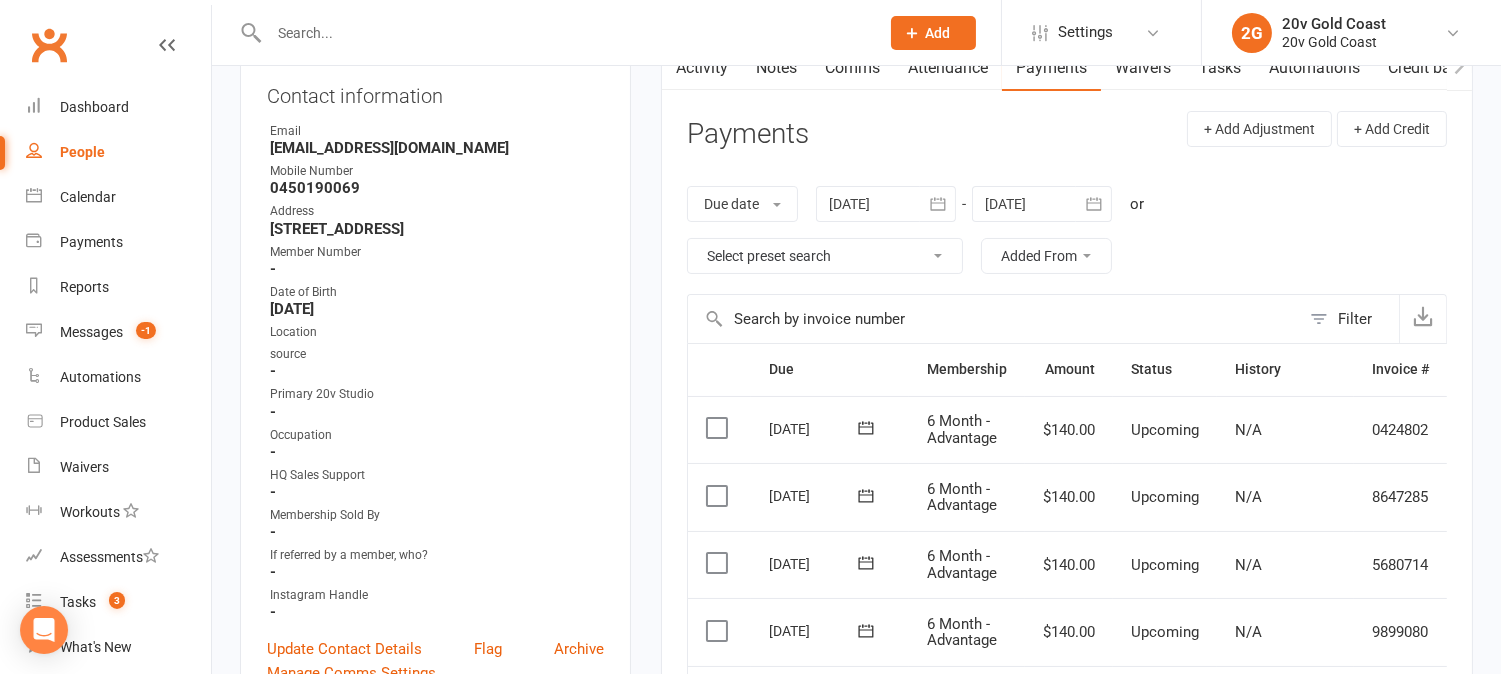 scroll, scrollTop: 0, scrollLeft: 0, axis: both 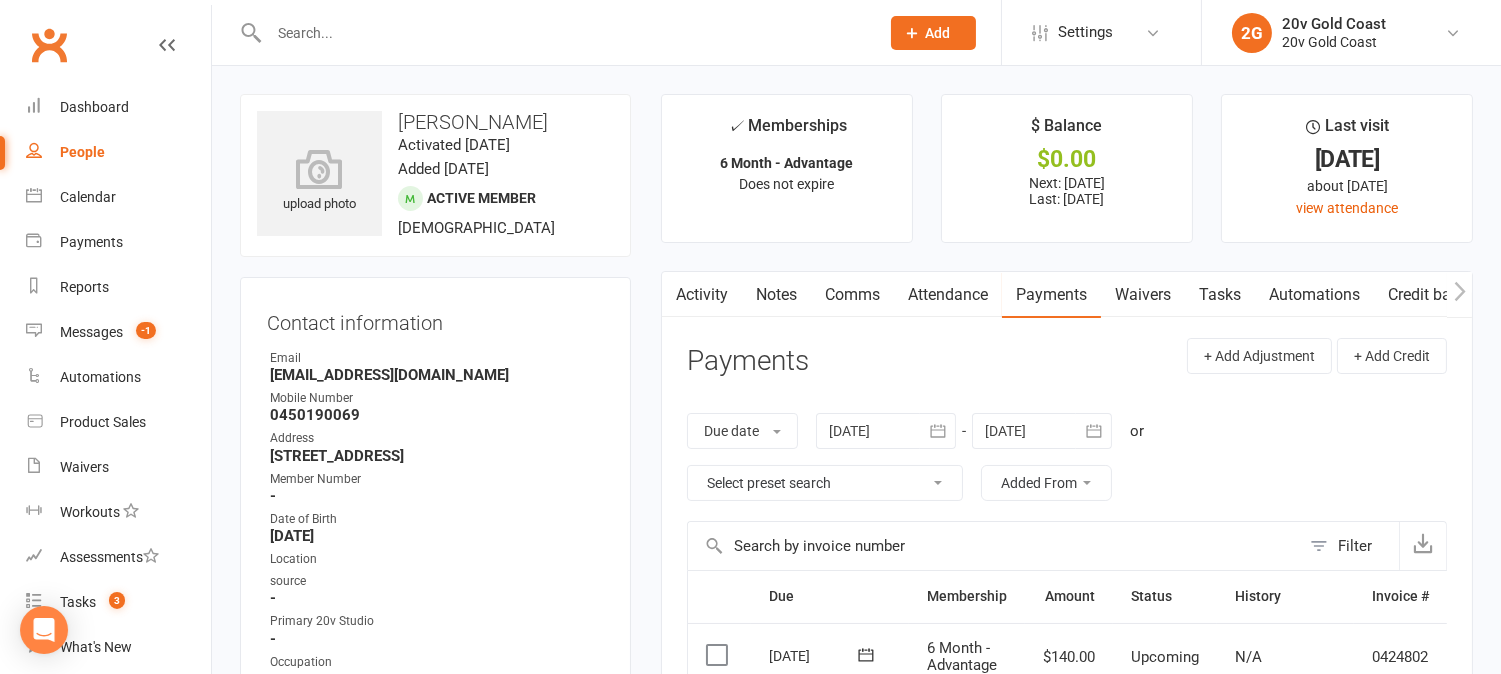 click on "Comms" at bounding box center [852, 295] 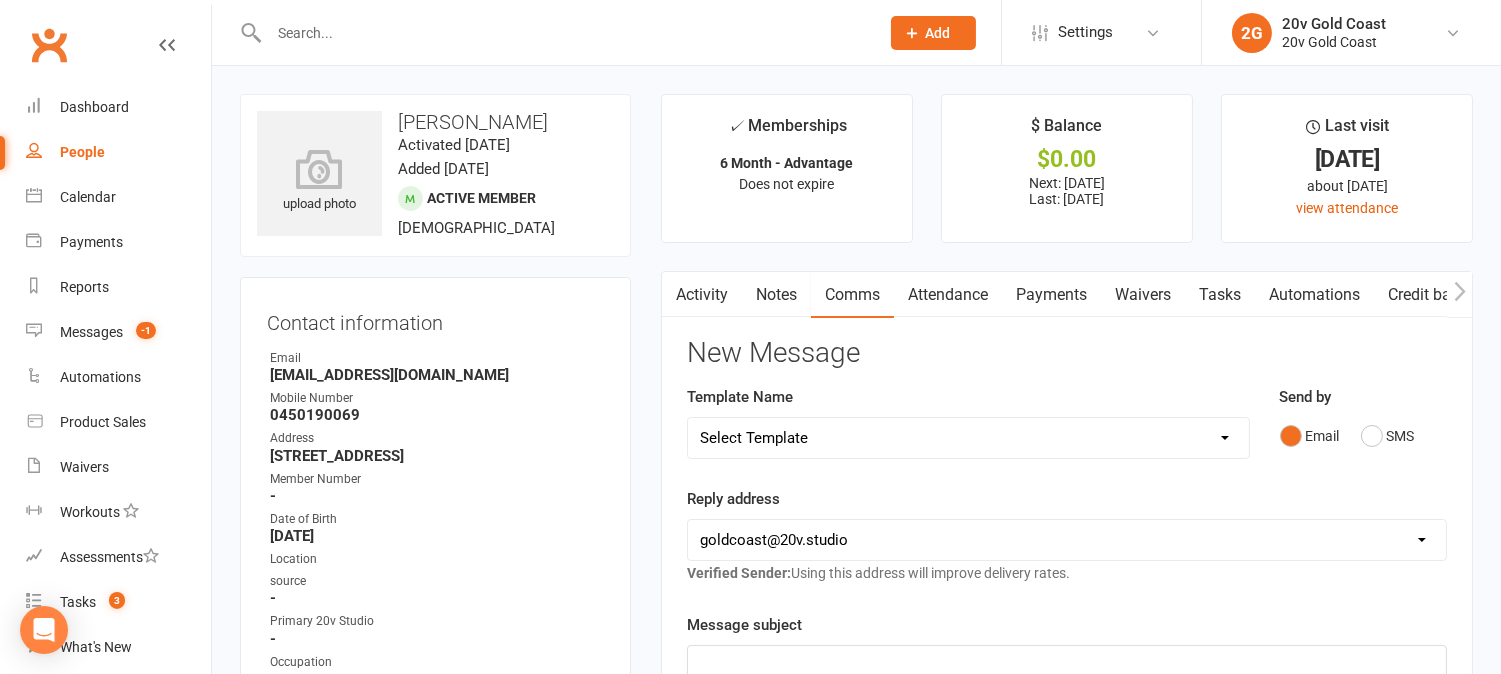 click on "Activity" at bounding box center [702, 295] 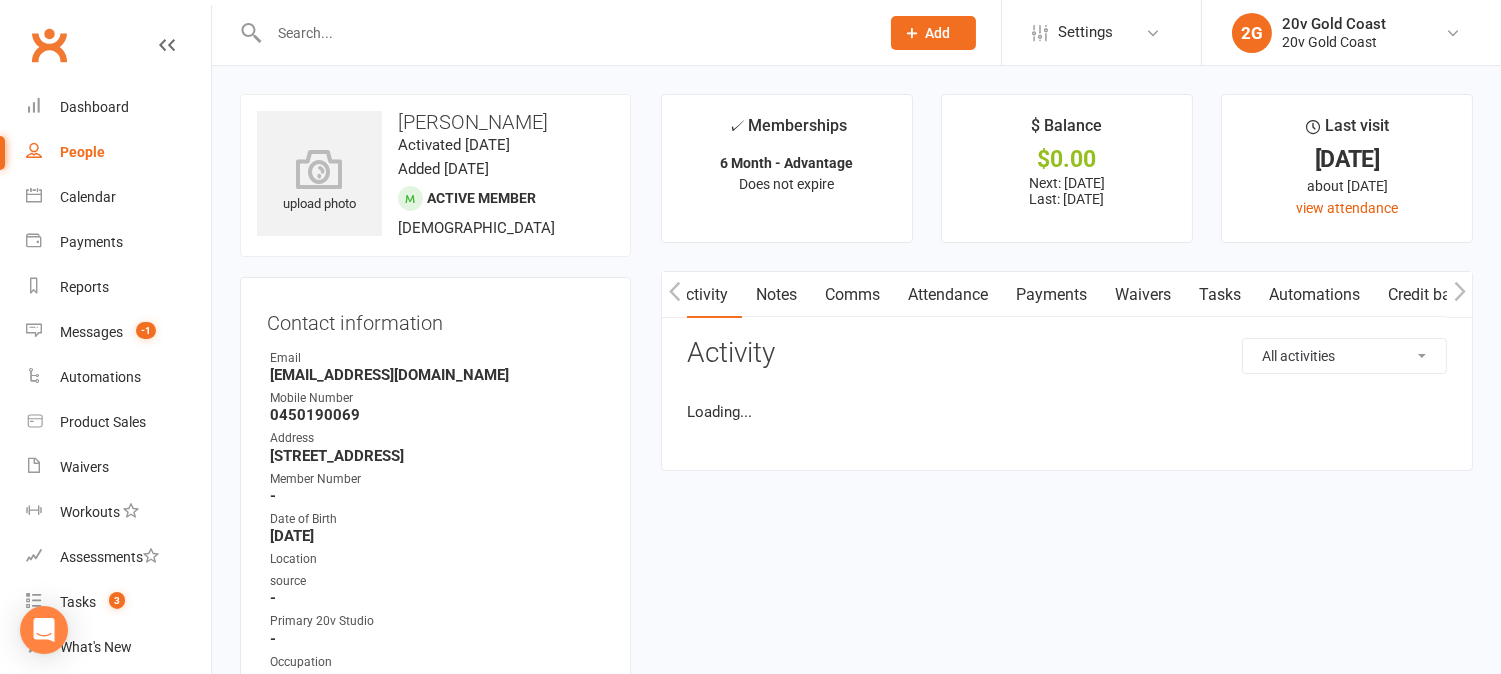 scroll, scrollTop: 0, scrollLeft: 2, axis: horizontal 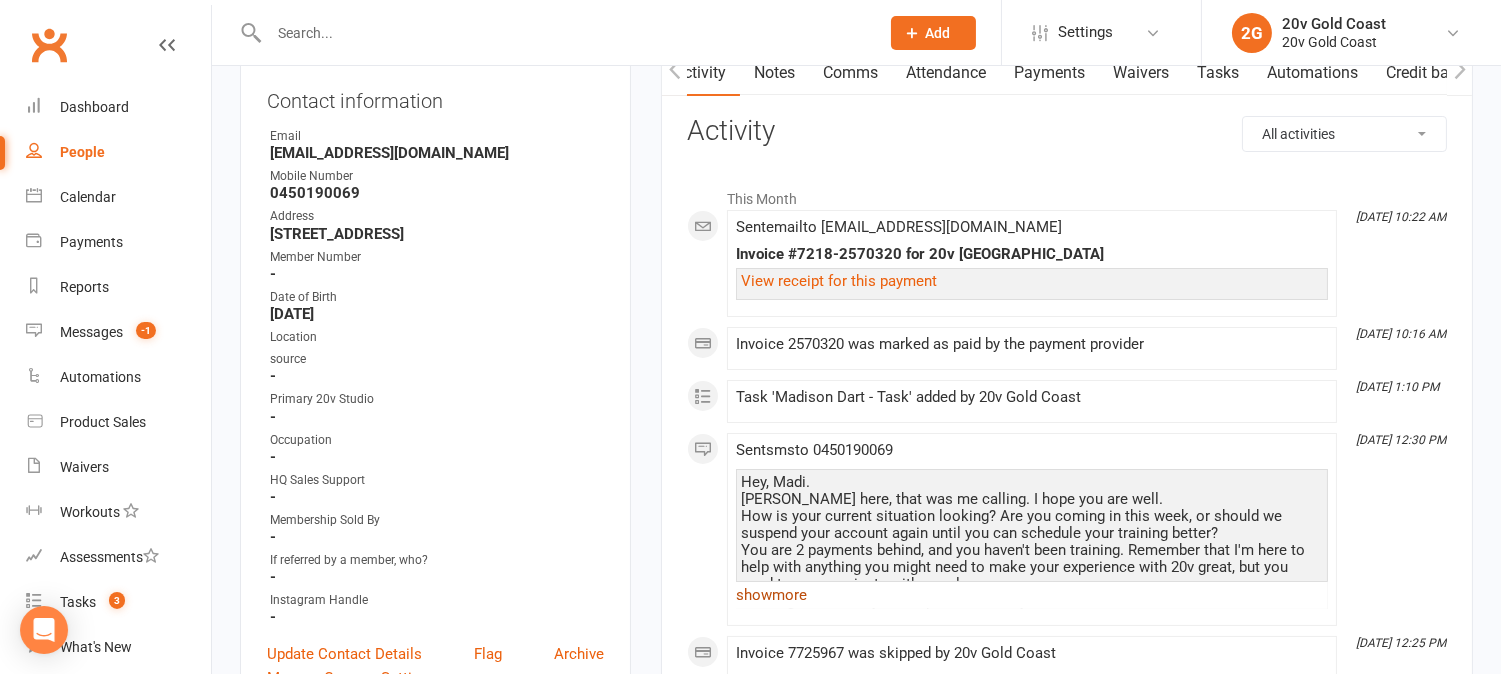 click on "show  more" 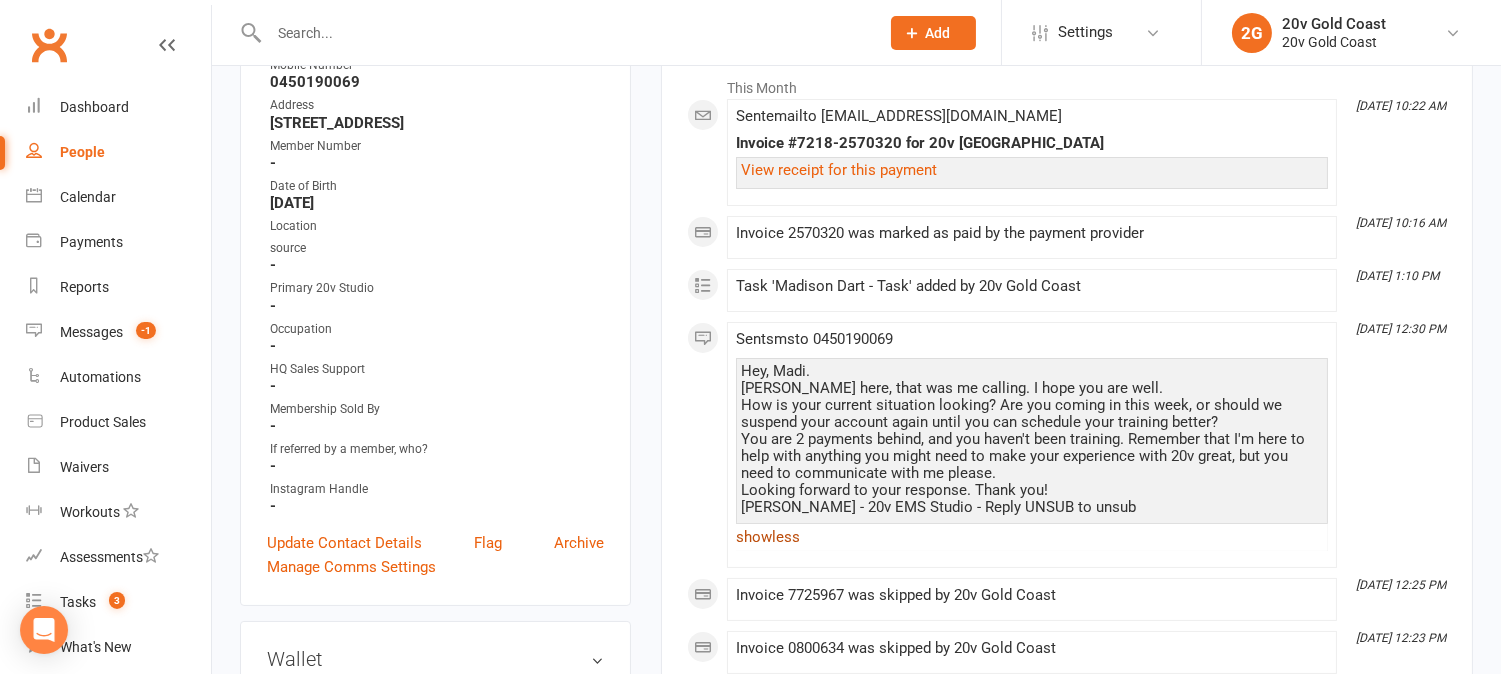 scroll, scrollTop: 0, scrollLeft: 0, axis: both 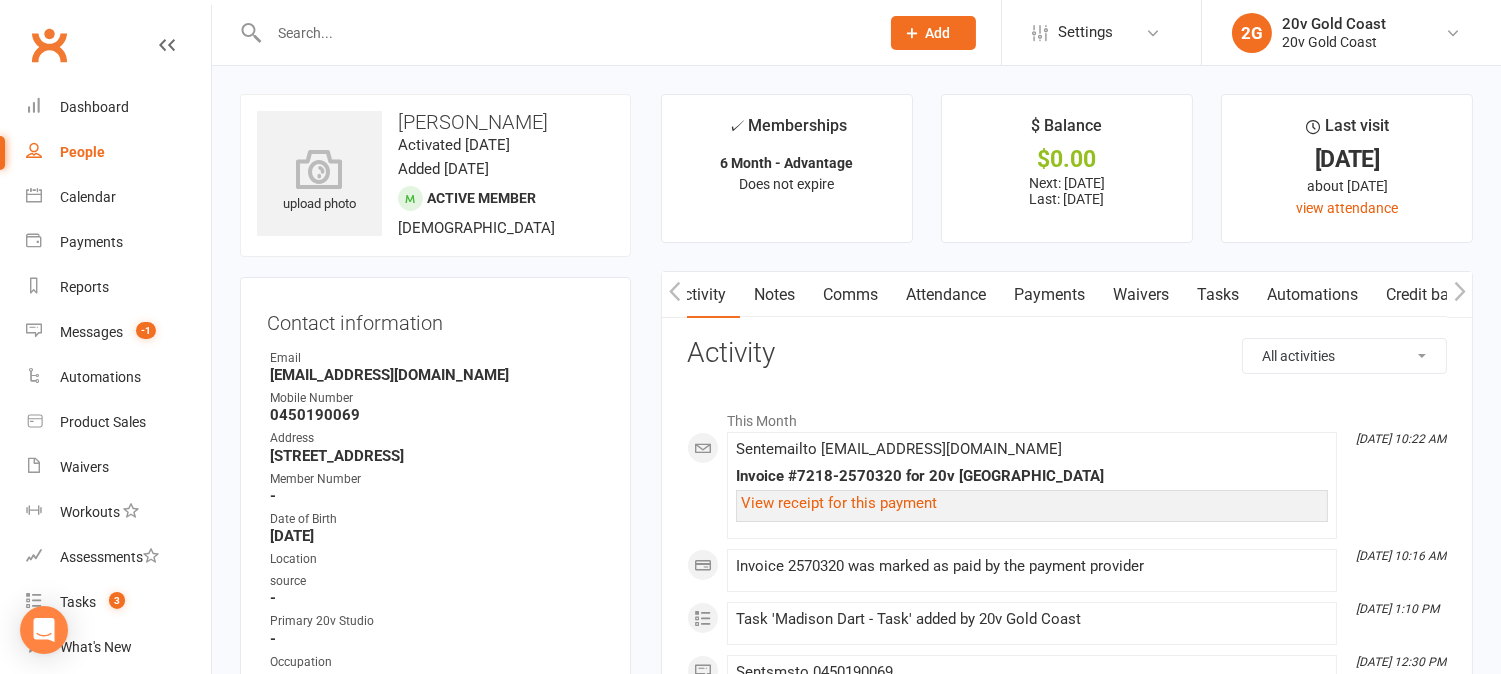 click on "Comms" at bounding box center [850, 295] 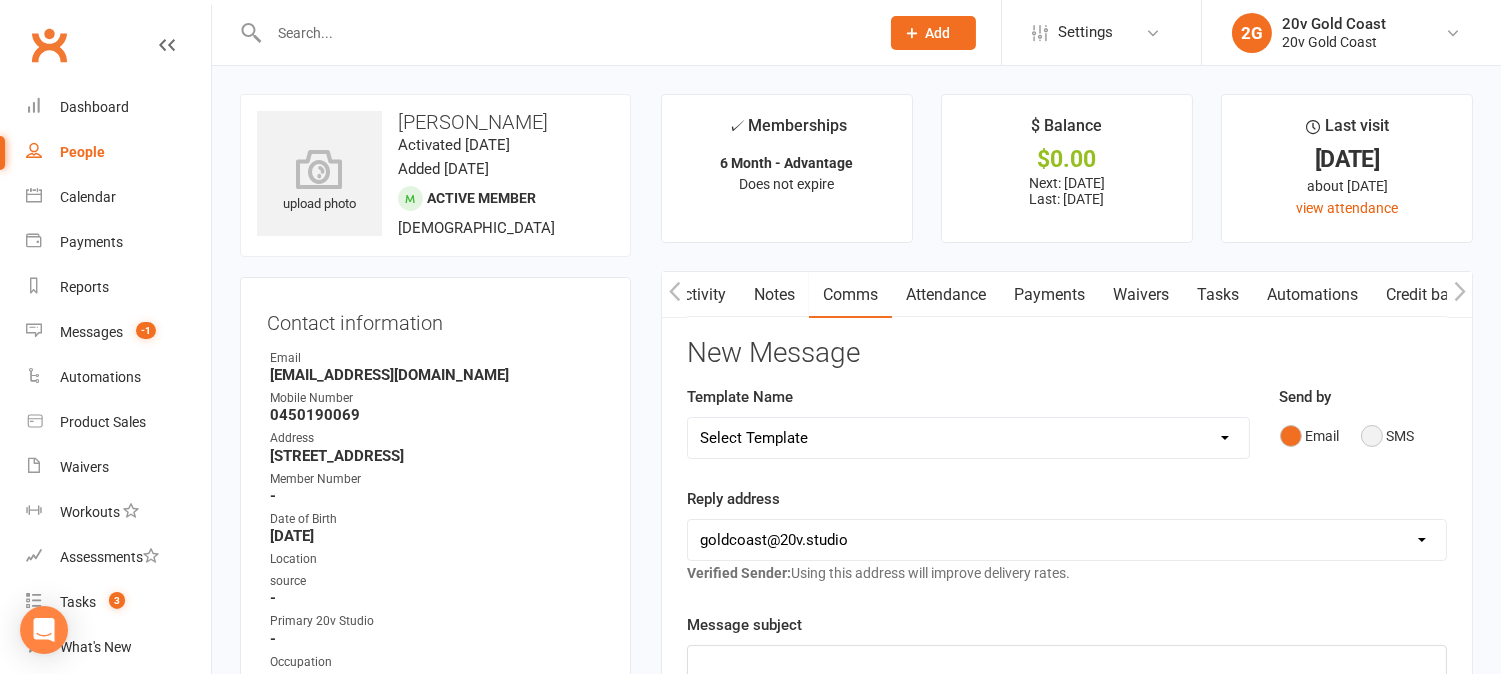 drag, startPoint x: 1365, startPoint y: 437, endPoint x: 1360, endPoint y: 506, distance: 69.18092 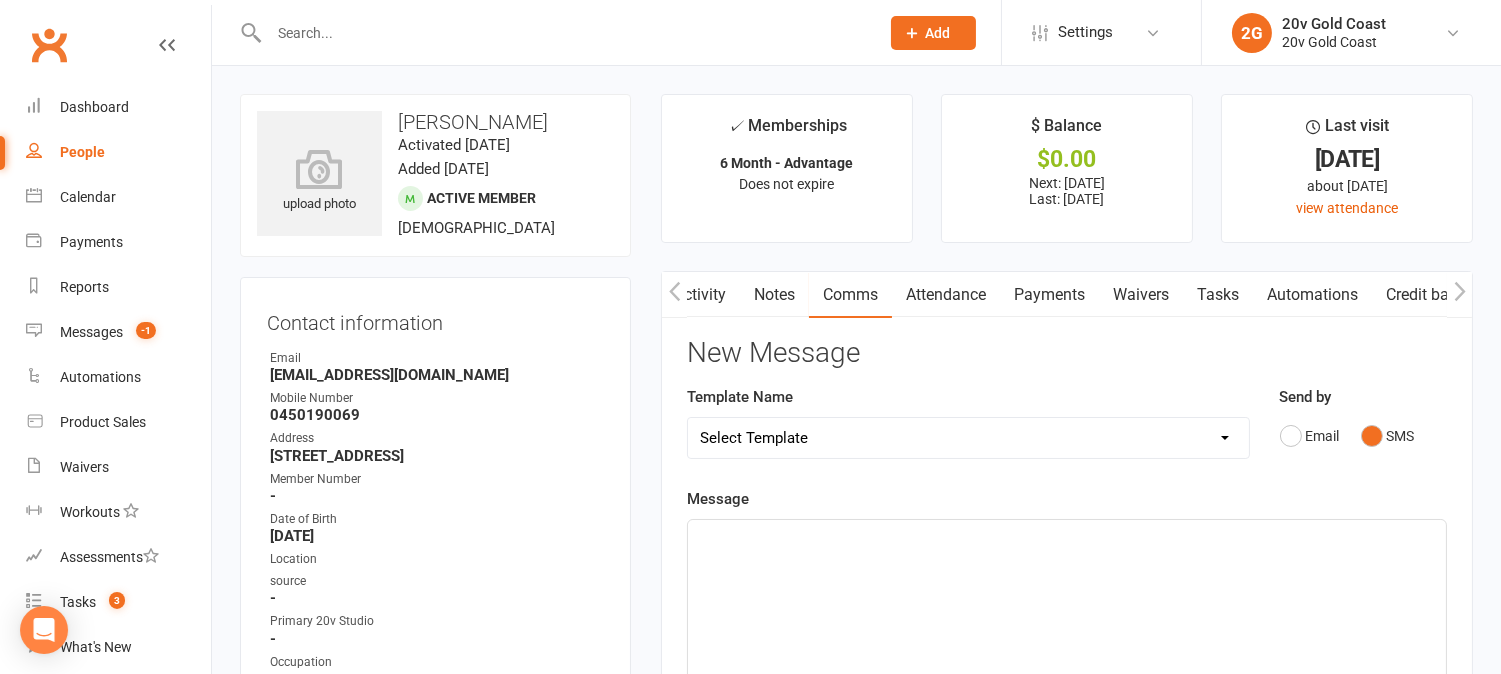 click on "﻿" 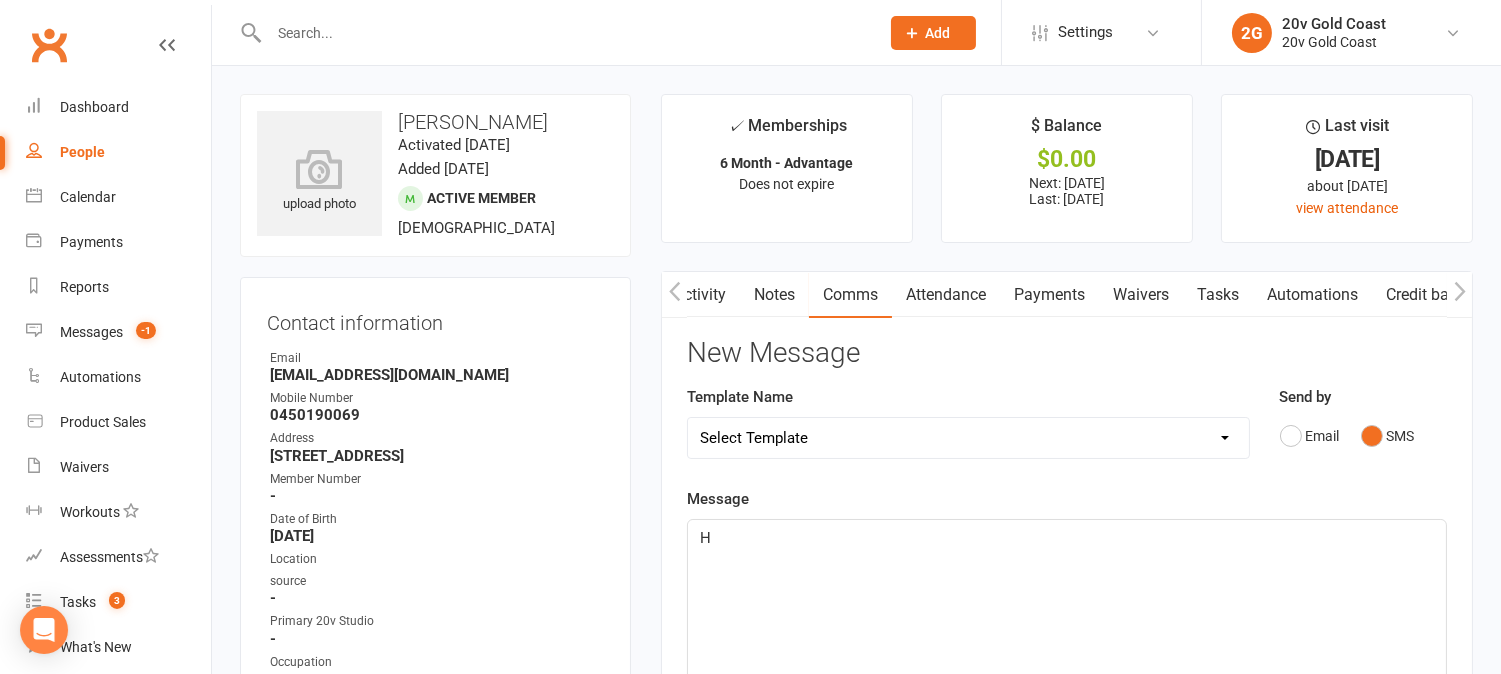 type 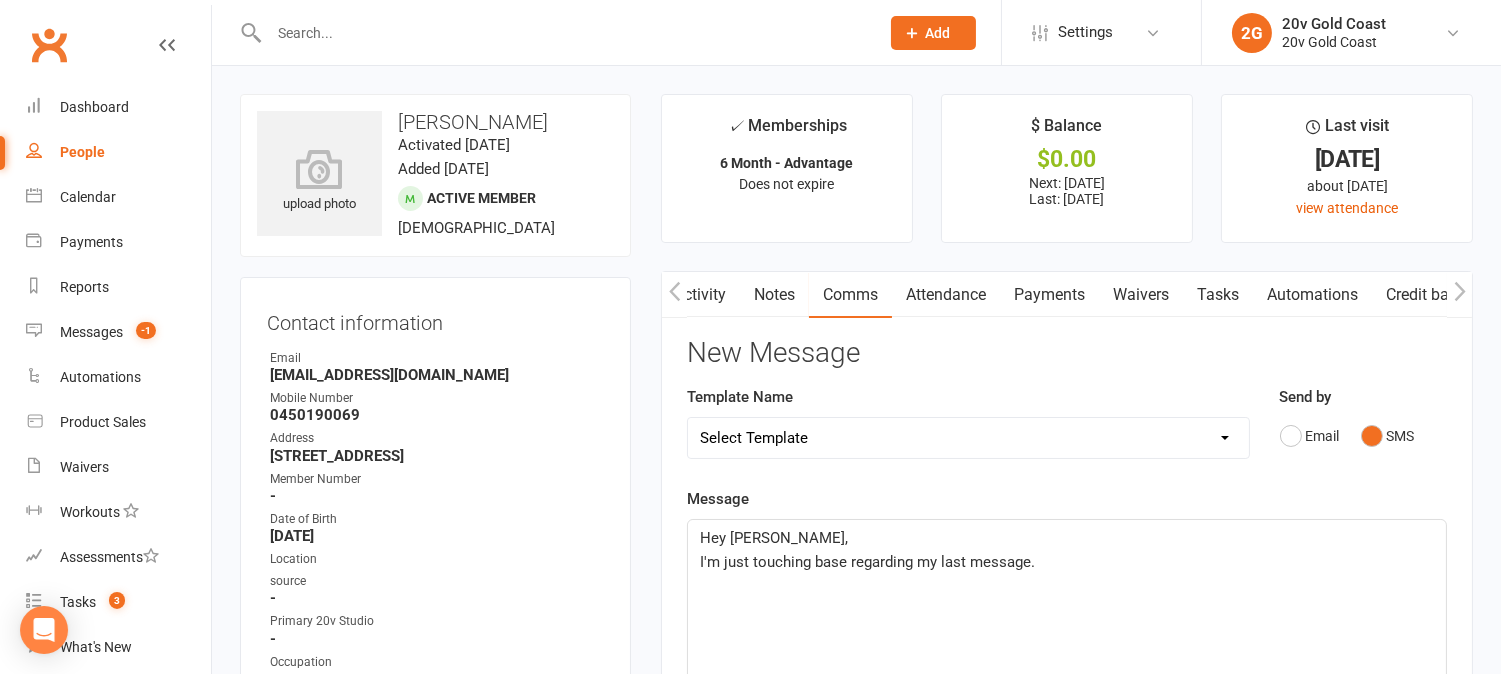 click on "I'm just touching base regarding my last message." 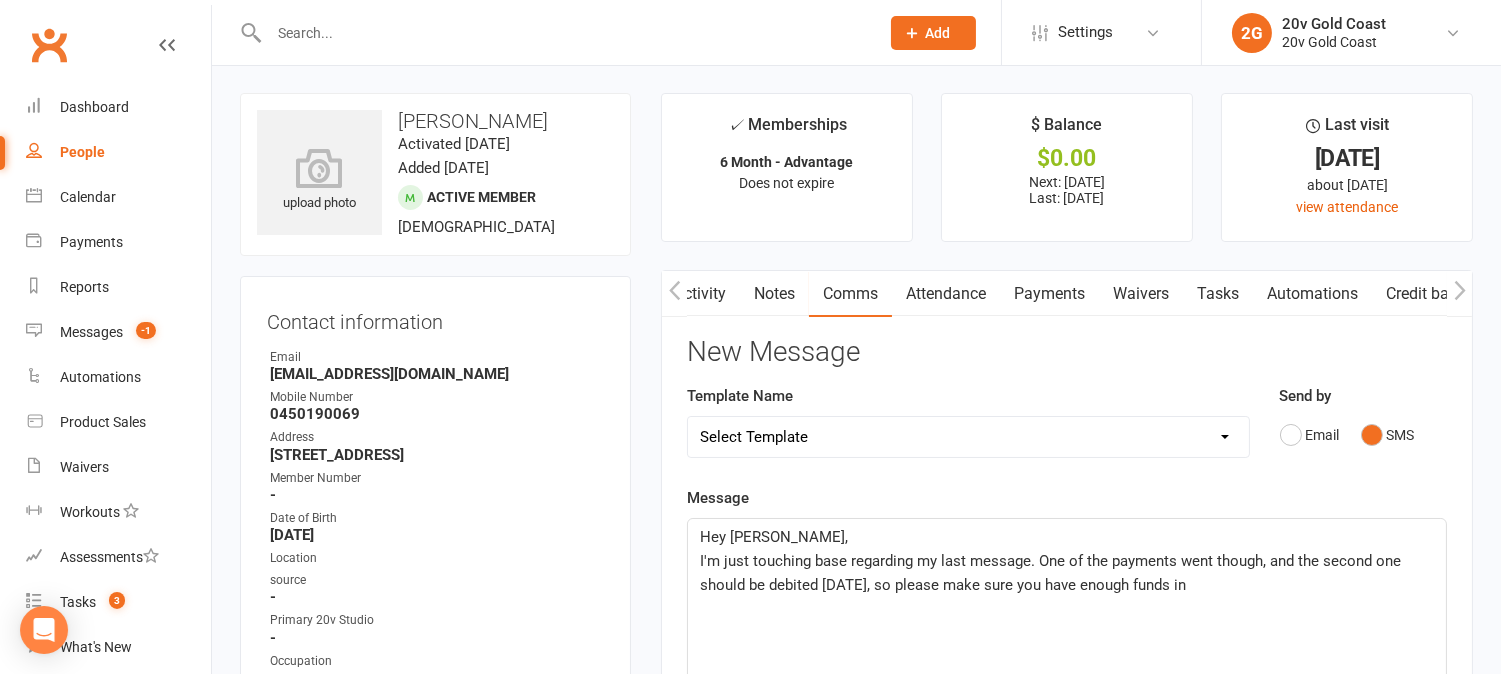 scroll, scrollTop: 0, scrollLeft: 0, axis: both 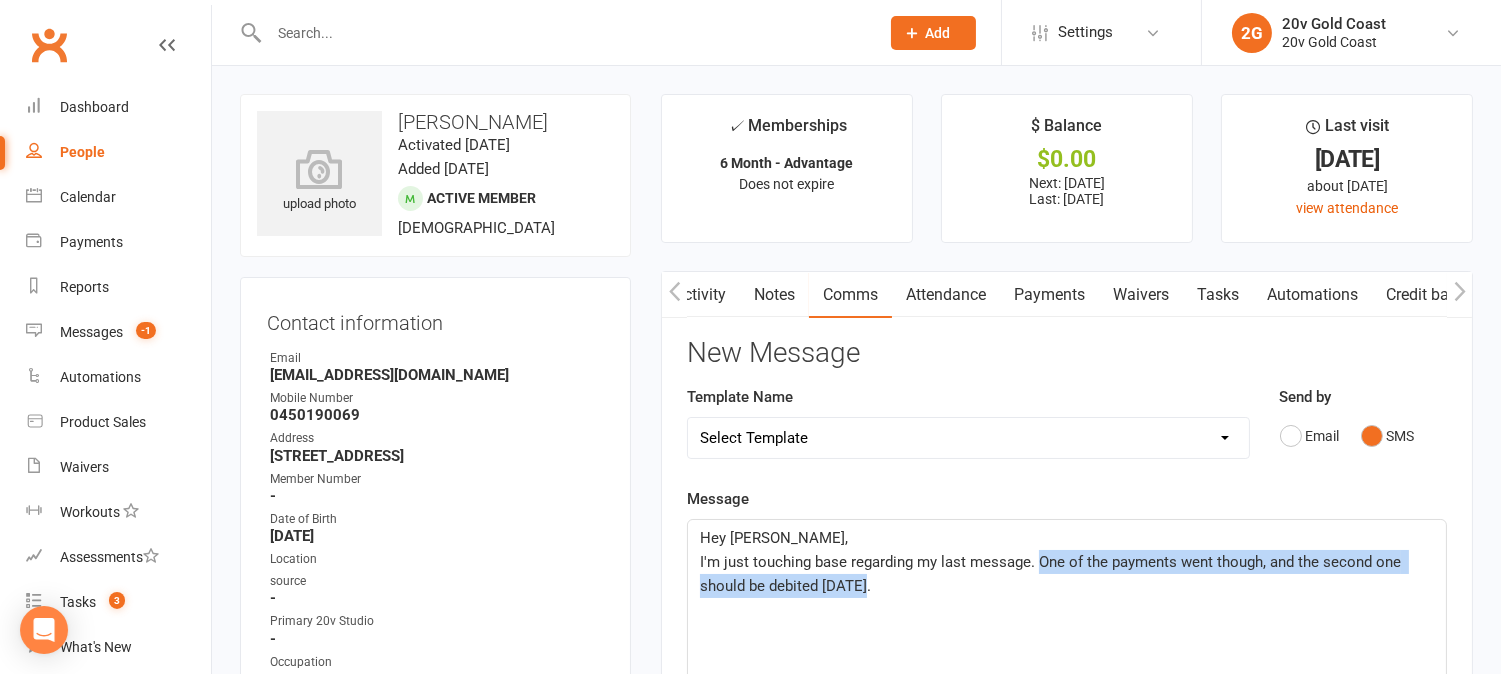 drag, startPoint x: 1040, startPoint y: 557, endPoint x: 1084, endPoint y: 602, distance: 62.936478 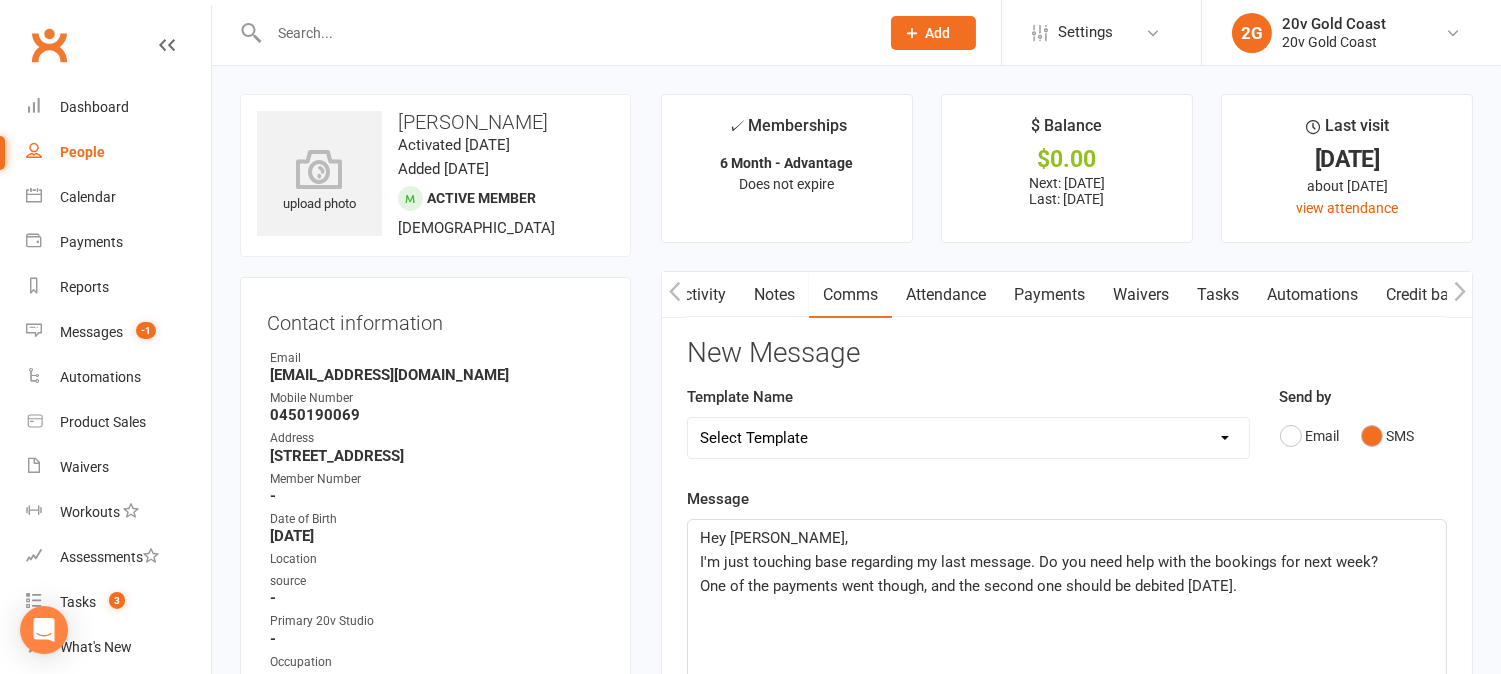 click on "One of the payments went though, and the second one should be debited today." 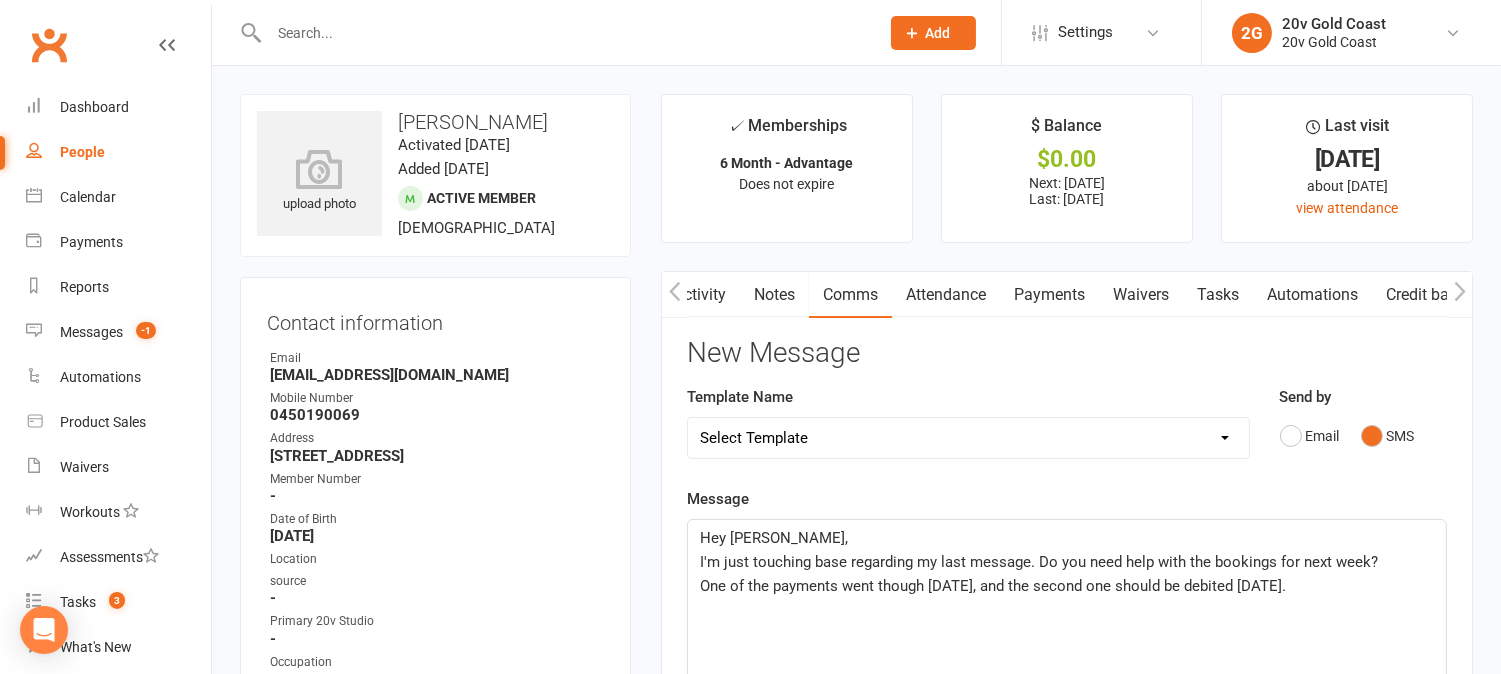 drag, startPoint x: 704, startPoint y: 581, endPoint x: 716, endPoint y: 587, distance: 13.416408 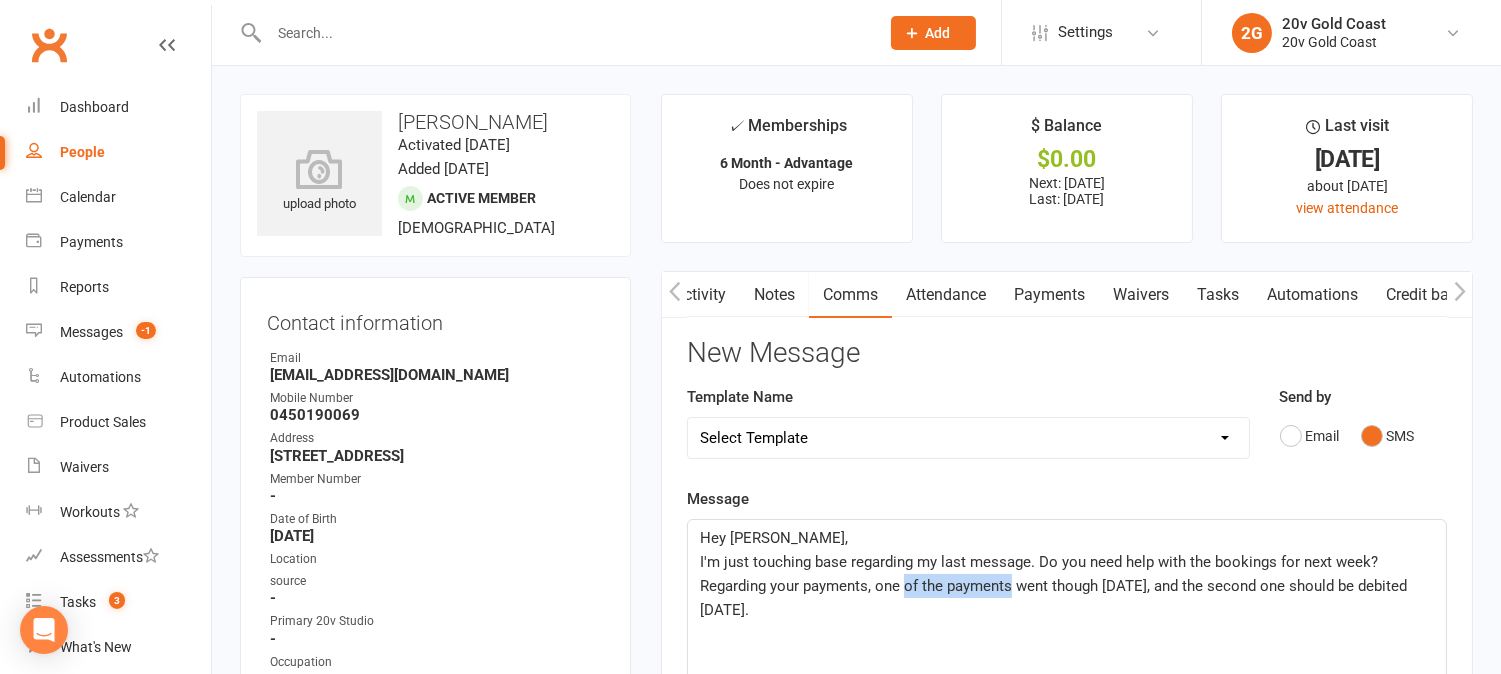 drag, startPoint x: 903, startPoint y: 578, endPoint x: 1010, endPoint y: 581, distance: 107.042046 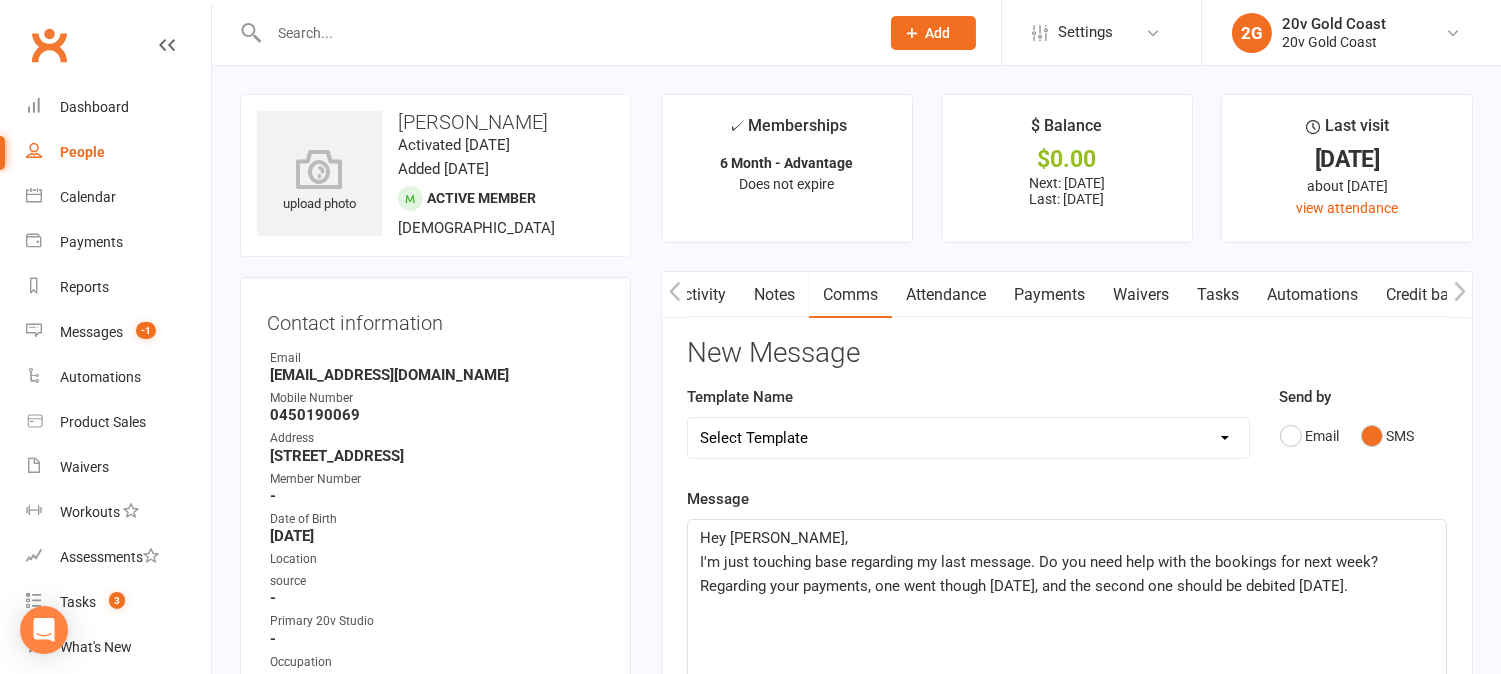 drag, startPoint x: 1055, startPoint y: 588, endPoint x: 1076, endPoint y: 626, distance: 43.416588 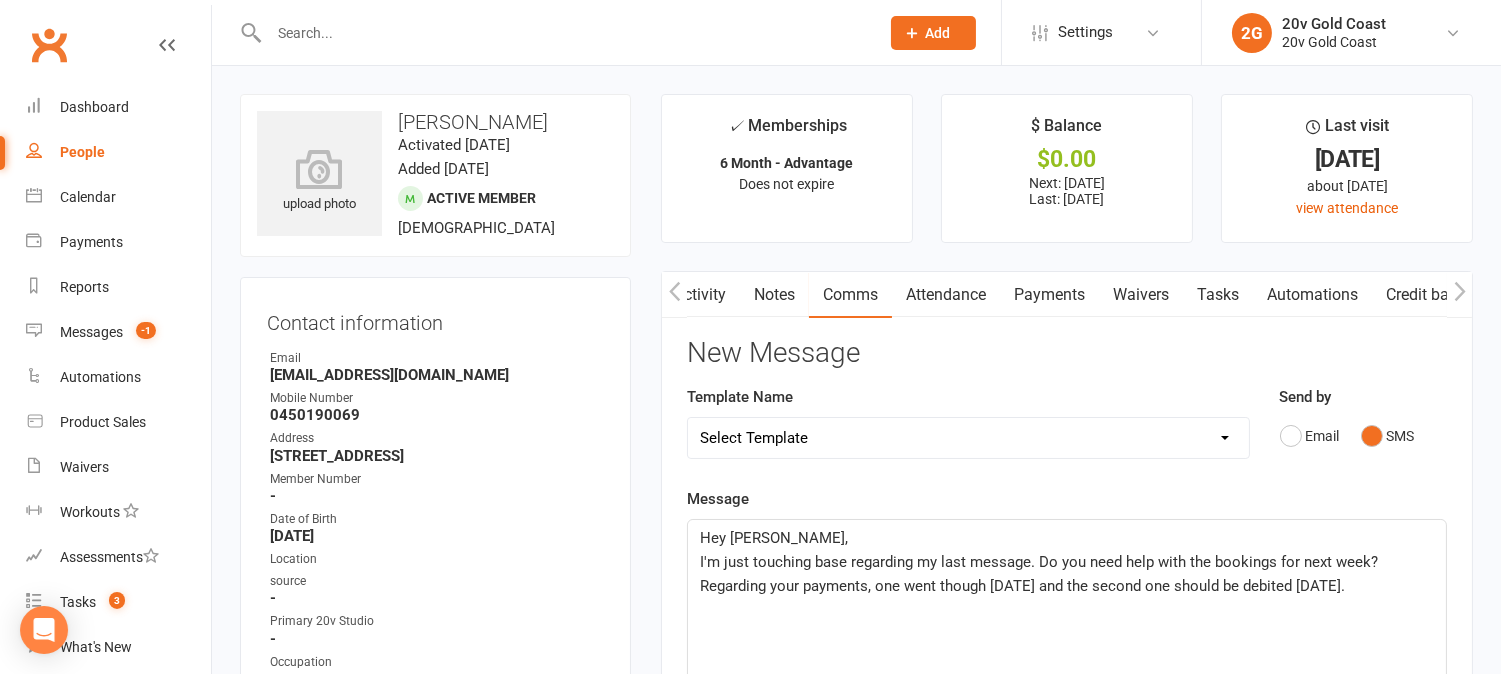 scroll, scrollTop: 111, scrollLeft: 0, axis: vertical 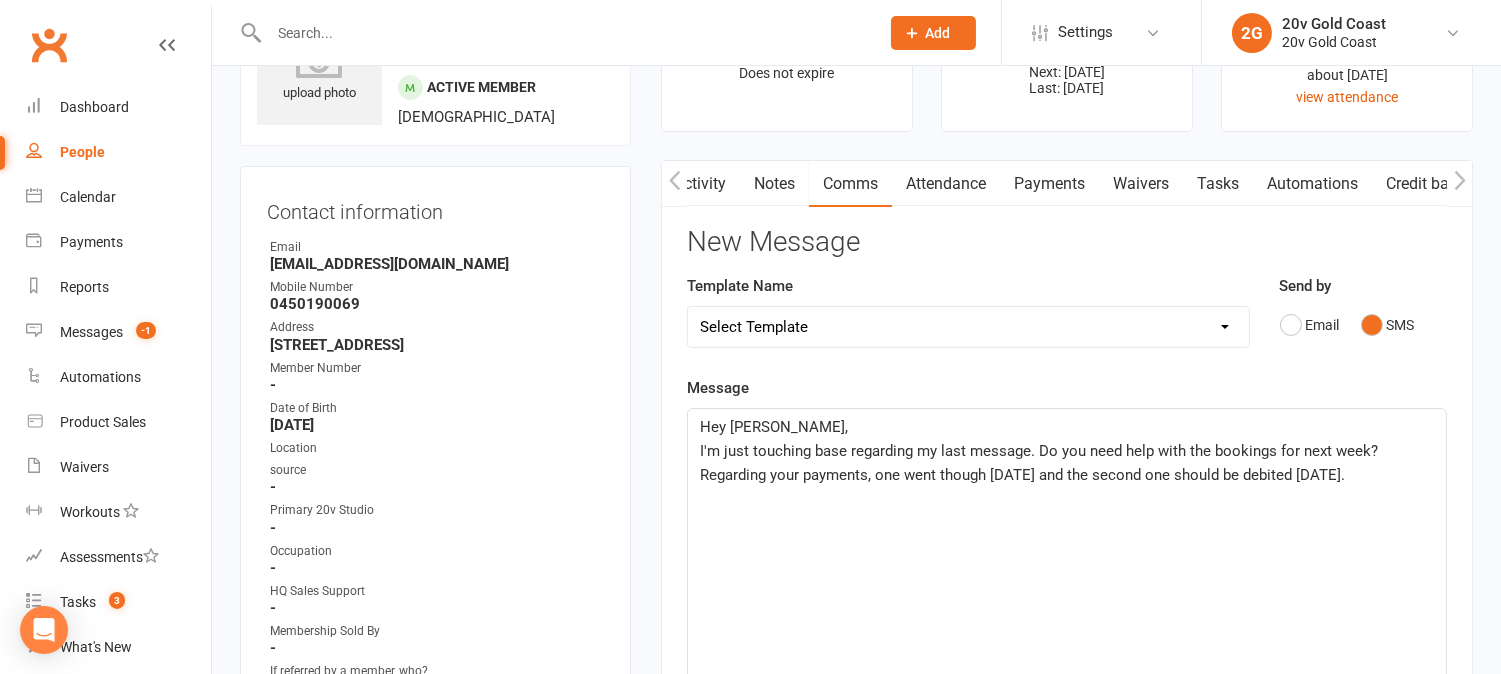 click on "Regarding your payments, one went though yesterday and the second one should be debited today." 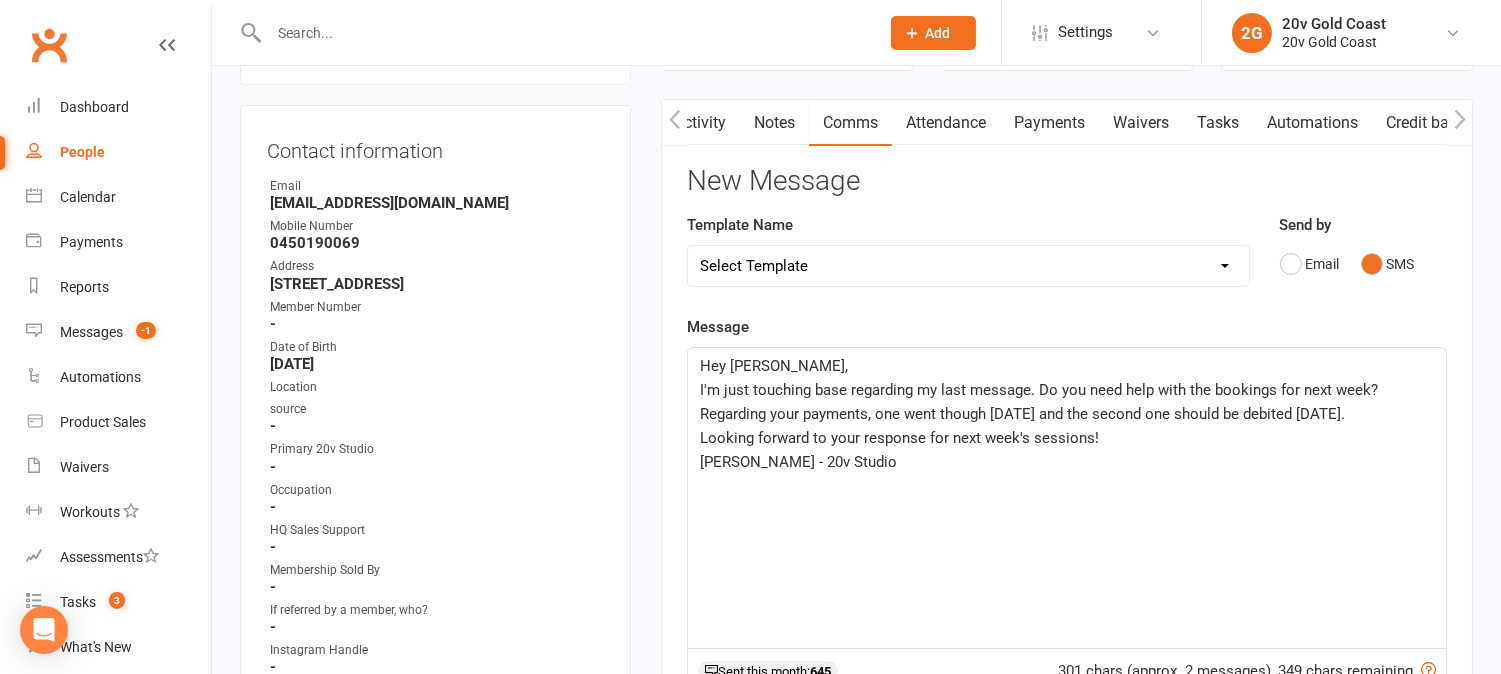 scroll, scrollTop: 222, scrollLeft: 0, axis: vertical 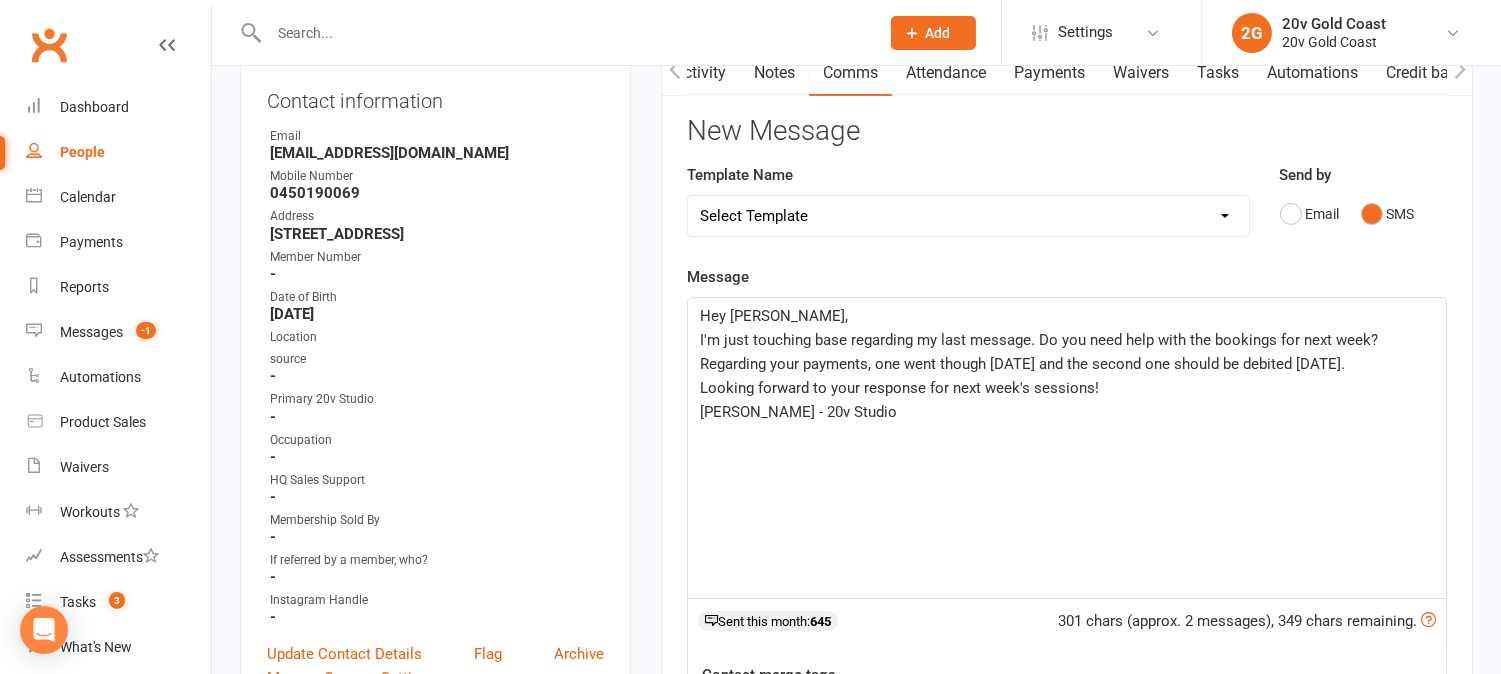 click on "I'm just touching base regarding my last message. Do you need help with the bookings for next week?" 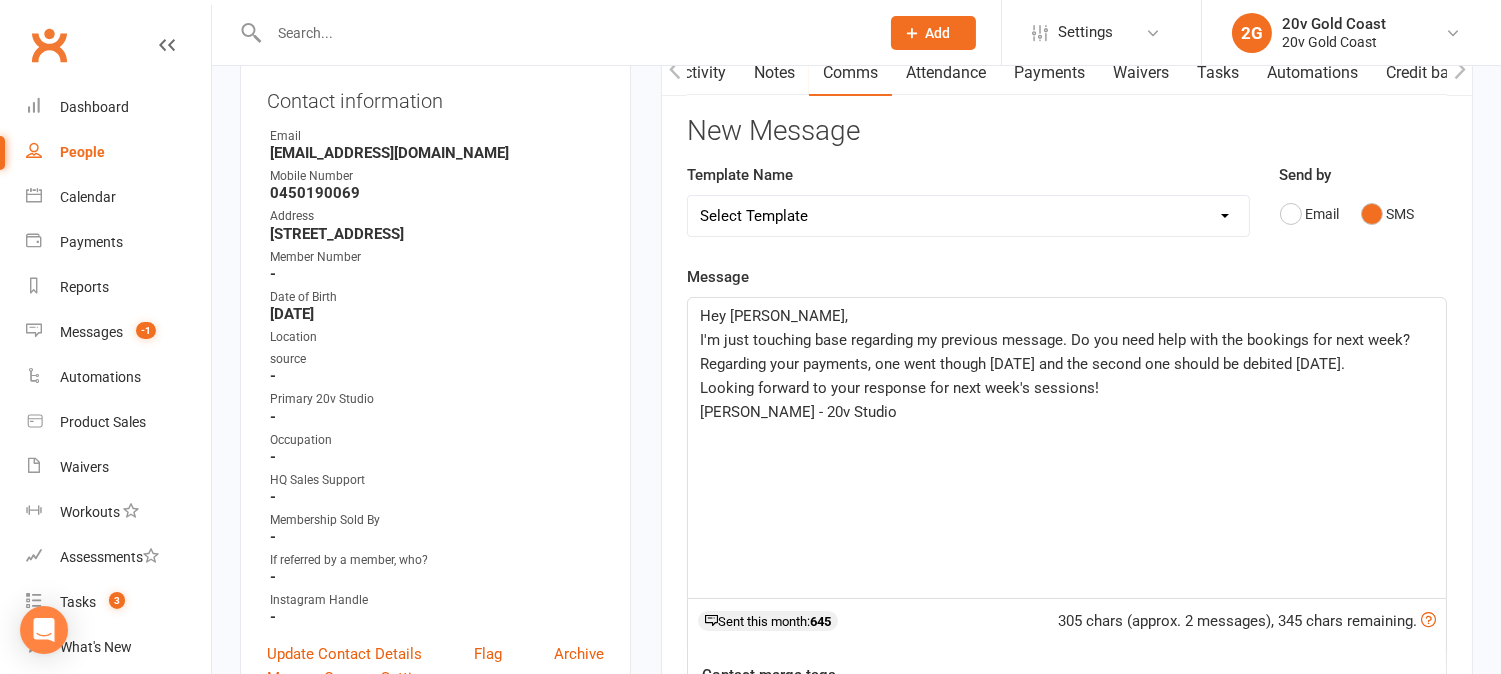 click on "Juan - 20v Studio" 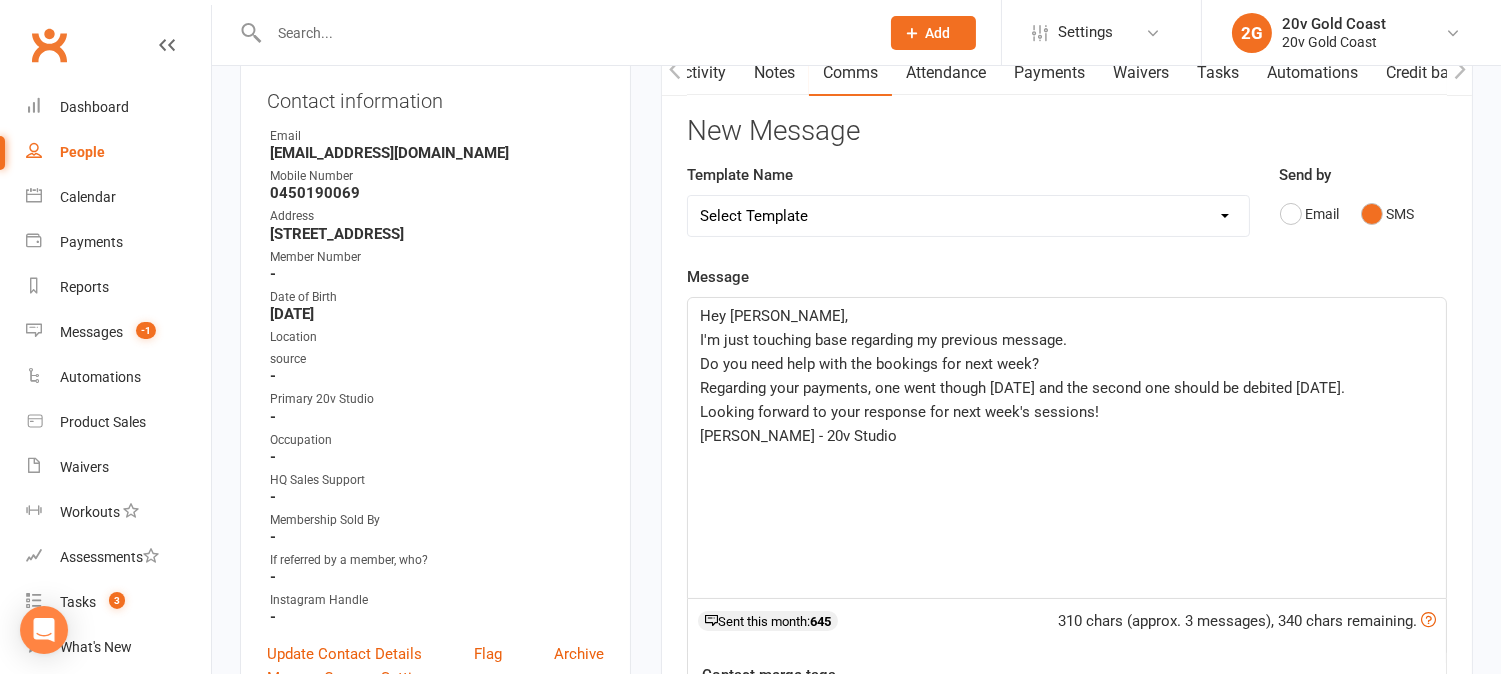 click on "Do you need help with the bookings for next week?" 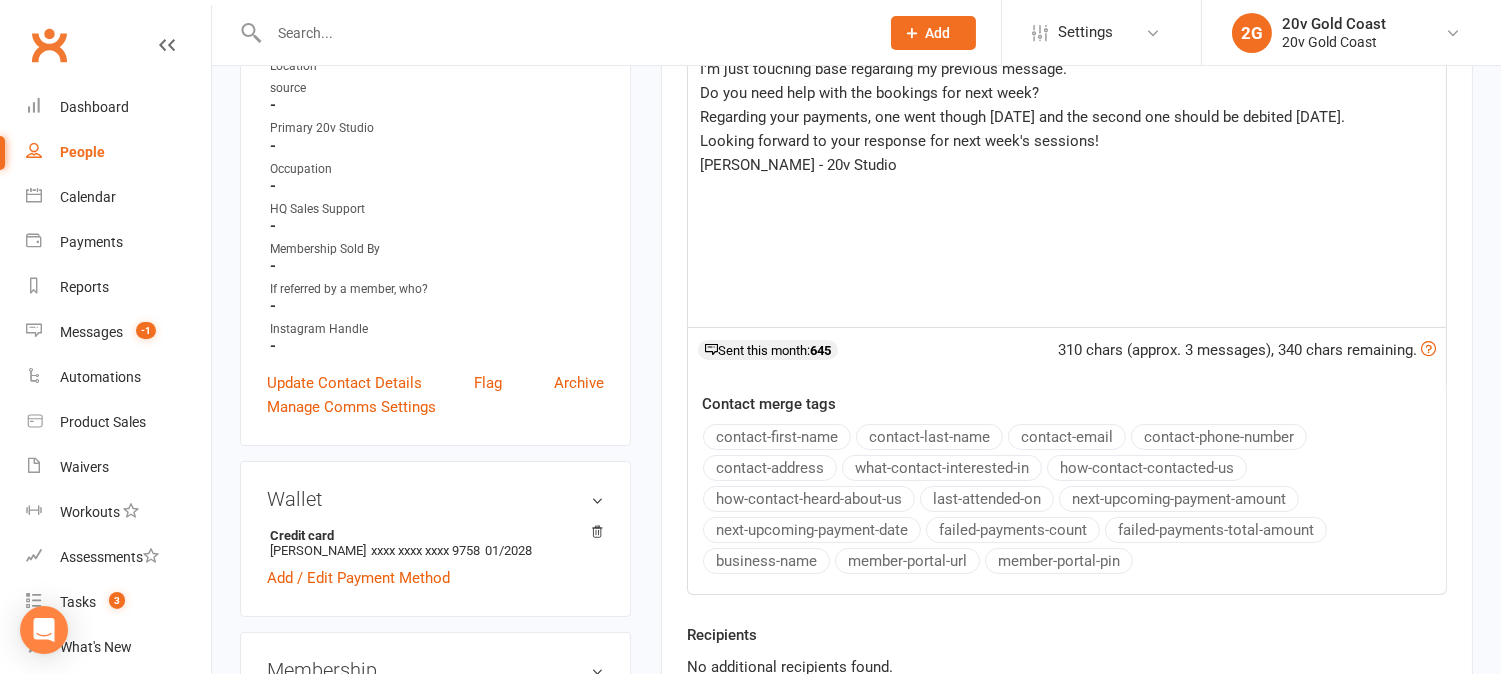 scroll, scrollTop: 666, scrollLeft: 0, axis: vertical 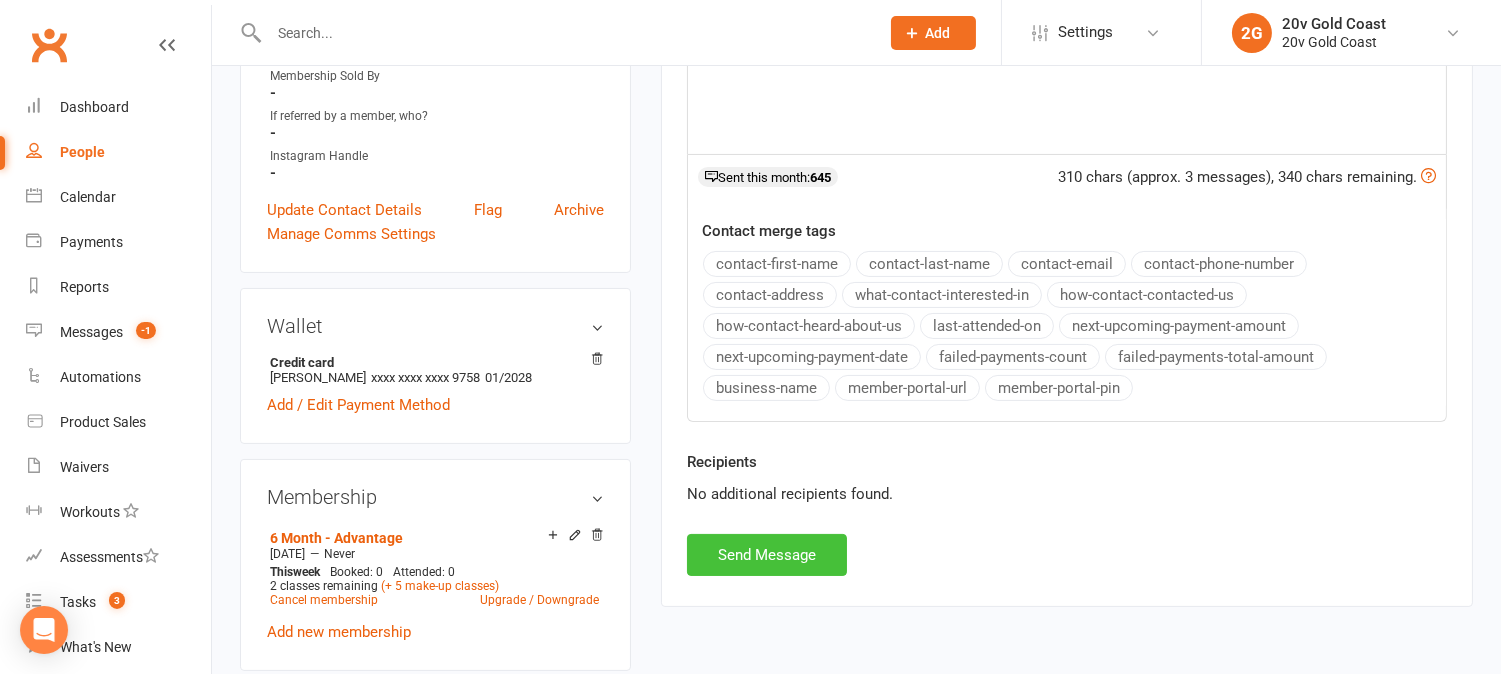 click on "Send Message" at bounding box center [767, 555] 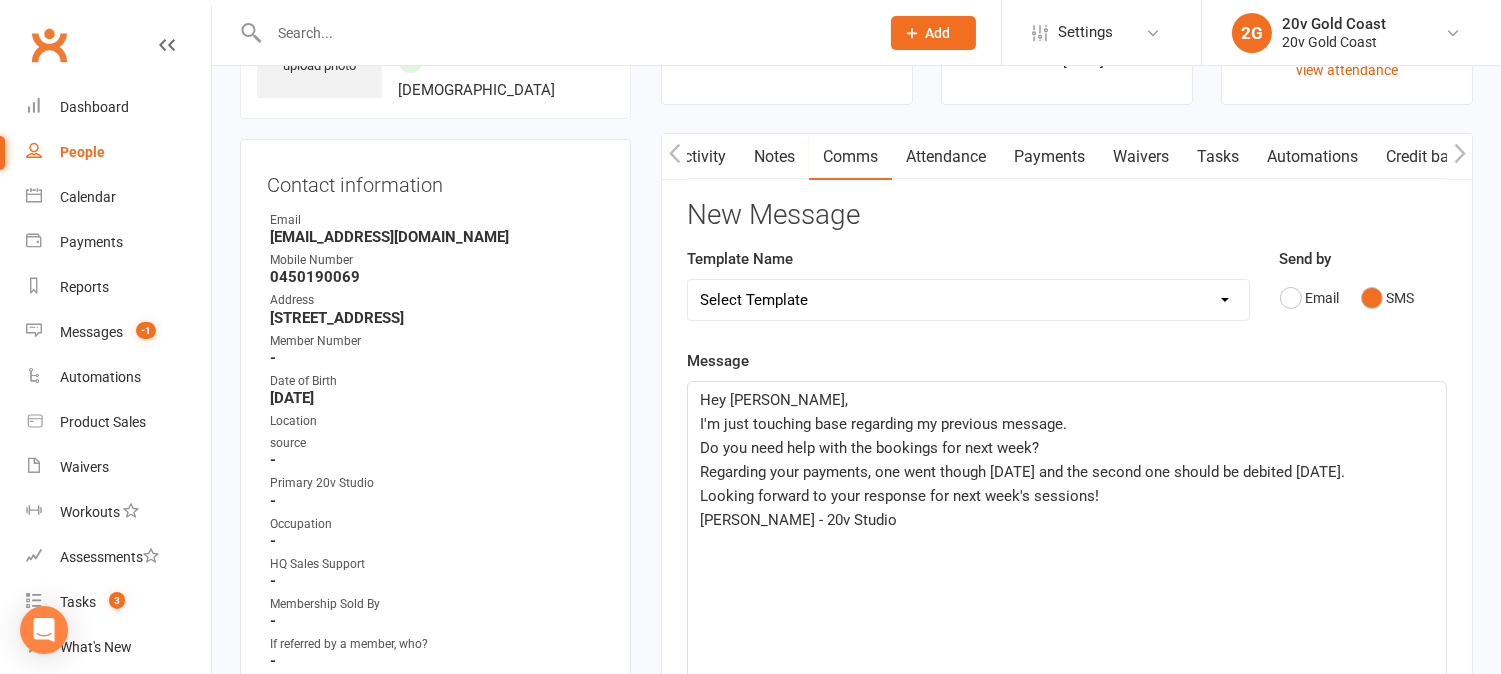 scroll, scrollTop: 0, scrollLeft: 0, axis: both 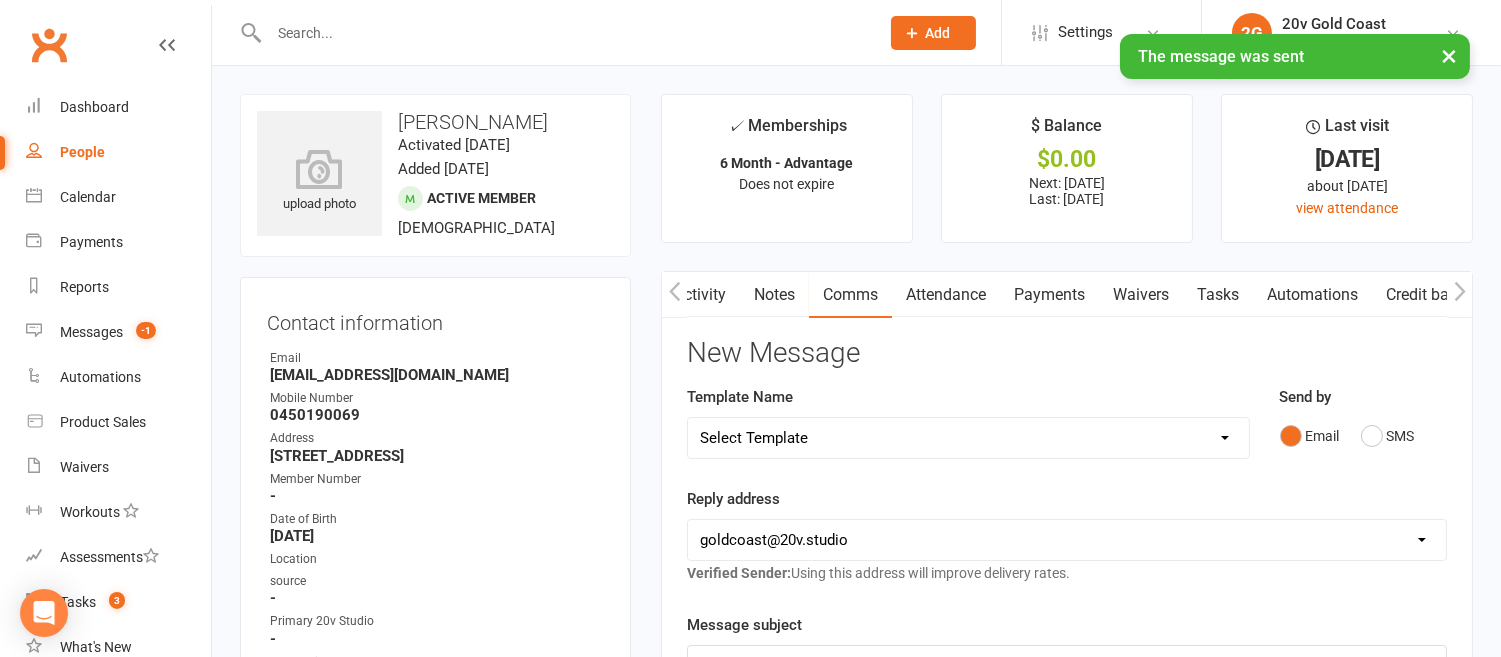 click on "✓ Memberships 6 Month - Advantage Does not expire $ Balance $0.00 Next: 15 Jul 2025 Last: 11 Jul 2025 Last visit 24 May 2025 about 2 months ago view attendance
Activity Notes Comms Attendance Payments Waivers Tasks Automations Credit balance
Payments + Add Adjustment + Add Credit Due date  Due date Date paid Date failed Date settled 10 Jun 2025
June 2025
Sun Mon Tue Wed Thu Fri Sat
23
01
02
03
04
05
06
07
24
08
09
10
11
12
13
14
25
15
16
17
18
19
20
21
26" at bounding box center [1067, 819] 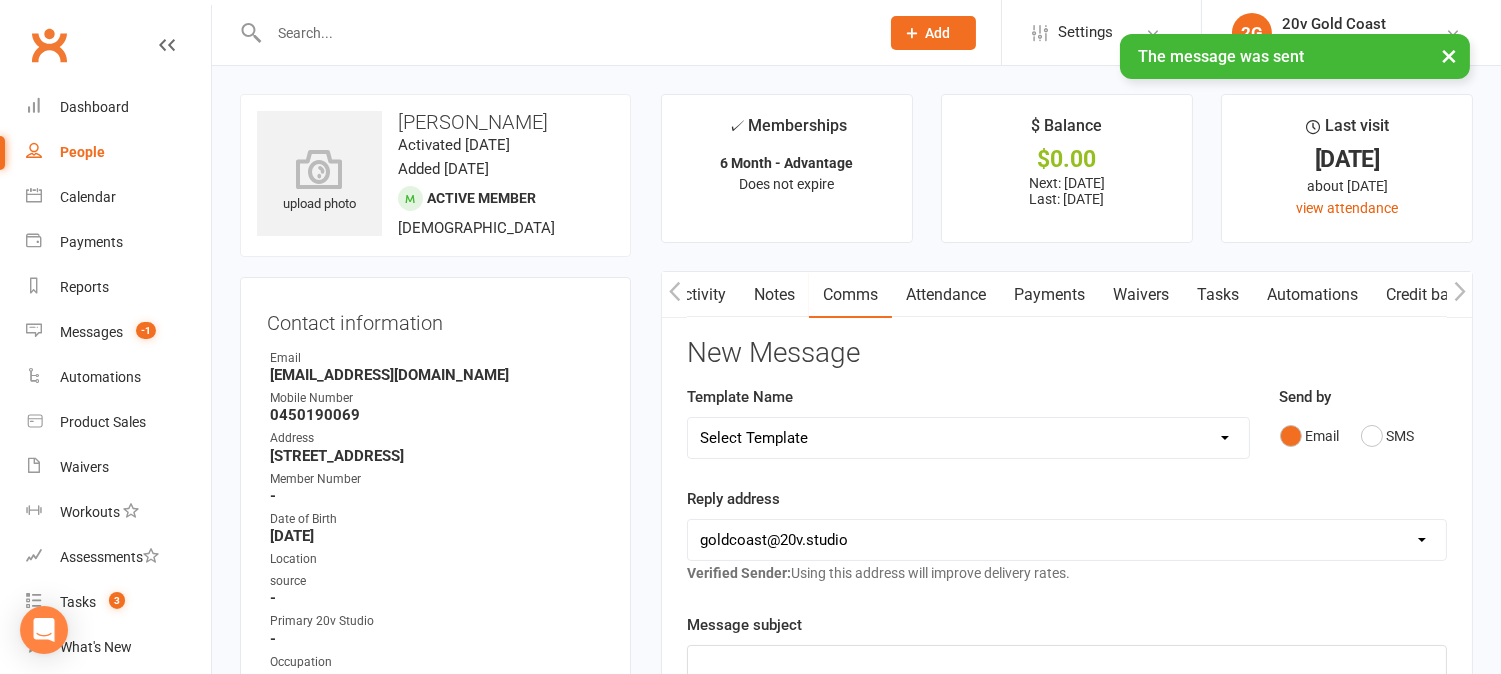 click on "Activity" at bounding box center (700, 295) 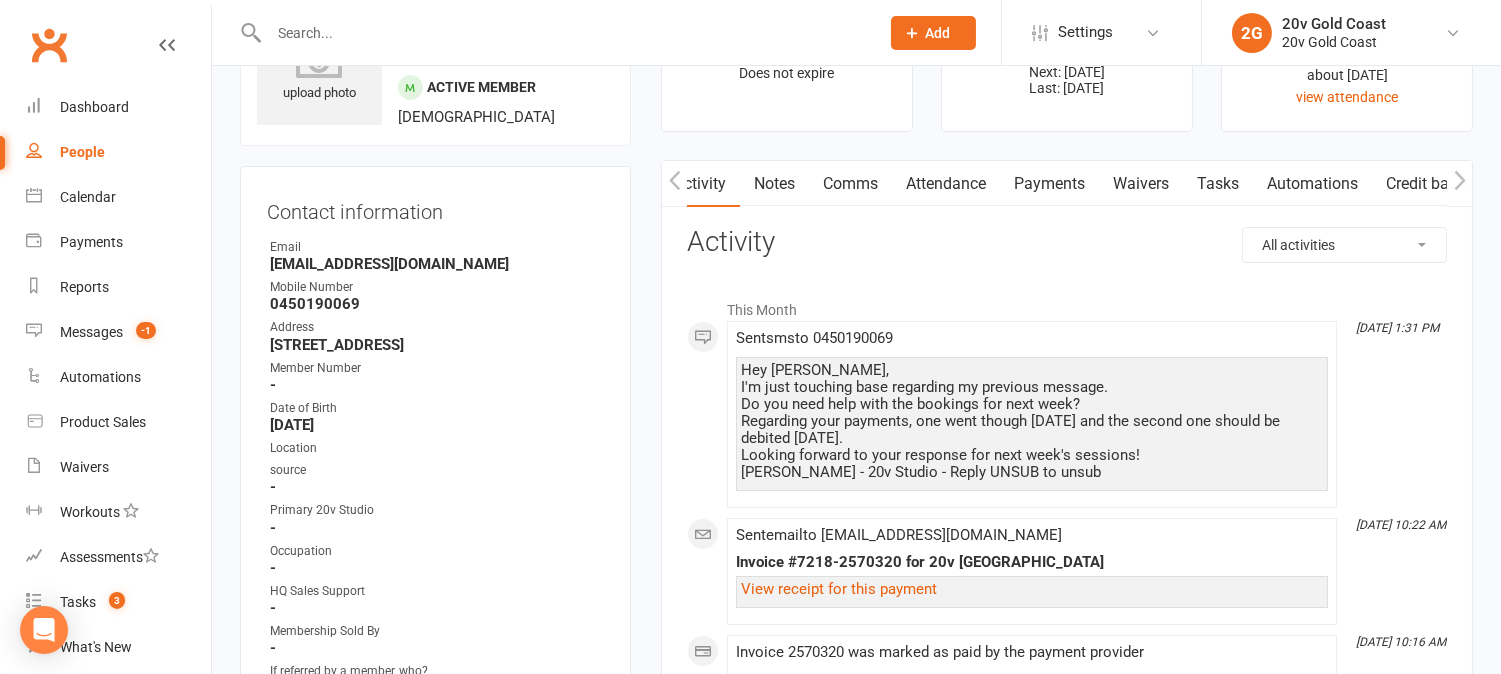 scroll, scrollTop: 0, scrollLeft: 0, axis: both 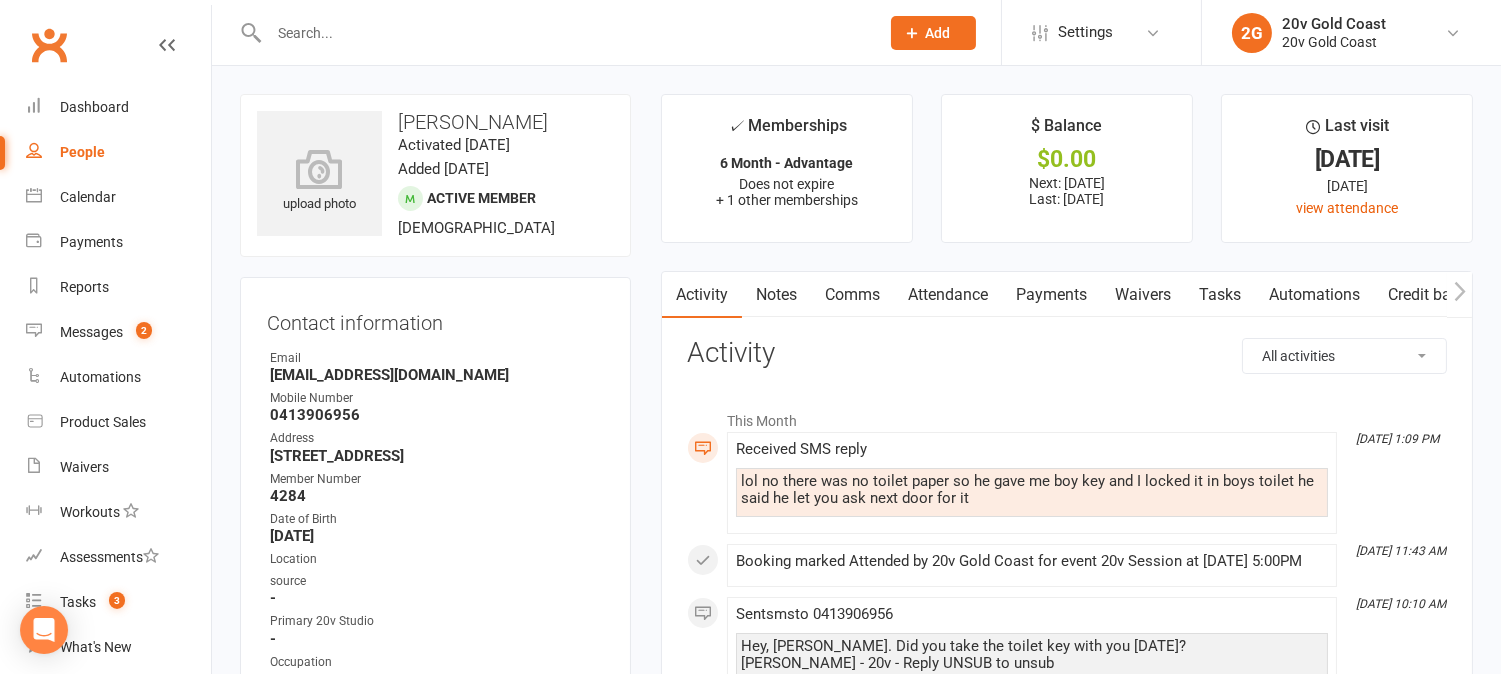 click on "Comms" at bounding box center (852, 295) 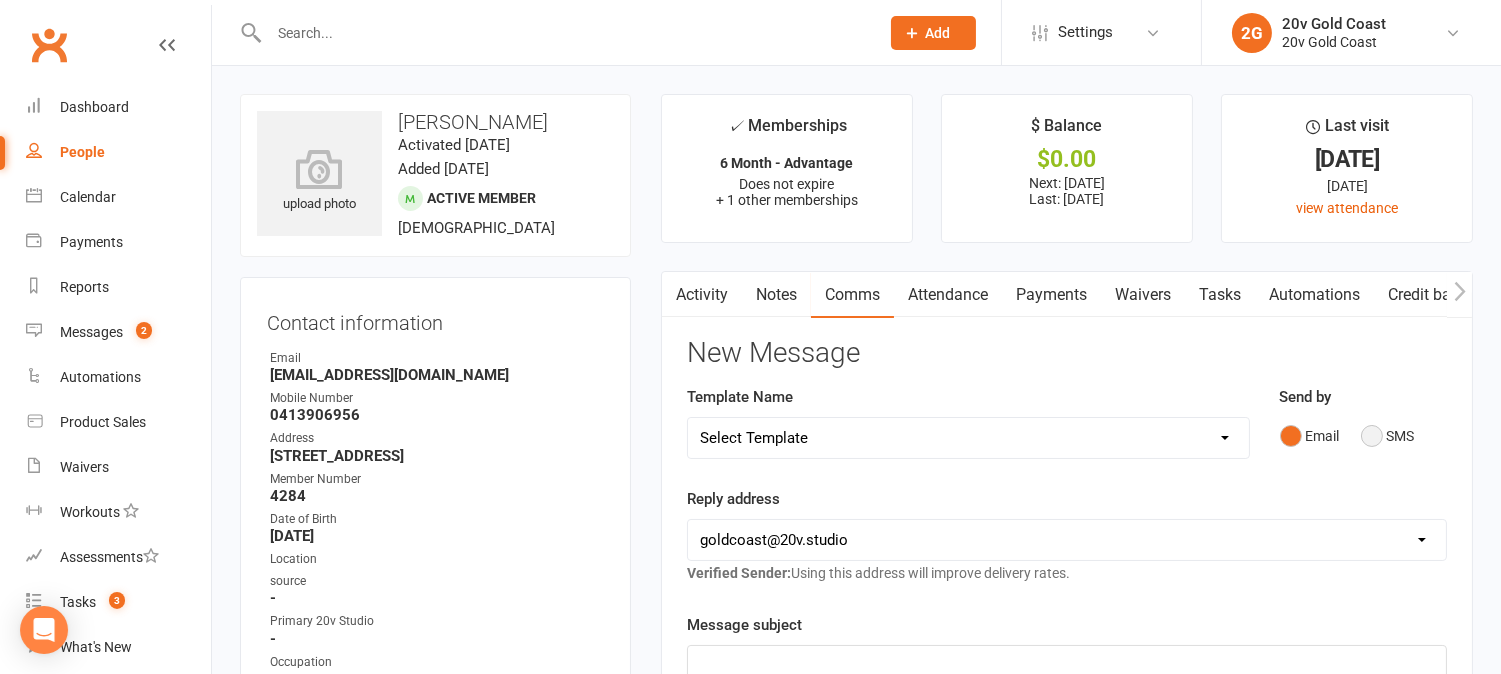 click on "SMS" at bounding box center (1388, 436) 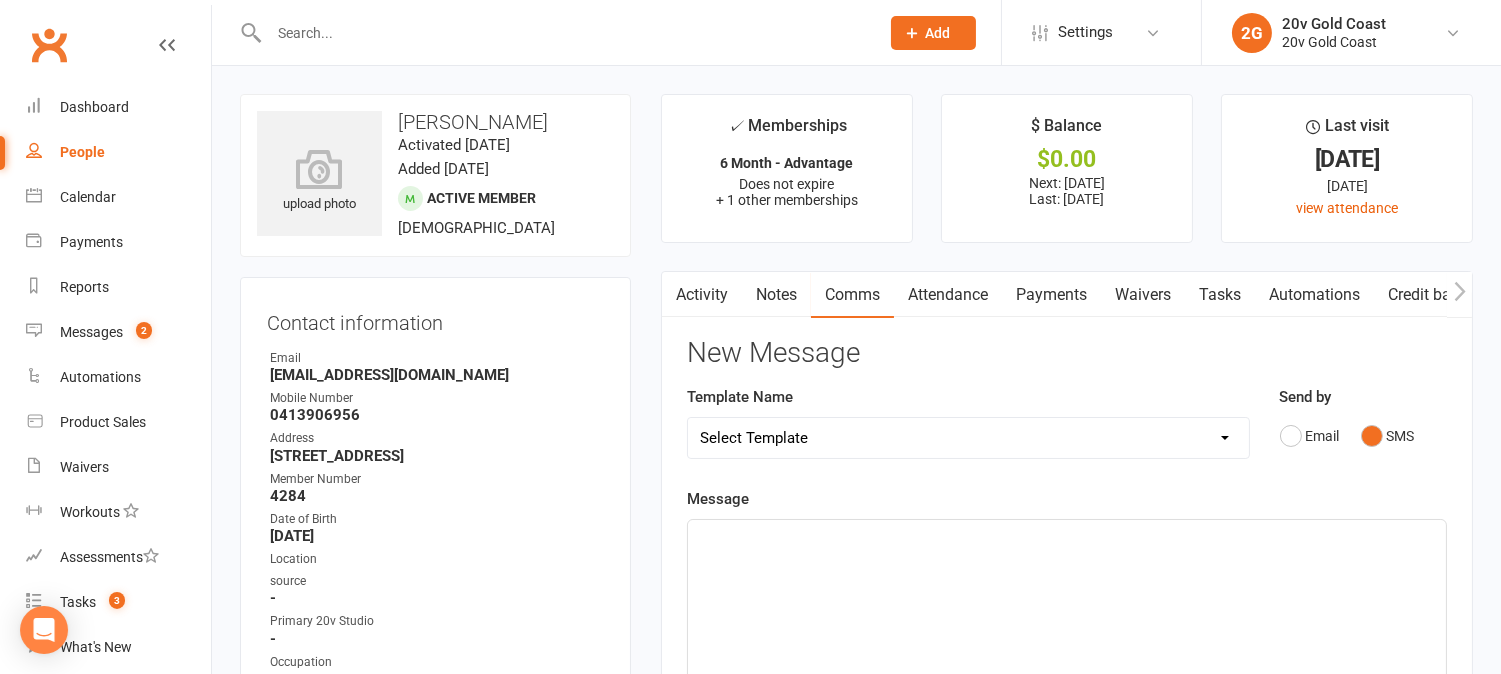 click on "﻿" 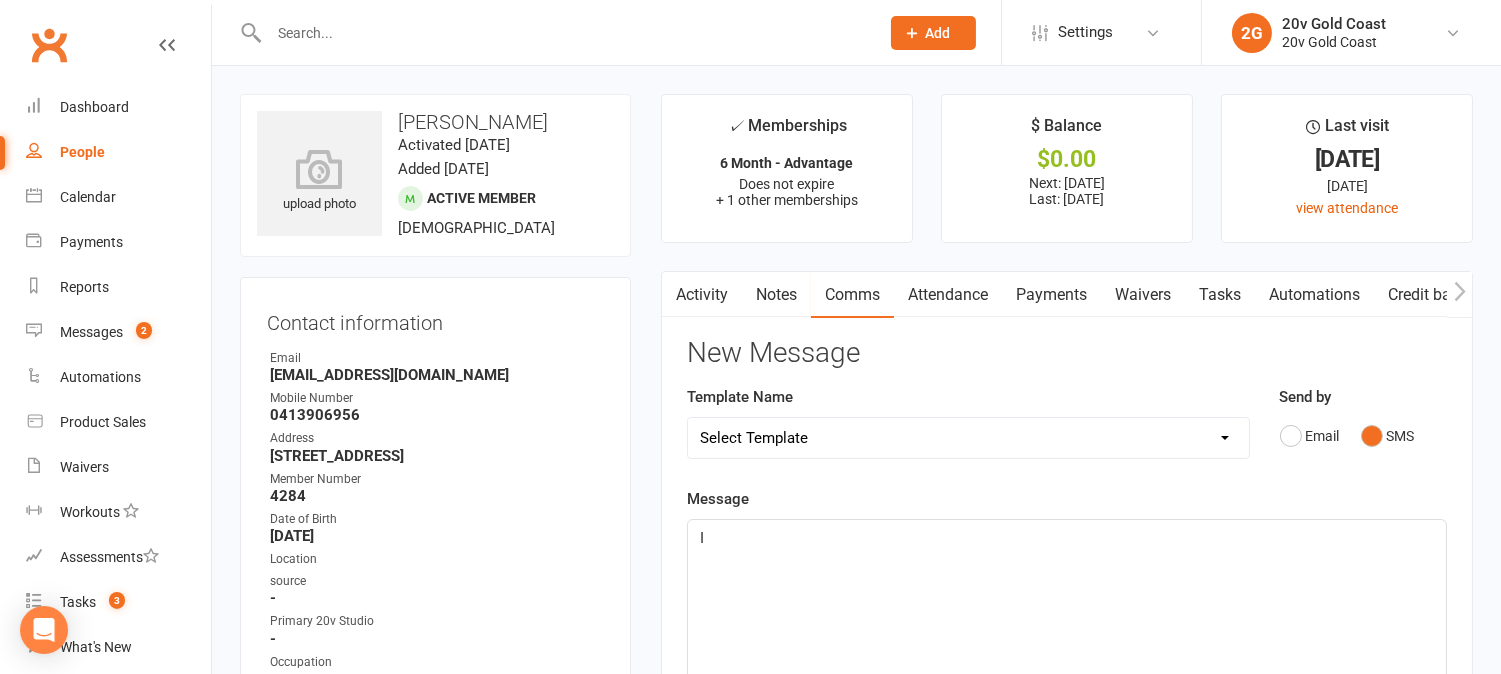 type 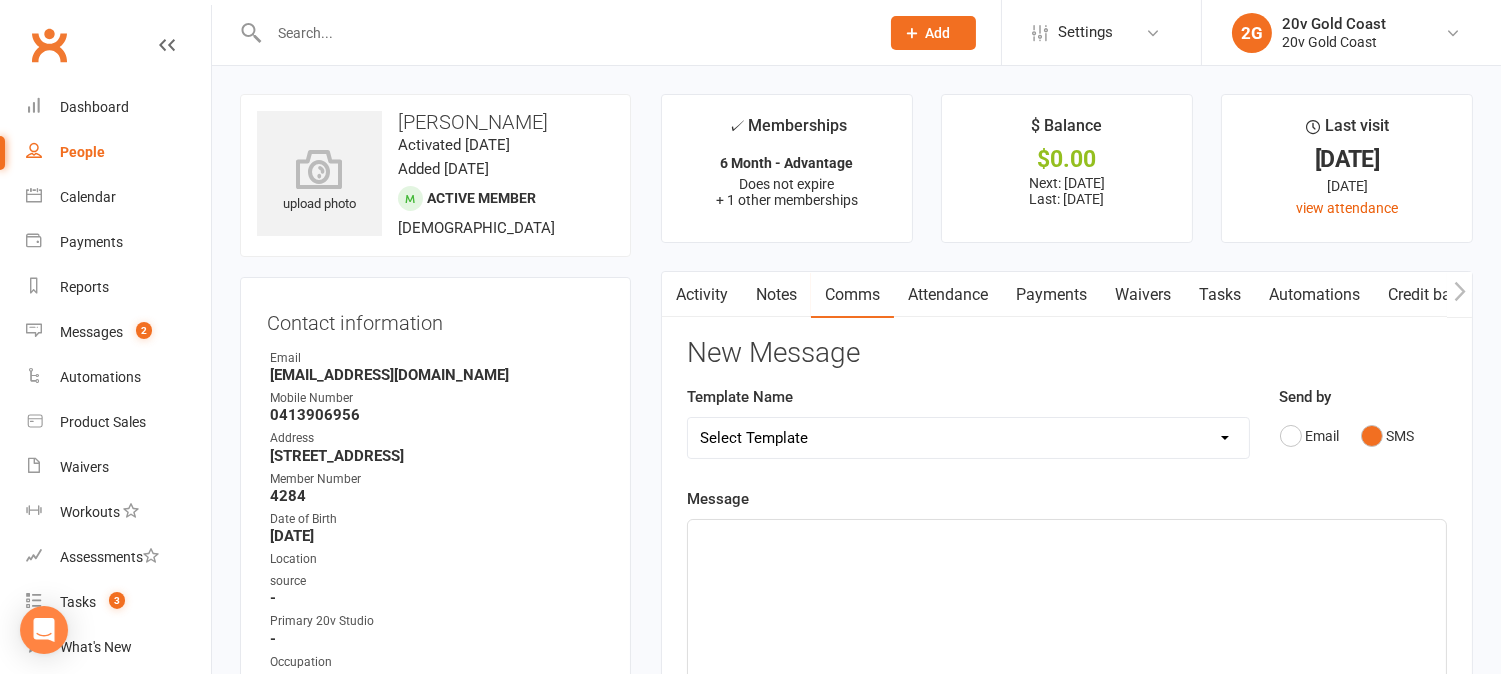 click on "Activity" at bounding box center [702, 295] 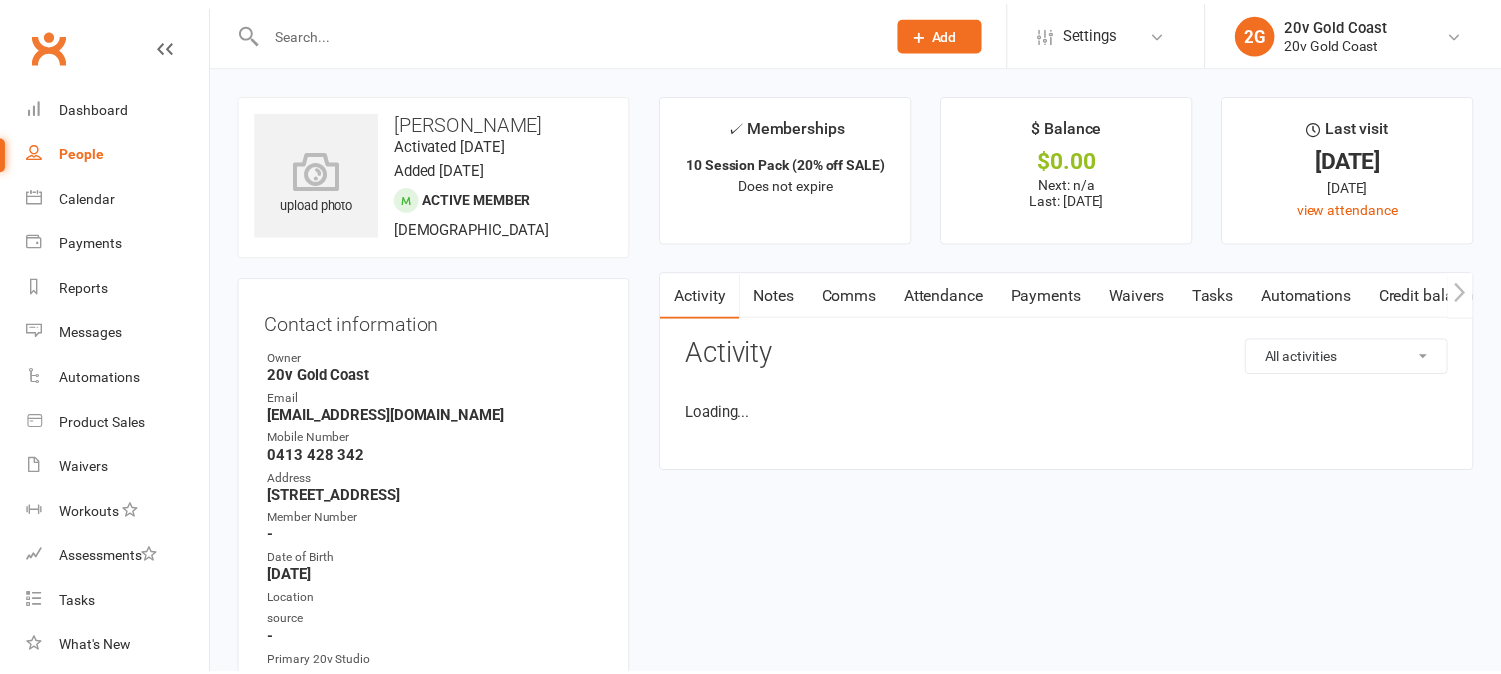 scroll, scrollTop: 0, scrollLeft: 0, axis: both 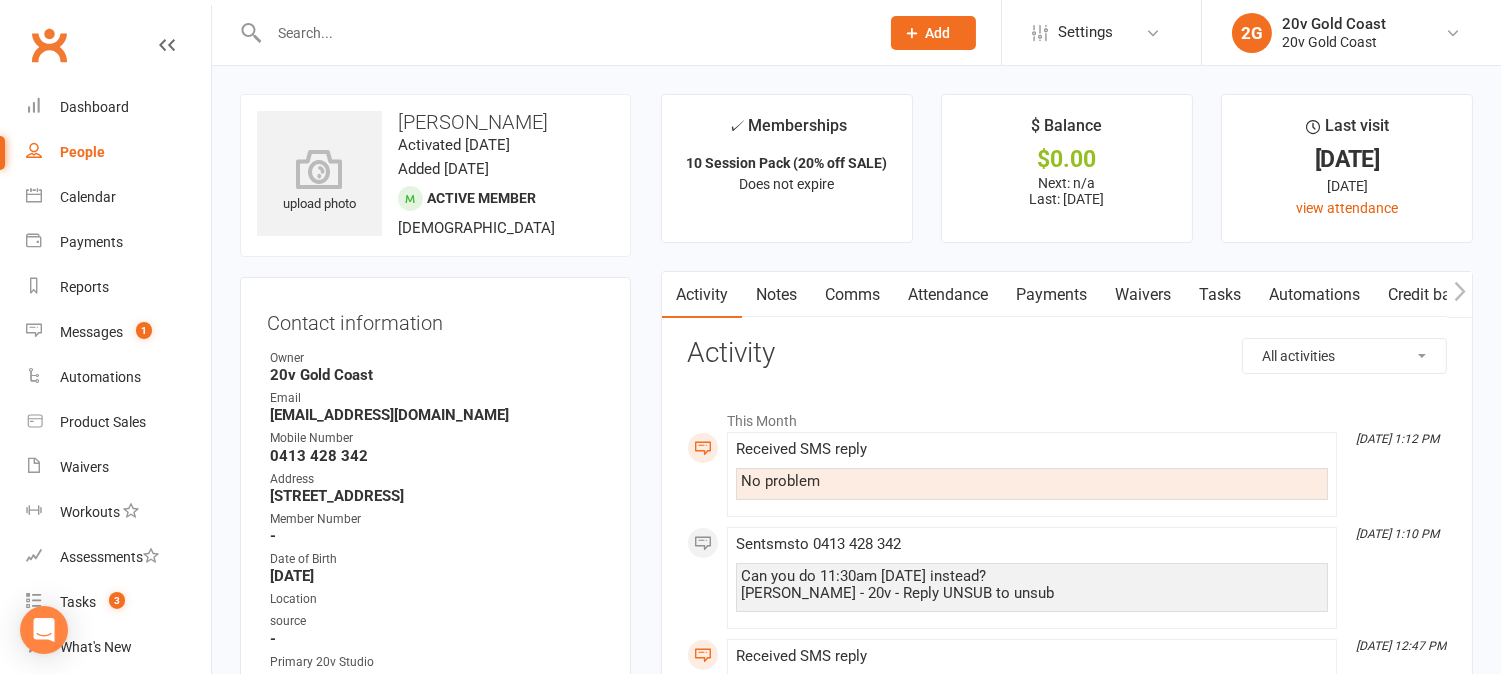 click on "Comms" at bounding box center (852, 295) 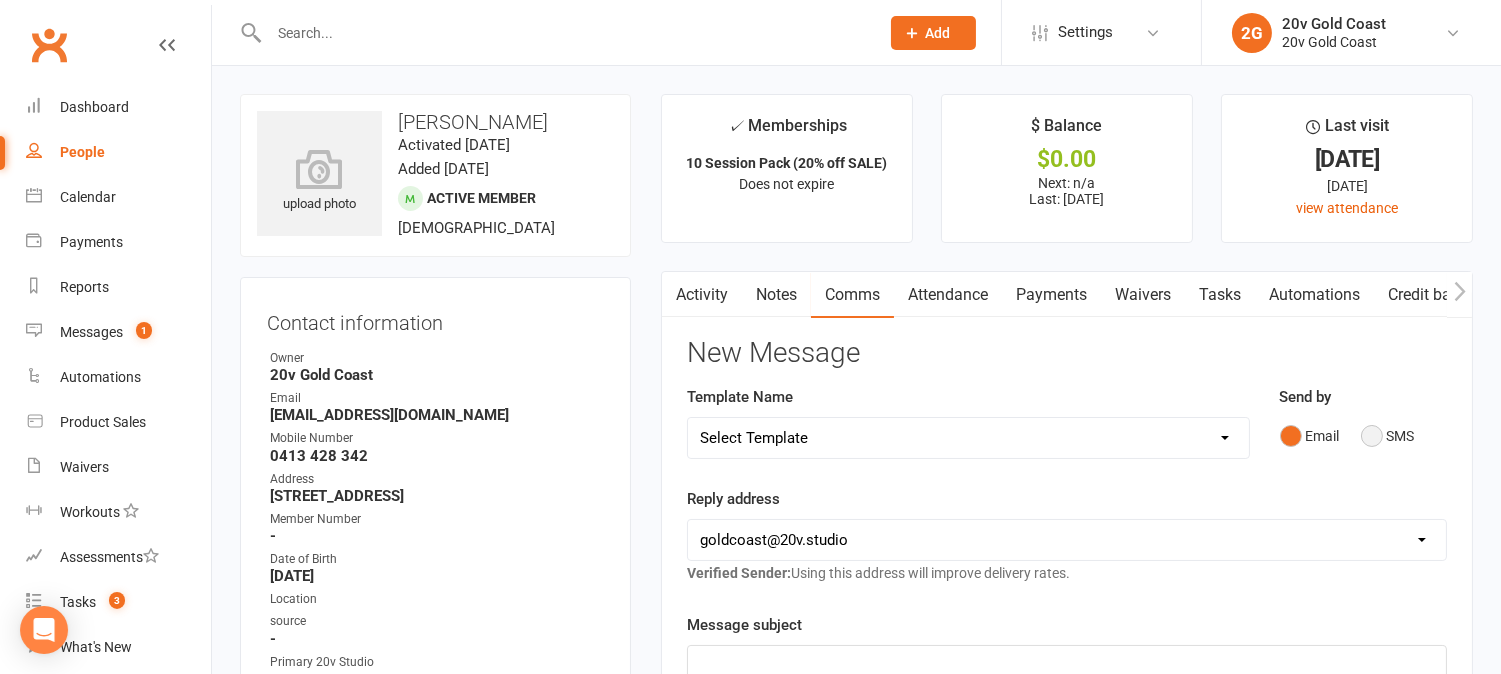 click on "SMS" at bounding box center (1388, 436) 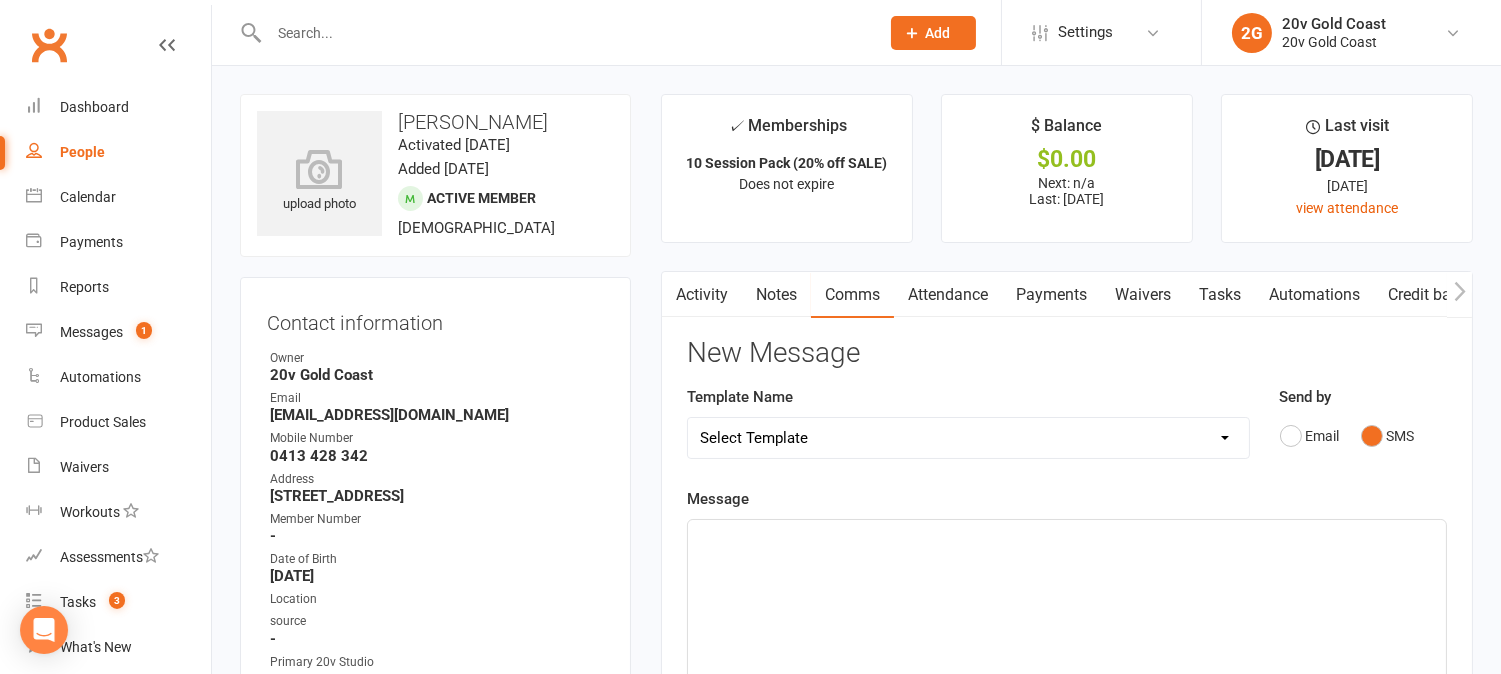 click on "﻿" 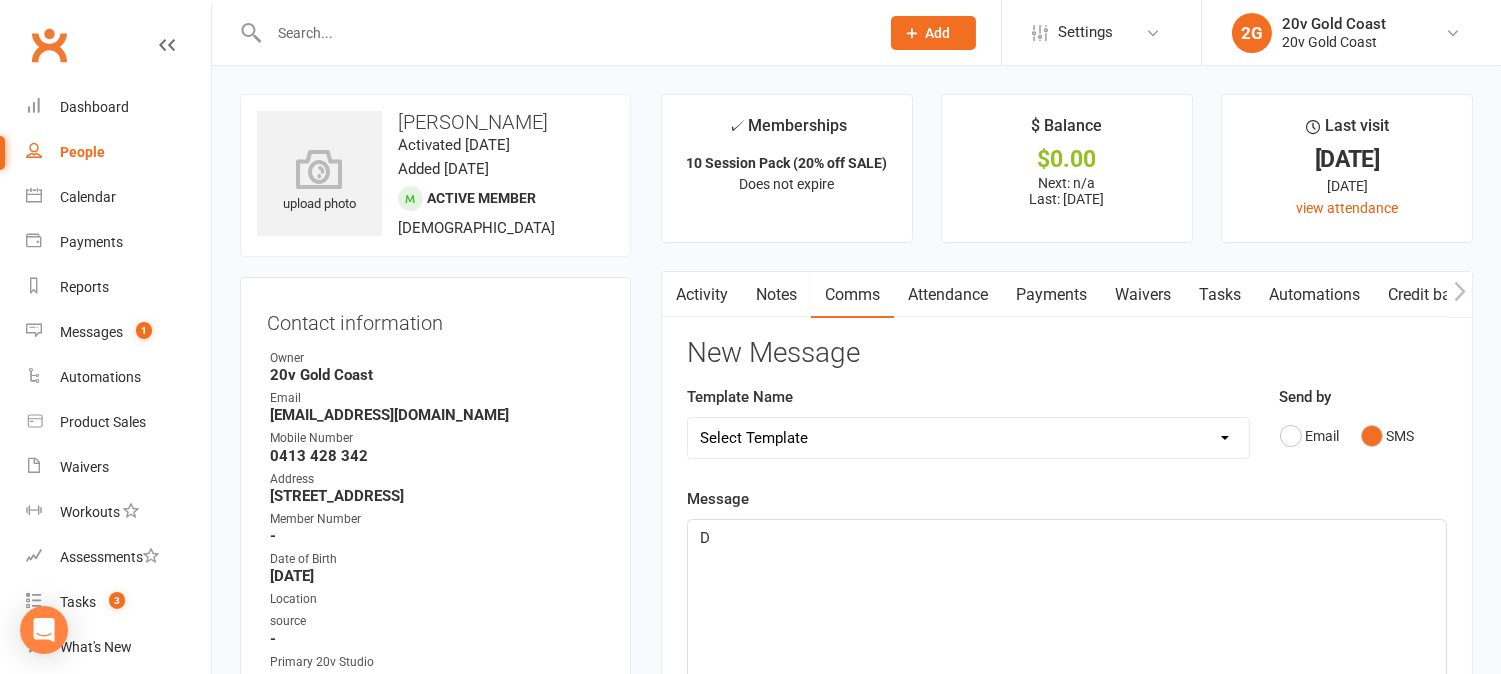 type 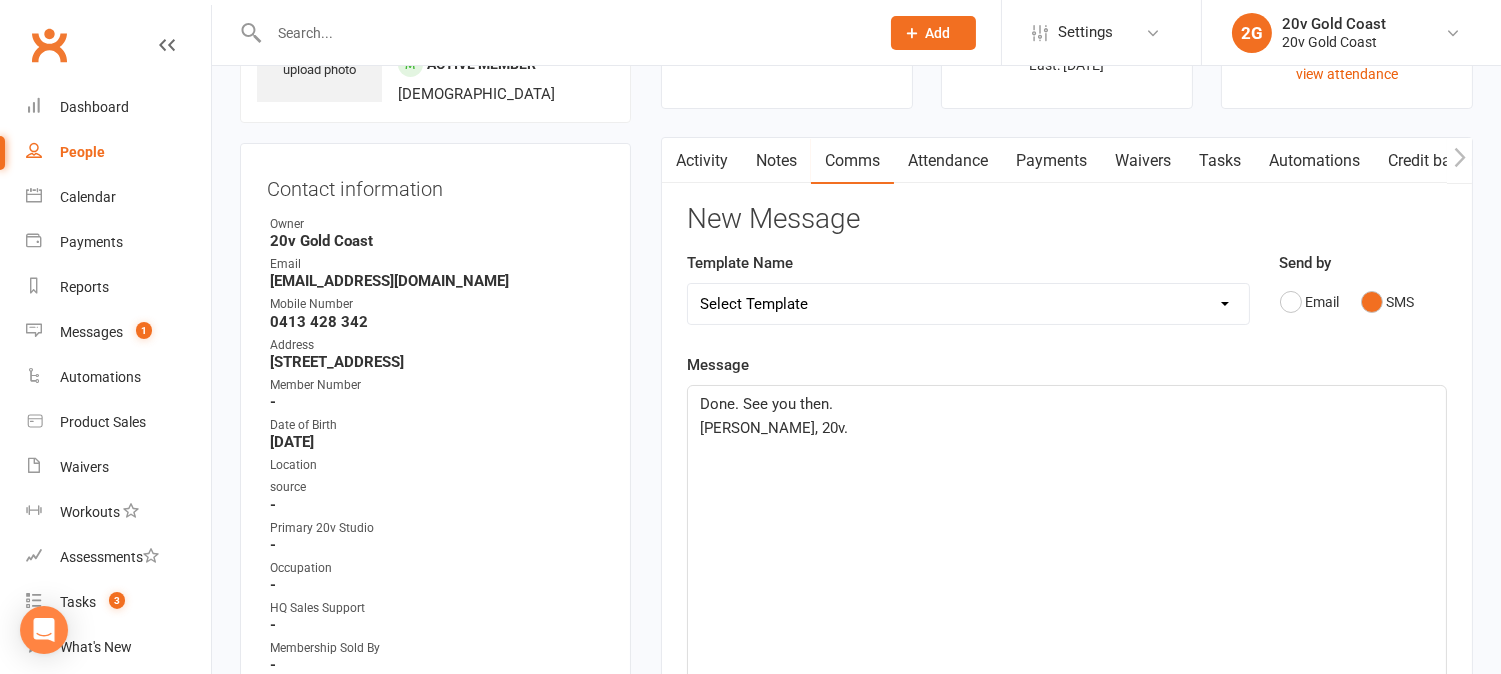 scroll, scrollTop: 555, scrollLeft: 0, axis: vertical 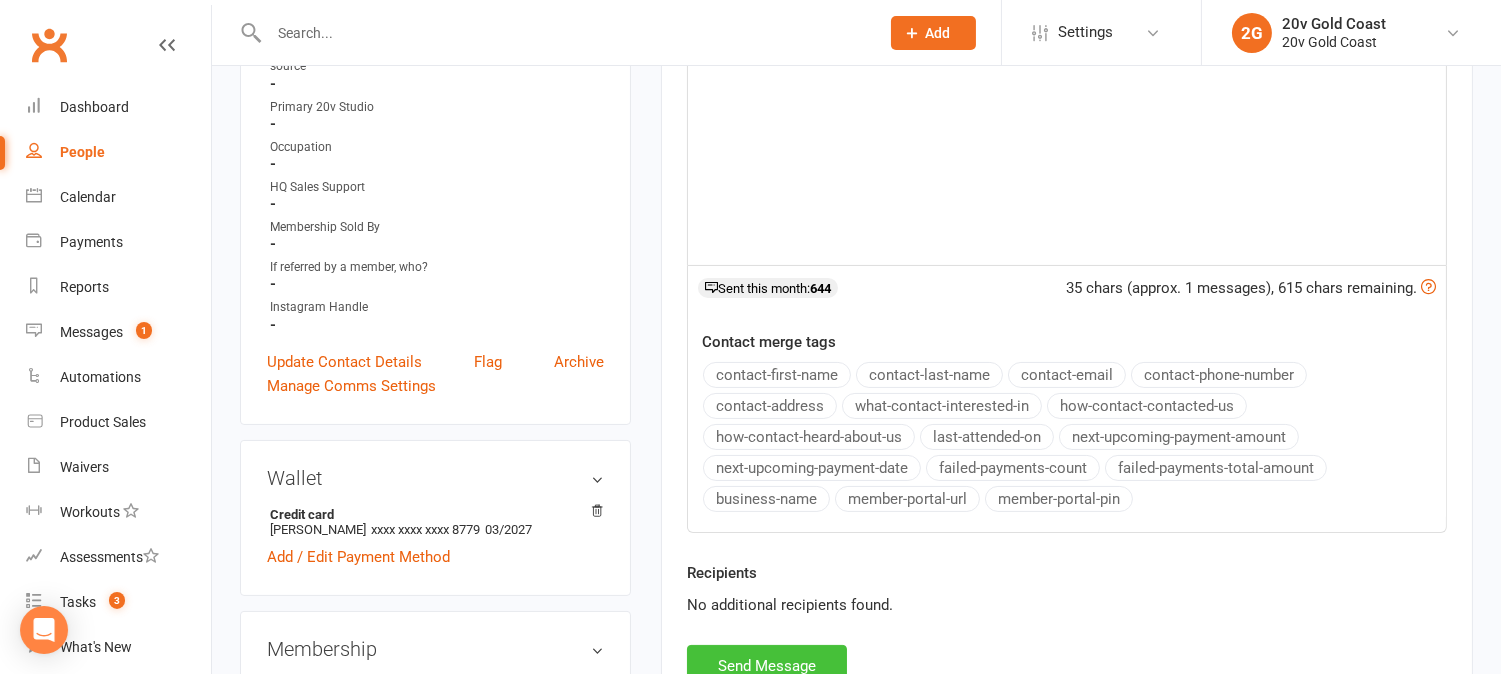 click on "Send Message" at bounding box center (767, 666) 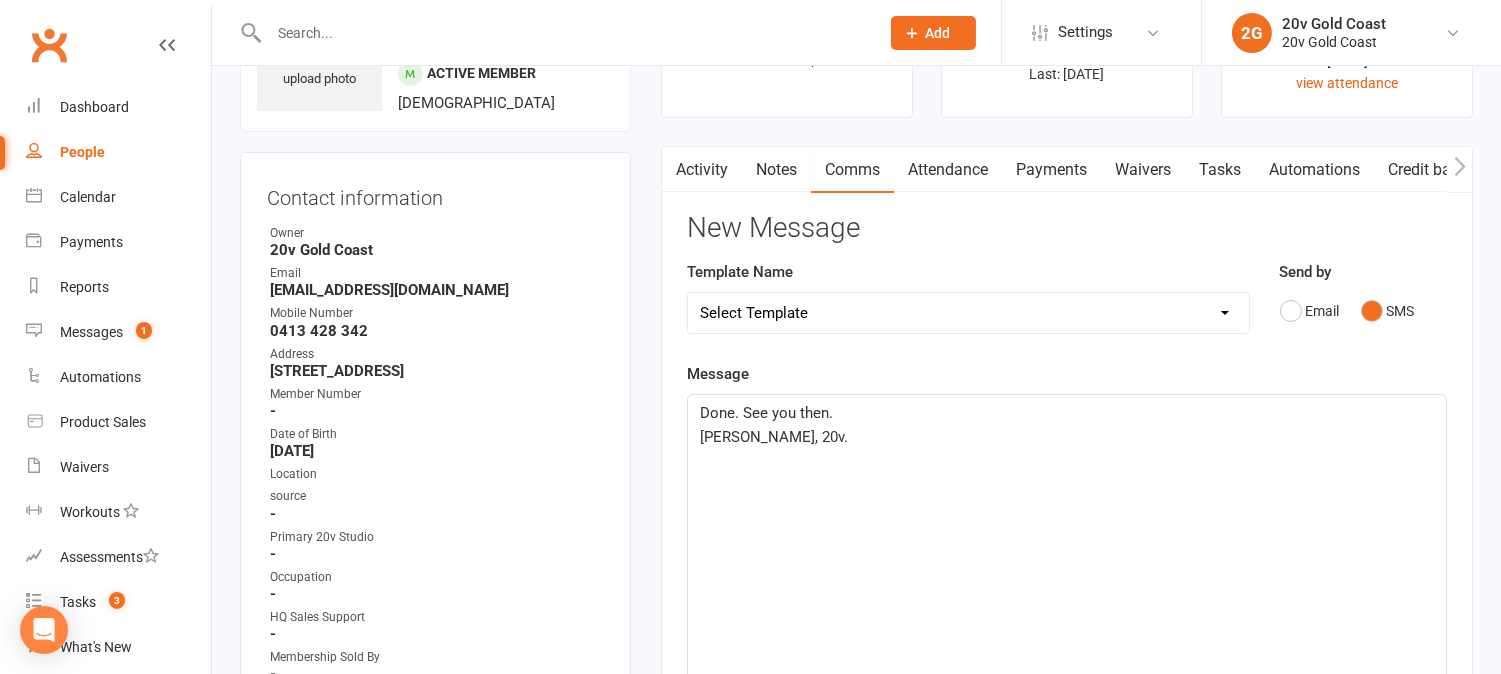 scroll, scrollTop: 0, scrollLeft: 0, axis: both 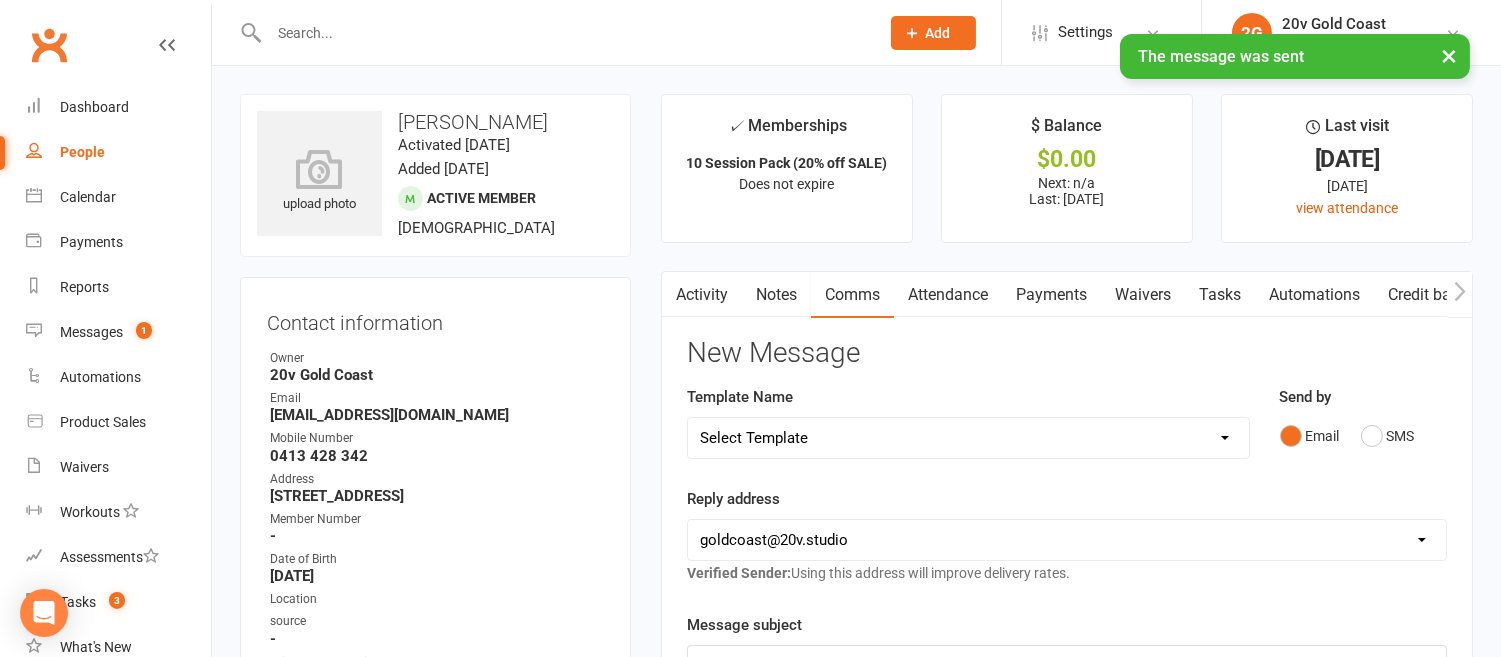 click on "Activity" at bounding box center (702, 295) 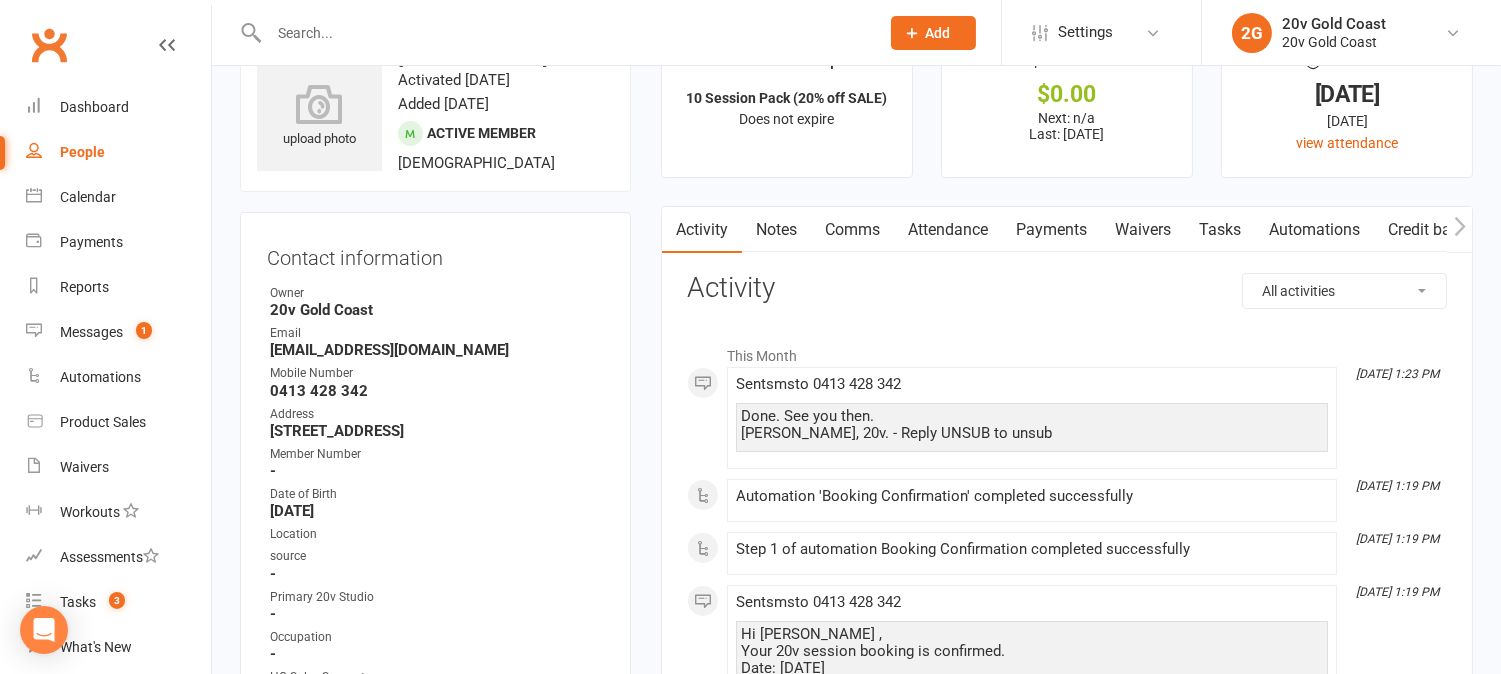 scroll, scrollTop: 0, scrollLeft: 0, axis: both 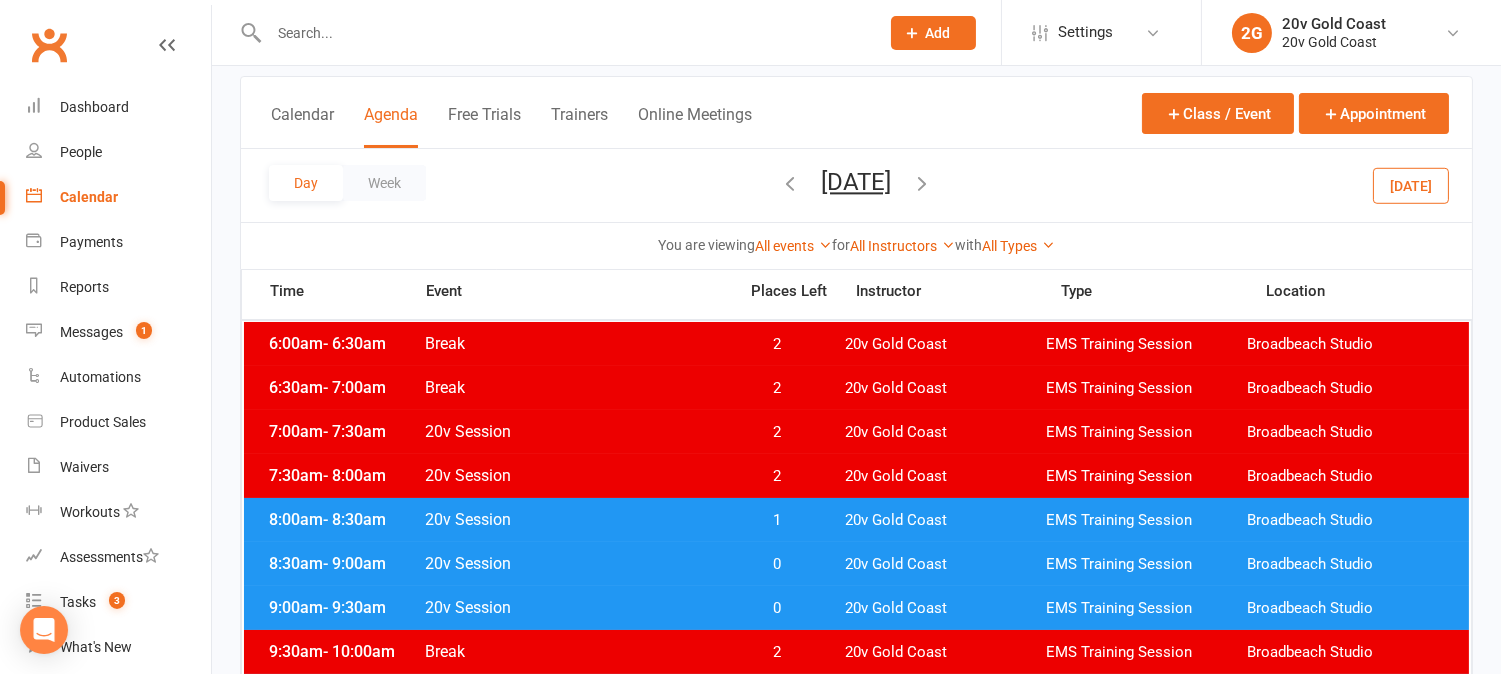 click on "1" at bounding box center [777, 520] 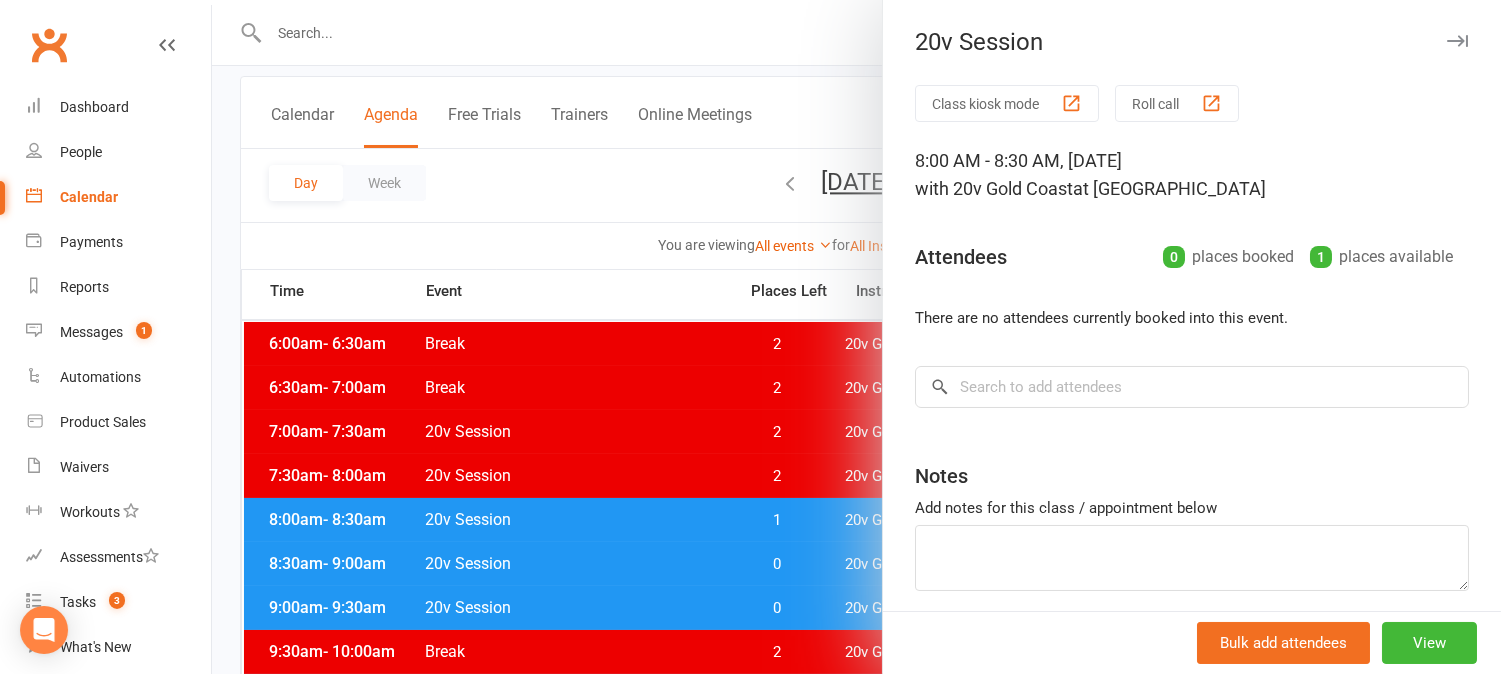 click at bounding box center (856, 337) 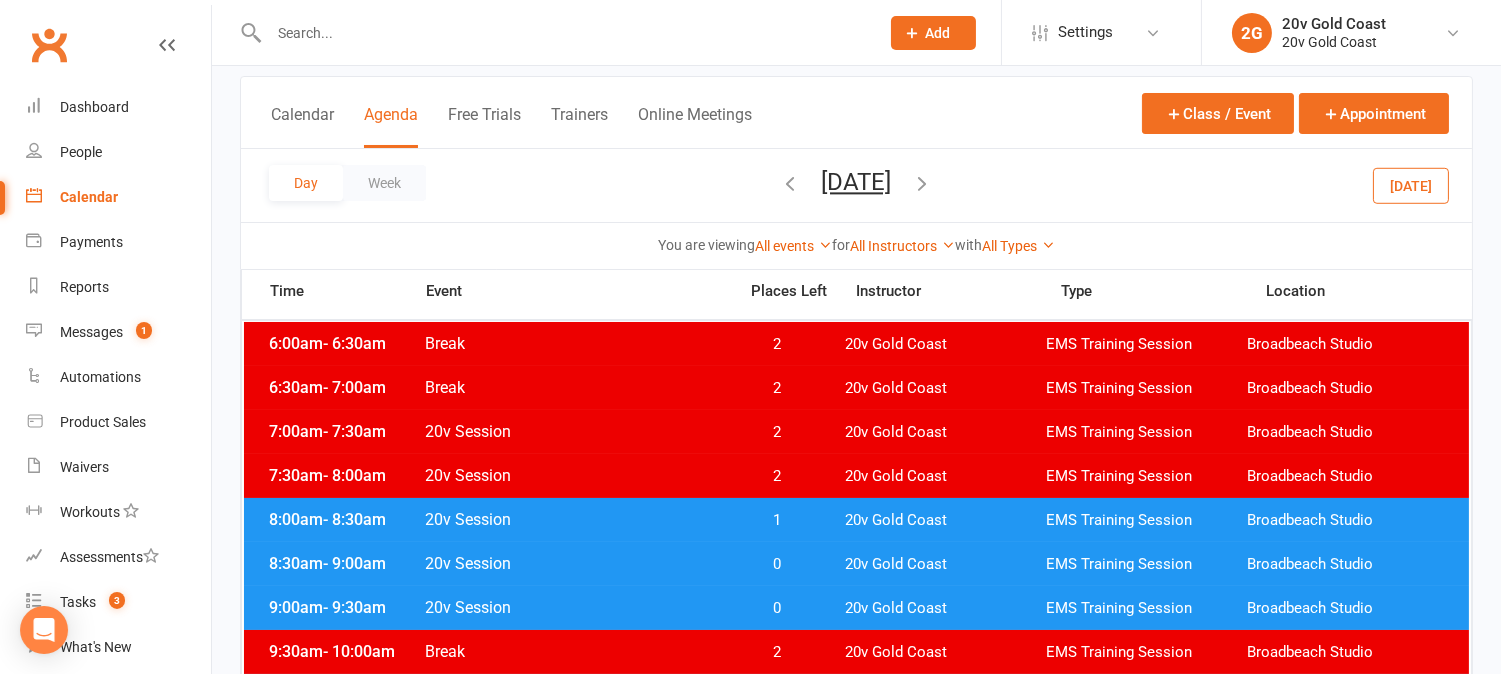 click on "1" at bounding box center [777, 520] 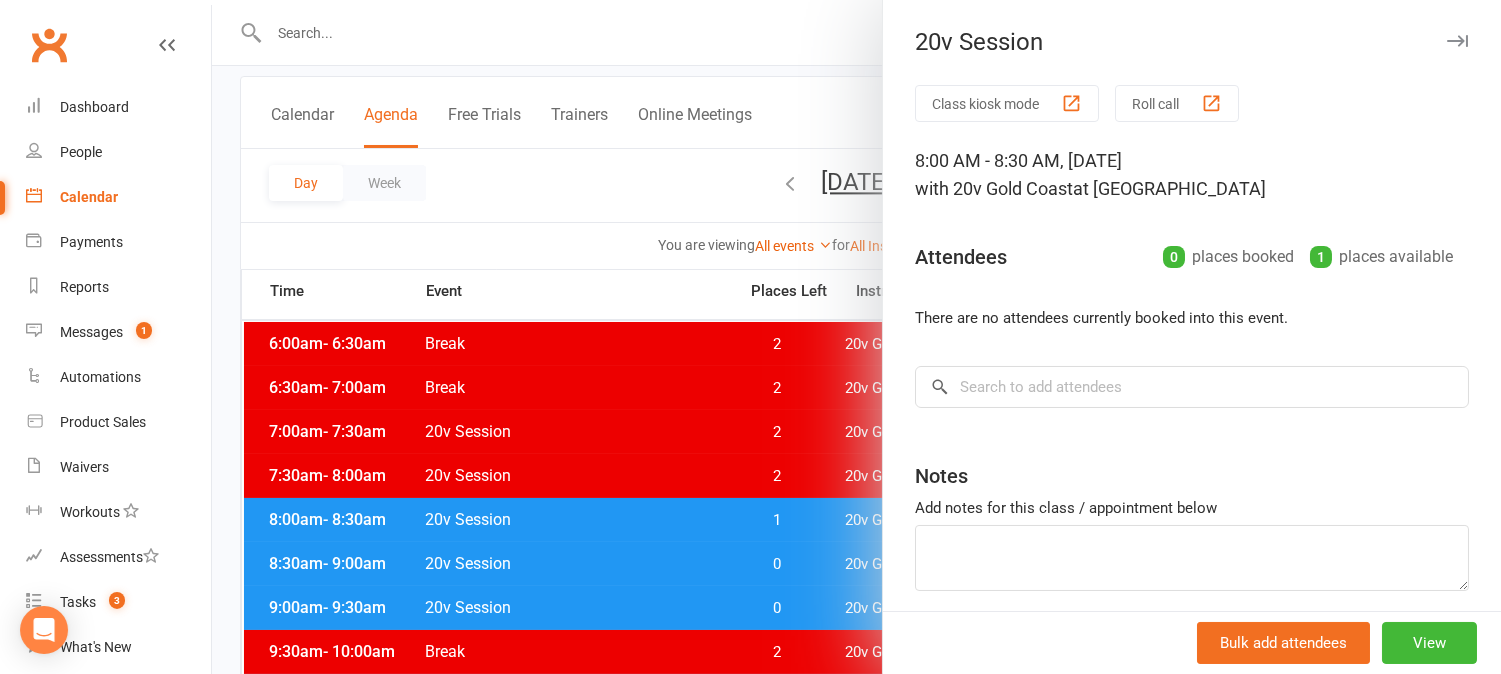 click at bounding box center (856, 337) 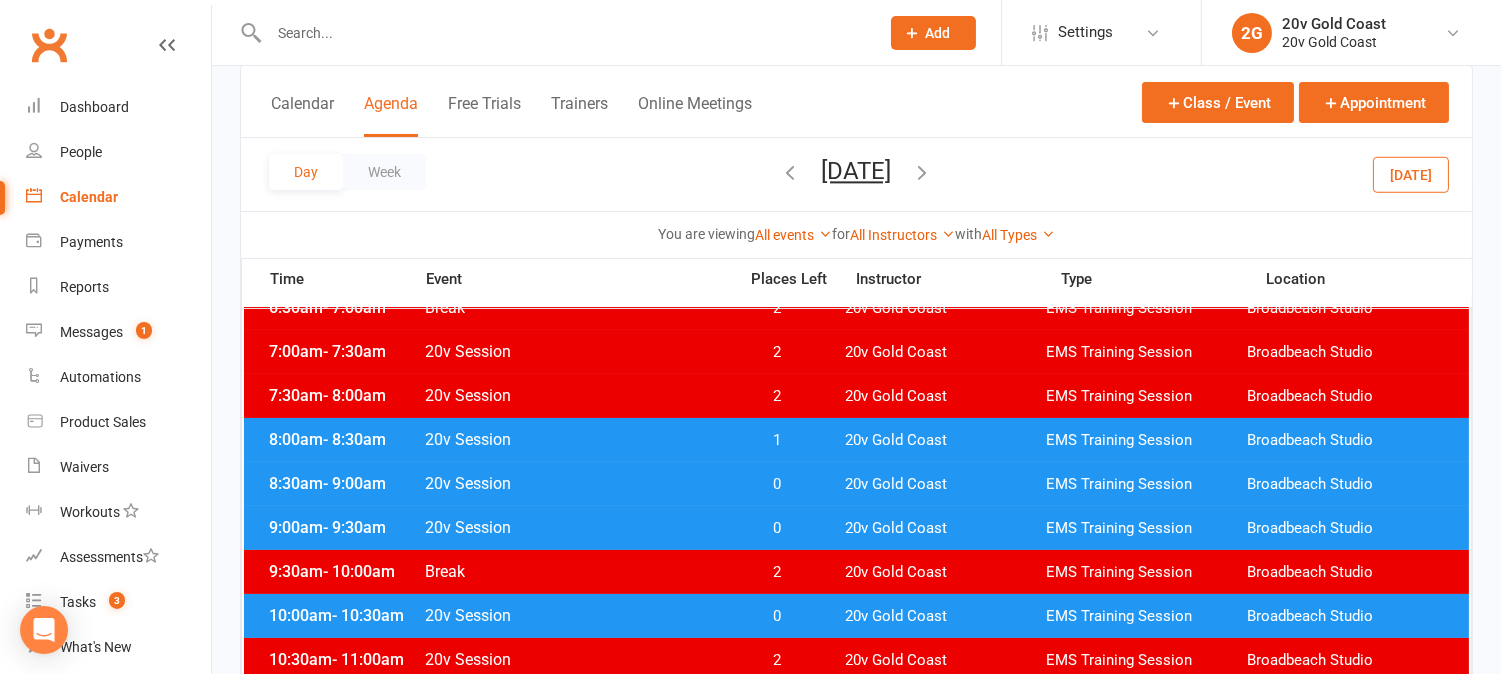 scroll, scrollTop: 222, scrollLeft: 0, axis: vertical 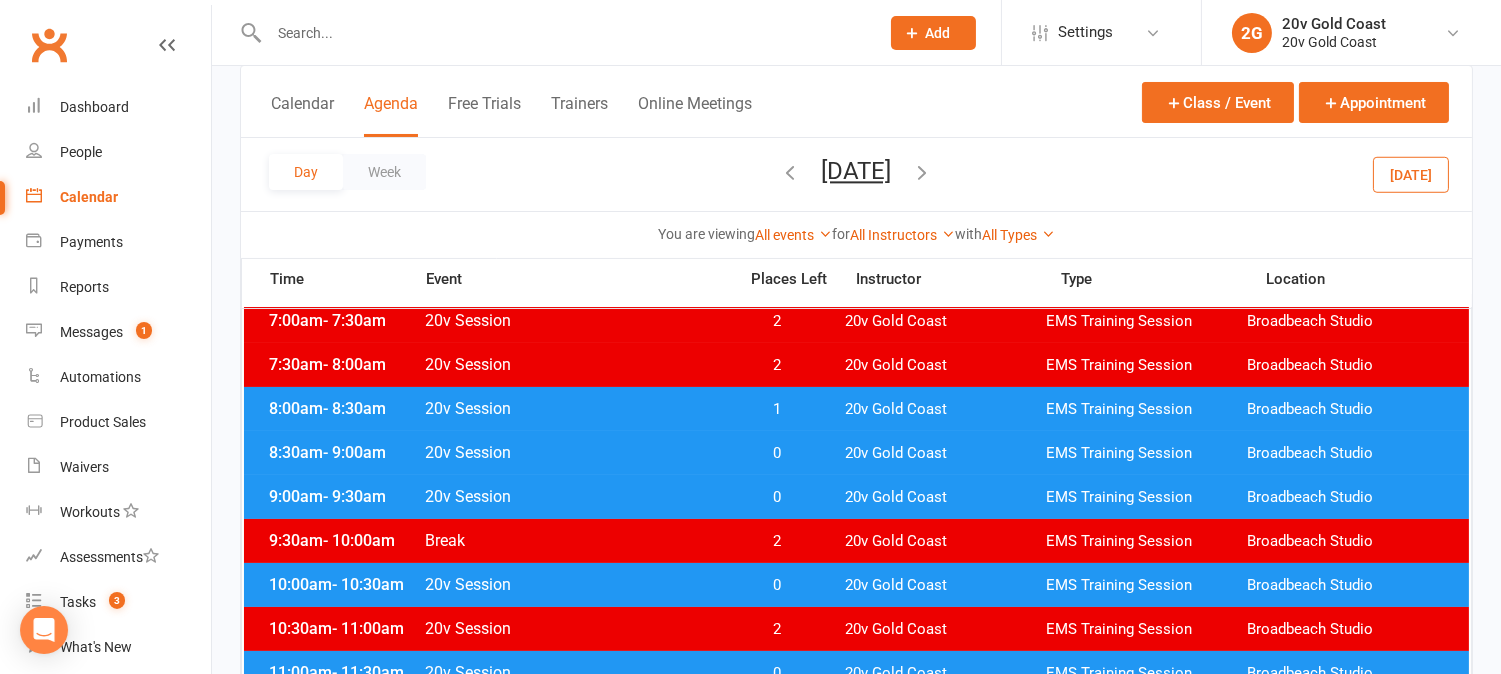 click on "0" at bounding box center (777, 453) 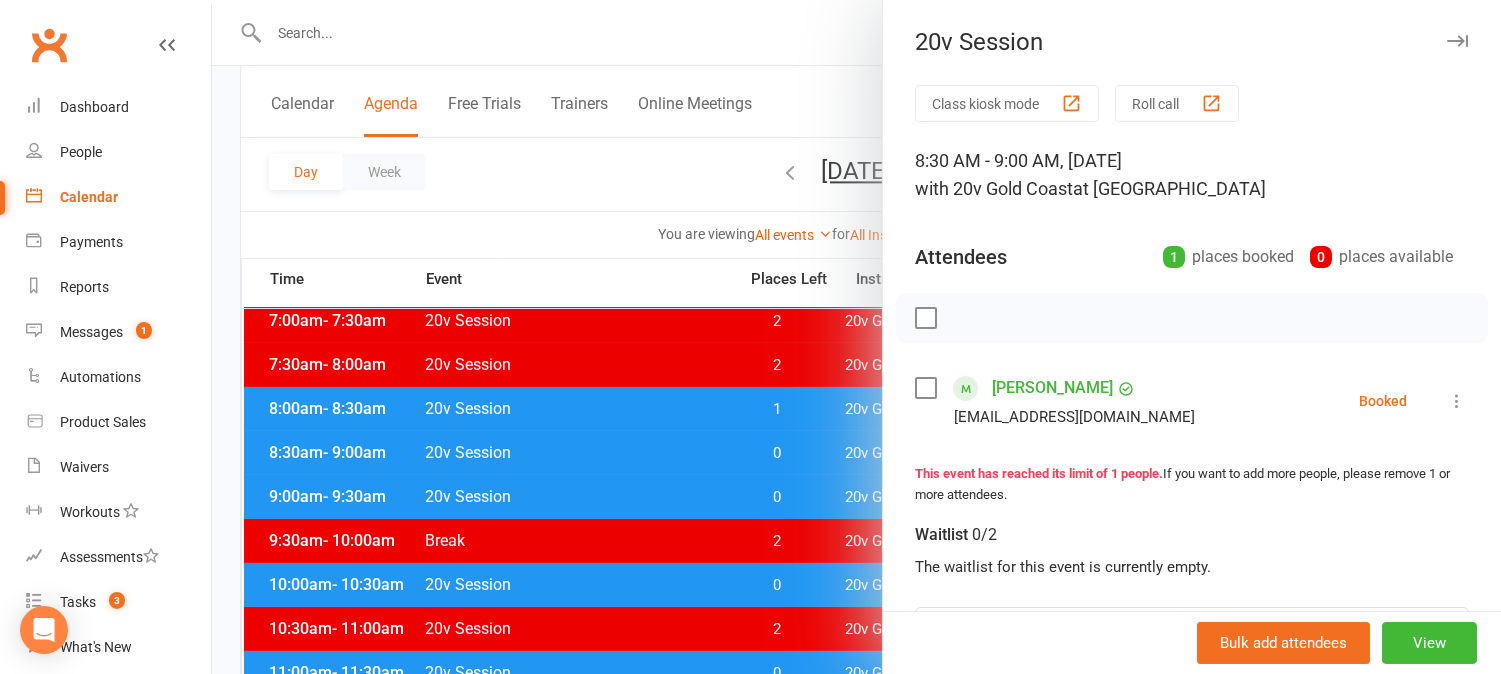 click at bounding box center (856, 337) 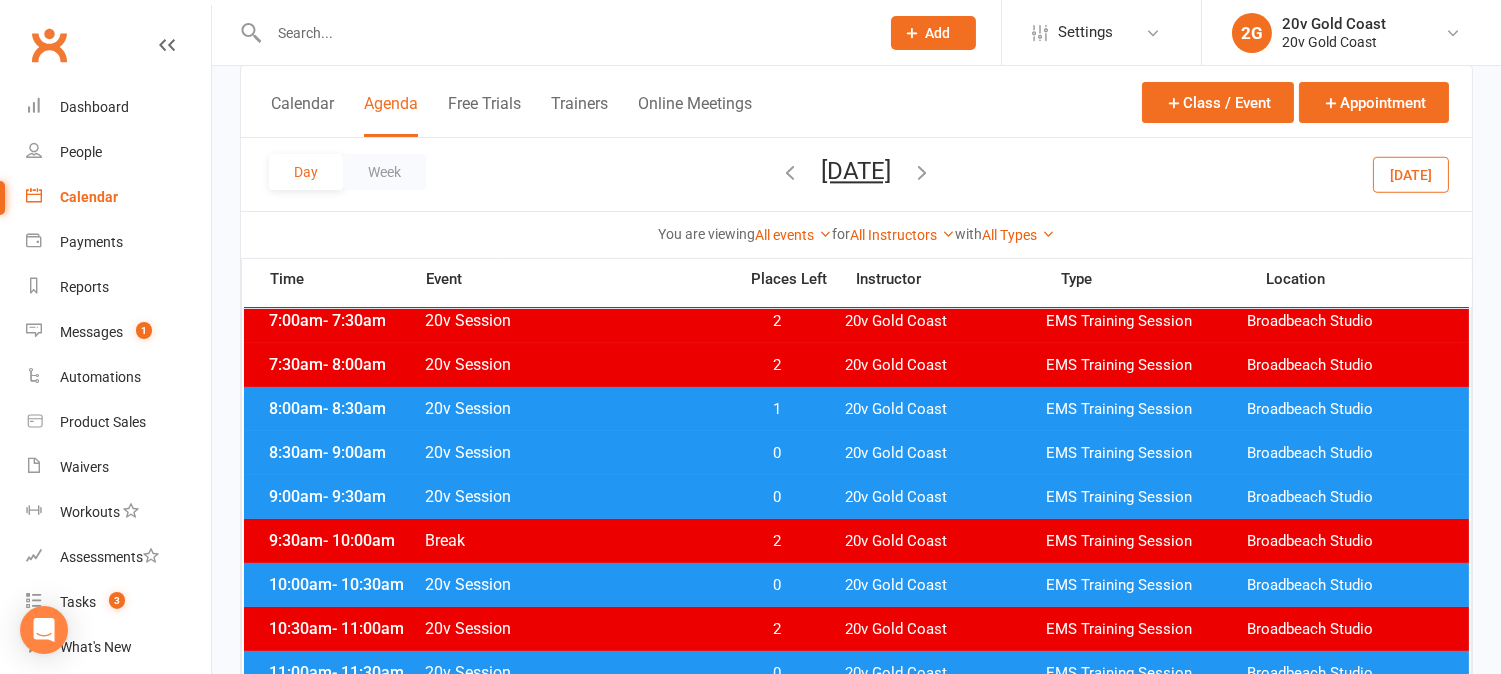 click on "0" at bounding box center (777, 497) 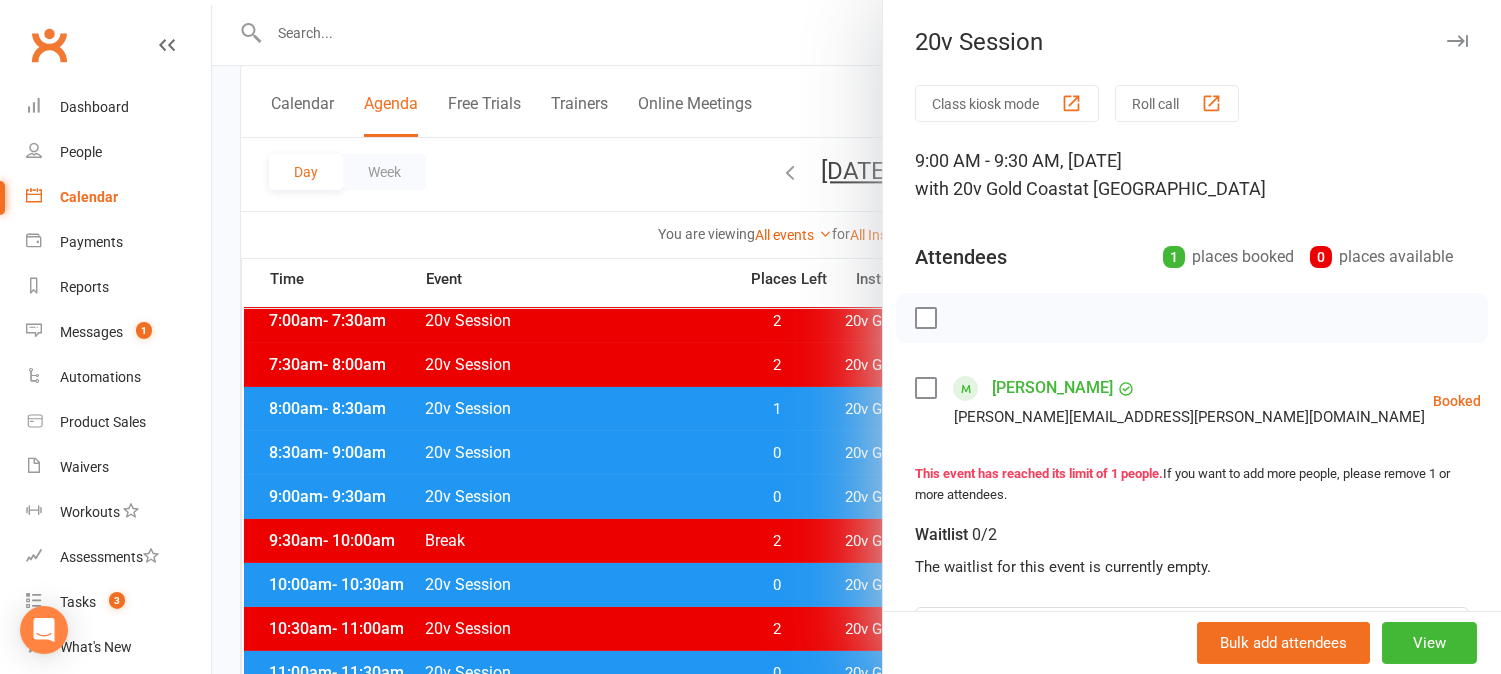 click at bounding box center (856, 337) 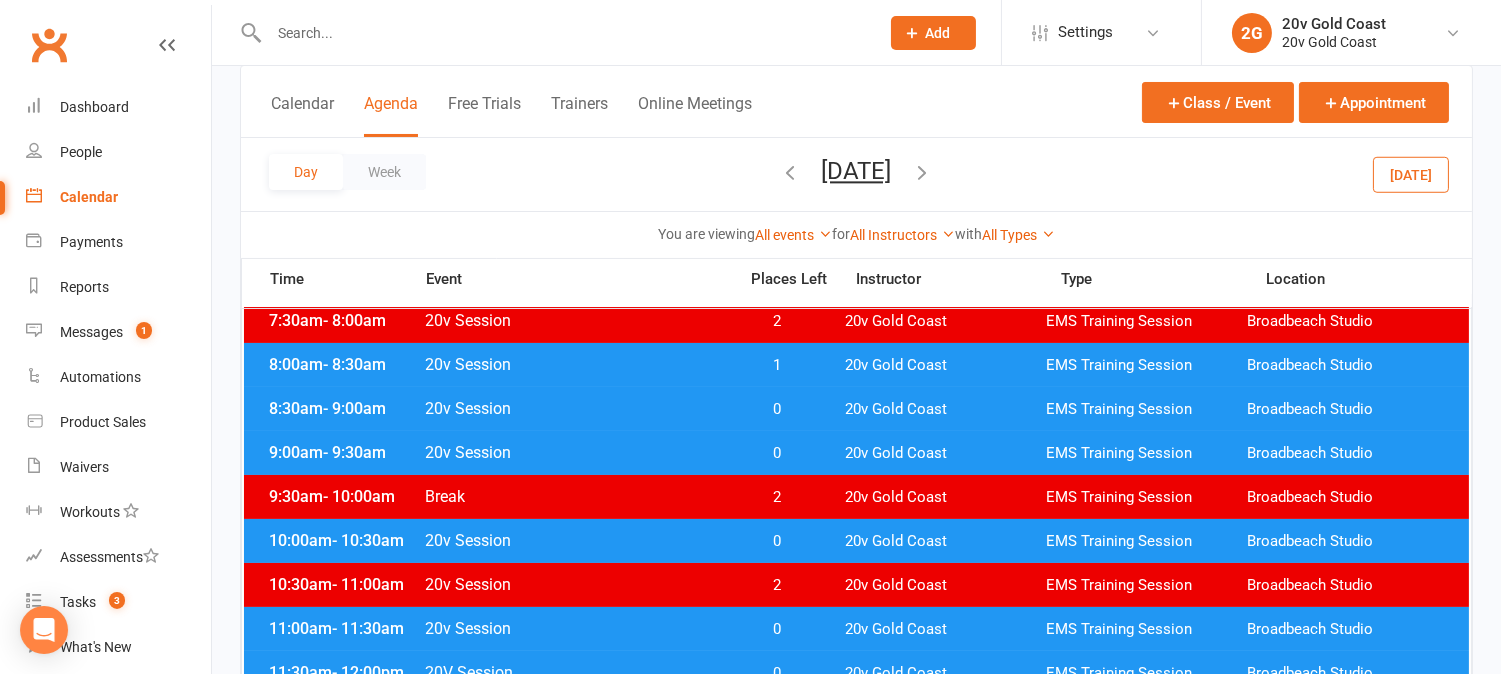 scroll, scrollTop: 333, scrollLeft: 0, axis: vertical 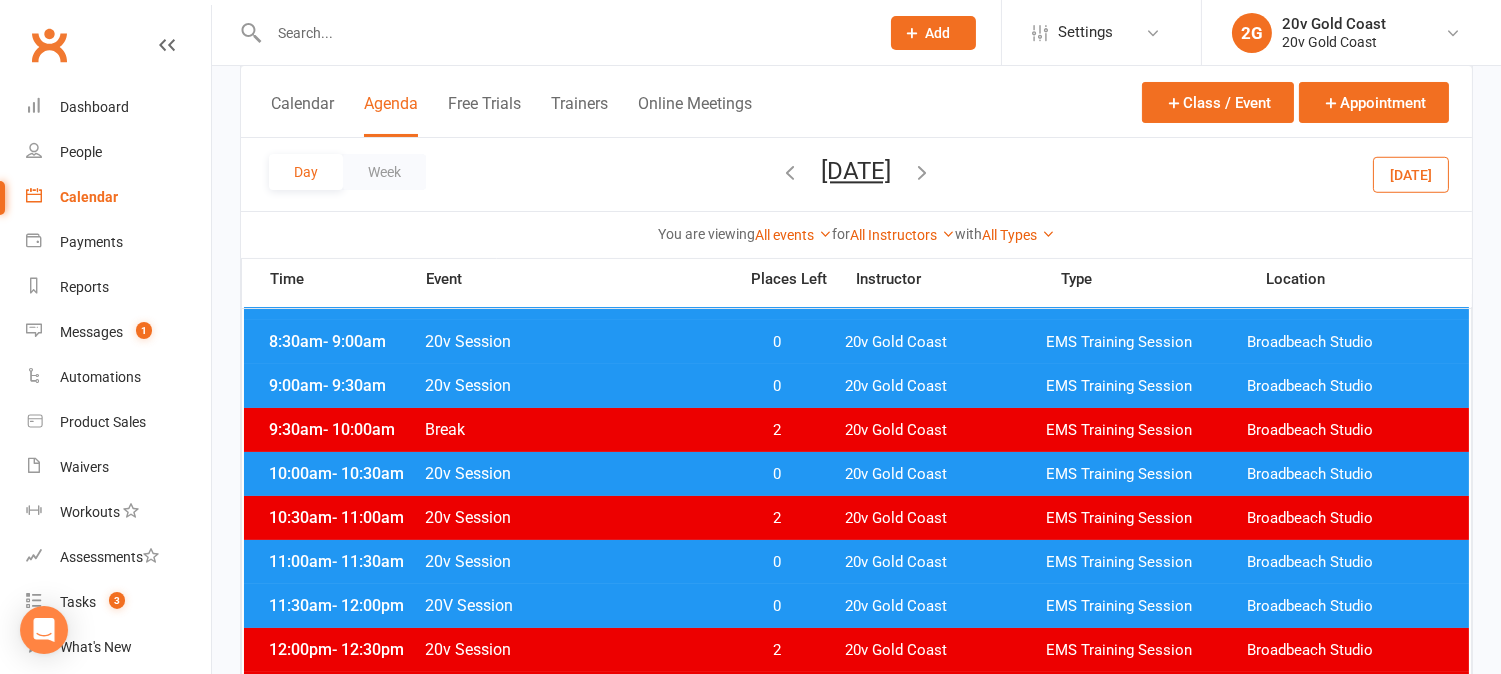 click on "0" at bounding box center (777, 474) 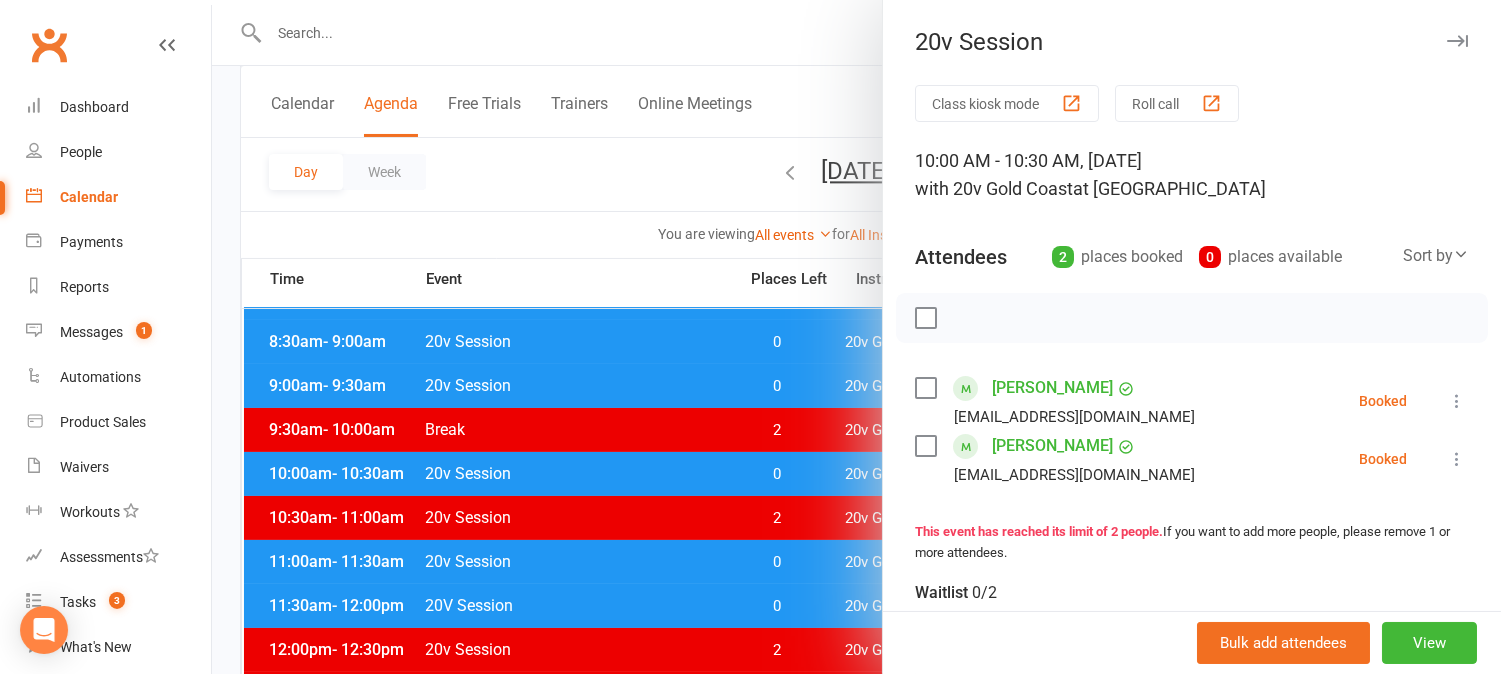 click at bounding box center (856, 337) 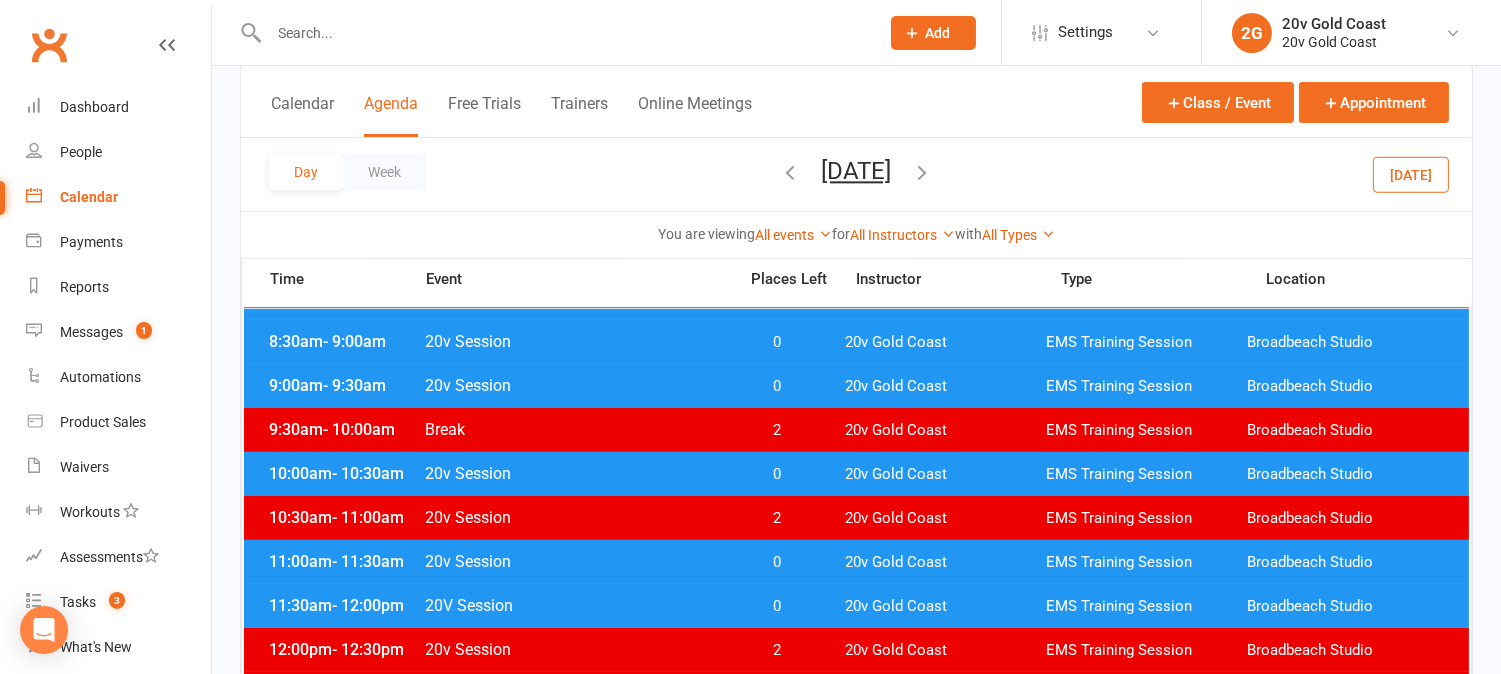 click on "0" at bounding box center [777, 562] 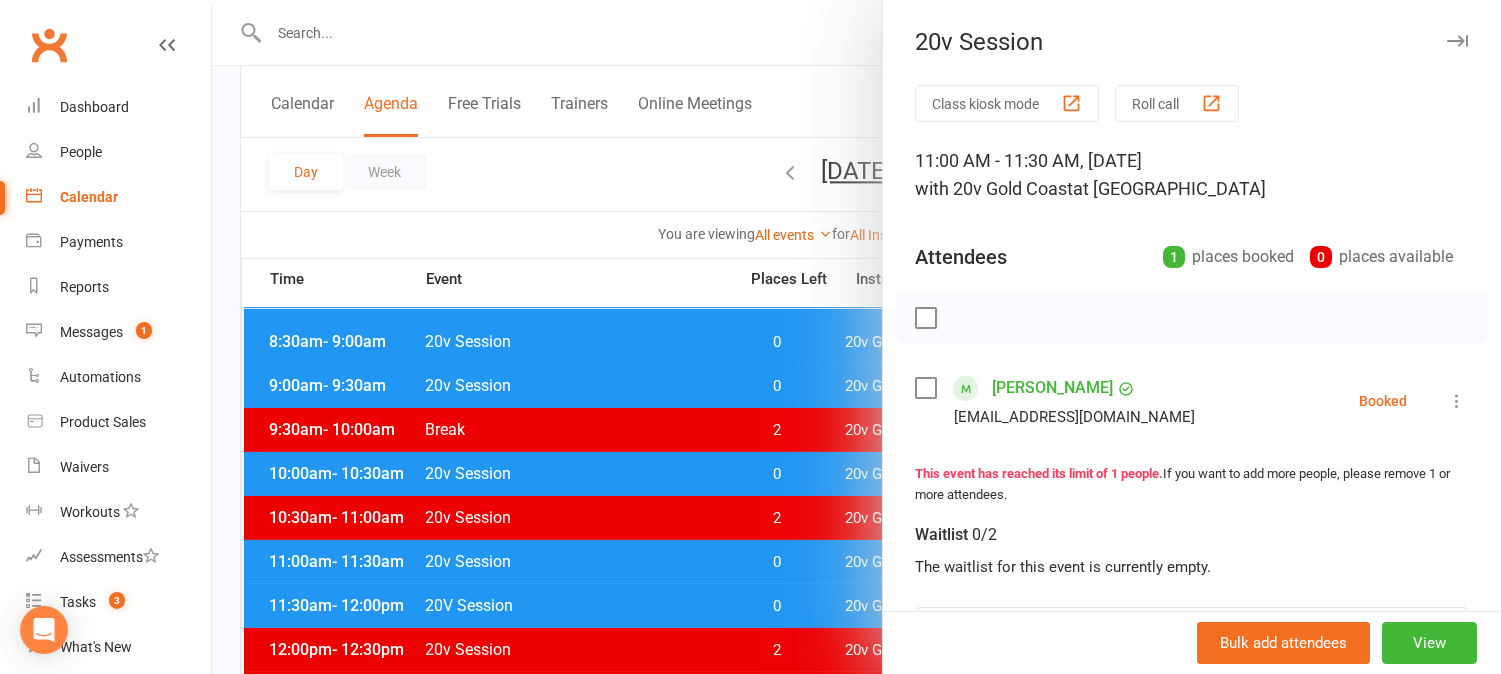 click at bounding box center (856, 337) 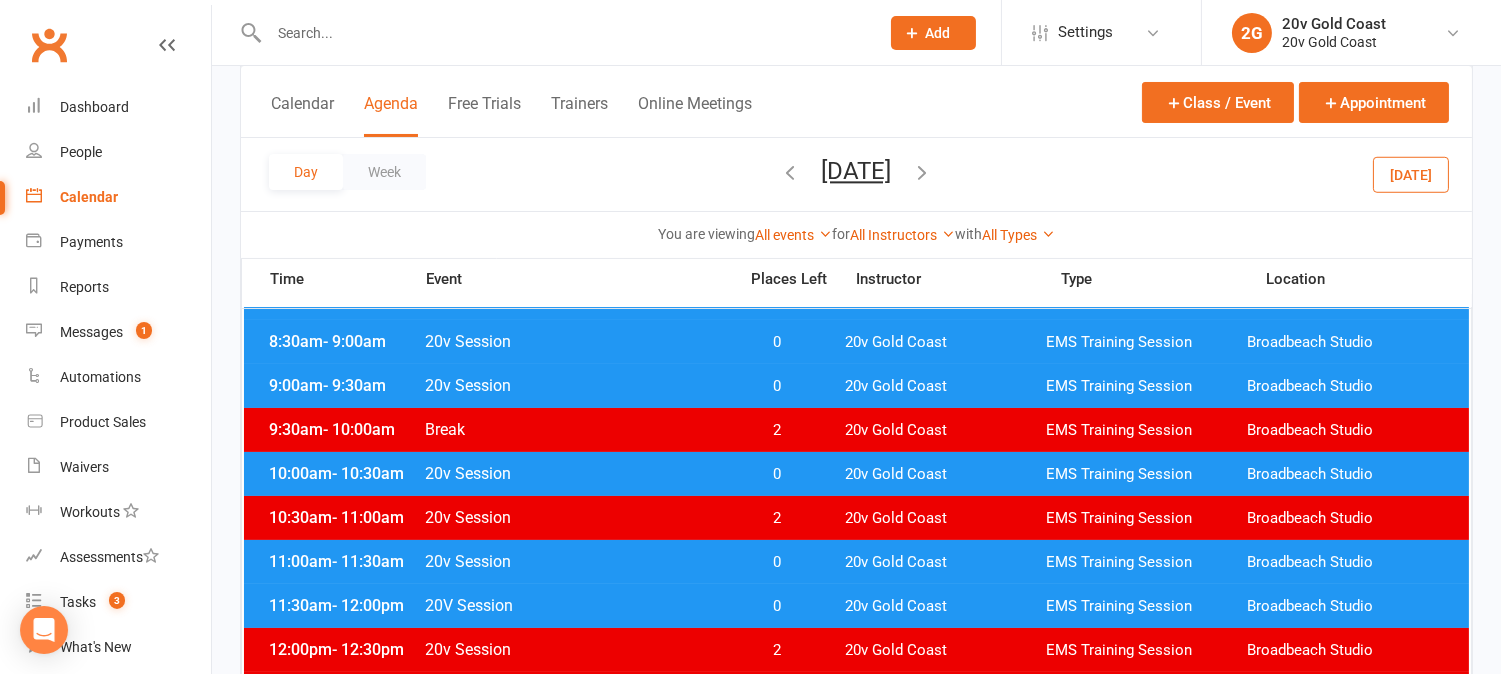click on "0" at bounding box center [777, 606] 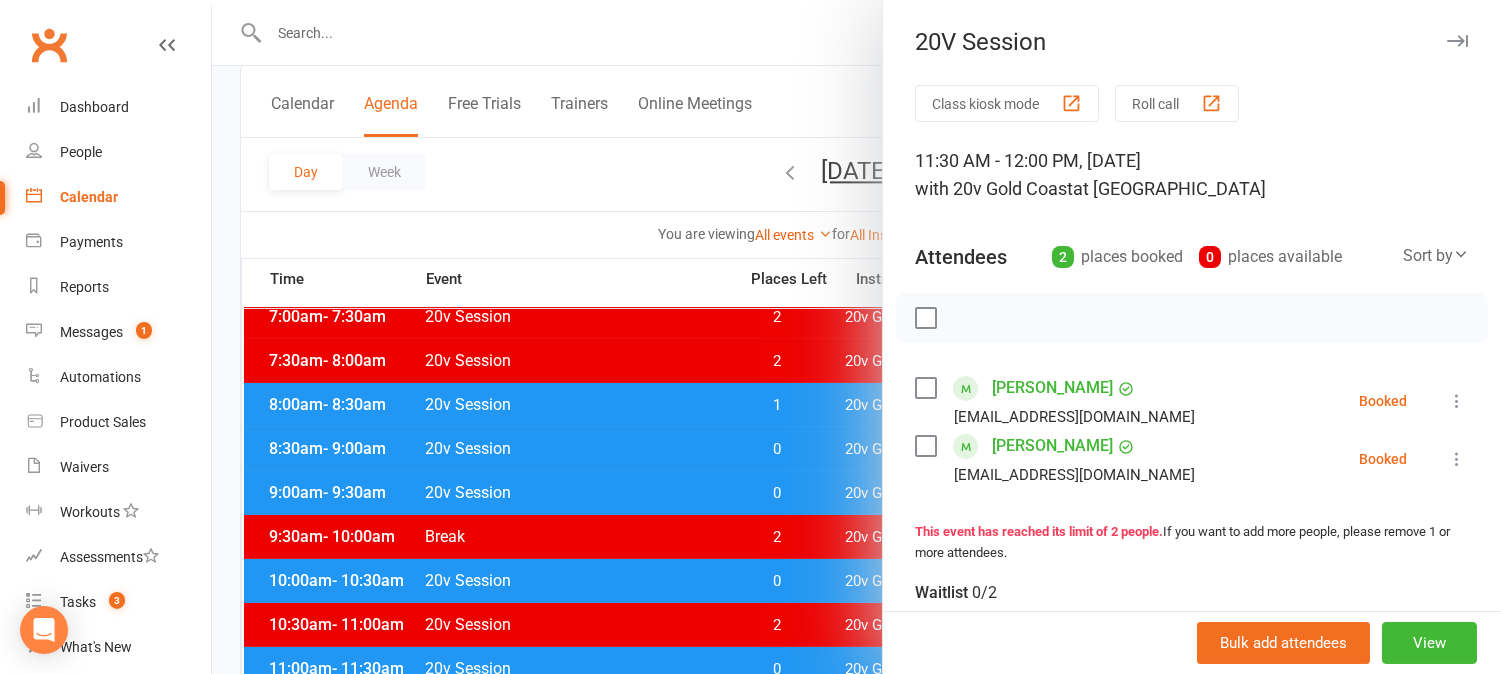 scroll, scrollTop: 111, scrollLeft: 0, axis: vertical 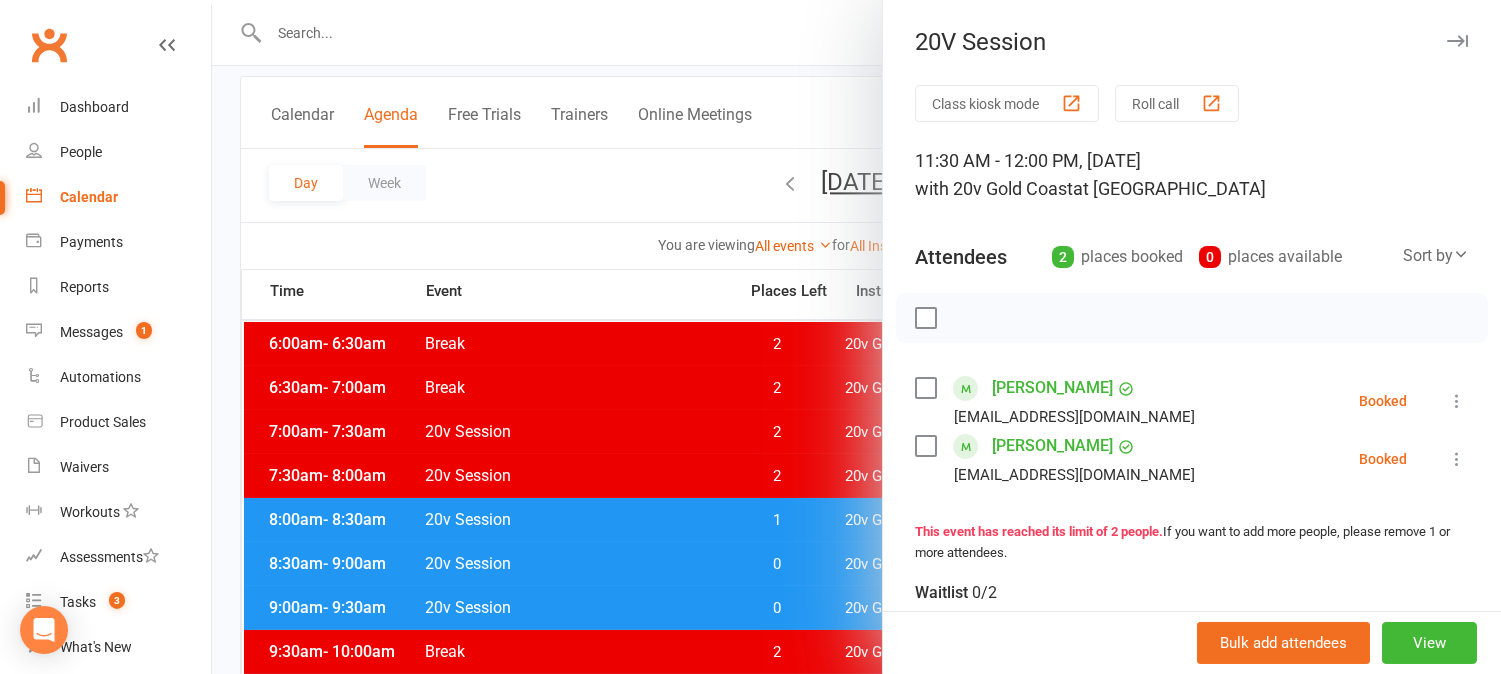 click at bounding box center (856, 337) 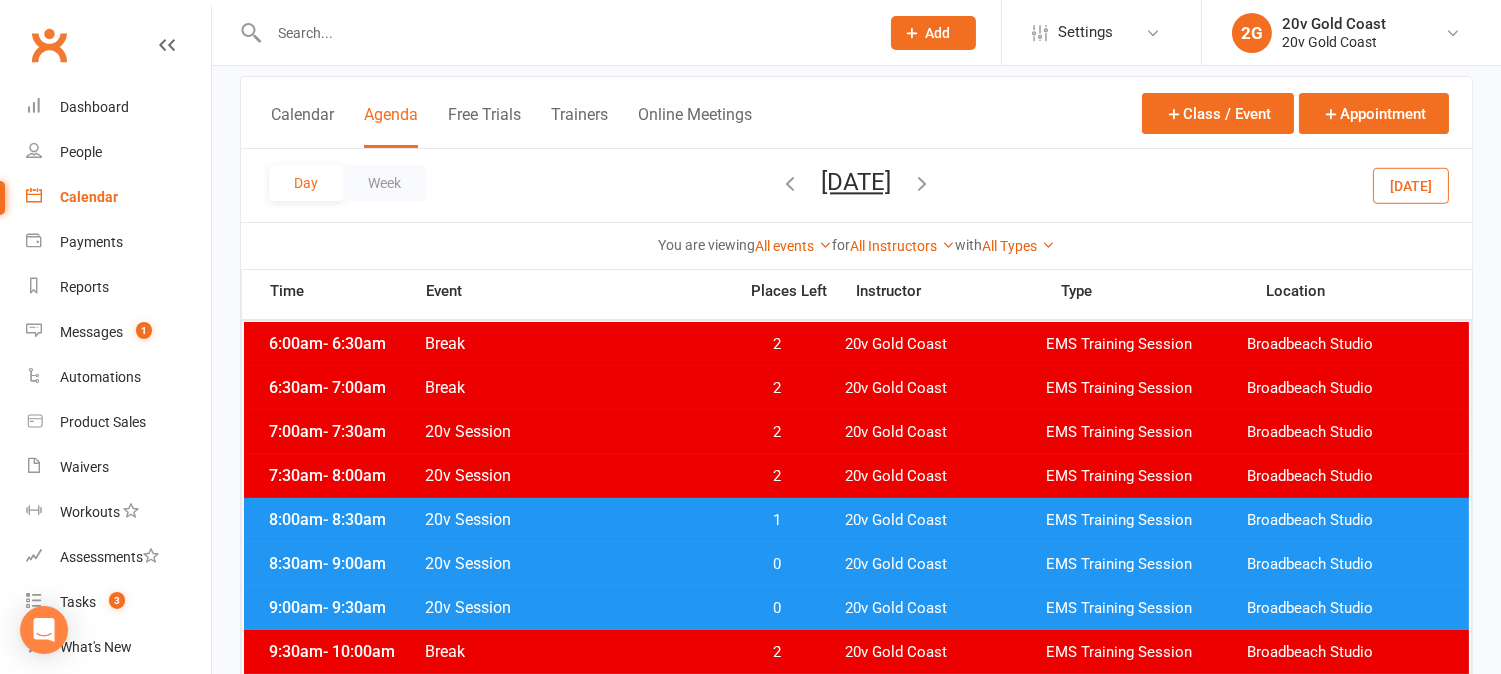click on "1" at bounding box center [777, 520] 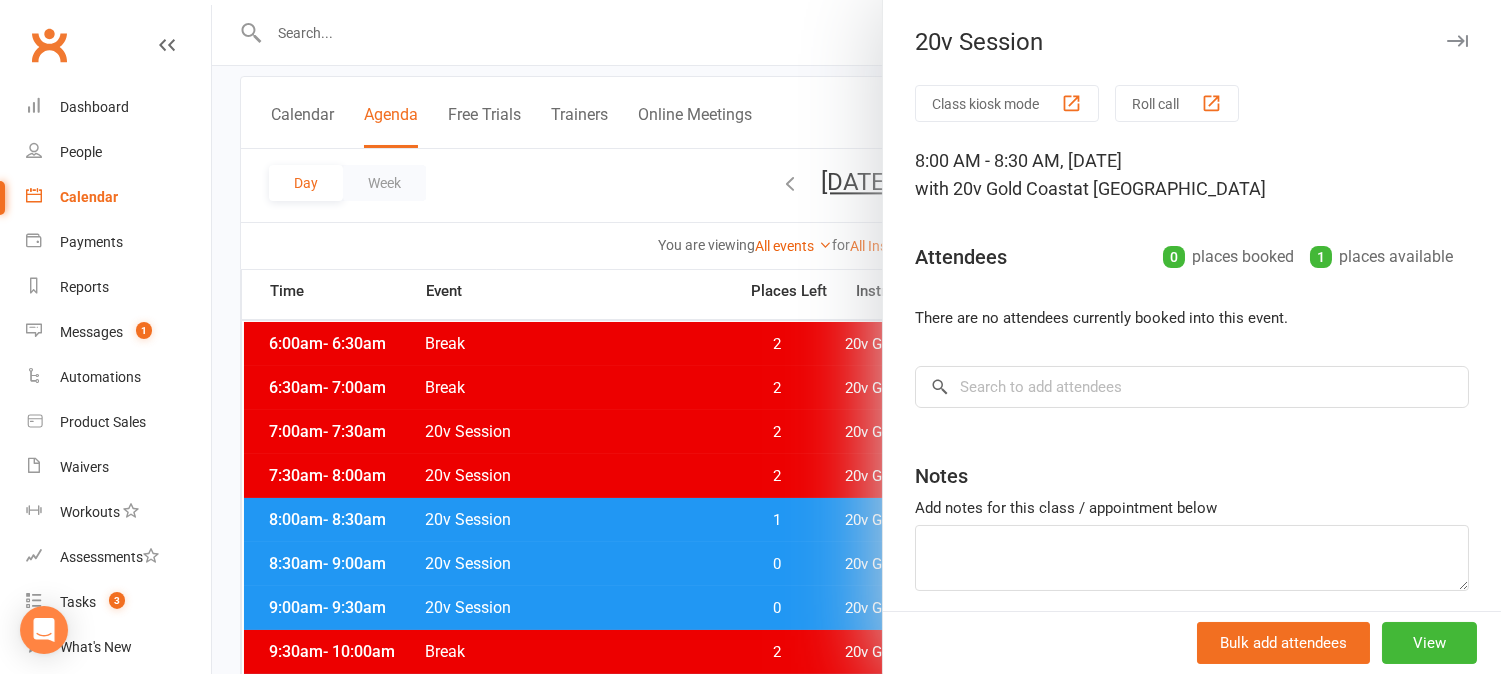 click at bounding box center (856, 337) 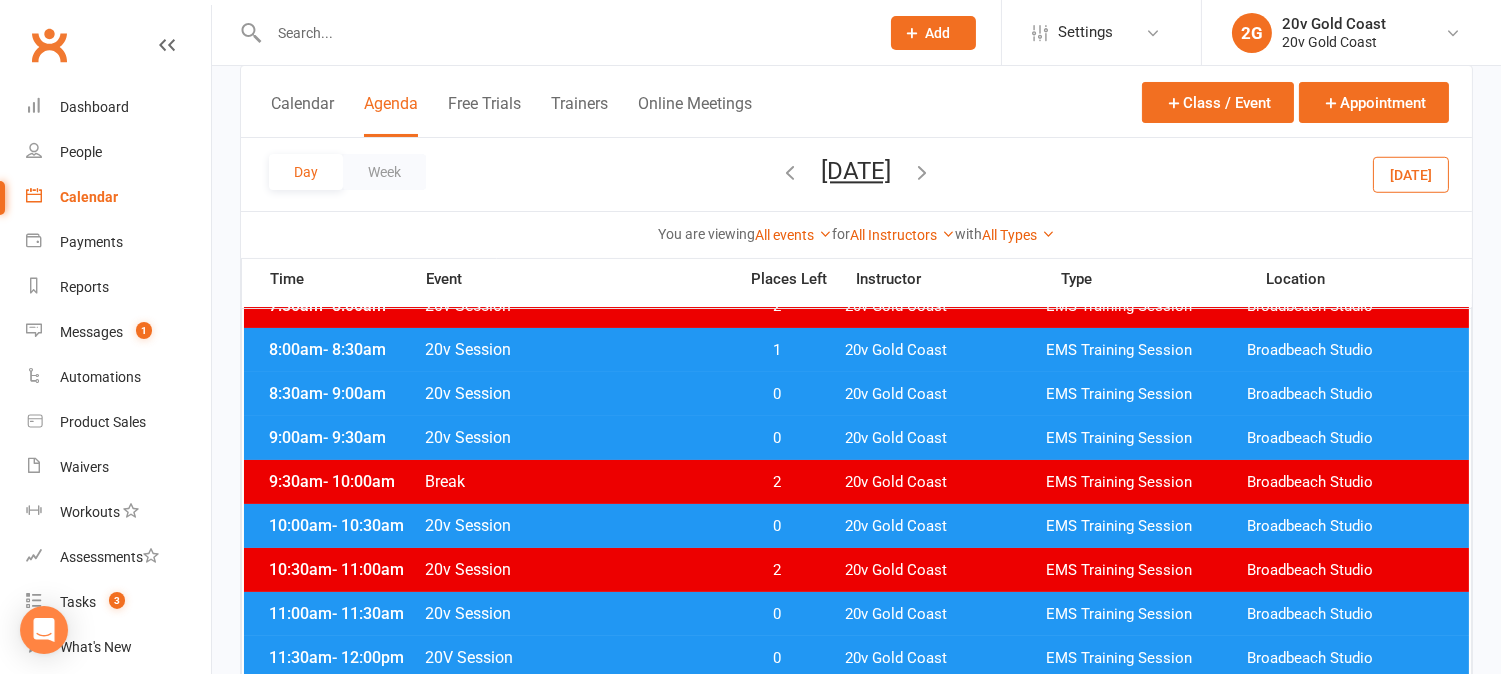scroll, scrollTop: 444, scrollLeft: 0, axis: vertical 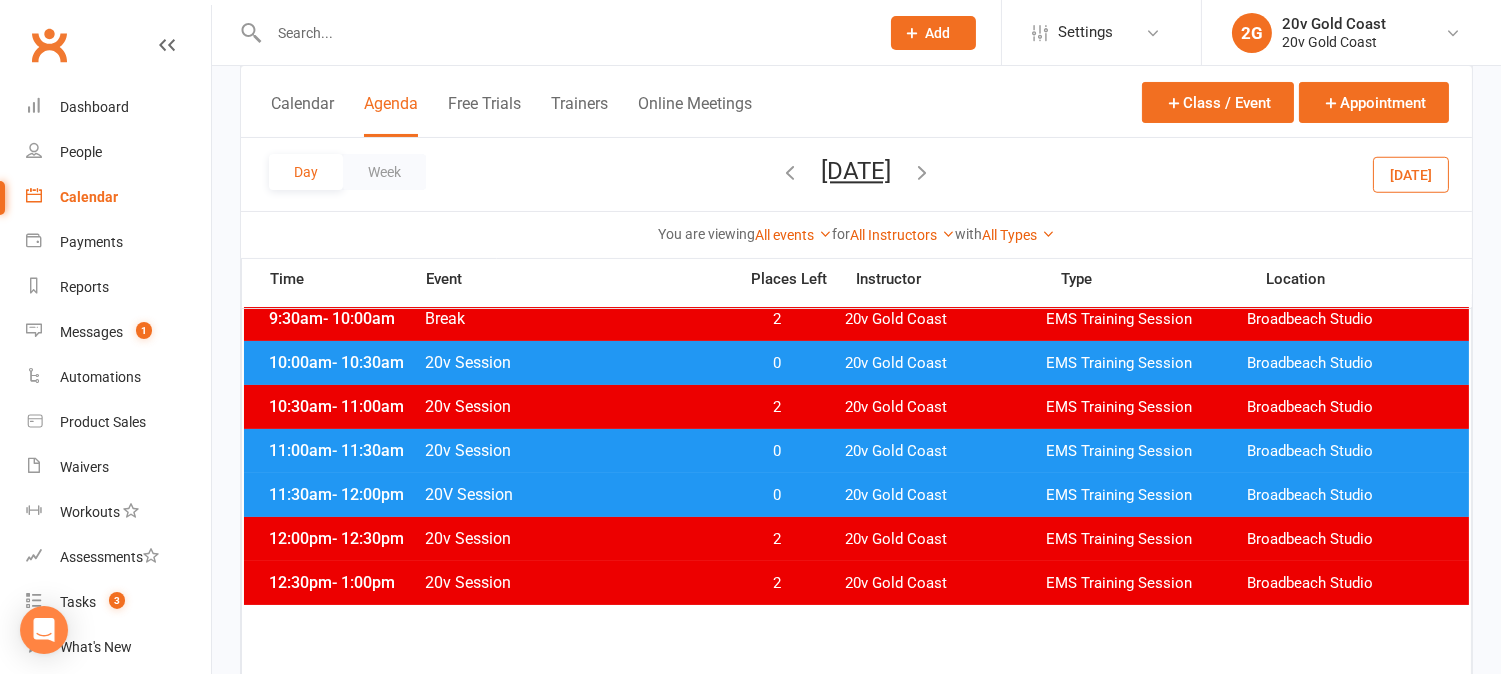 click on "0" at bounding box center (777, 495) 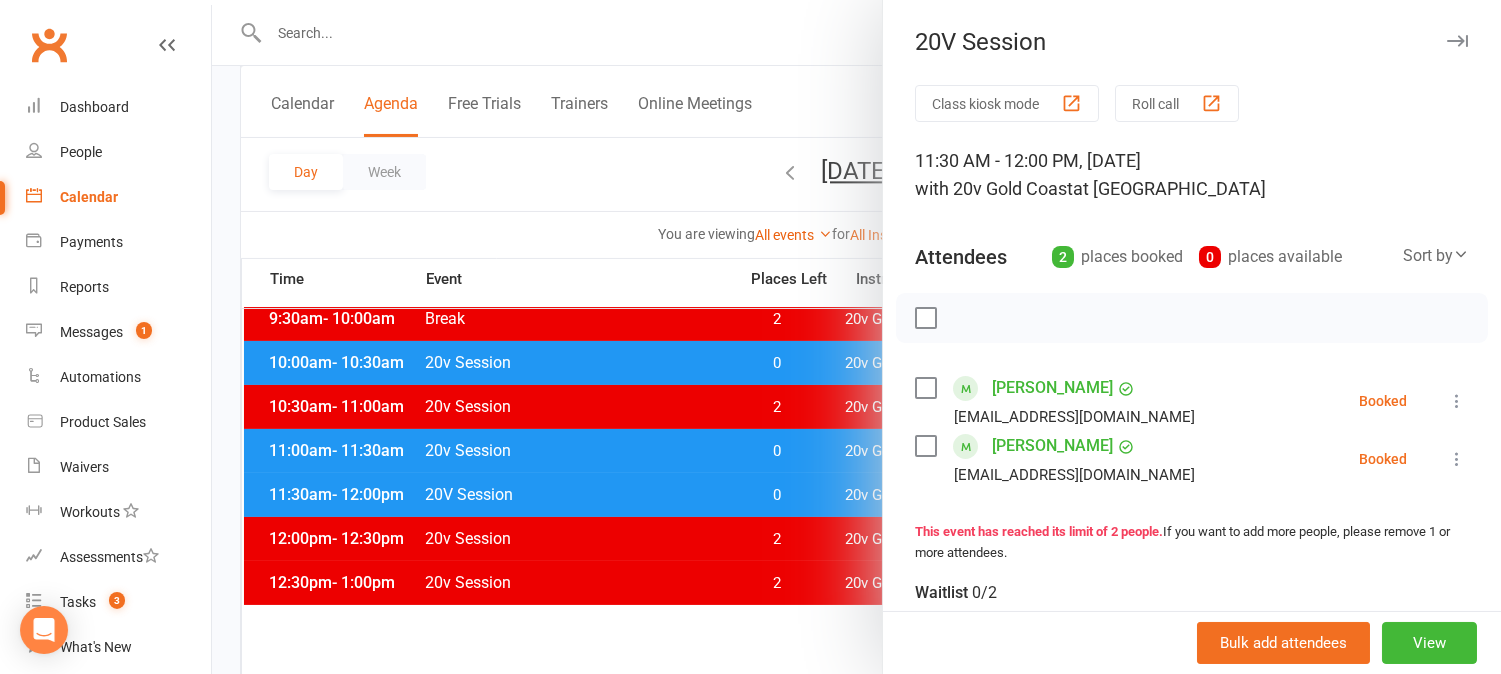 click at bounding box center [856, 337] 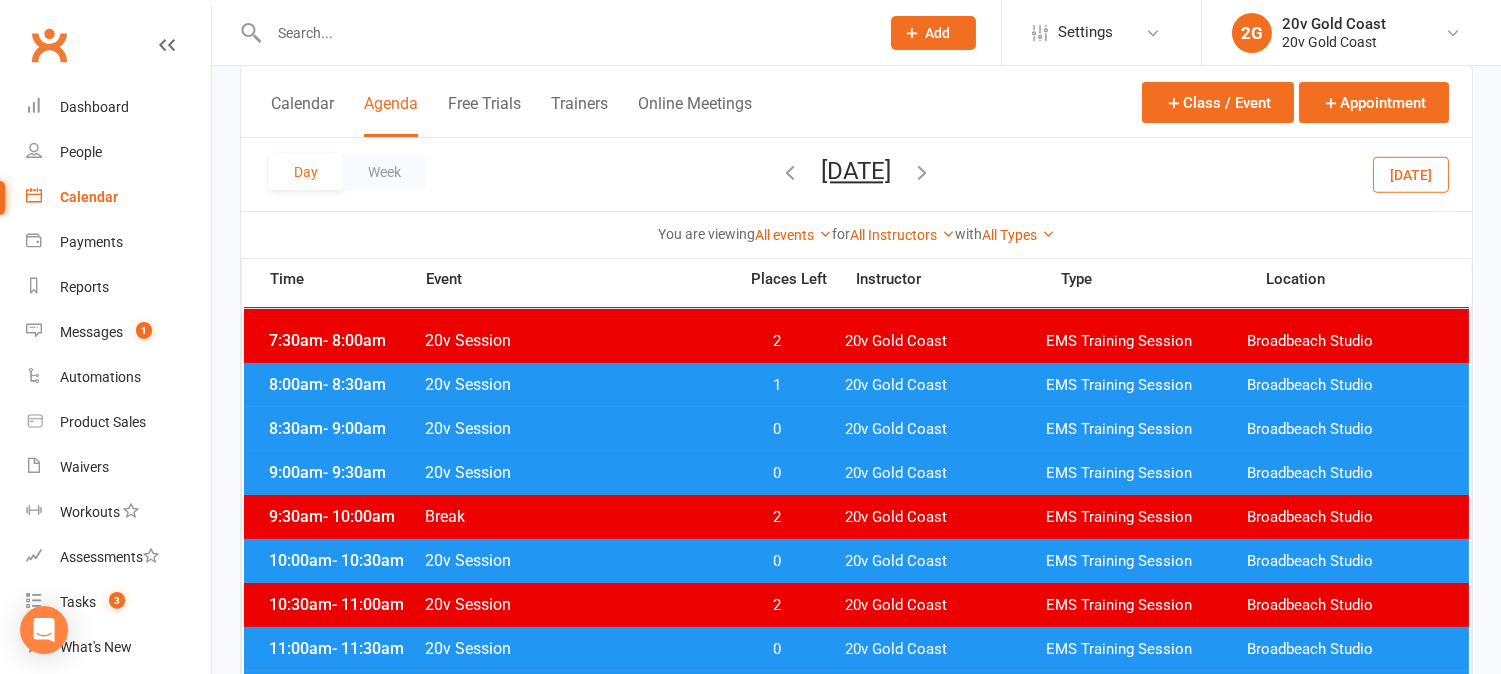 scroll, scrollTop: 222, scrollLeft: 0, axis: vertical 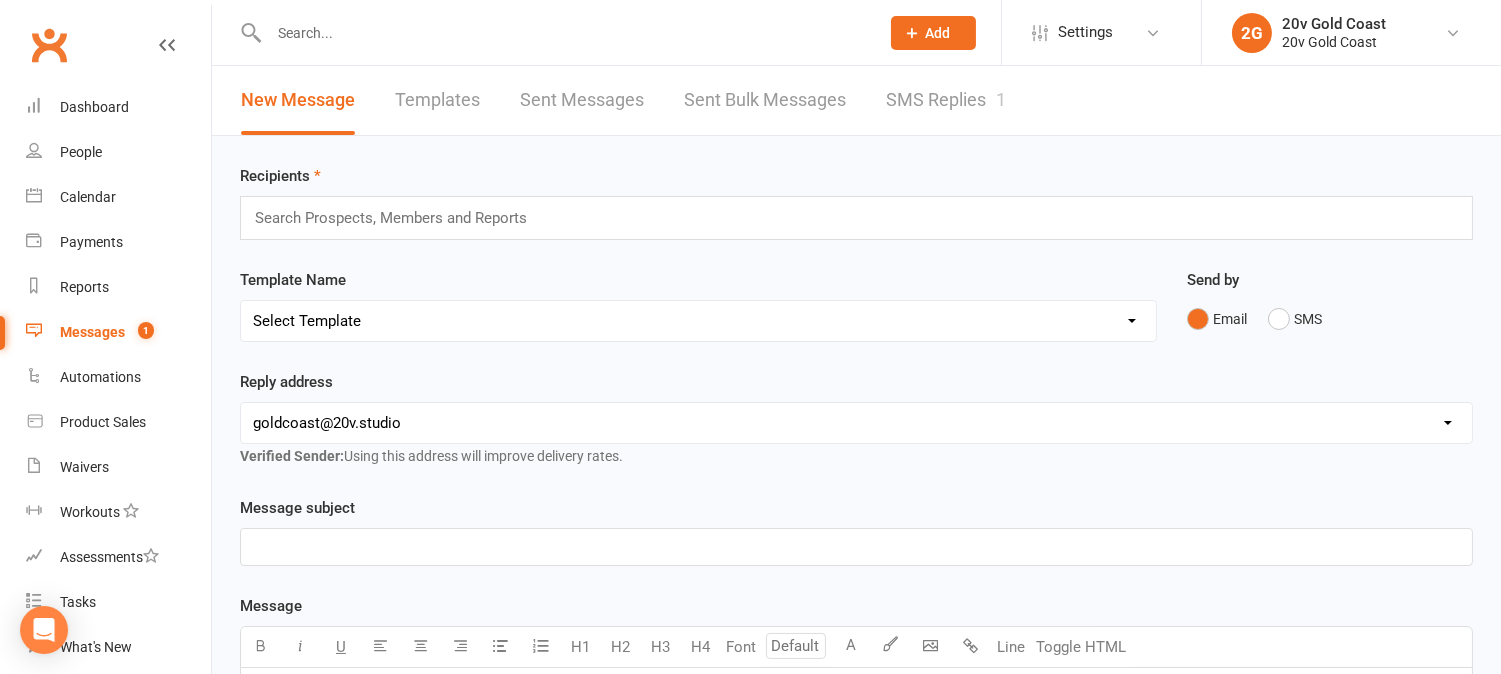 click on "SMS Replies  1" at bounding box center (946, 100) 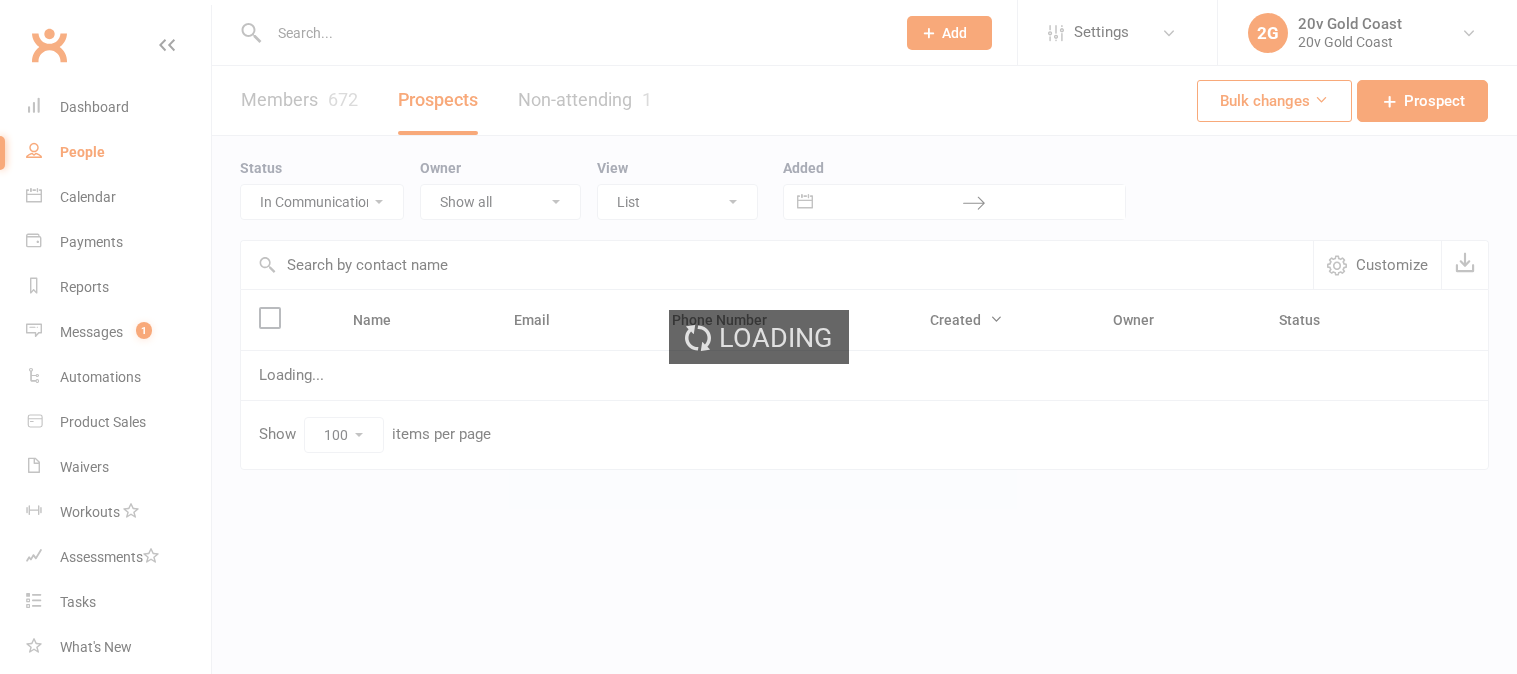 select on "In Communication" 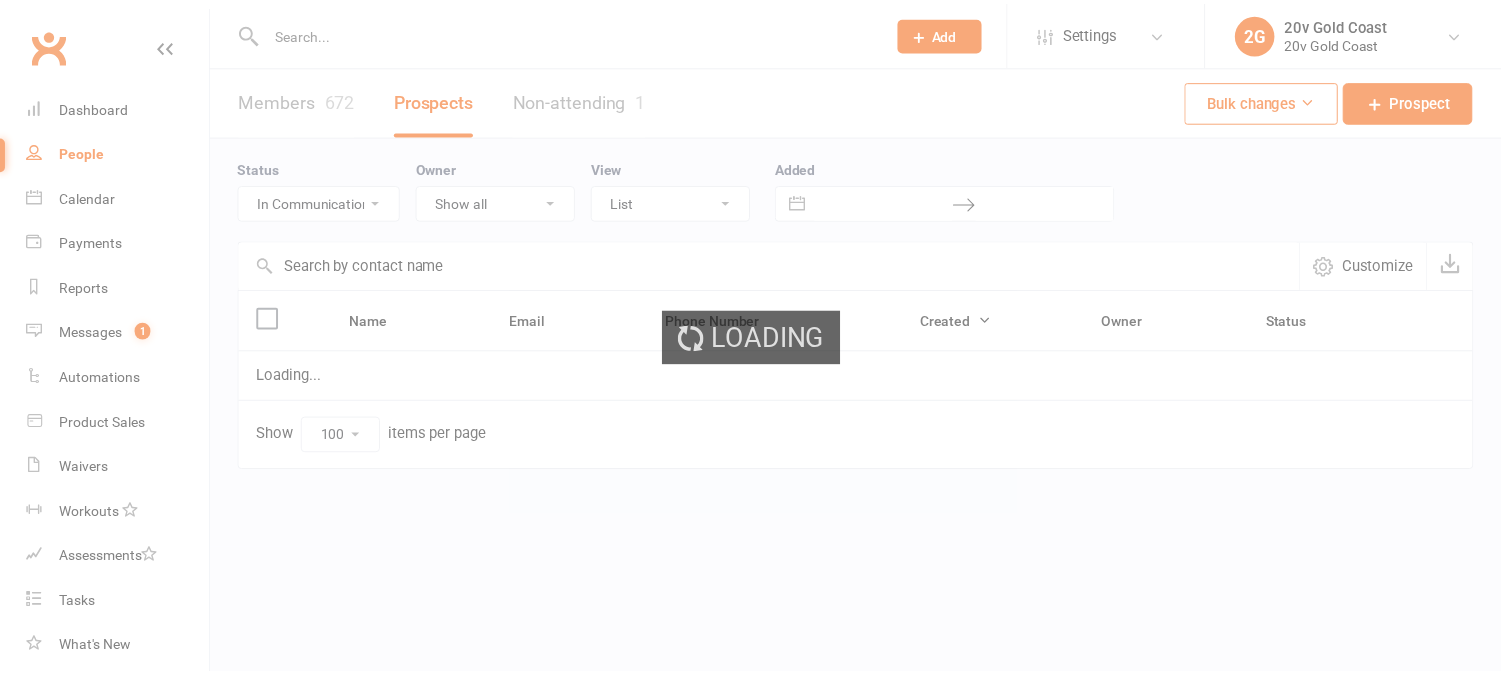 scroll, scrollTop: 0, scrollLeft: 0, axis: both 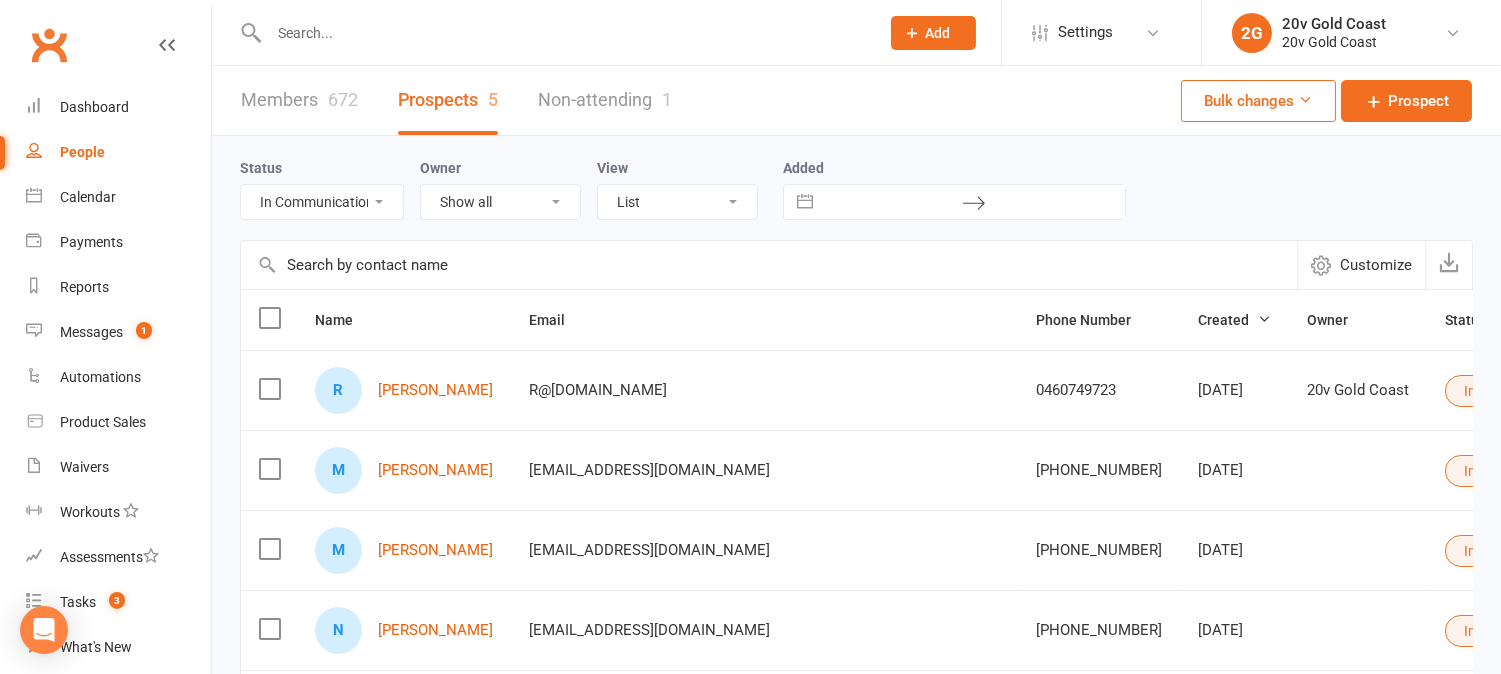 click at bounding box center (564, 33) 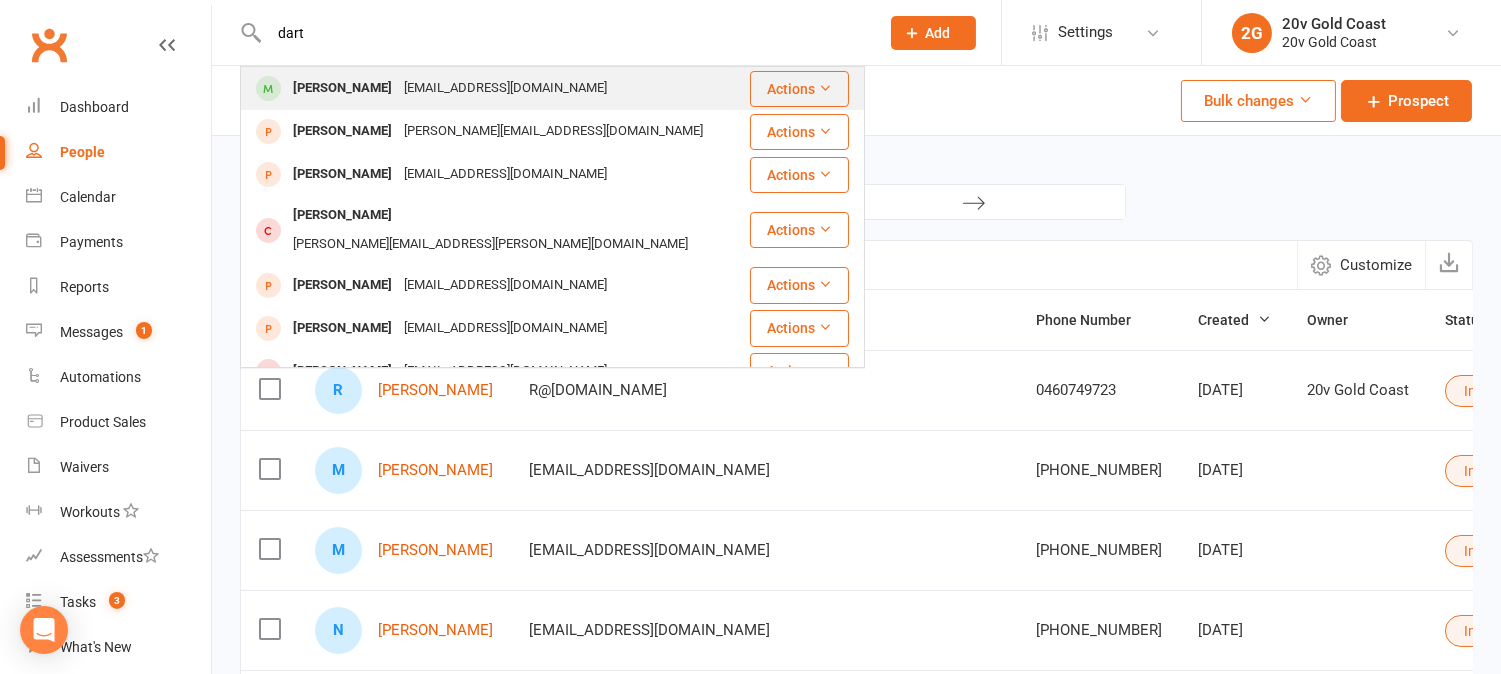 type on "dart" 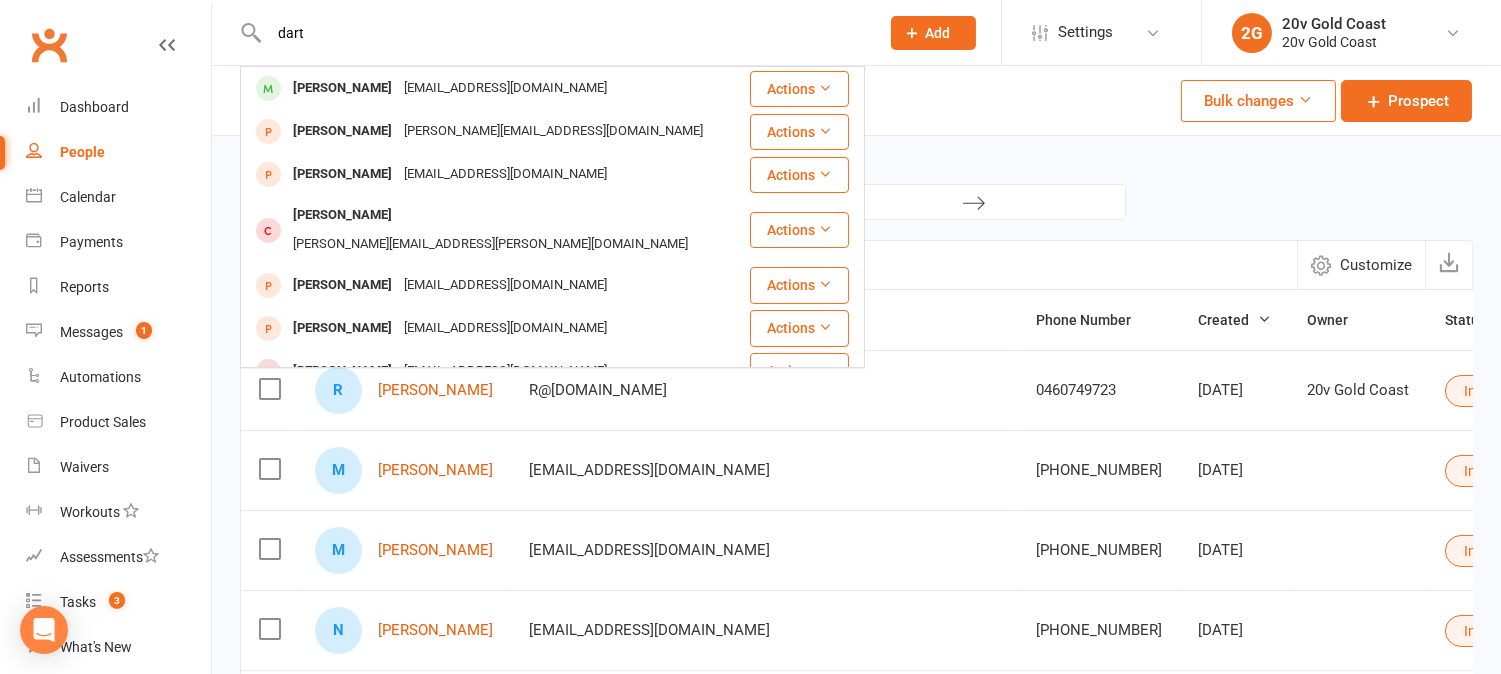 drag, startPoint x: 316, startPoint y: 83, endPoint x: 326, endPoint y: 91, distance: 12.806249 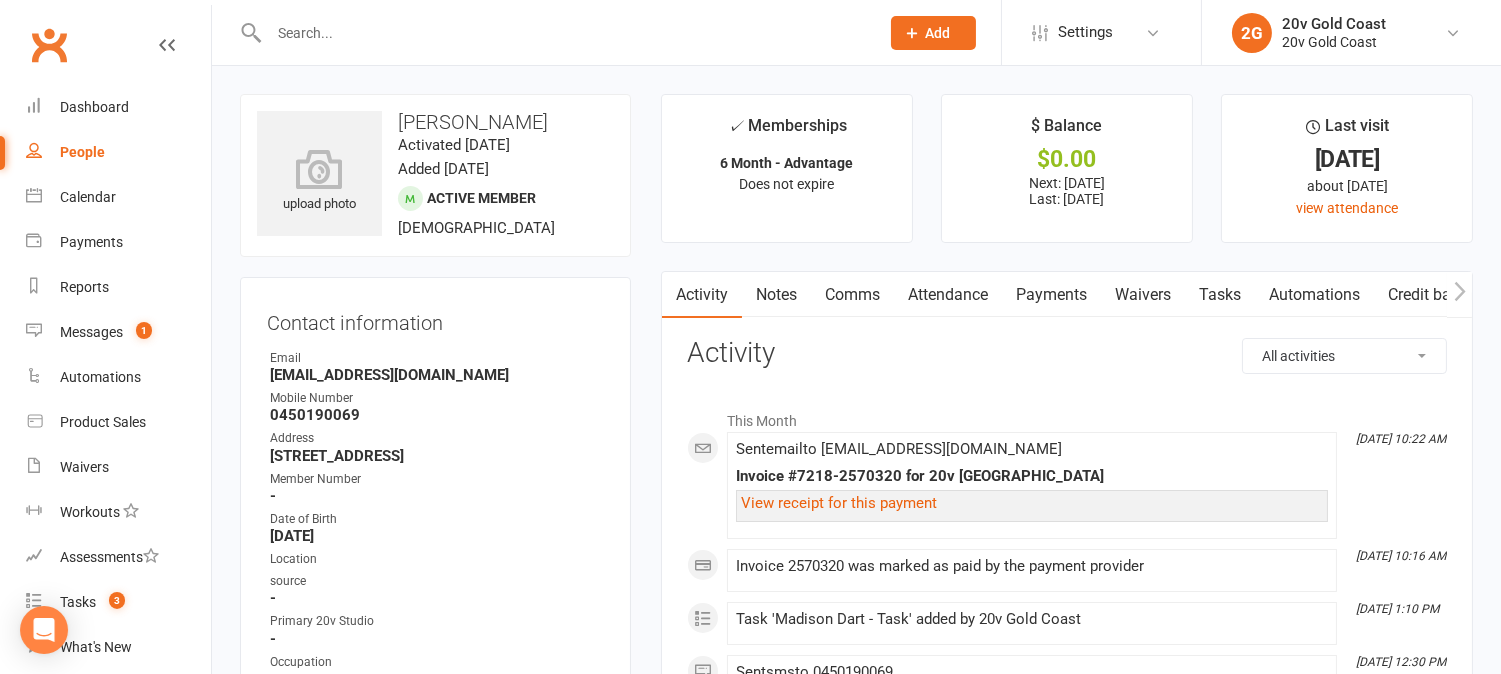 drag, startPoint x: 1063, startPoint y: 303, endPoint x: 1122, endPoint y: 214, distance: 106.78015 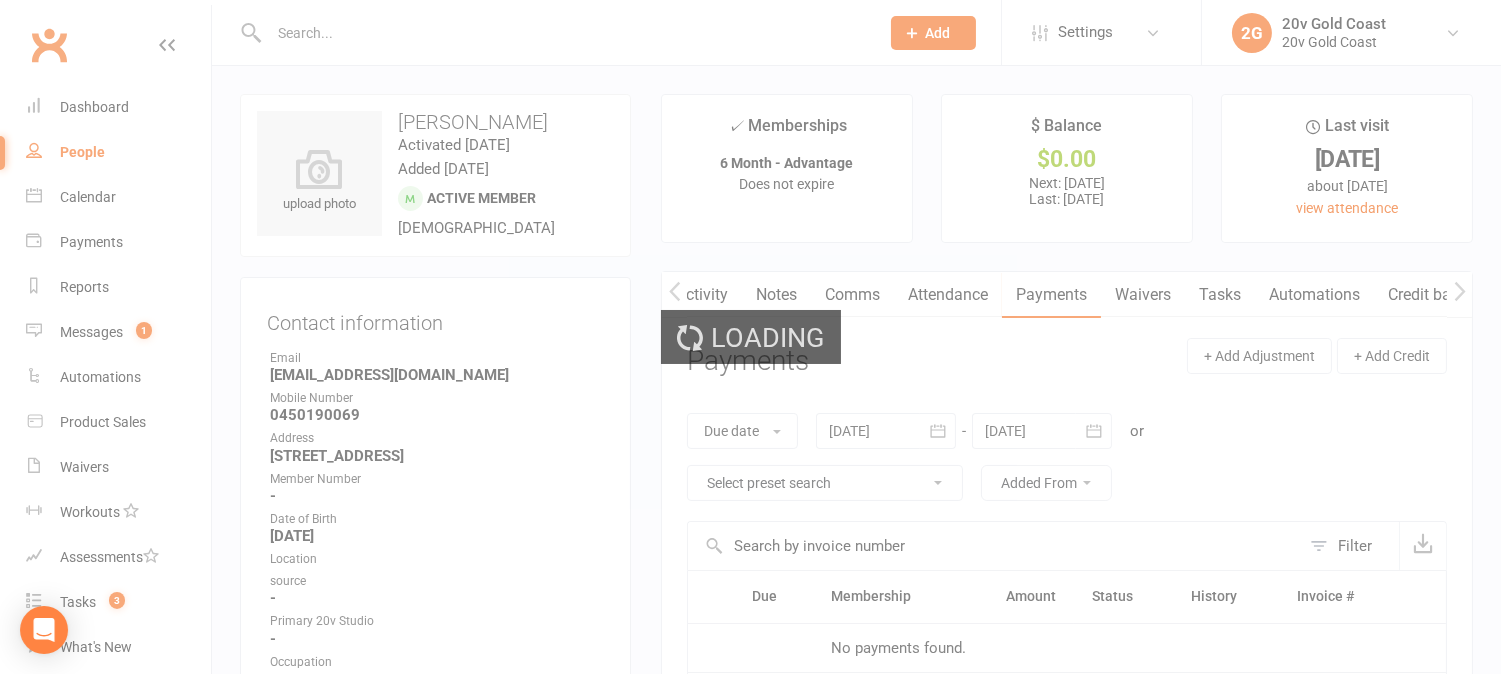 scroll, scrollTop: 0, scrollLeft: 5, axis: horizontal 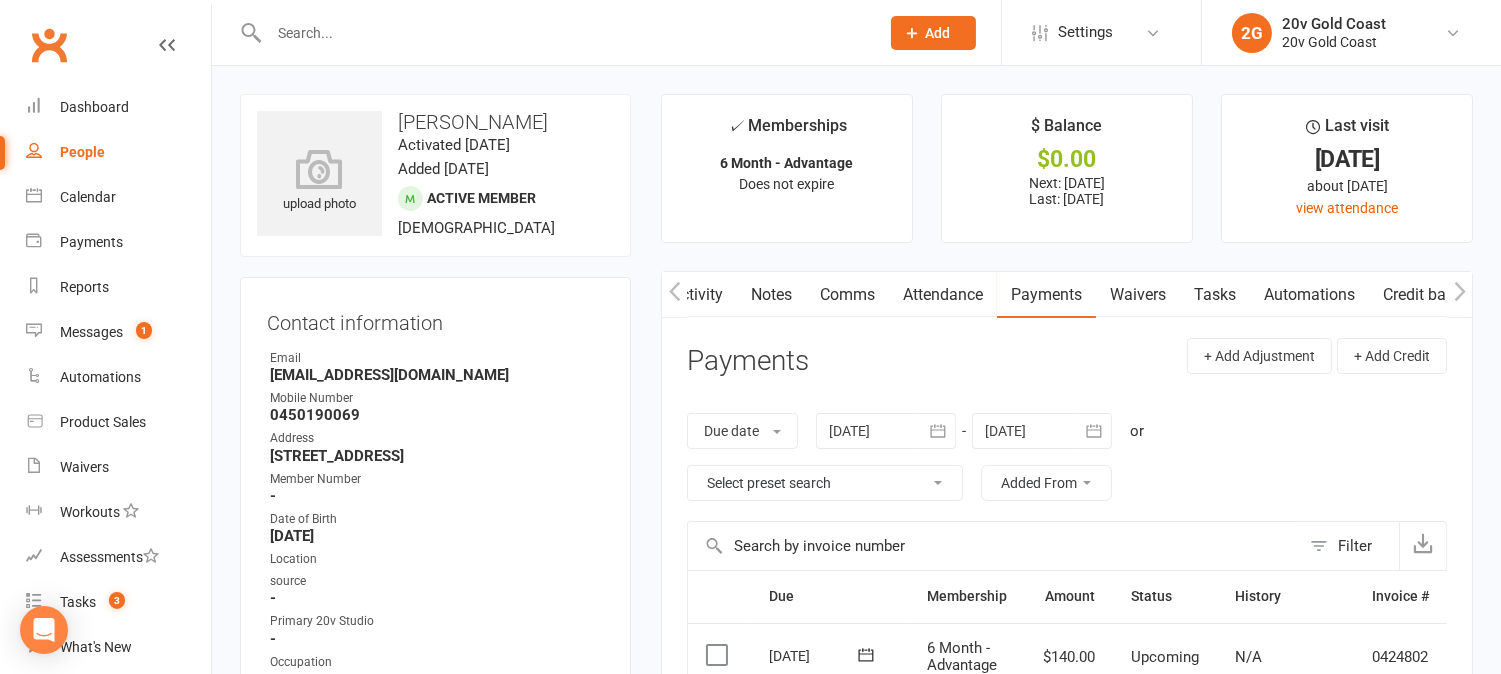drag, startPoint x: 725, startPoint y: 294, endPoint x: 1078, endPoint y: 325, distance: 354.35858 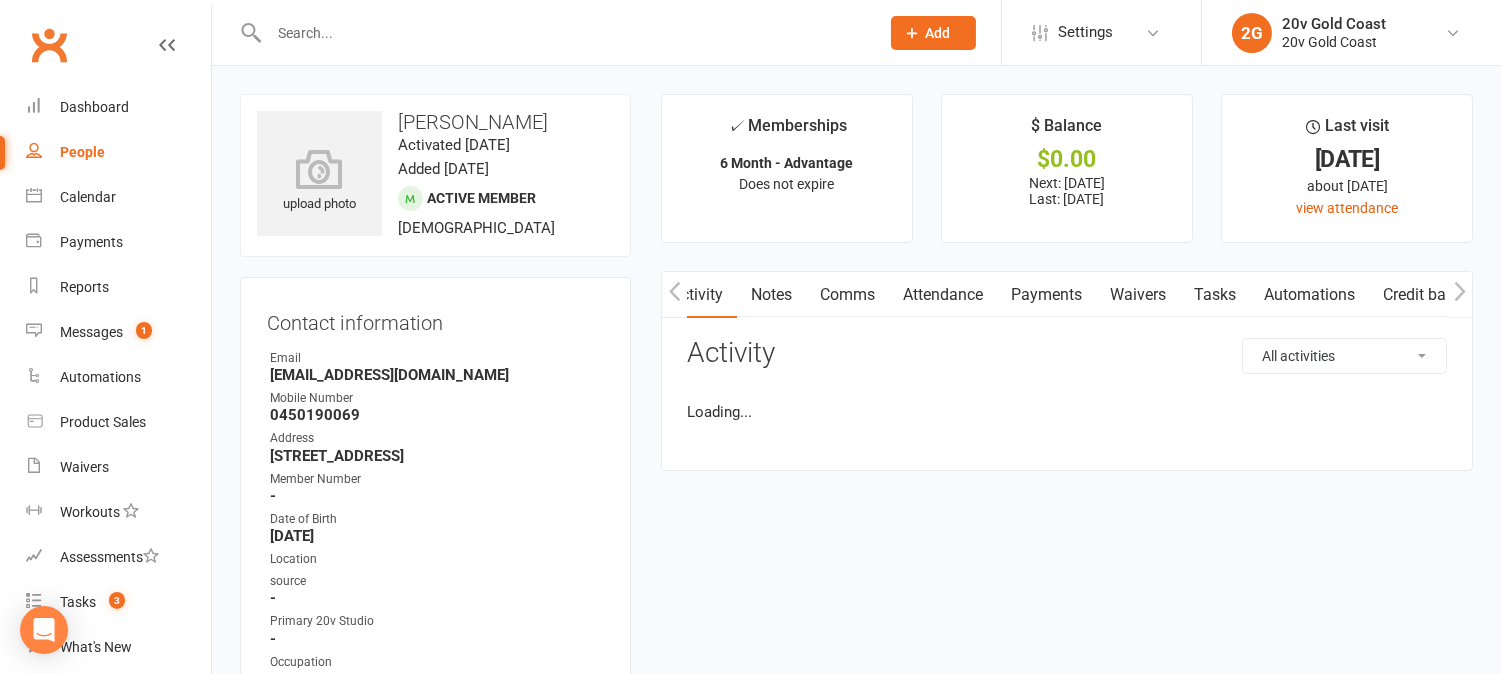 scroll, scrollTop: 0, scrollLeft: 8, axis: horizontal 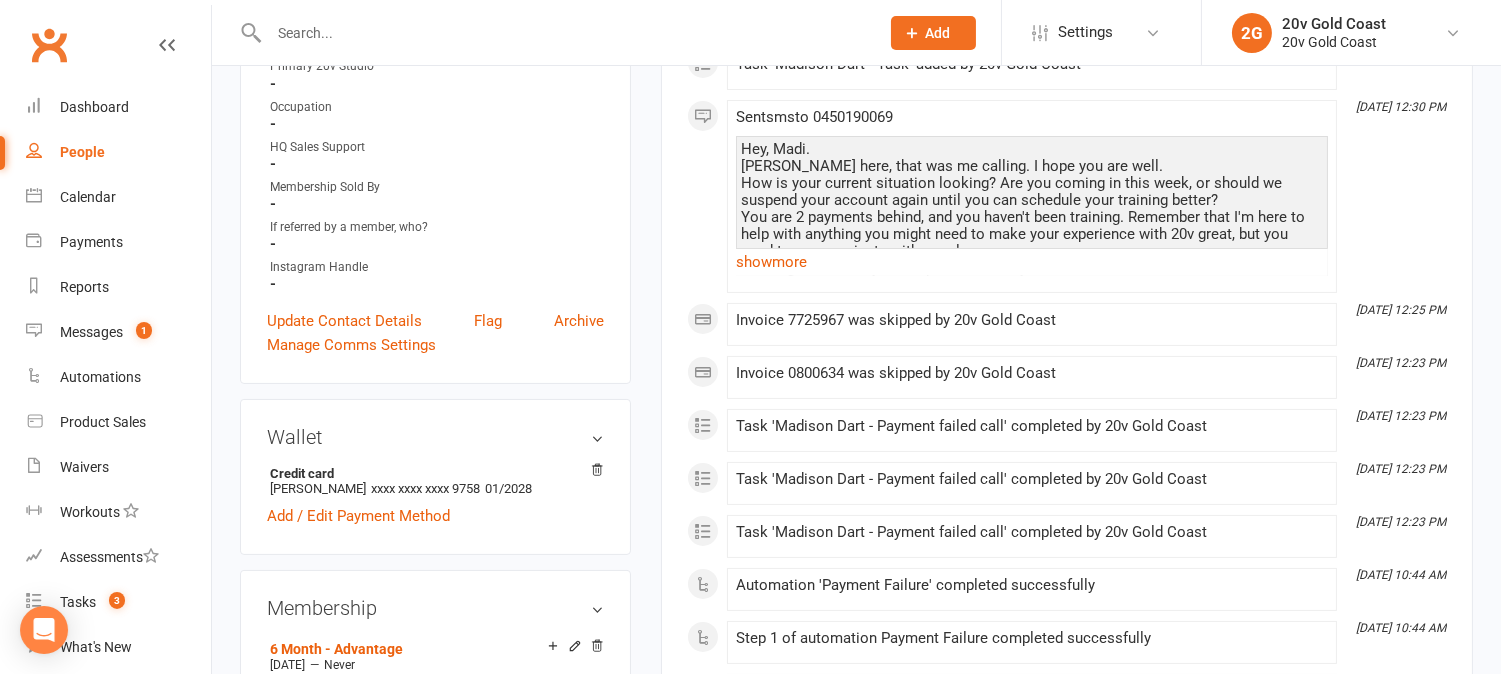 click on "show  more" 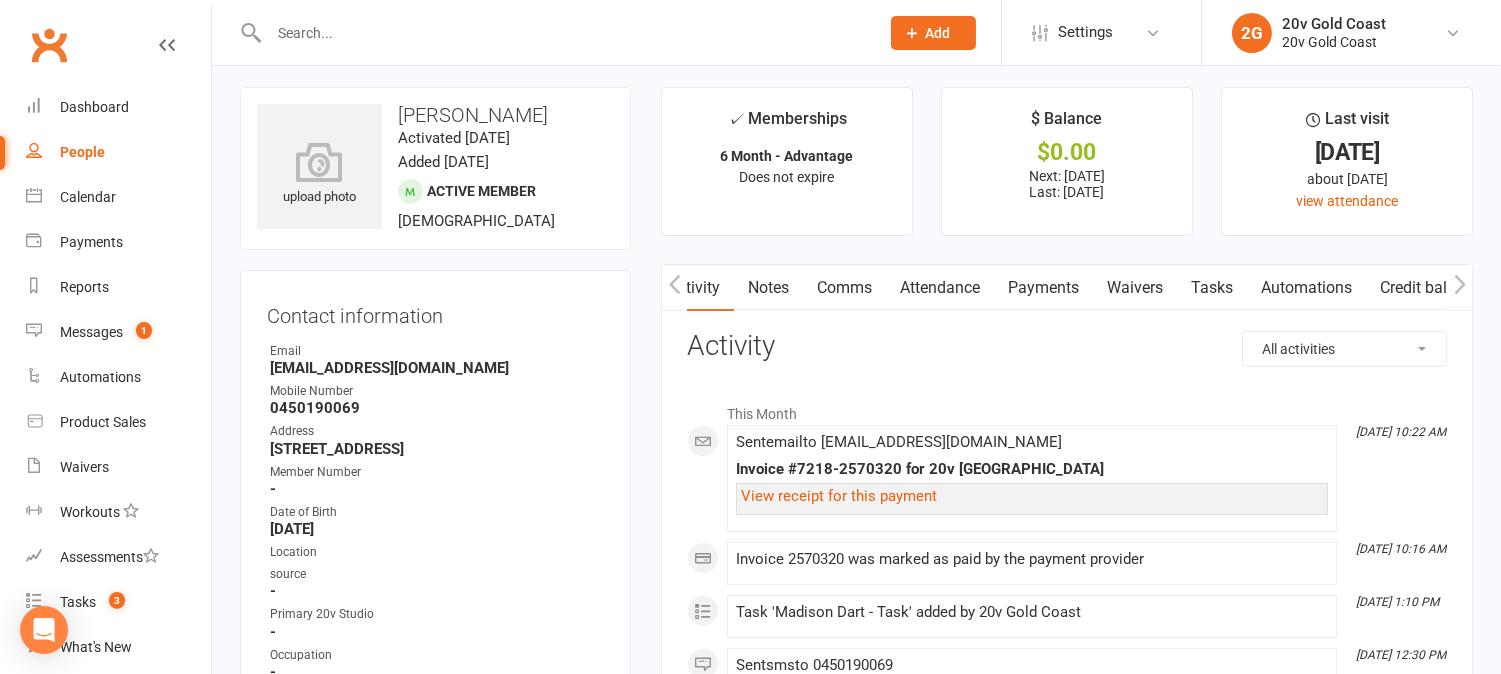 scroll, scrollTop: 0, scrollLeft: 0, axis: both 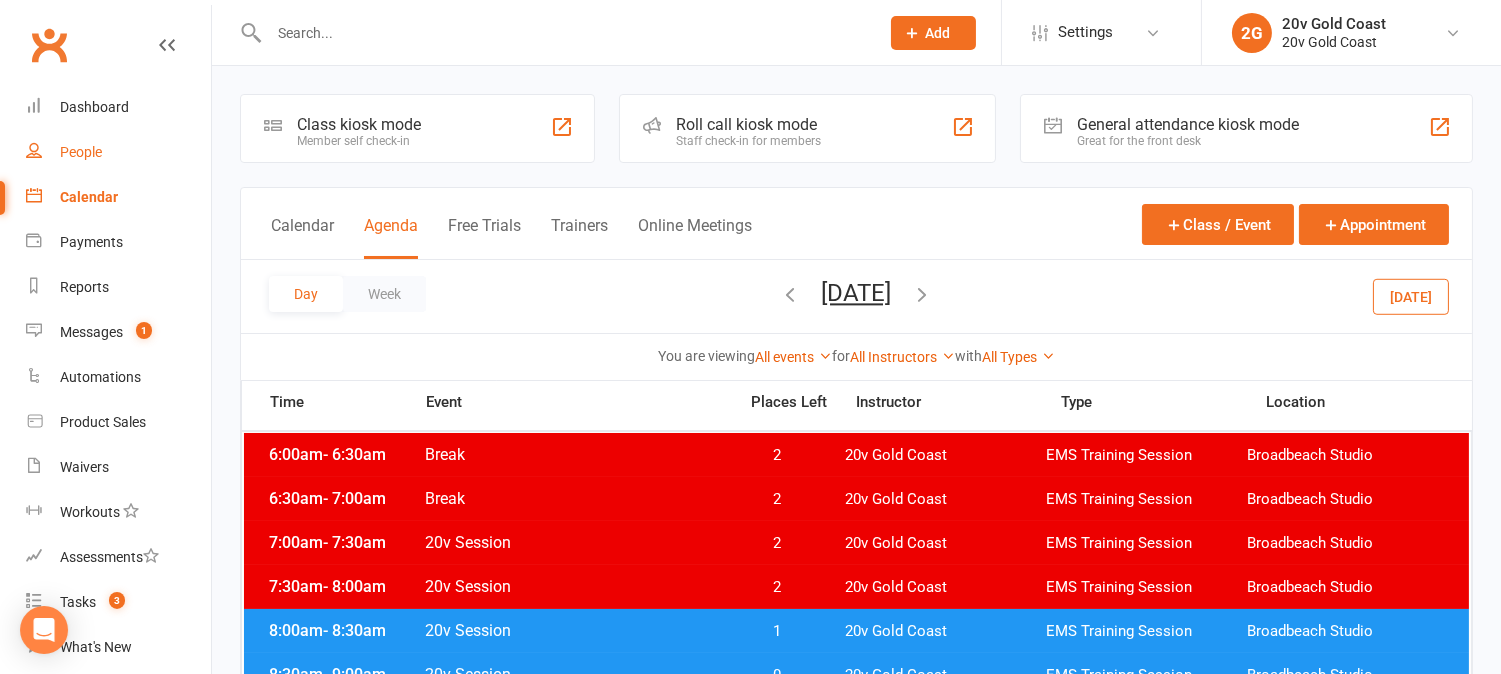 click on "People" at bounding box center [81, 152] 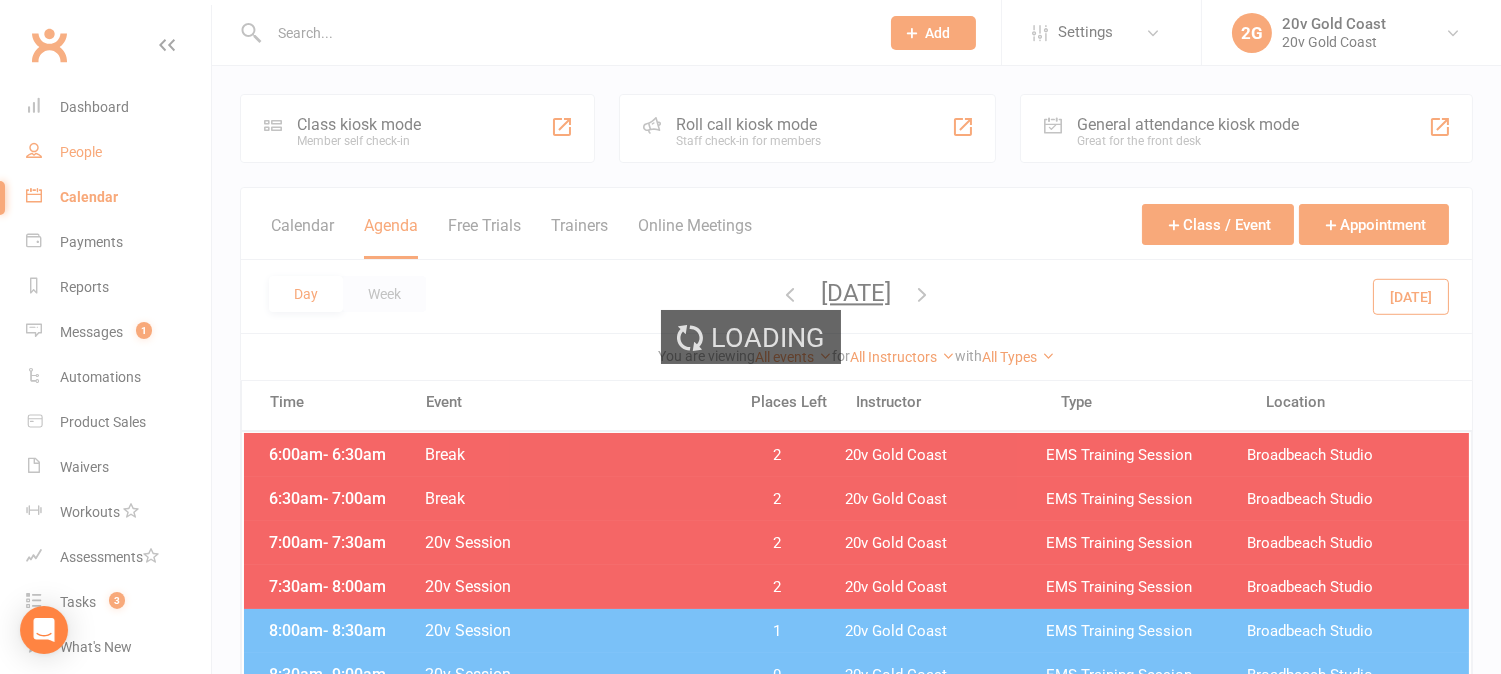 select on "100" 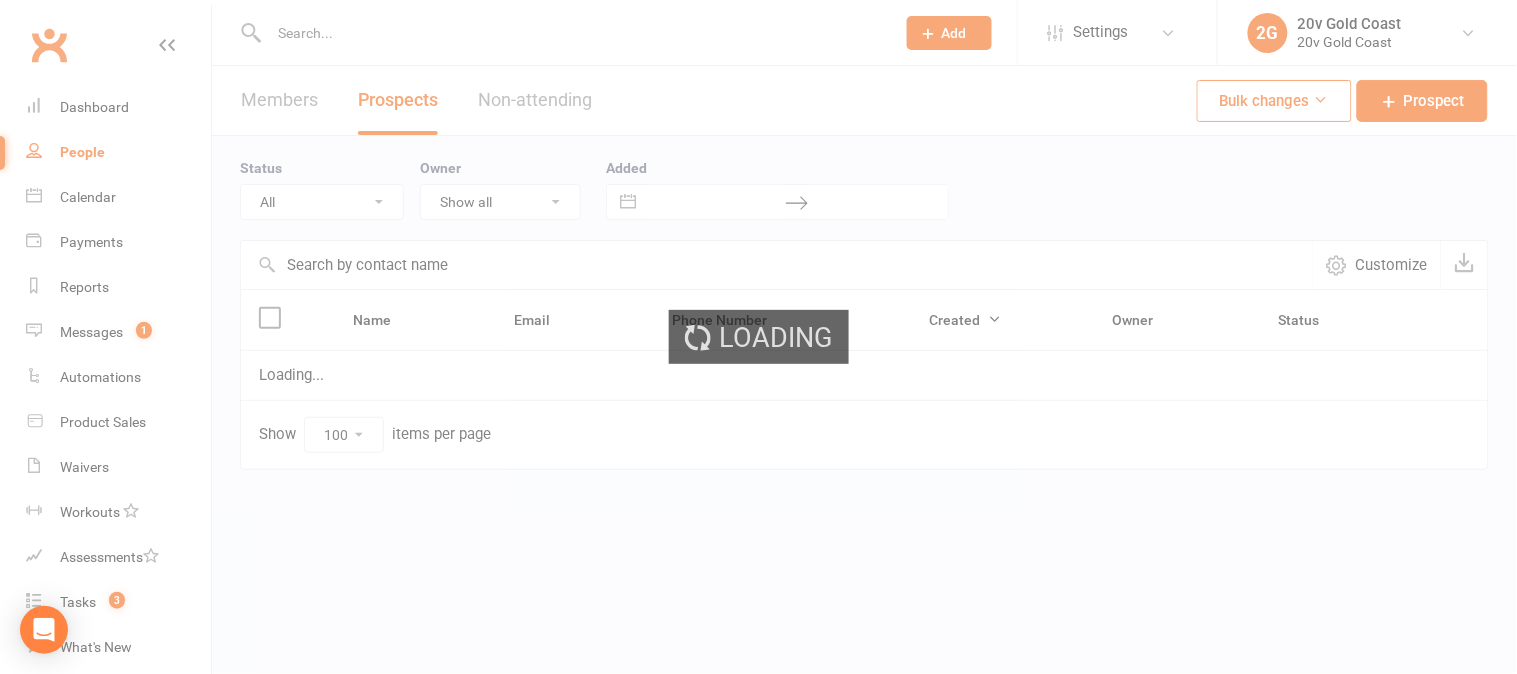 select on "In Communication" 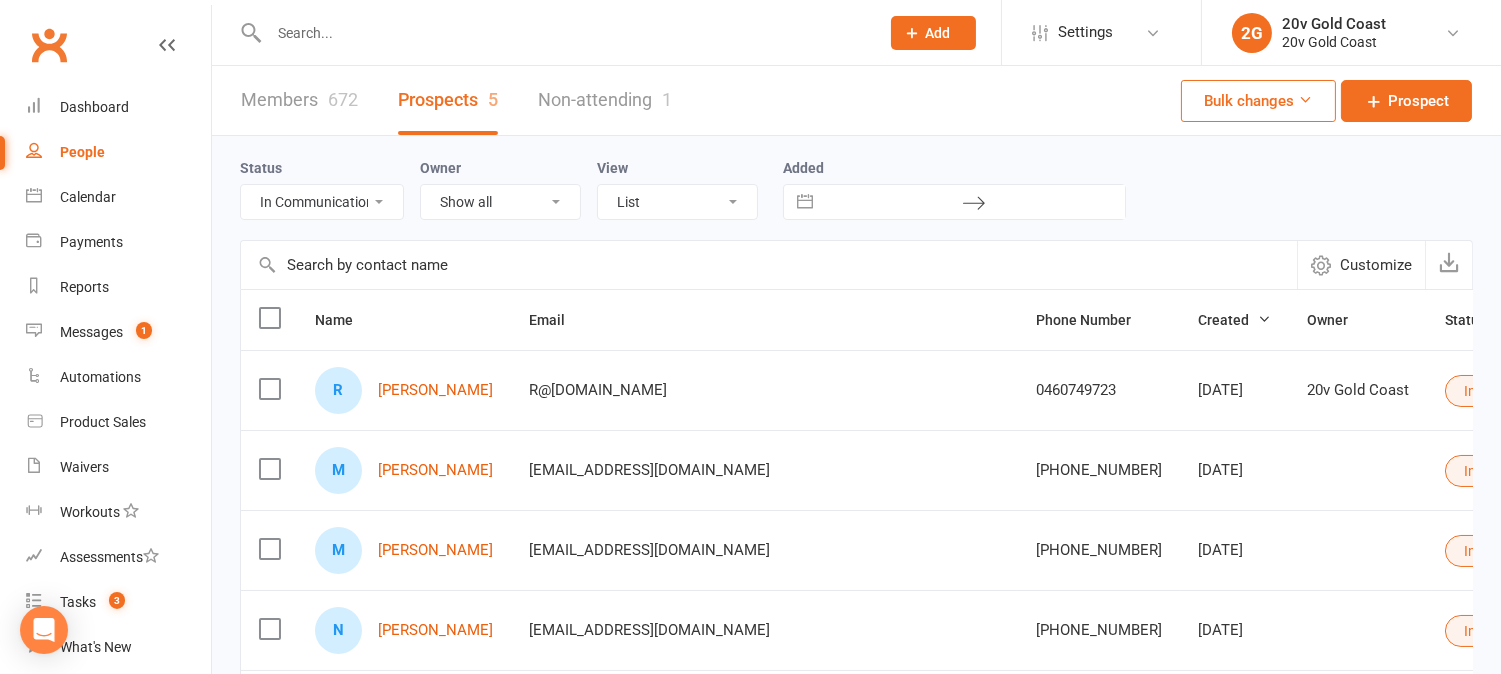 click on "All (No status set) (Invalid status) Parachute Referrals In Communication Call Later Task Comms [DATE] [DATE] [DATE]" at bounding box center [322, 202] 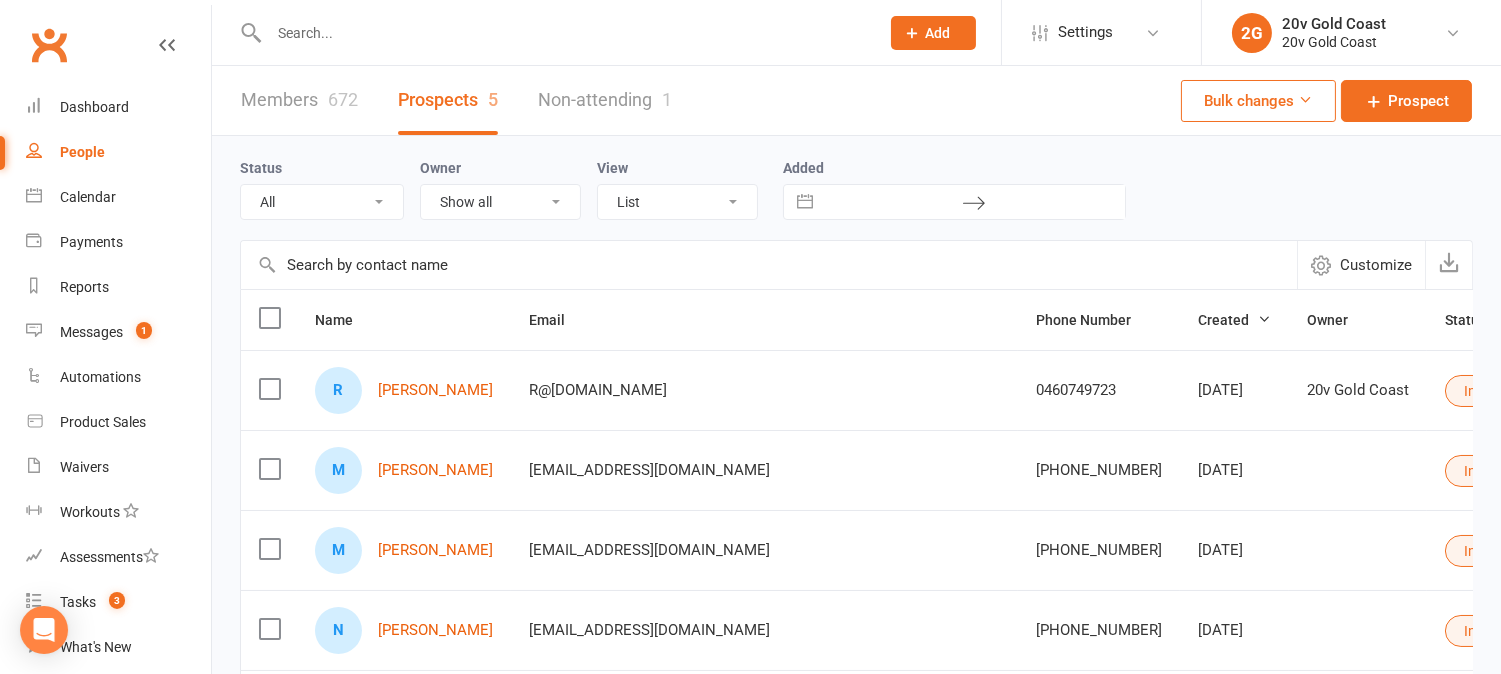 click on "All (No status set) (Invalid status) Parachute Referrals In Communication Call Later Task Comms [DATE] [DATE] [DATE]" at bounding box center (322, 202) 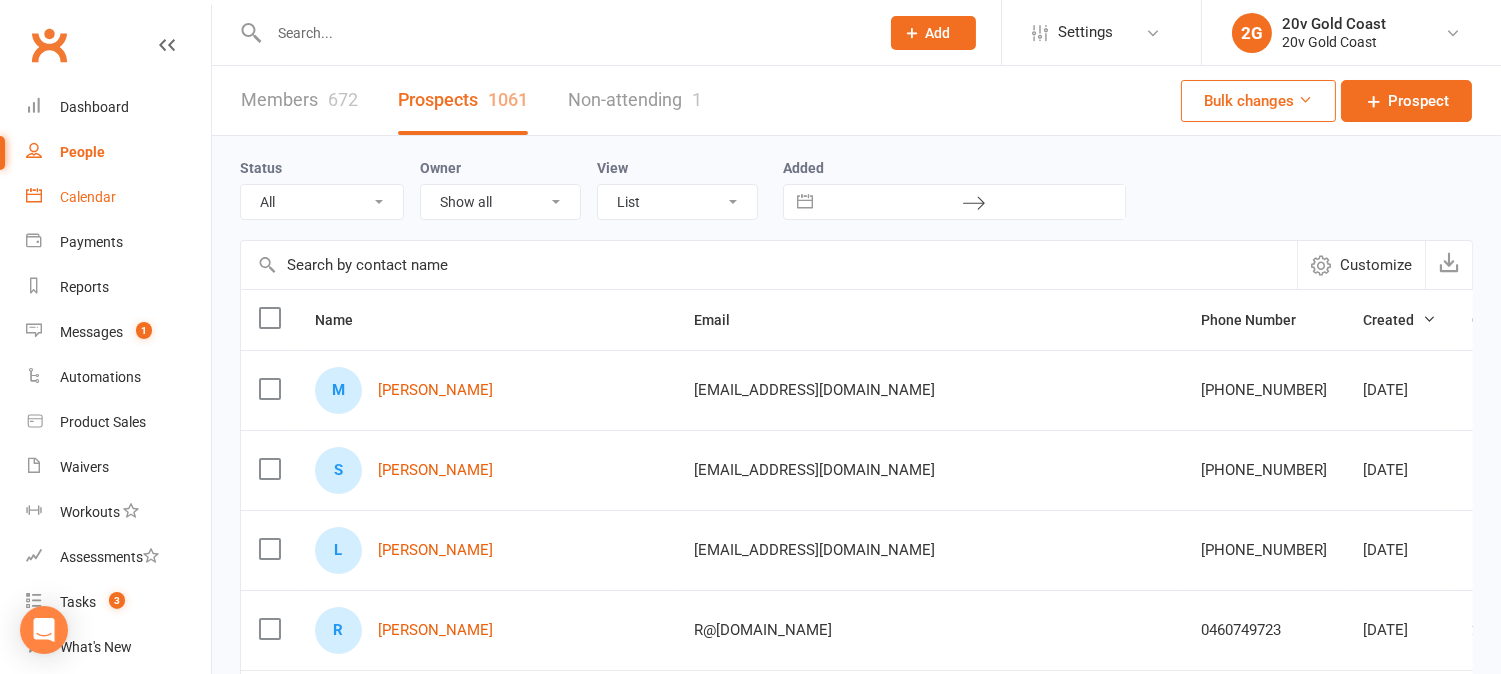 click on "Calendar" at bounding box center [88, 197] 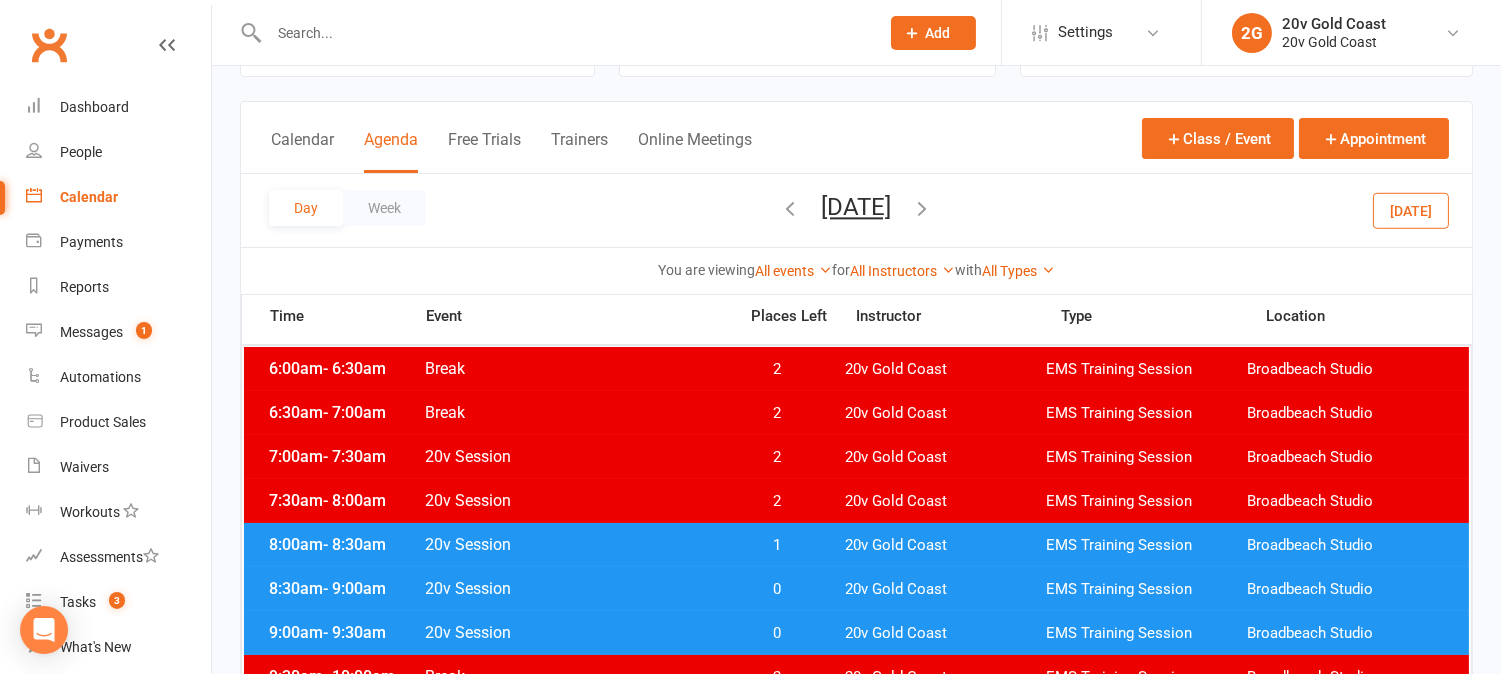scroll, scrollTop: 111, scrollLeft: 0, axis: vertical 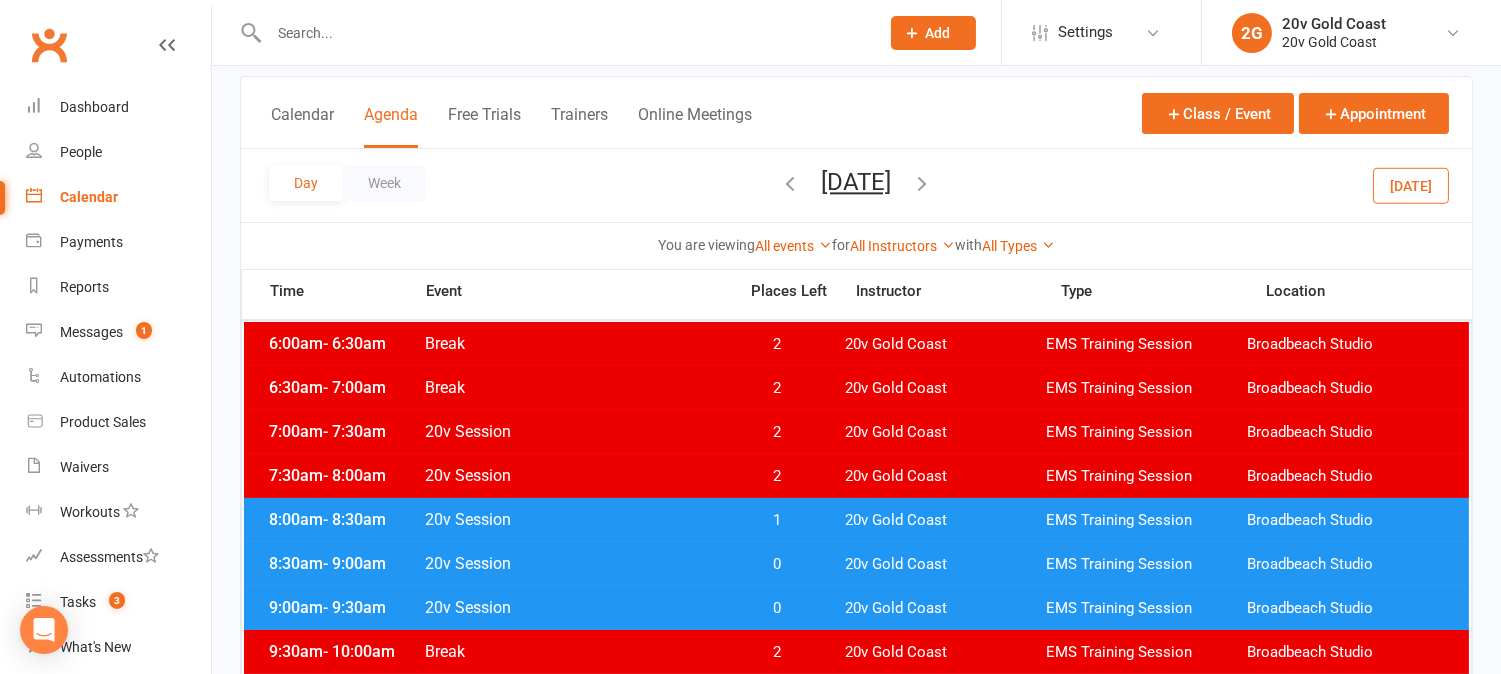 click on "Today" at bounding box center [1411, 185] 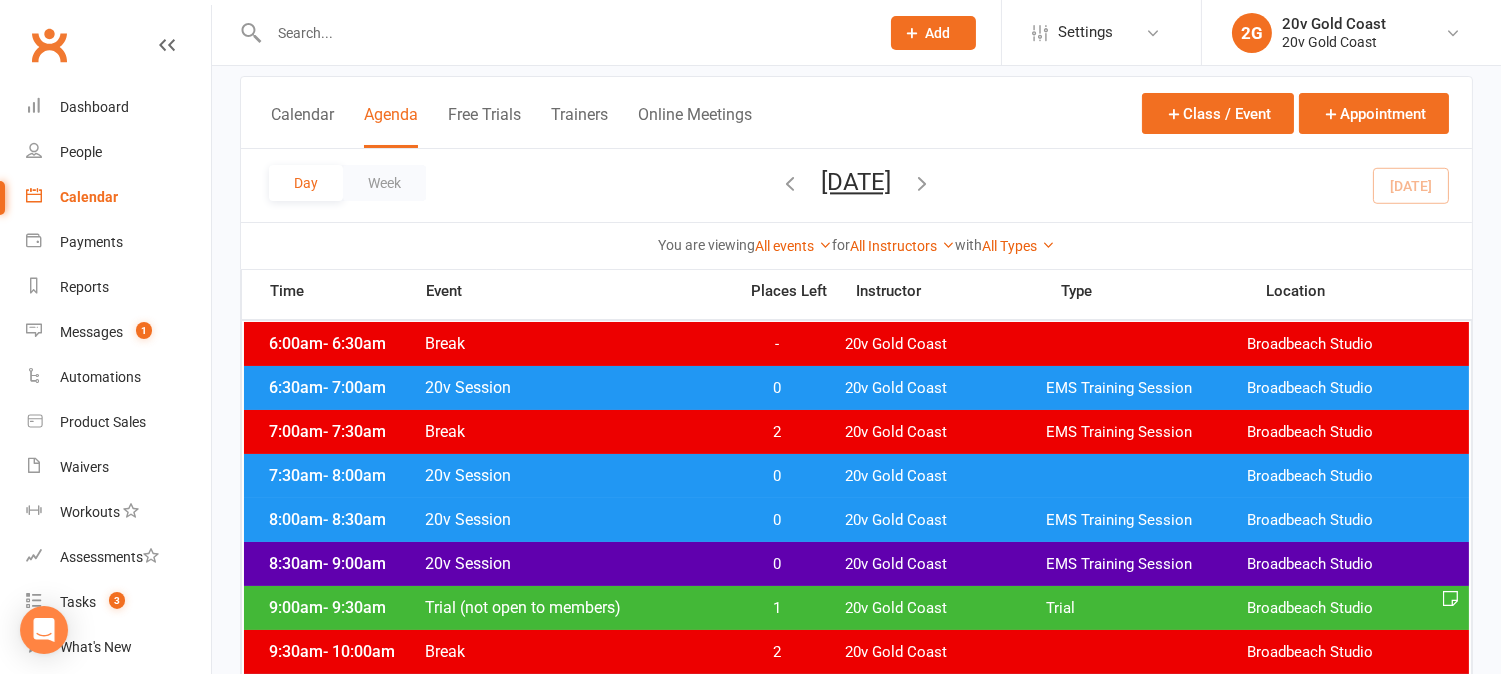 click at bounding box center (923, 183) 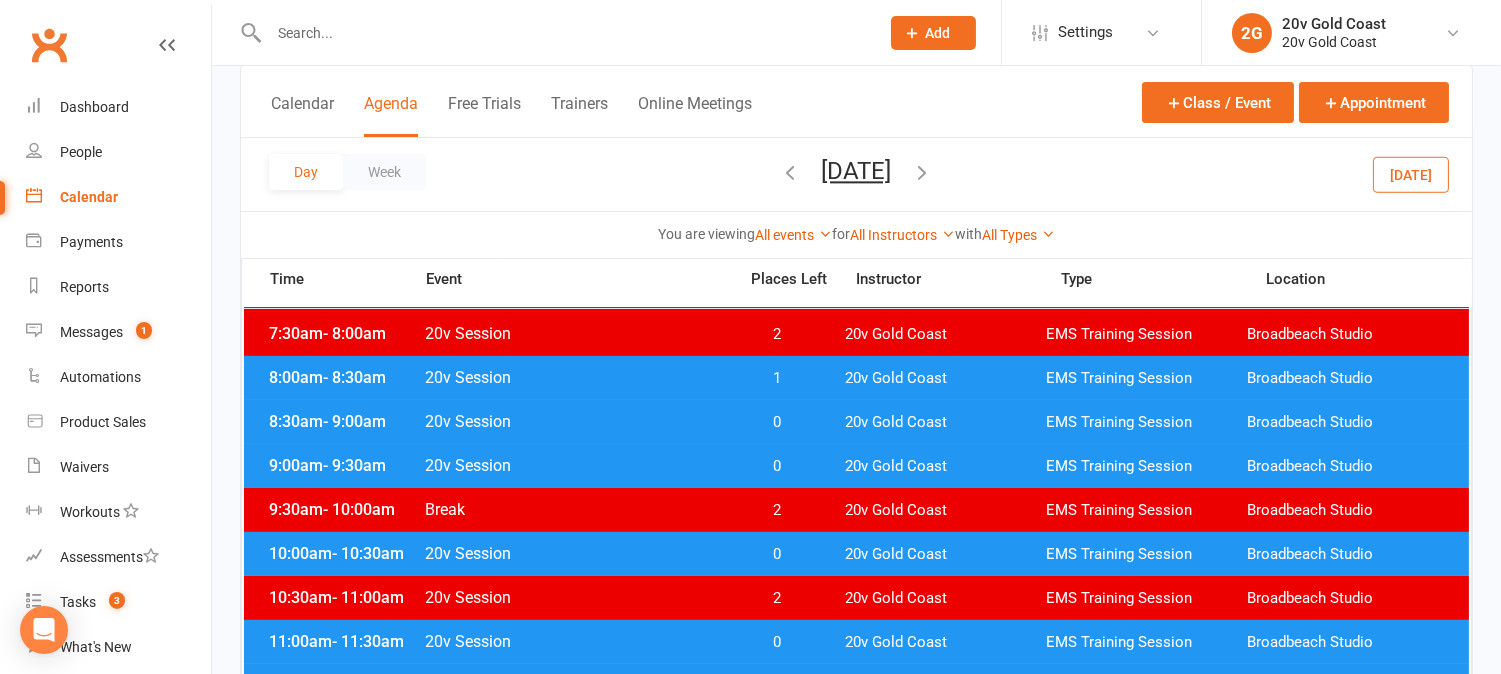 scroll, scrollTop: 222, scrollLeft: 0, axis: vertical 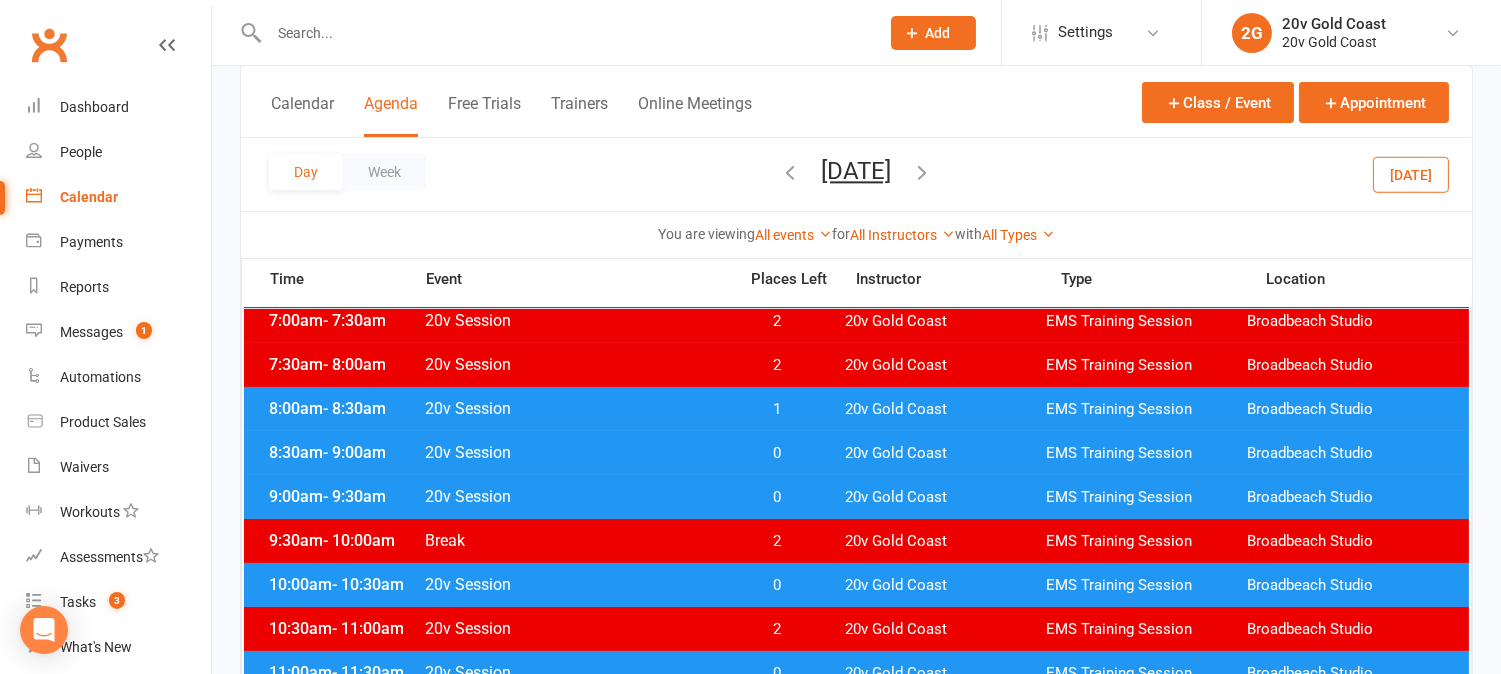 click on "1" at bounding box center (777, 409) 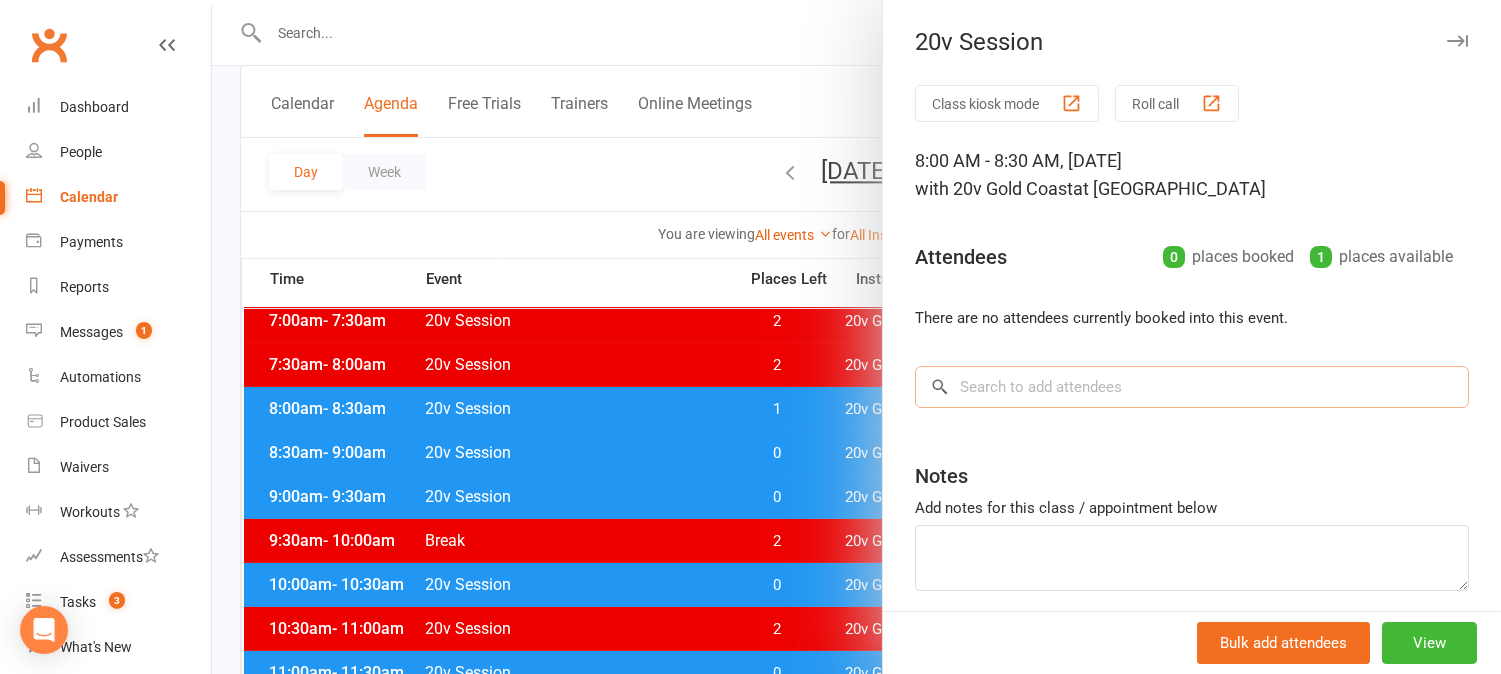 drag, startPoint x: 1014, startPoint y: 373, endPoint x: 1023, endPoint y: 392, distance: 21.023796 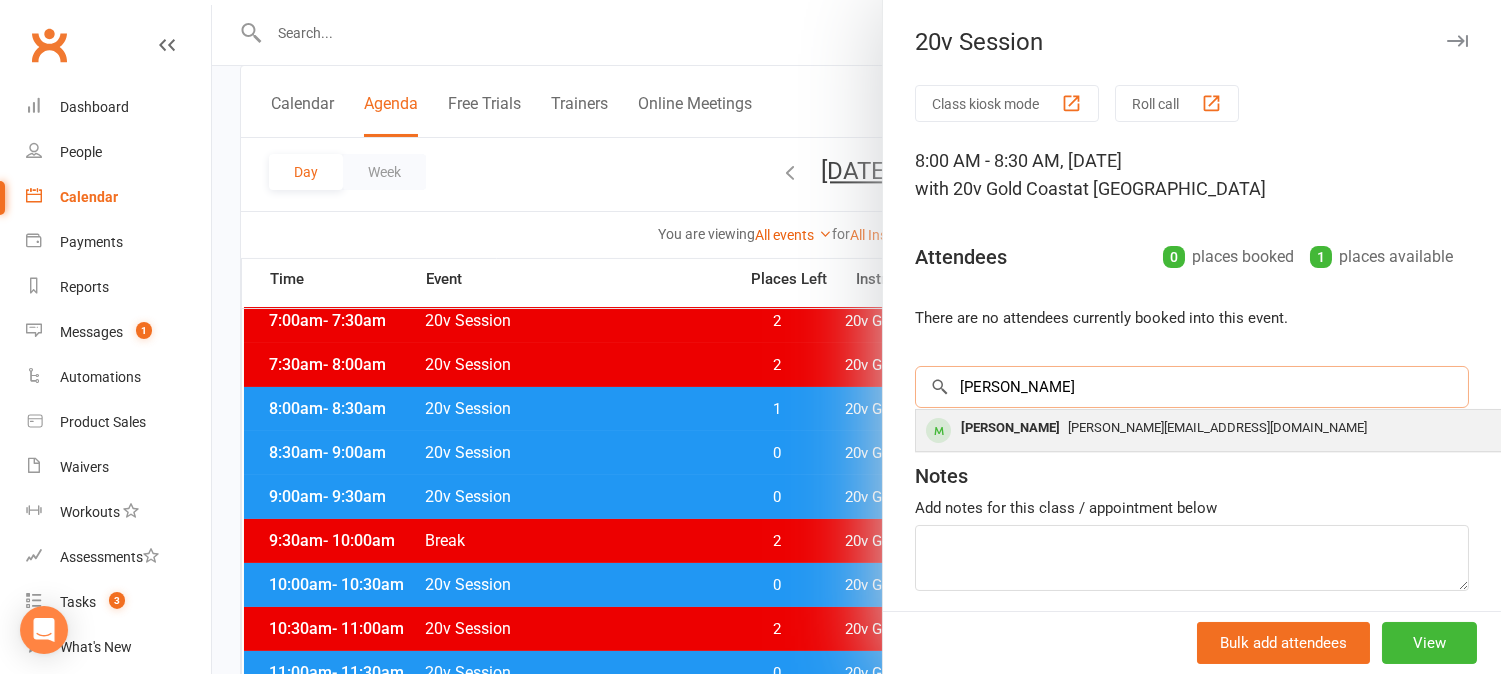 type on "neal" 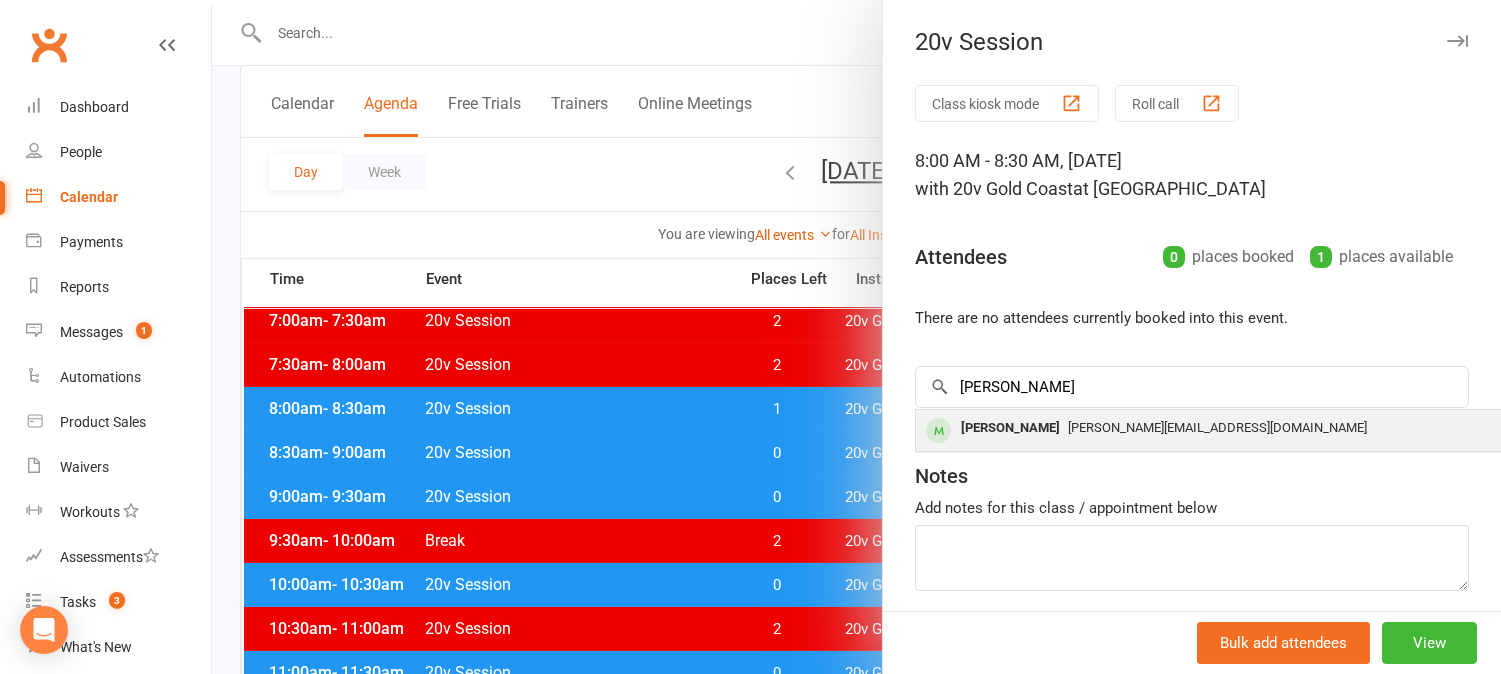 click on "Neal Macrossan" at bounding box center (1010, 428) 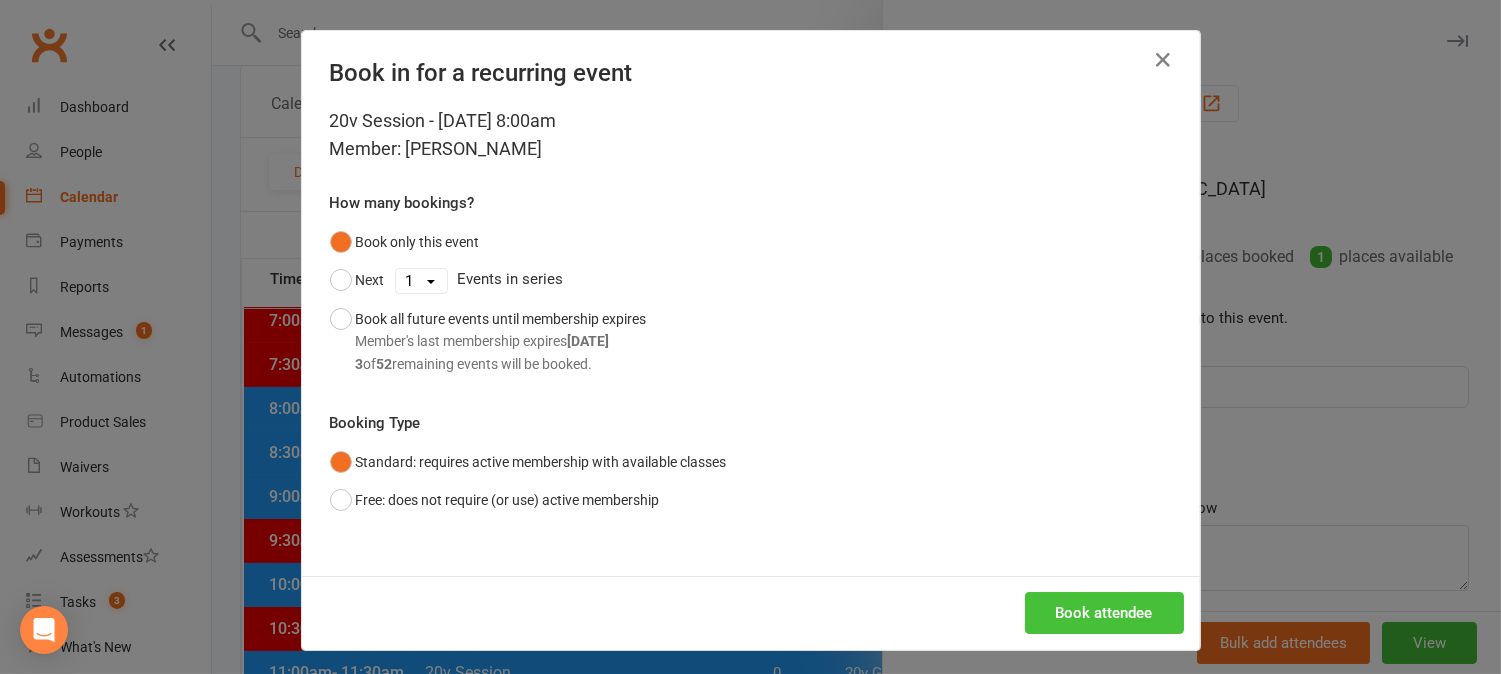 click on "Book attendee" at bounding box center (1104, 613) 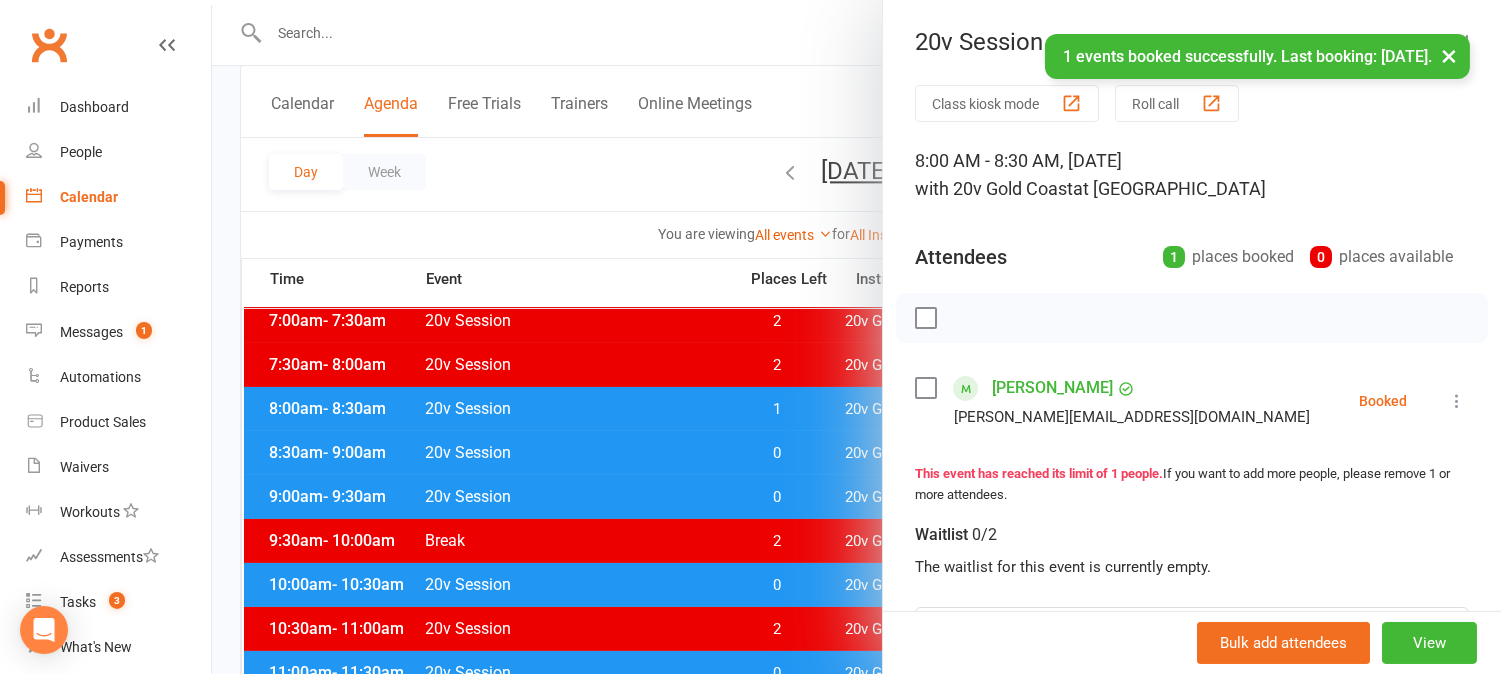 click at bounding box center (856, 337) 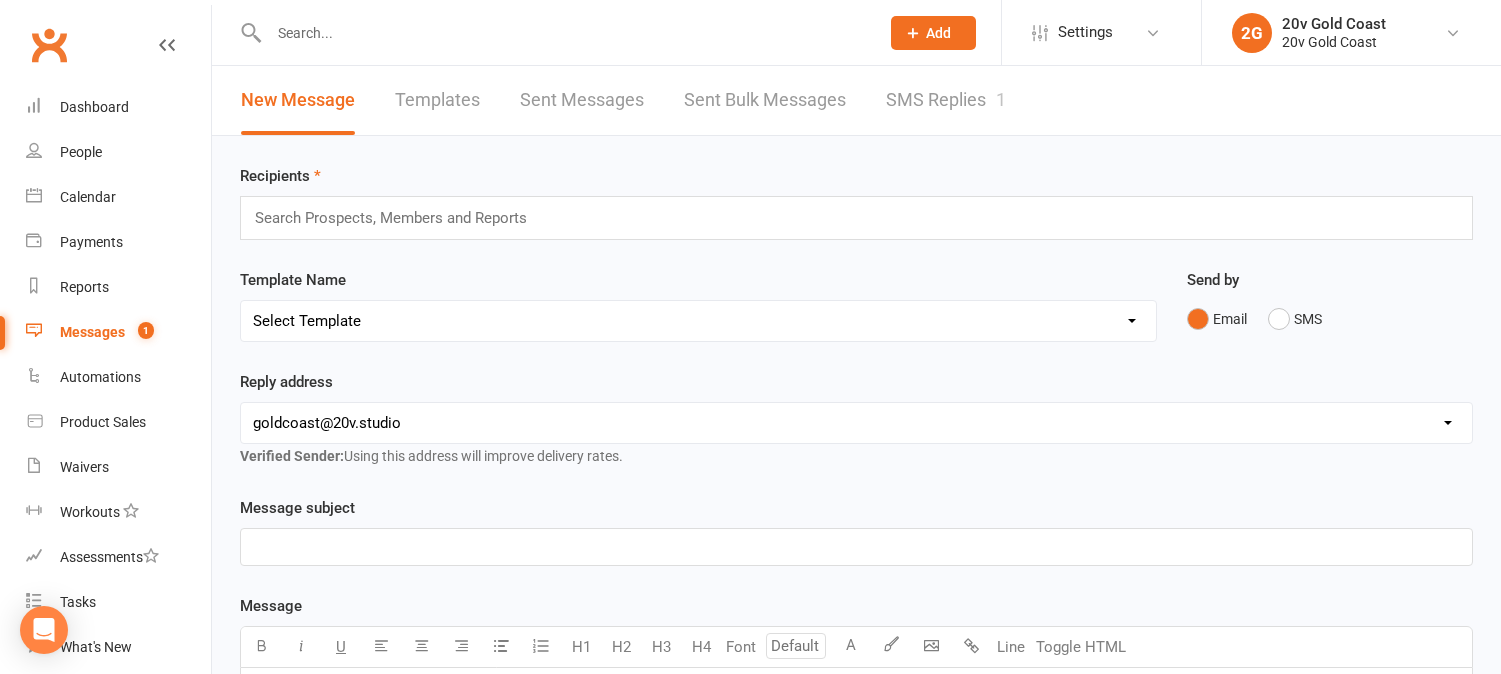 scroll, scrollTop: 0, scrollLeft: 0, axis: both 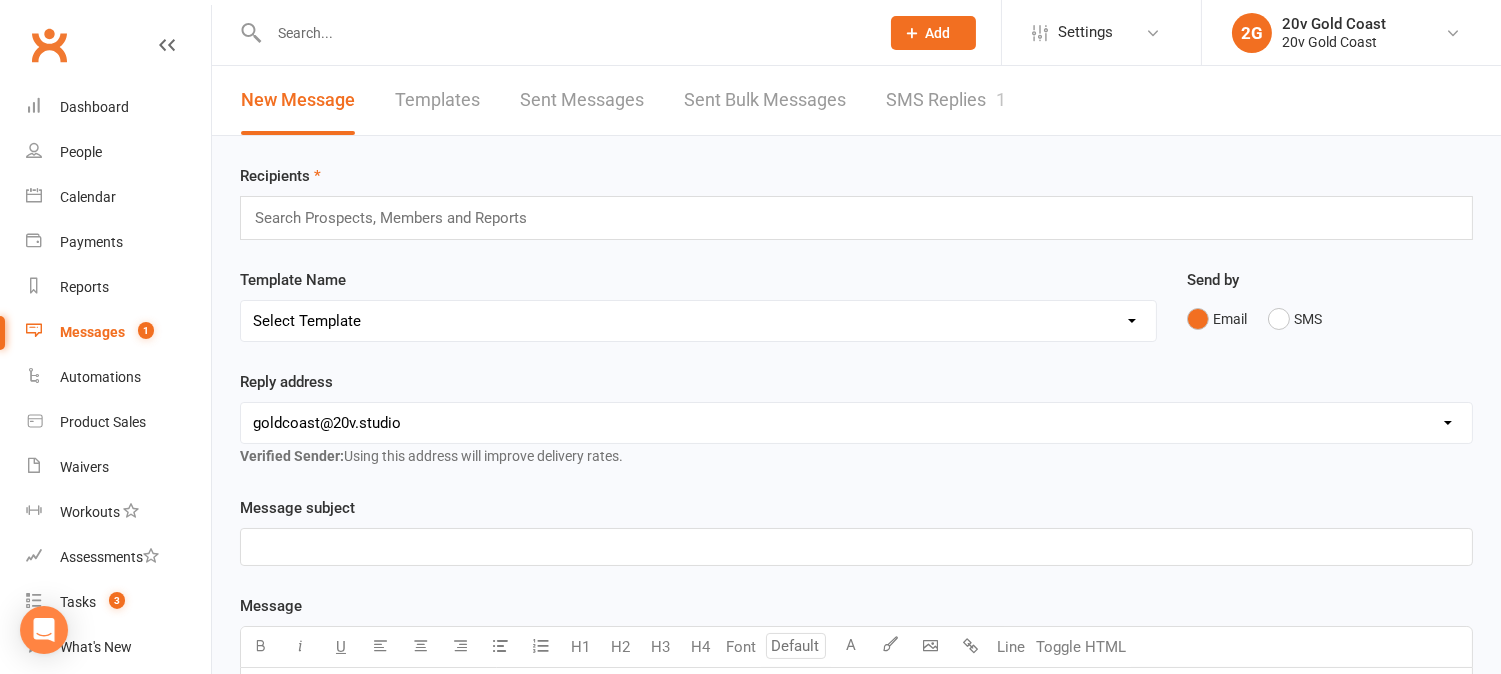 click on "SMS Replies  1" at bounding box center [946, 100] 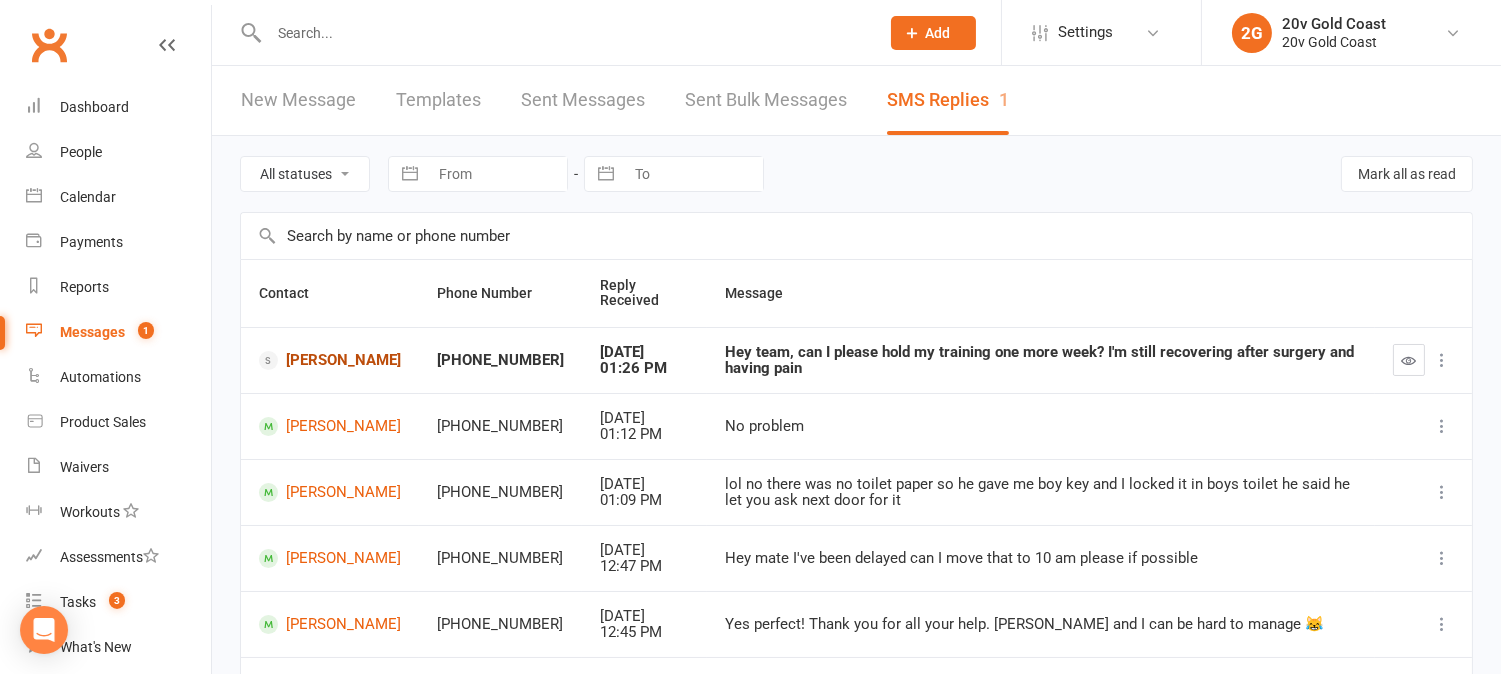 drag, startPoint x: 325, startPoint y: 350, endPoint x: 382, endPoint y: 308, distance: 70.80254 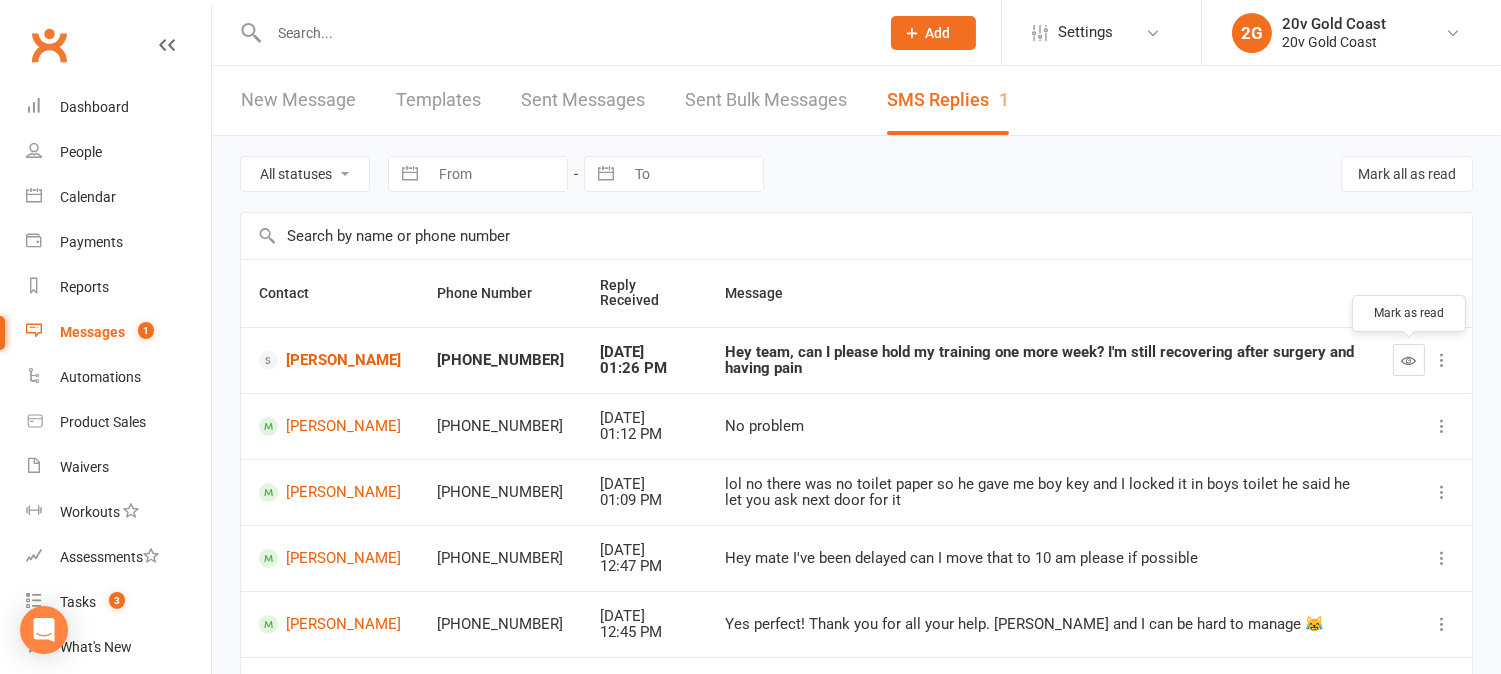 drag, startPoint x: 1402, startPoint y: 354, endPoint x: 835, endPoint y: 72, distance: 633.25586 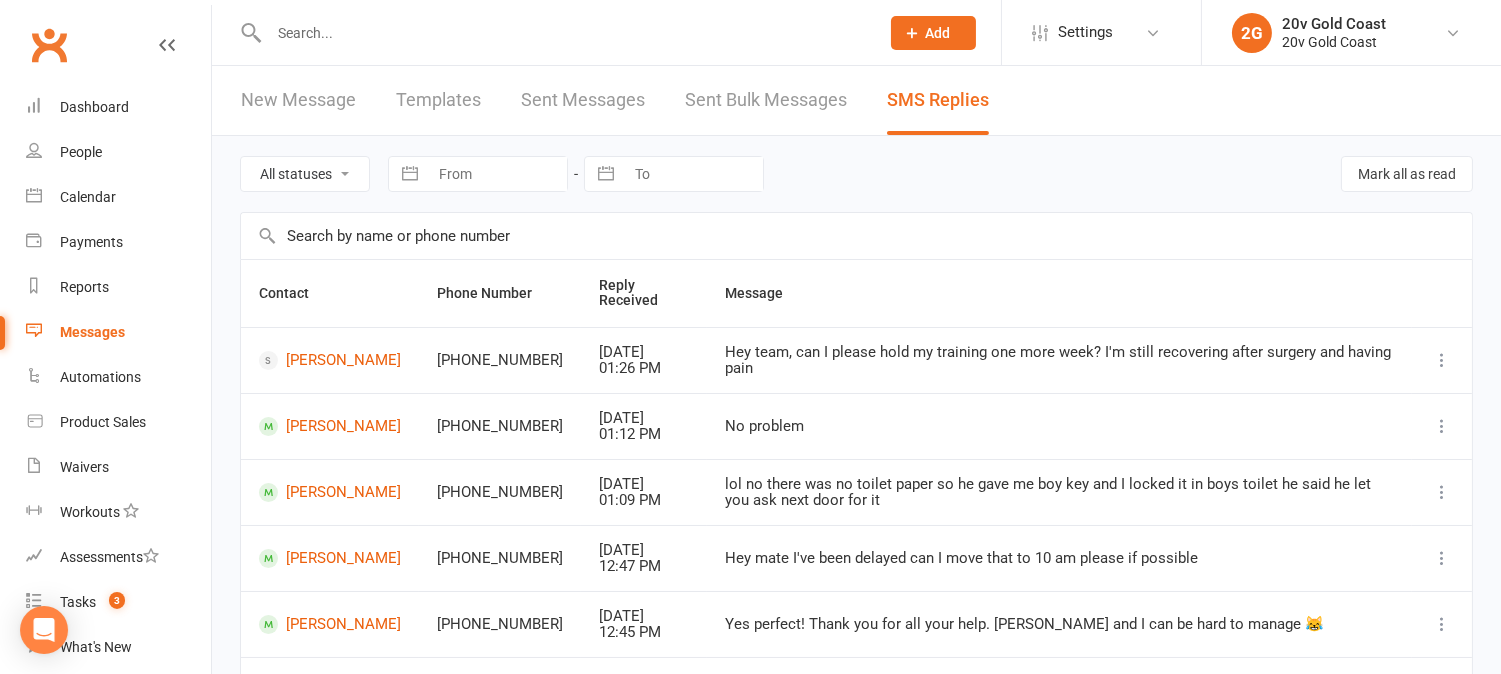 click on "Messages" at bounding box center [92, 332] 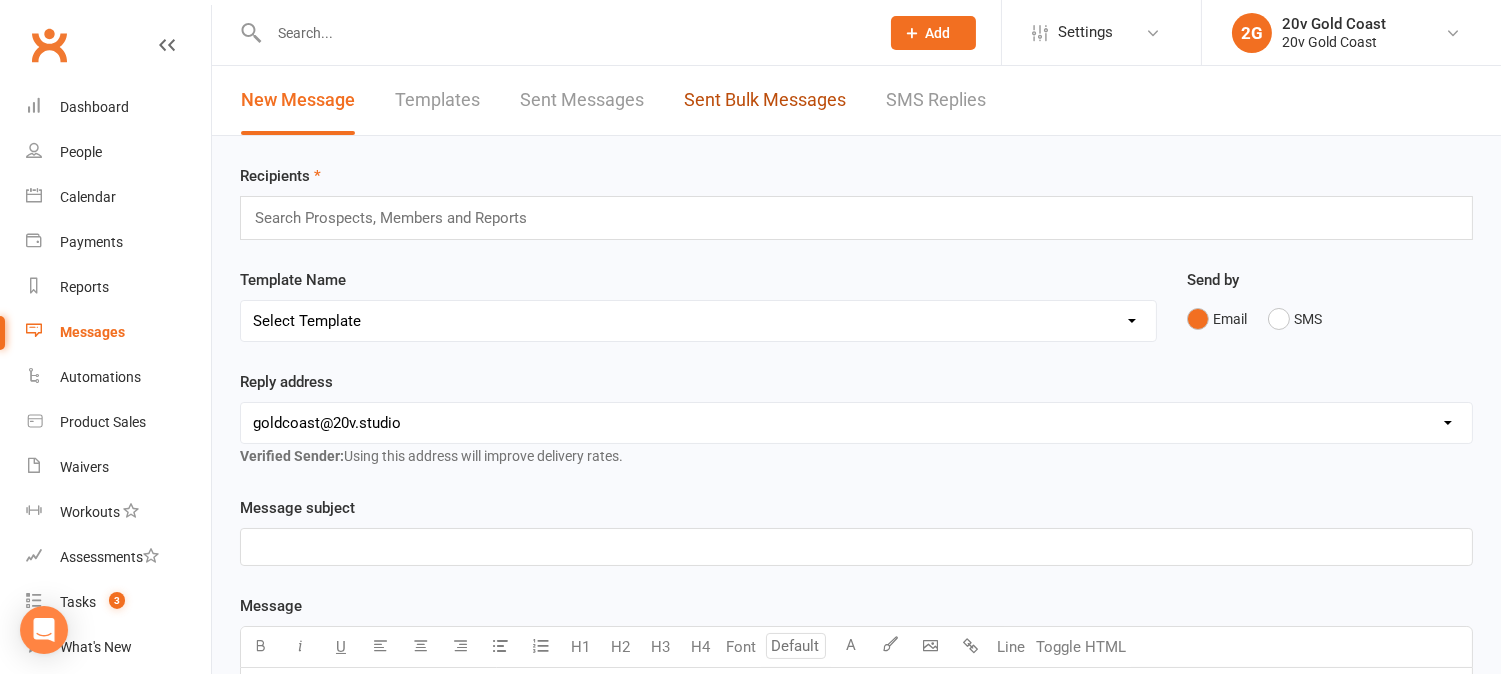 click on "Sent Bulk Messages" at bounding box center (765, 100) 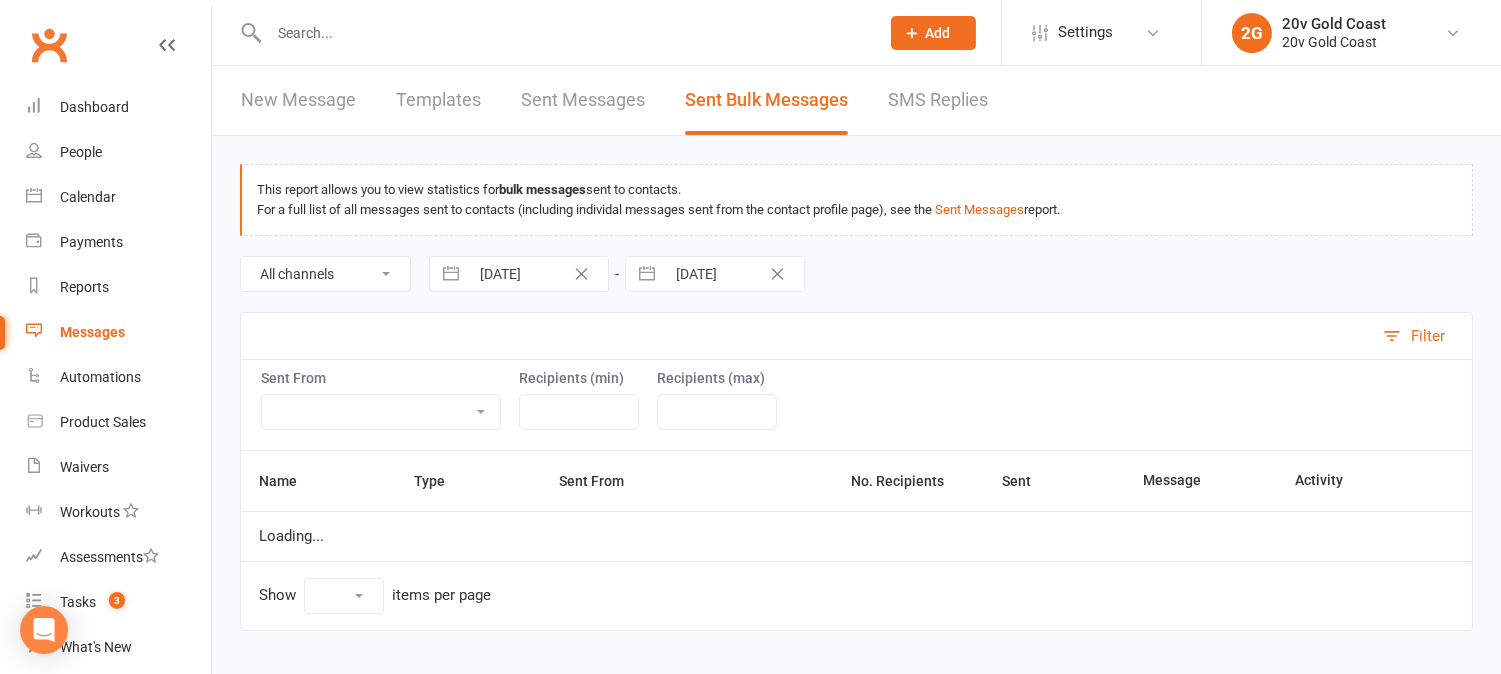 select on "10" 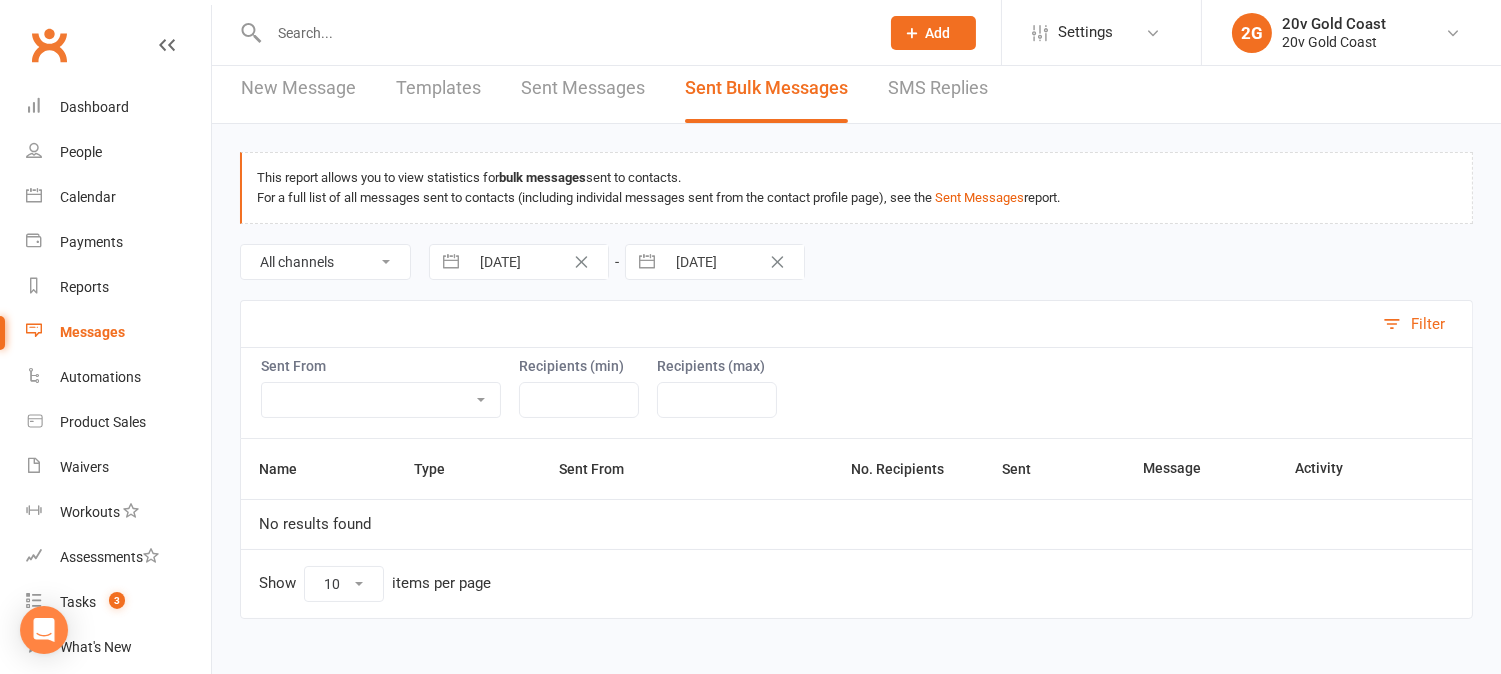 scroll, scrollTop: 0, scrollLeft: 0, axis: both 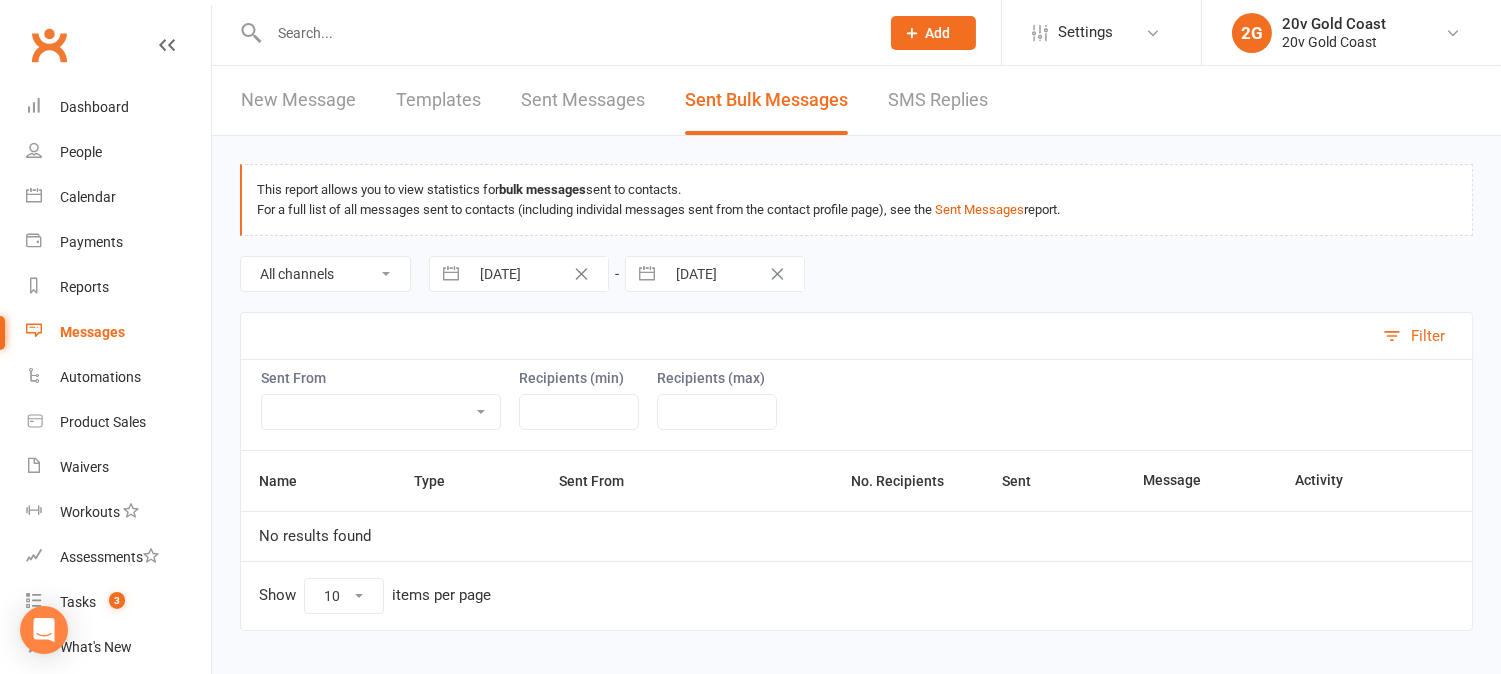 click on "Sent Messages" at bounding box center (583, 100) 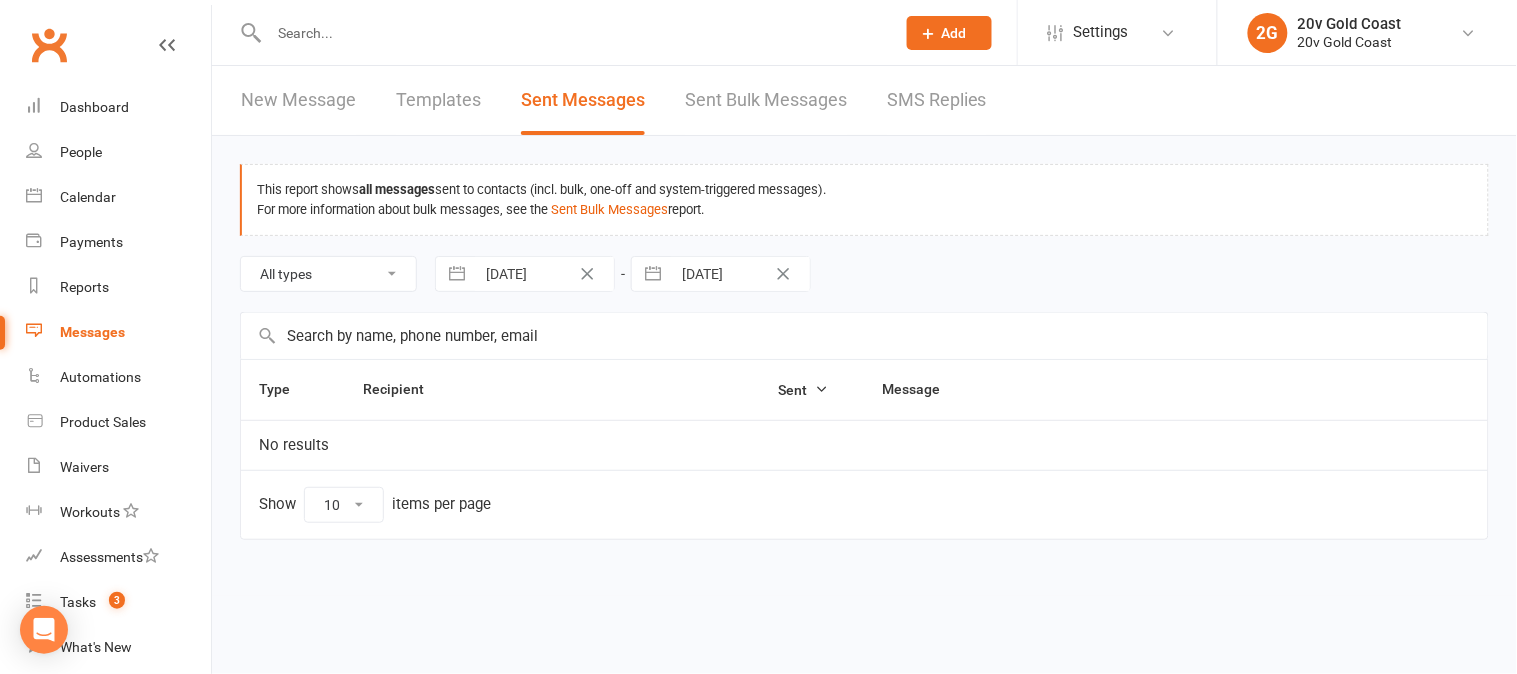 select on "10" 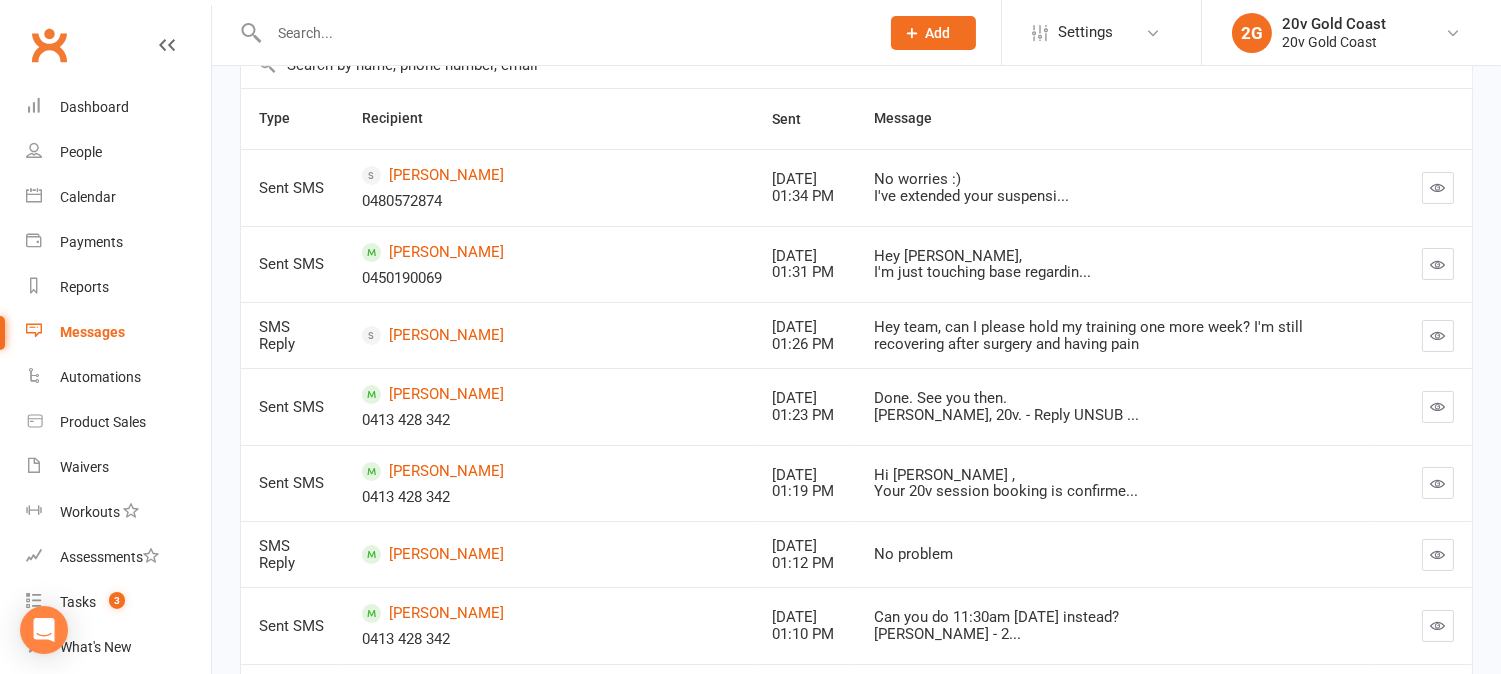 scroll, scrollTop: 0, scrollLeft: 0, axis: both 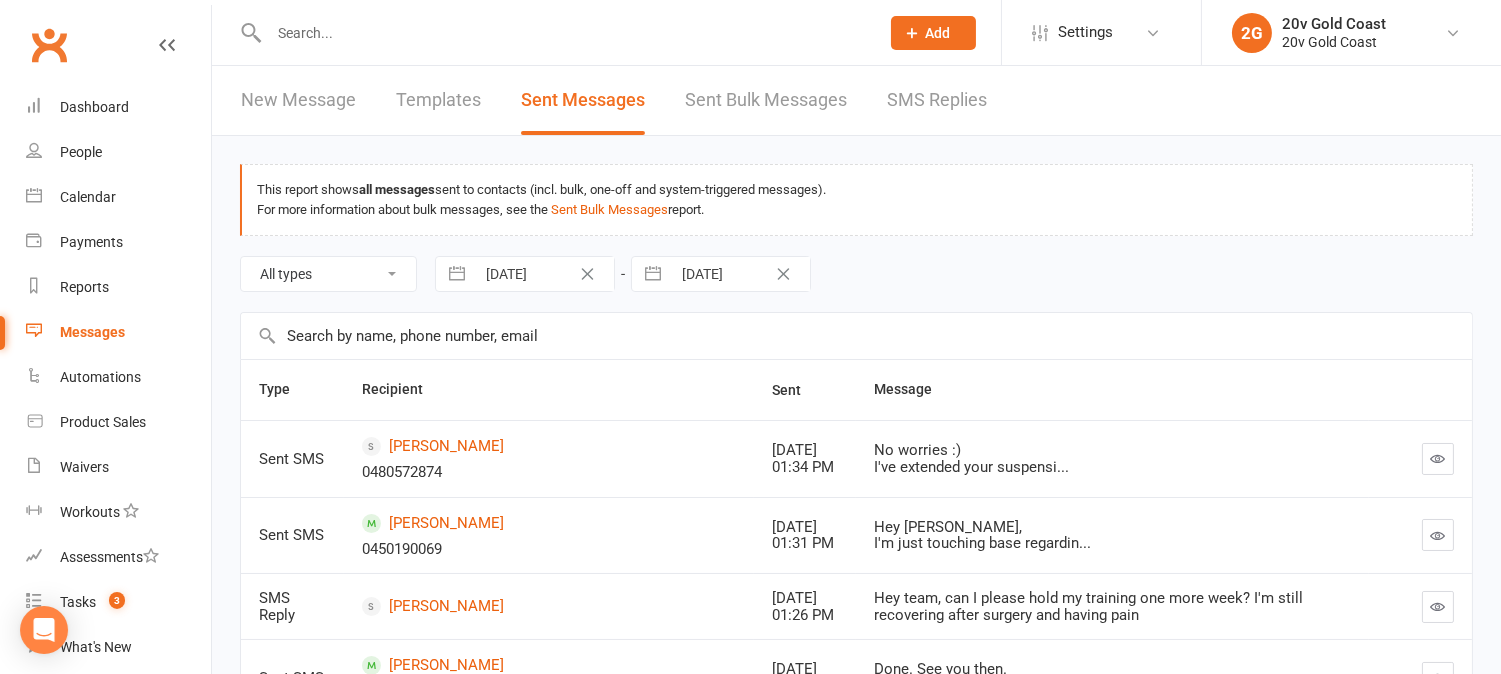 click on "Sent Bulk Messages" at bounding box center (766, 100) 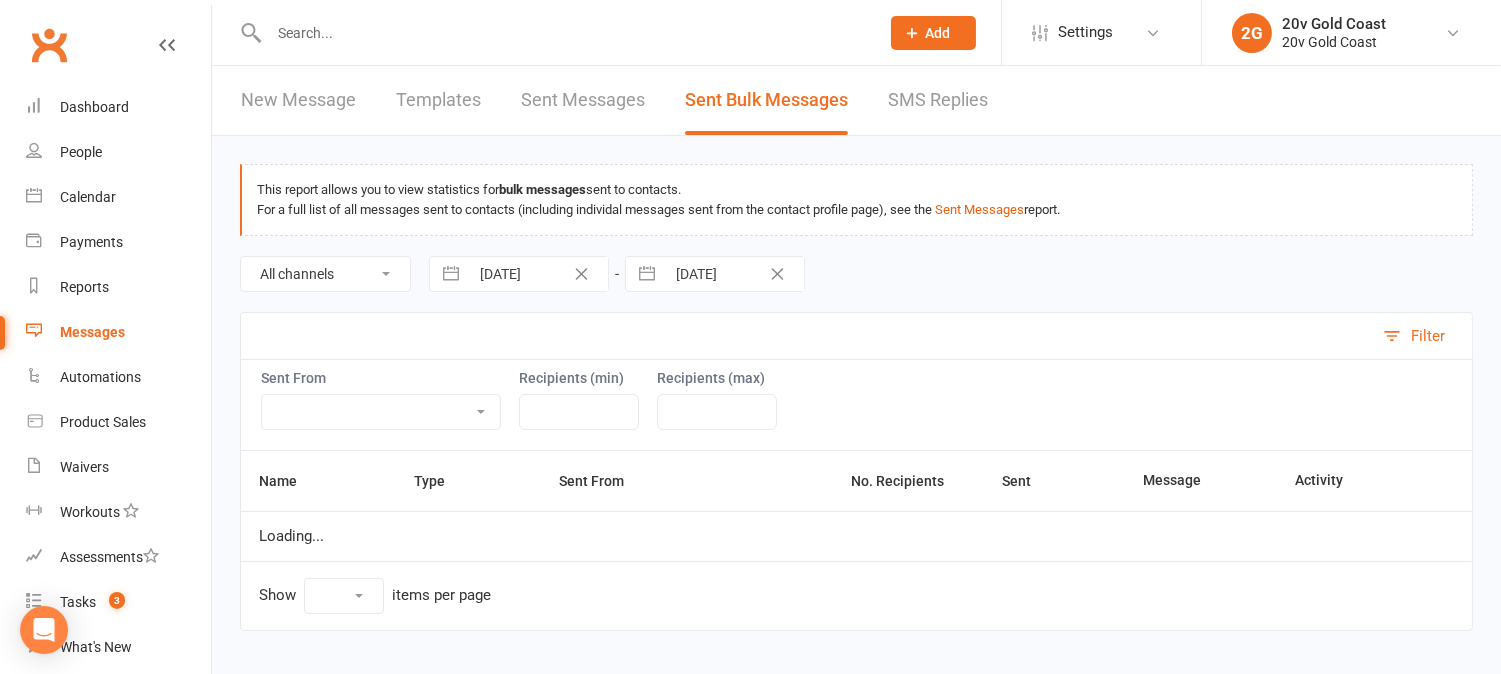 select on "10" 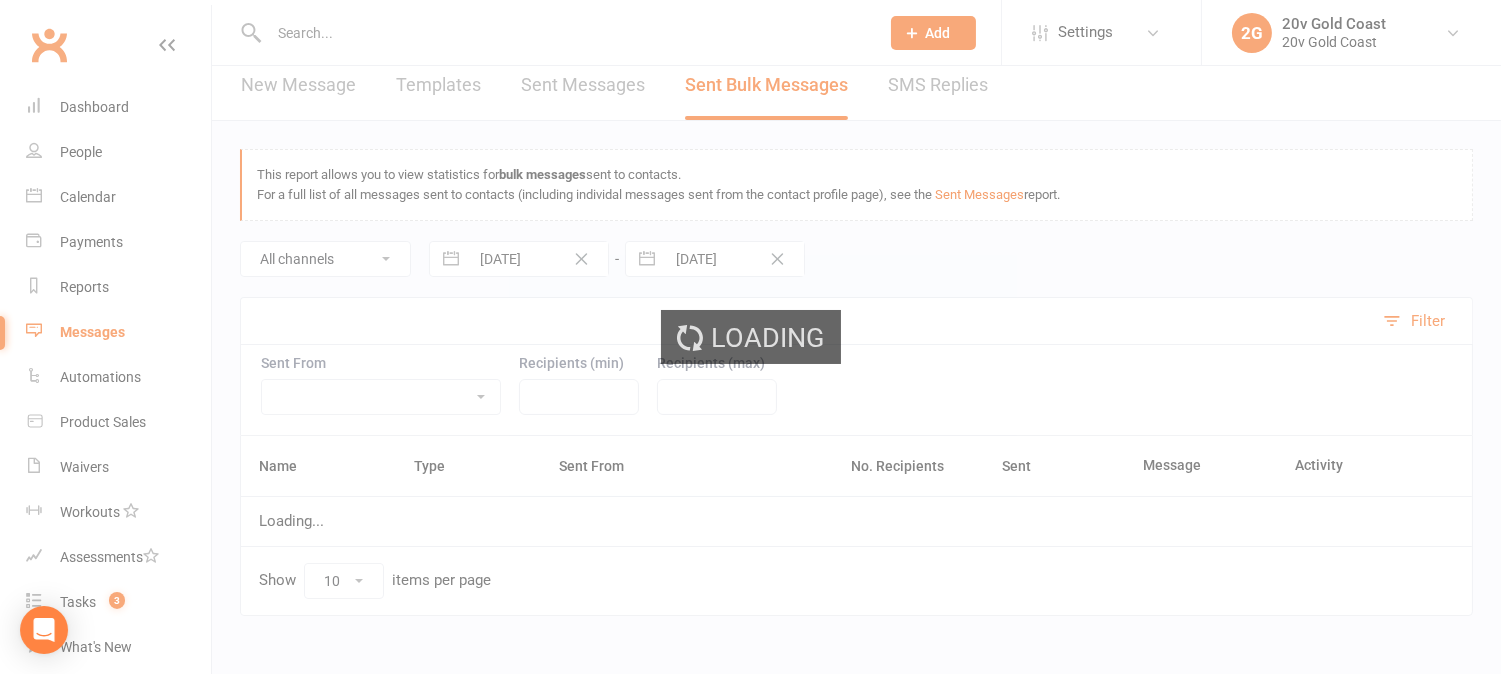 scroll, scrollTop: 42, scrollLeft: 0, axis: vertical 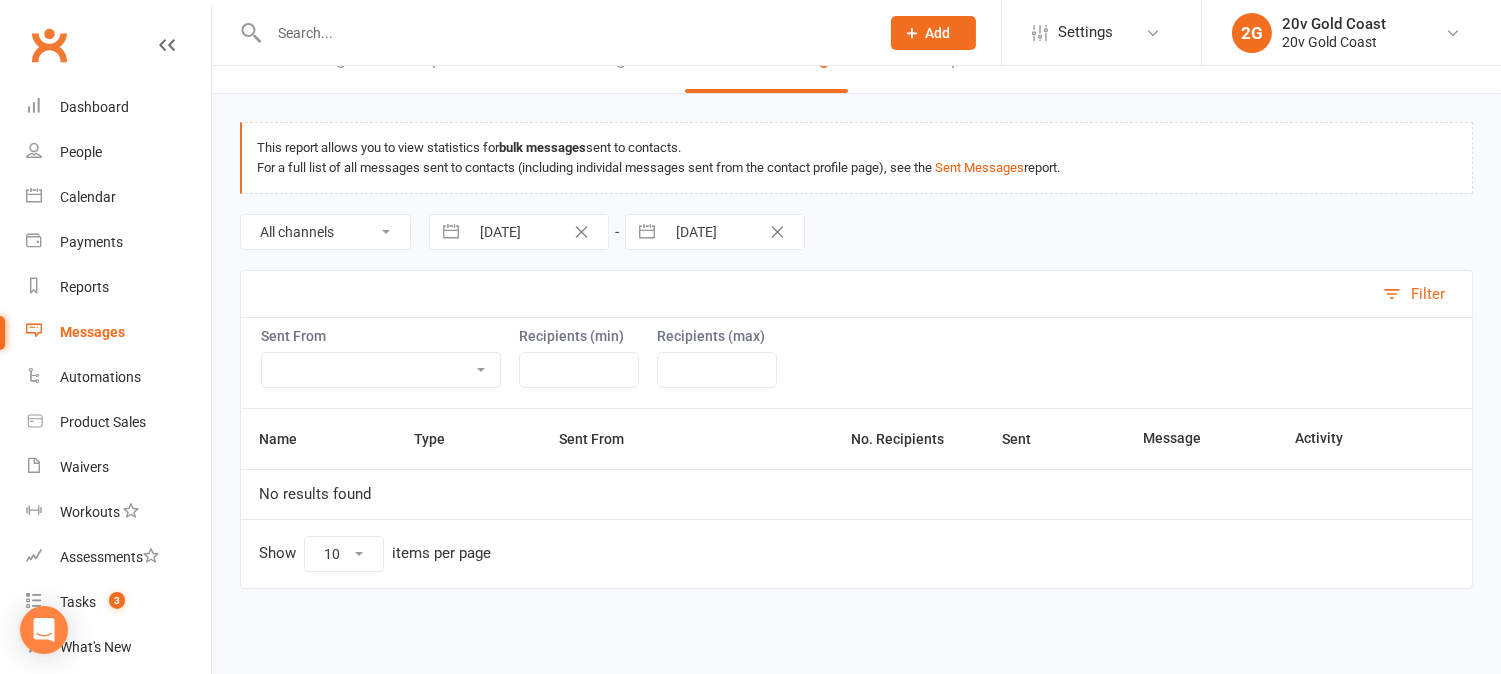 click on "[DATE]" at bounding box center [538, 232] 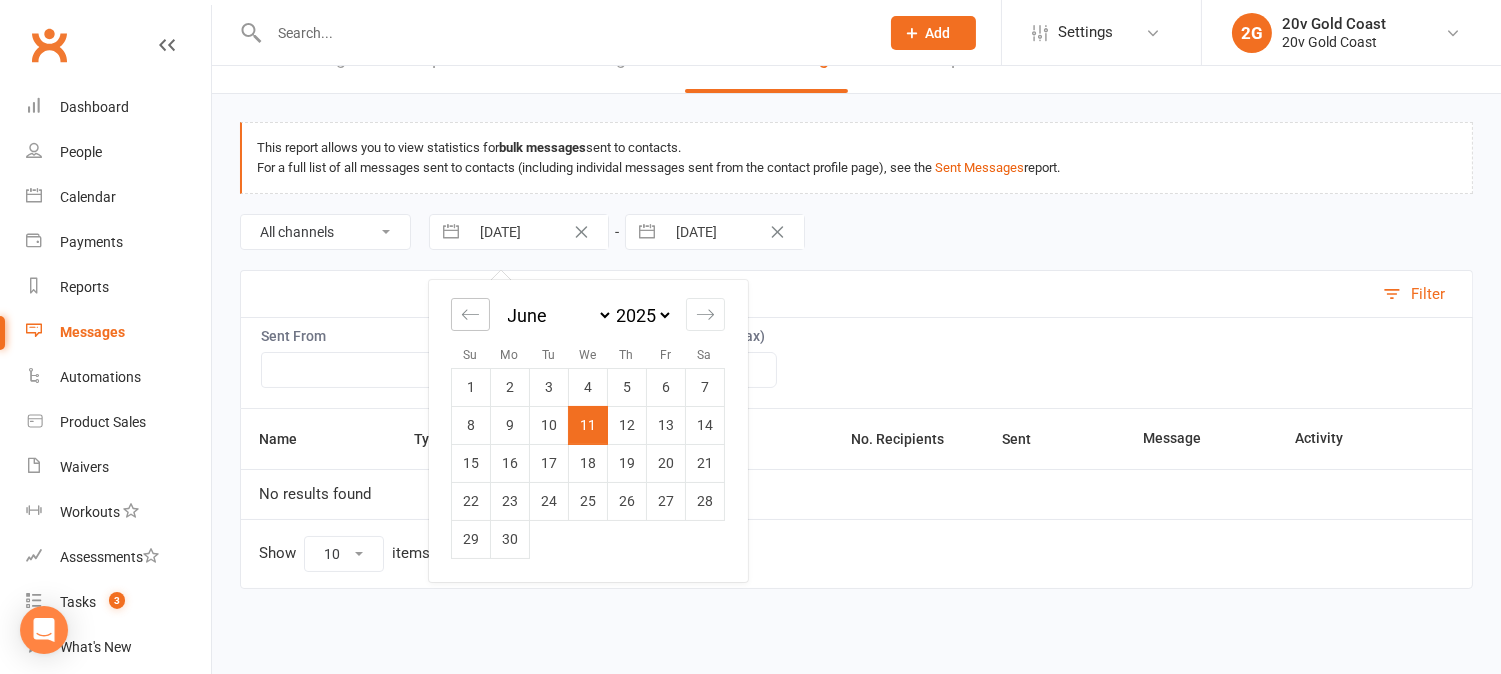 click 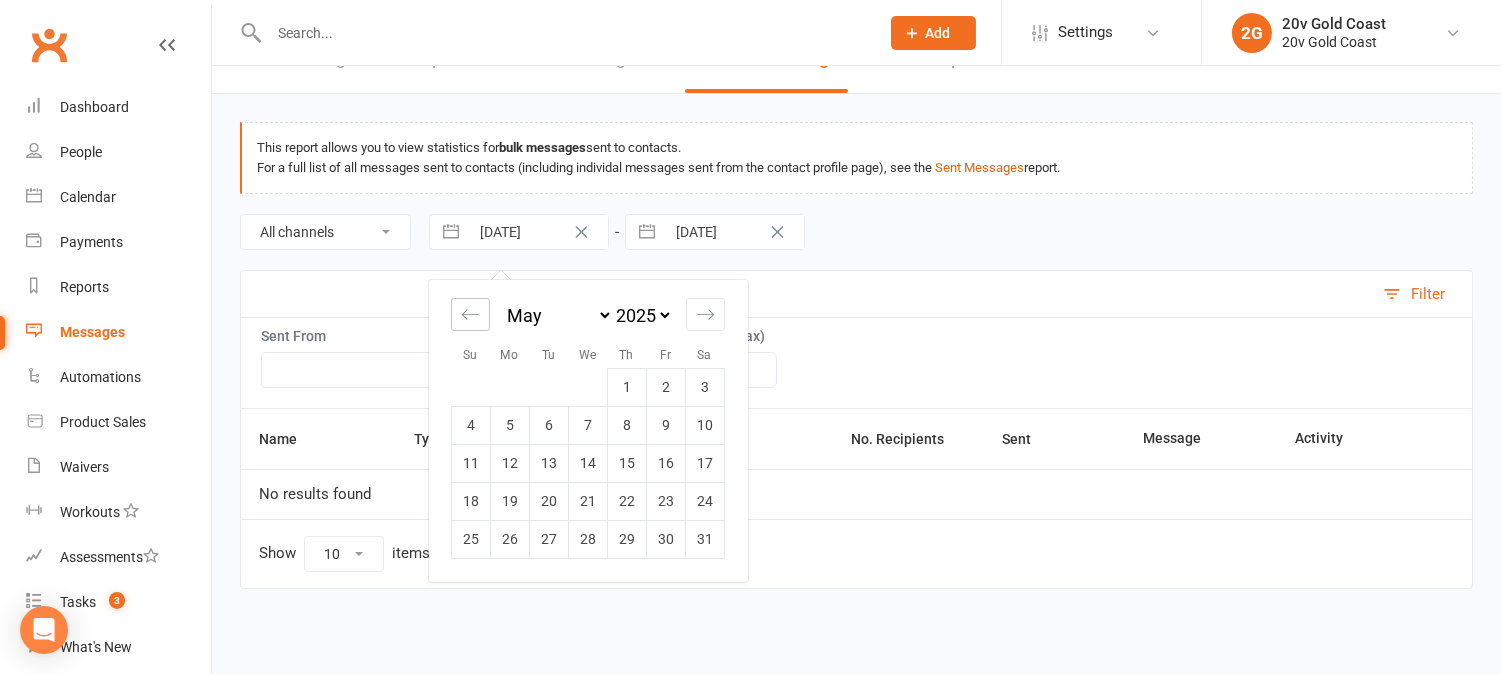 click 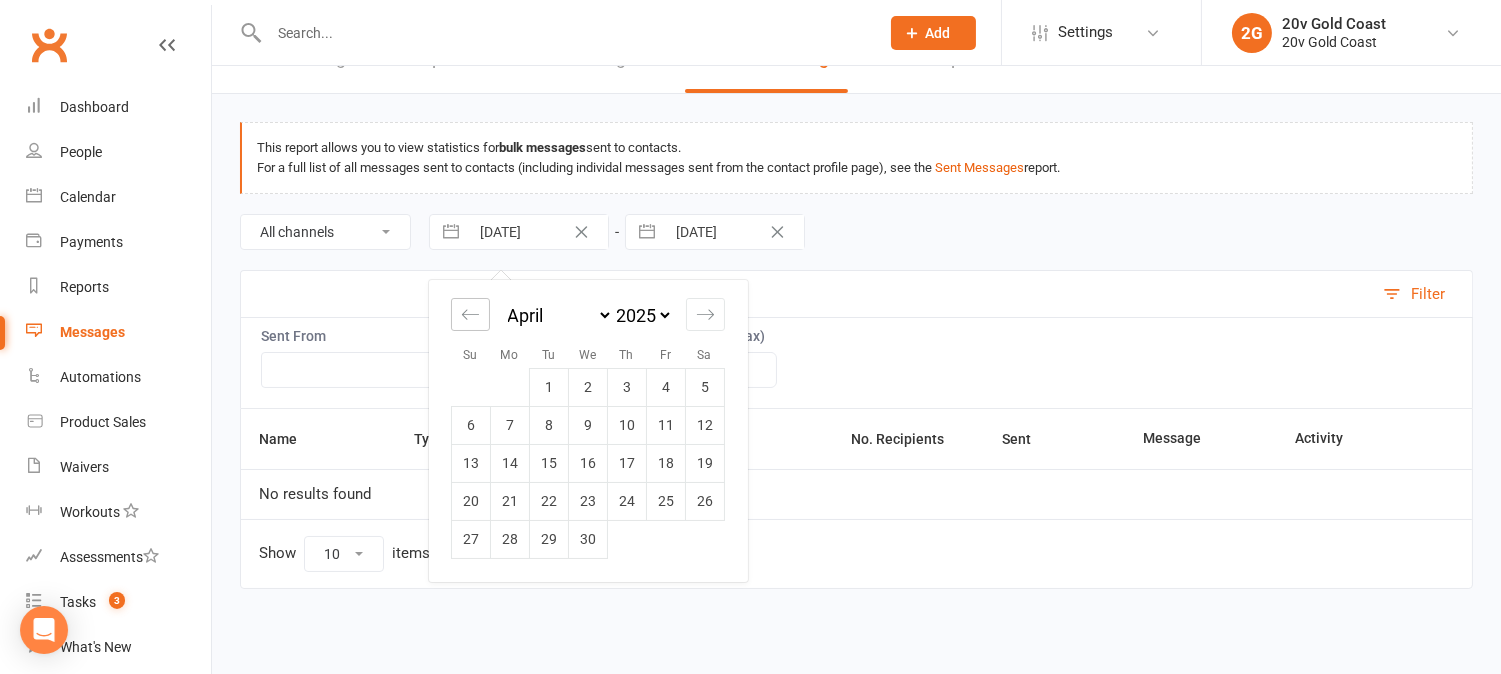 click 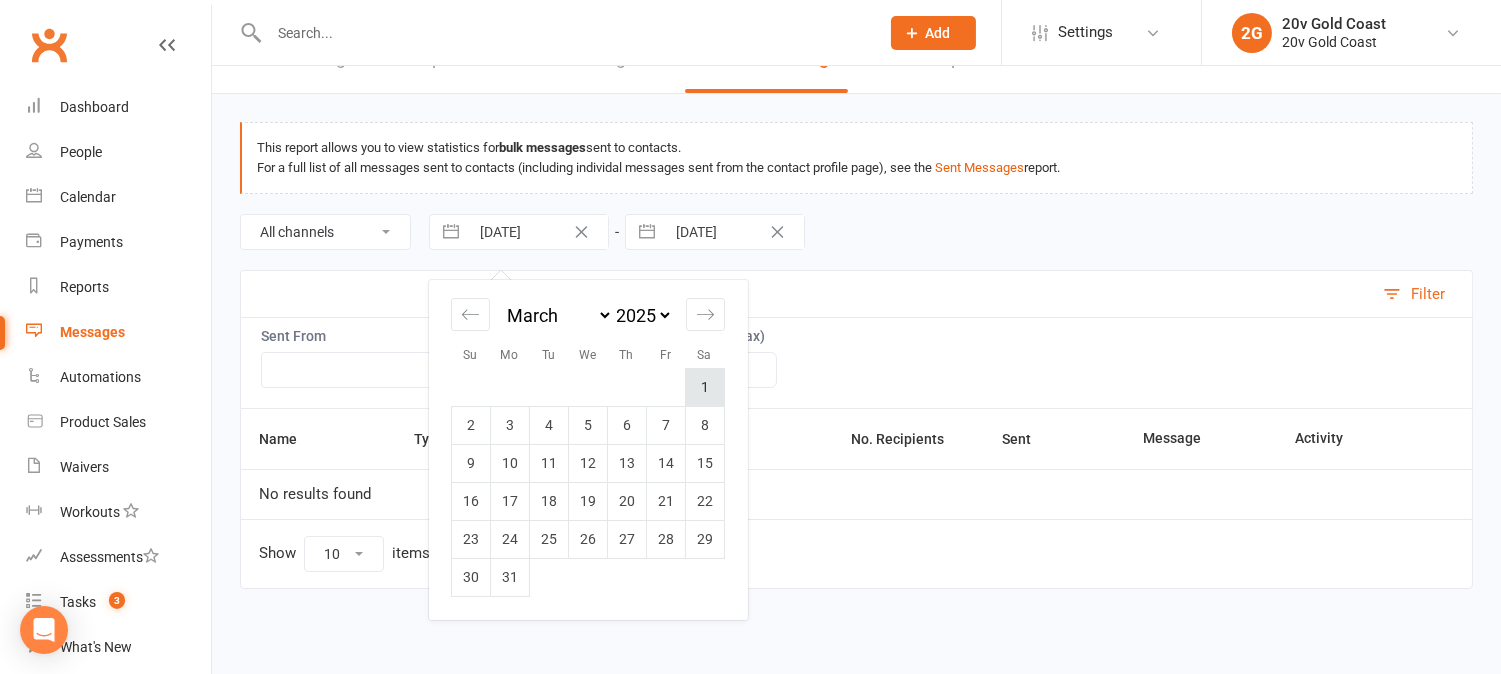 drag, startPoint x: 728, startPoint y: 378, endPoint x: 715, endPoint y: 381, distance: 13.341664 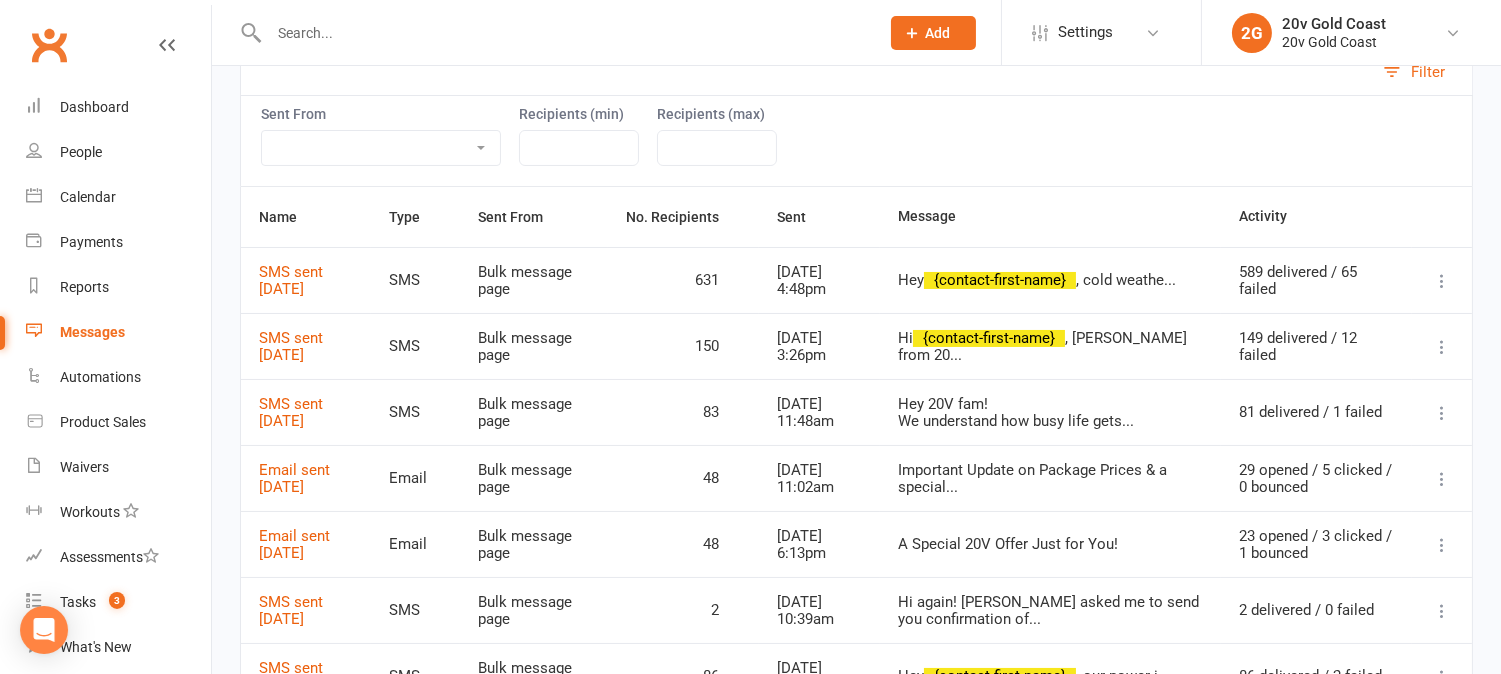 scroll, scrollTop: 375, scrollLeft: 0, axis: vertical 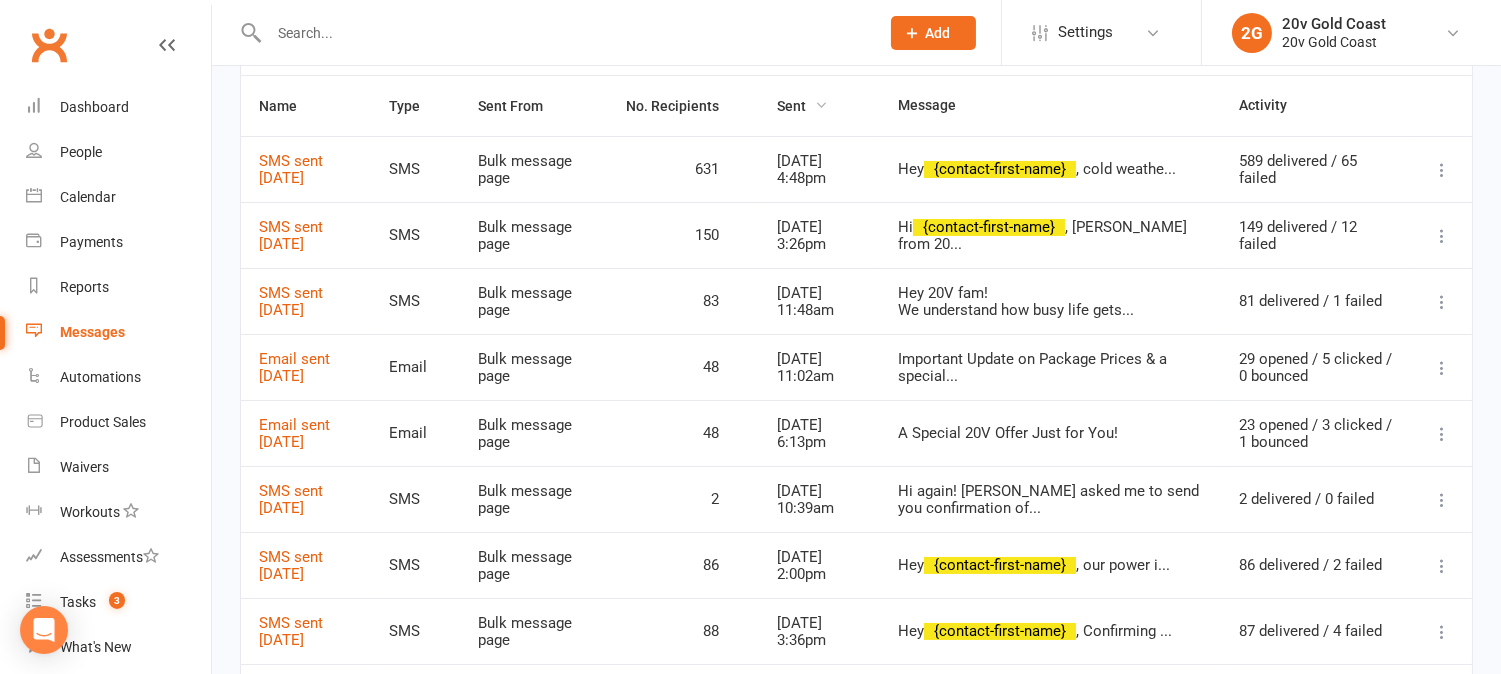 click at bounding box center [821, 105] 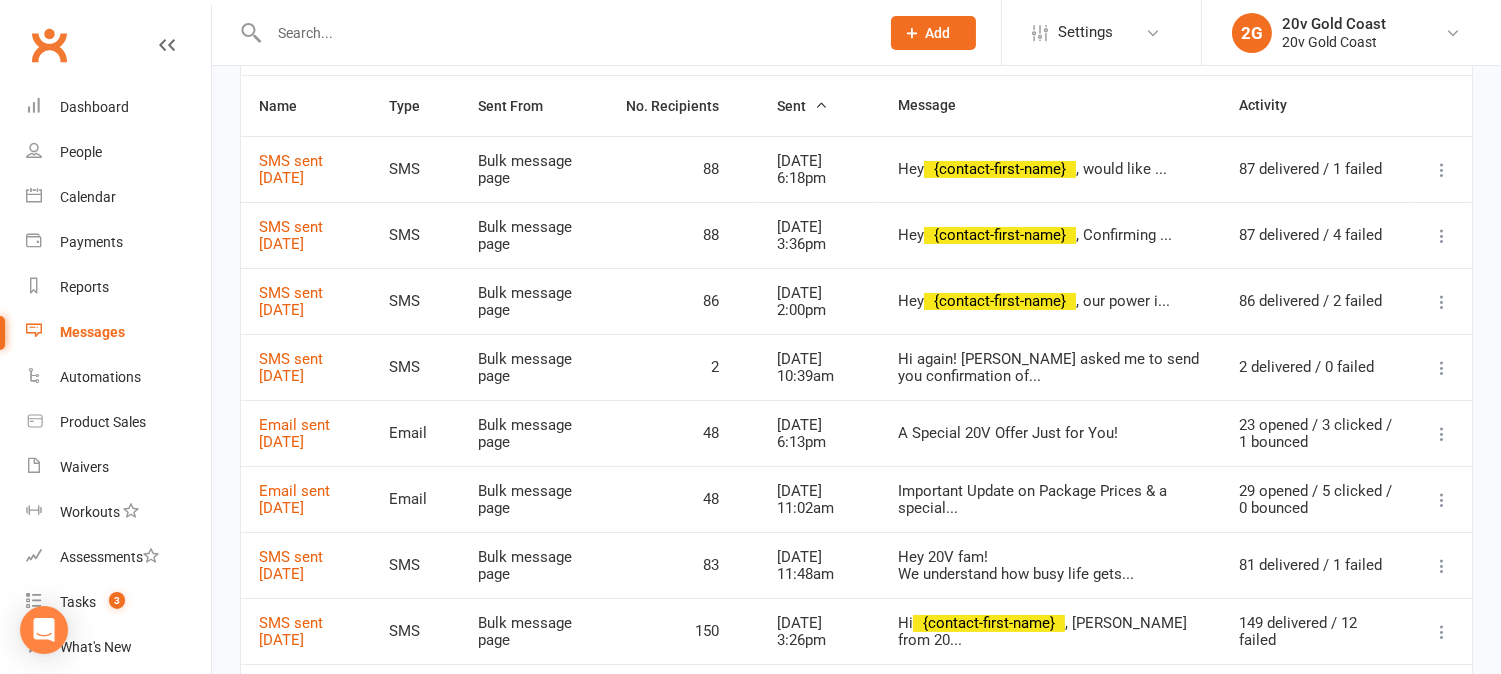 click at bounding box center (821, 105) 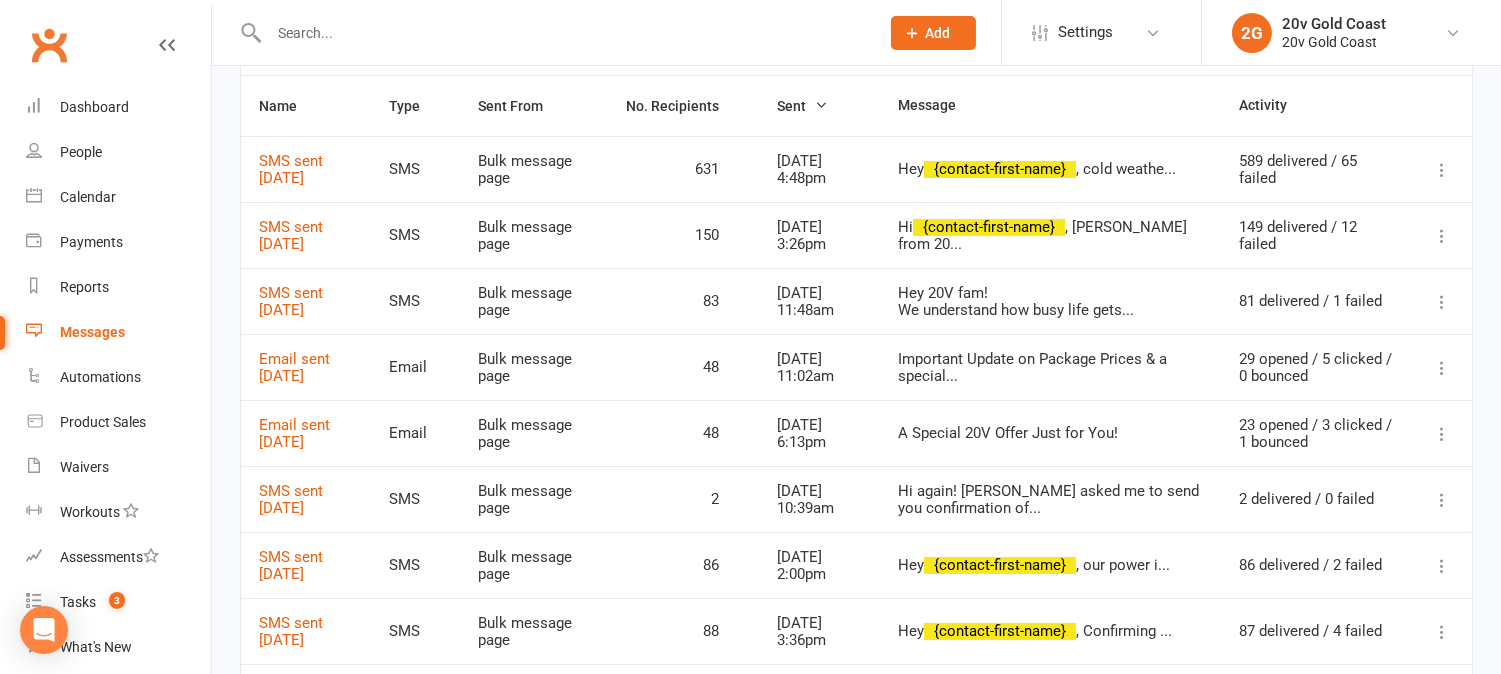 click at bounding box center [1442, 170] 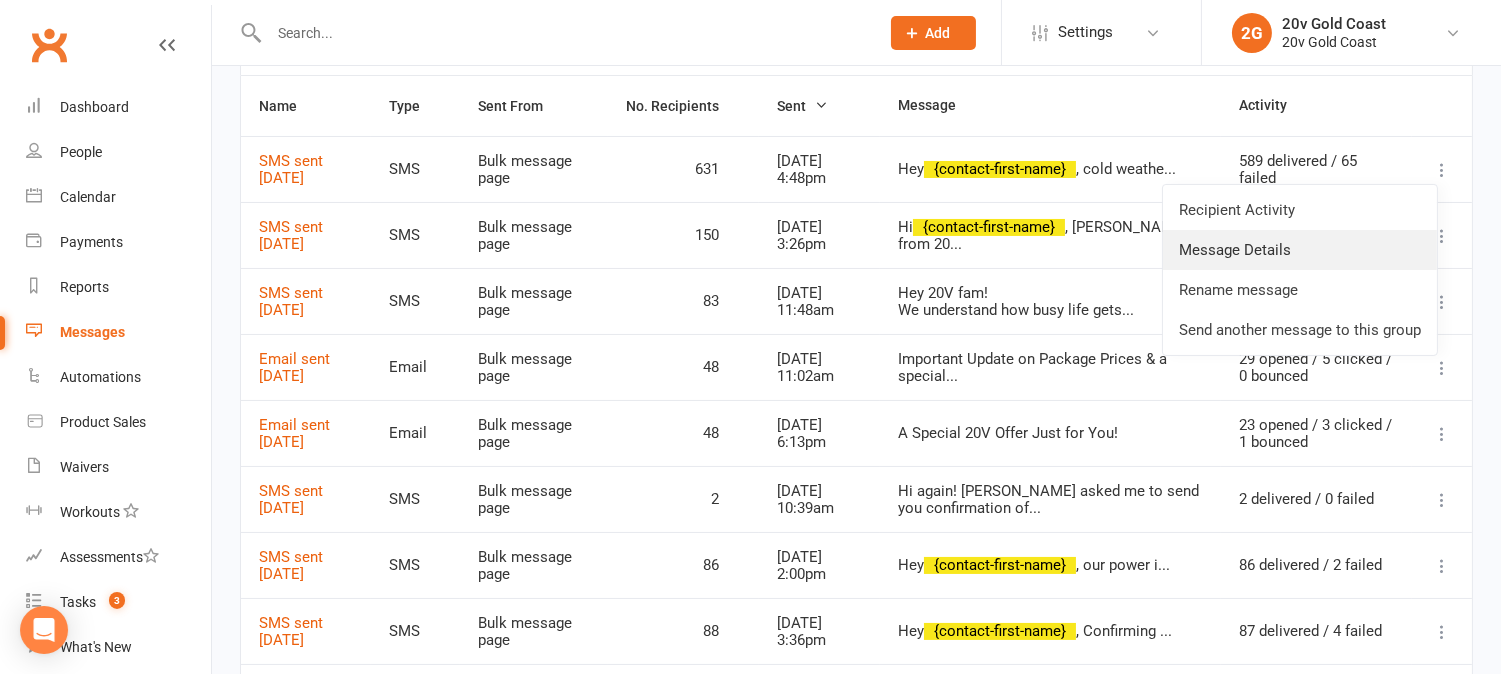 click on "Message Details" at bounding box center [1300, 250] 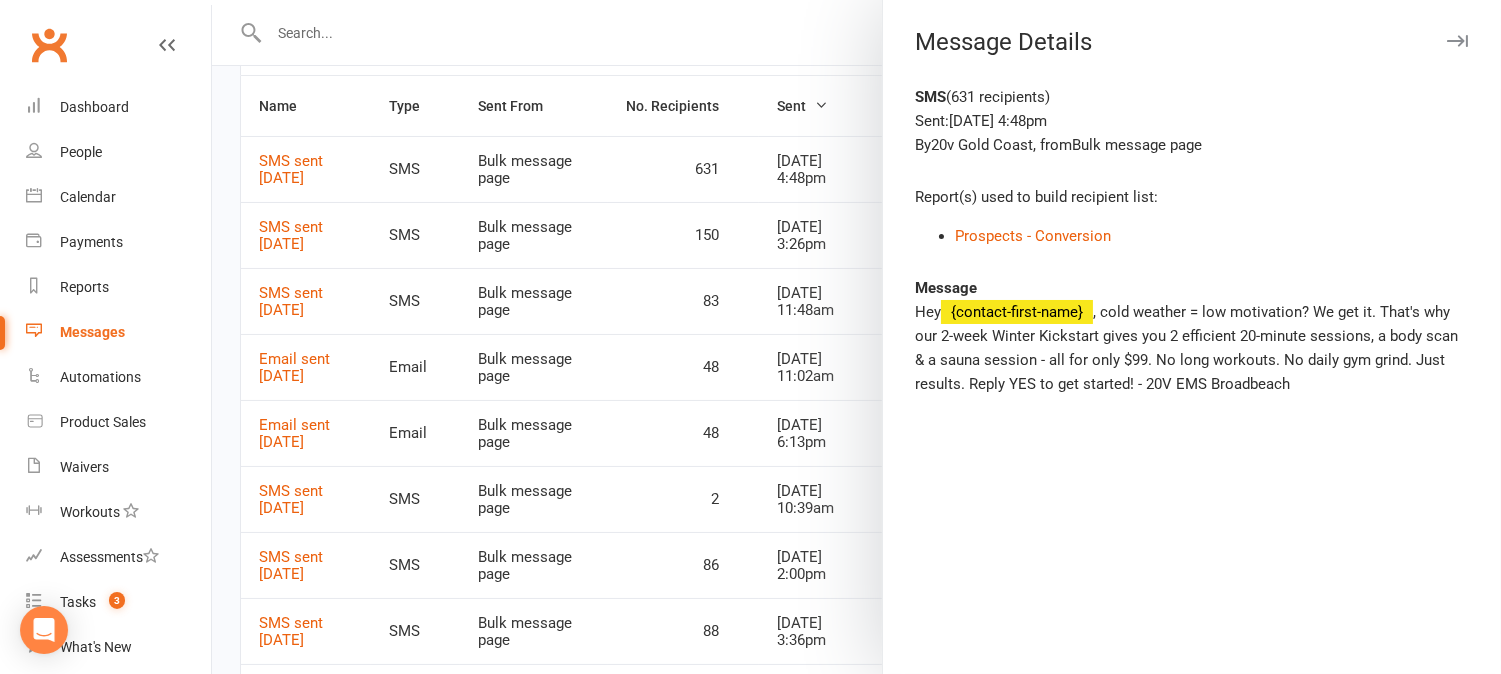 click at bounding box center (856, 337) 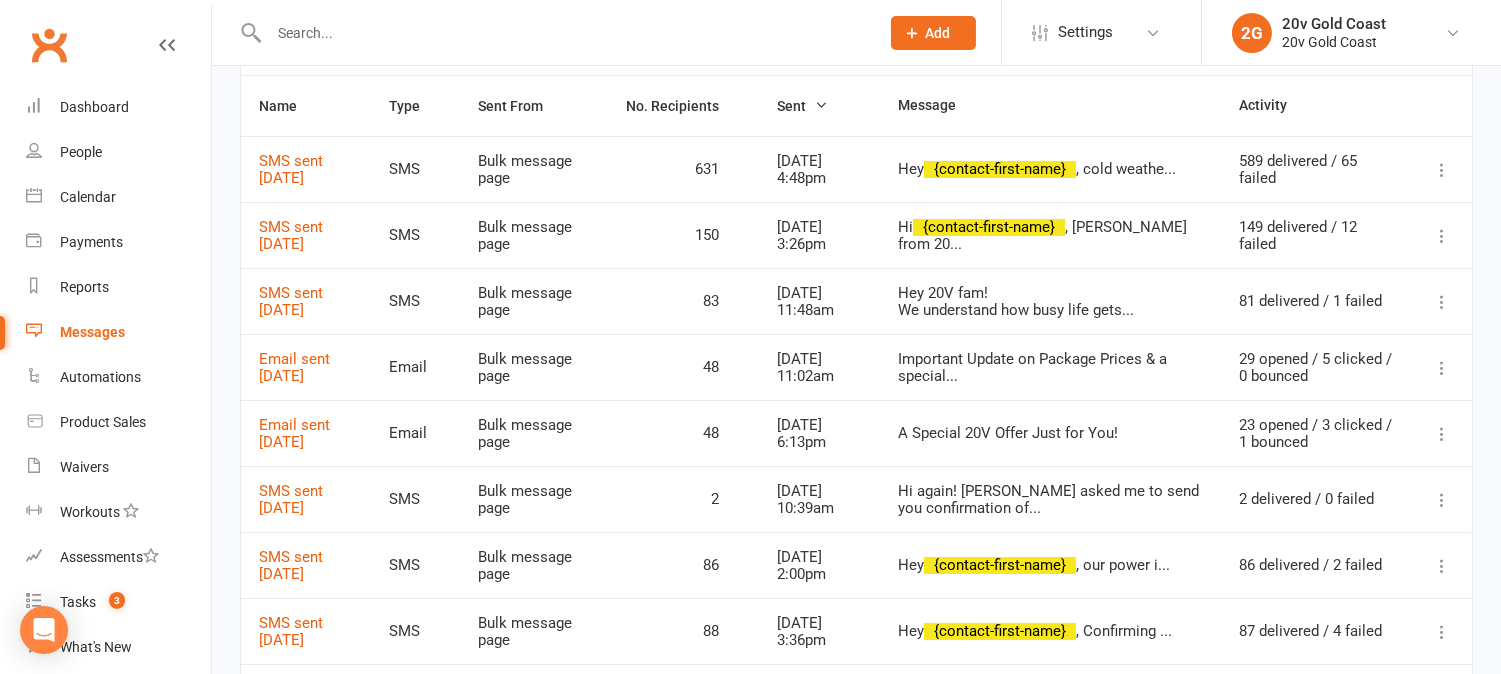 click at bounding box center [1442, 236] 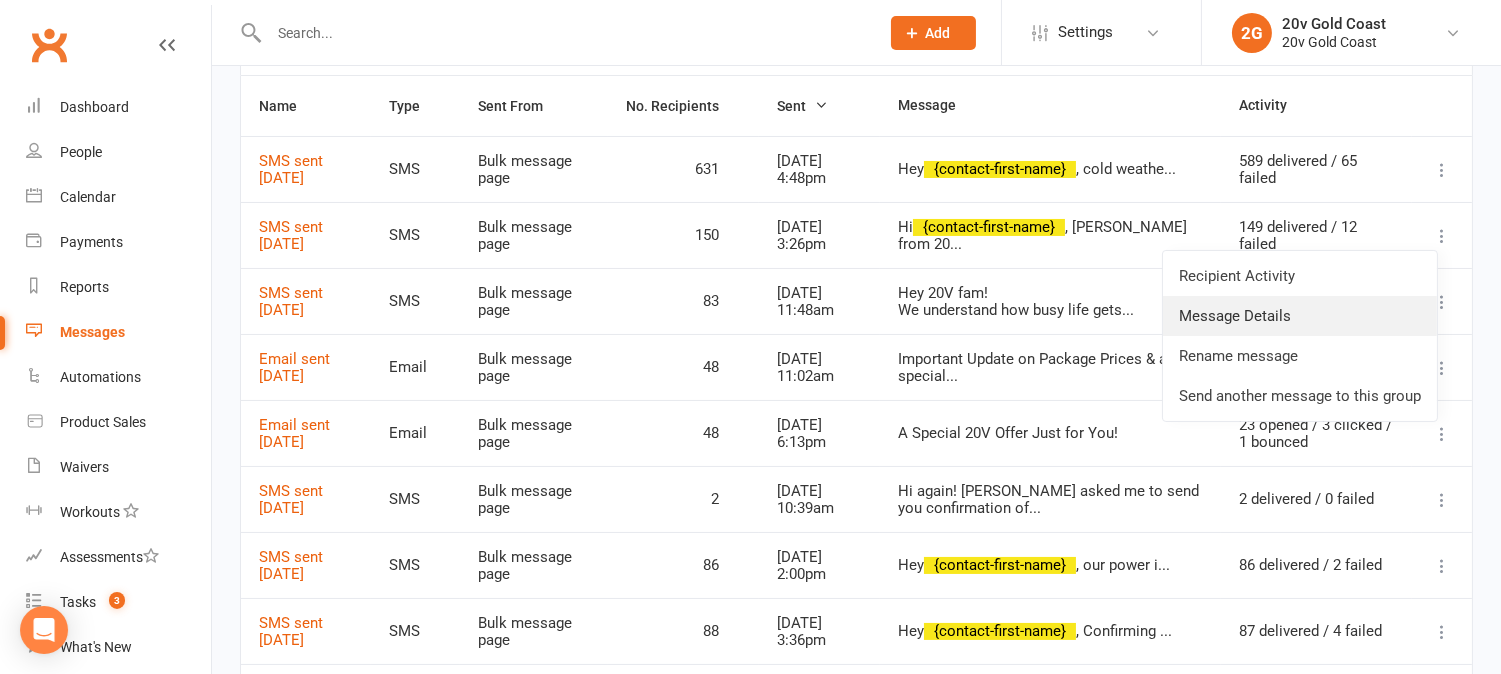 click on "Message Details" at bounding box center (1300, 316) 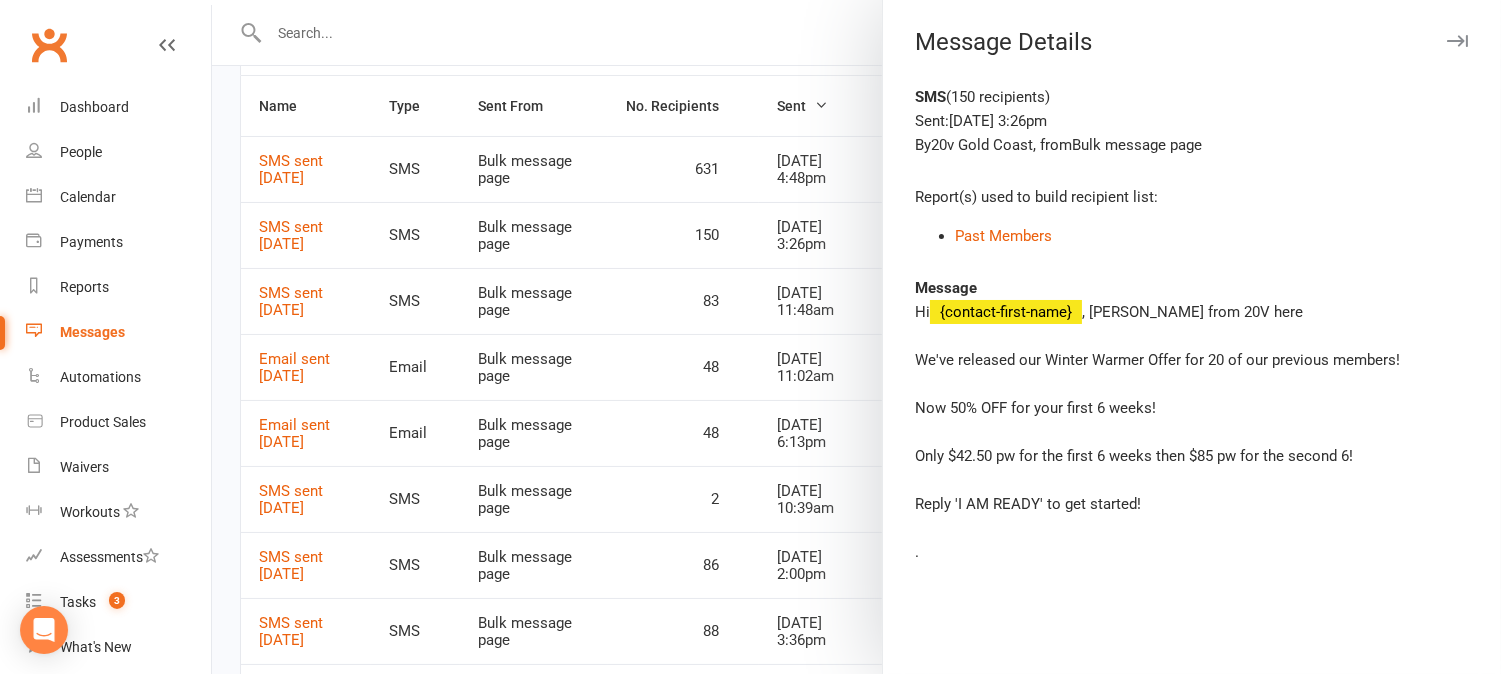 click at bounding box center (856, 337) 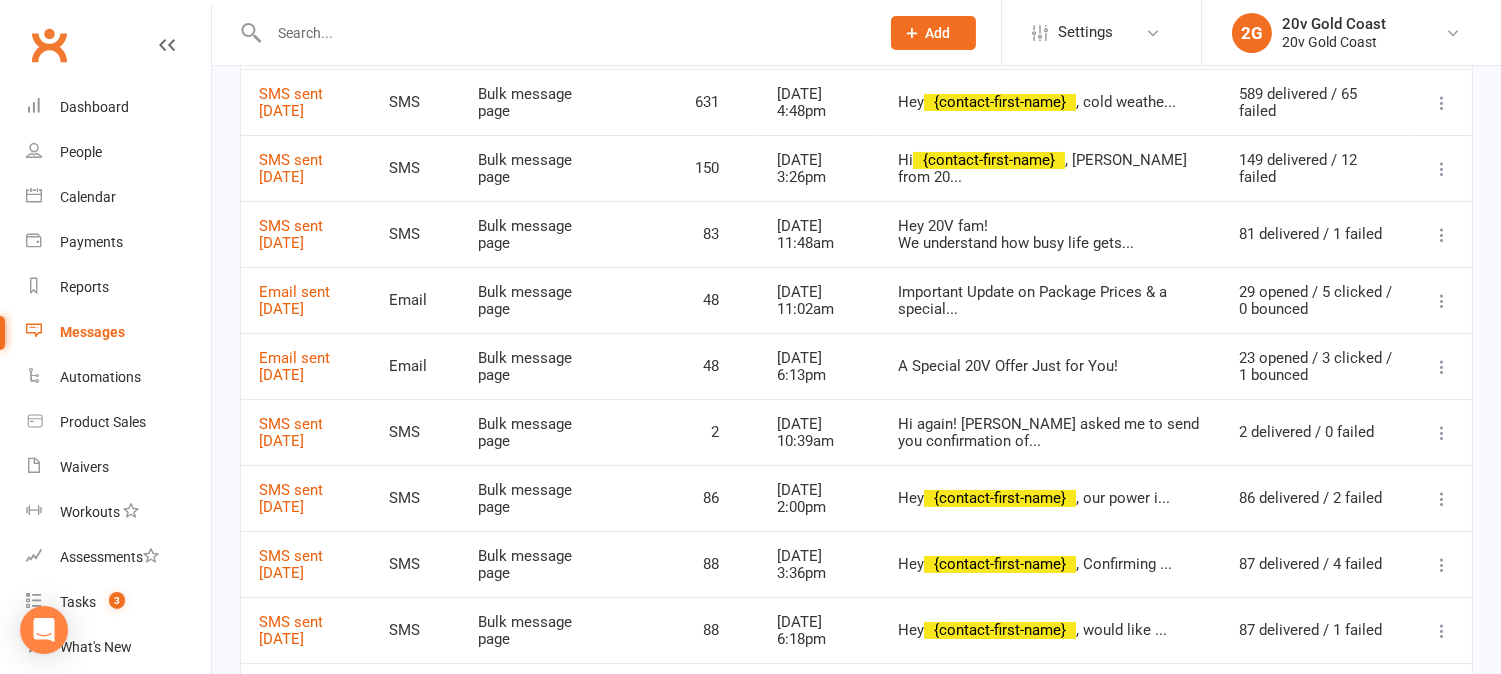 scroll, scrollTop: 486, scrollLeft: 0, axis: vertical 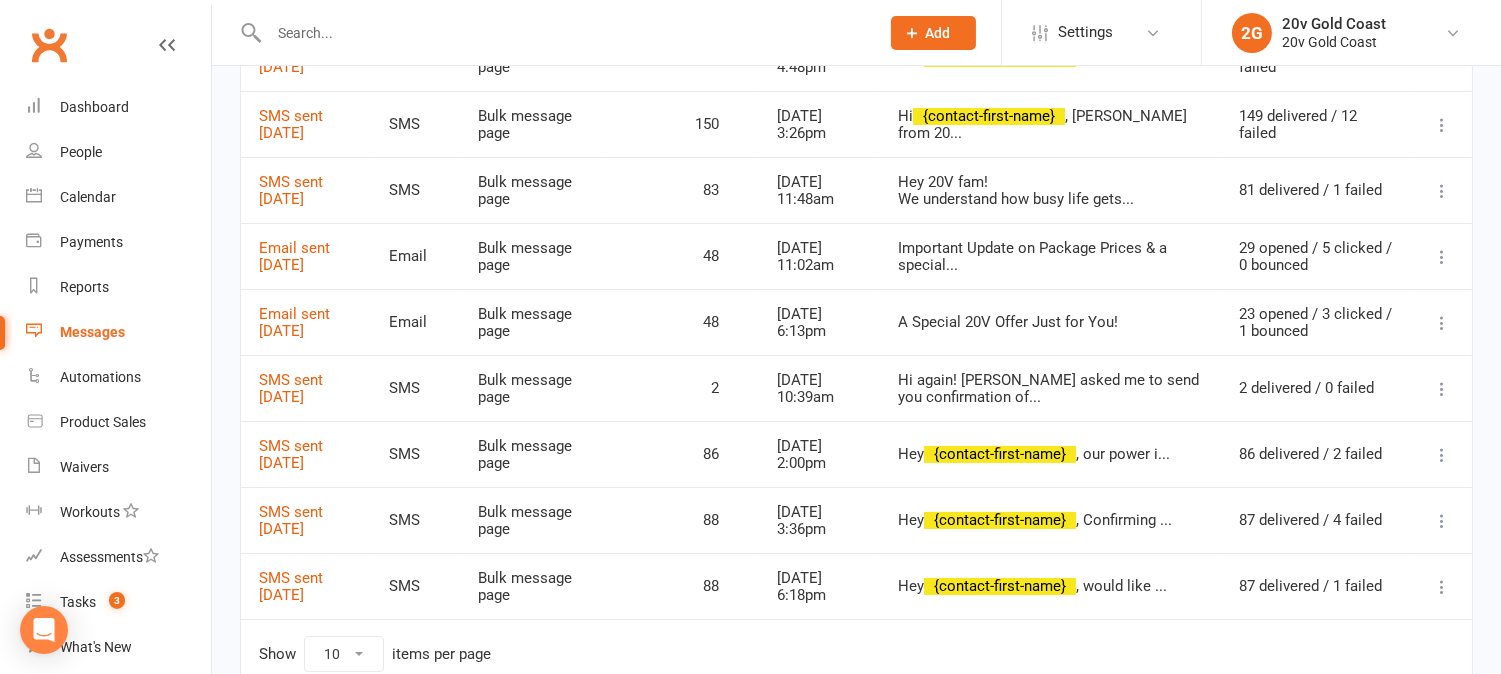 click at bounding box center (1442, 323) 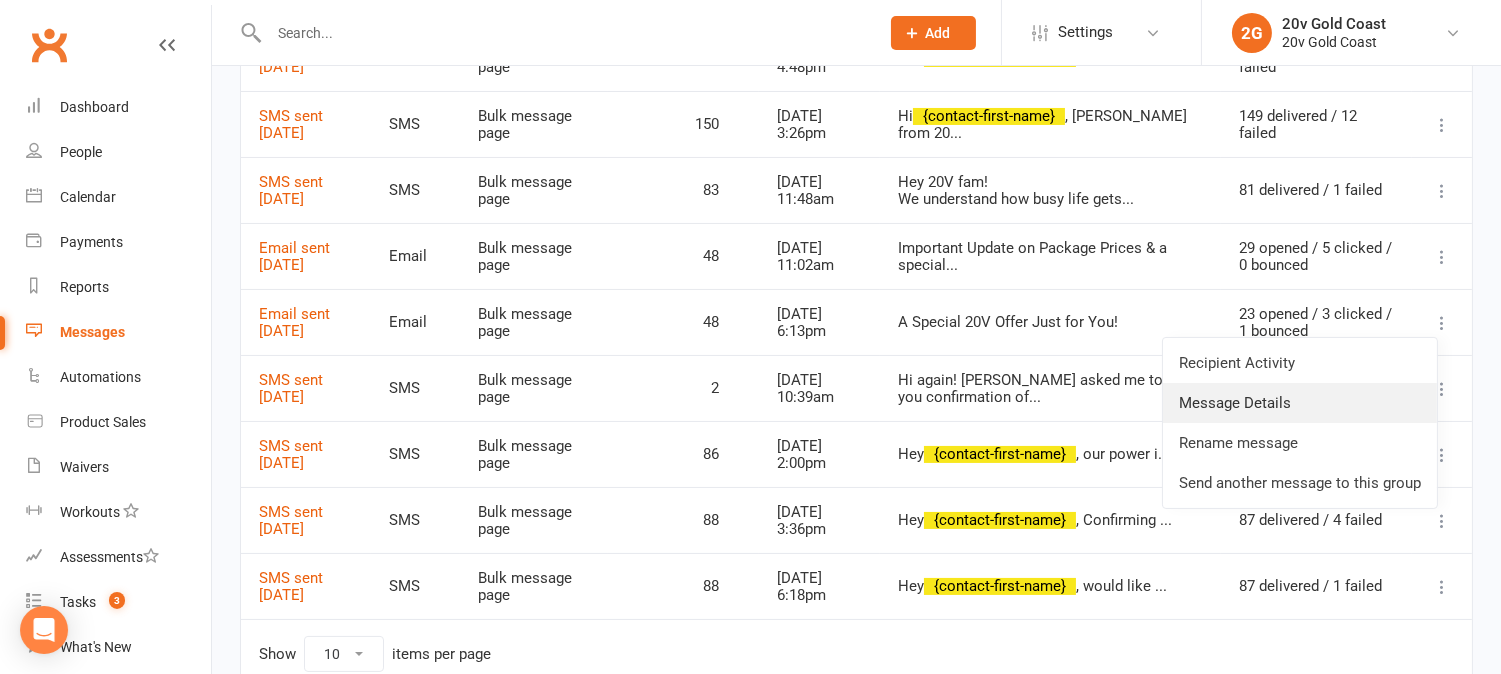 click on "Message Details" at bounding box center [1300, 403] 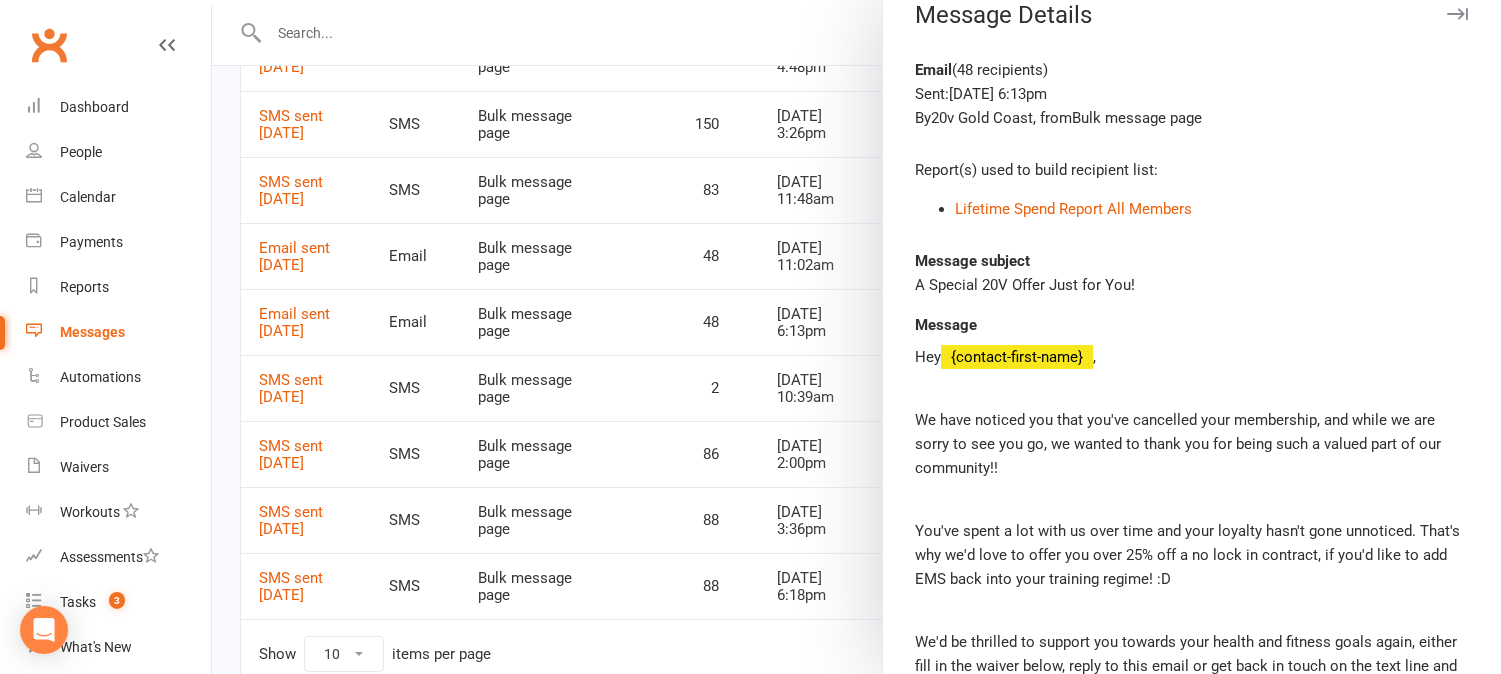 scroll, scrollTop: 0, scrollLeft: 0, axis: both 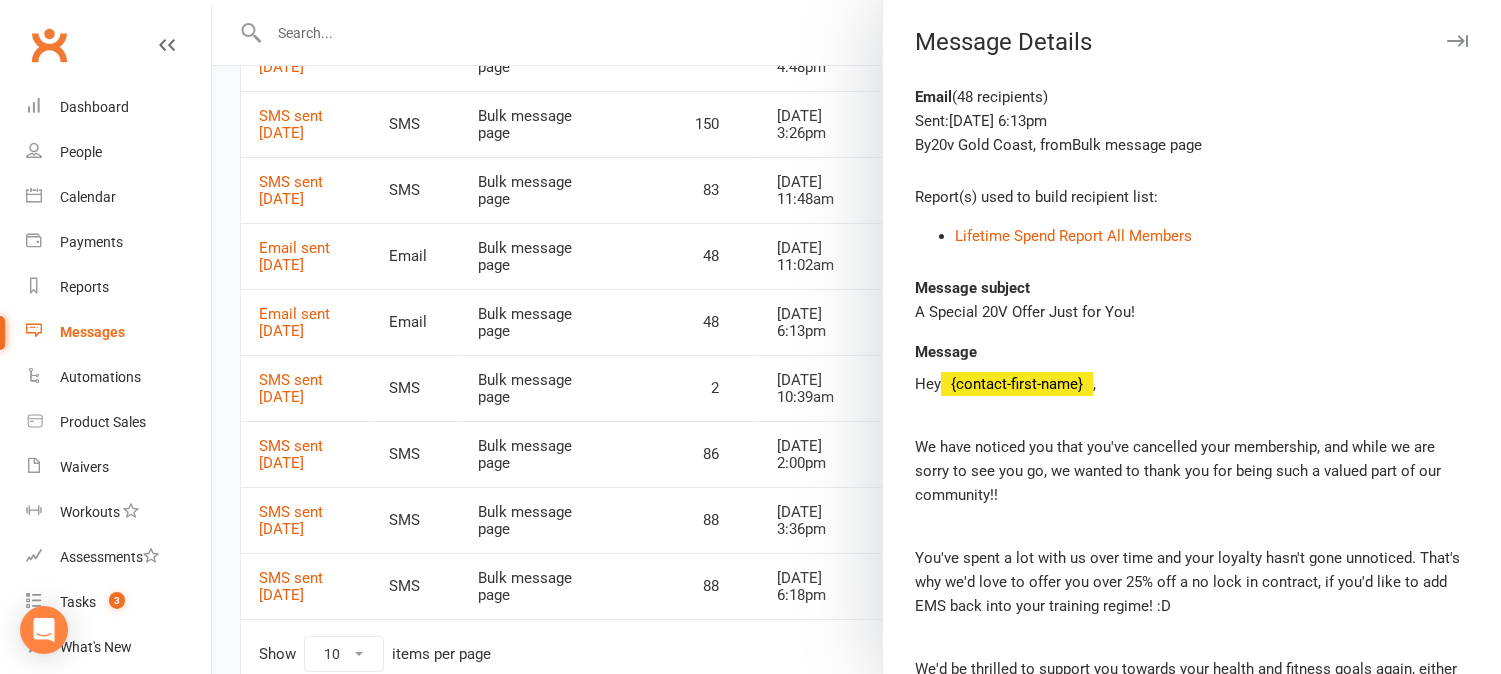 click at bounding box center (856, 337) 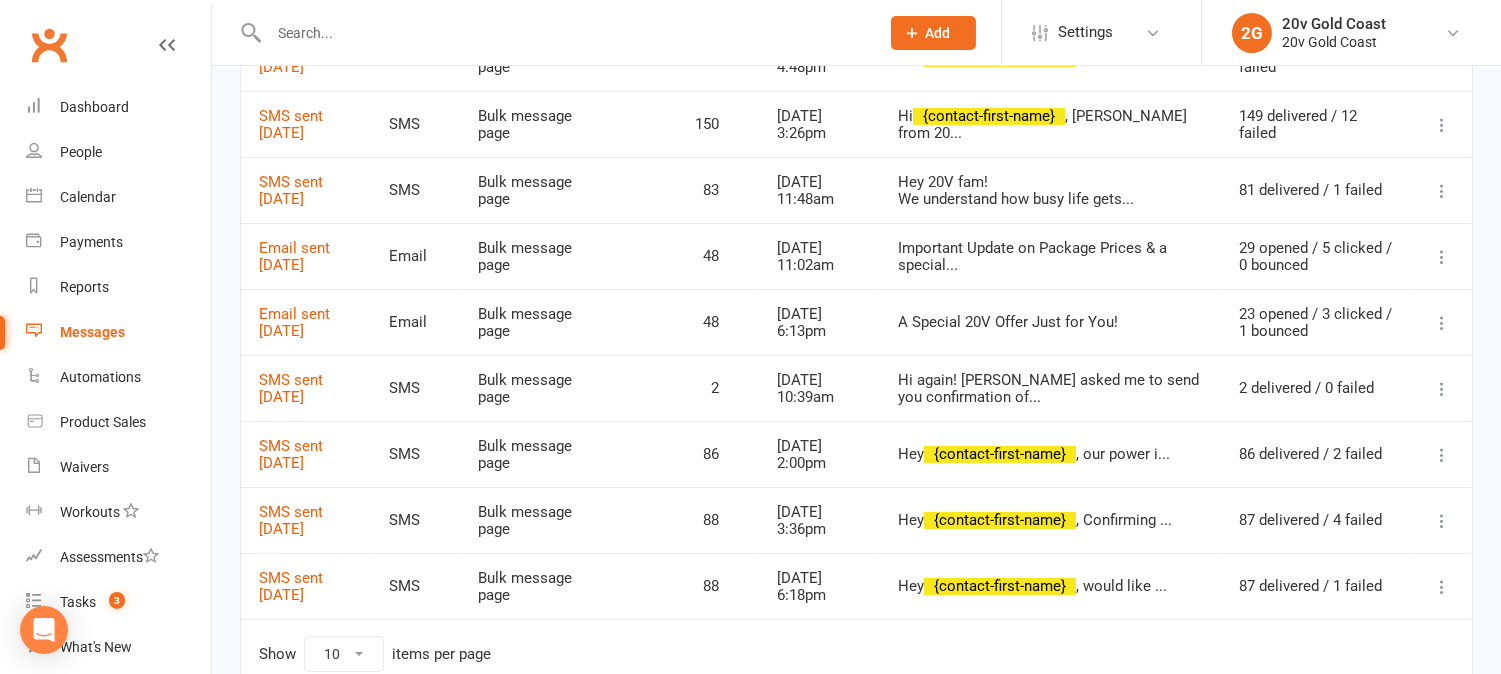 click at bounding box center [1442, 257] 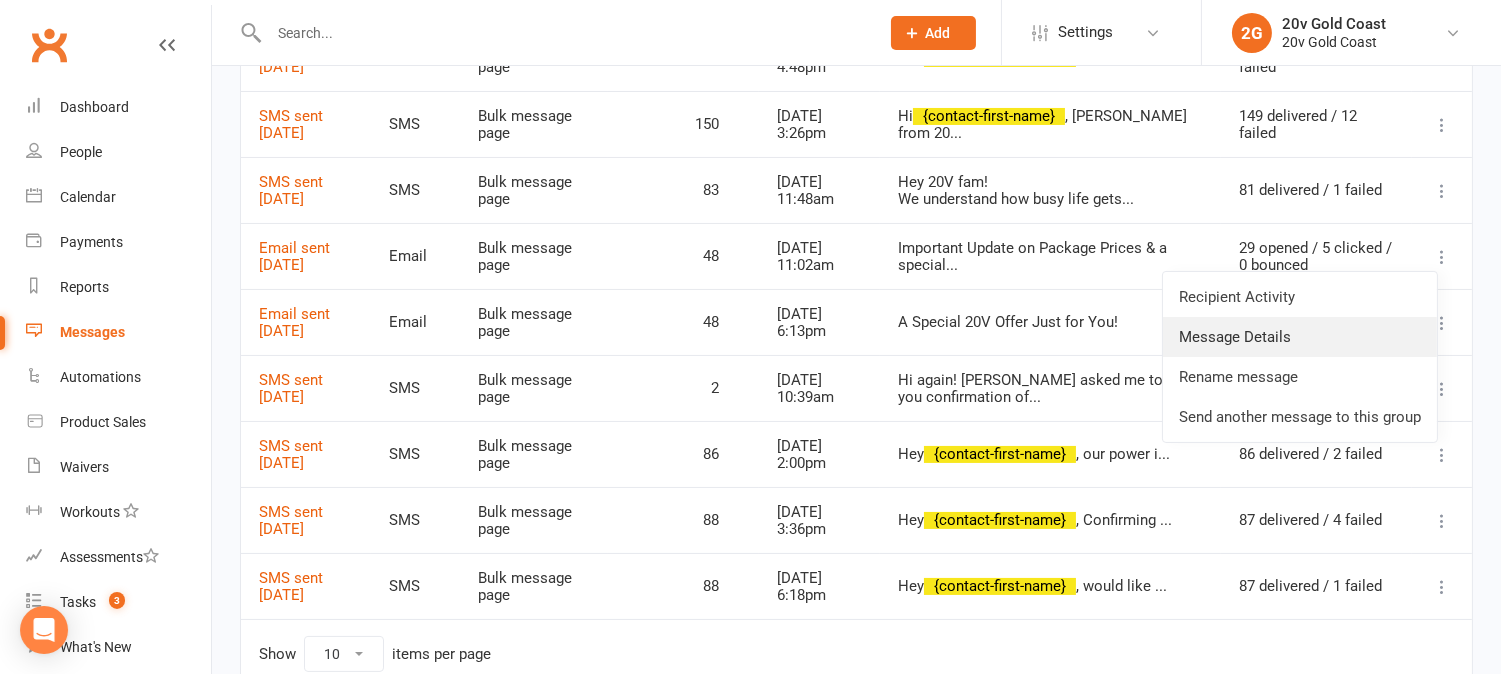 click on "Message Details" at bounding box center [1300, 337] 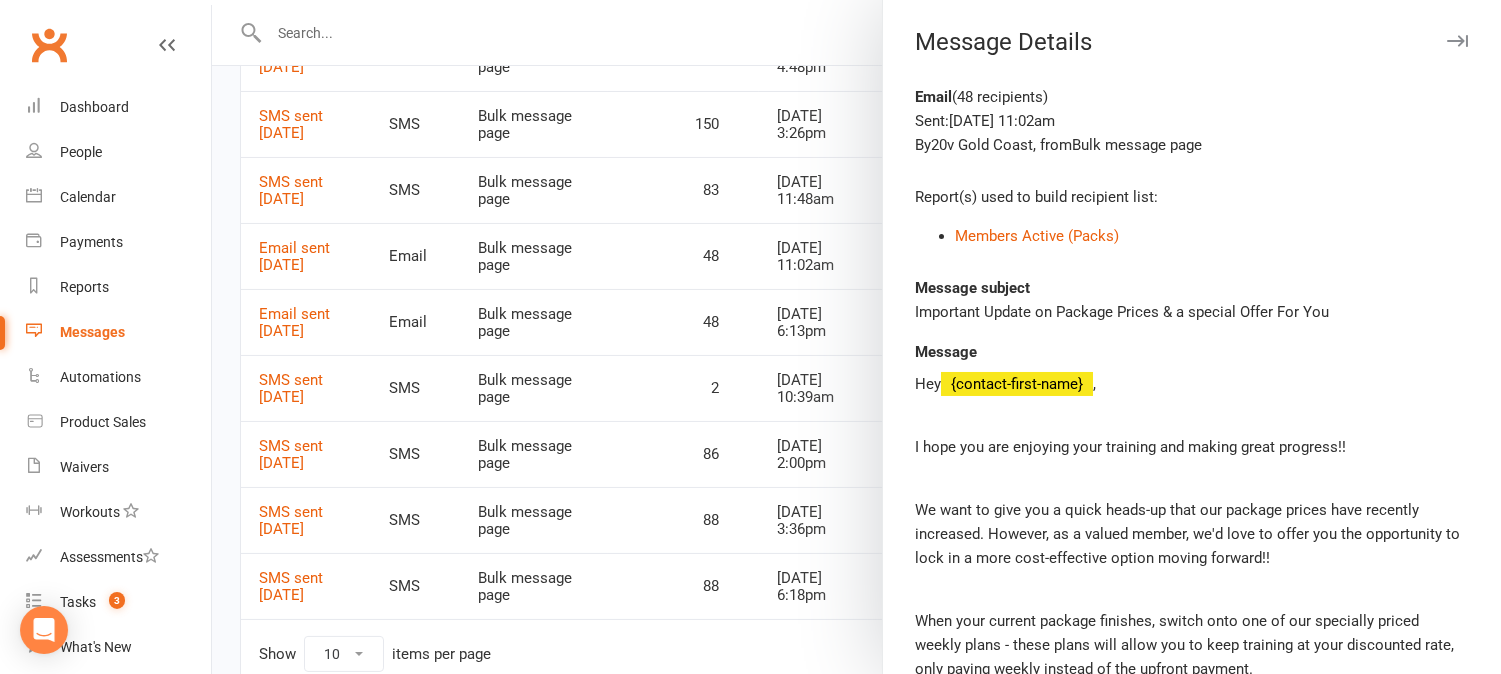 click at bounding box center [856, 337] 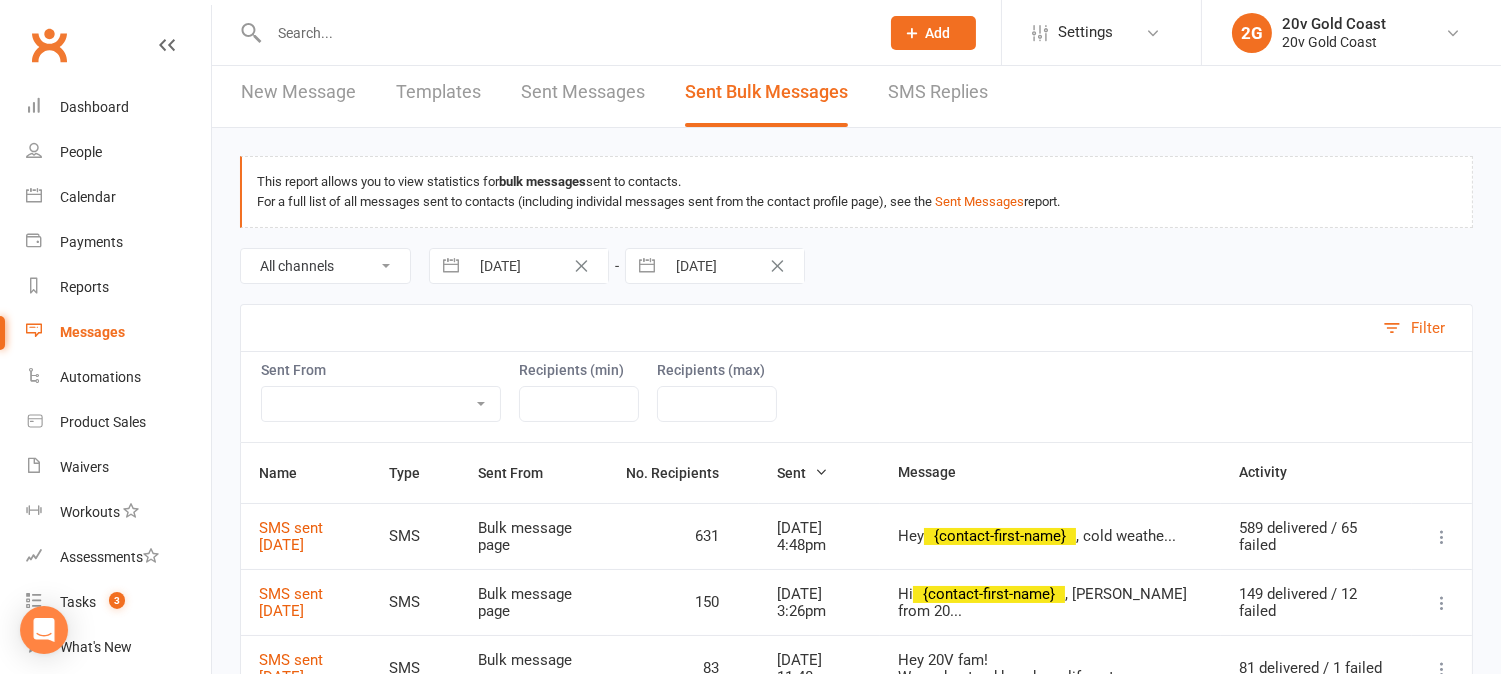 scroll, scrollTop: 0, scrollLeft: 0, axis: both 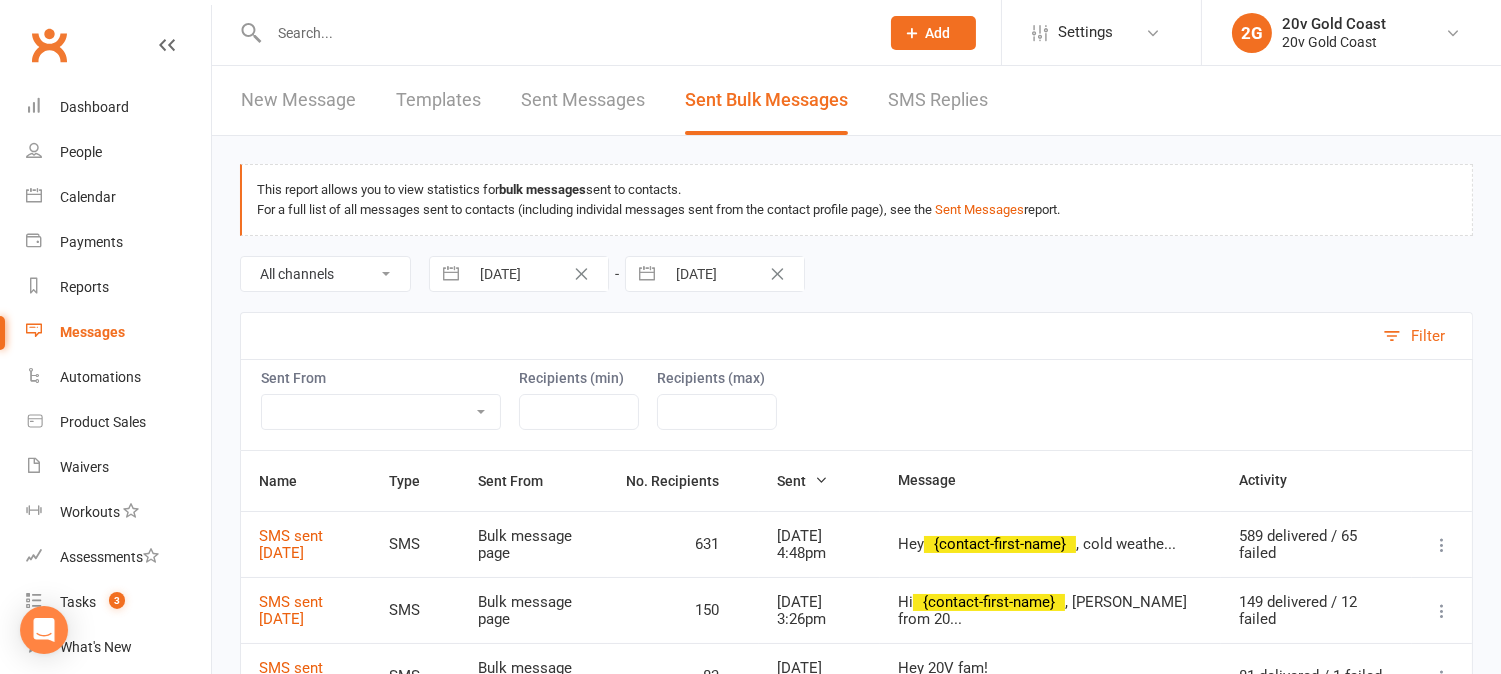 click on "Filter" at bounding box center (1428, 336) 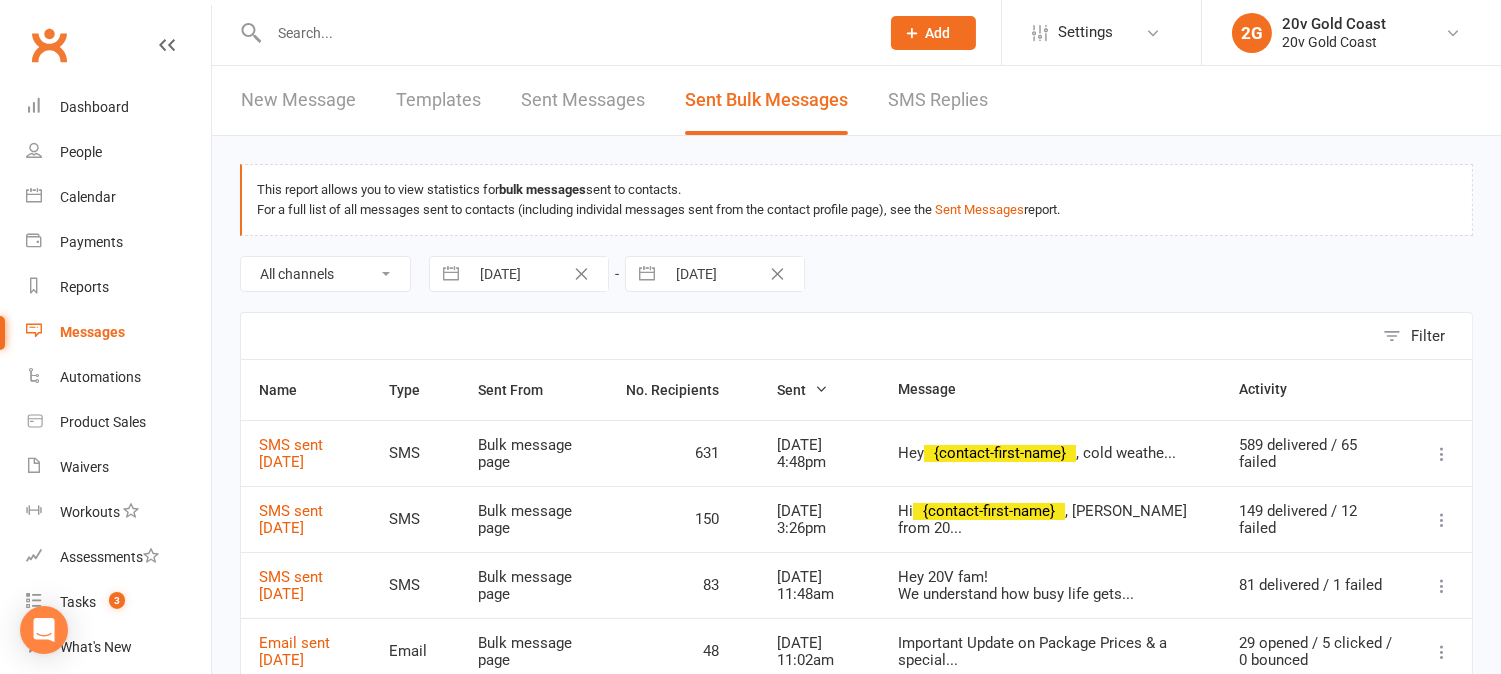 click on "Filter" at bounding box center [1422, 336] 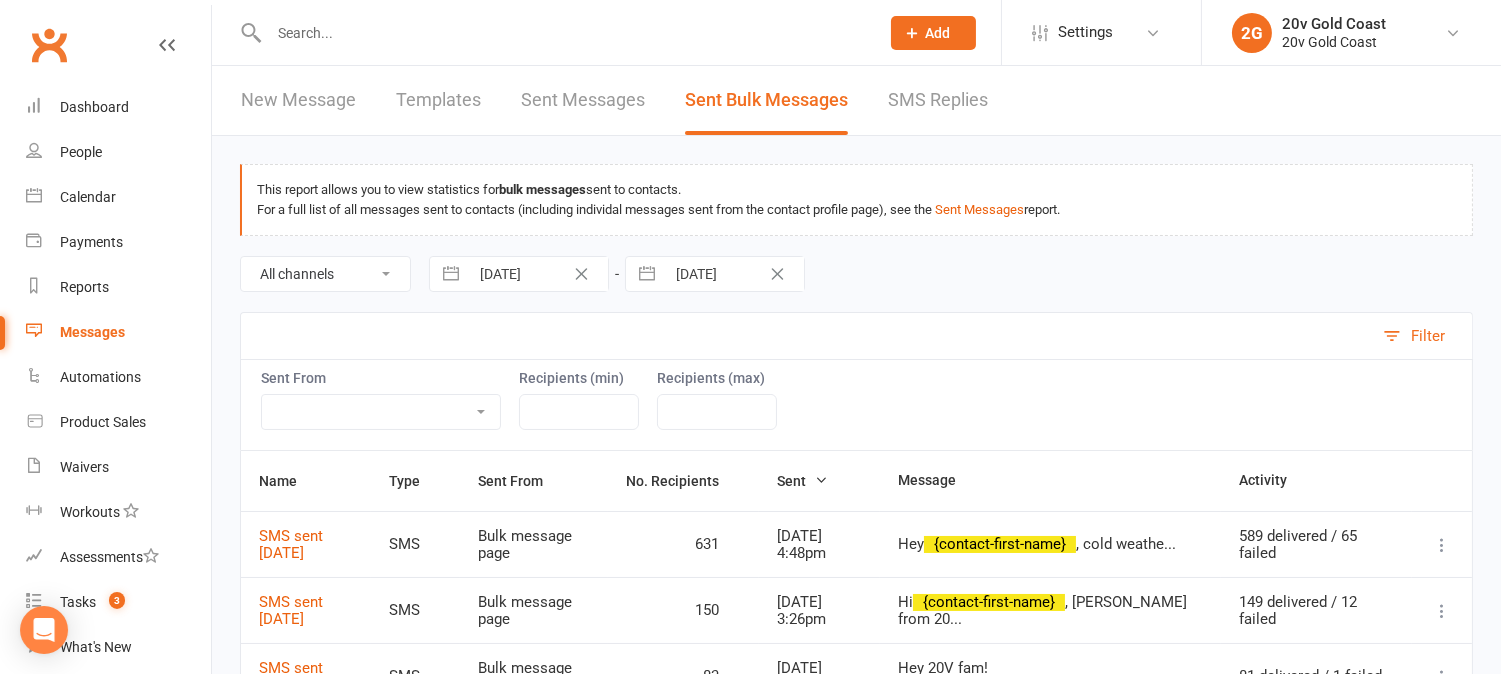 click on "Bulk message page Roll call People list Grading event Internal calendar Dashboard attendance report" at bounding box center [381, 412] 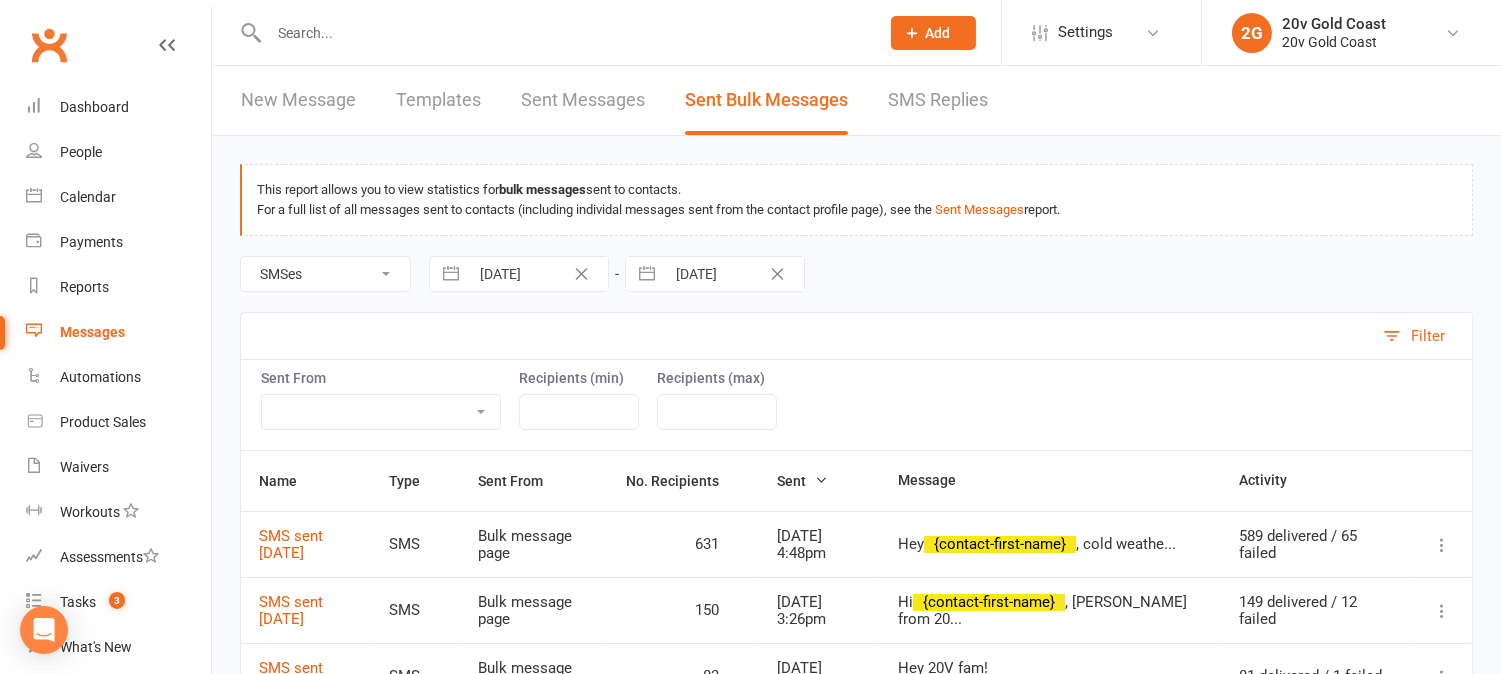 click on "All channels Emails SMSes Push Notifications" at bounding box center (325, 274) 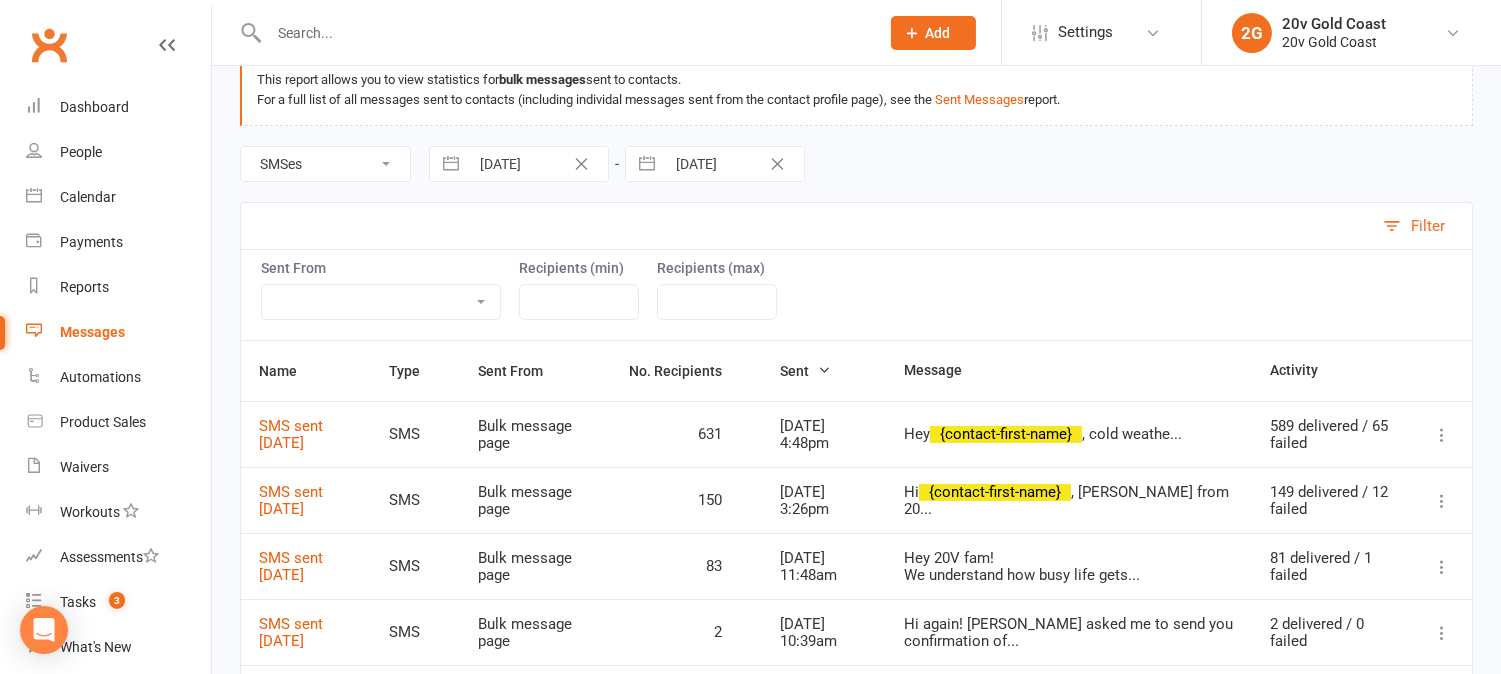 scroll, scrollTop: 222, scrollLeft: 0, axis: vertical 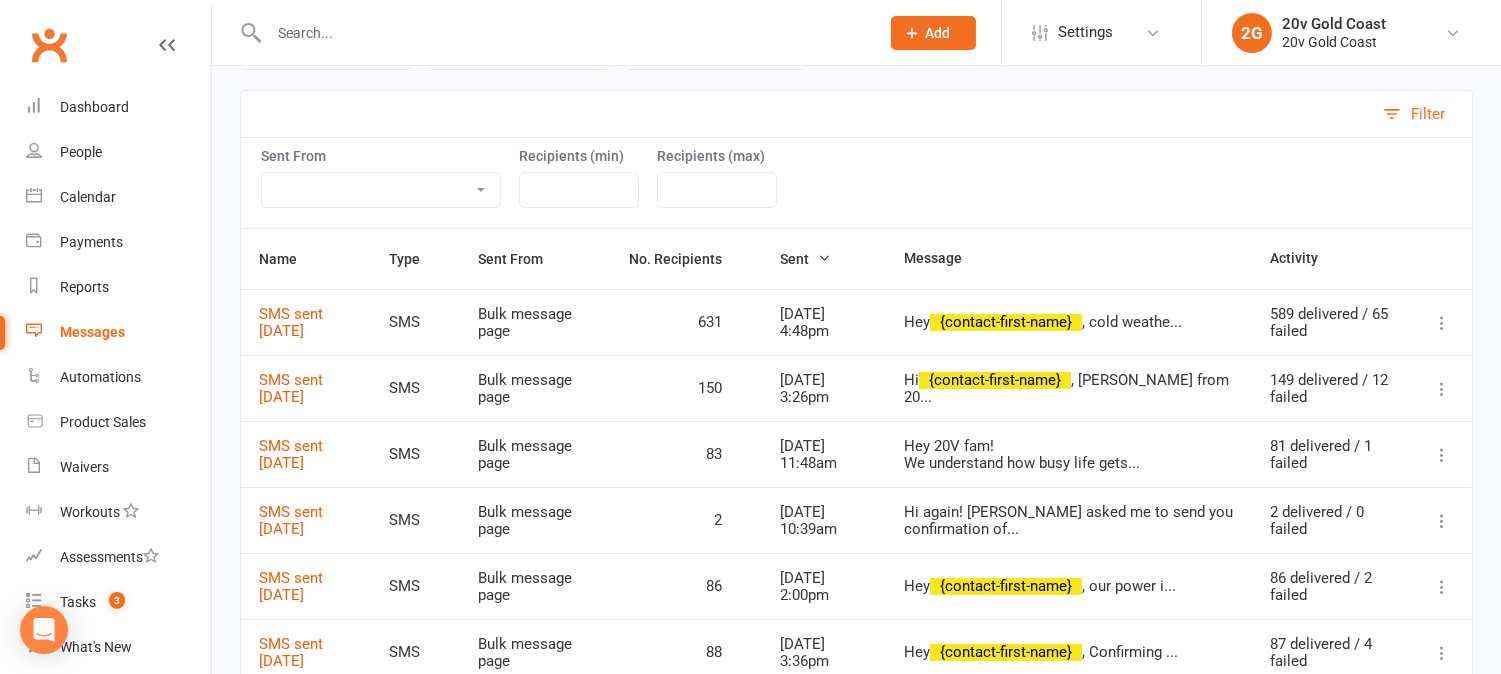 click at bounding box center (1442, 389) 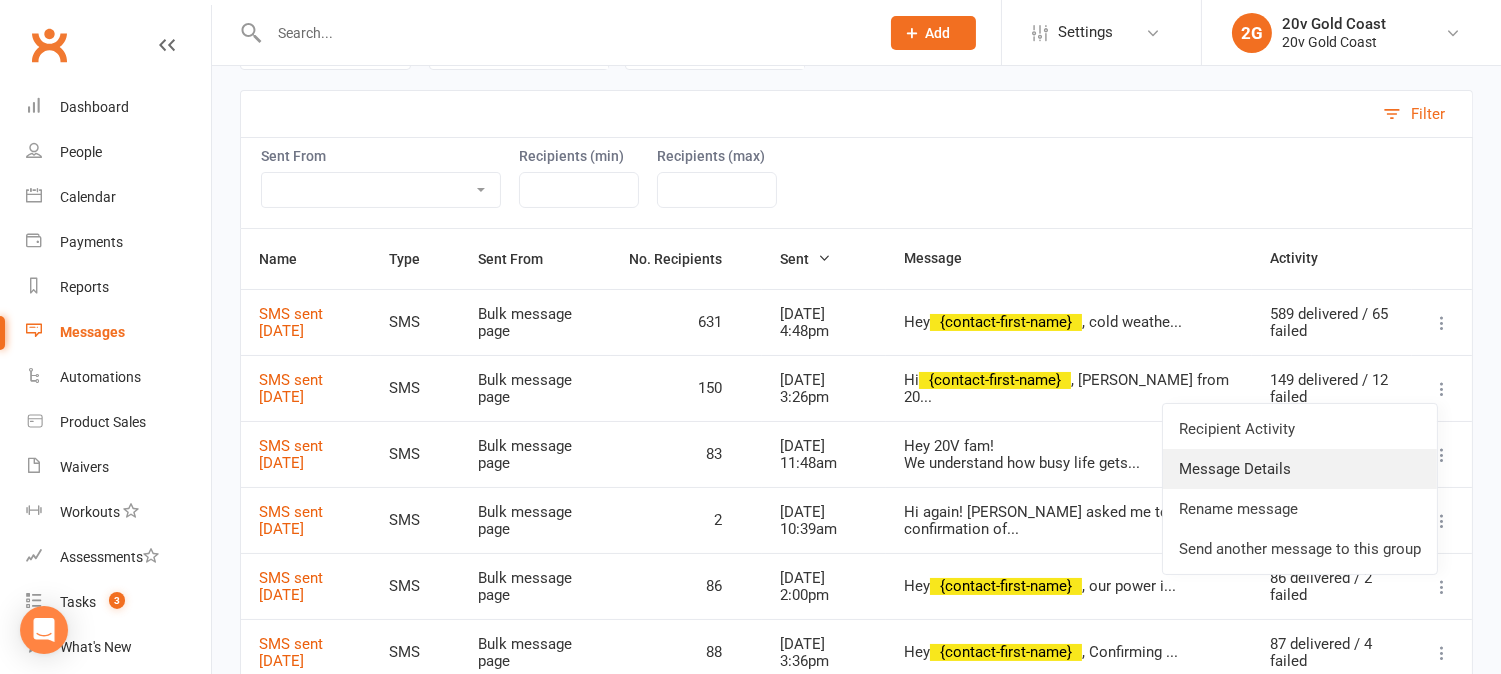 click on "Message Details" at bounding box center (1300, 469) 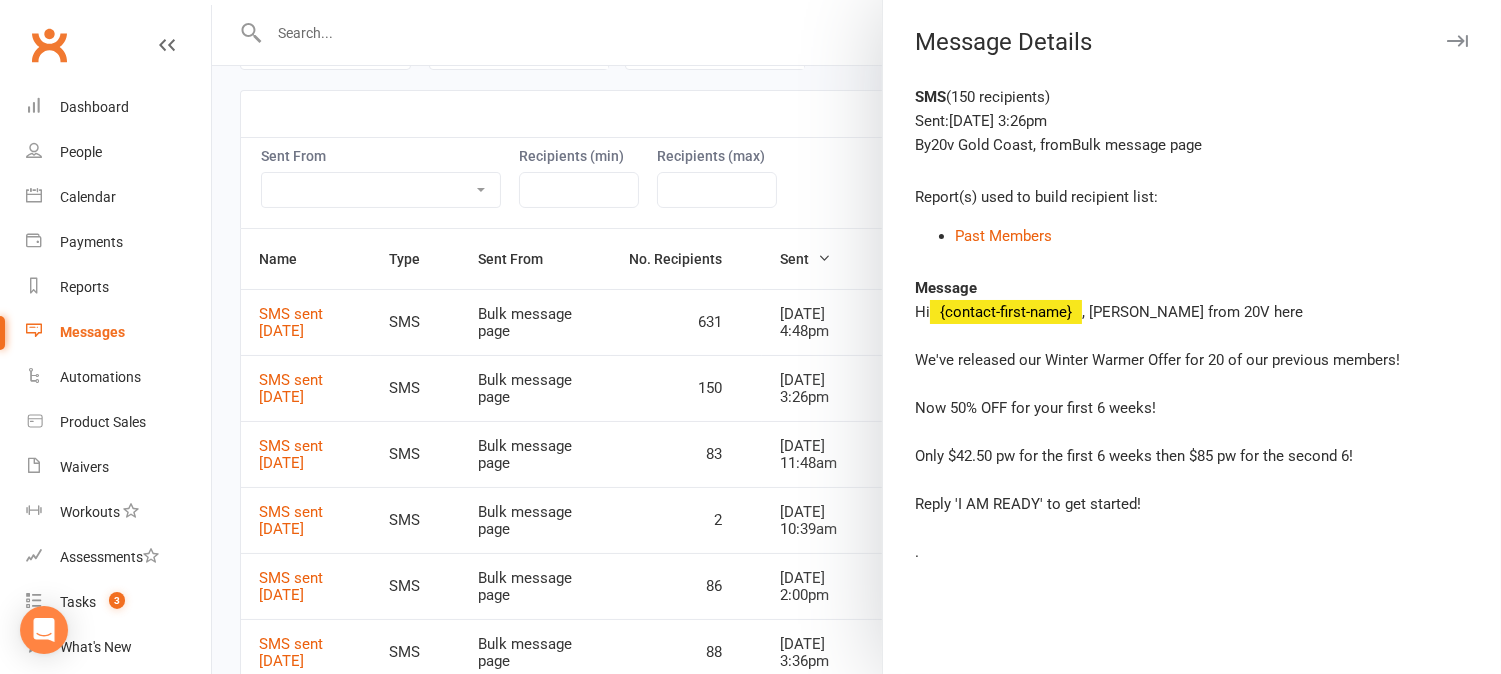 drag, startPoint x: 805, startPoint y: 234, endPoint x: 807, endPoint y: 247, distance: 13.152946 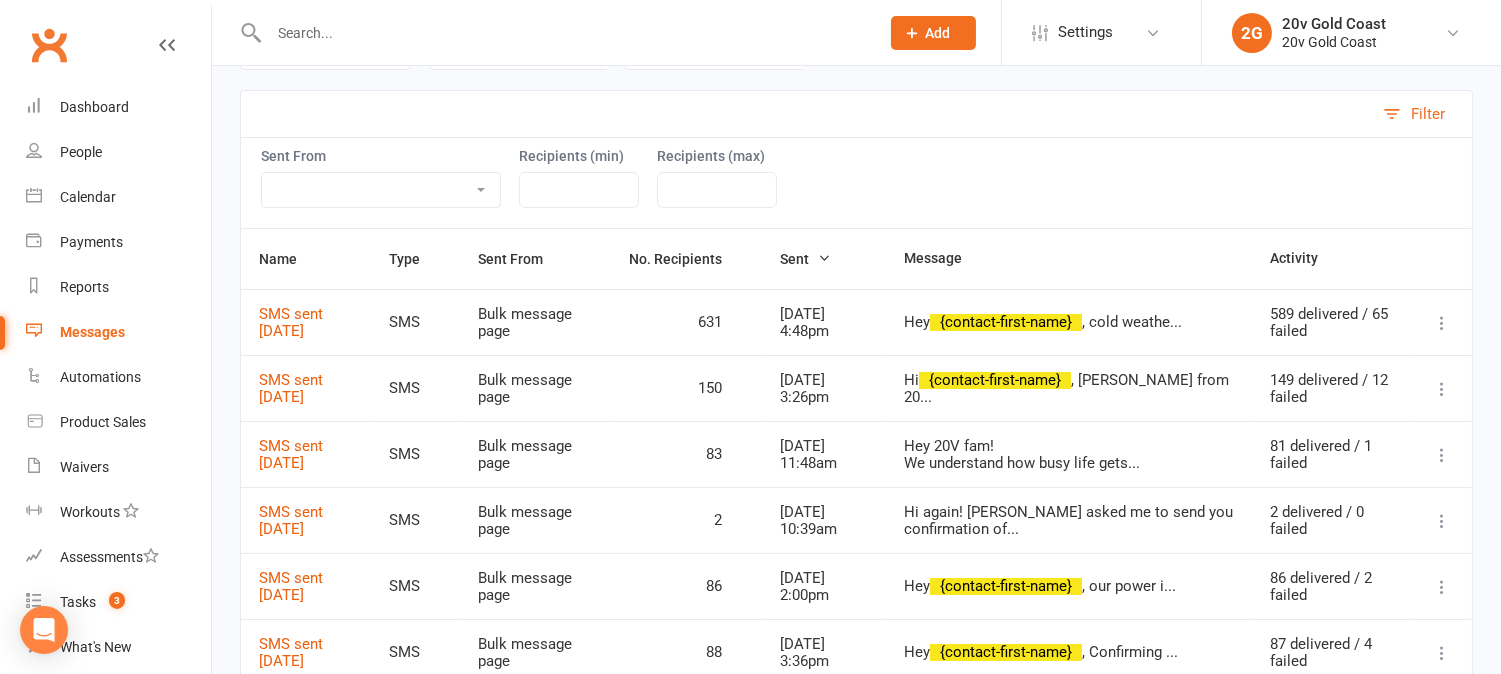 click at bounding box center (1442, 323) 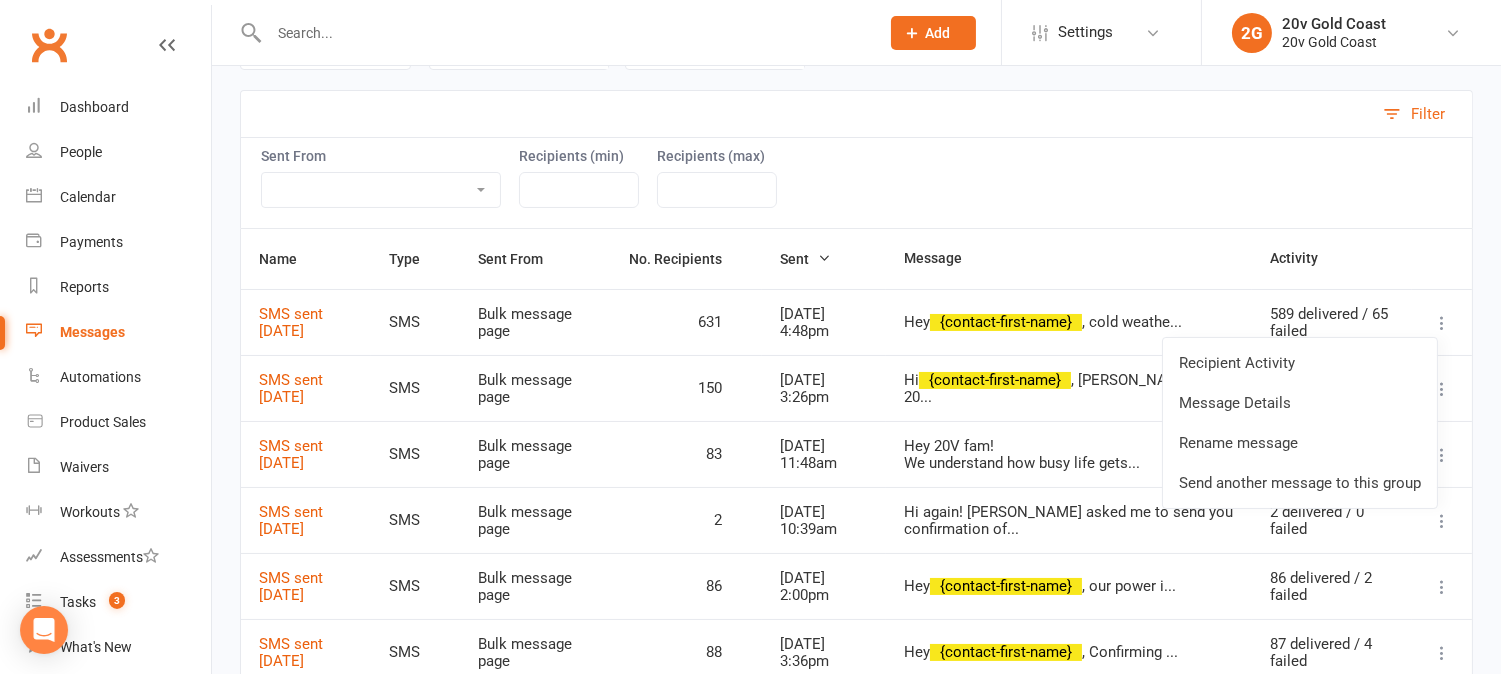 click on "Message Details" at bounding box center [1300, 403] 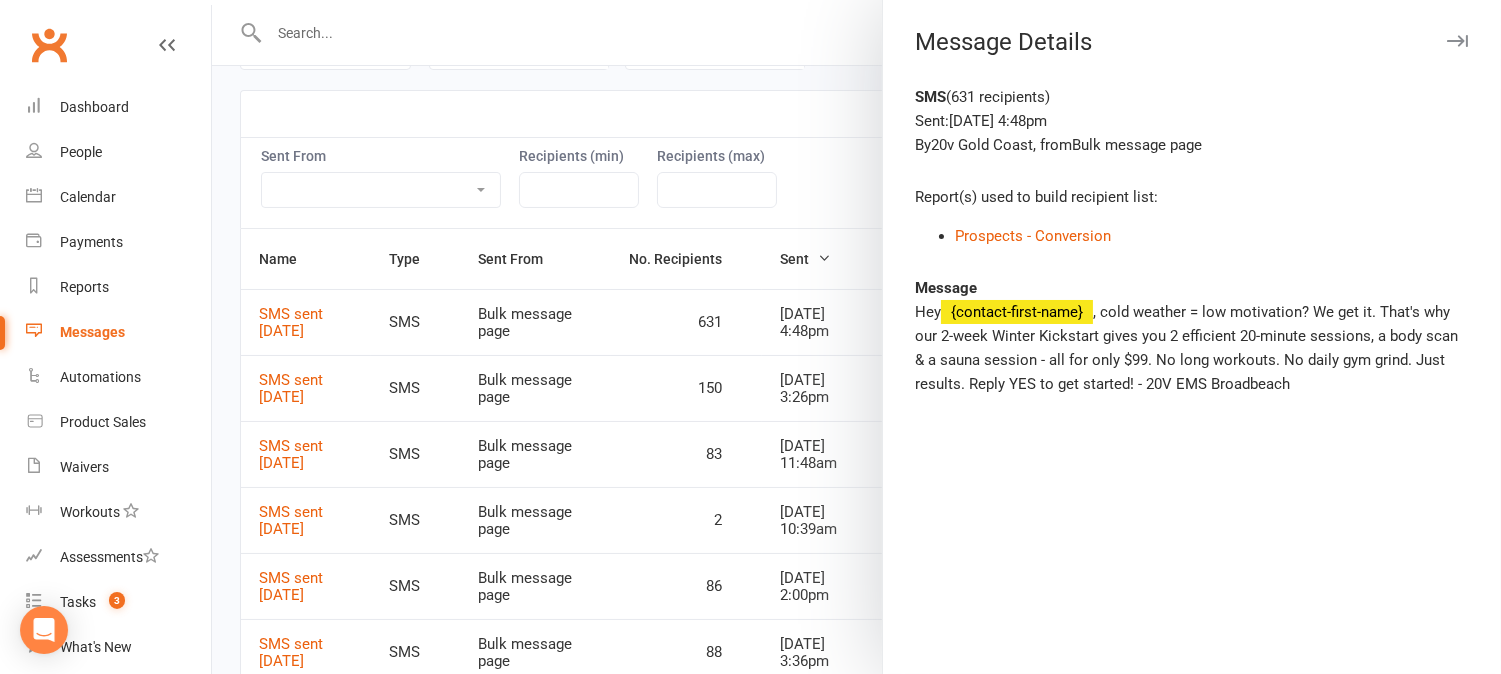click at bounding box center [856, 337] 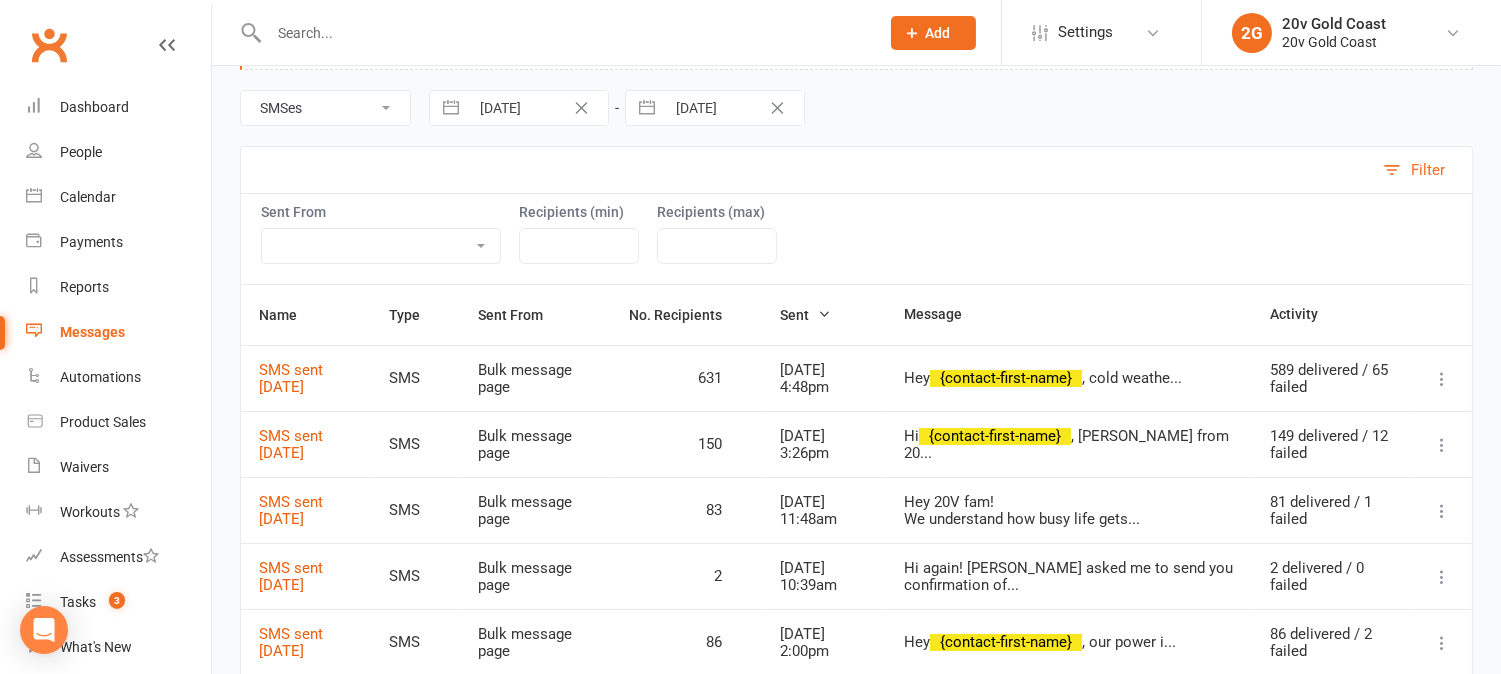 scroll, scrollTop: 0, scrollLeft: 0, axis: both 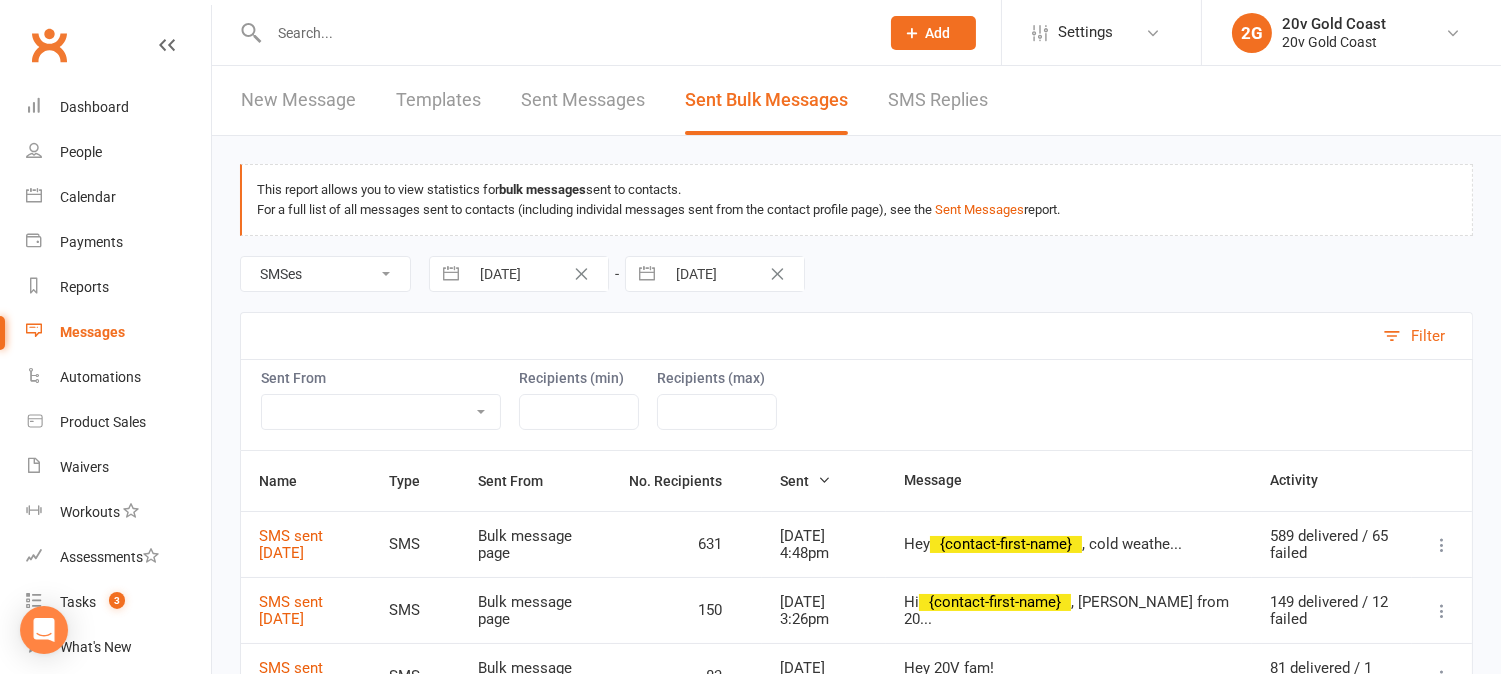 click on "New Message" at bounding box center [298, 100] 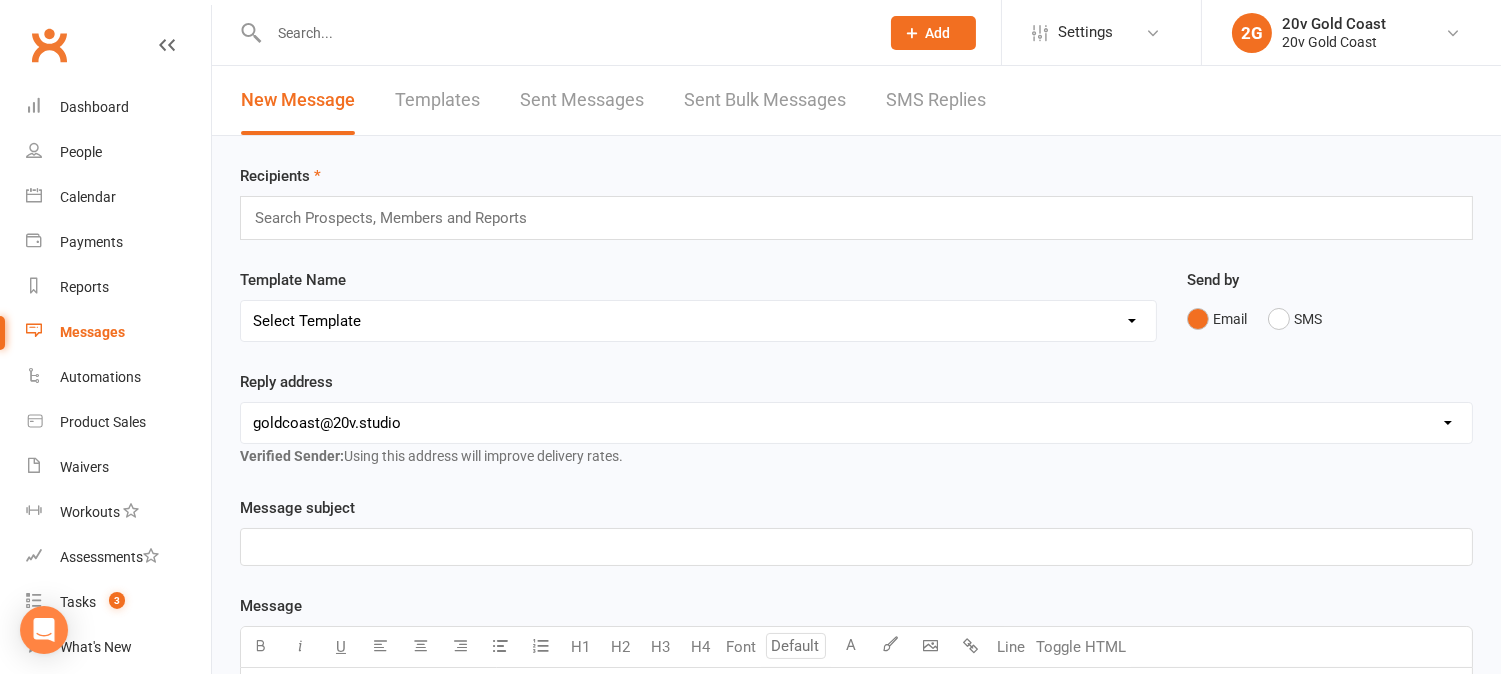 click at bounding box center (399, 218) 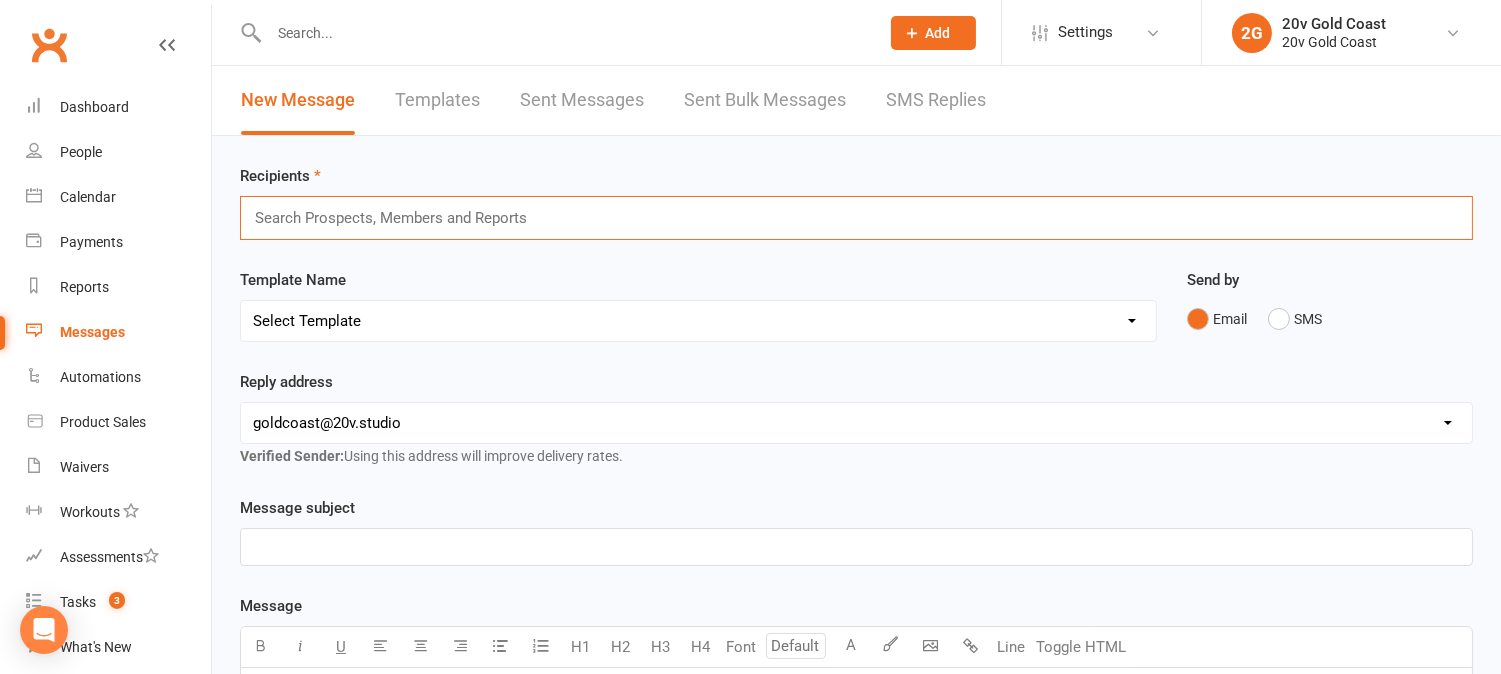 click on "Sent Messages" at bounding box center [582, 100] 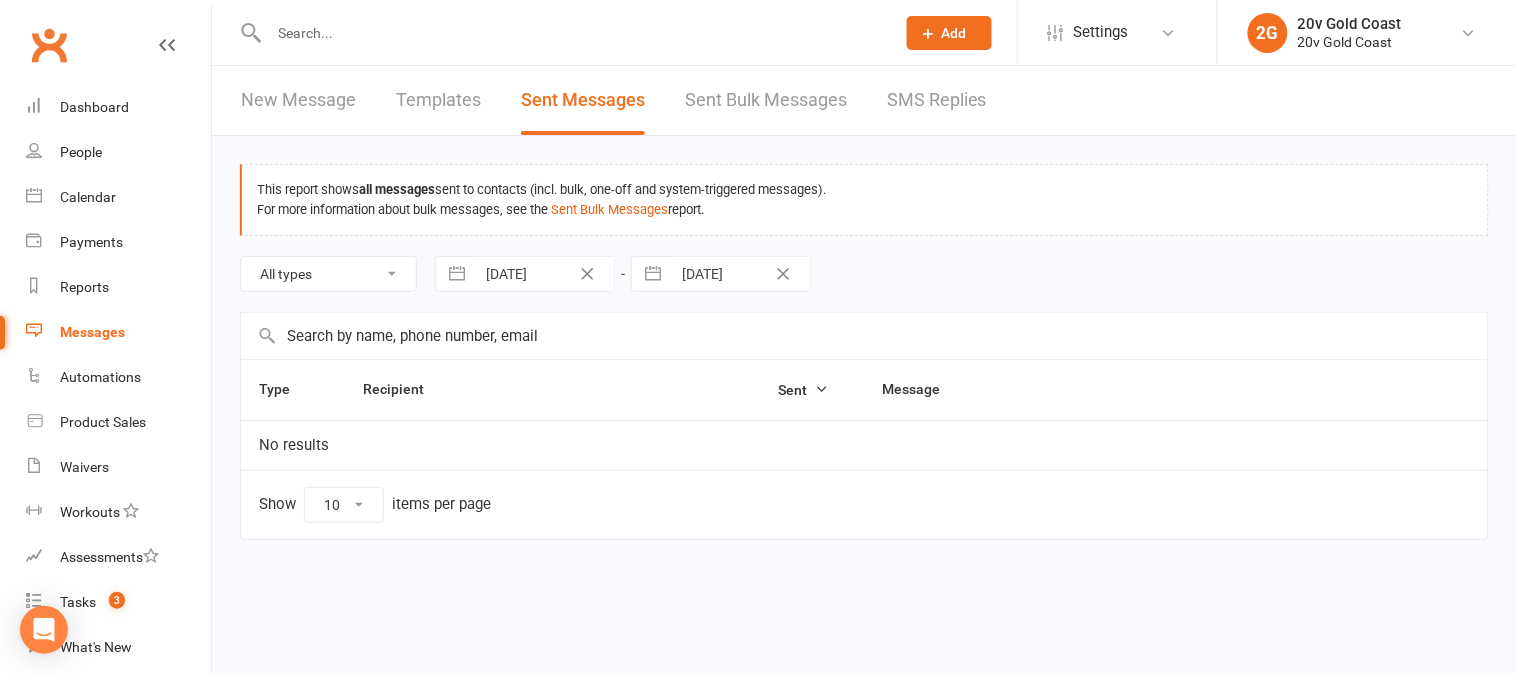 select on "10" 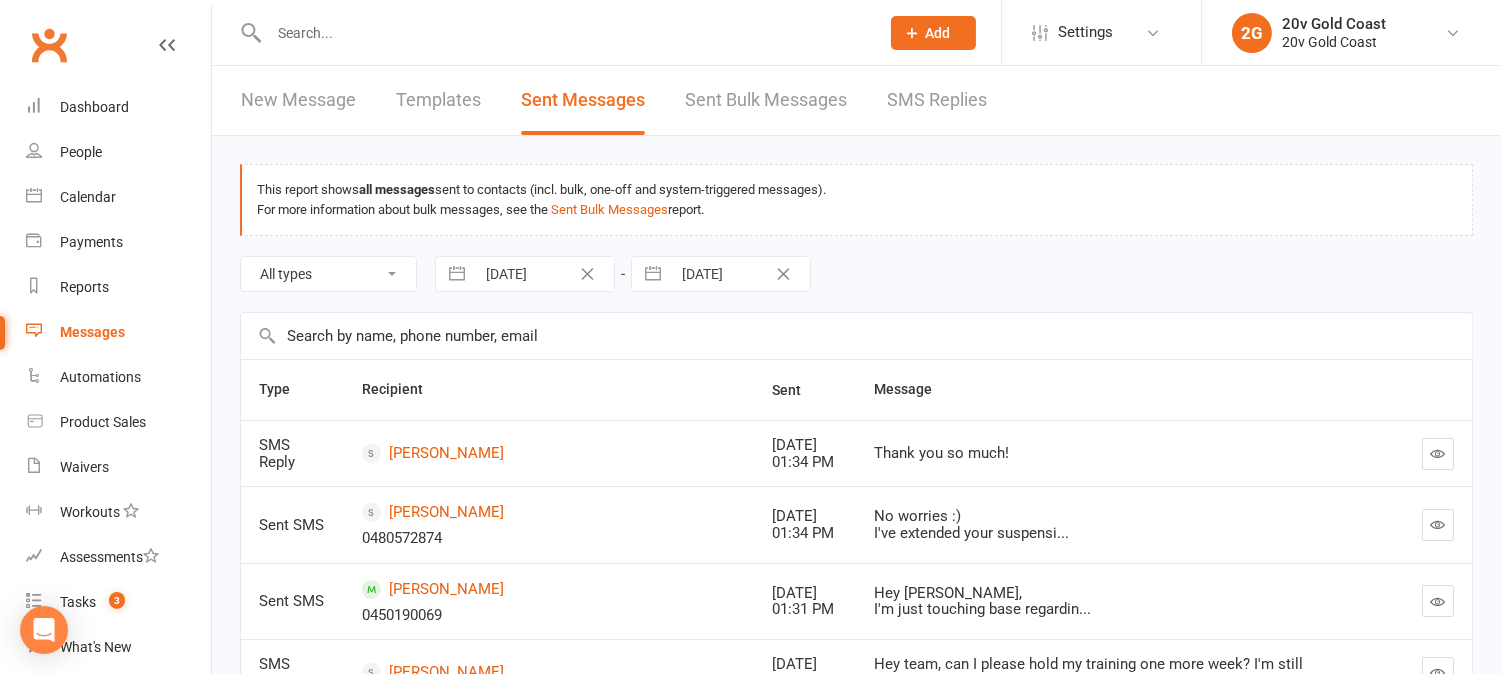 click on "Sent Bulk Messages" at bounding box center [766, 100] 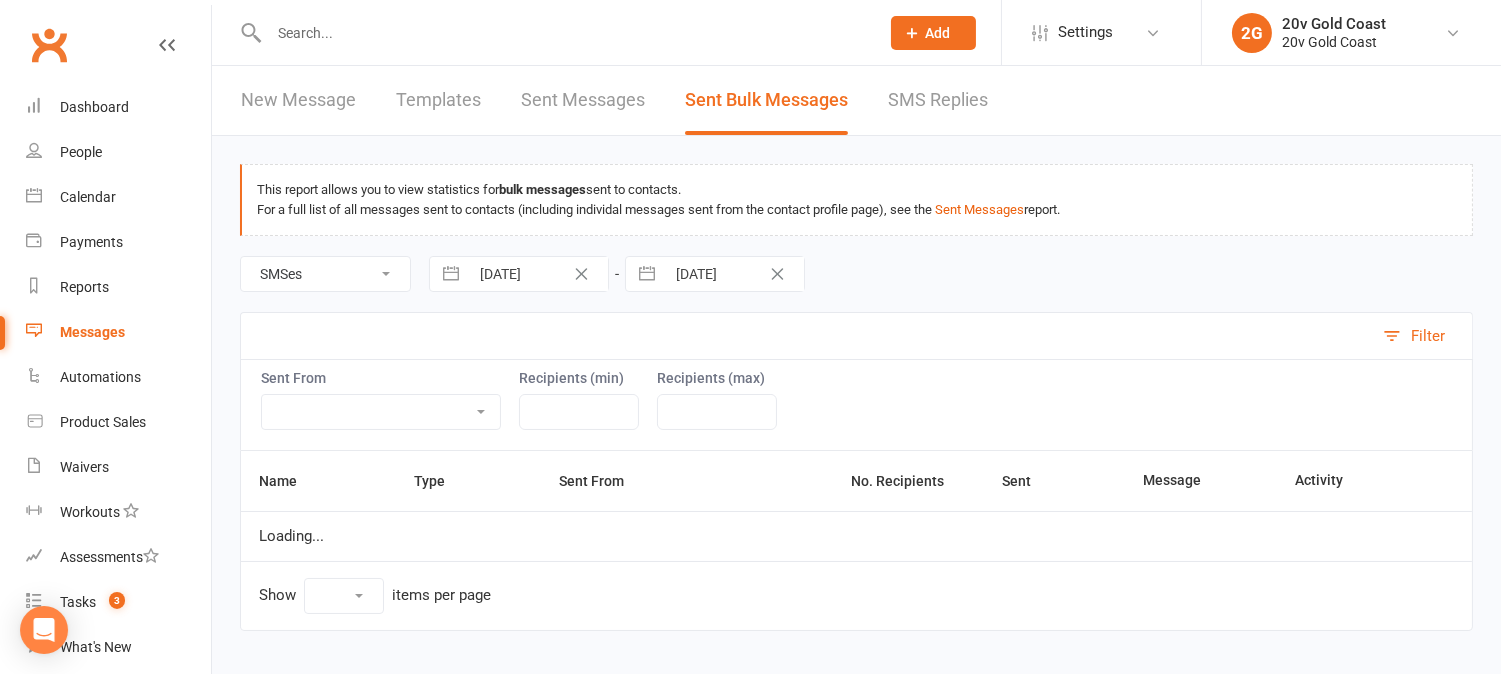 select on "10" 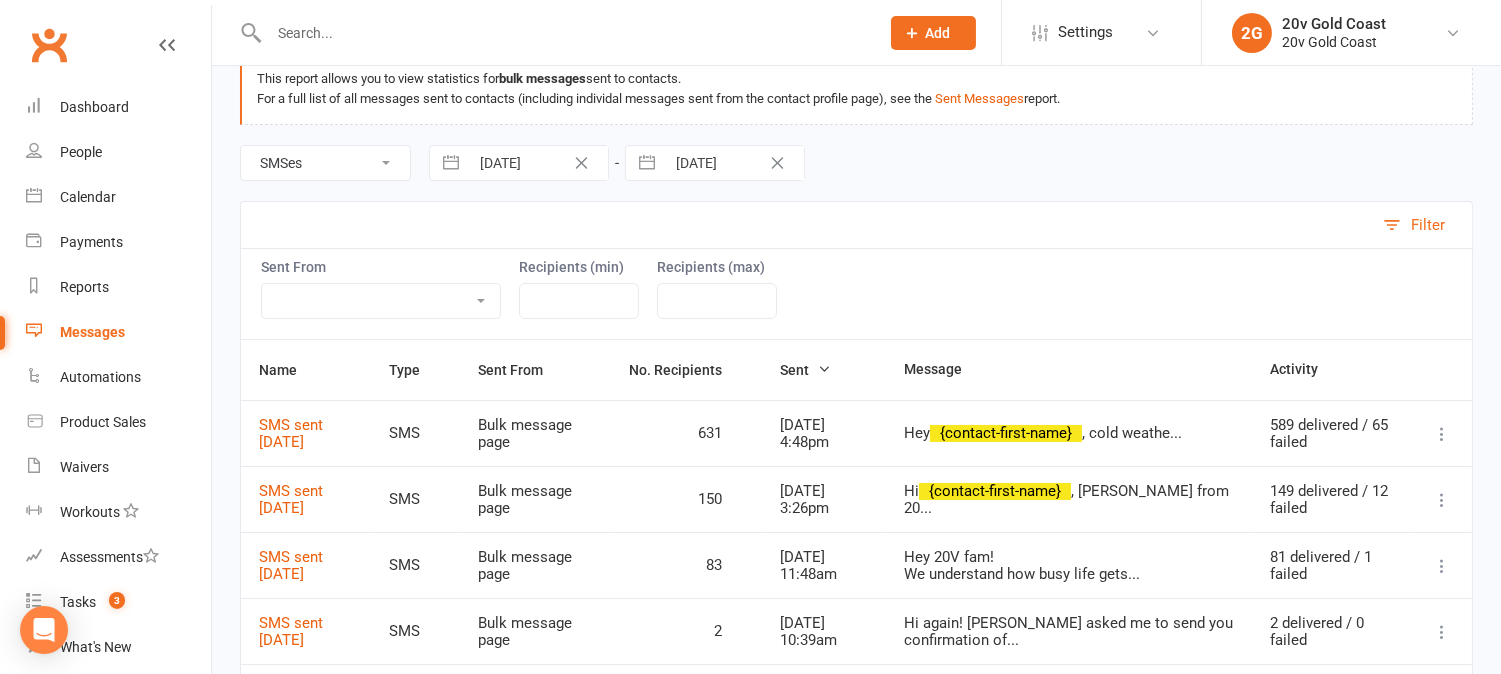 scroll, scrollTop: 0, scrollLeft: 0, axis: both 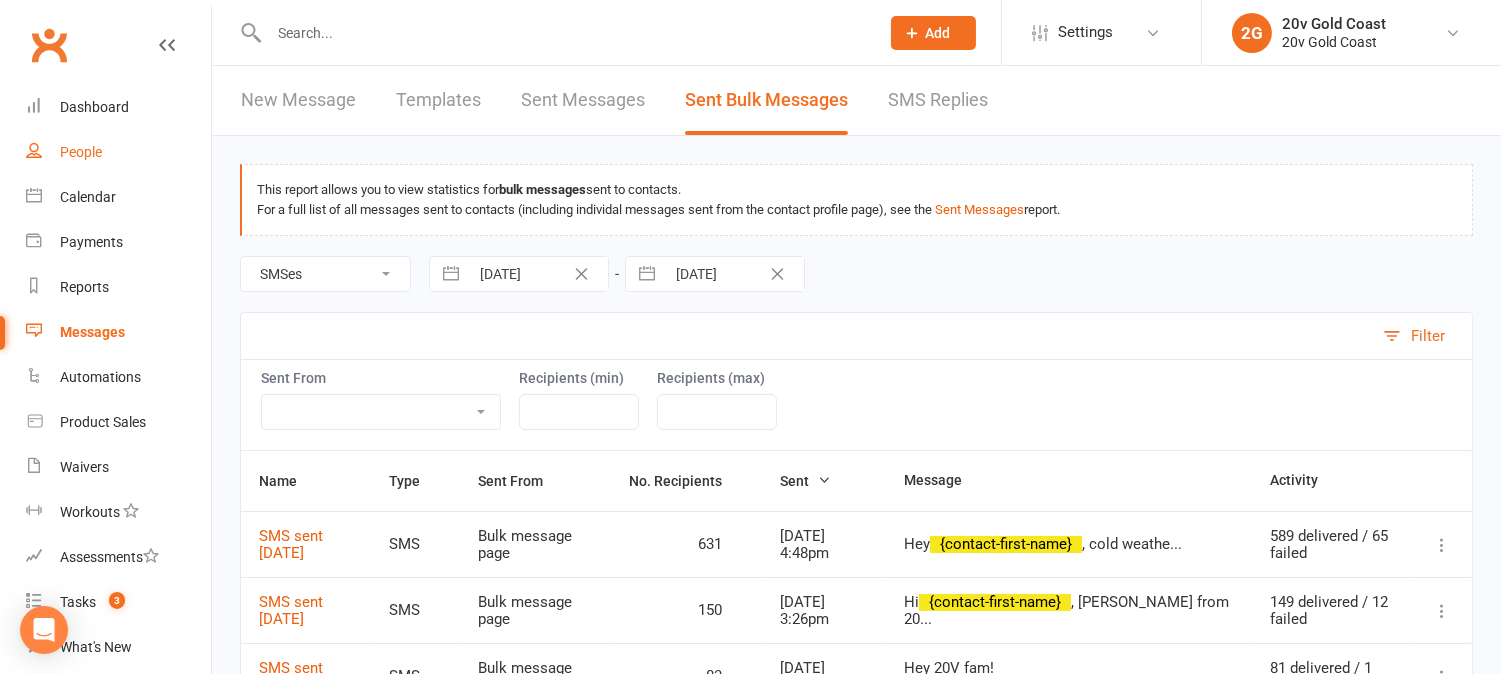click on "People" at bounding box center [81, 152] 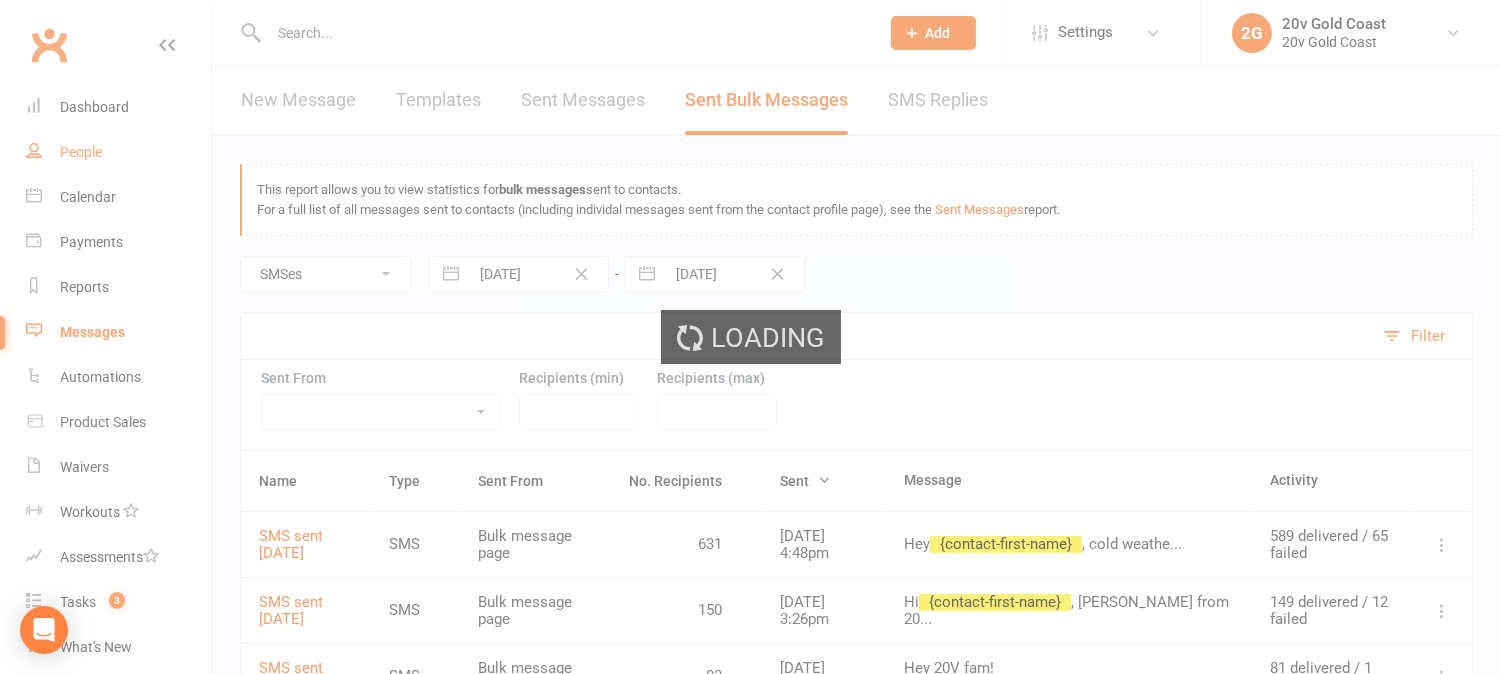 select on "100" 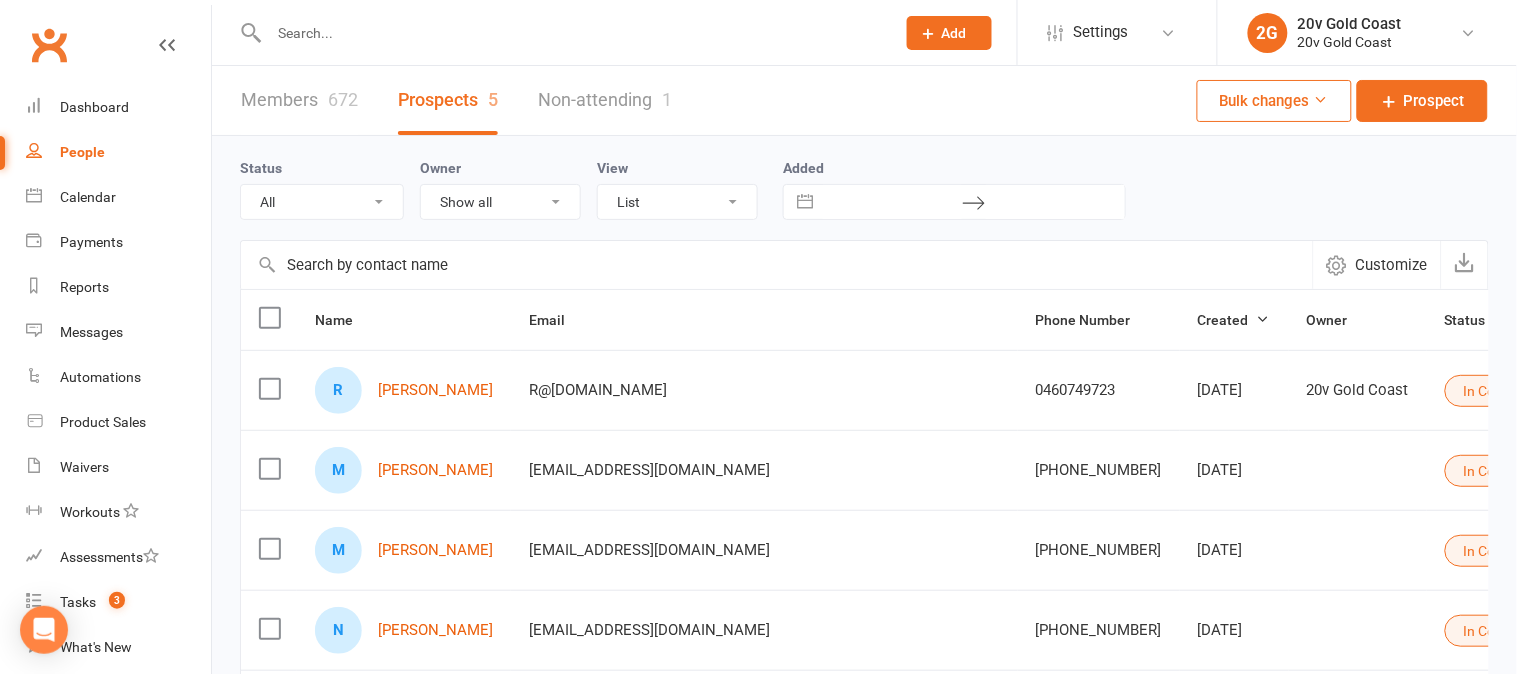 select on "In Communication" 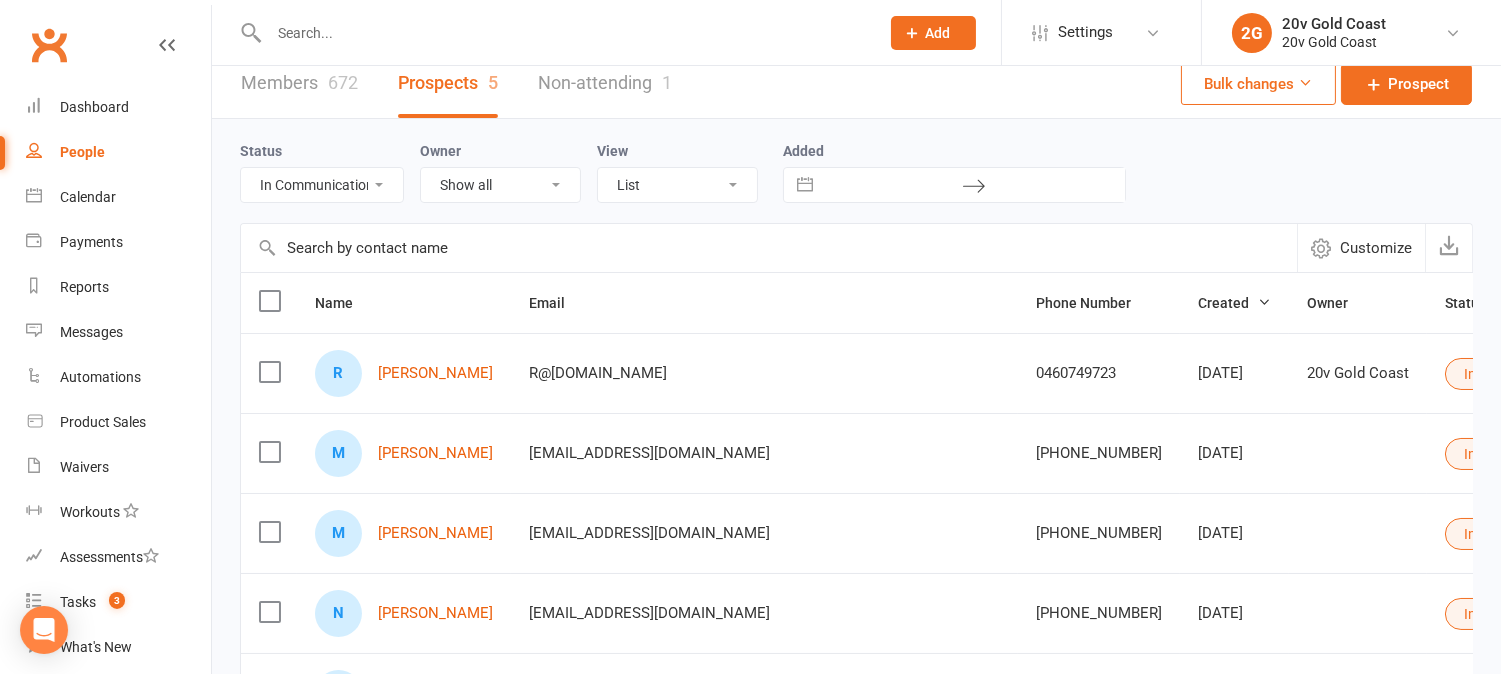 scroll, scrollTop: 0, scrollLeft: 0, axis: both 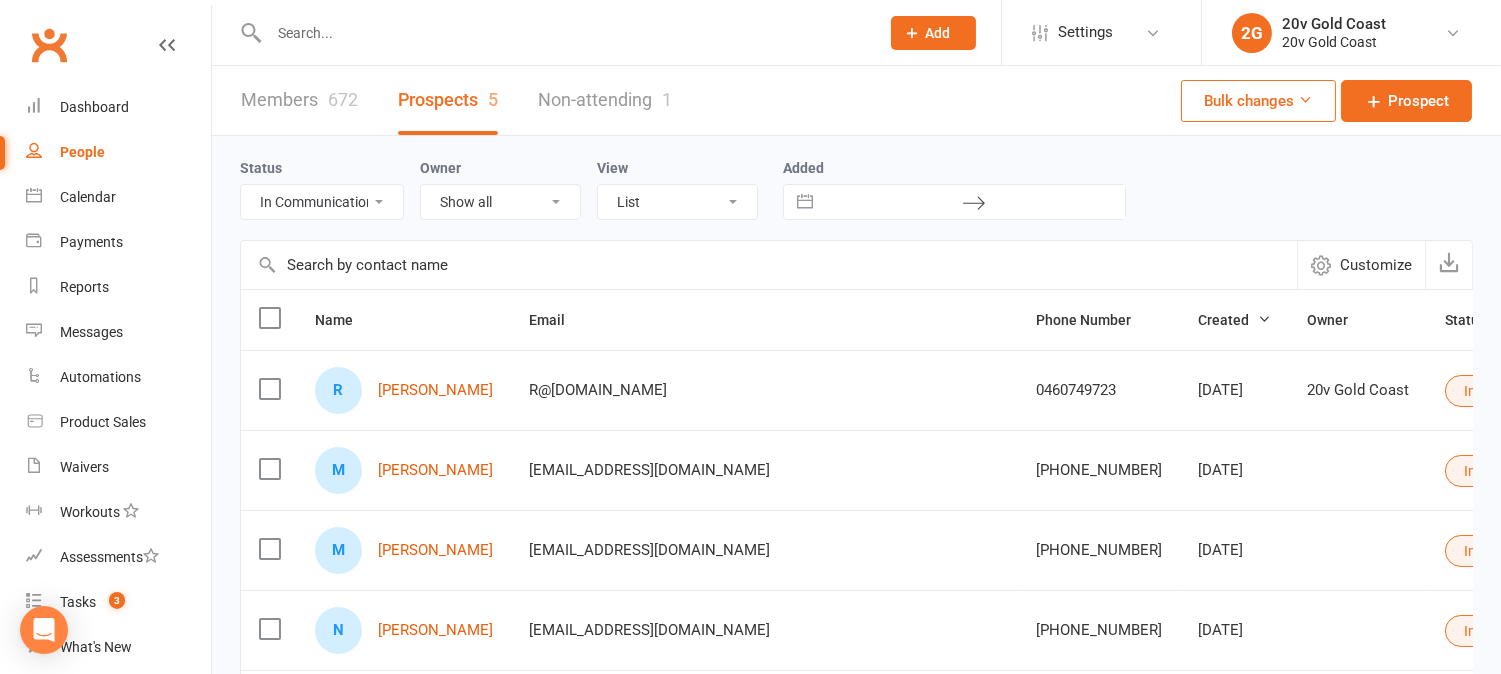click on "All (No status set) (Invalid status) Parachute Referrals In Communication Call Later Task Comms 3 Jul 25 10 Jul 25 17Jul25" at bounding box center (322, 202) 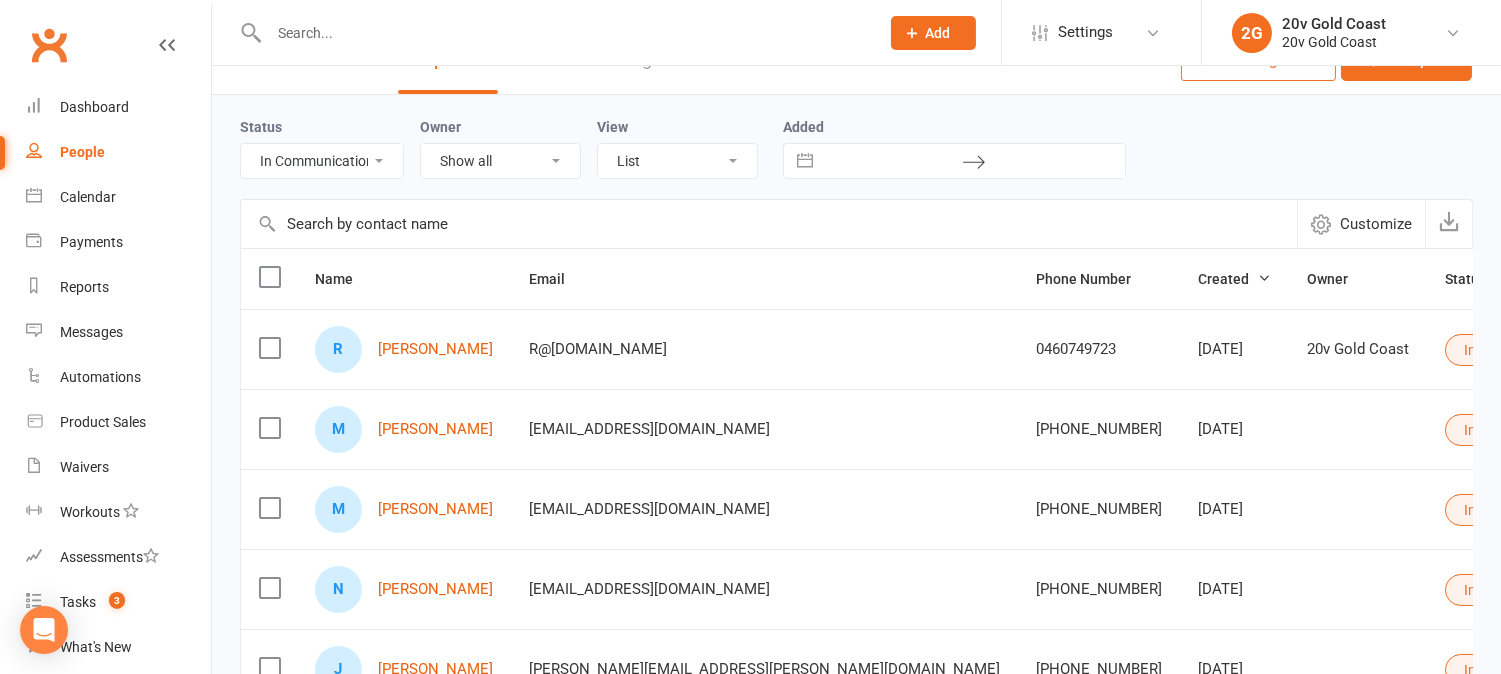 scroll, scrollTop: 0, scrollLeft: 0, axis: both 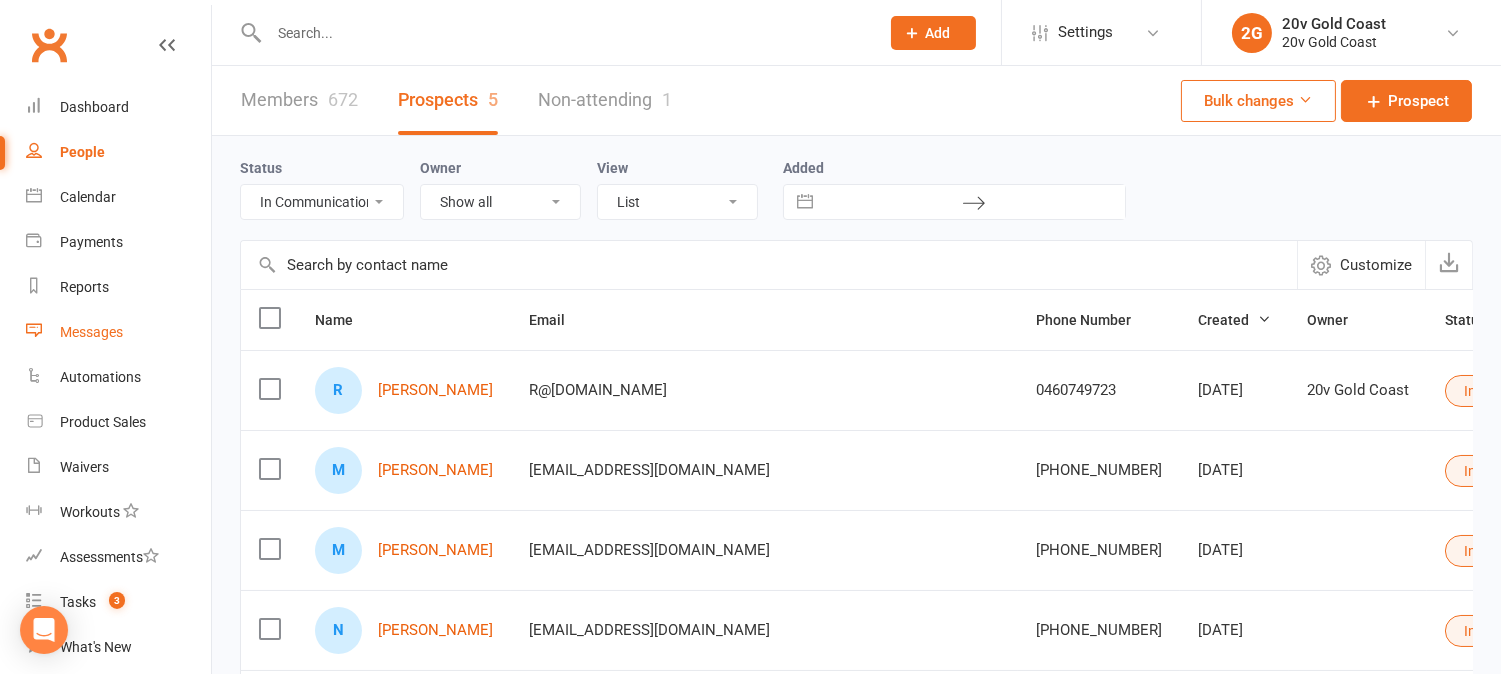click on "Messages" at bounding box center (91, 332) 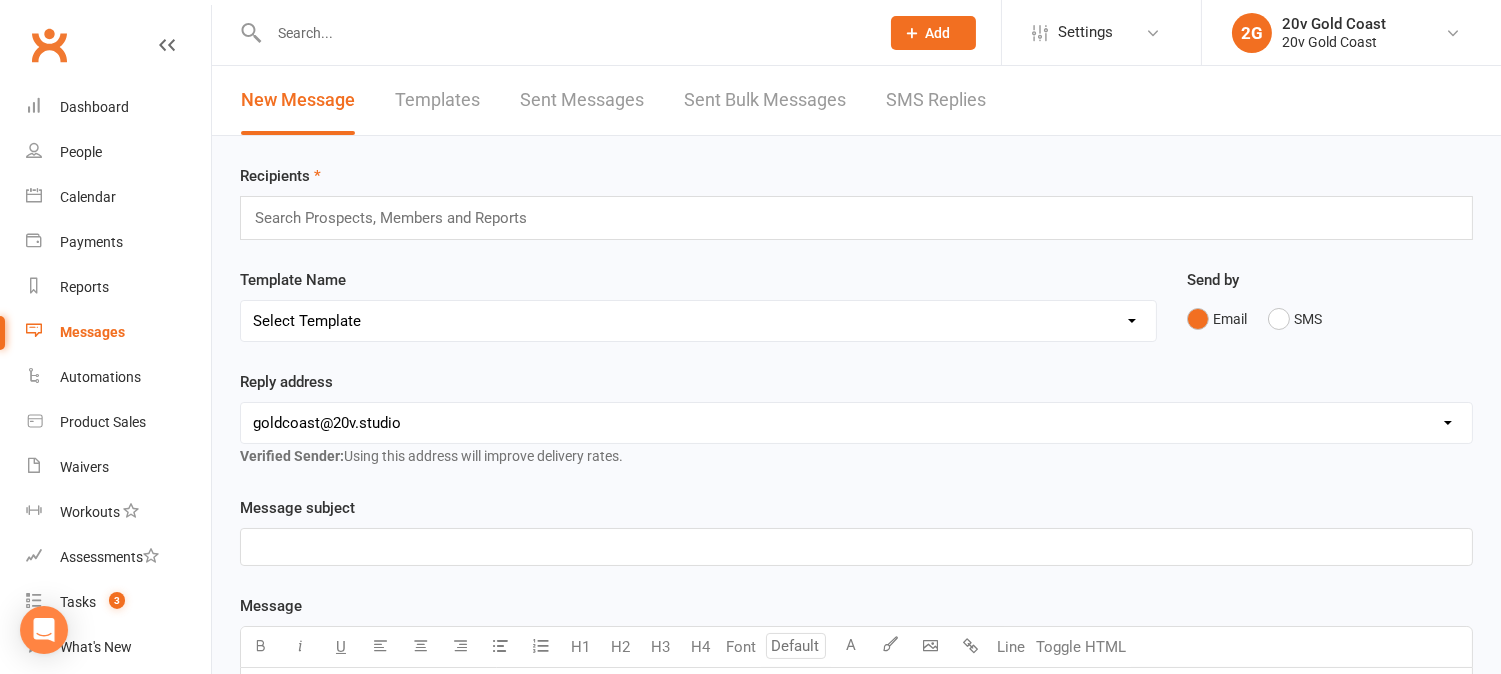 click on "Sent Messages" at bounding box center [582, 100] 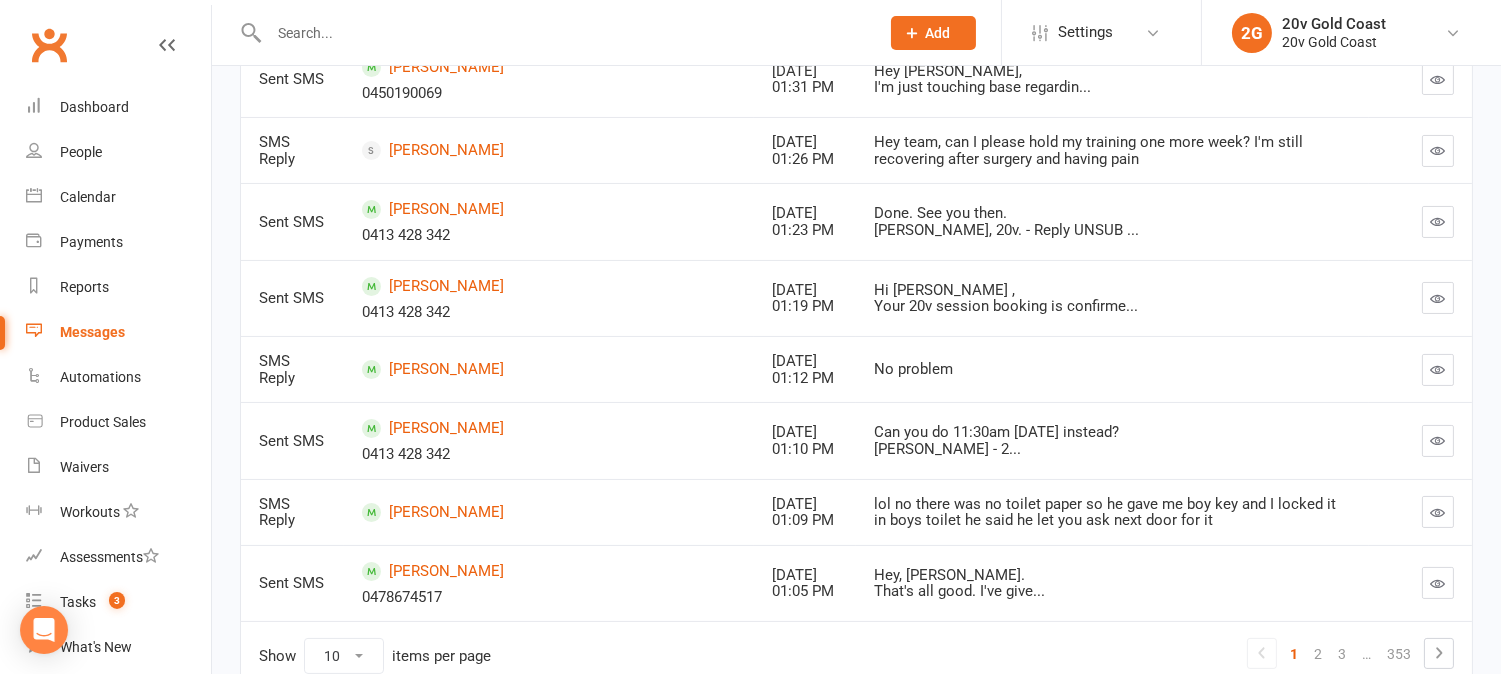 scroll, scrollTop: 625, scrollLeft: 0, axis: vertical 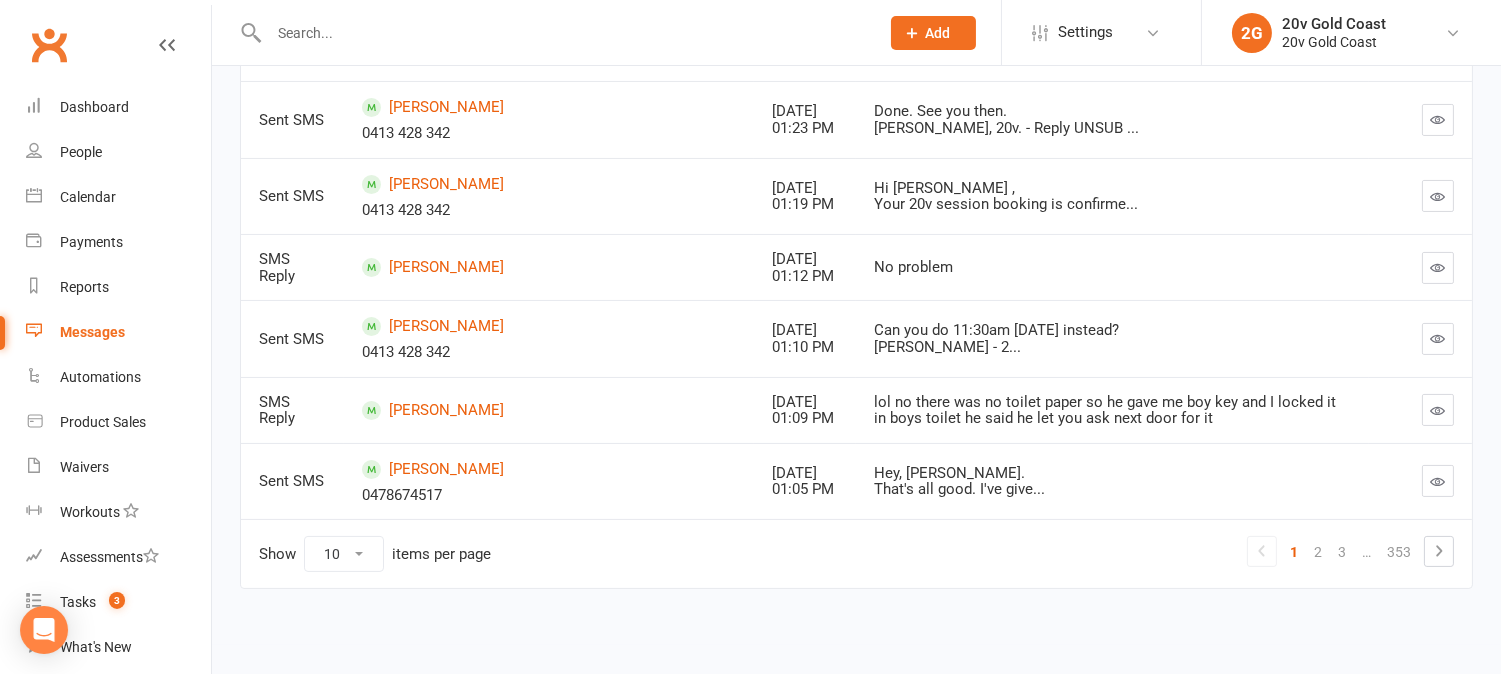 click on "3" at bounding box center (1342, 552) 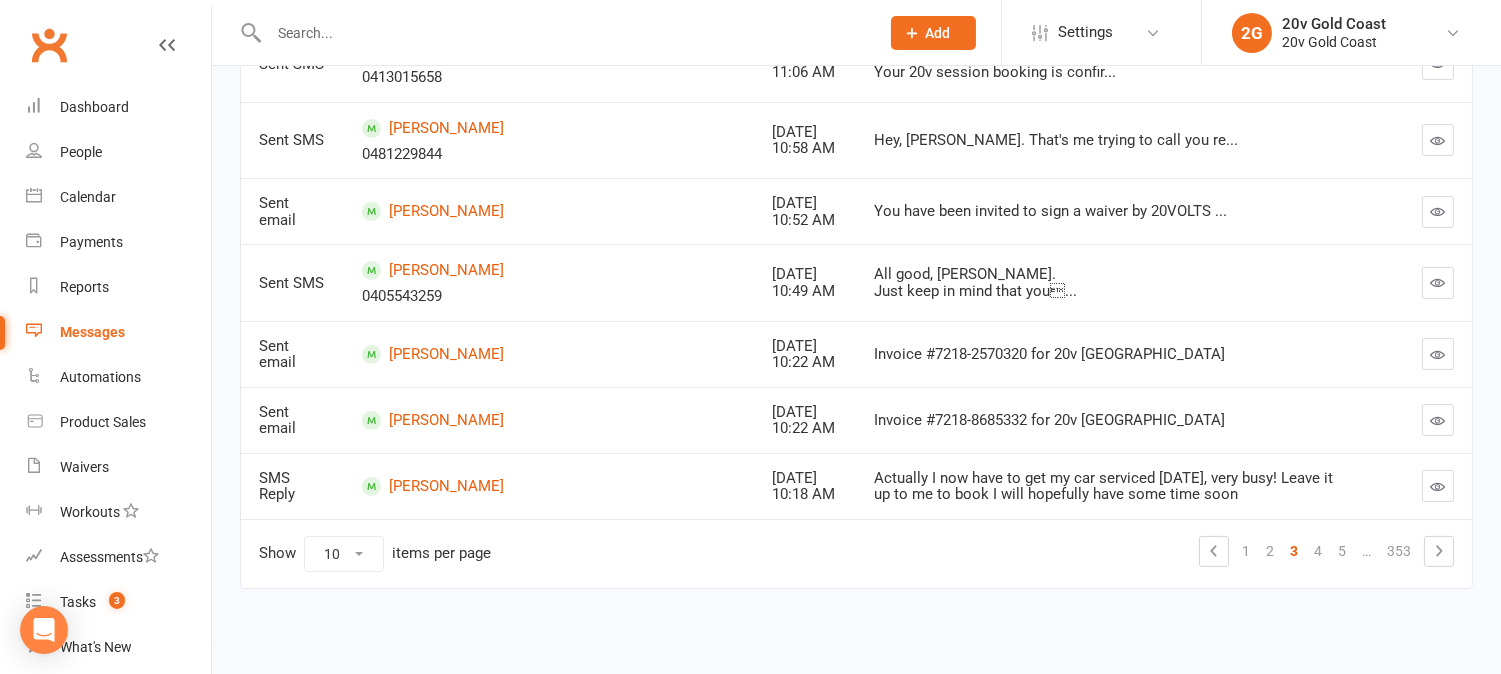 scroll, scrollTop: 593, scrollLeft: 0, axis: vertical 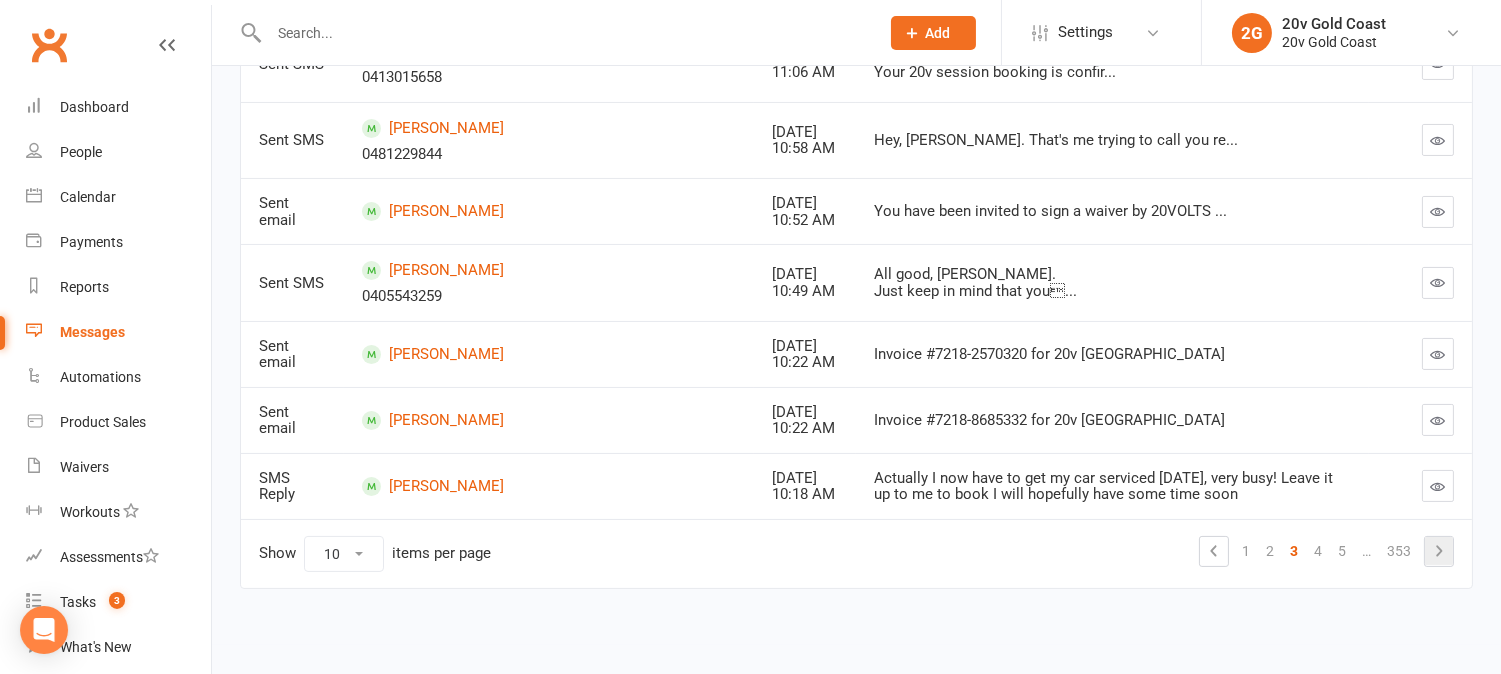 click 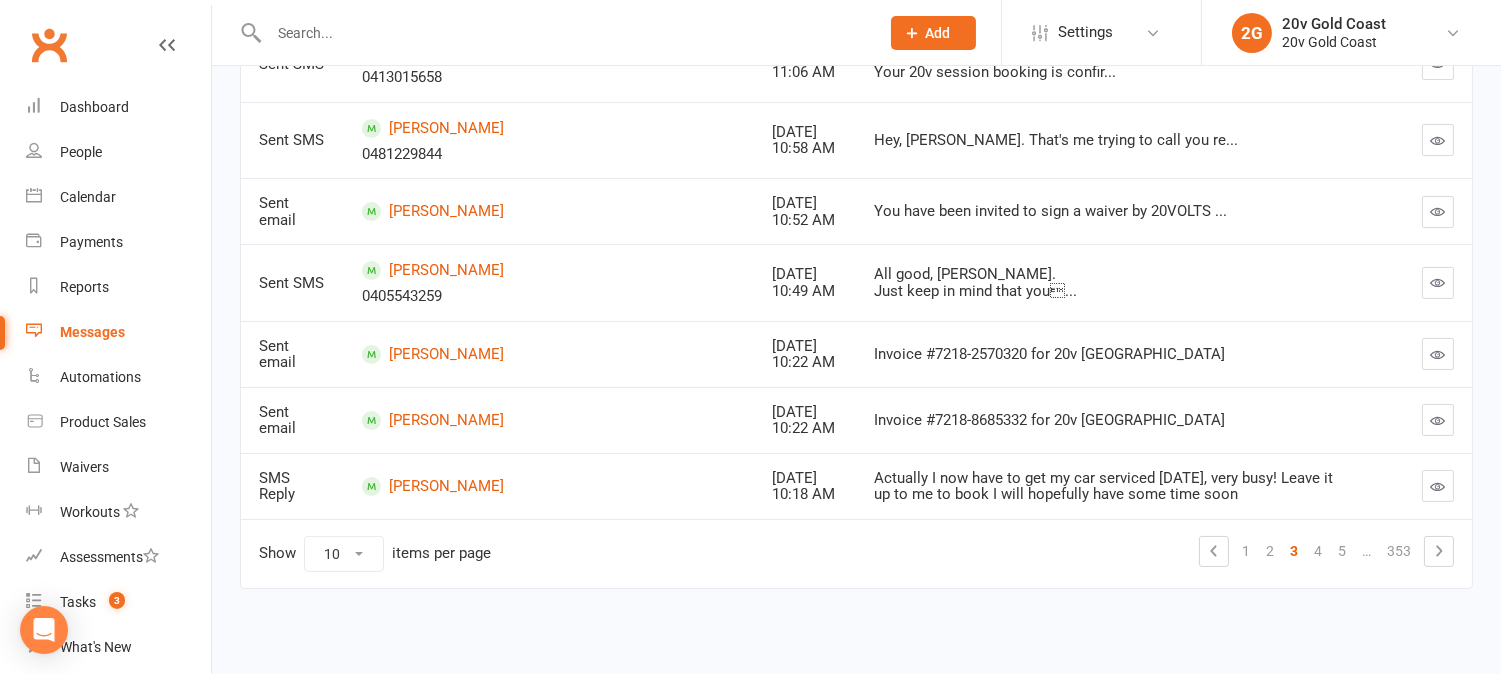 click on "Loading" at bounding box center [0, 0] 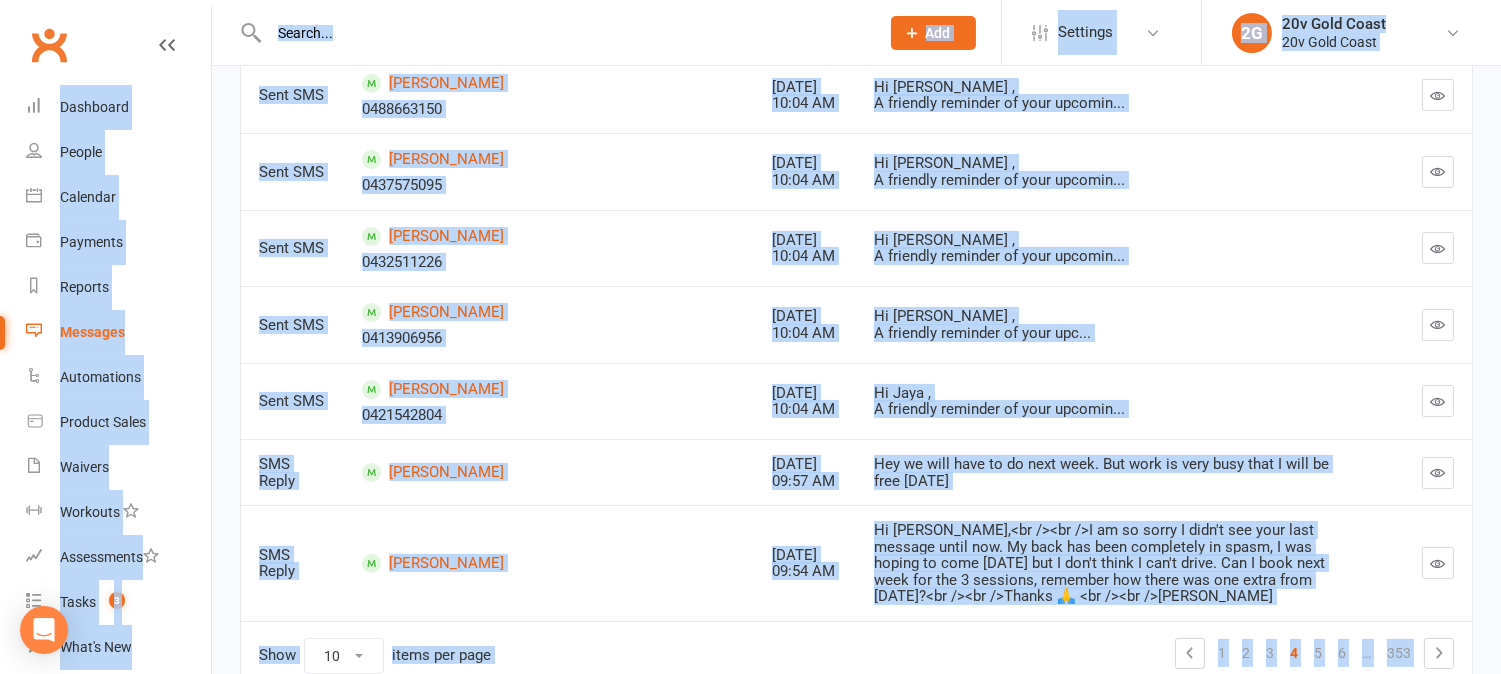 scroll, scrollTop: 625, scrollLeft: 0, axis: vertical 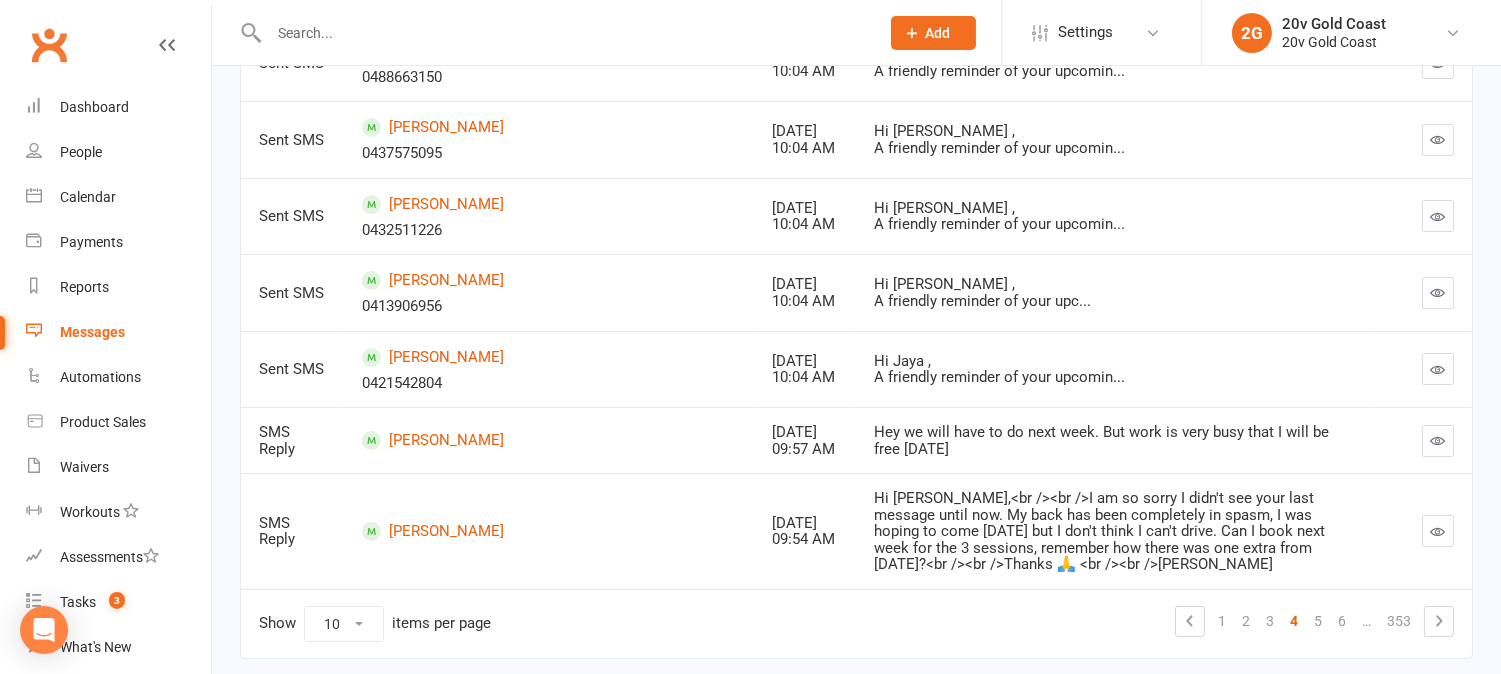 click on "6" at bounding box center [1342, 621] 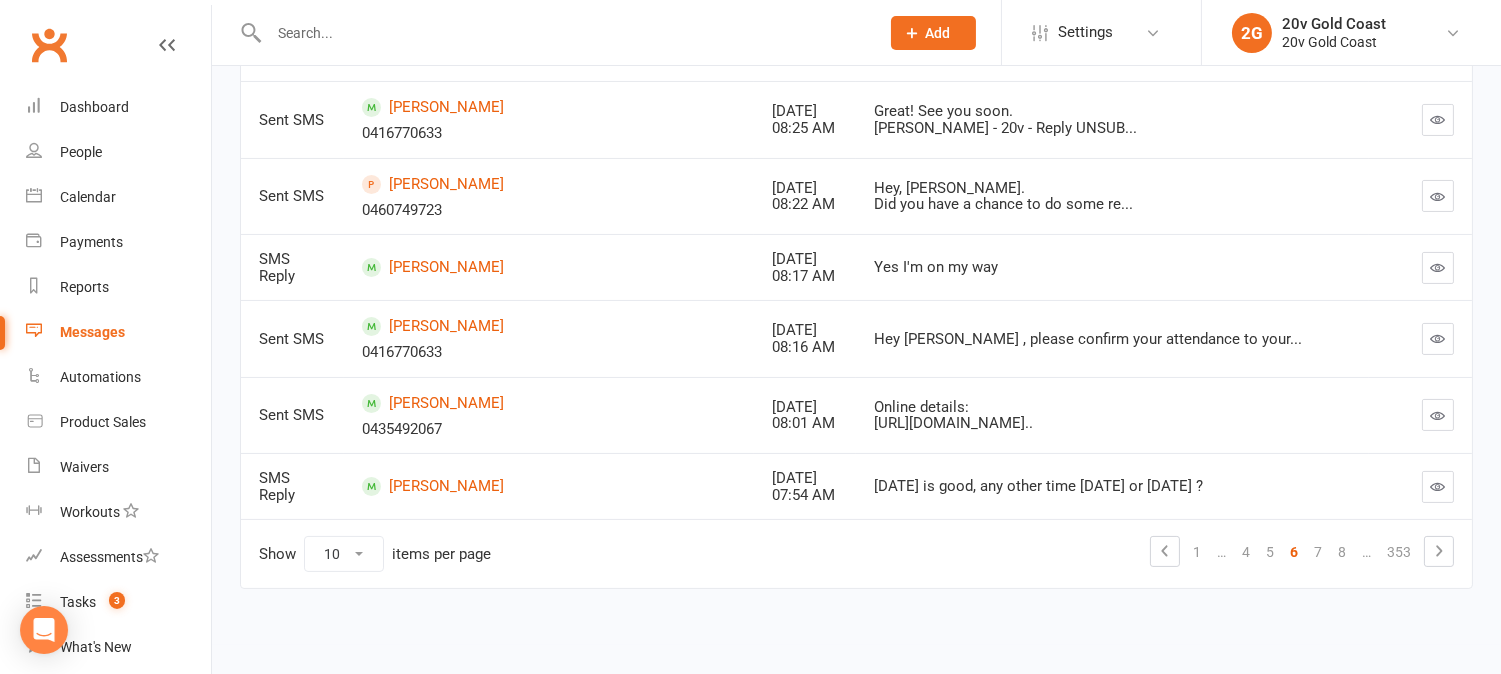 click 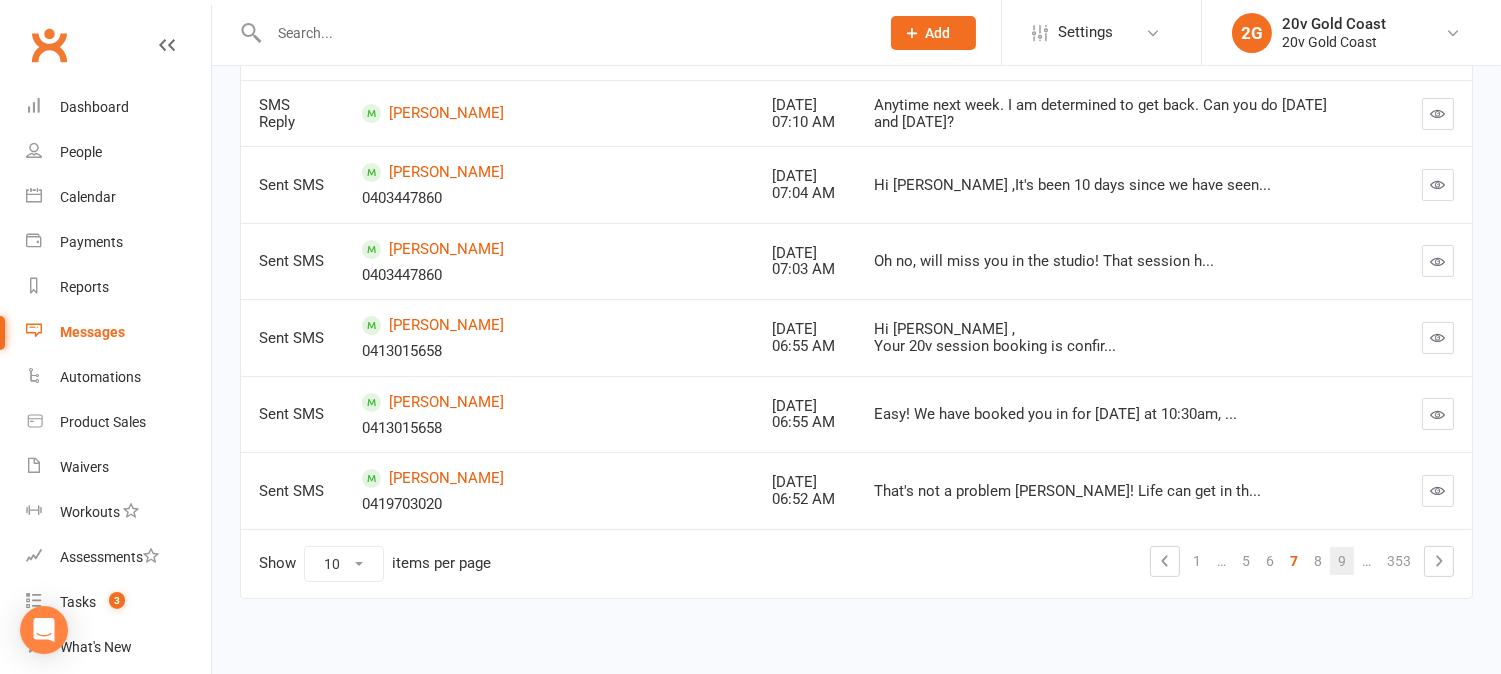 click on "9" at bounding box center (1342, 561) 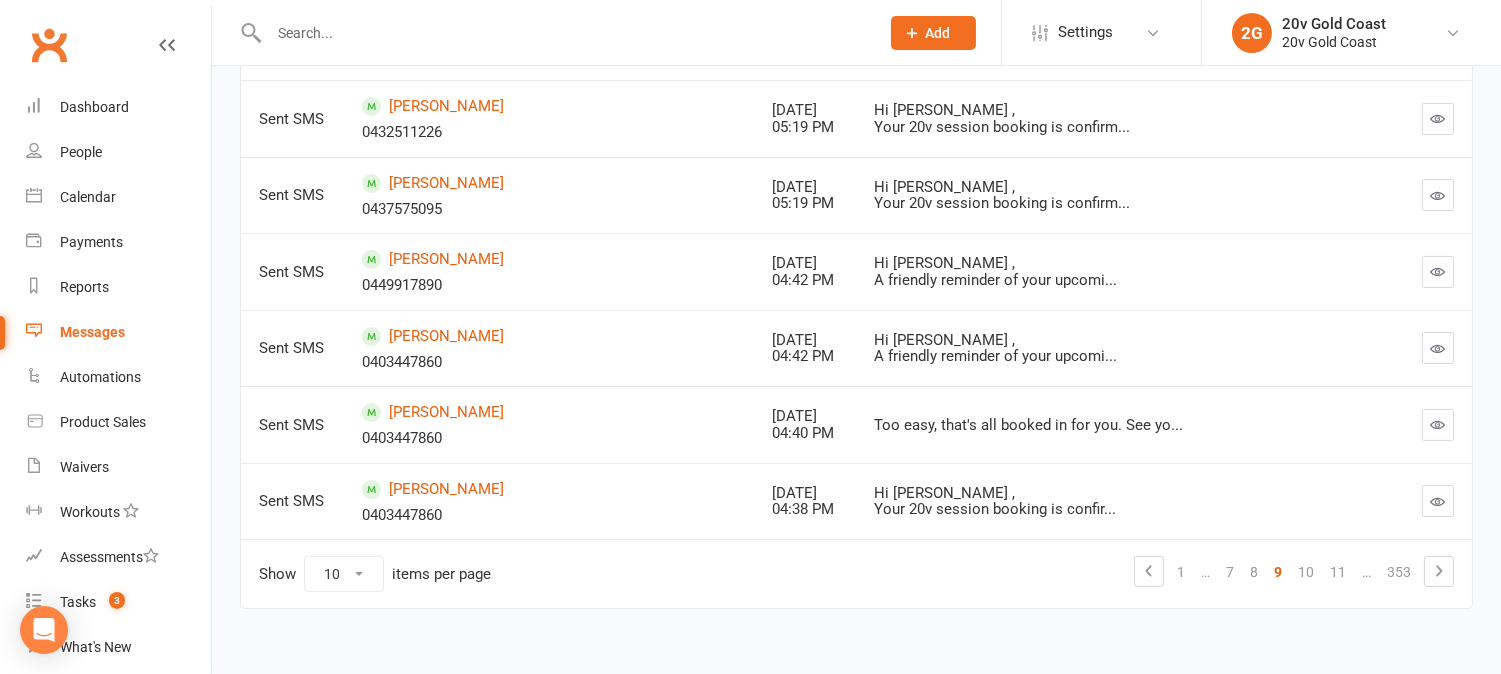click on "11" at bounding box center (1338, 572) 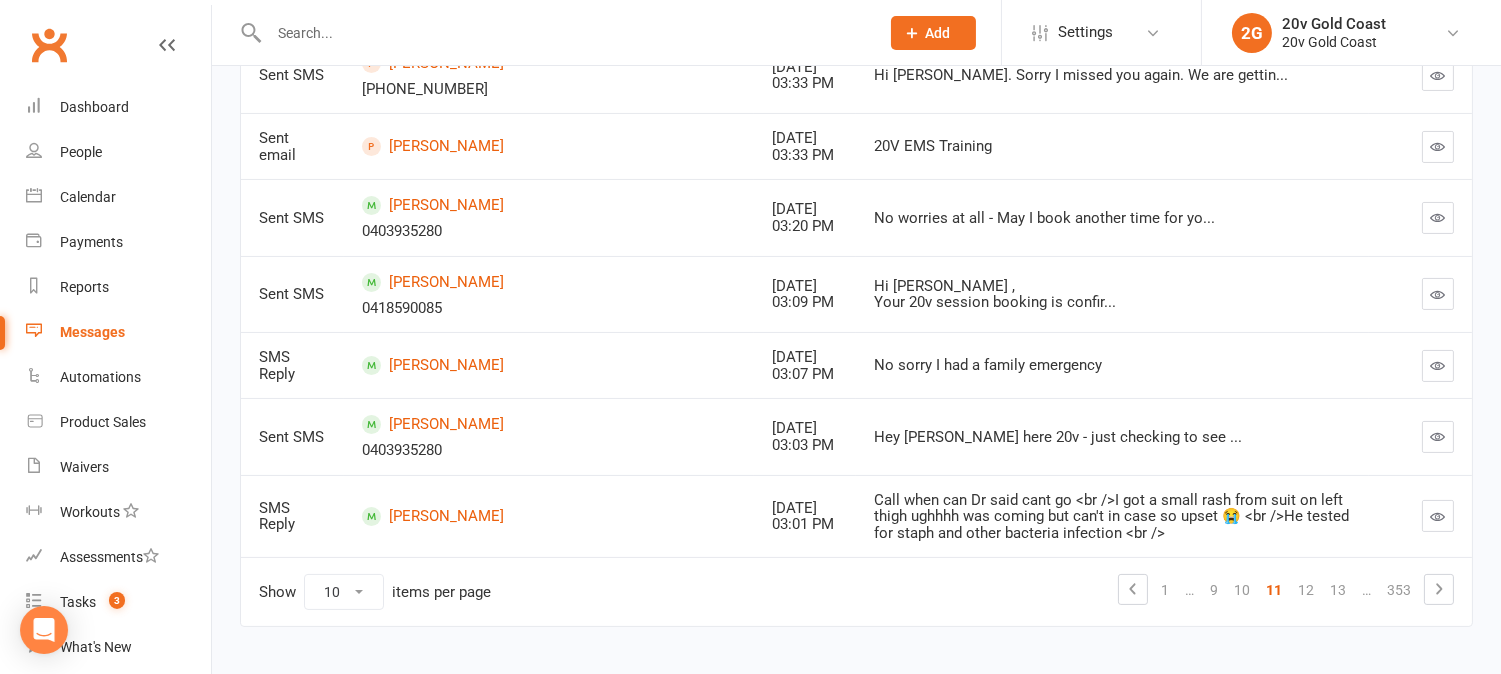 click on "…" at bounding box center (1366, 590) 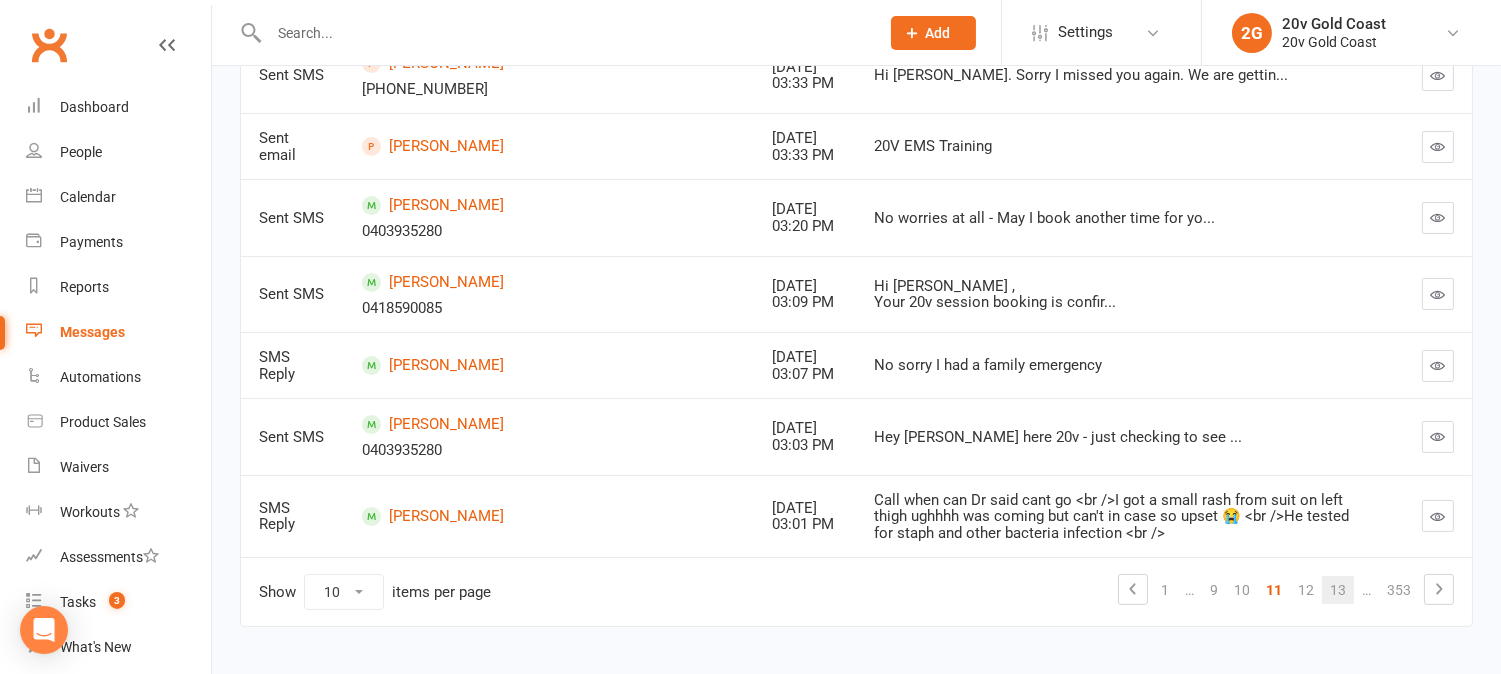 click on "13" at bounding box center (1338, 590) 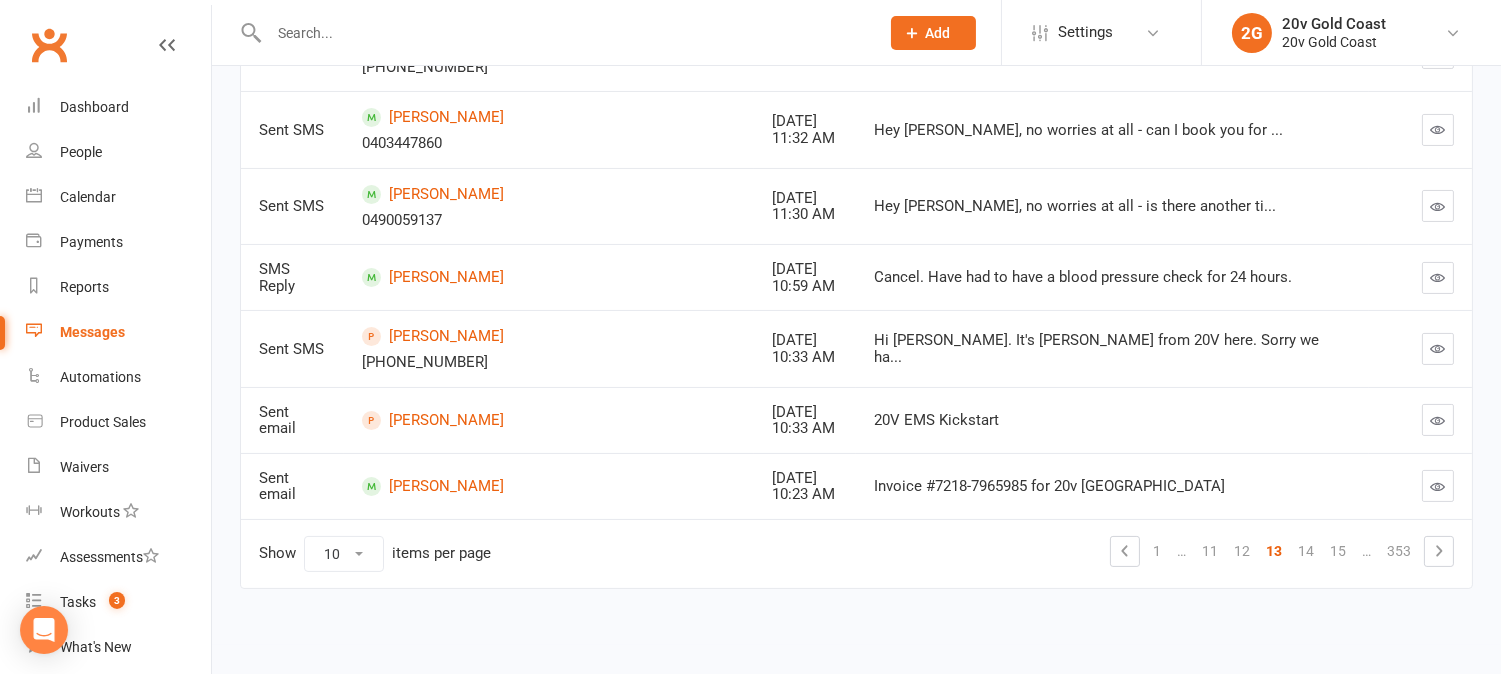 scroll, scrollTop: 614, scrollLeft: 0, axis: vertical 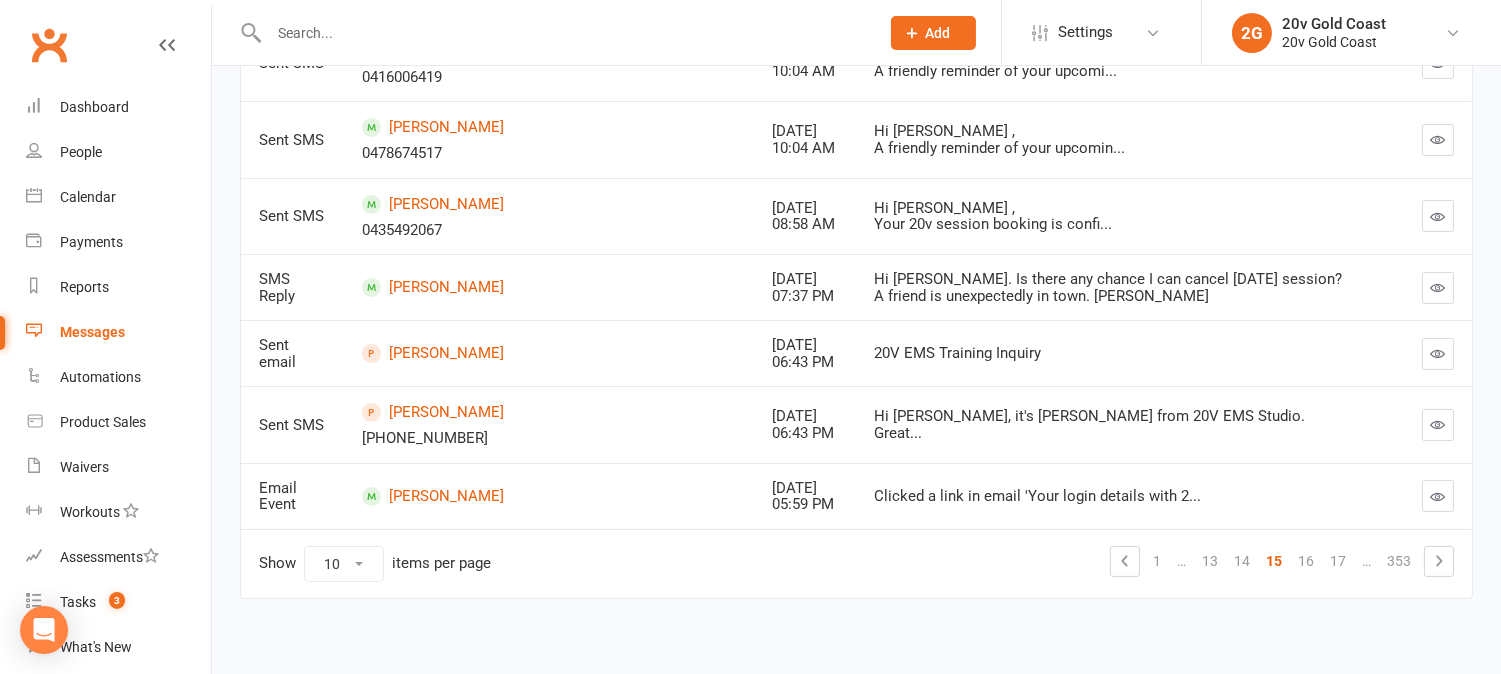 click on "…" at bounding box center [1366, 561] 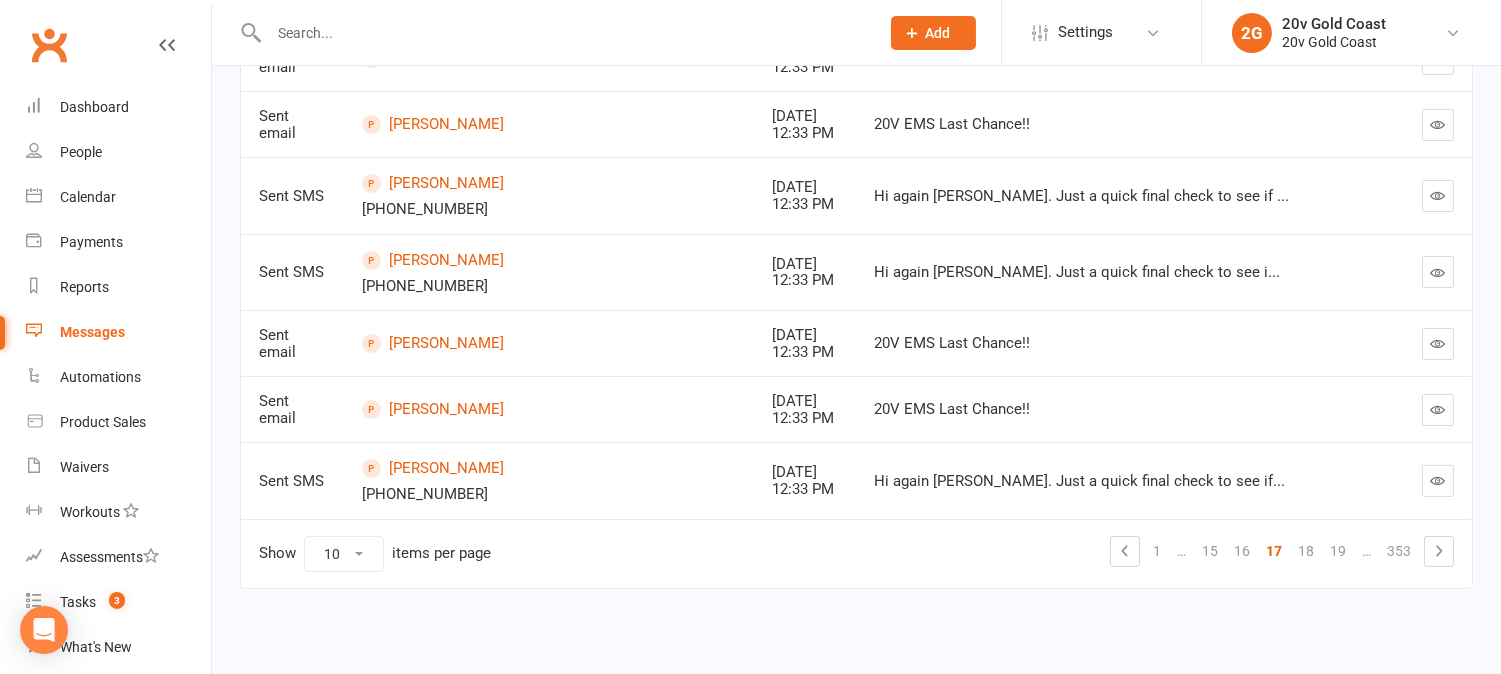 scroll, scrollTop: 614, scrollLeft: 0, axis: vertical 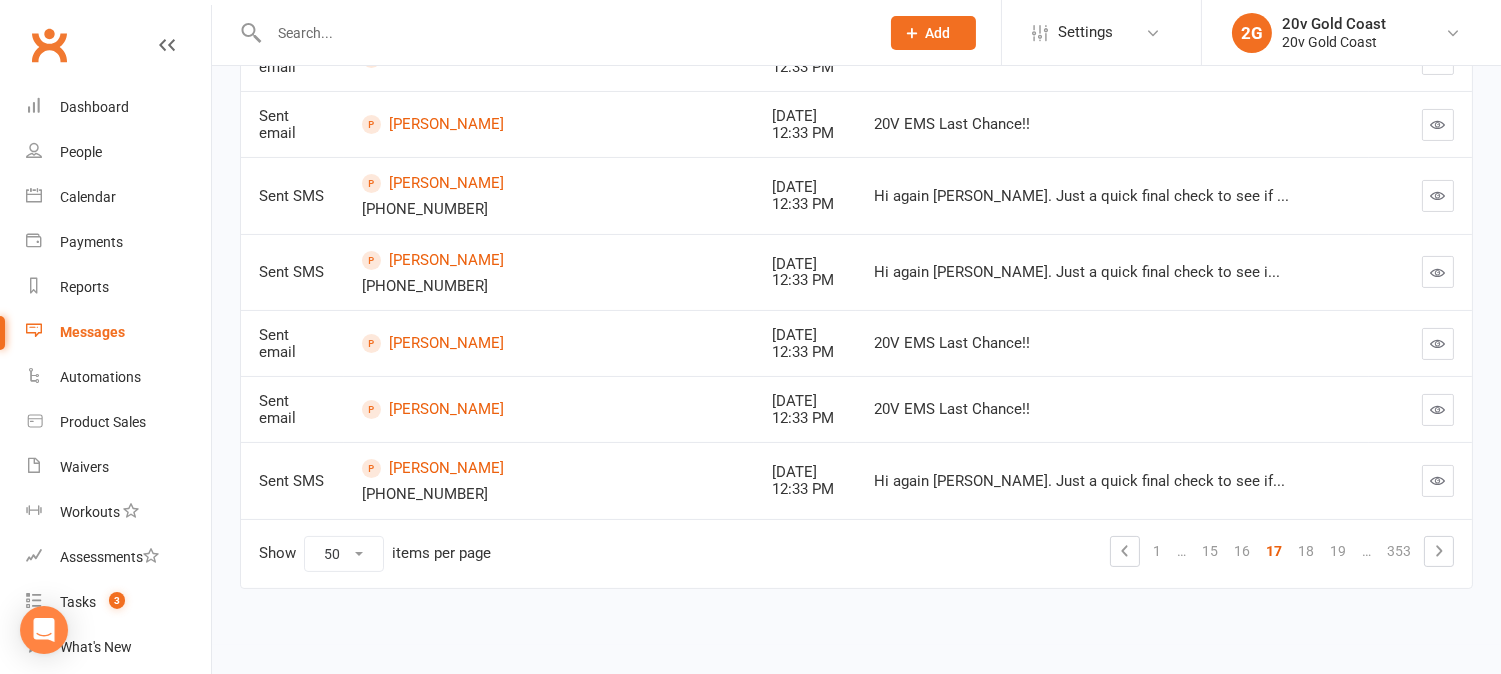 click on "10 25 50 100" at bounding box center (344, 554) 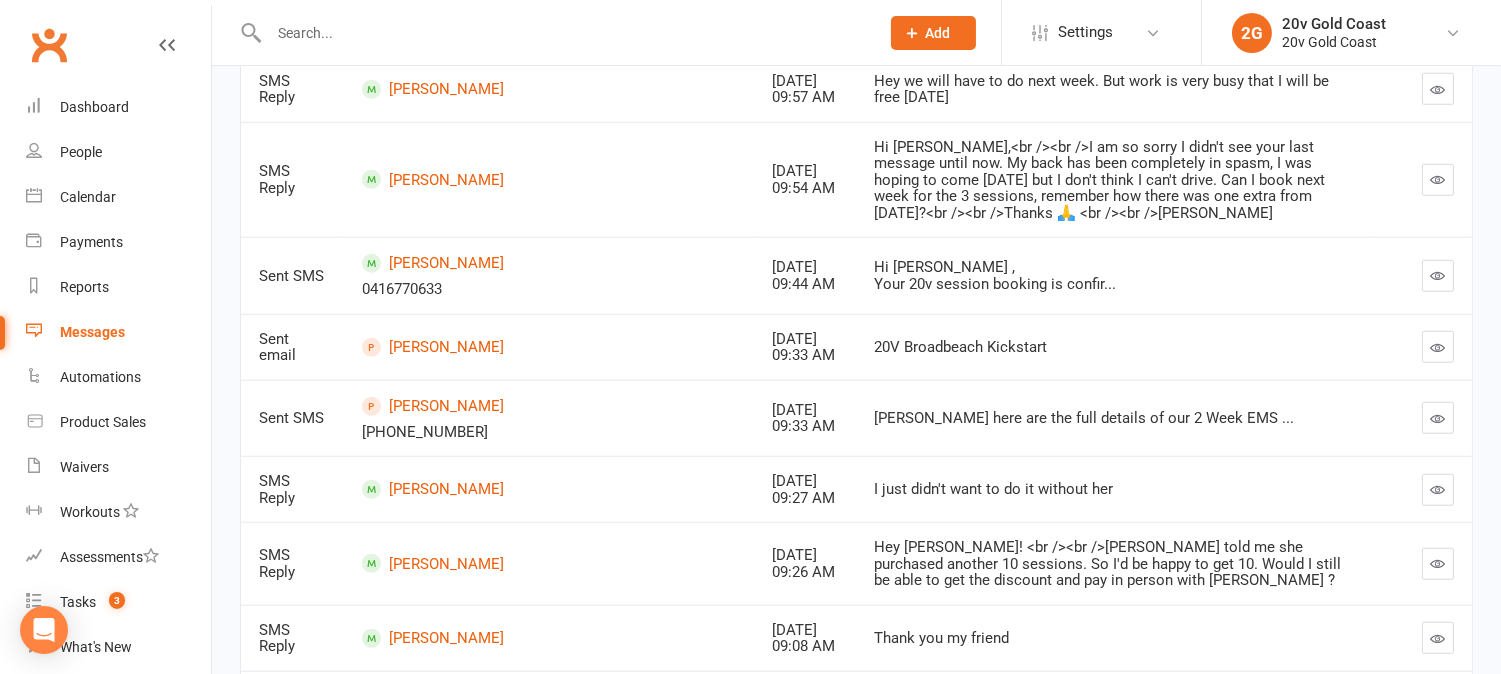 scroll, scrollTop: 3544, scrollLeft: 0, axis: vertical 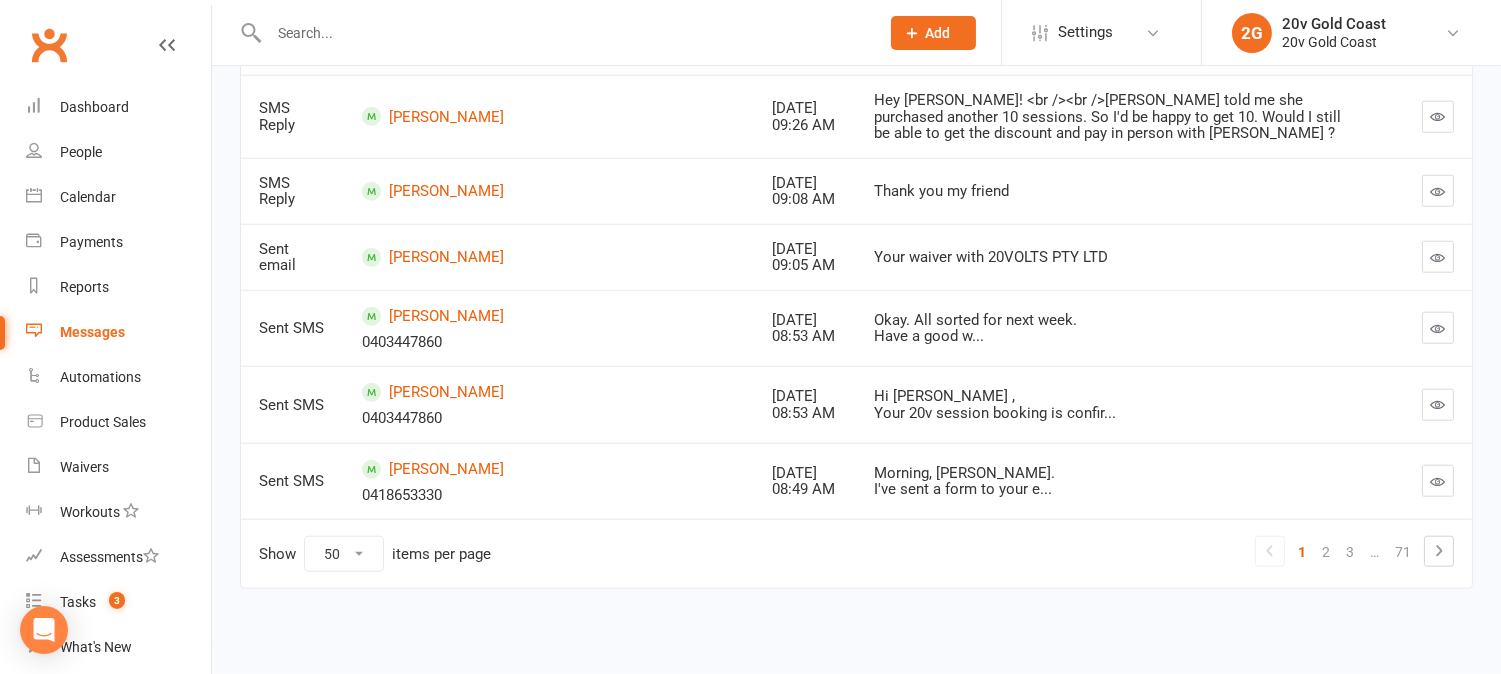 click on "10 25 50 100" at bounding box center (344, 554) 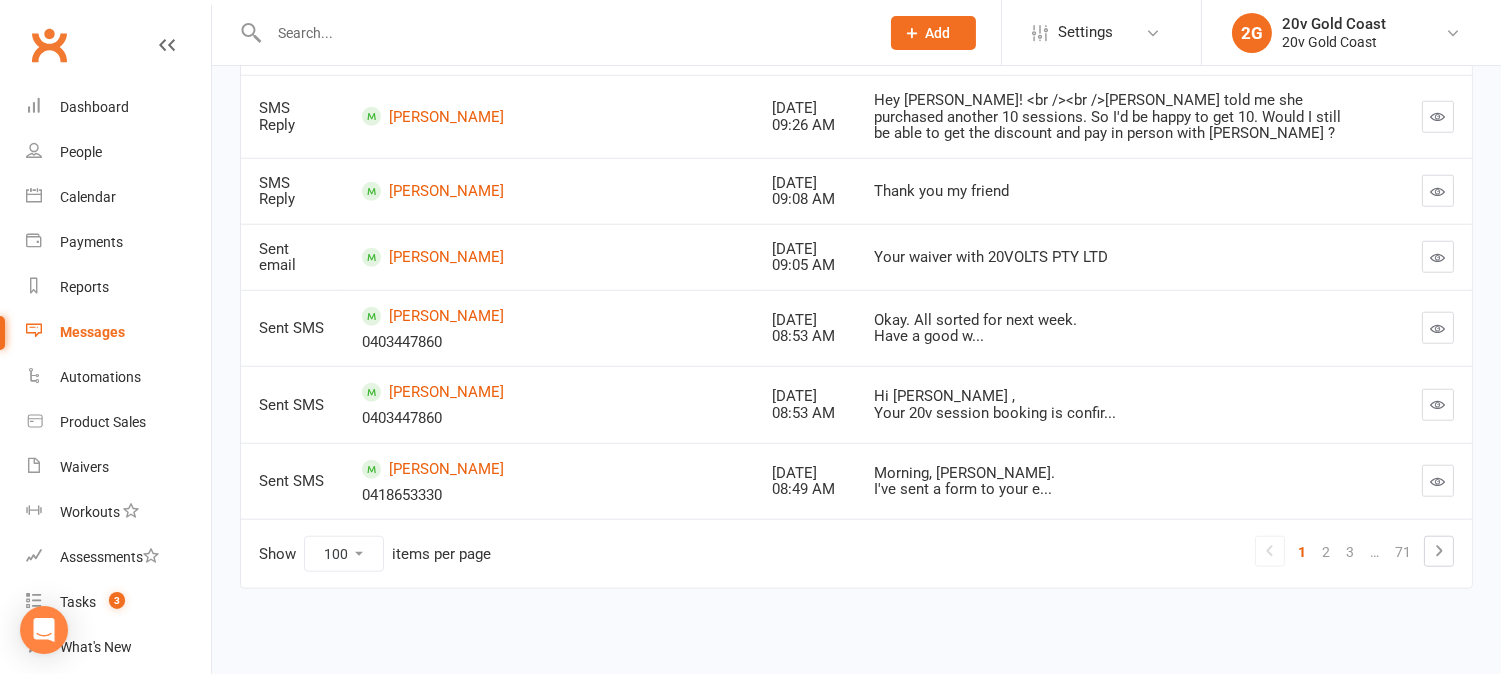 click on "10 25 50 100" at bounding box center [344, 554] 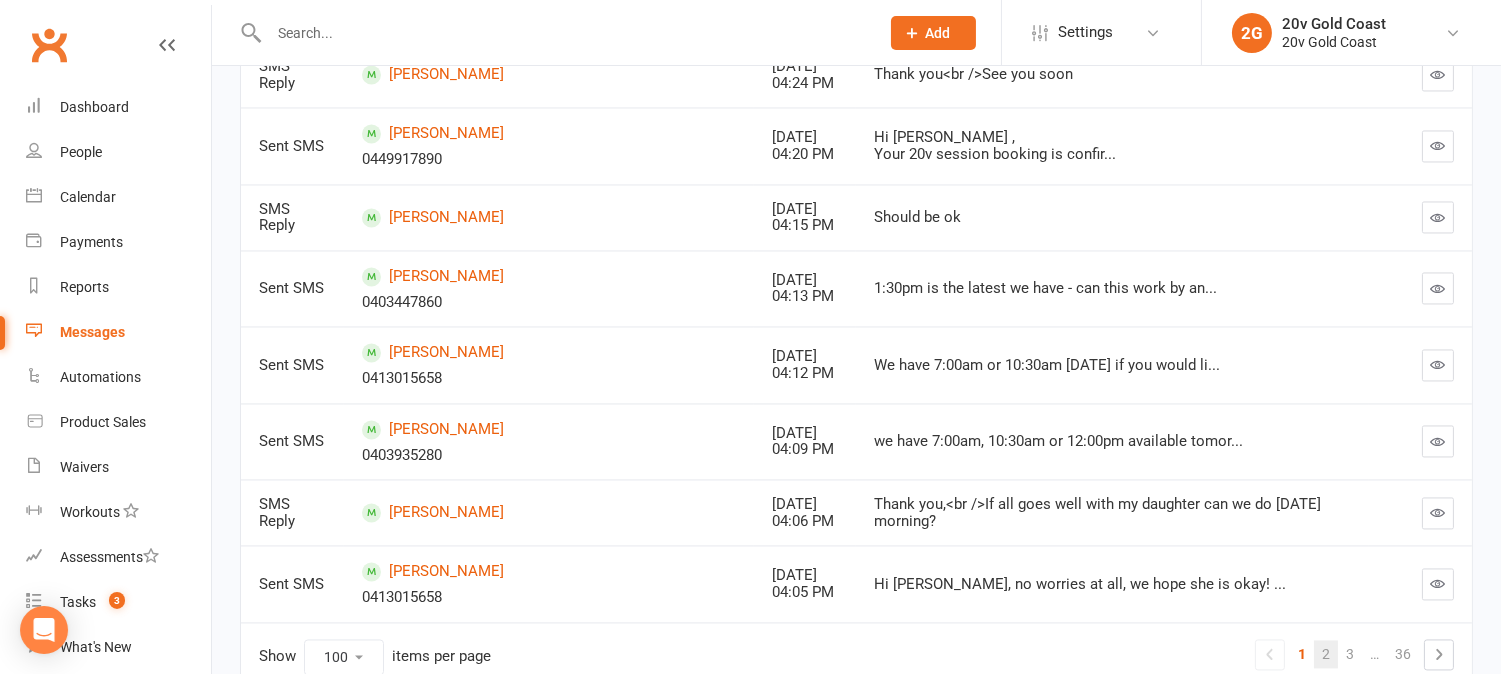 scroll, scrollTop: 7216, scrollLeft: 0, axis: vertical 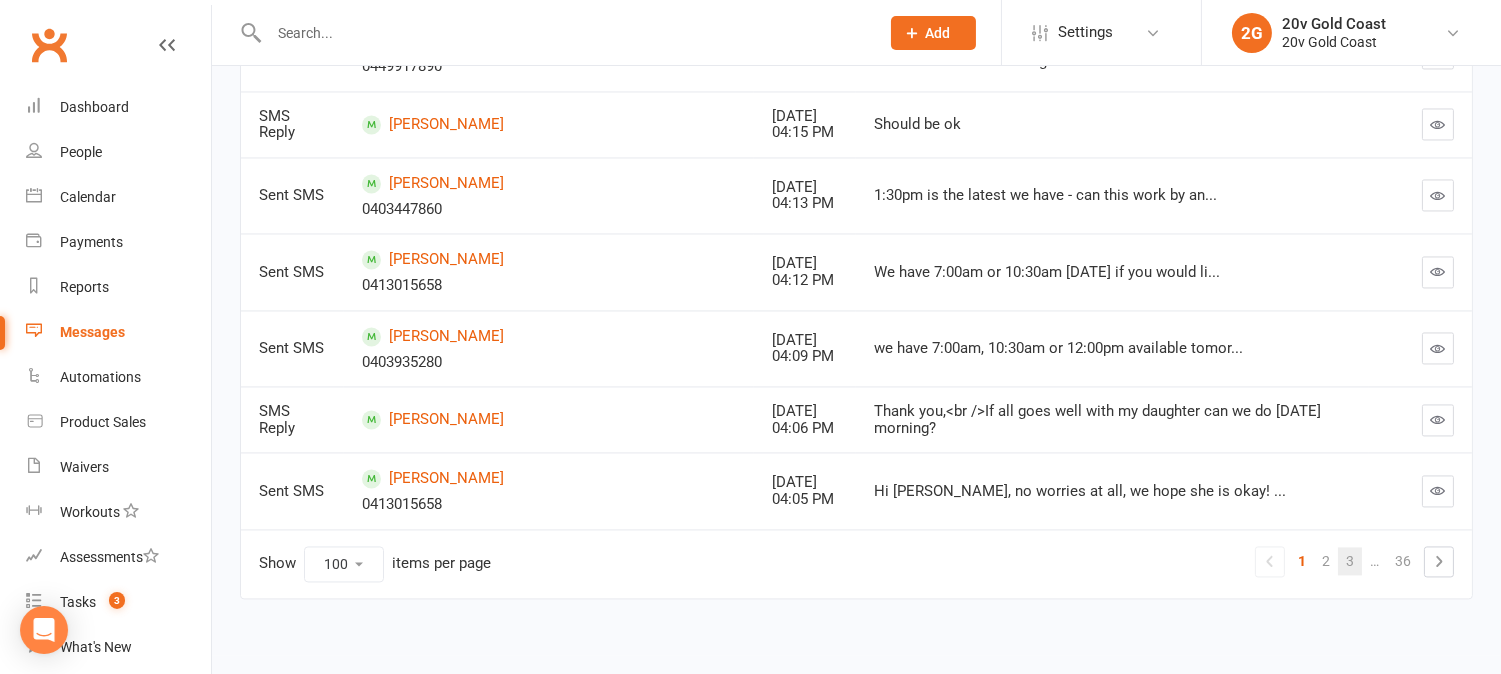 click on "3" at bounding box center (1350, 561) 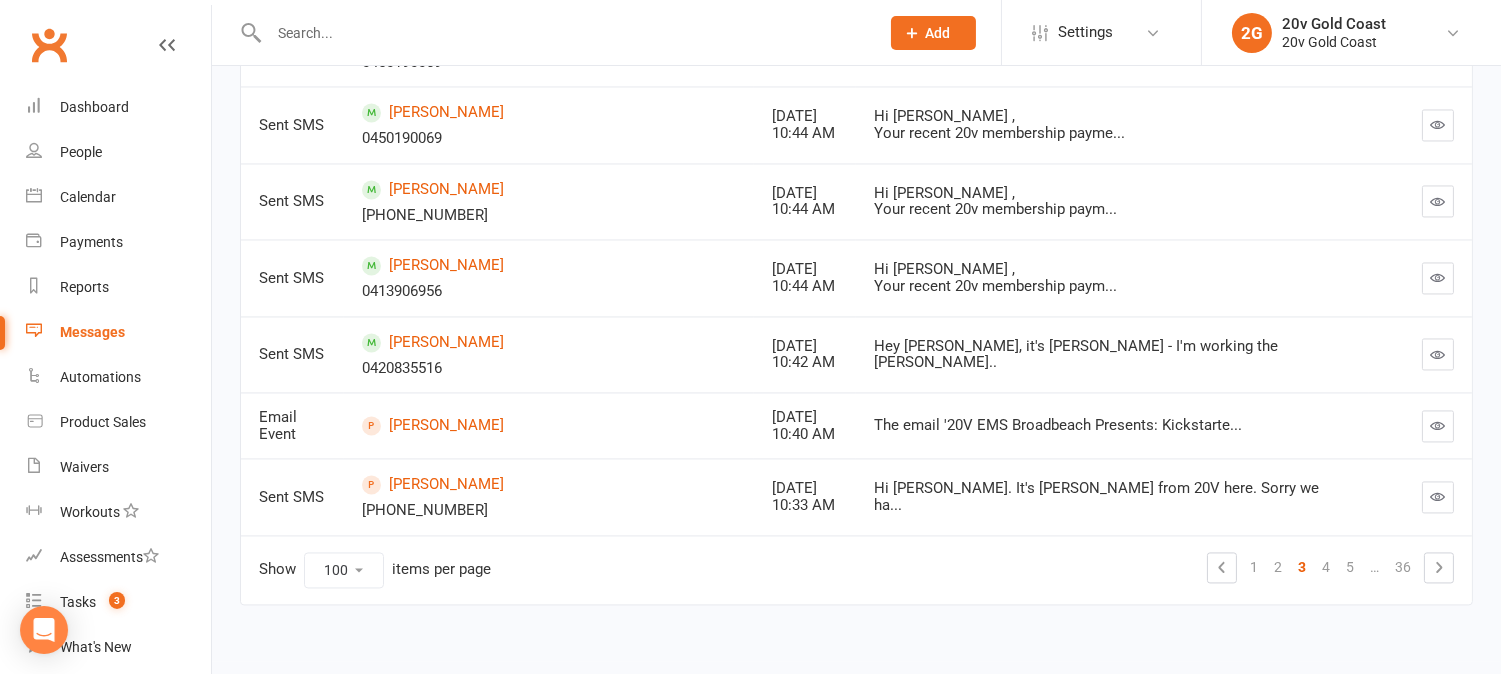 scroll, scrollTop: 7188, scrollLeft: 0, axis: vertical 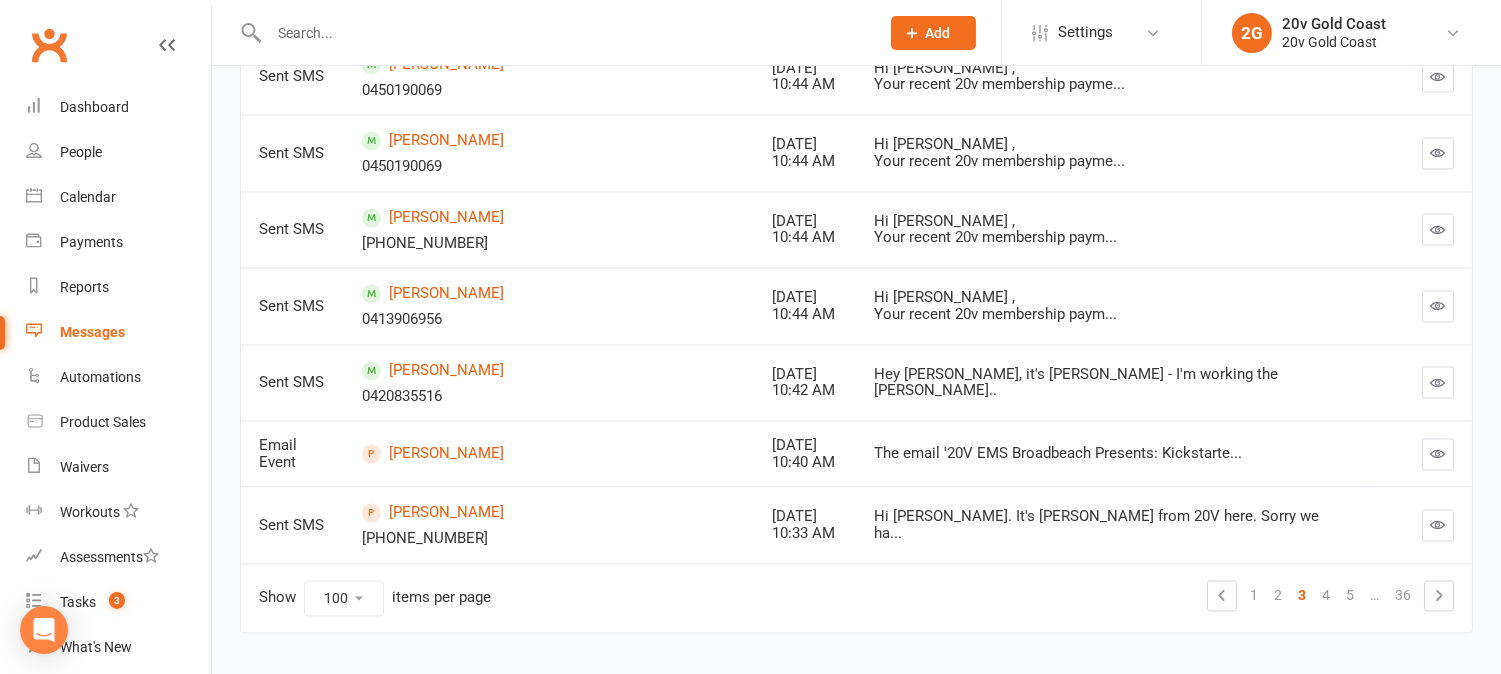 click on "5" at bounding box center [1350, 595] 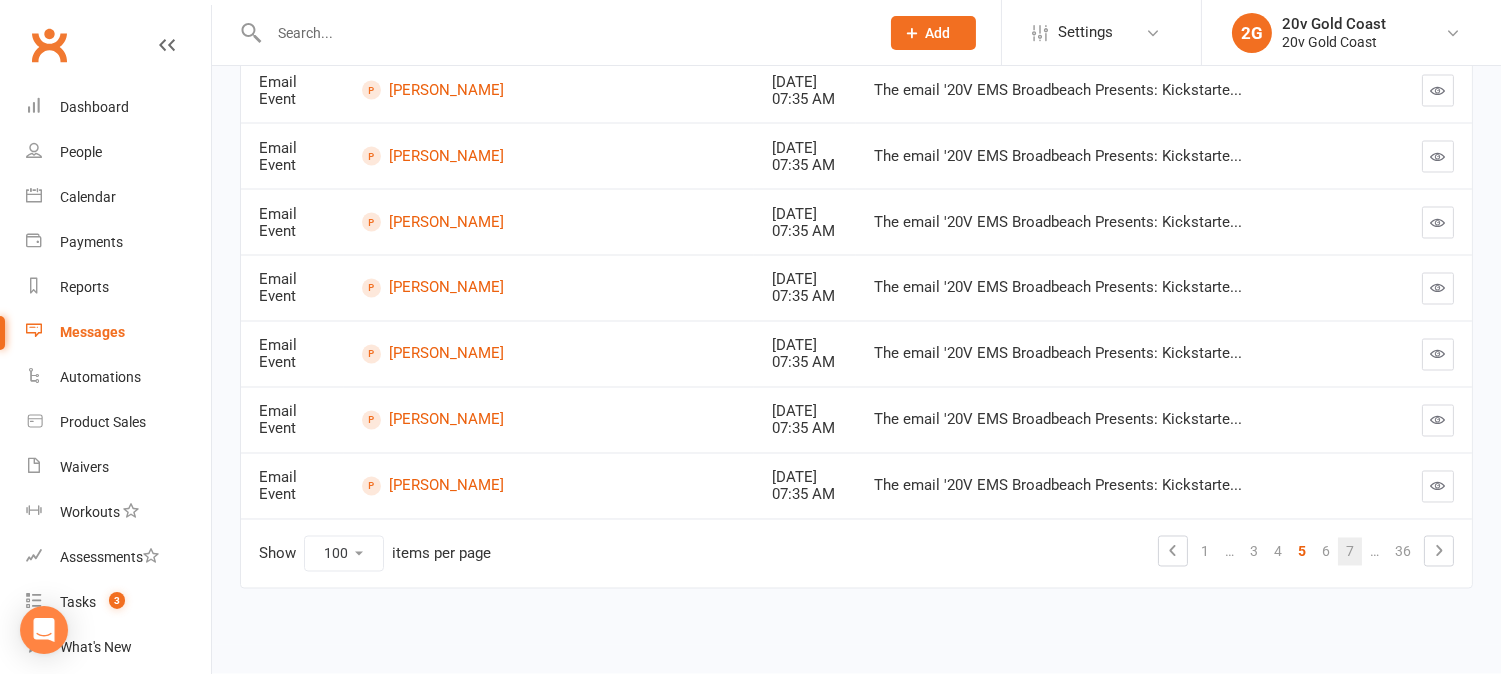 scroll, scrollTop: 6508, scrollLeft: 0, axis: vertical 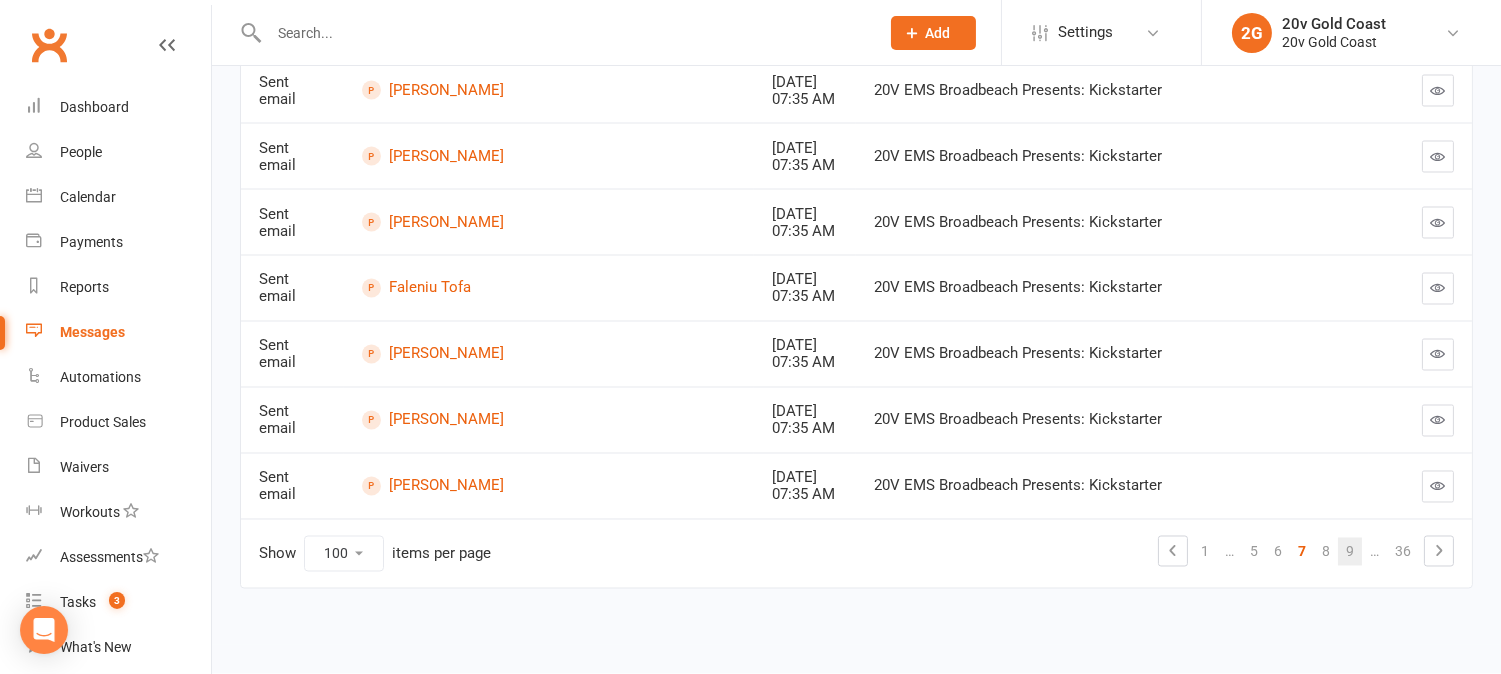 click on "9" at bounding box center (1350, 552) 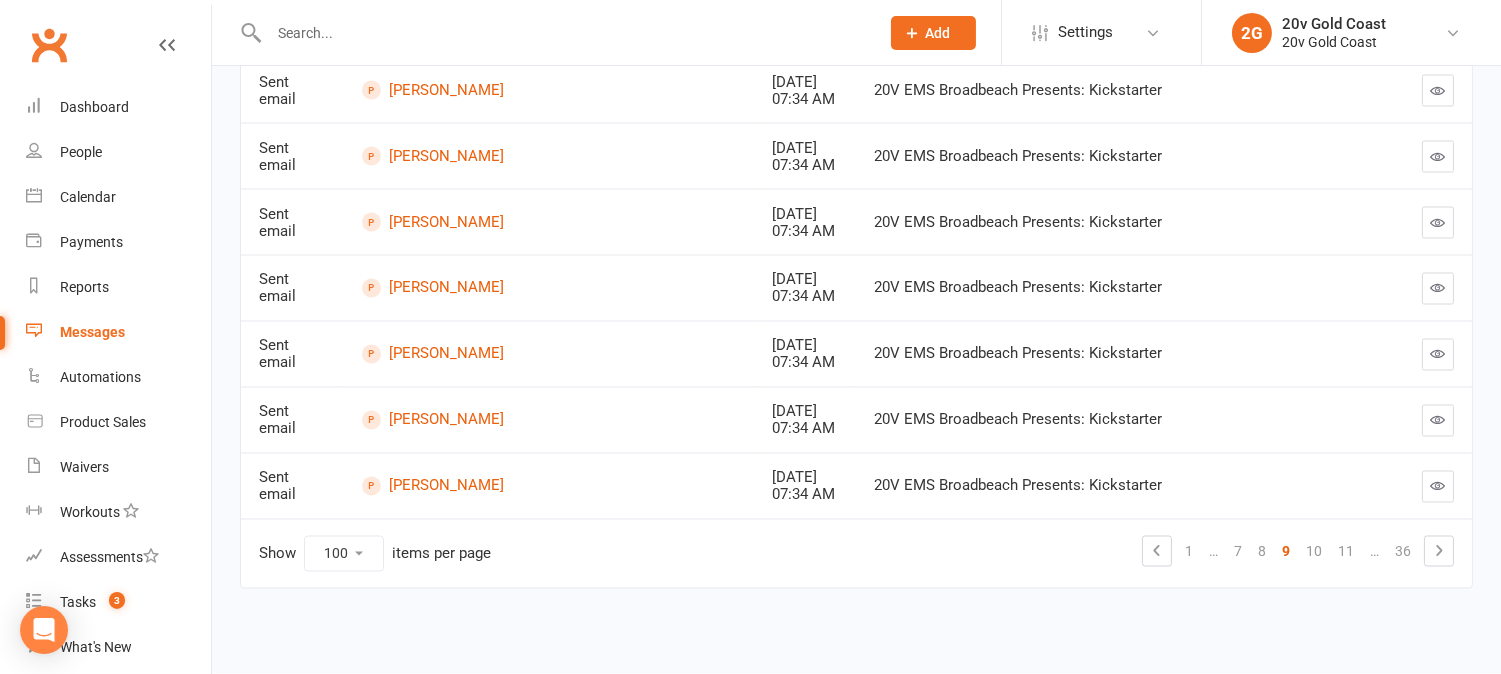 click on "11" at bounding box center [1346, 552] 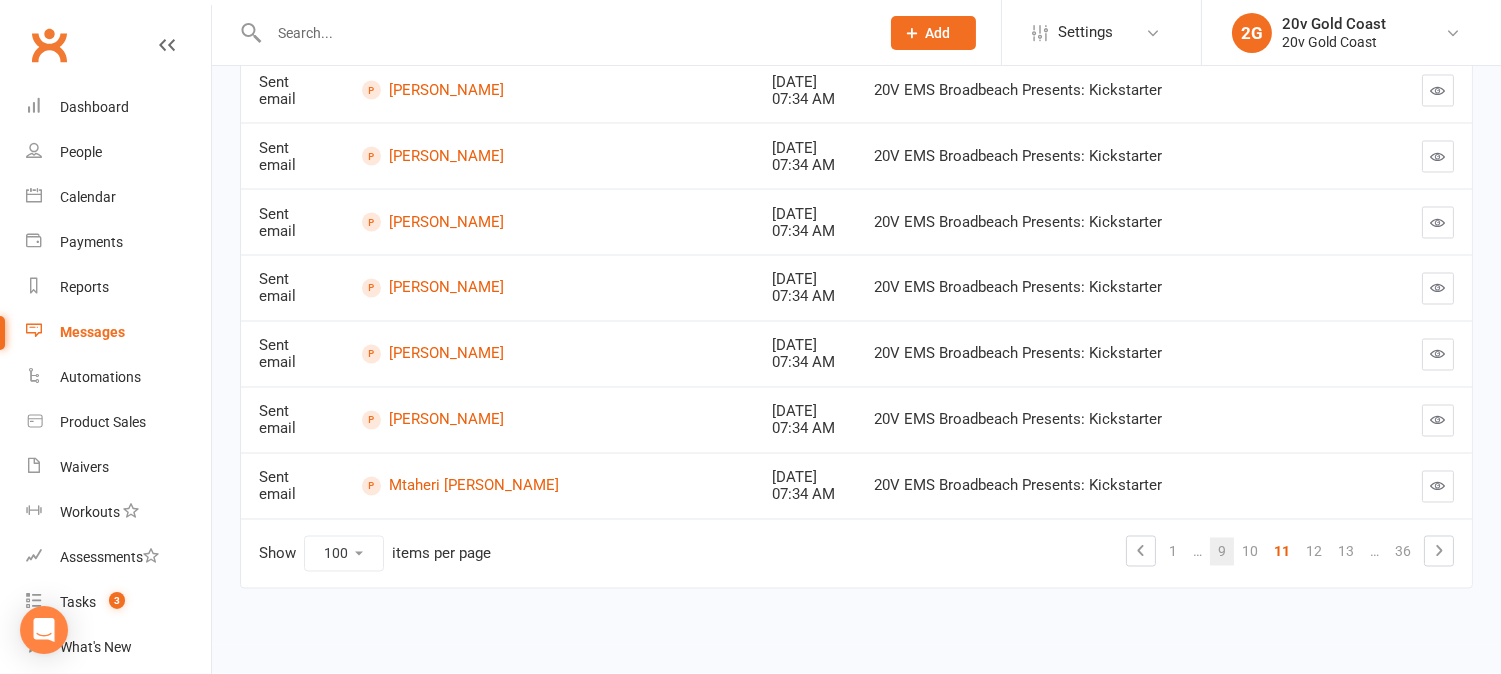 click on "13" at bounding box center [1346, 552] 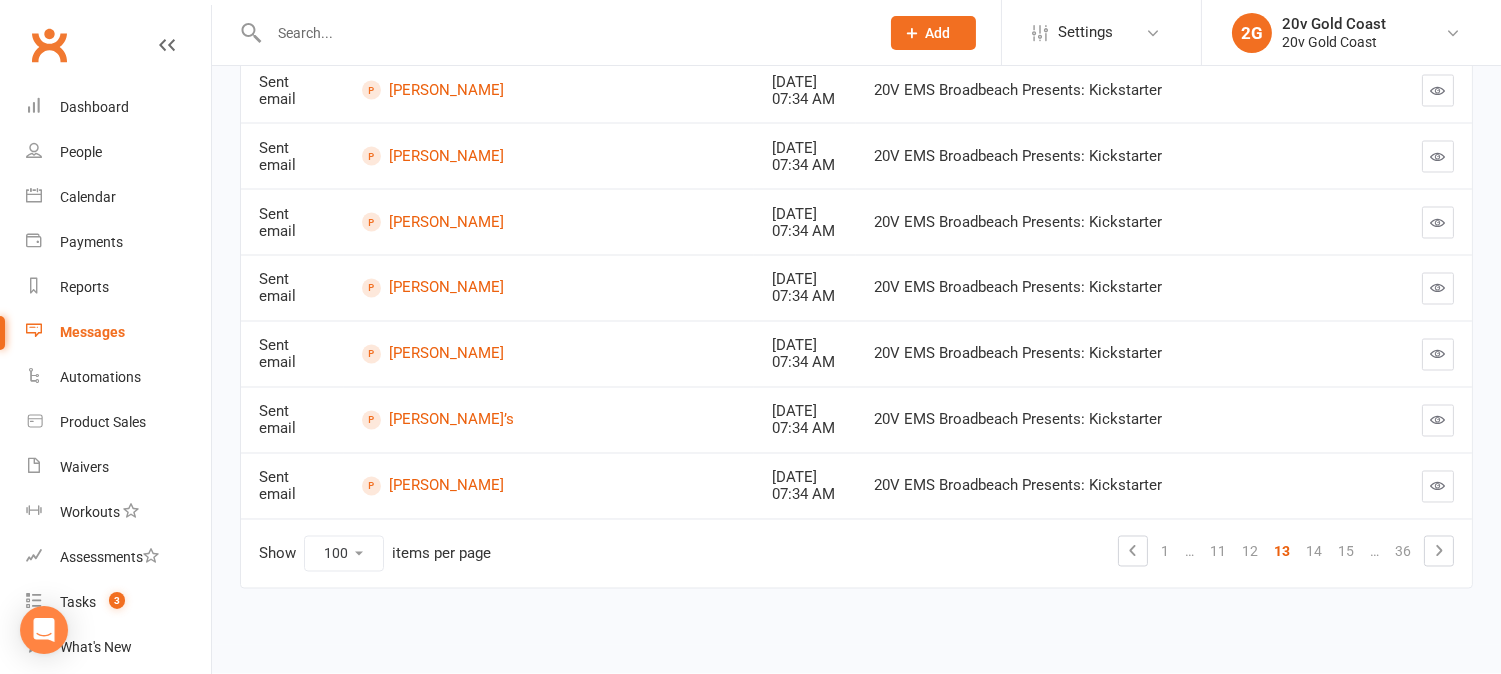 click on "15" at bounding box center (1346, 552) 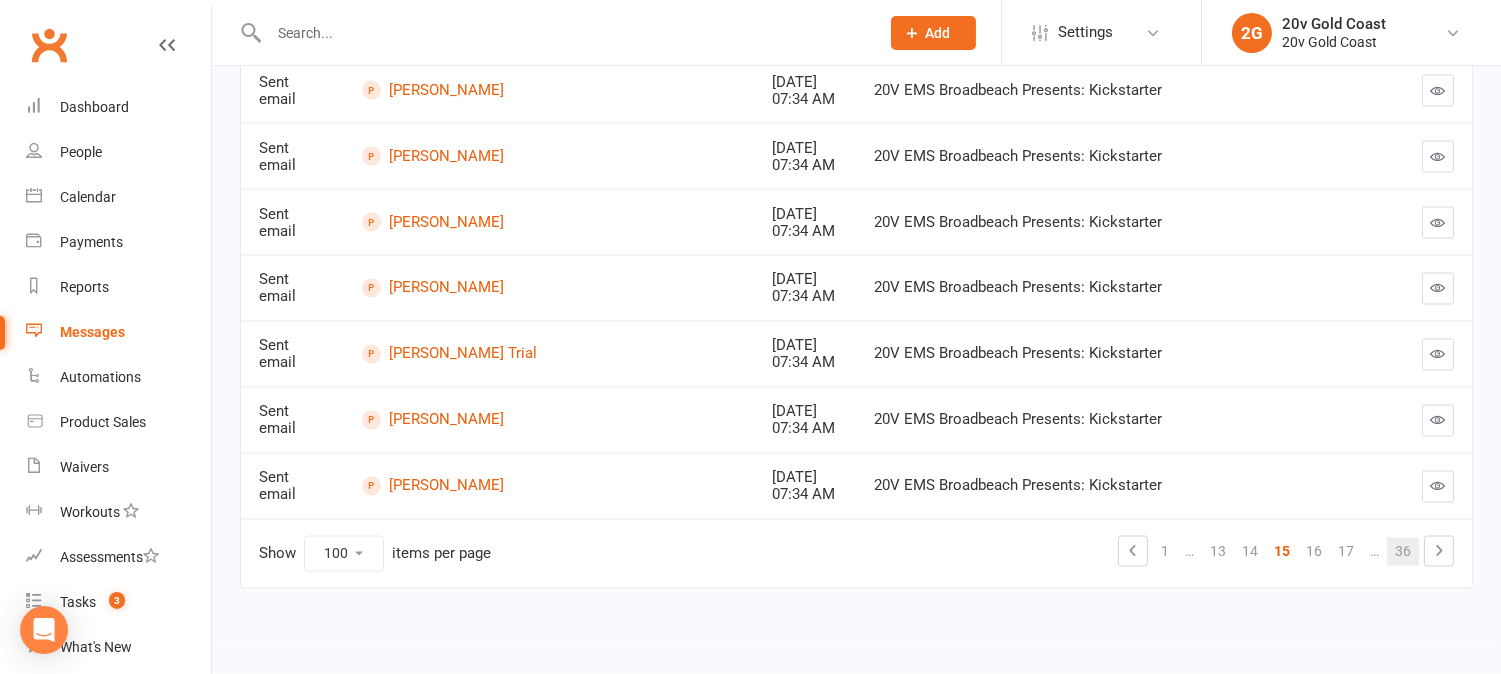 click on "36" at bounding box center (1403, 552) 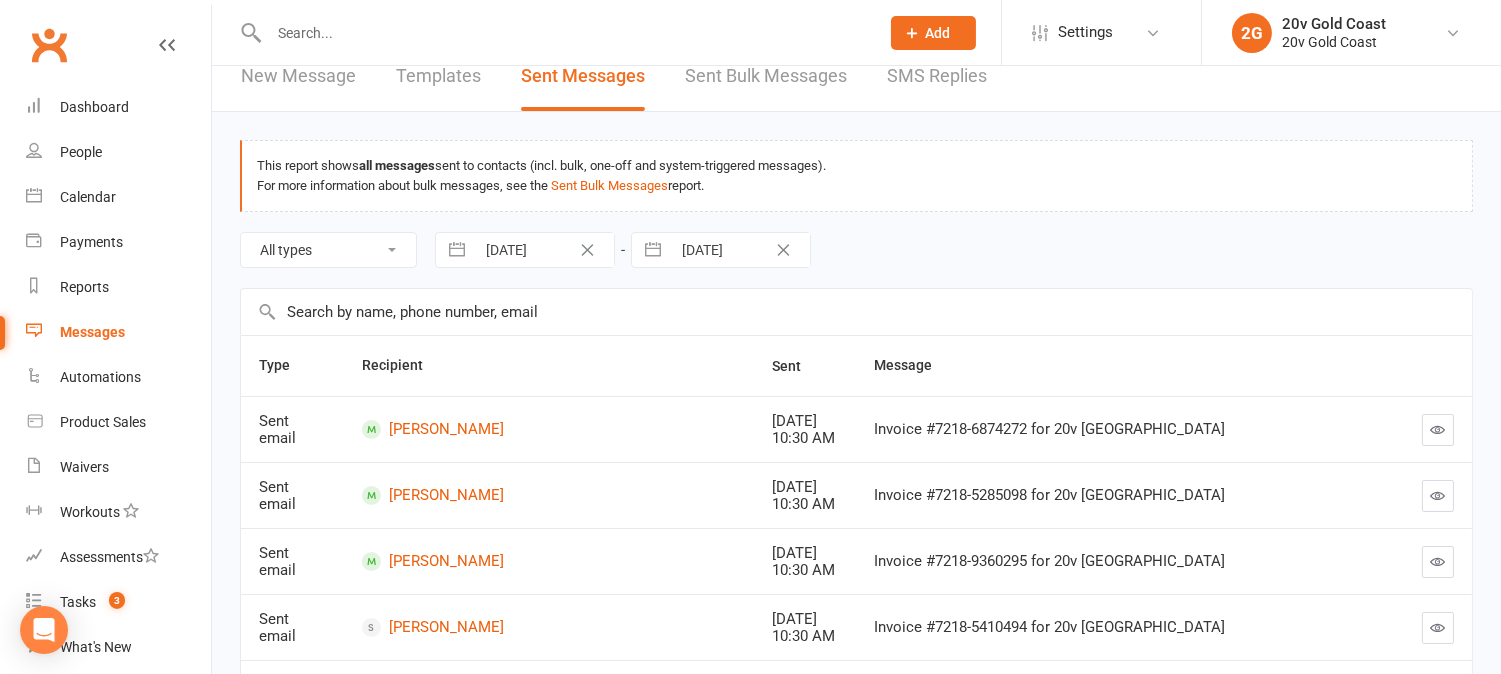 scroll, scrollTop: 0, scrollLeft: 0, axis: both 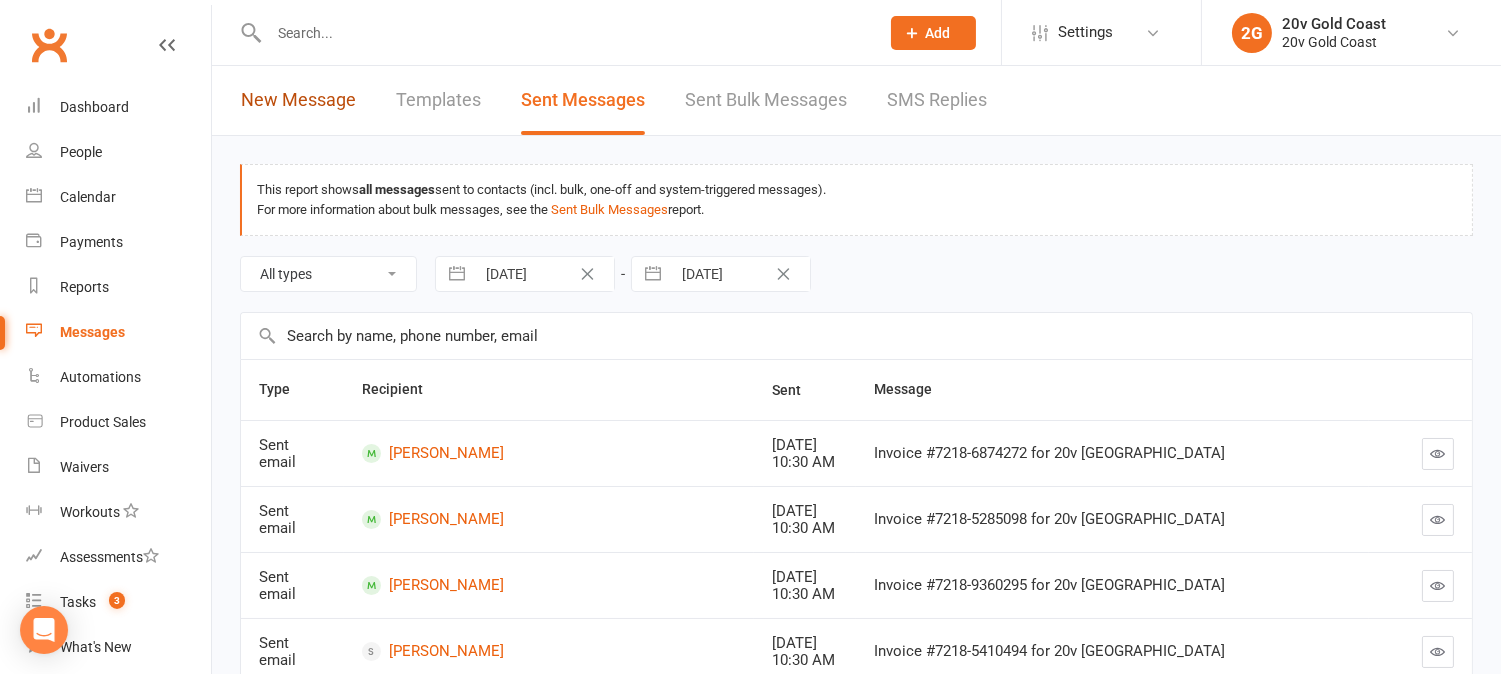 click on "New Message" at bounding box center (298, 100) 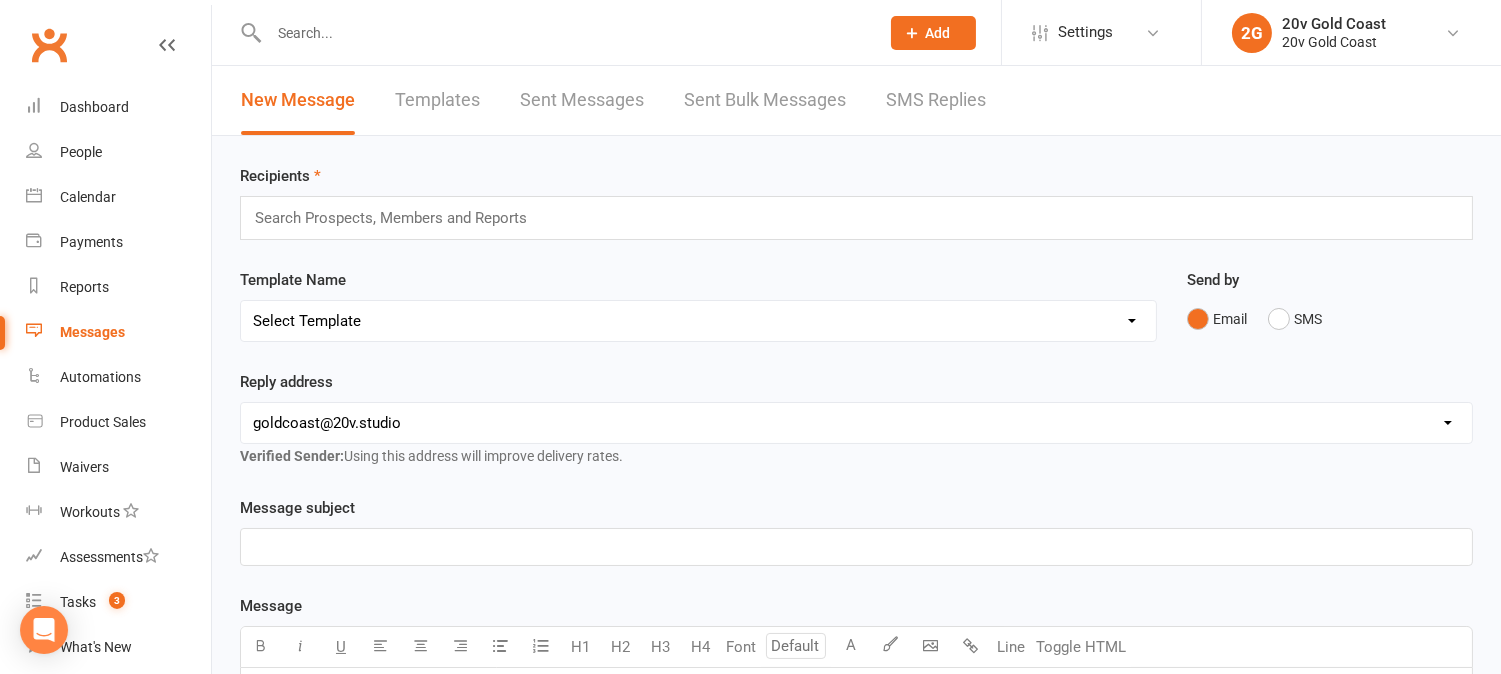 click at bounding box center (399, 218) 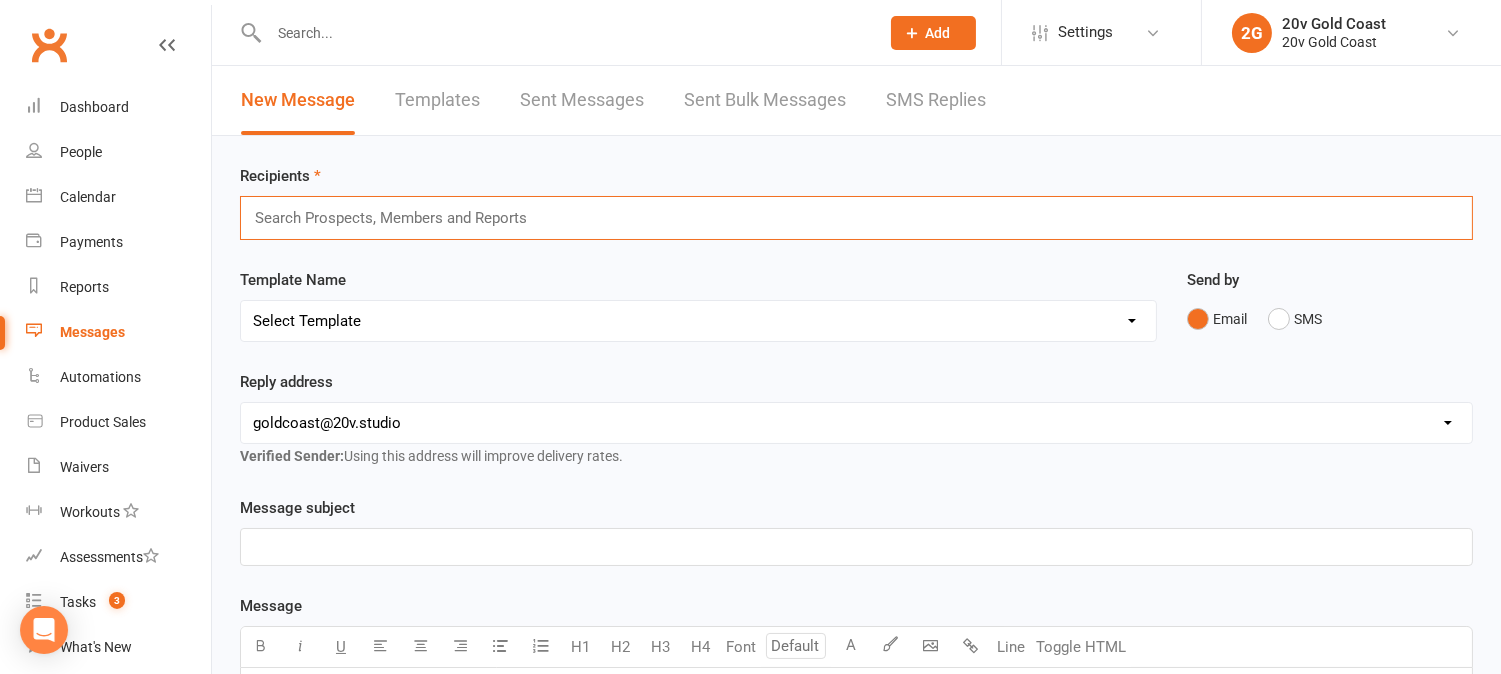 click at bounding box center (399, 218) 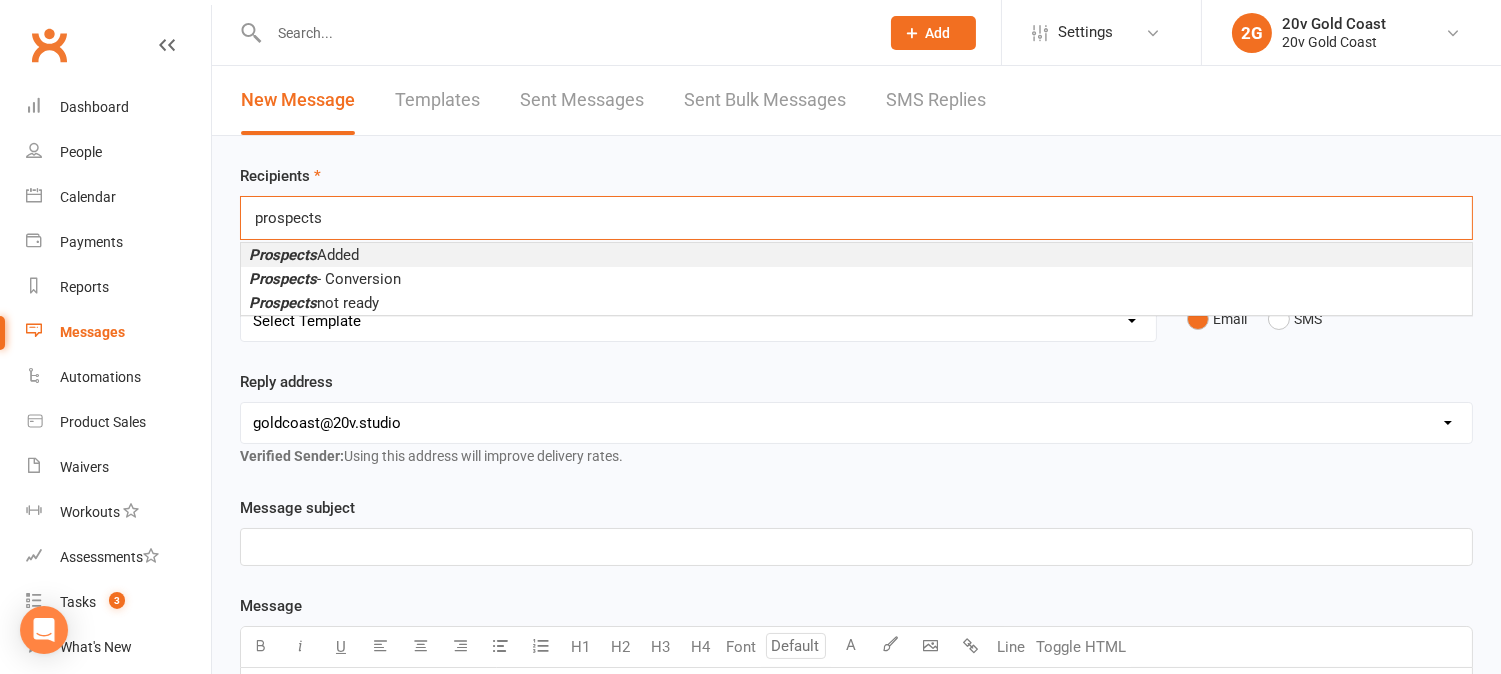 type on "prospects" 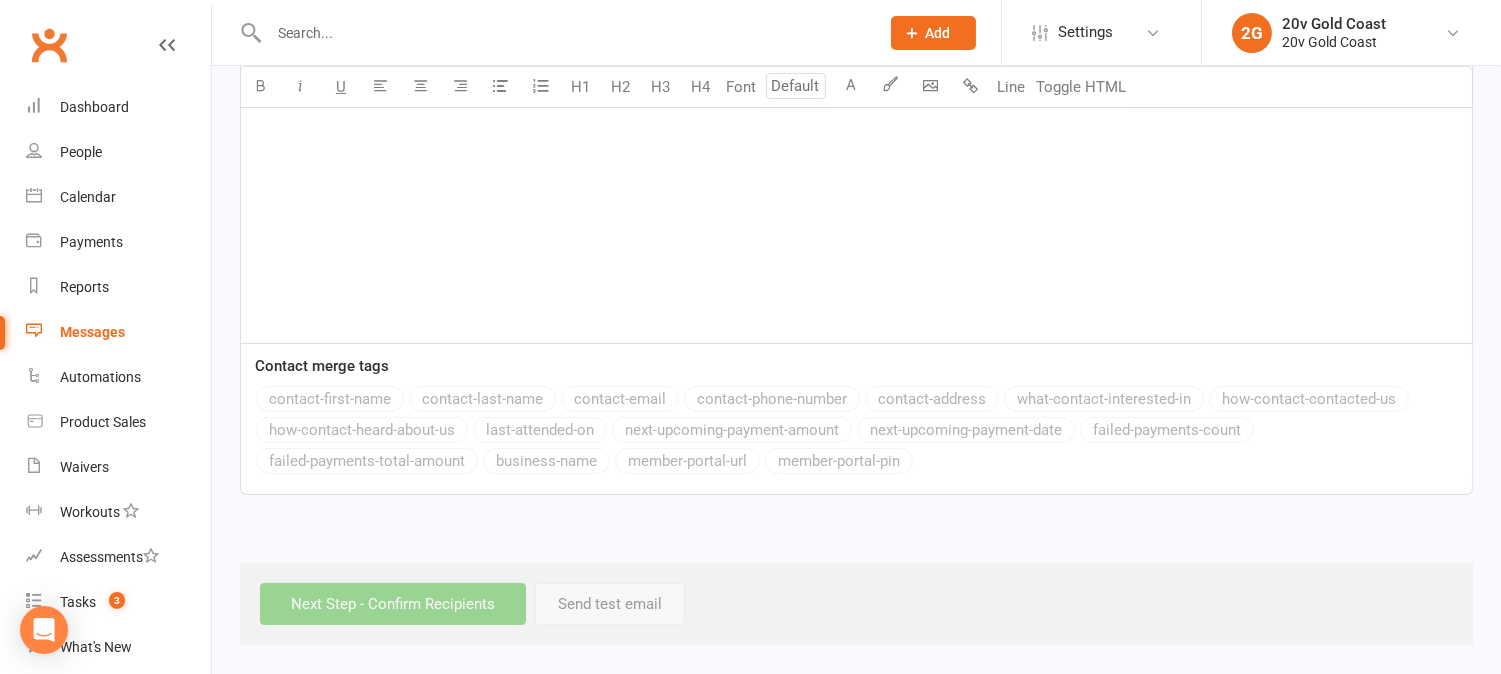 scroll, scrollTop: 0, scrollLeft: 0, axis: both 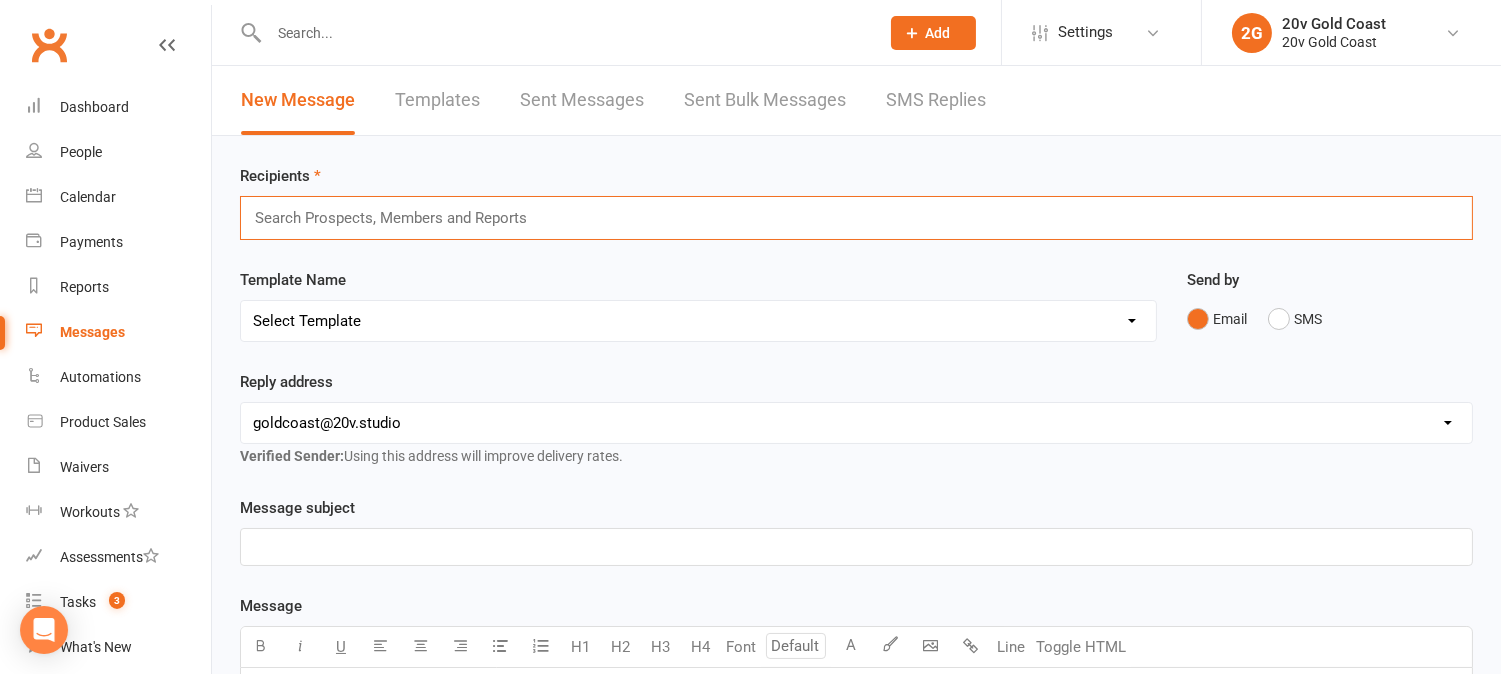 click at bounding box center (399, 218) 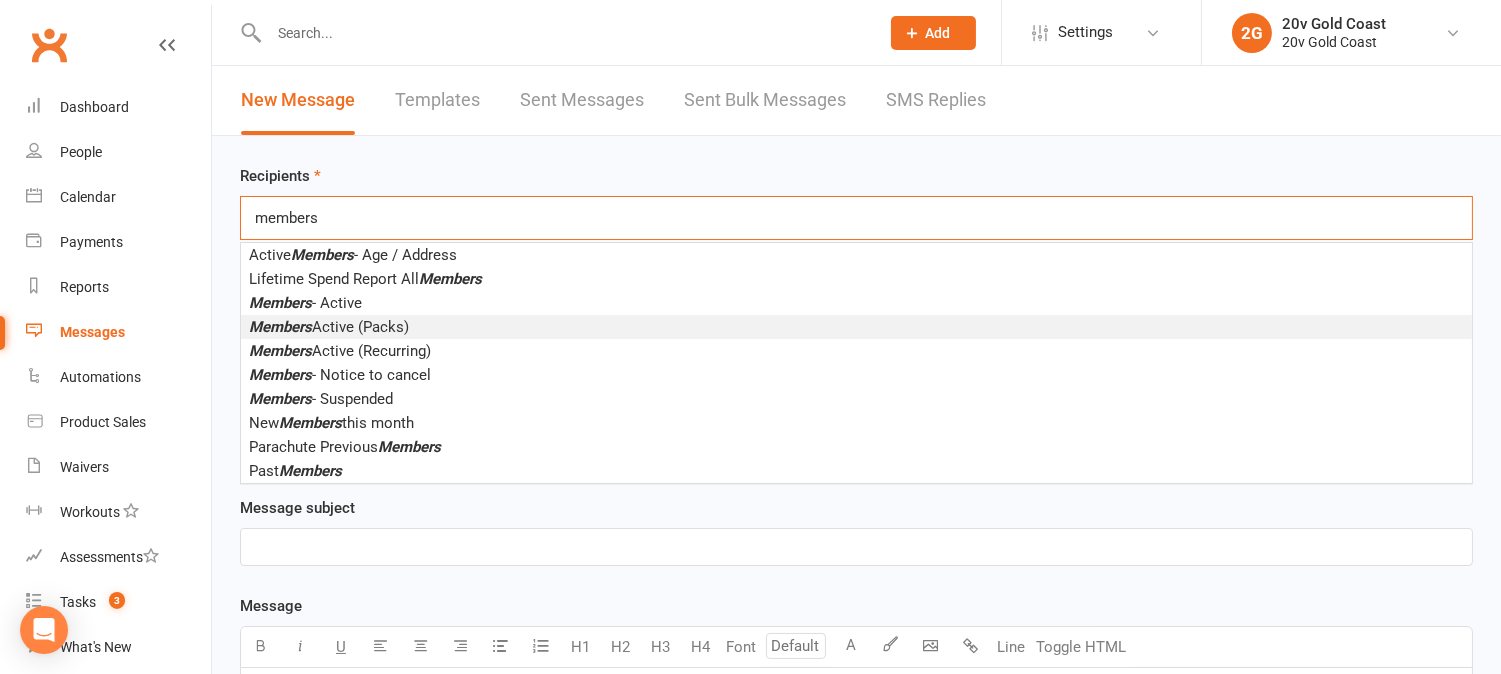 type on "members" 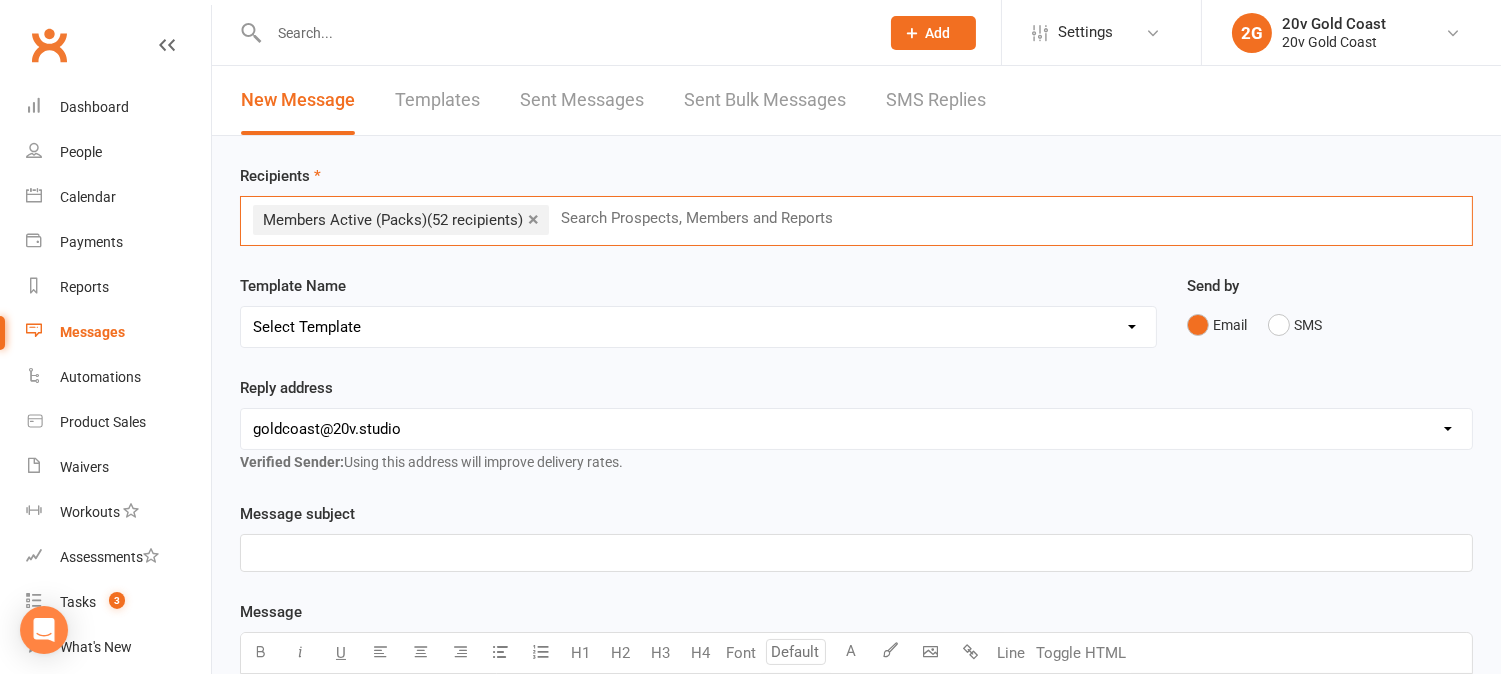 scroll, scrollTop: 111, scrollLeft: 0, axis: vertical 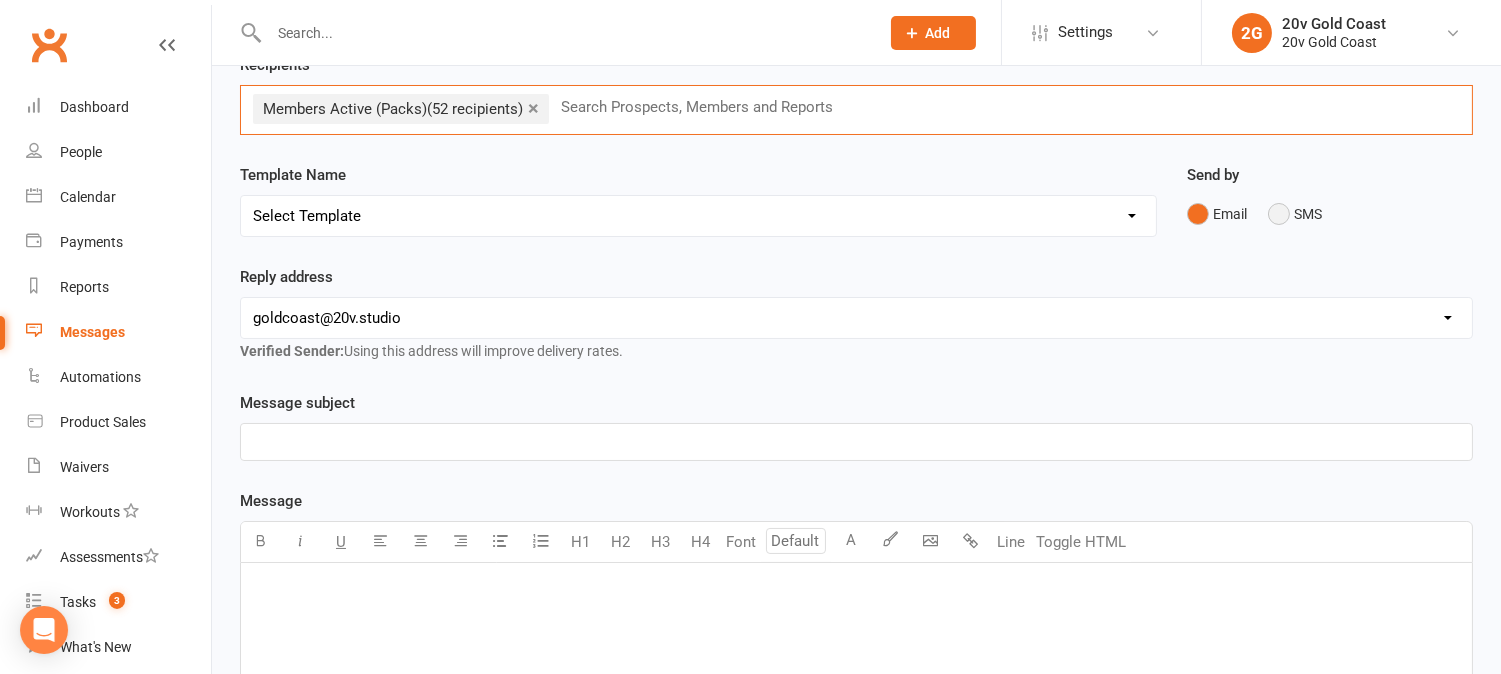 click on "SMS" at bounding box center (1295, 214) 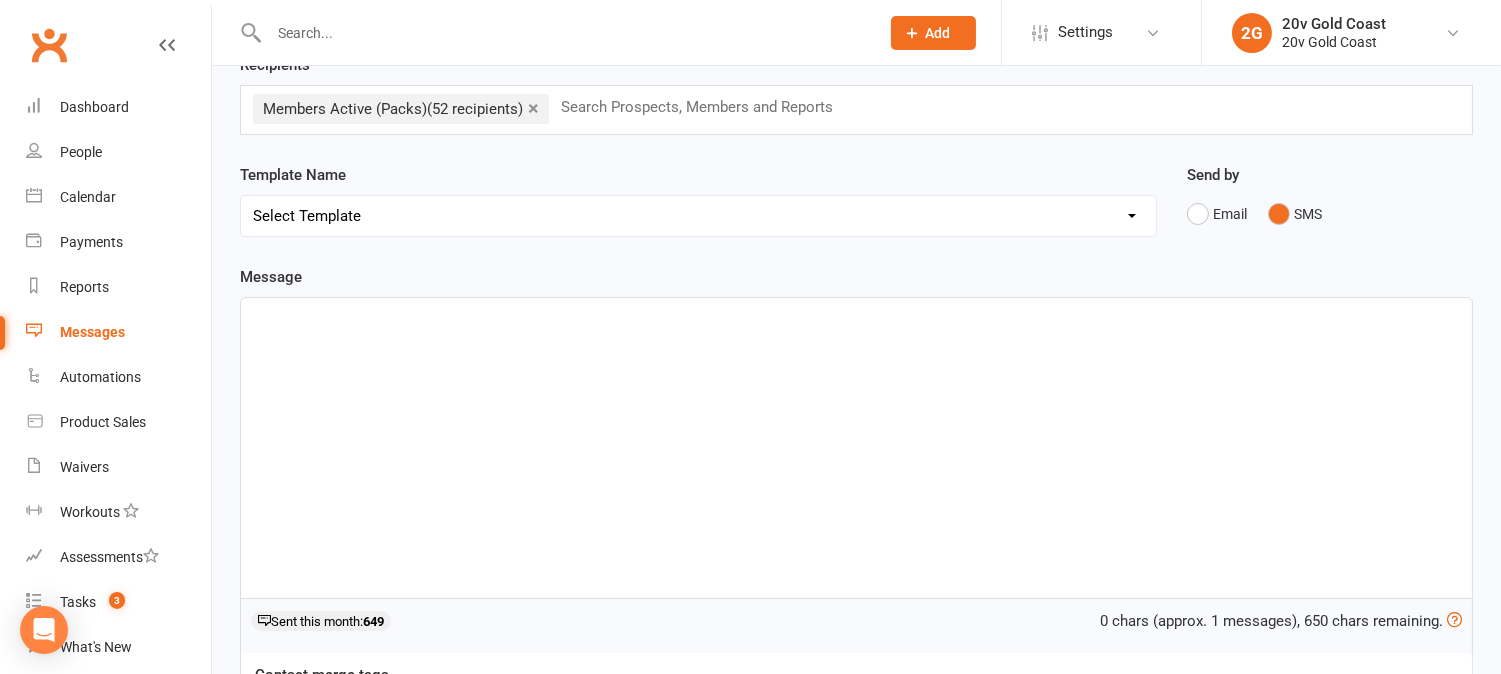 click on "﻿" at bounding box center [856, 448] 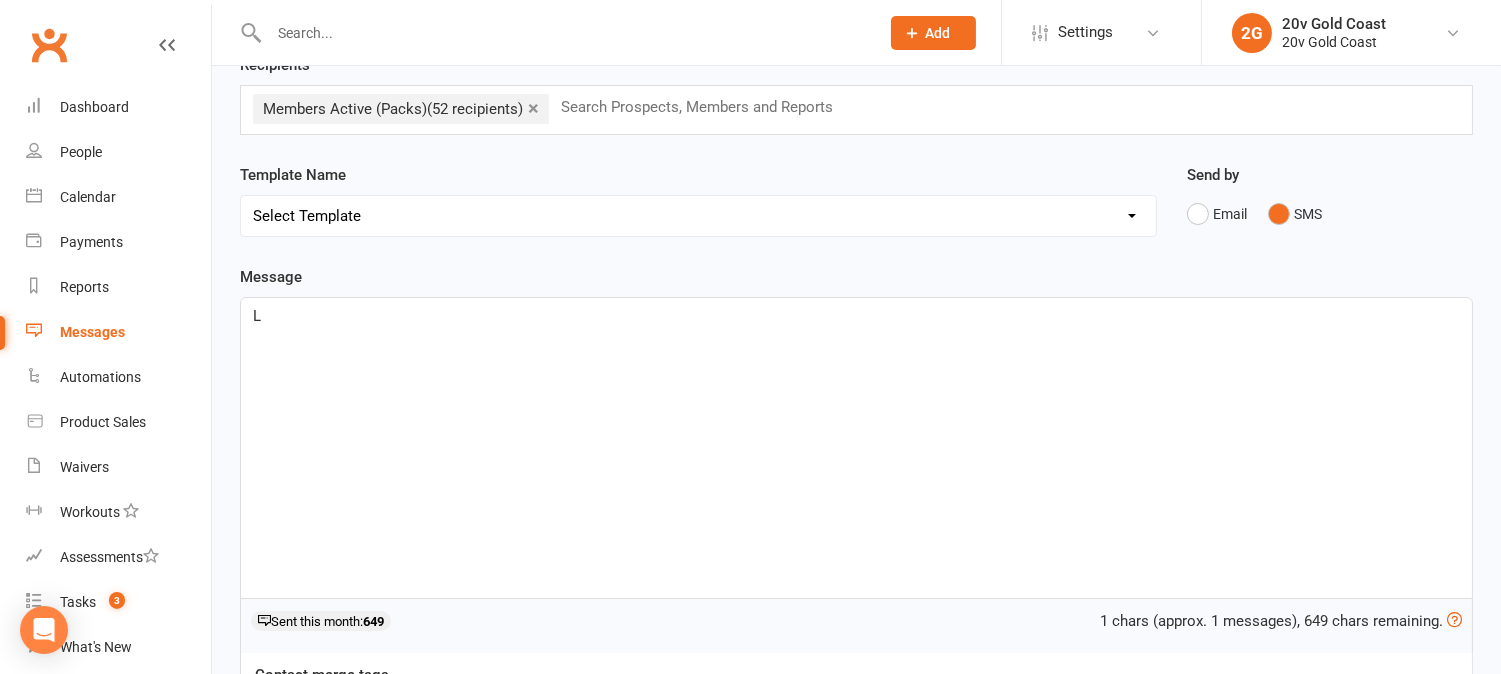 type 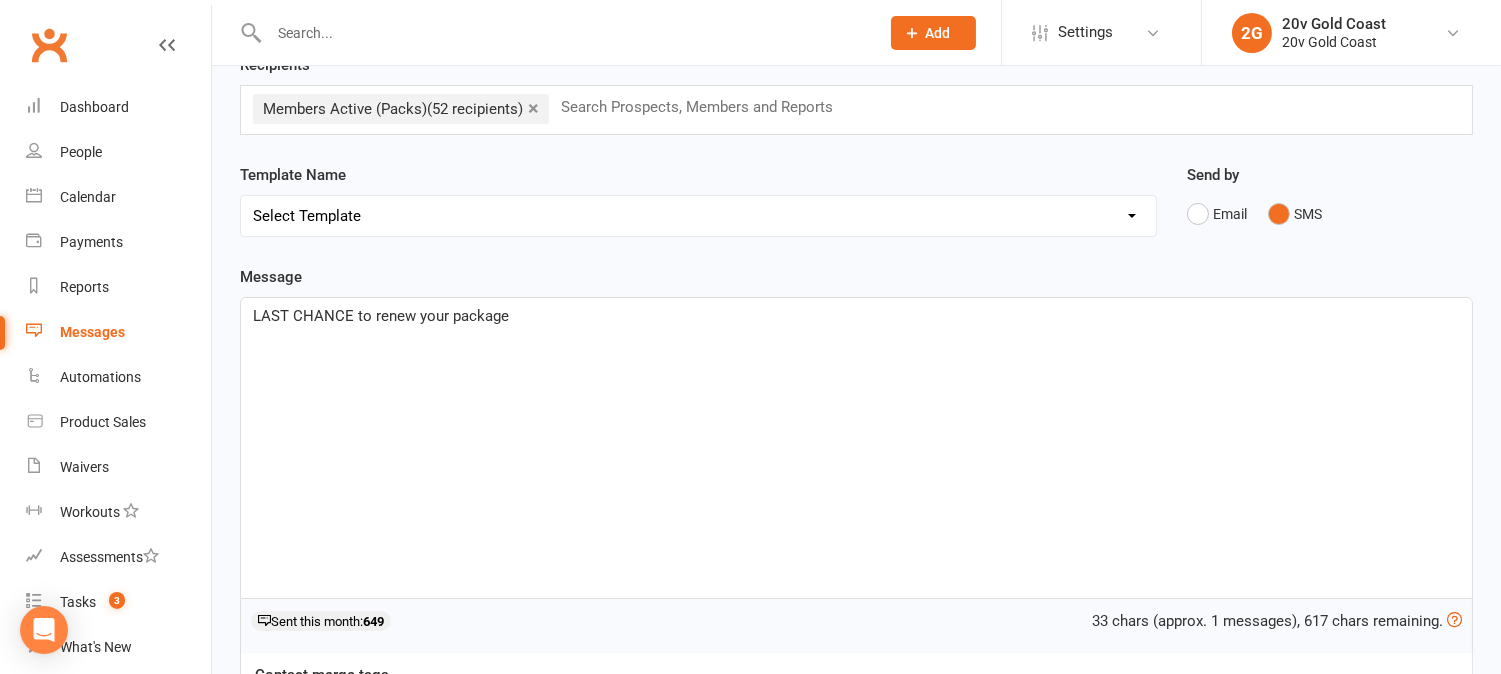 click on "LAST CHANCE to renew your package" at bounding box center (381, 316) 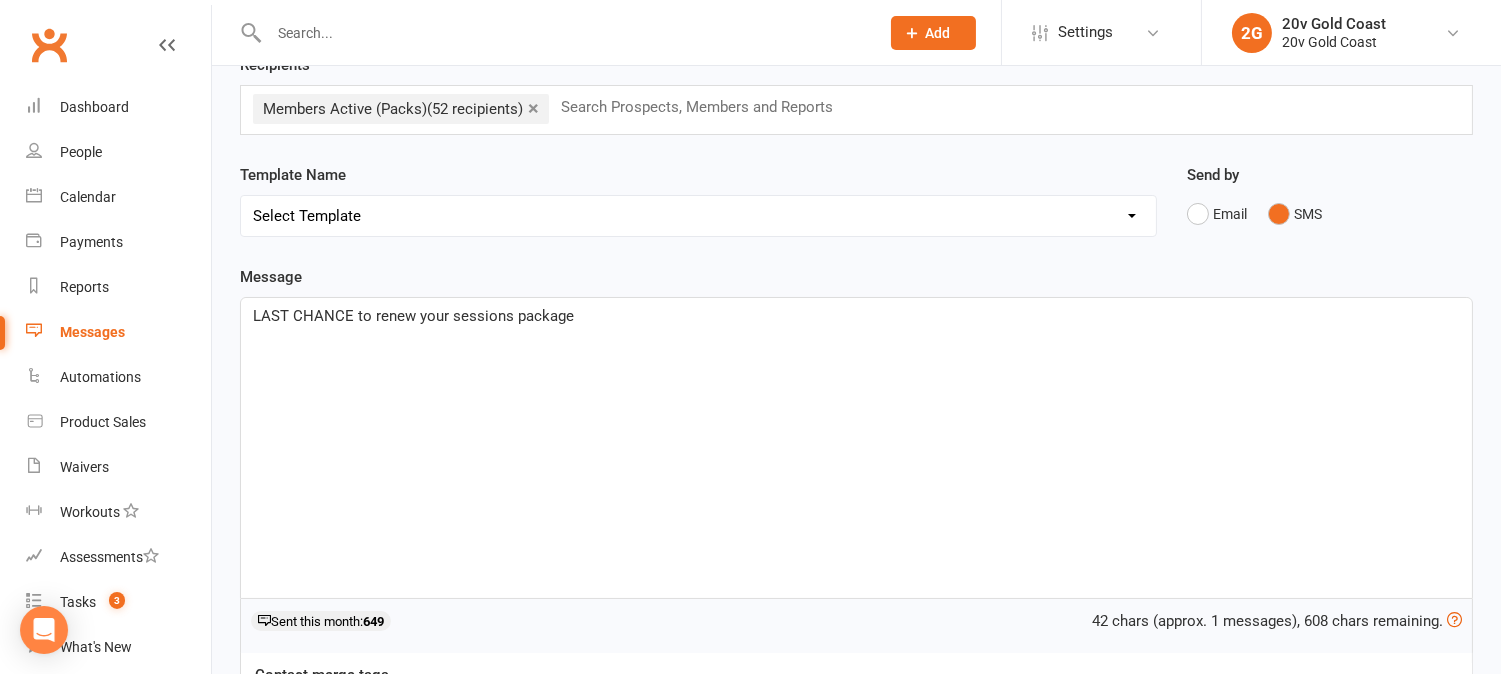 click on "LAST CHANCE to renew your sessions package" at bounding box center (856, 448) 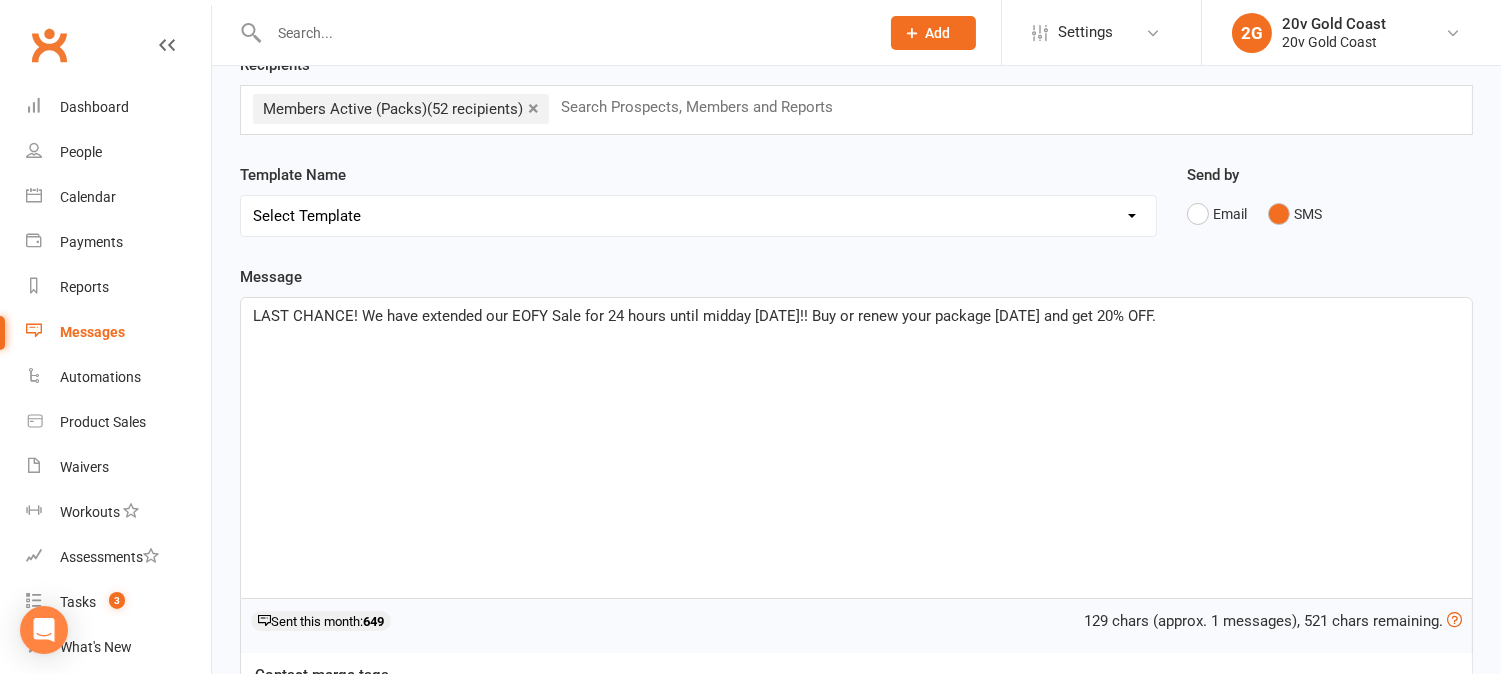 click on "LAST CHANCE! We have extended our EOFY Sale for 24 hours until midday tomorrow!! Buy or renew your package today and get 20% OFF." at bounding box center (704, 316) 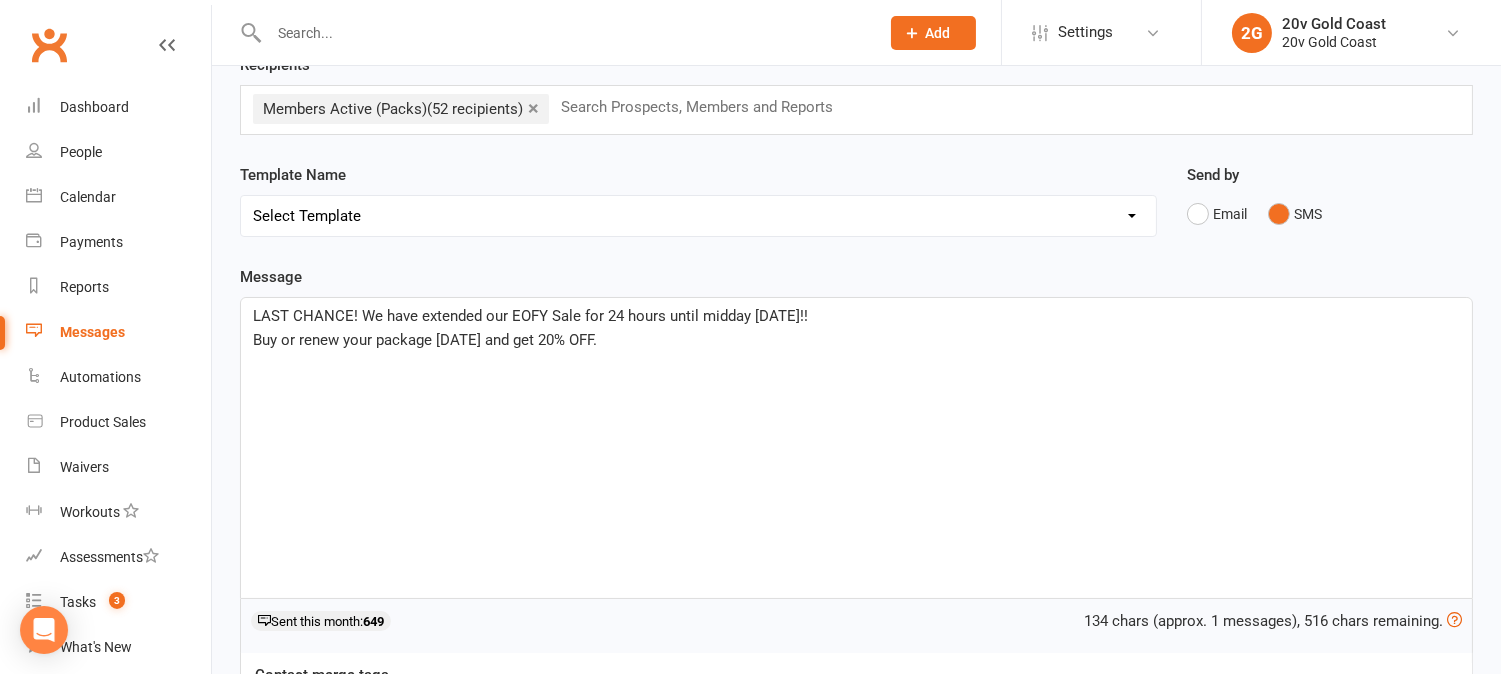 click on "LAST CHANCE! We have extended our EOFY Sale for 24 hours until midday tomorrow!!" at bounding box center [530, 316] 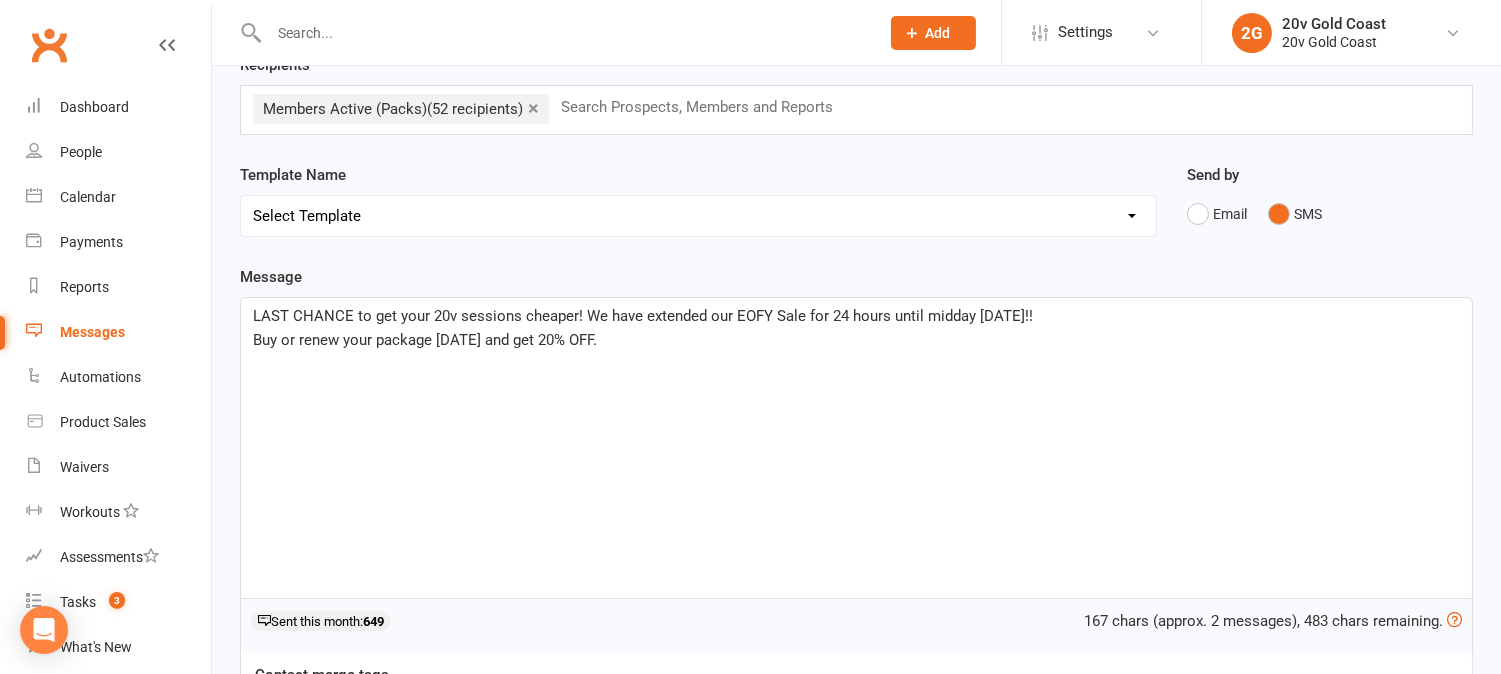 click on "LAST CHANCE to get your 20v sessions cheaper! We have extended our EOFY Sale for 24 hours until midday tomorrow!!" at bounding box center (643, 316) 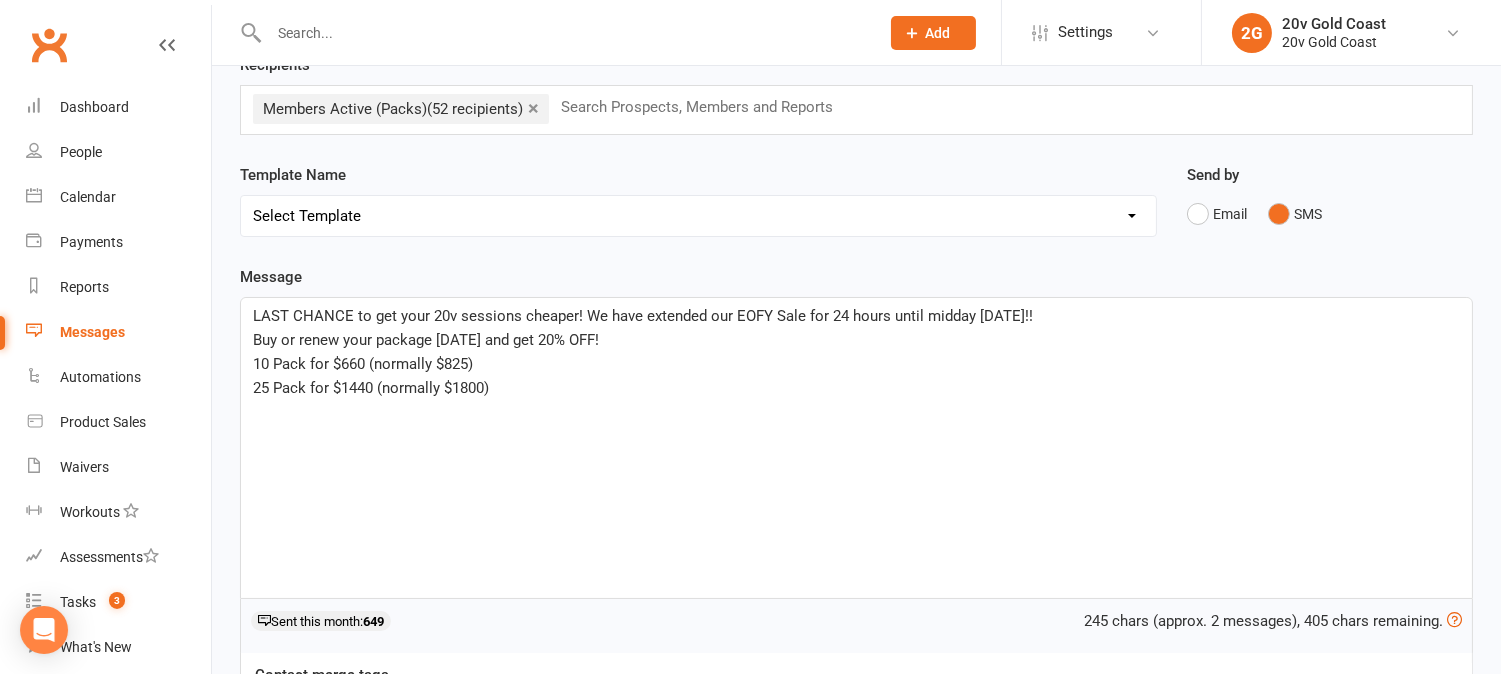 click on "25 Pack for $1440 (normally $1800)" at bounding box center (856, 388) 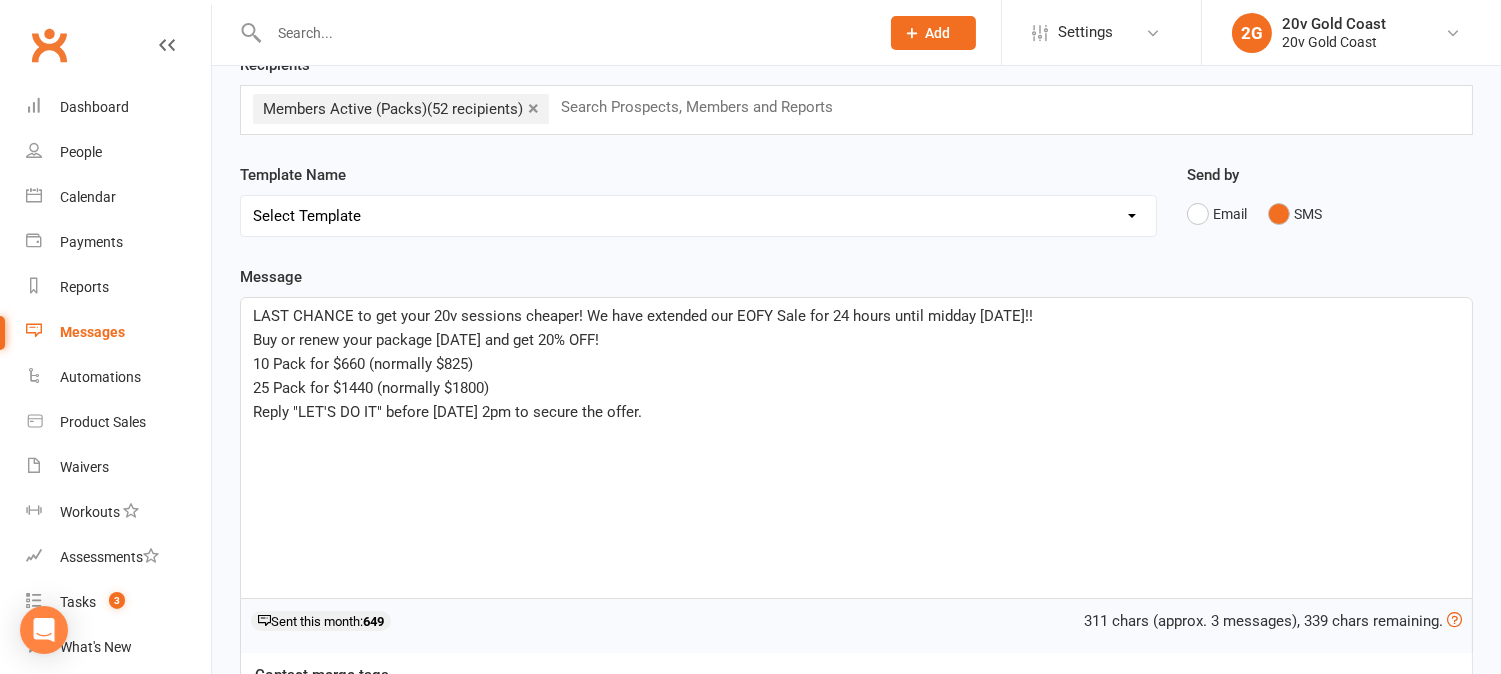 scroll, scrollTop: 0, scrollLeft: 0, axis: both 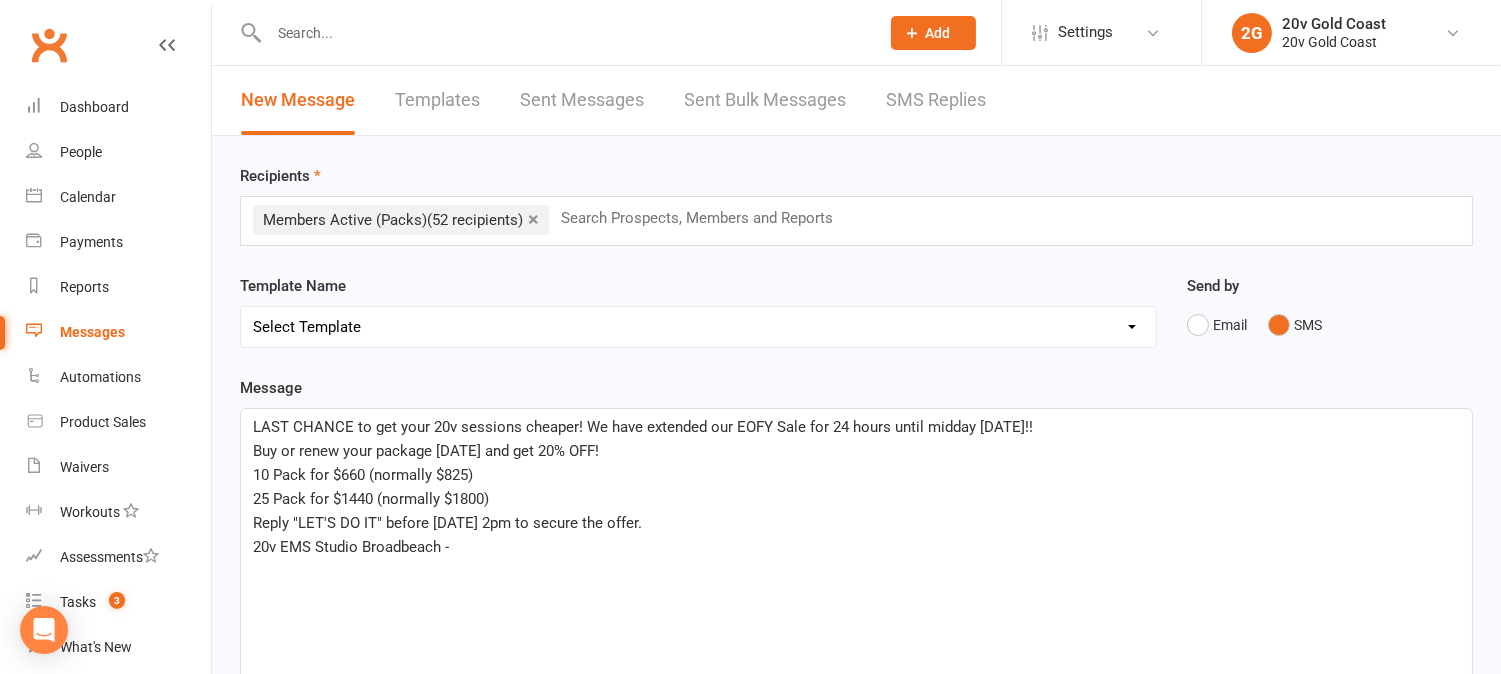 click on "20v EMS Studio Broadbeach -" at bounding box center [351, 547] 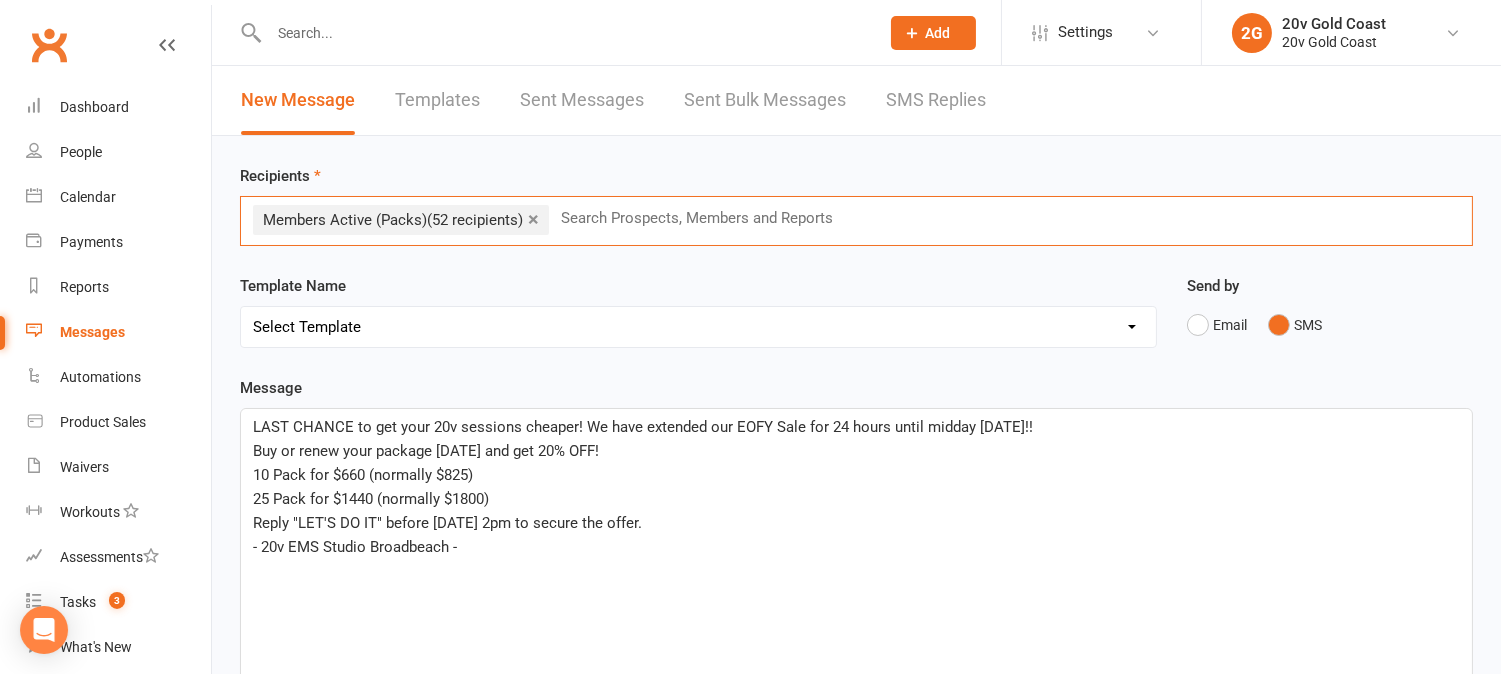 click at bounding box center (705, 218) 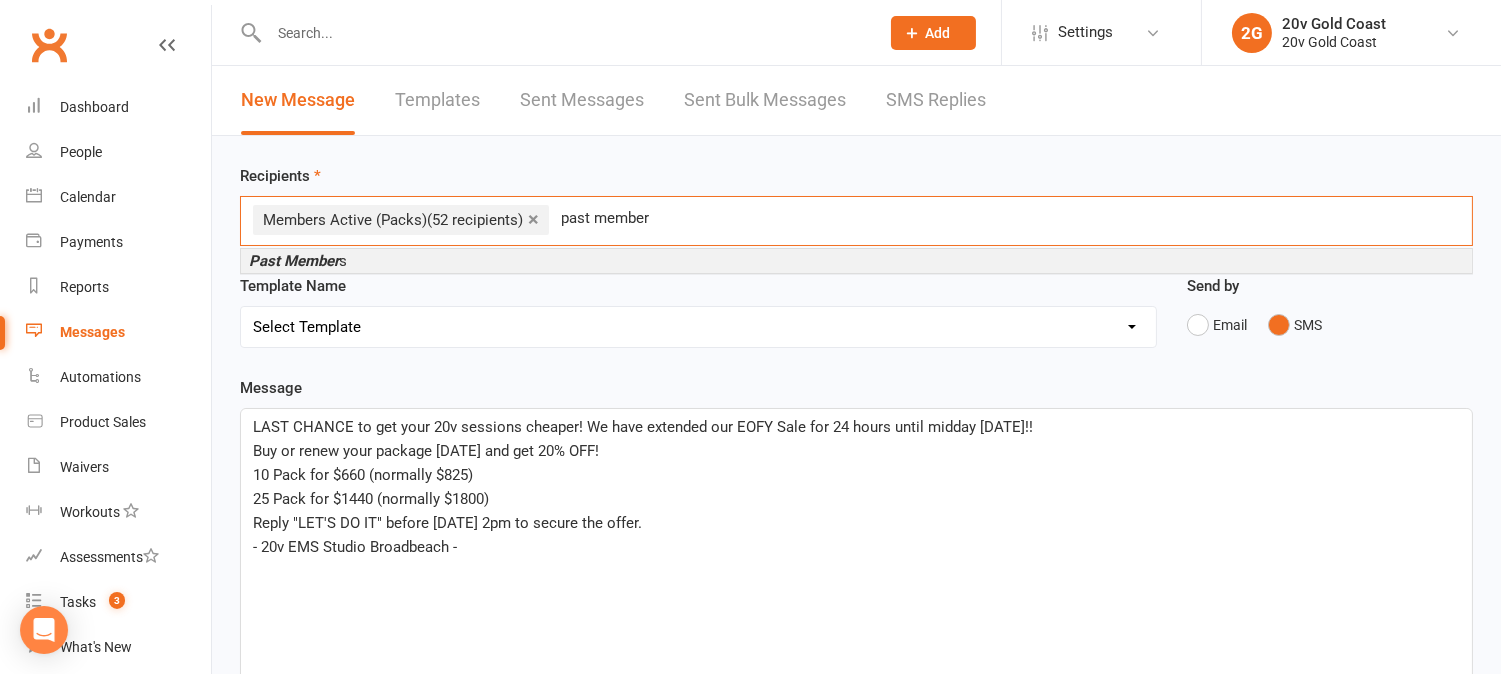 type on "past member" 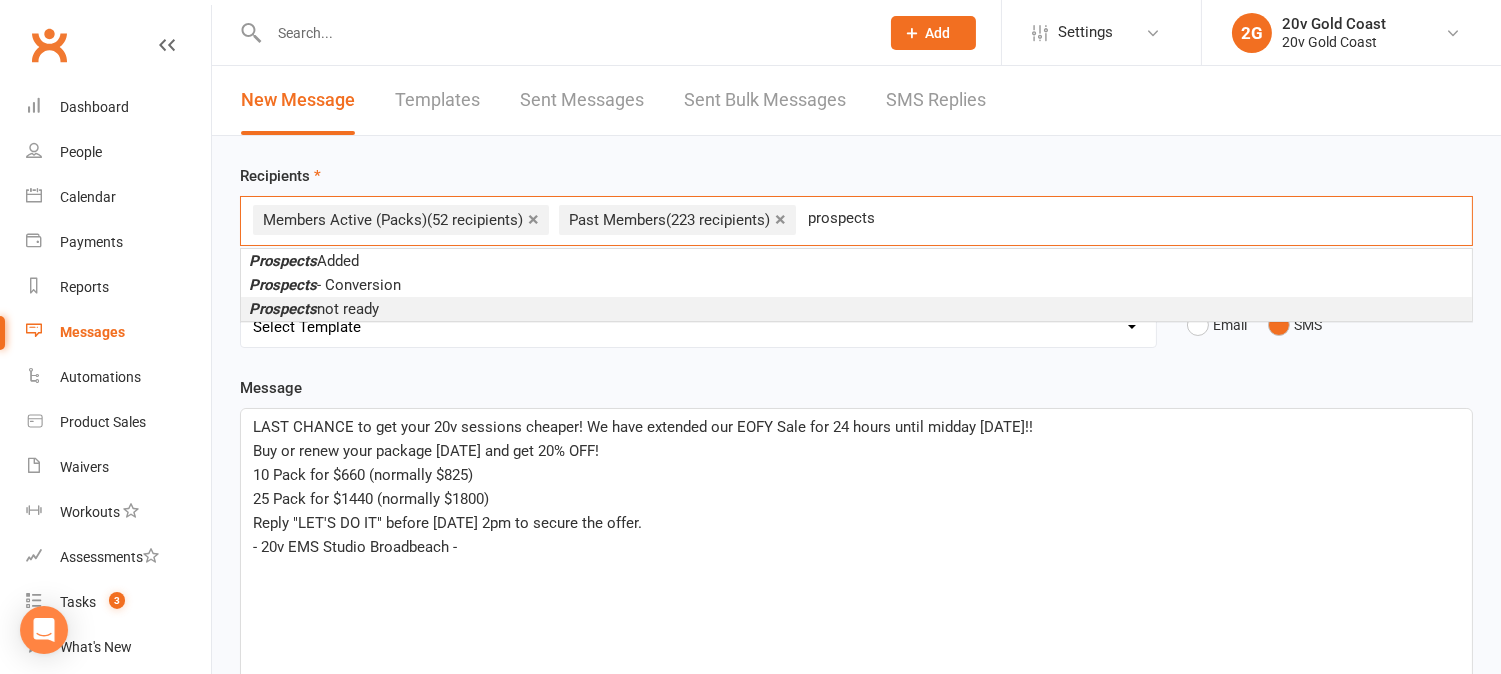 type on "prospects" 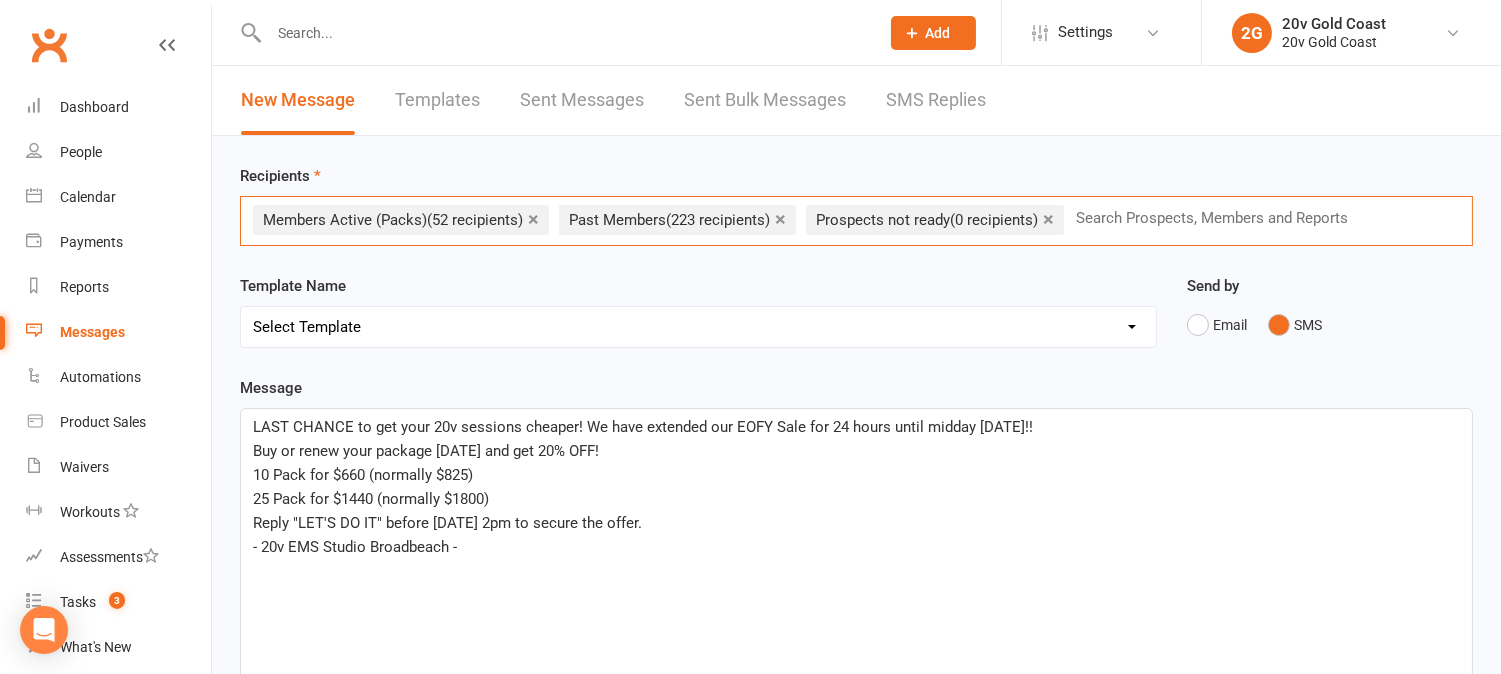click on "×" at bounding box center (1048, 219) 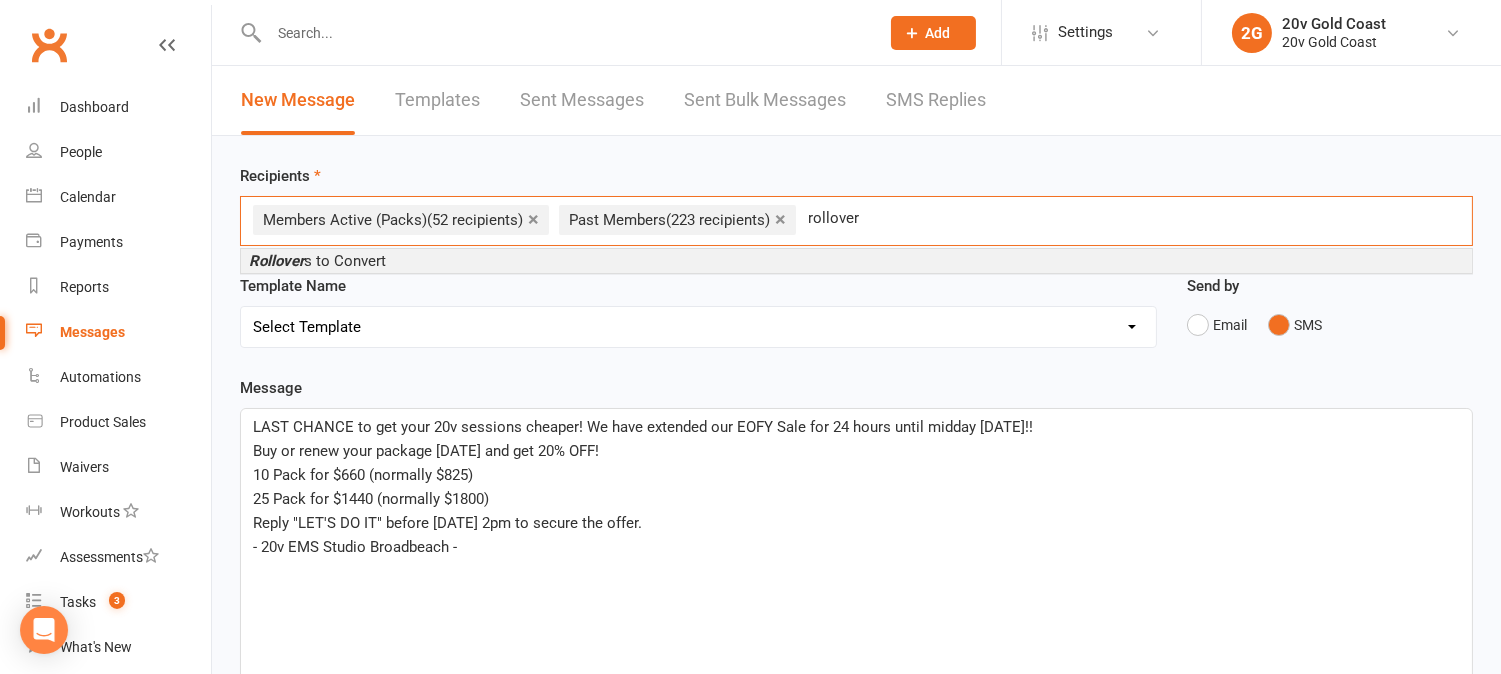 type on "rollover" 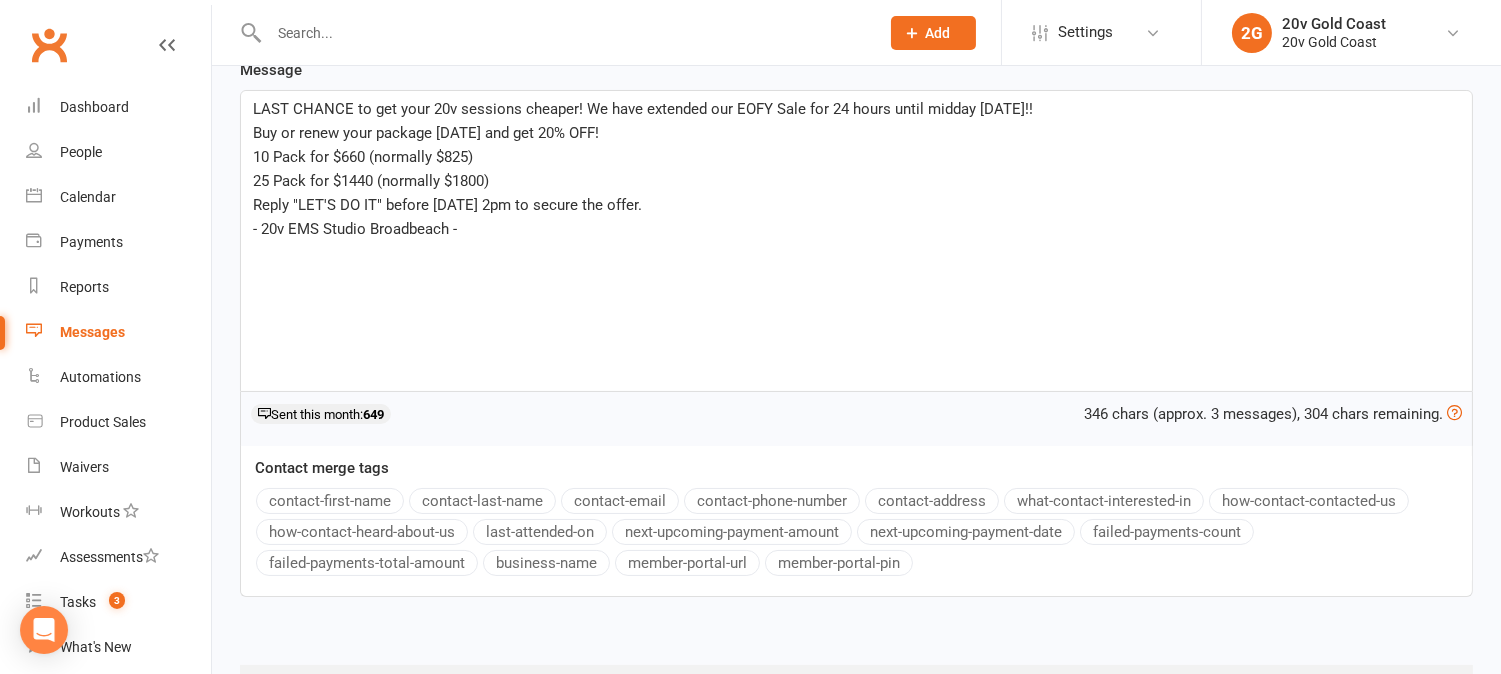 scroll, scrollTop: 421, scrollLeft: 0, axis: vertical 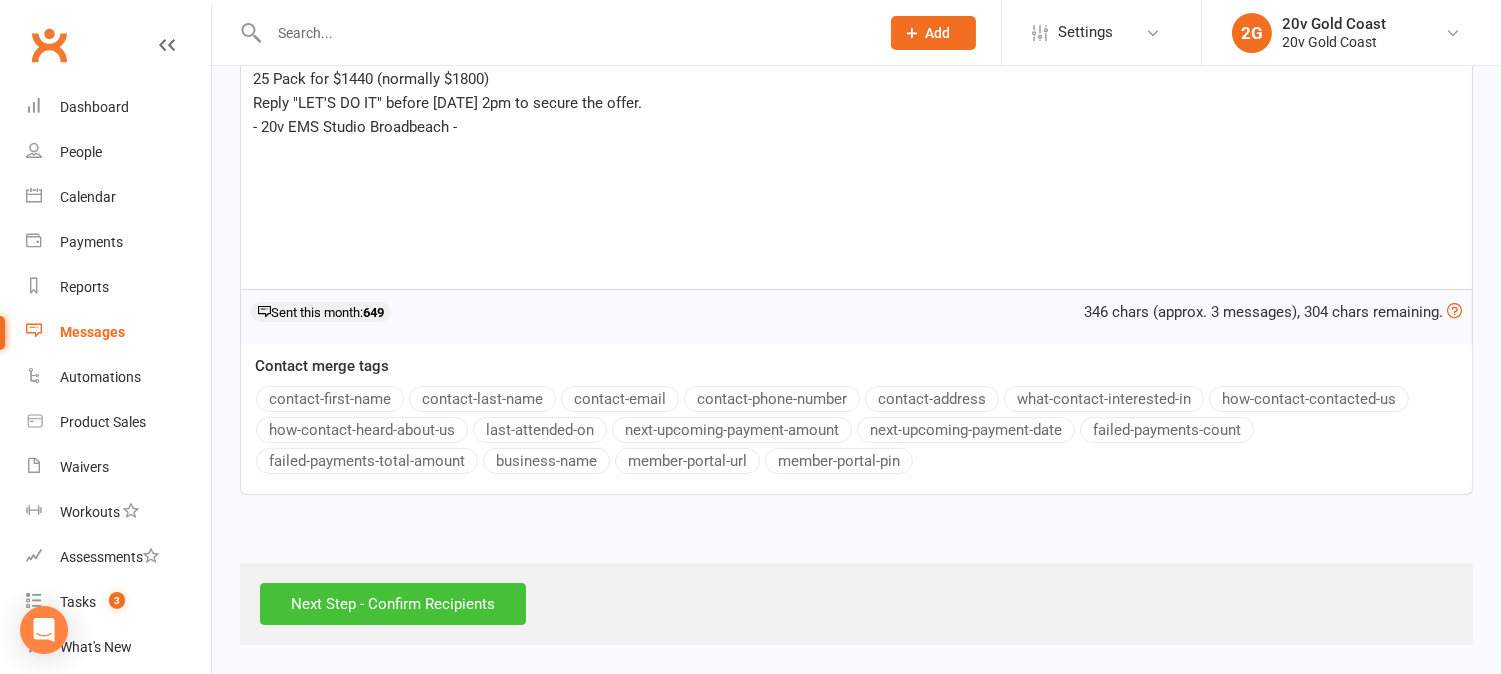 click on "Next Step - Confirm Recipients" at bounding box center (393, 604) 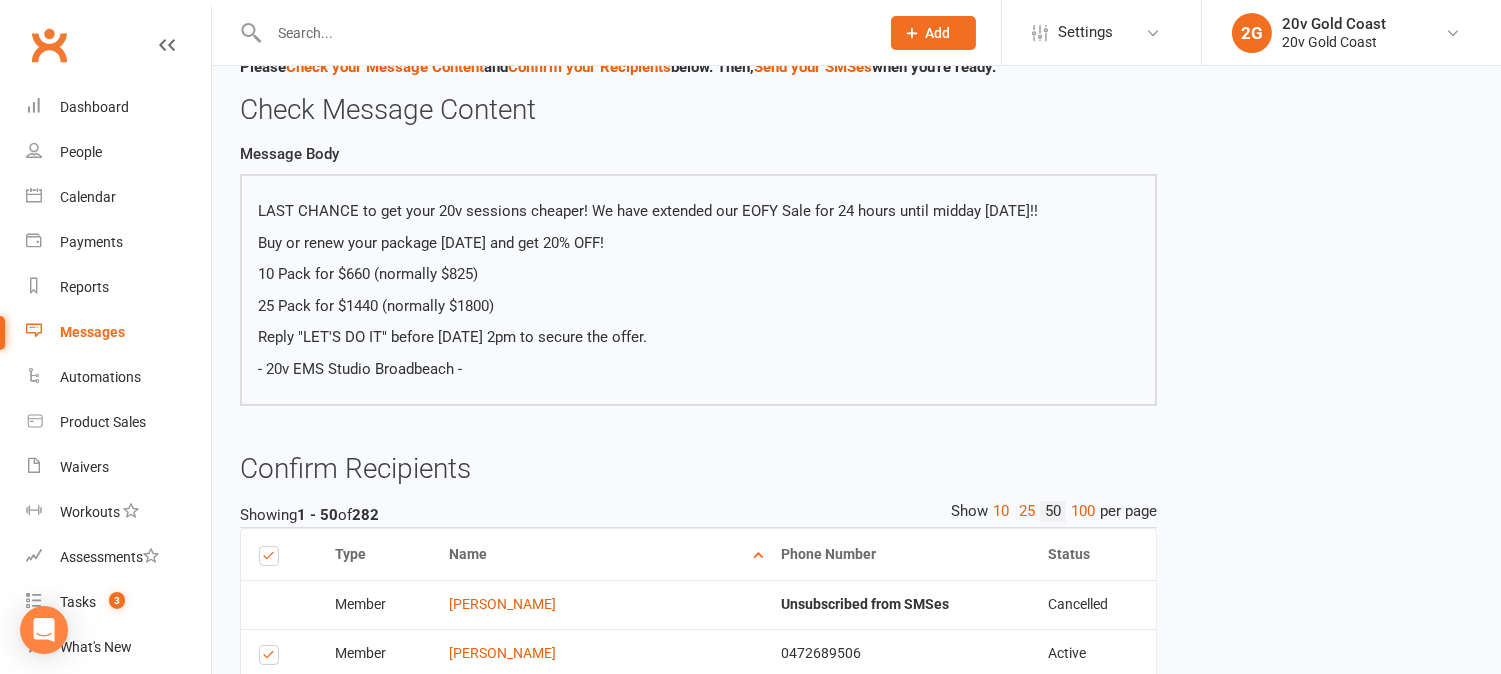 scroll, scrollTop: 0, scrollLeft: 0, axis: both 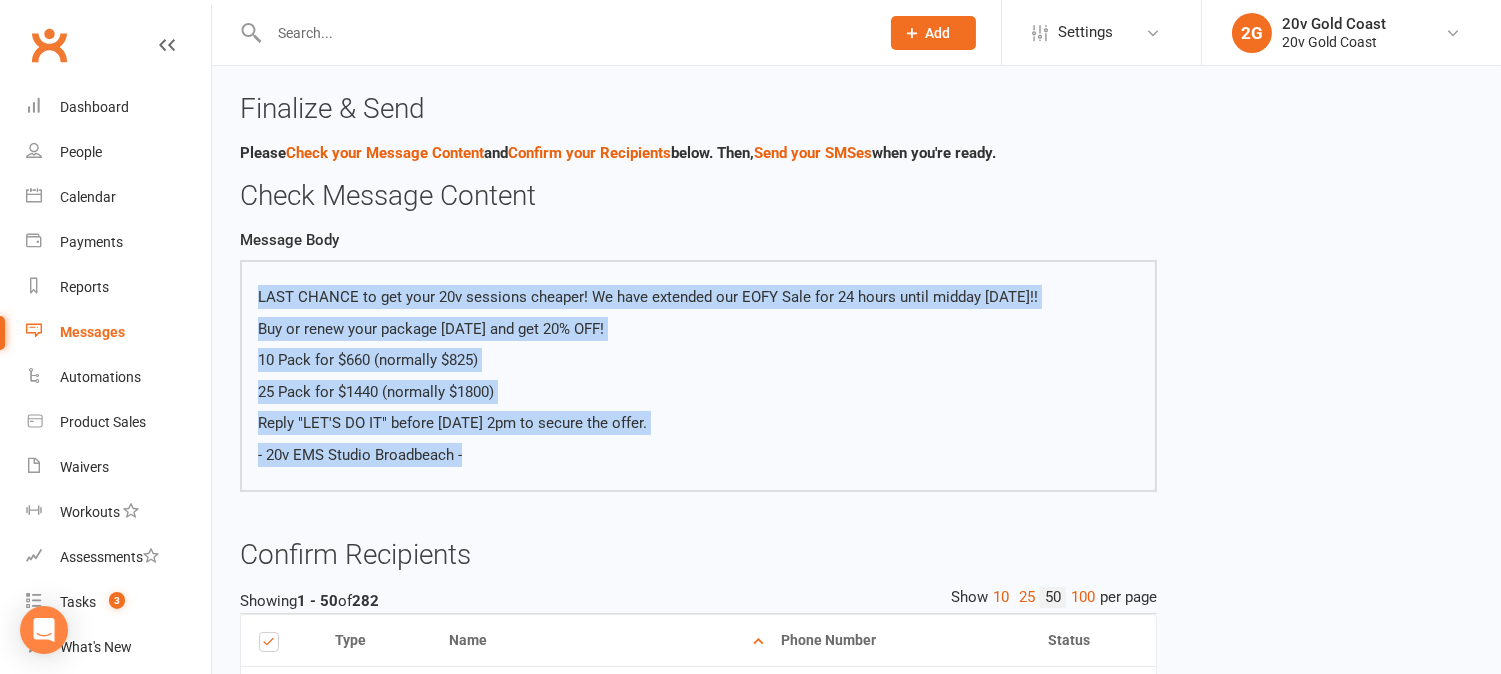 drag, startPoint x: 461, startPoint y: 451, endPoint x: 231, endPoint y: 293, distance: 279.04123 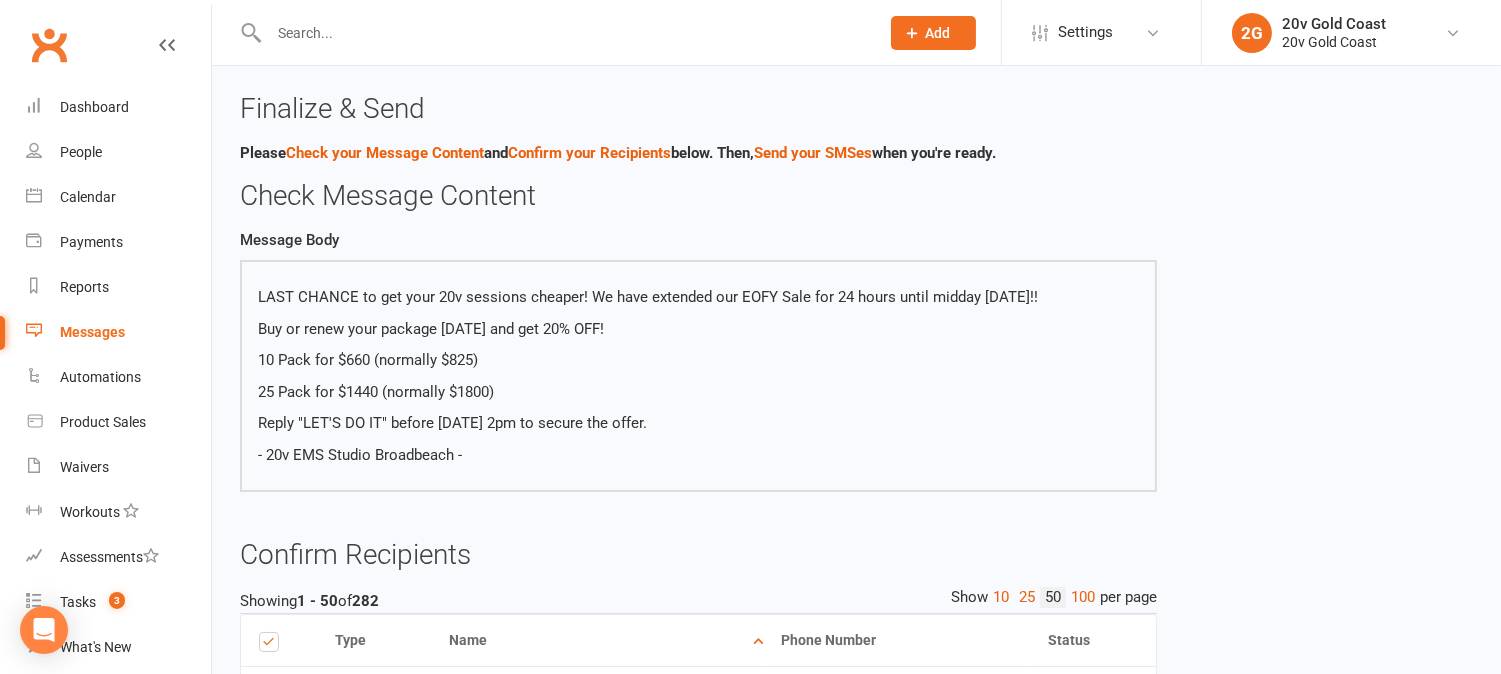 click at bounding box center [167, 45] 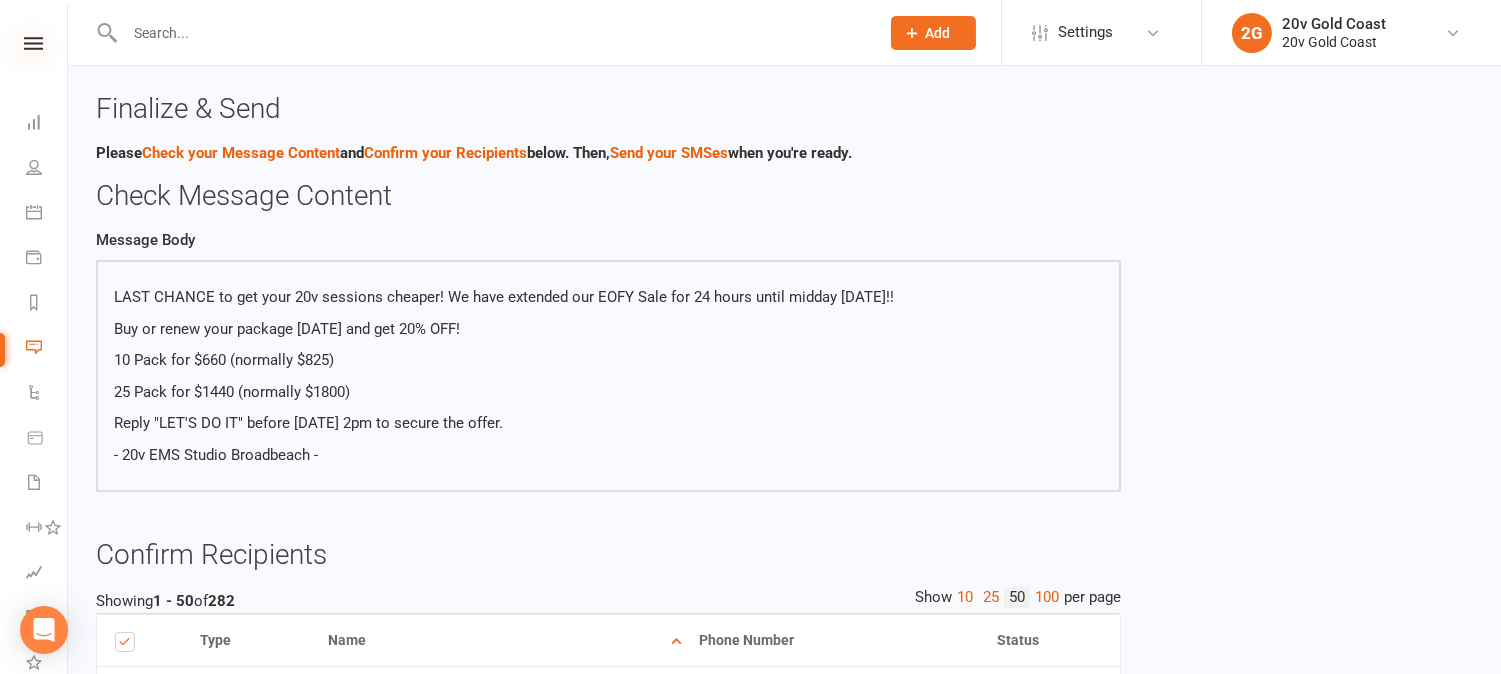 click at bounding box center (33, 43) 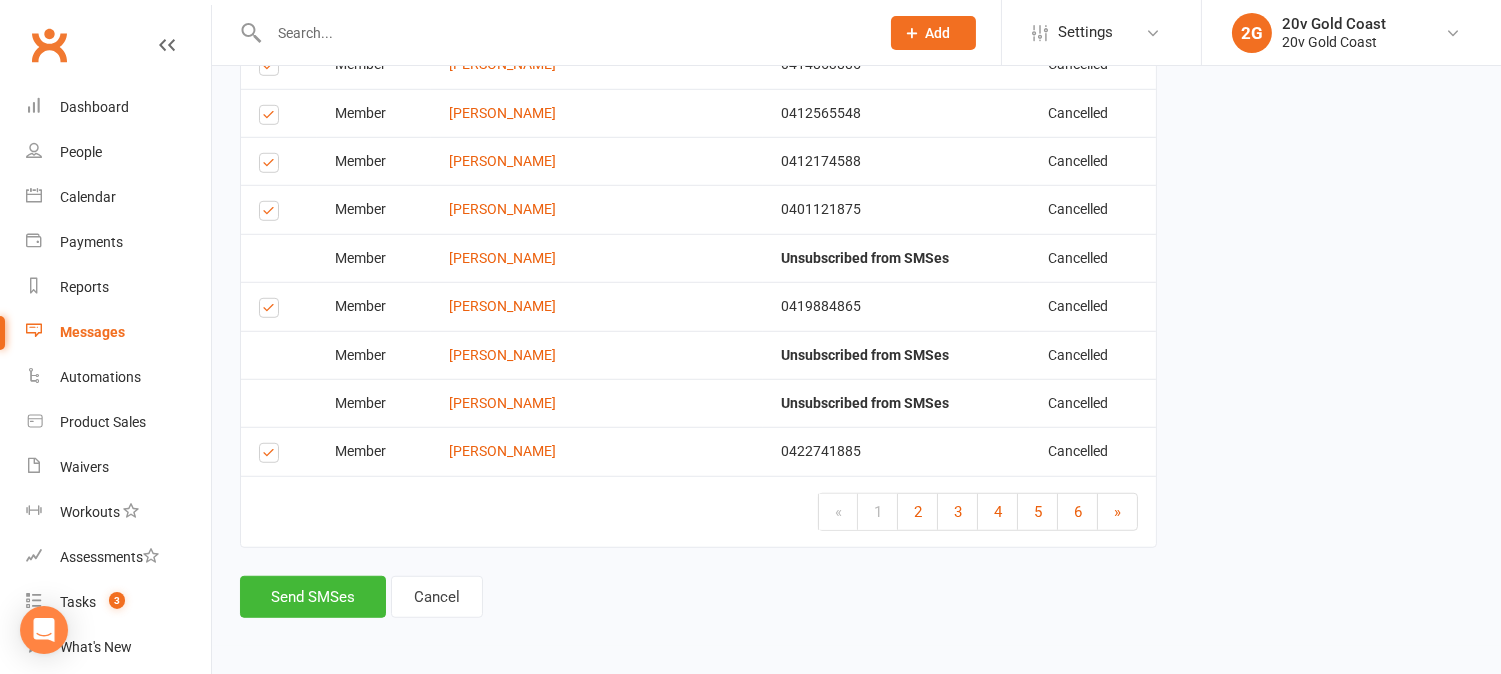 scroll, scrollTop: 2630, scrollLeft: 0, axis: vertical 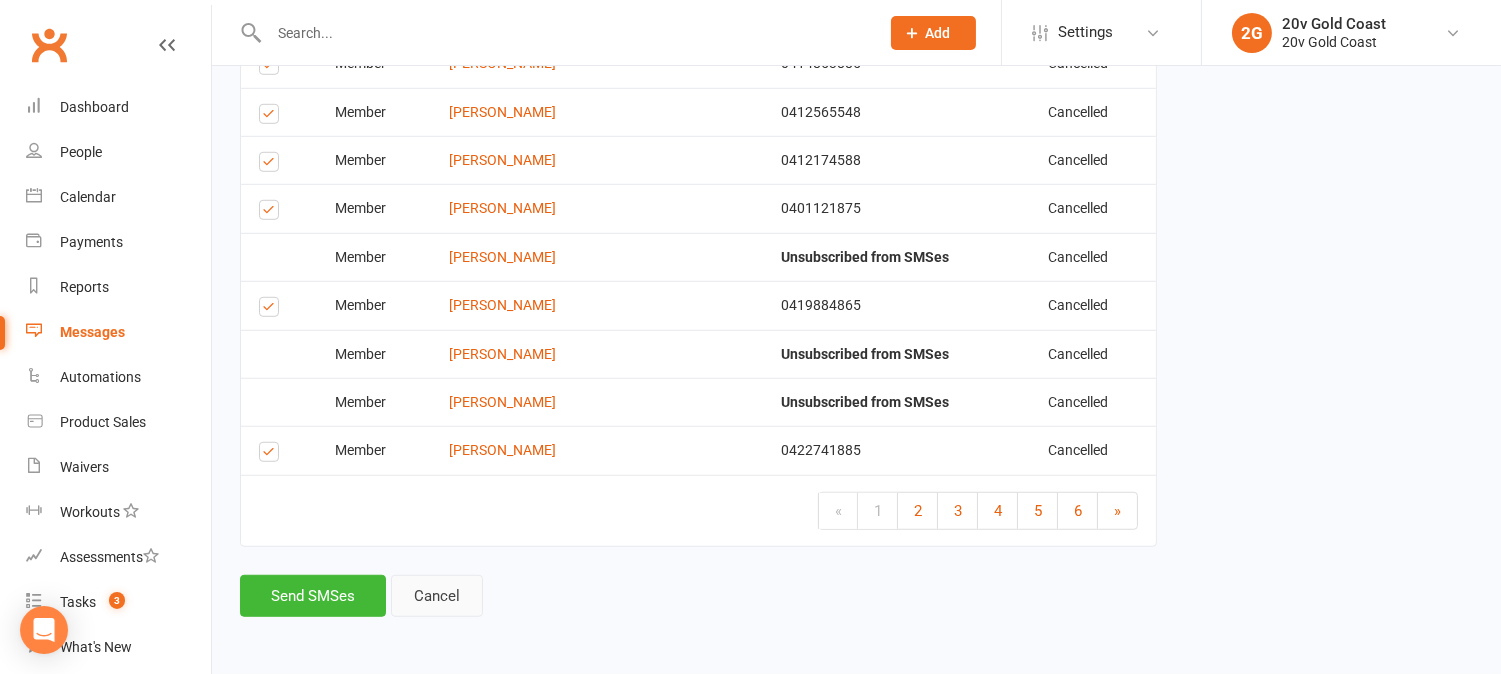click on "Cancel" at bounding box center (437, 596) 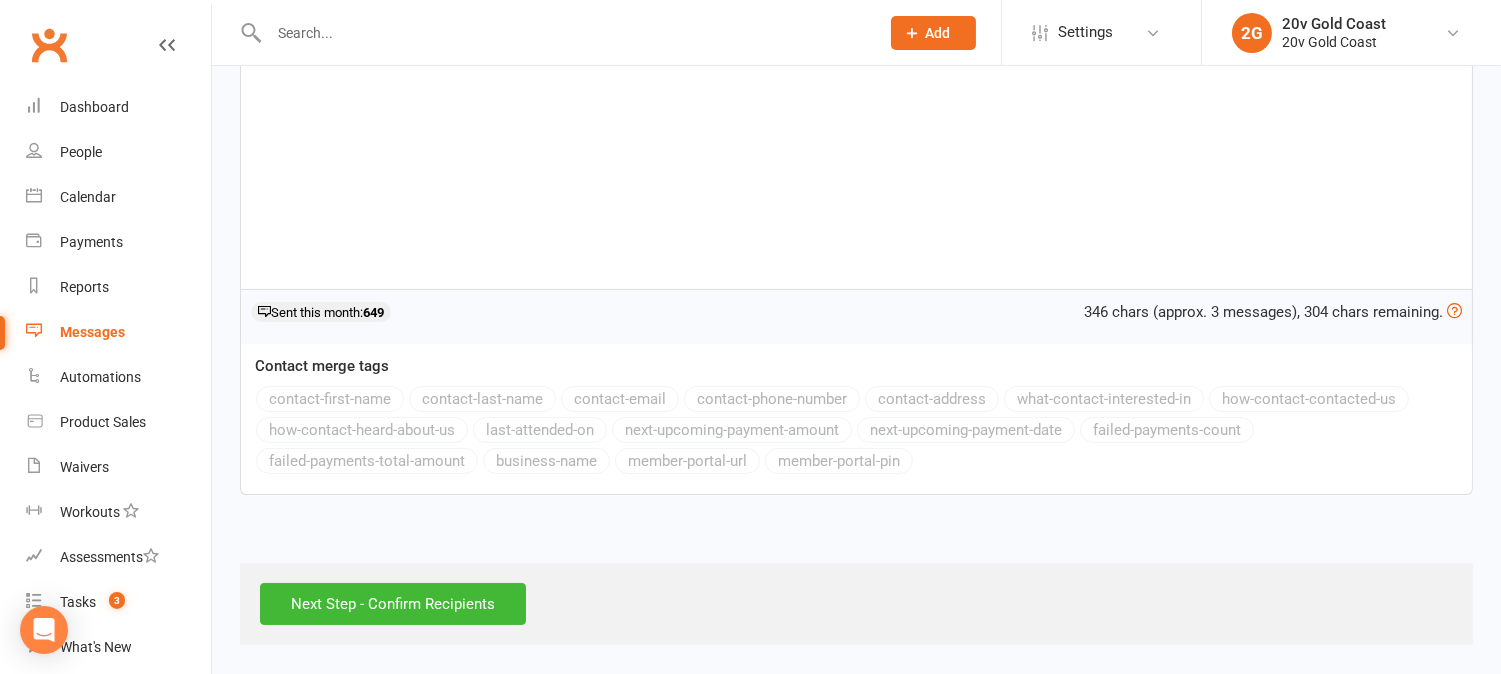 scroll, scrollTop: 0, scrollLeft: 0, axis: both 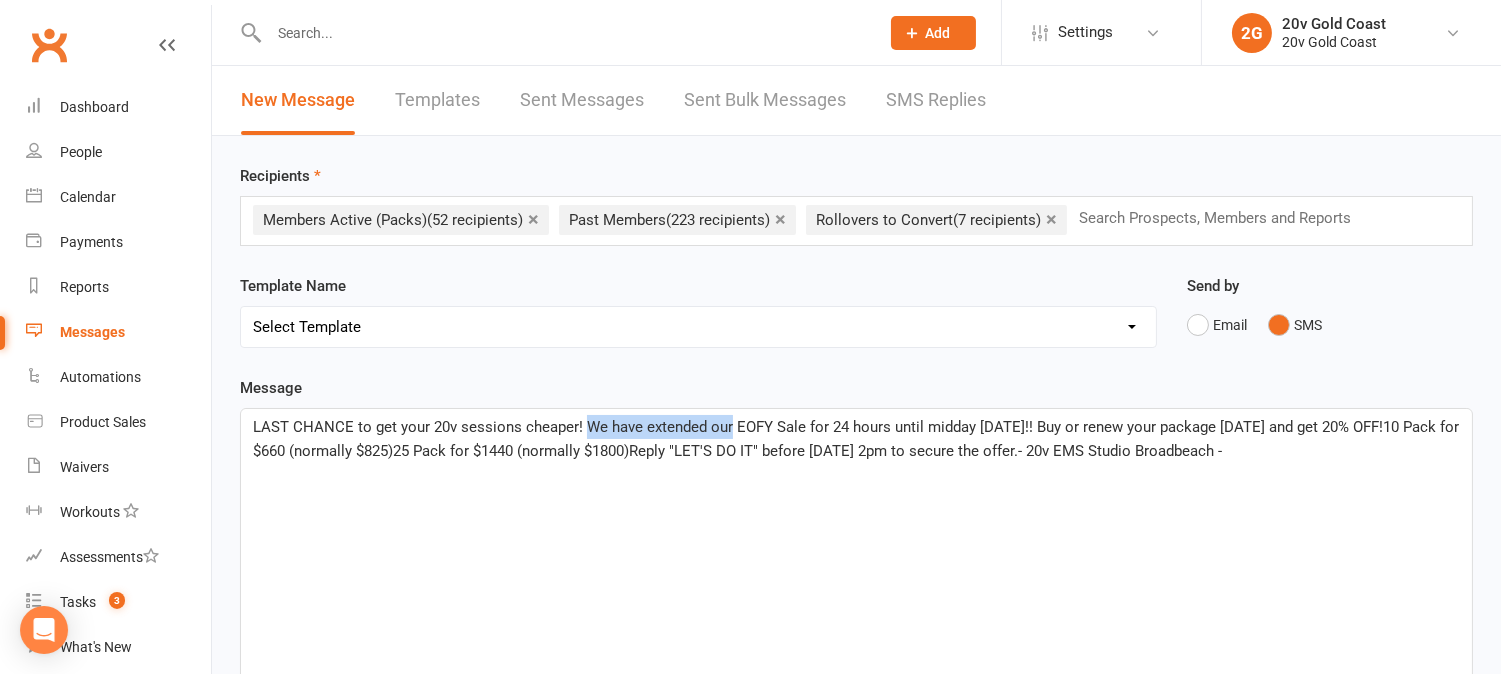 drag, startPoint x: 727, startPoint y: 425, endPoint x: 586, endPoint y: 422, distance: 141.0319 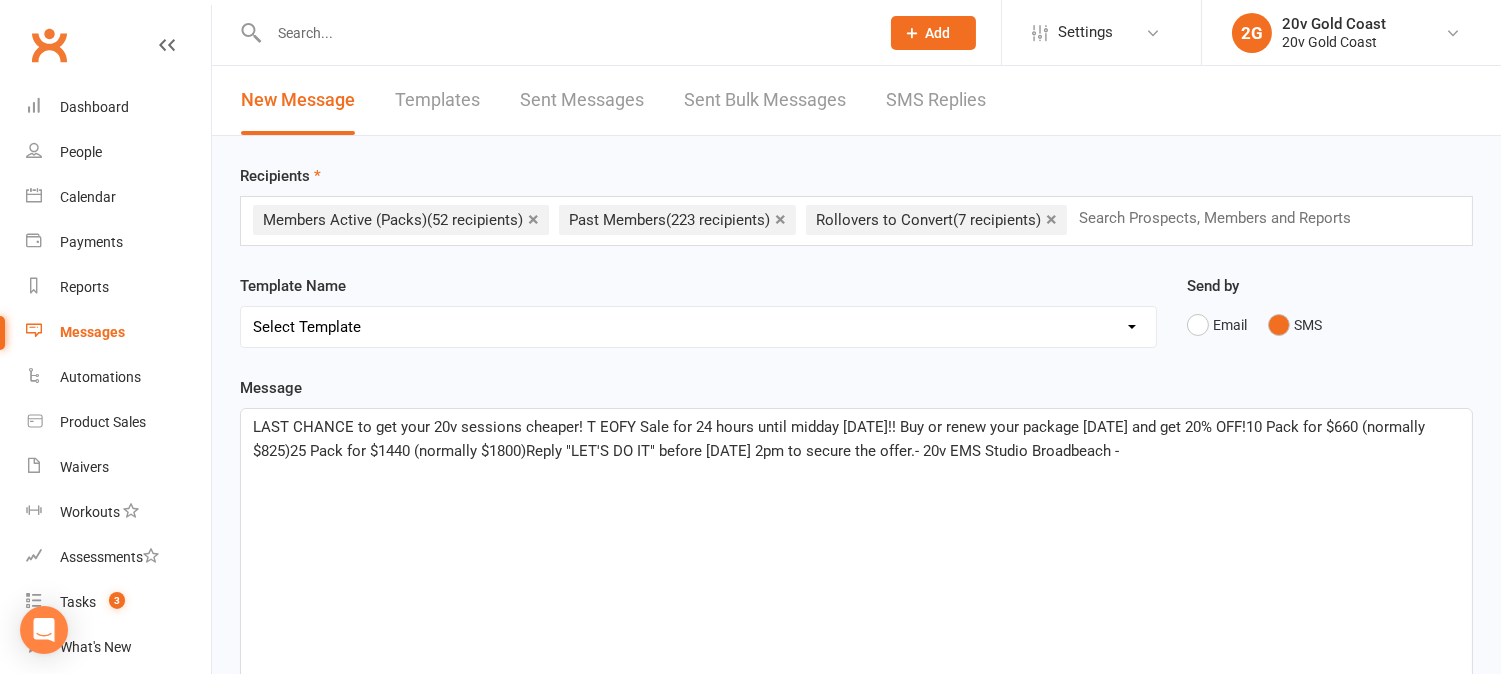type 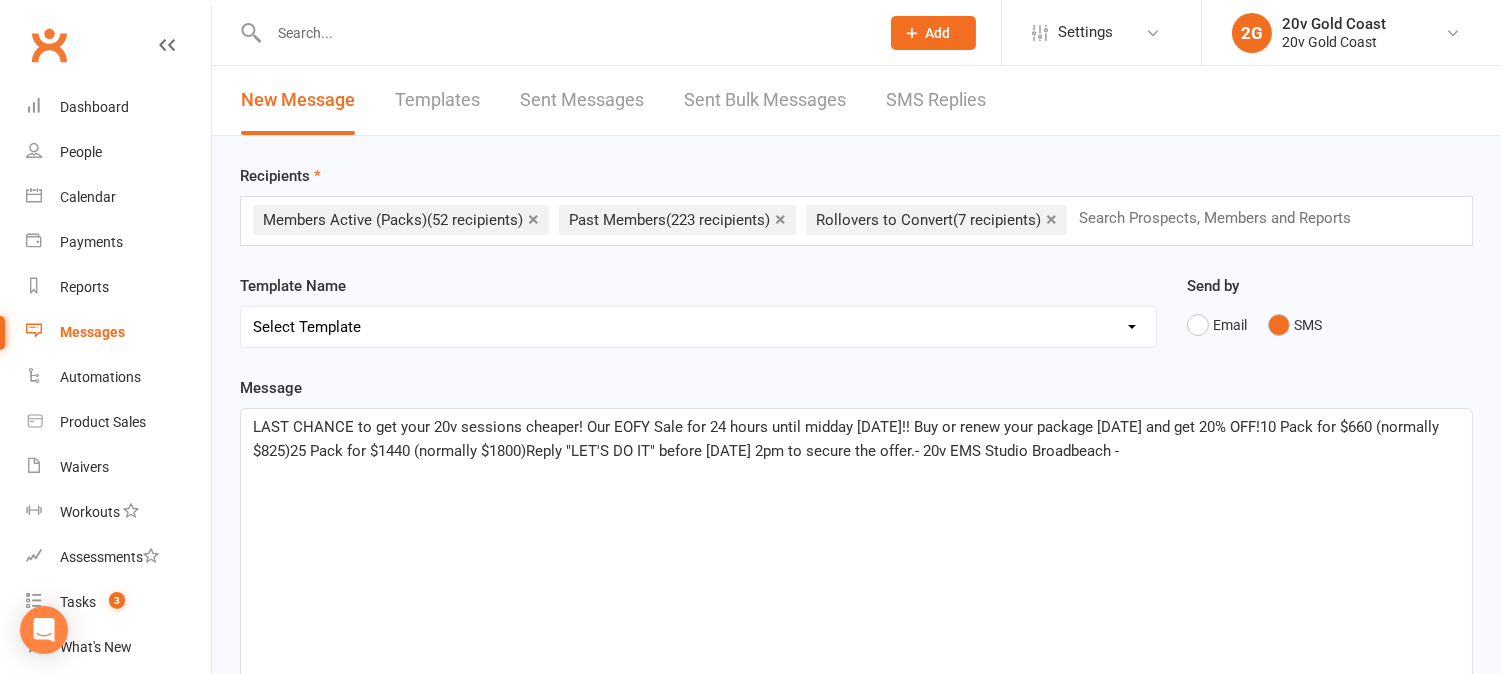 drag, startPoint x: 680, startPoint y: 427, endPoint x: 693, endPoint y: 445, distance: 22.203604 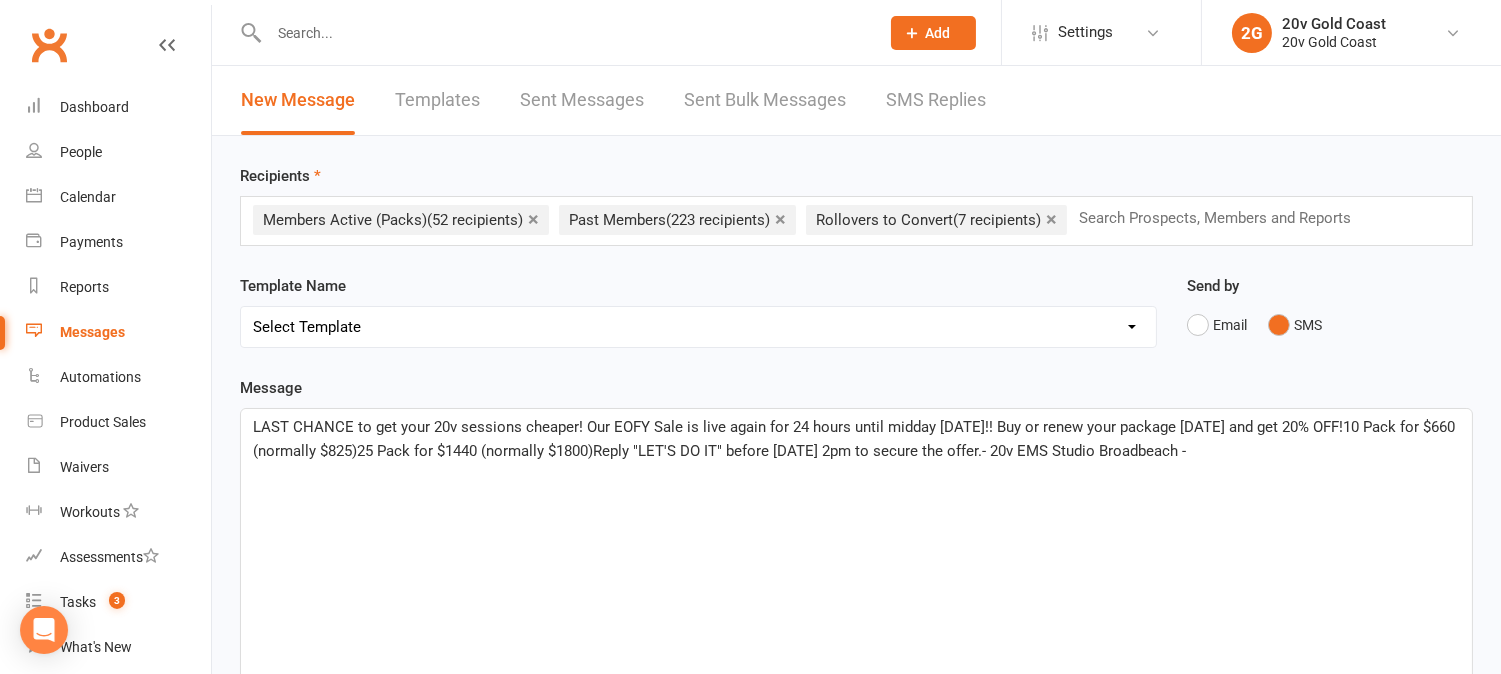 click on "LAST CHANCE to get your 20v sessions cheaper! Our EOFY Sale is live again for 24 hours until midday tomorrow!! Buy or renew your package today and get 20% OFF!10 Pack for $660 (normally $825)25 Pack for $1440 (normally $1800)Reply "LET'S DO IT" before tomorrow 2pm to secure the offer.- 20v EMS Studio Broadbeach -" at bounding box center [856, 439] 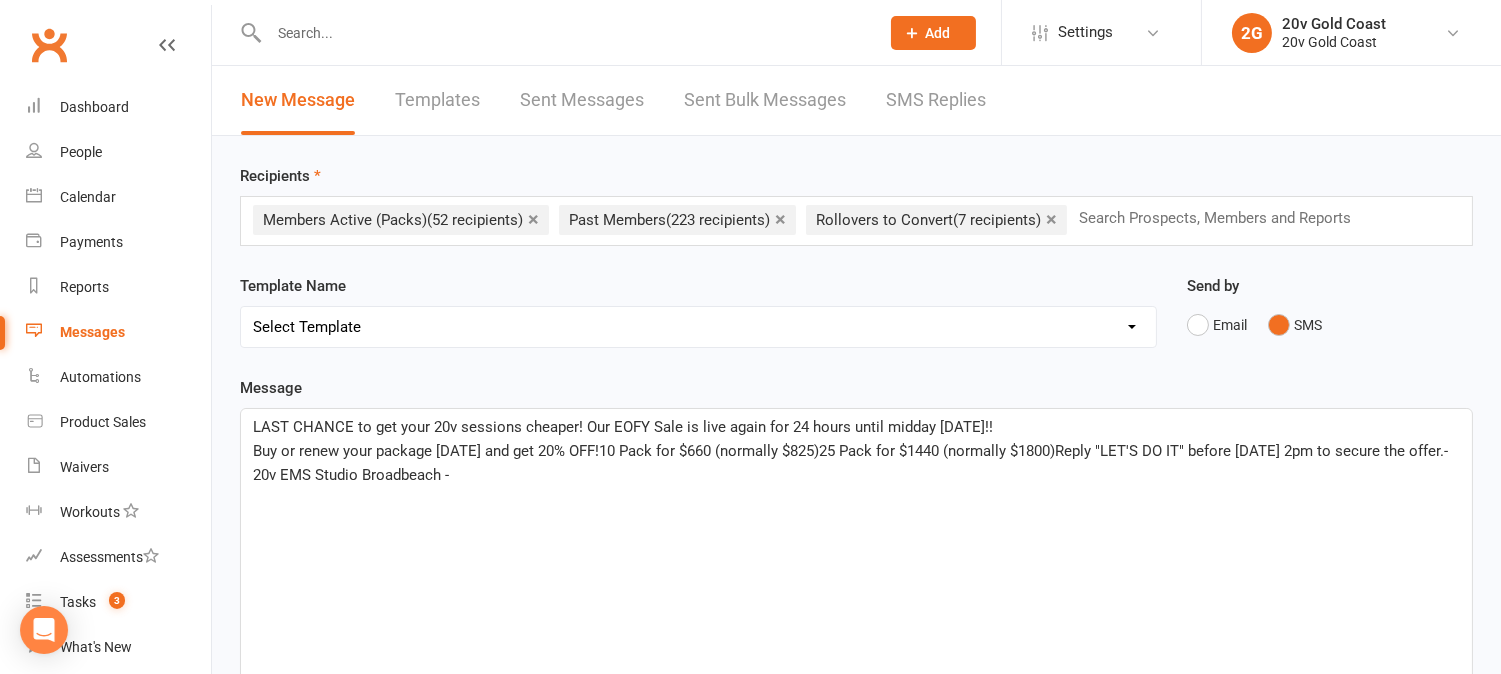 click on "Buy or renew your package today and get 20% OFF!10 Pack for $660 (normally $825)25 Pack for $1440 (normally $1800)Reply "LET'S DO IT" before tomorrow 2pm to secure the offer.- 20v EMS Studio Broadbeach -" at bounding box center [852, 463] 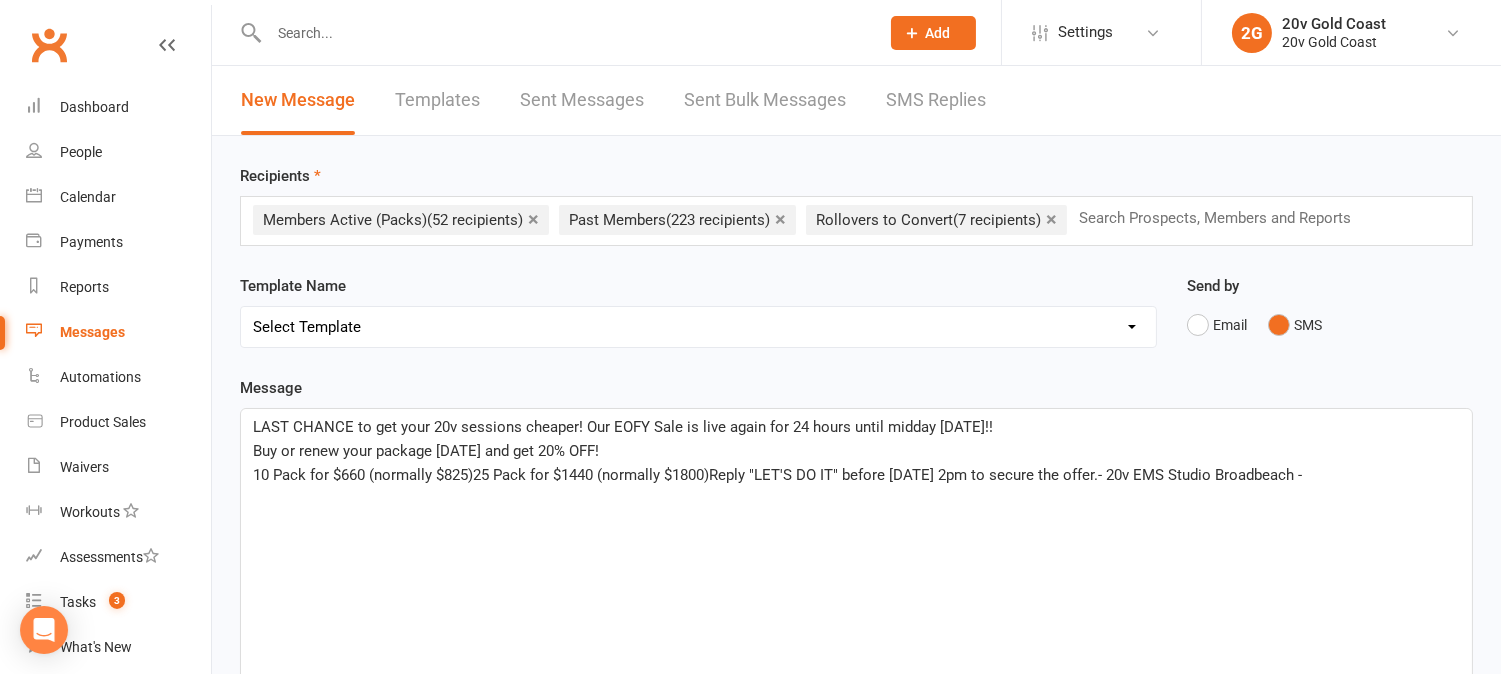 click on "10 Pack for $660 (normally $825)25 Pack for $1440 (normally $1800)Reply "LET'S DO IT" before tomorrow 2pm to secure the offer.- 20v EMS Studio Broadbeach -" at bounding box center (777, 475) 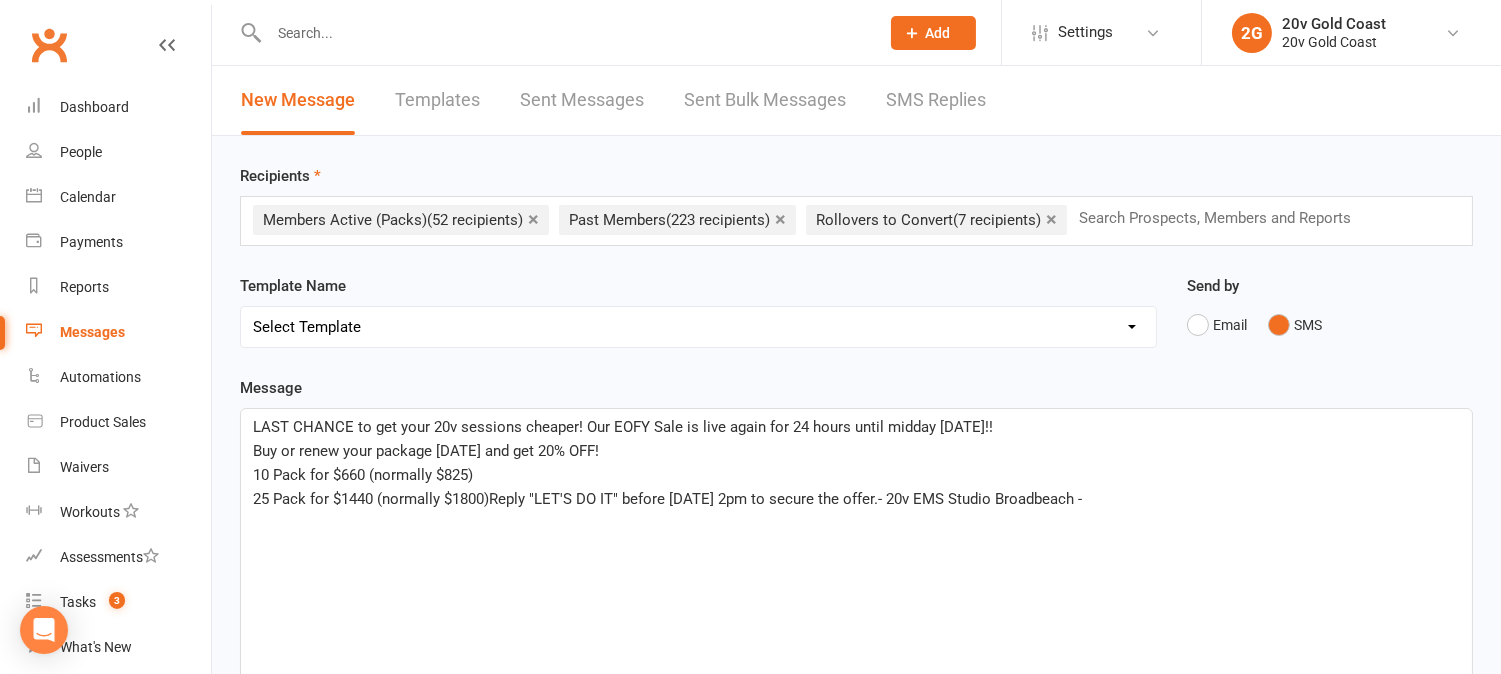 click on "25 Pack for $1440 (normally $1800)Reply "LET'S DO IT" before tomorrow 2pm to secure the offer.- 20v EMS Studio Broadbeach -" at bounding box center (667, 499) 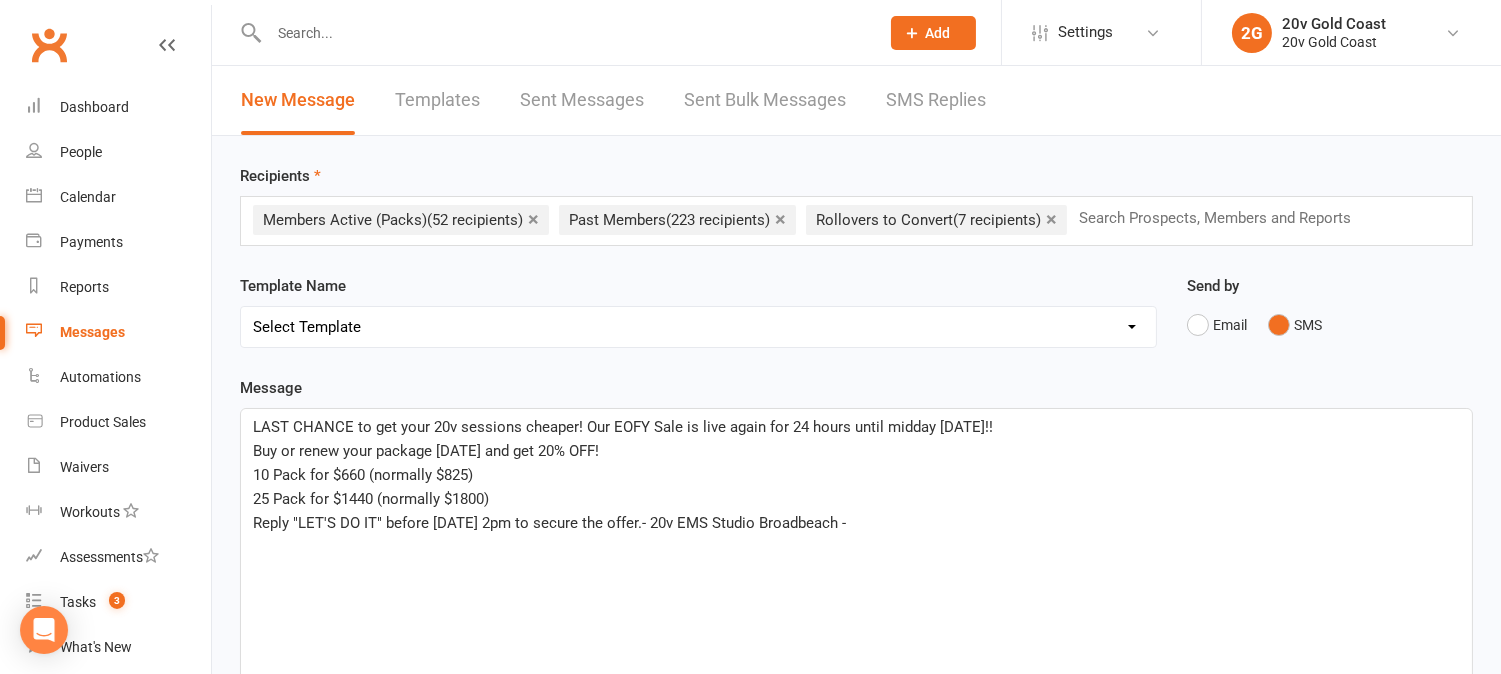 click on "Reply "LET'S DO IT" before tomorrow 2pm to secure the offer.- 20v EMS Studio Broadbeach -" at bounding box center (549, 523) 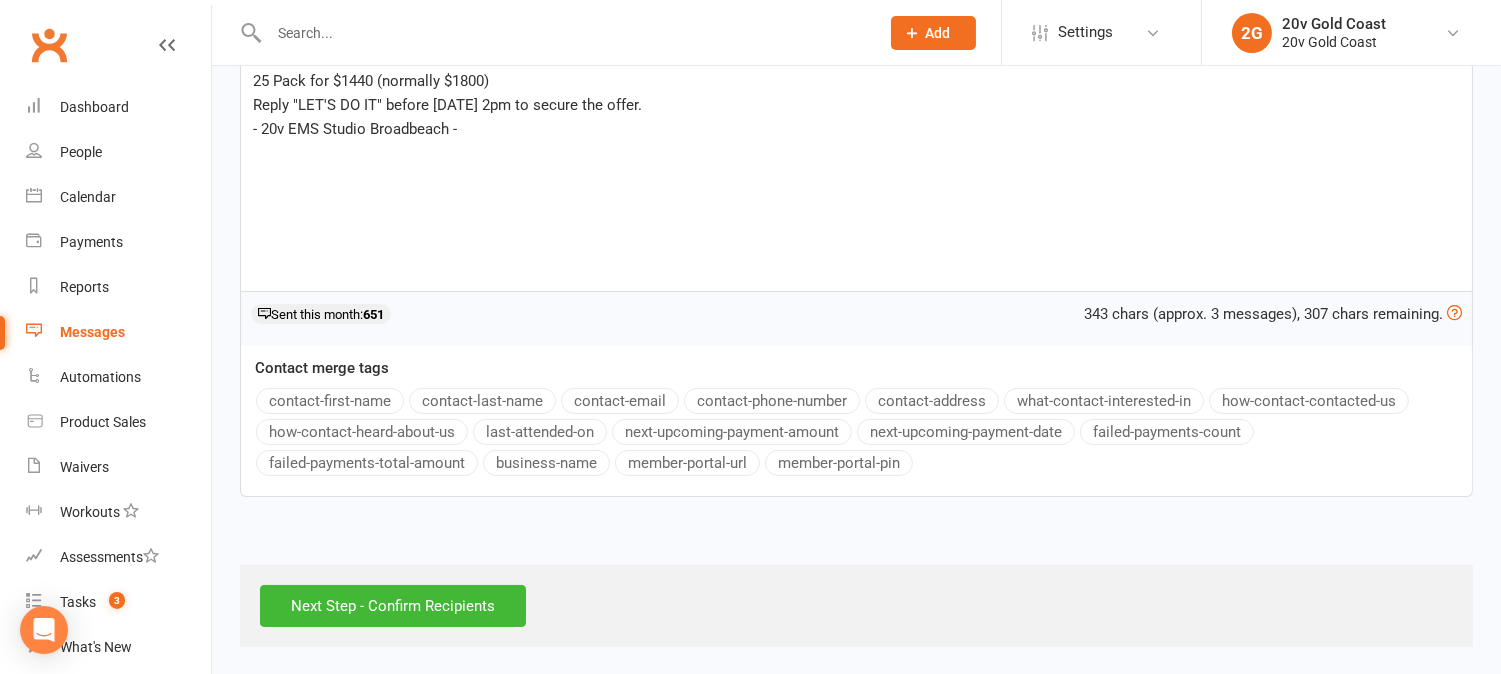 scroll, scrollTop: 421, scrollLeft: 0, axis: vertical 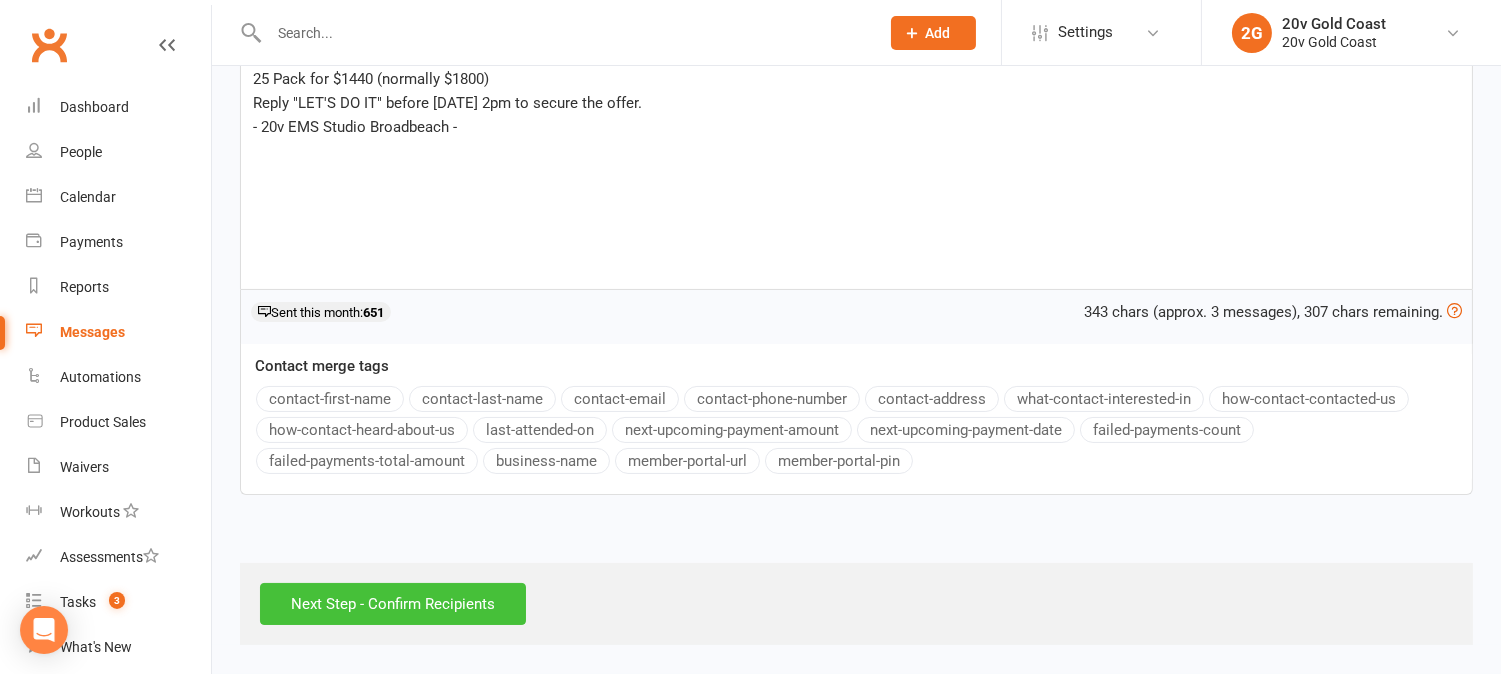 click on "Next Step - Confirm Recipients" at bounding box center [393, 604] 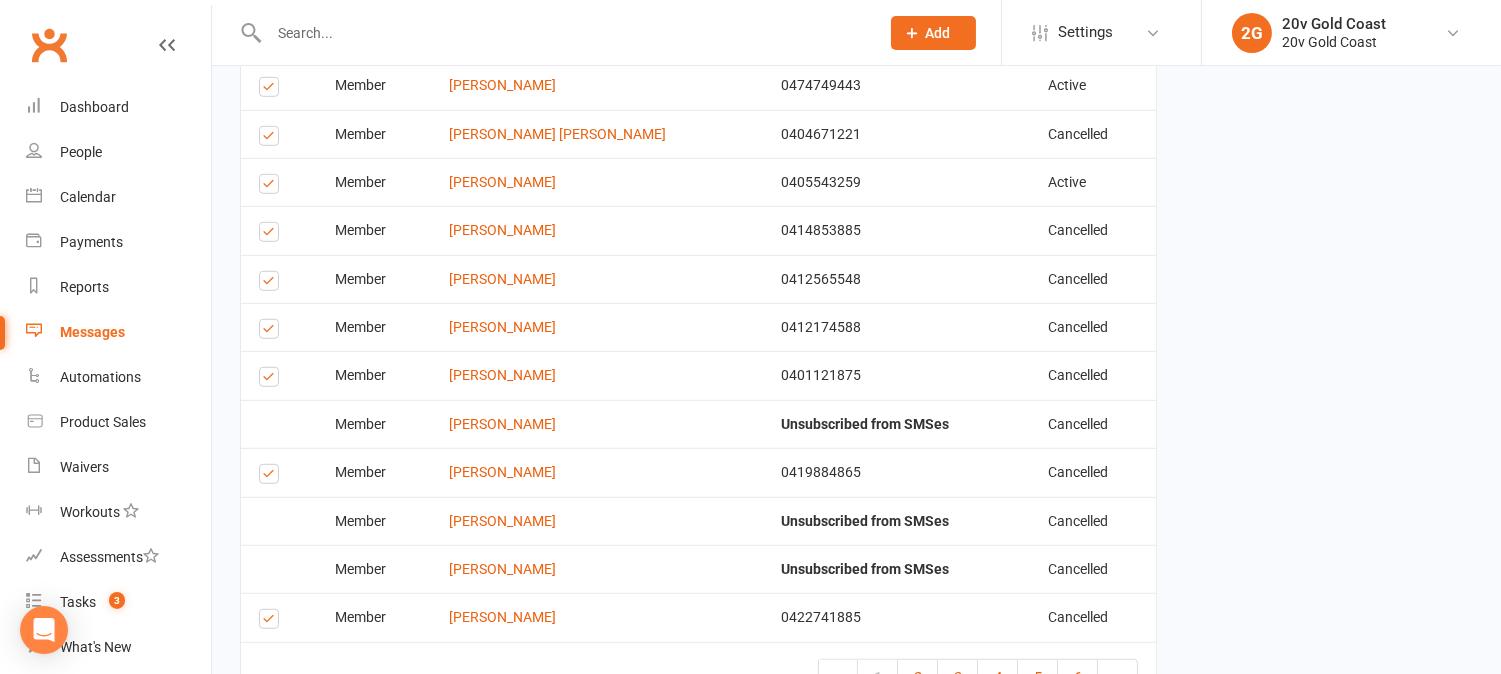 scroll, scrollTop: 2555, scrollLeft: 0, axis: vertical 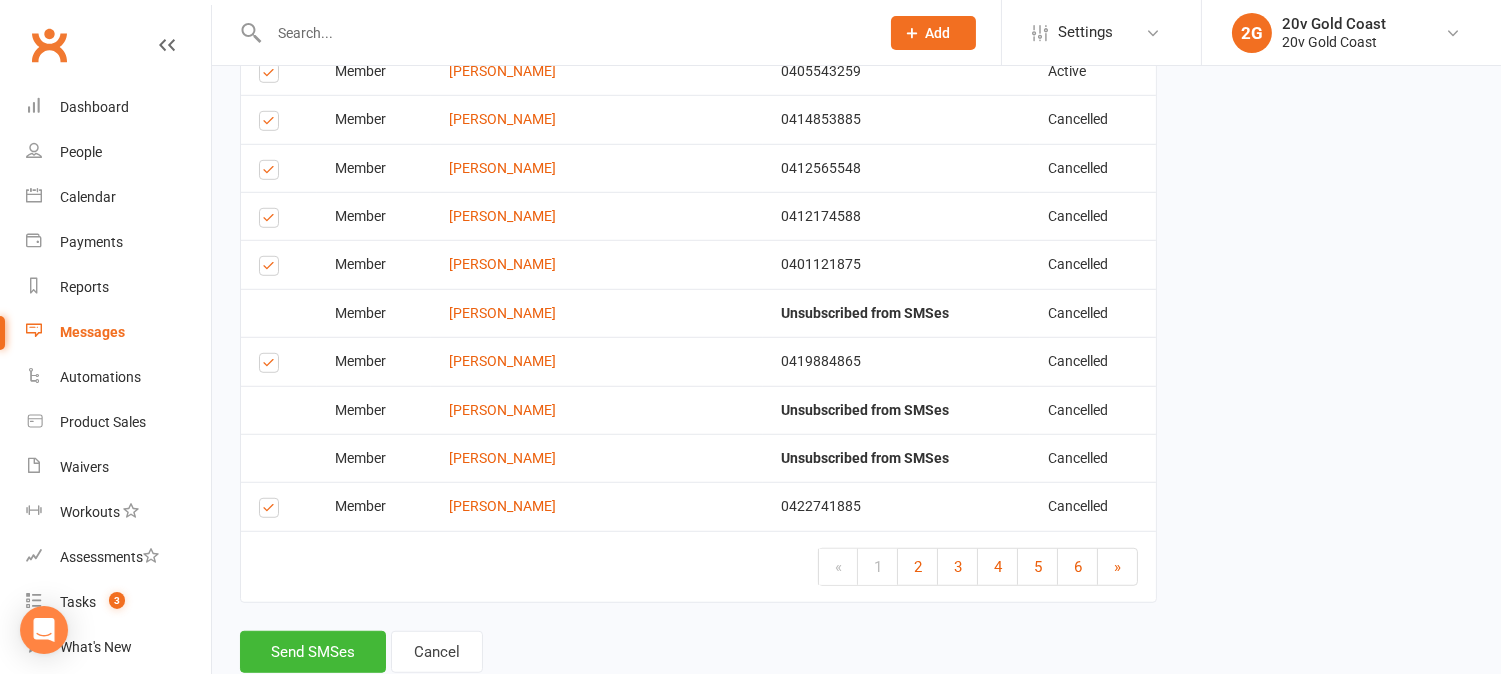 click at bounding box center (272, 366) 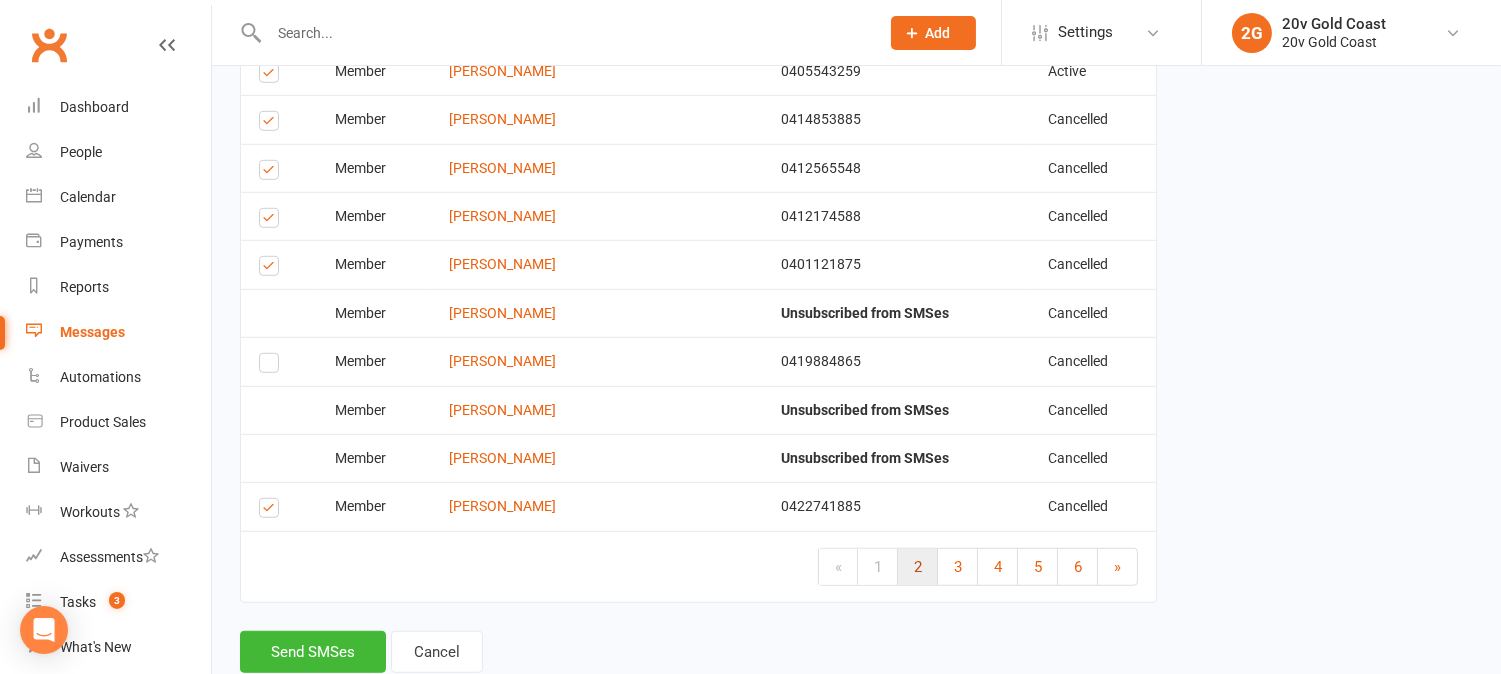 click on "2" at bounding box center [918, 567] 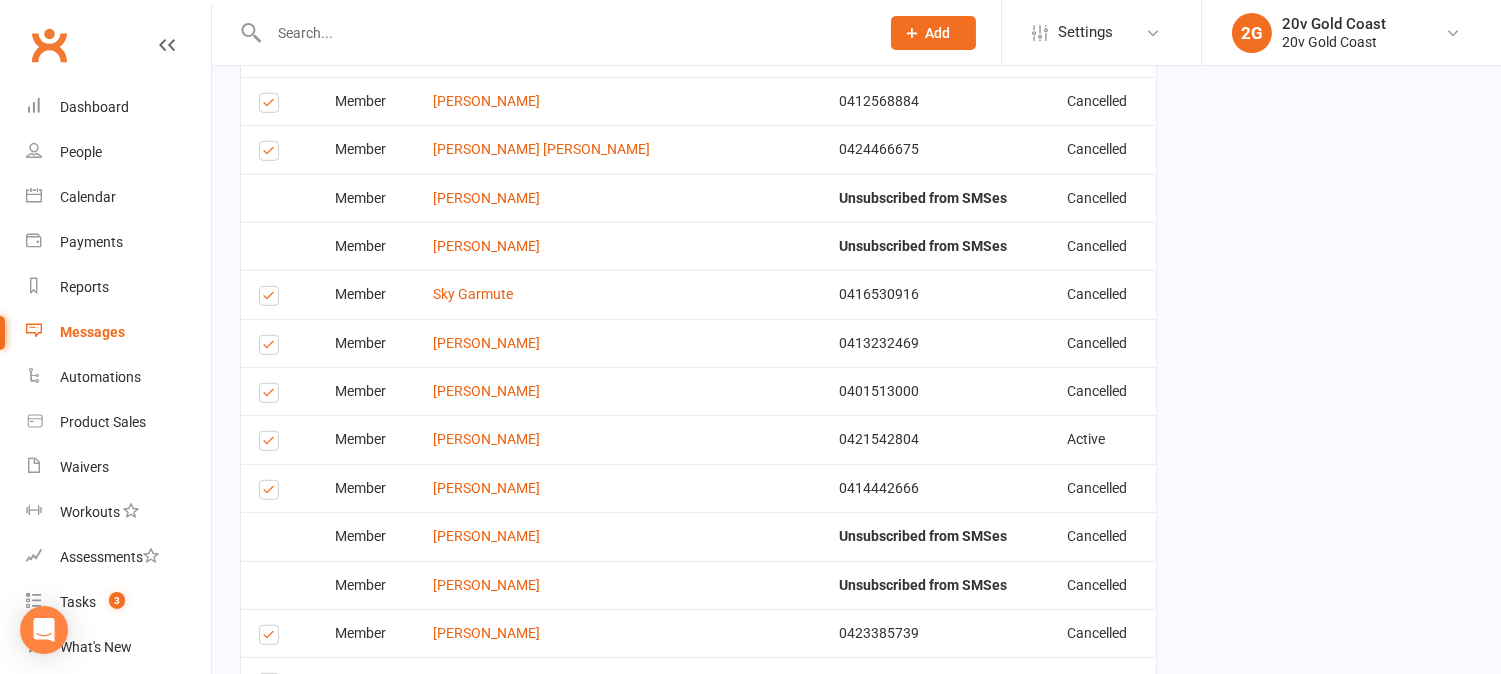 scroll, scrollTop: 2555, scrollLeft: 0, axis: vertical 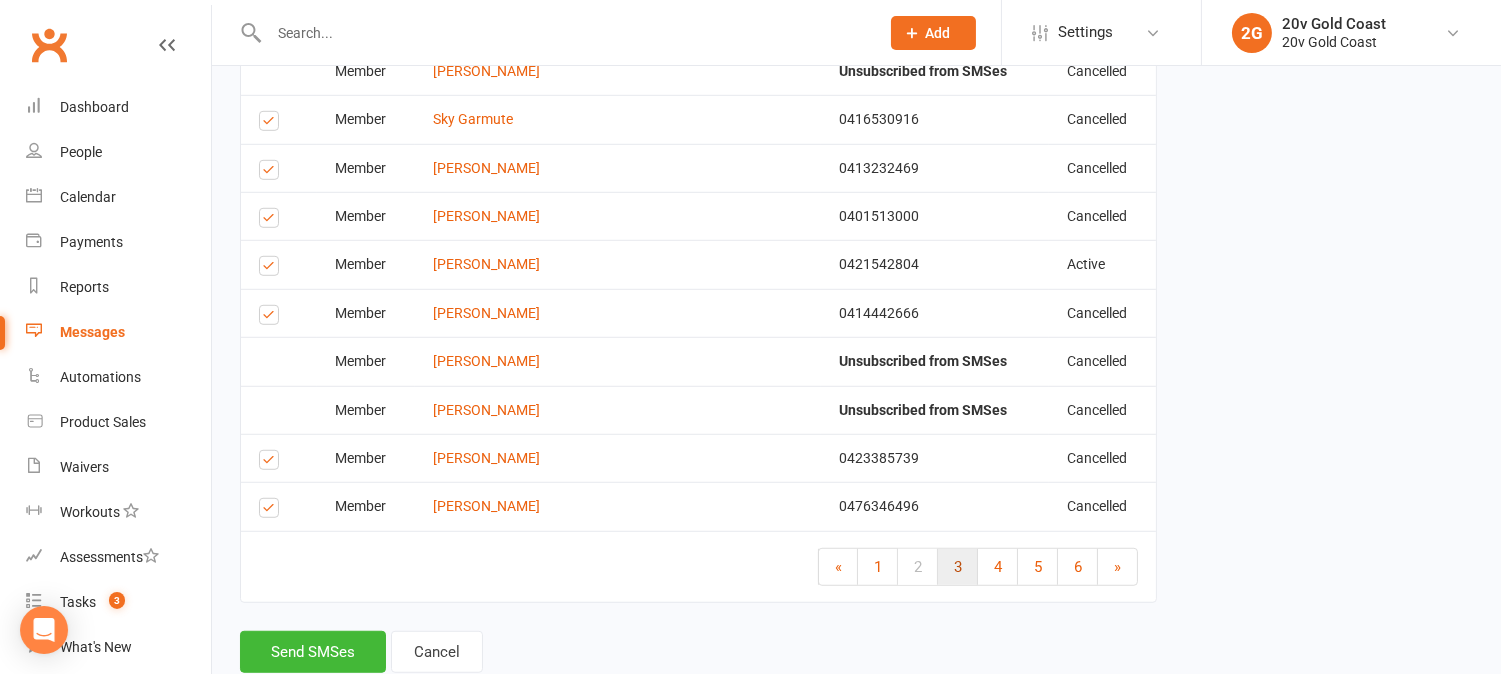 click on "3" at bounding box center [958, 567] 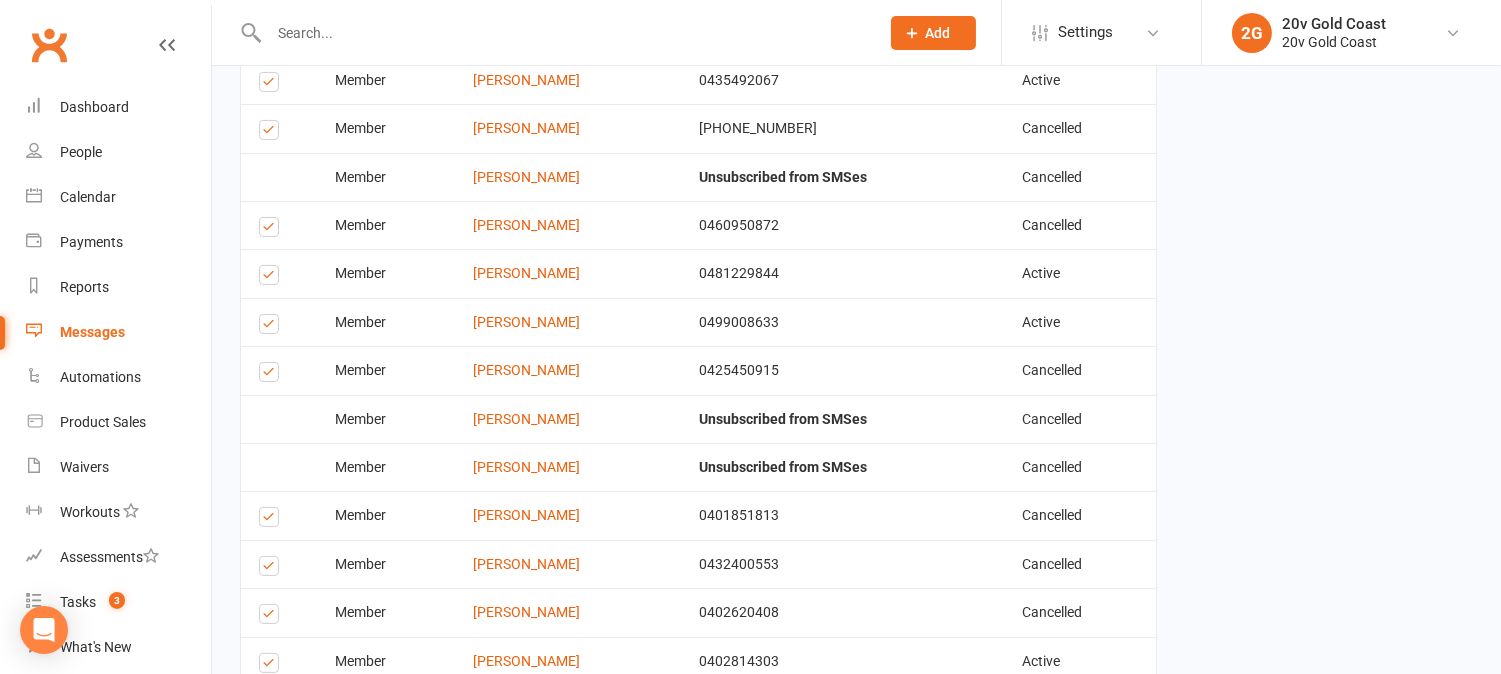 scroll, scrollTop: 777, scrollLeft: 0, axis: vertical 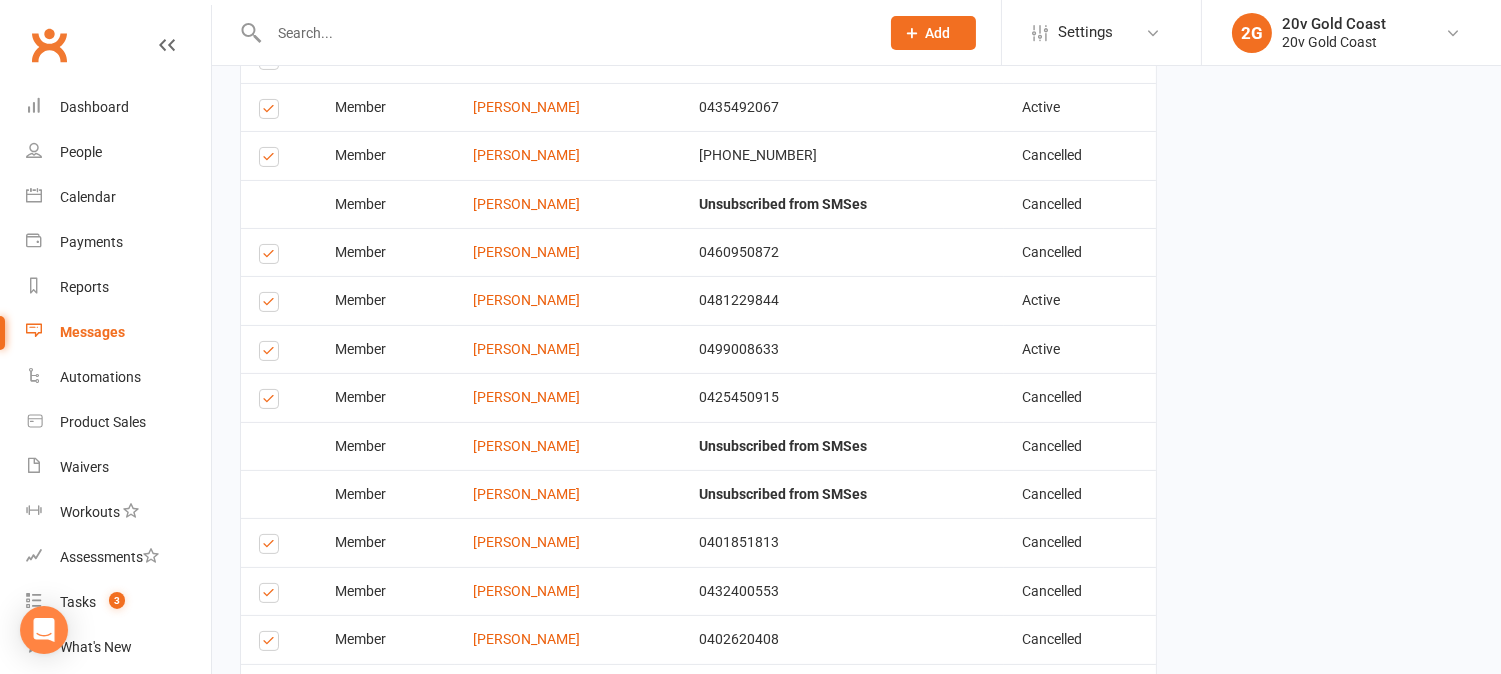 click at bounding box center [272, 305] 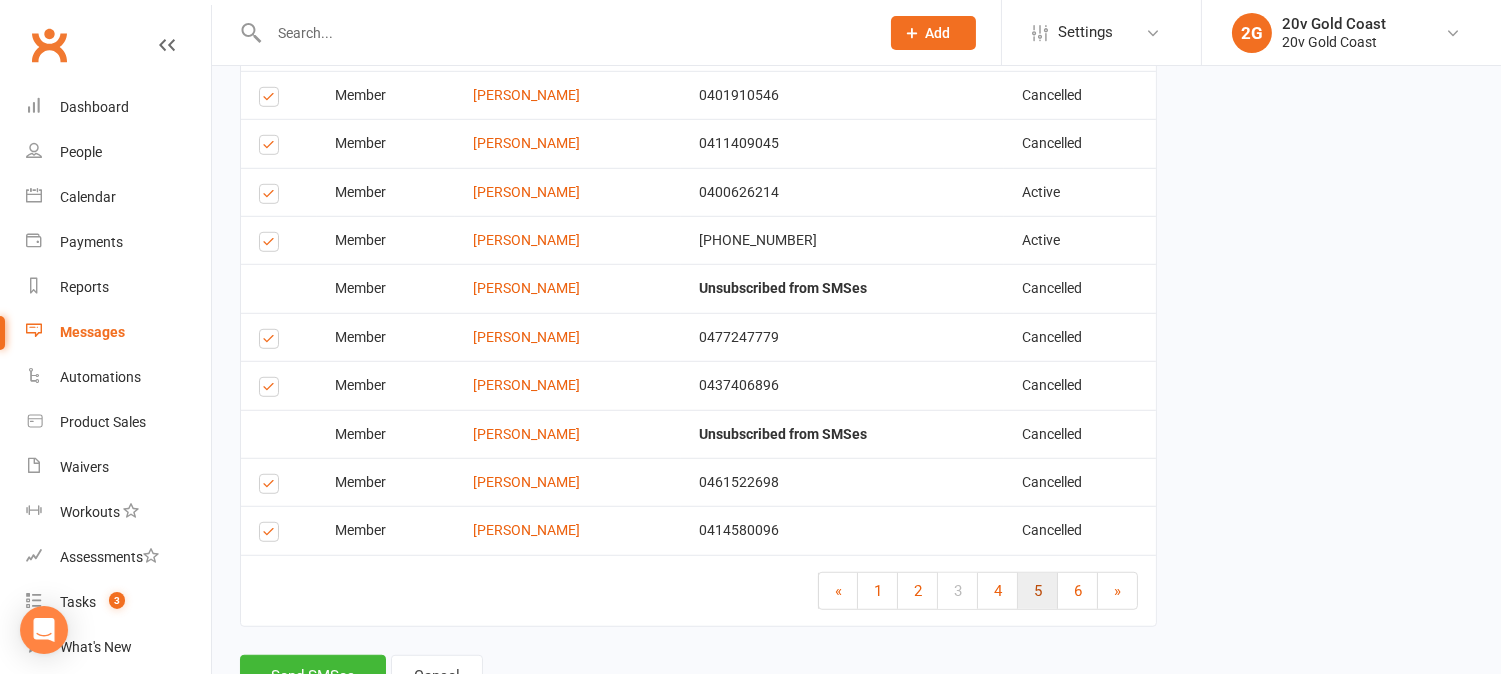 scroll, scrollTop: 2630, scrollLeft: 0, axis: vertical 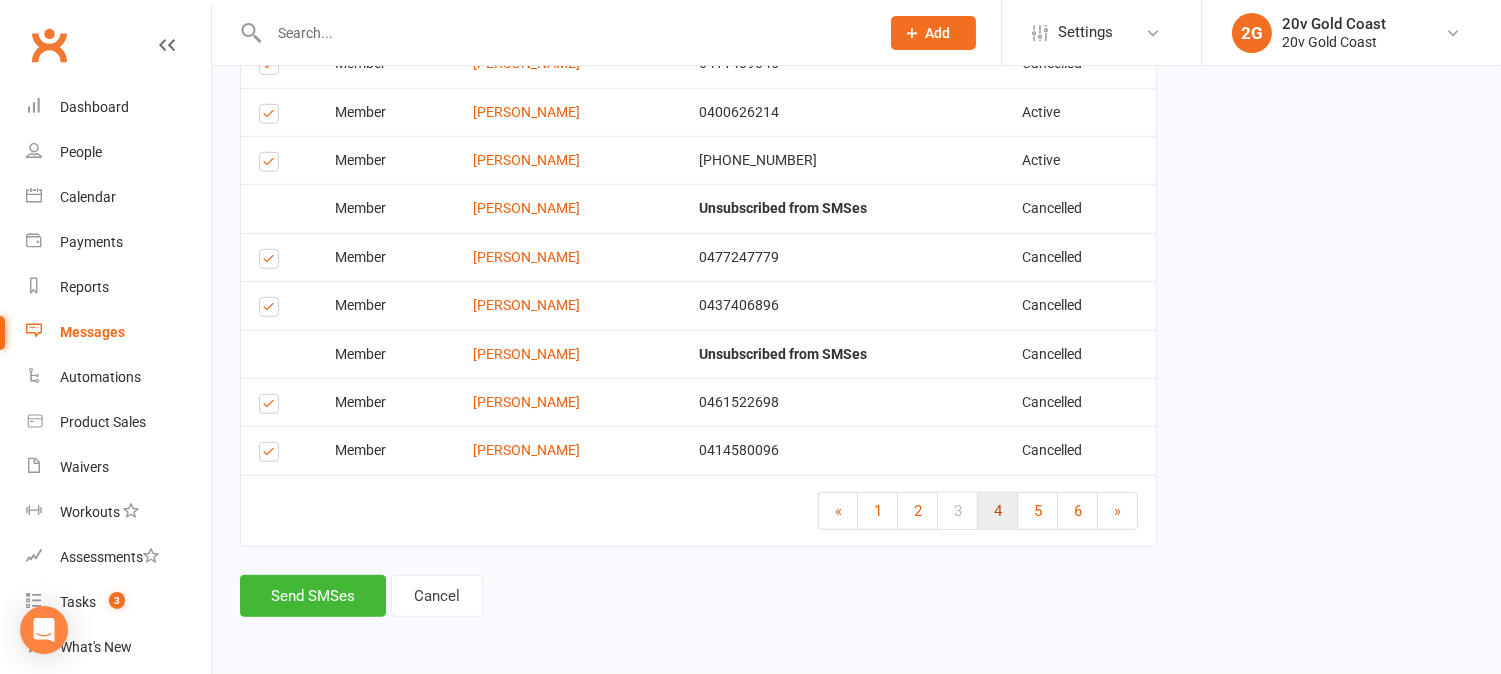 click on "4" at bounding box center [998, 511] 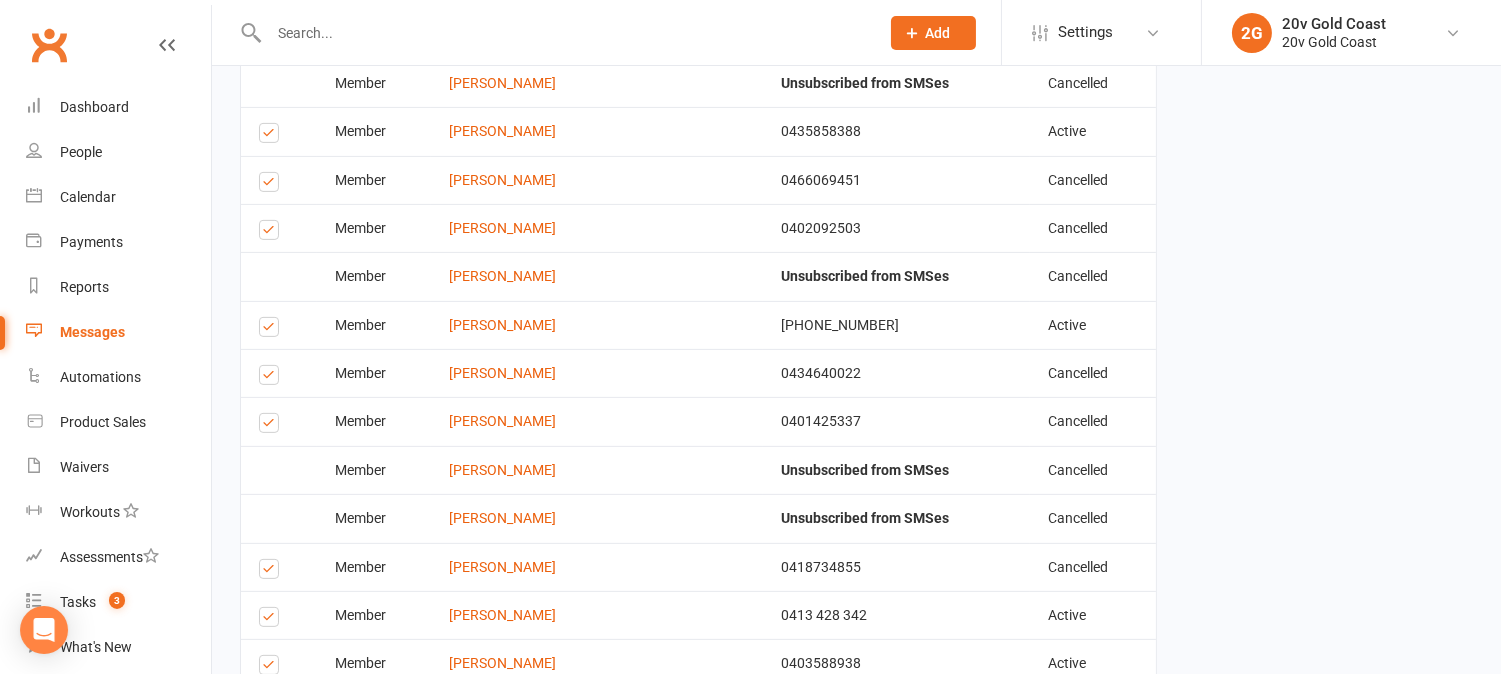 scroll, scrollTop: 1333, scrollLeft: 0, axis: vertical 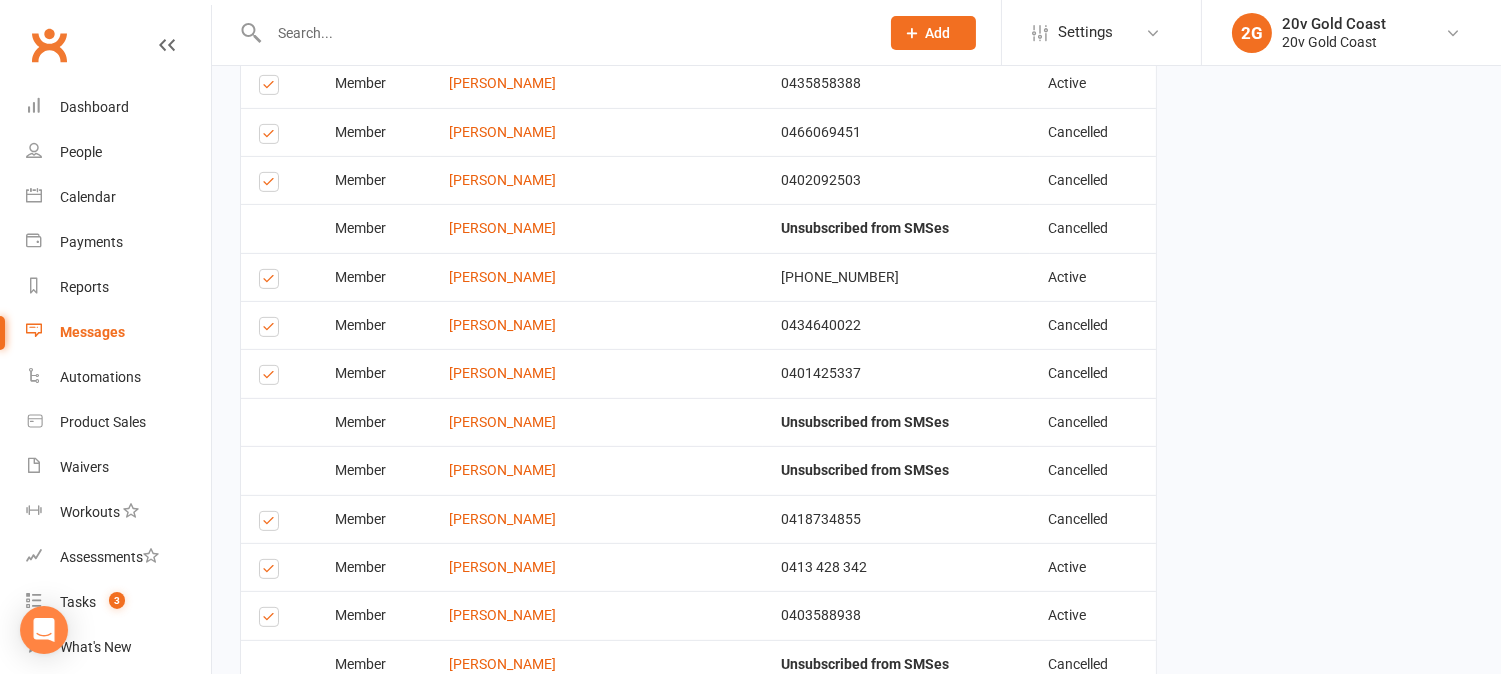 click at bounding box center (272, 88) 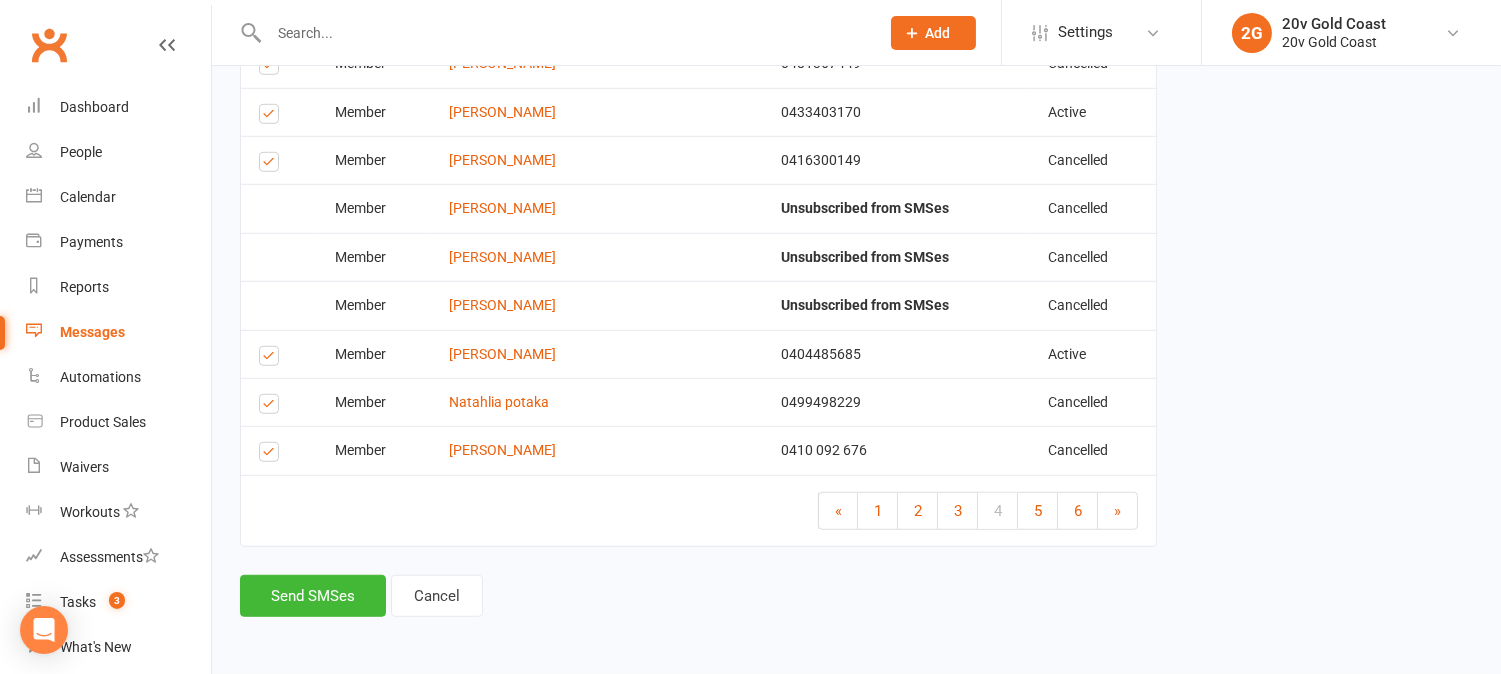 scroll, scrollTop: 2630, scrollLeft: 0, axis: vertical 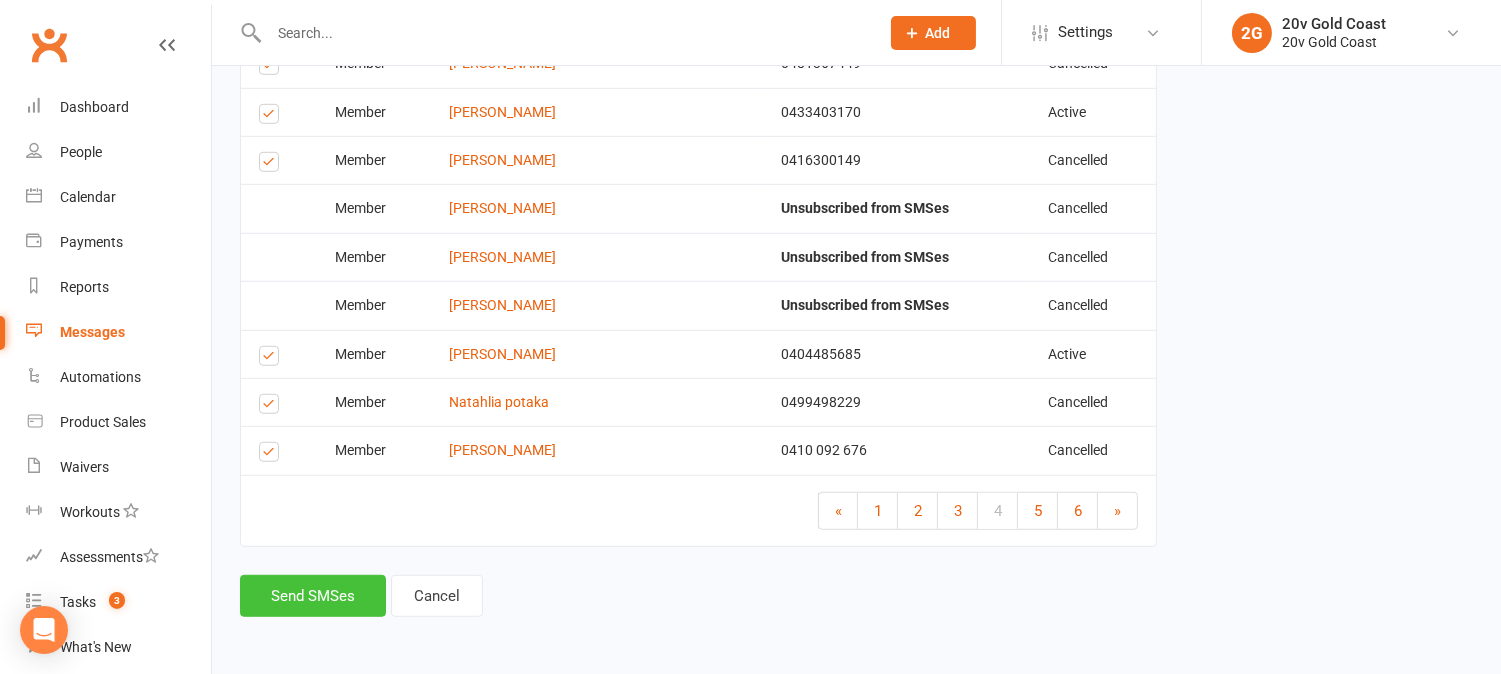 click on "Send SMSes" at bounding box center [313, 596] 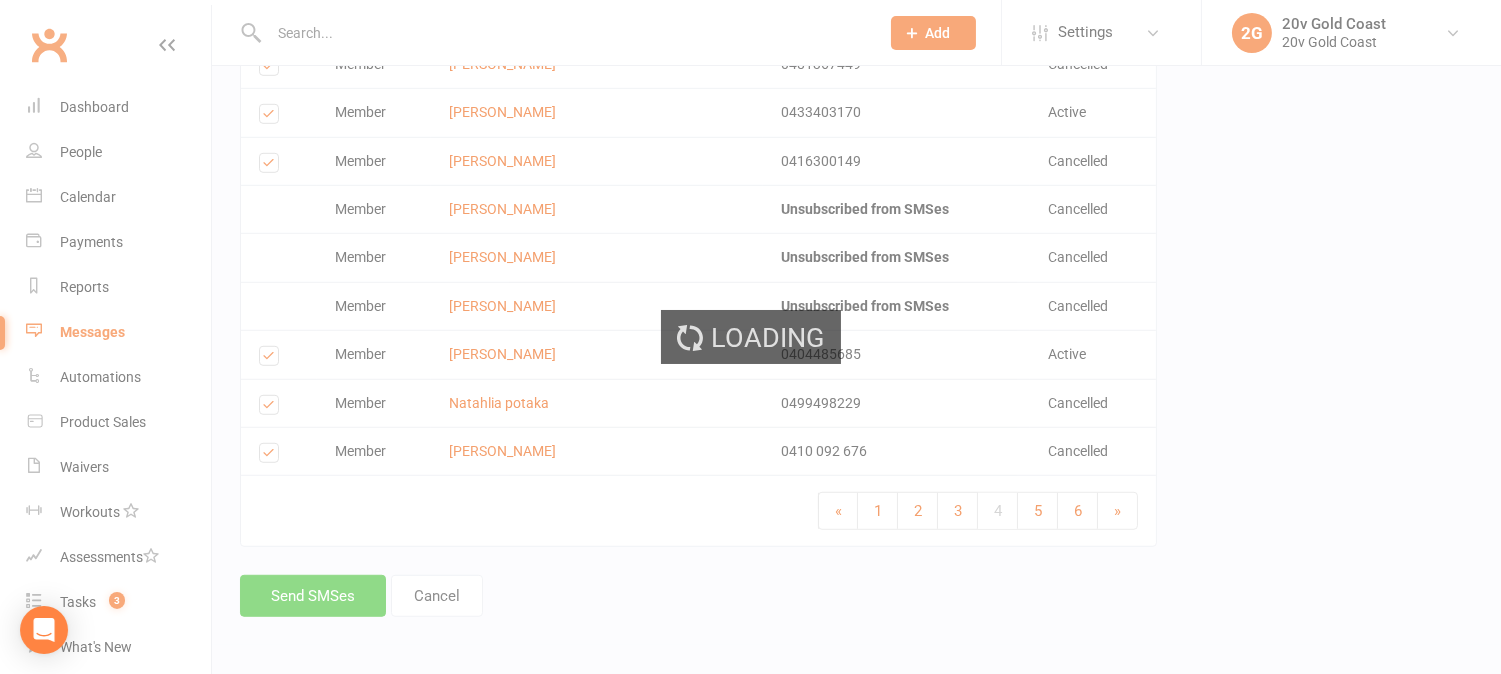 scroll, scrollTop: 2577, scrollLeft: 0, axis: vertical 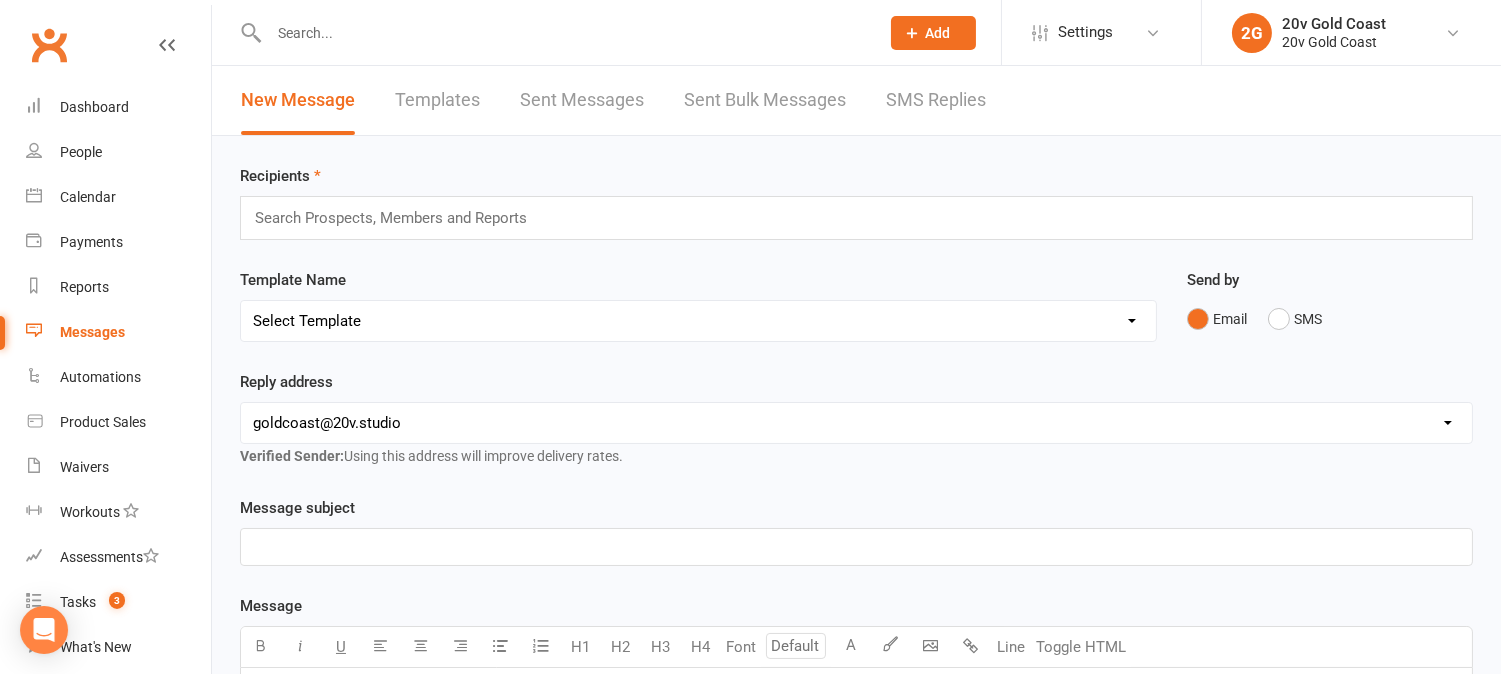 click on "Sent Bulk Messages" at bounding box center (765, 100) 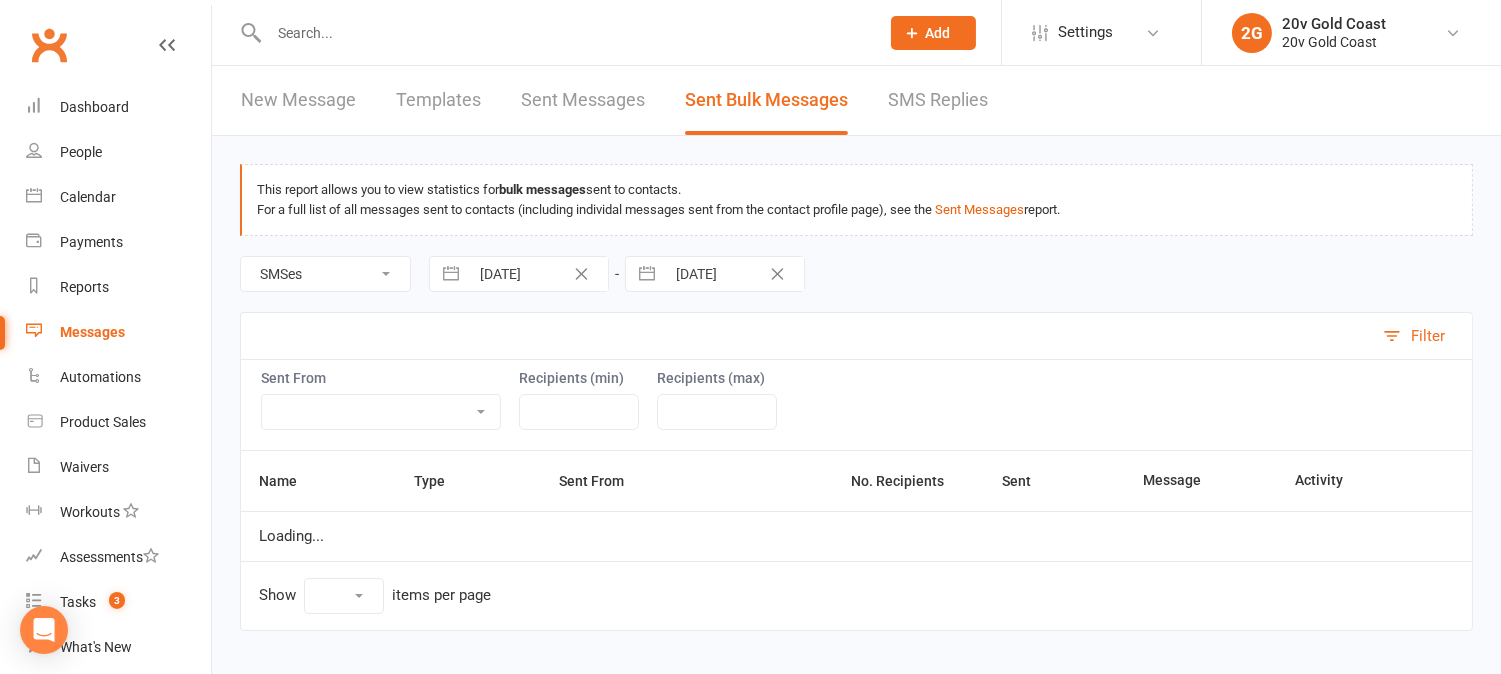 select on "10" 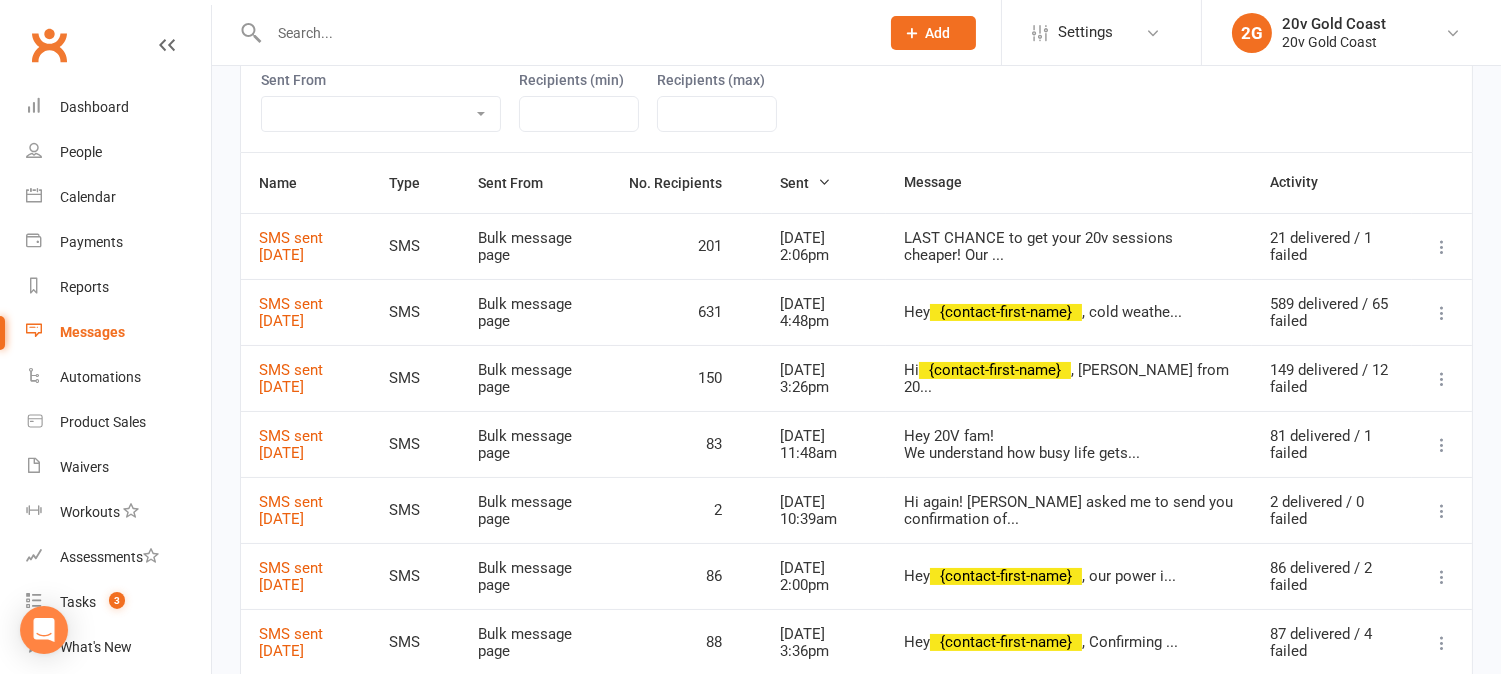 scroll, scrollTop: 187, scrollLeft: 0, axis: vertical 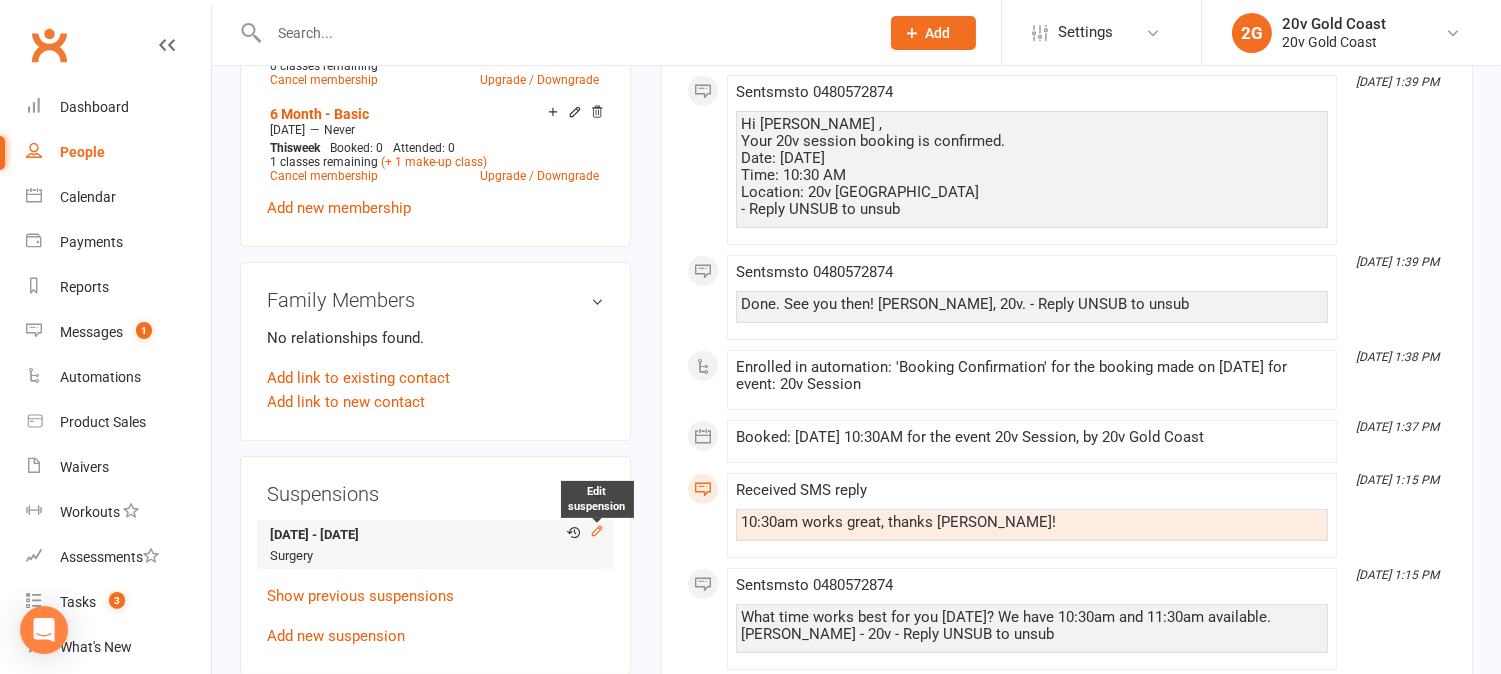 click 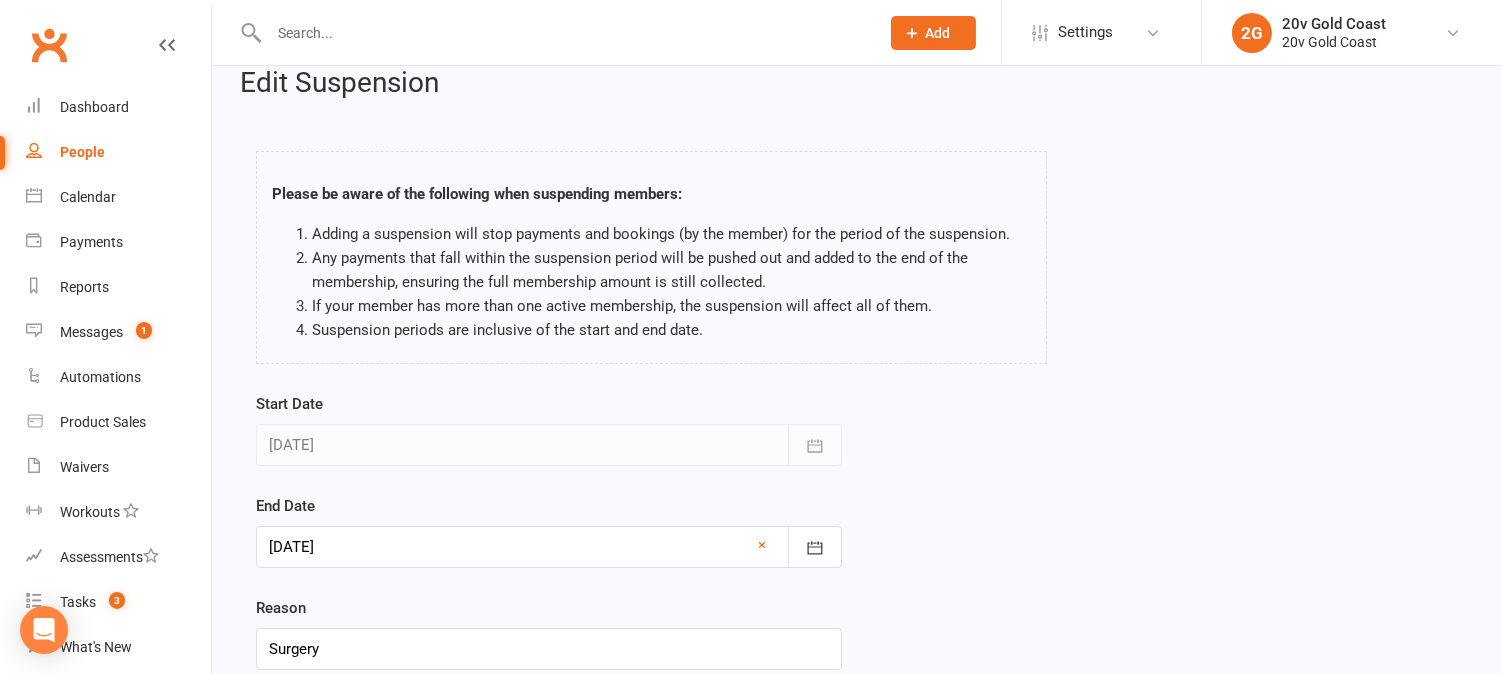 scroll, scrollTop: 181, scrollLeft: 0, axis: vertical 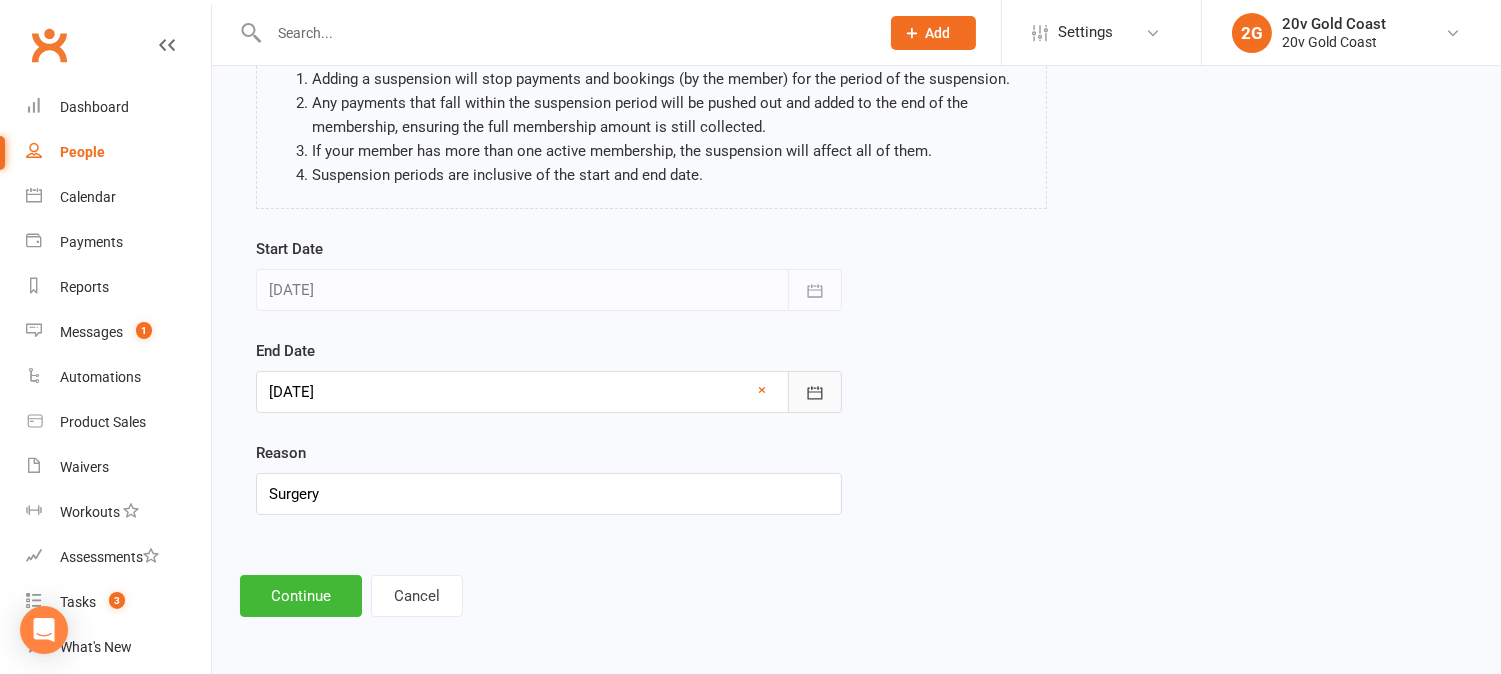 click at bounding box center [815, 392] 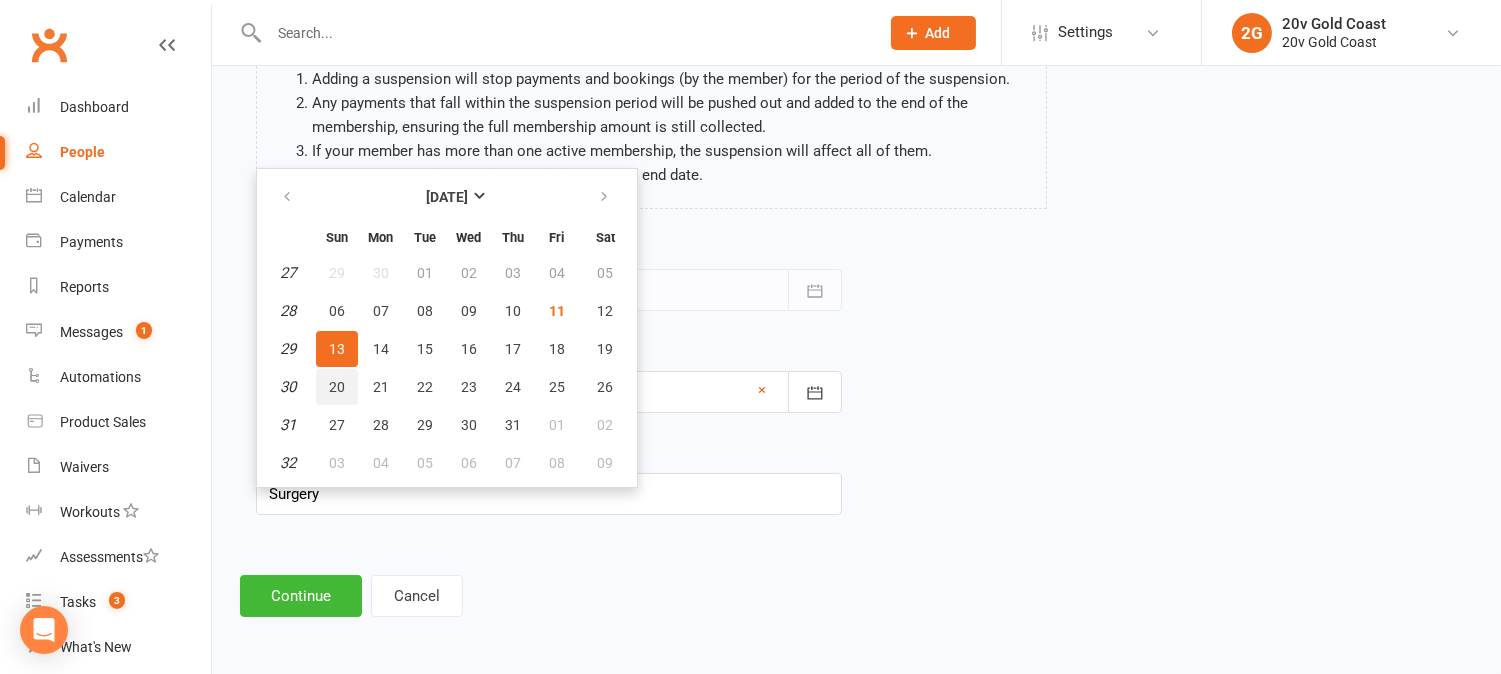 click on "20" at bounding box center (337, 387) 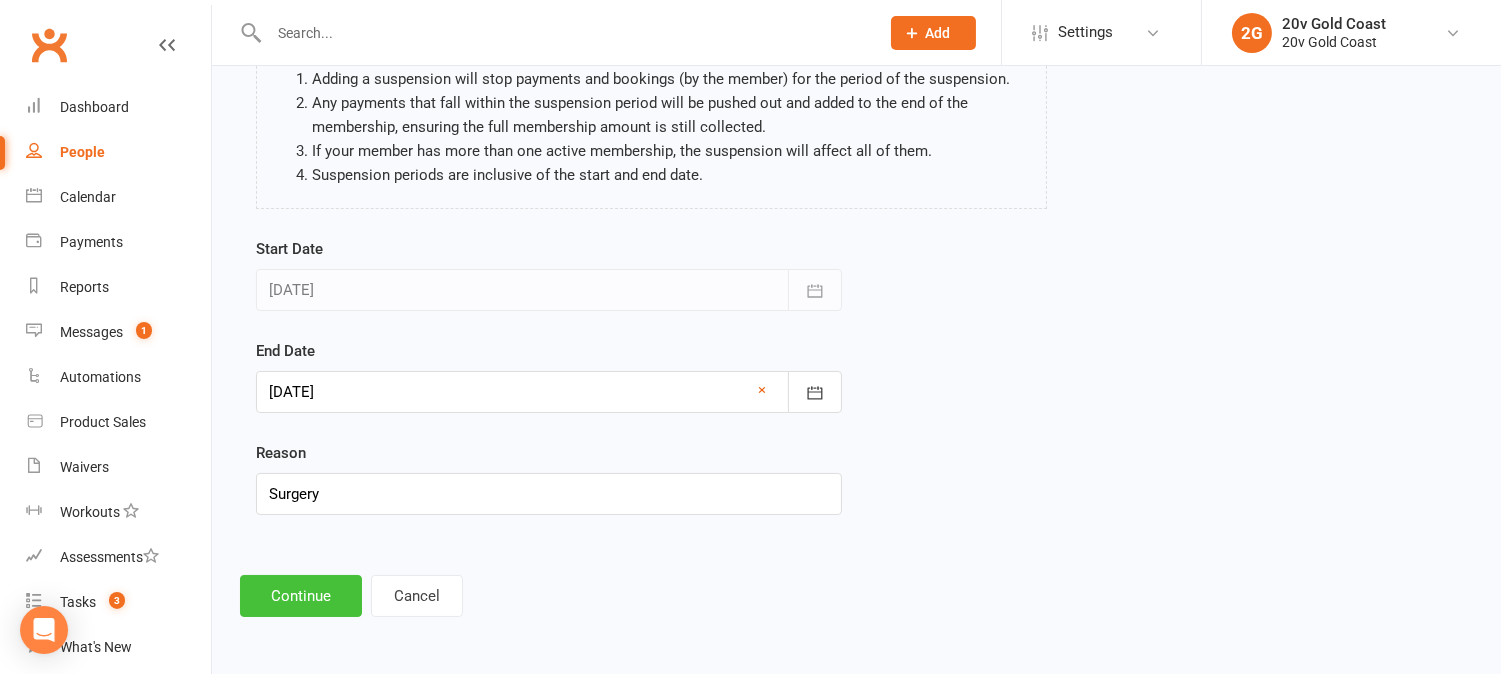 click on "Continue" at bounding box center [301, 596] 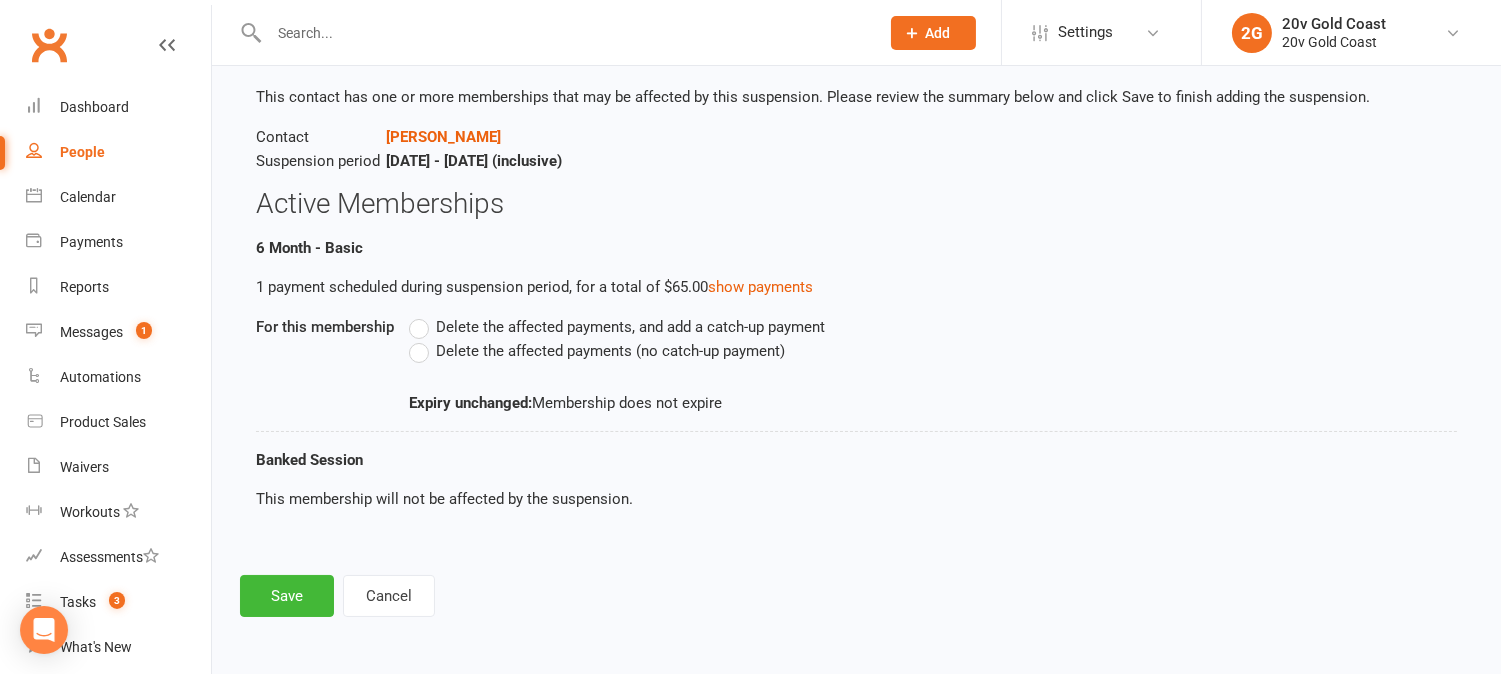 scroll, scrollTop: 0, scrollLeft: 0, axis: both 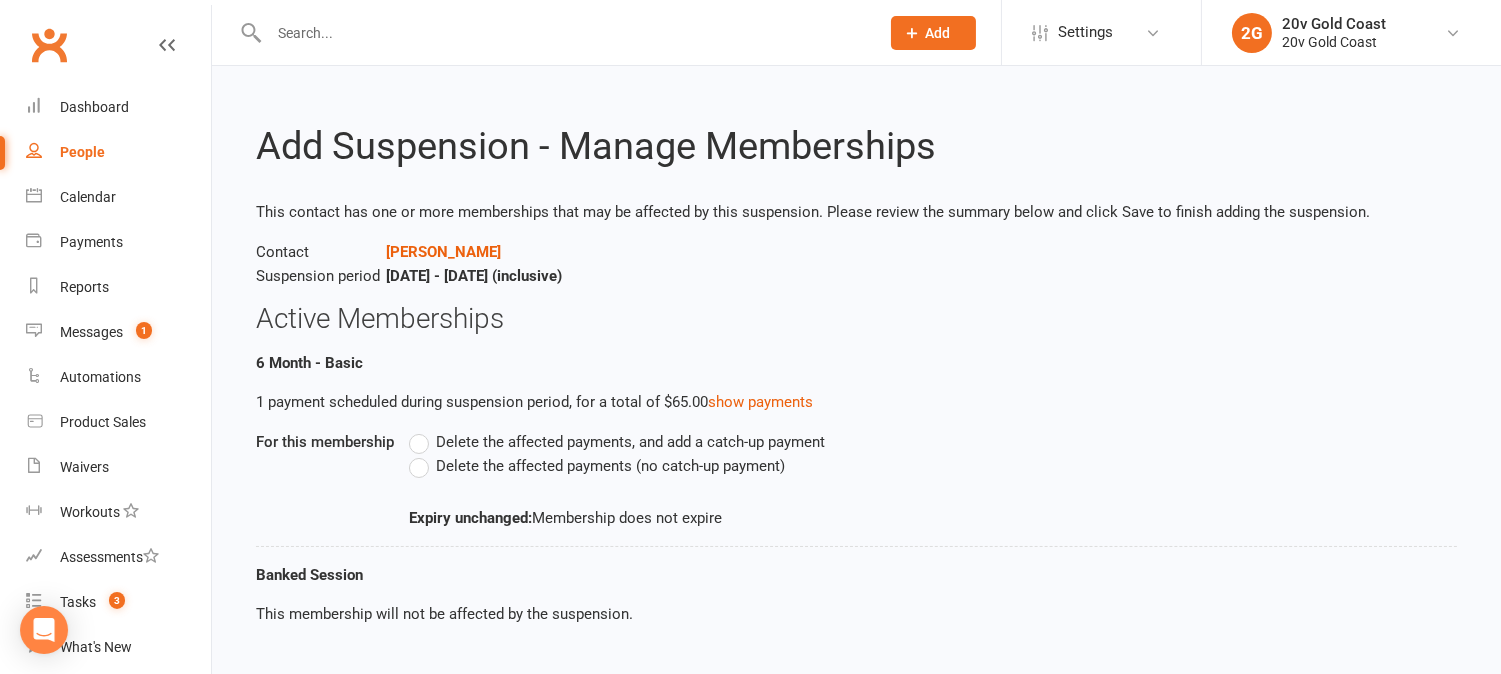 click on "Delete the affected payments (no catch-up payment)" at bounding box center [597, 466] 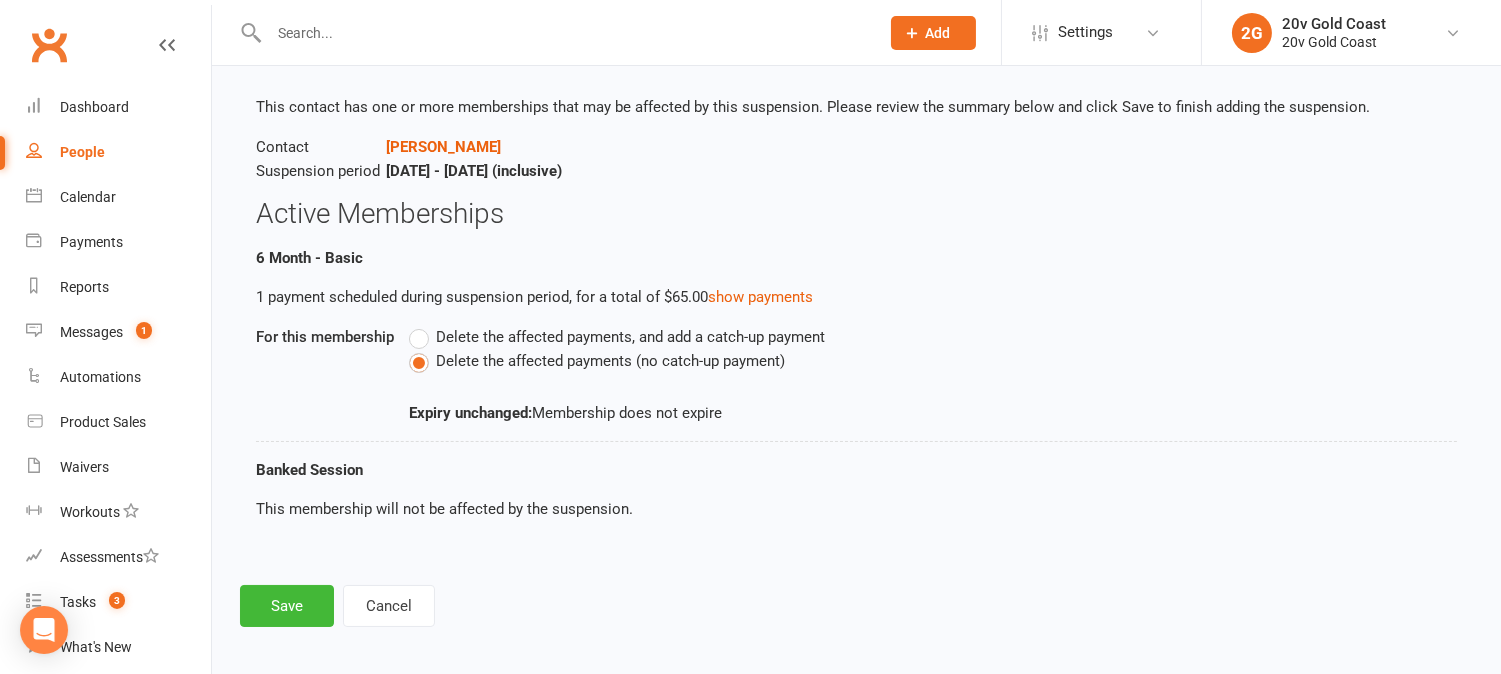 scroll, scrollTop: 114, scrollLeft: 0, axis: vertical 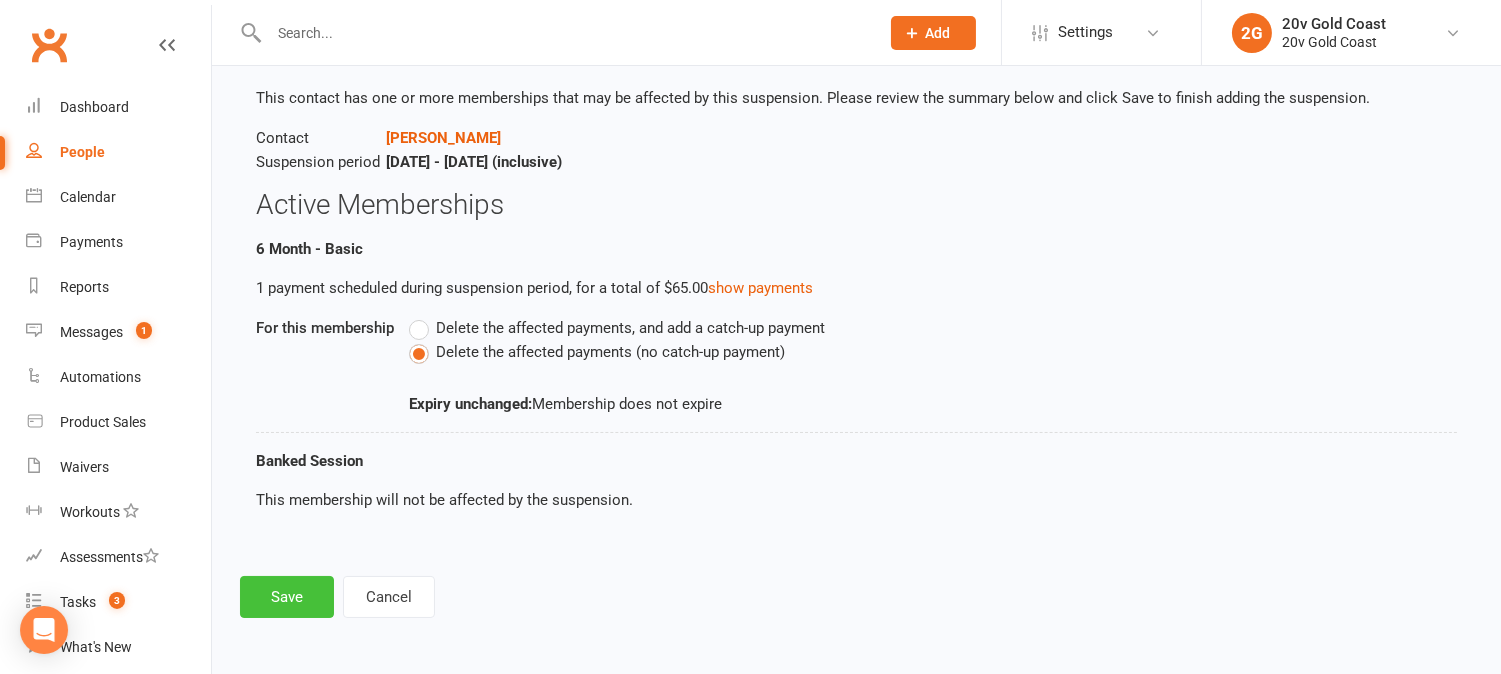 click on "Save" at bounding box center [287, 597] 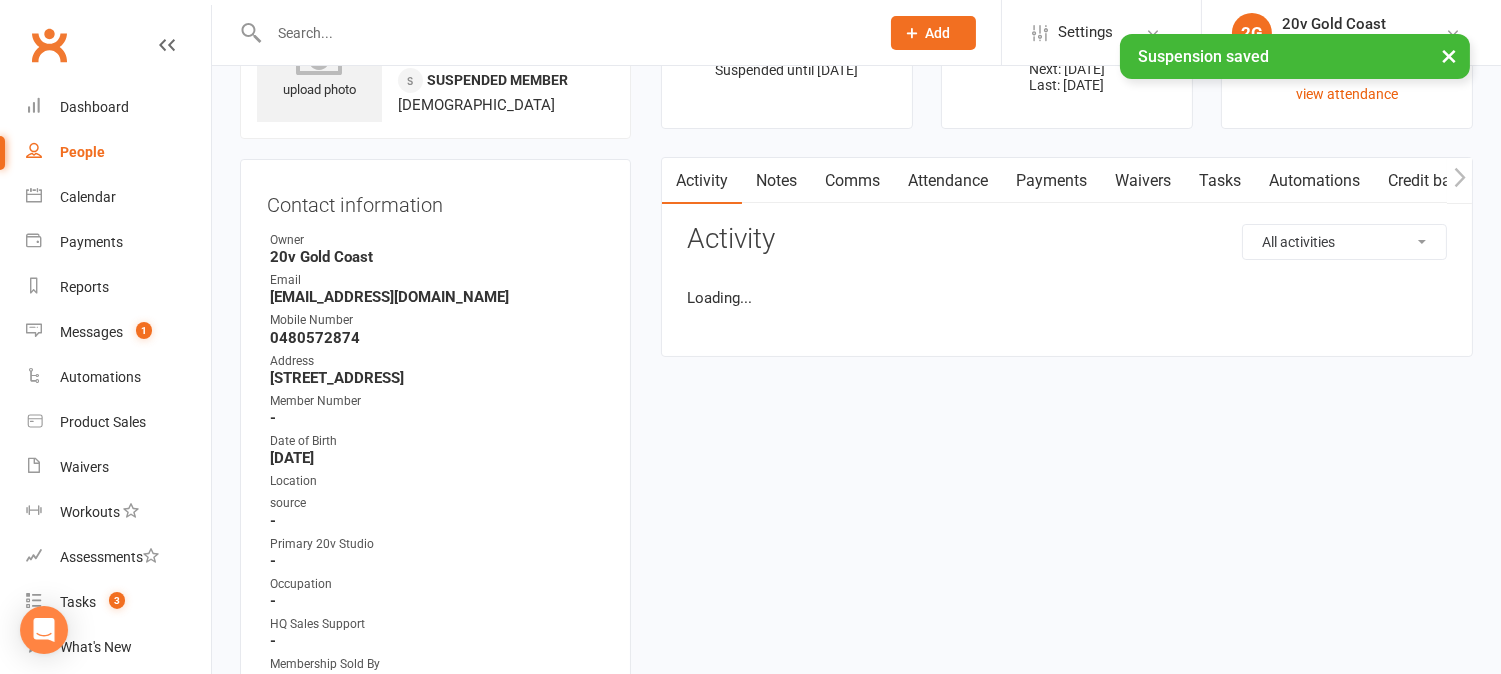 scroll, scrollTop: 0, scrollLeft: 0, axis: both 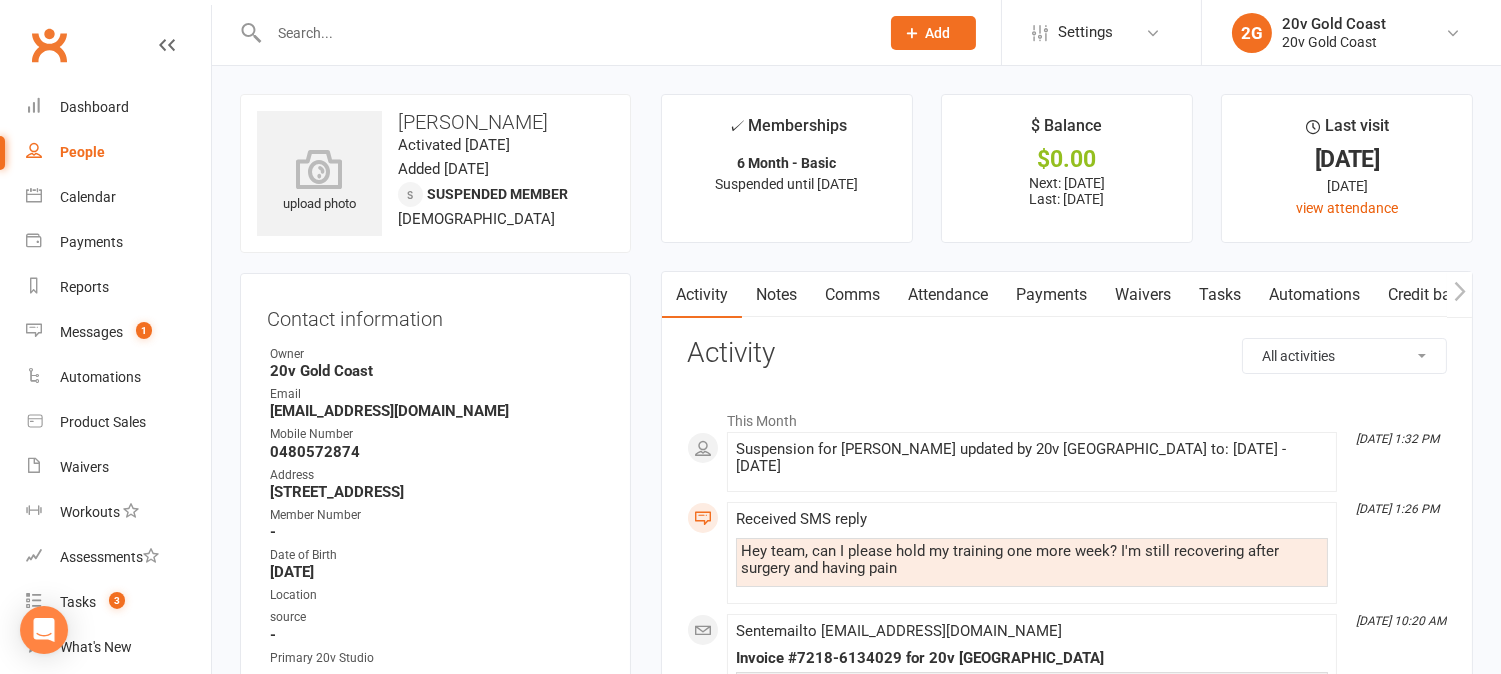 click on "✓ Memberships 6 Month - Basic Suspended until [DATE] $ Balance $0.00 Next: [DATE] Last: [DATE] Last visit [DATE] [DATE] view attendance
Activity Notes Comms Attendance Payments Waivers Tasks Automations Credit balance
All activities Bookings / Attendances Communications Notes Failed SMSes Gradings Members Memberships POS Sales Payments Credit Vouchers Prospects Reports Automations Tasks Waivers Workouts Kiosk Mode Consent Assessments Contact Flags Family Relationships Activity This Month [DATE] 1:32 PM Suspension for [PERSON_NAME] updated by 20v [GEOGRAPHIC_DATA] to: [DATE] - 20 [DATE] [DATE] 1:26 PM Received SMS reply   Hey team, can I please hold my training one more week? I'm still recovering after surgery and having pain  [DATE] 10:20 AM   Sent  email  to   [EMAIL_ADDRESS][DOMAIN_NAME]   Invoice #7218-6134029 for 20v Gold Coast View receipt for this payment Opened   [DATE]   1 [DATE] 10:14 AM Invoice 6134029 was marked as paid by the payment provider   [DATE] 11:15 AM" at bounding box center [1067, 1424] 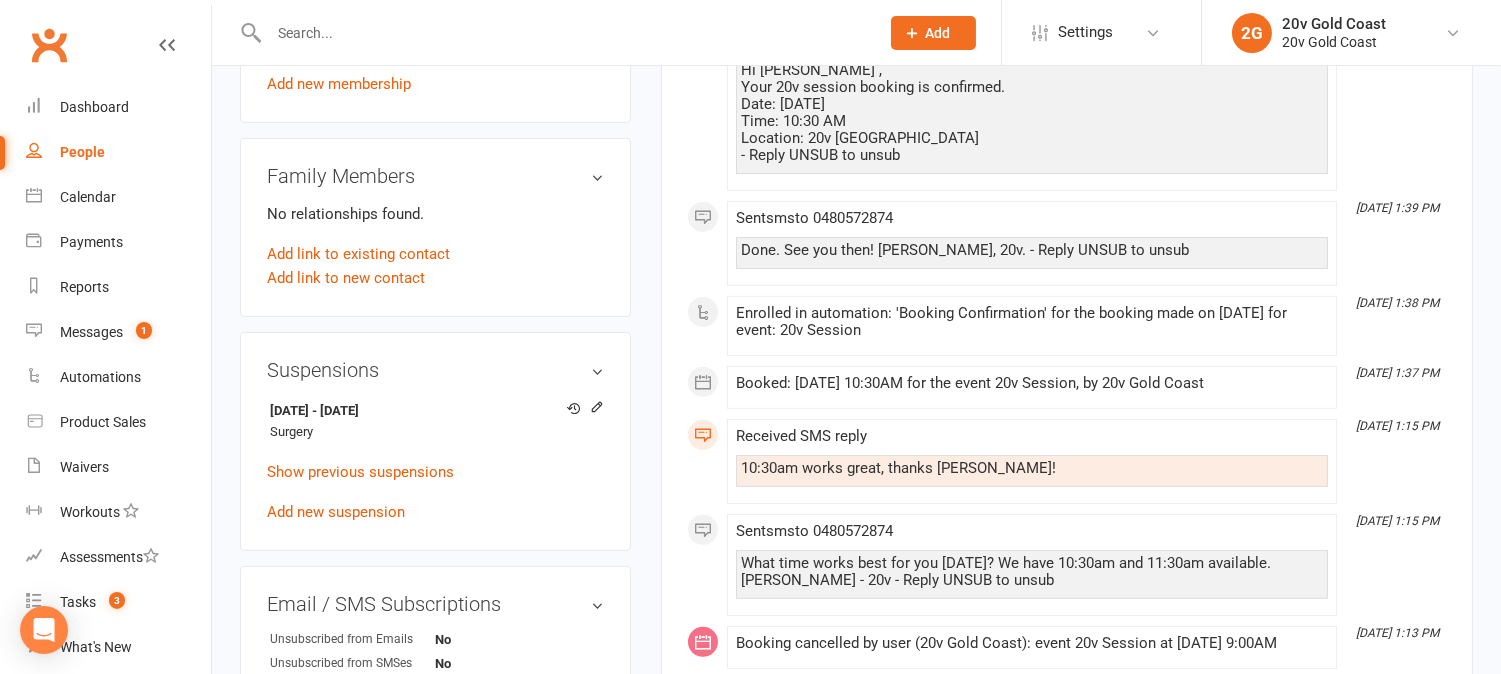 scroll, scrollTop: 1555, scrollLeft: 0, axis: vertical 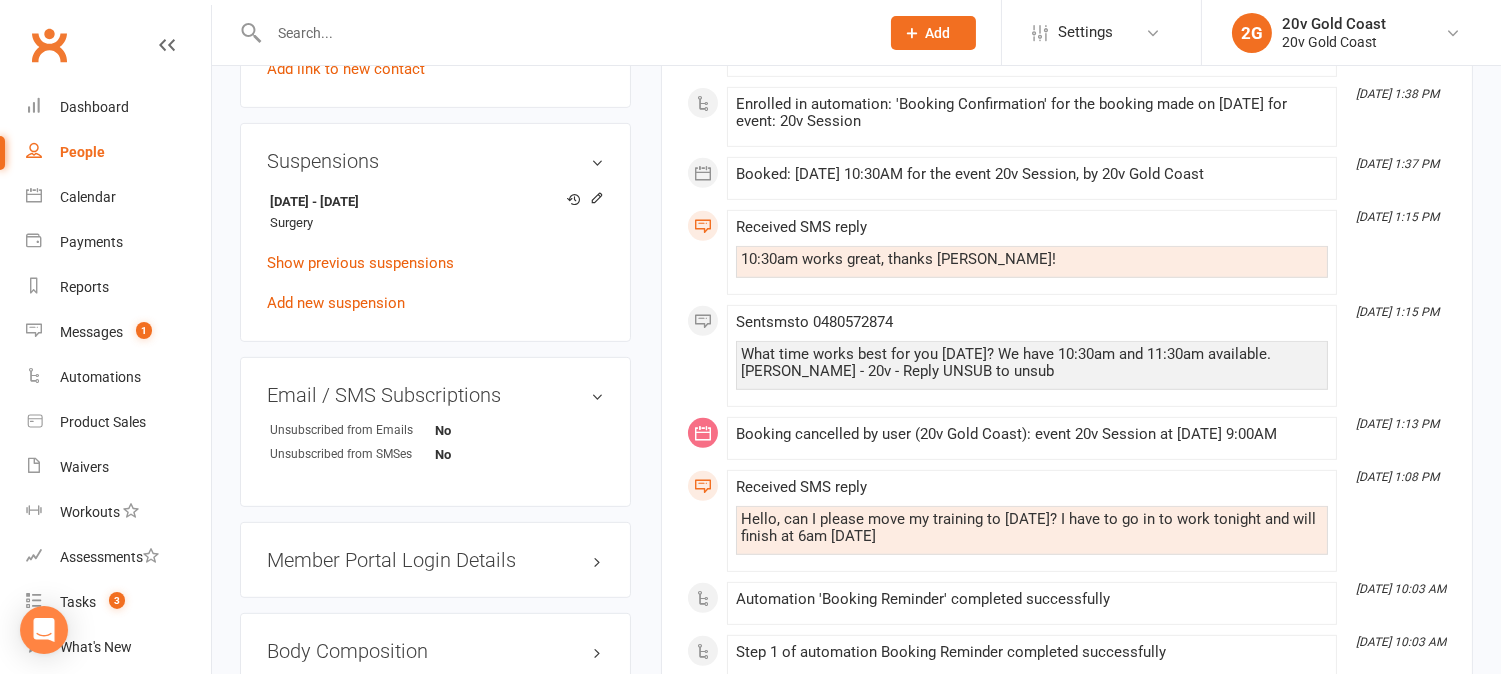 click on "upload photo [PERSON_NAME] Activated [DATE] Added [DATE]   Suspended member [DEMOGRAPHIC_DATA]  Contact information Owner   [GEOGRAPHIC_DATA] Email  [EMAIL_ADDRESS][DOMAIN_NAME]
Mobile Number  [PHONE_NUMBER]
Address  [STREET_ADDRESS]
Member Number  -
Date of Birth  [DEMOGRAPHIC_DATA]
Location
source  -
Primary 20v Studio  -
Occupation  -
HQ Sales Support  -
Membership Sold By  -
If referred by a member, who?  -
Instagram Handle  -
Update Contact Details Flag Archive Manage Comms Settings
Wallet Credit card [PERSON_NAME]  xxxx xxxx xxxx 6051  02/2028
Add / Edit Payment Method
Membership      Banked Session [DATE] — Never Booked: 1 Attended: 1 0 classes remaining    Cancel membership Upgrade / Downgrade     6 Month - Basic [DATE] — Never This  week Booked: 0 Attended: 0 1 classes remaining    (+ 1 make-up class) Cancel membership Upgrade / Downgrade Add new membership
Family Members  No relationships found. Add link to existing contact" at bounding box center [435, -127] 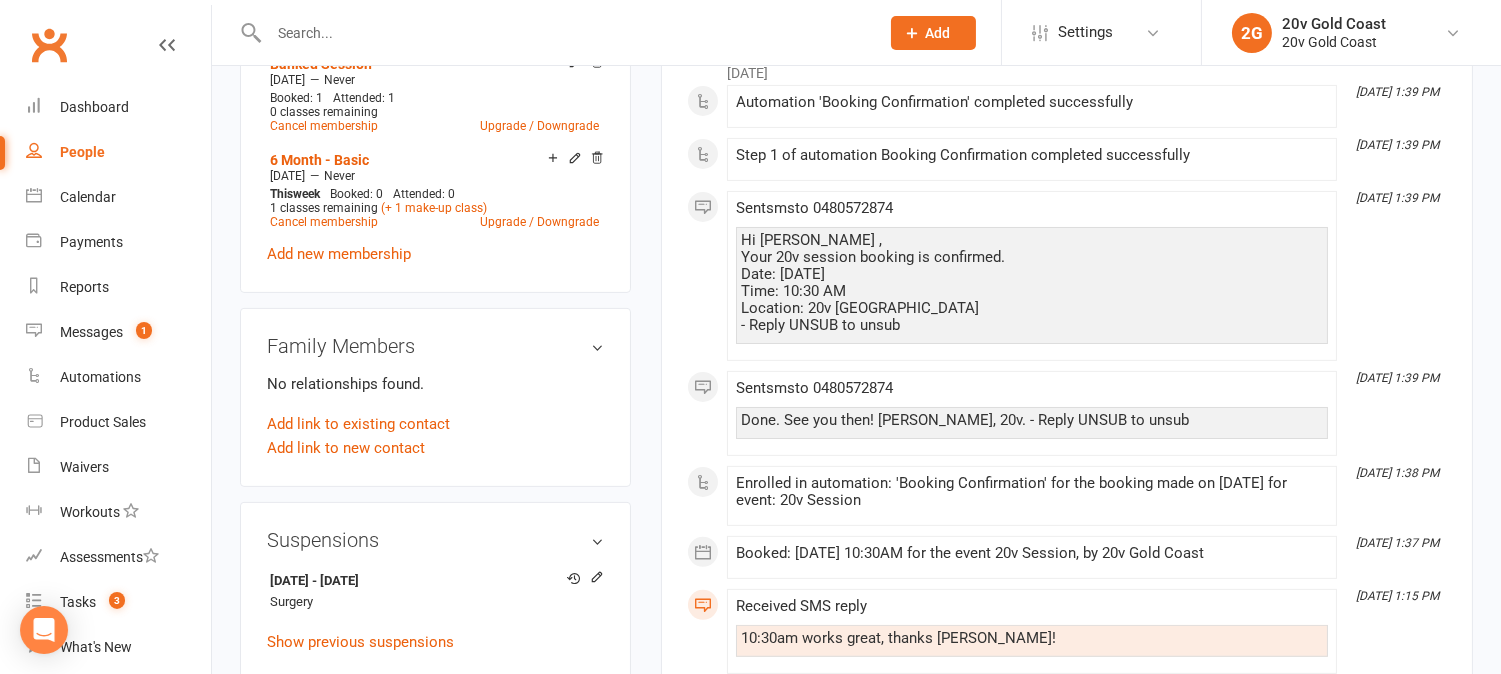 scroll, scrollTop: 1333, scrollLeft: 0, axis: vertical 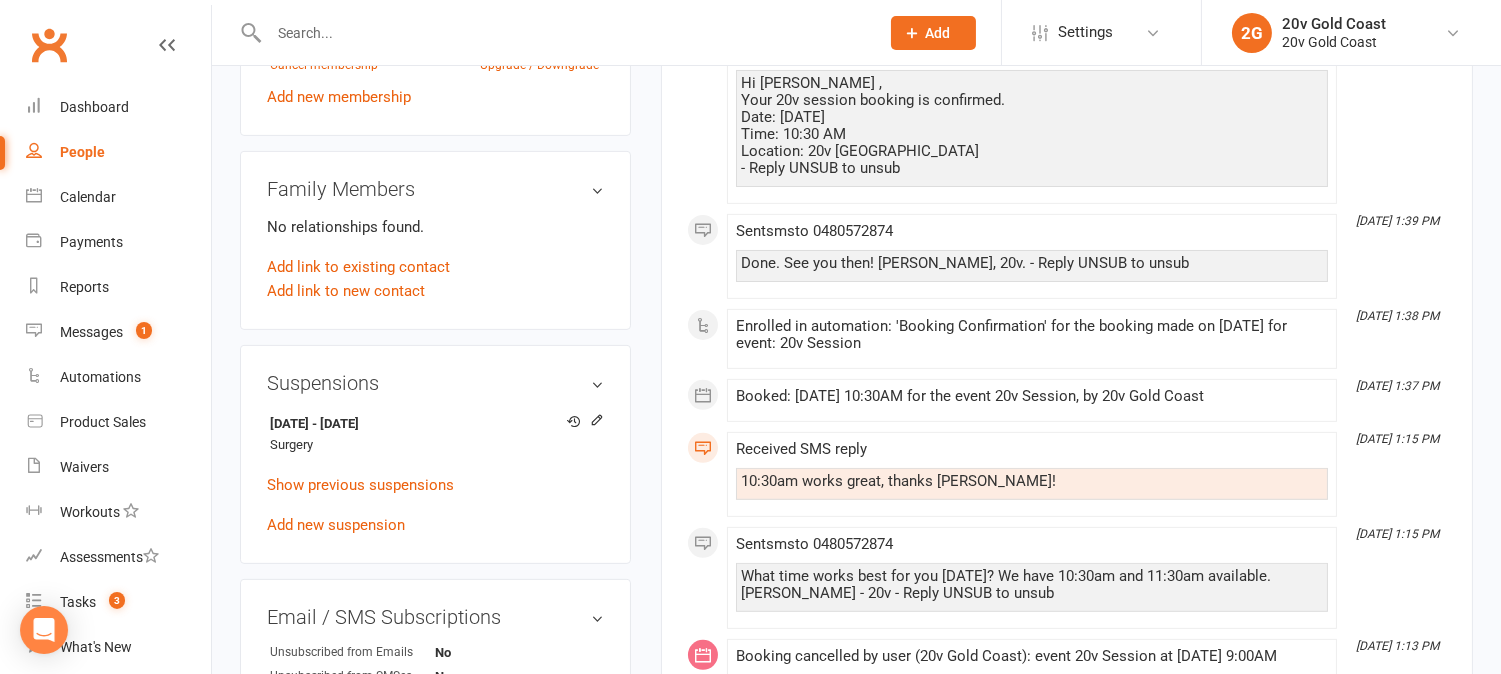 click on "[DATE] - [DATE] Surgery Show previous suspensions Add new suspension" at bounding box center (435, 473) 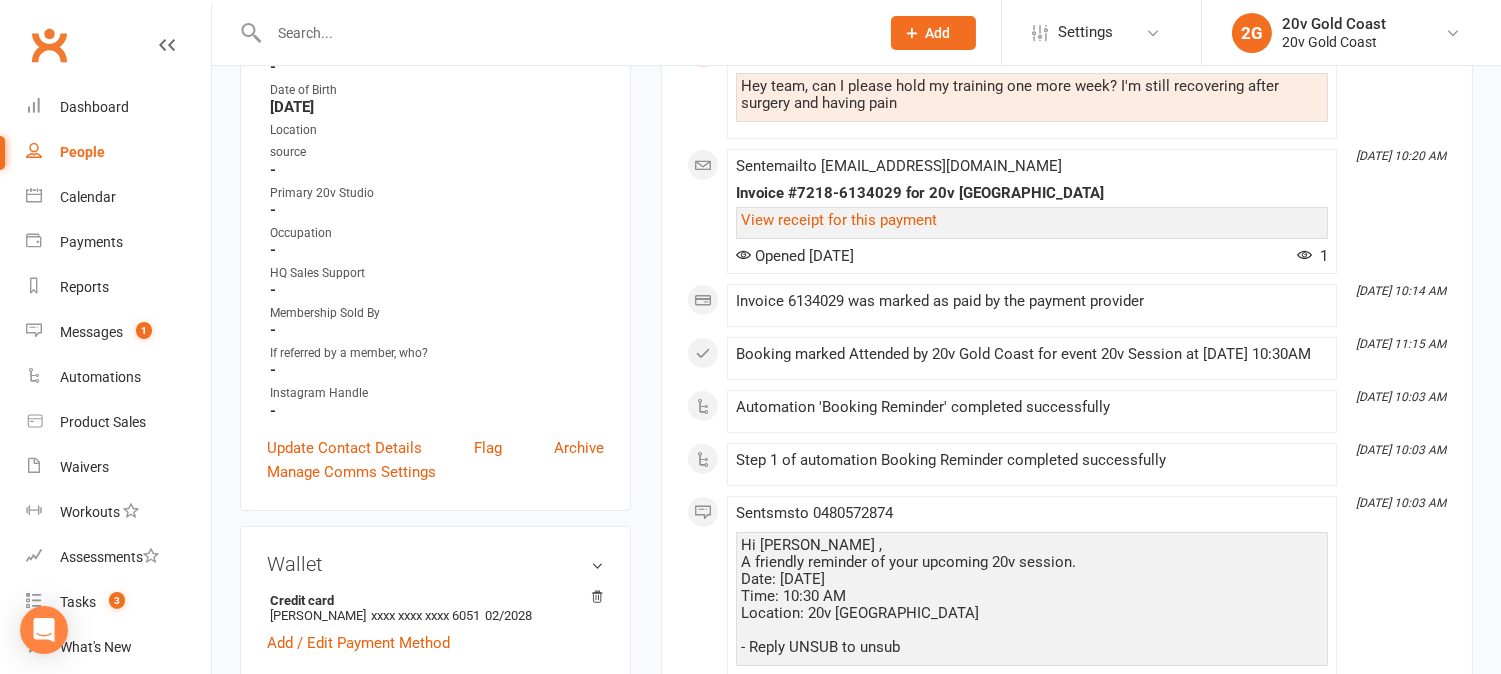 scroll, scrollTop: 111, scrollLeft: 0, axis: vertical 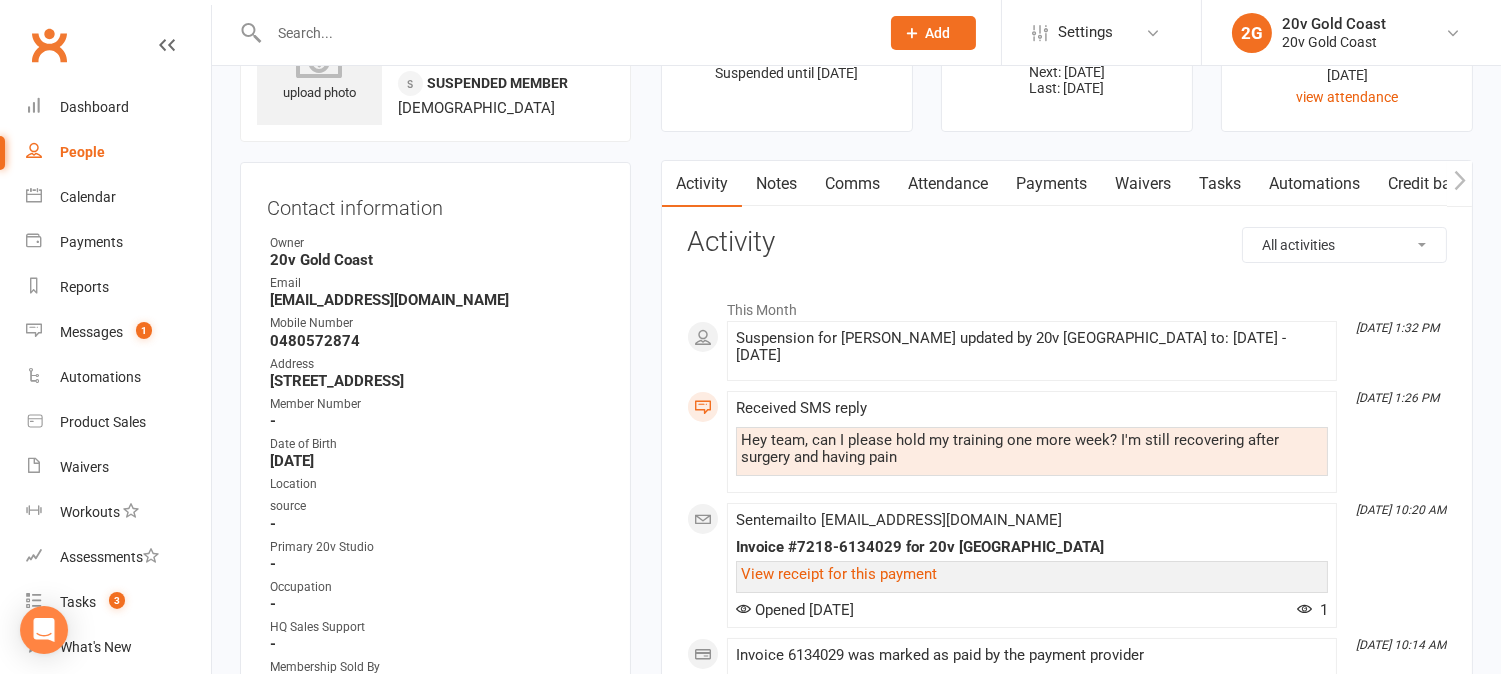 click on "Comms" at bounding box center [852, 184] 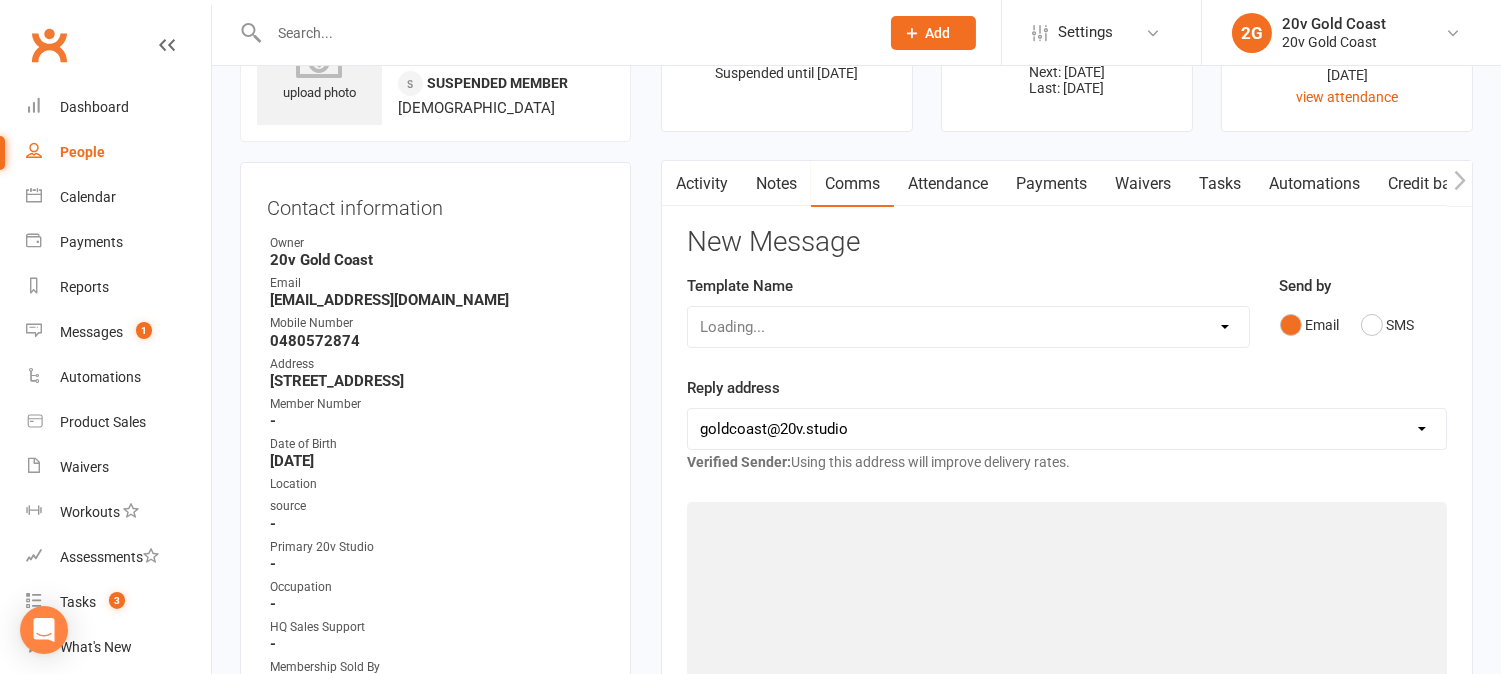 scroll, scrollTop: 0, scrollLeft: 0, axis: both 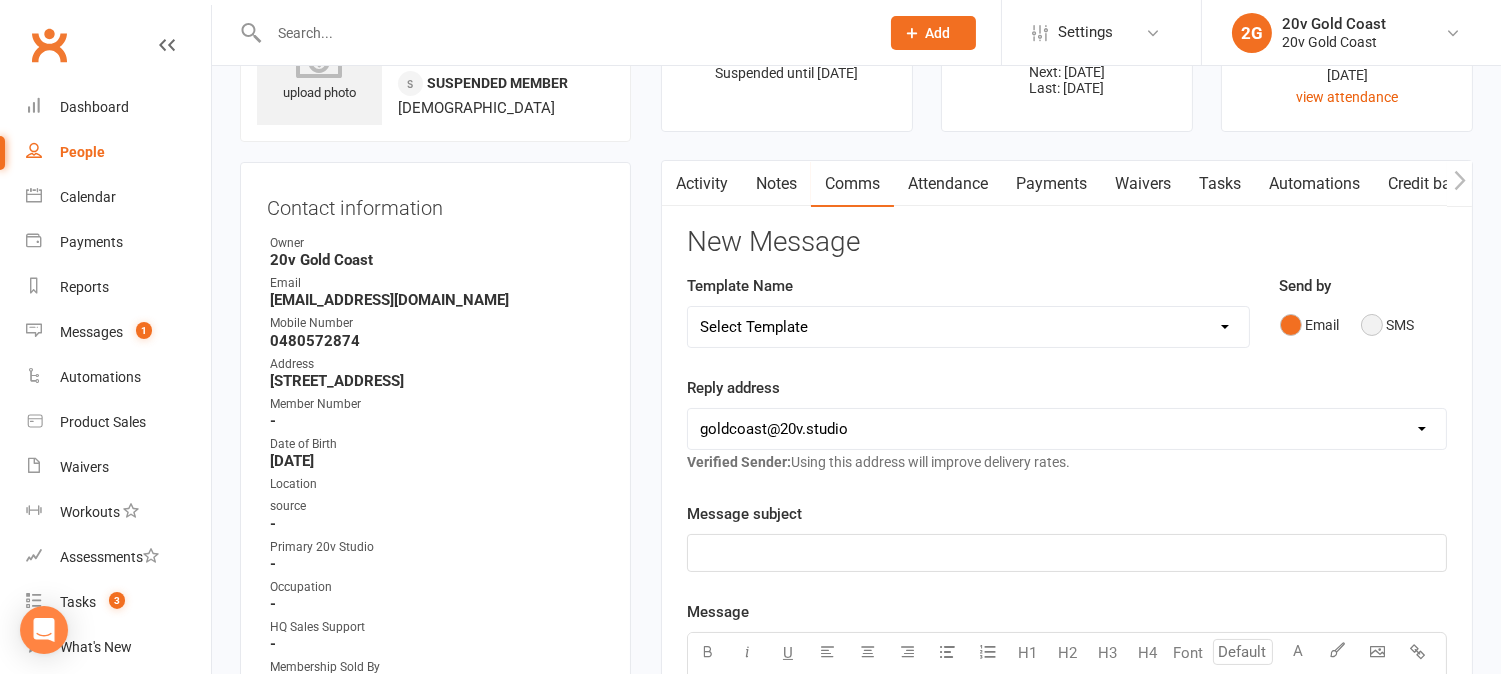 drag, startPoint x: 1372, startPoint y: 324, endPoint x: 1377, endPoint y: 384, distance: 60.207973 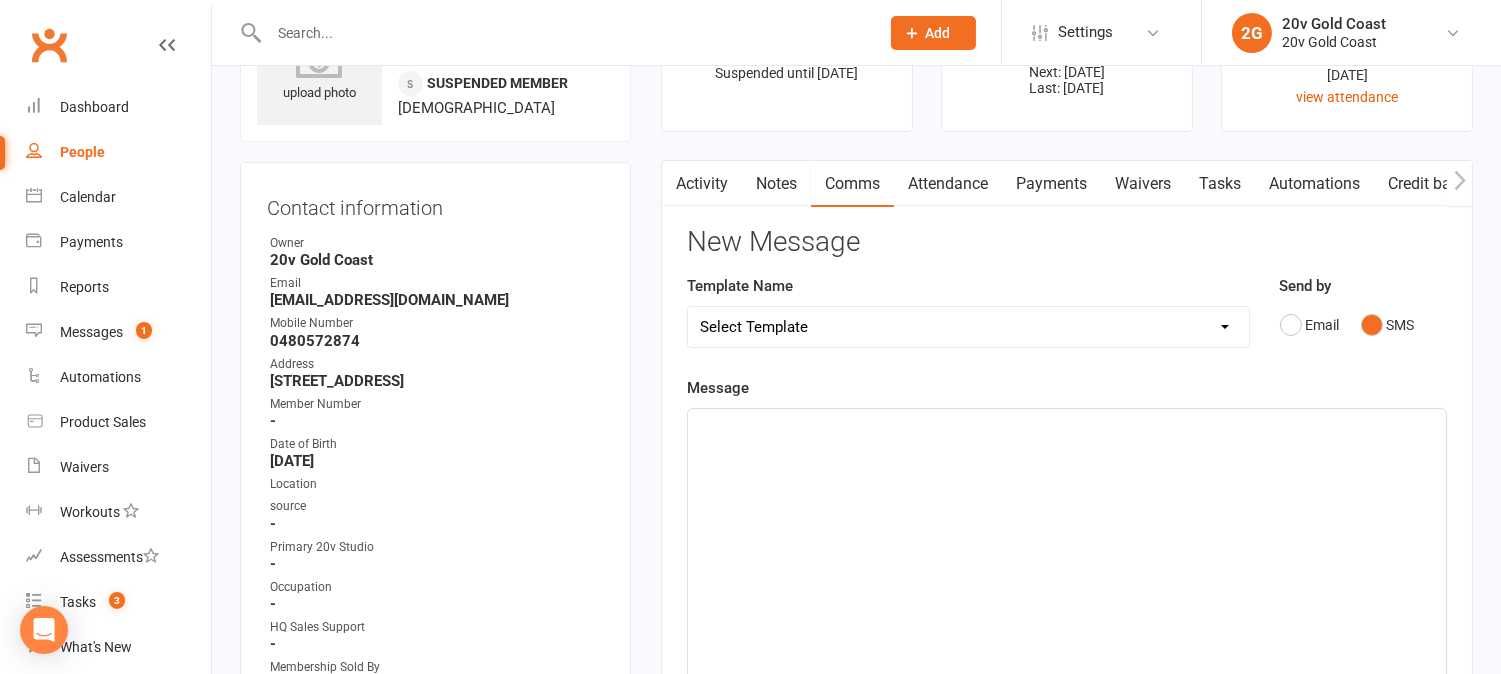 drag, startPoint x: 1377, startPoint y: 384, endPoint x: 1377, endPoint y: 447, distance: 63 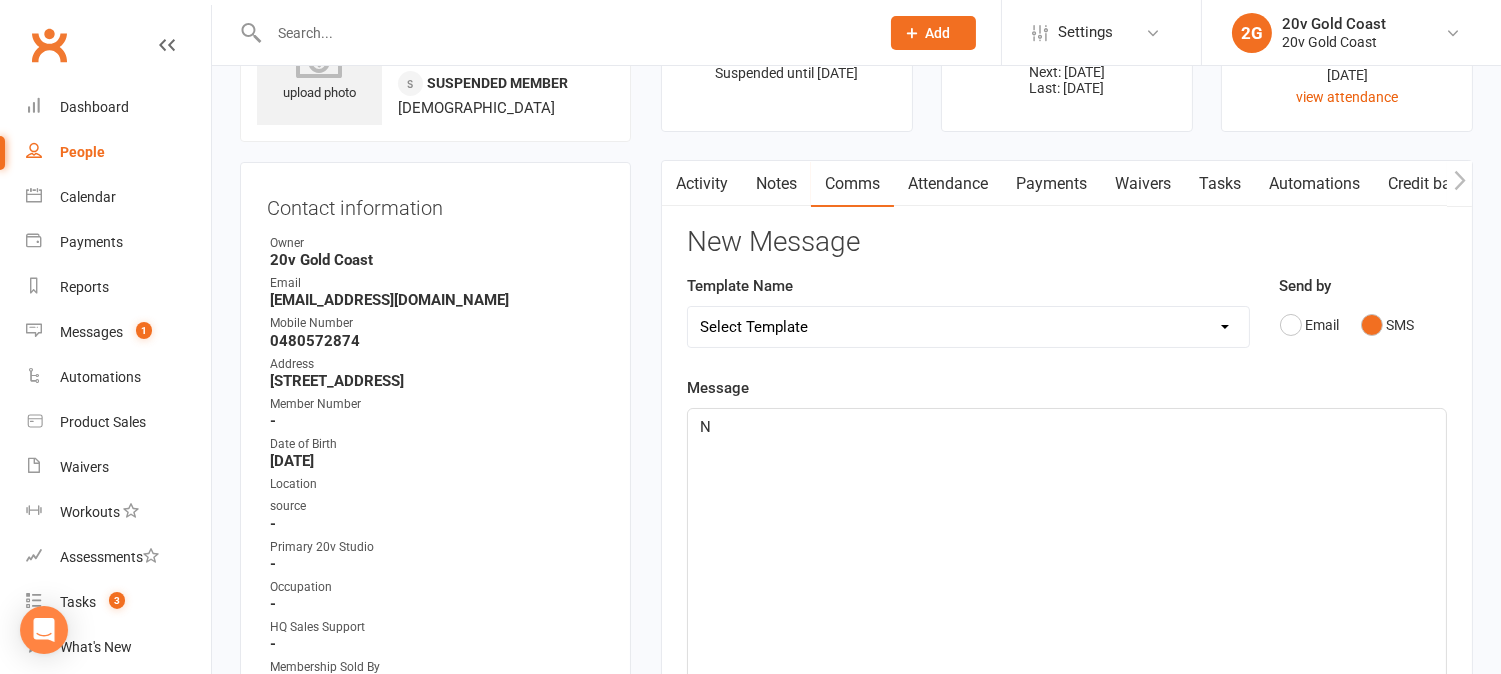 type 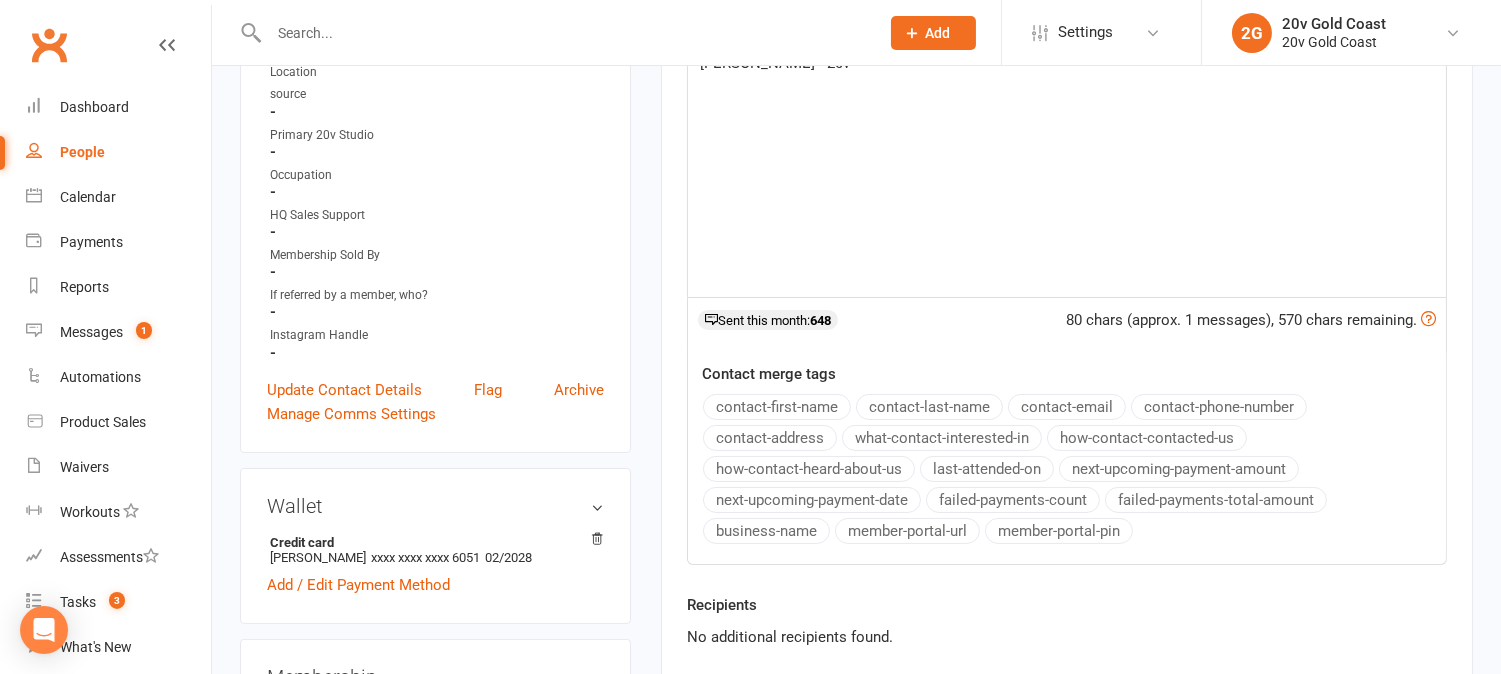 scroll, scrollTop: 666, scrollLeft: 0, axis: vertical 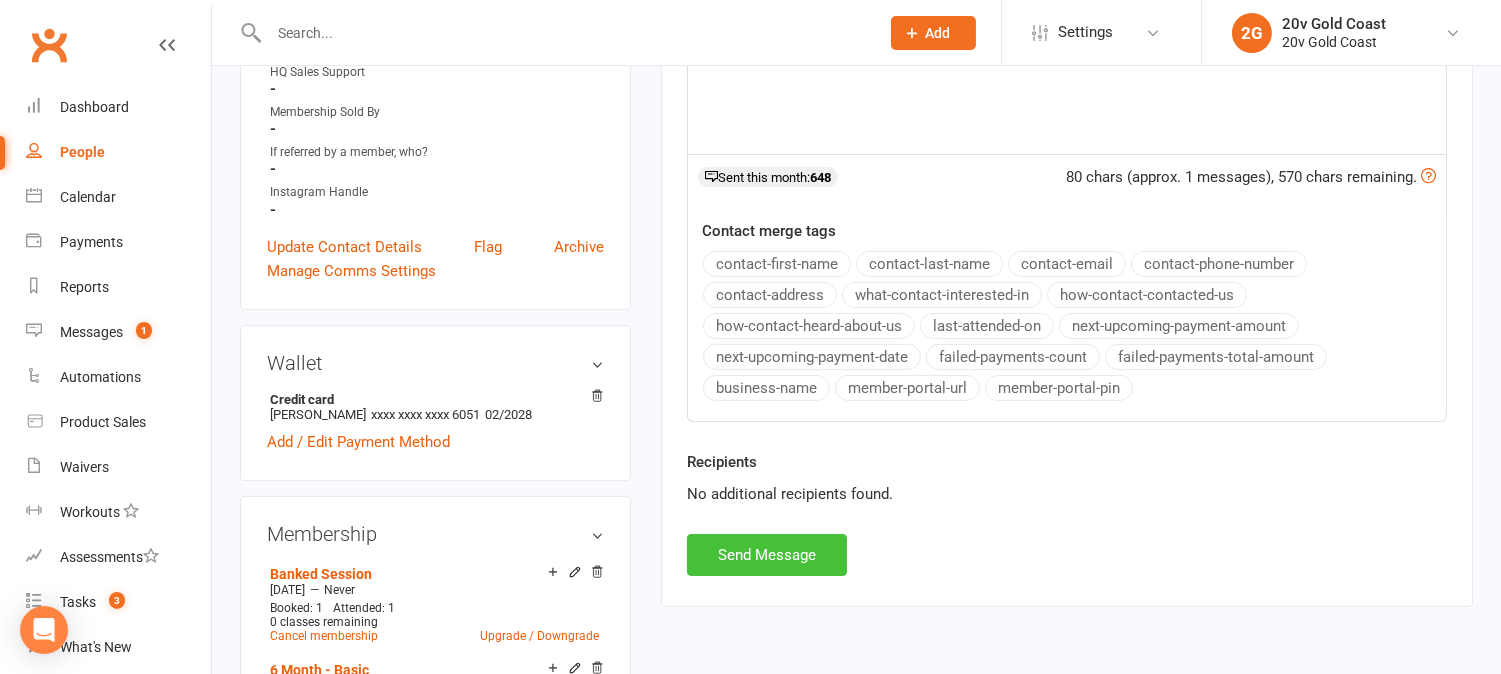 click on "Send Message" at bounding box center [767, 555] 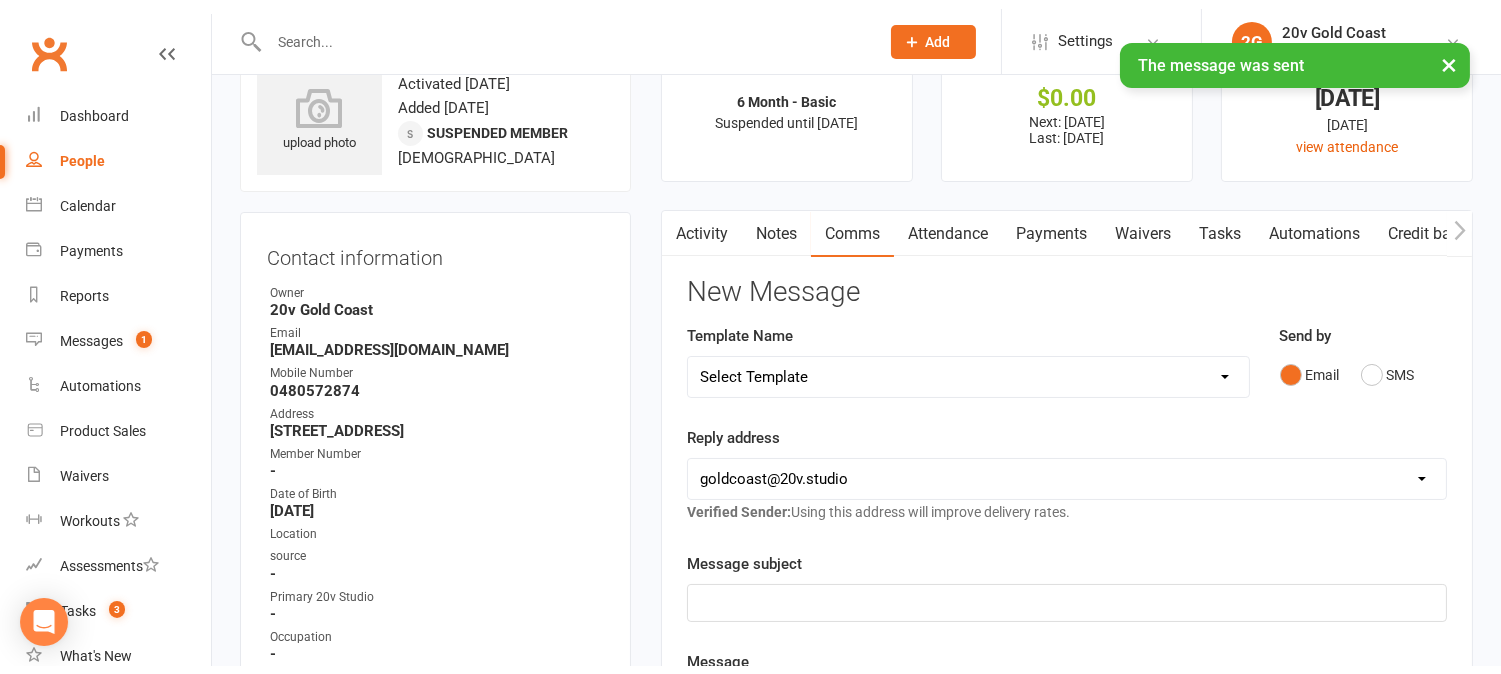 scroll, scrollTop: 0, scrollLeft: 0, axis: both 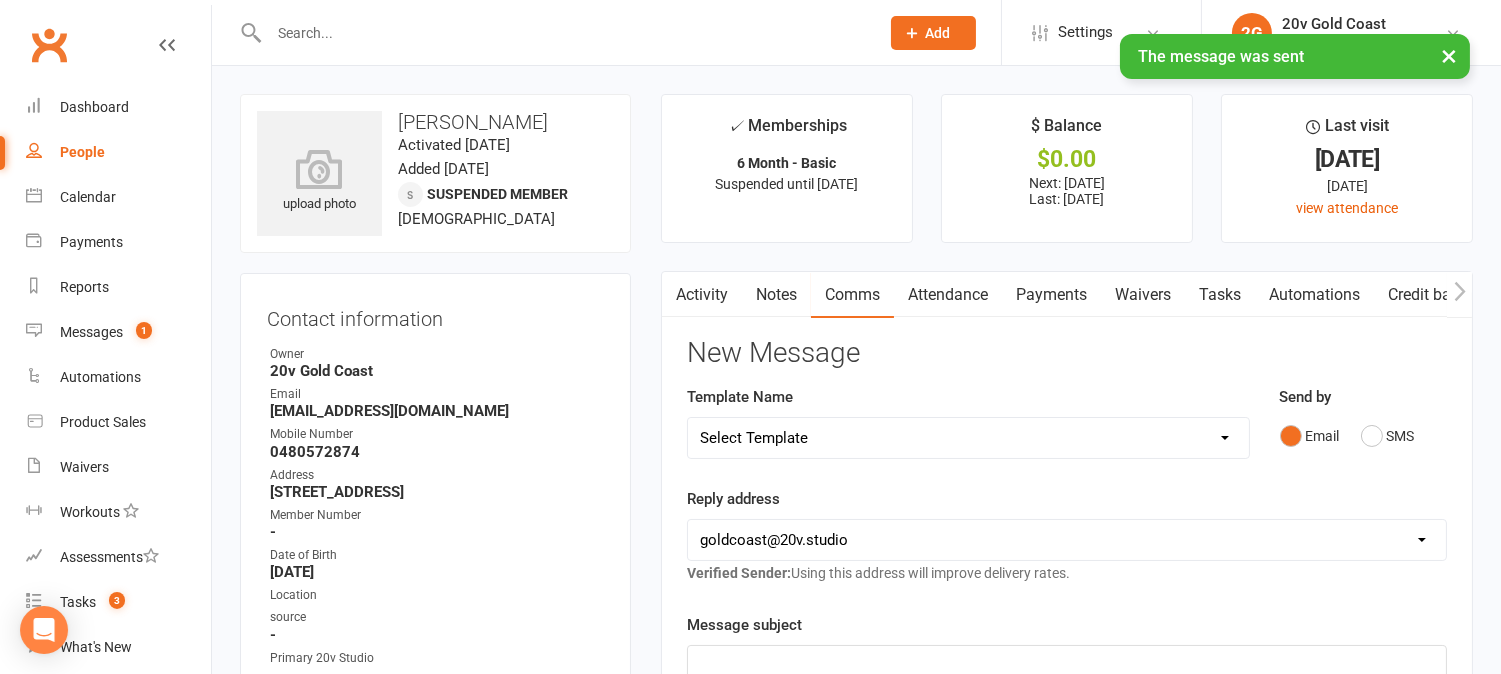 click on "Activity" at bounding box center (702, 295) 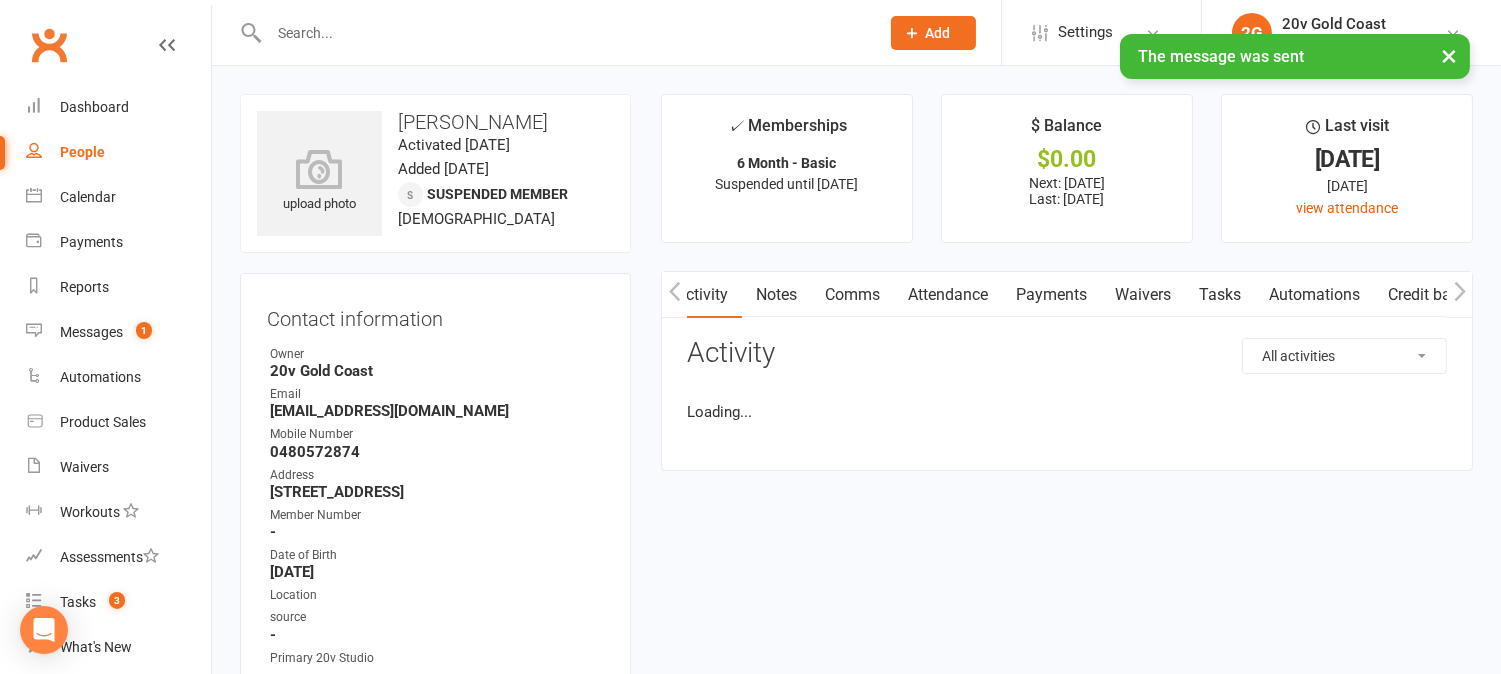 scroll, scrollTop: 0, scrollLeft: 1, axis: horizontal 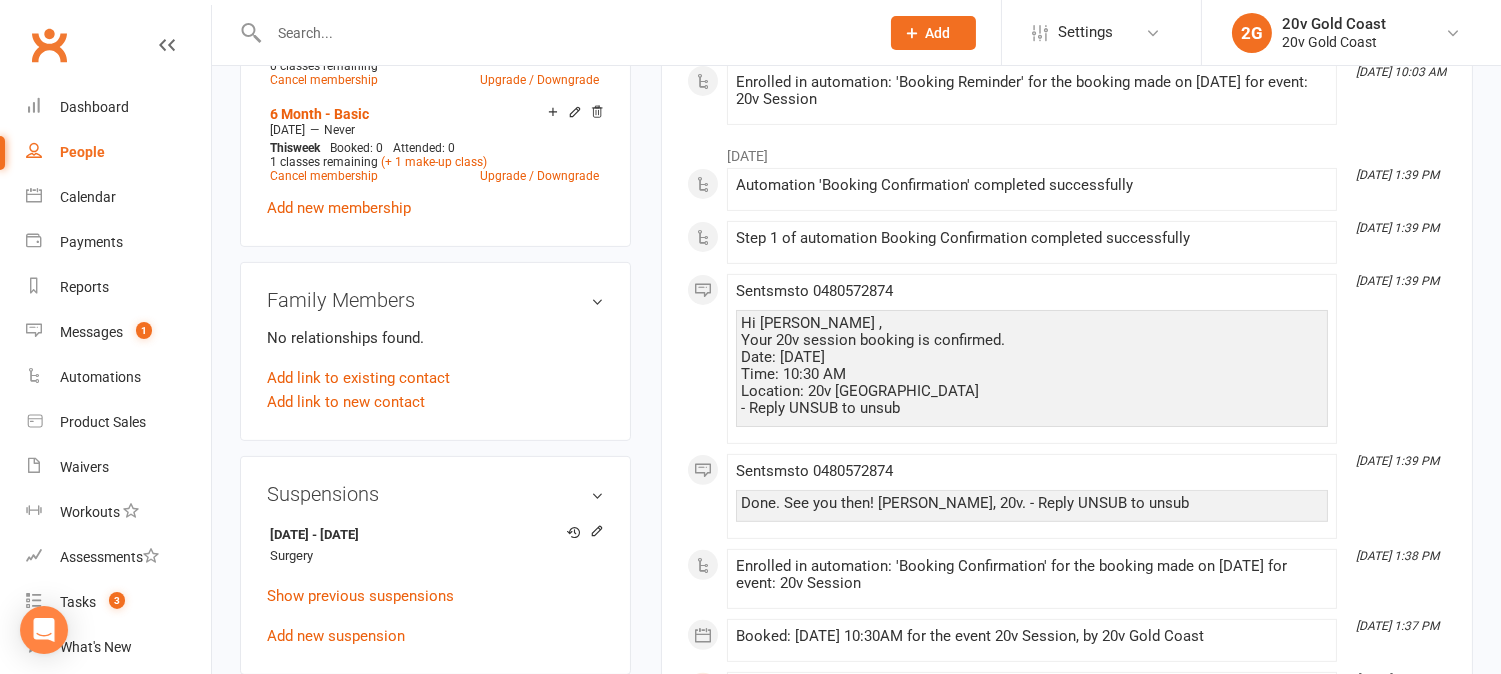 click on "June 2025 Jun 30, 1:39 PM Automation 'Booking Confirmation' completed successfully   Jun 30, 1:39 PM Step 1 of automation Booking Confirmation completed successfully   Jun 30, 1:39 PM   Sent  sms  to   0480572874   Hi Brittany , Your 20v session booking is confirmed. Date: July 02, 2025 Time: 10:30 AM Location: 20v Gold Coast  - Reply UNSUB to unsub Jun 30, 1:39 PM   Sent  sms  to   0480572874   Done. See you then! Juan, 20v. - Reply UNSUB to unsub Jun 30, 1:38 PM Enrolled in automation: 'Booking Confirmation' for the booking made on 02 Jul 2025 for event: 20v Session   Jun 30, 1:37 PM Booked: 02 Jul 2025 at 10:30AM for the event 20v Session, by 20v Gold Coast   Jun 30, 1:15 PM Received SMS reply   10:30am works great, thanks Juan! Jun 30, 1:15 PM   Sent  sms  to   0480572874   What time works best for you on Wednesday? We have 10:30am and 11:30am available. Juan - 20v - Reply UNSUB to unsub Jun 30, 1:13 PM Booking cancelled by user (20v Gold Coast): event 20v Session at 01 Jul 2025 at 9:00AM           Sent" at bounding box center (1067, 838) 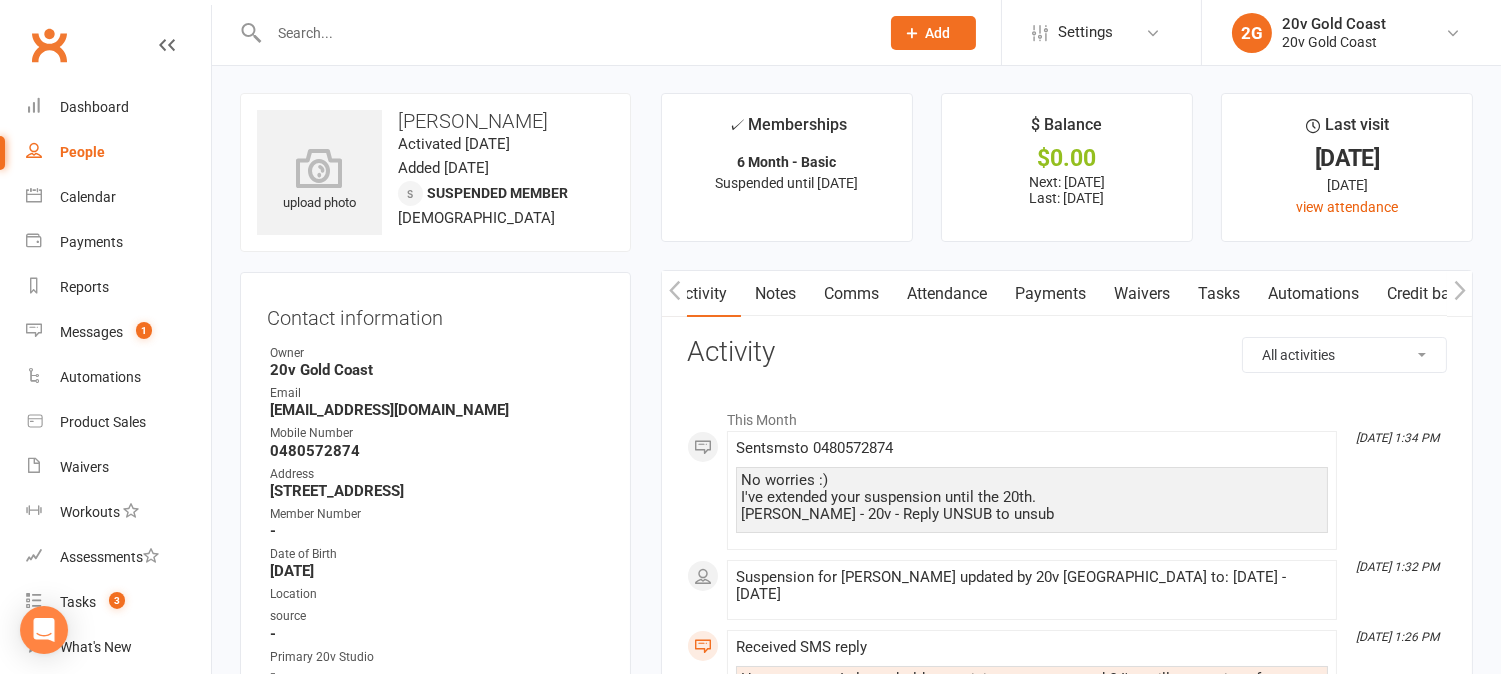 scroll, scrollTop: 0, scrollLeft: 0, axis: both 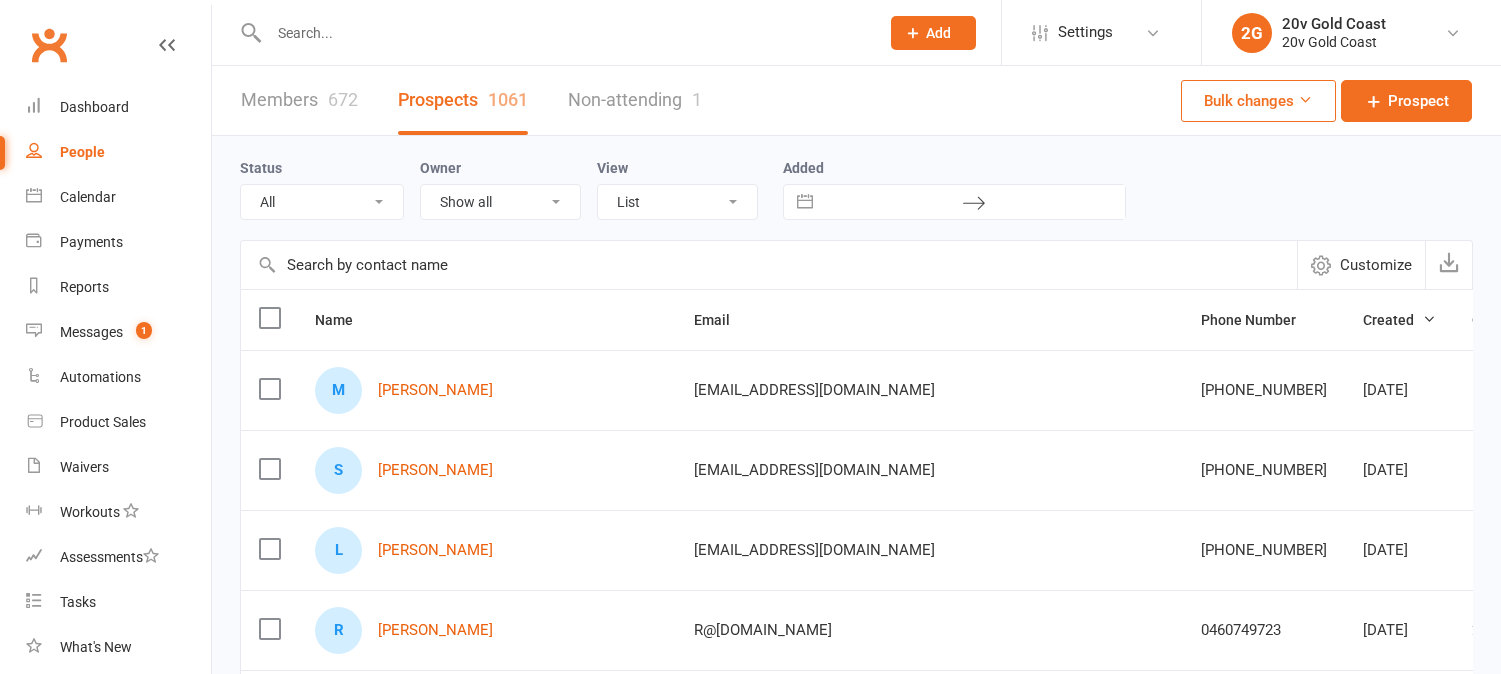 select on "100" 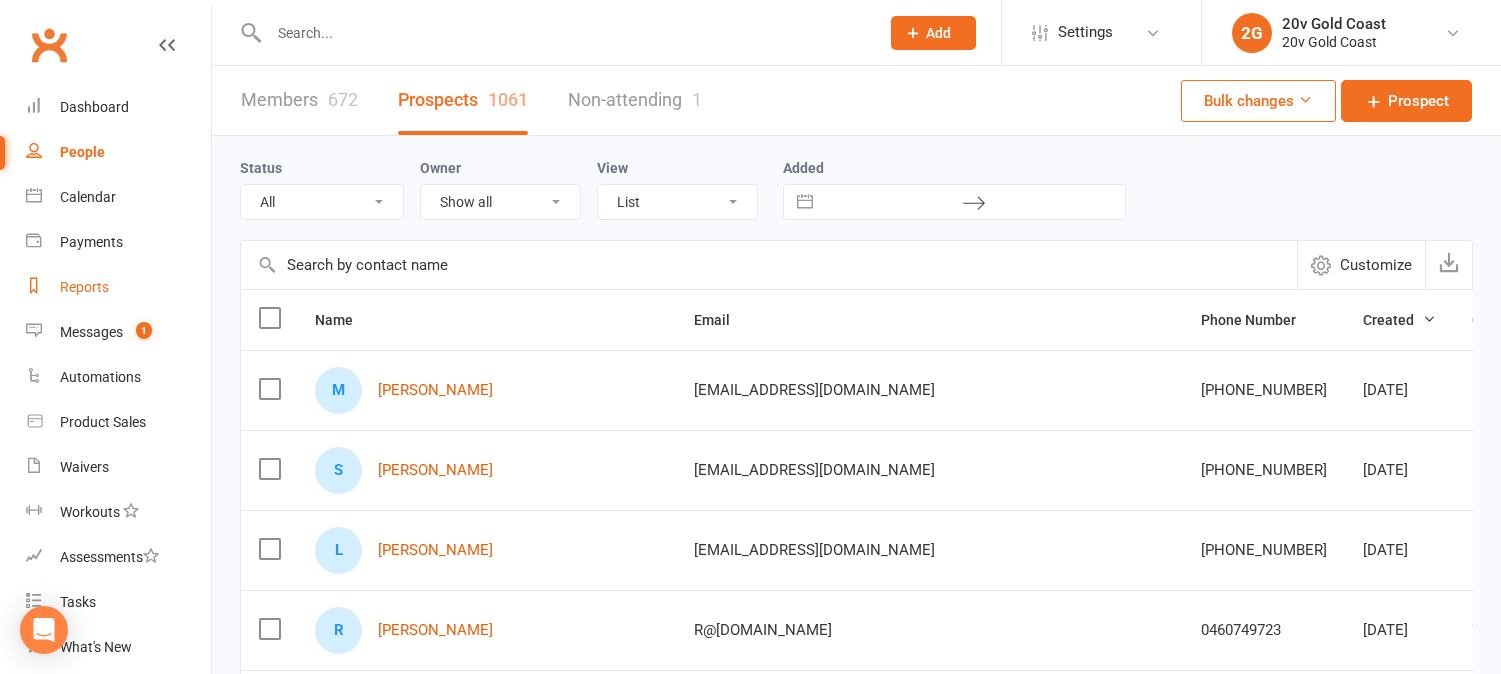 scroll, scrollTop: 0, scrollLeft: 0, axis: both 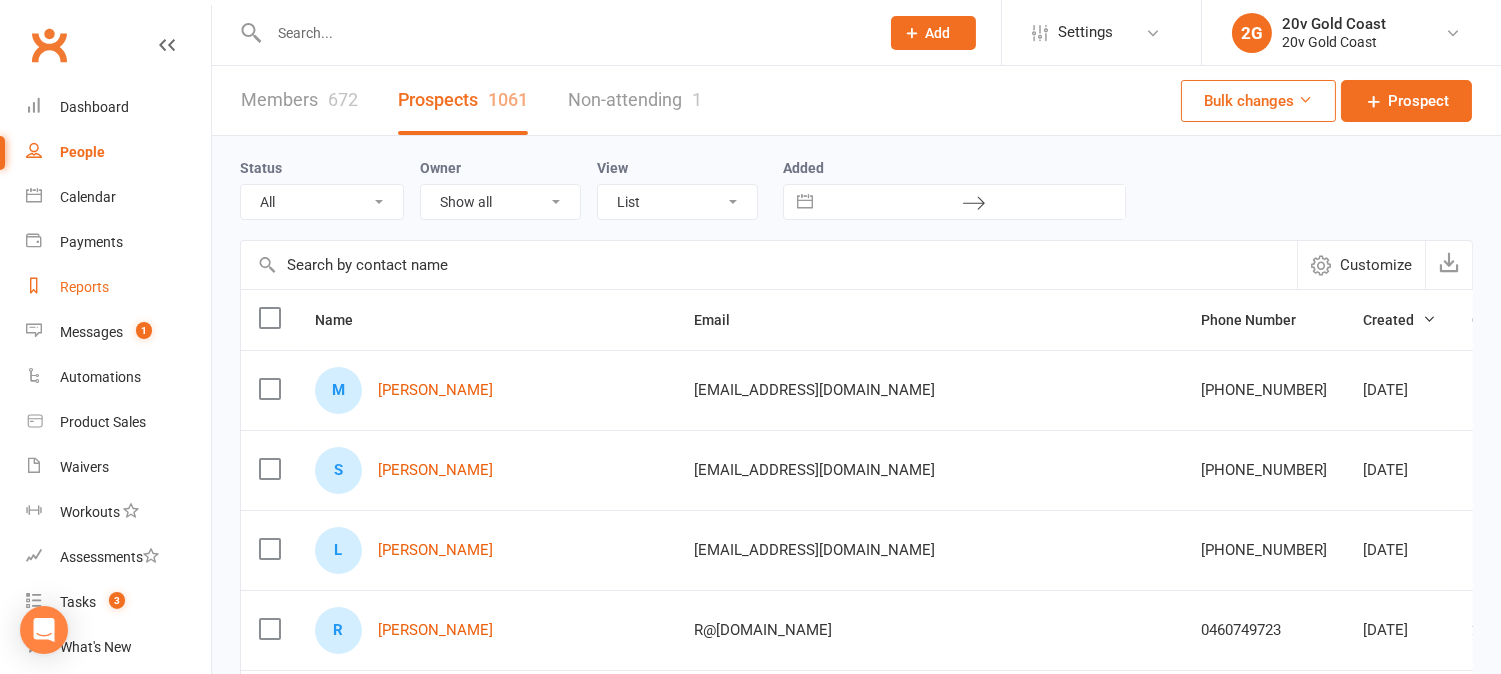 click on "Reports" at bounding box center [84, 287] 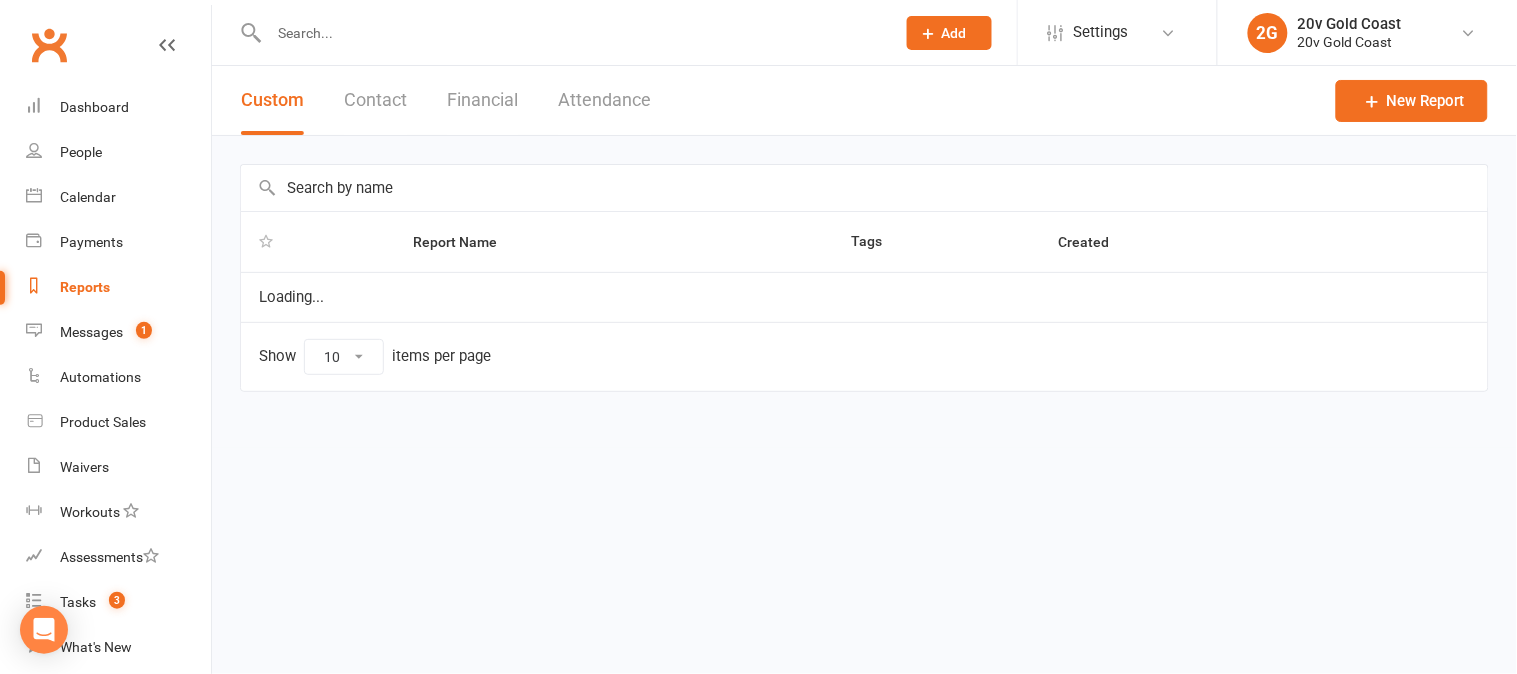 select on "100" 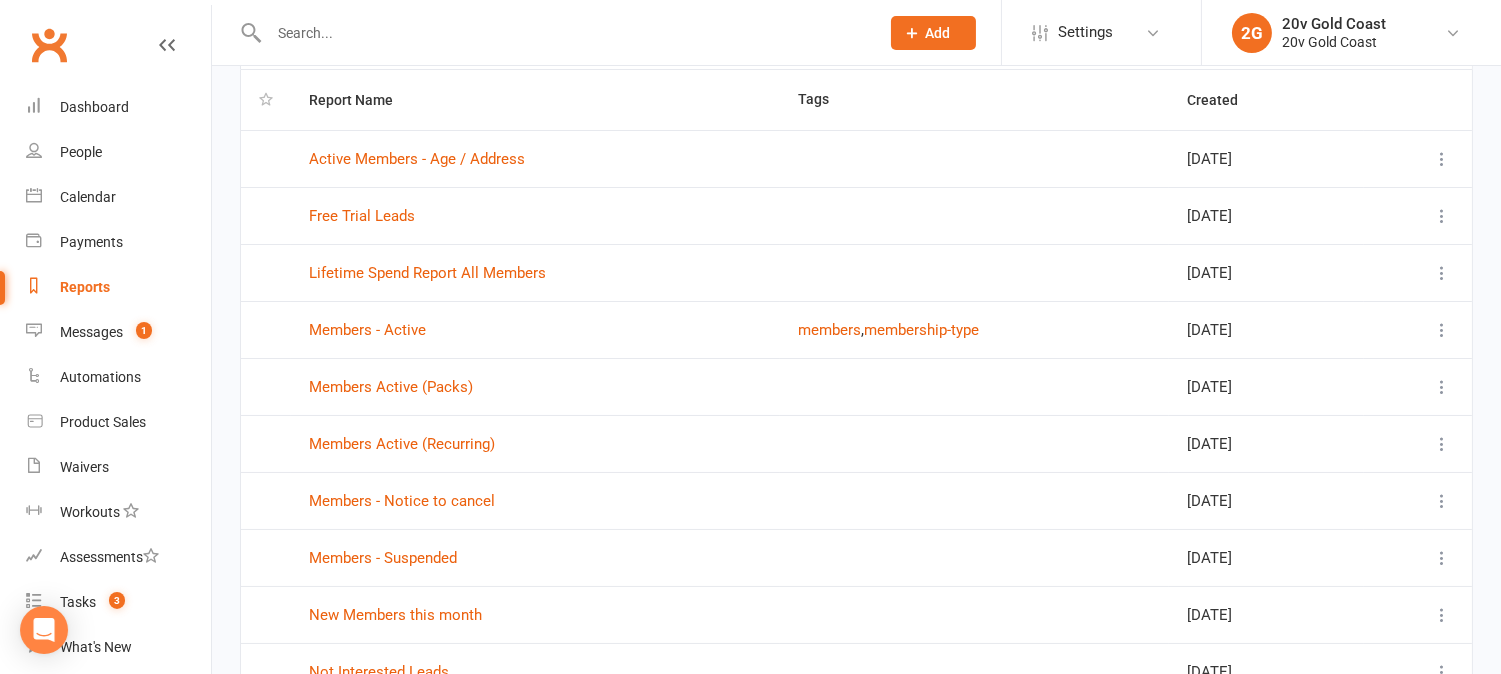 scroll, scrollTop: 111, scrollLeft: 0, axis: vertical 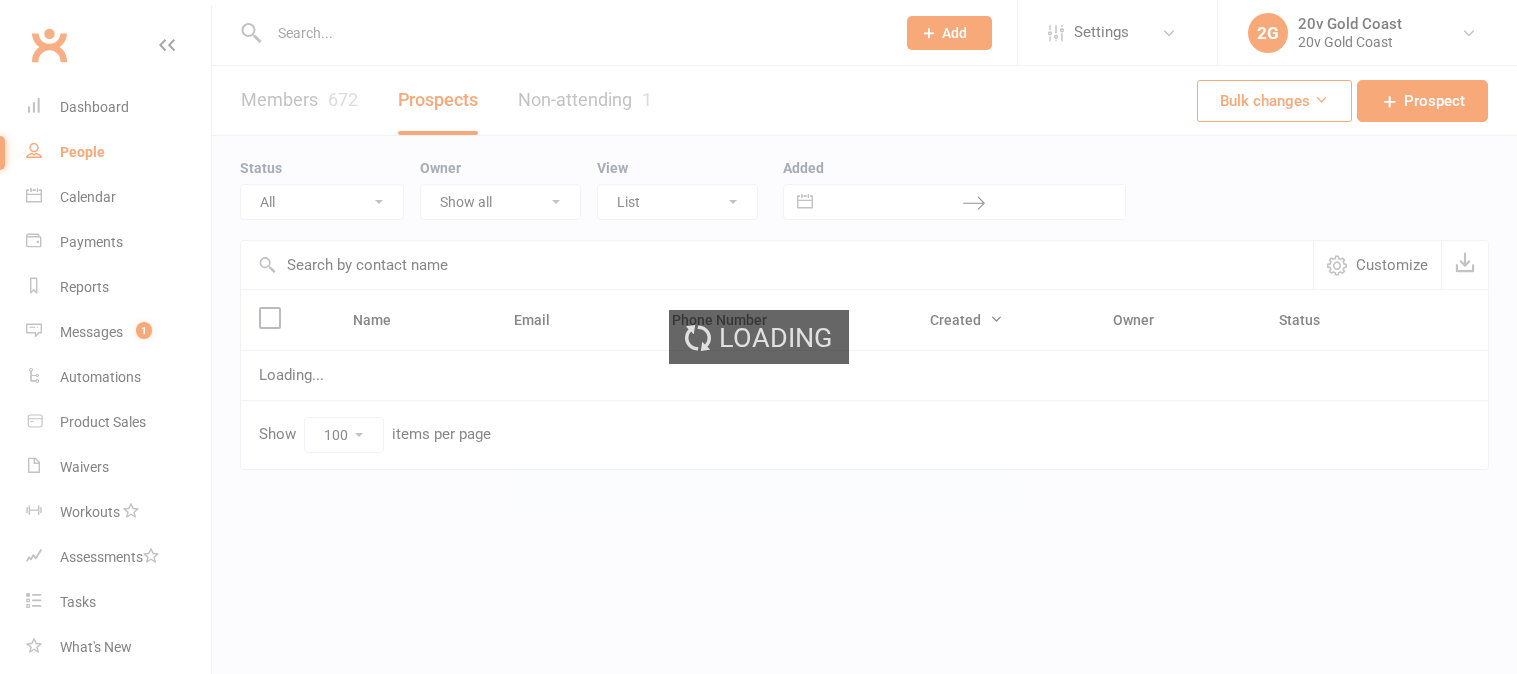 select on "100" 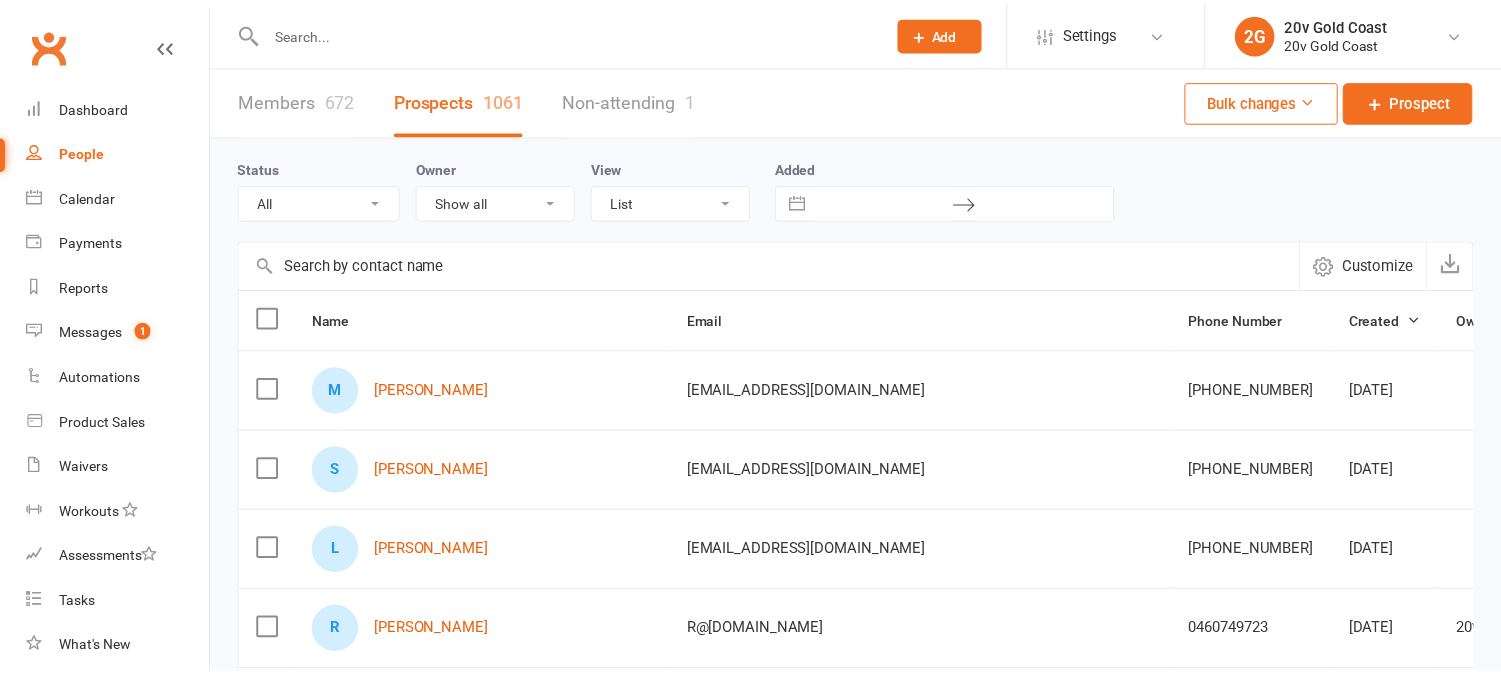 scroll, scrollTop: 0, scrollLeft: 0, axis: both 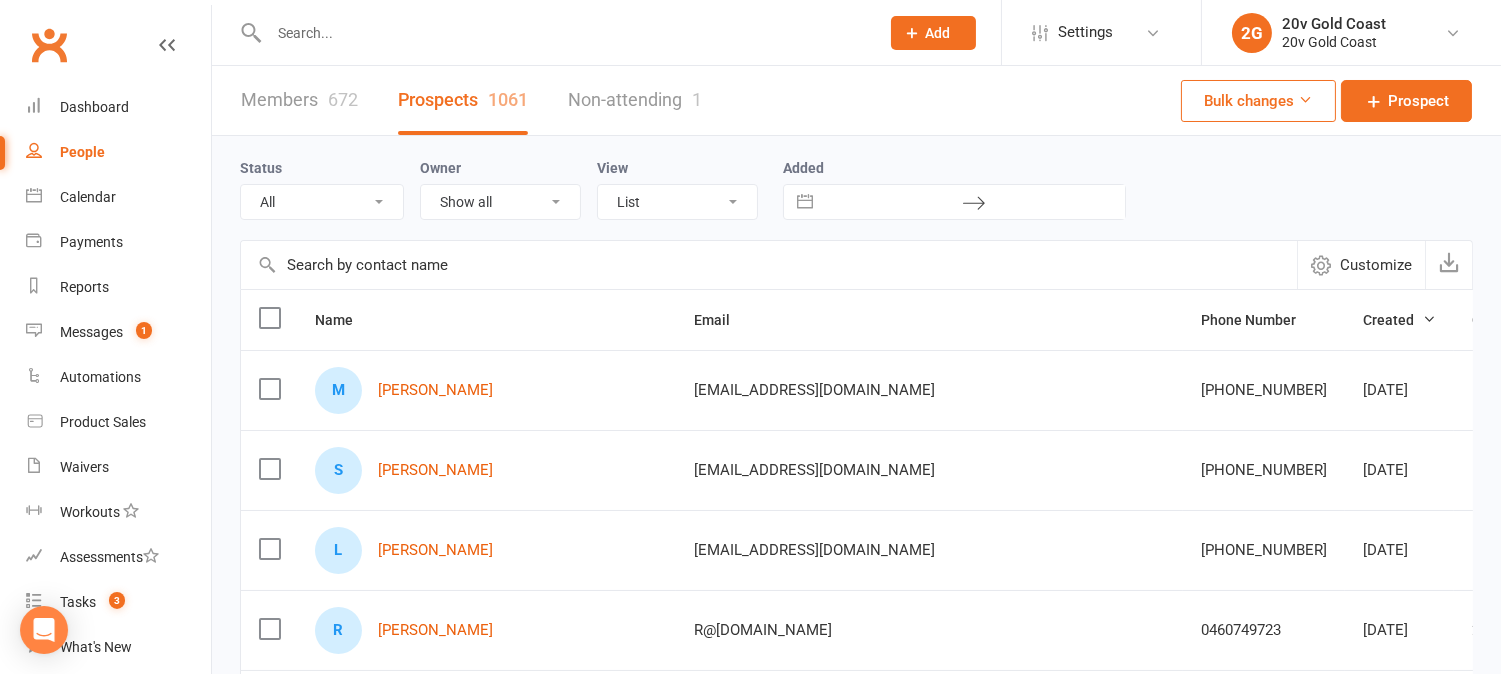 click at bounding box center (564, 33) 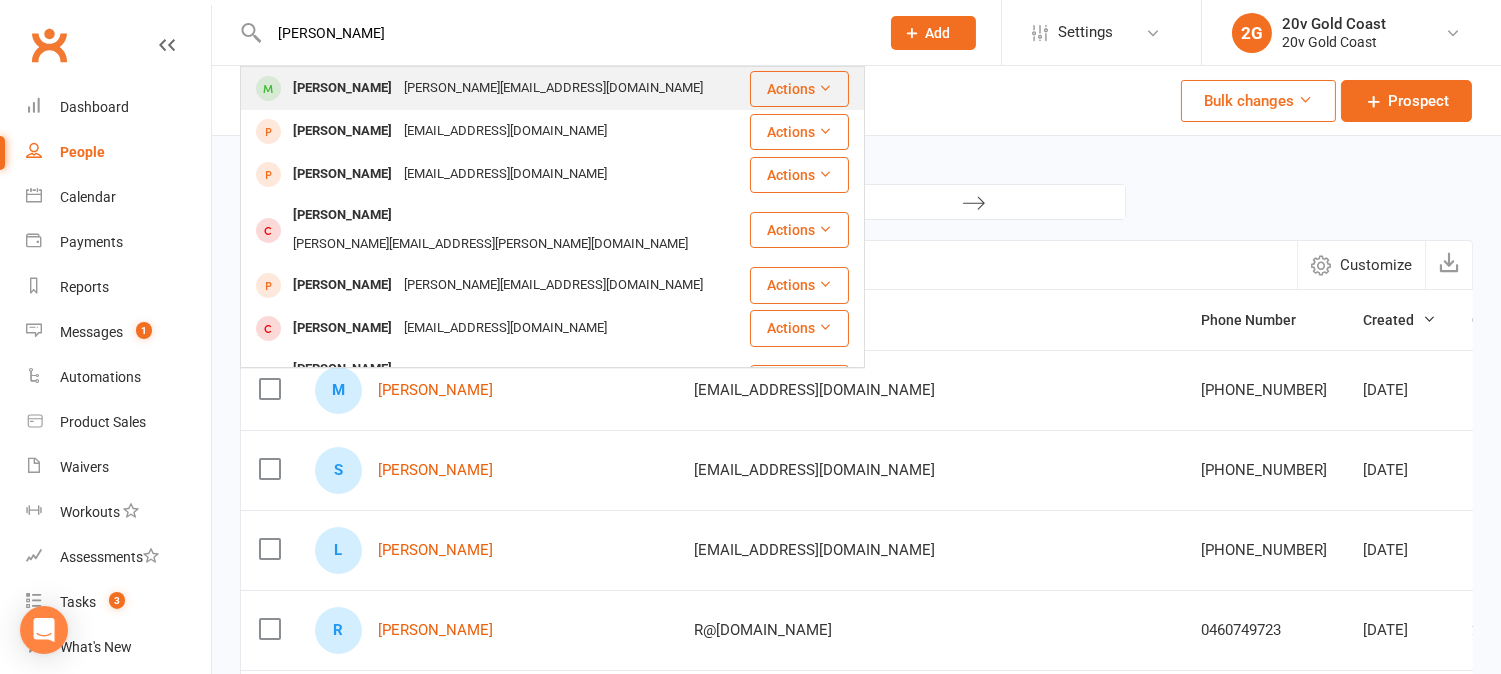 type on "neal" 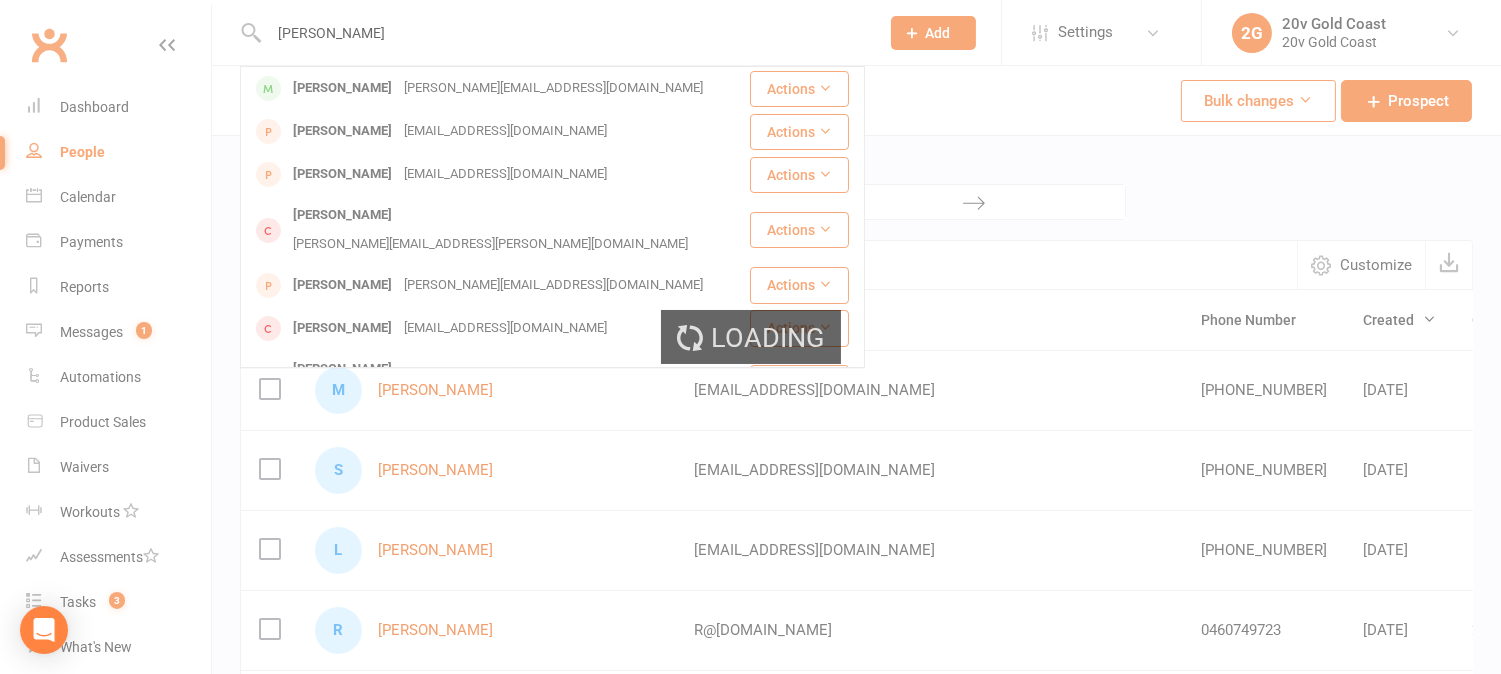 type 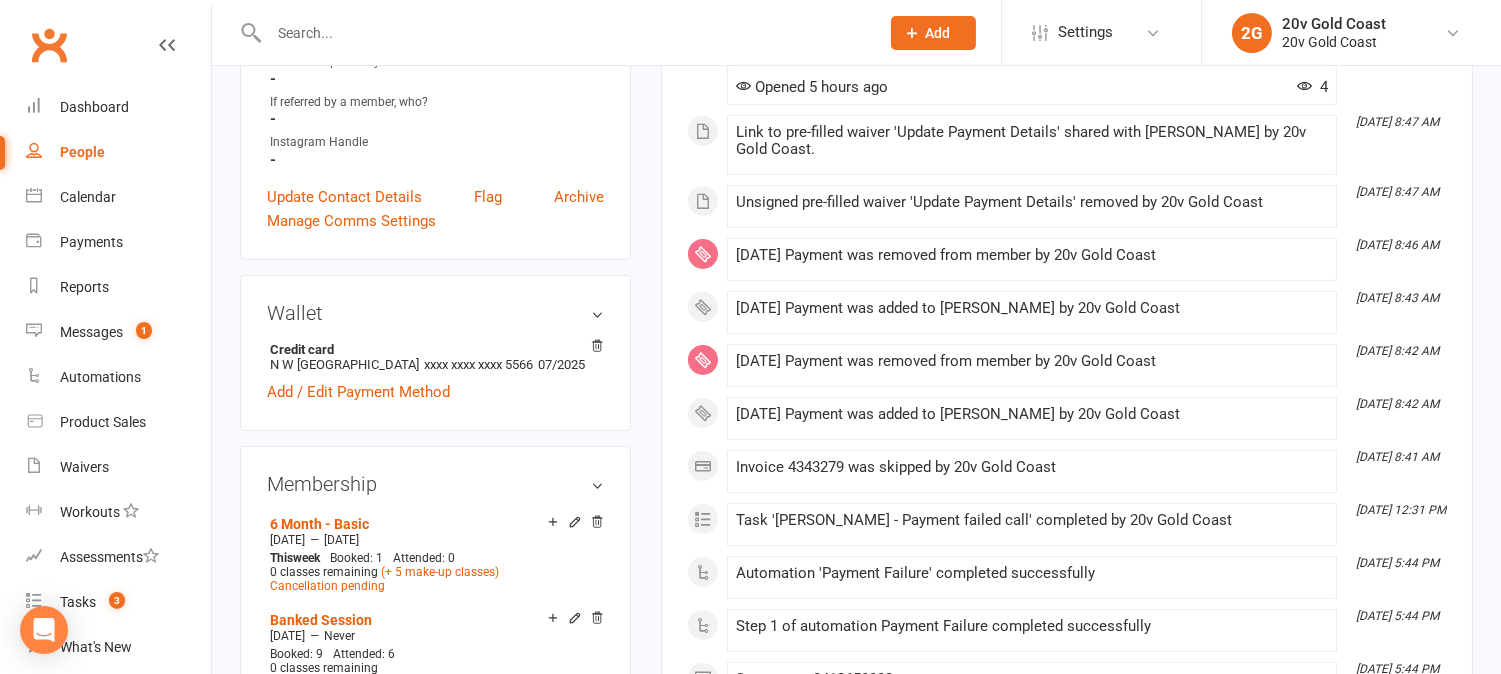 scroll, scrollTop: 888, scrollLeft: 0, axis: vertical 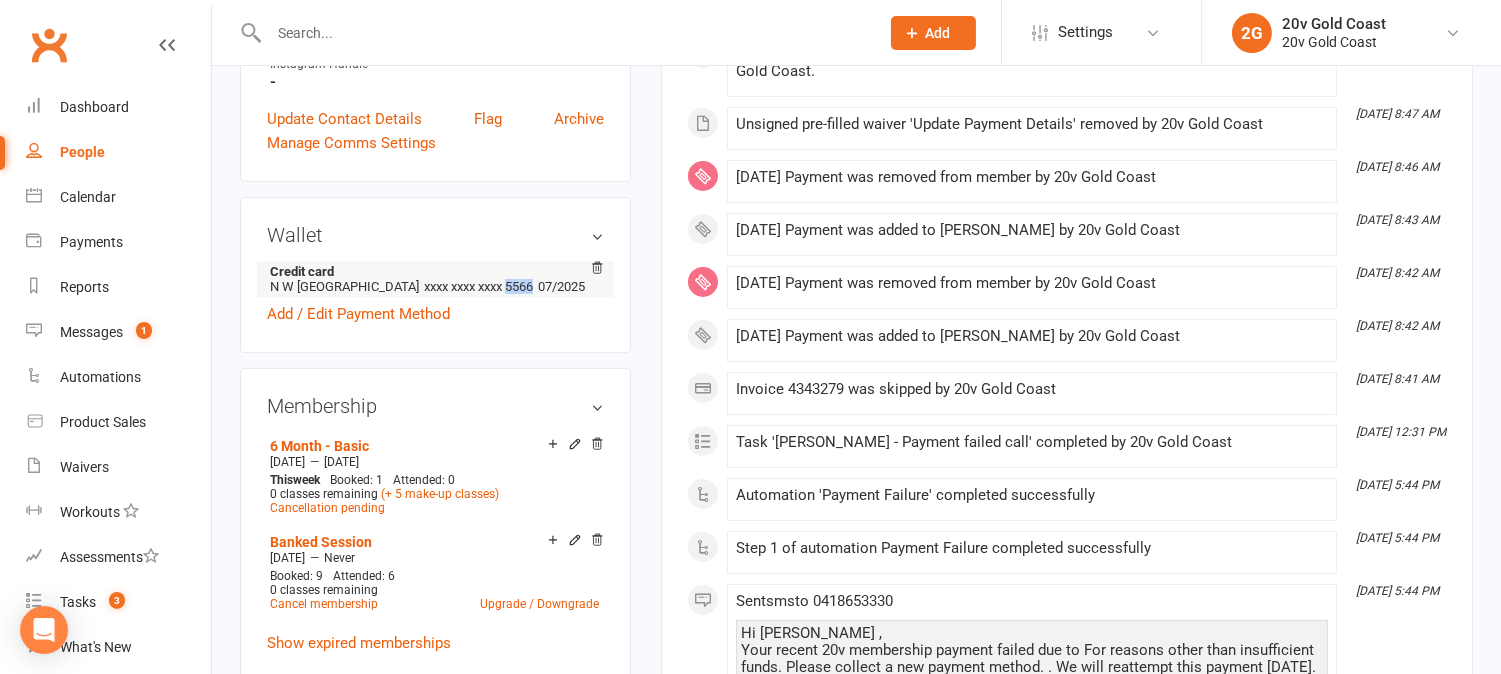 drag, startPoint x: 456, startPoint y: 266, endPoint x: 487, endPoint y: 258, distance: 32.01562 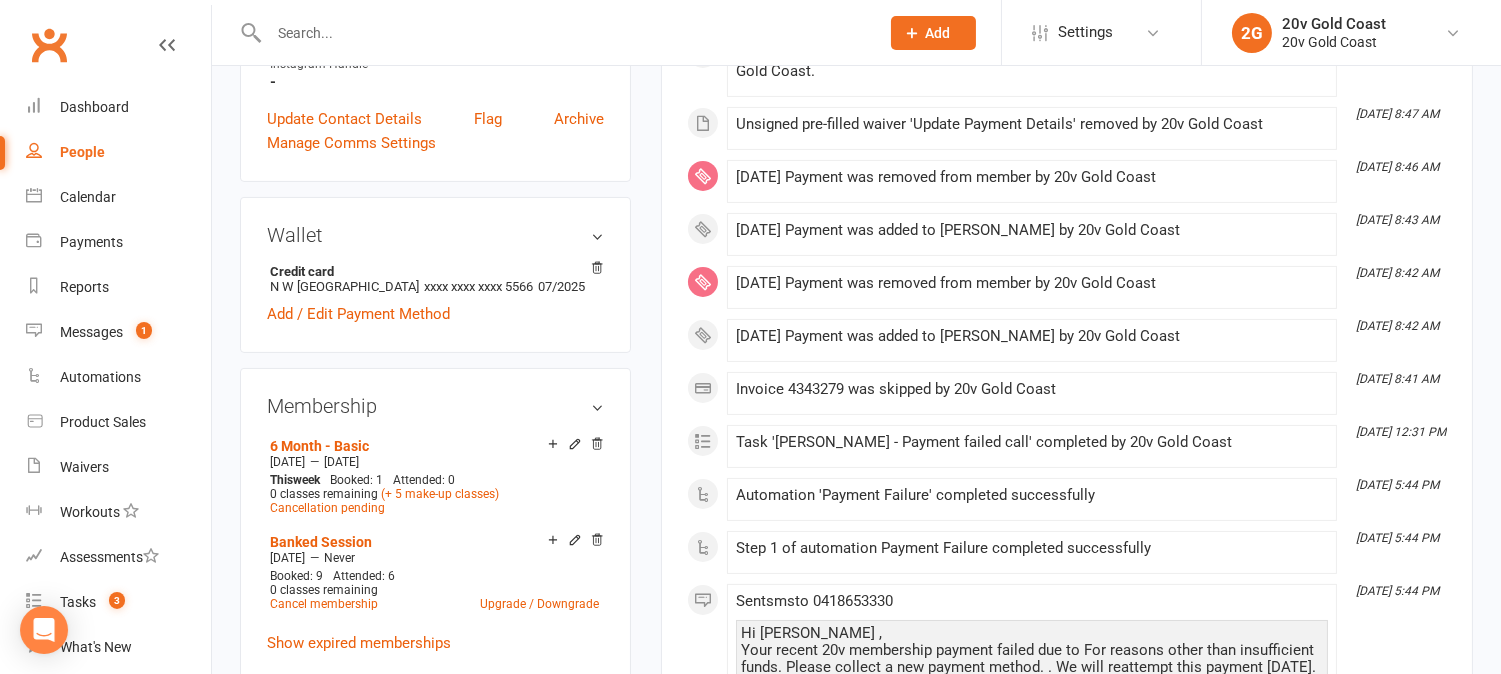 click on "Add / Edit Payment Method" at bounding box center [435, 314] 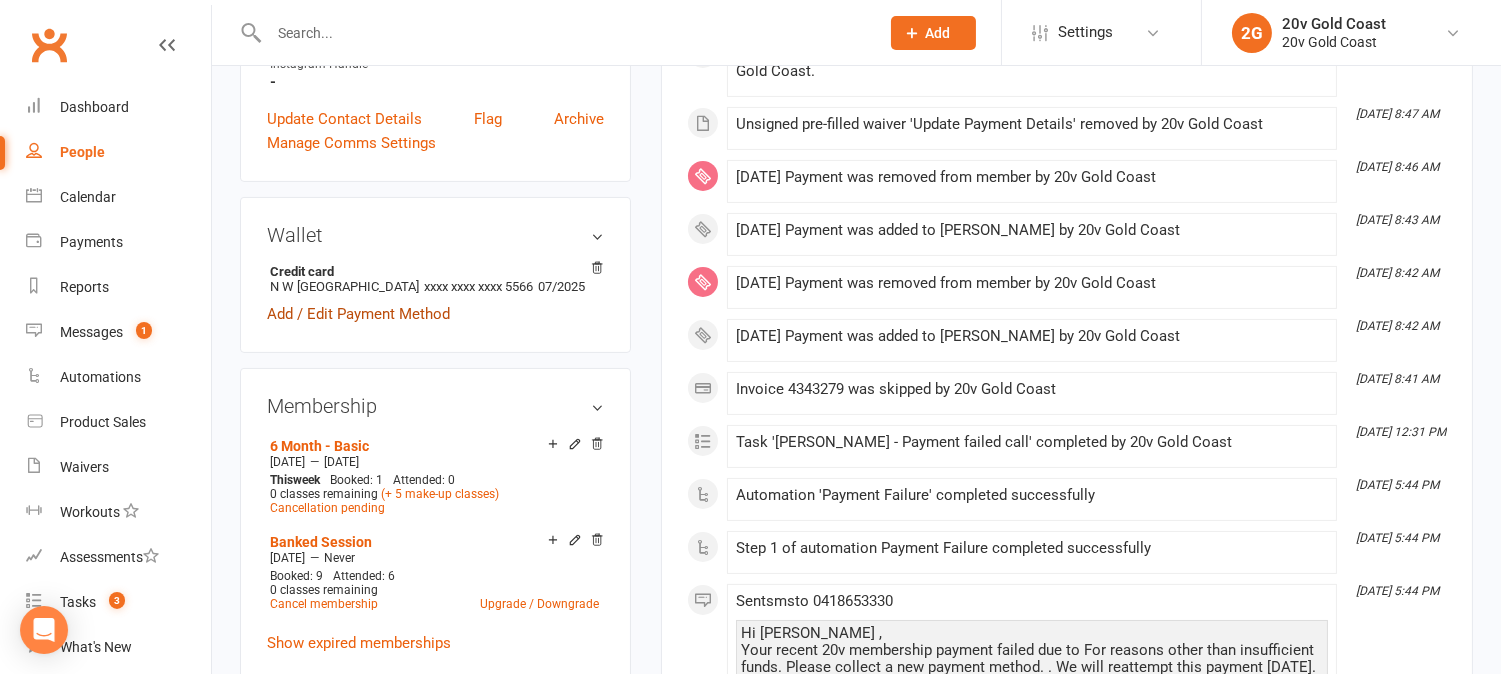 click on "Add / Edit Payment Method" at bounding box center [358, 314] 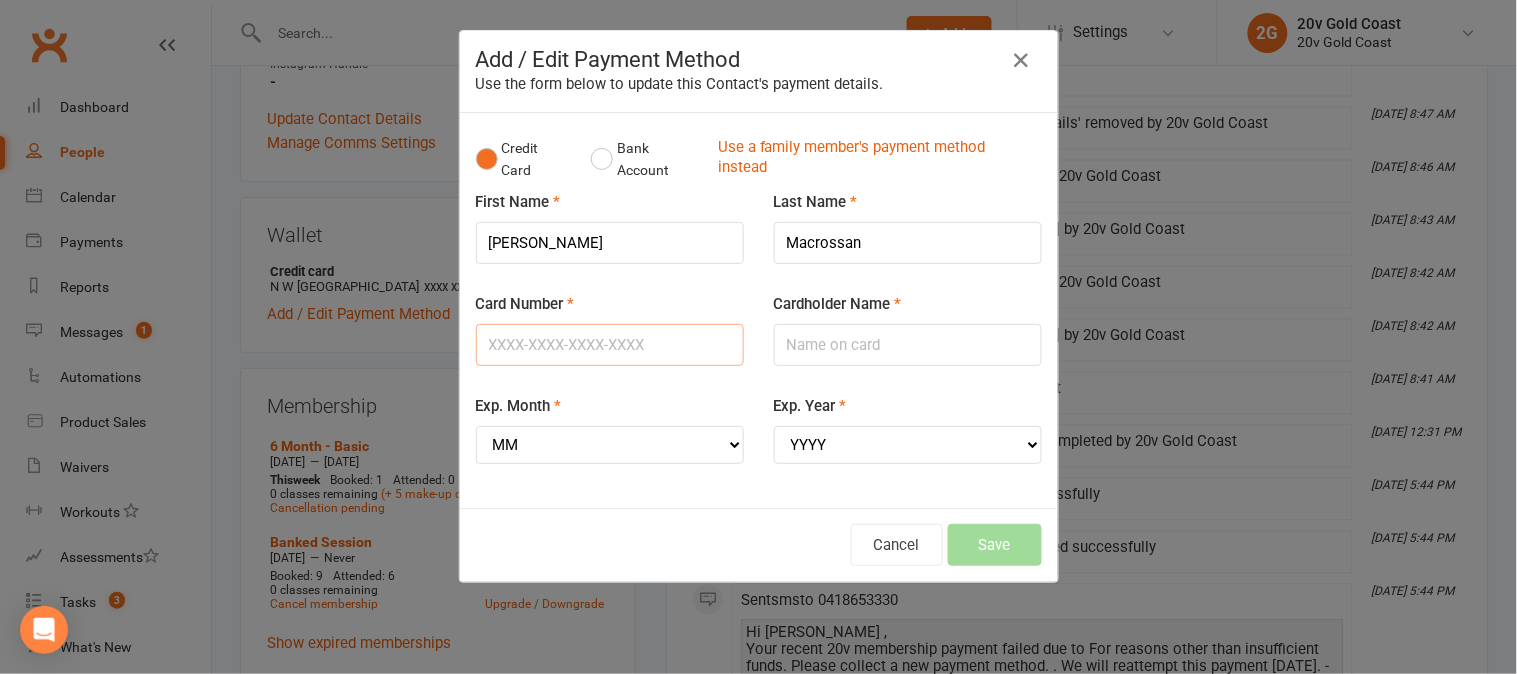 click on "Card Number" at bounding box center [610, 345] 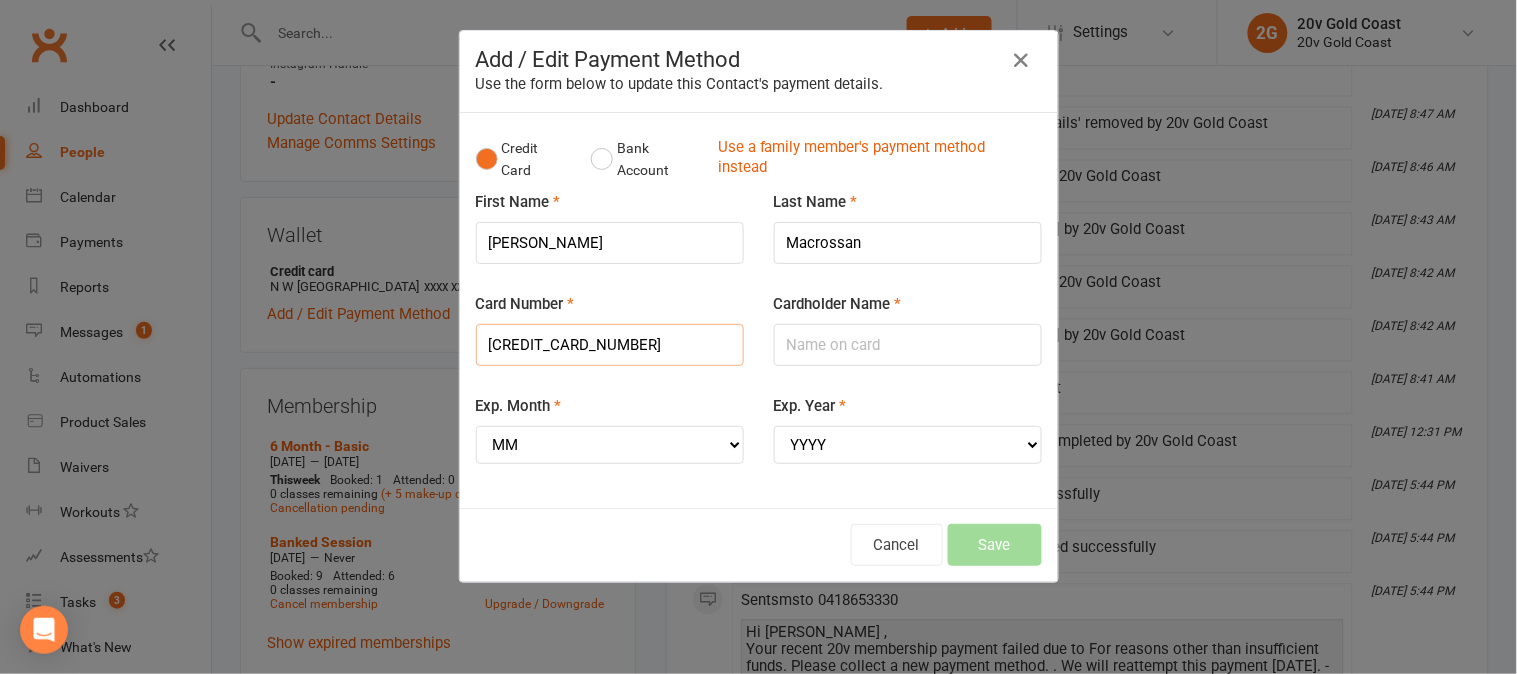 type on "4564320024571871" 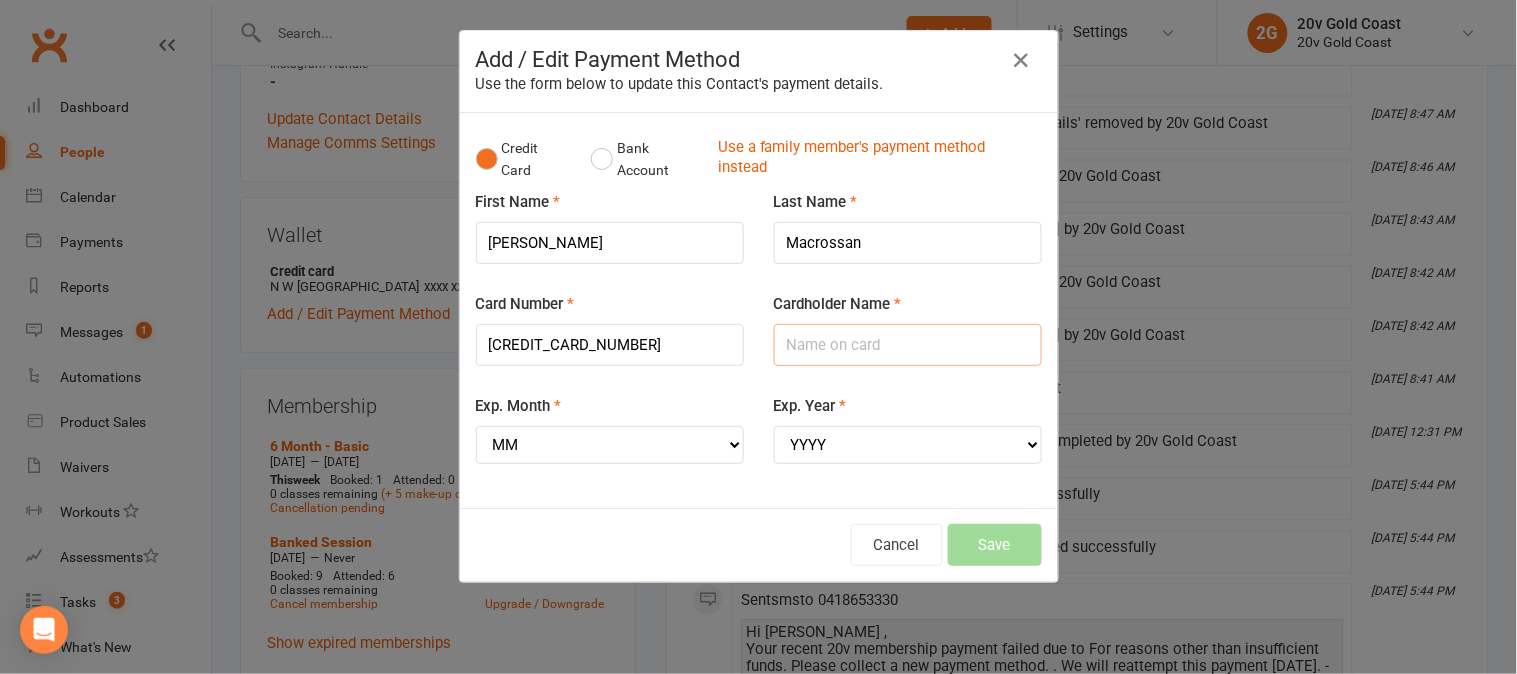 click on "Cardholder Name" at bounding box center (908, 345) 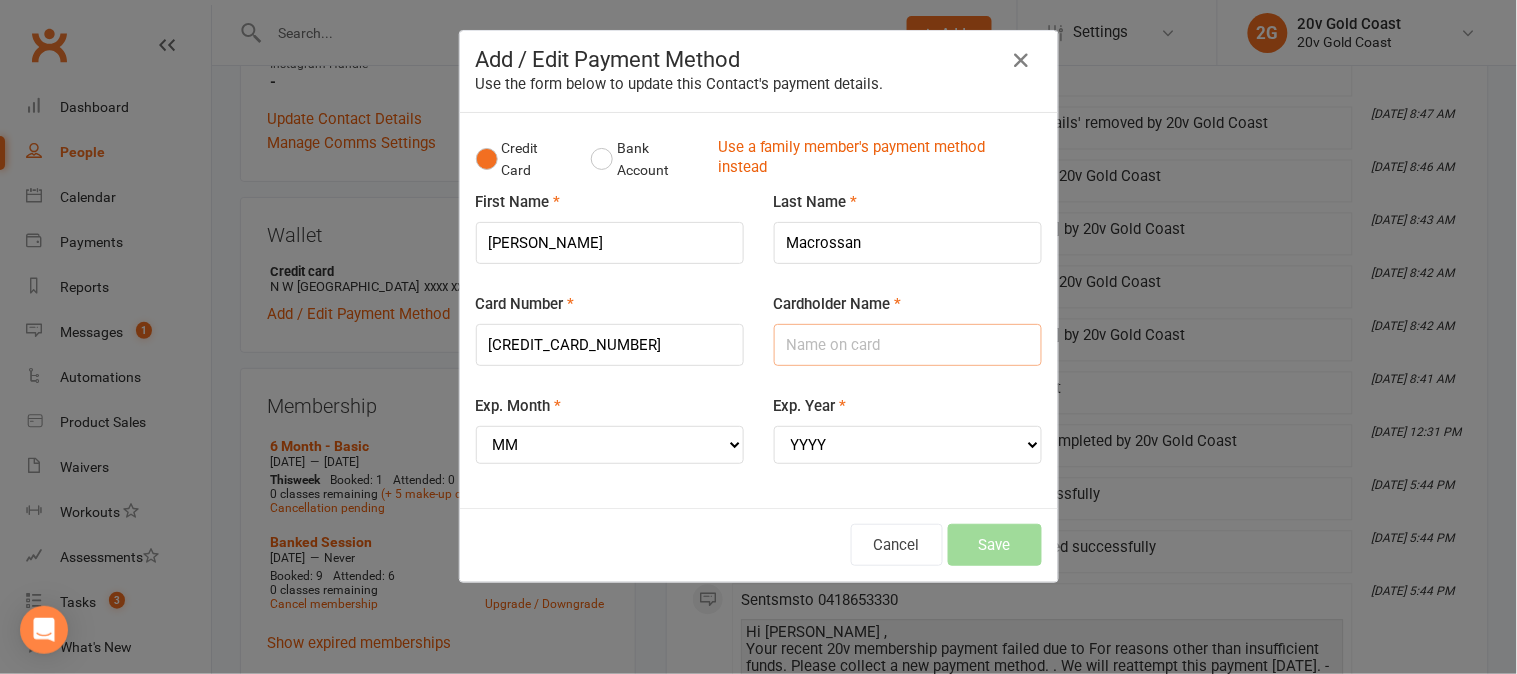 click on "Cardholder Name" at bounding box center [908, 345] 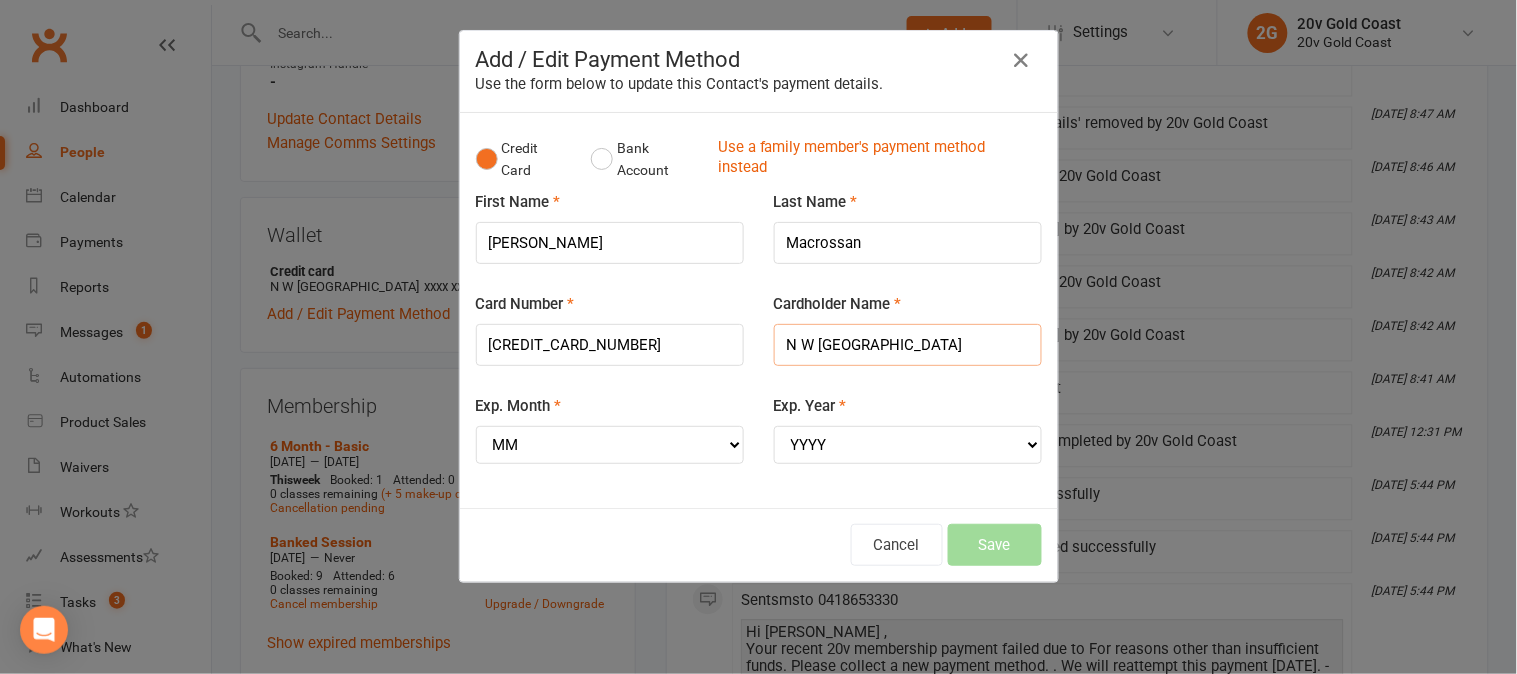 type on "N W Macrossan" 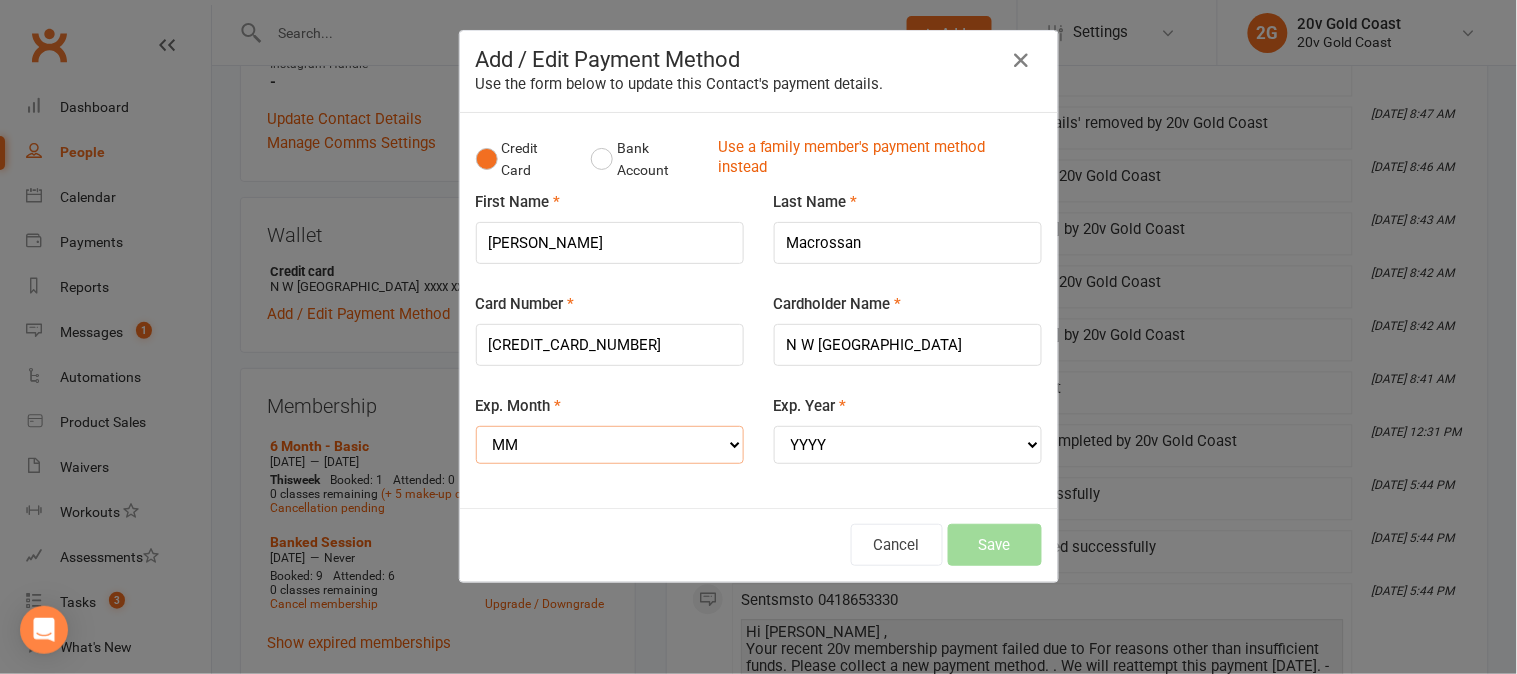 click on "MM 01 02 03 04 05 06 07 08 09 10 11 12" at bounding box center (610, 445) 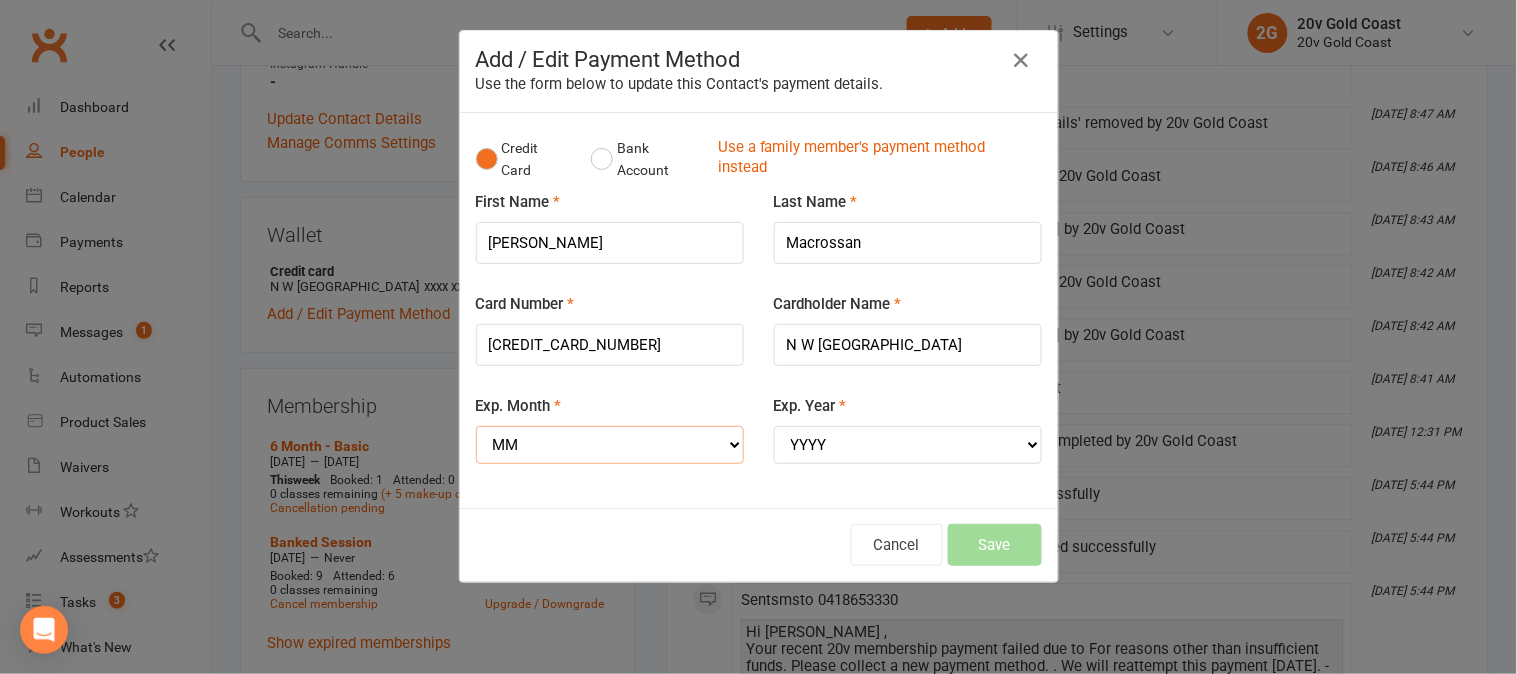 select on "01" 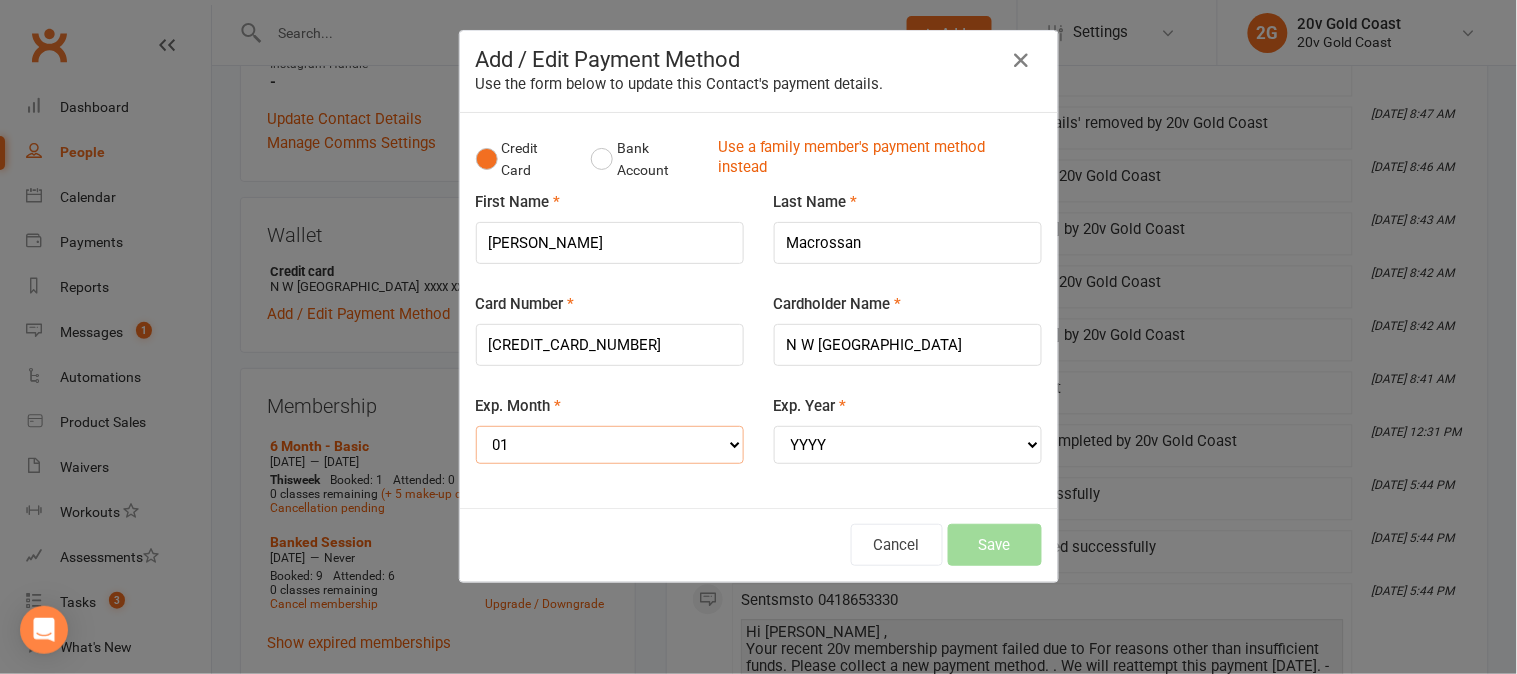 click on "MM 01 02 03 04 05 06 07 08 09 10 11 12" at bounding box center (610, 445) 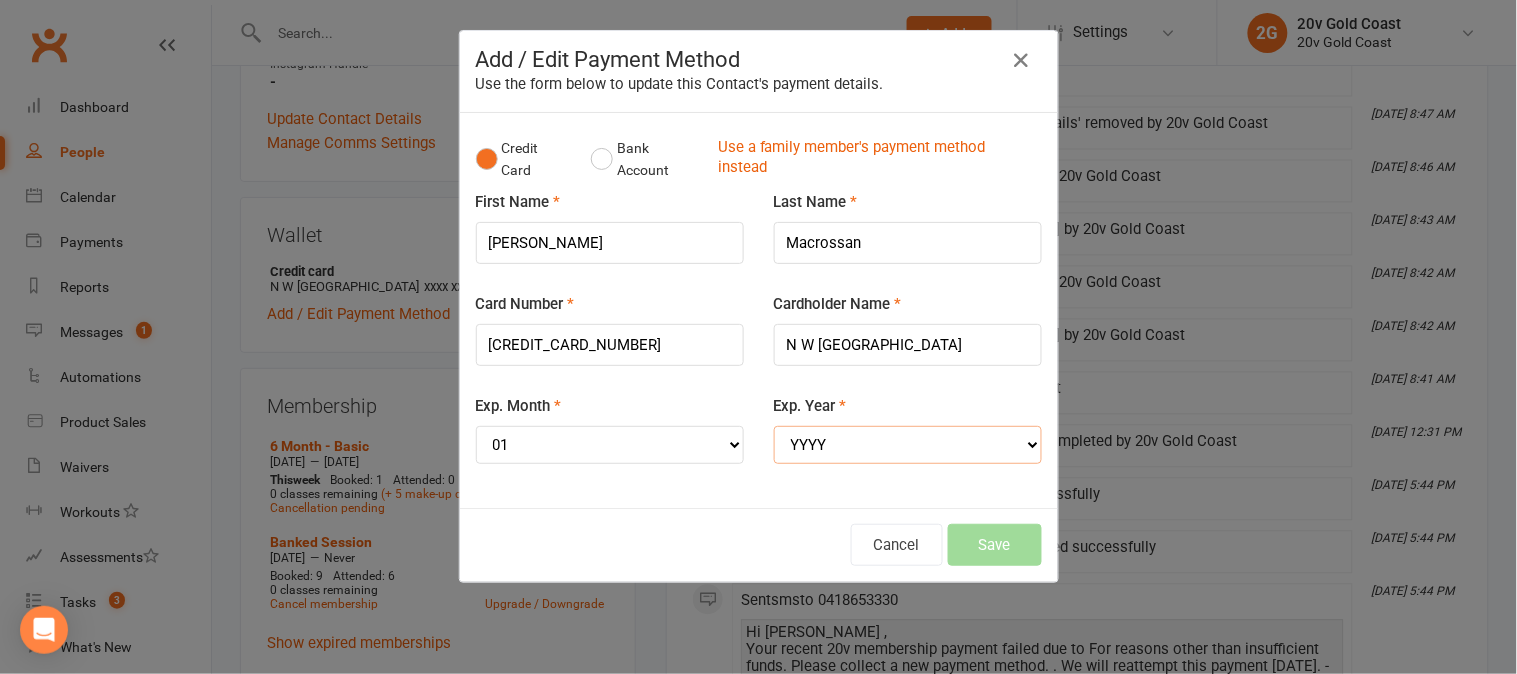 click on "YYYY 2025 2026 2027 2028 2029 2030 2031 2032 2033 2034" at bounding box center (908, 445) 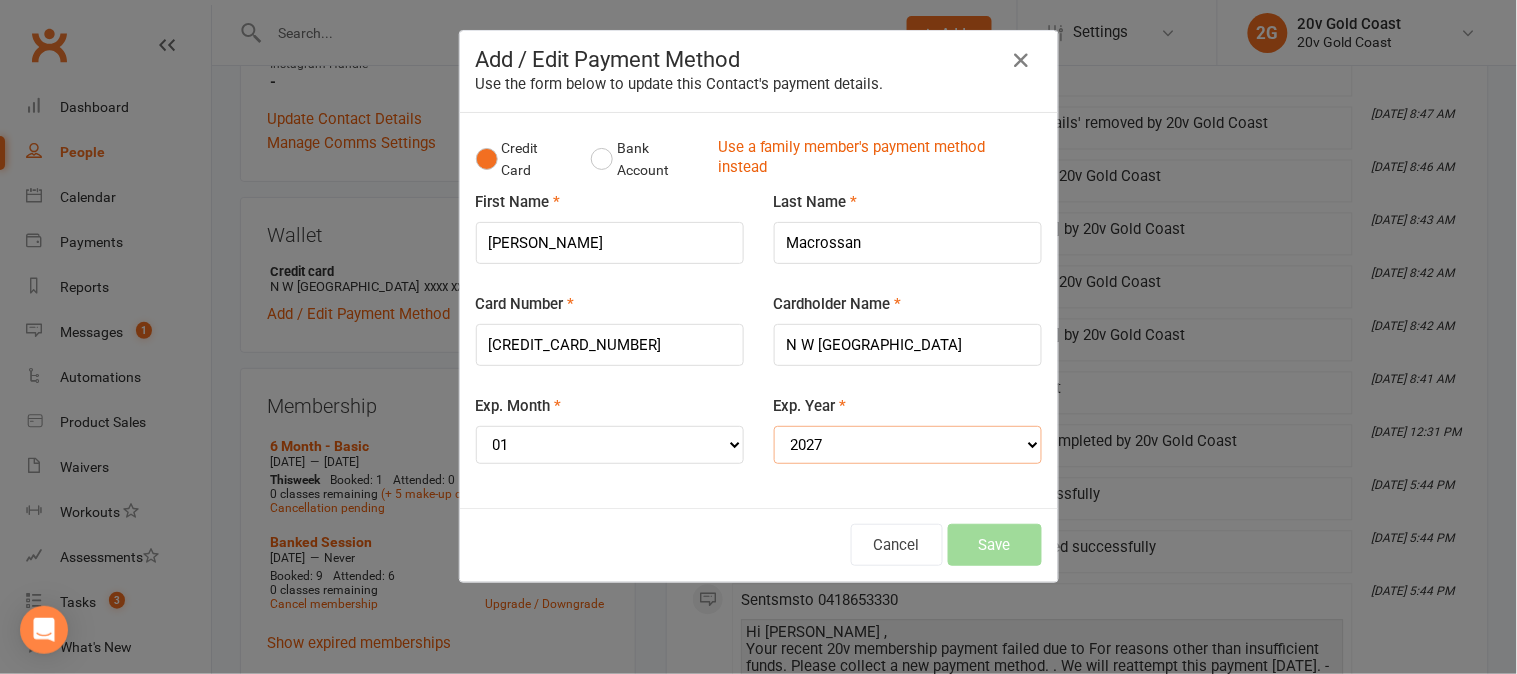 click on "YYYY 2025 2026 2027 2028 2029 2030 2031 2032 2033 2034" at bounding box center (908, 445) 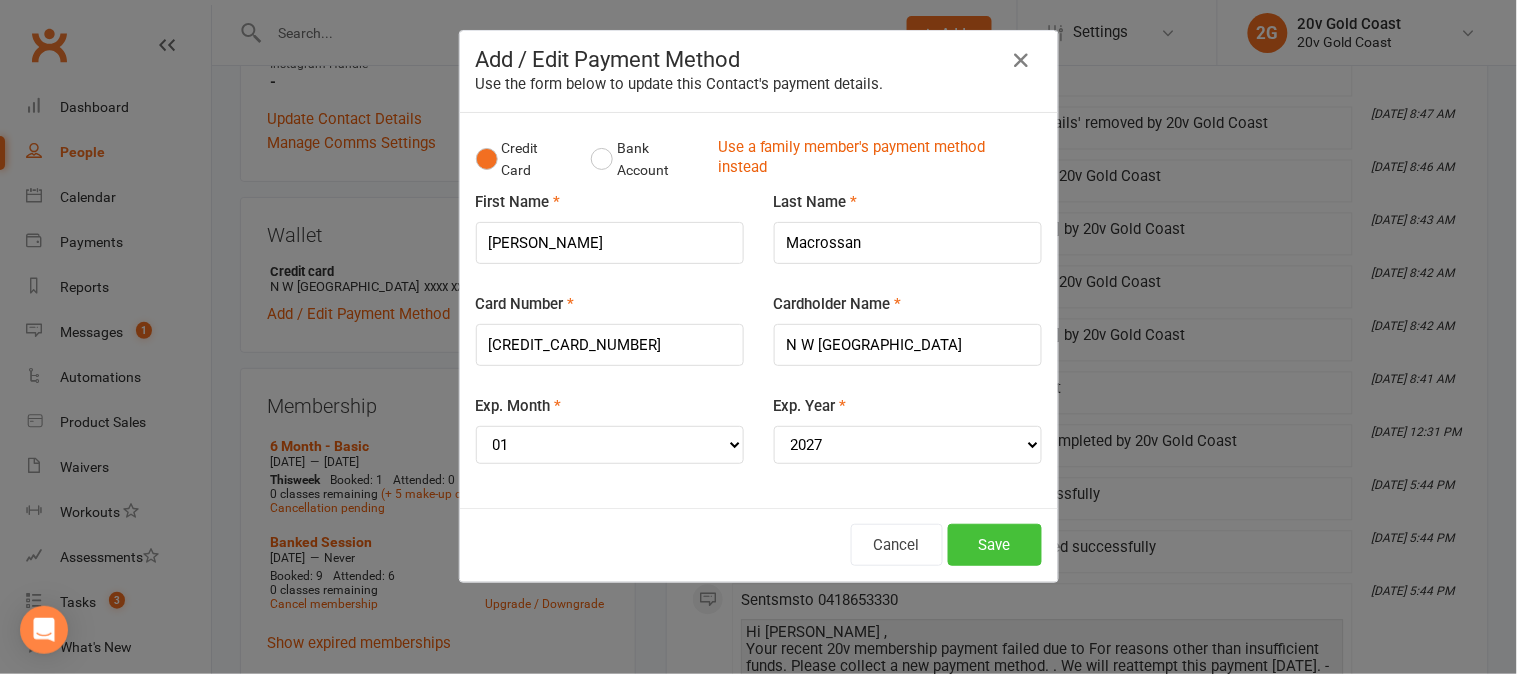 click on "Save" at bounding box center [995, 545] 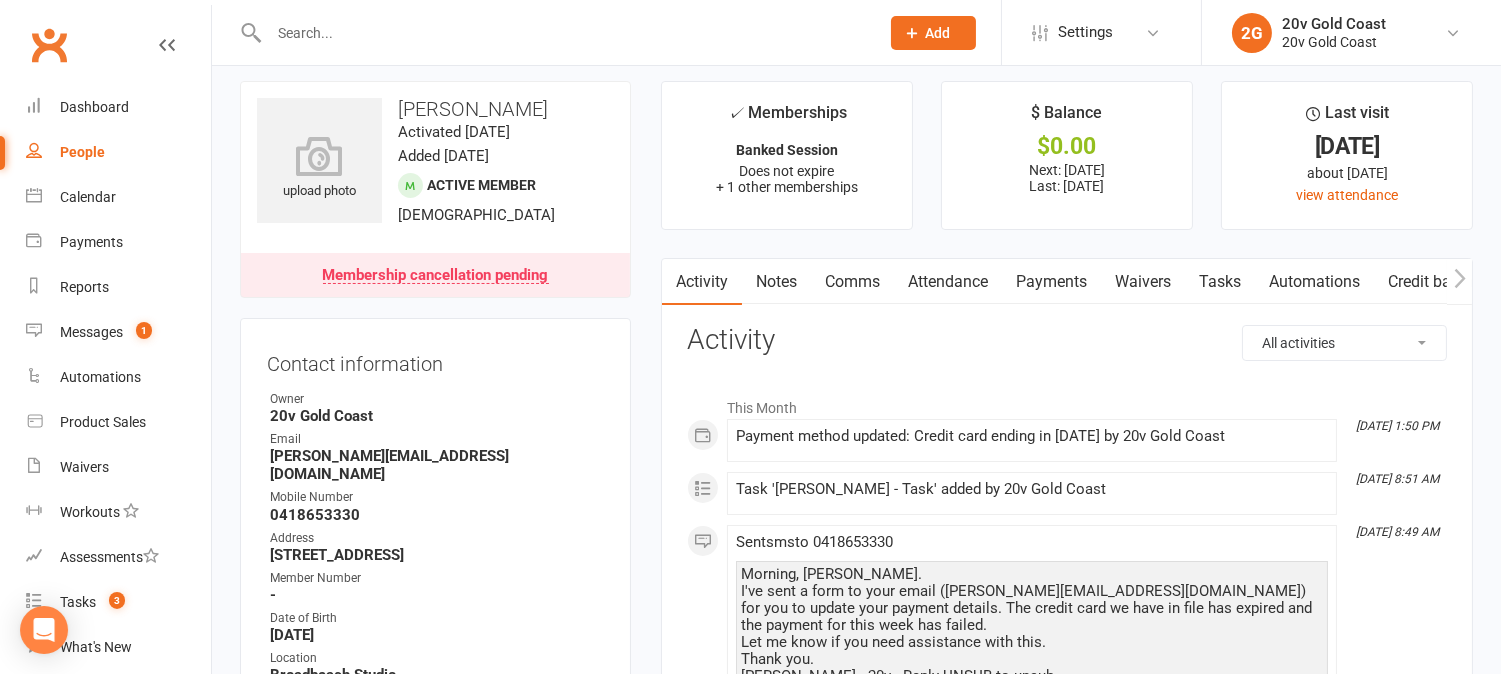 scroll, scrollTop: 0, scrollLeft: 0, axis: both 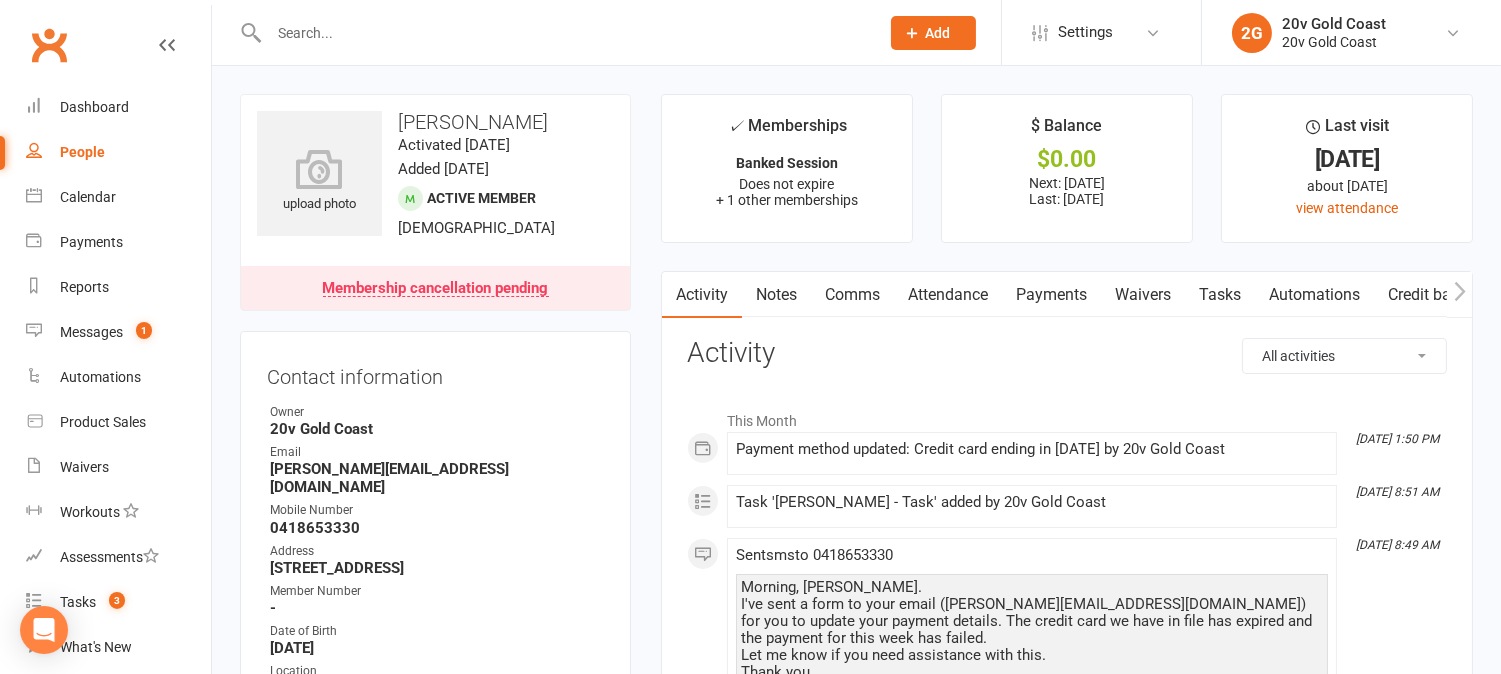 click on "Payments" at bounding box center (1051, 295) 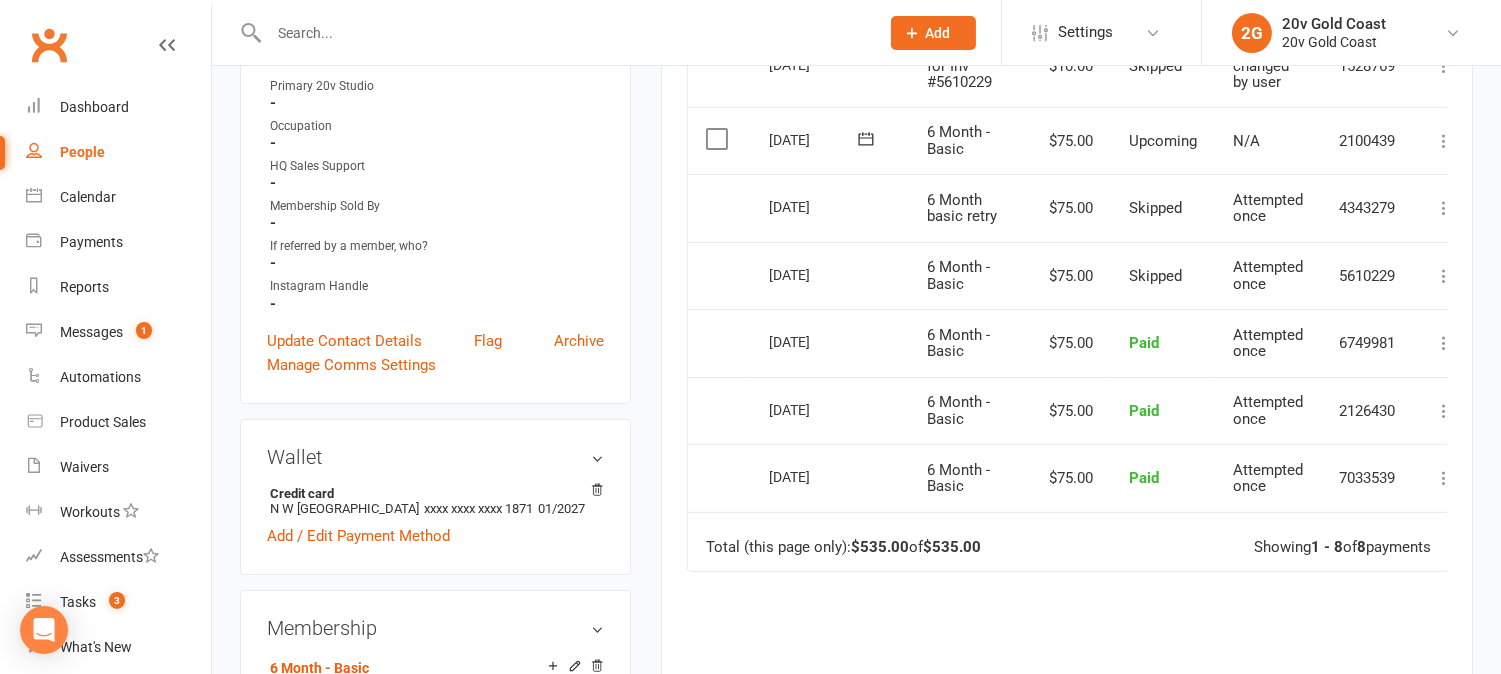scroll, scrollTop: 555, scrollLeft: 0, axis: vertical 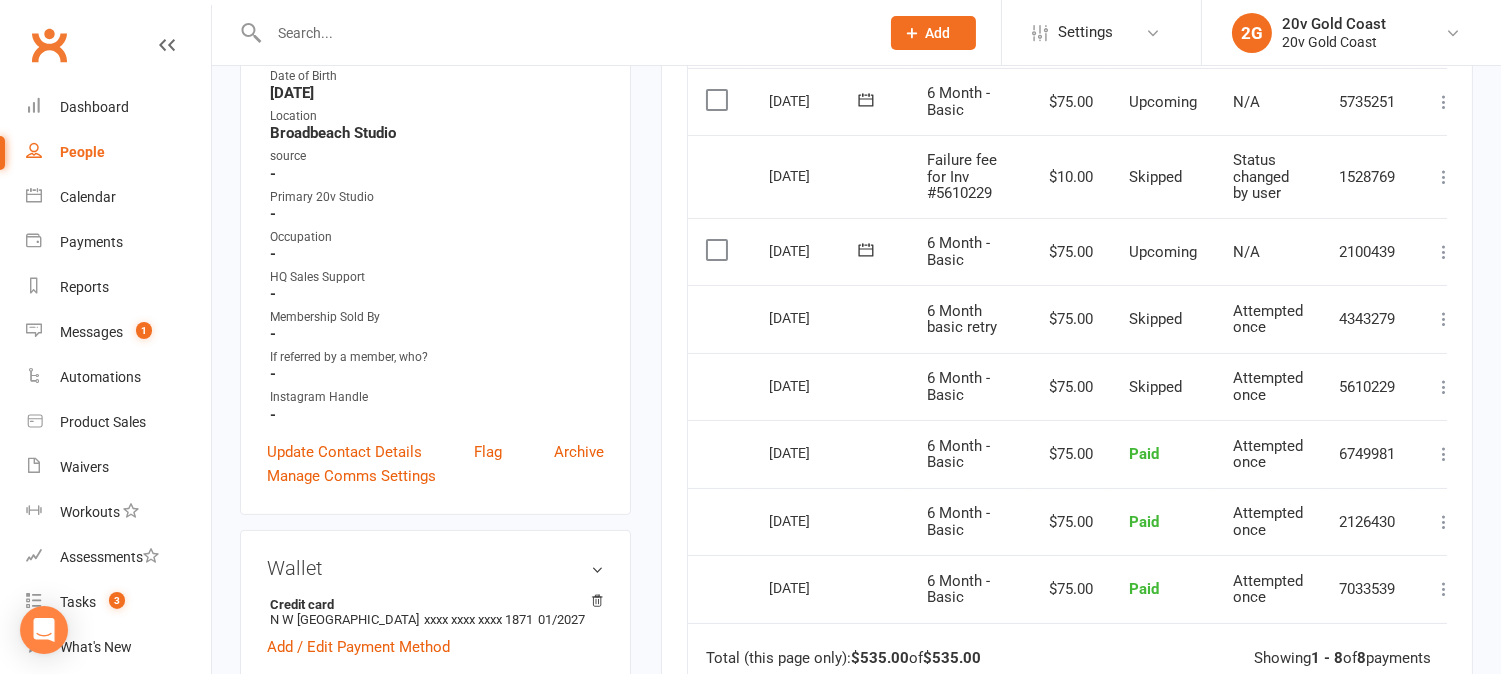 click on "$75.00" at bounding box center (1068, 319) 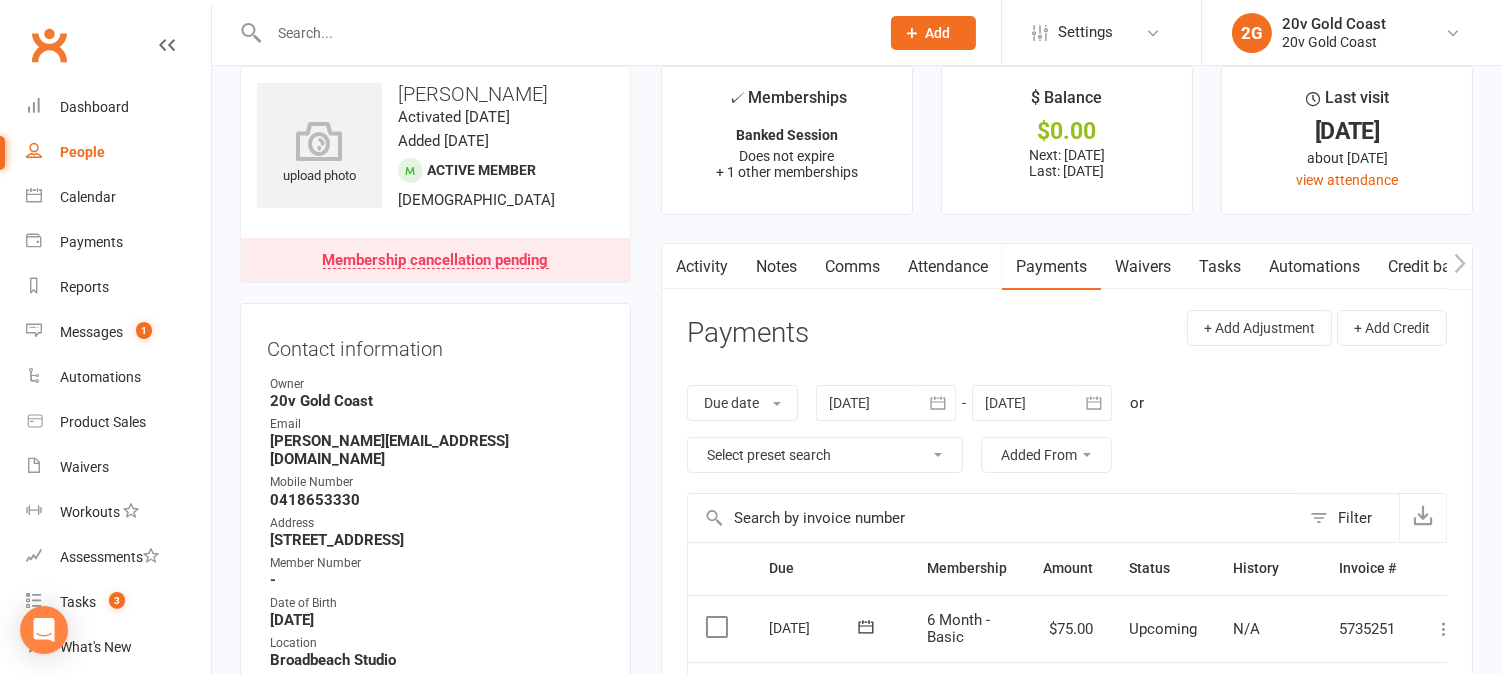 scroll, scrollTop: 0, scrollLeft: 0, axis: both 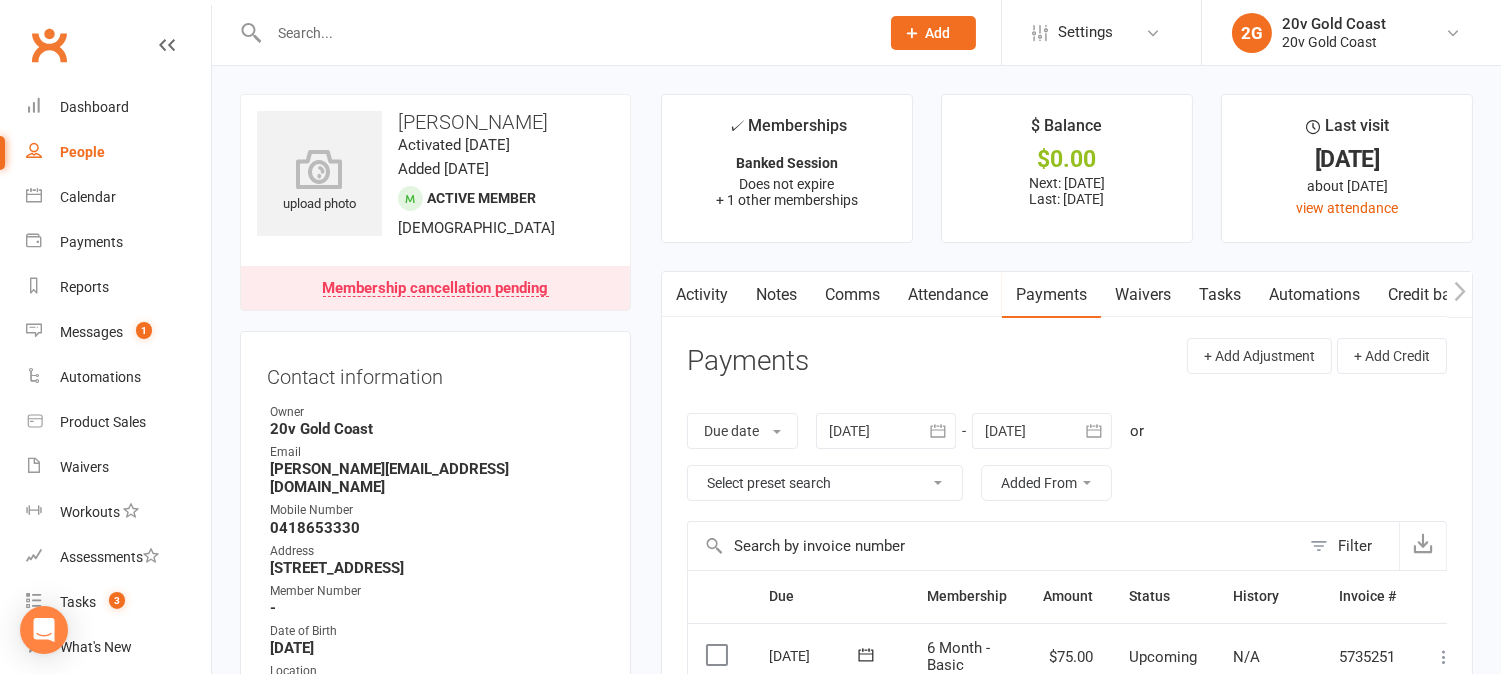 drag, startPoint x: 973, startPoint y: 301, endPoint x: 985, endPoint y: 320, distance: 22.472204 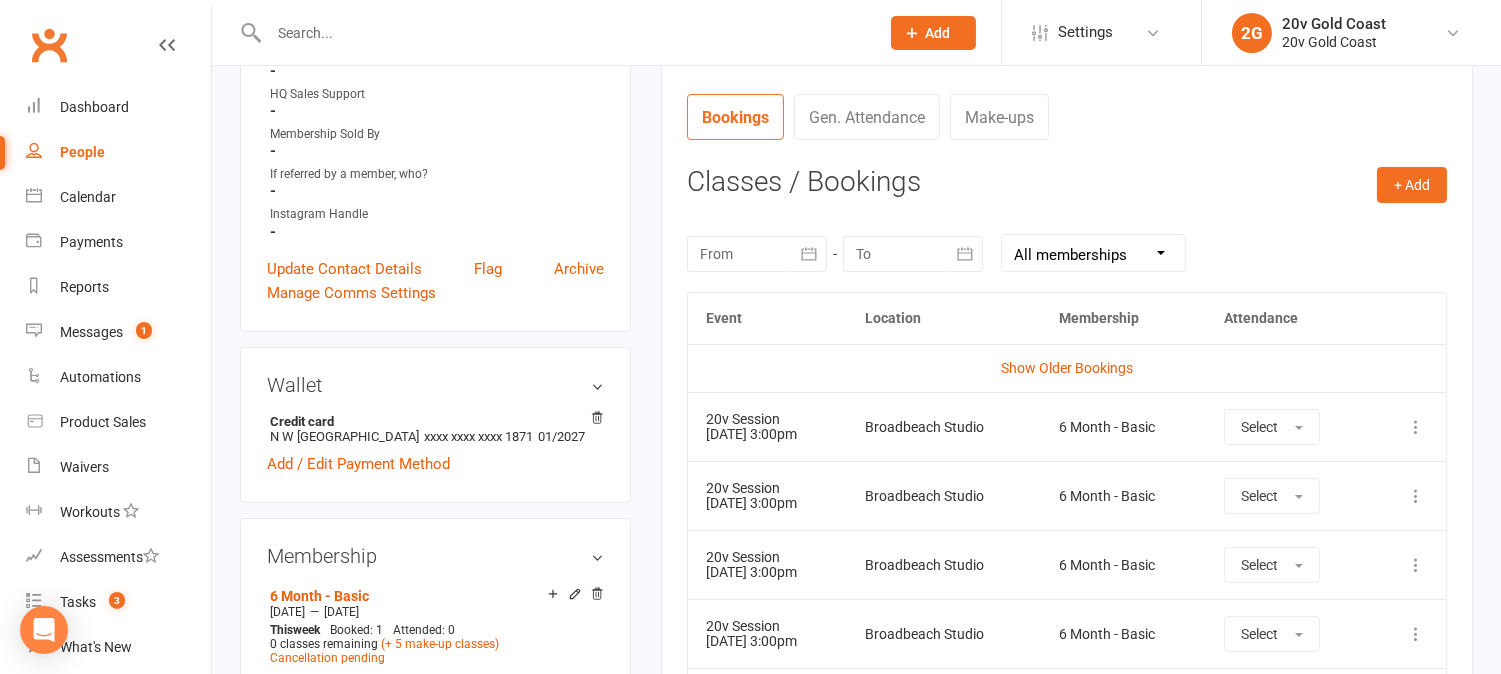 scroll, scrollTop: 666, scrollLeft: 0, axis: vertical 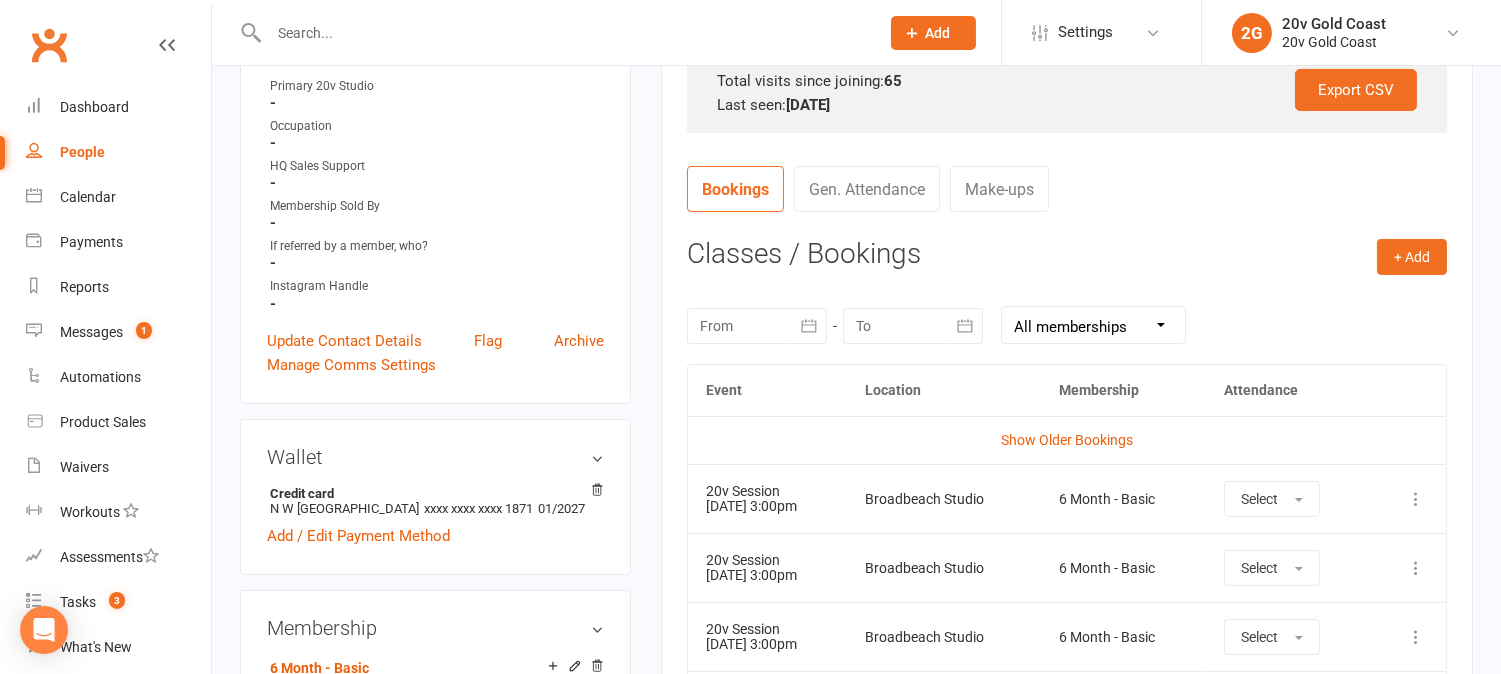 click at bounding box center [757, 326] 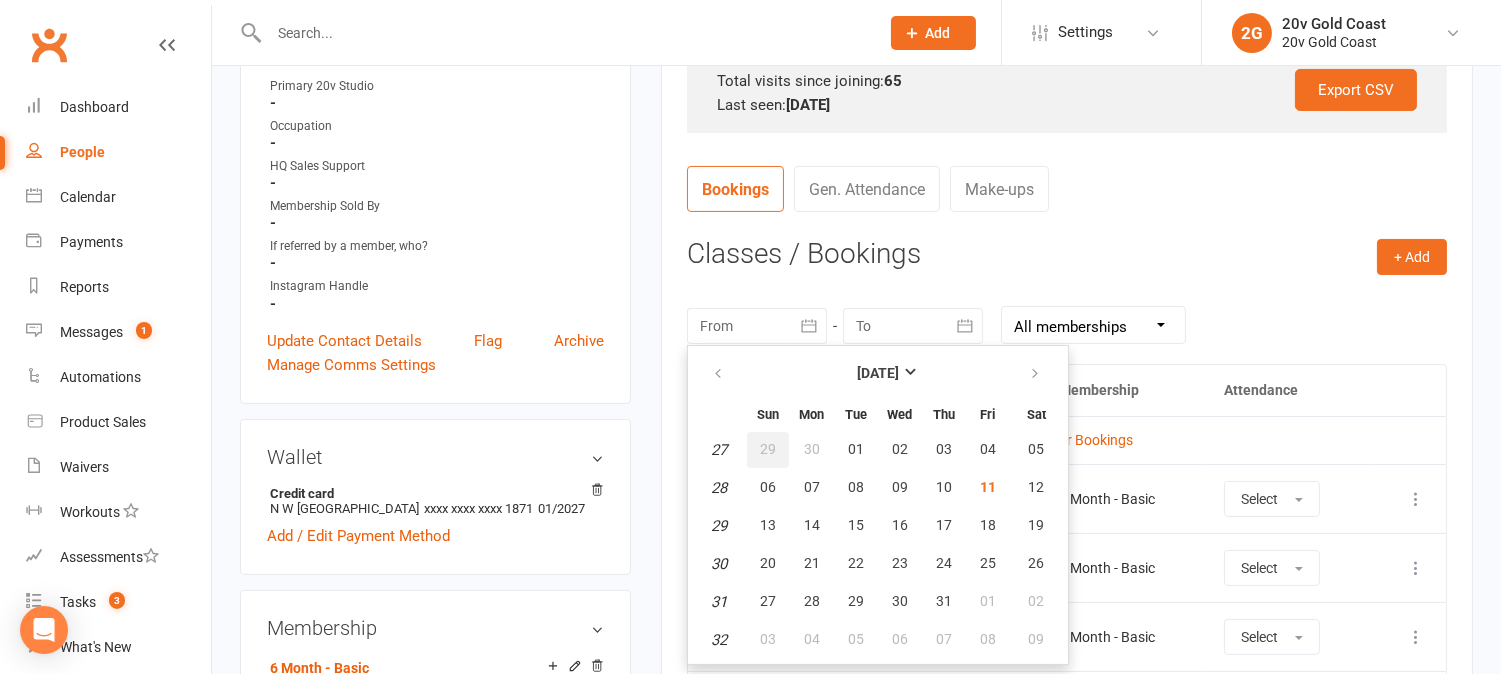 click on "29" at bounding box center [768, 449] 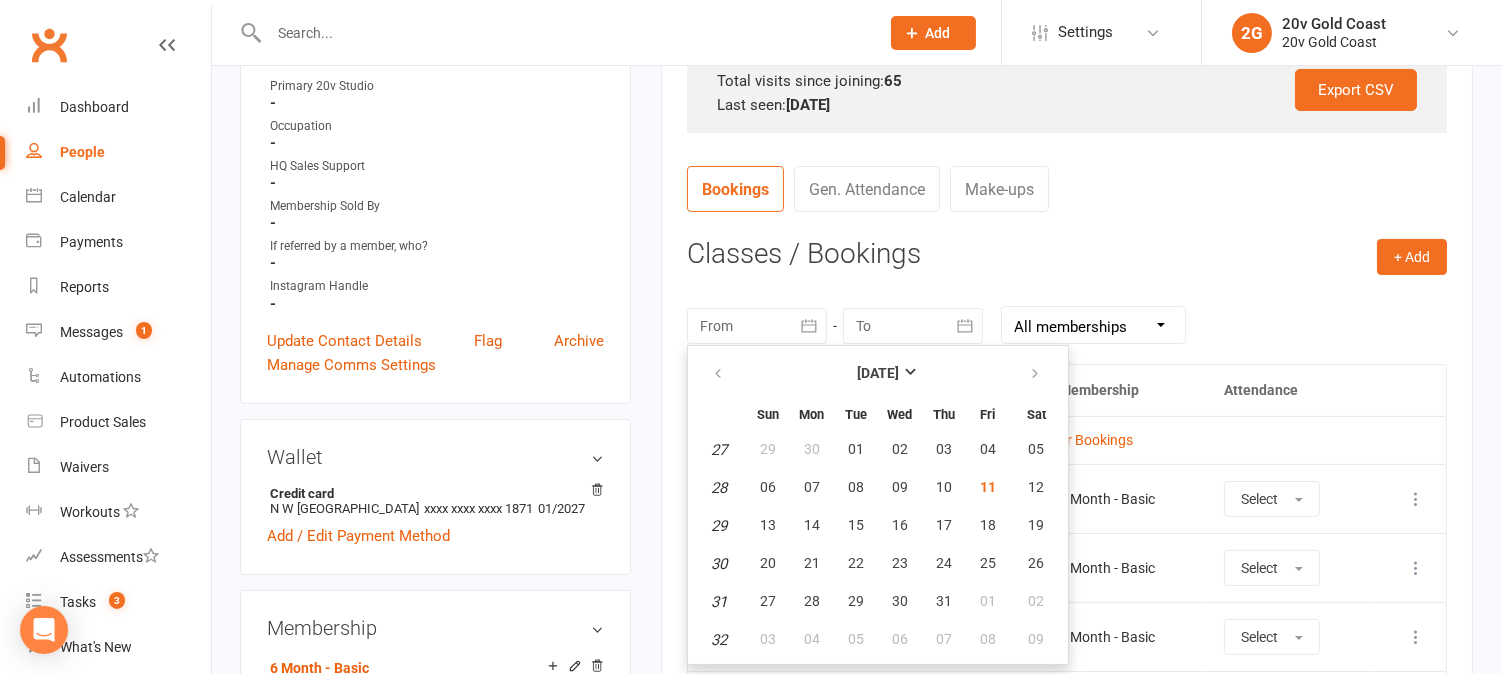 type on "29 Jun 2025" 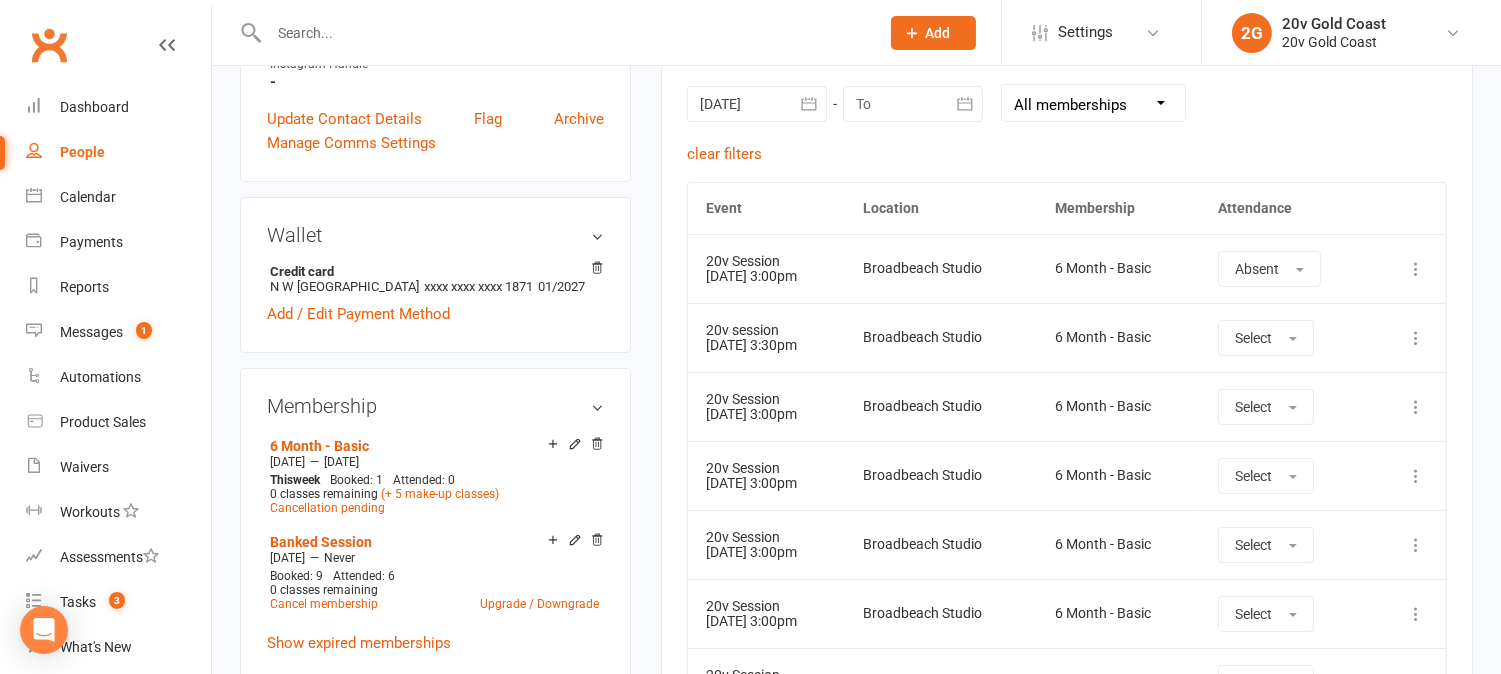 scroll, scrollTop: 1000, scrollLeft: 0, axis: vertical 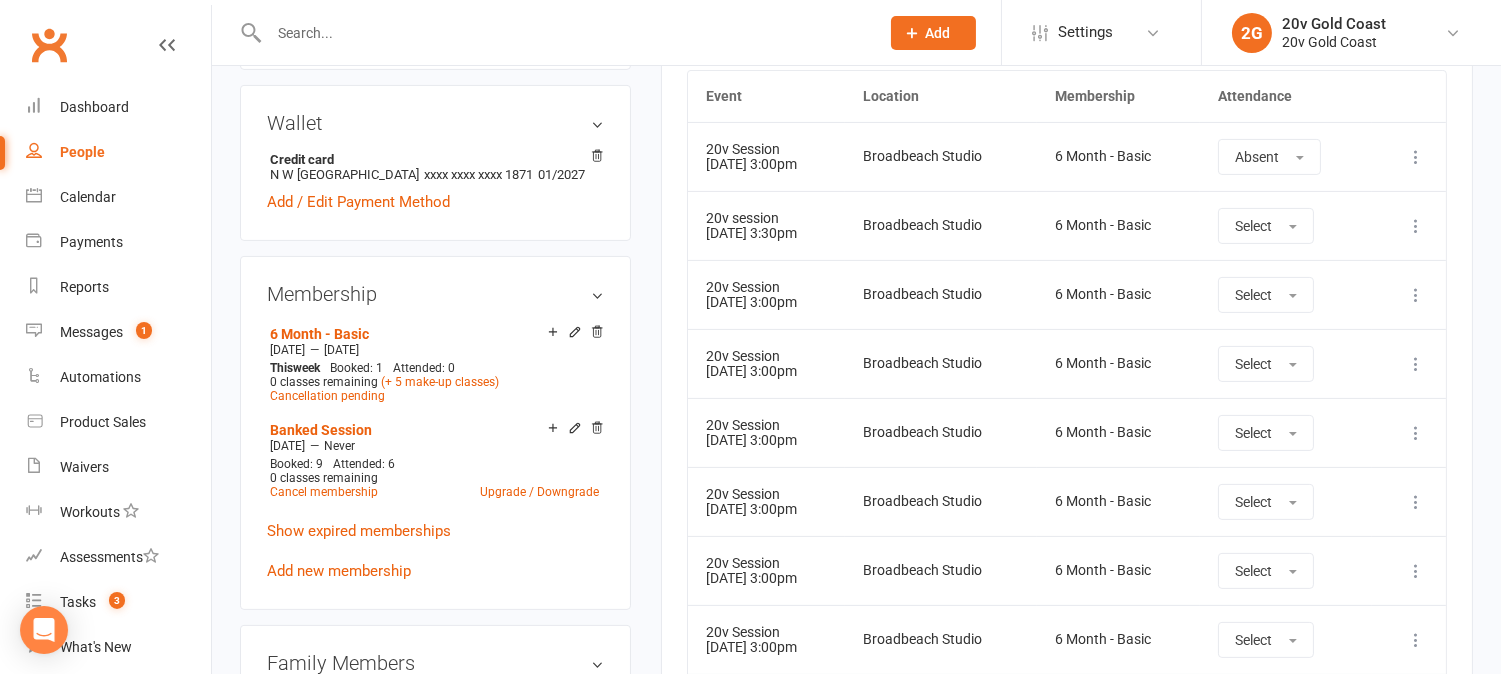 click on "Show Older Bookings 20v Session 30 Jun 2025 3:00pm Broadbeach Studio 6 Month - Basic
Absent
More info View event Remove booking 20v session 07 Jul 2025 3:30pm Broadbeach Studio 6 Month - Basic
Select
More info View event Remove booking 20v Session 14 Jul 2025 3:00pm Broadbeach Studio 6 Month - Basic
Select
More info View event Remove booking 20v Session 21 Jul 2025 3:00pm Broadbeach Studio 6 Month - Basic
Select
More info View event Remove booking 20v Session 28 Jul 2025 3:00pm Broadbeach Studio 6 Month - Basic
Select
More info View event Remove booking 20v Session 04 Aug 2025 3:00pm Broadbeach Studio 6 Month - Basic
Select
More info View event 20v Session" at bounding box center (1067, 1778) 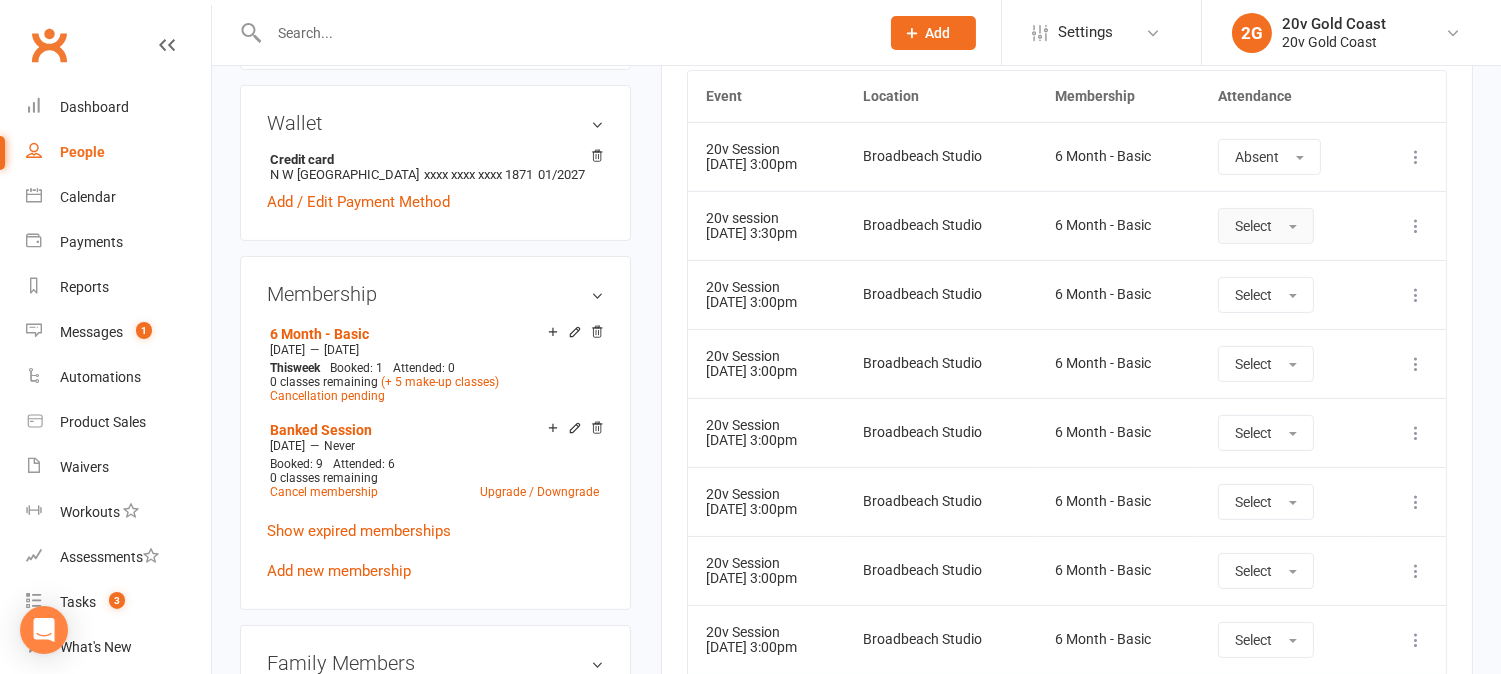 click on "Select" at bounding box center (1266, 226) 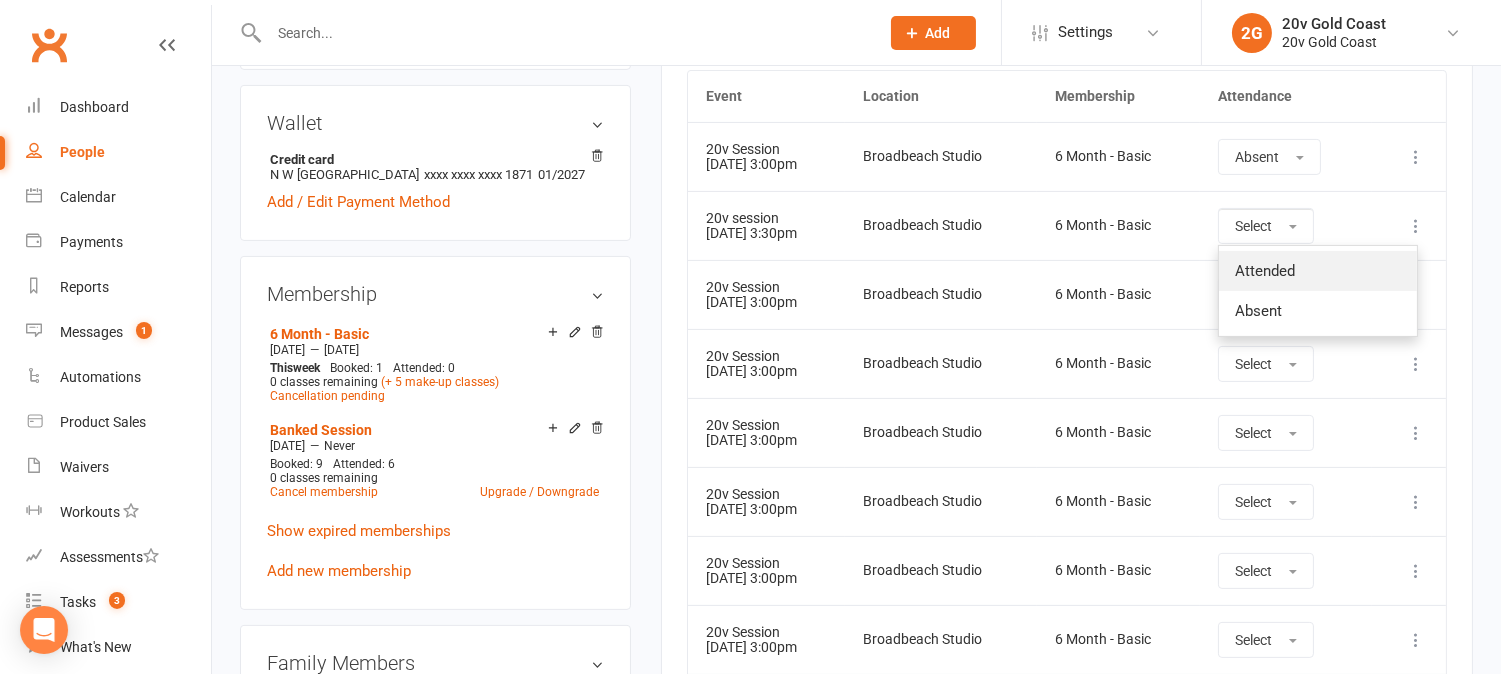 click on "Attended" at bounding box center (1265, 271) 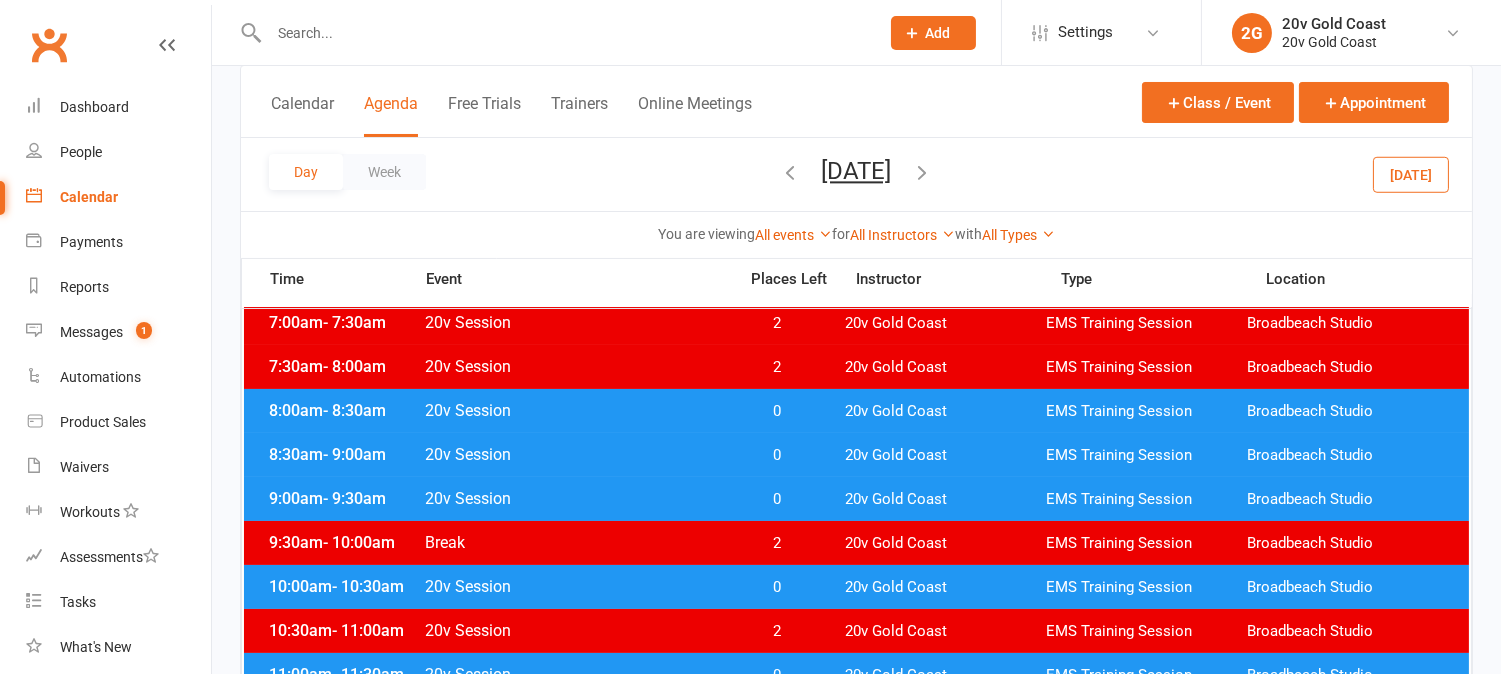 scroll, scrollTop: 220, scrollLeft: 0, axis: vertical 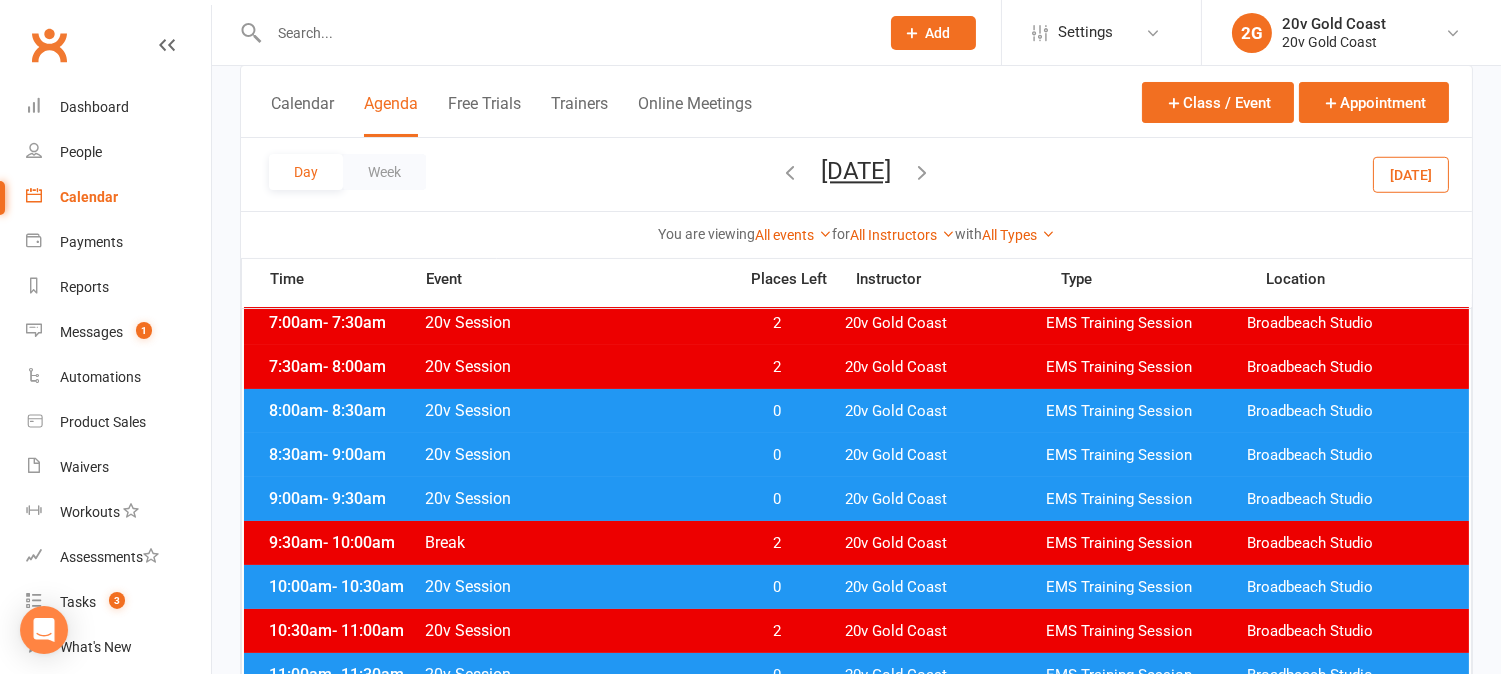 click on "8:00am  - 8:30am 20v Session 0 20v Gold Coast EMS Training Session Broadbeach Studio" at bounding box center (856, 411) 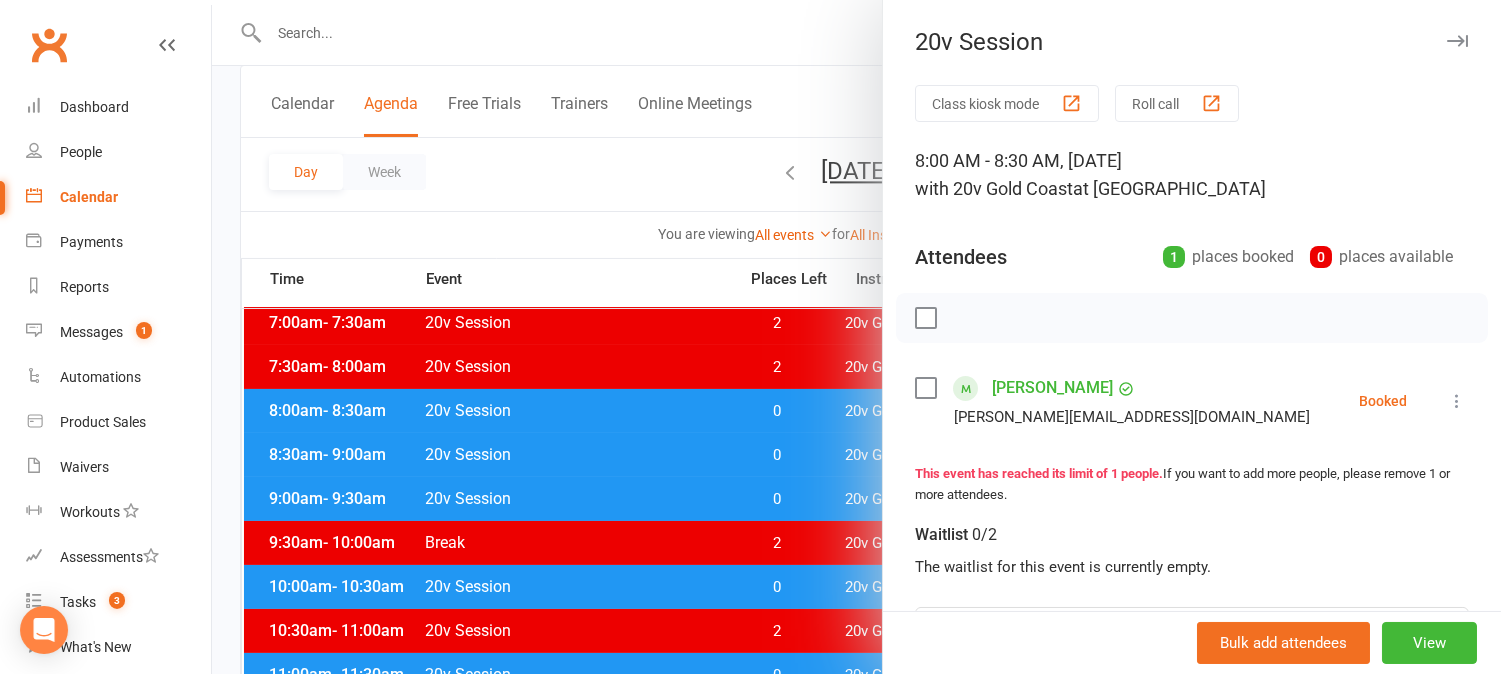 click at bounding box center [856, 337] 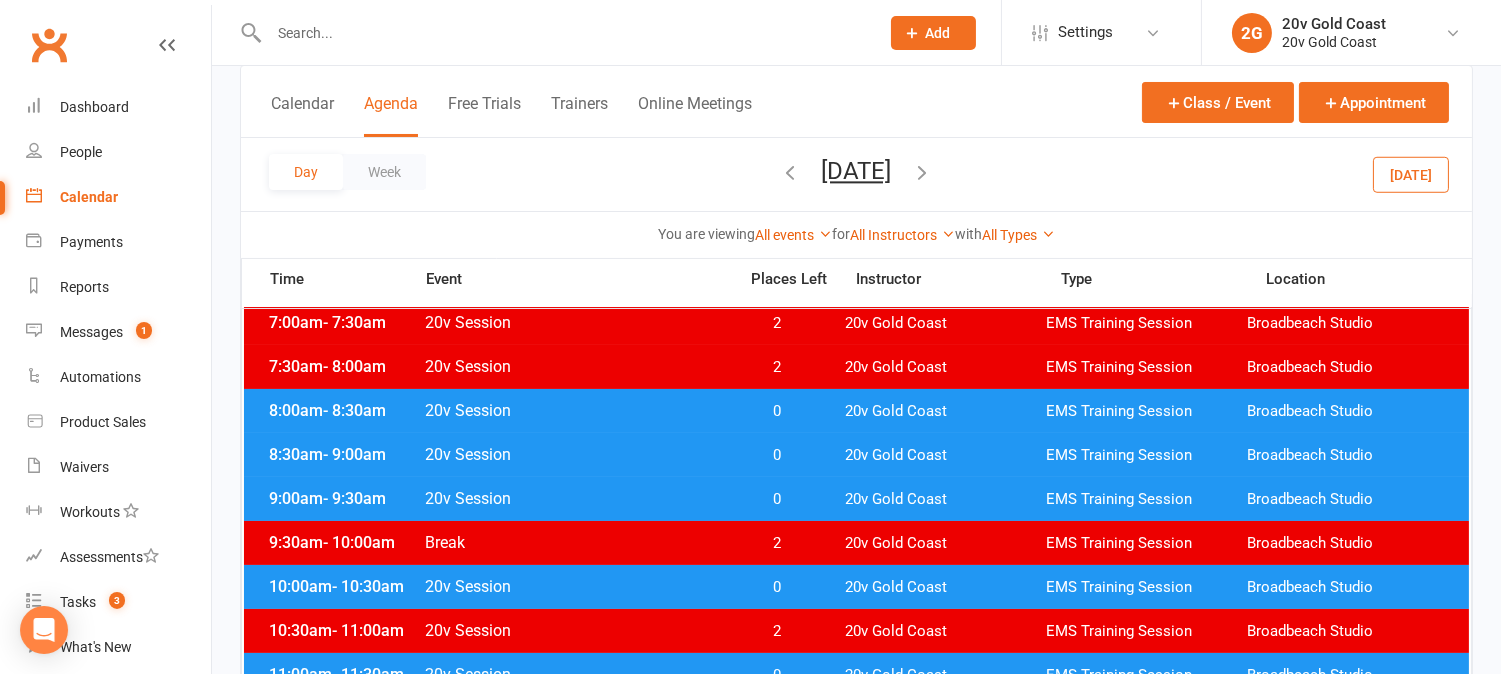 click on "0" at bounding box center (777, 455) 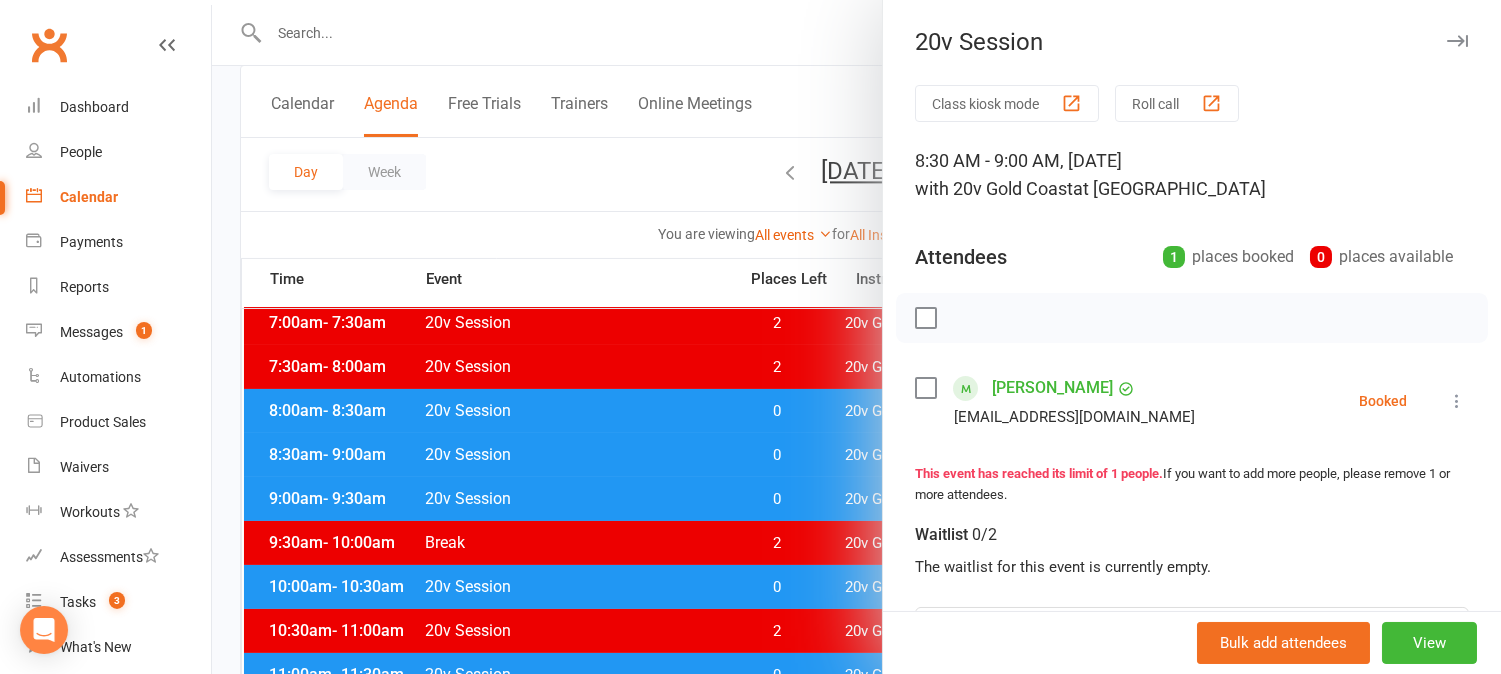 click at bounding box center (856, 337) 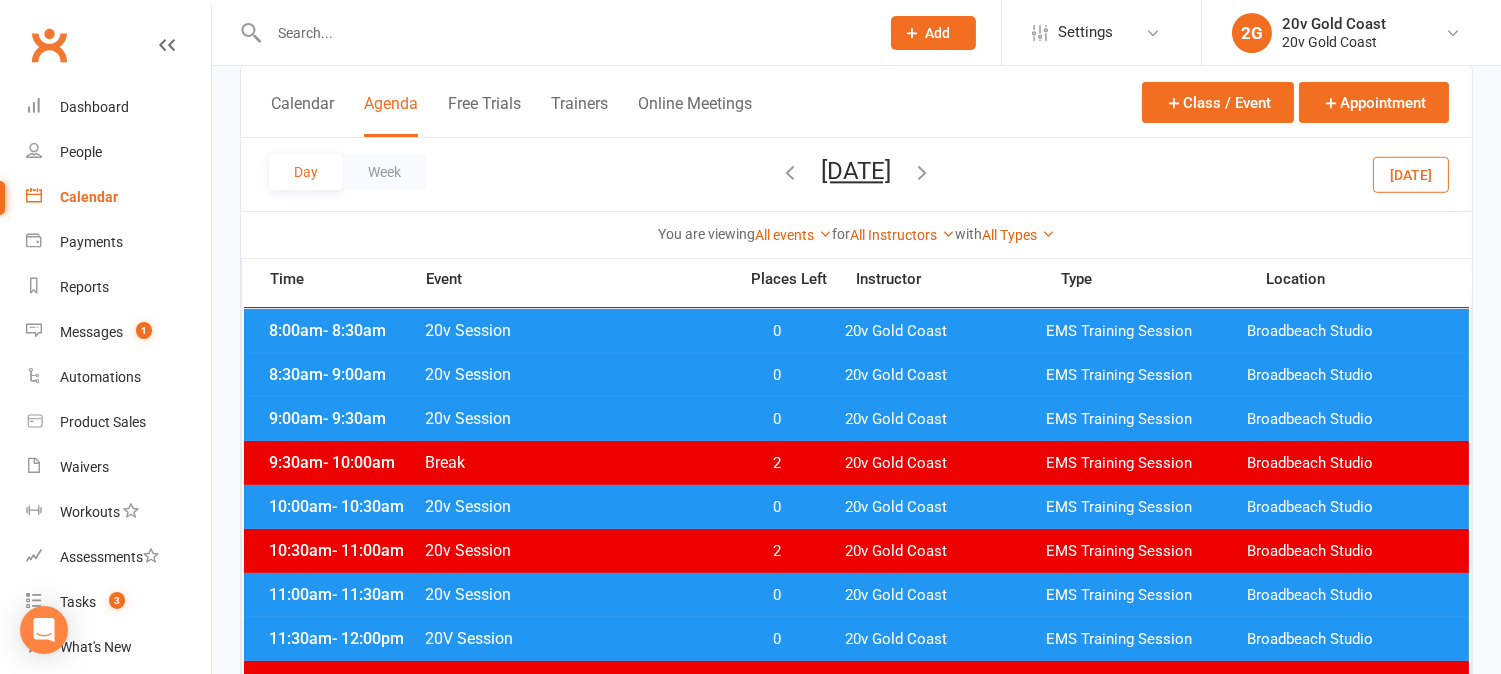 scroll, scrollTop: 331, scrollLeft: 0, axis: vertical 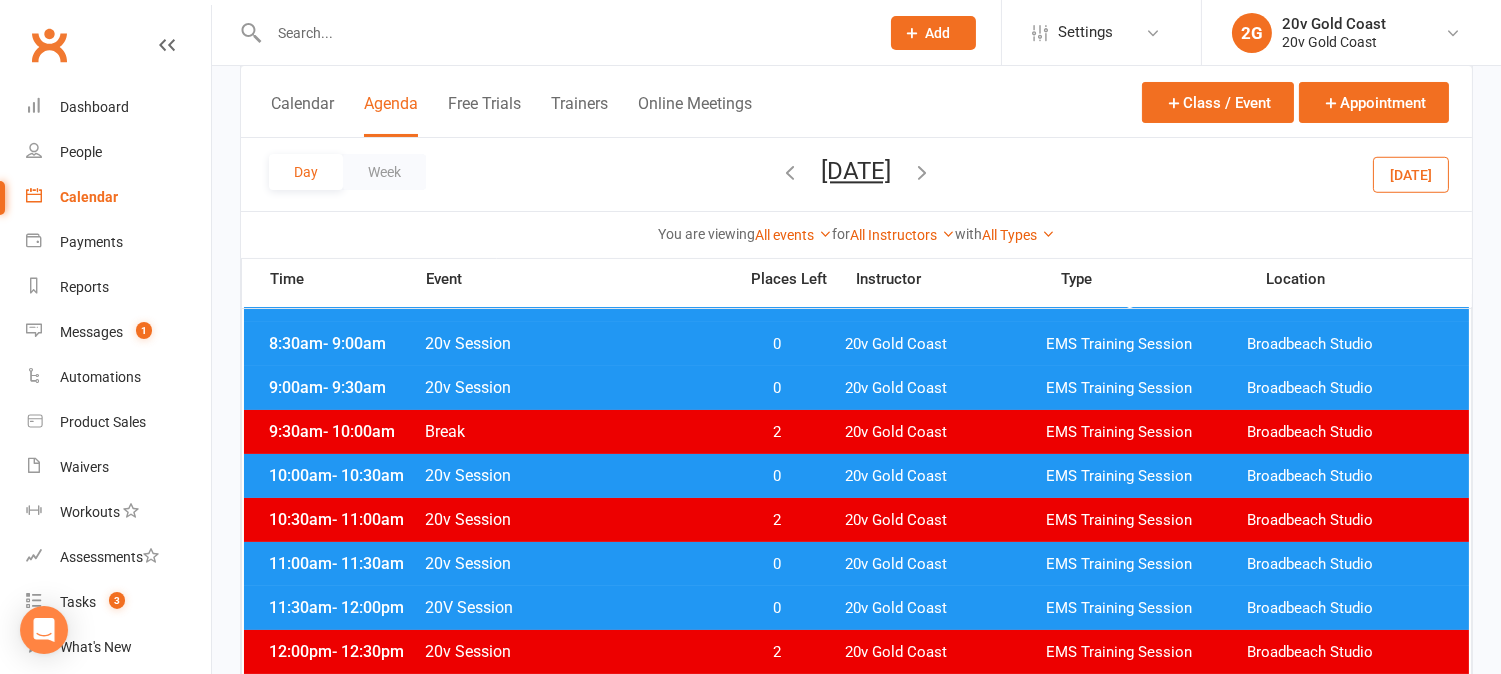 click on "0" at bounding box center (777, 388) 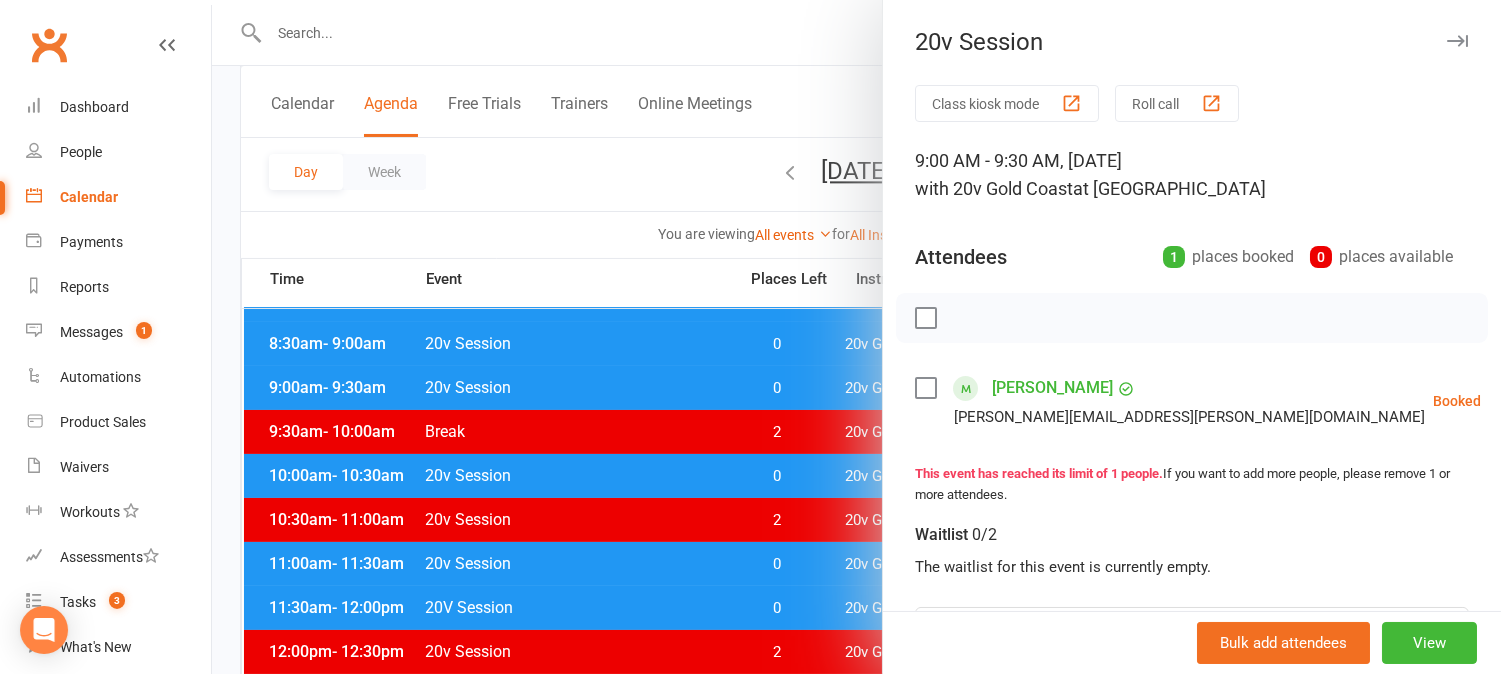 click at bounding box center (856, 337) 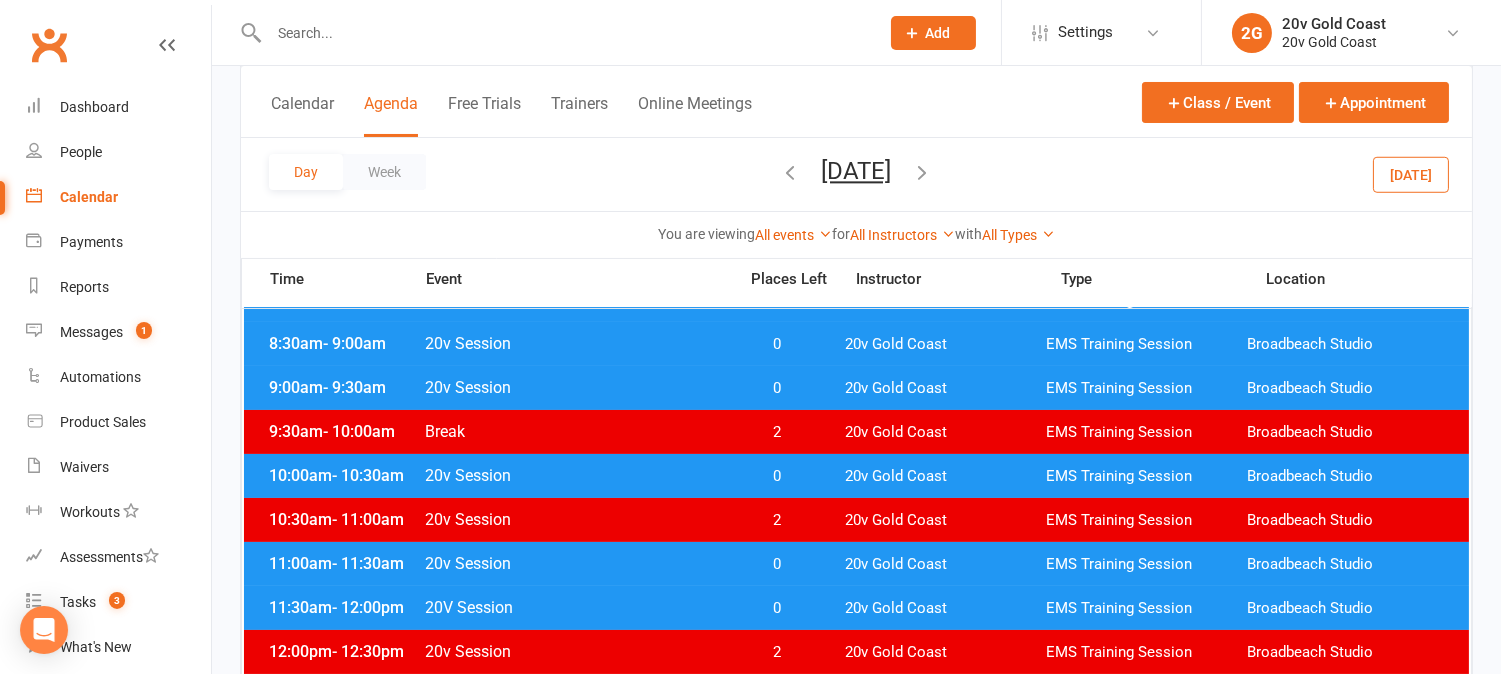scroll, scrollTop: 442, scrollLeft: 0, axis: vertical 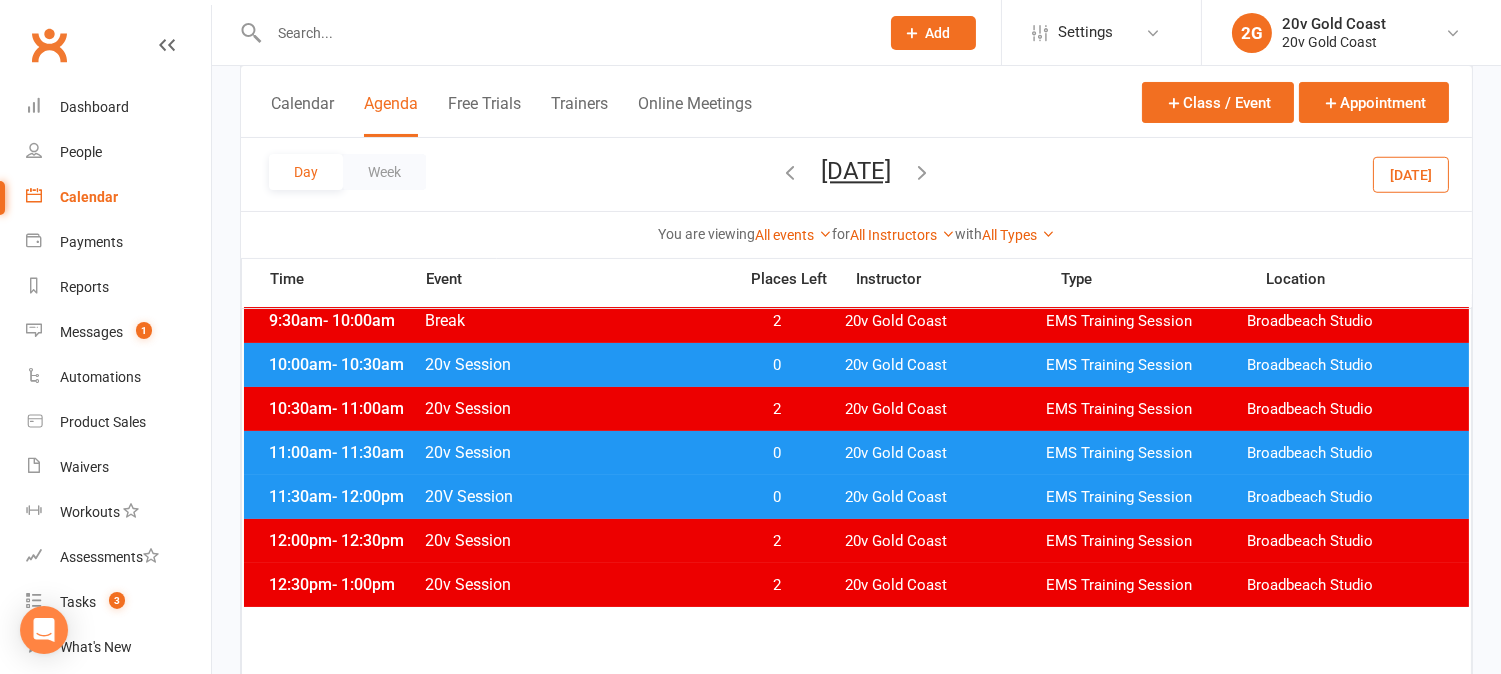 click on "0" at bounding box center (777, 497) 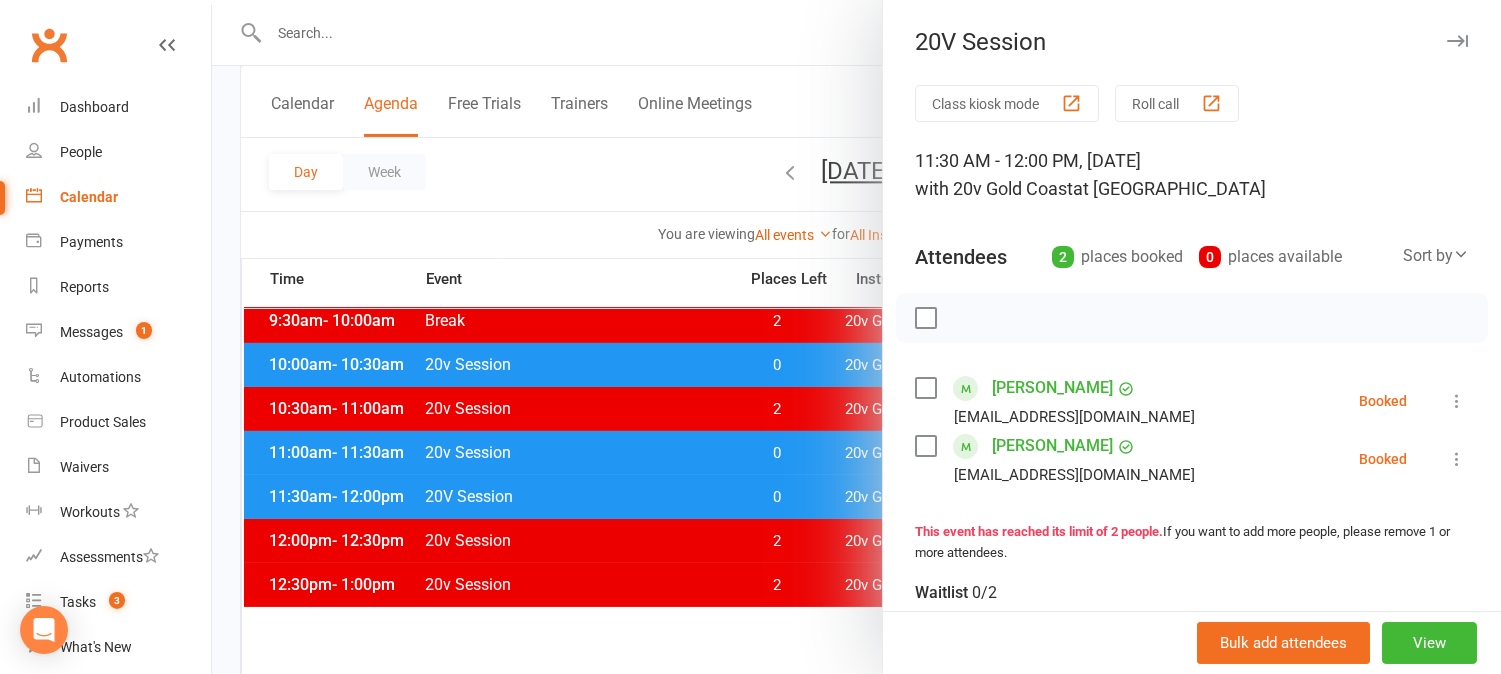 click at bounding box center (856, 337) 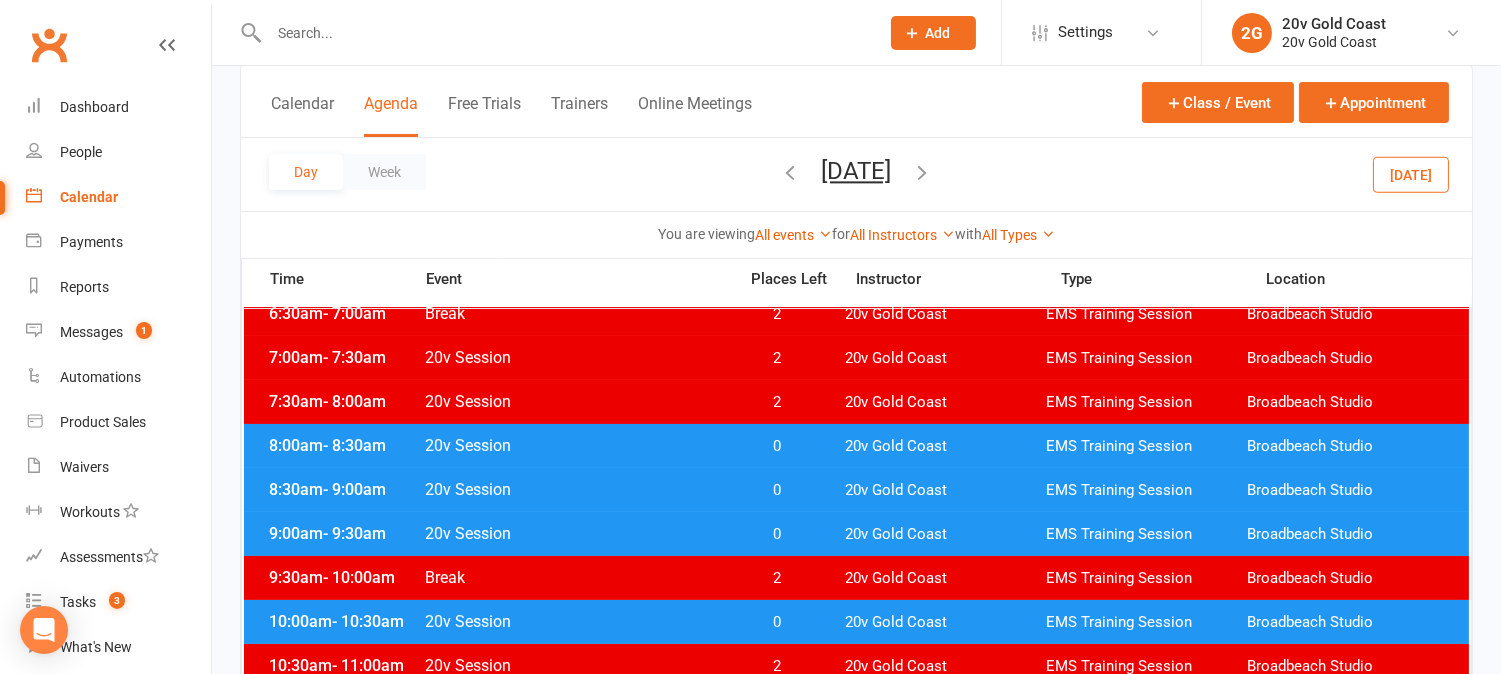 scroll, scrollTop: 0, scrollLeft: 0, axis: both 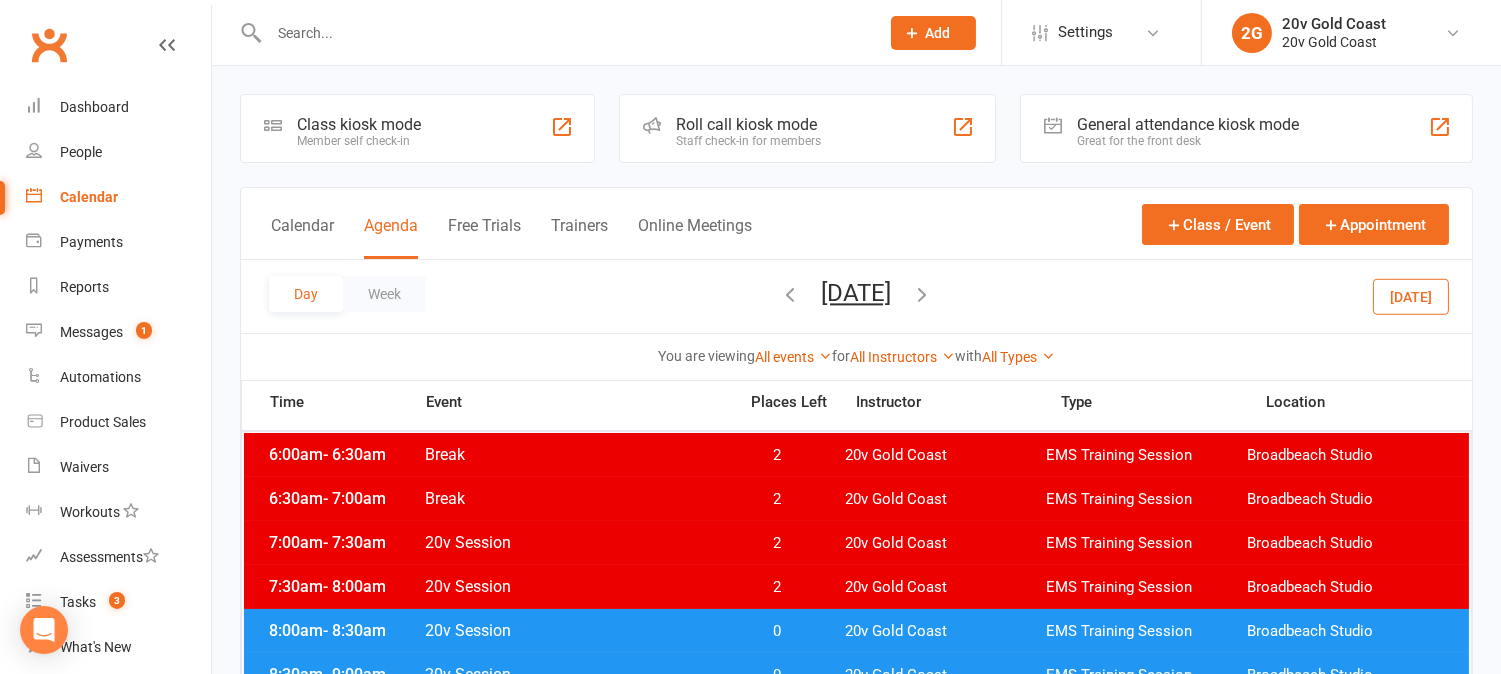 click on "0" at bounding box center (777, 631) 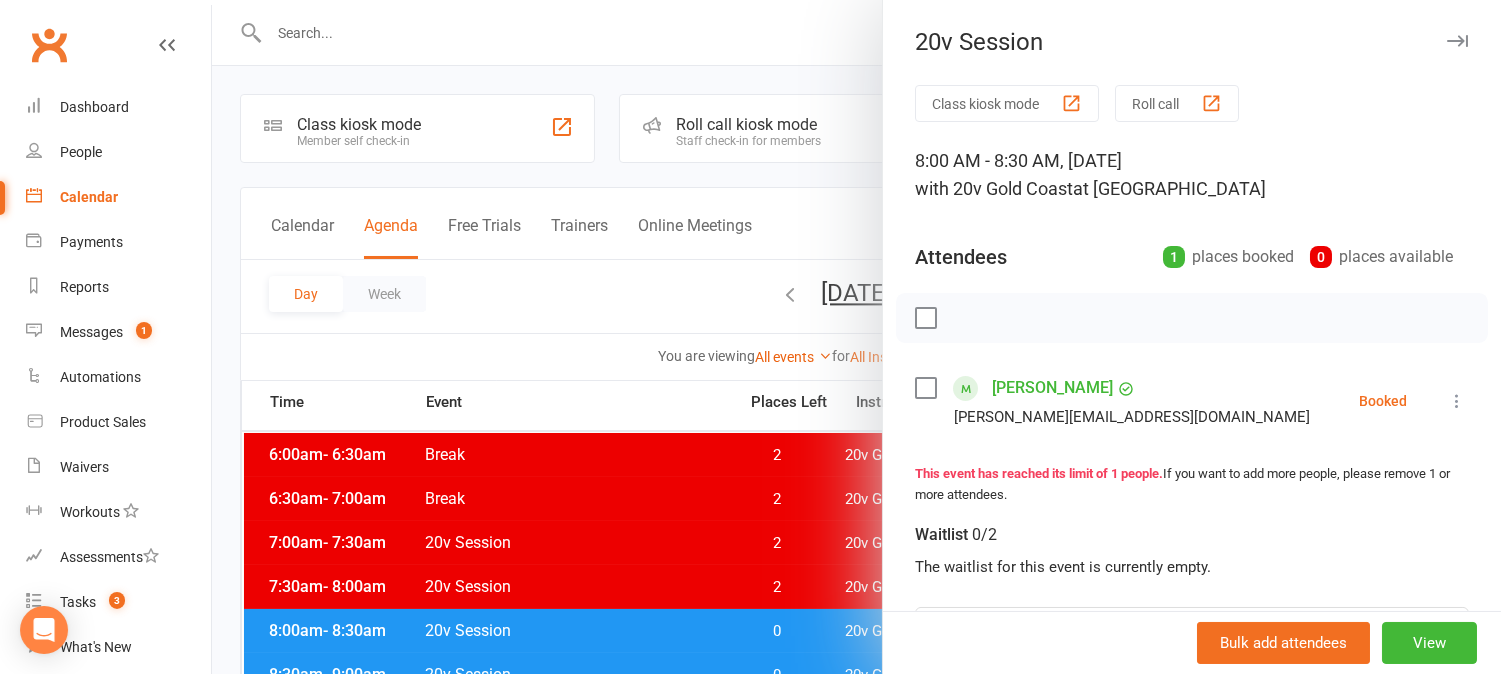 click at bounding box center (856, 337) 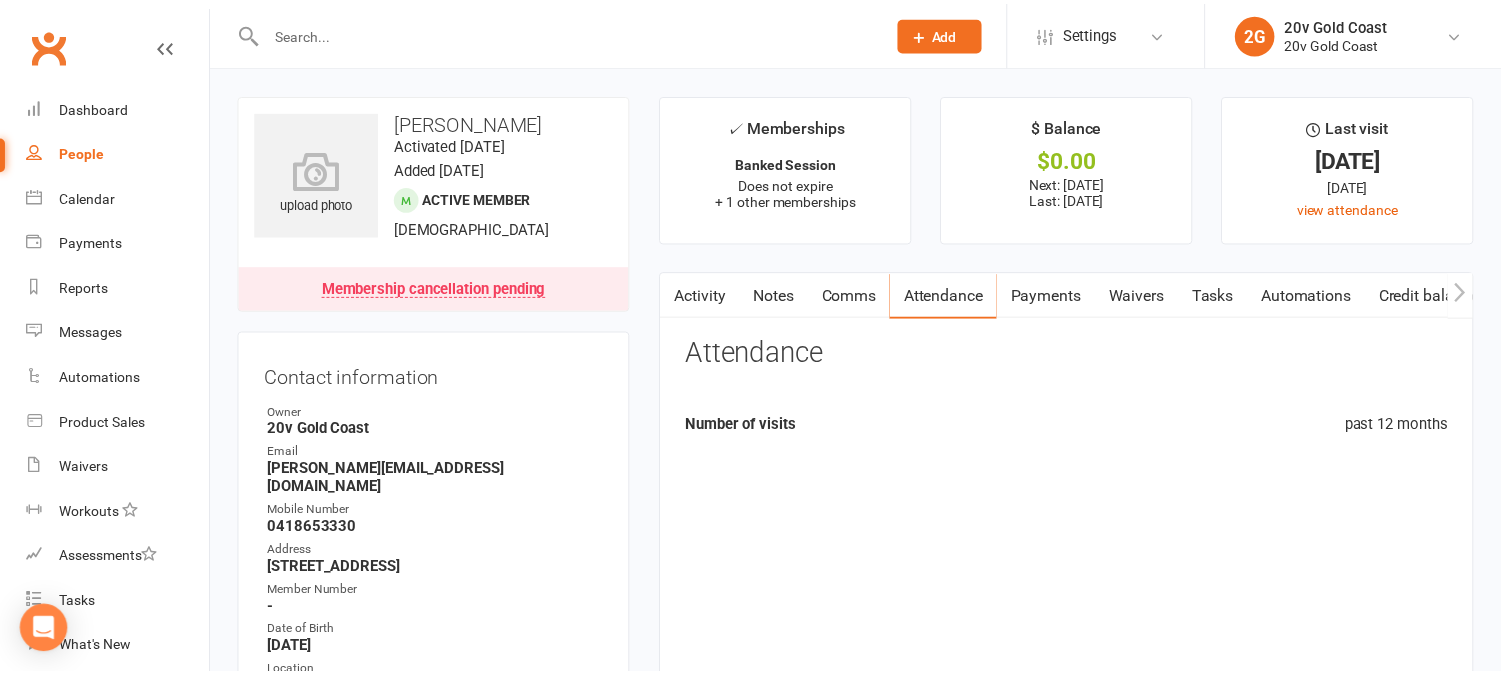 scroll, scrollTop: 0, scrollLeft: 0, axis: both 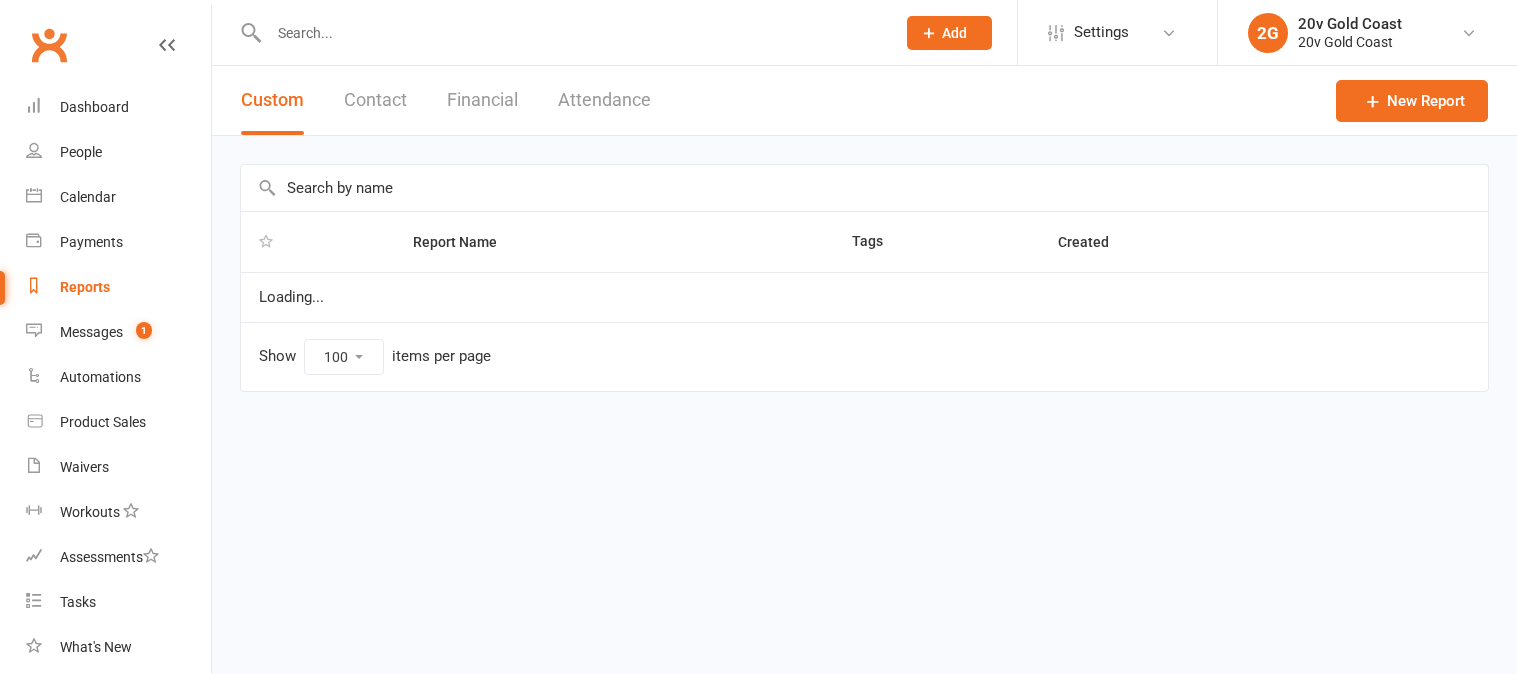 select on "100" 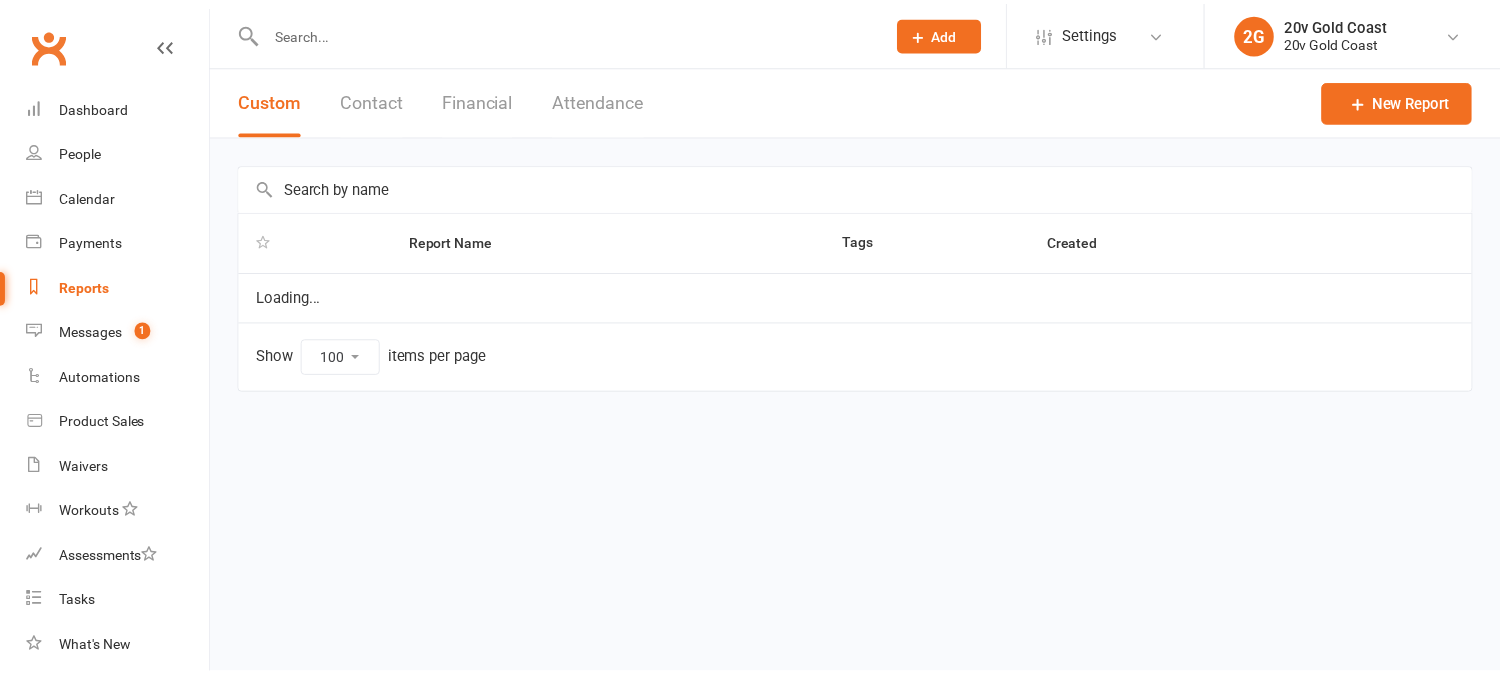 scroll, scrollTop: 0, scrollLeft: 0, axis: both 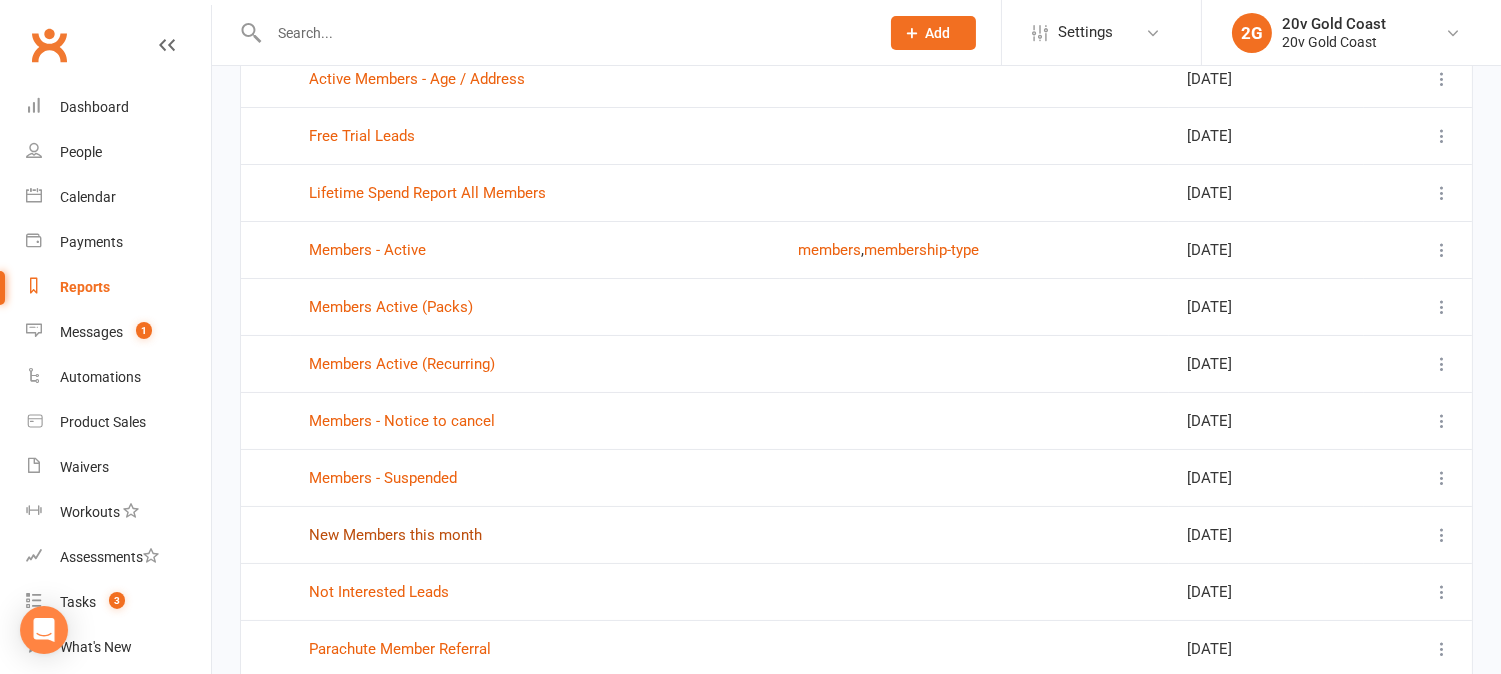 click on "New Members this month" at bounding box center (395, 535) 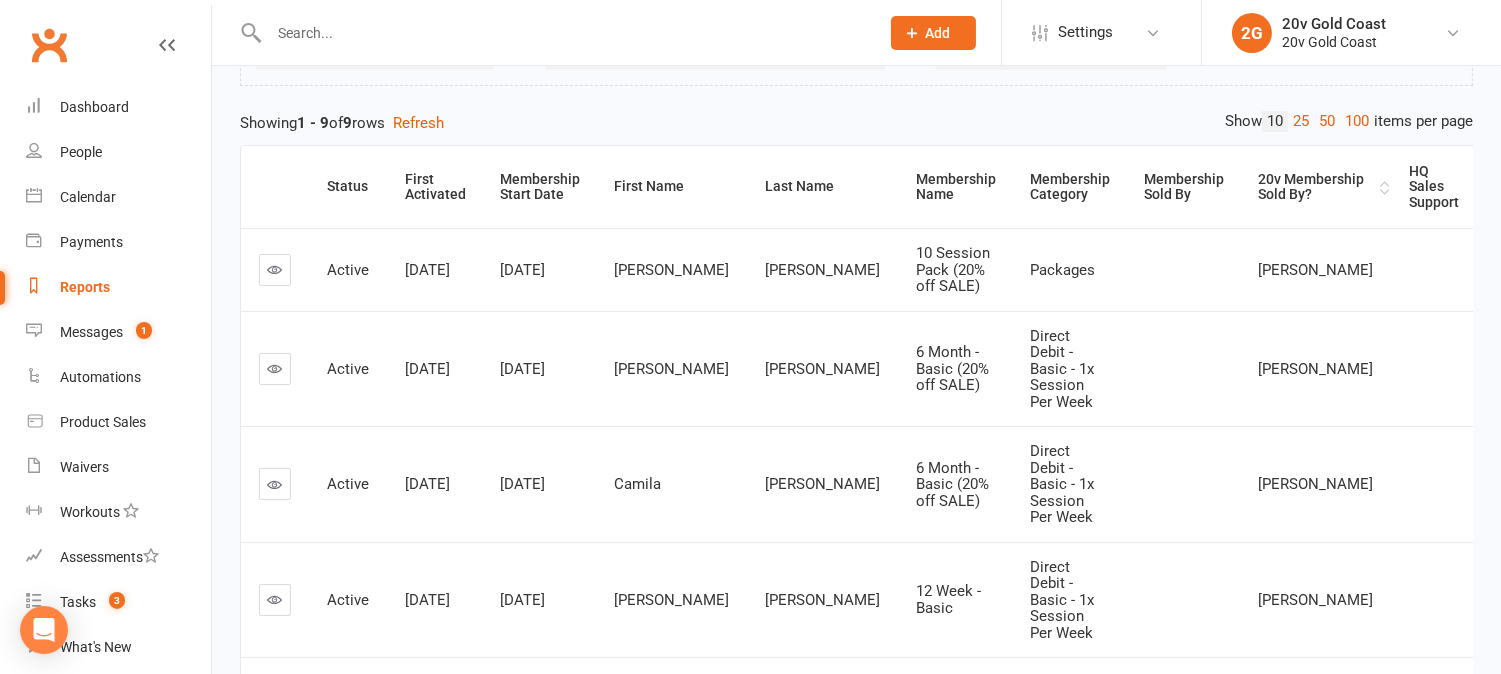 scroll, scrollTop: 0, scrollLeft: 0, axis: both 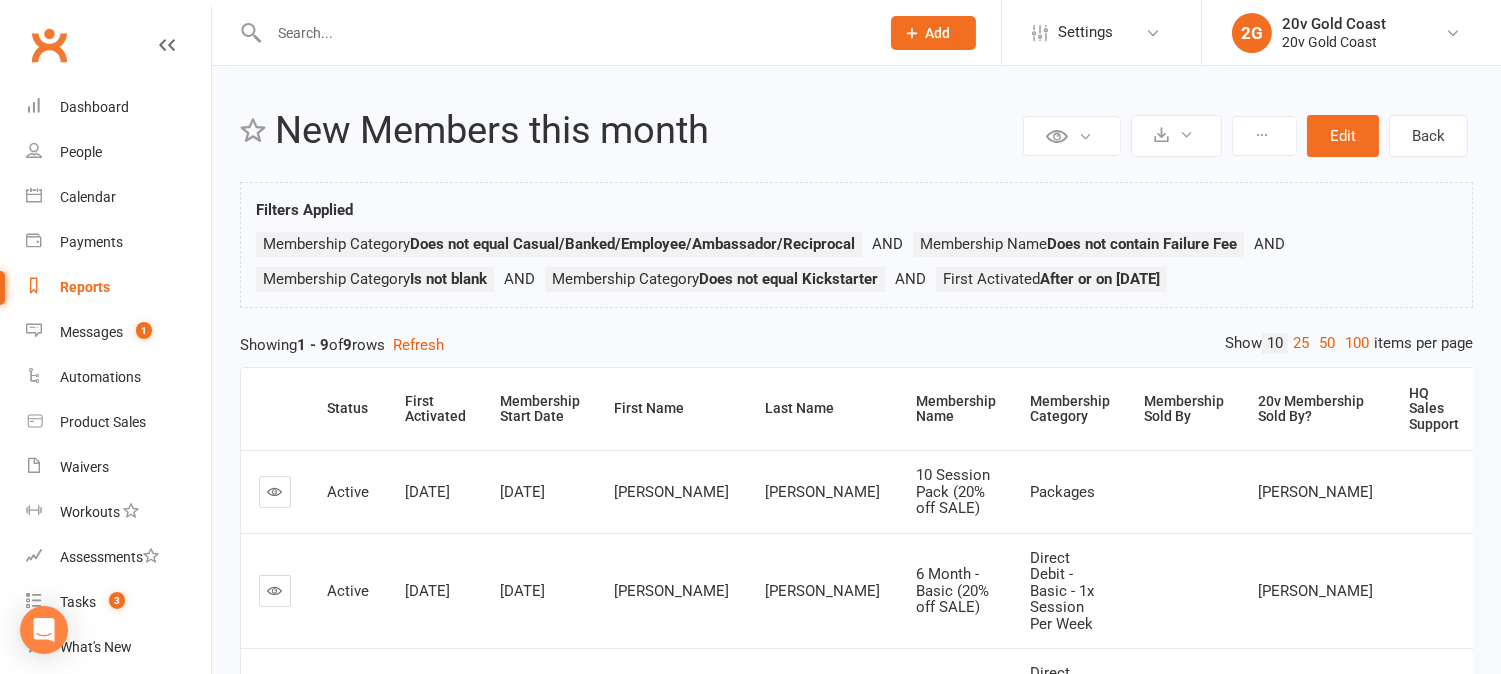click on "100" at bounding box center (1357, 343) 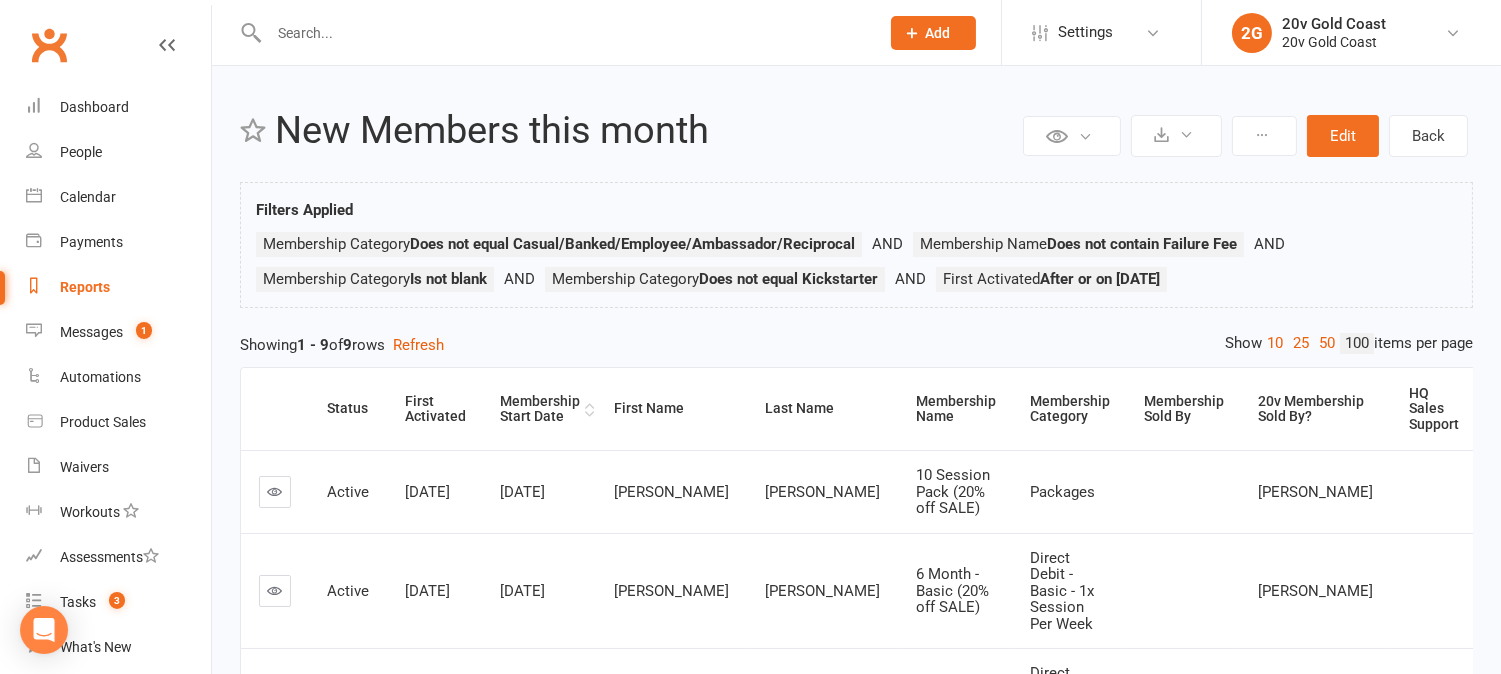 click on "Membership Start Date" at bounding box center (540, 409) 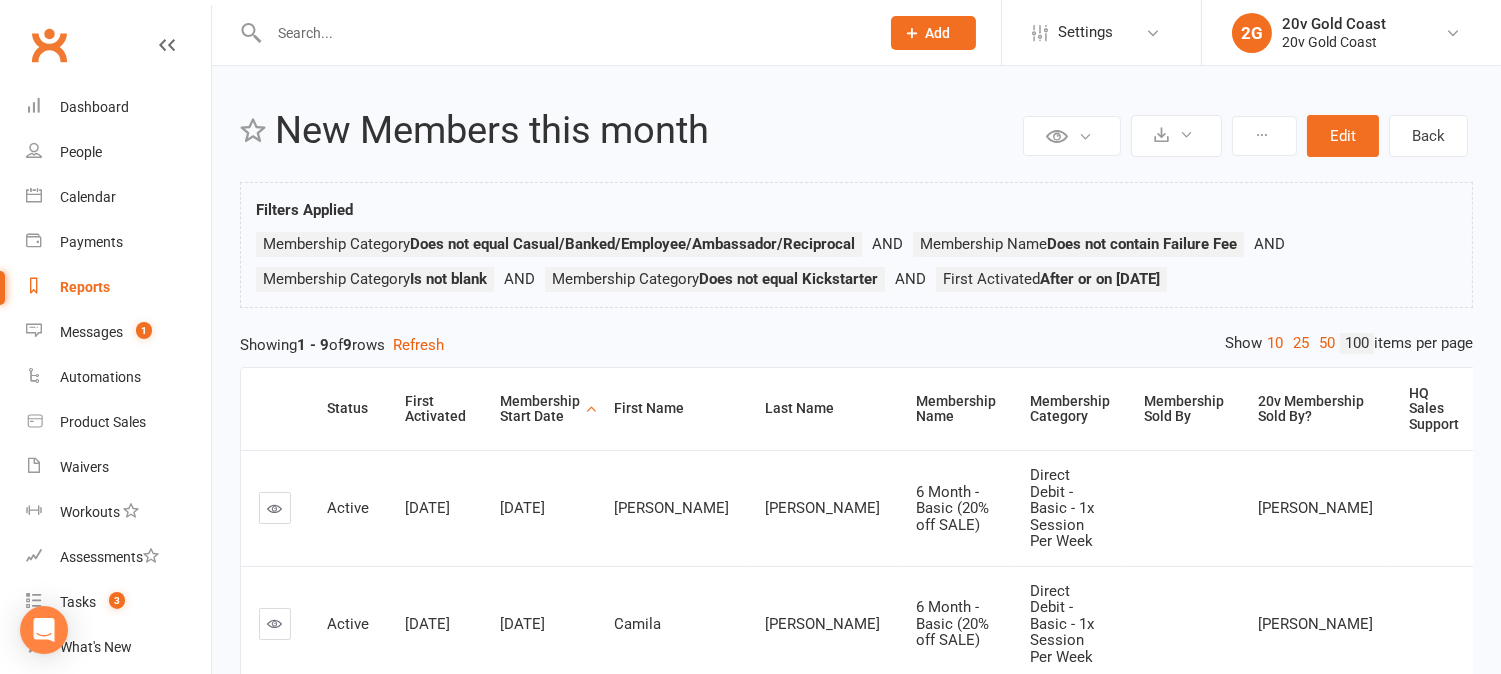 click on "Membership Start Date" at bounding box center (540, 409) 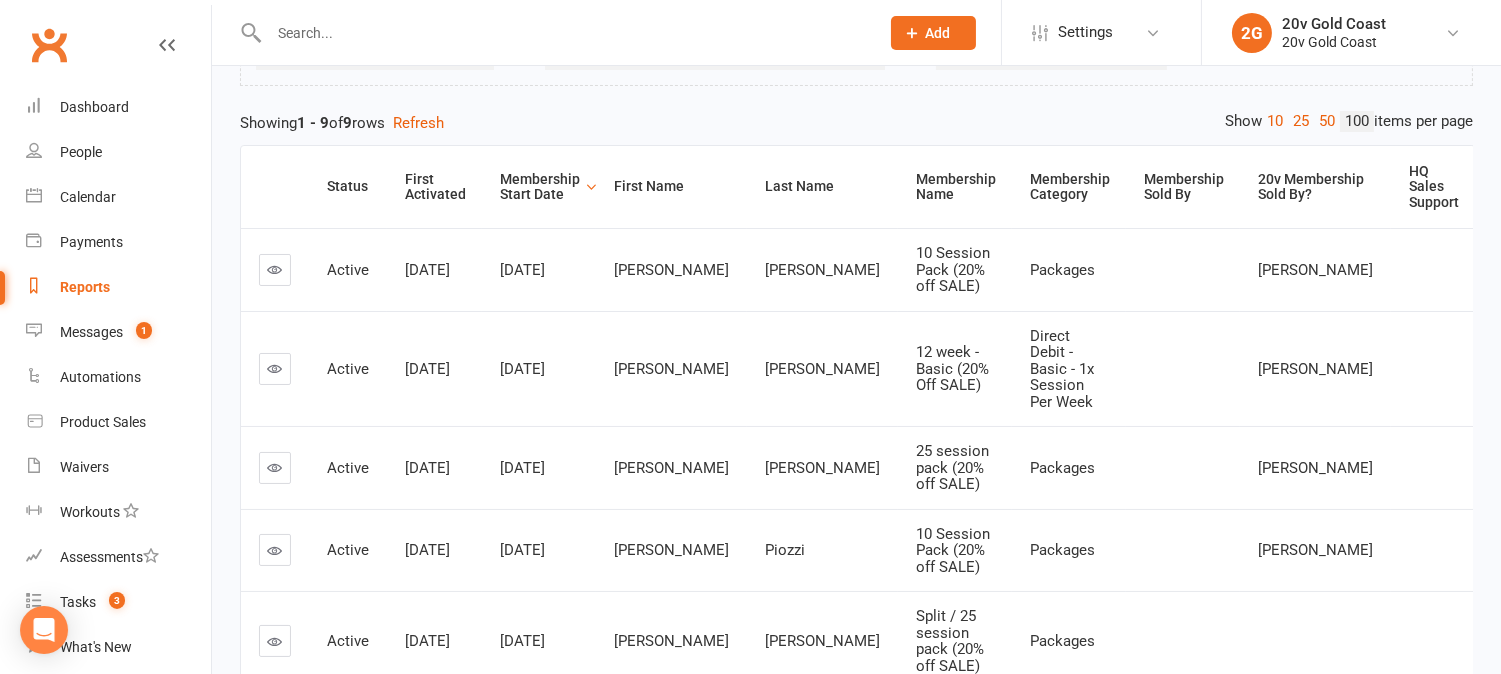 scroll, scrollTop: 333, scrollLeft: 0, axis: vertical 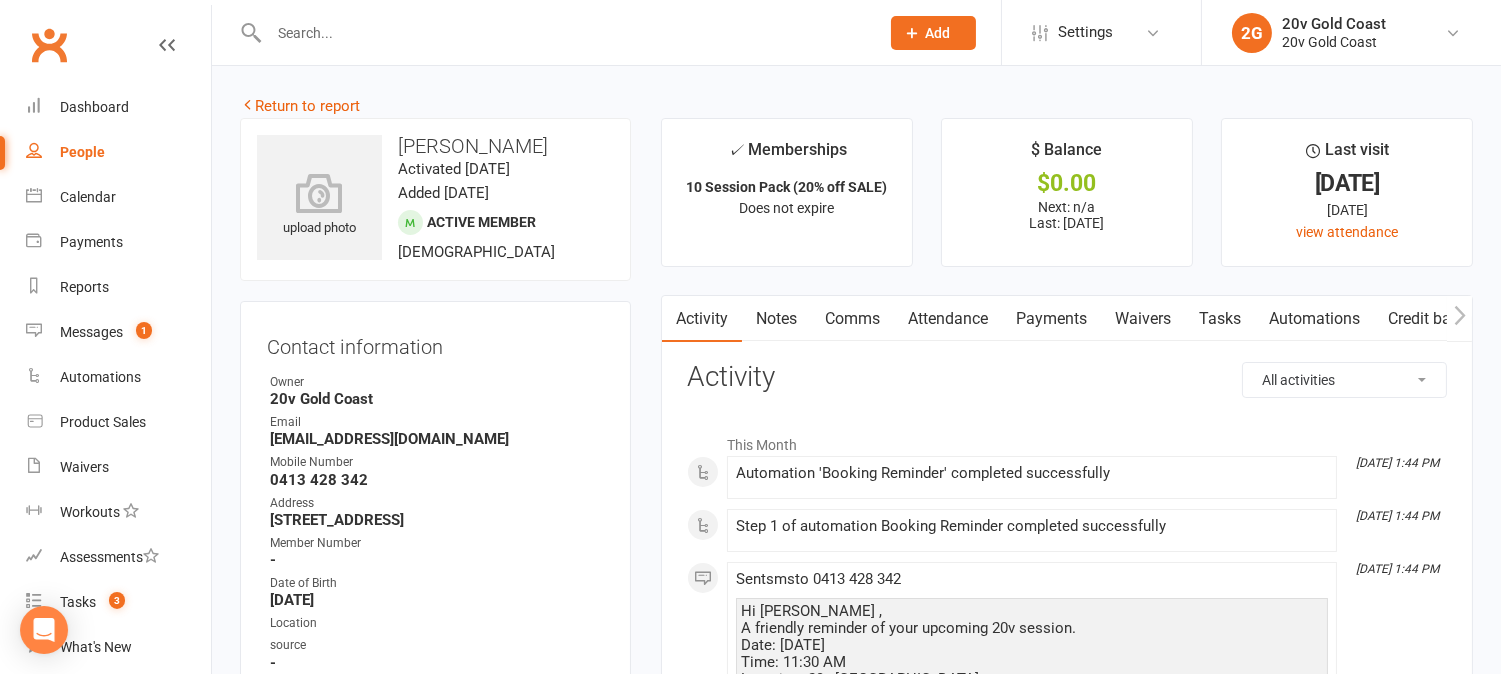 drag, startPoint x: 1047, startPoint y: 317, endPoint x: 1122, endPoint y: 336, distance: 77.36925 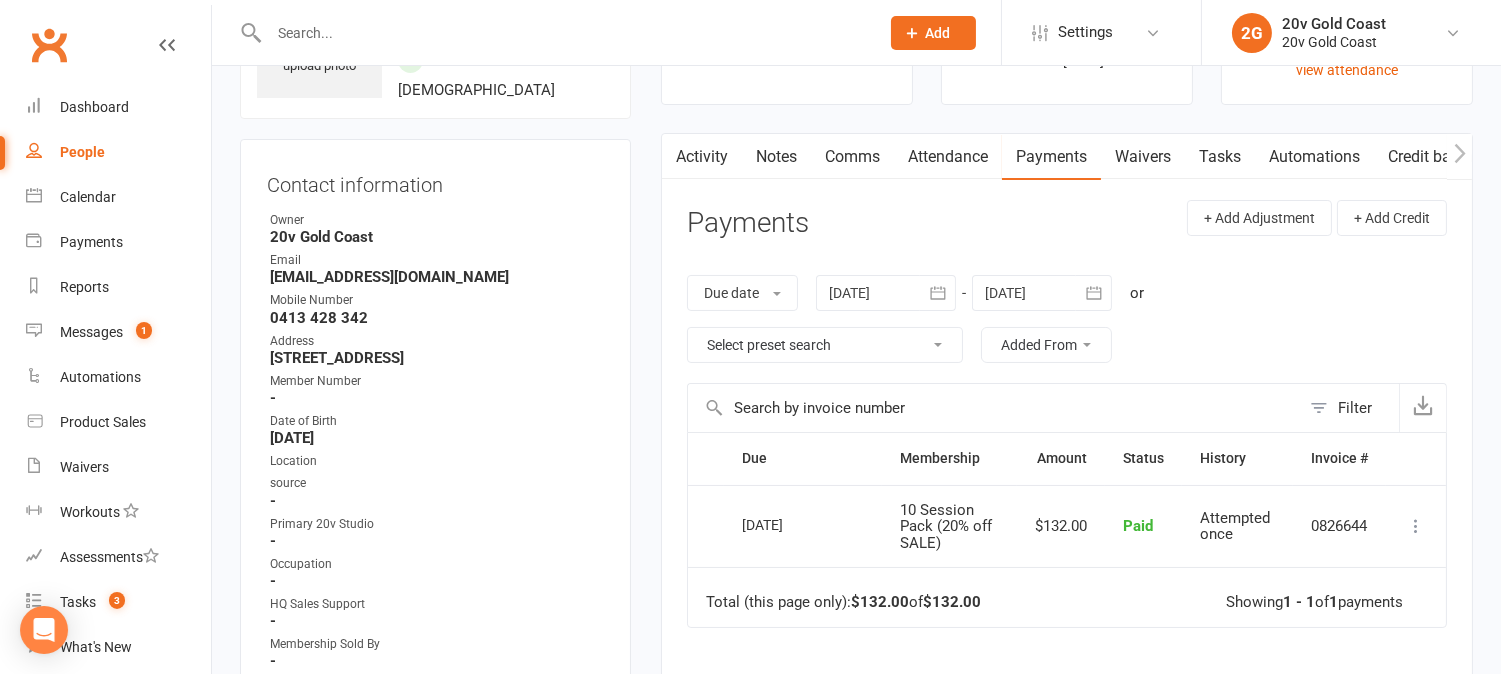 scroll, scrollTop: 111, scrollLeft: 0, axis: vertical 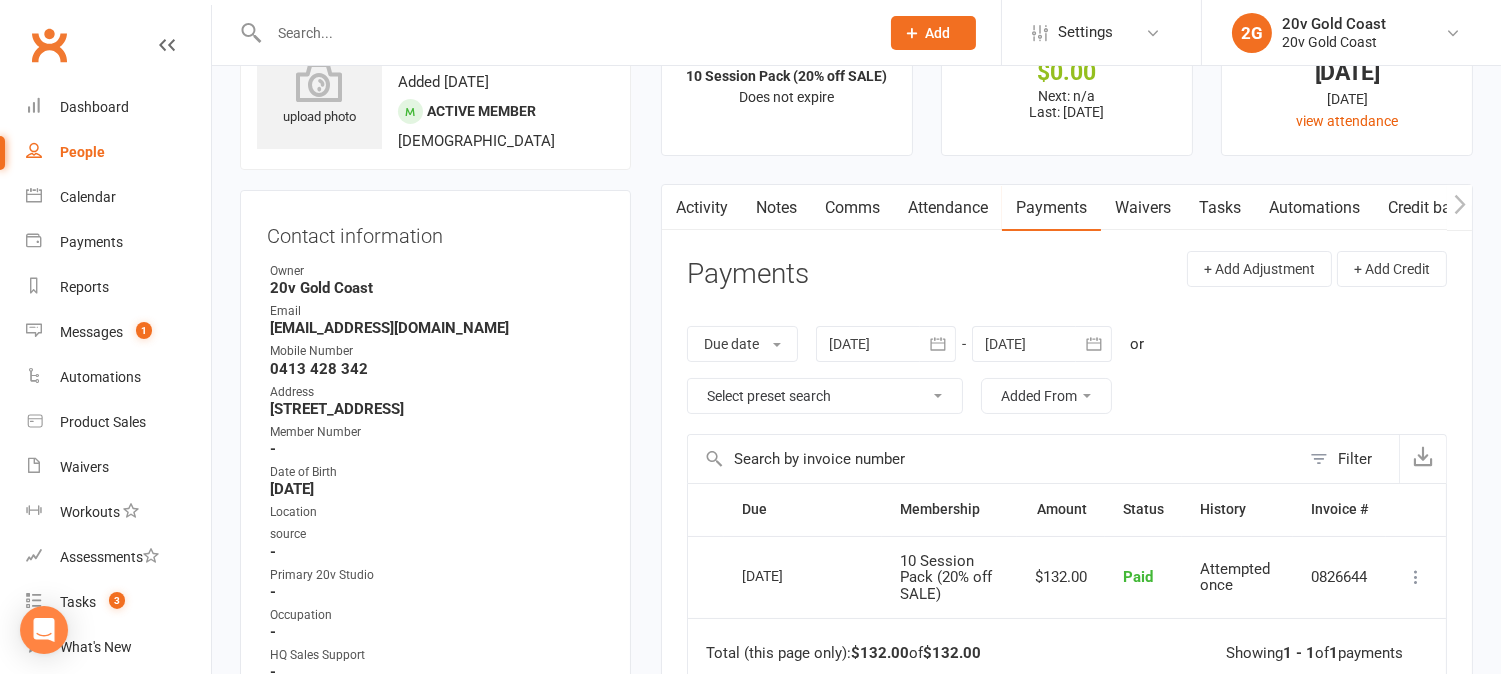 click on "Tasks" at bounding box center (1220, 208) 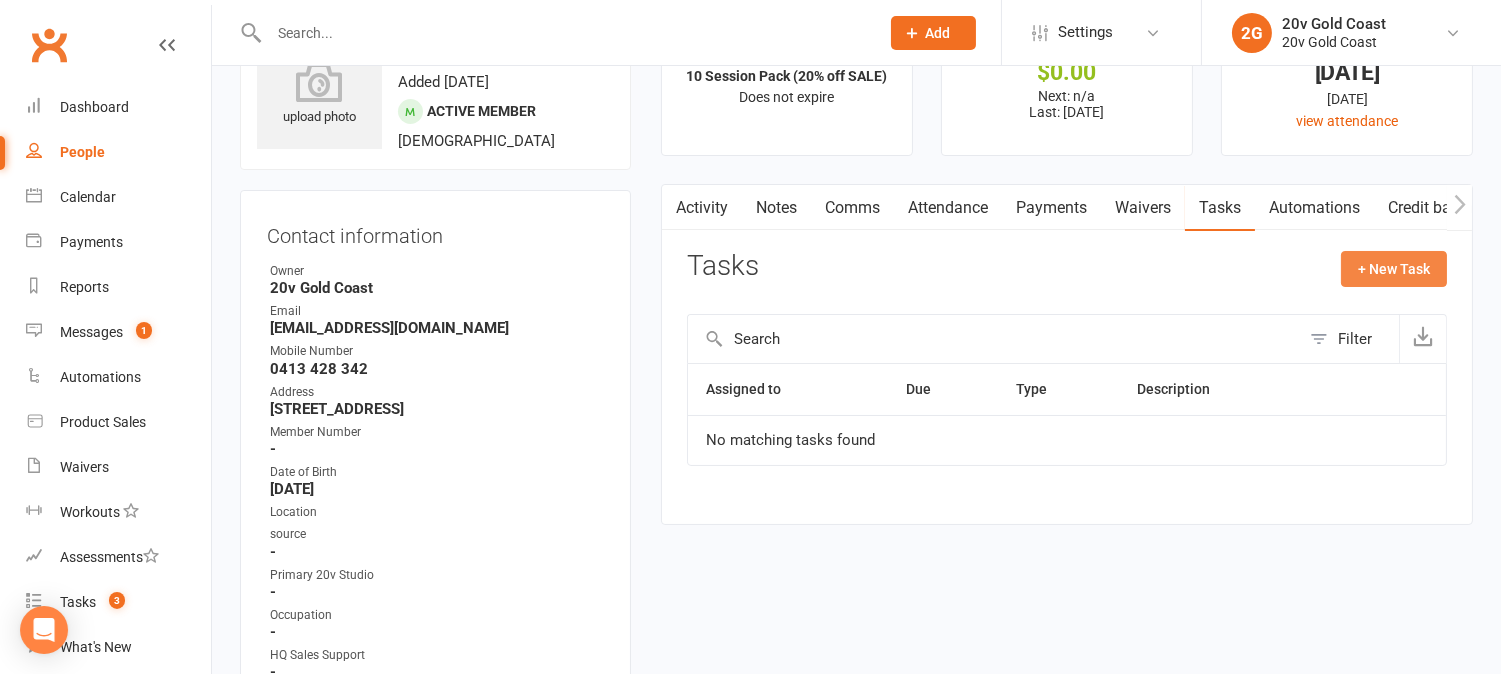 click on "+ New Task" 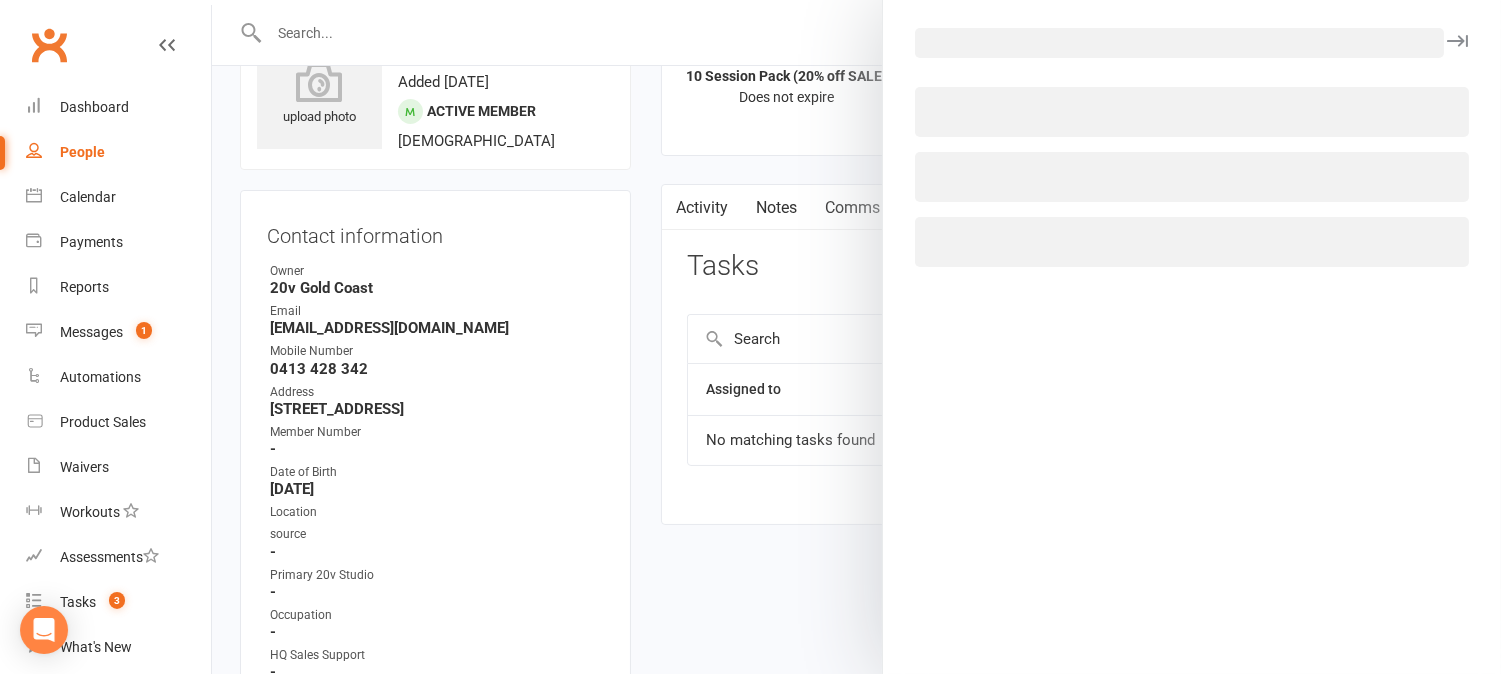 select on "45734" 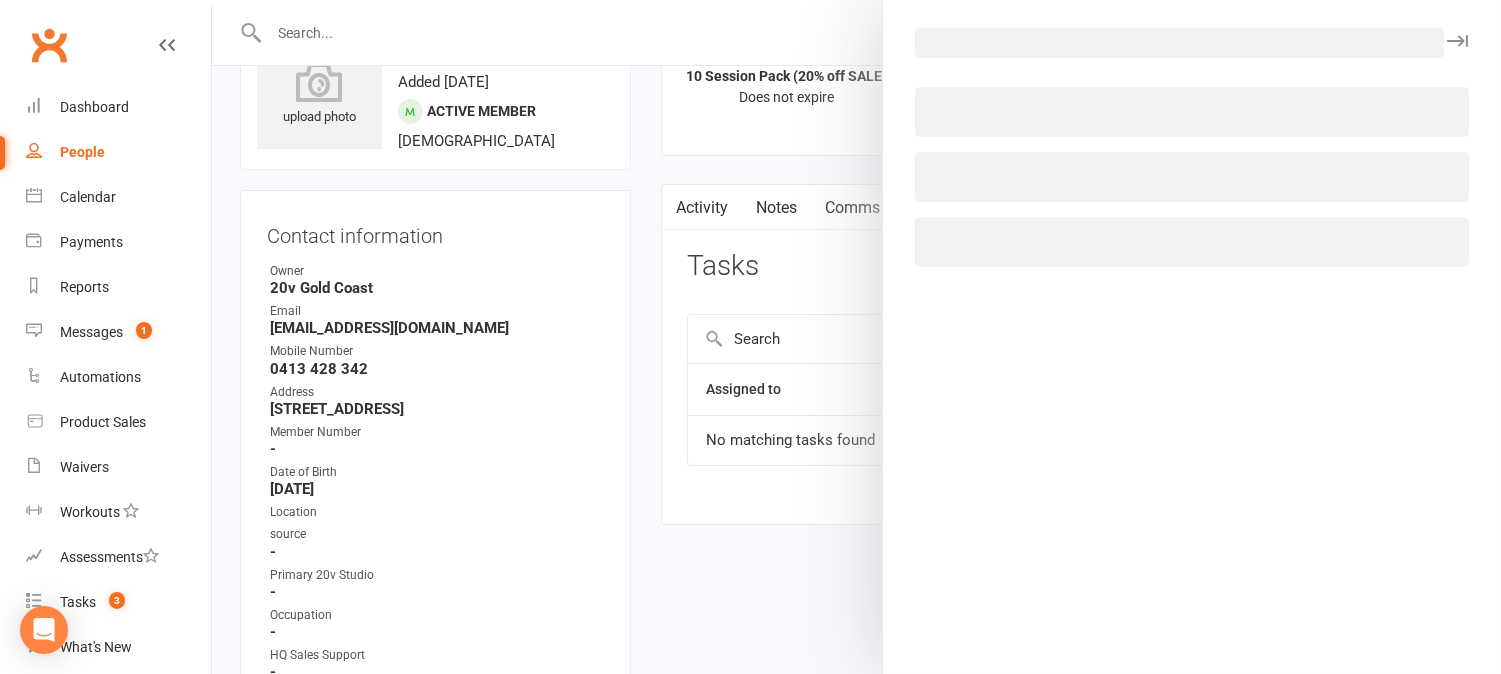 select on "45734" 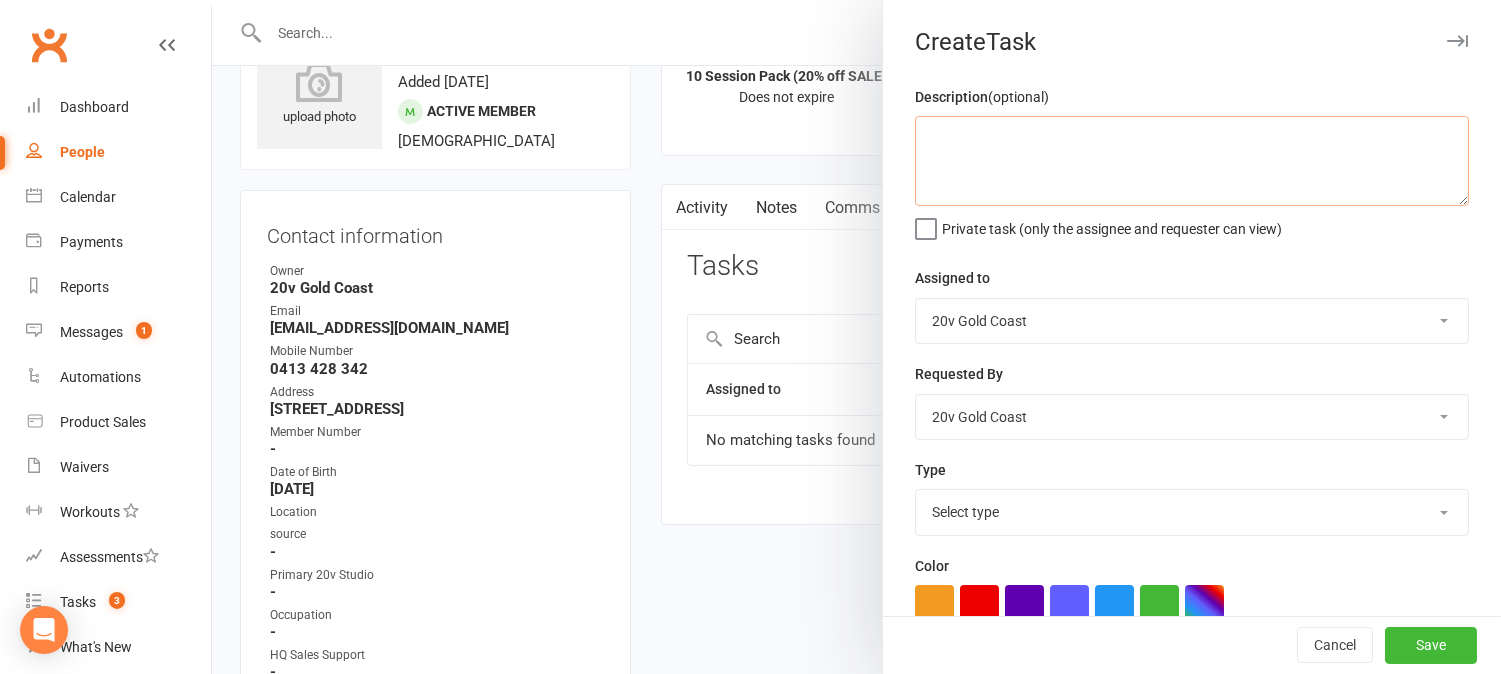 click at bounding box center (1192, 161) 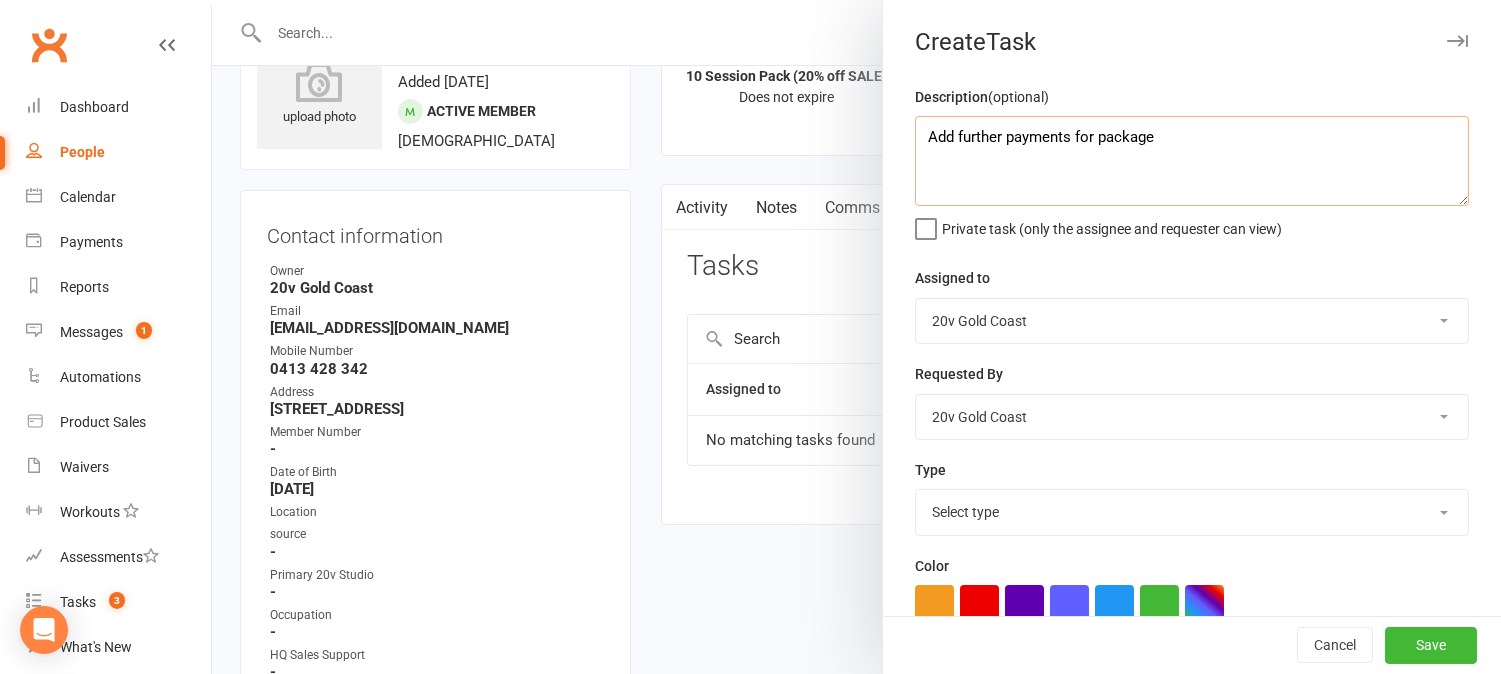 click on "Add further payments for package" at bounding box center [1192, 161] 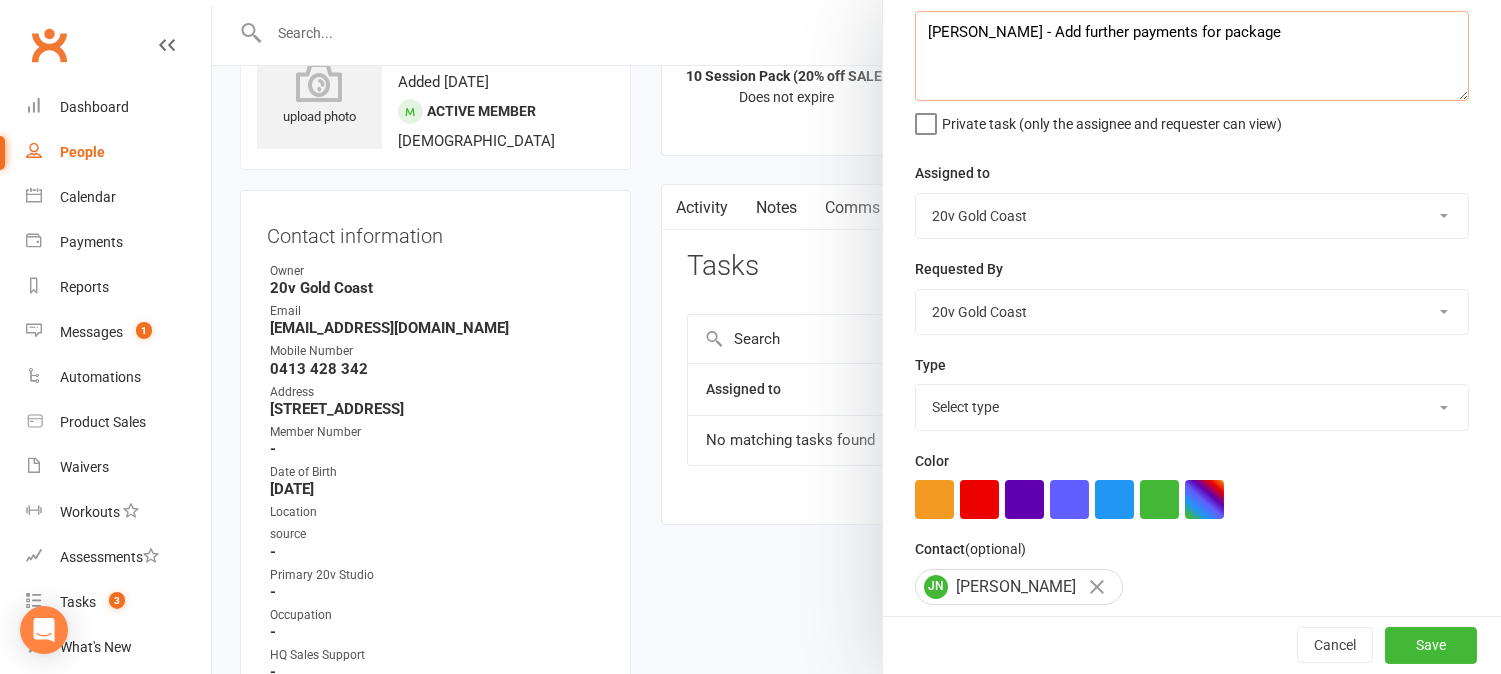 scroll, scrollTop: 222, scrollLeft: 0, axis: vertical 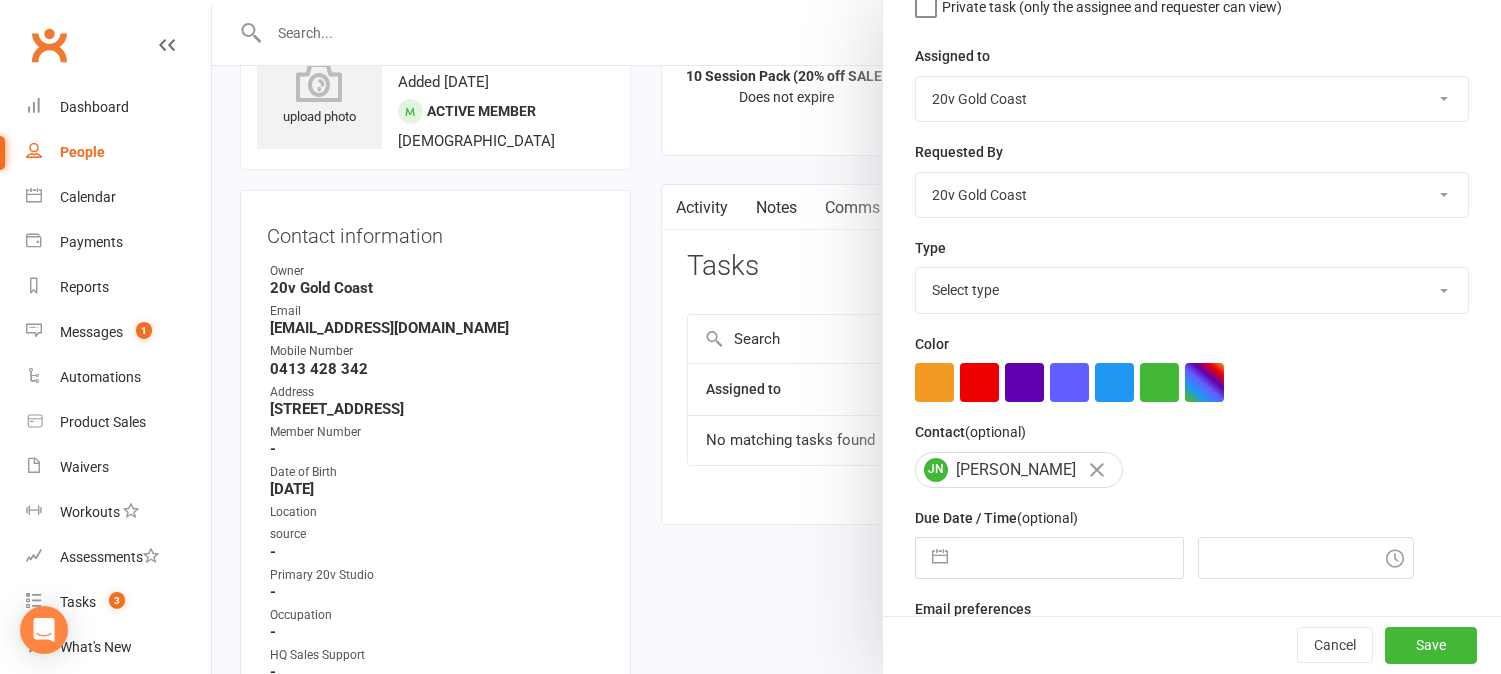 type on "JUAN - Add further payments for package" 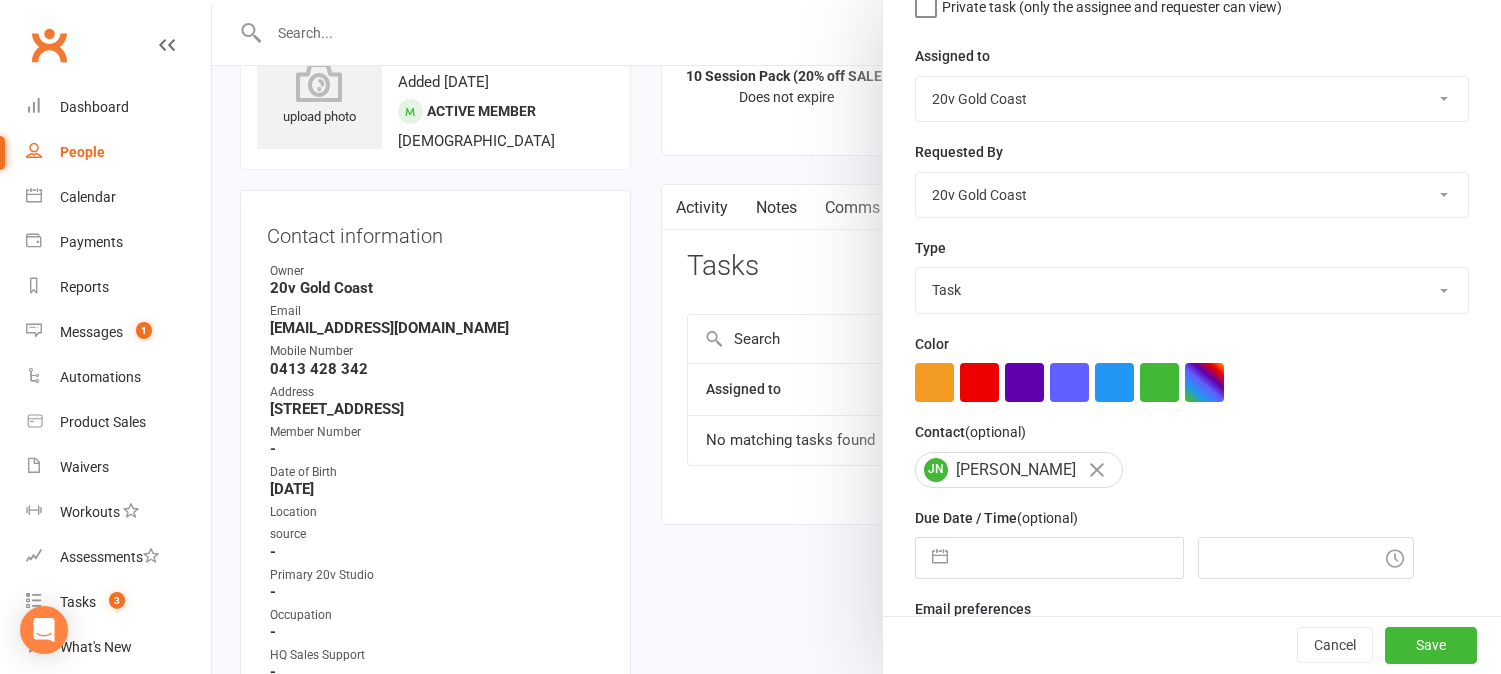 click on "Select type Call to confirm trial Cancel down Cancel down natasha and brent james membership E-mail Meeting Membership status Messages Payment failed call Payments Phone call Suspension Task Add new task type" at bounding box center (1192, 290) 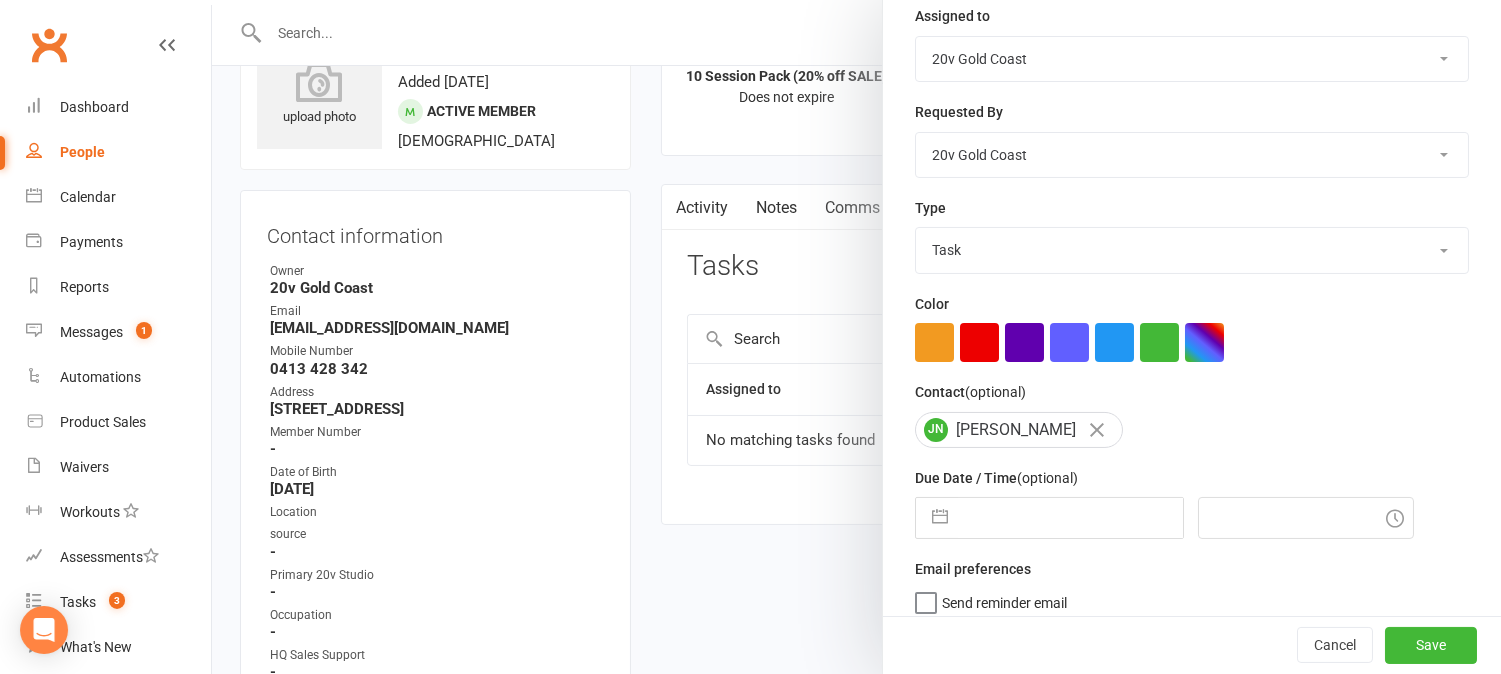scroll, scrollTop: 276, scrollLeft: 0, axis: vertical 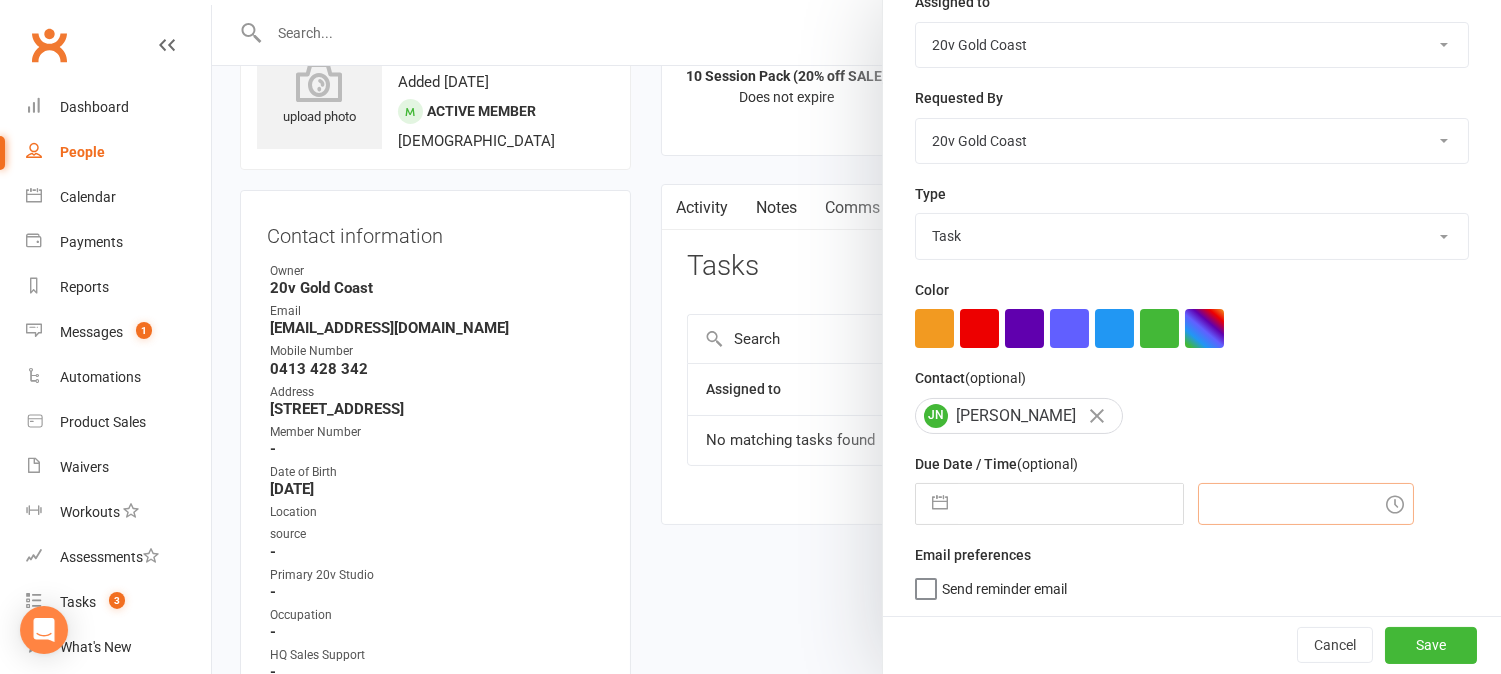 click at bounding box center [1306, 504] 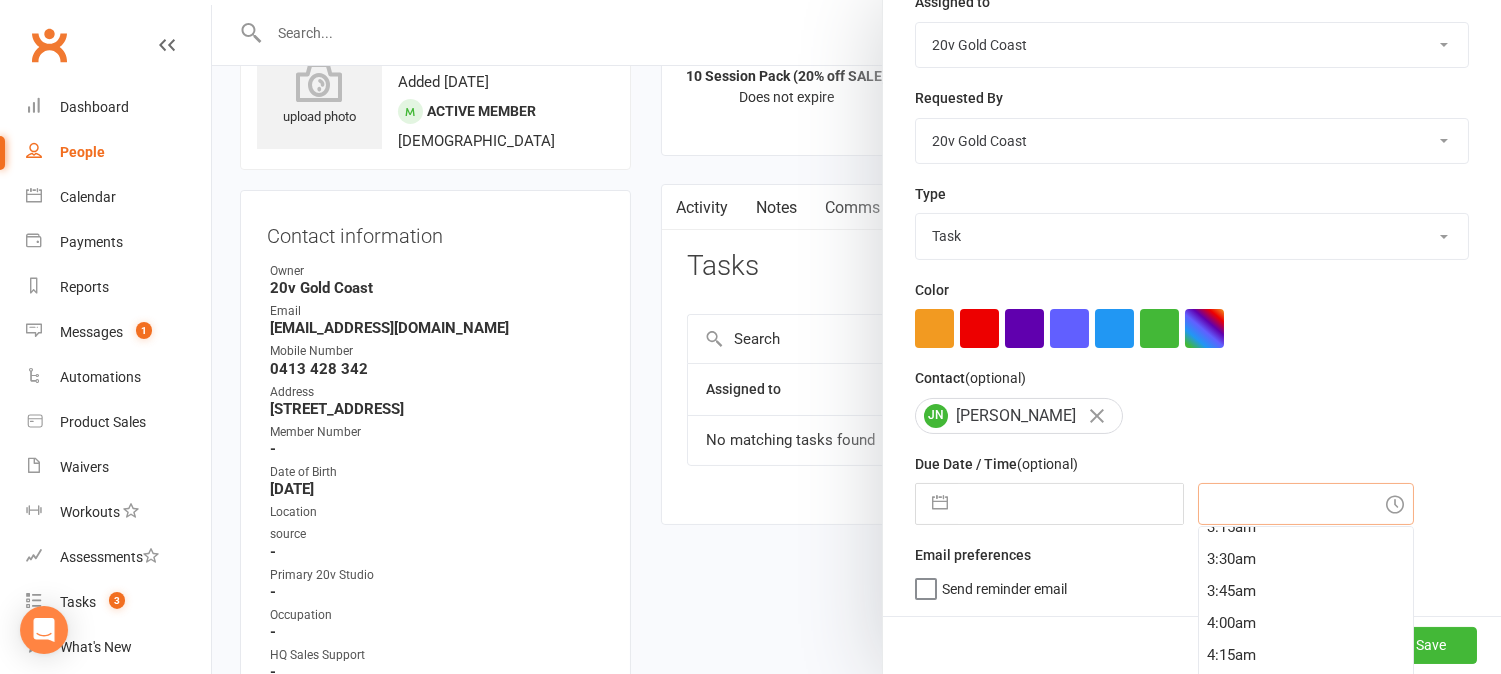 scroll, scrollTop: 555, scrollLeft: 0, axis: vertical 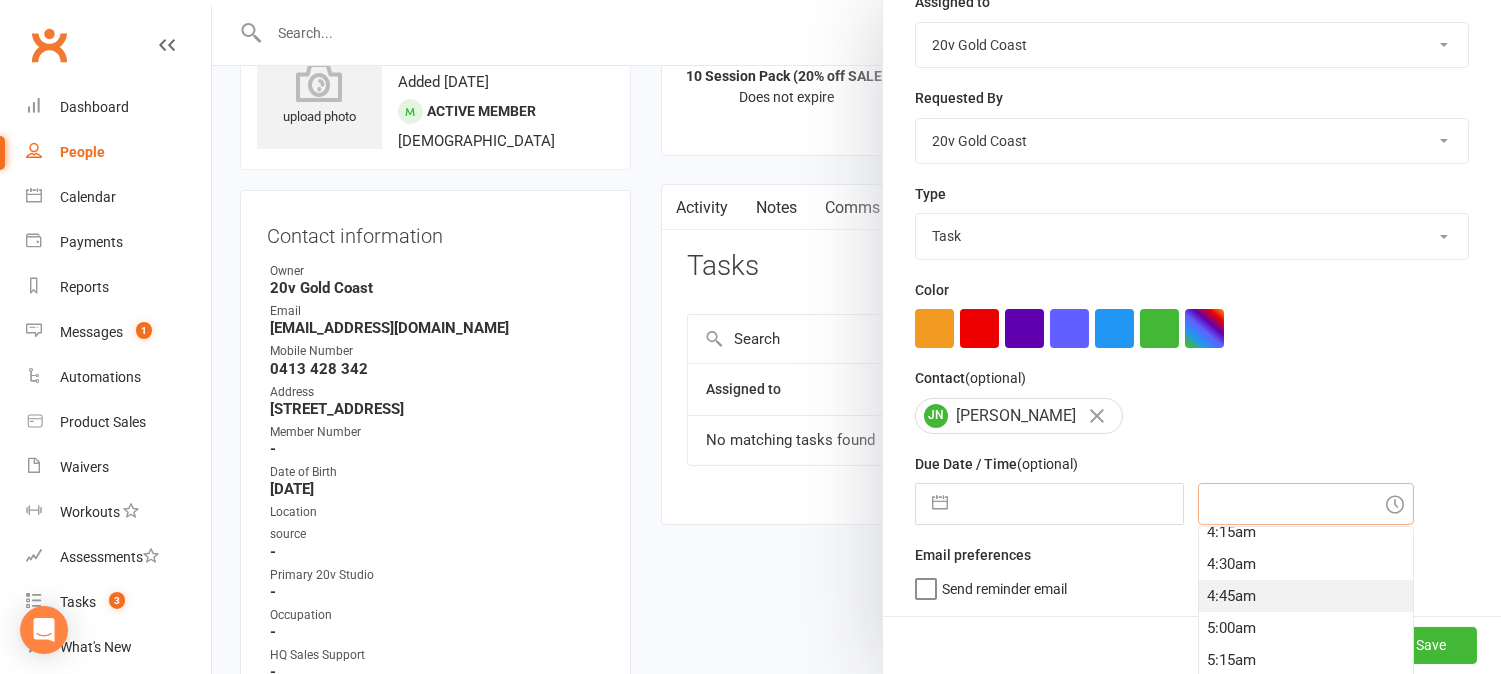 click on "4:45am" at bounding box center (1306, 596) 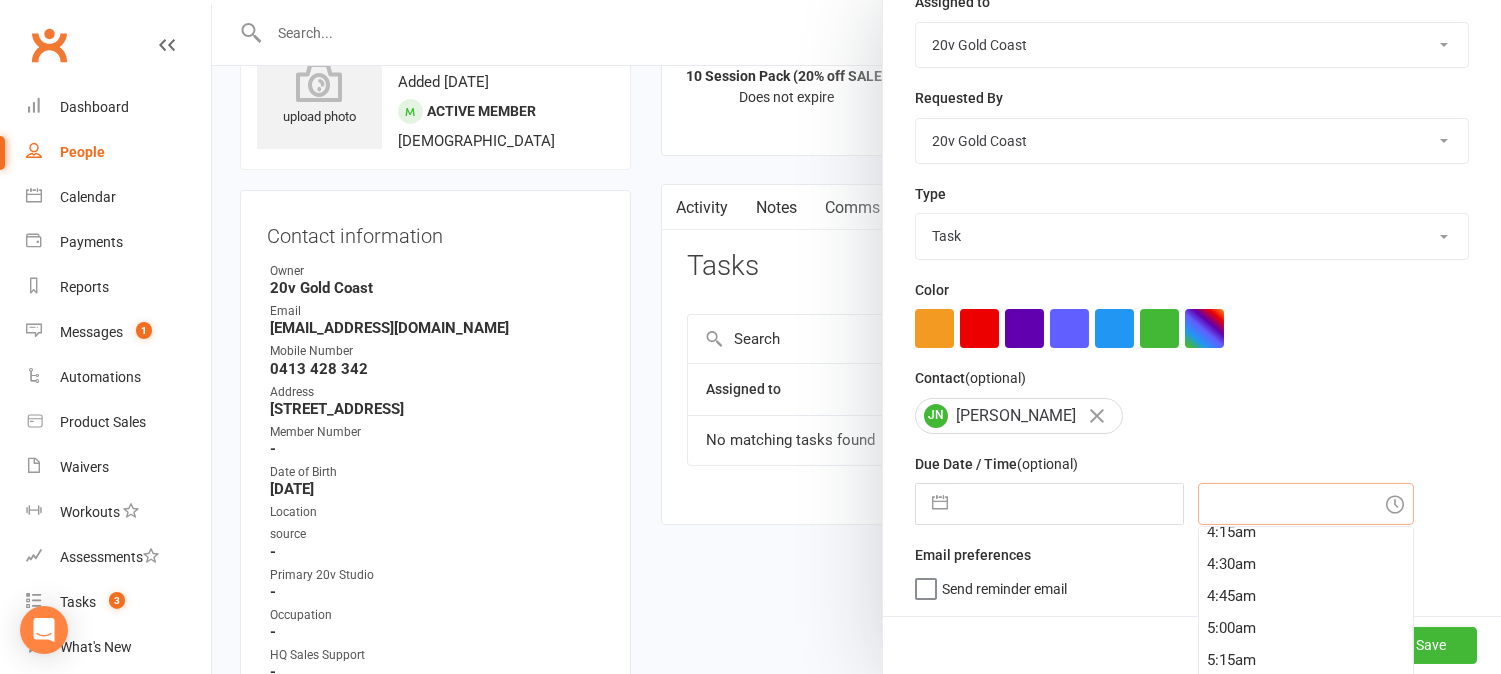 type on "11 Jul 2025" 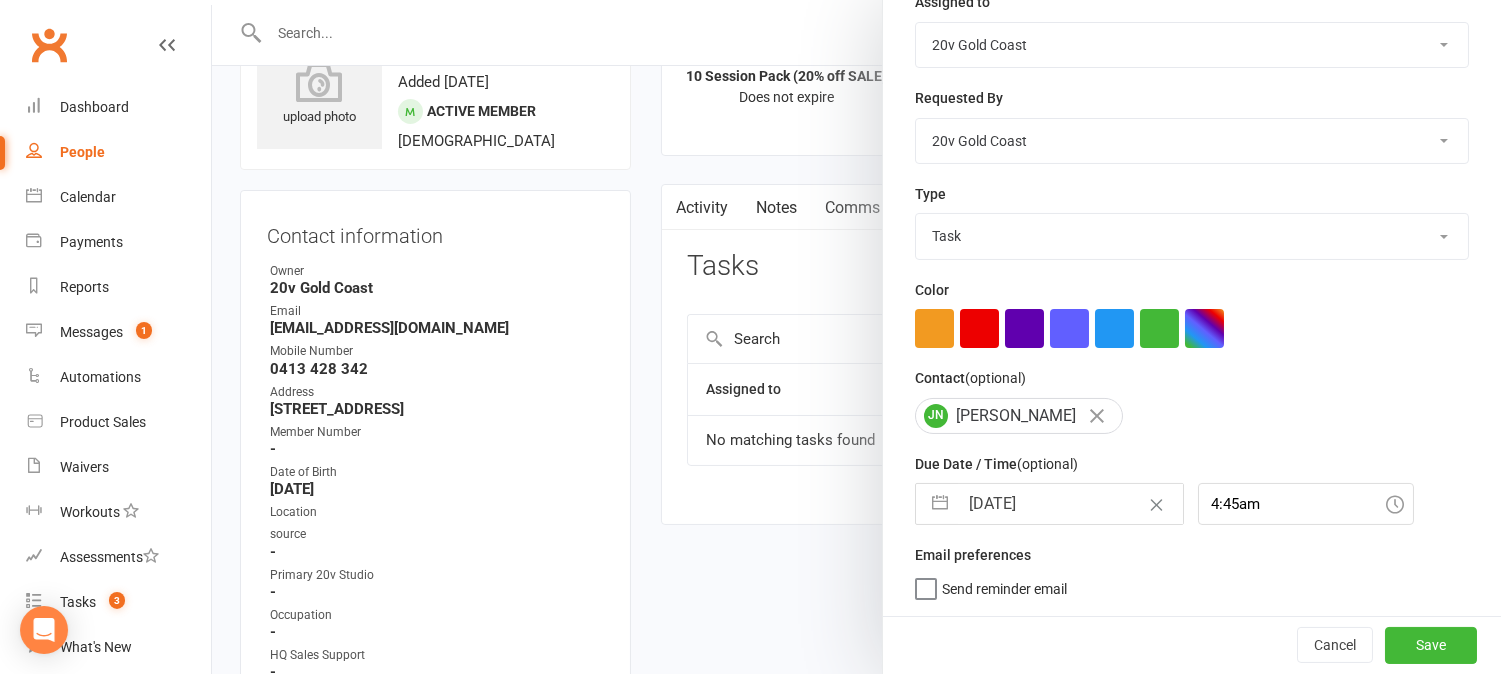 click on "11 Jul 2025" at bounding box center (1070, 504) 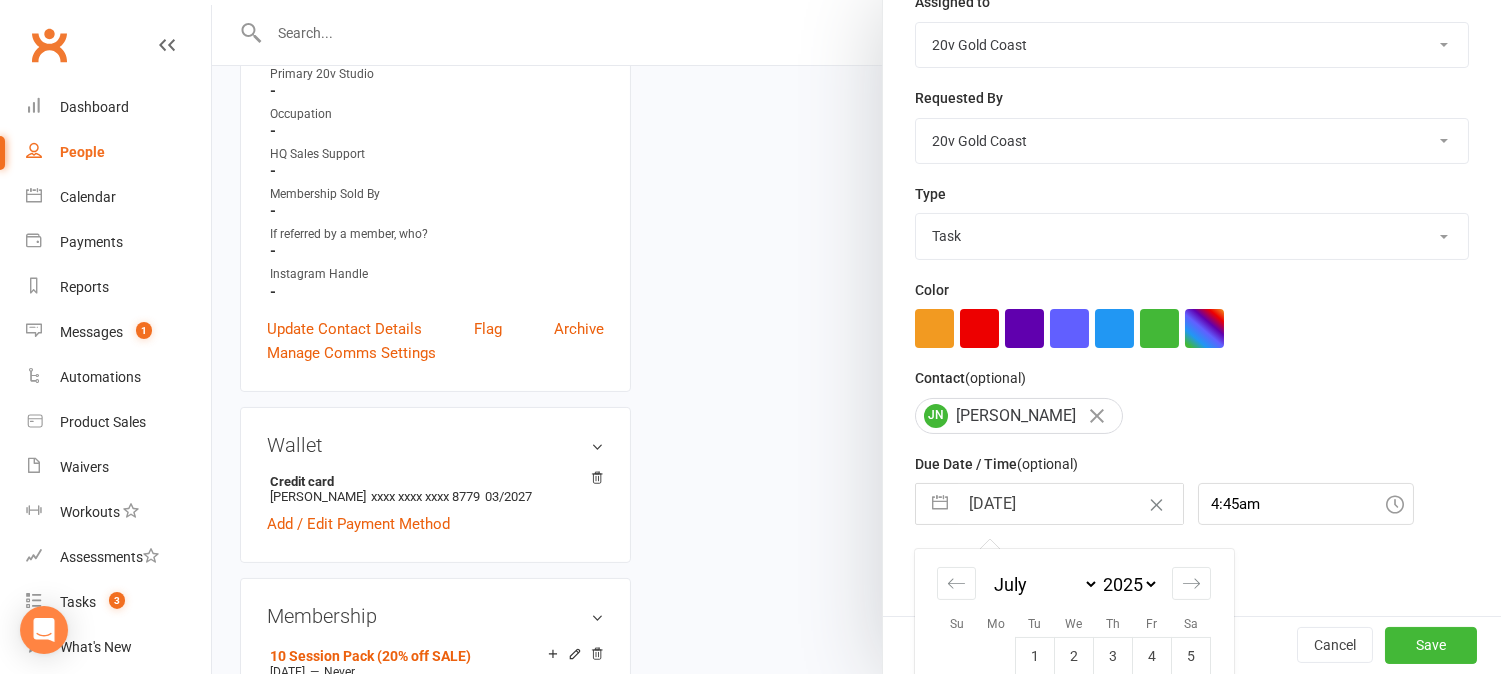 scroll, scrollTop: 777, scrollLeft: 0, axis: vertical 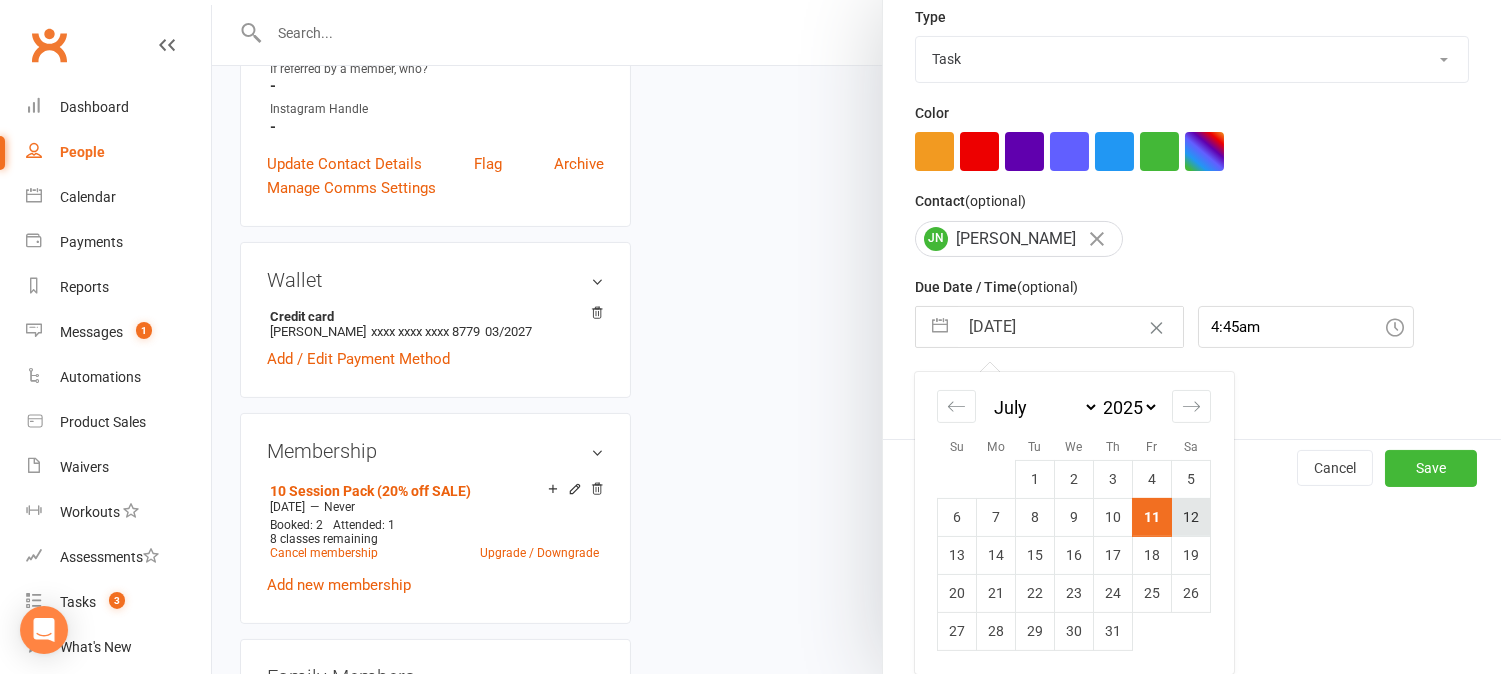 click on "12" at bounding box center (1191, 517) 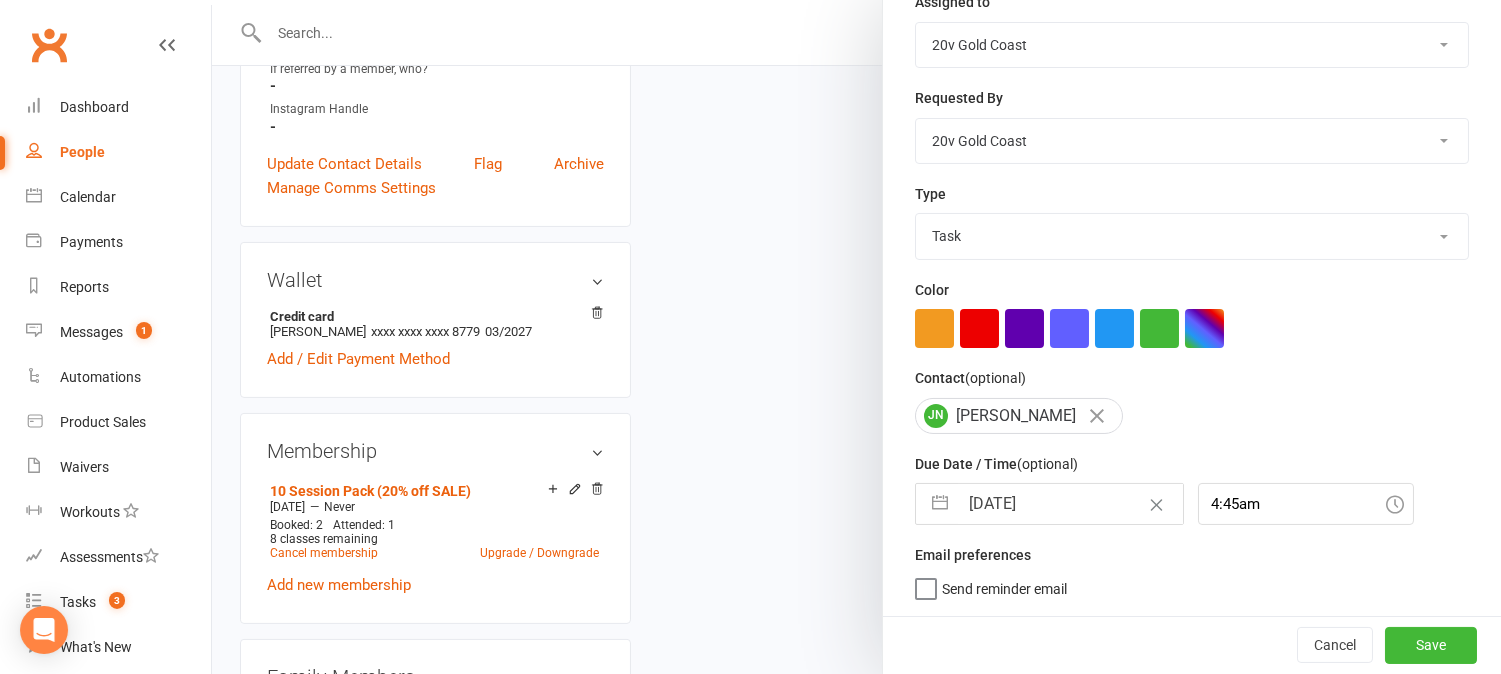 scroll, scrollTop: 276, scrollLeft: 0, axis: vertical 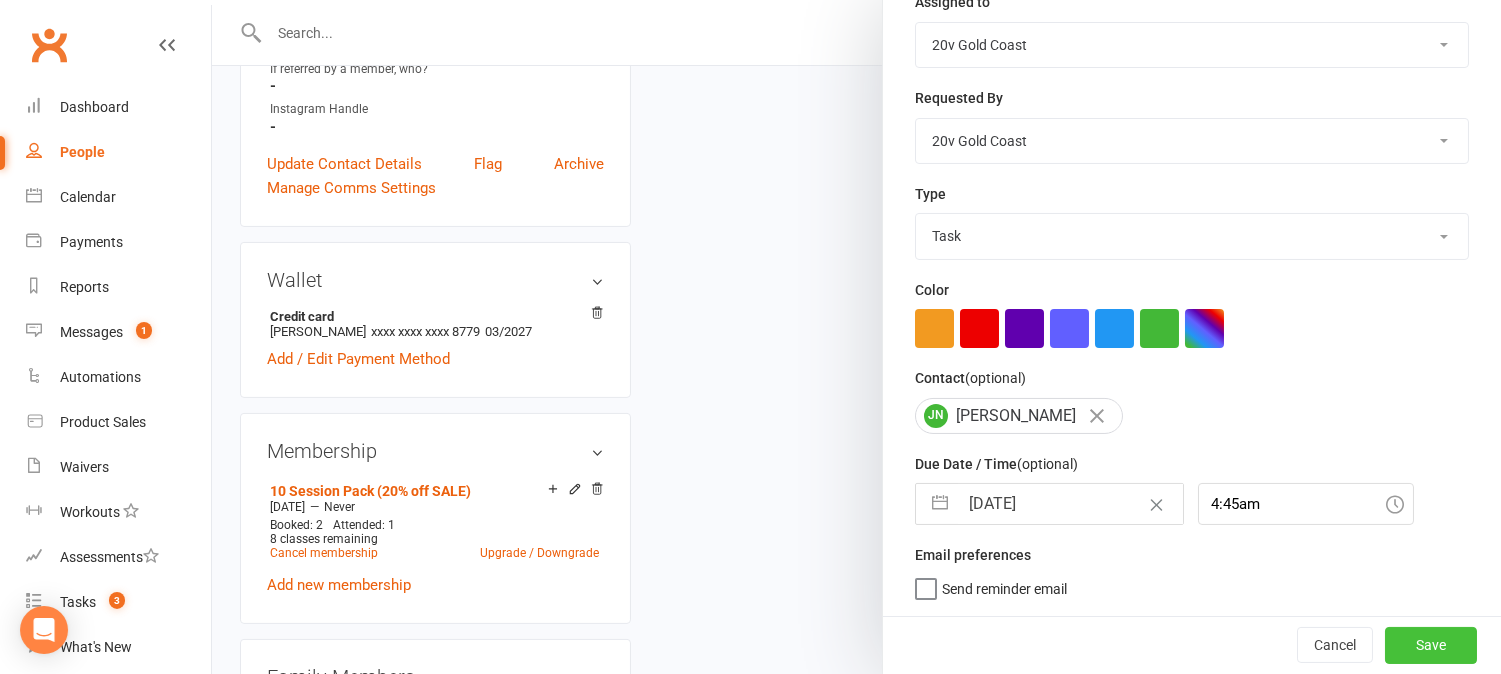 click on "Save" at bounding box center [1431, 645] 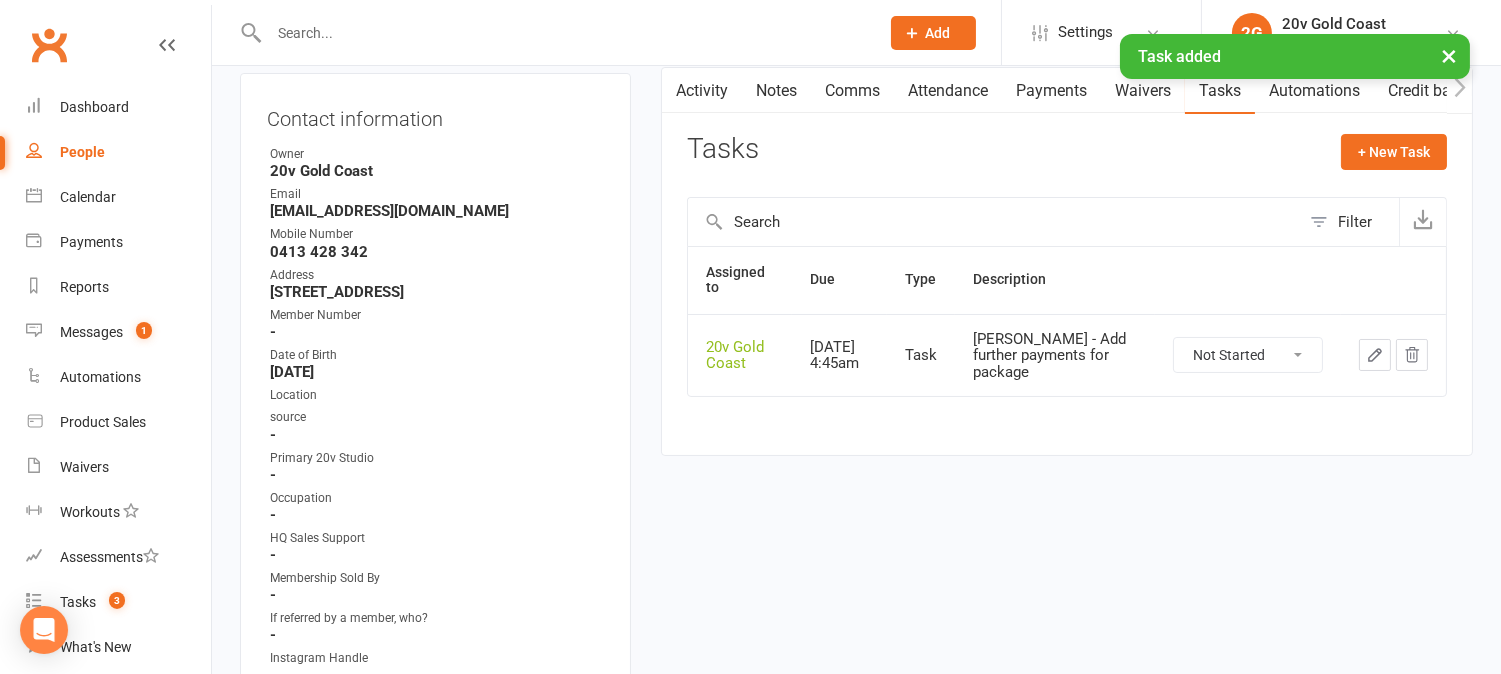 scroll, scrollTop: 0, scrollLeft: 0, axis: both 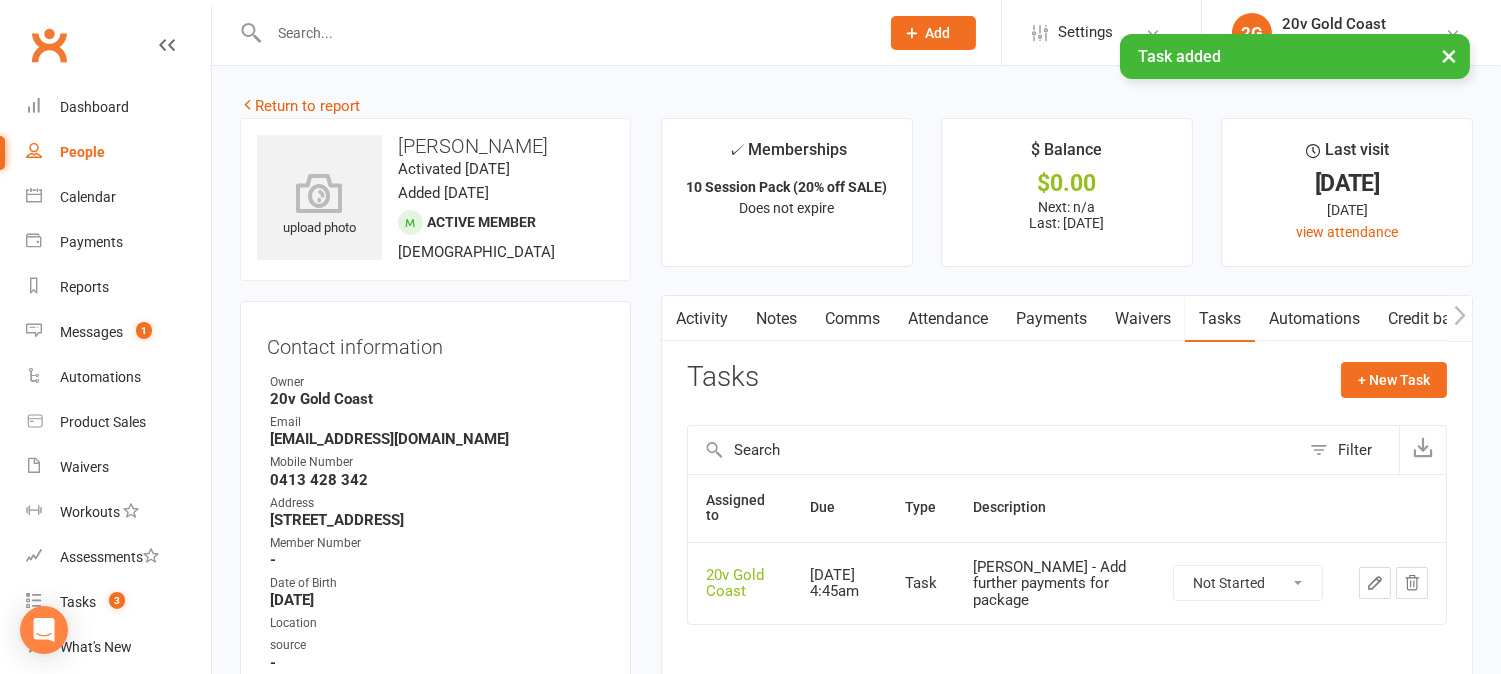 click on "Activity" at bounding box center [702, 319] 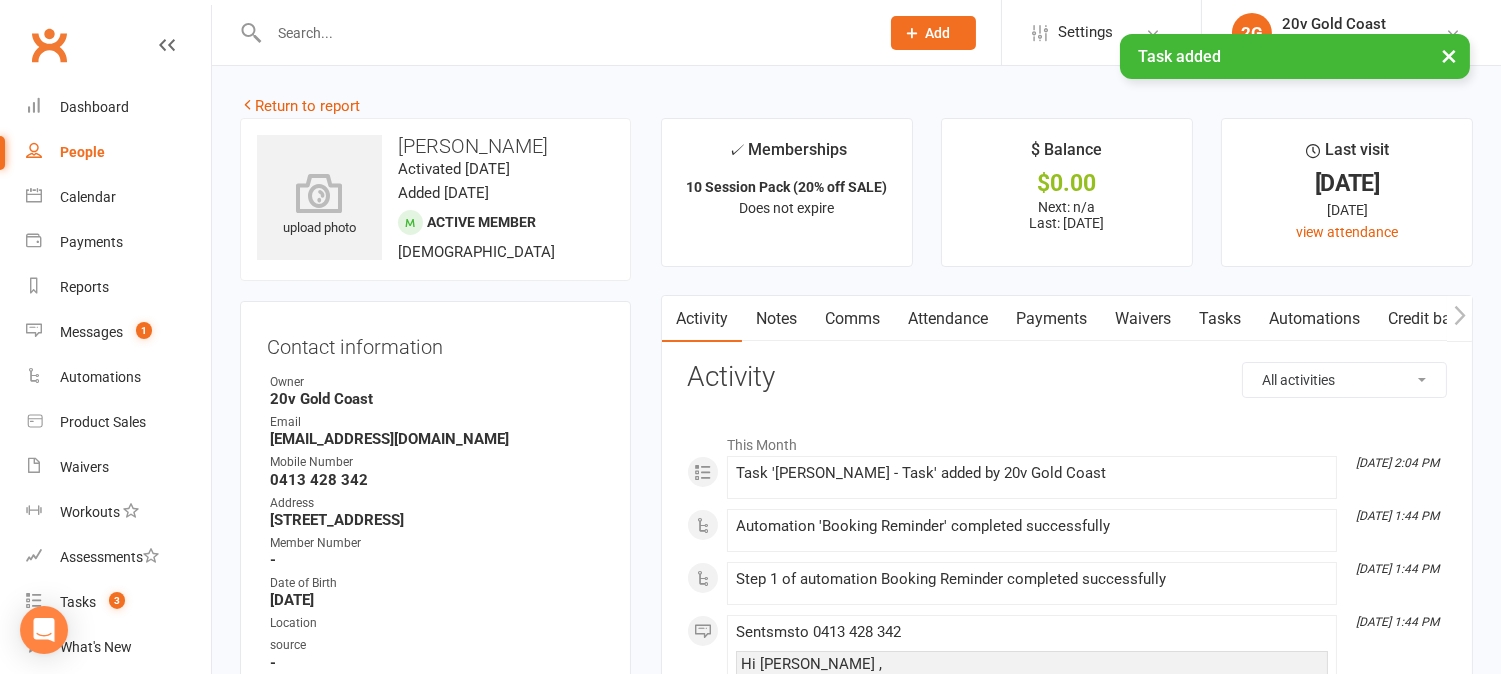 click on "Notes" at bounding box center (776, 319) 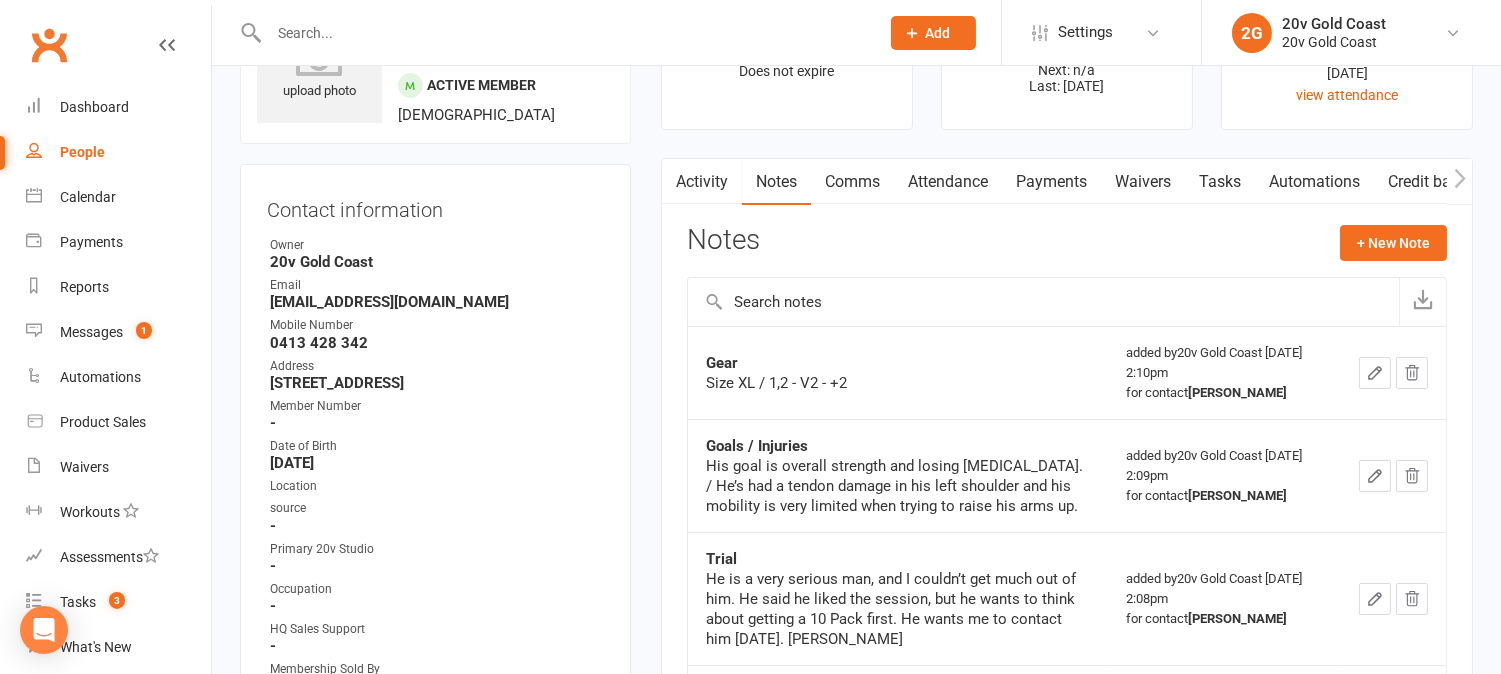 scroll, scrollTop: 222, scrollLeft: 0, axis: vertical 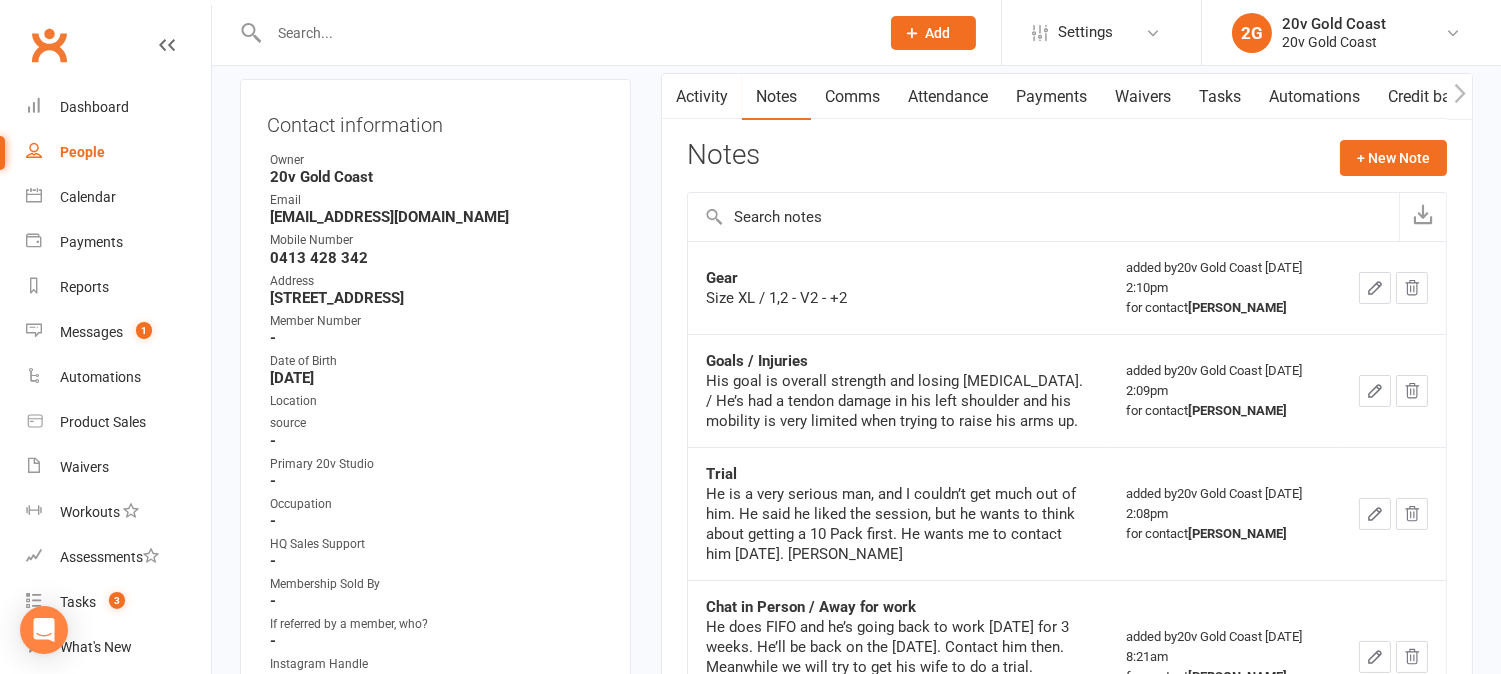 click on "Activity" at bounding box center (702, 97) 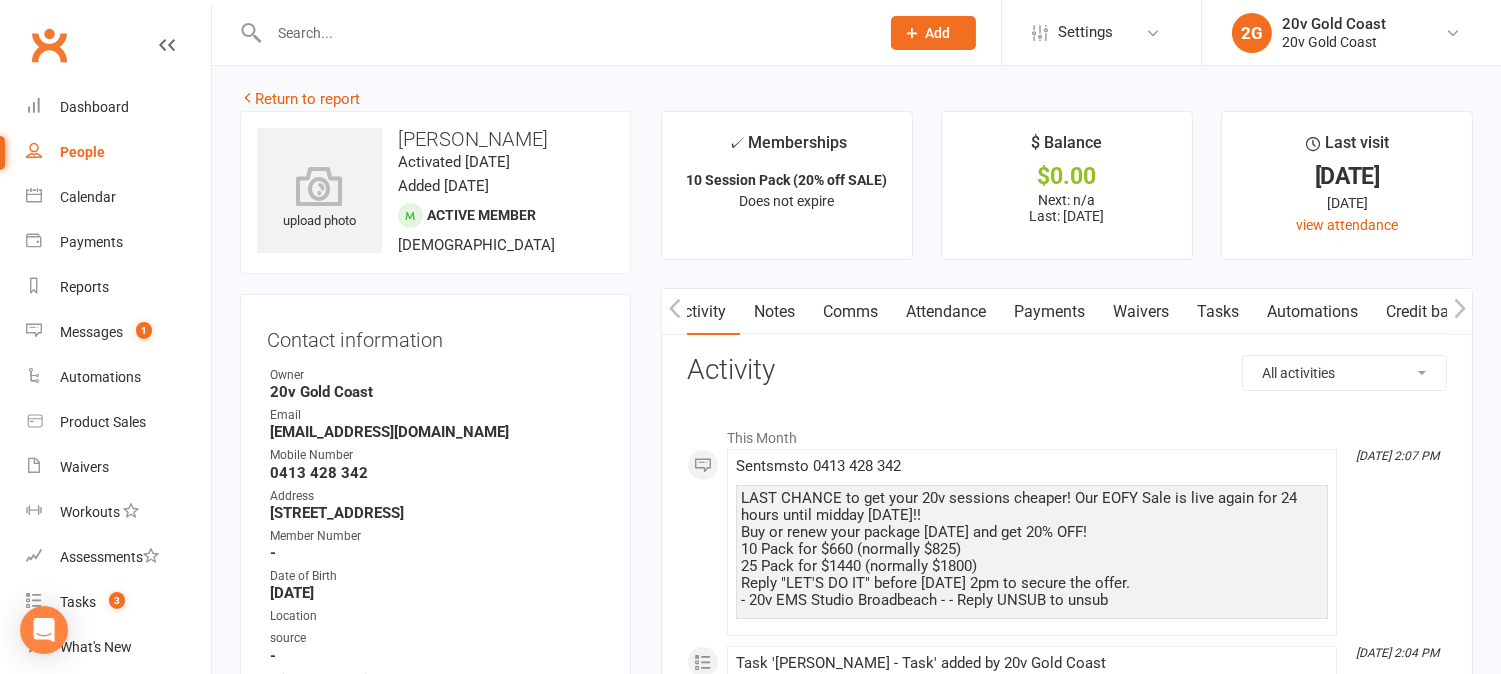 scroll, scrollTop: 0, scrollLeft: 0, axis: both 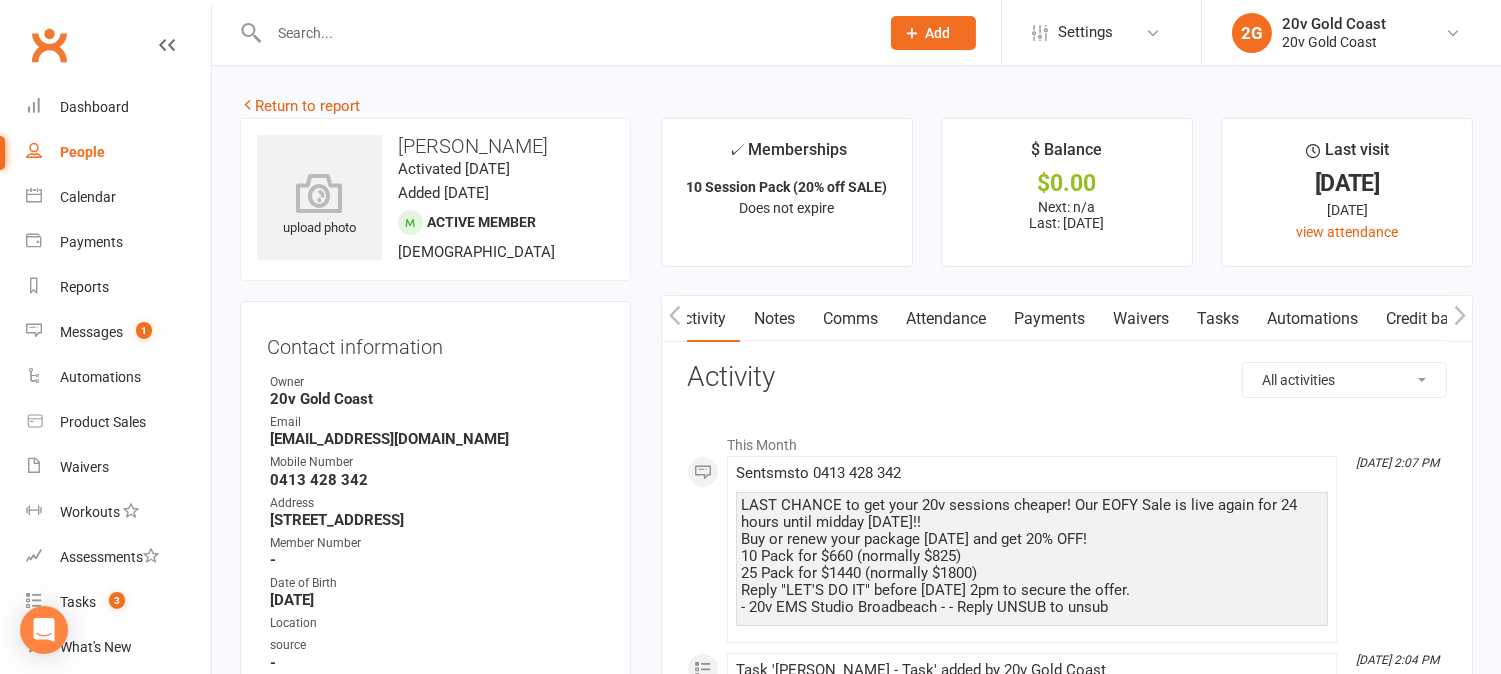 drag, startPoint x: 791, startPoint y: 314, endPoint x: 815, endPoint y: 325, distance: 26.400757 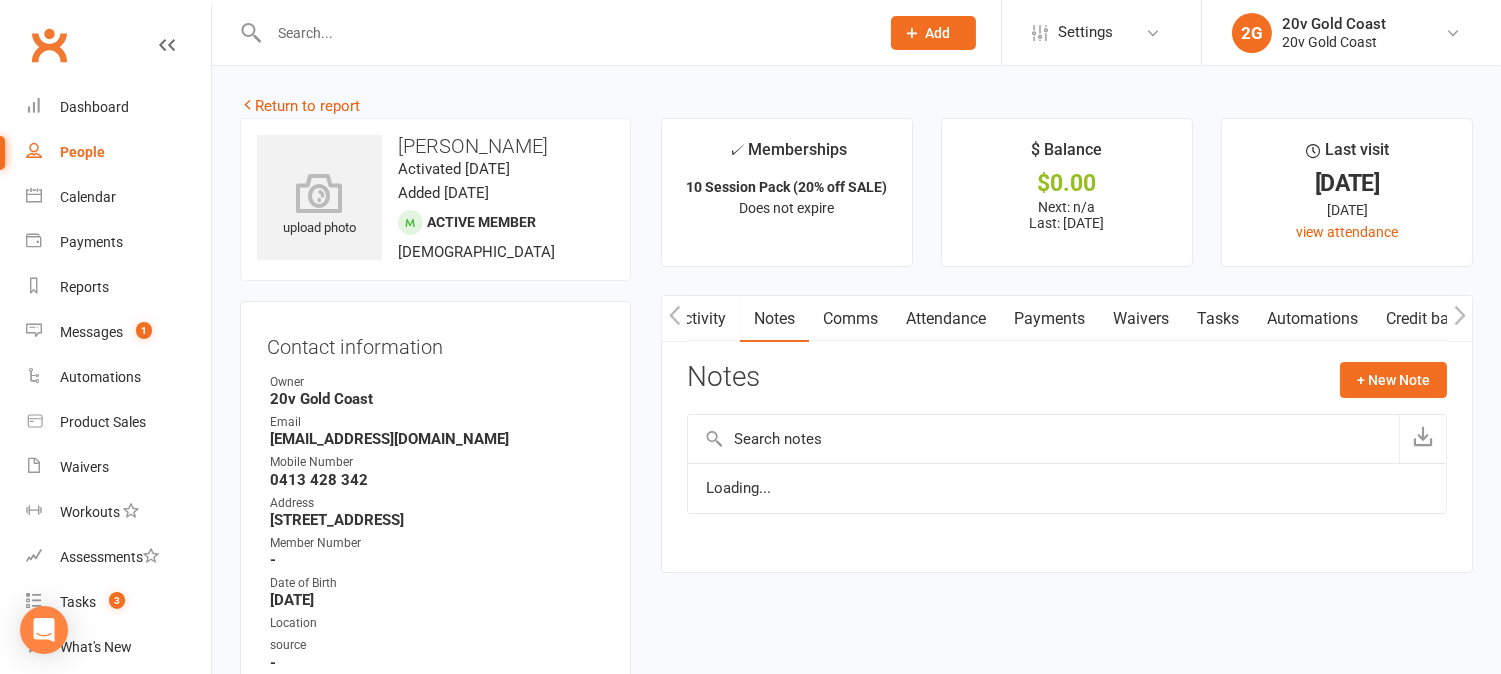 scroll, scrollTop: 0, scrollLeft: 3, axis: horizontal 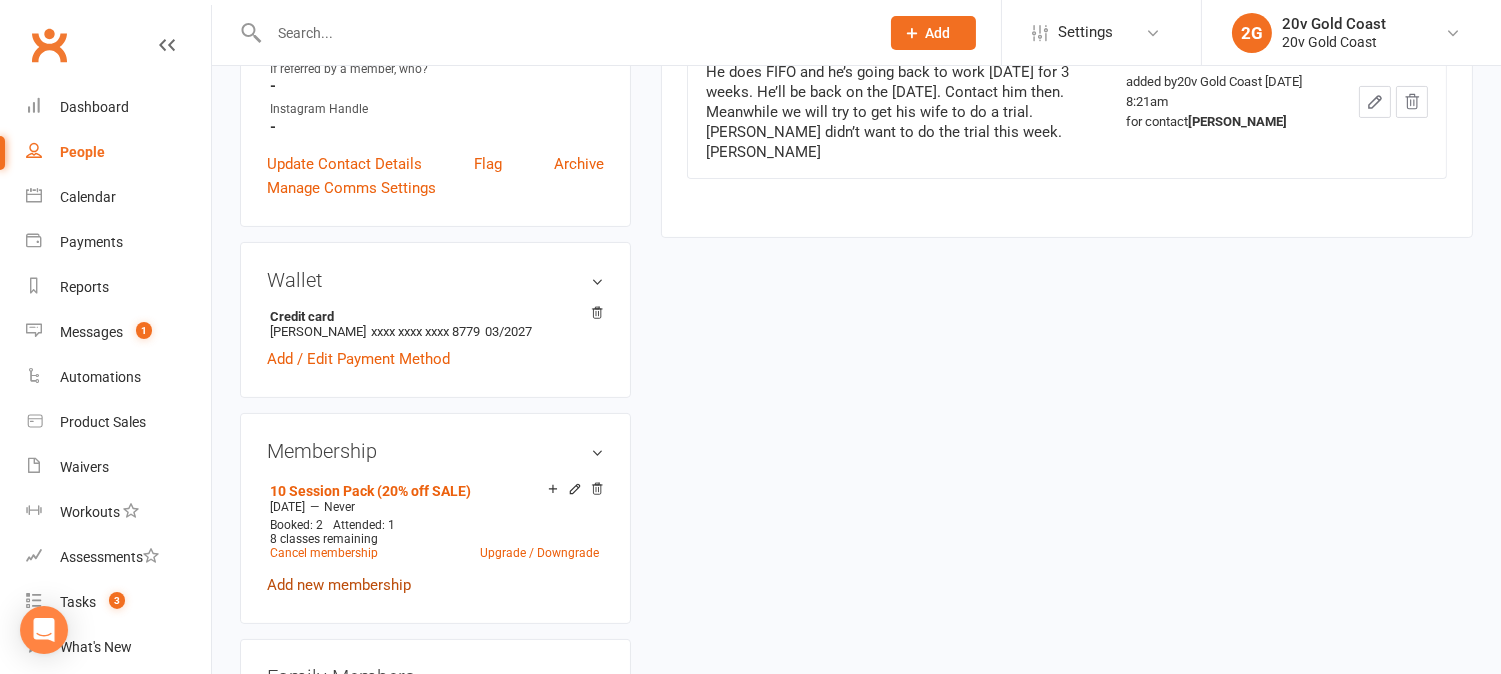 click on "Add new membership" at bounding box center (339, 585) 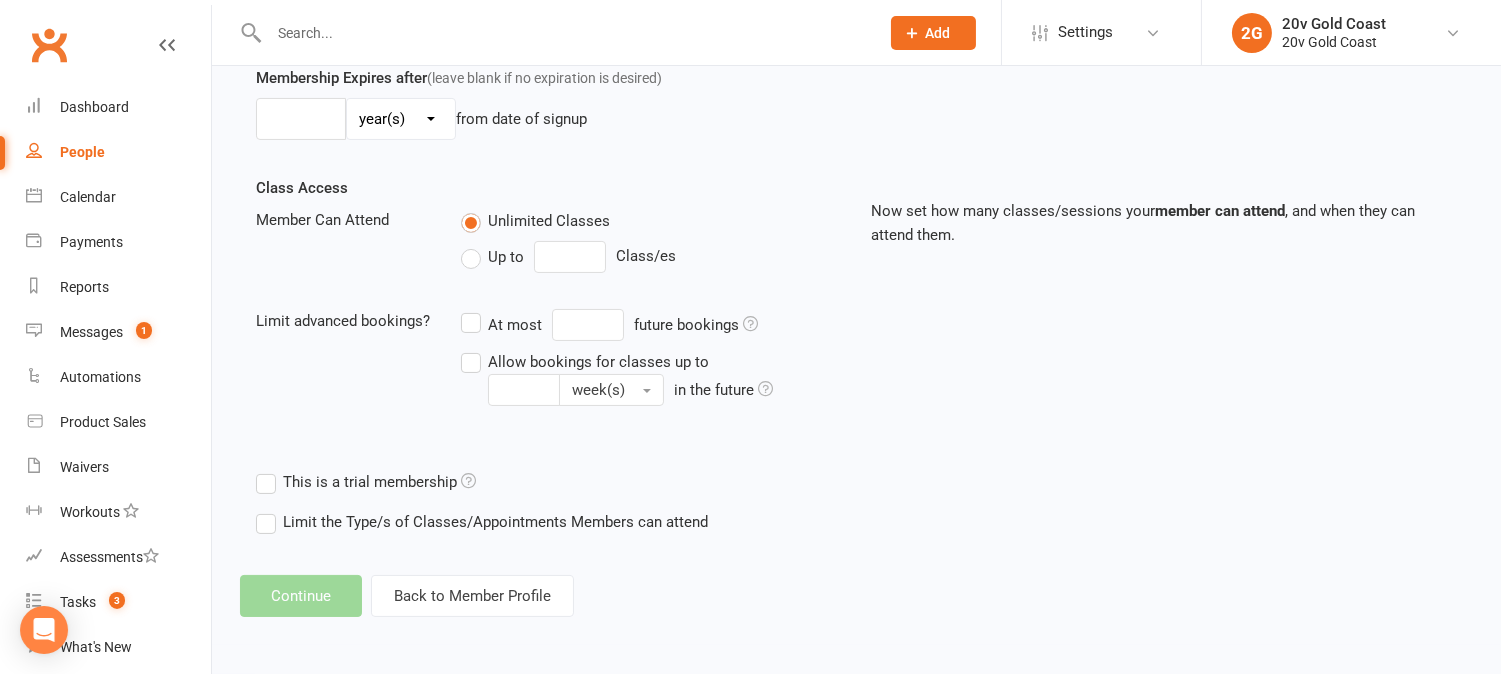 scroll, scrollTop: 0, scrollLeft: 0, axis: both 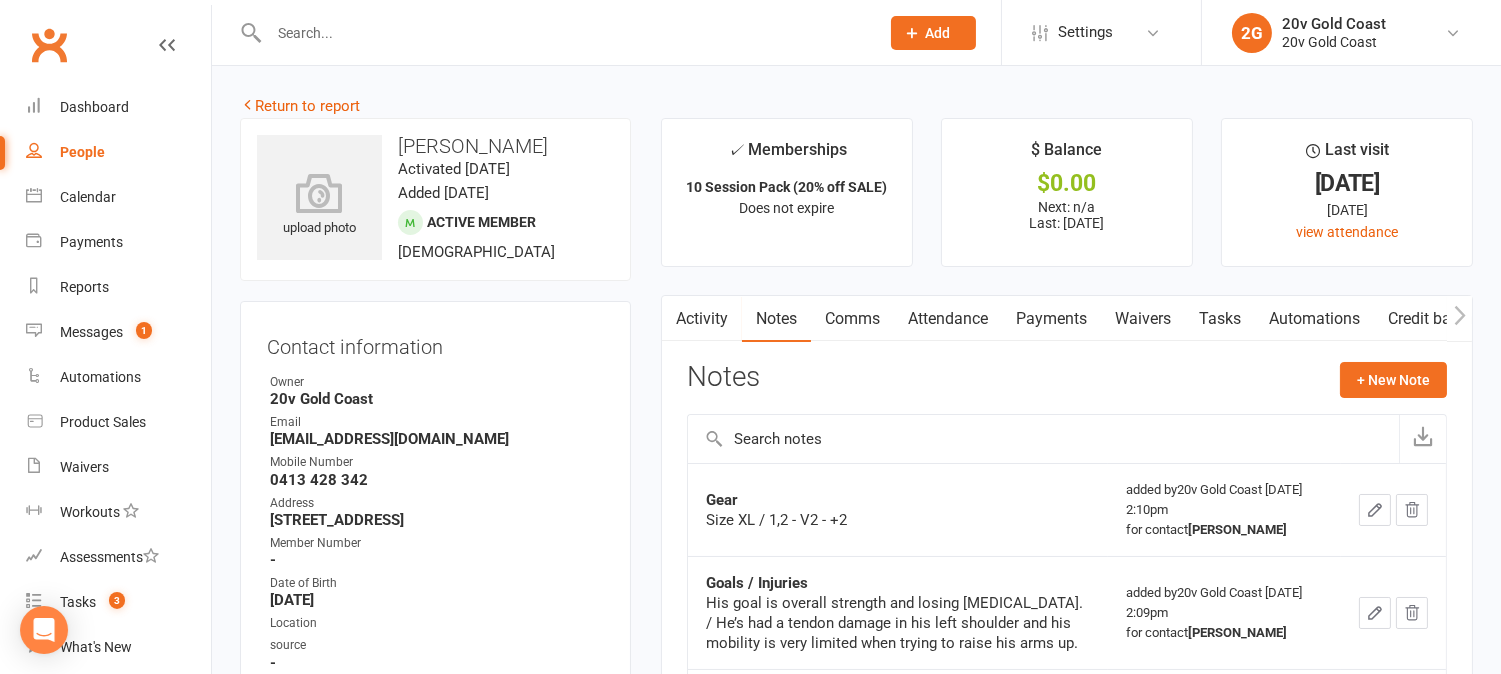 click on "Payments" at bounding box center [1051, 319] 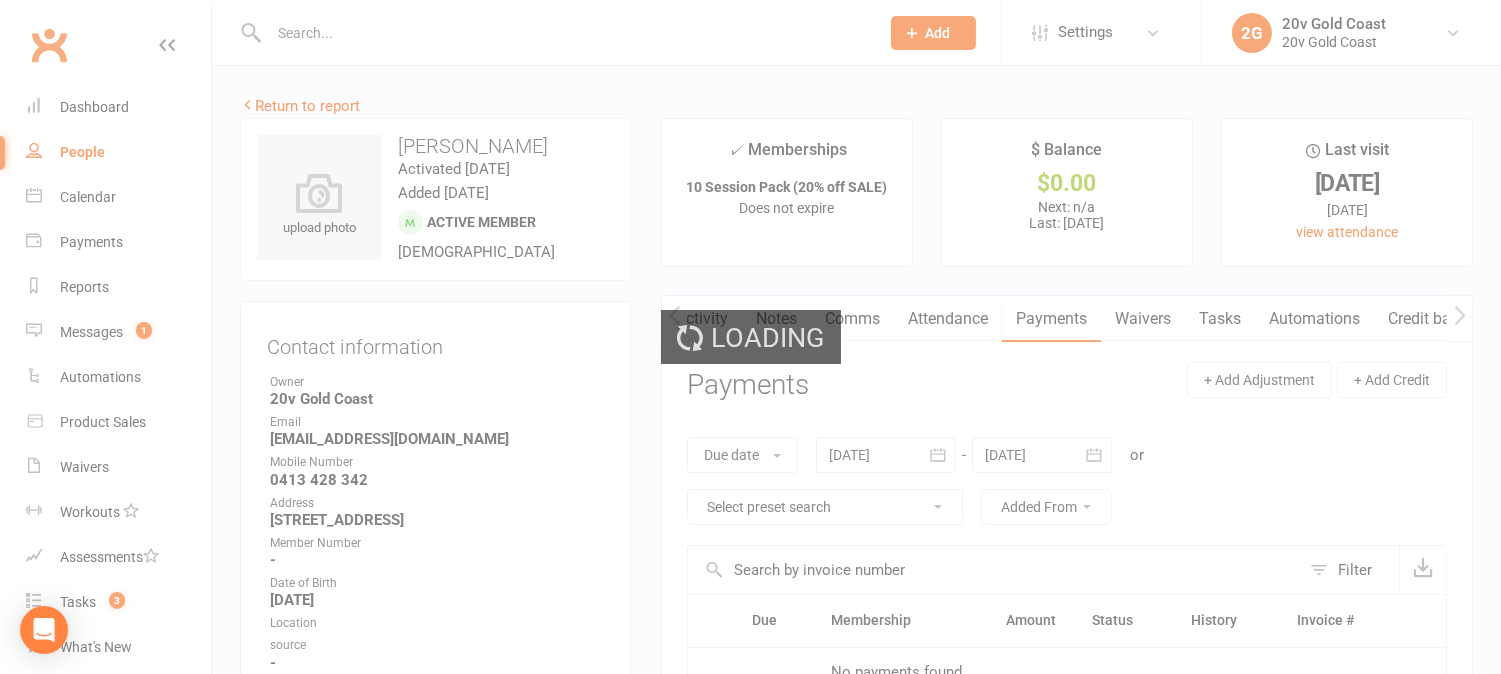 scroll, scrollTop: 0, scrollLeft: 1, axis: horizontal 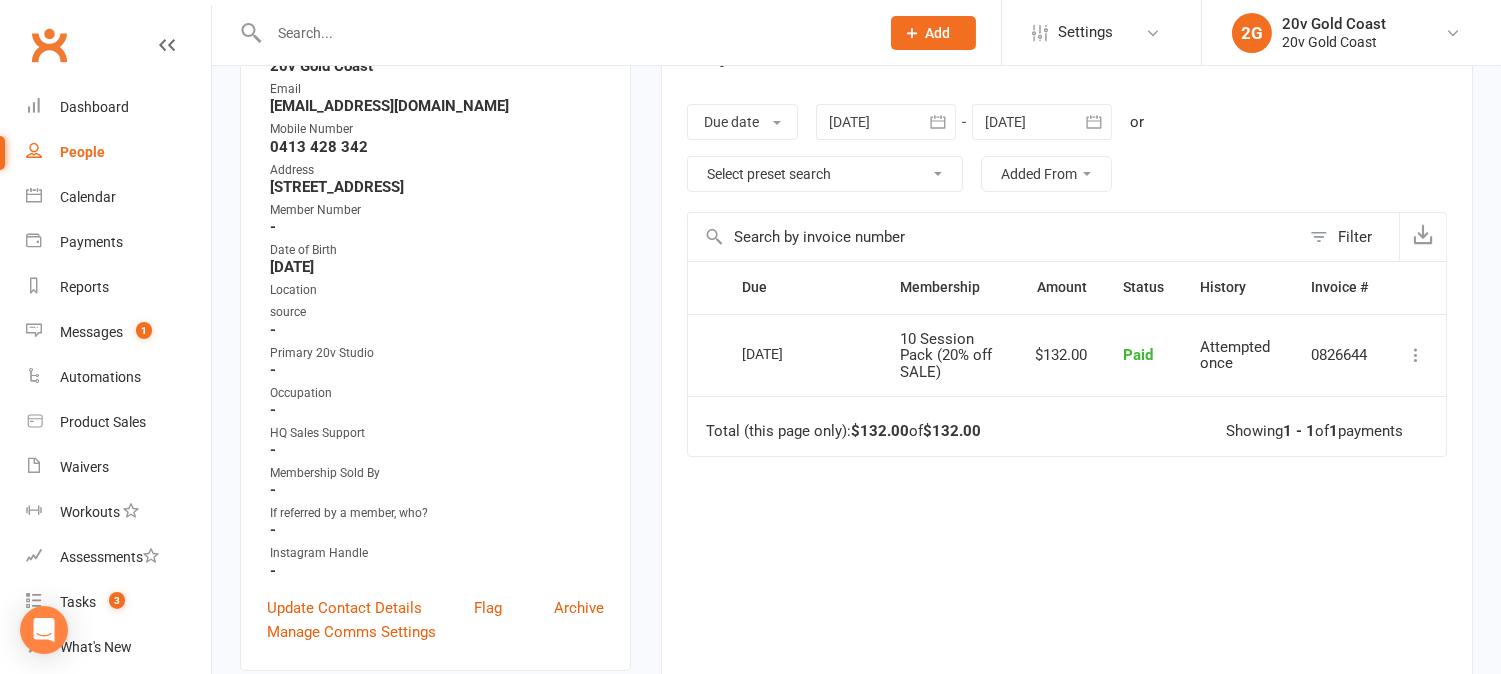 click at bounding box center (886, 122) 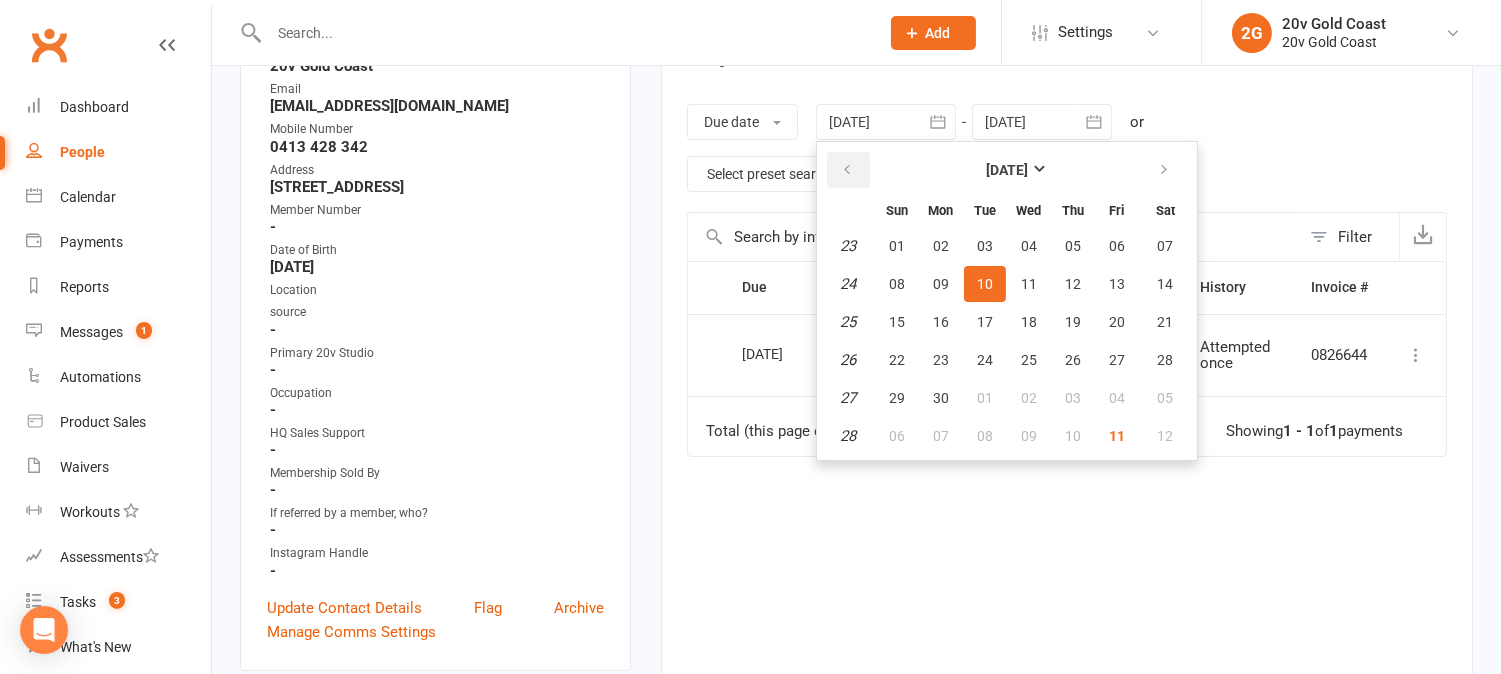click at bounding box center [847, 170] 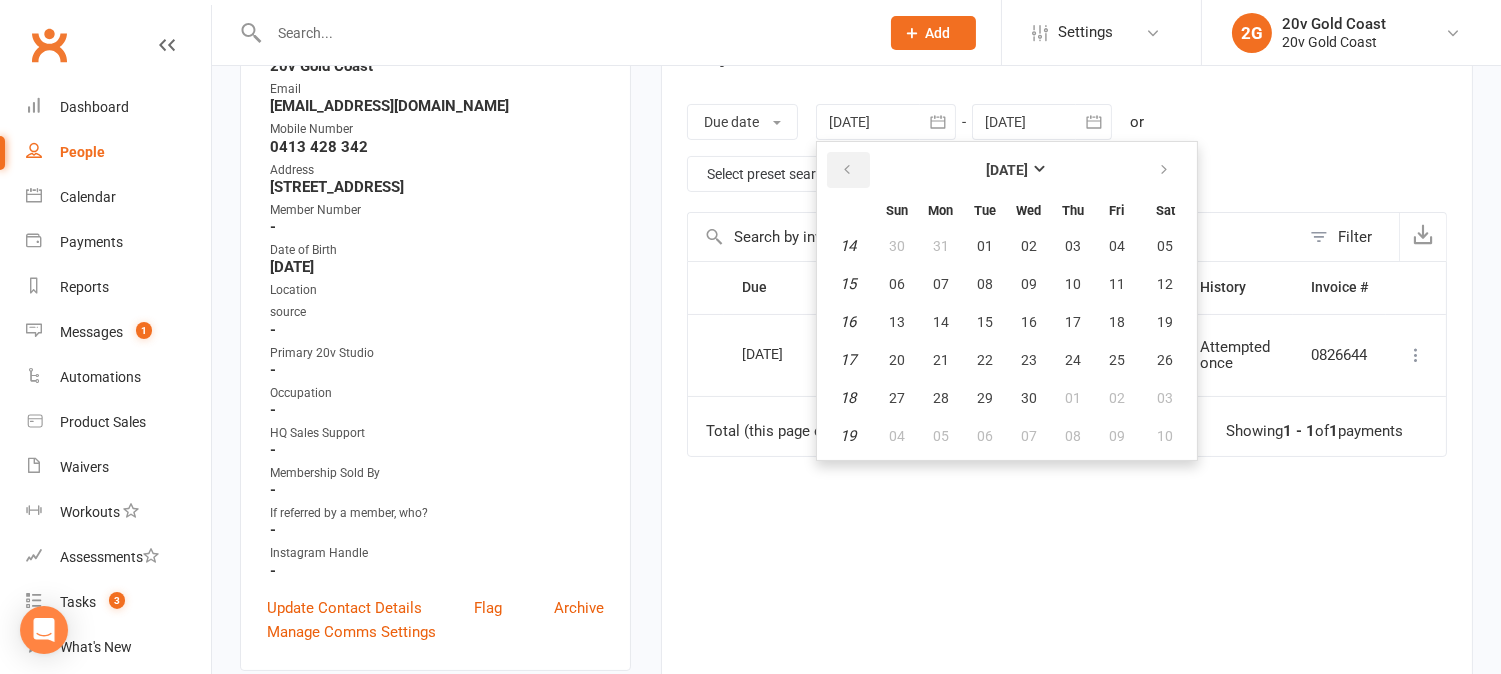 click at bounding box center (847, 170) 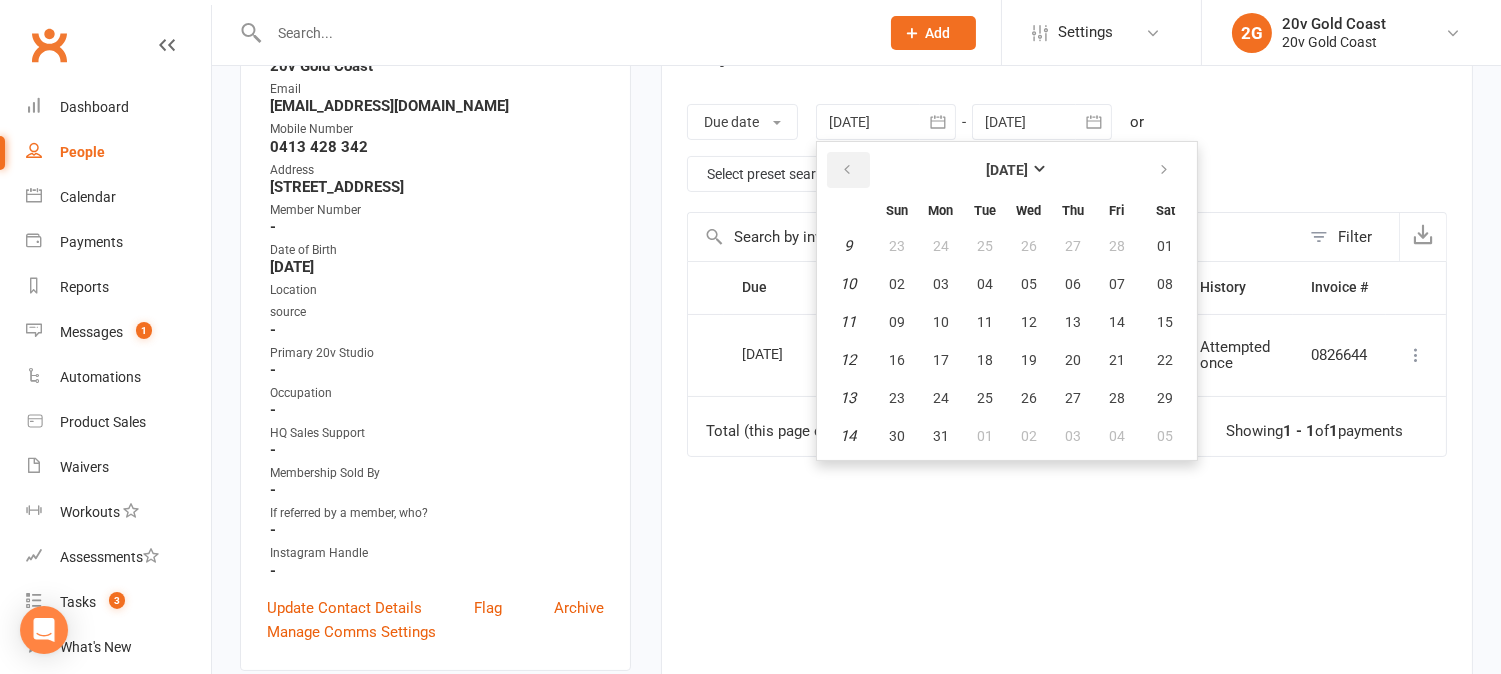click at bounding box center (847, 170) 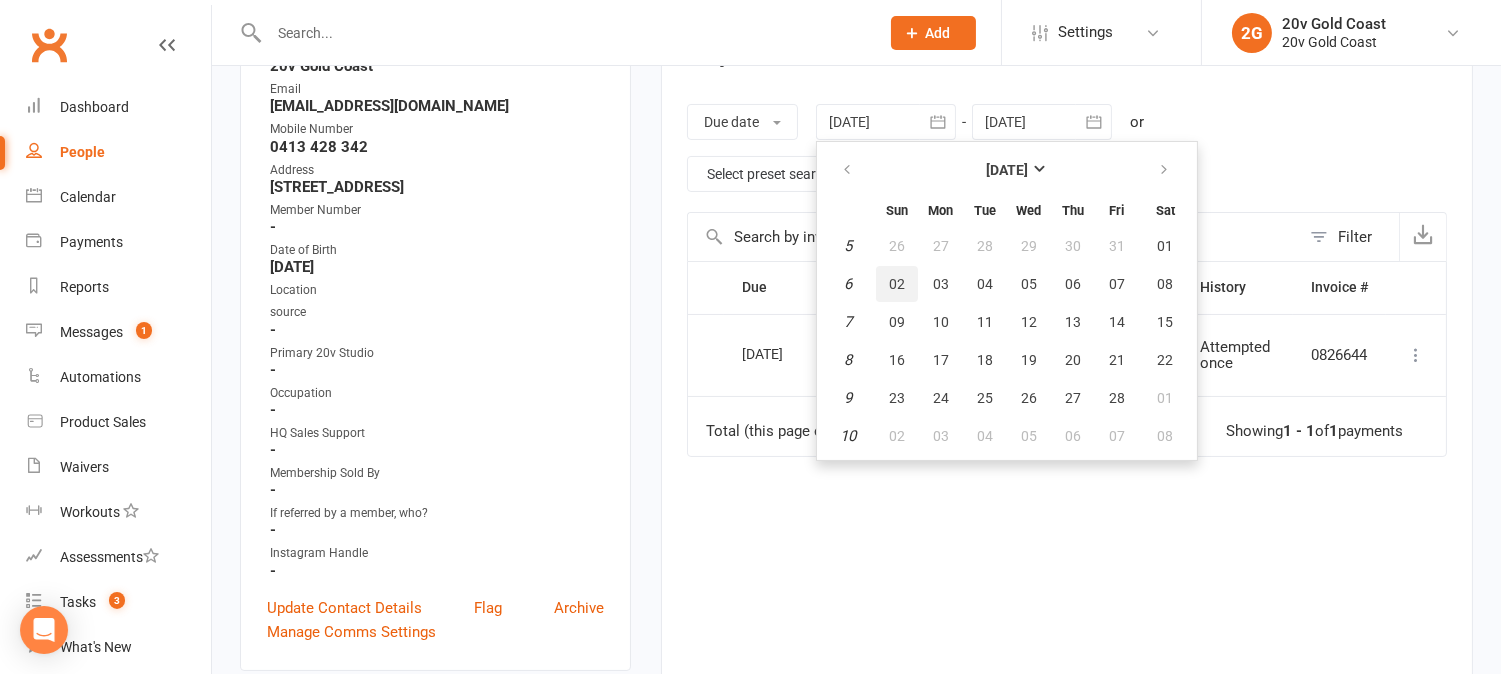 click on "02" at bounding box center (897, 284) 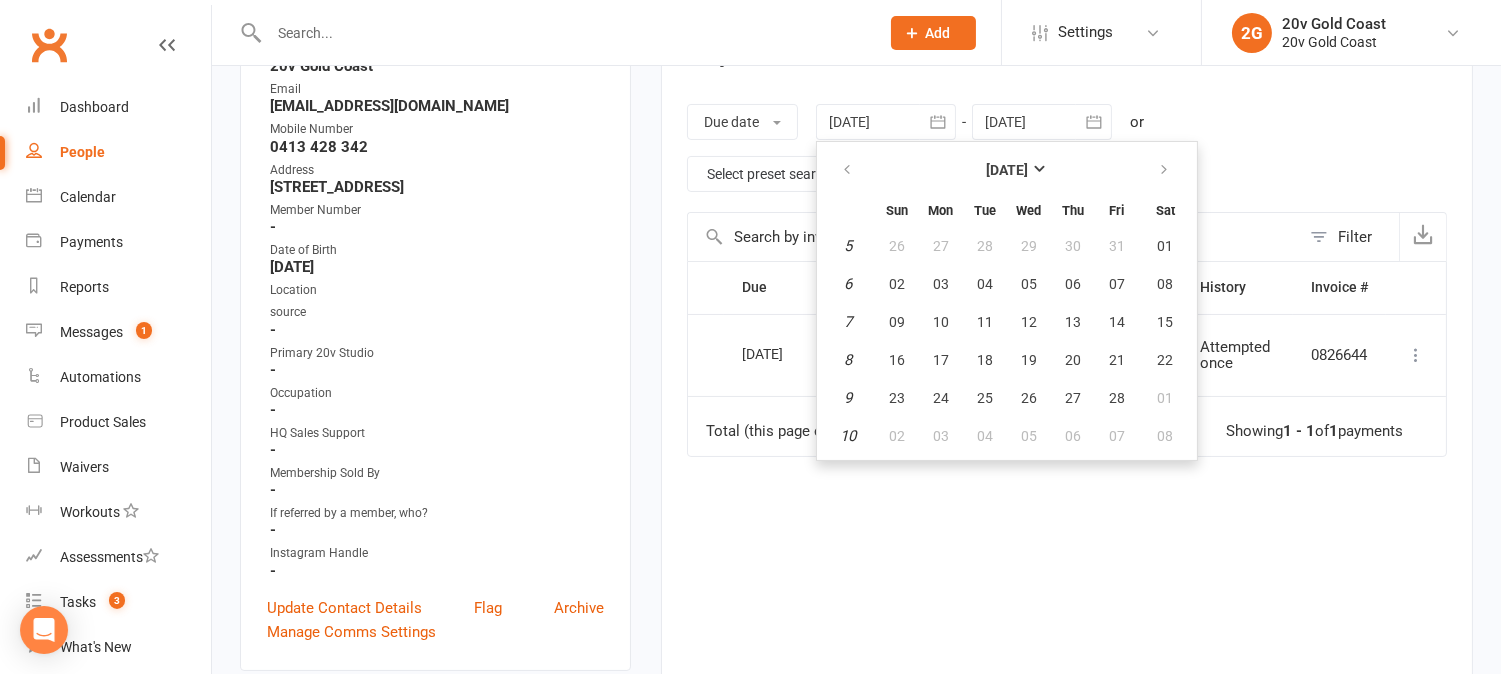type on "02 Feb 2025" 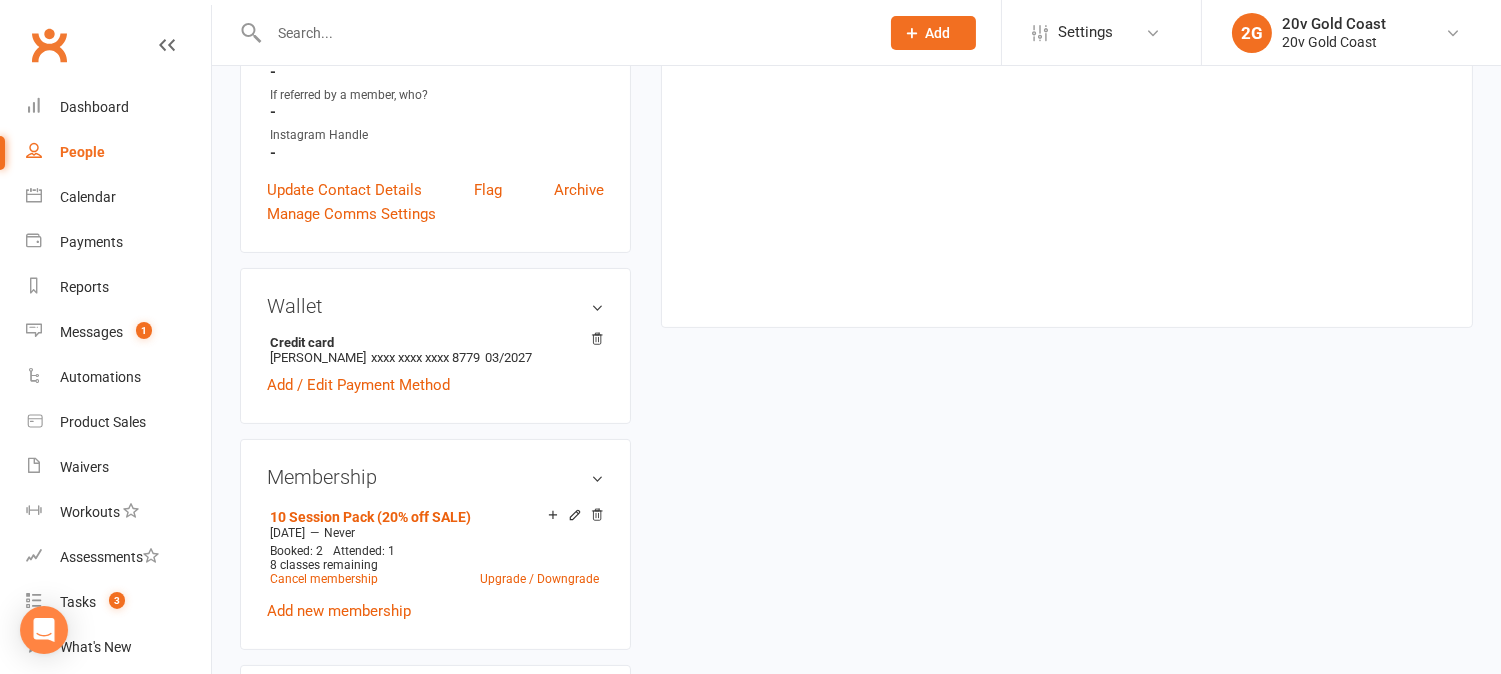 scroll, scrollTop: 777, scrollLeft: 0, axis: vertical 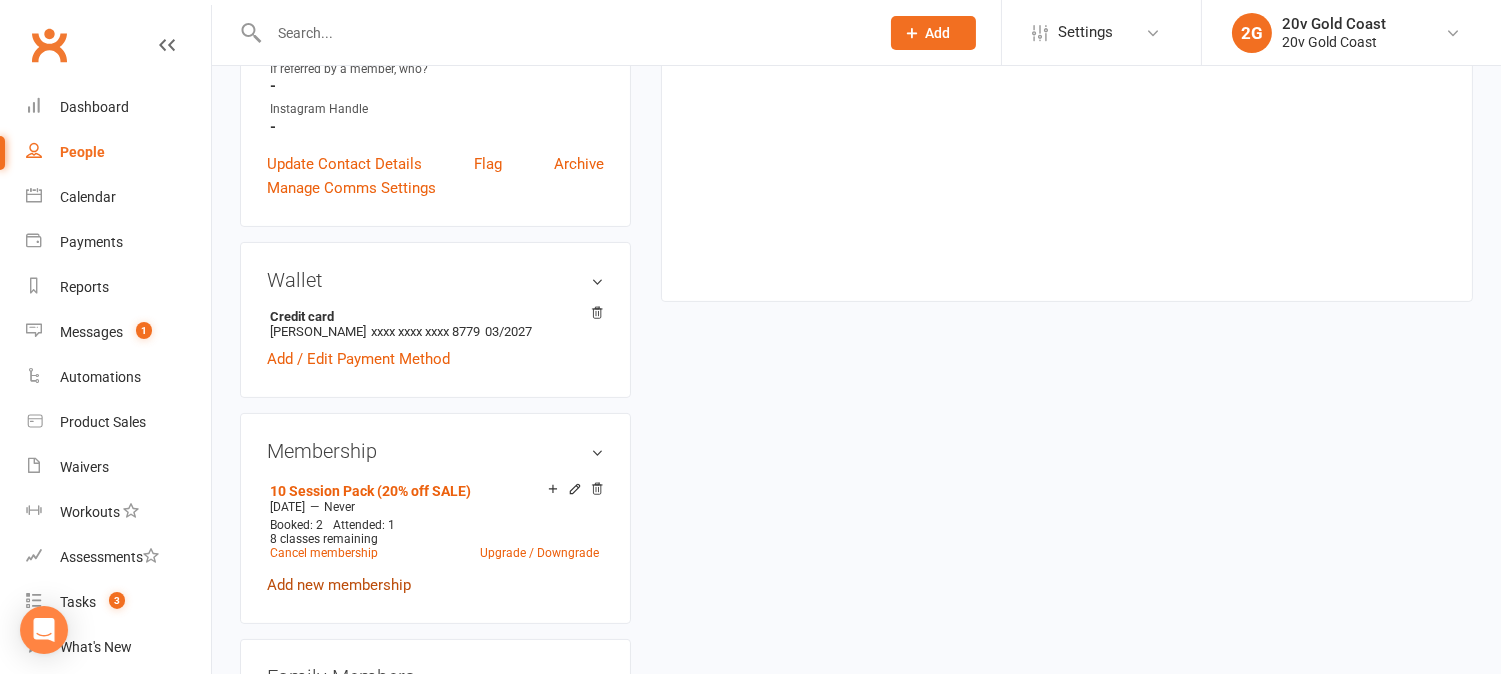 click on "Add new membership" at bounding box center (339, 585) 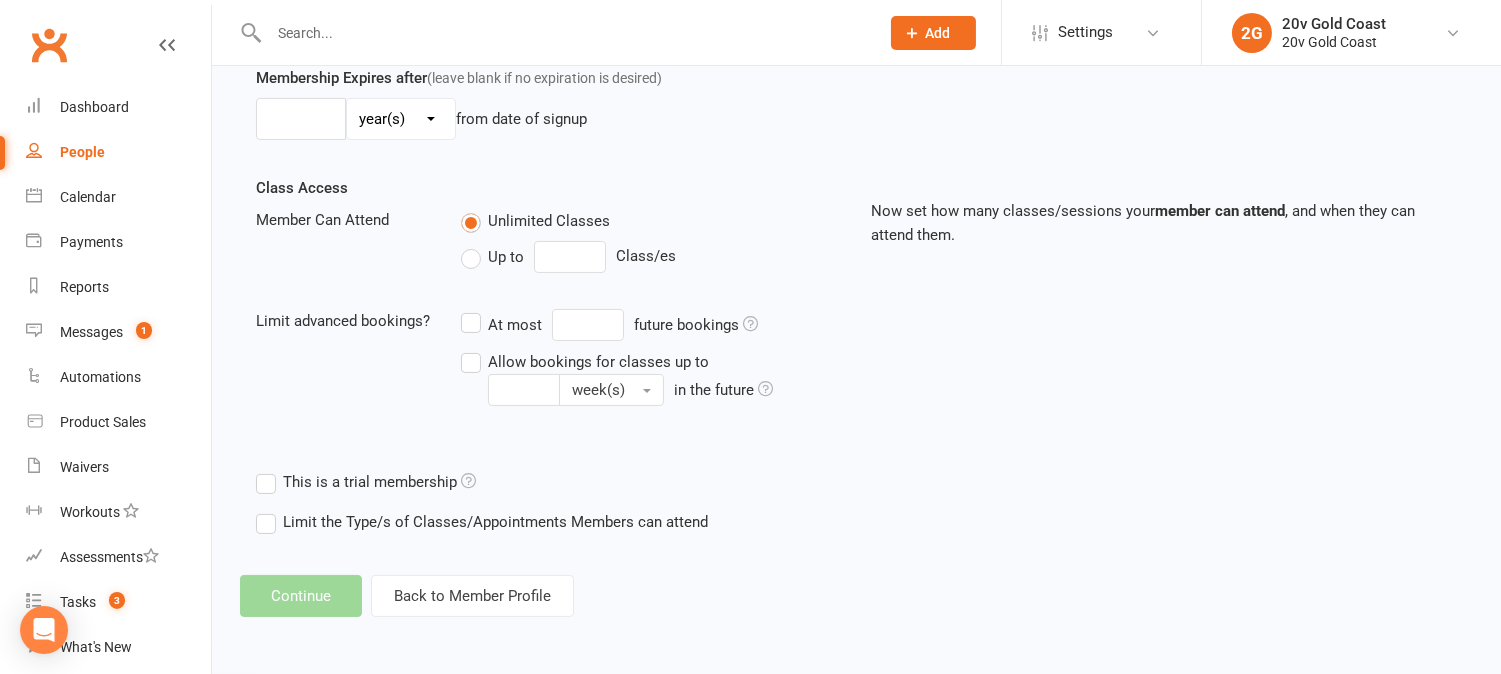 scroll, scrollTop: 0, scrollLeft: 0, axis: both 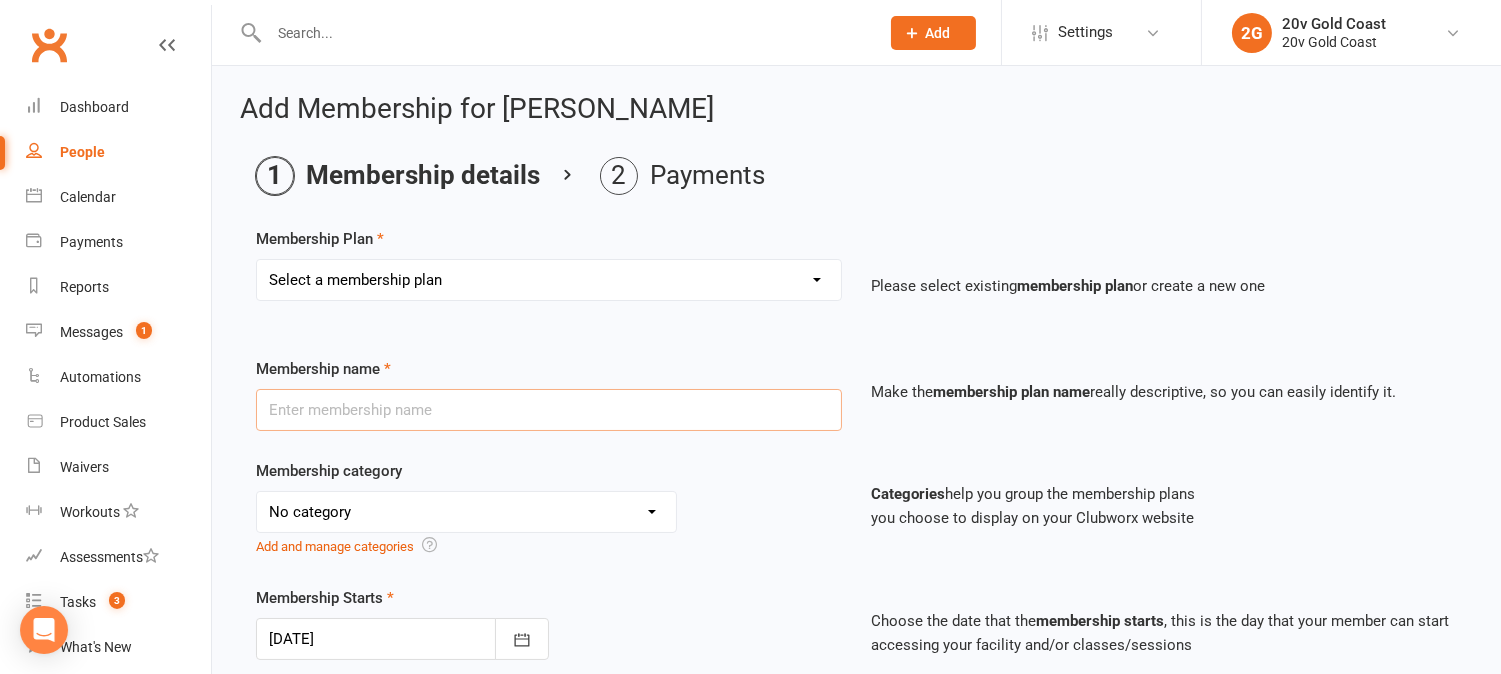 click at bounding box center [549, 410] 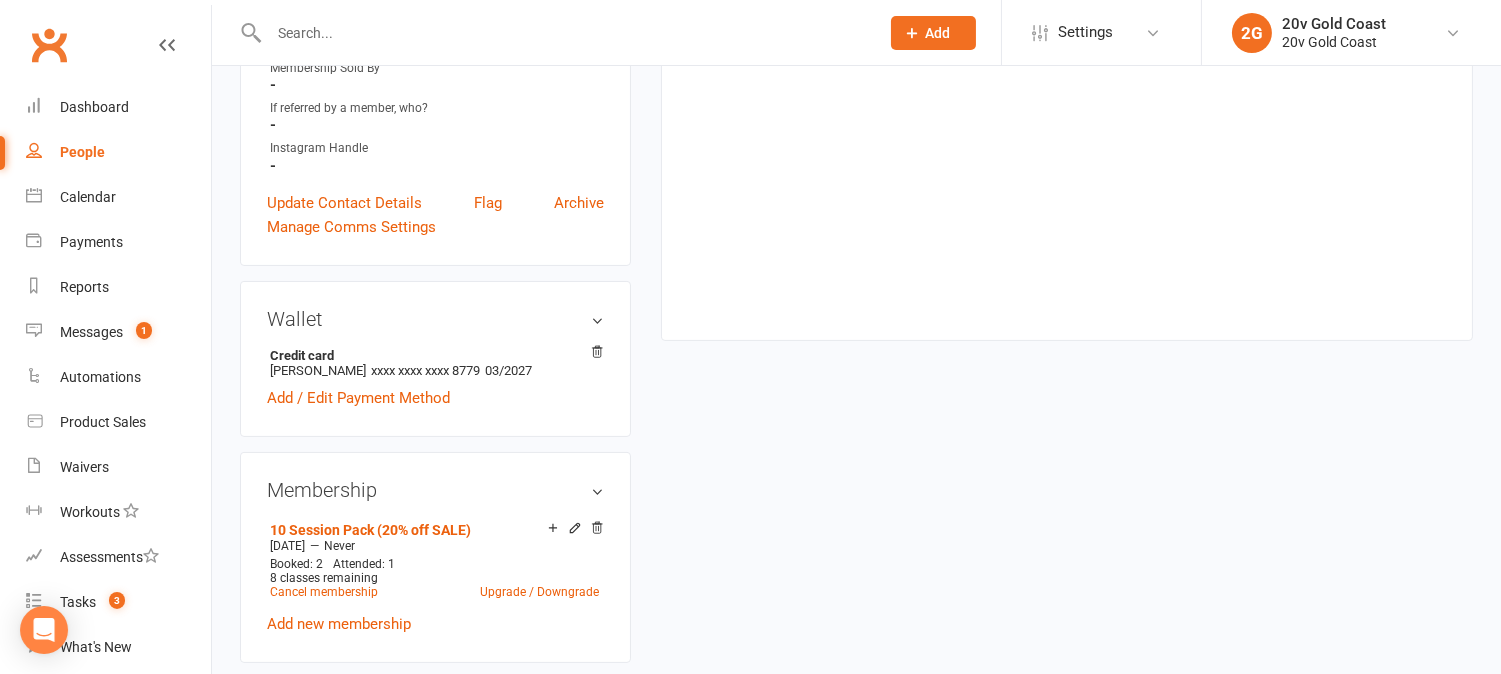 scroll, scrollTop: 888, scrollLeft: 0, axis: vertical 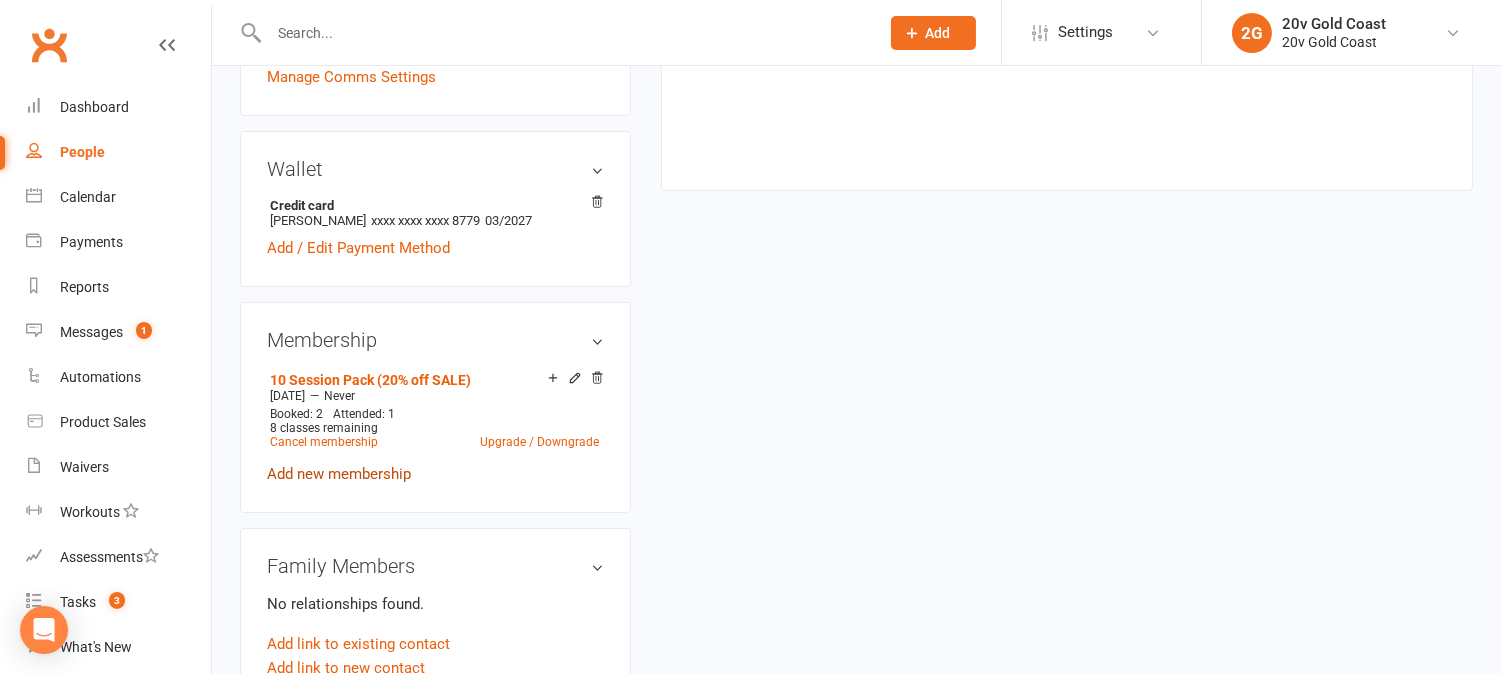 click on "Add new membership" at bounding box center [339, 474] 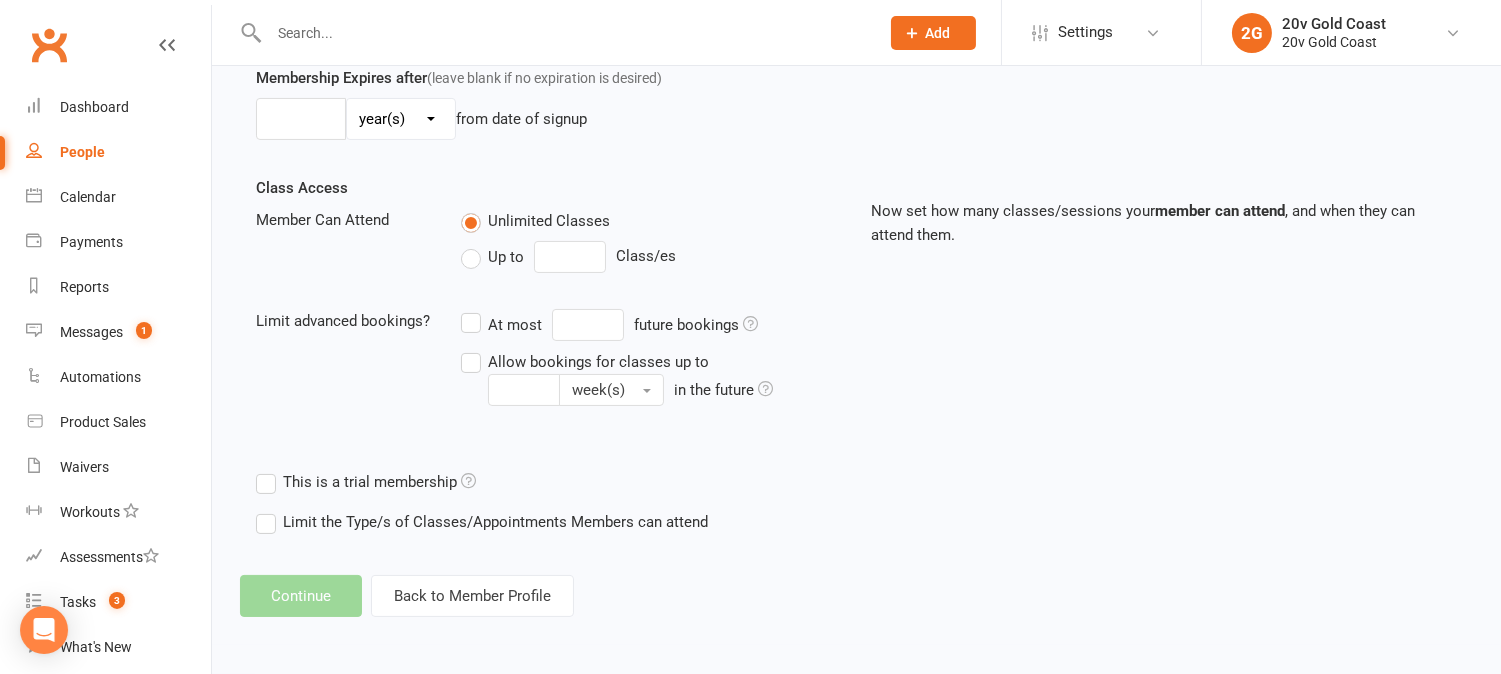 scroll, scrollTop: 0, scrollLeft: 0, axis: both 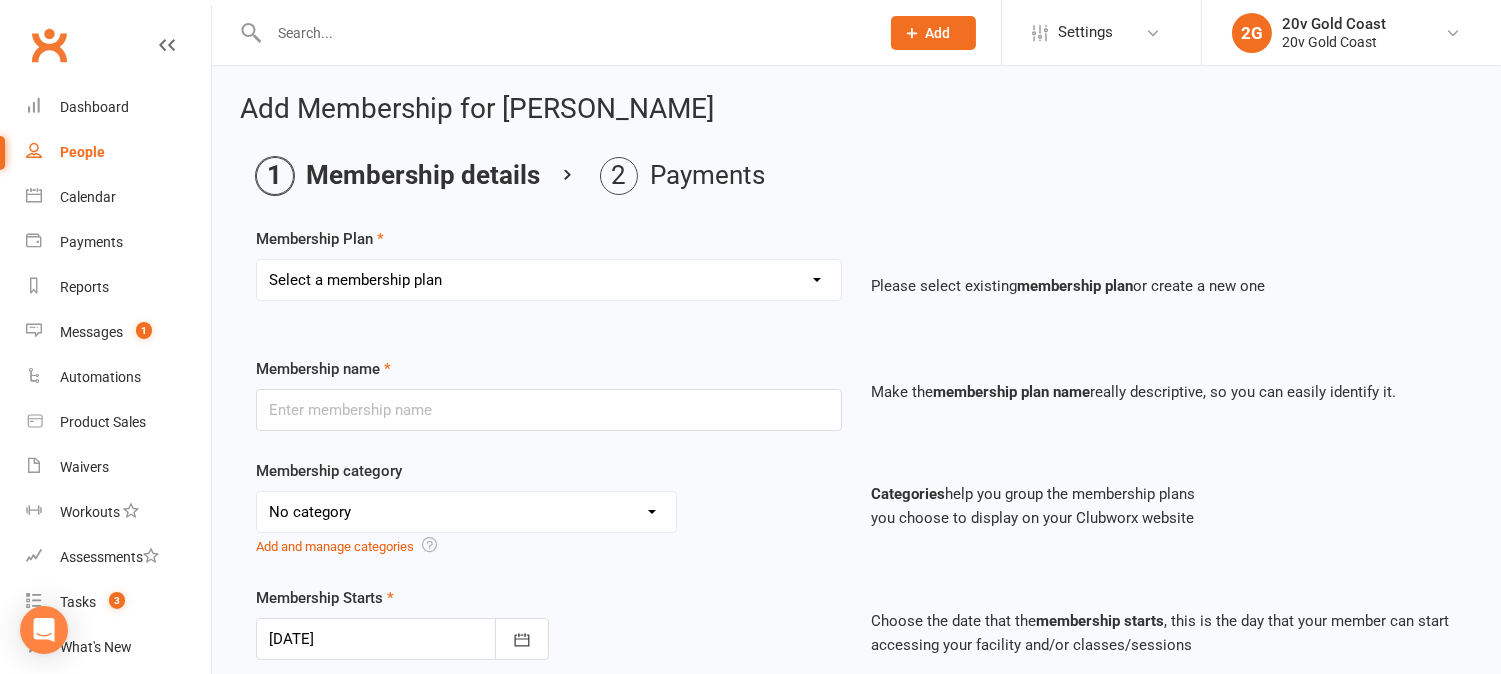 click on "Select a membership plan Create new Membership Plan 18 Month - Basic 18 Month - Advantage 12 Month - Basic 12 Month - Advantage 6 Month - Lite 6 Month - Basic 6 Month - Advantage 12 Week - Lite 12 Week - Basic 12 Week - Advantage 25 Session Pack 10 Session Pack Casual Session Flexi - Advantage - Upgrade Banked Session Reciprocal Pass Employee Ambassador One off payment Suspension Fee 18 Month Lite 3 session deal Fitmas (2x Starter Pack) 15 Session Pack 3 Additional Session Loyalty Plan - no lock in 10 Session Pack (20% off SALE) 12 week - Basic (20% Off SALE) 12 week - Advantage (20% Off SALE) 6 Month - Basic (20%Off SALE) 6 Month - Advantage (20% Off SALE) 25 session pack (20% off SALE) 2 Session Kickstarter" at bounding box center [549, 280] 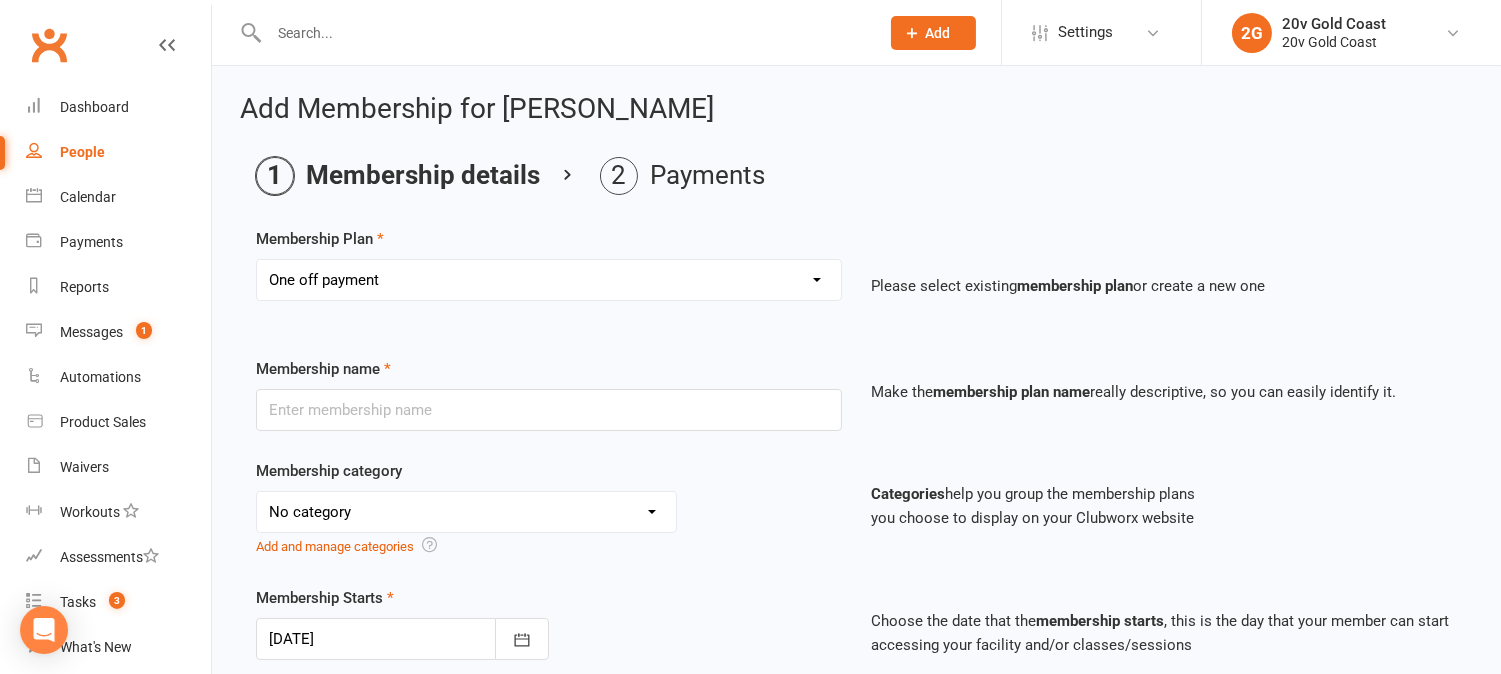 click on "Select a membership plan Create new Membership Plan 18 Month - Basic 18 Month - Advantage 12 Month - Basic 12 Month - Advantage 6 Month - Lite 6 Month - Basic 6 Month - Advantage 12 Week - Lite 12 Week - Basic 12 Week - Advantage 25 Session Pack 10 Session Pack Casual Session Flexi - Advantage - Upgrade Banked Session Reciprocal Pass Employee Ambassador One off payment Suspension Fee 18 Month Lite 3 session deal Fitmas (2x Starter Pack) 15 Session Pack 3 Additional Session Loyalty Plan - no lock in 10 Session Pack (20% off SALE) 12 week - Basic (20% Off SALE) 12 week - Advantage (20% Off SALE) 6 Month - Basic (20%Off SALE) 6 Month - Advantage (20% Off SALE) 25 session pack (20% off SALE) 2 Session Kickstarter" at bounding box center (549, 280) 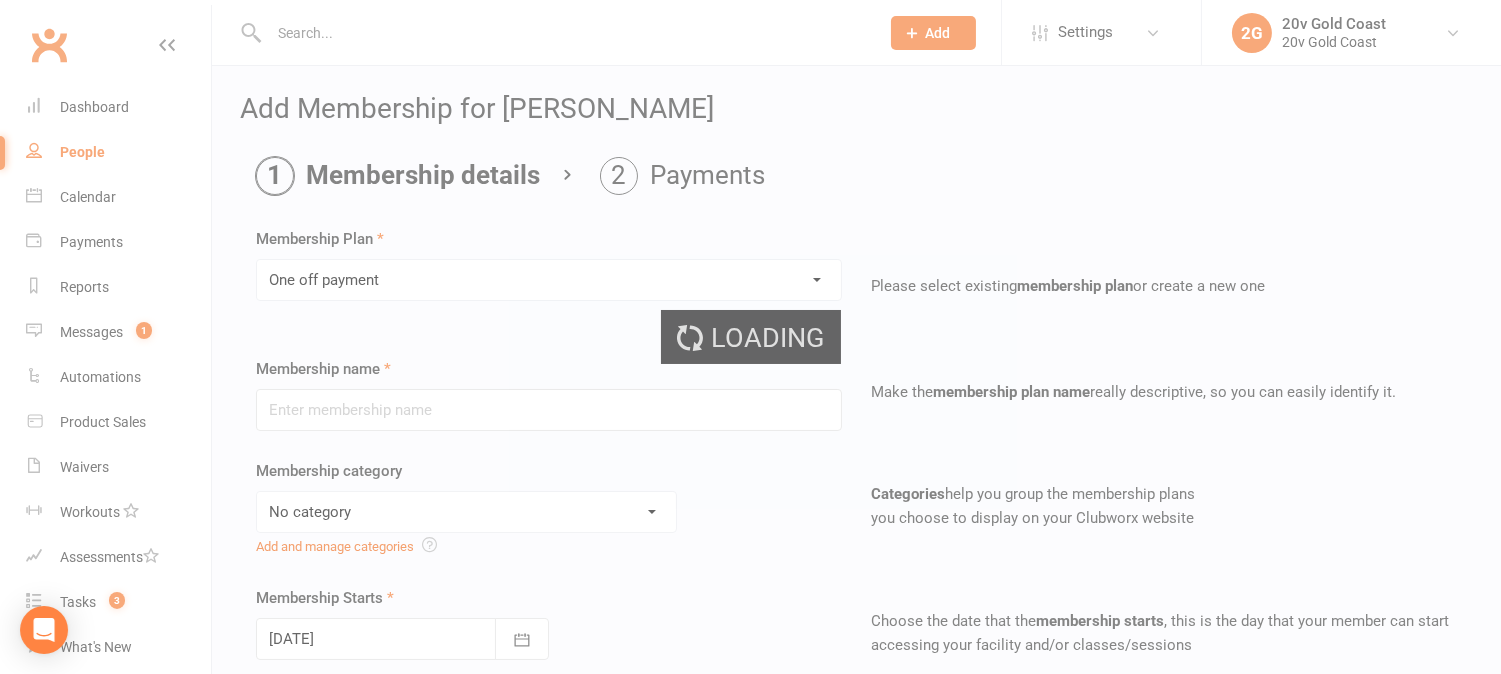 type on "One off payment" 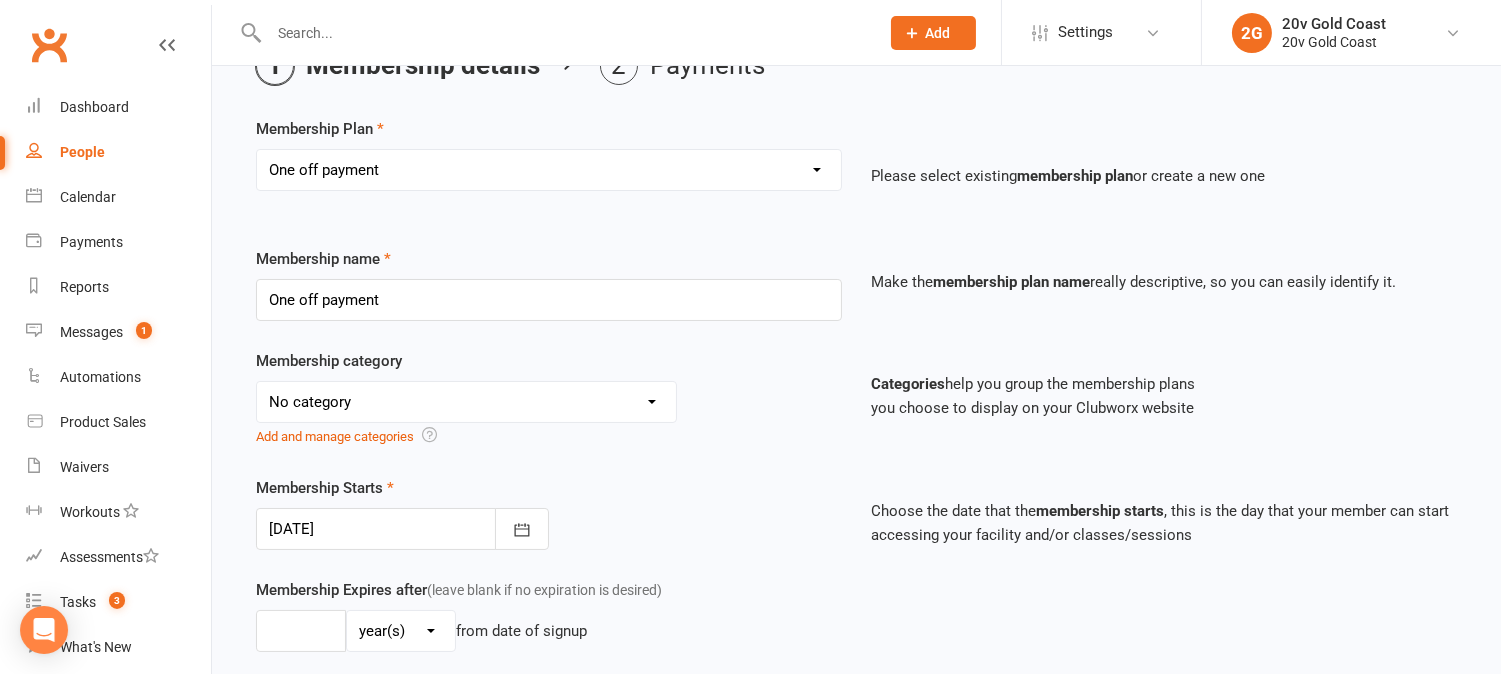scroll, scrollTop: 222, scrollLeft: 0, axis: vertical 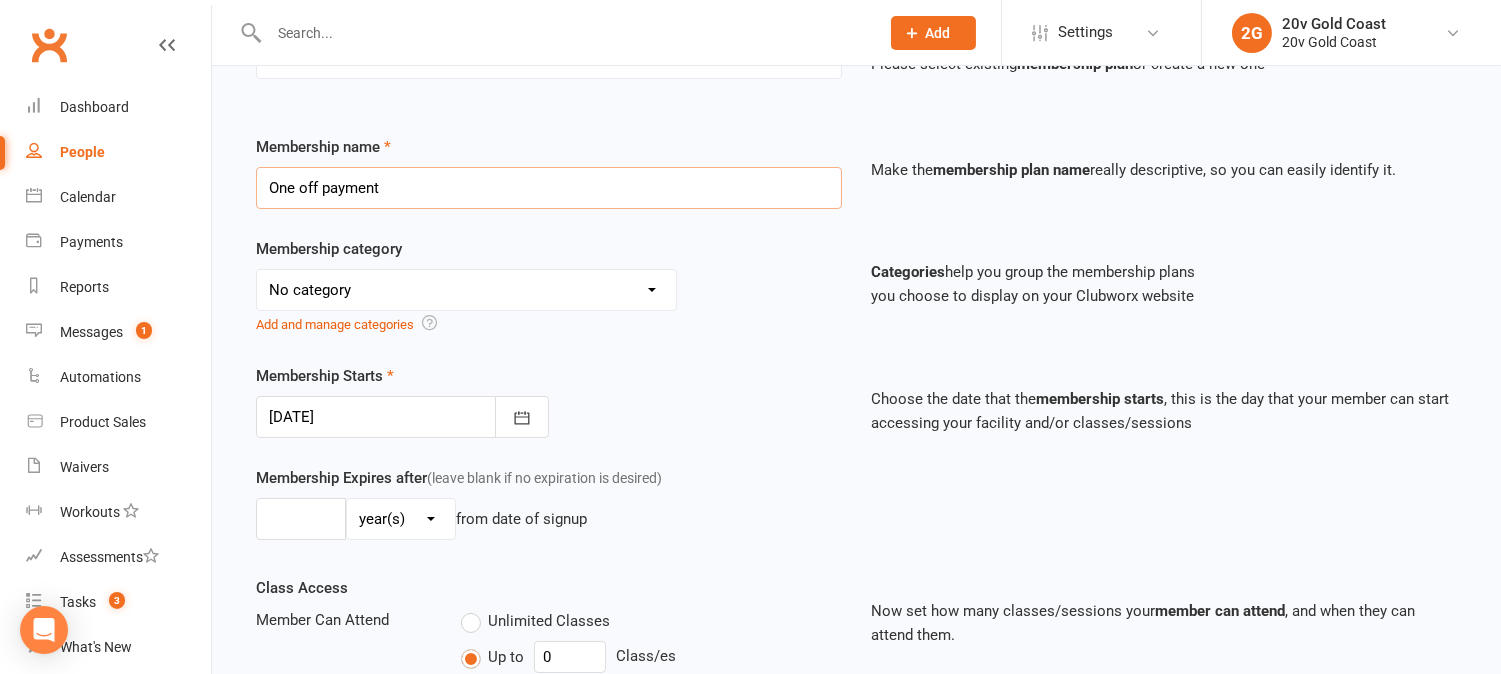 click on "One off payment" at bounding box center (549, 188) 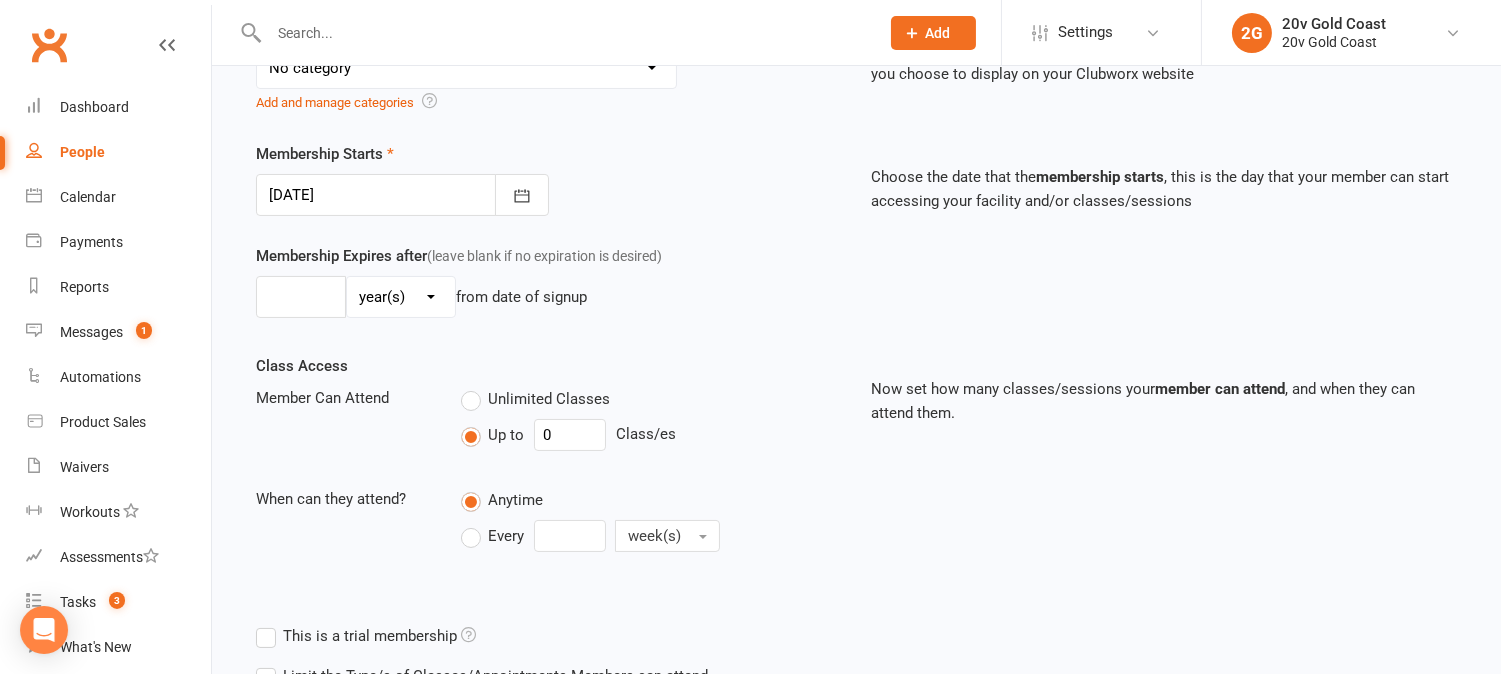 scroll, scrollTop: 597, scrollLeft: 0, axis: vertical 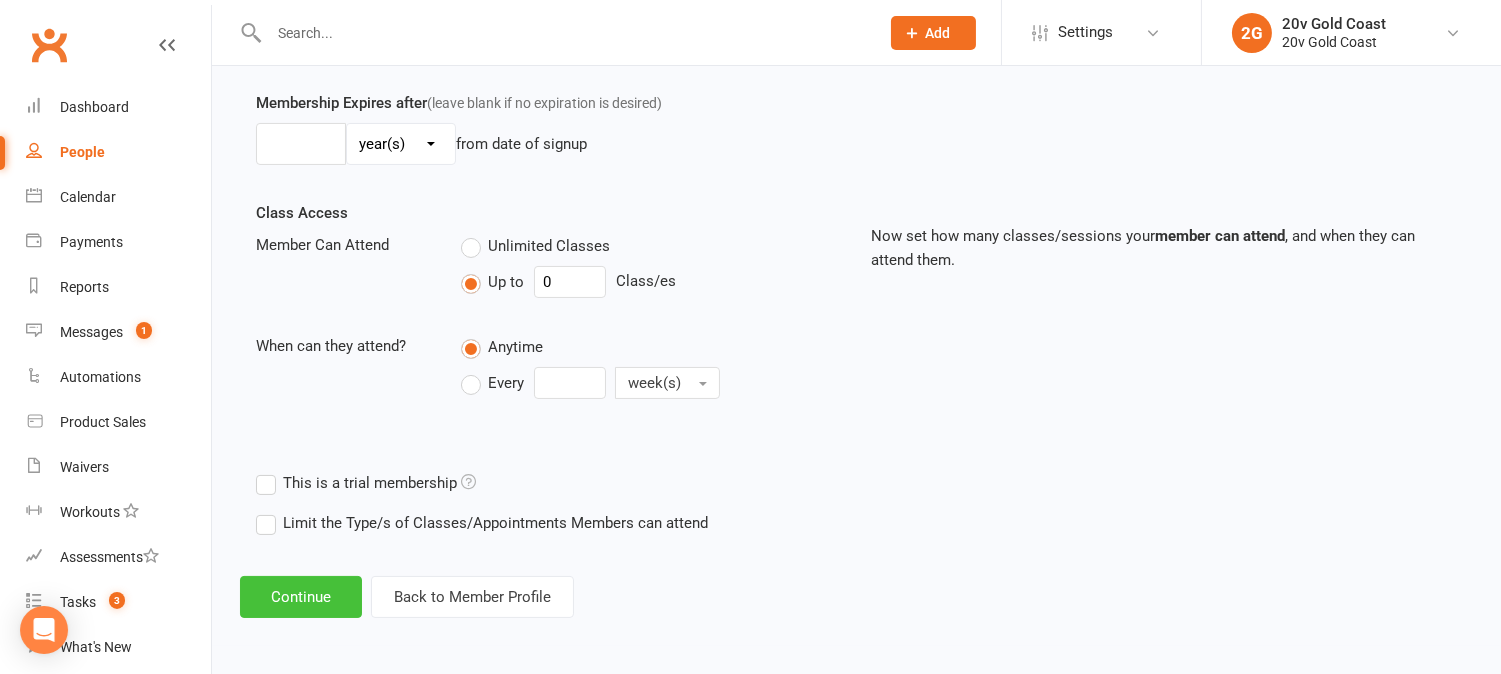 type on "2nd payment for 10 Pack" 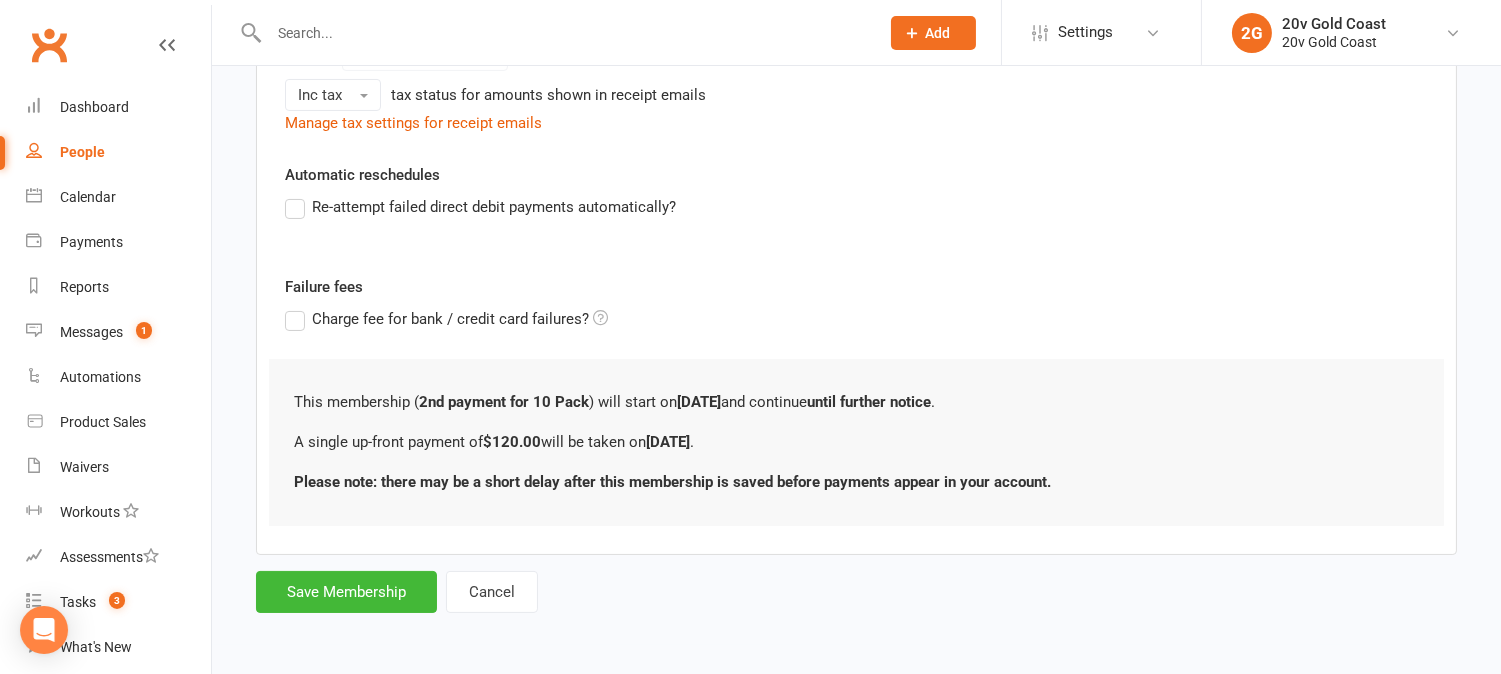 scroll, scrollTop: 0, scrollLeft: 0, axis: both 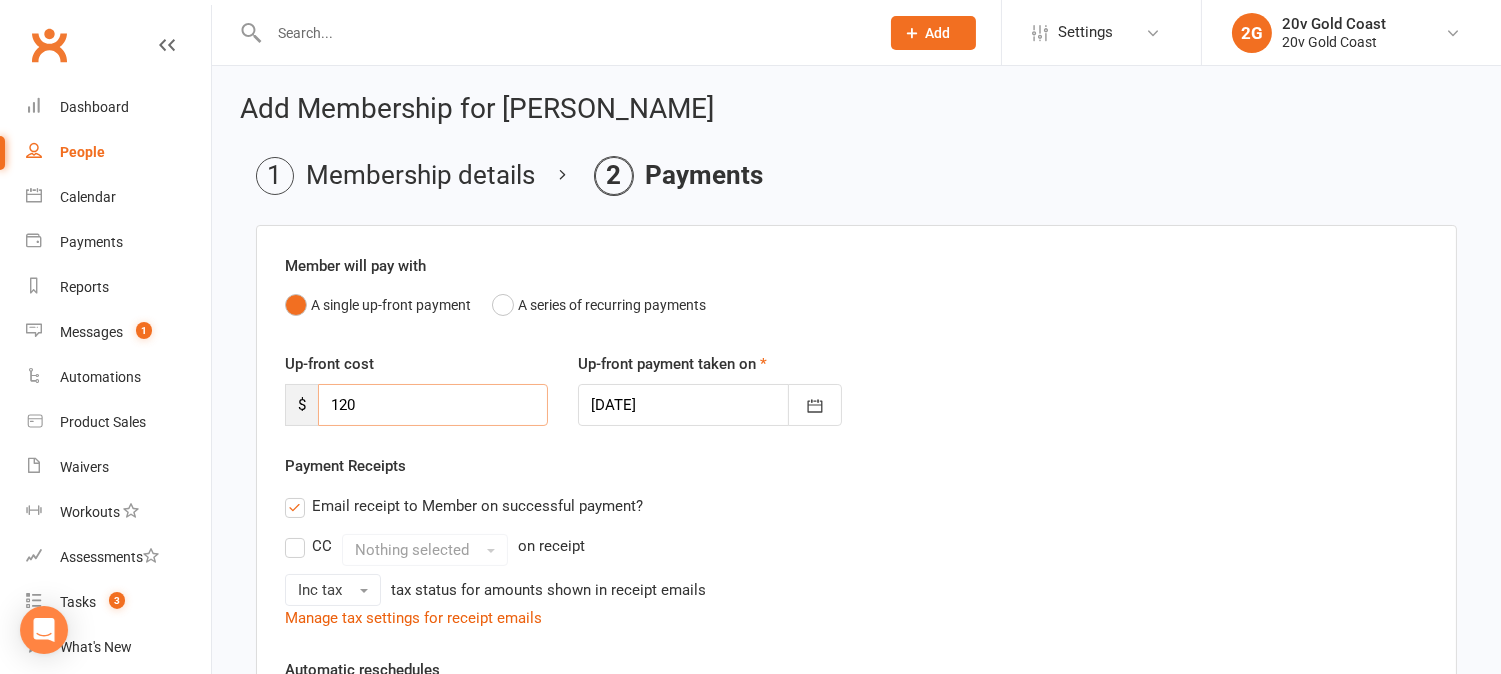 click on "120" at bounding box center [433, 405] 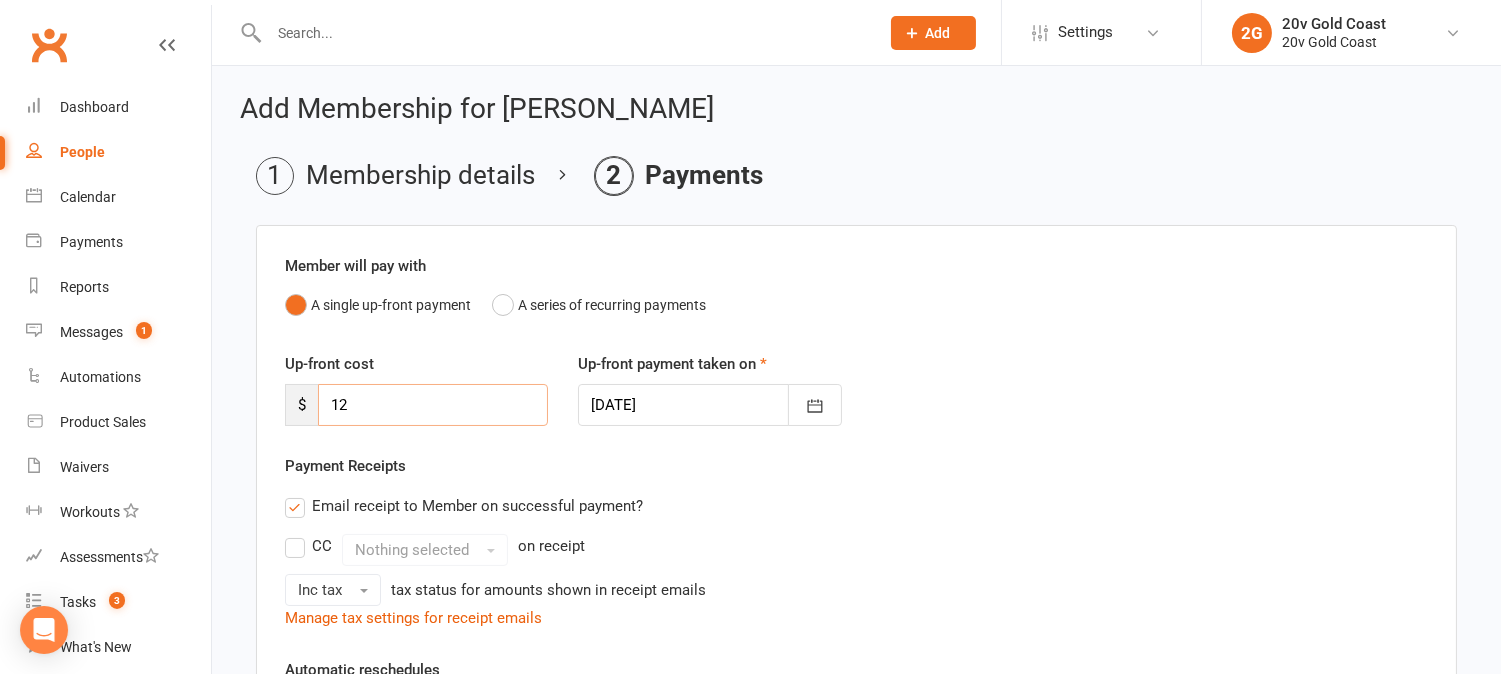 type on "1" 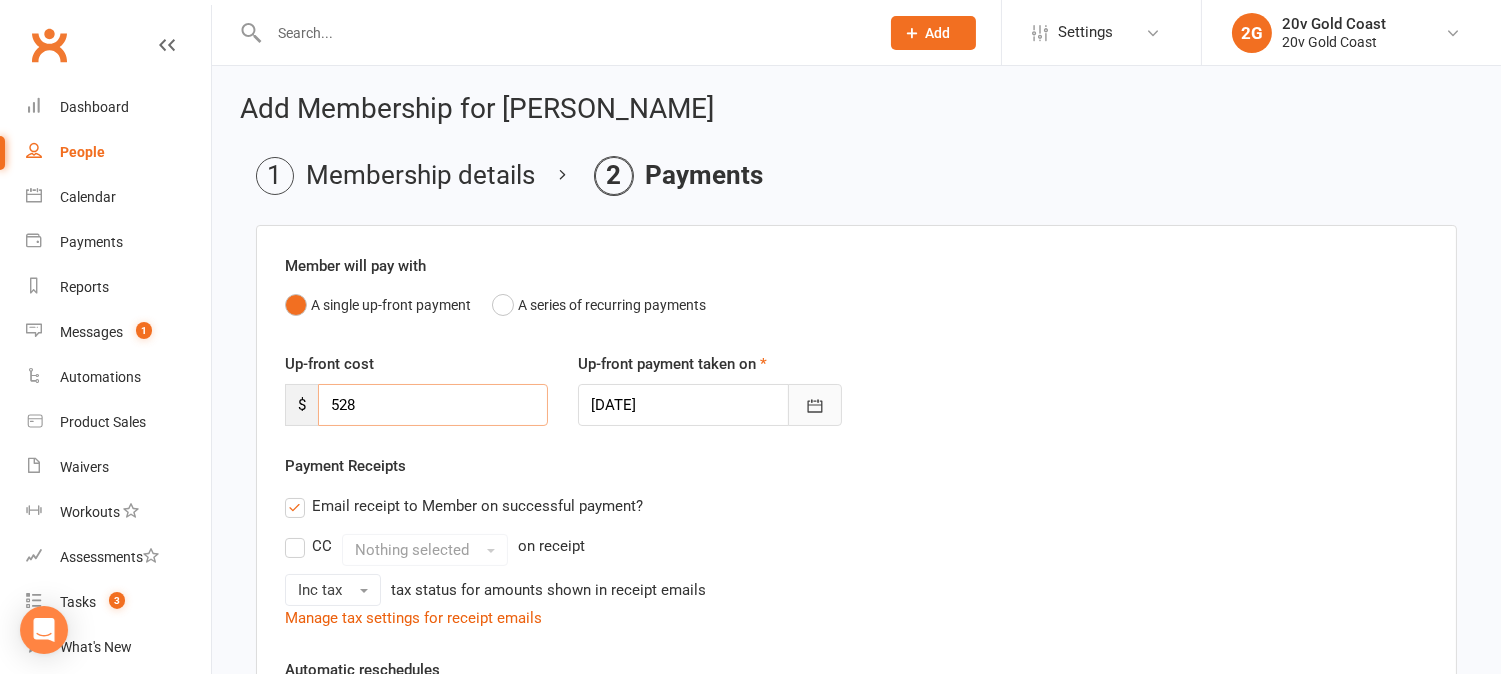 type on "528" 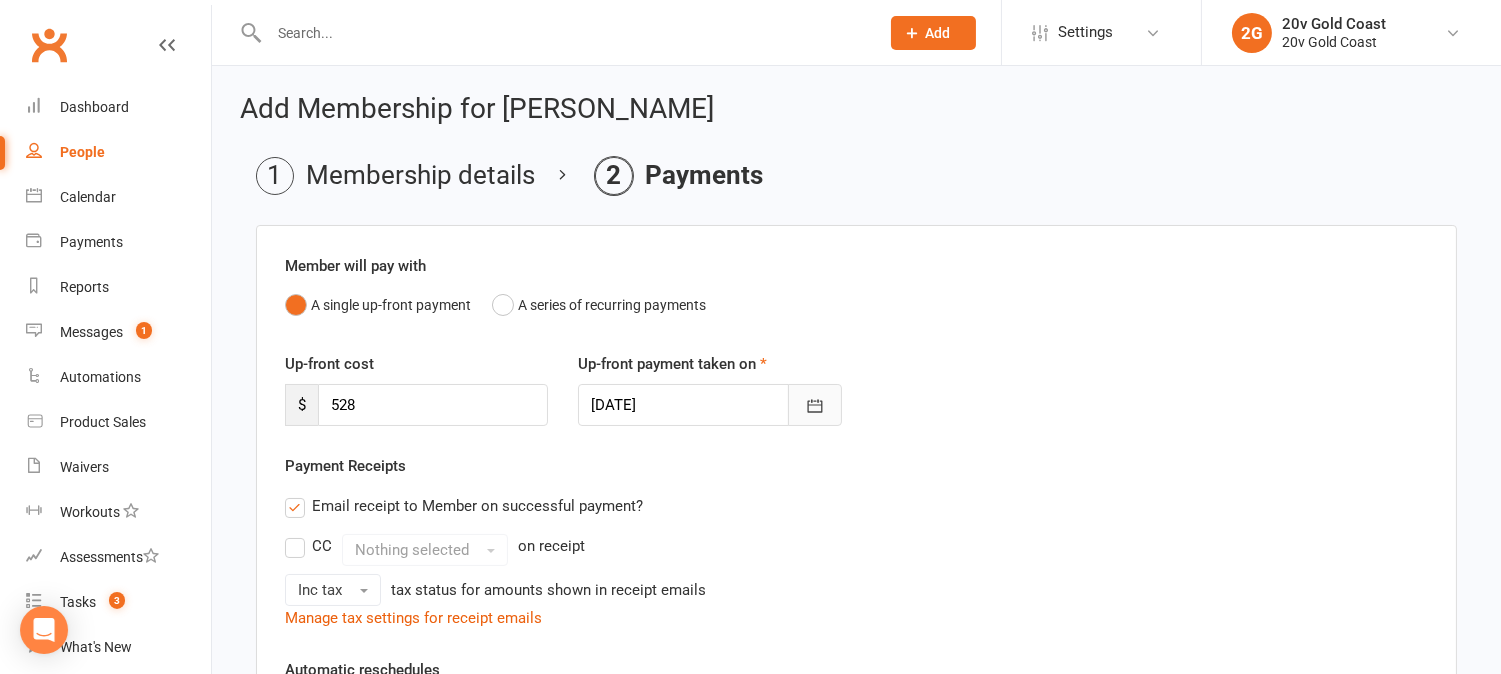 click at bounding box center (815, 405) 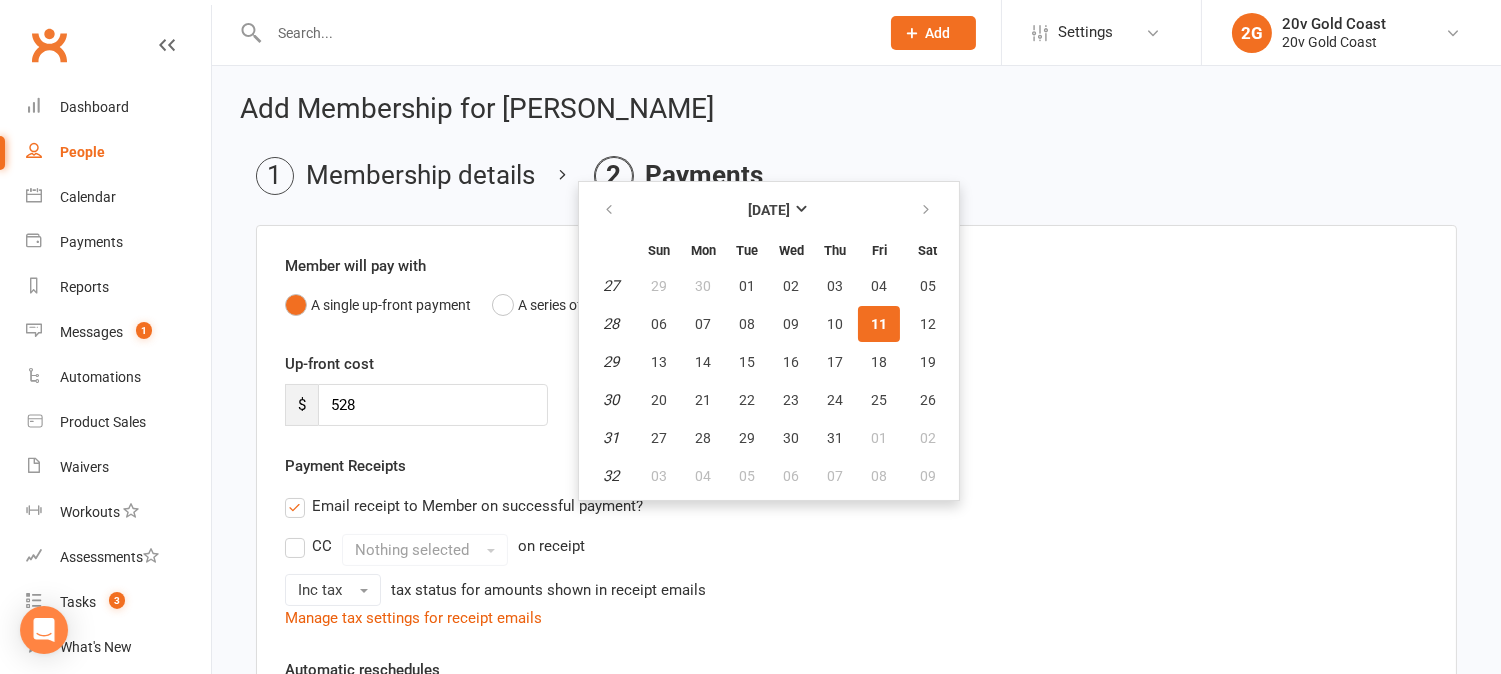 click on "Payment Receipts Email receipt to Member on successful payment? CC
Nothing selected
on receipt
Inc tax
tax status for amounts shown in receipt emails Manage tax settings for receipt emails" at bounding box center (856, 542) 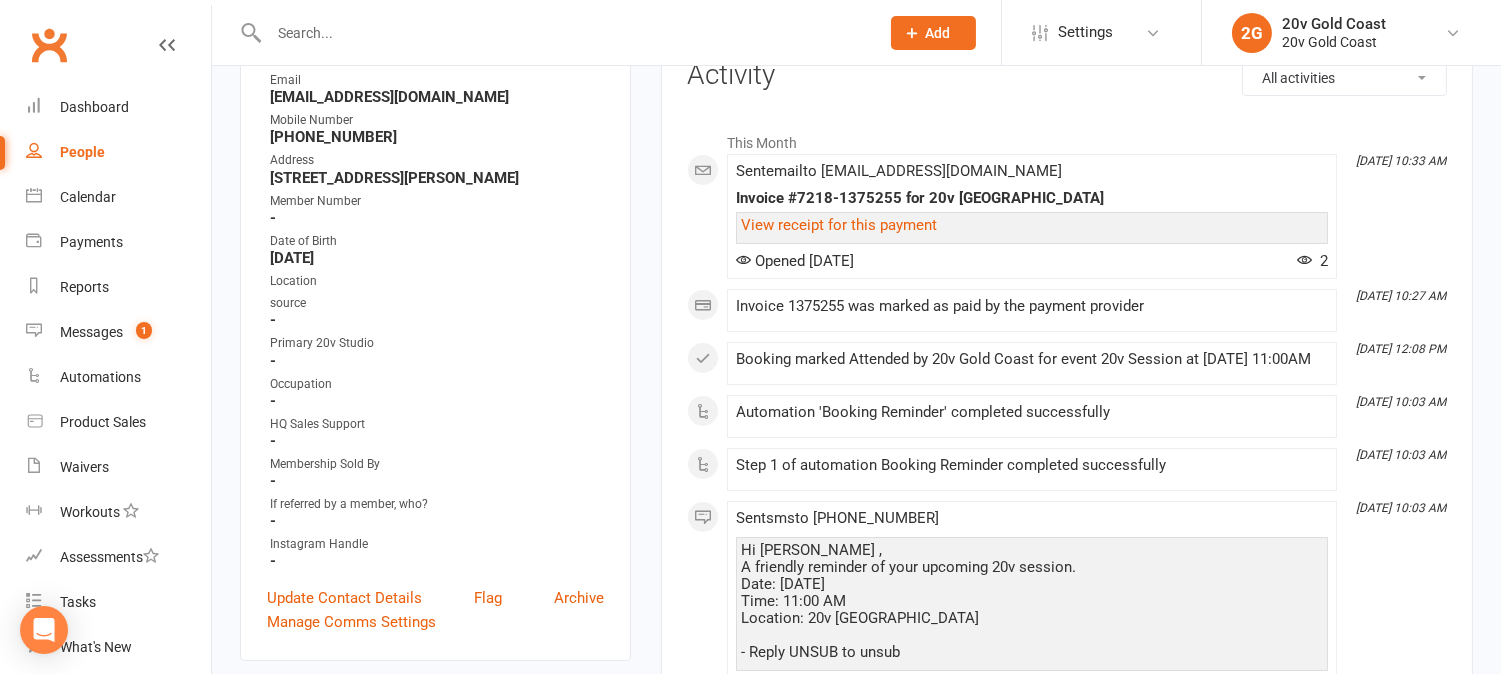 scroll, scrollTop: 555, scrollLeft: 0, axis: vertical 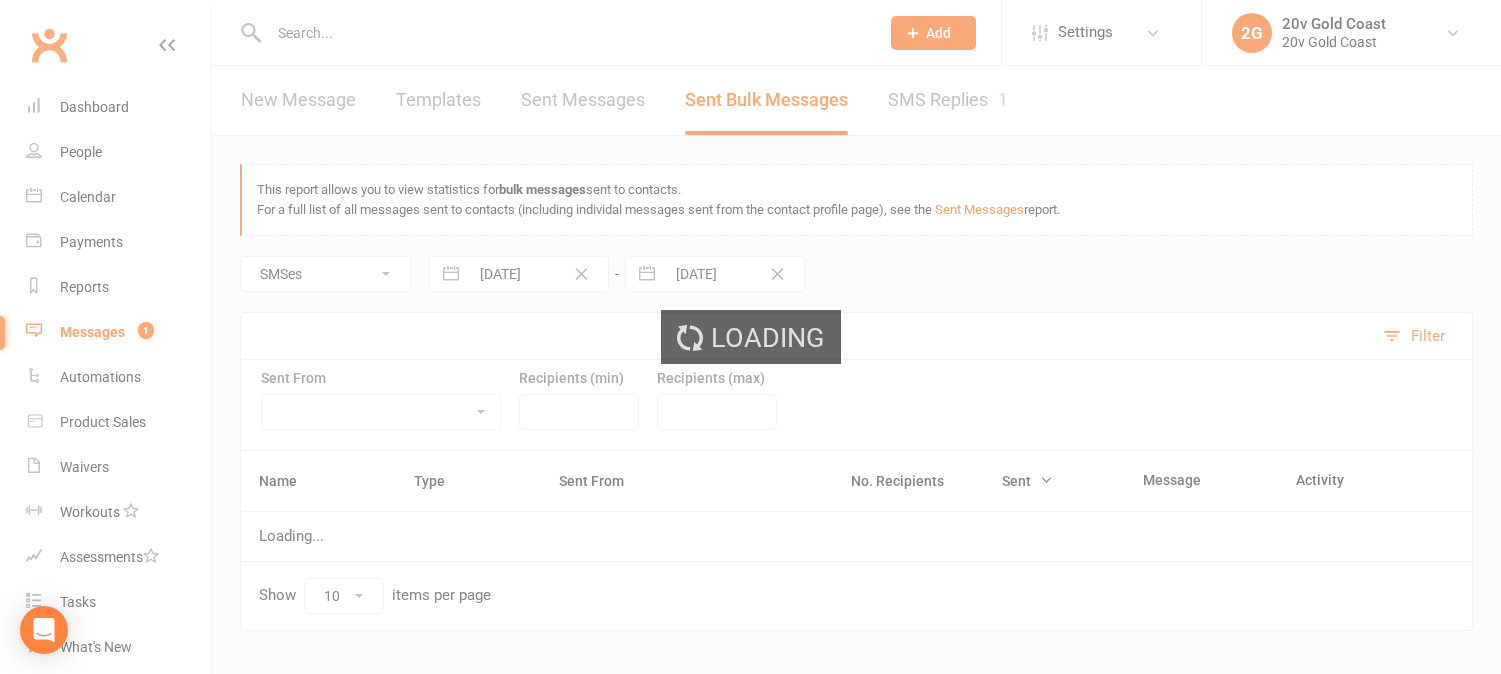 select on "sms_message" 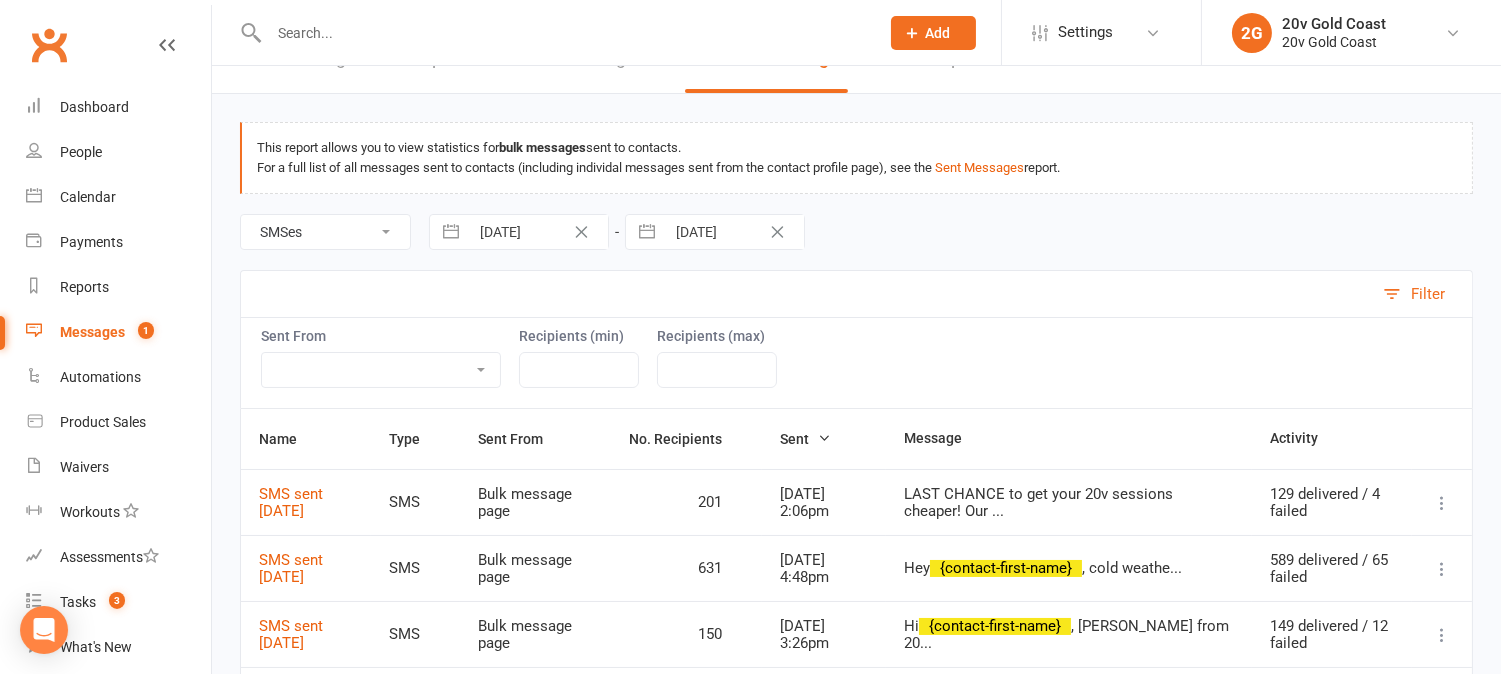 scroll, scrollTop: 42, scrollLeft: 0, axis: vertical 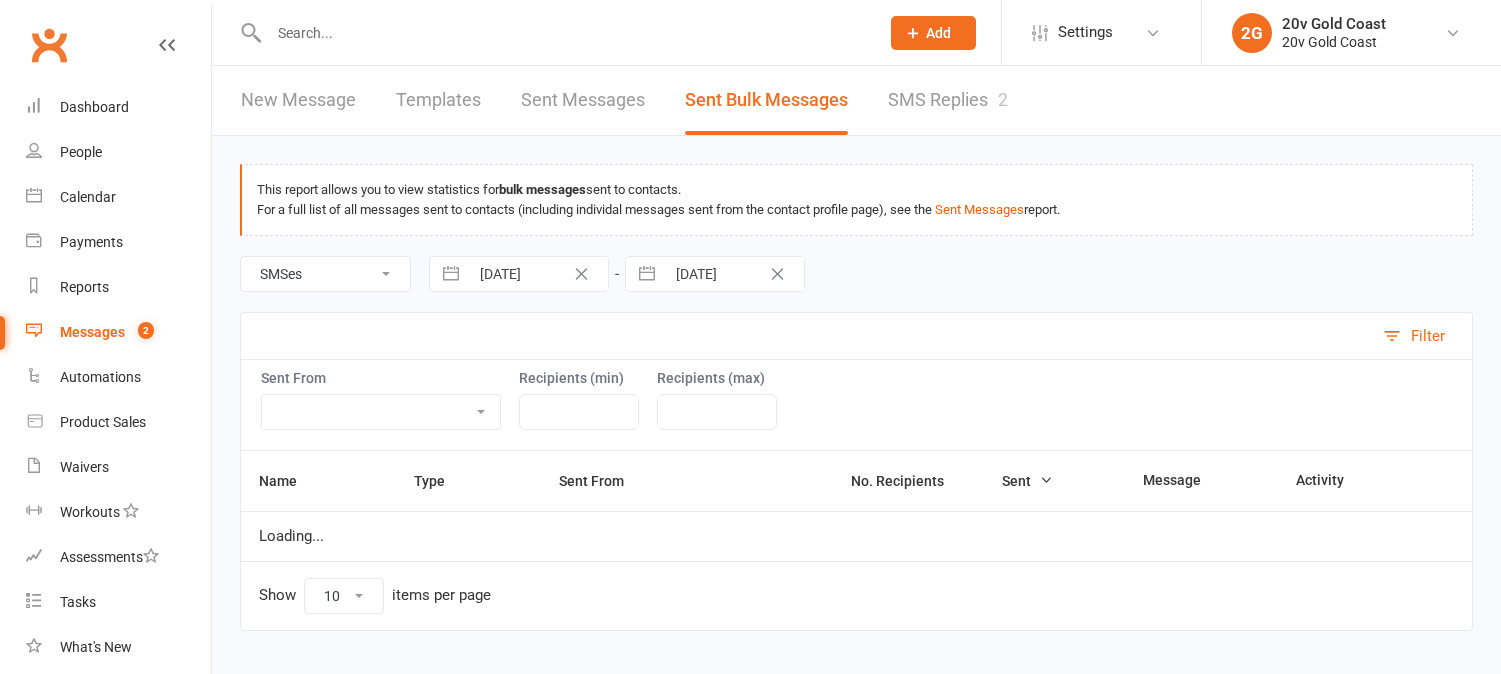 select on "sms_message" 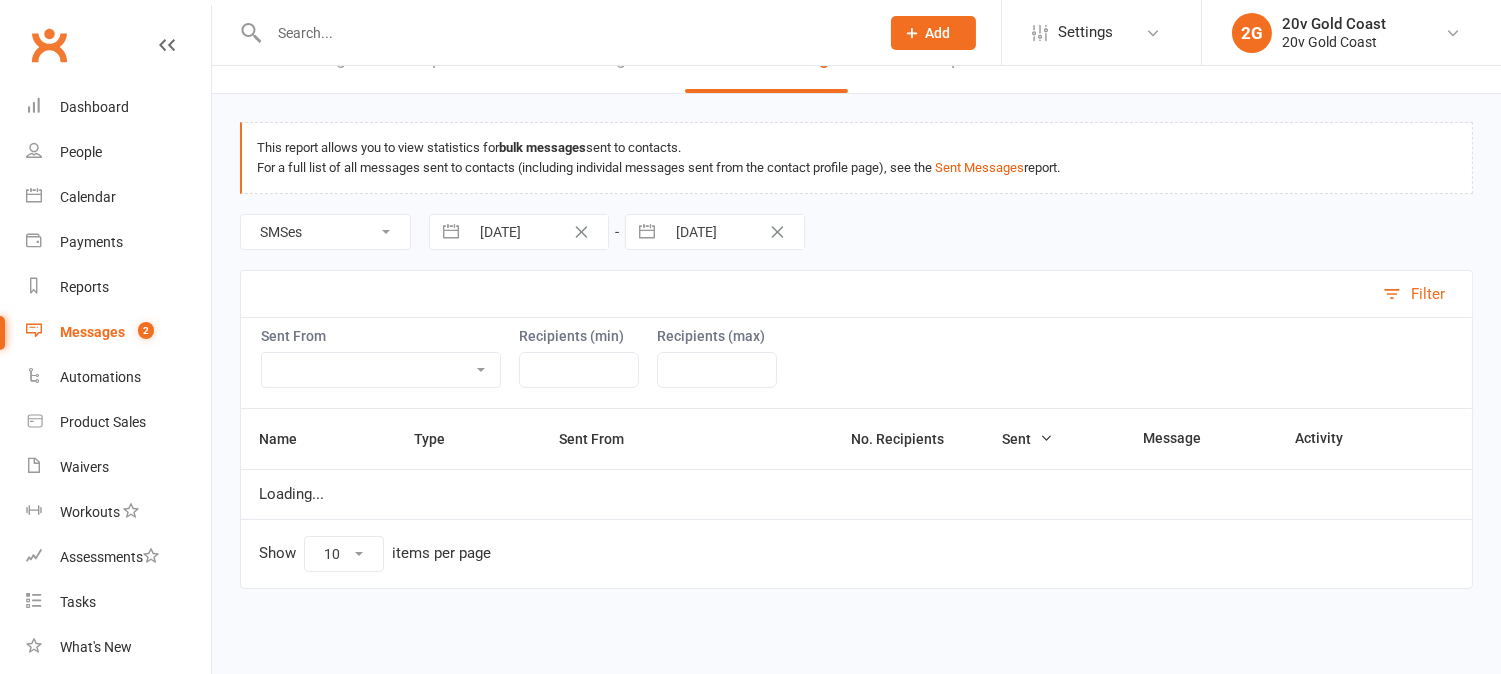 scroll, scrollTop: 0, scrollLeft: 0, axis: both 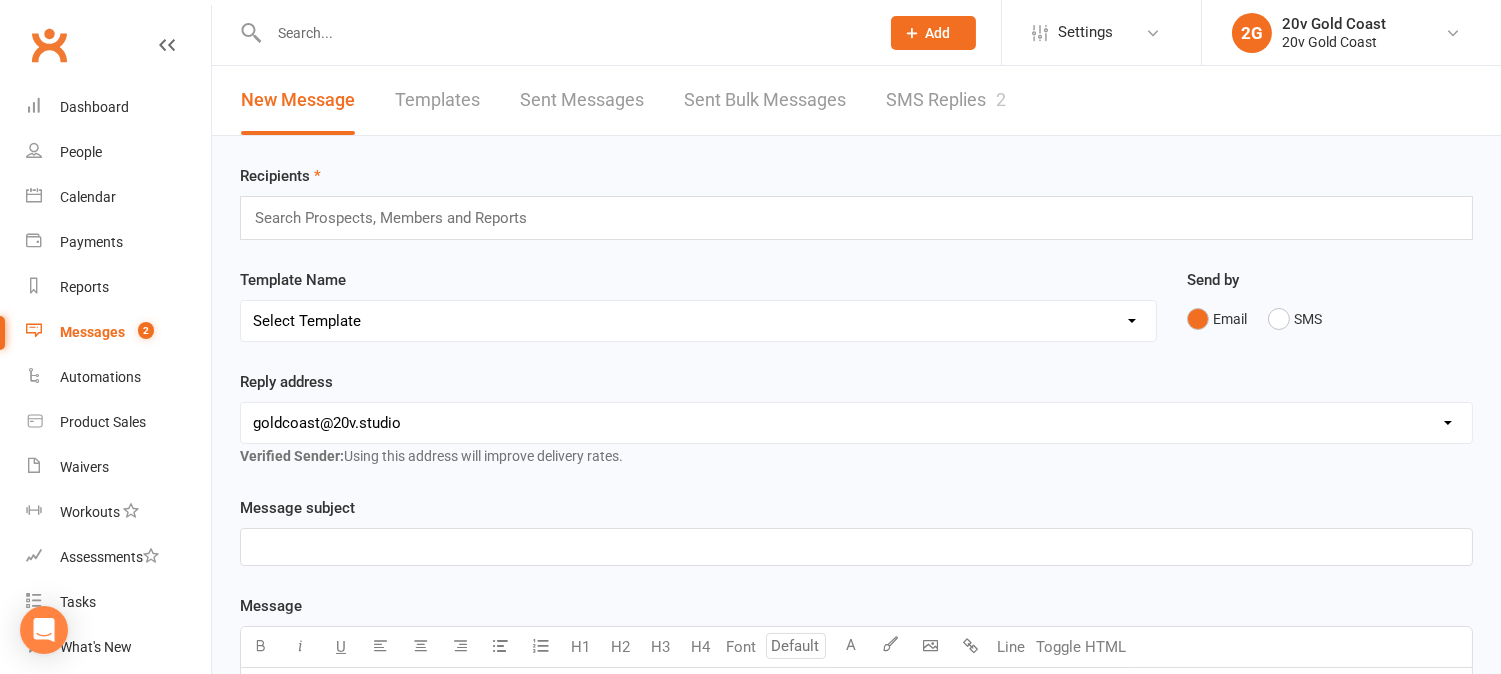 click on "SMS Replies  2" at bounding box center [946, 100] 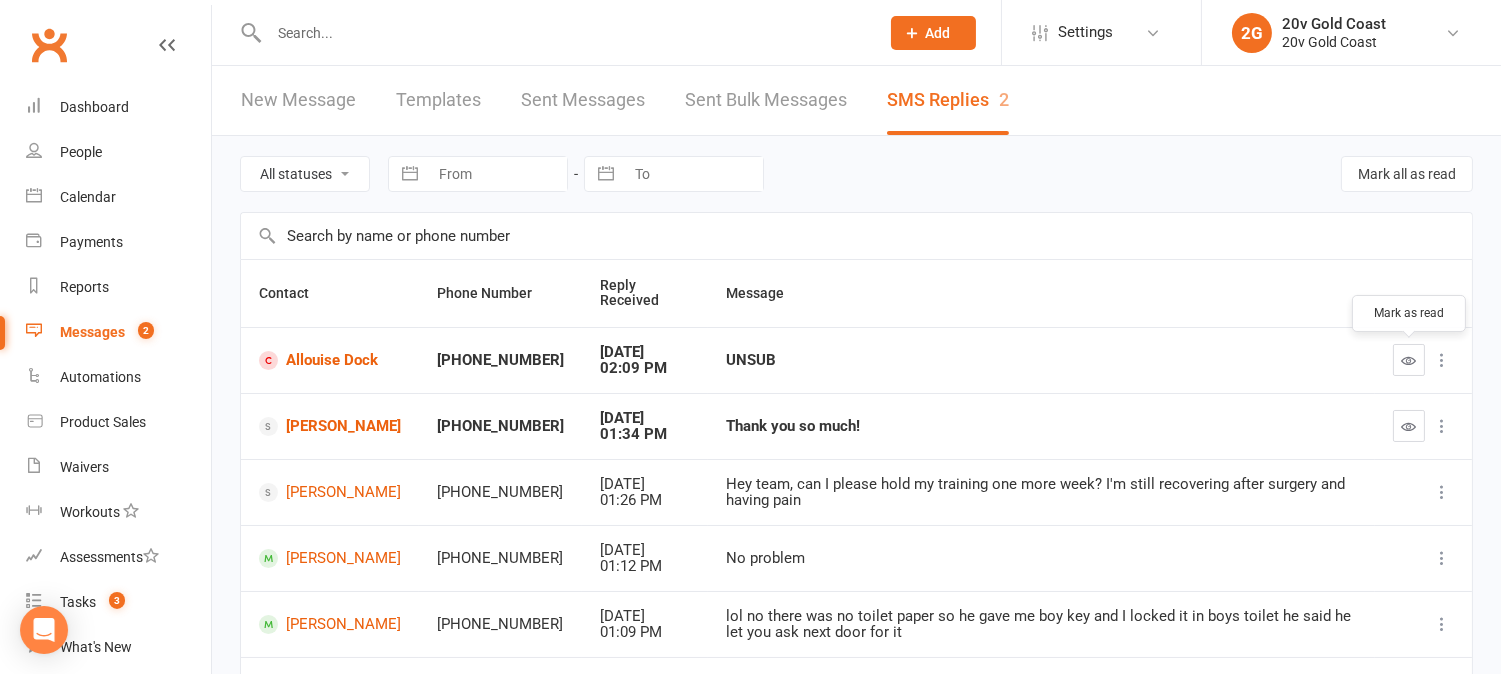 click at bounding box center (1409, 360) 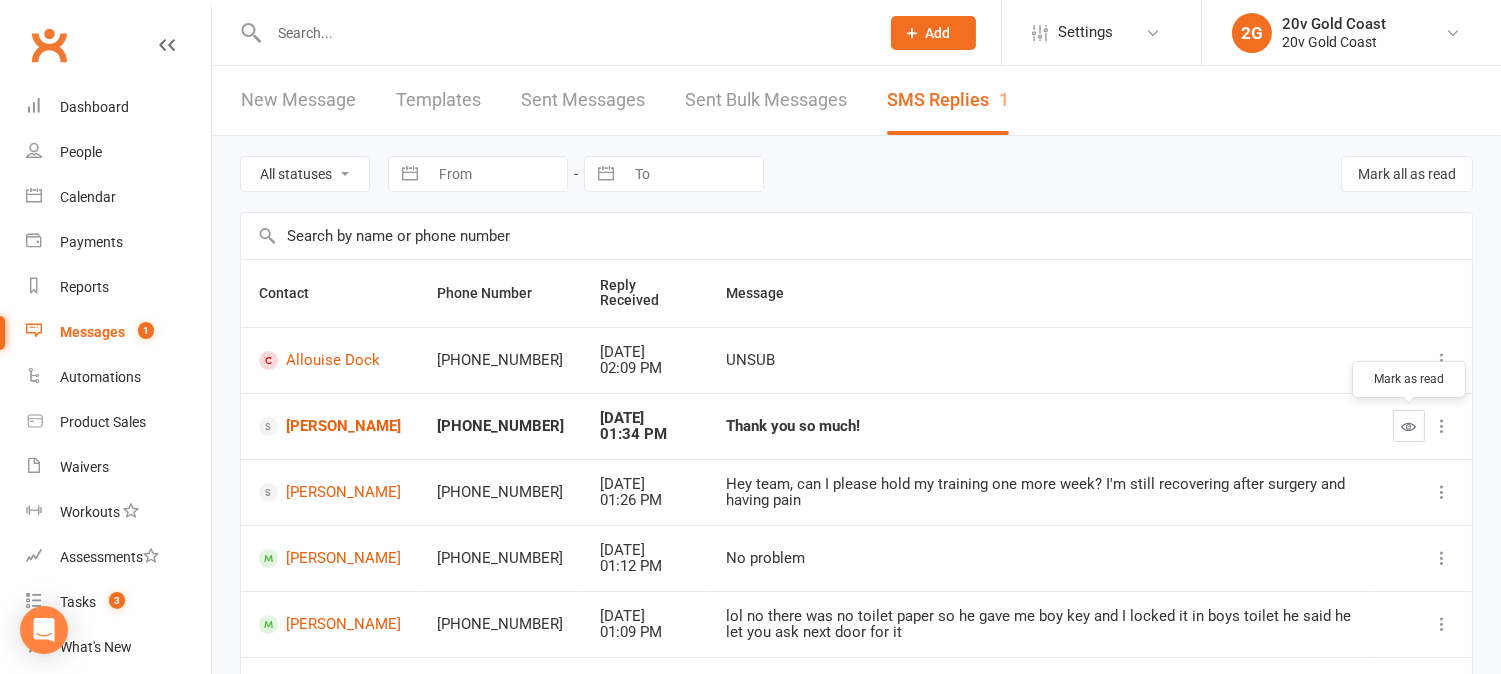 click at bounding box center (1409, 426) 